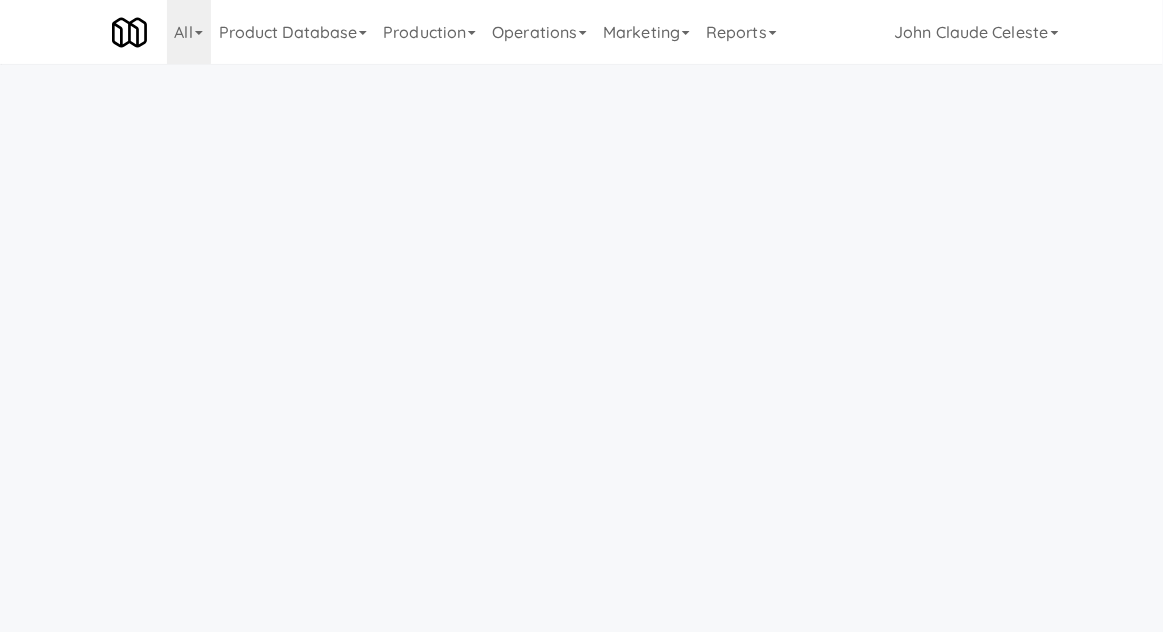 scroll, scrollTop: 64, scrollLeft: 0, axis: vertical 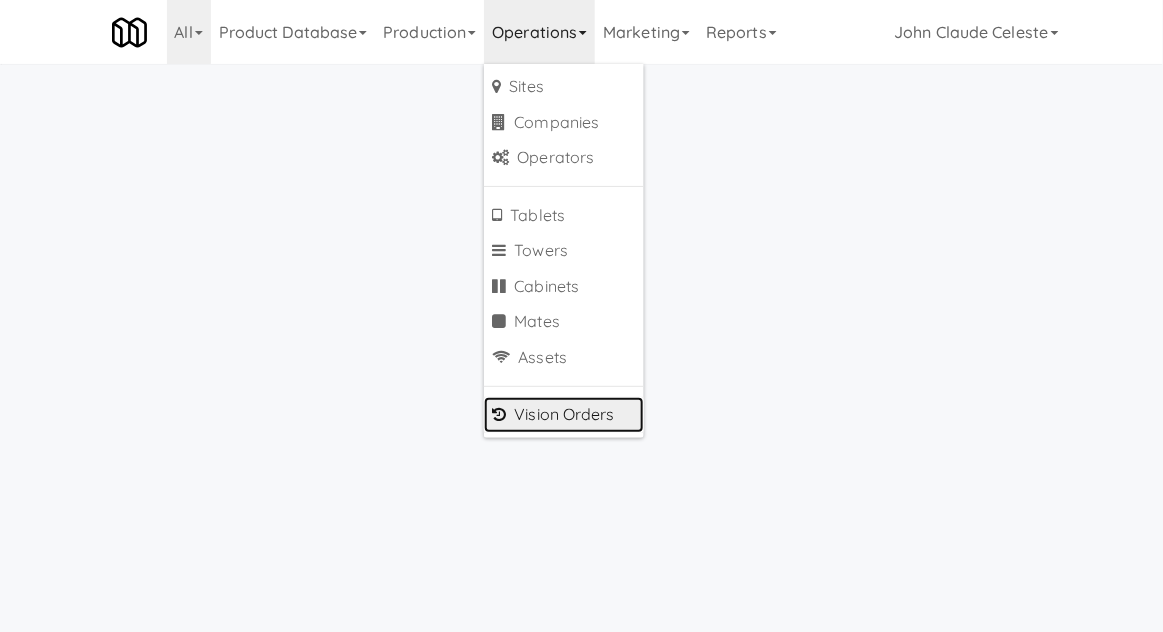 click on "Vision Orders" at bounding box center (564, 415) 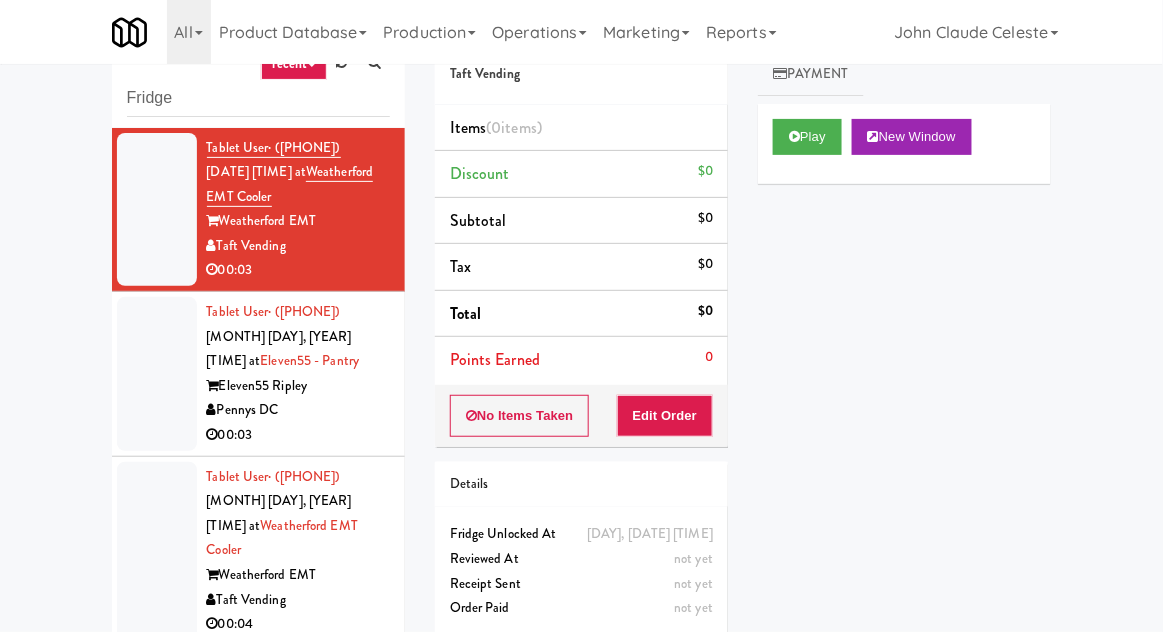 type on "Fridge" 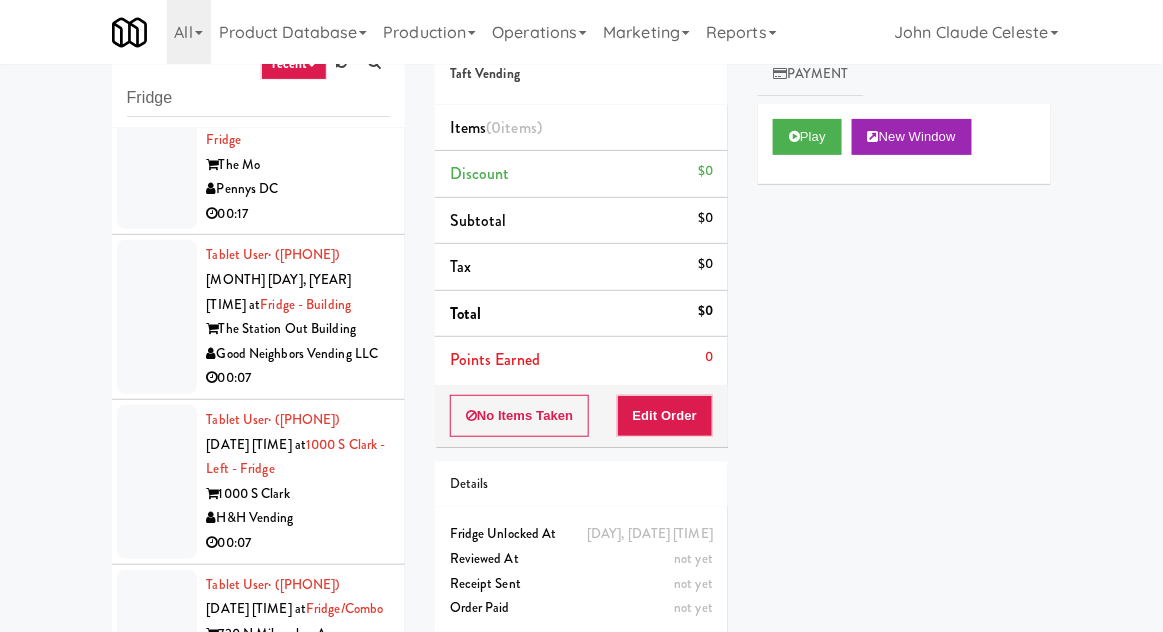 scroll, scrollTop: 3673, scrollLeft: 0, axis: vertical 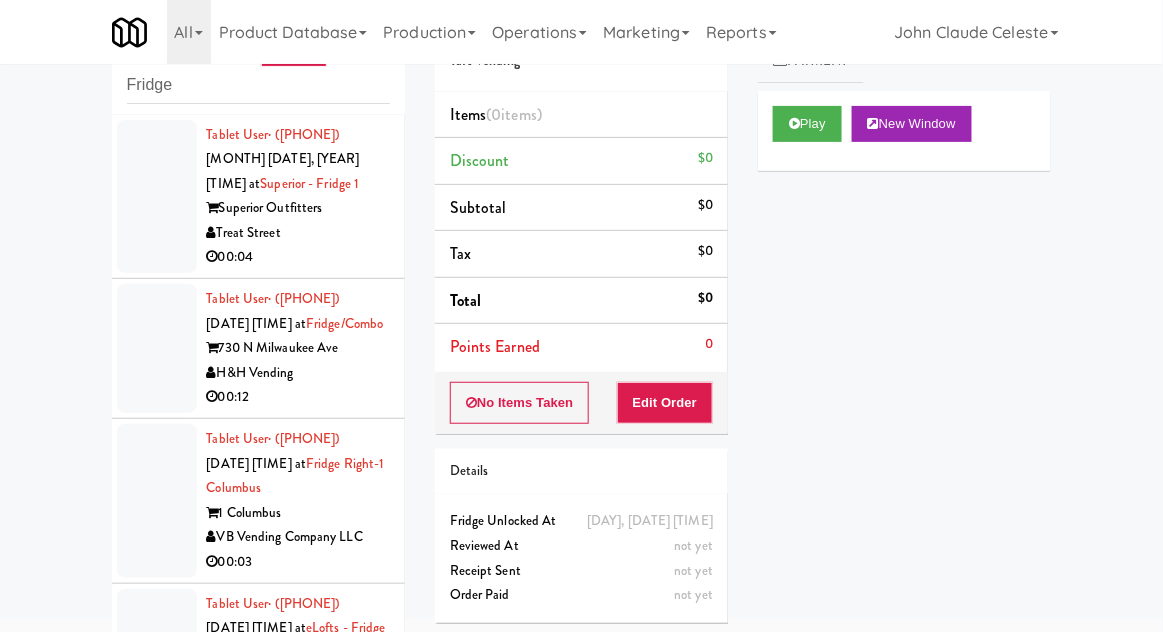 click at bounding box center [157, 197] 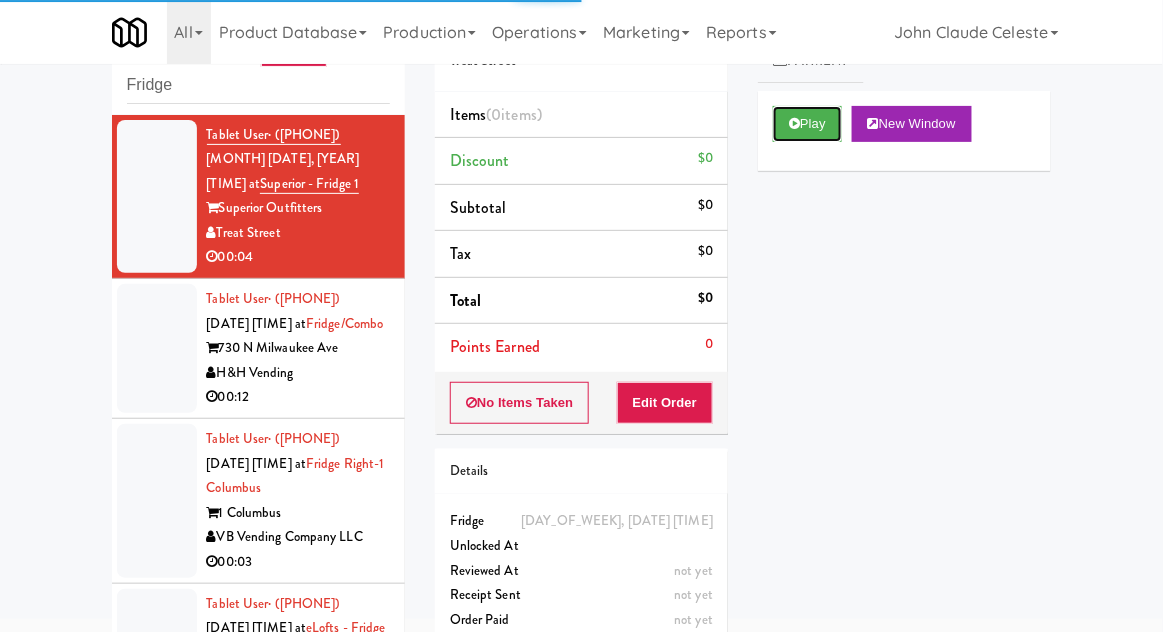 click on "Play" at bounding box center [807, 124] 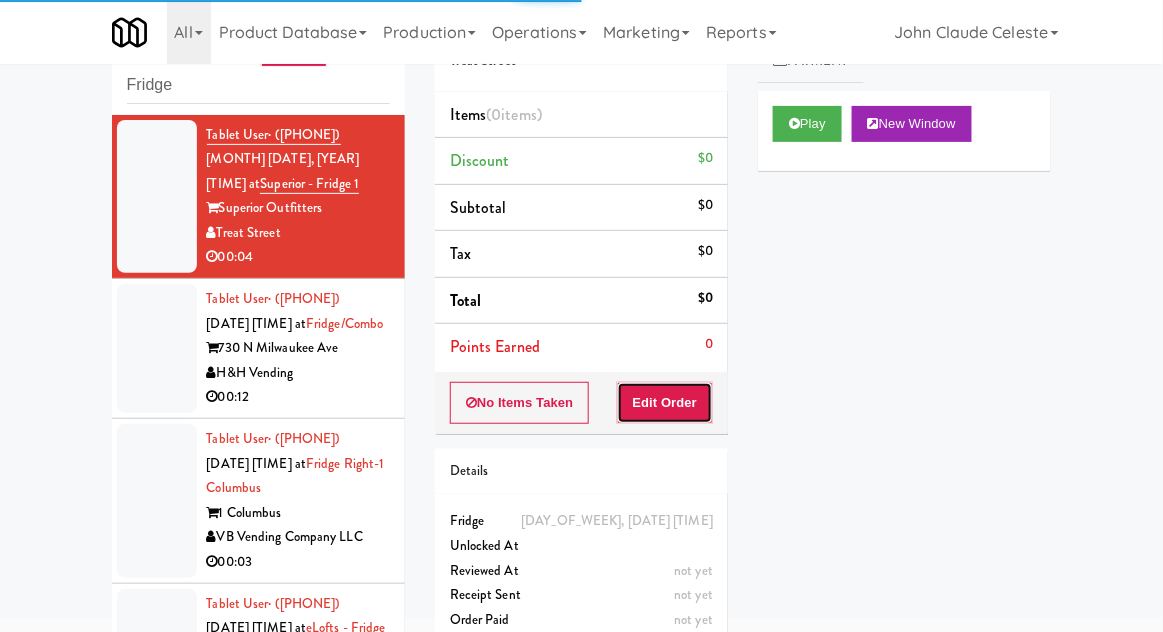click on "Edit Order" at bounding box center [665, 403] 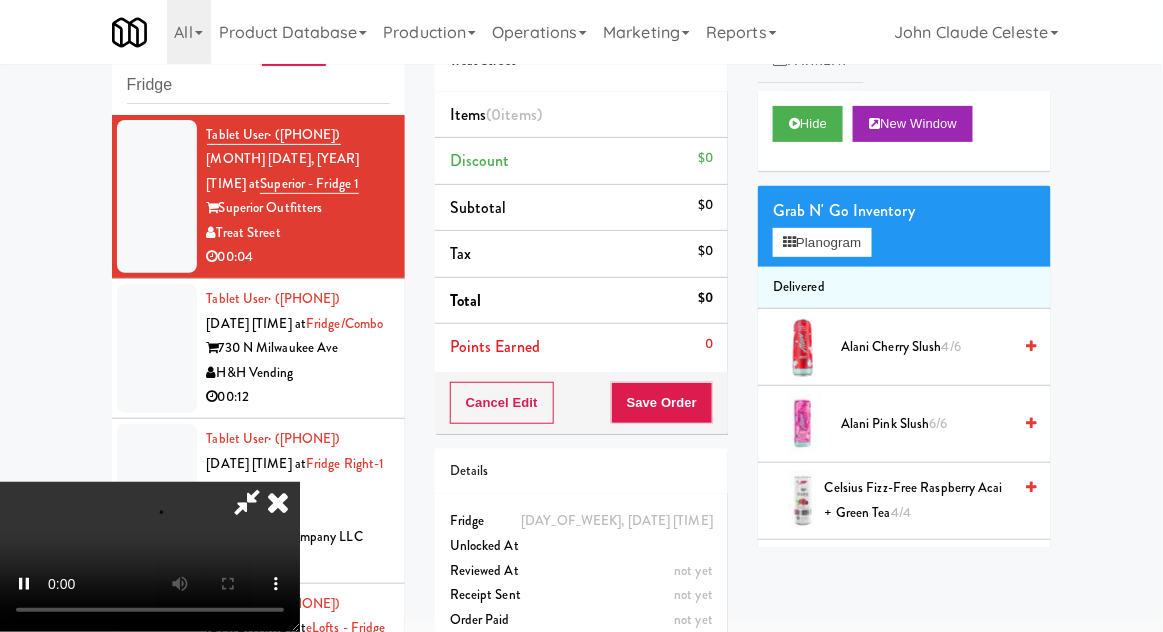 scroll, scrollTop: 0, scrollLeft: 0, axis: both 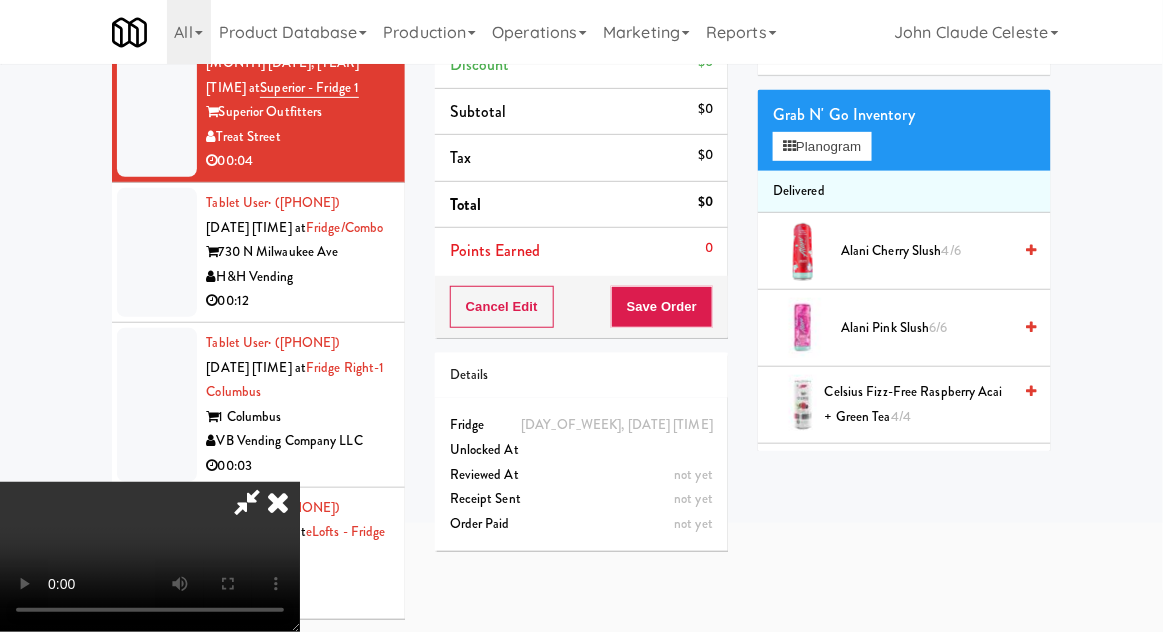 type 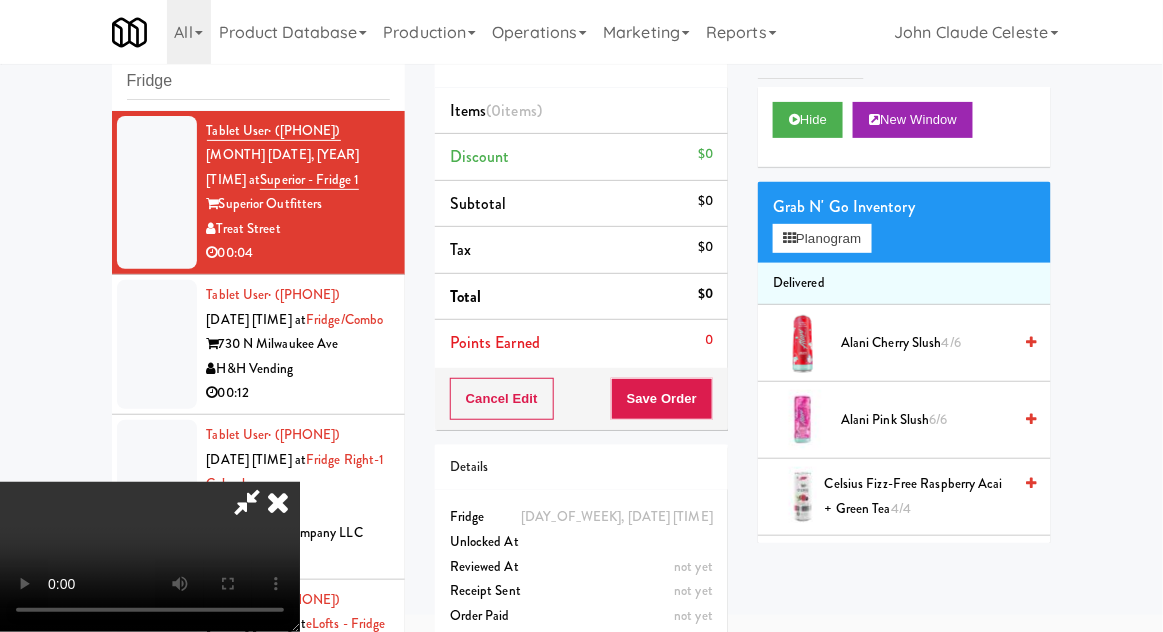 scroll, scrollTop: 77, scrollLeft: 0, axis: vertical 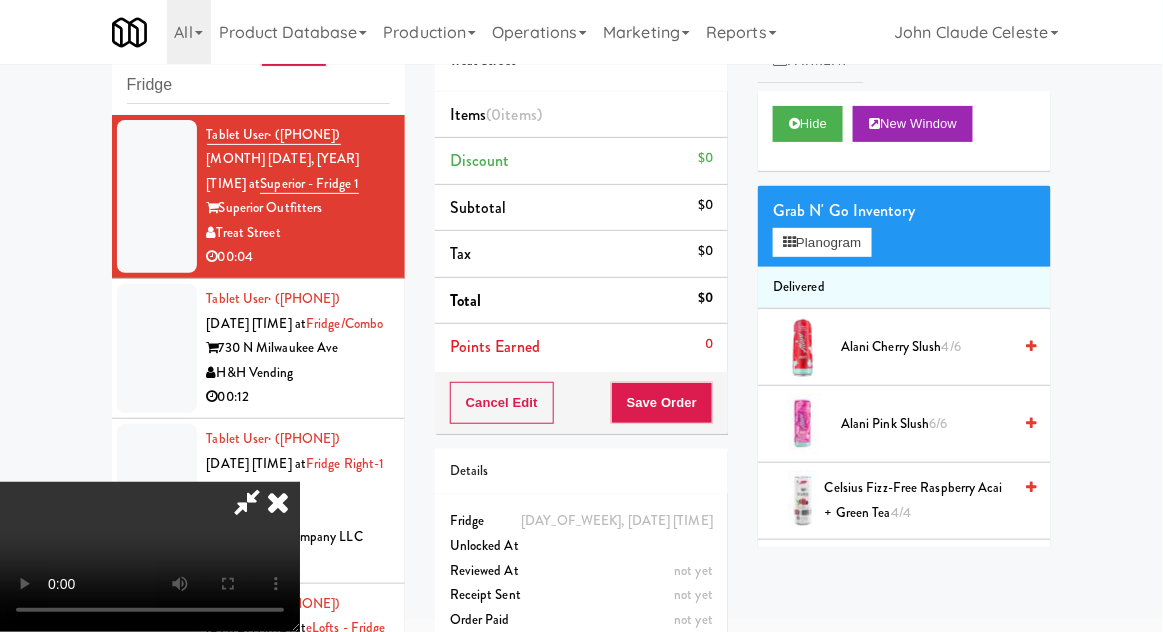 click on "Grab N' Go Inventory" at bounding box center (904, 211) 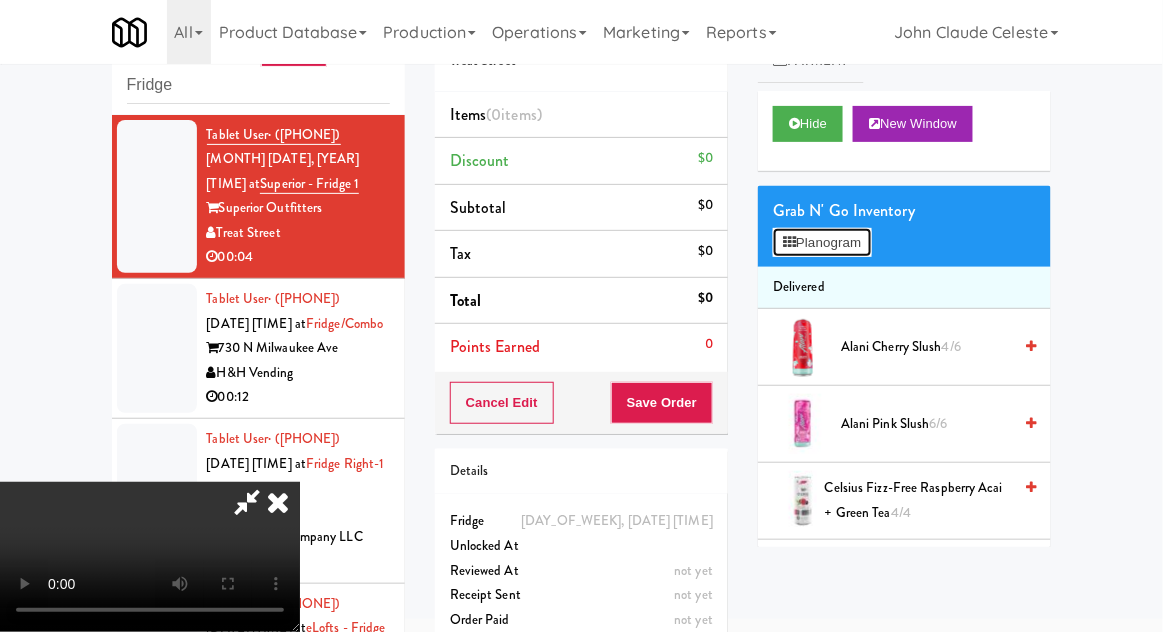 click on "Planogram" at bounding box center (822, 243) 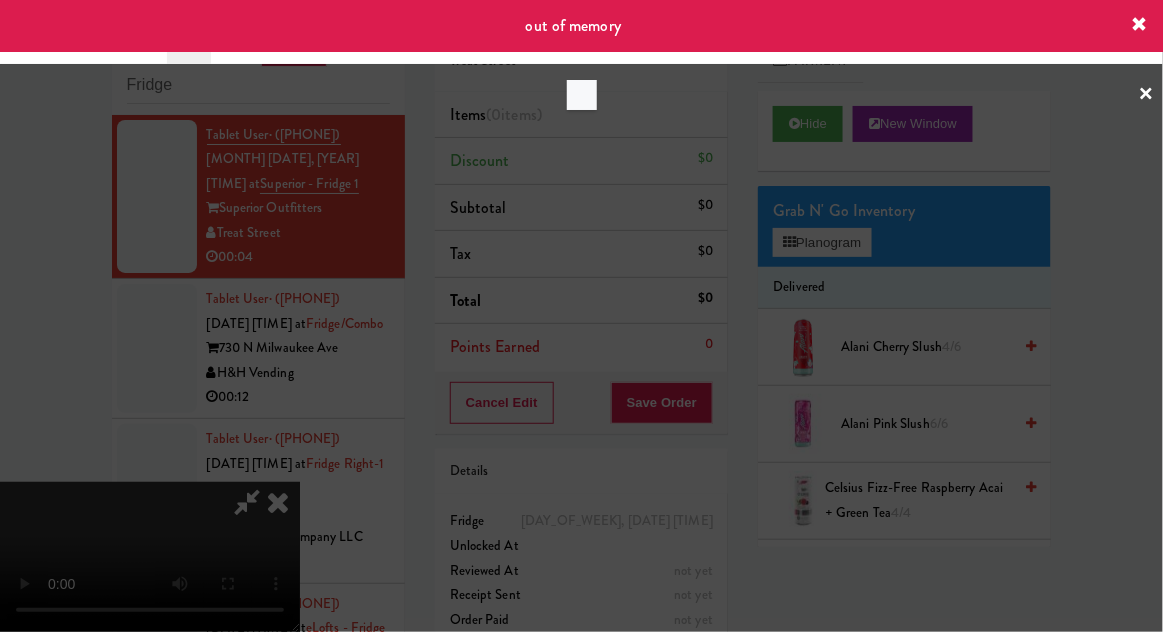 click at bounding box center [1140, 26] 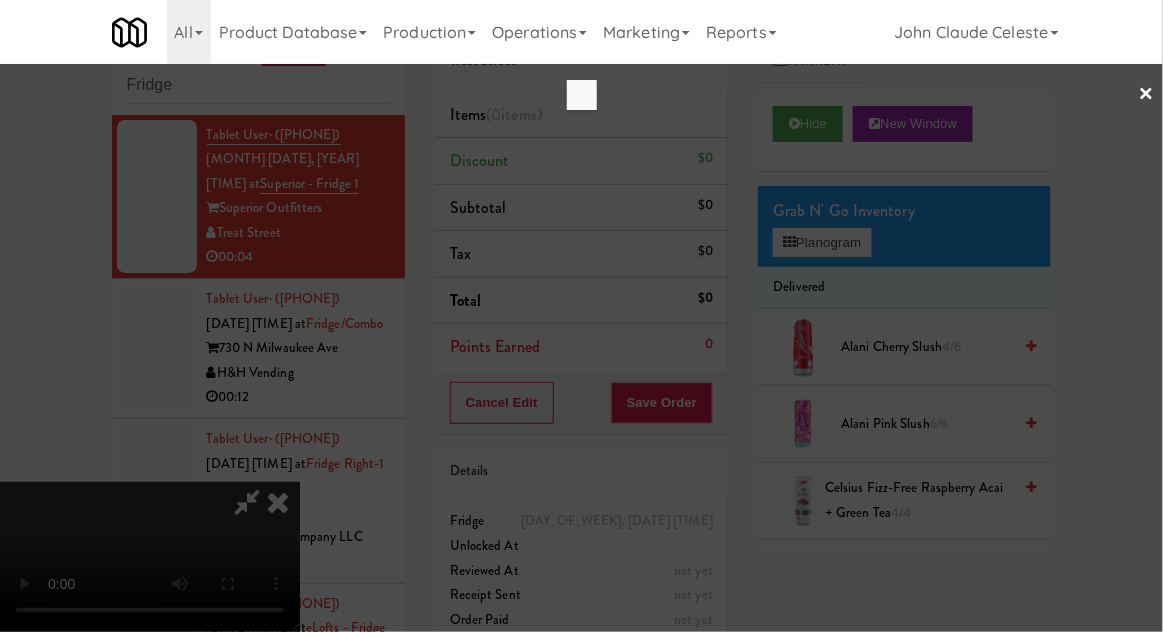 click on "×" at bounding box center (1147, 95) 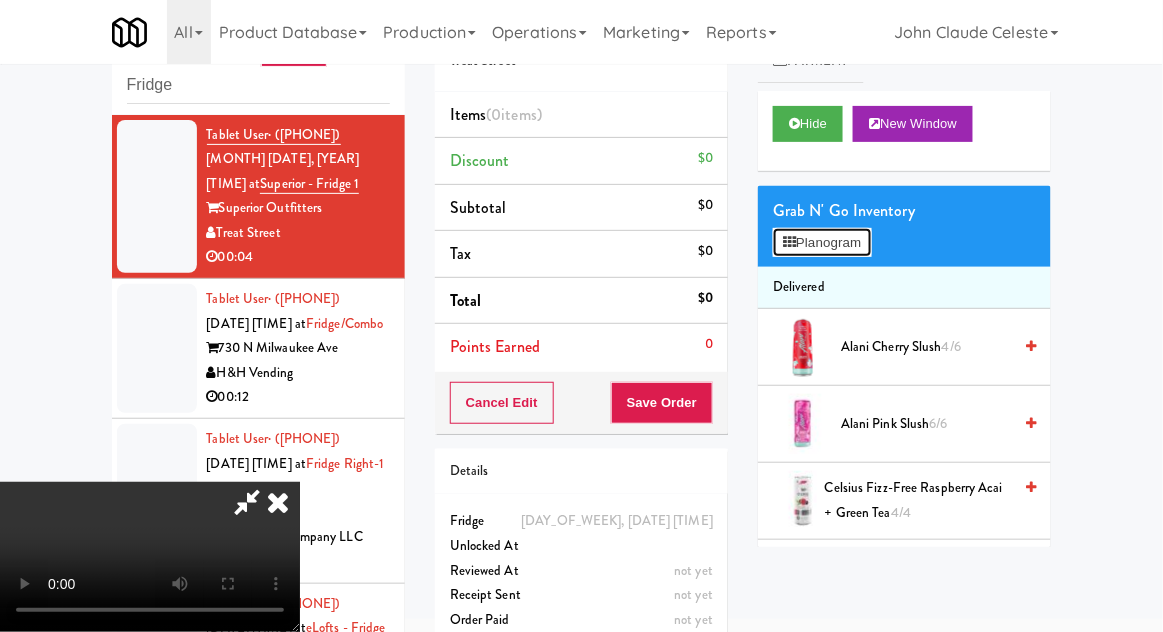 click on "Planogram" at bounding box center [822, 243] 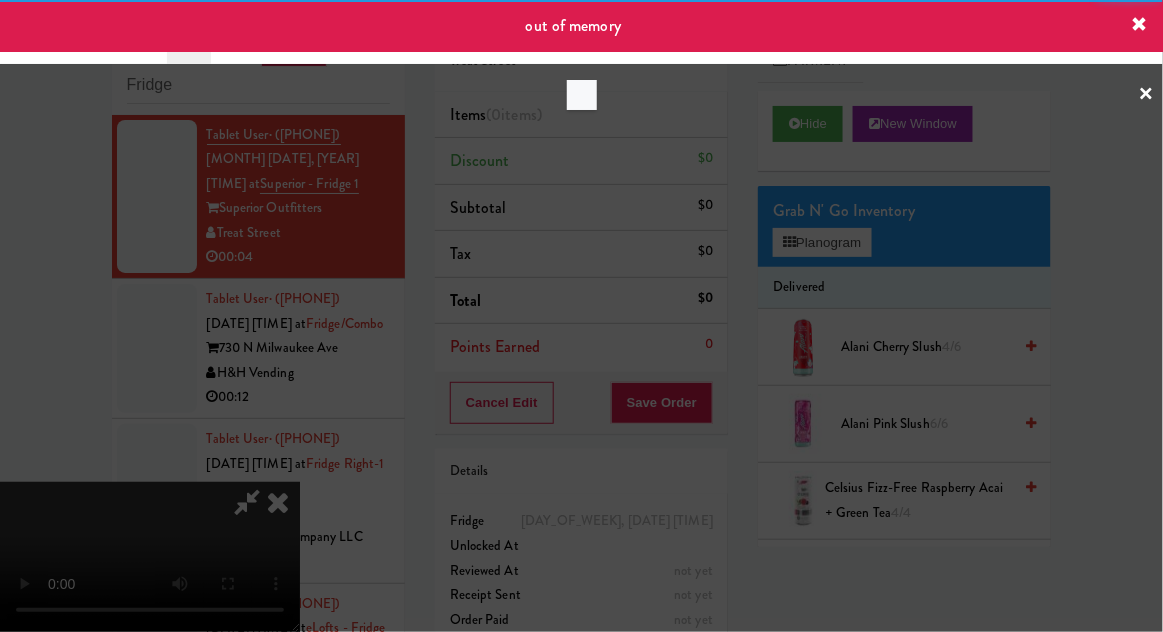 click at bounding box center [581, 316] 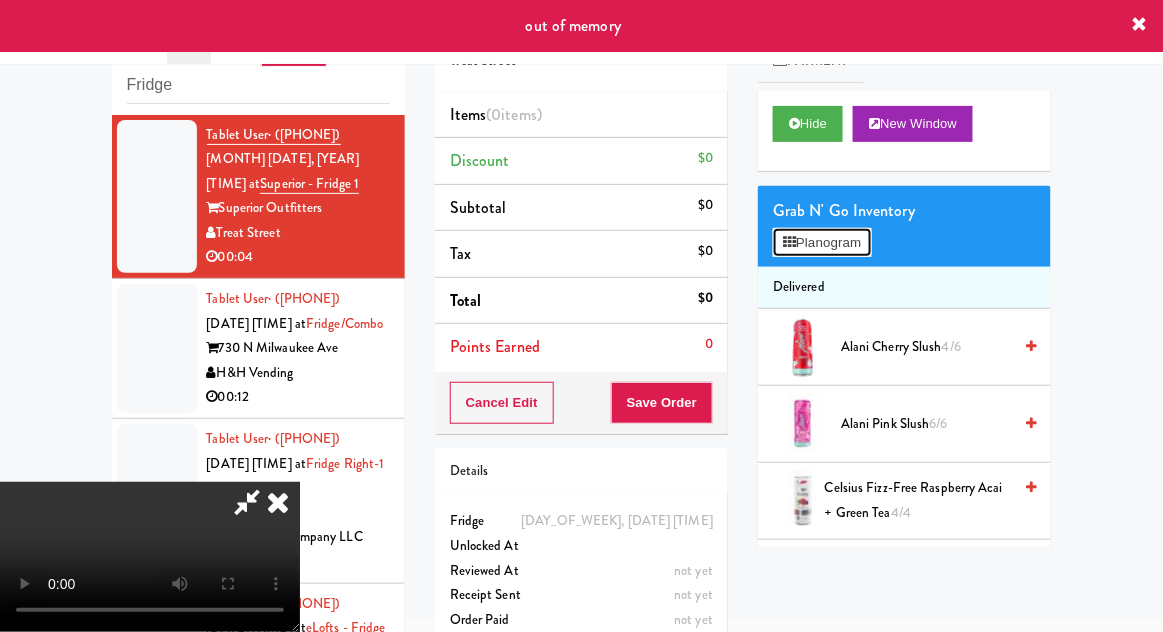click on "Planogram" at bounding box center (822, 243) 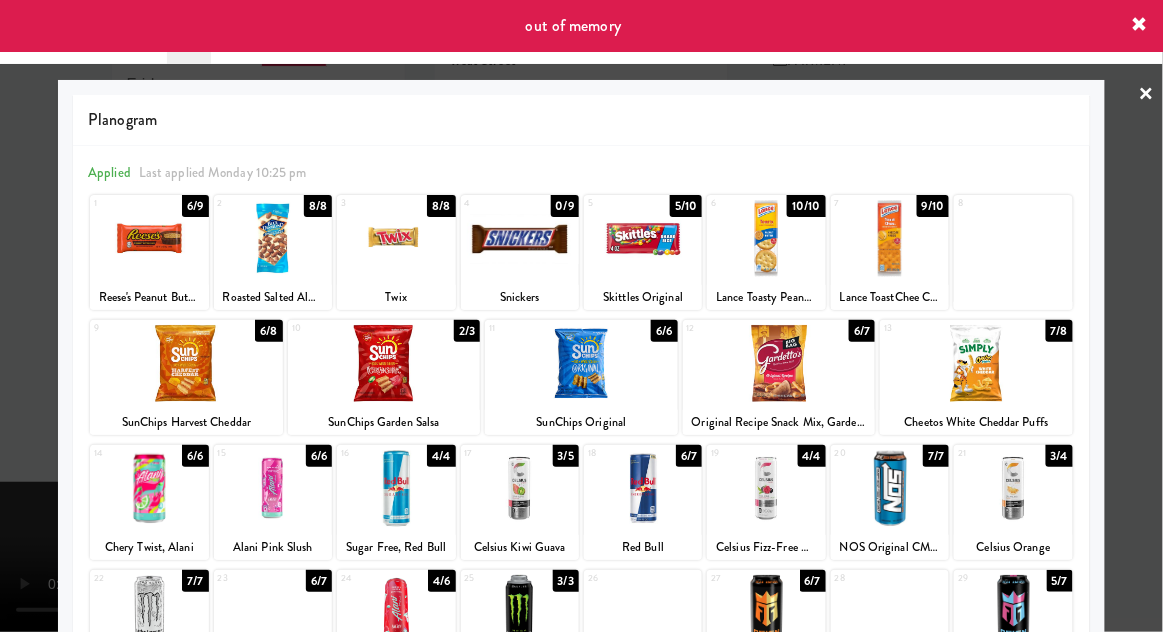 click at bounding box center [520, 238] 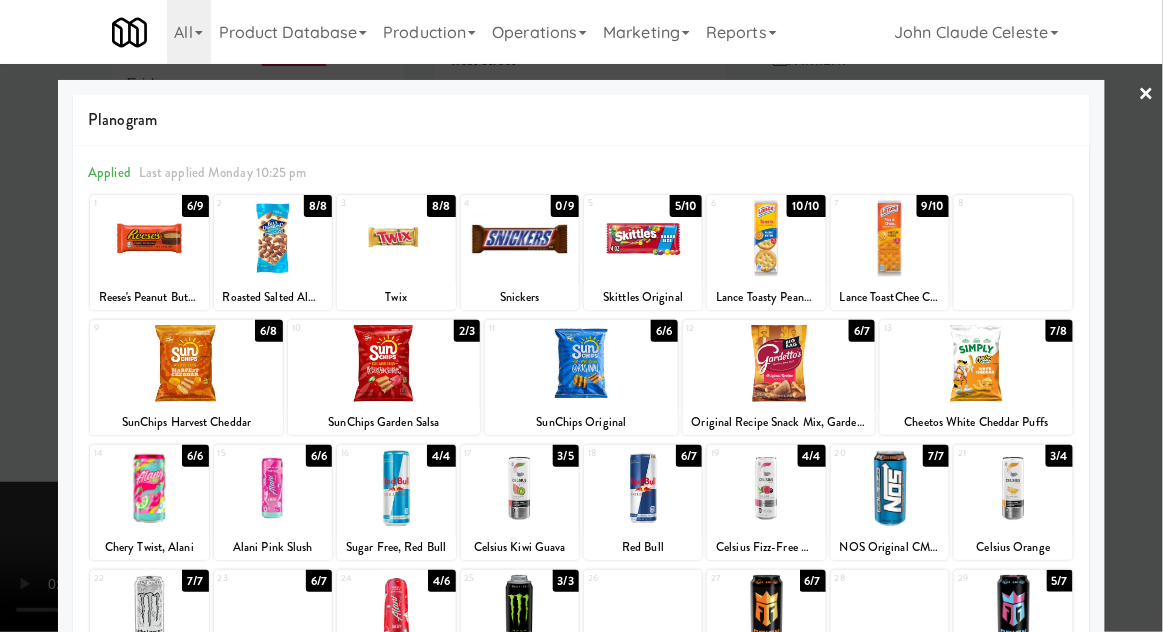 click at bounding box center (581, 316) 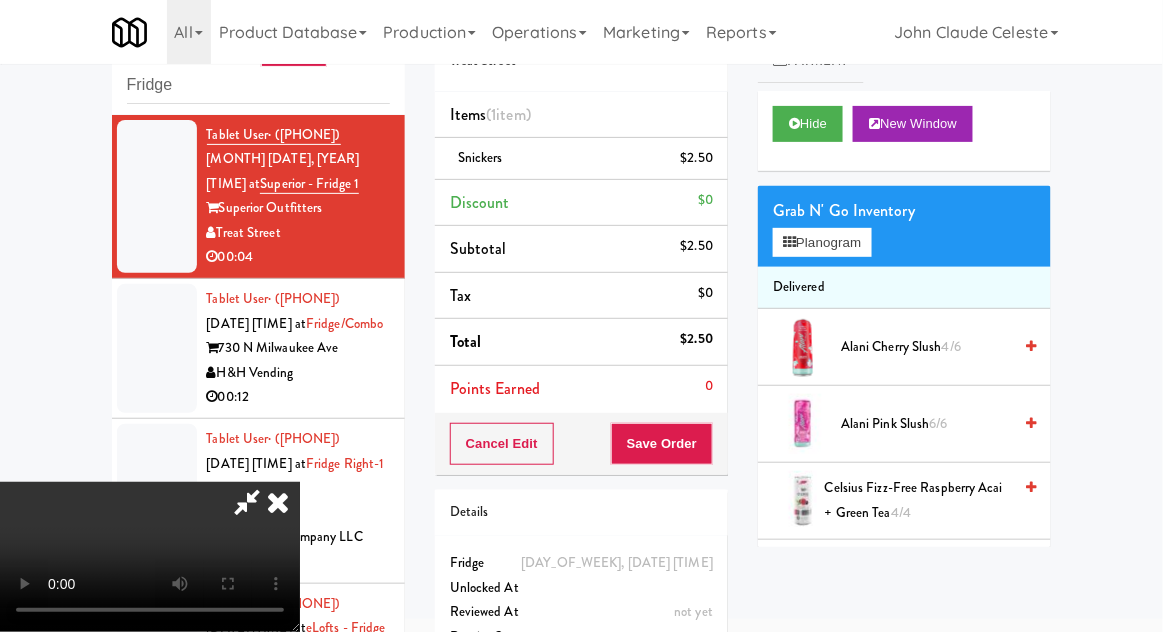 scroll, scrollTop: 0, scrollLeft: 0, axis: both 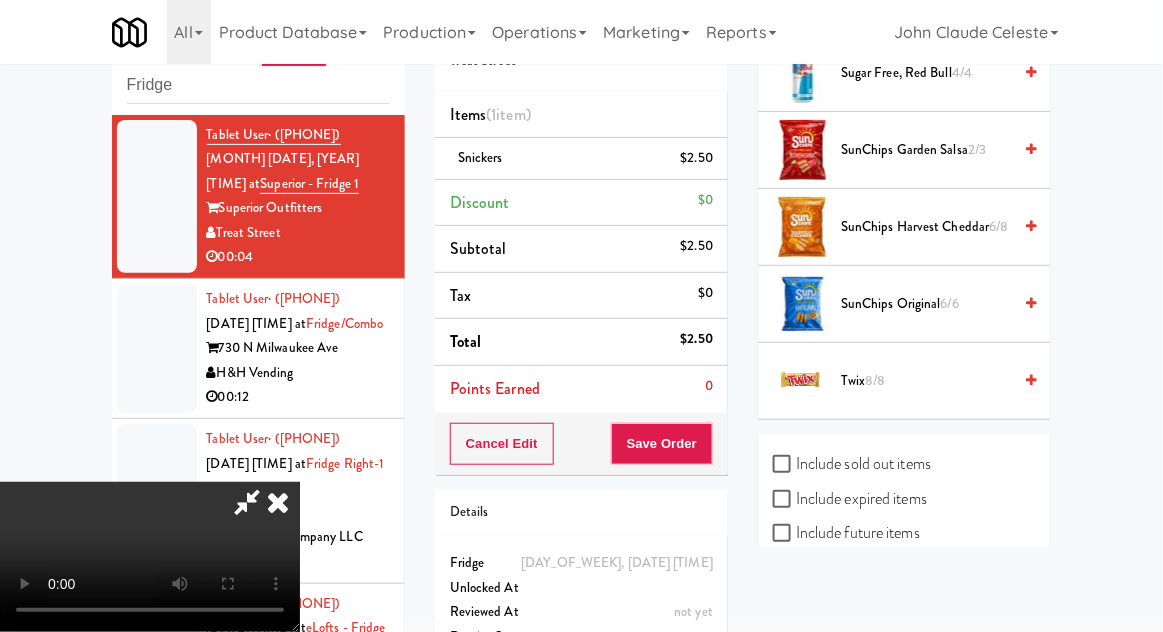 click on "Include sold out items" at bounding box center [852, 464] 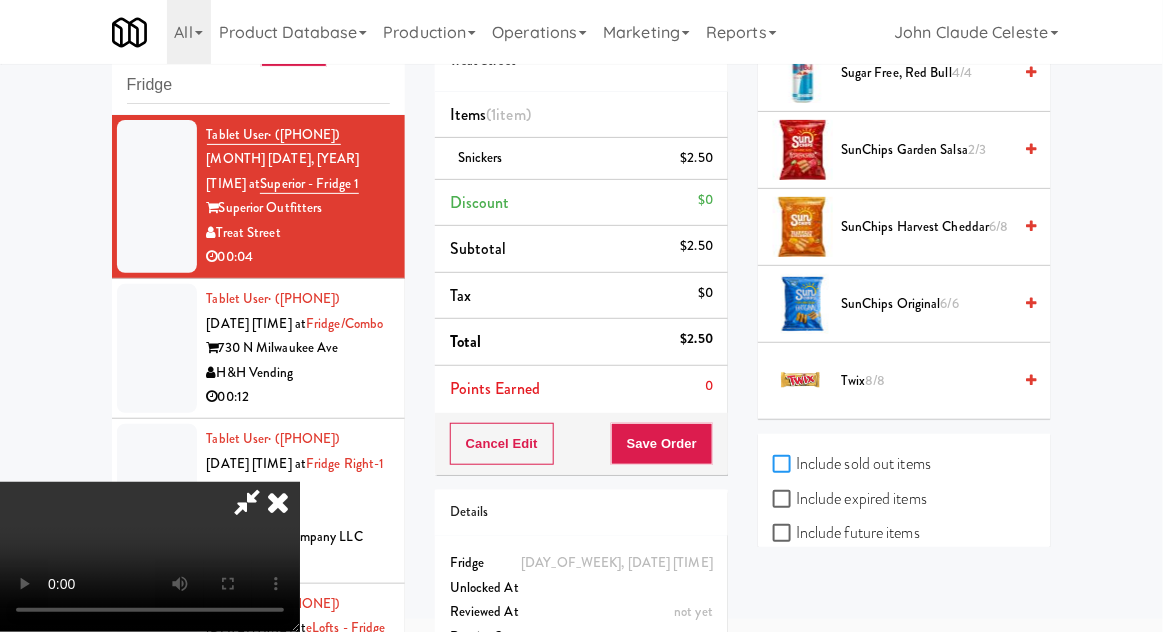 click on "Include sold out items" at bounding box center (784, 465) 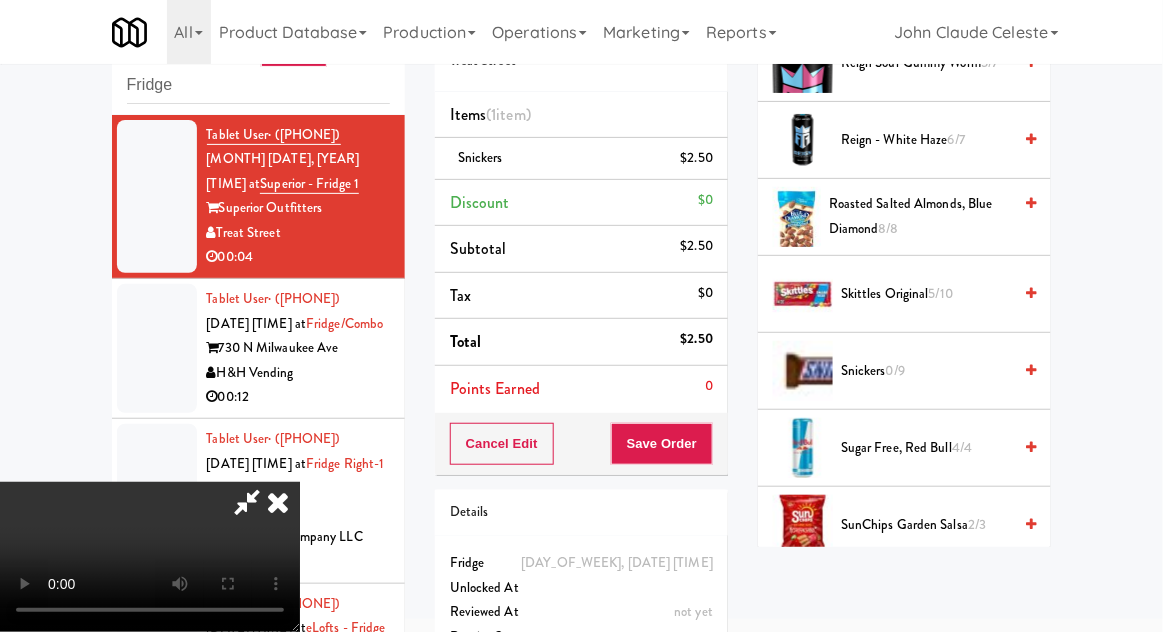 scroll, scrollTop: 1982, scrollLeft: 0, axis: vertical 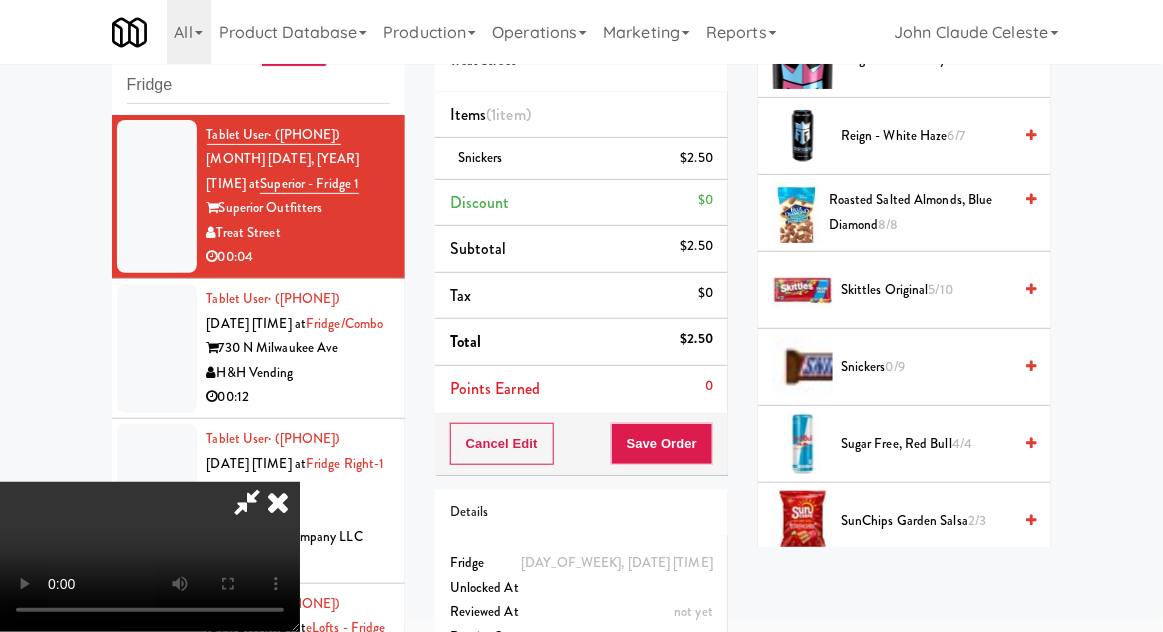 click on "Snickers  0/9" at bounding box center (926, 367) 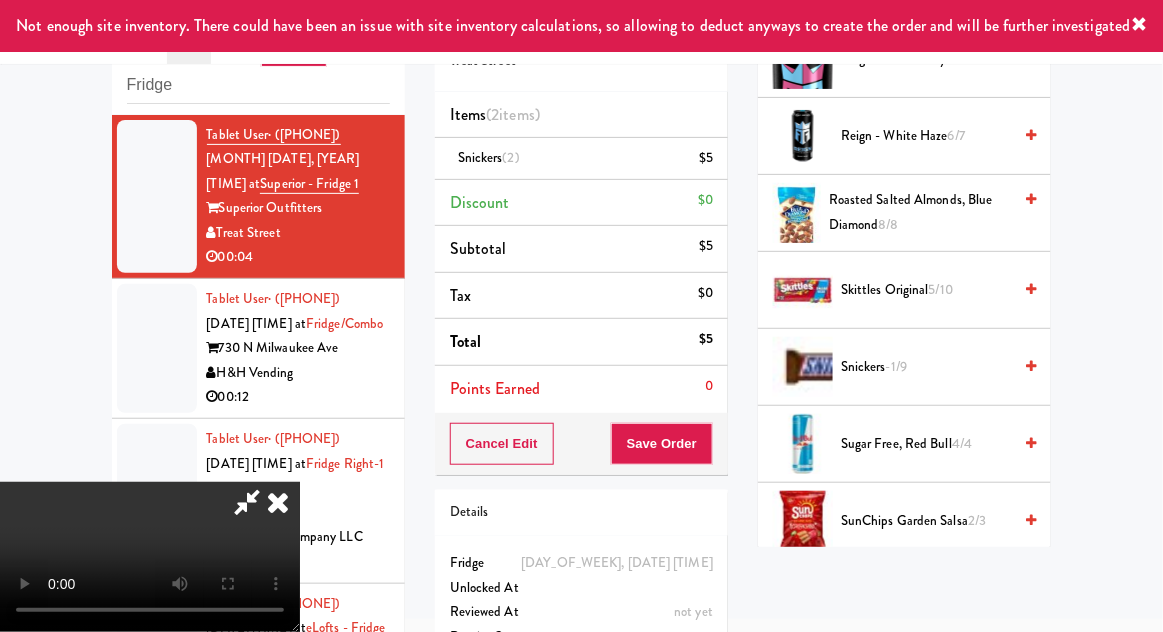scroll, scrollTop: 73, scrollLeft: 0, axis: vertical 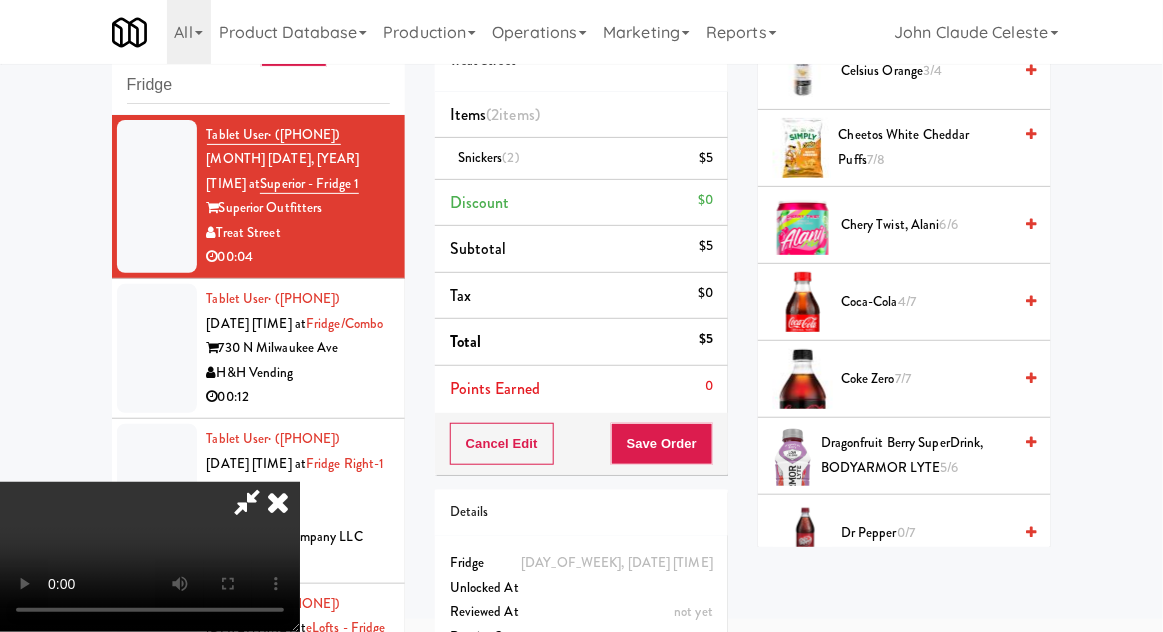 click on "Coca-Cola  4/7" at bounding box center [926, 302] 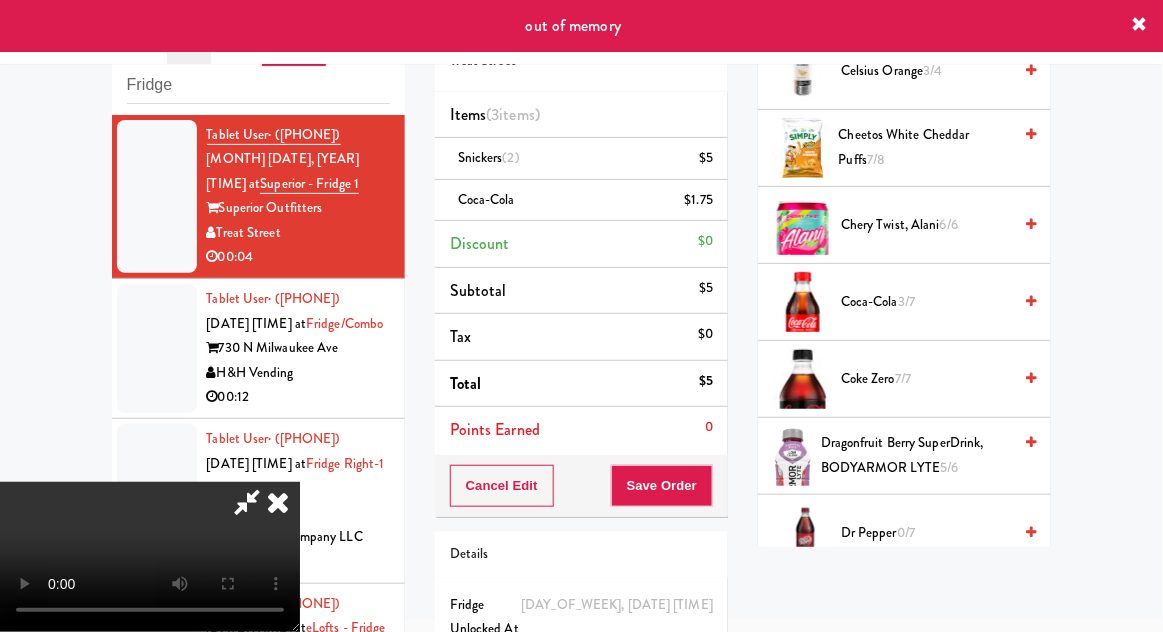 scroll, scrollTop: 91, scrollLeft: 0, axis: vertical 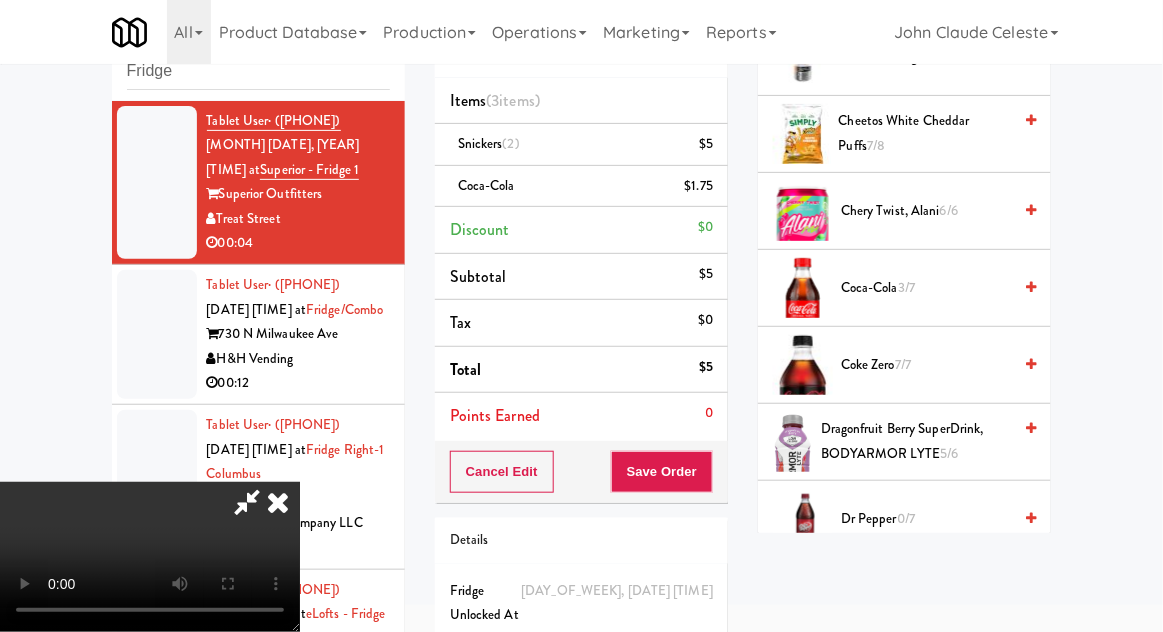 click at bounding box center (247, 502) 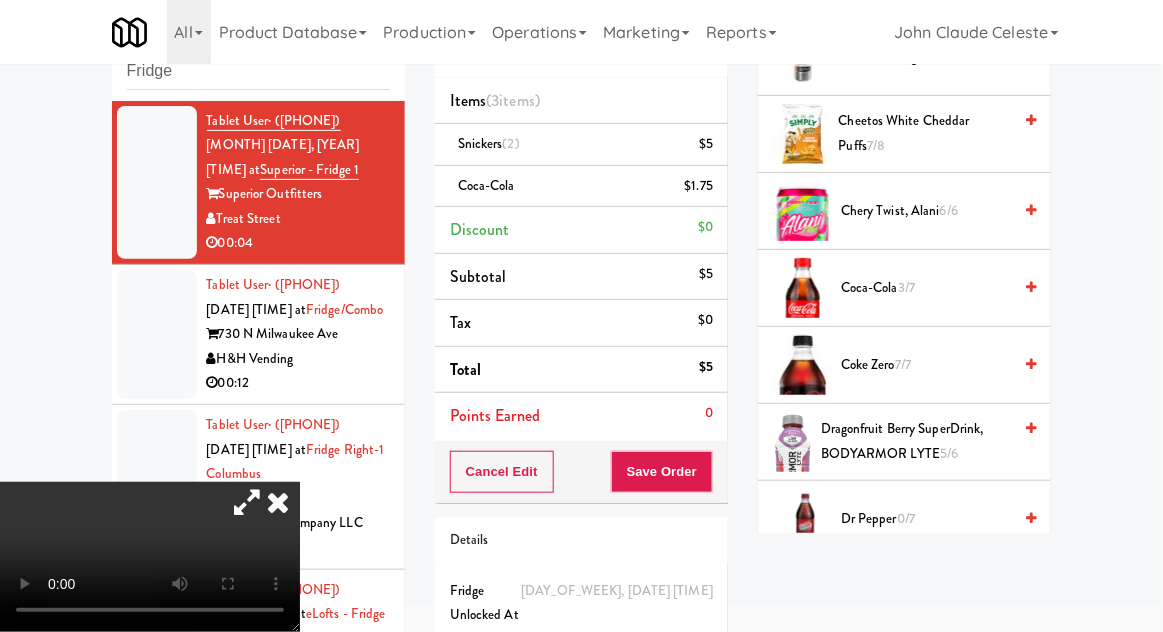 click at bounding box center [278, 502] 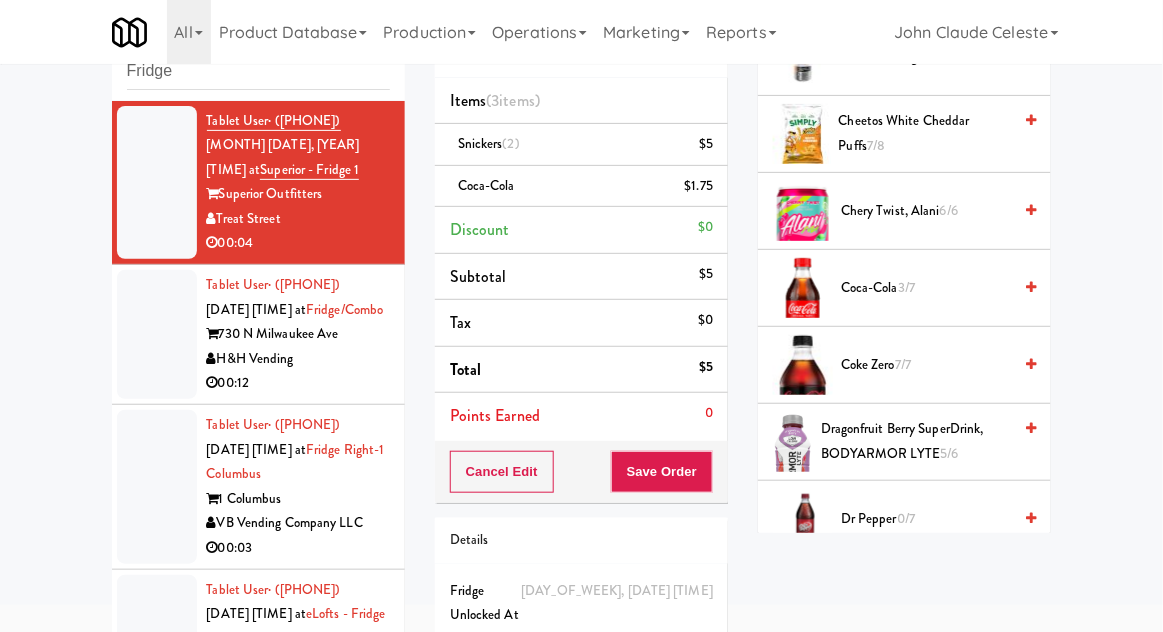 click at bounding box center (157, 334) 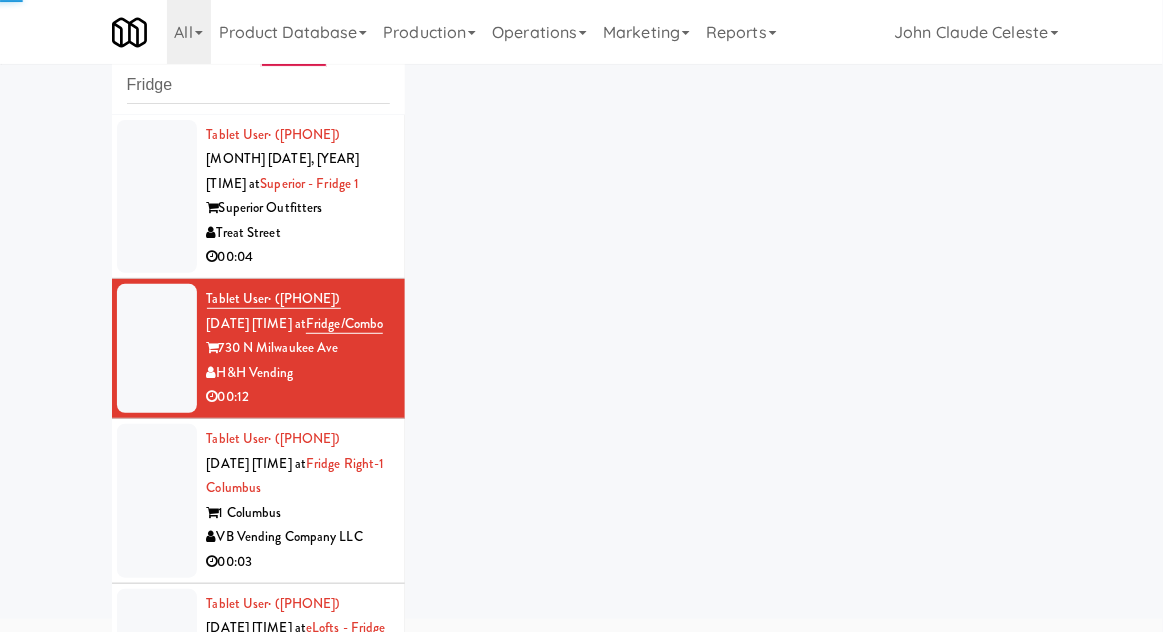 click at bounding box center [157, 197] 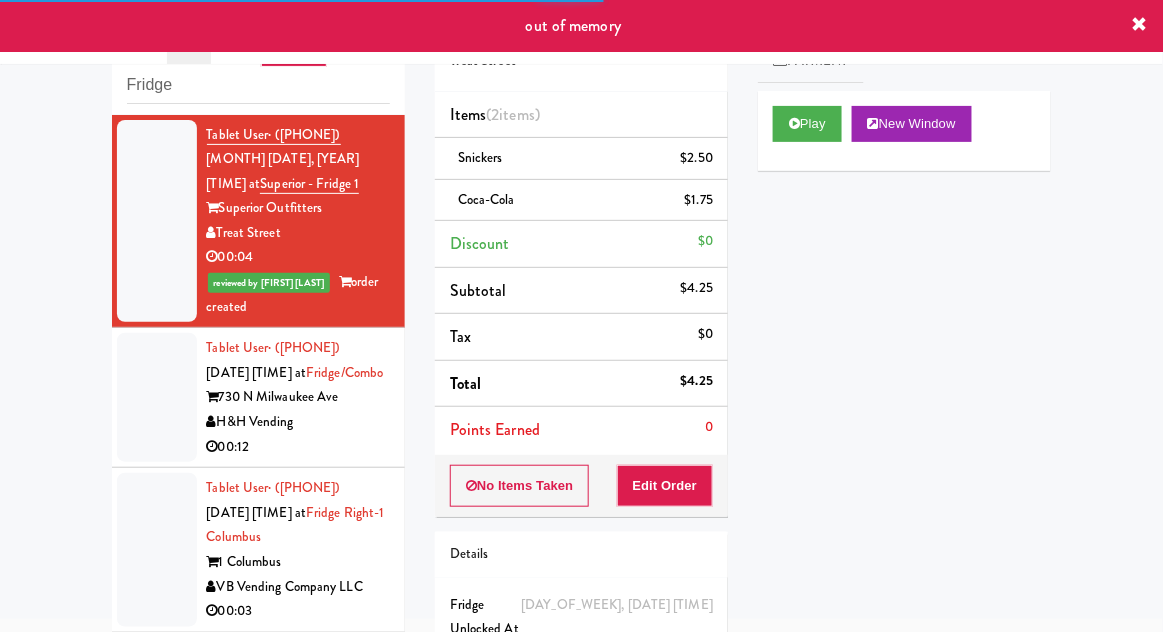 click at bounding box center (157, 397) 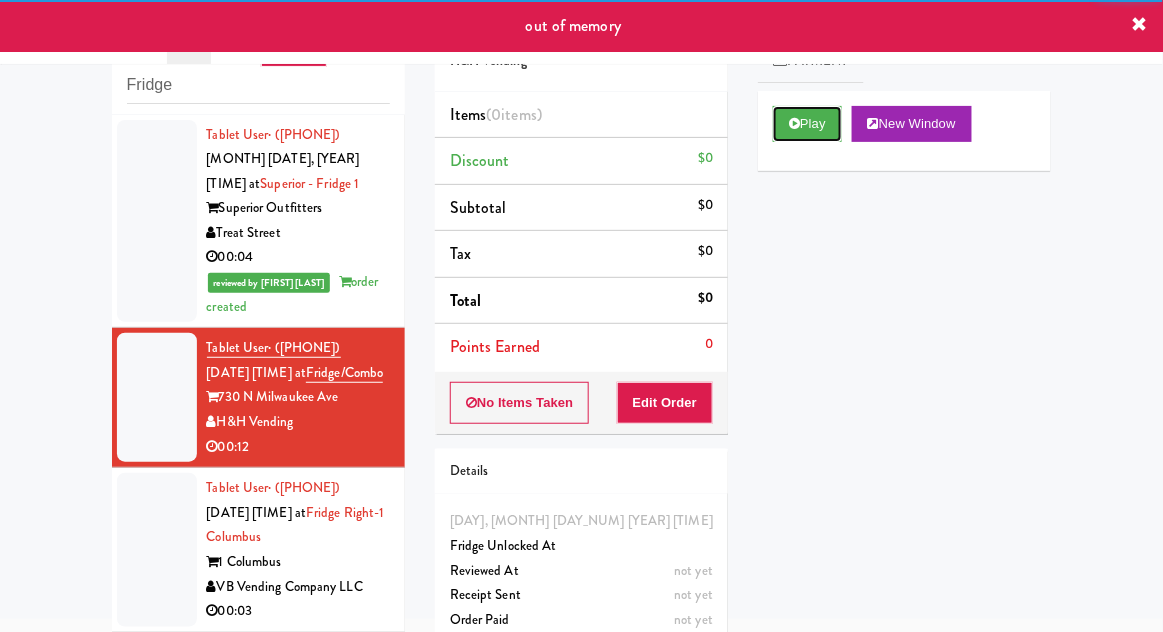 click on "Play" at bounding box center [807, 124] 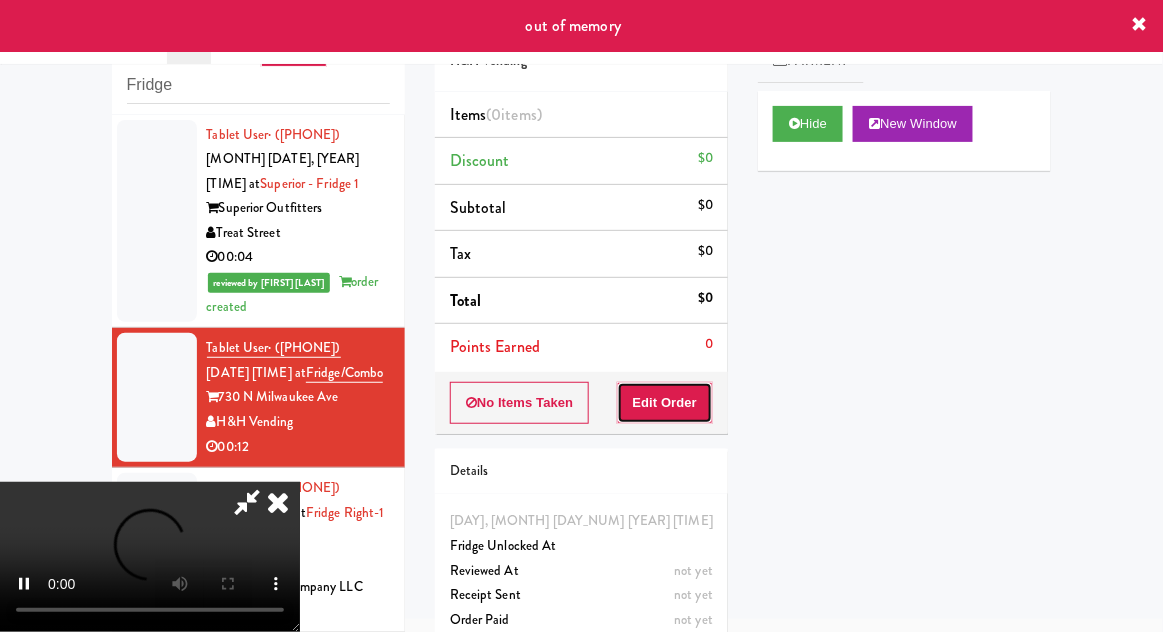 click on "Edit Order" at bounding box center [665, 403] 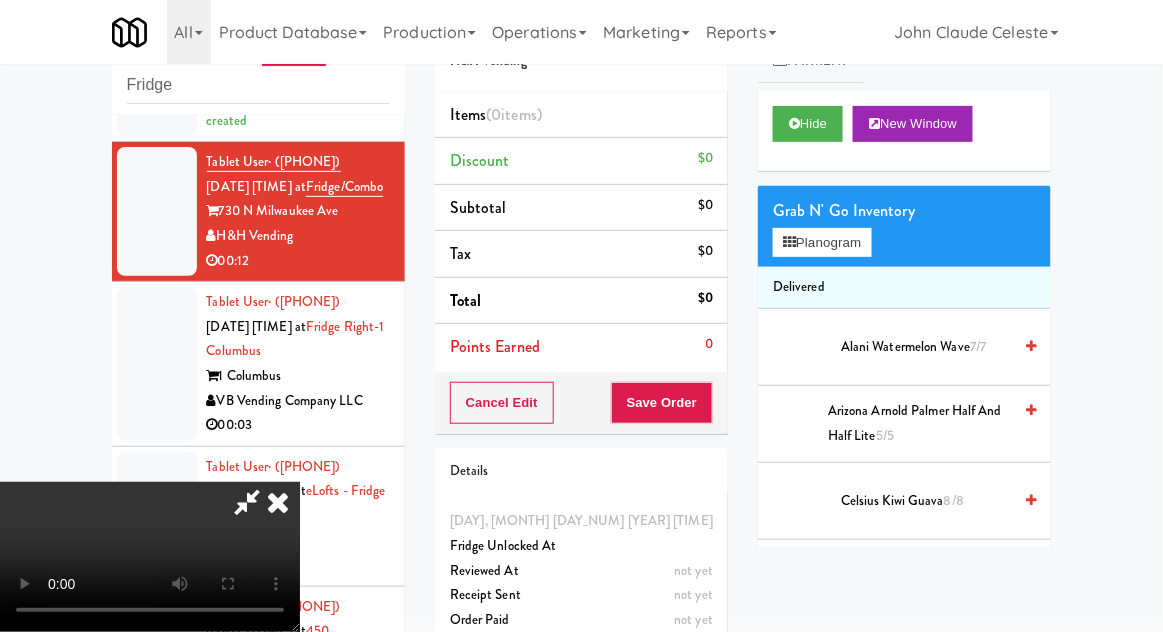 scroll, scrollTop: 197, scrollLeft: 0, axis: vertical 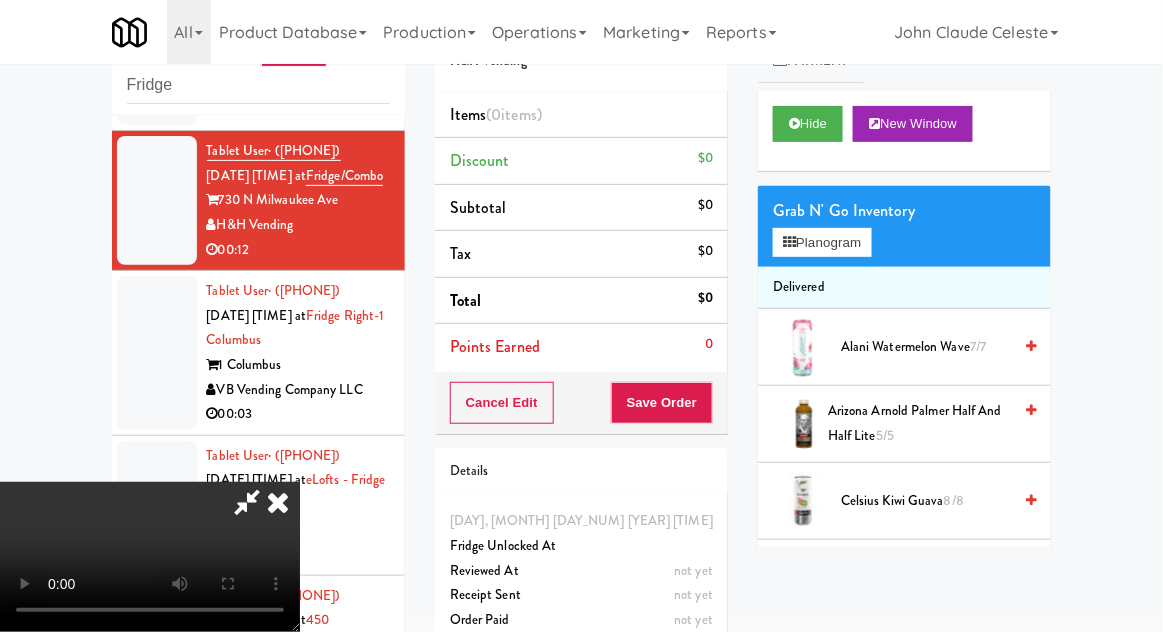 type 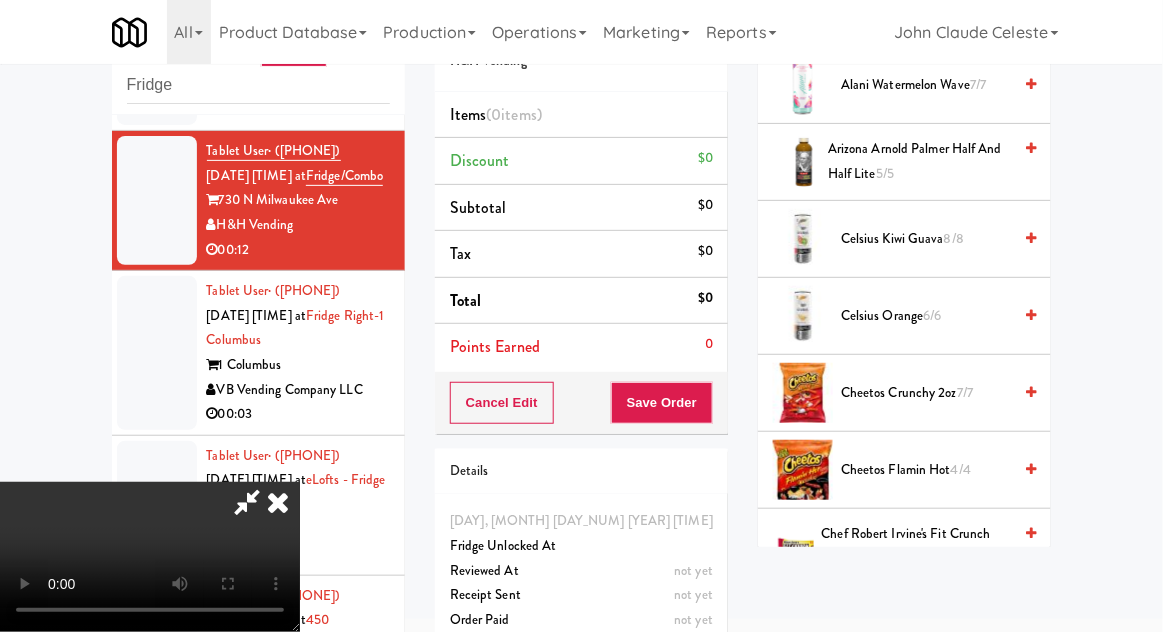 scroll, scrollTop: 278, scrollLeft: 0, axis: vertical 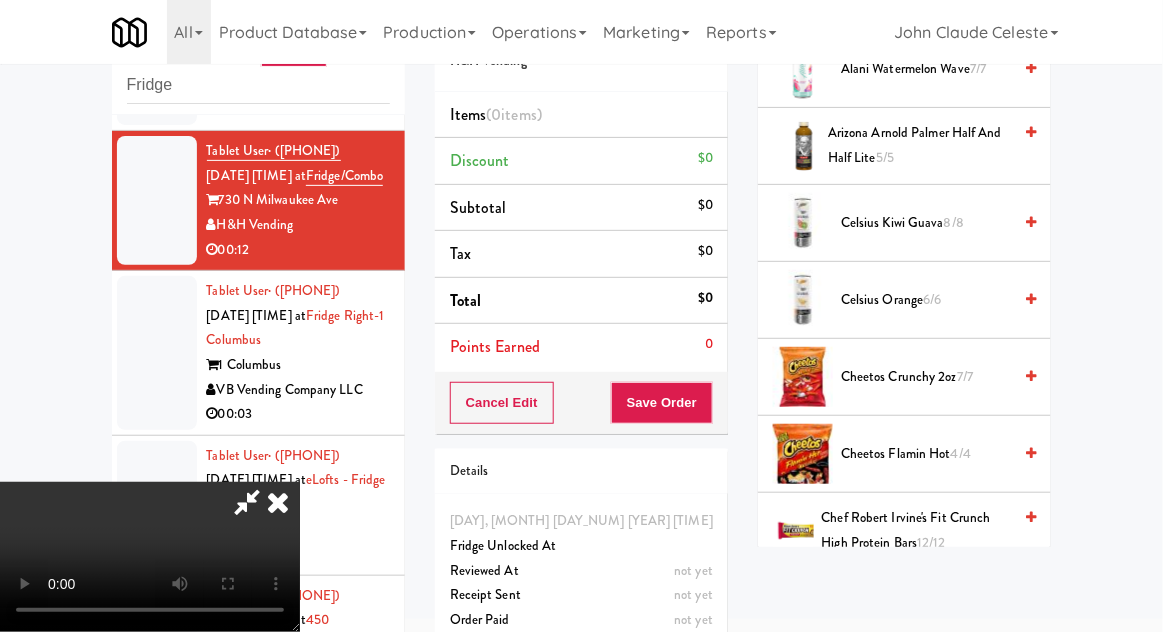 click on "Cheetos Flamin Hot  4/4" at bounding box center (926, 454) 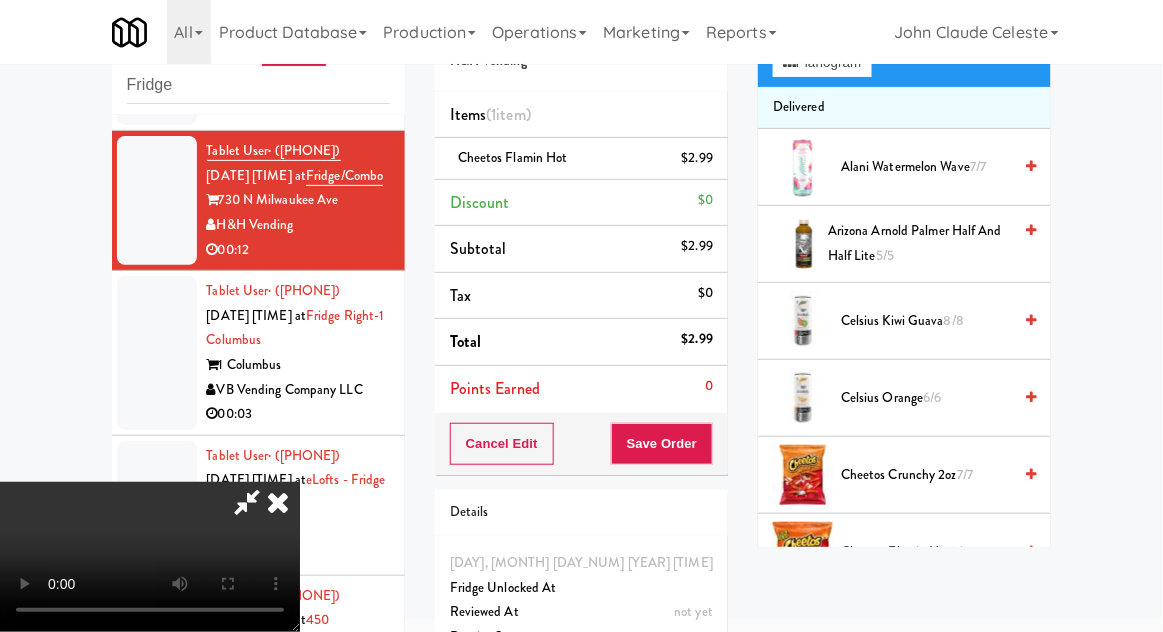 scroll, scrollTop: 0, scrollLeft: 0, axis: both 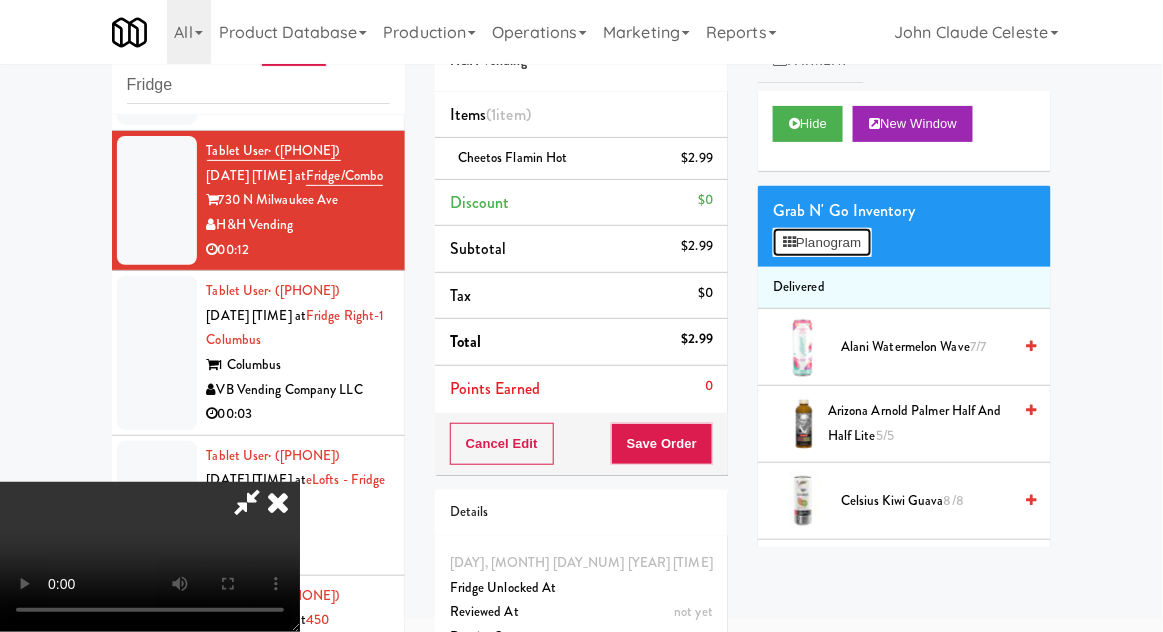 click on "Planogram" at bounding box center (822, 243) 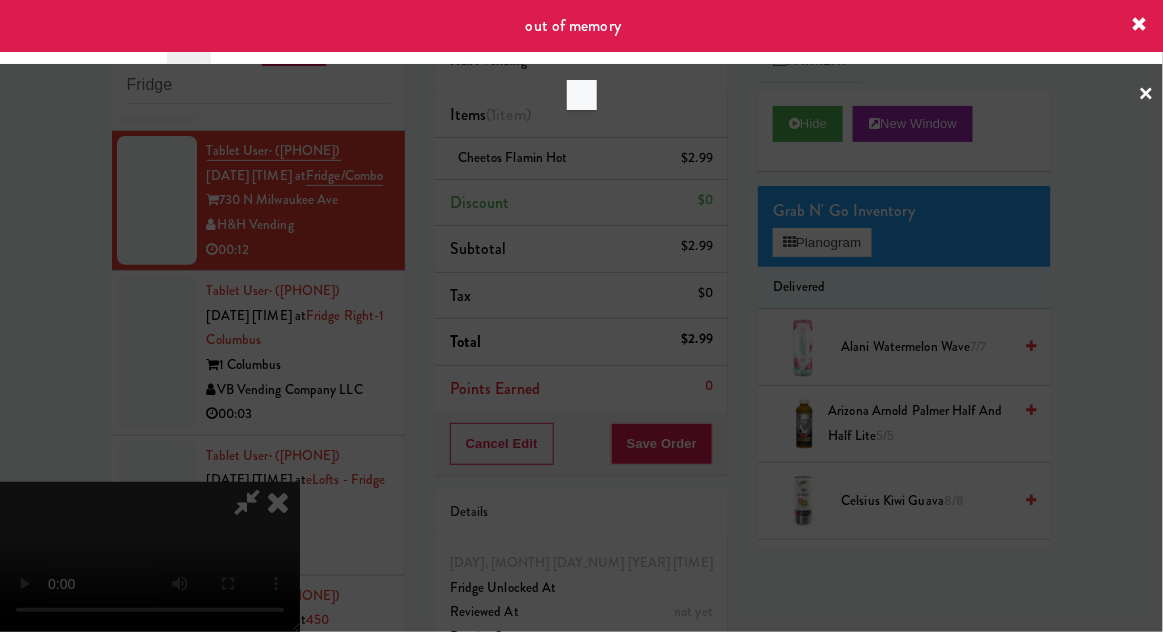 click at bounding box center [581, 316] 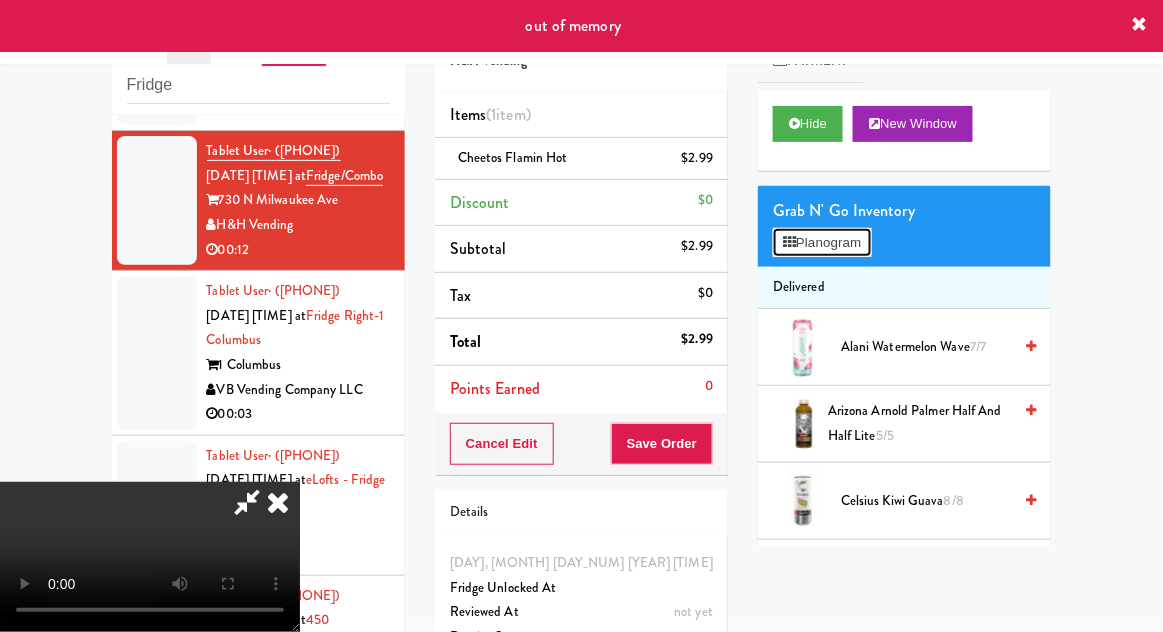 click on "Planogram" at bounding box center (822, 243) 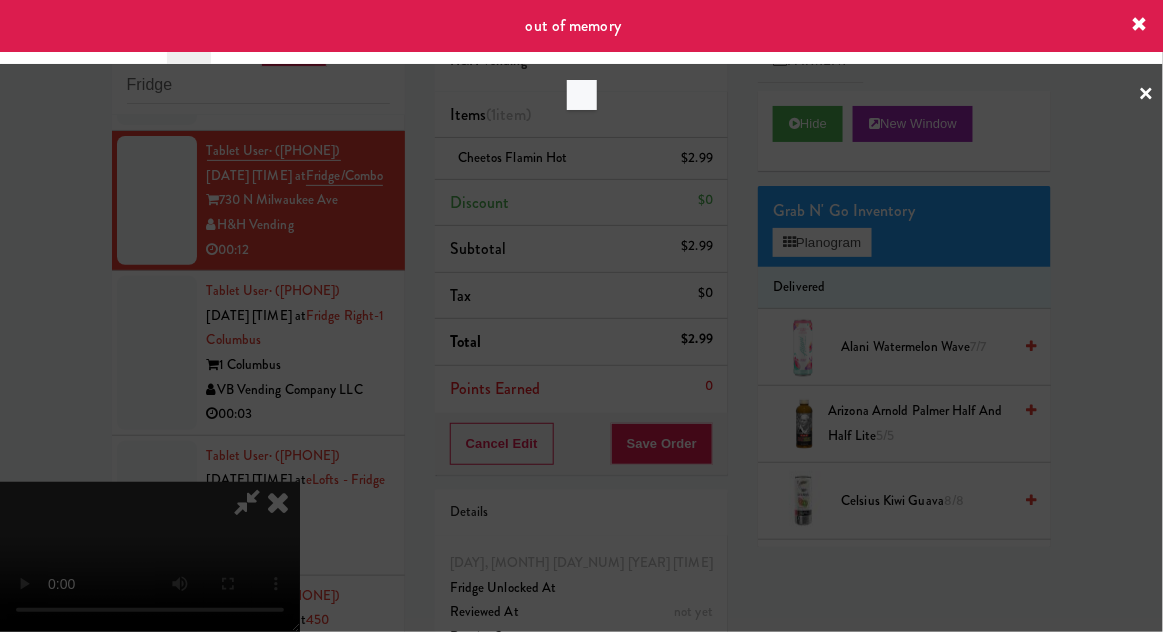 click at bounding box center [581, 316] 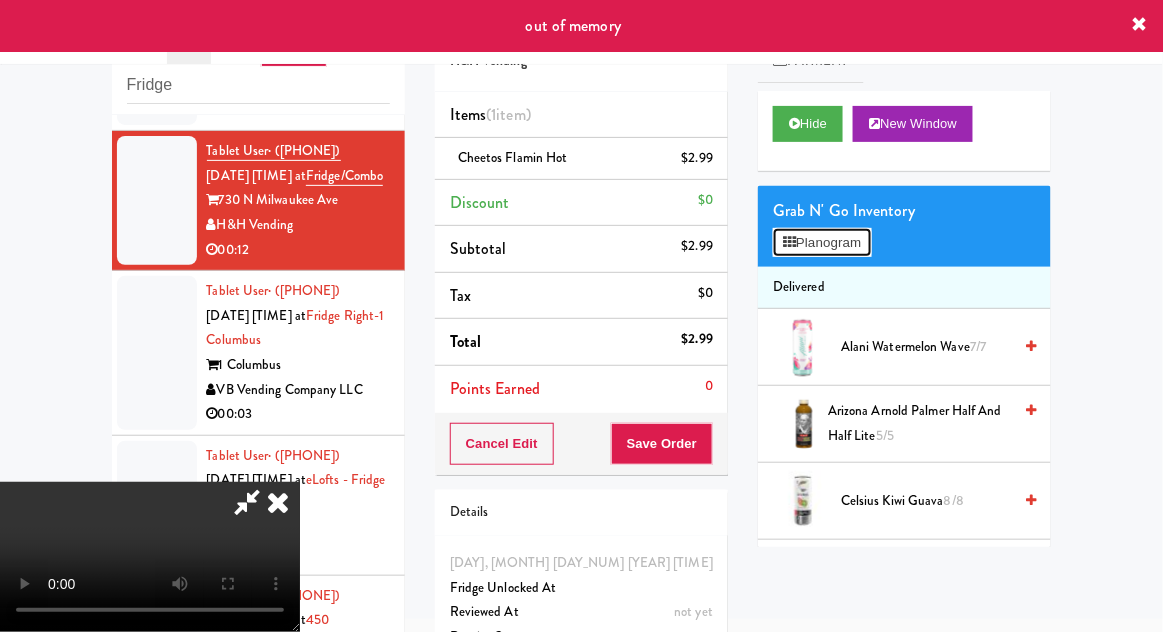 click on "Planogram" at bounding box center (822, 243) 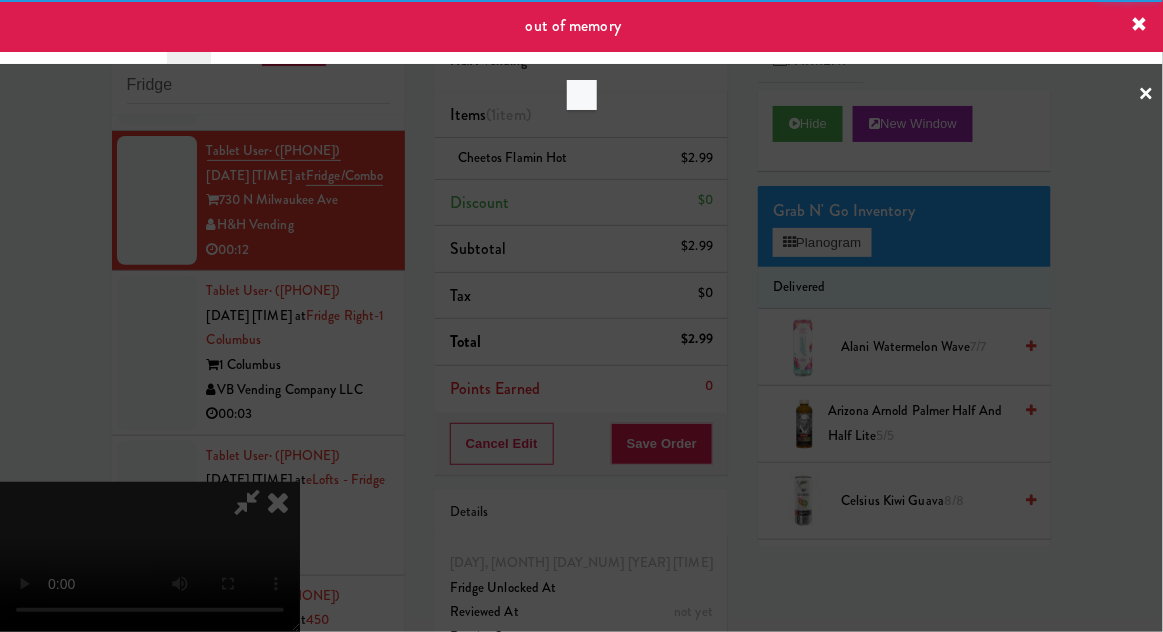 click at bounding box center [581, 316] 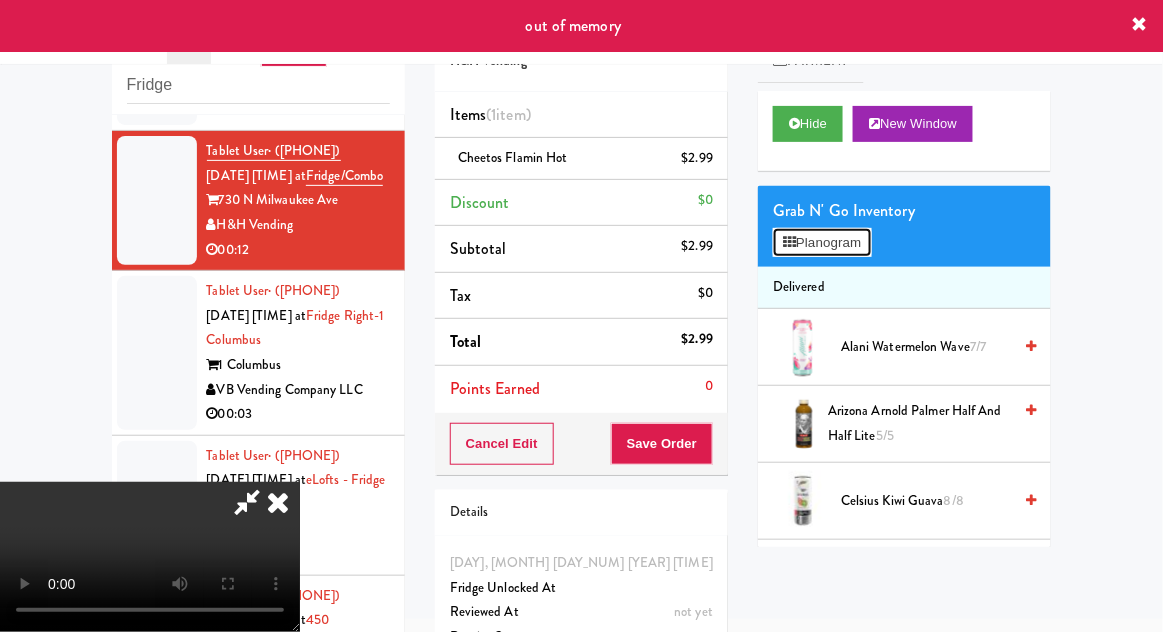 click on "Planogram" at bounding box center (822, 243) 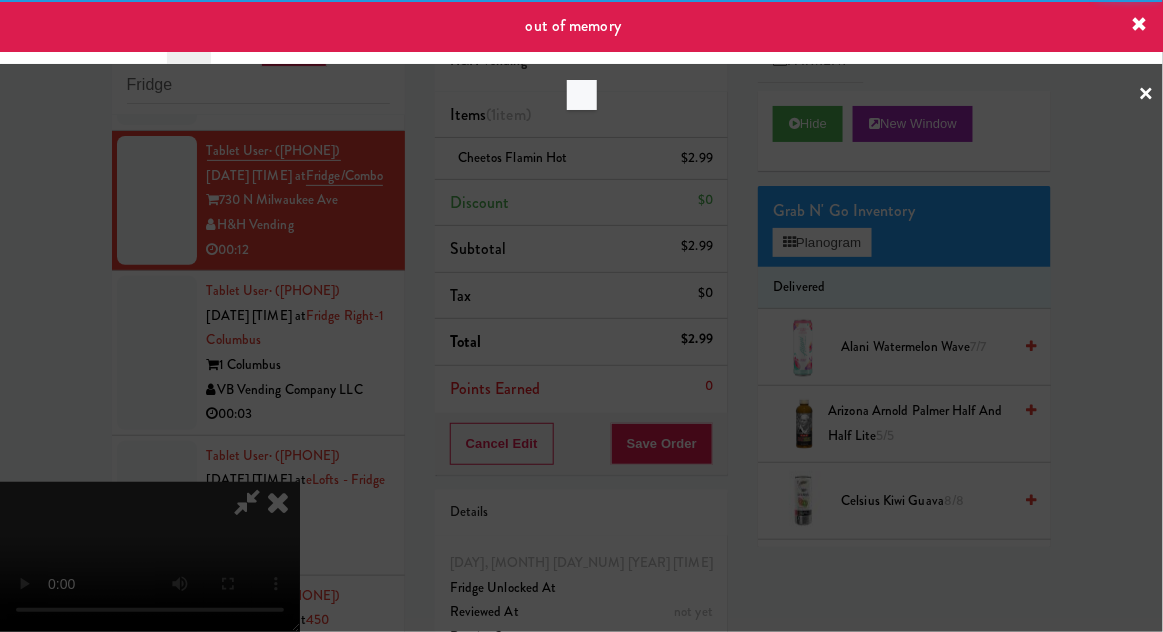 click at bounding box center (581, 316) 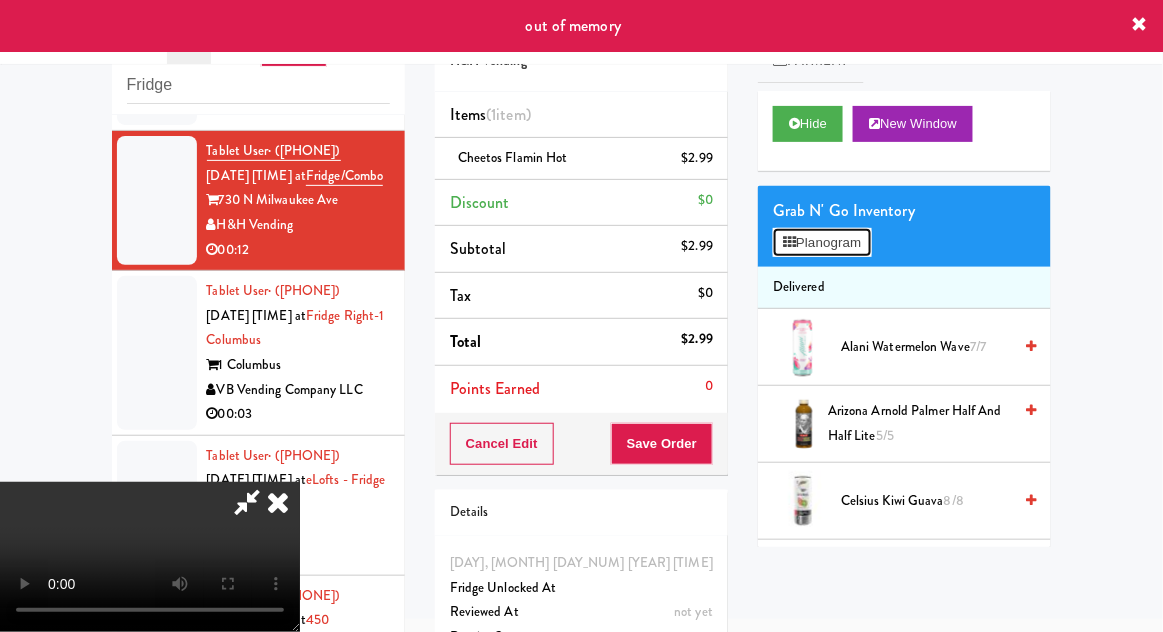 click on "Planogram" at bounding box center (822, 243) 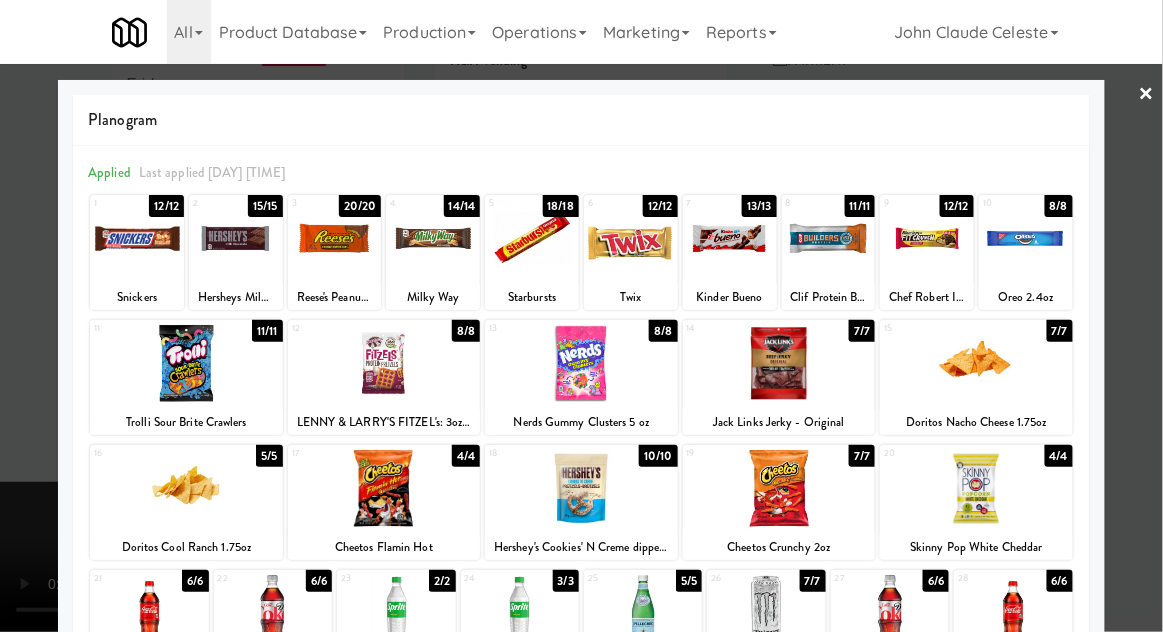 click at bounding box center (779, 363) 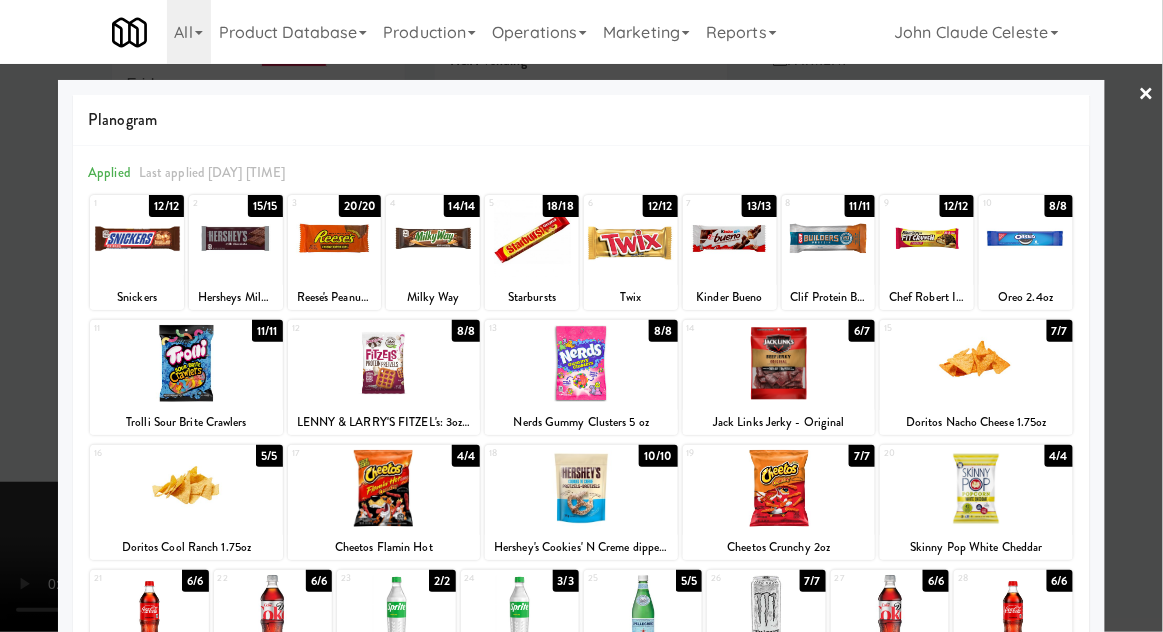 click at bounding box center [581, 316] 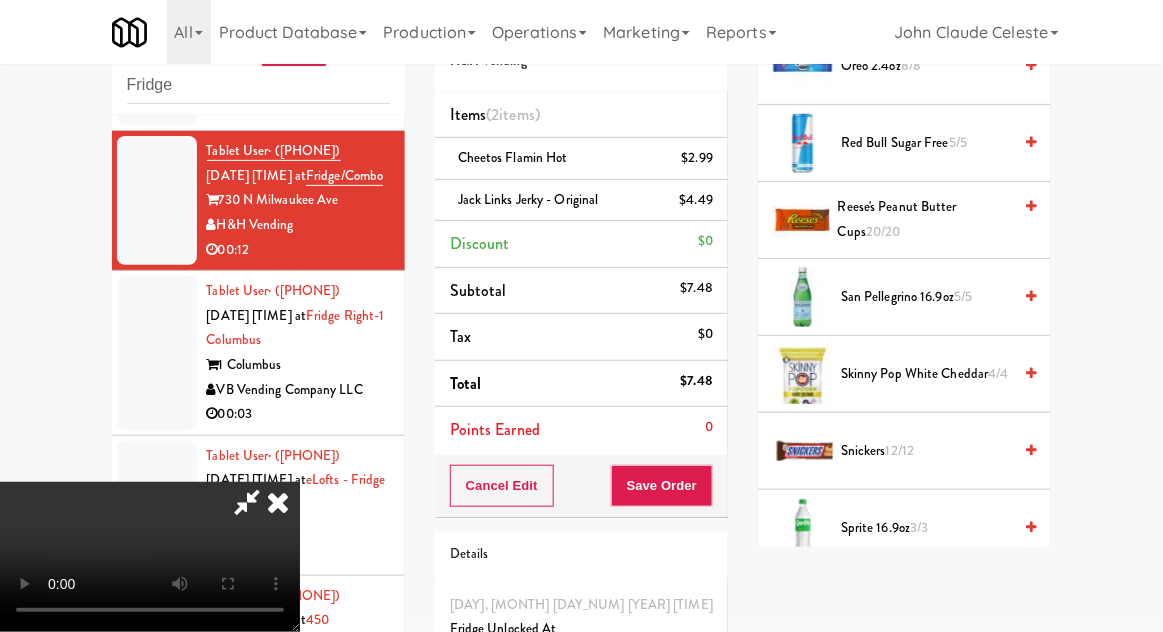 scroll, scrollTop: 2144, scrollLeft: 0, axis: vertical 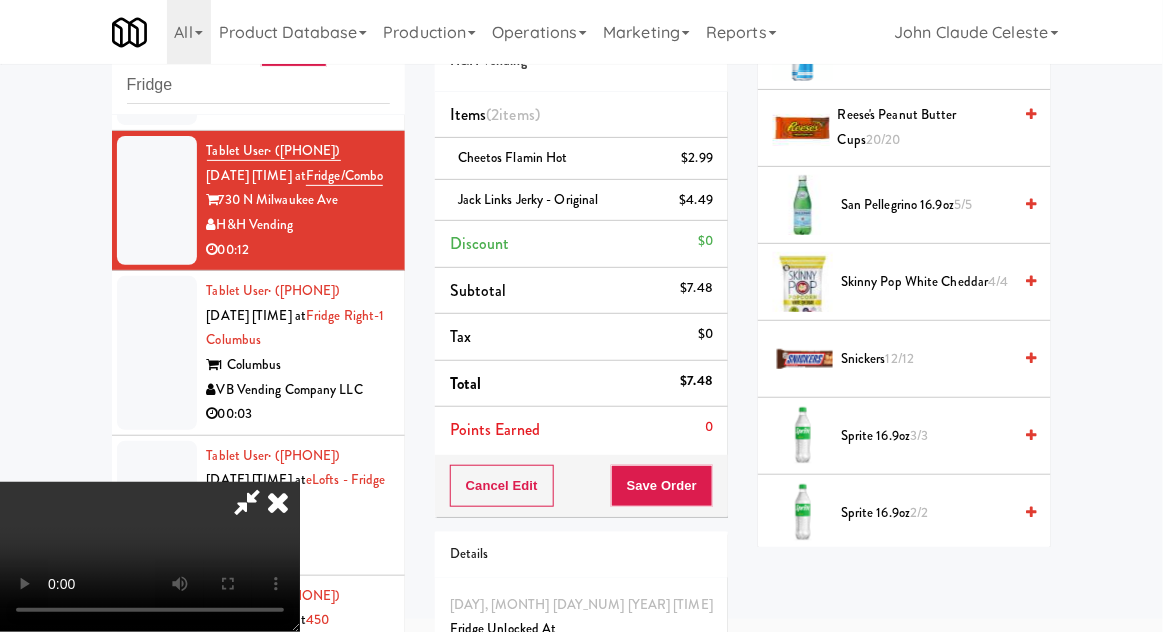 click on "Sprite 16.9oz  2/2" at bounding box center (926, 513) 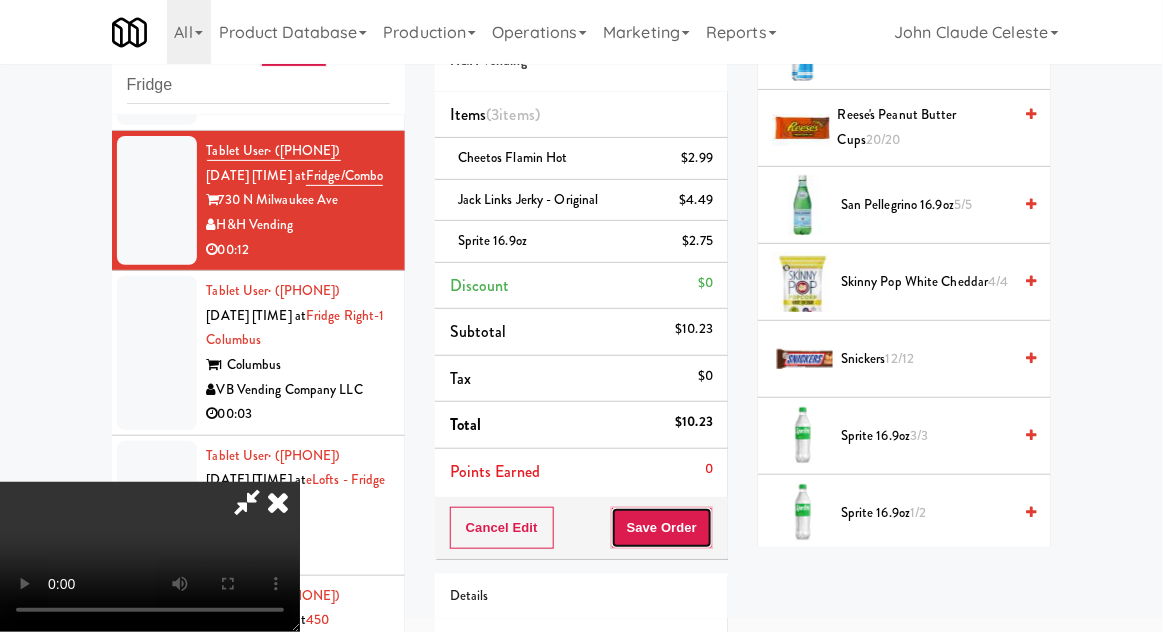 click on "Save Order" at bounding box center (662, 528) 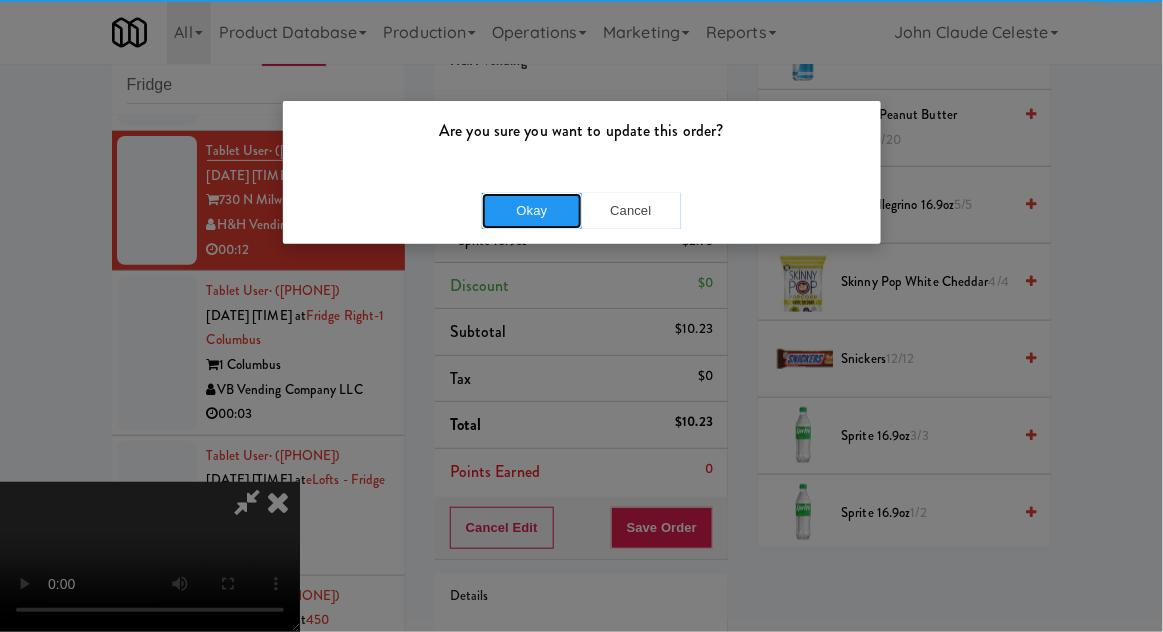 click on "Okay" at bounding box center (532, 211) 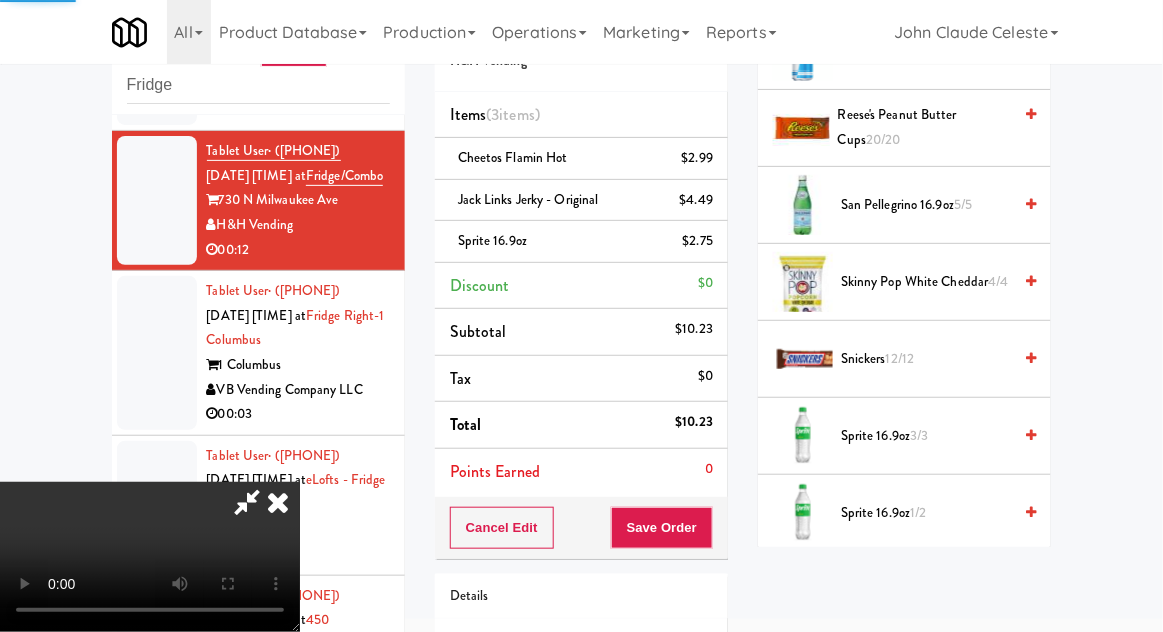 scroll, scrollTop: 197, scrollLeft: 0, axis: vertical 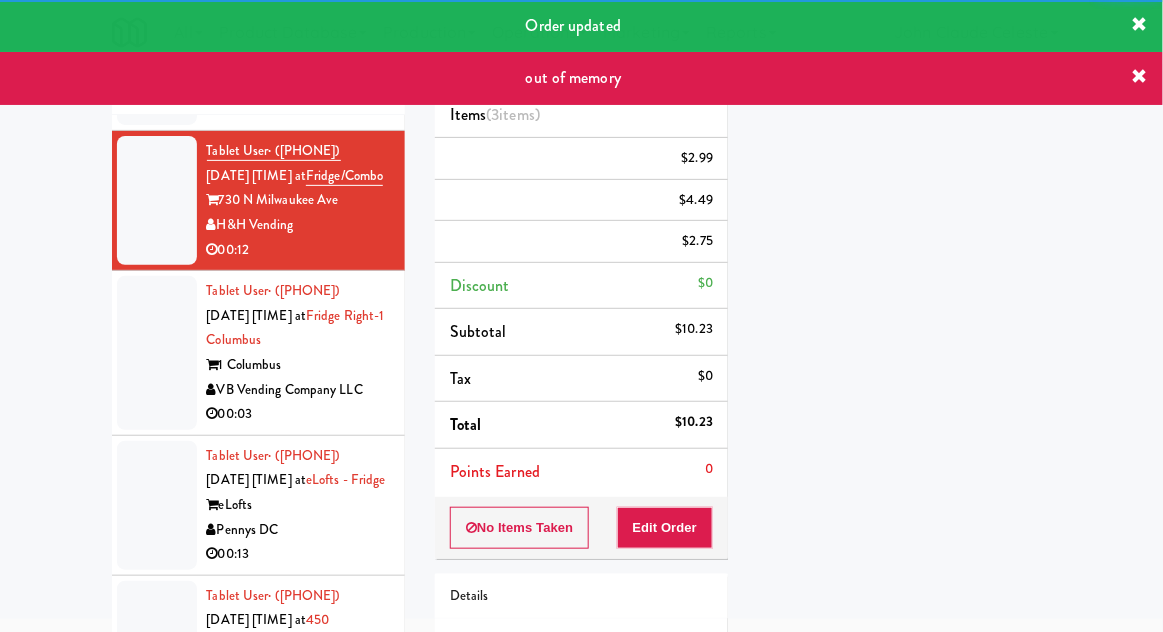 click at bounding box center (157, 353) 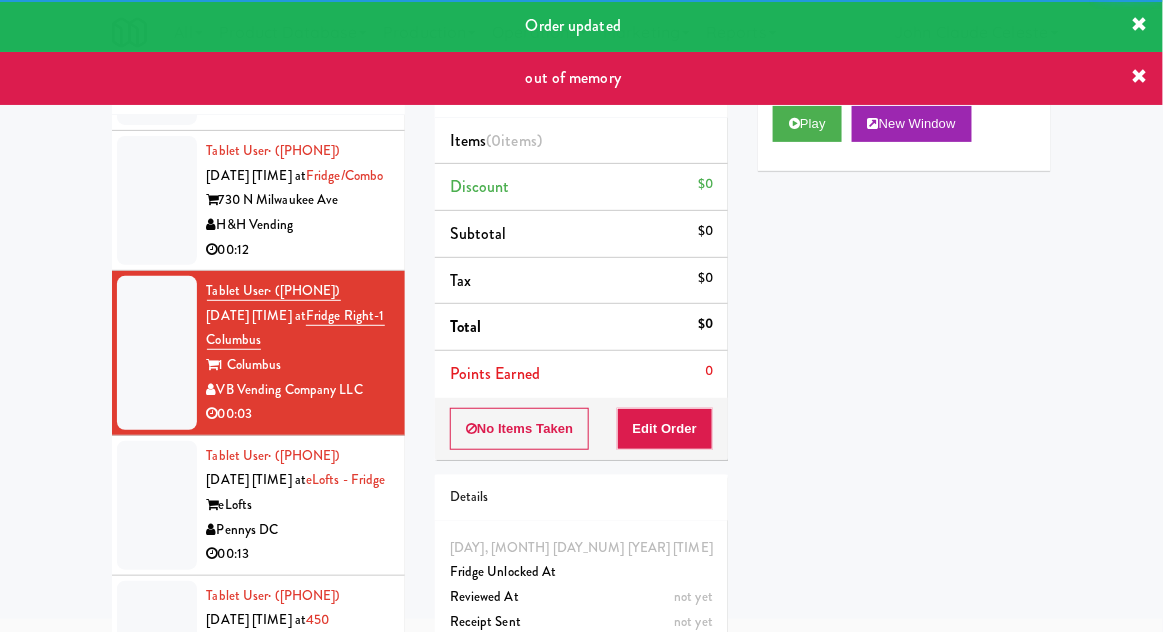 click at bounding box center (157, 200) 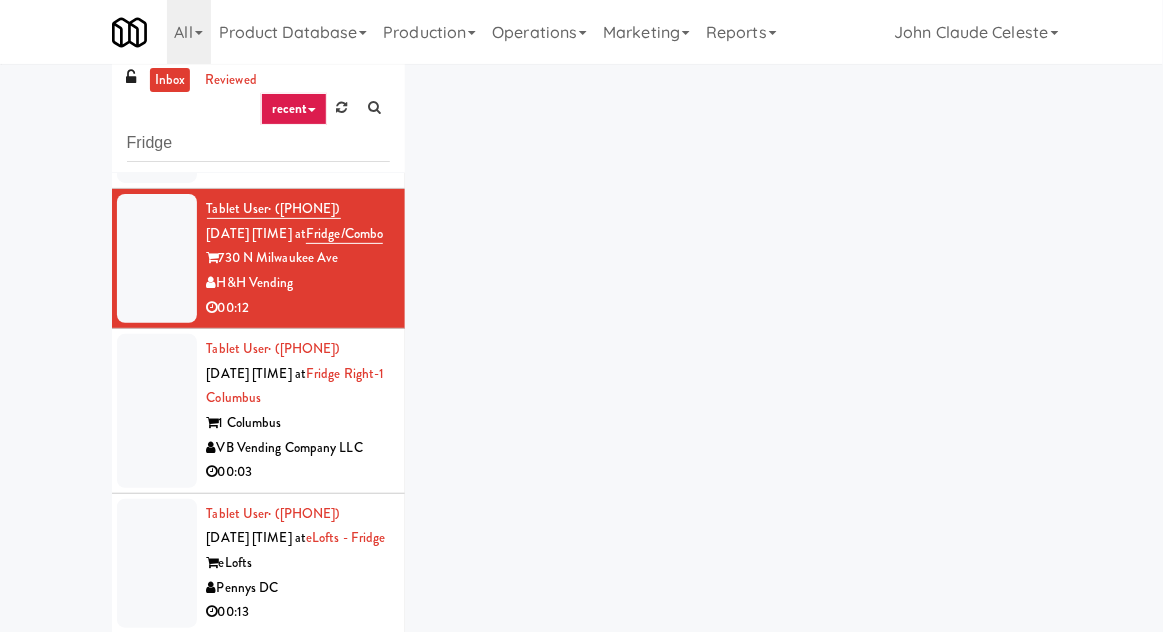 scroll, scrollTop: 18, scrollLeft: 0, axis: vertical 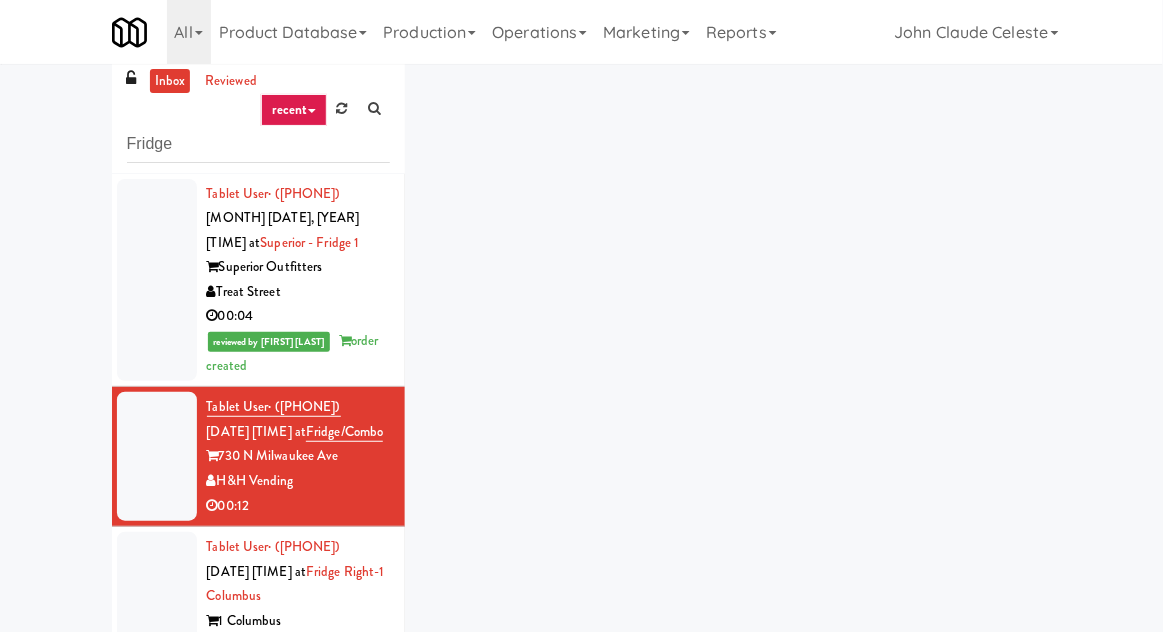 click at bounding box center [157, 280] 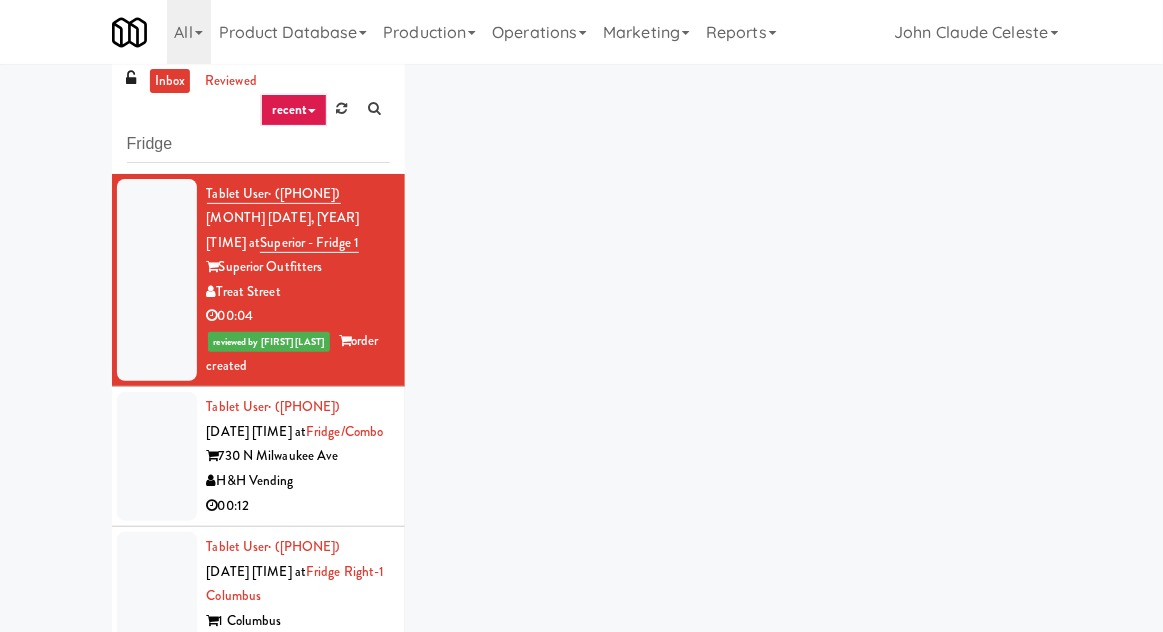 click at bounding box center [157, 456] 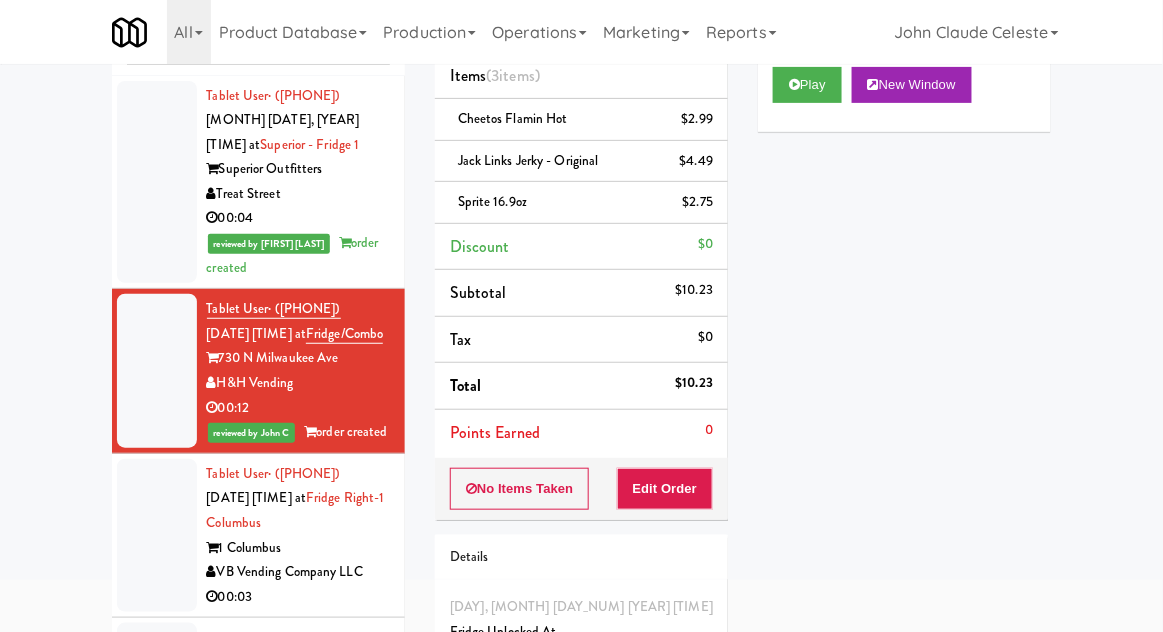 scroll, scrollTop: 133, scrollLeft: 0, axis: vertical 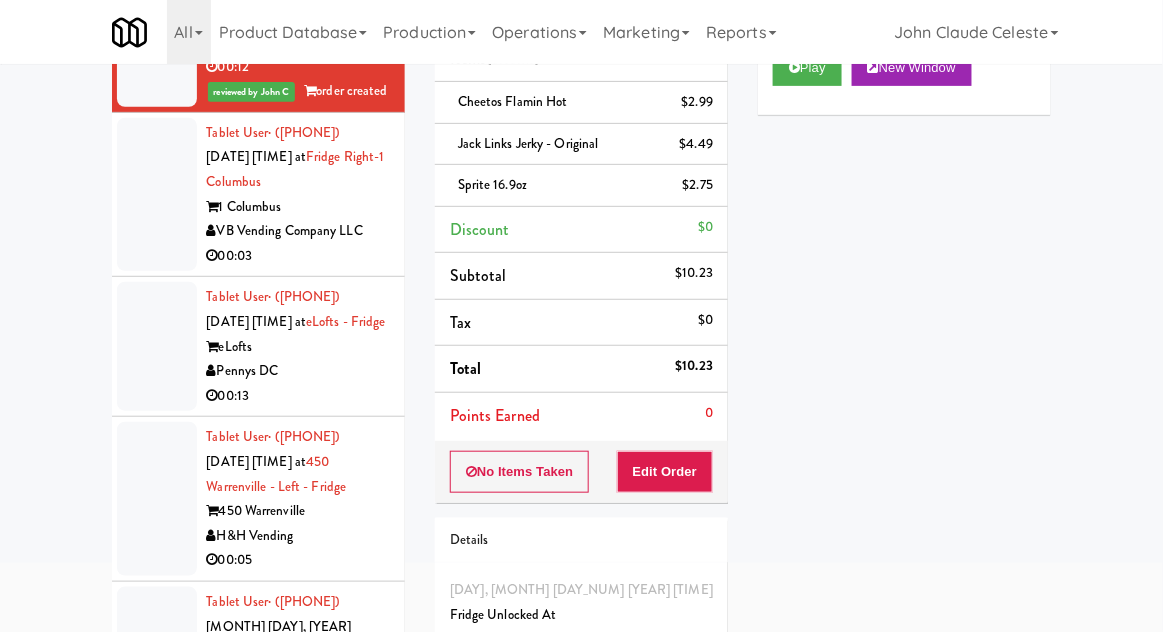 click at bounding box center (157, 195) 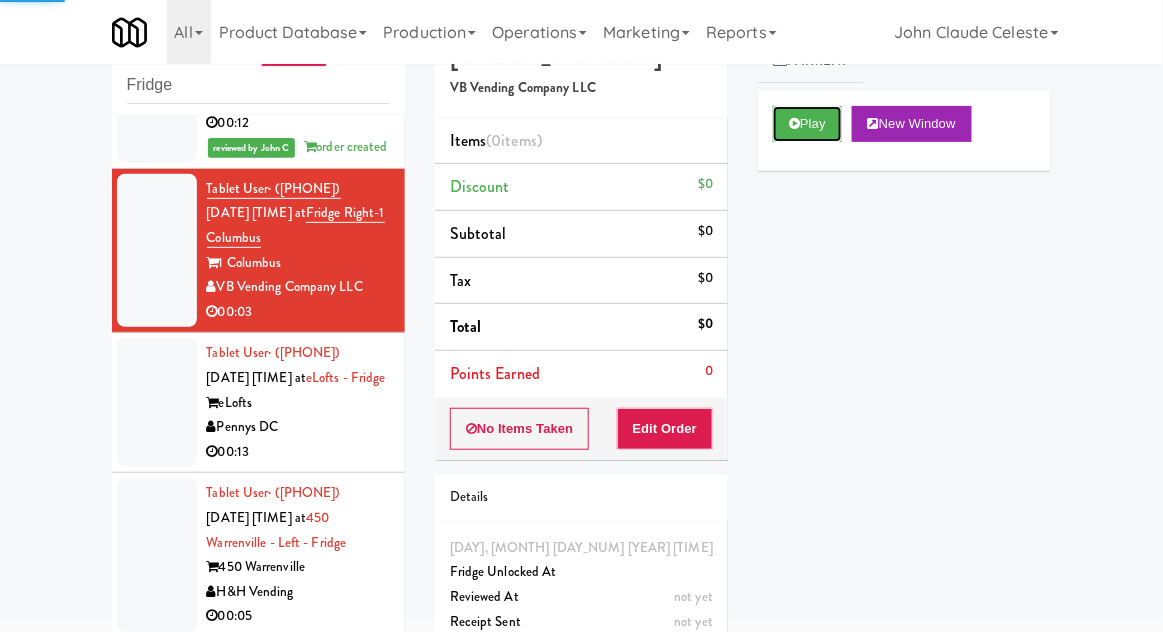 click on "Play" at bounding box center [807, 124] 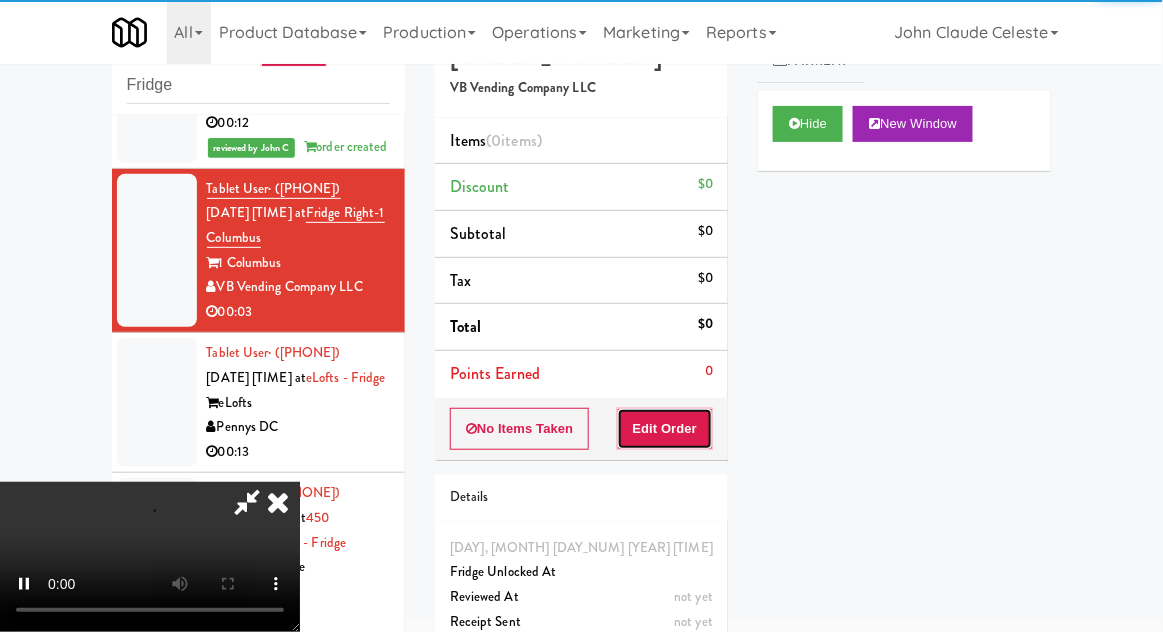 click on "Edit Order" at bounding box center [665, 429] 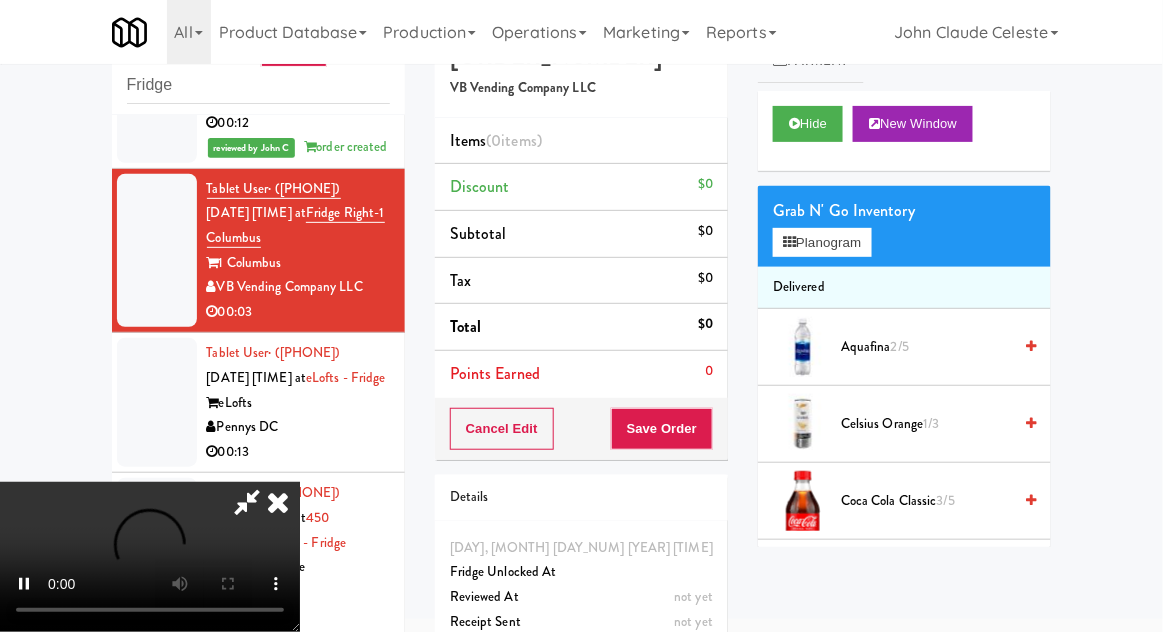 type 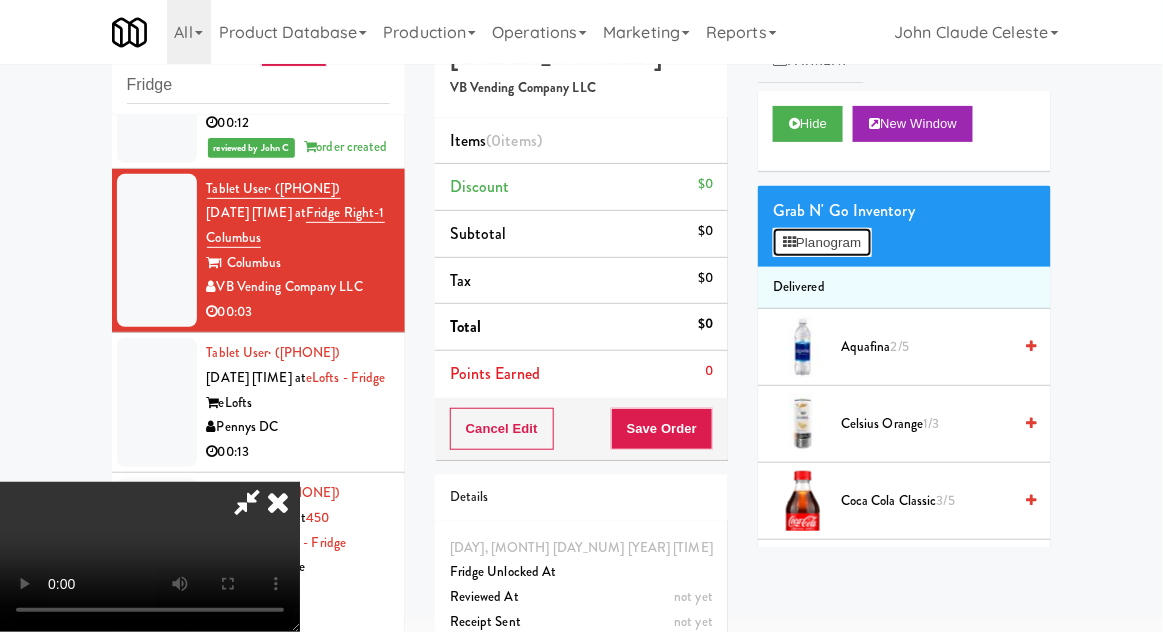 click on "Planogram" at bounding box center [822, 243] 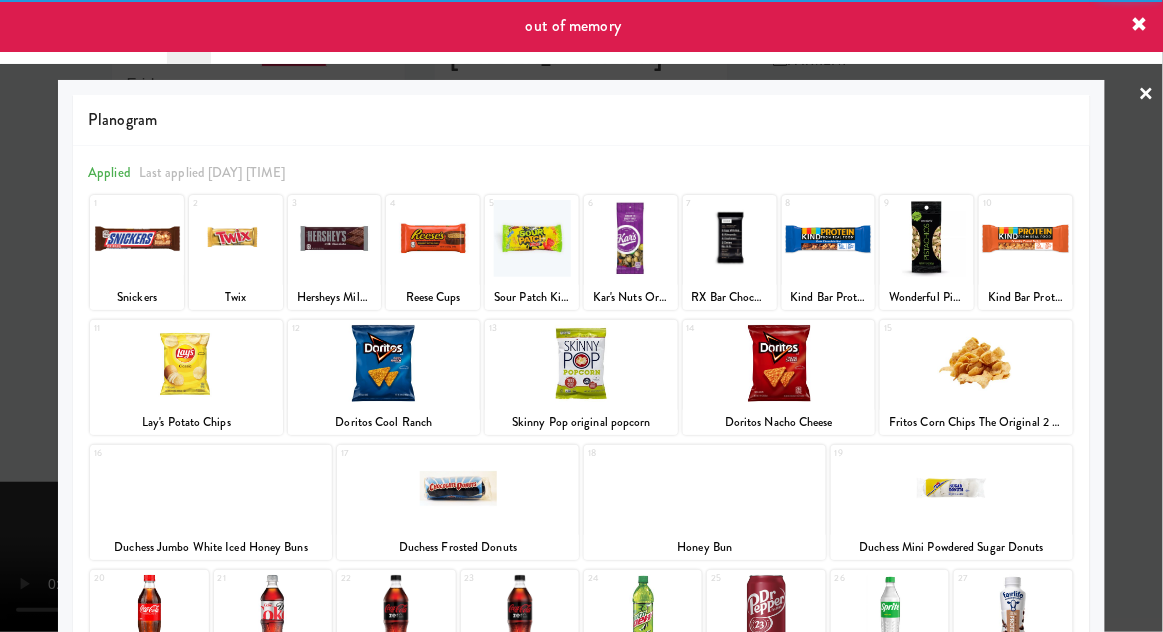 click at bounding box center (730, 238) 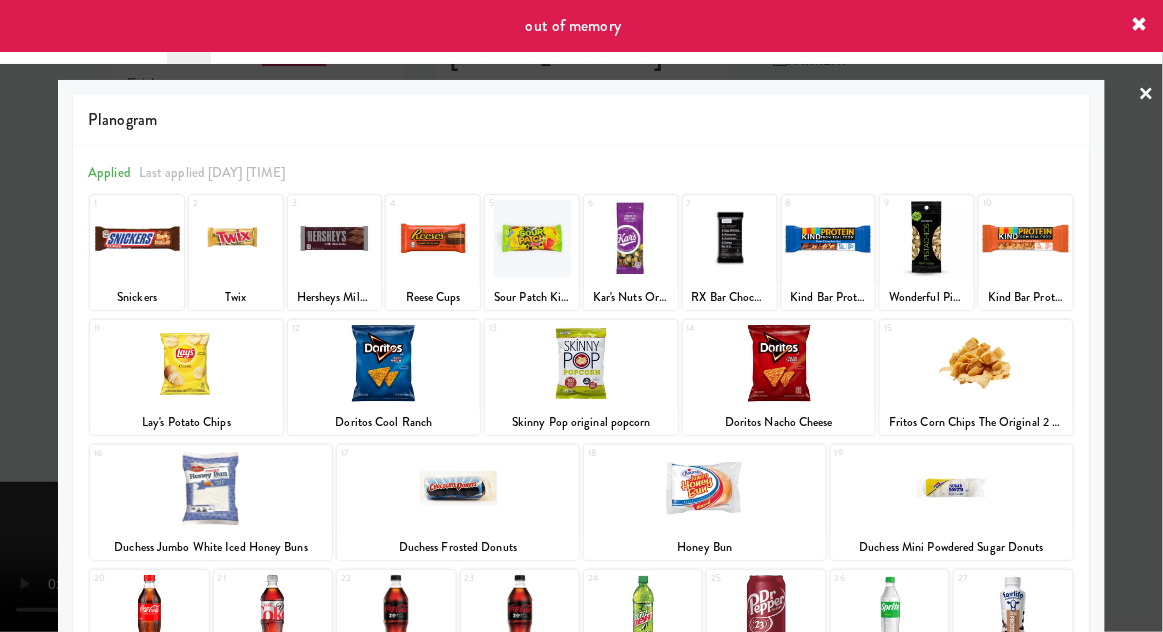 click at bounding box center (581, 316) 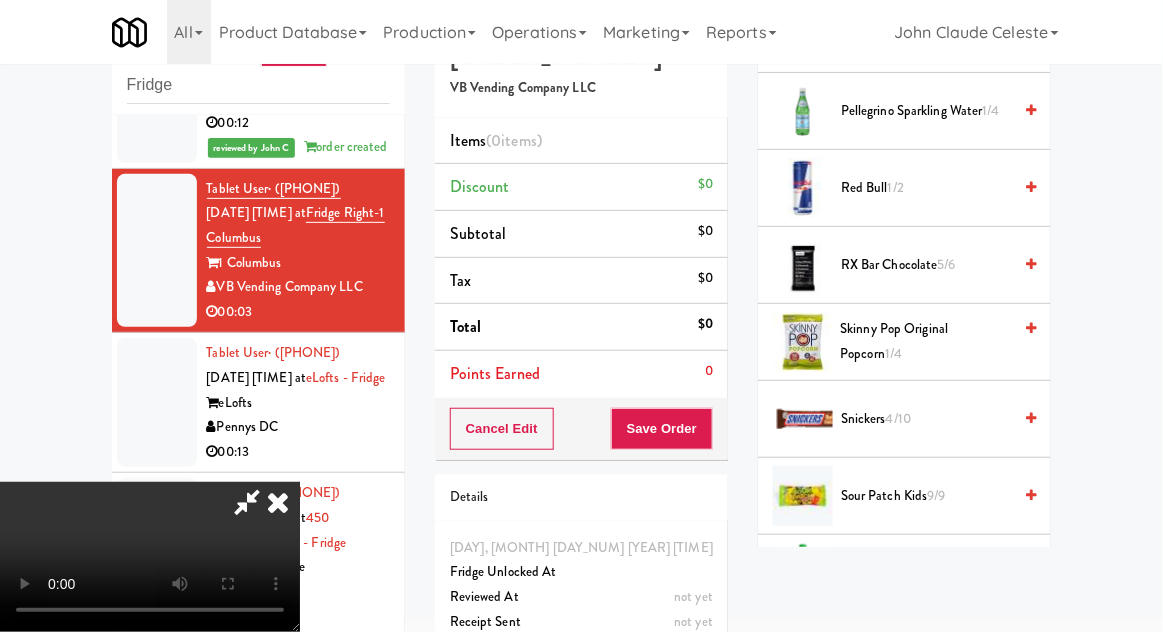 scroll, scrollTop: 1759, scrollLeft: 0, axis: vertical 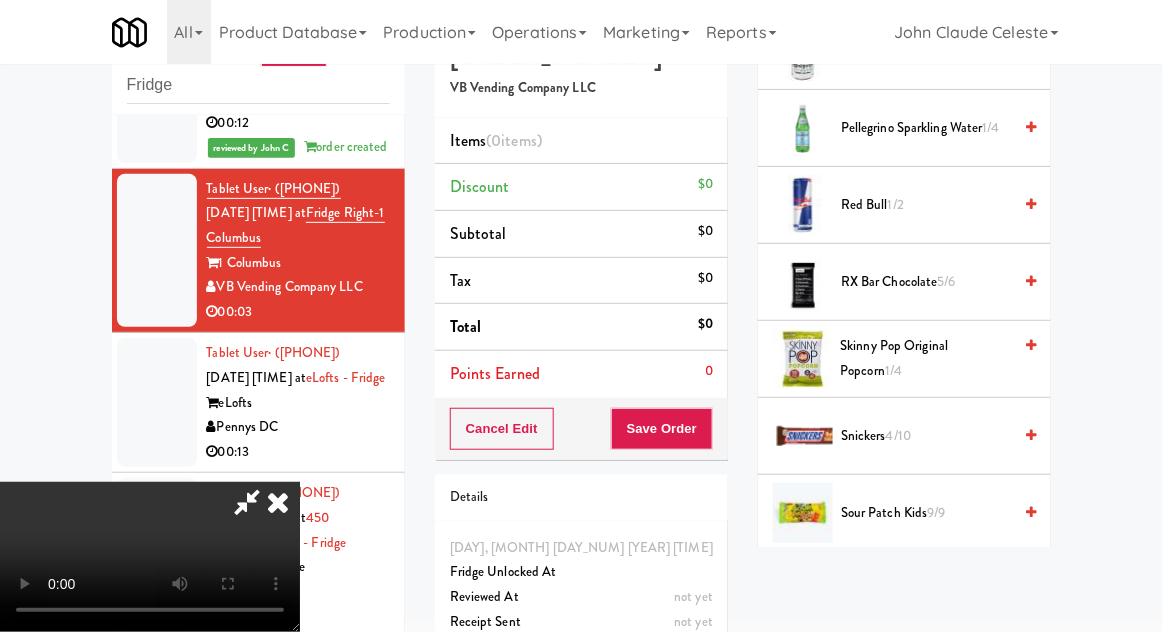 click on "5/6" at bounding box center [947, 281] 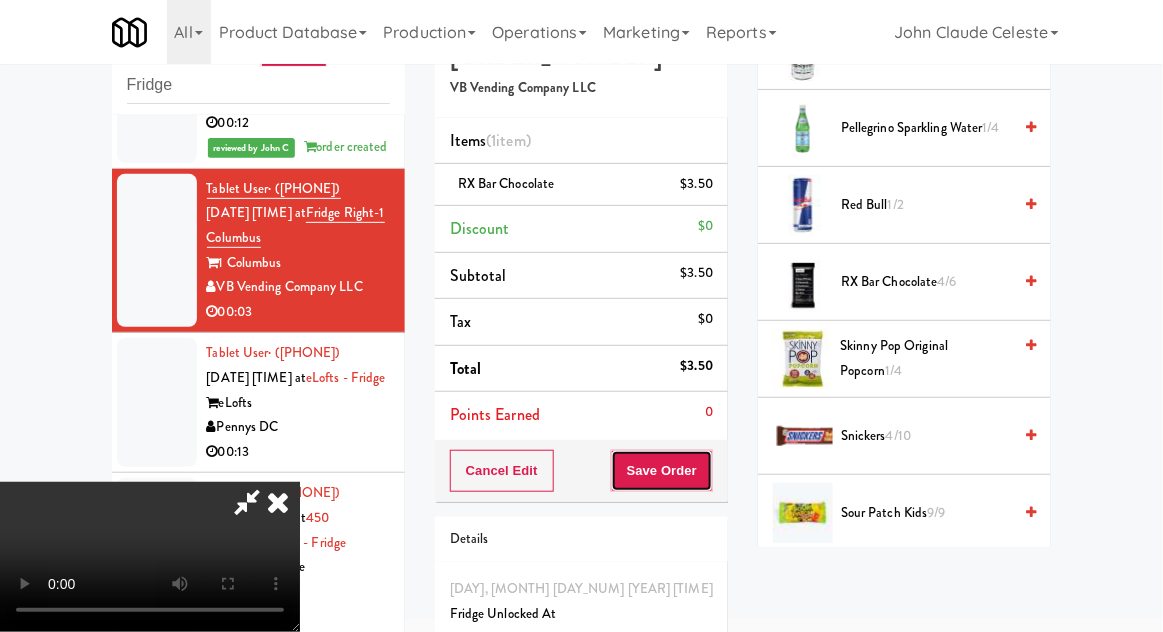 click on "Save Order" at bounding box center (662, 471) 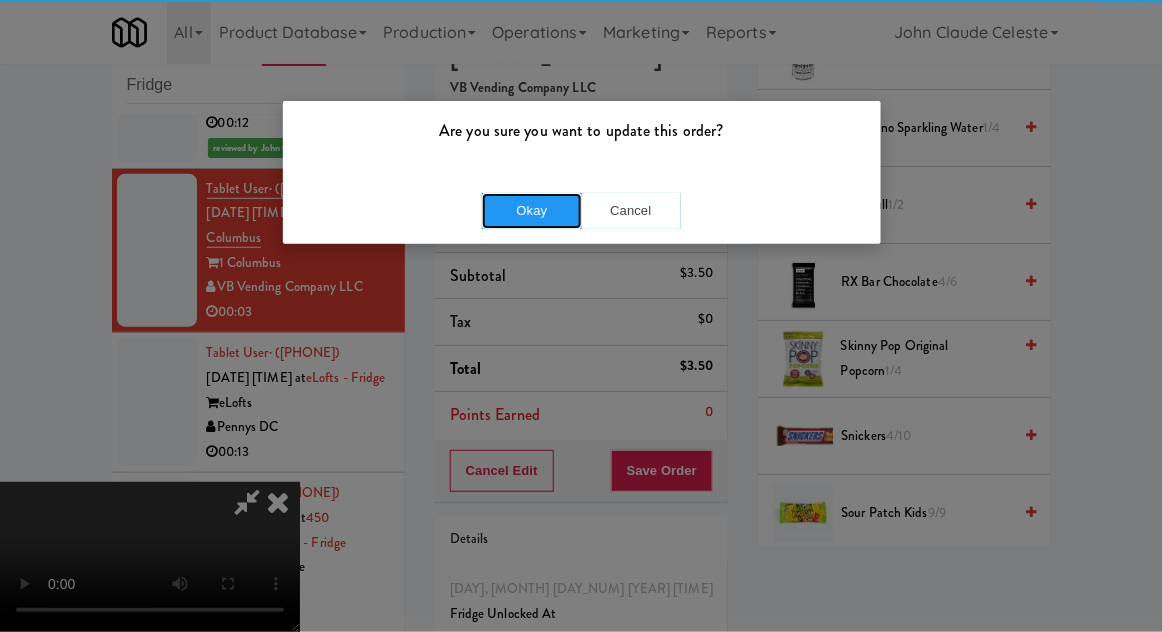 click on "Okay" at bounding box center [532, 211] 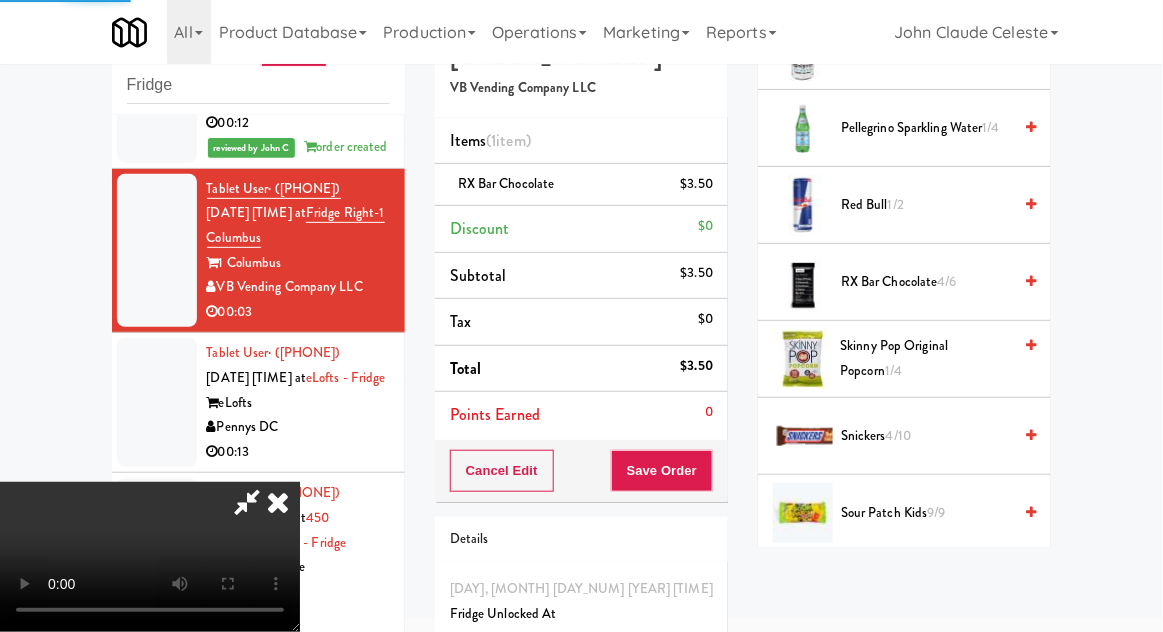 scroll, scrollTop: 197, scrollLeft: 0, axis: vertical 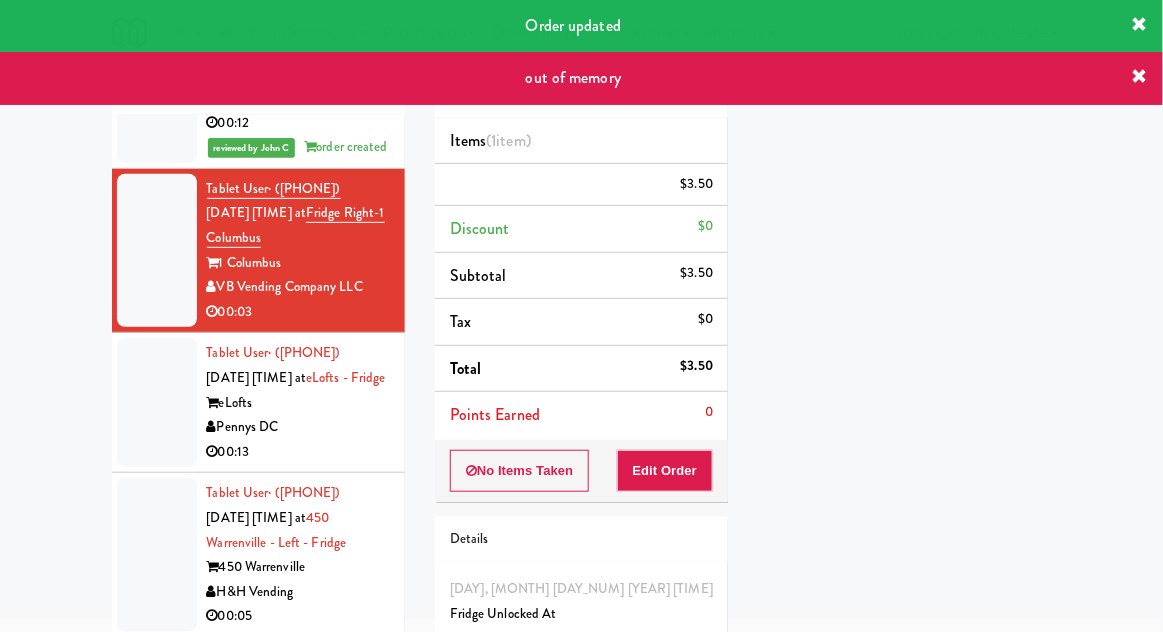 click at bounding box center (157, 402) 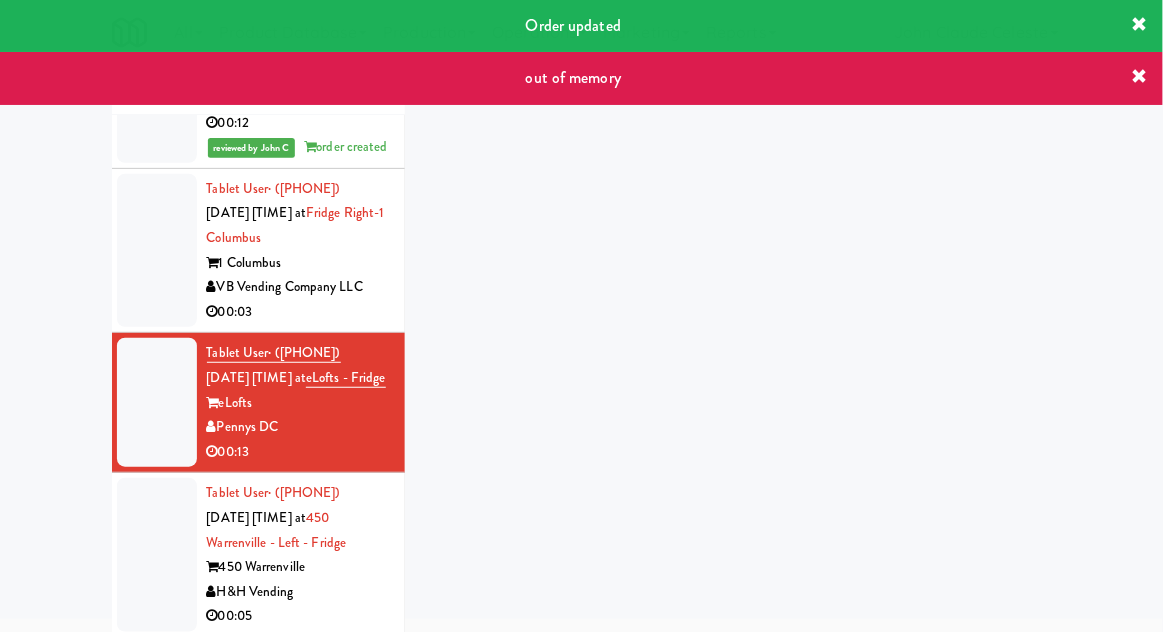 click at bounding box center (157, 251) 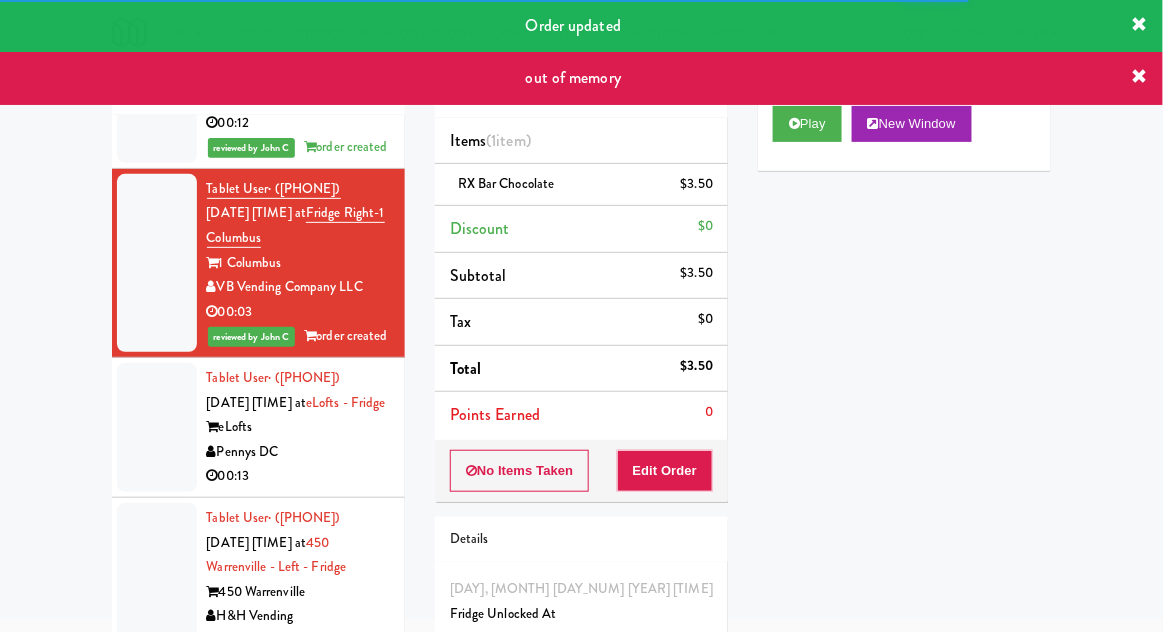 click at bounding box center [157, 427] 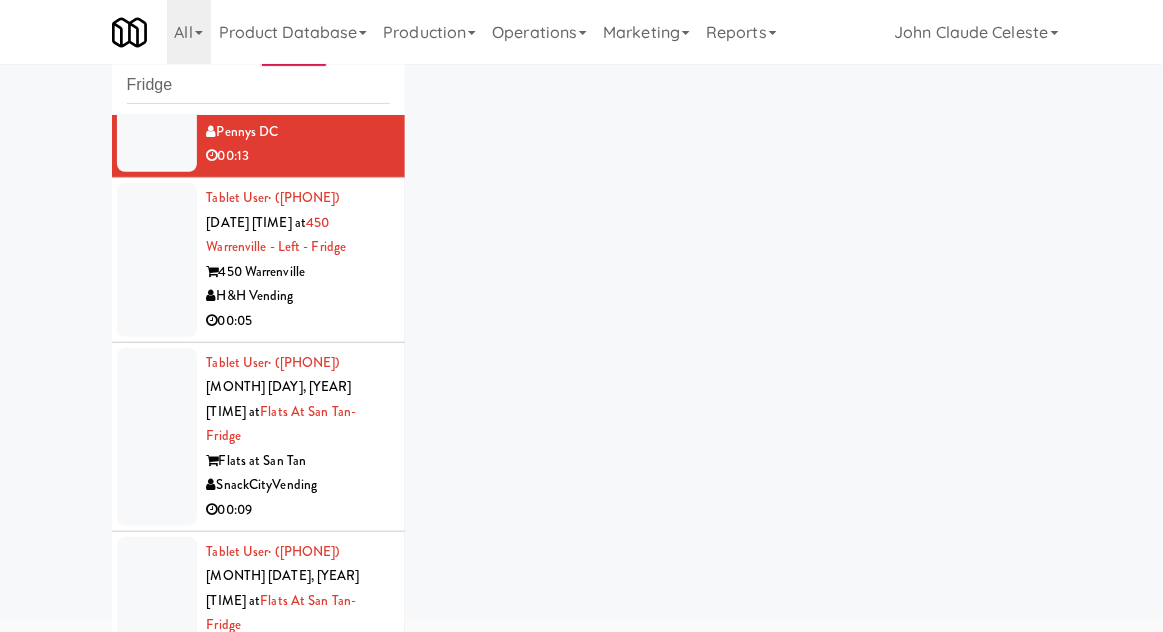 scroll, scrollTop: 643, scrollLeft: 0, axis: vertical 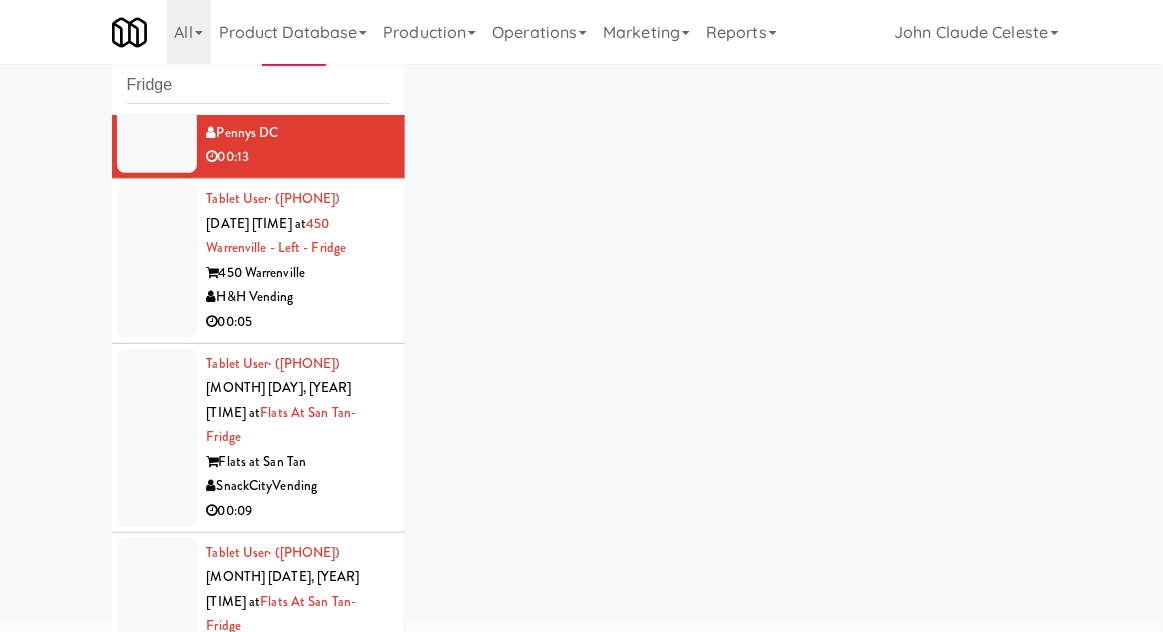 click at bounding box center [157, 261] 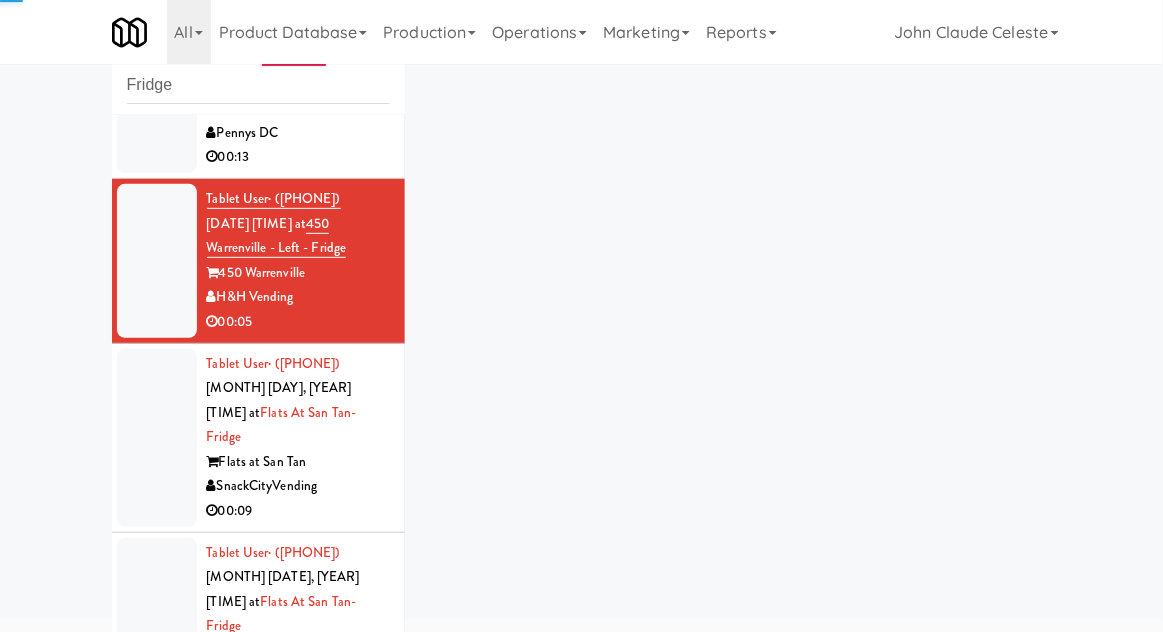 click at bounding box center [157, 108] 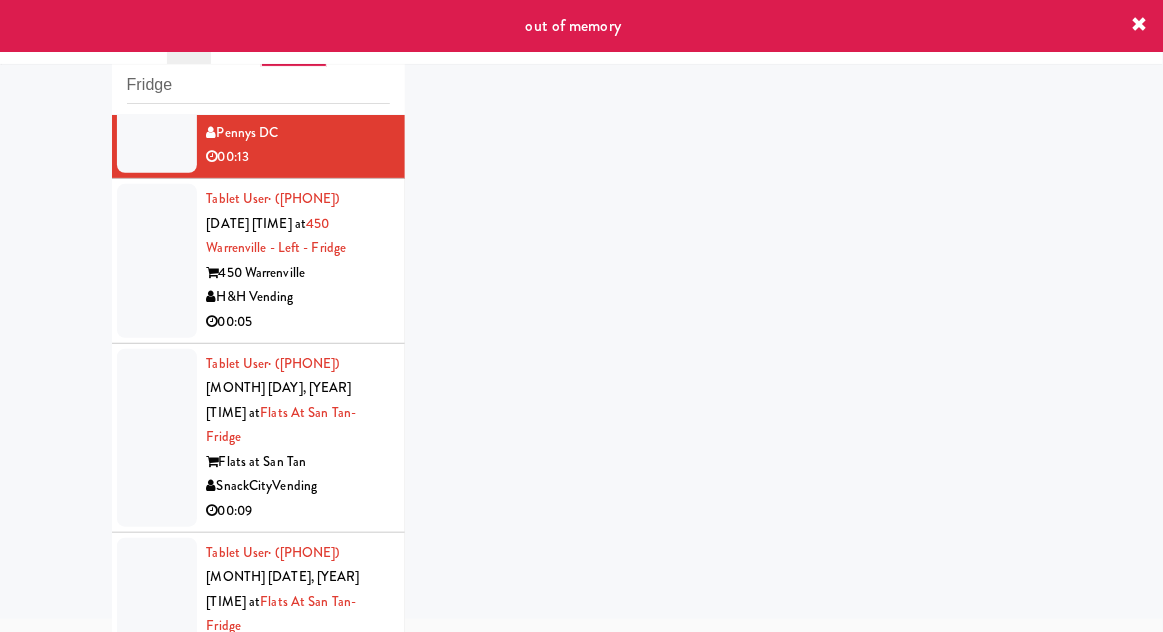 click at bounding box center (157, 261) 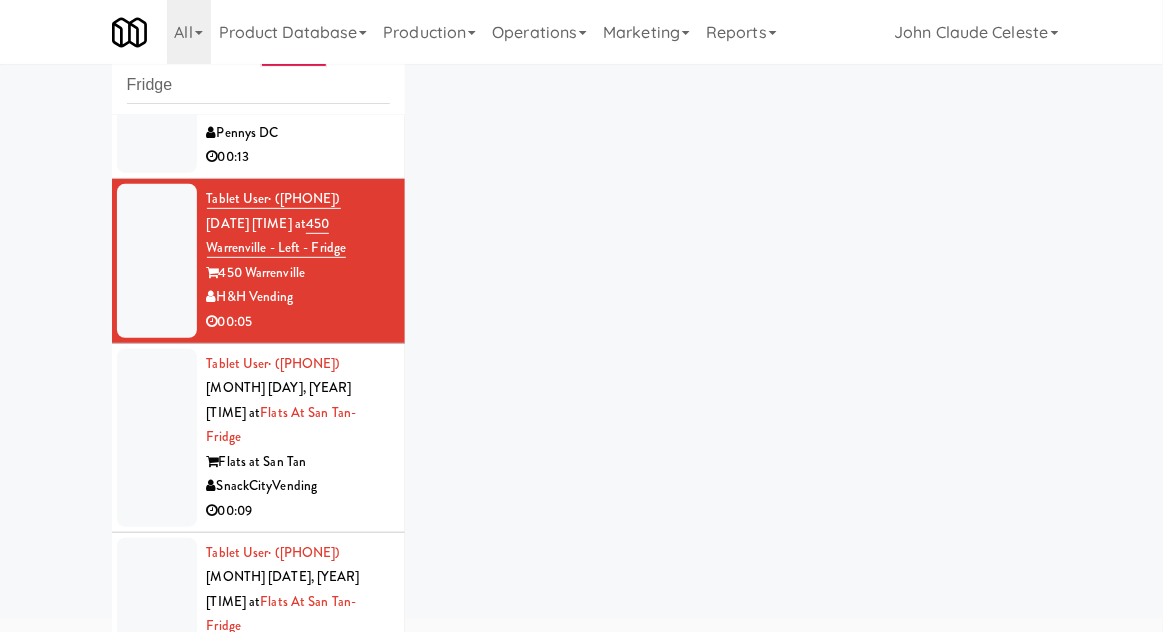 click at bounding box center (157, 108) 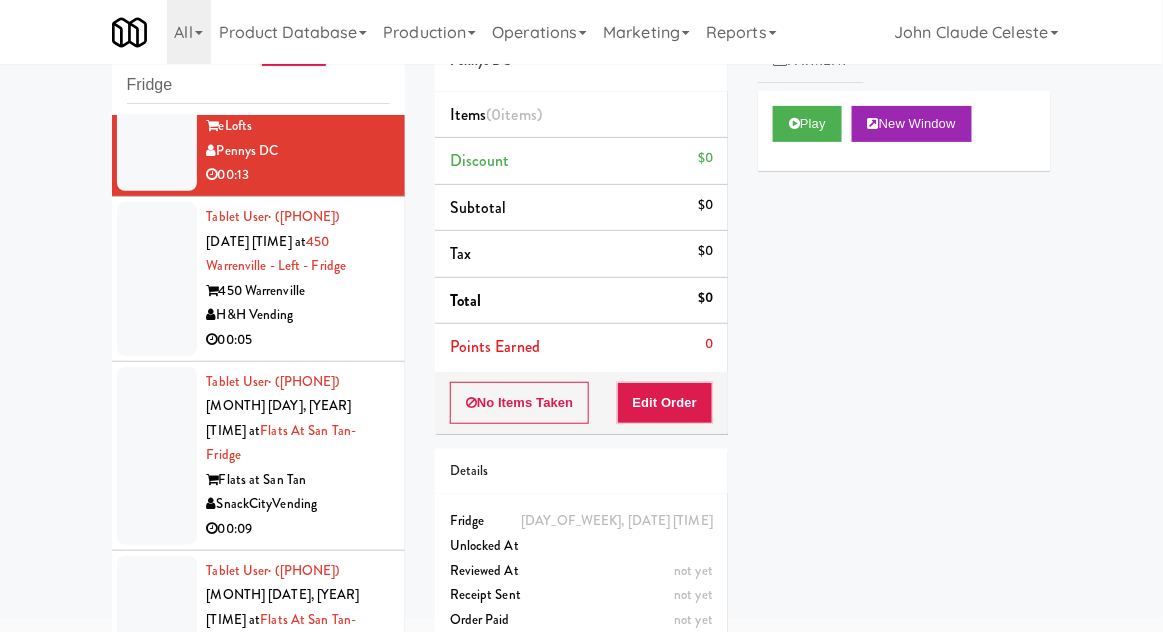 scroll, scrollTop: 625, scrollLeft: 0, axis: vertical 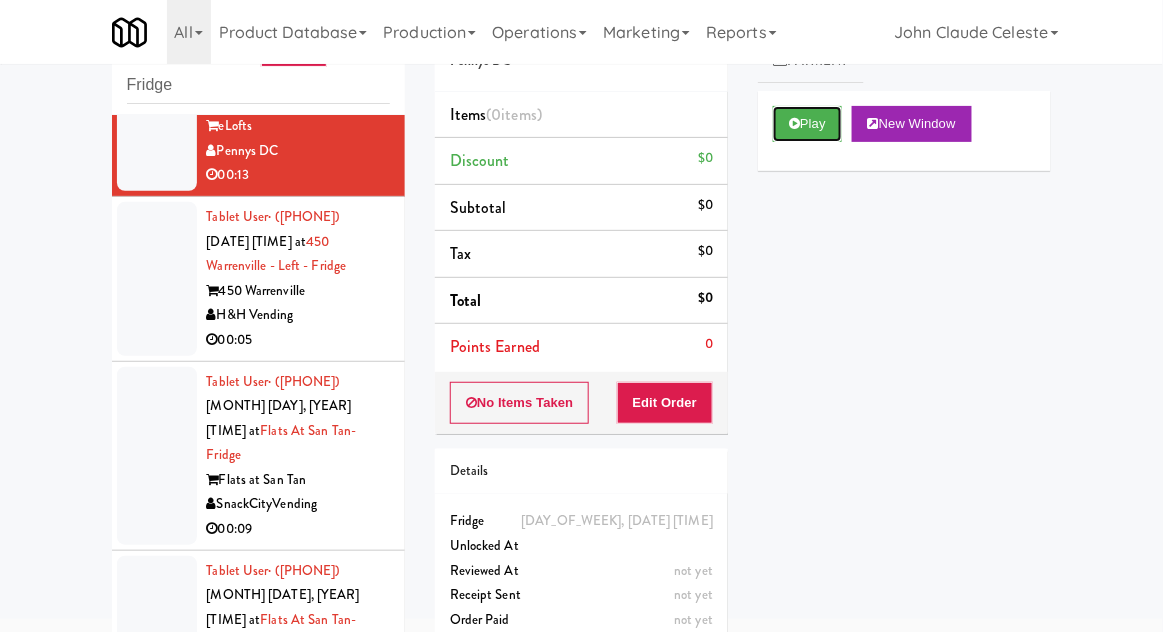 click on "Play" at bounding box center (807, 124) 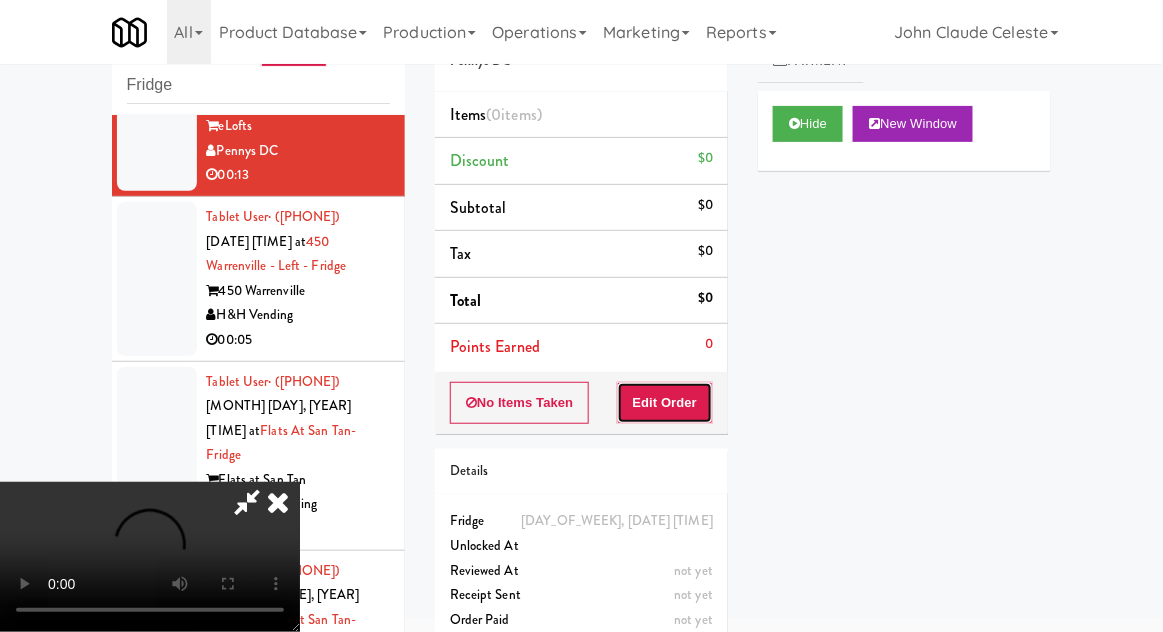 click on "Edit Order" at bounding box center (665, 403) 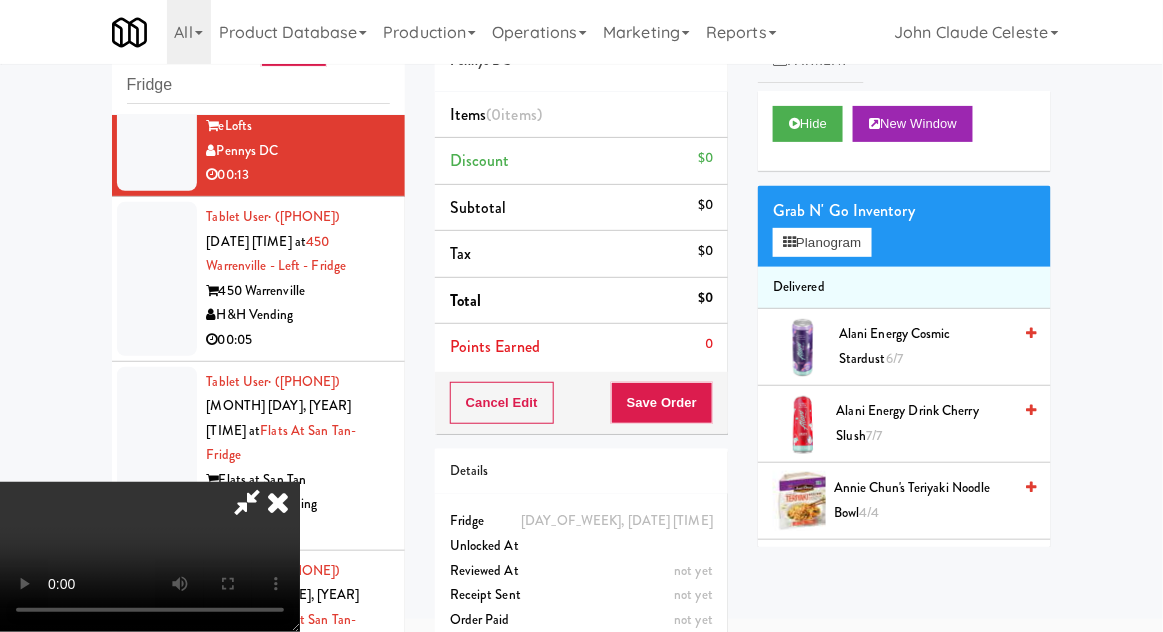 scroll, scrollTop: 73, scrollLeft: 0, axis: vertical 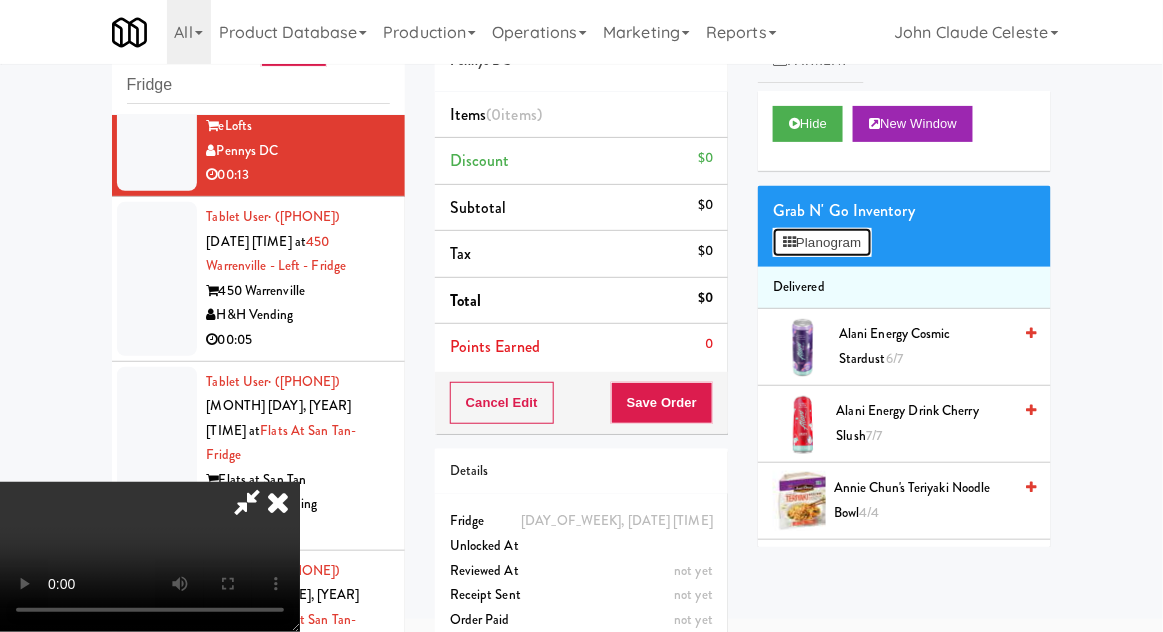 click on "Planogram" at bounding box center [822, 243] 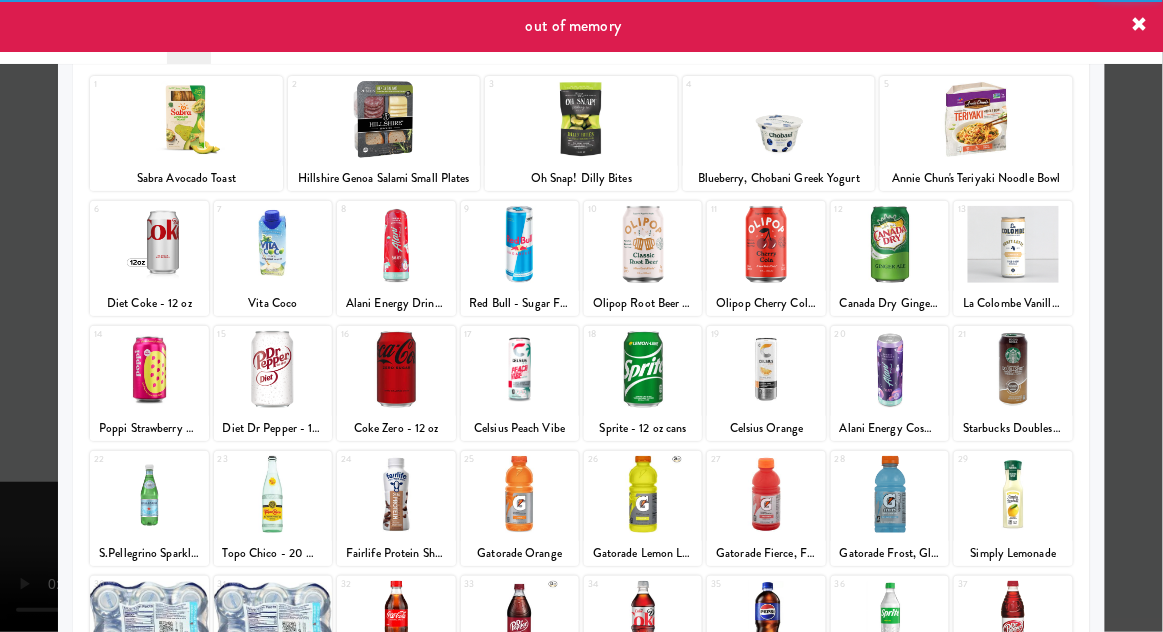 scroll, scrollTop: 253, scrollLeft: 0, axis: vertical 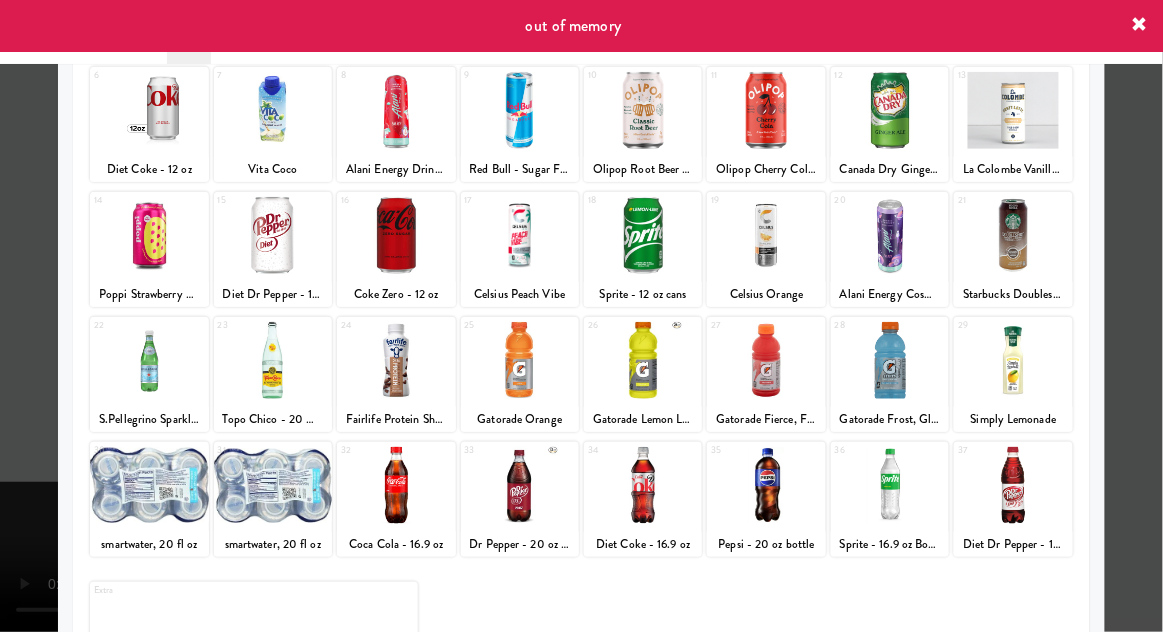 click at bounding box center [1013, 485] 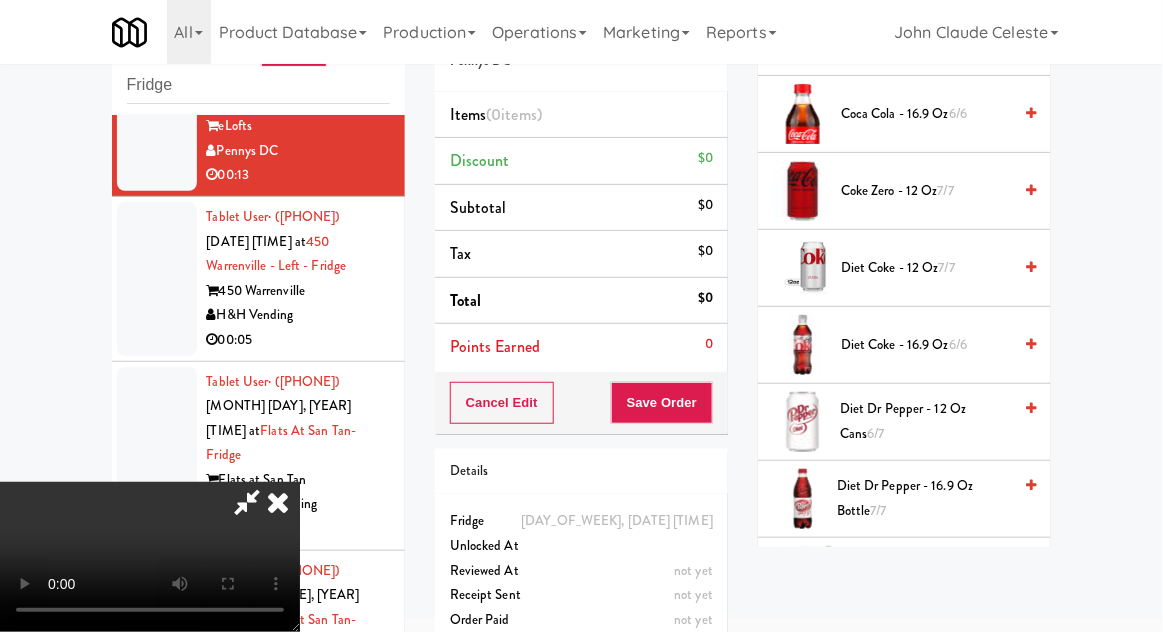 scroll, scrollTop: 774, scrollLeft: 0, axis: vertical 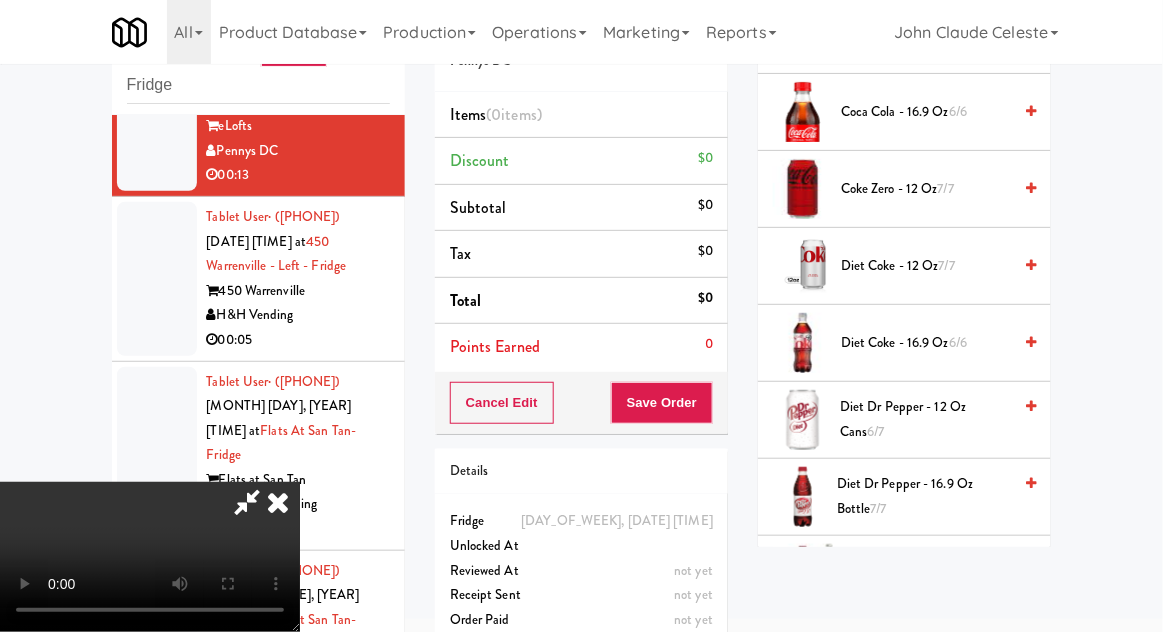 click on "Diet Dr Pepper - 16.9 oz Bottle  7/7" at bounding box center [924, 496] 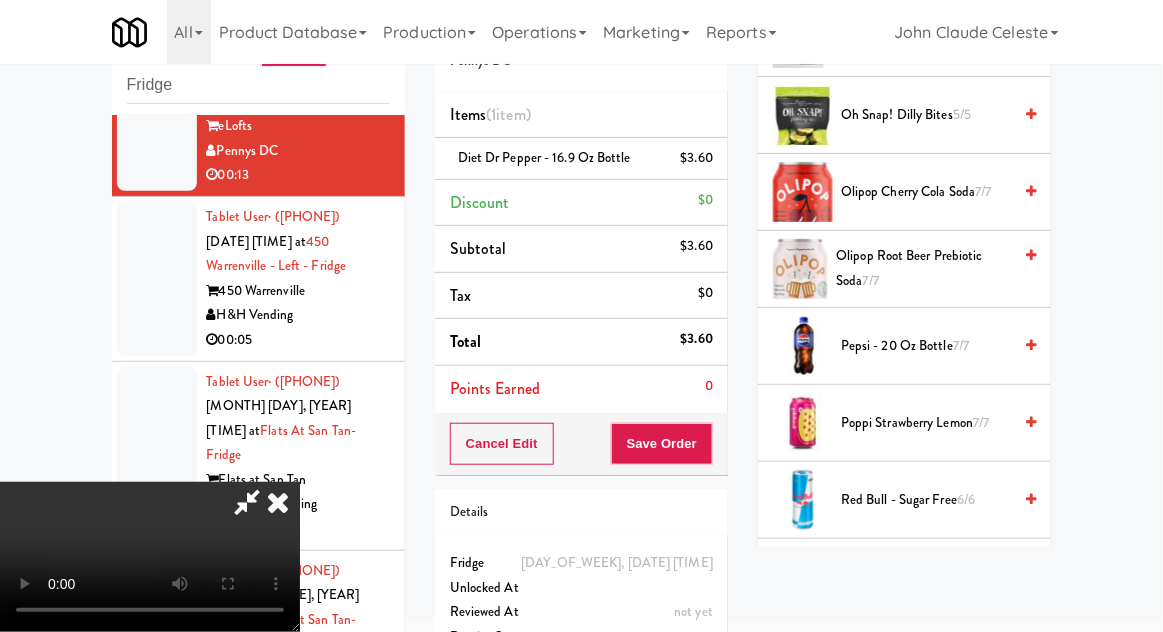scroll, scrollTop: 2659, scrollLeft: 0, axis: vertical 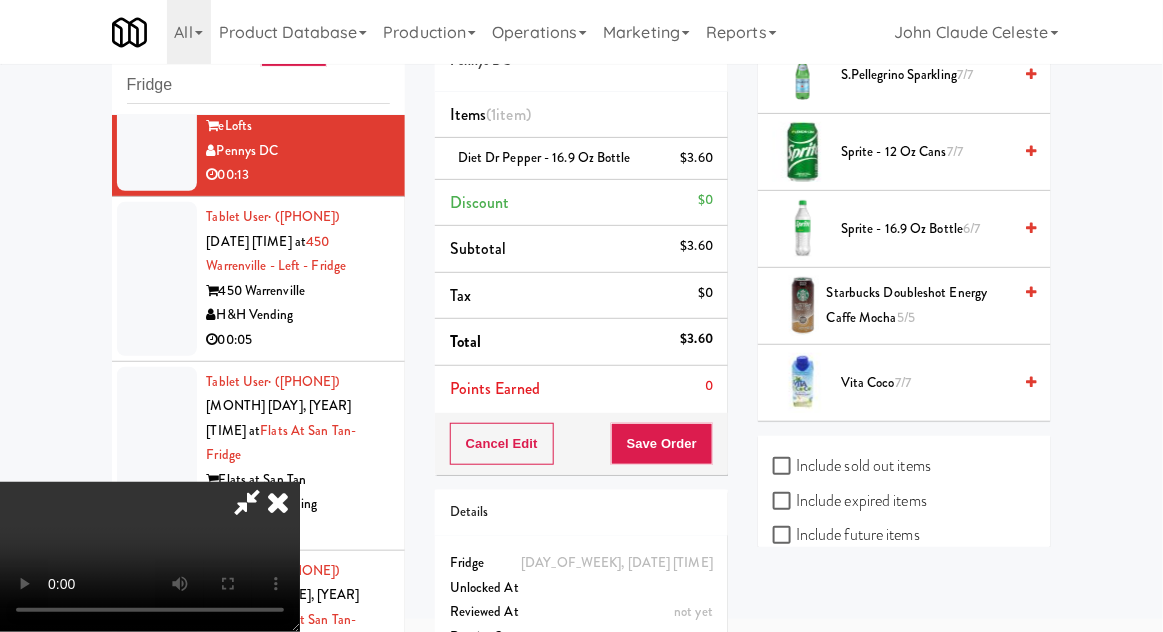 click on "Vita Coco  7/7" at bounding box center (926, 383) 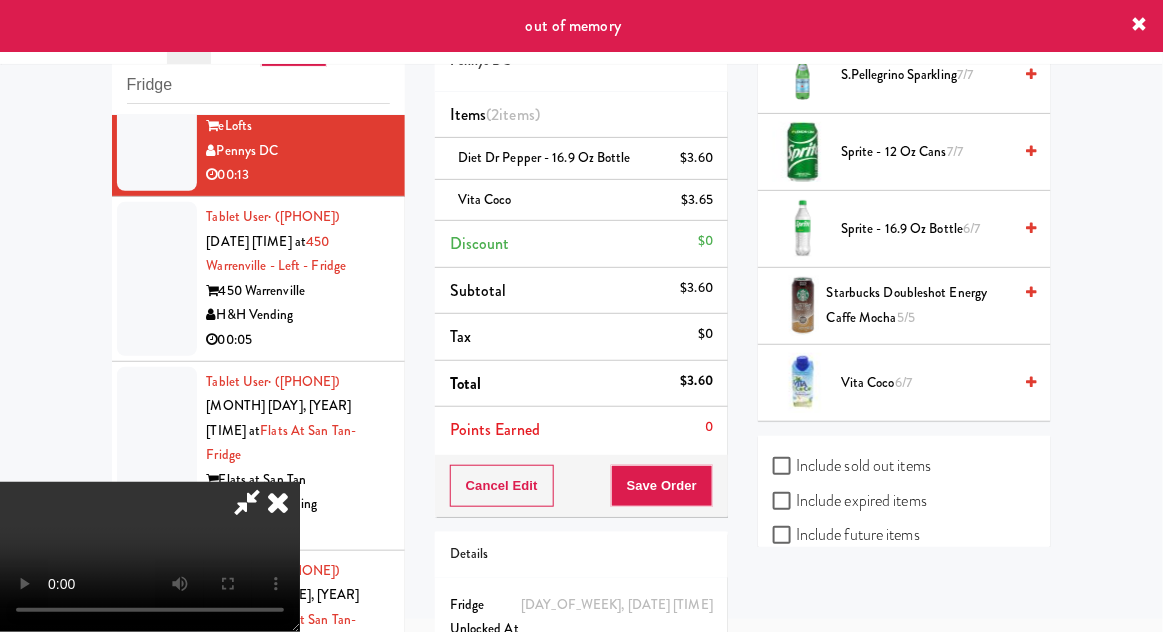 scroll, scrollTop: 0, scrollLeft: 0, axis: both 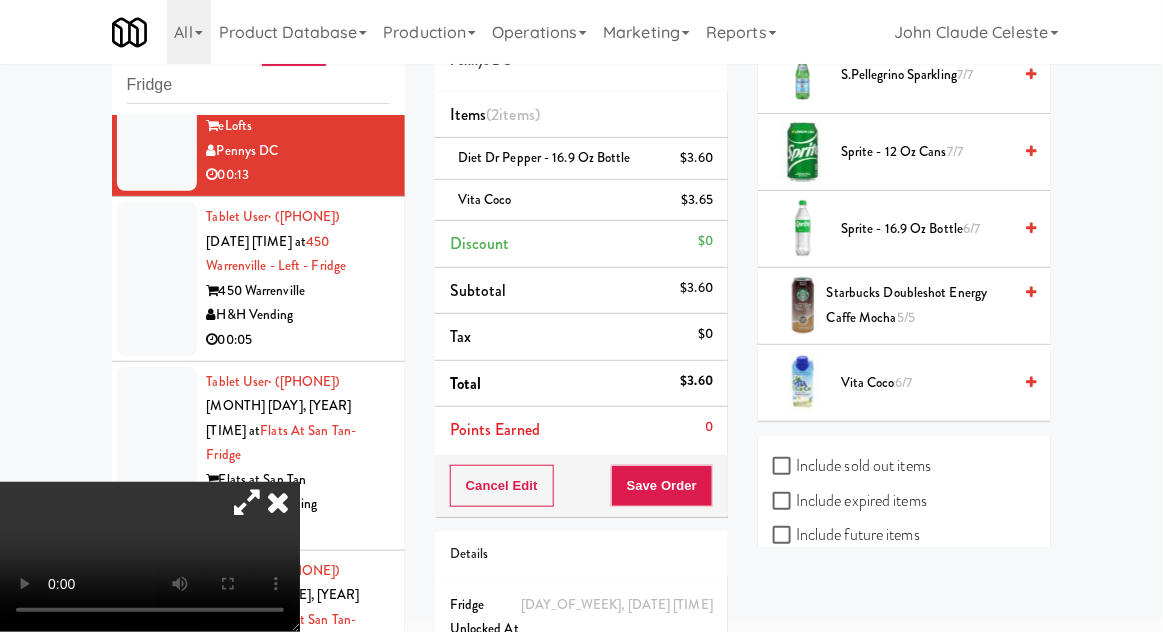 click at bounding box center [278, 502] 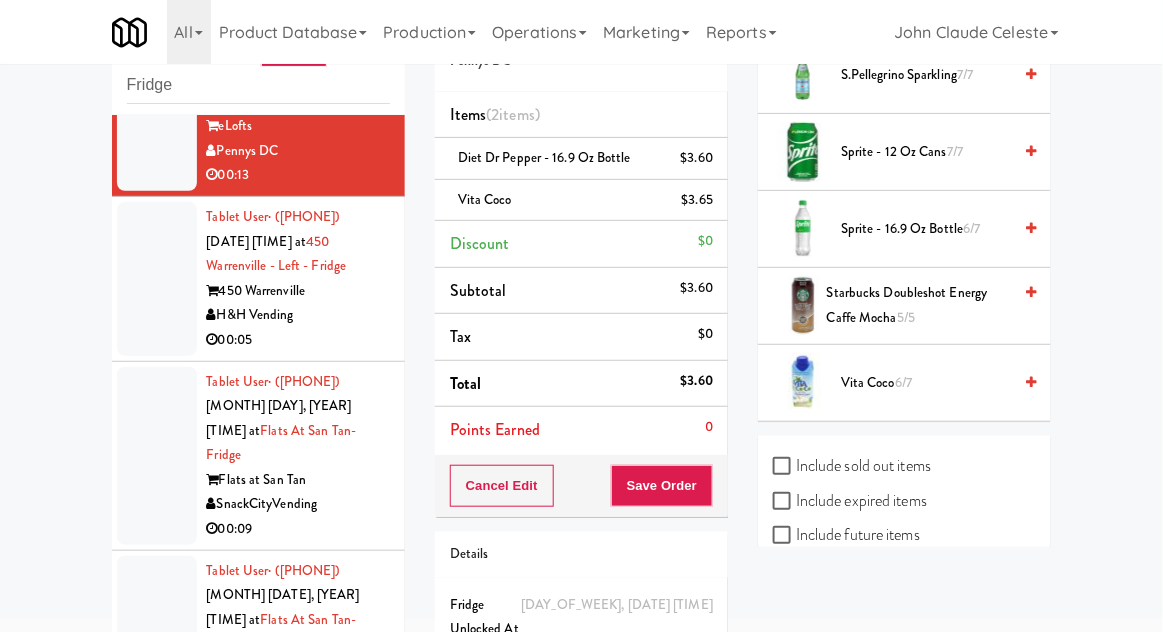 click at bounding box center [157, 279] 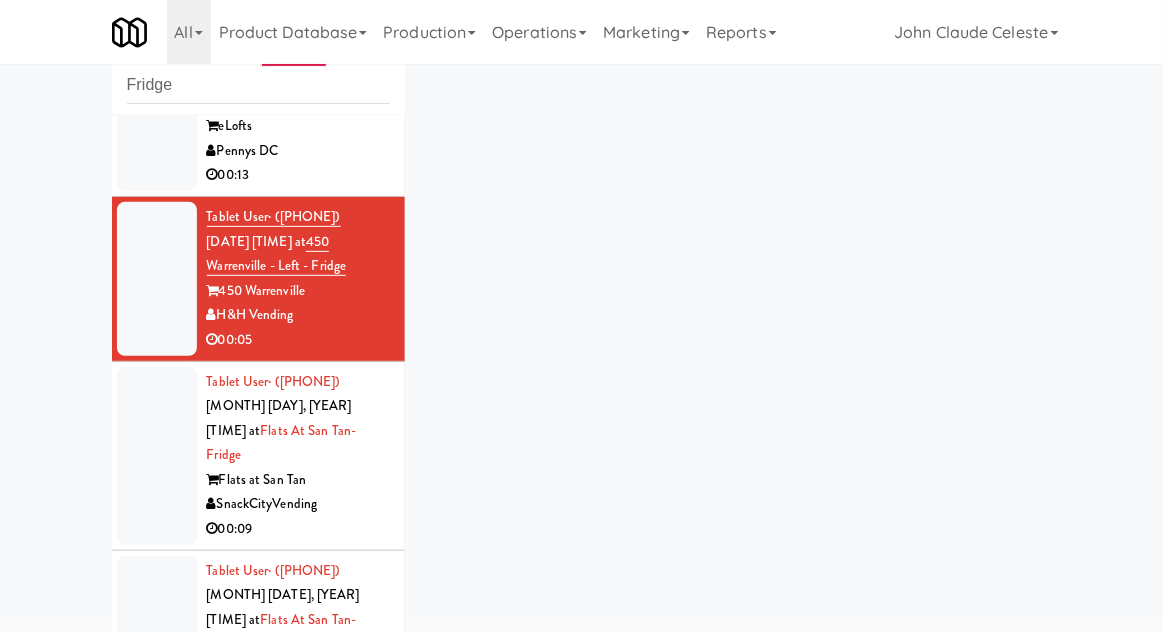 click at bounding box center [157, 126] 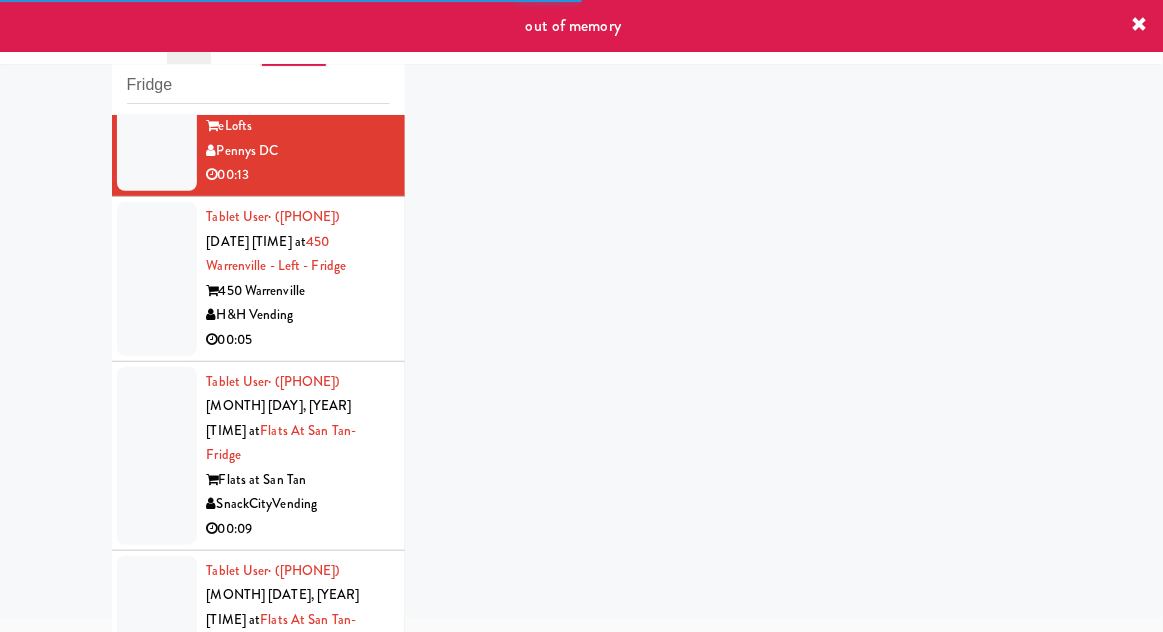 click at bounding box center [157, 279] 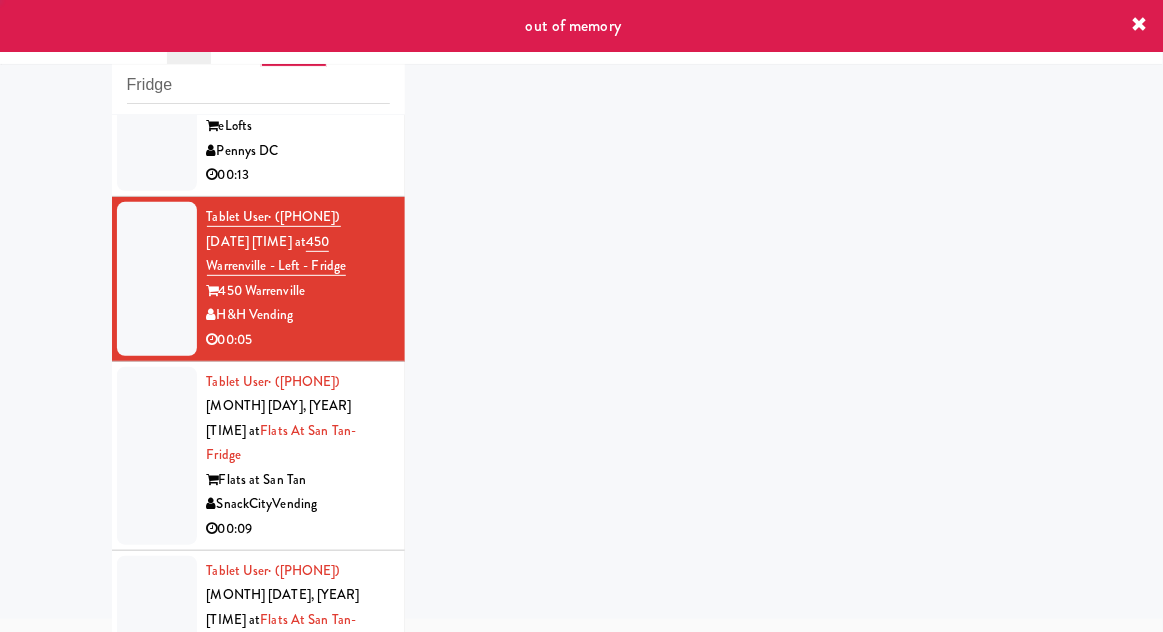 click at bounding box center [157, 126] 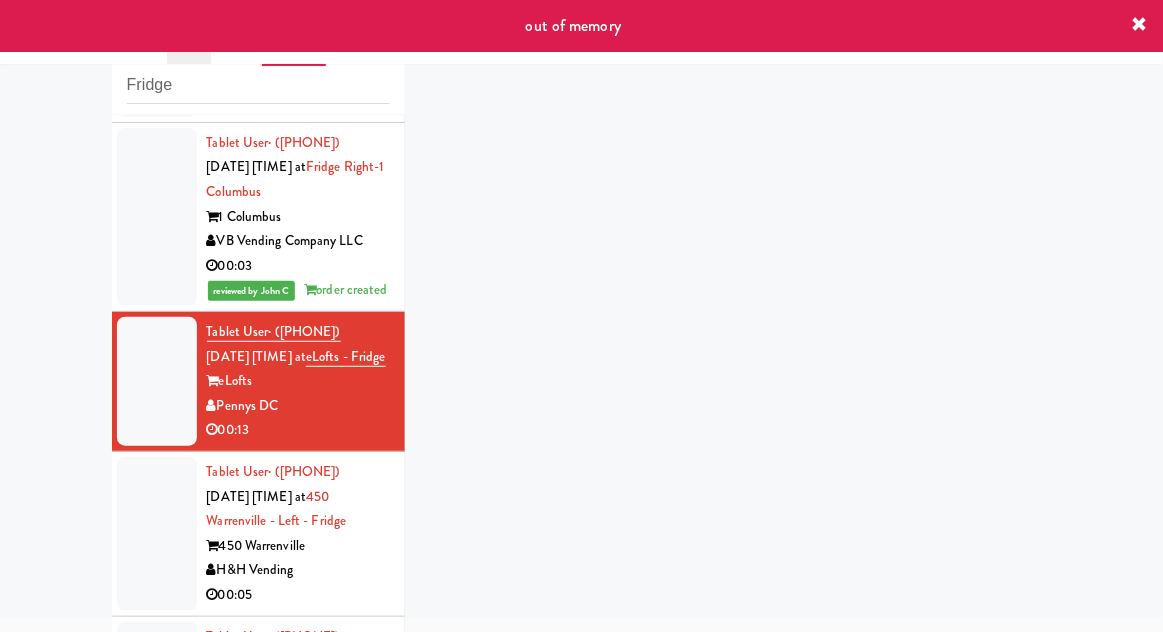 scroll, scrollTop: 372, scrollLeft: 0, axis: vertical 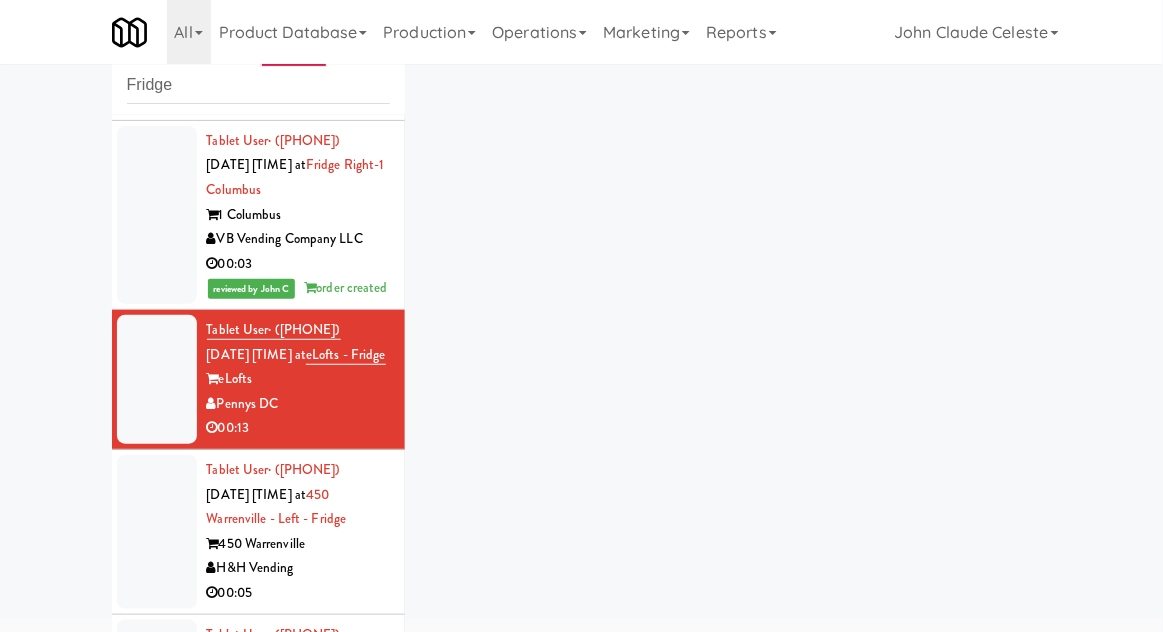 click at bounding box center (157, 532) 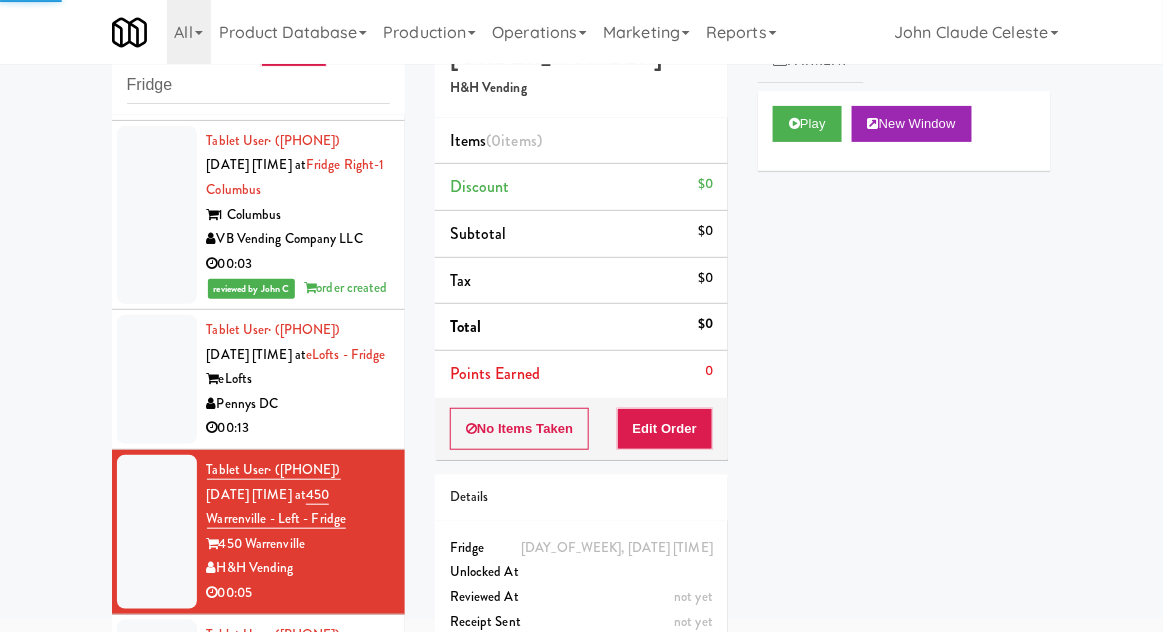 click at bounding box center (157, 379) 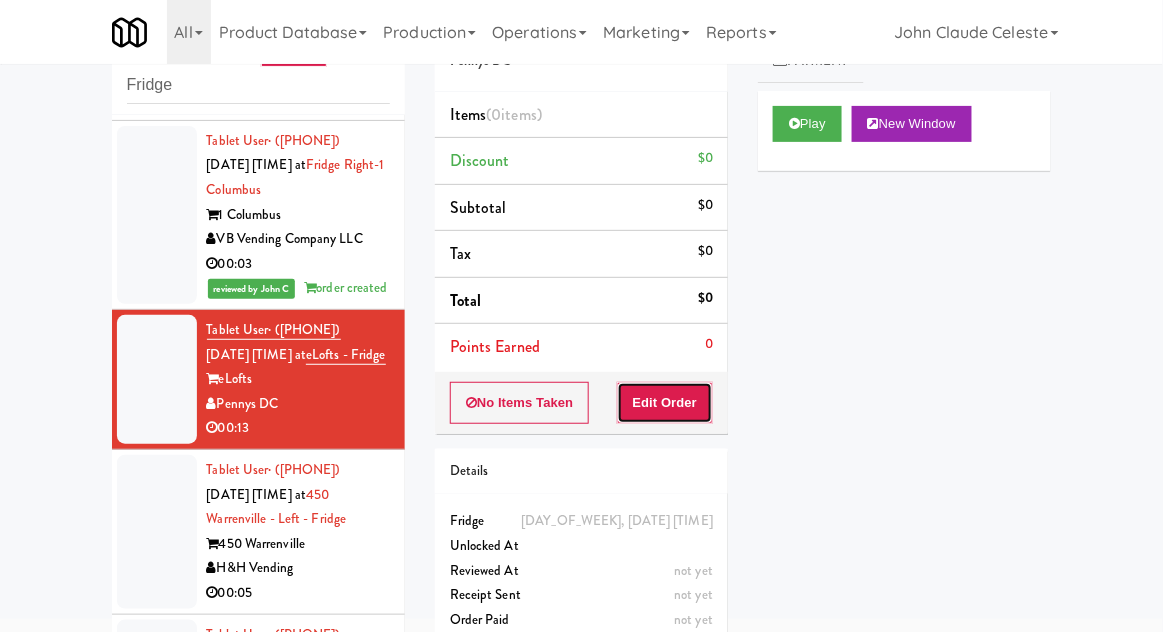 click on "Edit Order" at bounding box center (665, 403) 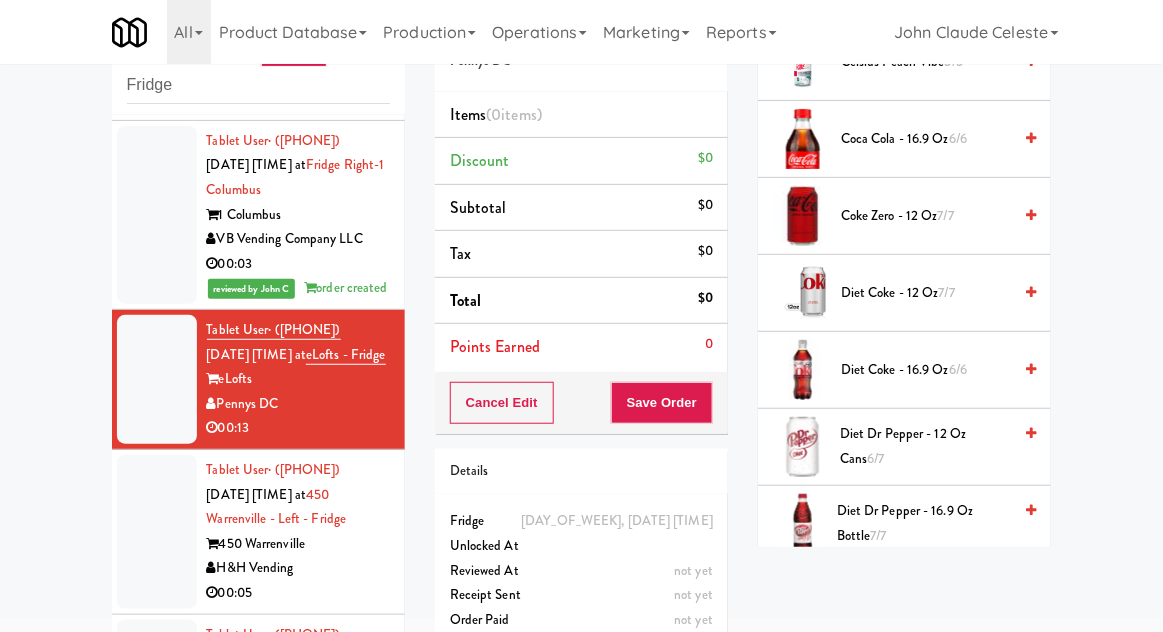 scroll, scrollTop: 766, scrollLeft: 0, axis: vertical 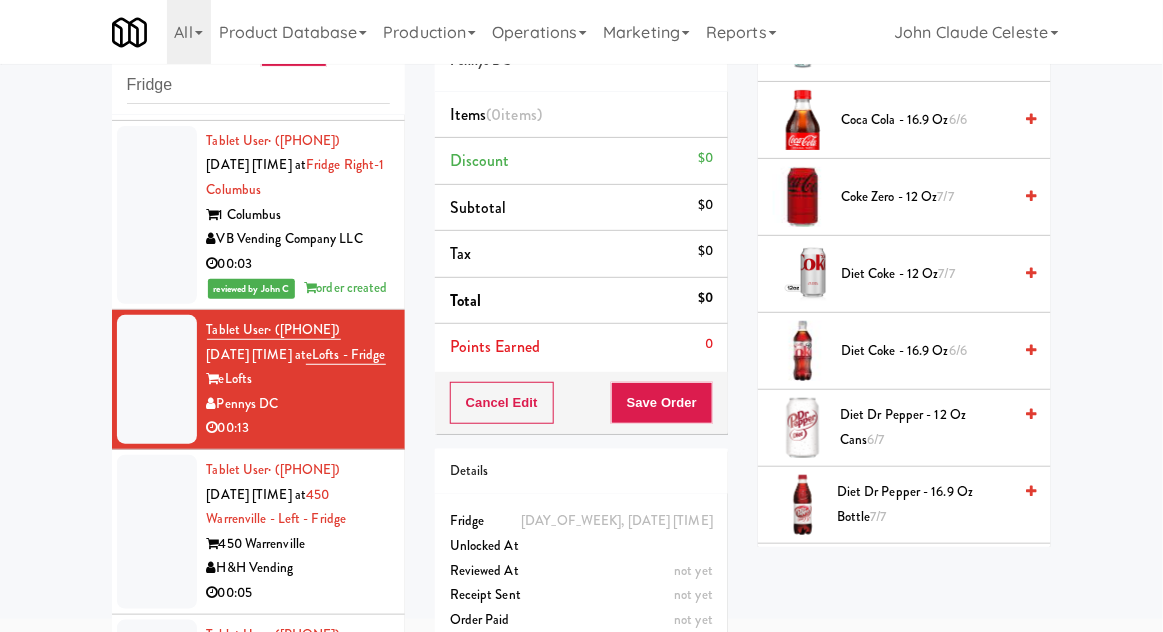 click on "Diet Dr Pepper - 16.9 oz Bottle  7/7" at bounding box center [924, 504] 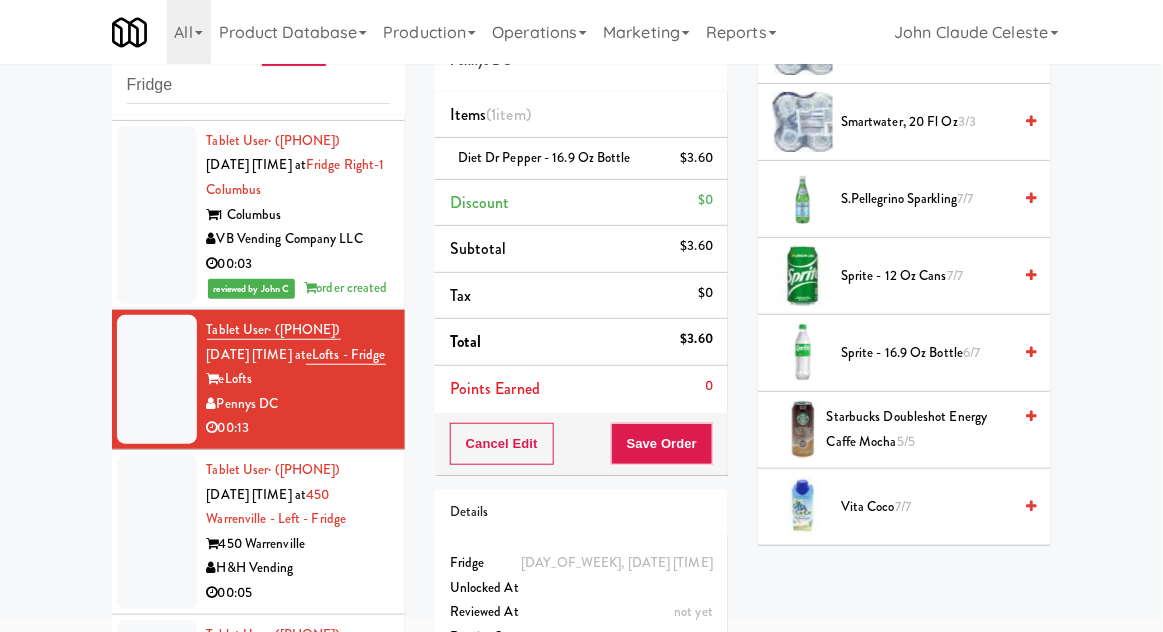 scroll, scrollTop: 2659, scrollLeft: 0, axis: vertical 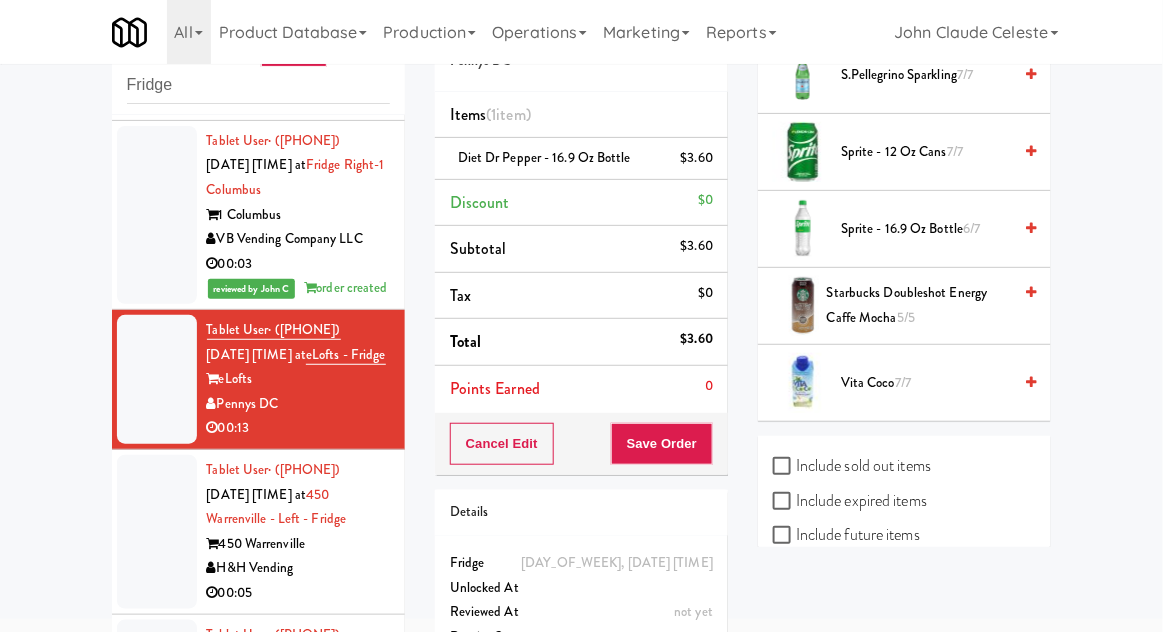 click on "7/7" at bounding box center (903, 382) 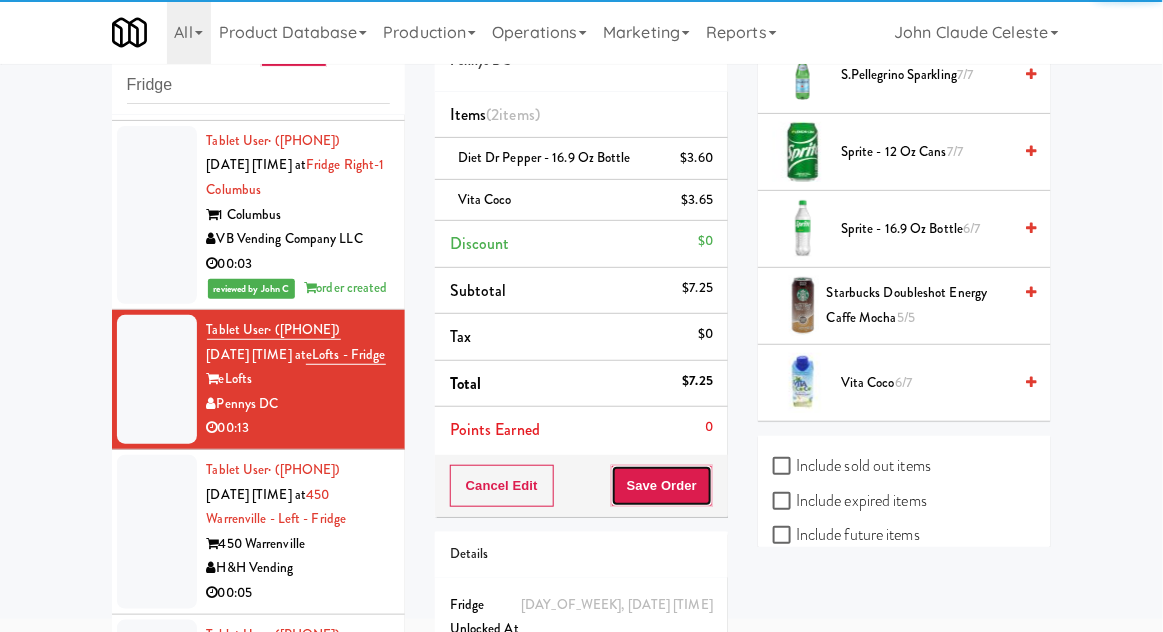 click on "Save Order" at bounding box center (662, 486) 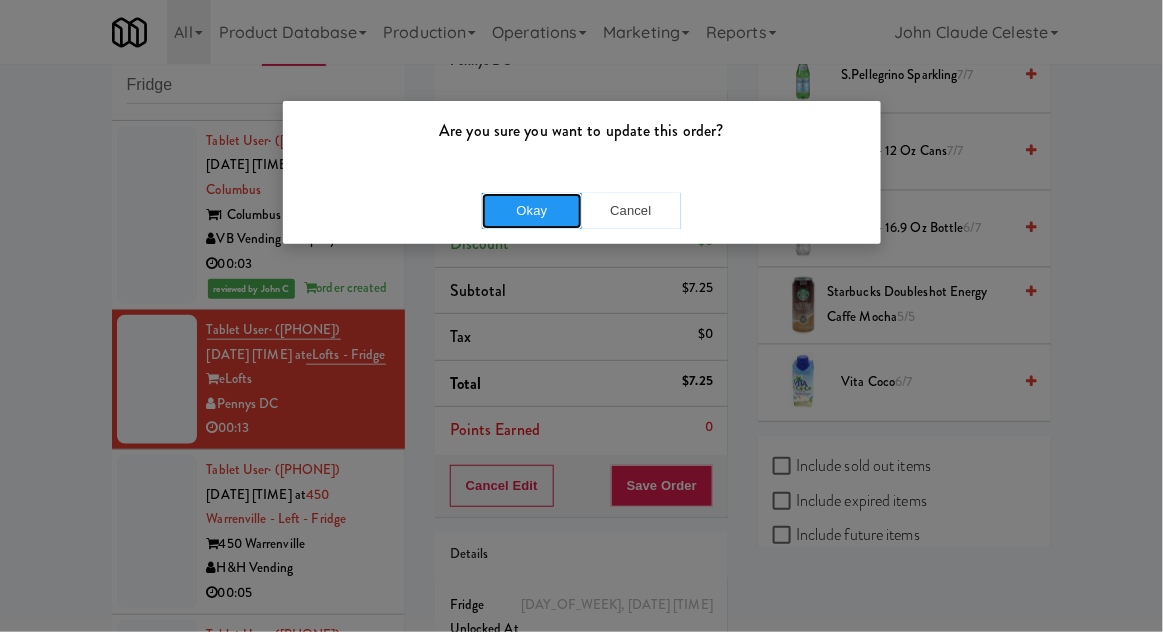 click on "Okay" at bounding box center (532, 211) 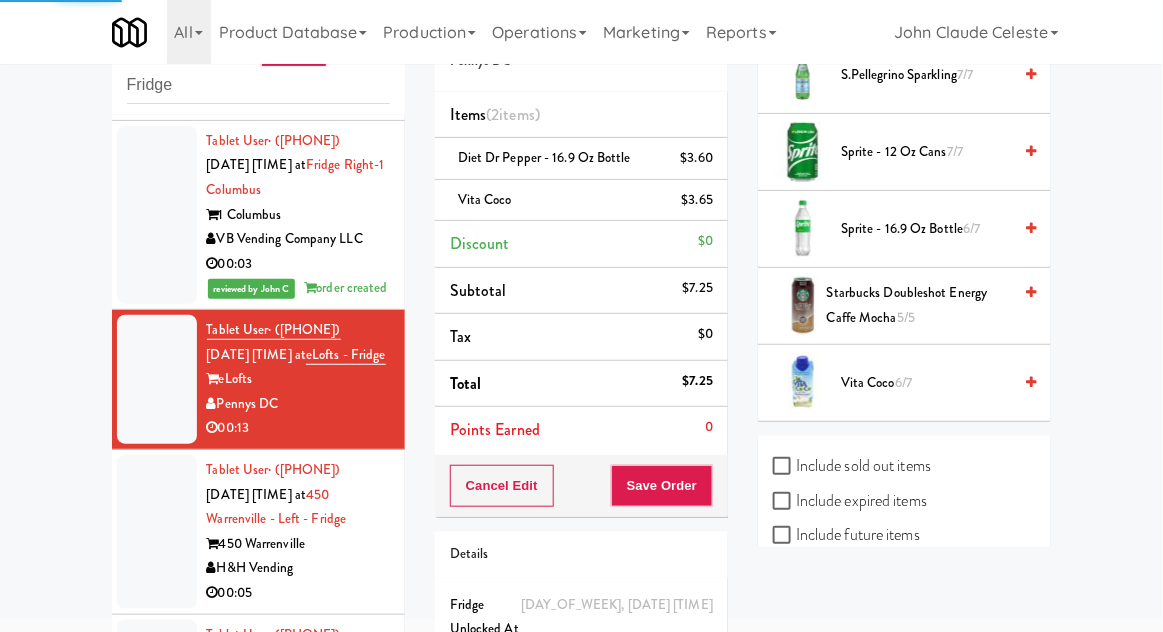 scroll, scrollTop: 197, scrollLeft: 0, axis: vertical 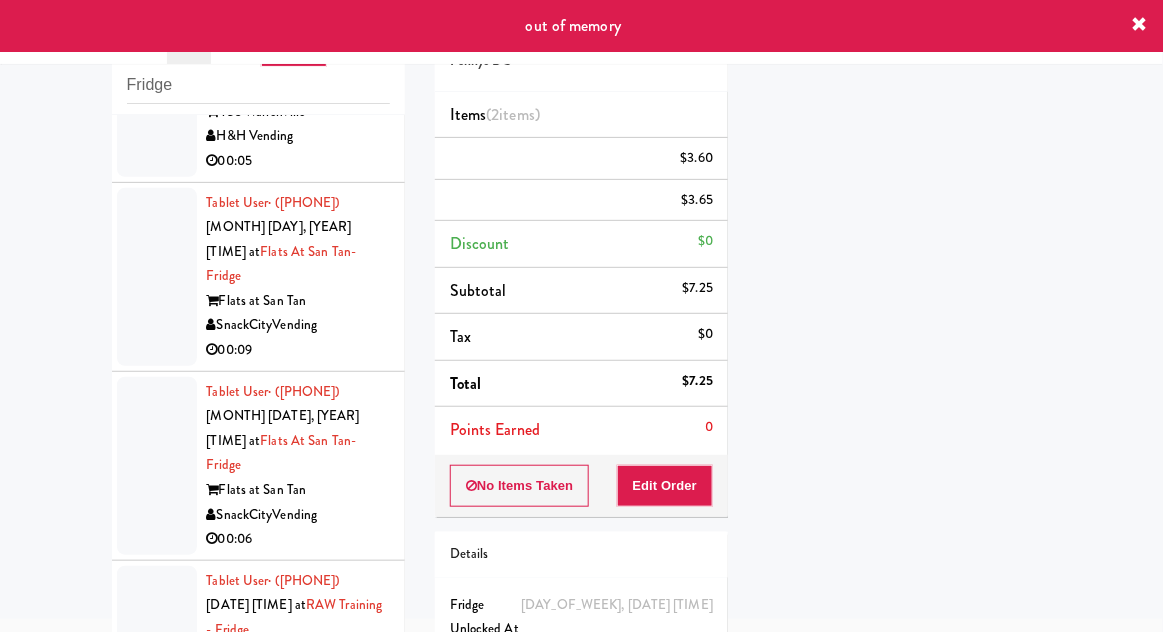 click at bounding box center [157, 100] 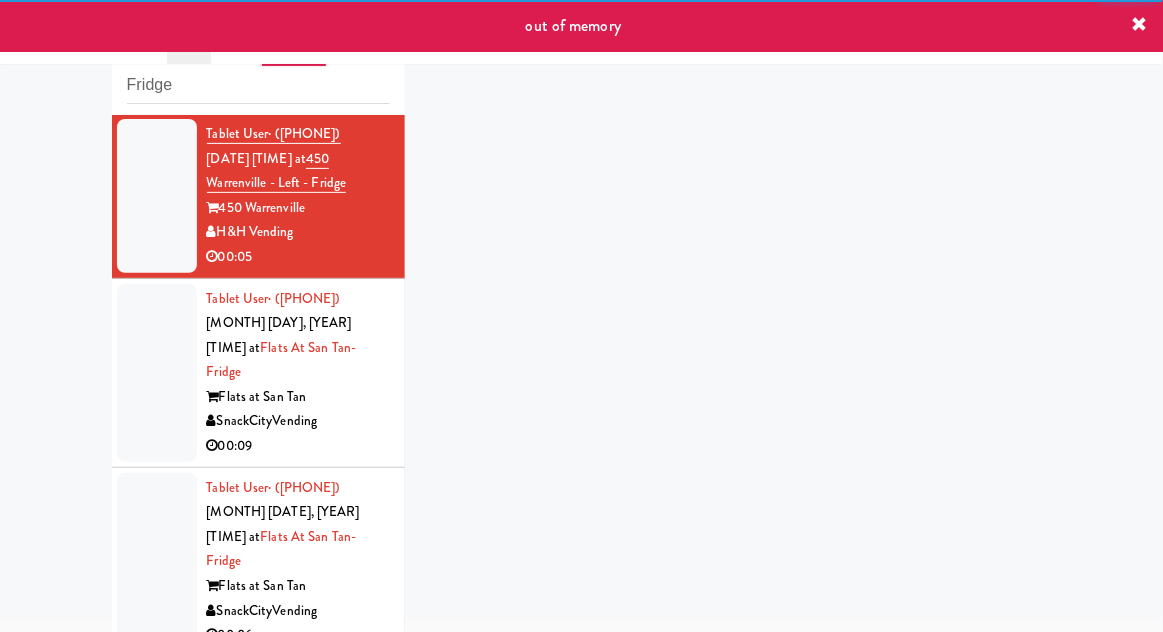 scroll, scrollTop: 640, scrollLeft: 0, axis: vertical 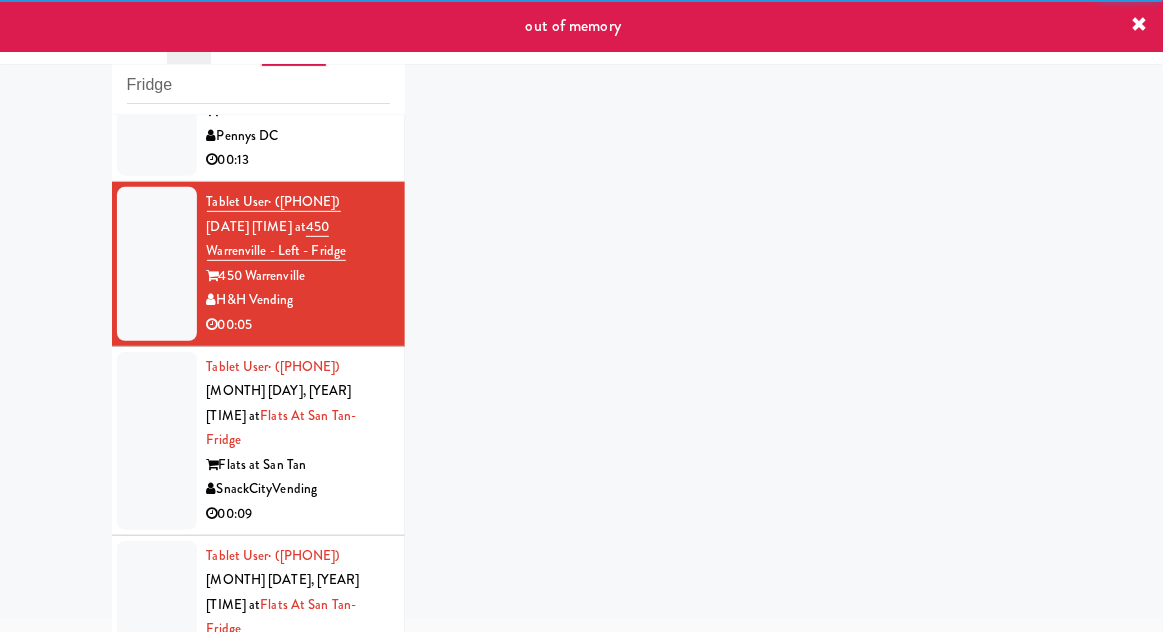 click at bounding box center (157, 111) 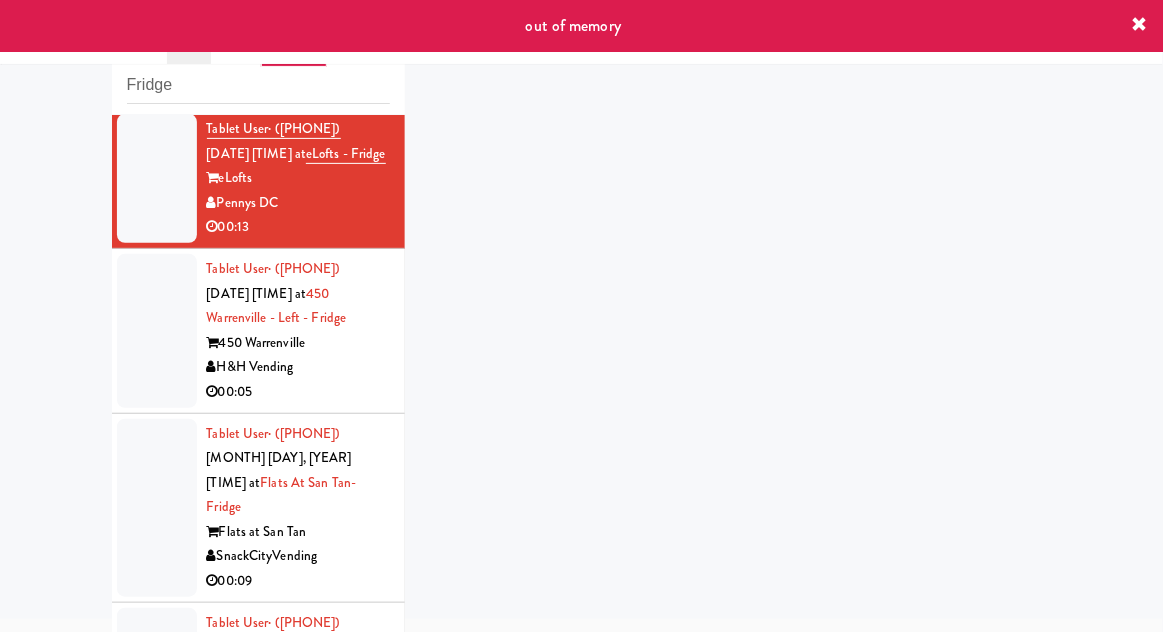 scroll, scrollTop: 529, scrollLeft: 0, axis: vertical 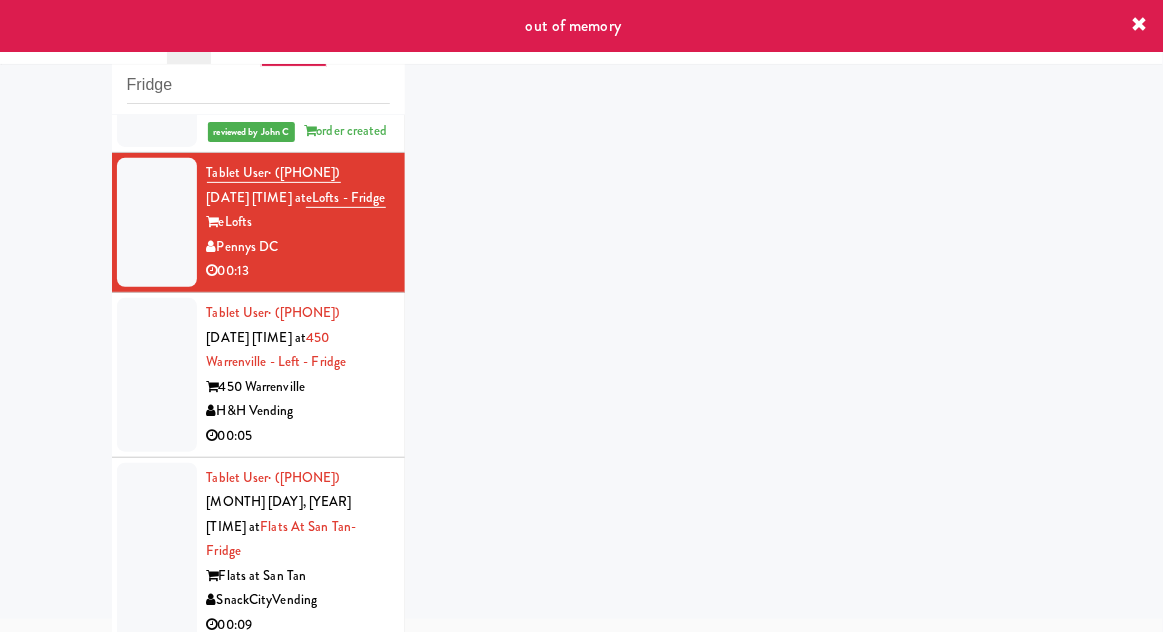click at bounding box center (157, 375) 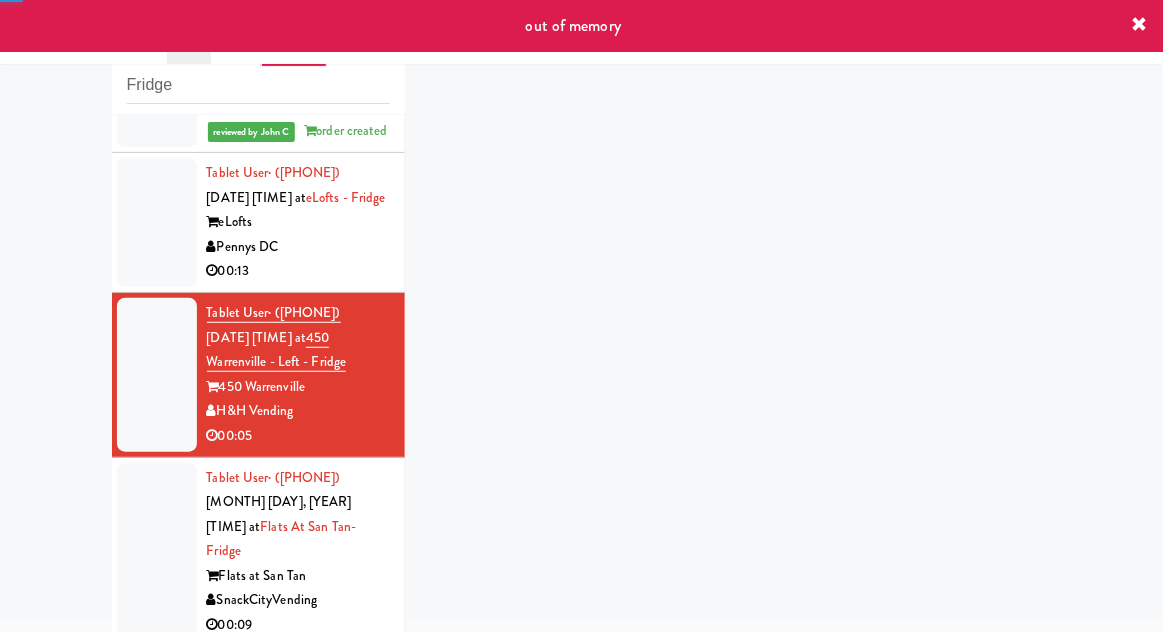 click at bounding box center (157, 222) 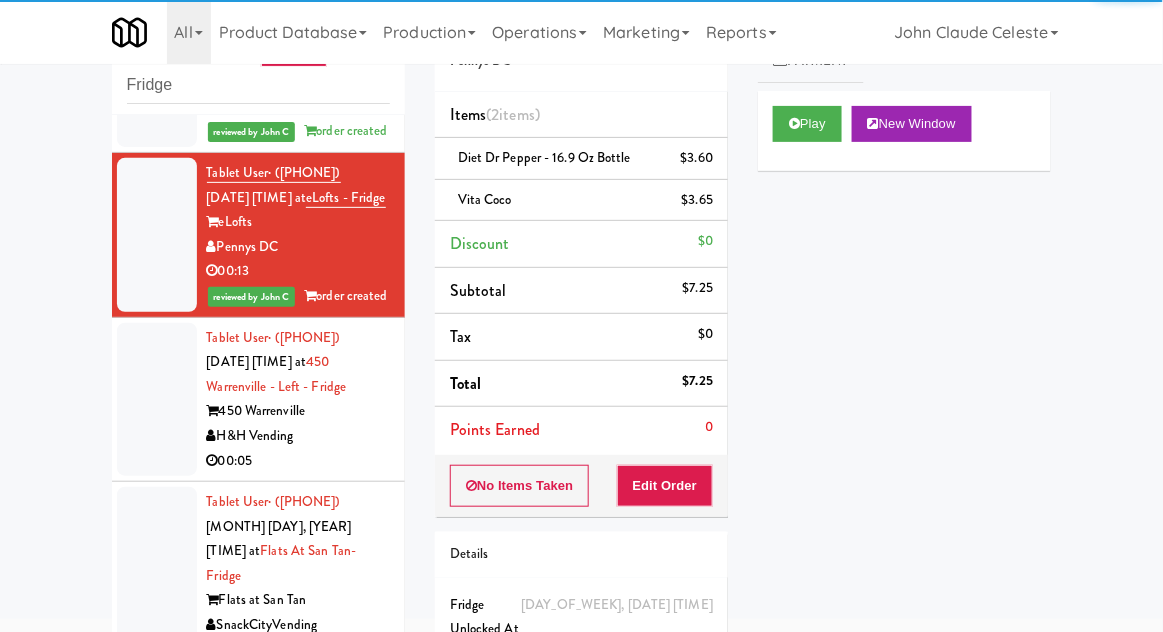 click at bounding box center (157, 400) 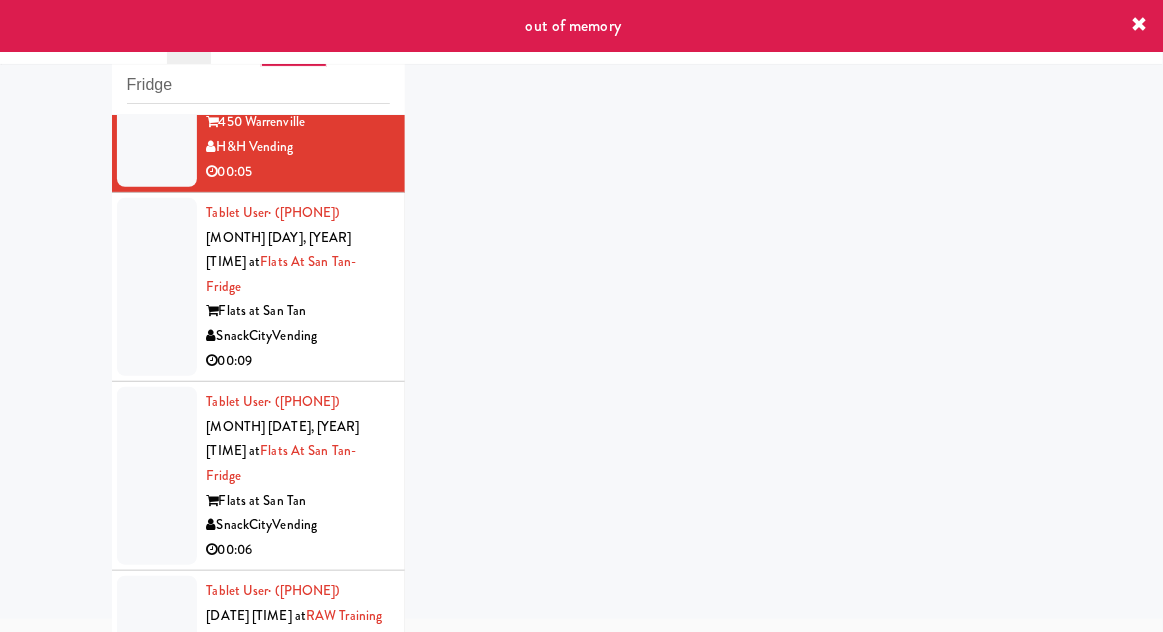 scroll, scrollTop: 832, scrollLeft: 0, axis: vertical 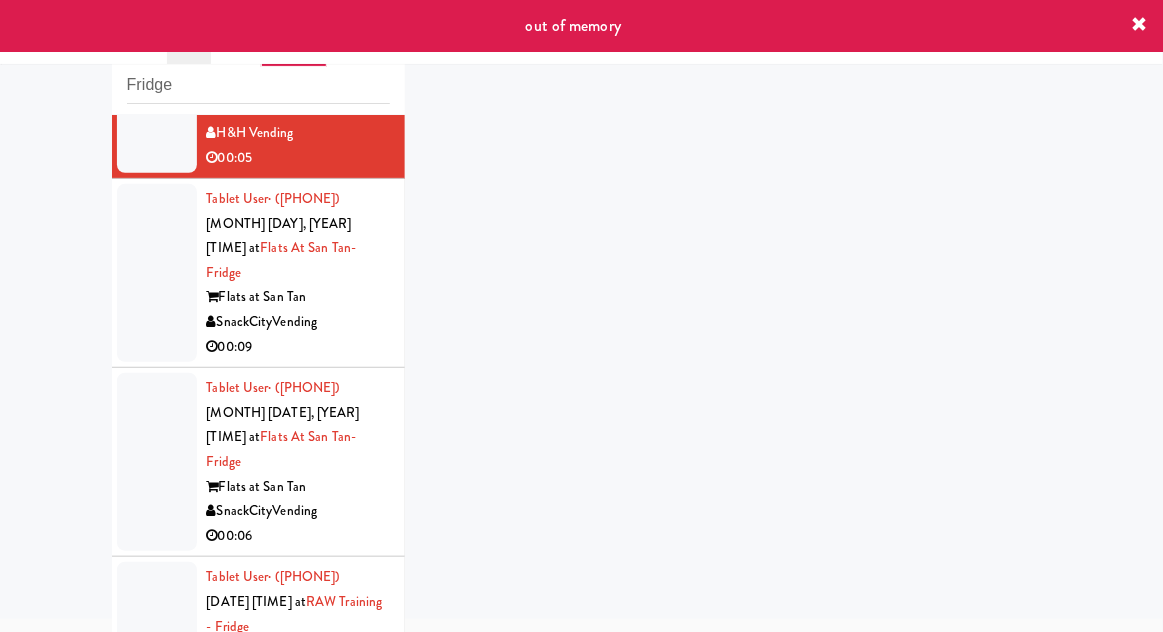 click at bounding box center [157, 273] 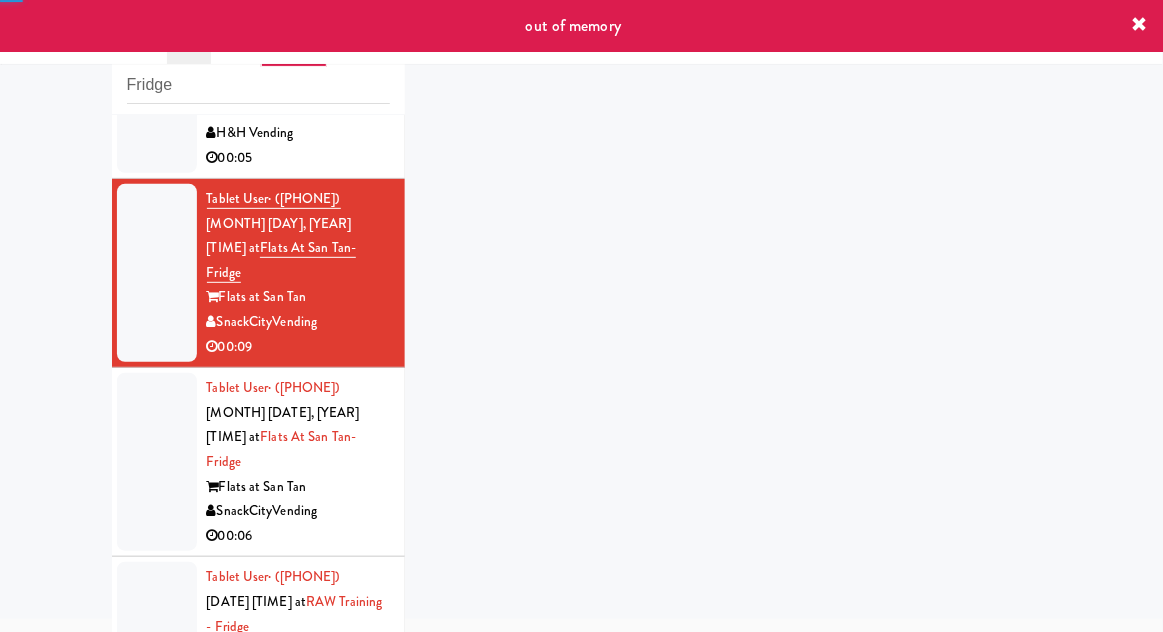 click at bounding box center (157, 97) 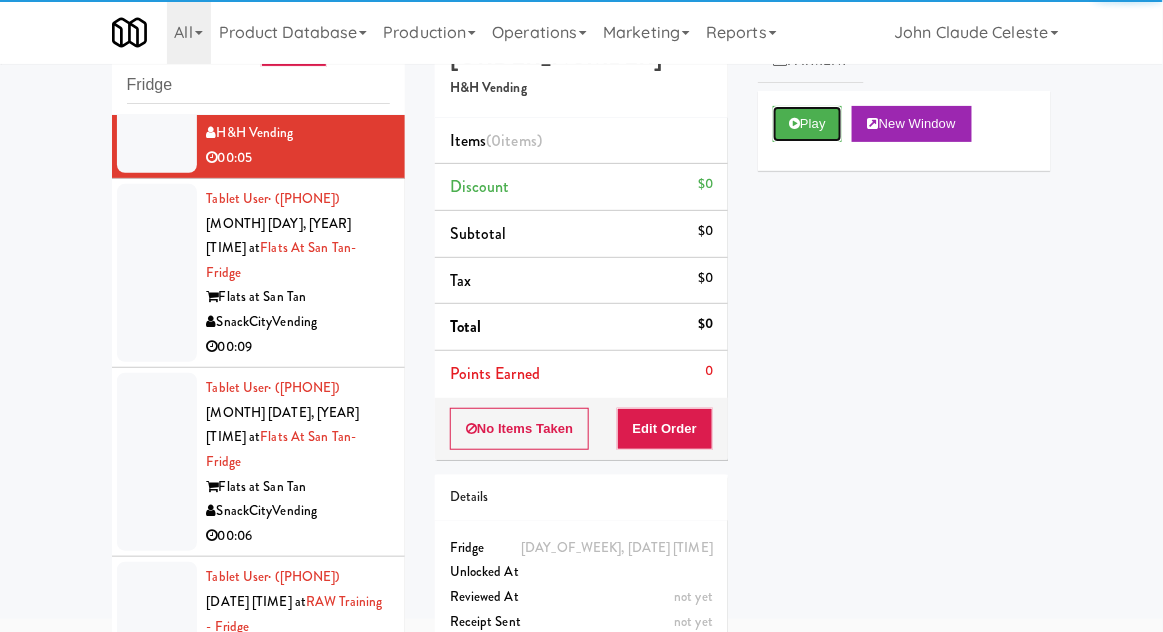 click on "Play" at bounding box center (807, 124) 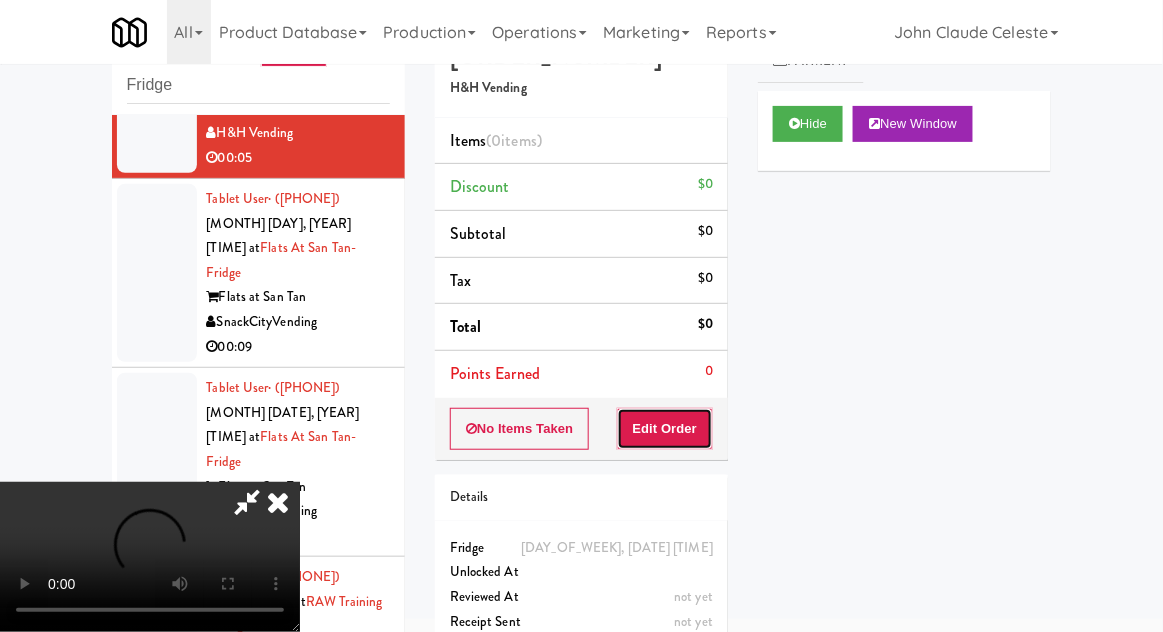 click on "Edit Order" at bounding box center [665, 429] 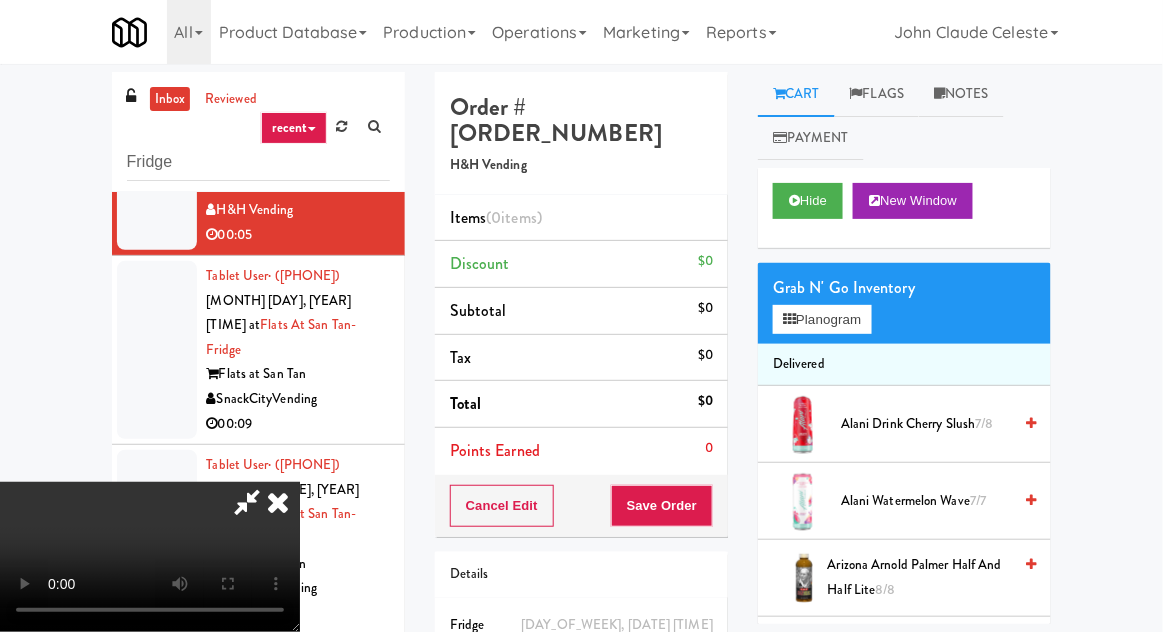 scroll, scrollTop: 77, scrollLeft: 0, axis: vertical 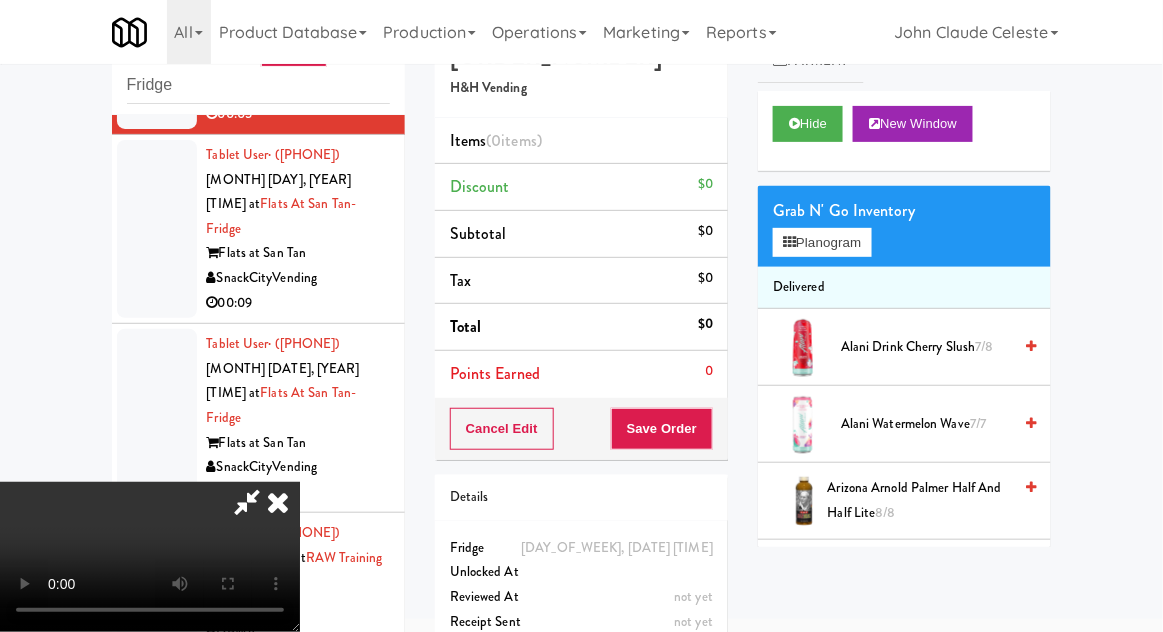 type 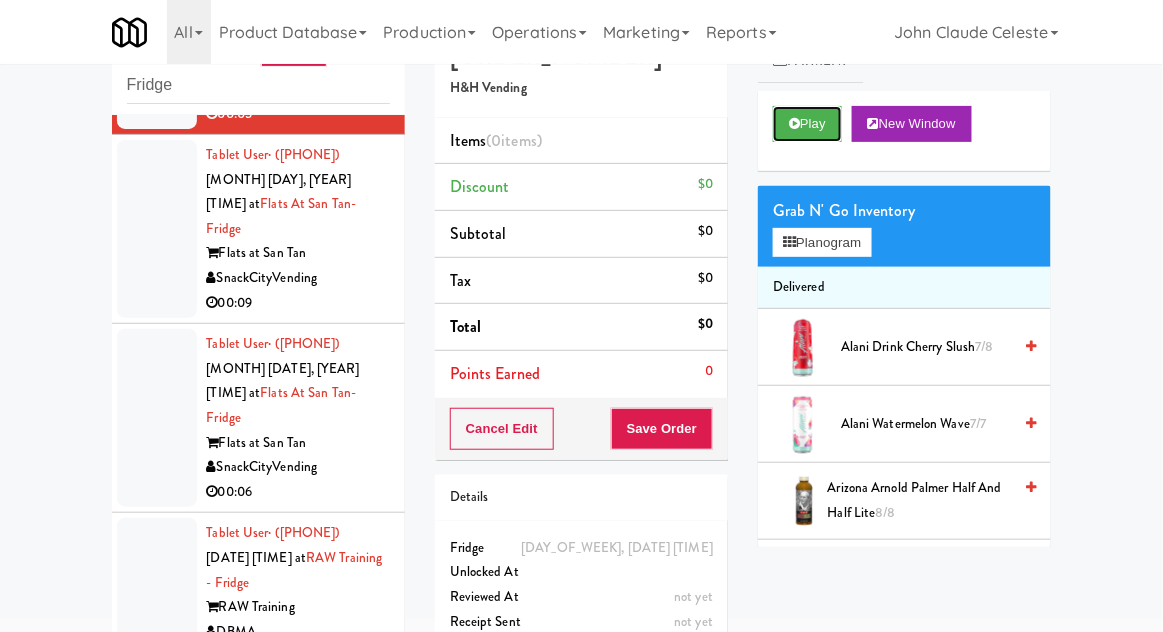 click on "Play" at bounding box center (807, 124) 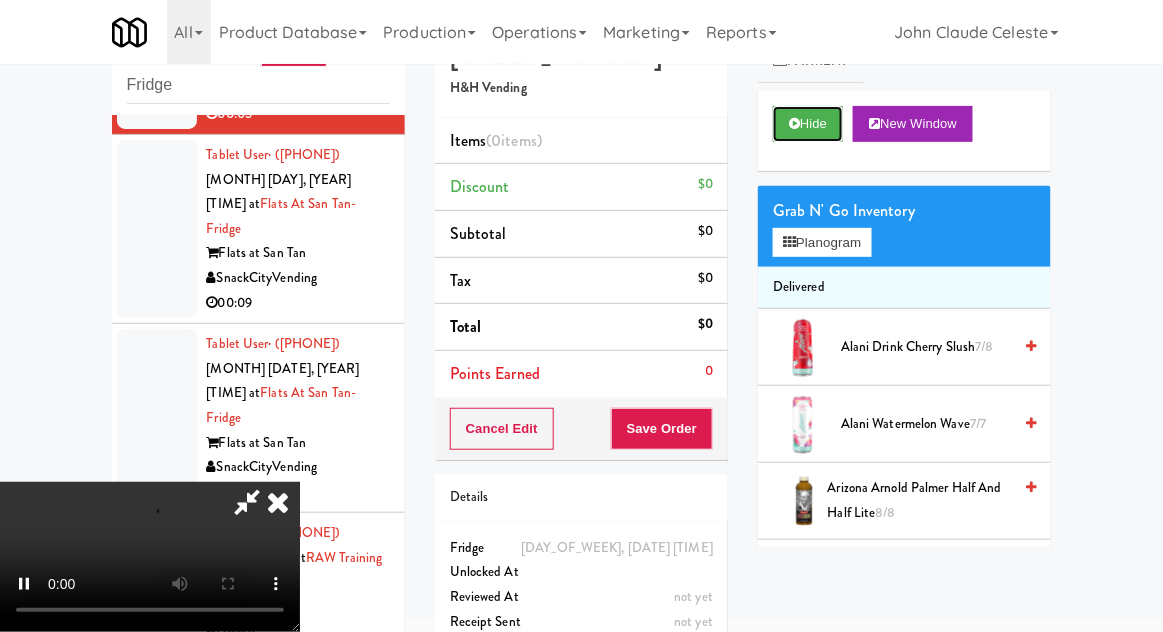 scroll, scrollTop: 73, scrollLeft: 0, axis: vertical 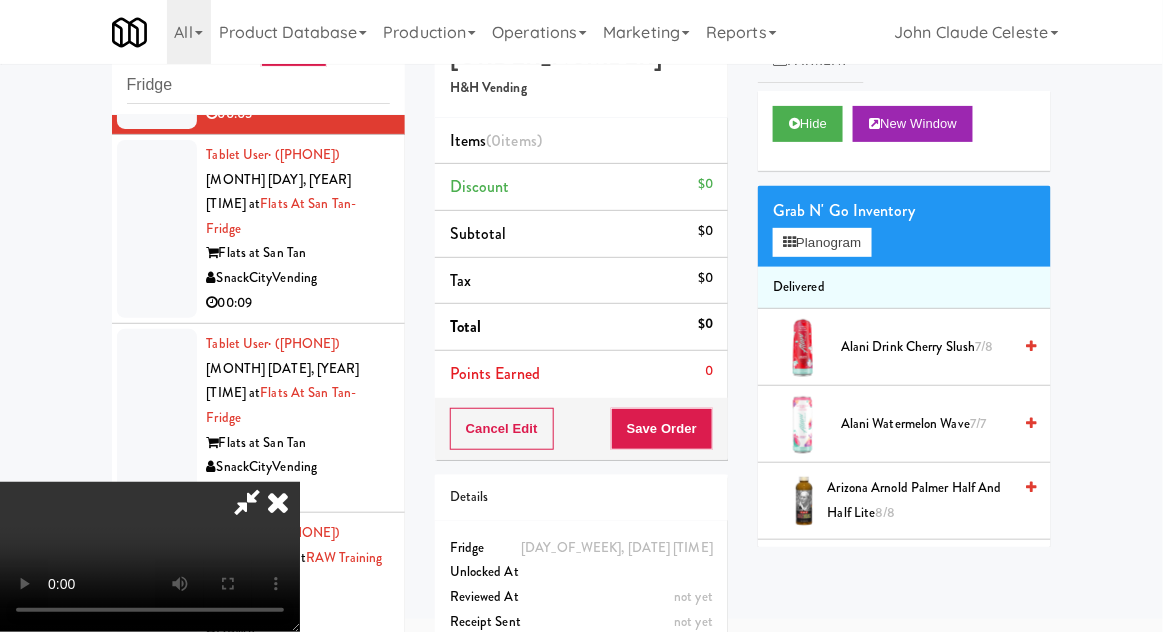 type 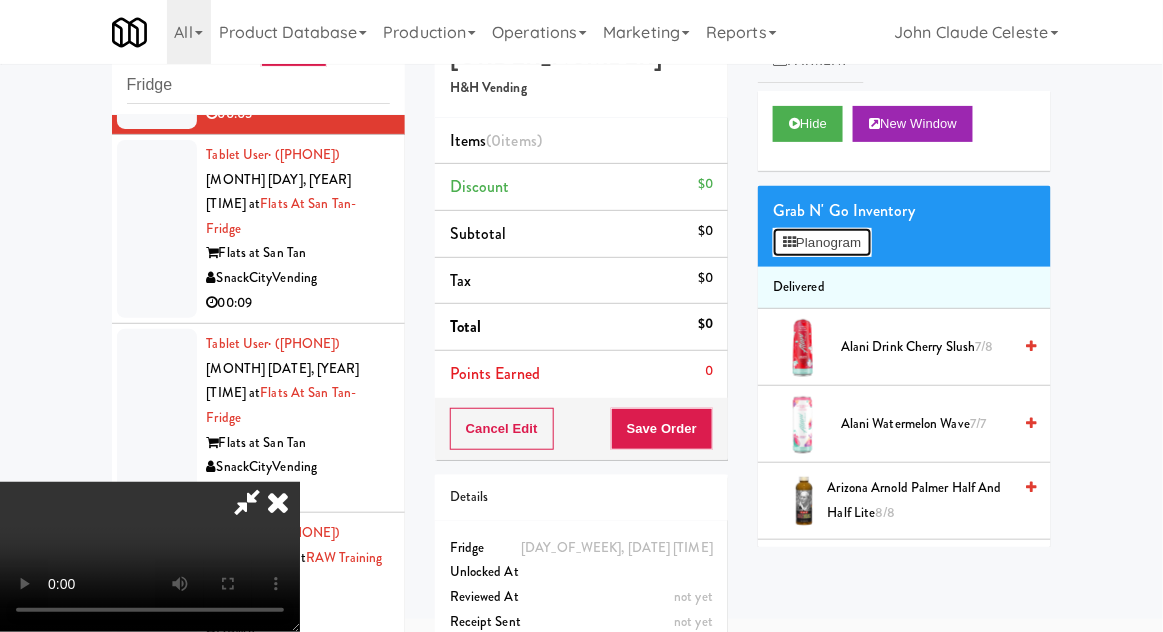 click on "Planogram" at bounding box center (822, 243) 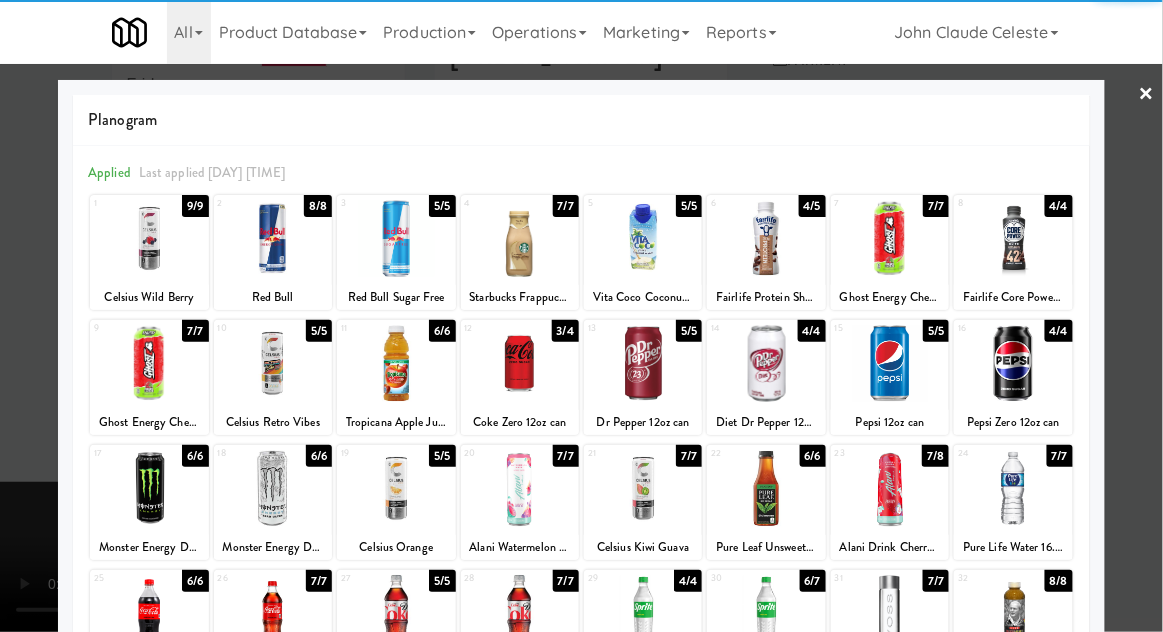 click at bounding box center [520, 363] 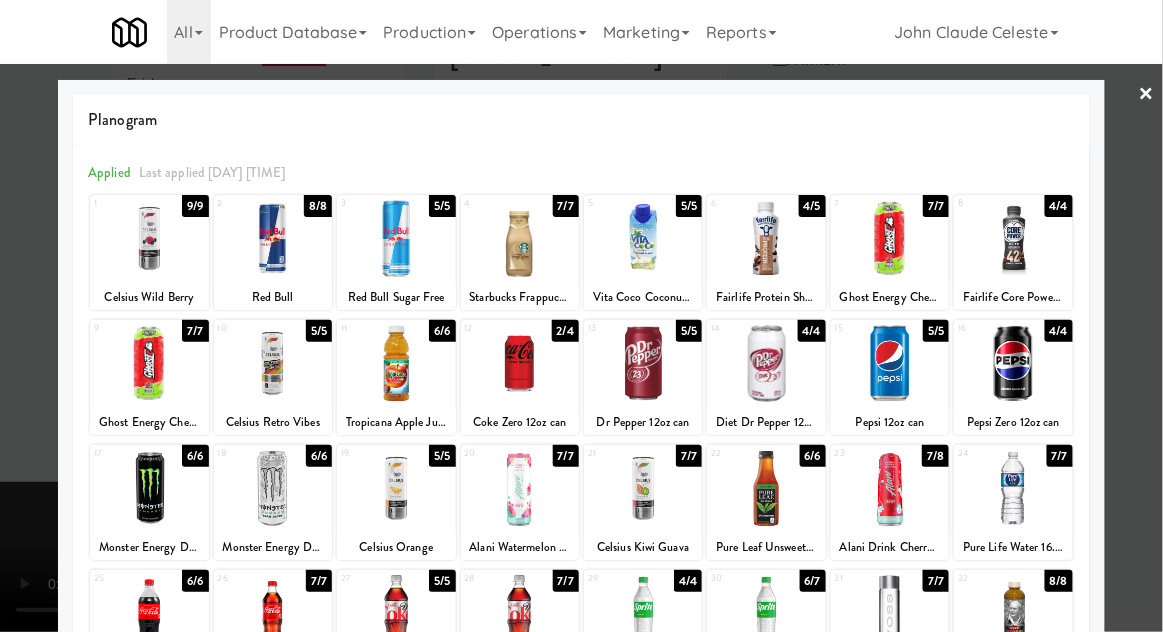 click at bounding box center [581, 316] 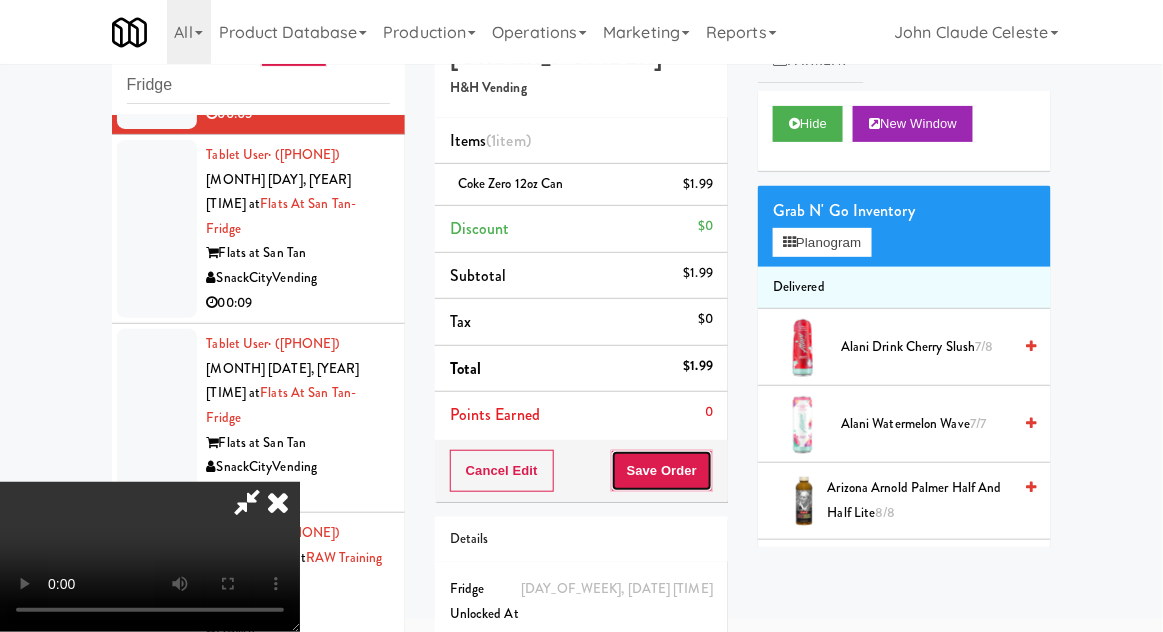 click on "Save Order" at bounding box center [662, 471] 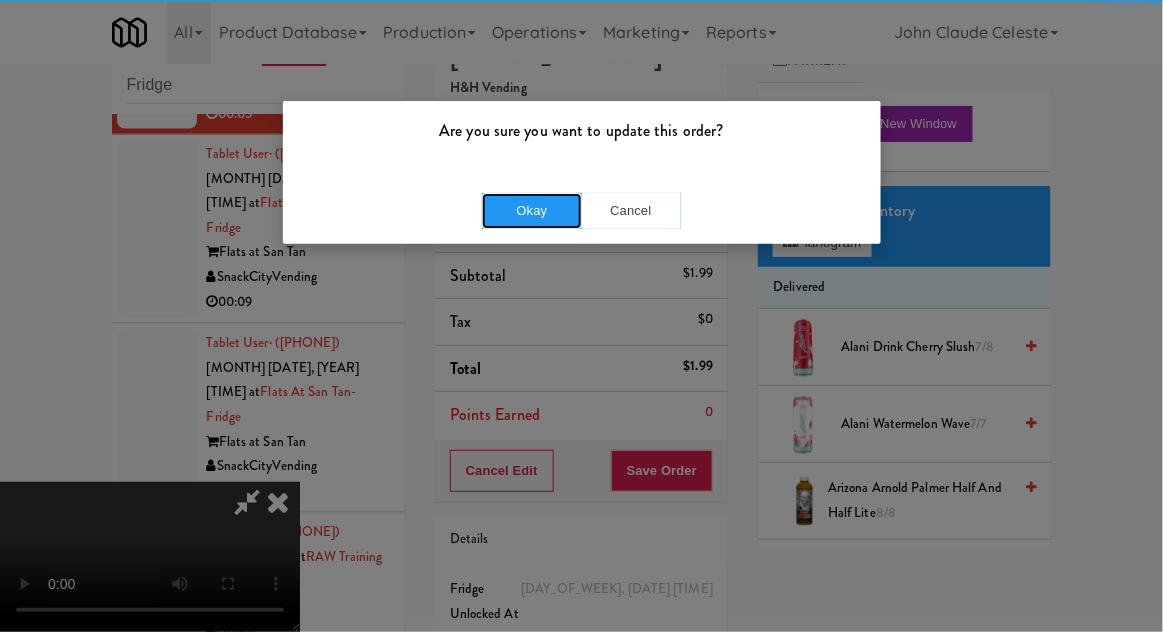 click on "Okay" at bounding box center [532, 211] 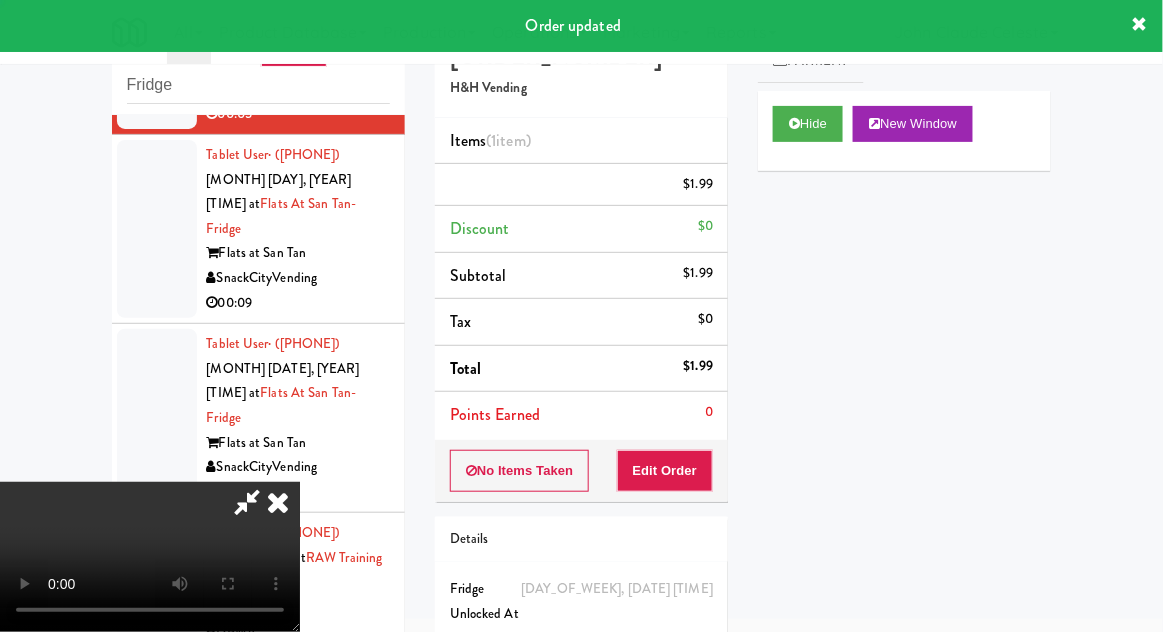 scroll, scrollTop: 0, scrollLeft: 0, axis: both 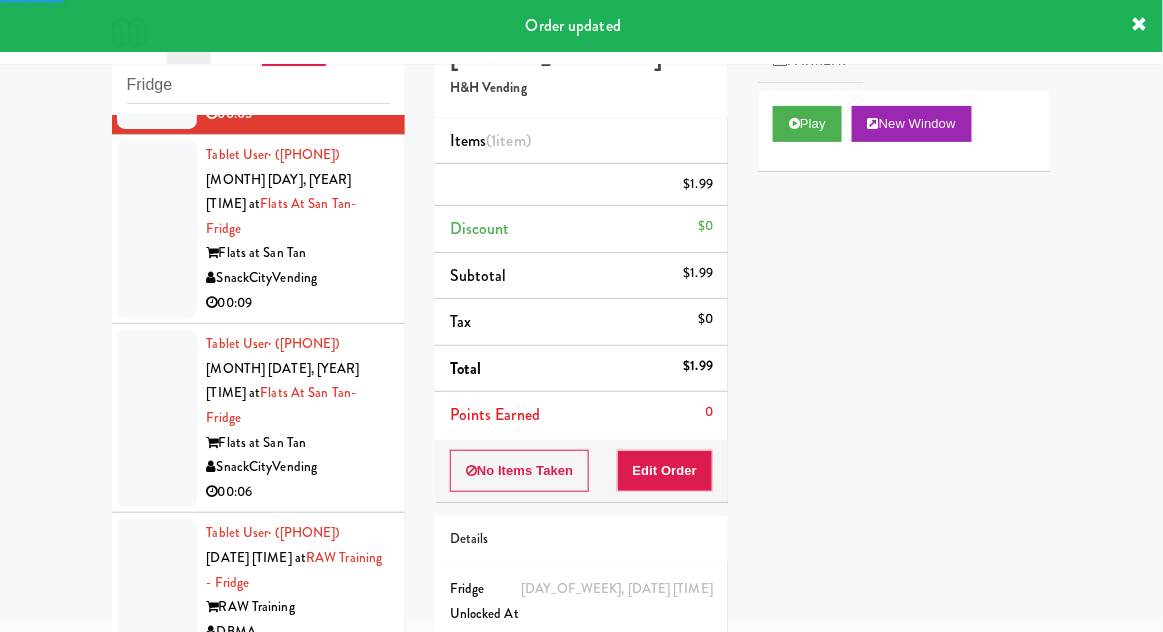 click at bounding box center [157, 229] 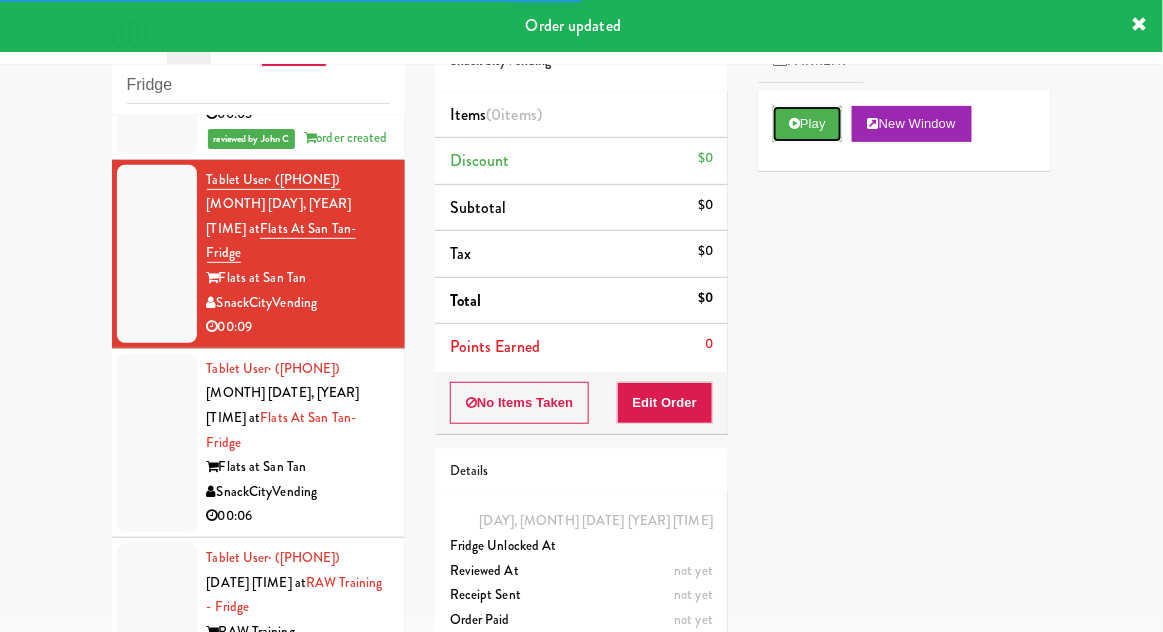 click on "Play" at bounding box center (807, 124) 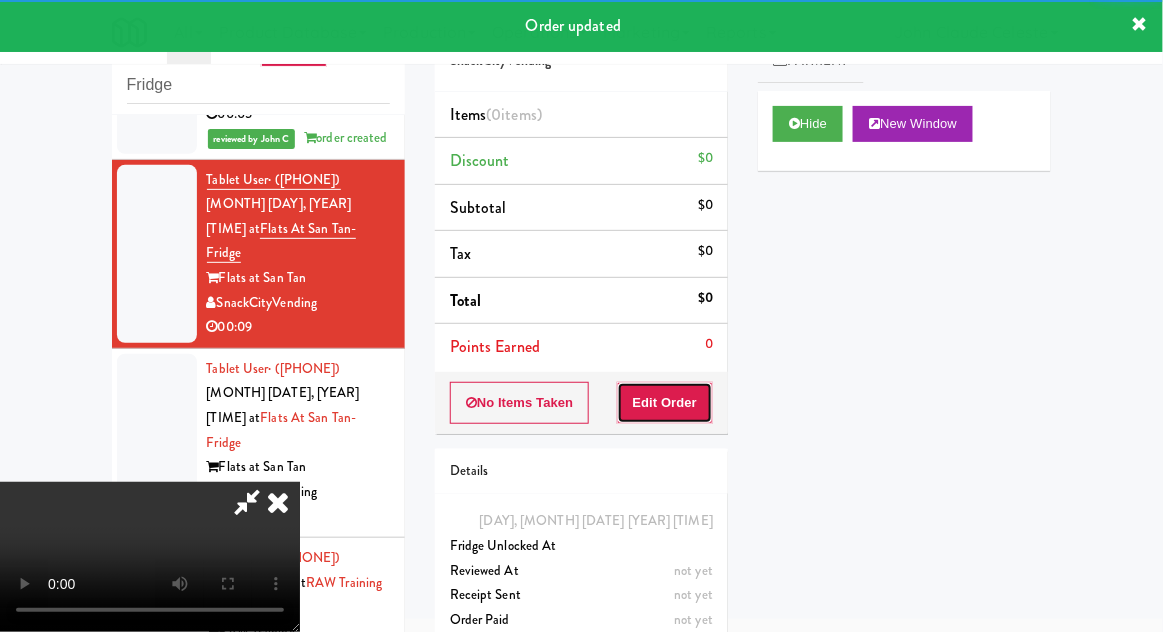 click on "Edit Order" at bounding box center (665, 403) 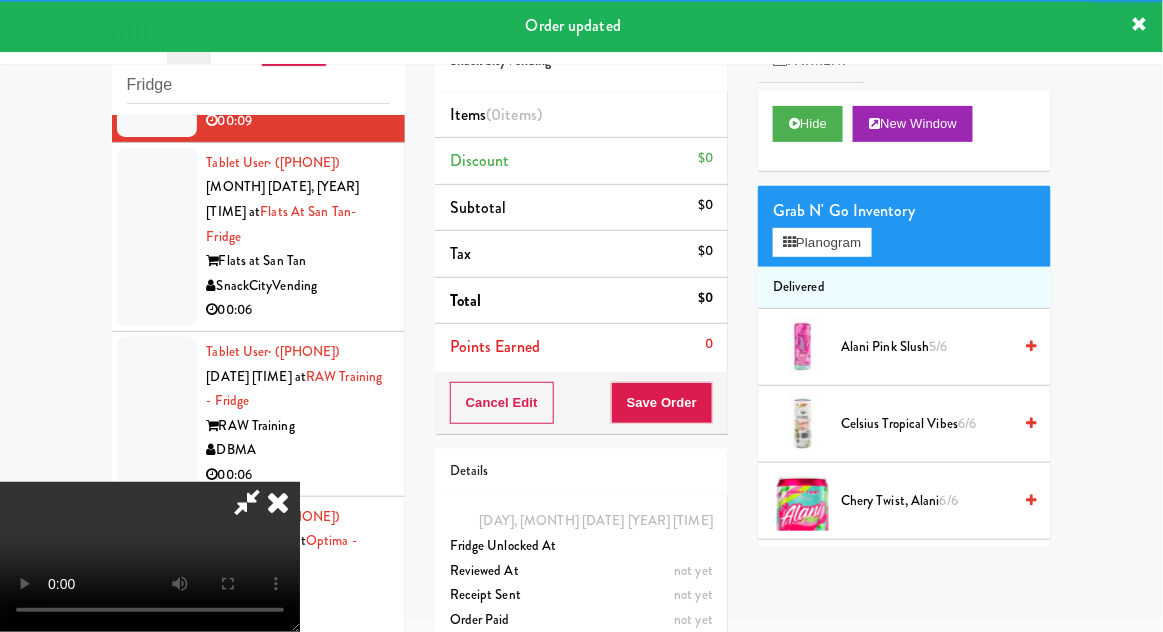 scroll, scrollTop: 1082, scrollLeft: 0, axis: vertical 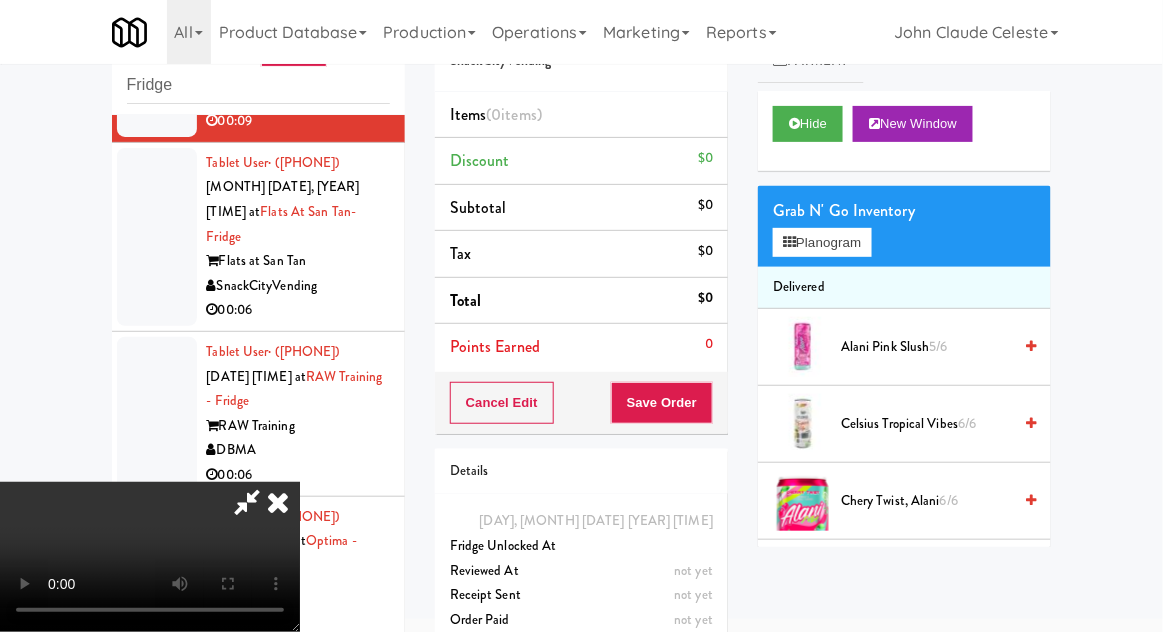 type 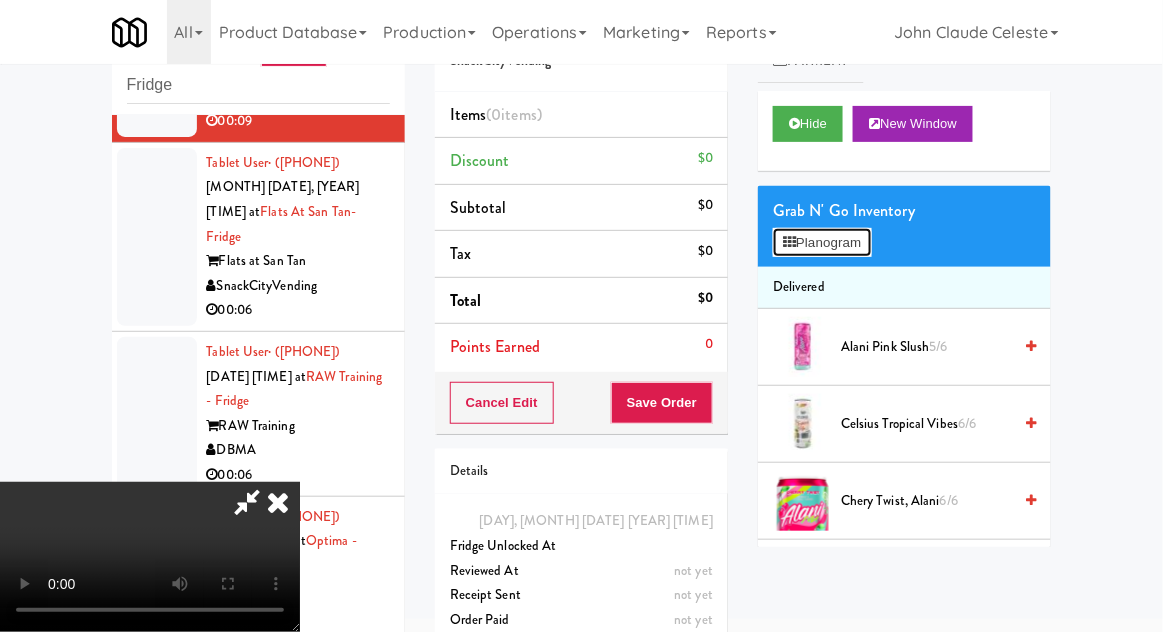 click on "Planogram" at bounding box center [822, 243] 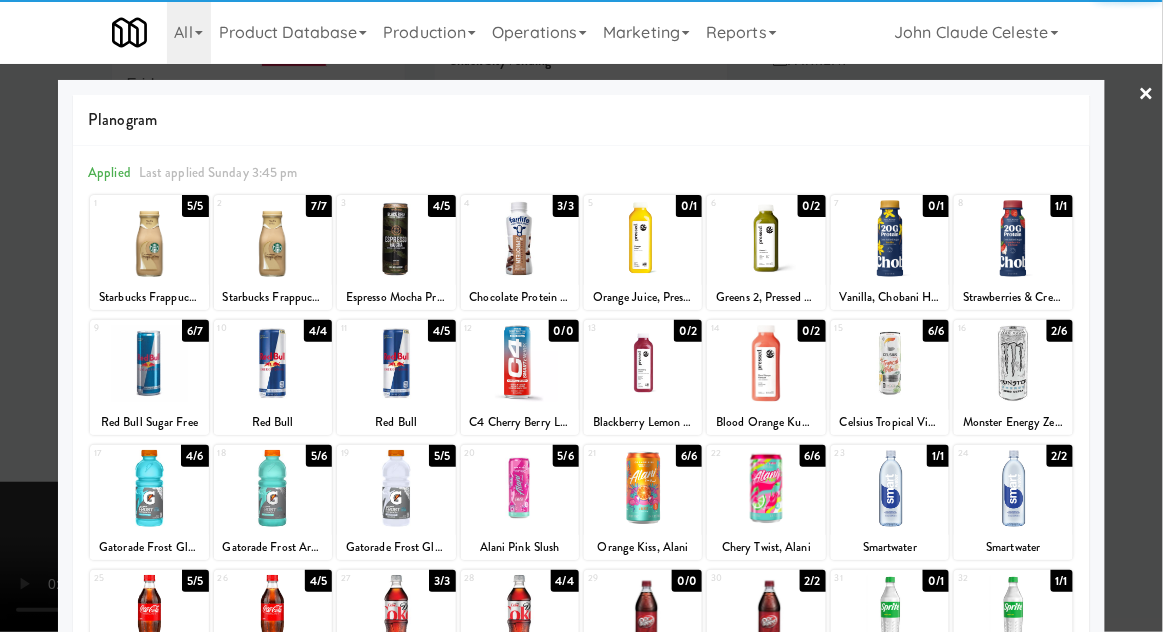 click at bounding box center (1013, 238) 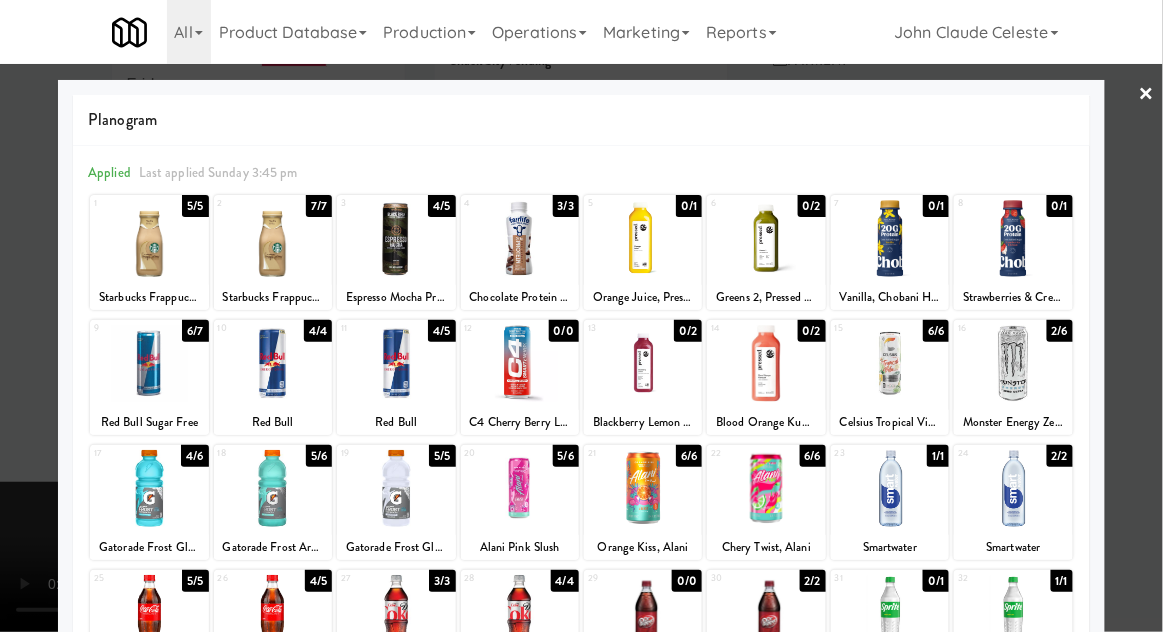 click at bounding box center (581, 316) 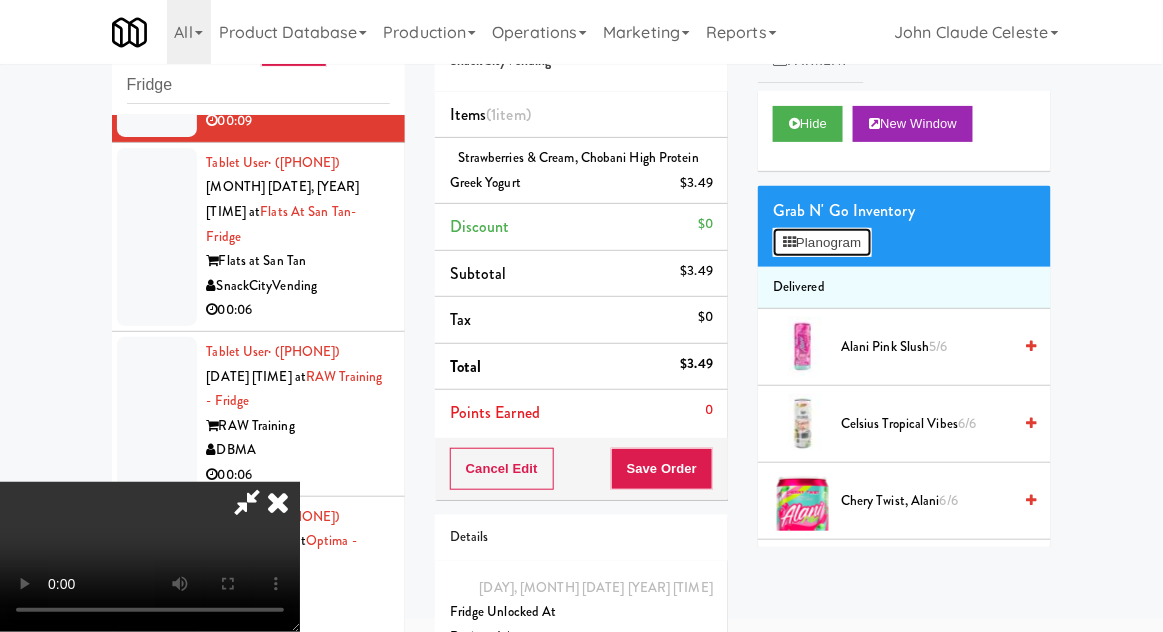 click on "Planogram" at bounding box center (822, 243) 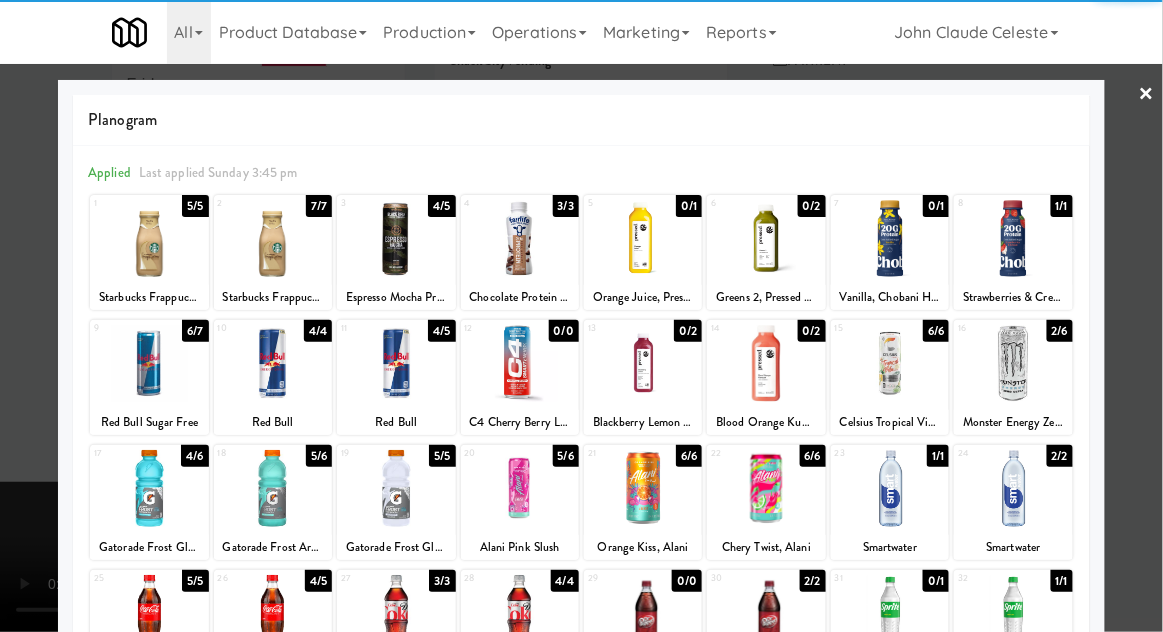 click at bounding box center [890, 363] 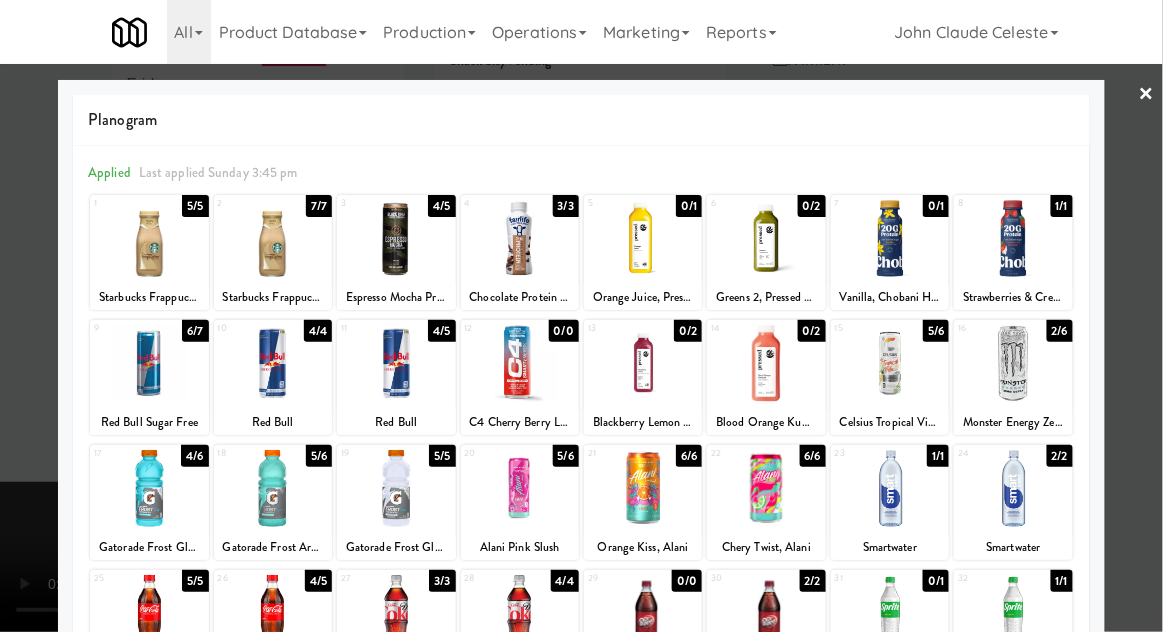 click at bounding box center [581, 316] 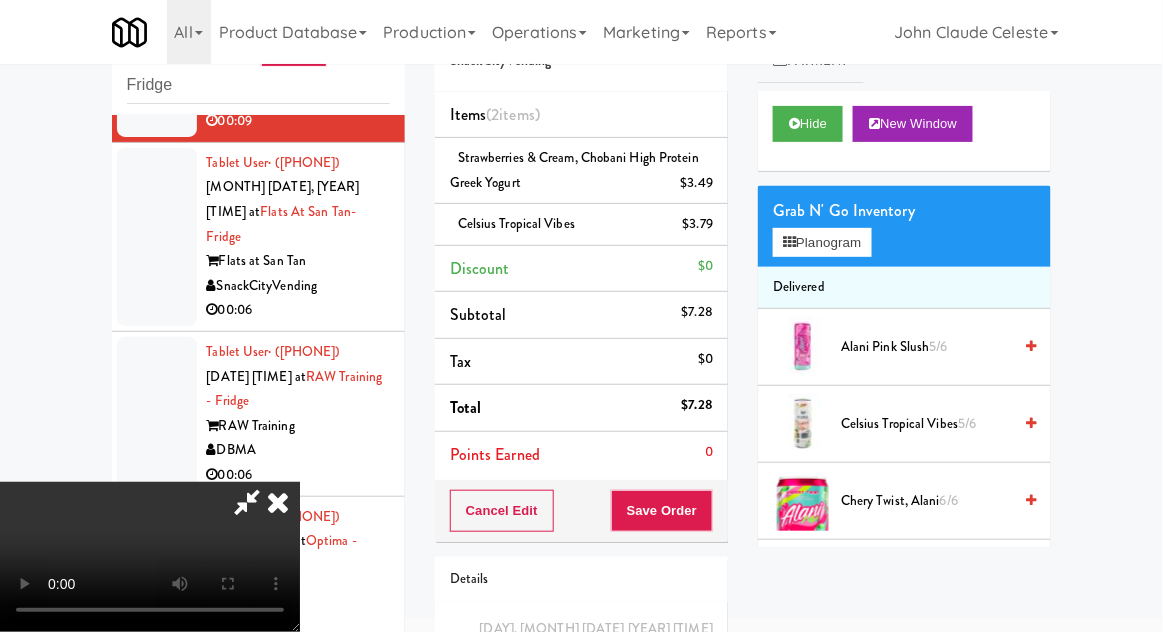 scroll, scrollTop: 0, scrollLeft: 0, axis: both 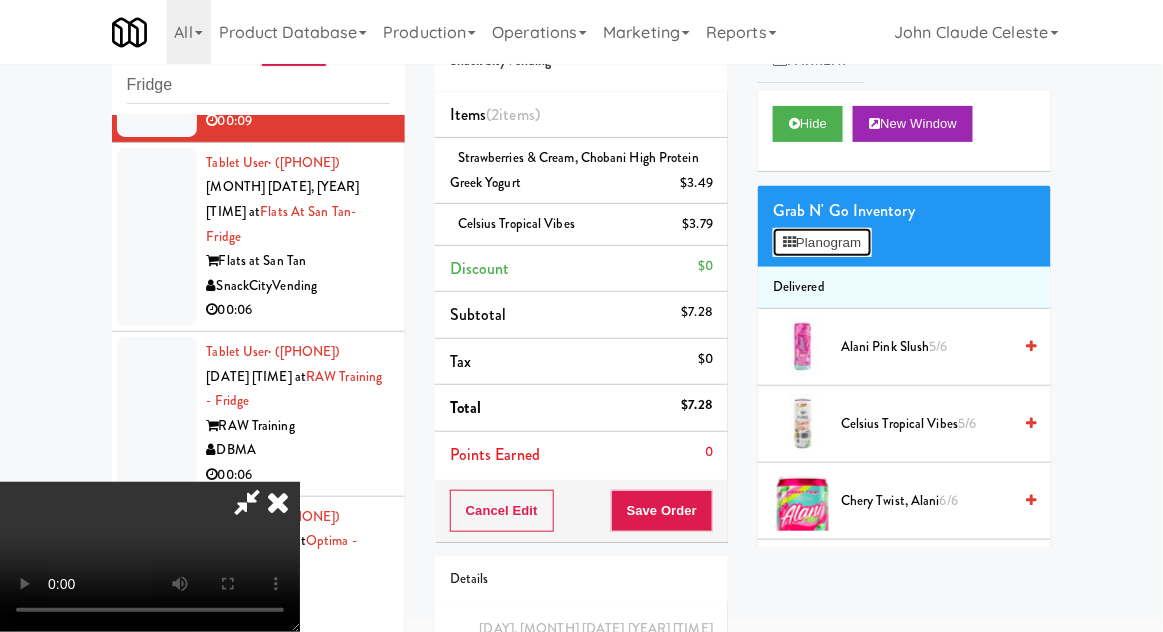 click on "Planogram" at bounding box center [822, 243] 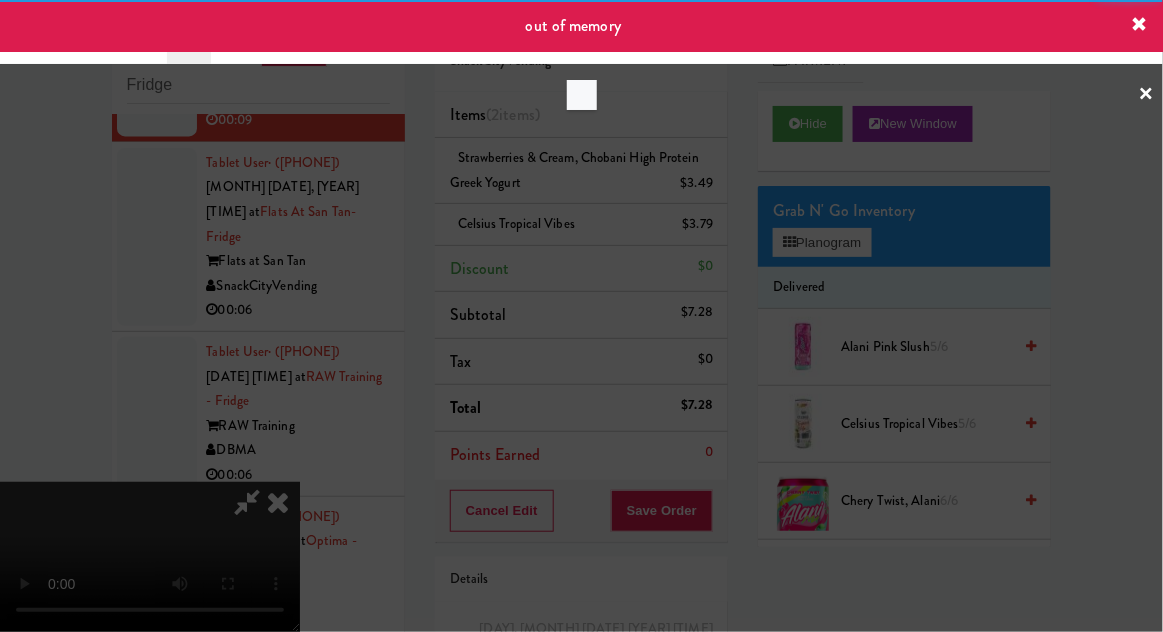 click at bounding box center [581, 316] 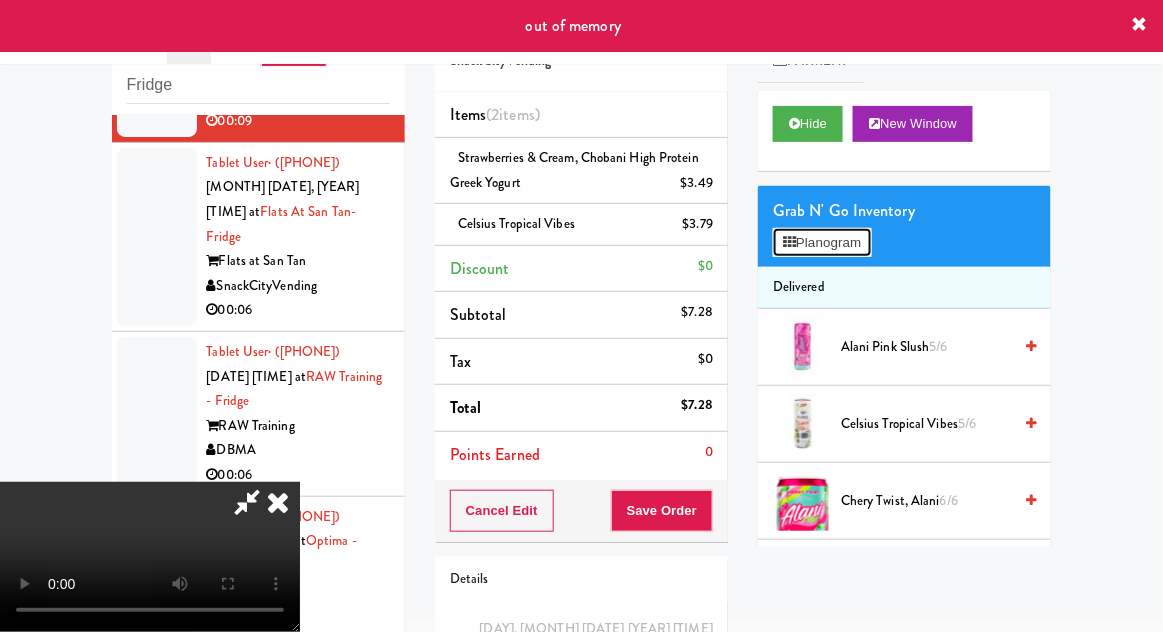 click on "Planogram" at bounding box center (822, 243) 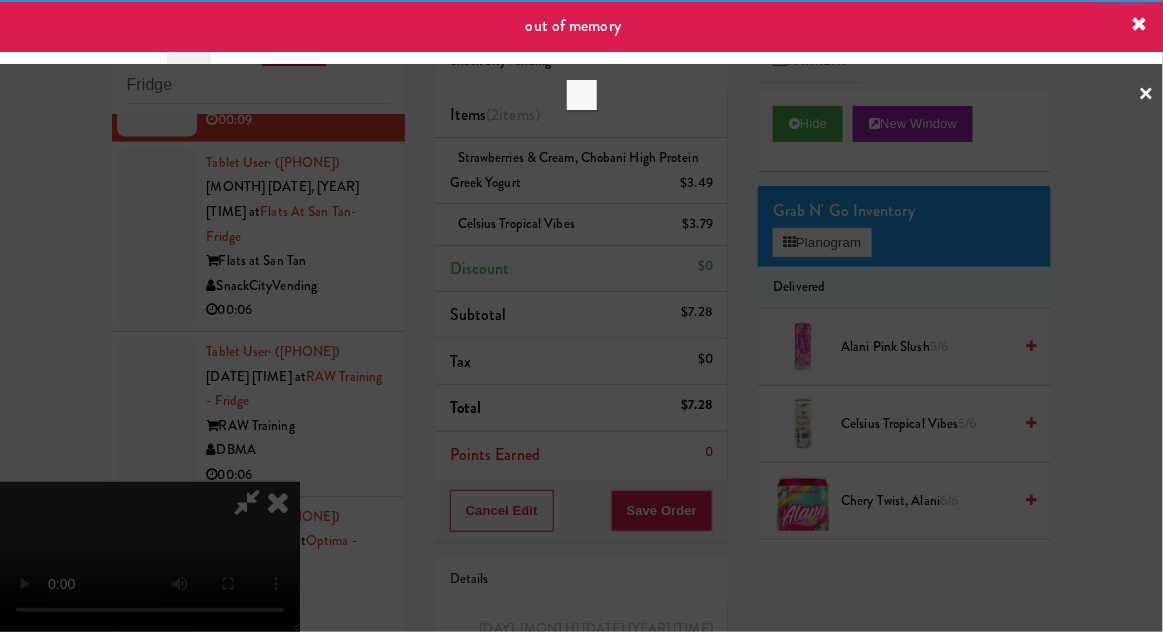 click at bounding box center (581, 316) 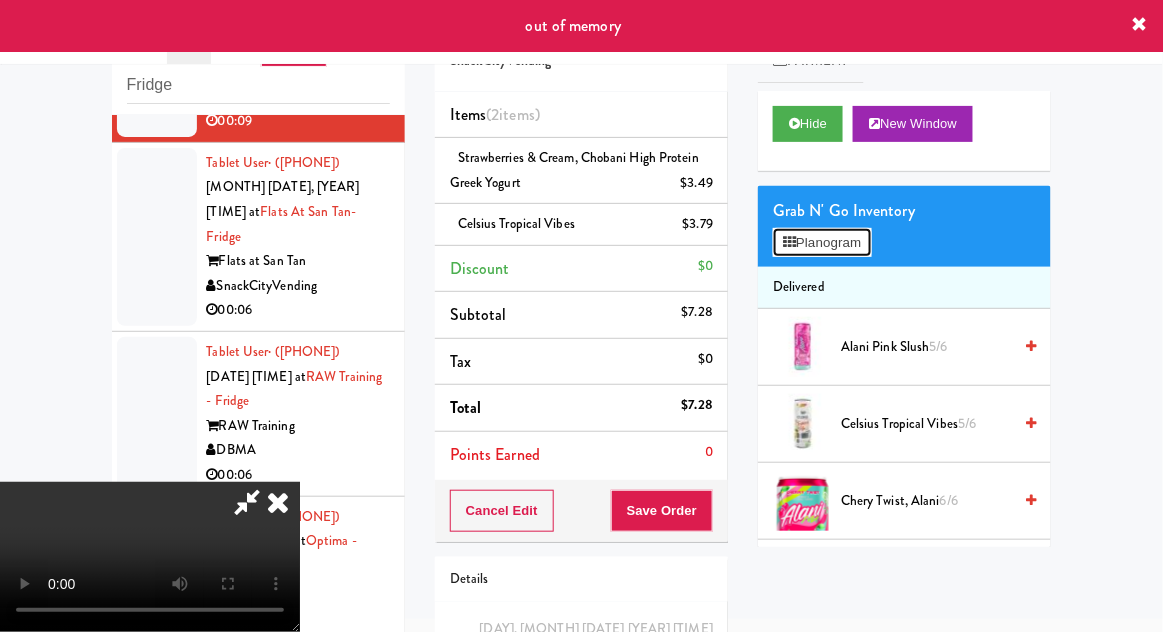 click on "Planogram" at bounding box center [822, 243] 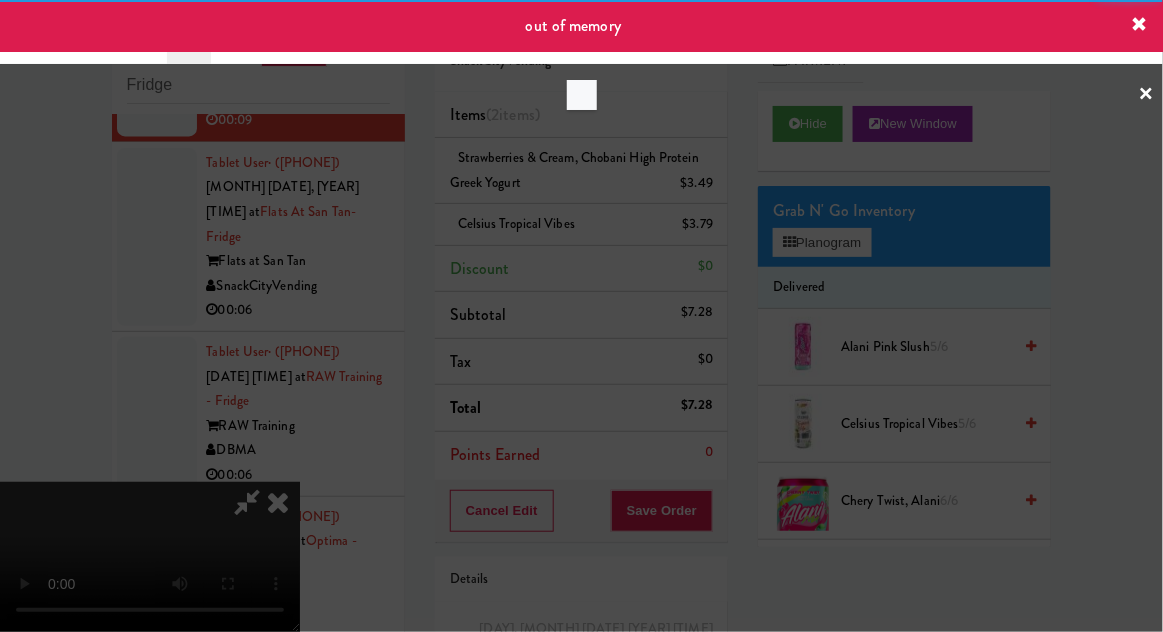 click at bounding box center (581, 316) 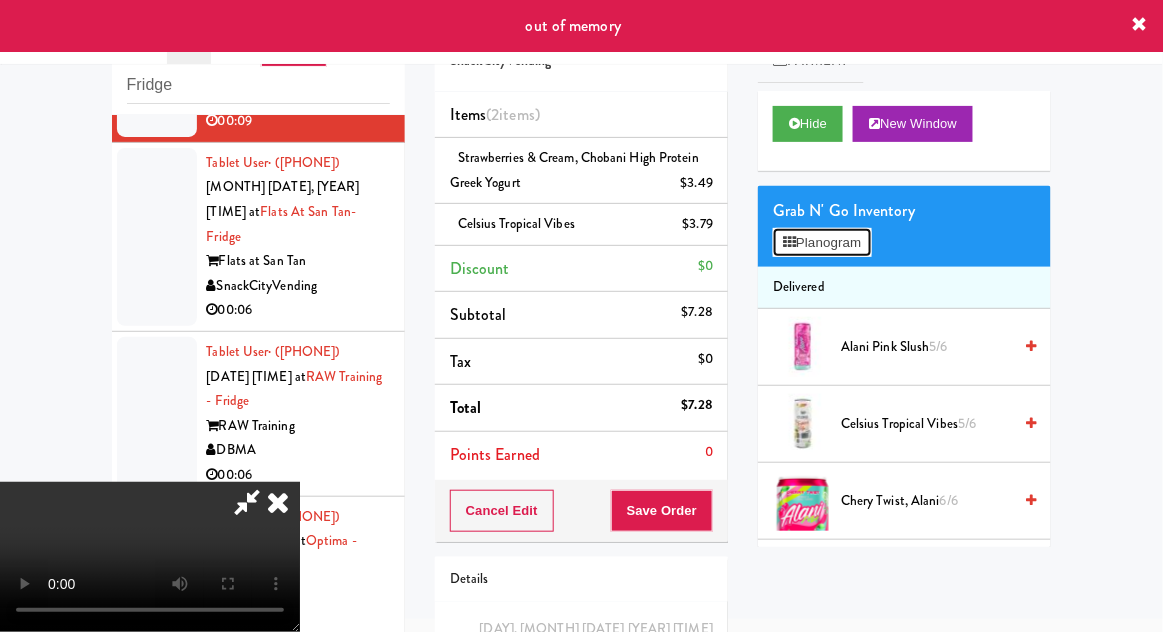 click on "Planogram" at bounding box center [822, 243] 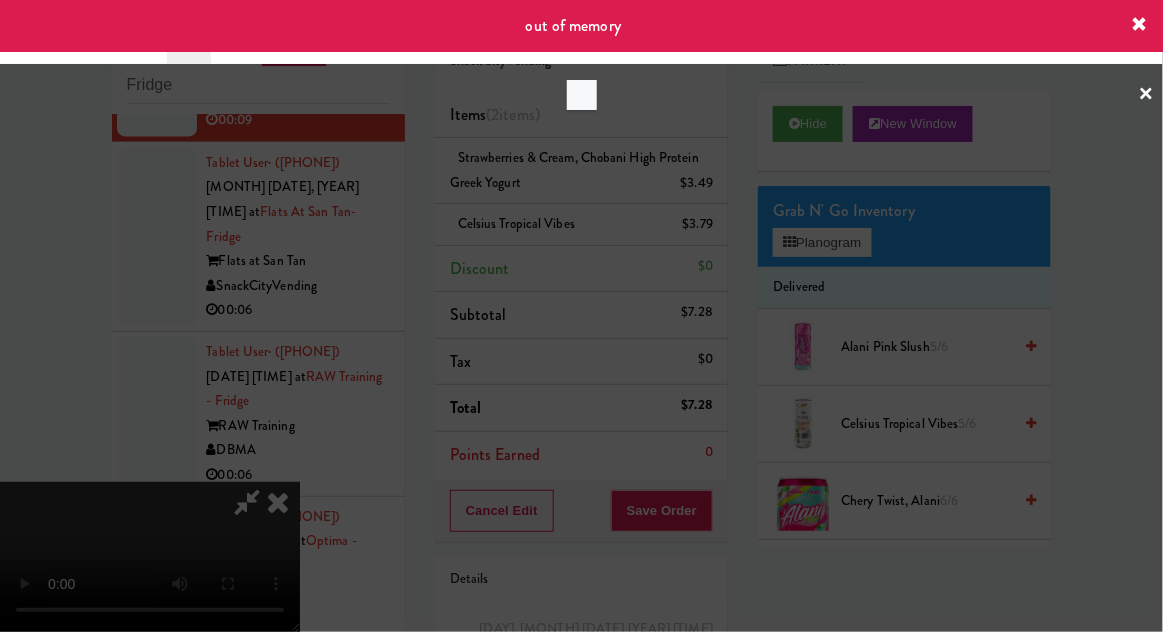 click at bounding box center [581, 316] 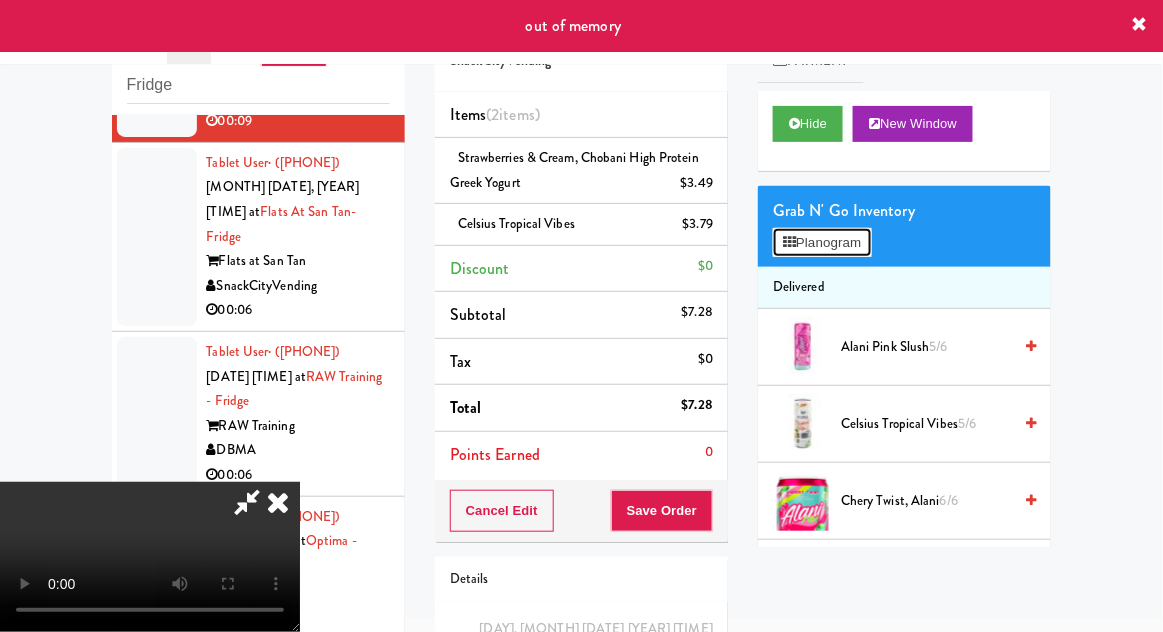 click on "Planogram" at bounding box center [822, 243] 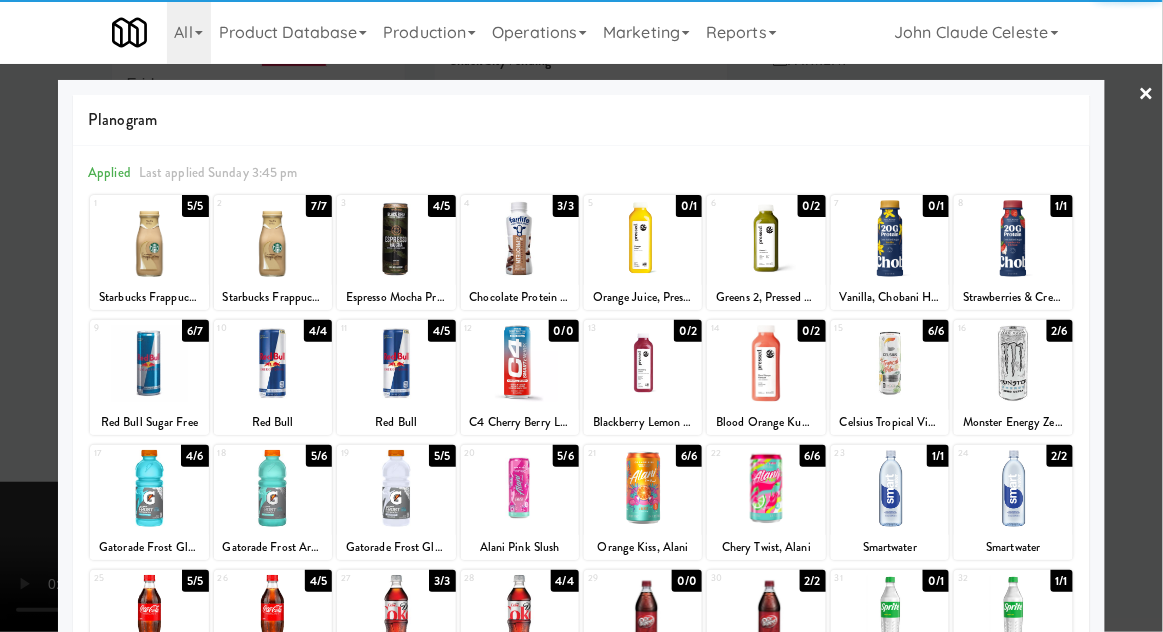 click at bounding box center (581, 316) 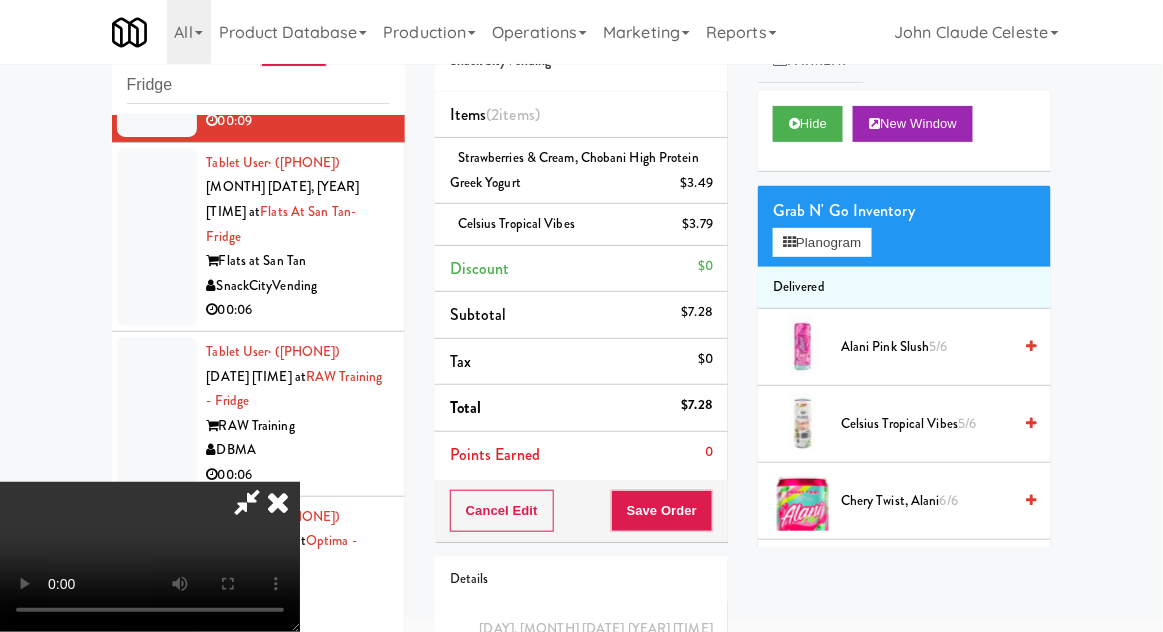 scroll, scrollTop: 73, scrollLeft: 0, axis: vertical 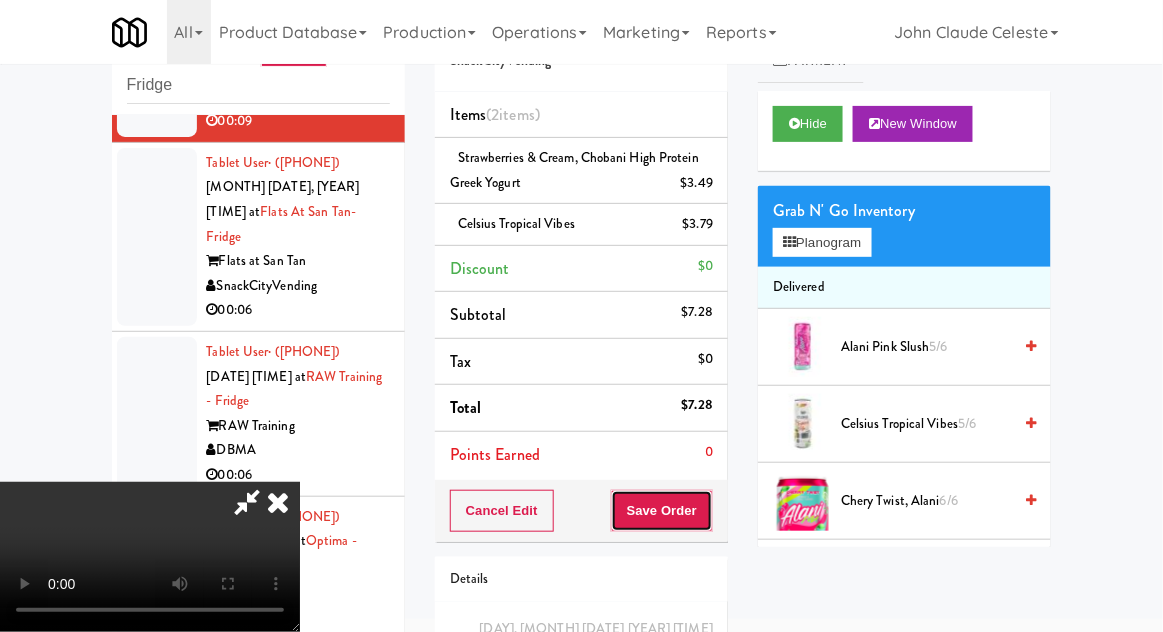 click on "Save Order" at bounding box center [662, 511] 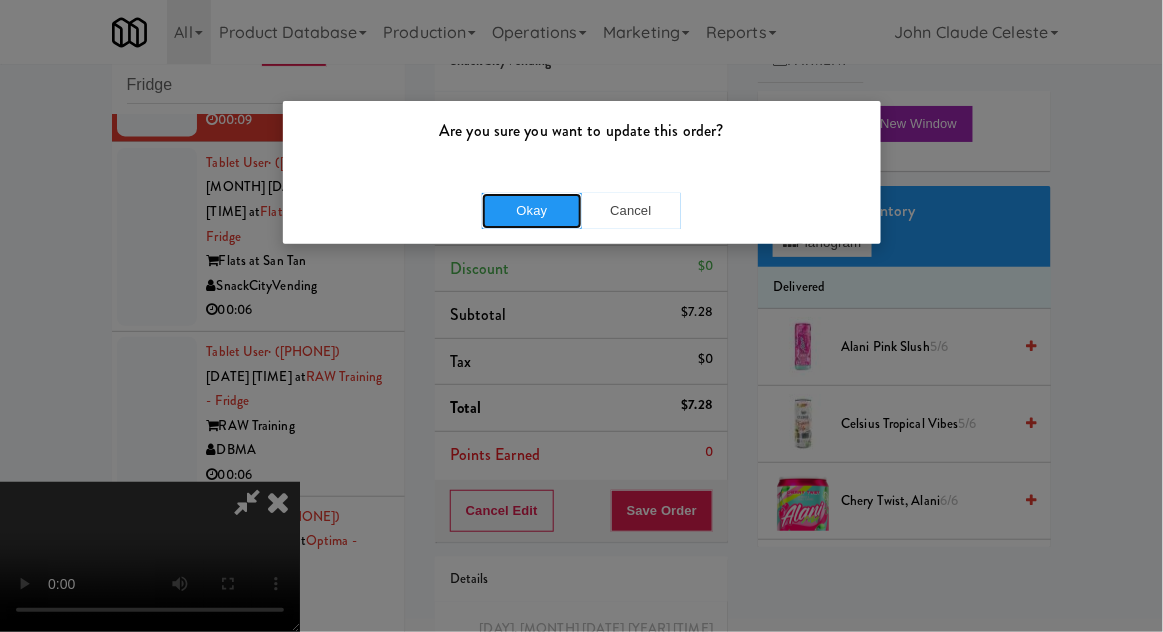 click on "Okay" at bounding box center (532, 211) 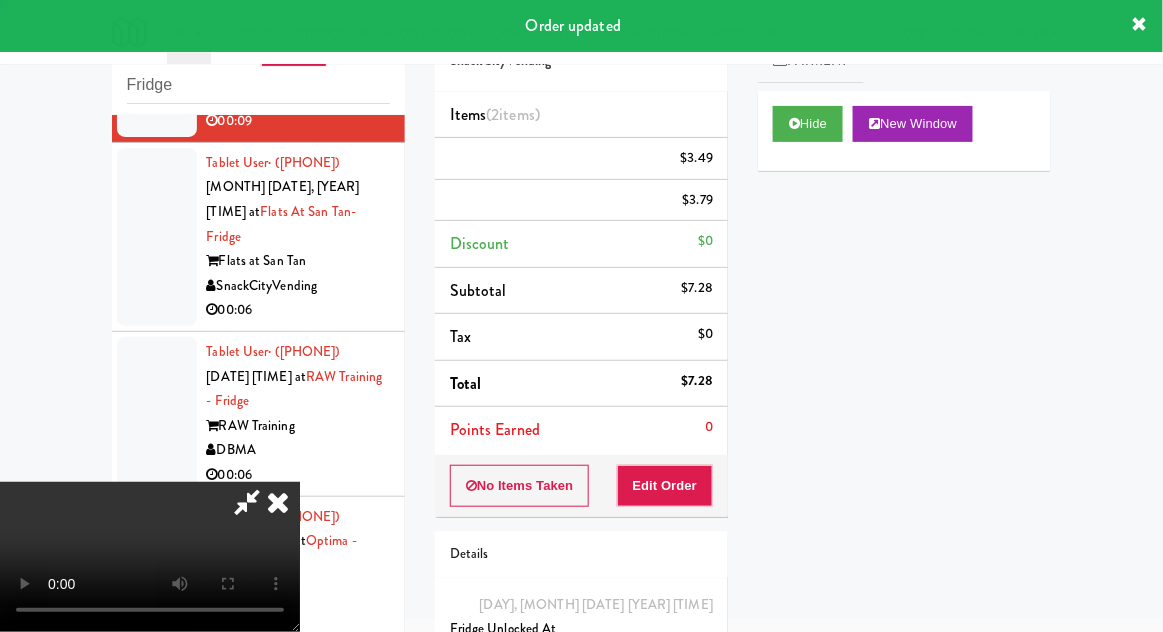 scroll, scrollTop: 0, scrollLeft: 0, axis: both 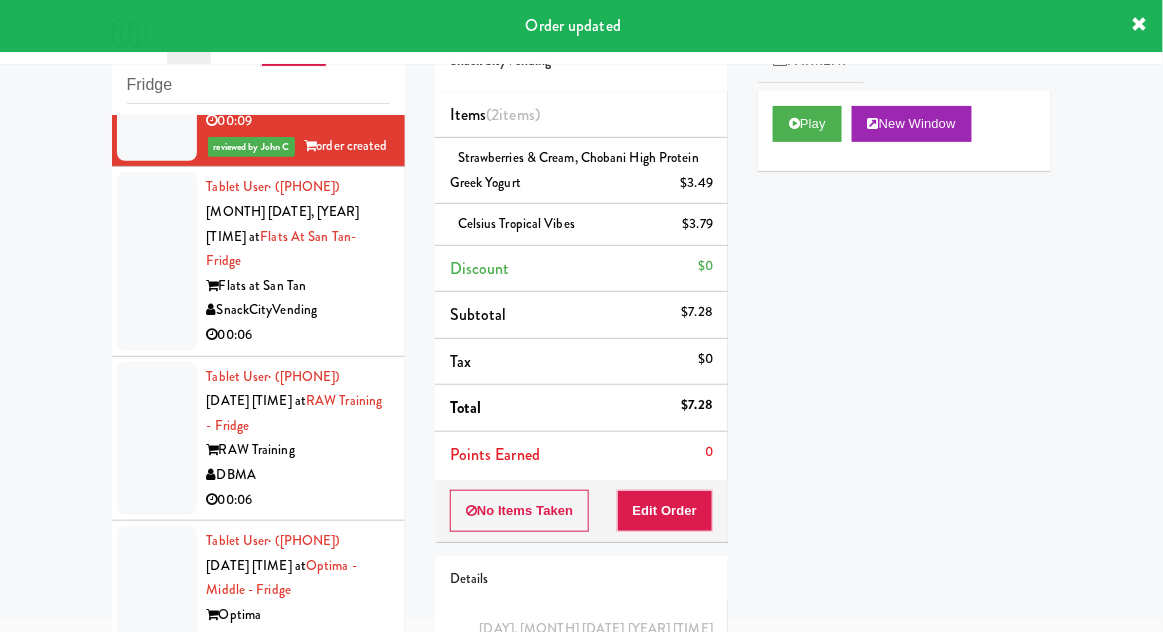click at bounding box center [157, 261] 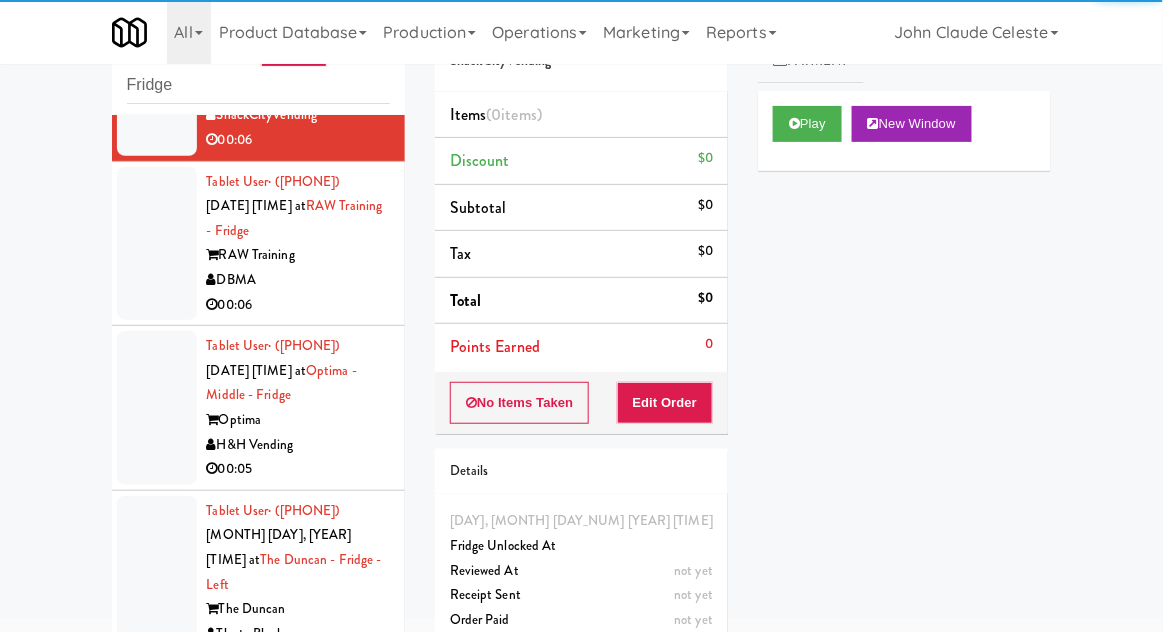 scroll, scrollTop: 1266, scrollLeft: 0, axis: vertical 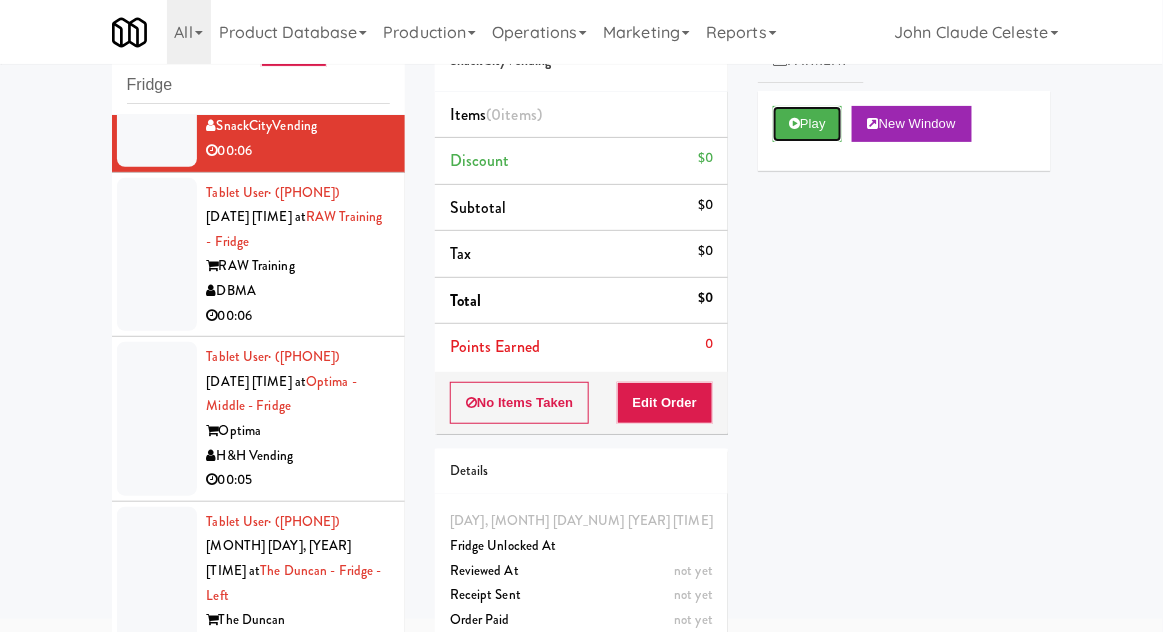 click on "Play" at bounding box center [807, 124] 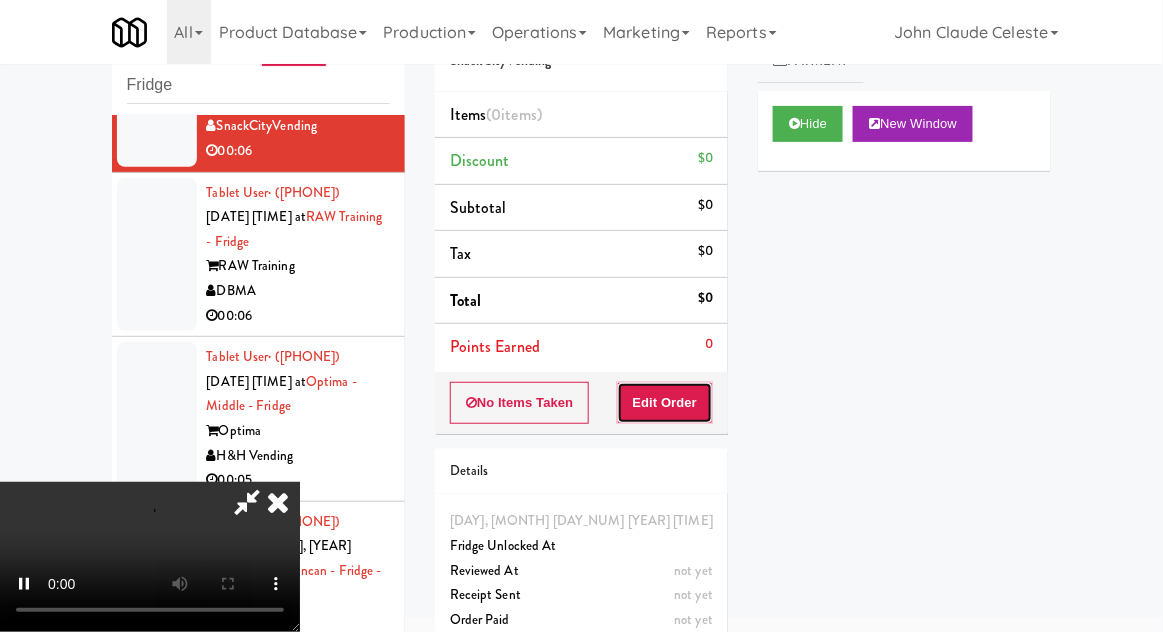 click on "Edit Order" at bounding box center (665, 403) 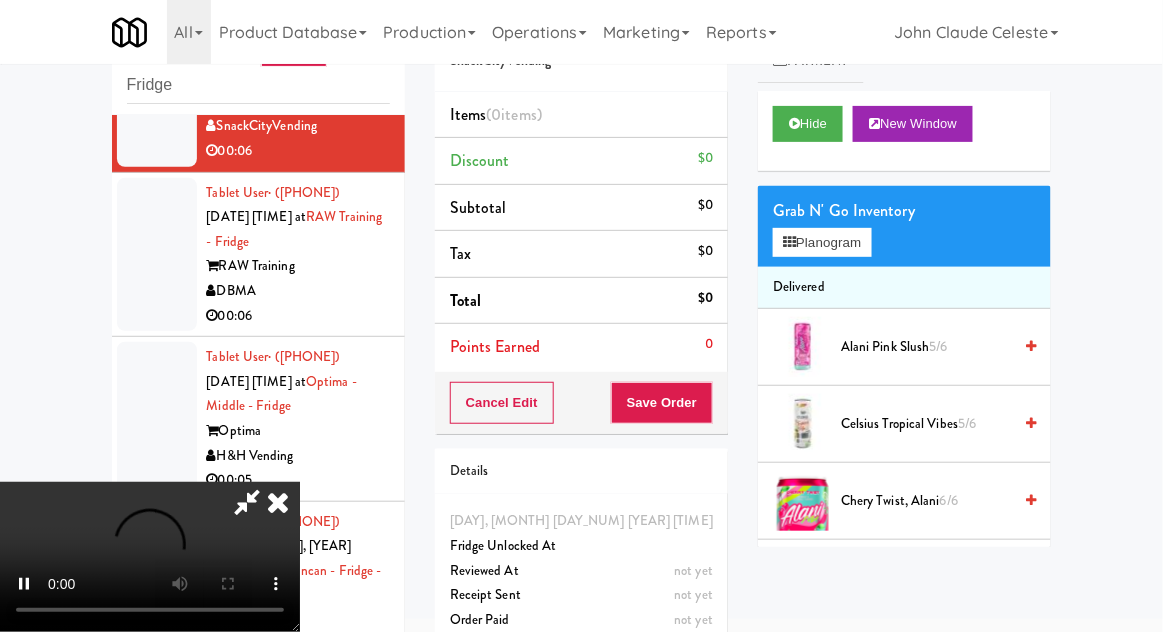 scroll, scrollTop: 73, scrollLeft: 0, axis: vertical 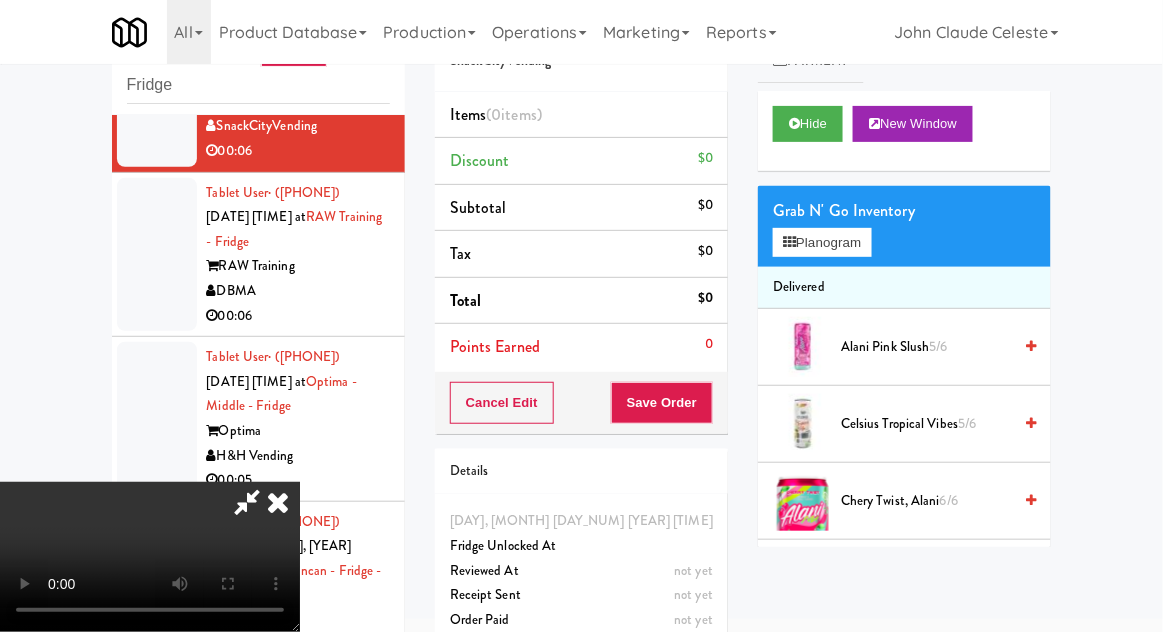 type 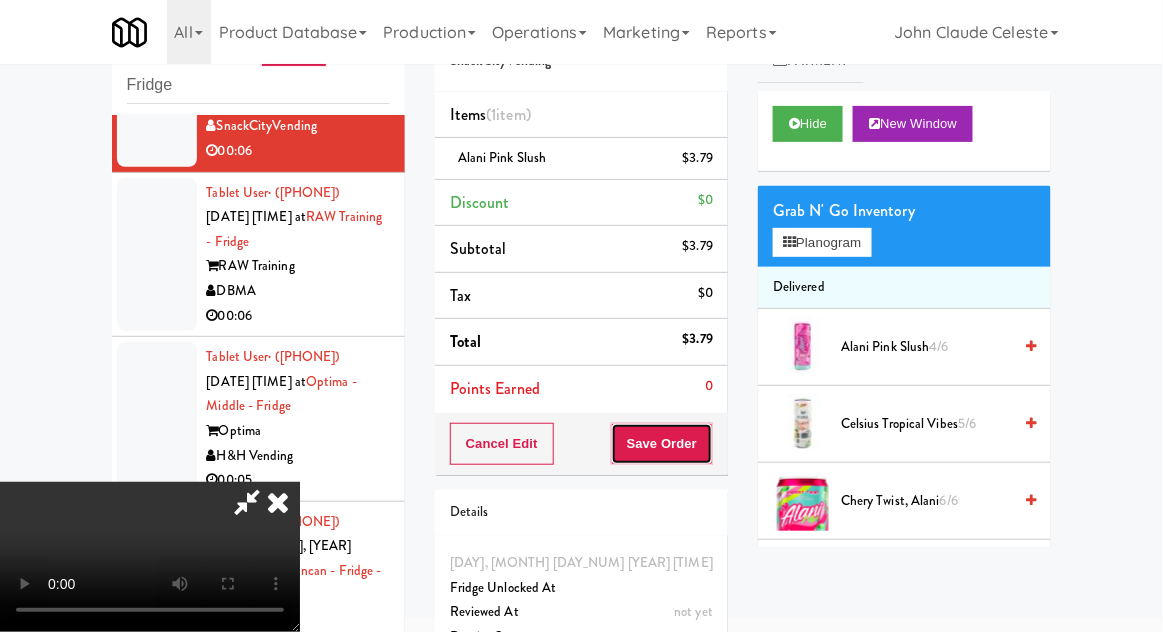 click on "Save Order" at bounding box center [662, 444] 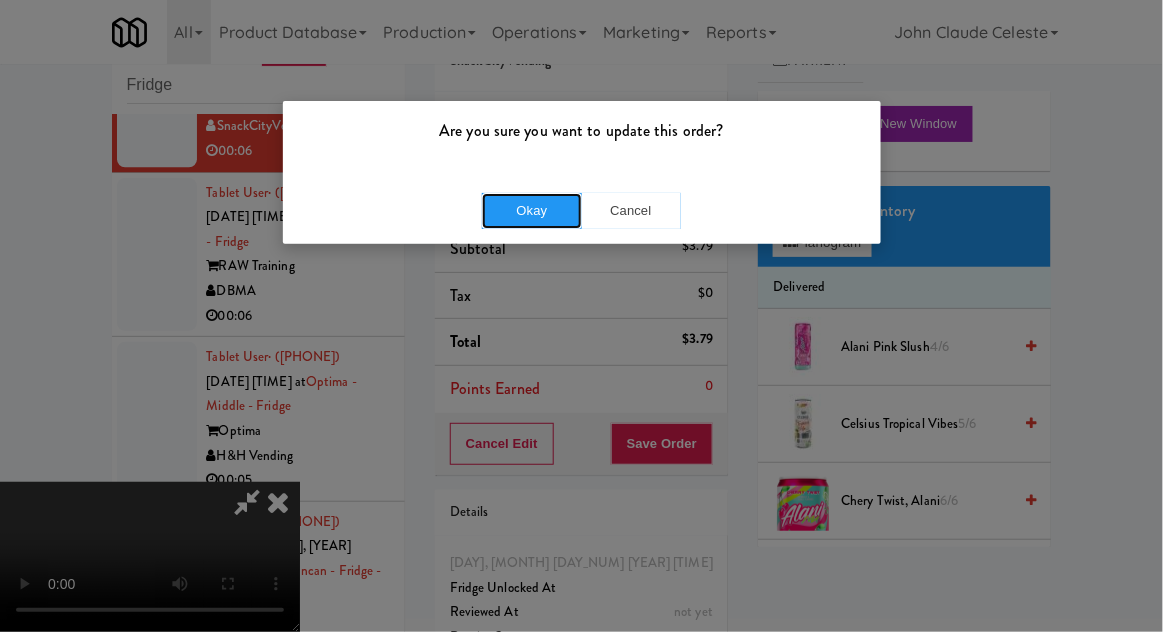 click on "Okay" at bounding box center (532, 211) 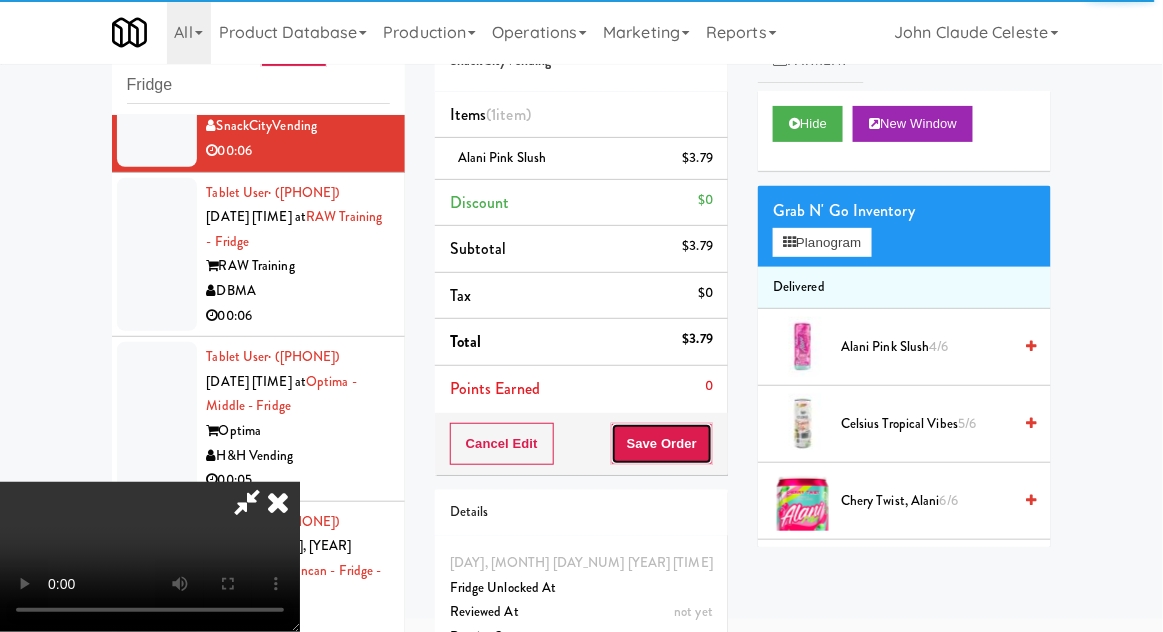 click on "Save Order" at bounding box center [662, 444] 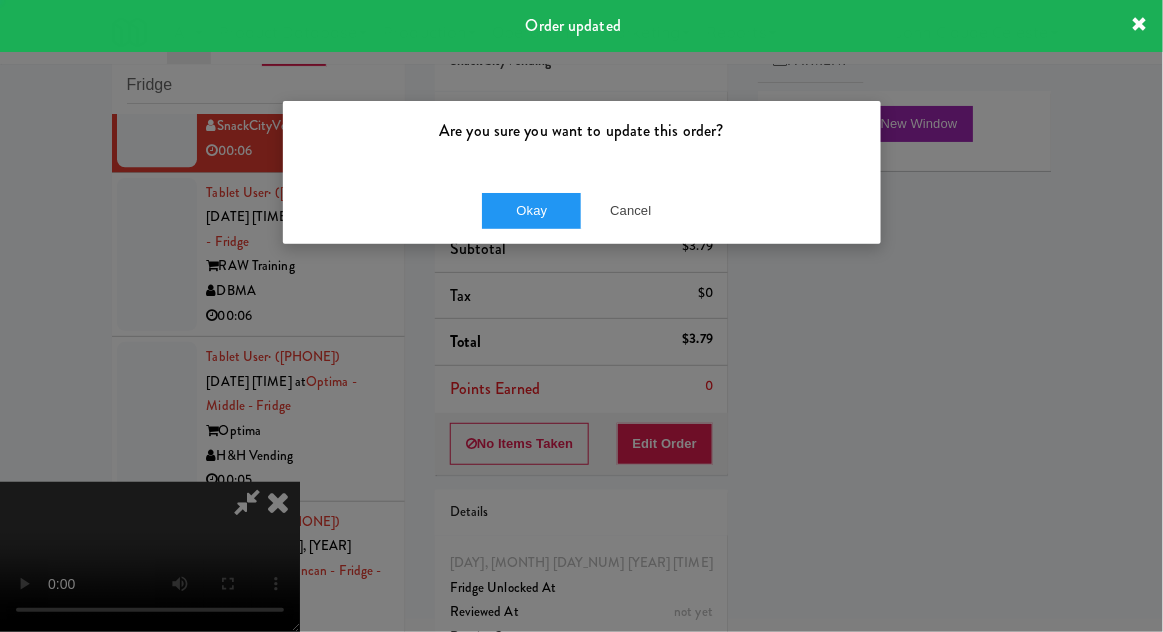 scroll, scrollTop: 0, scrollLeft: 0, axis: both 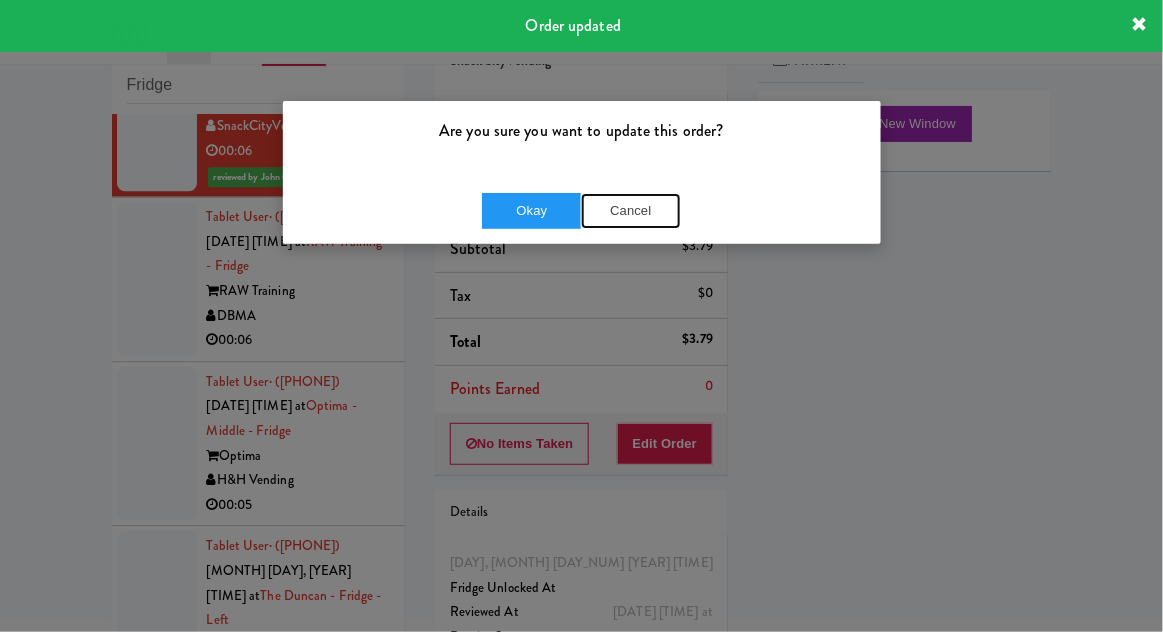 click on "Cancel" at bounding box center (631, 211) 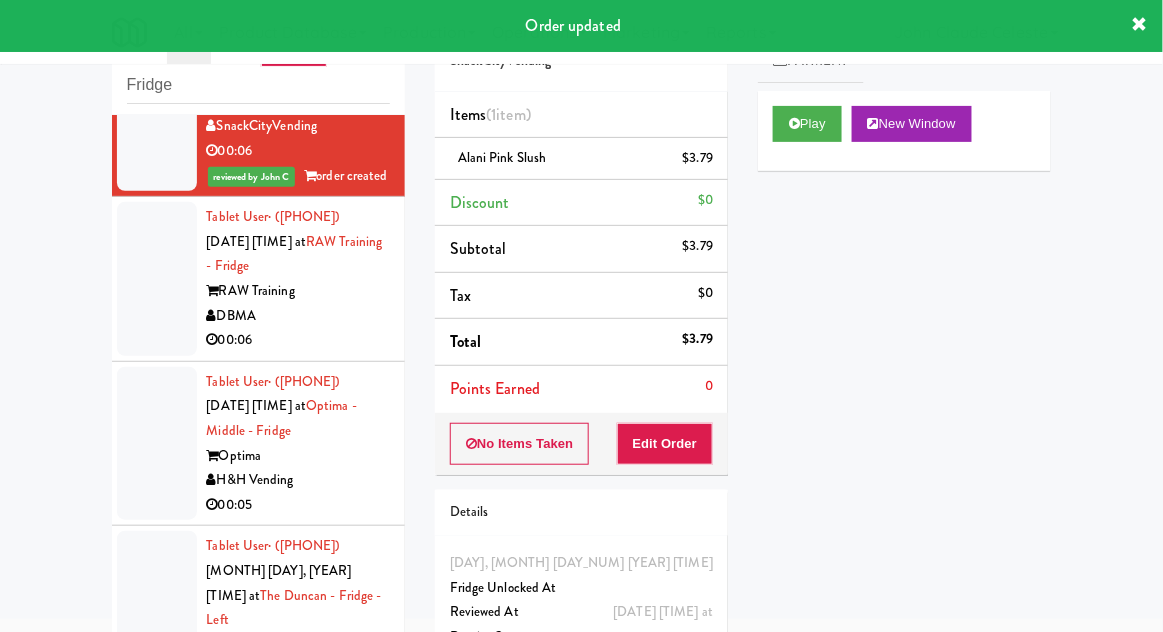 click at bounding box center (157, 279) 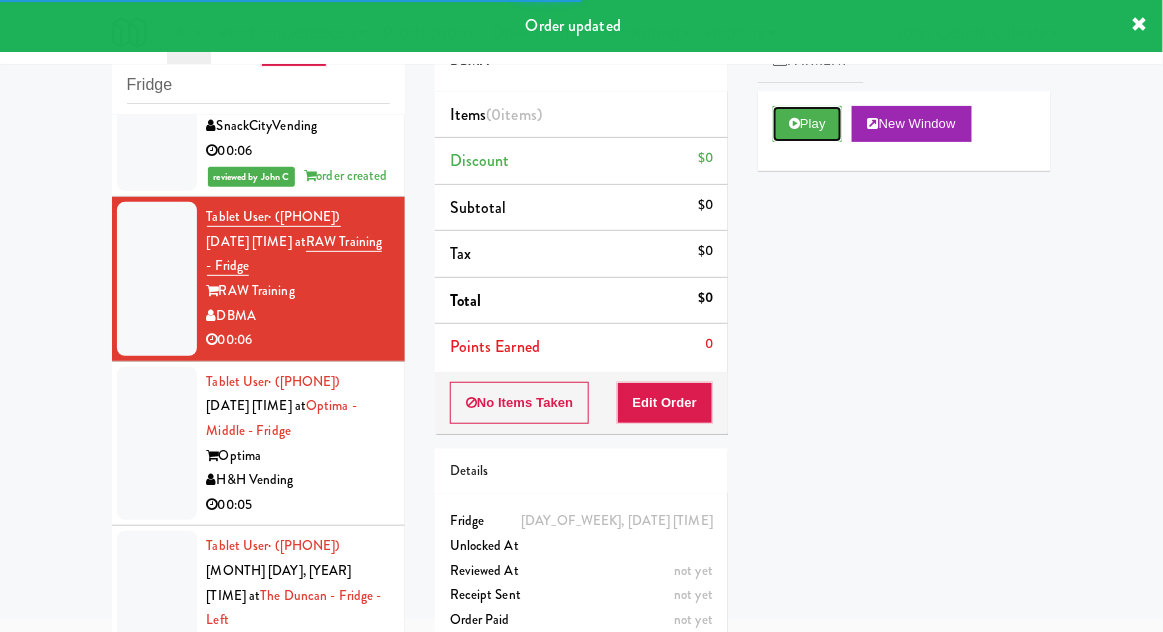 click on "Play" at bounding box center [807, 124] 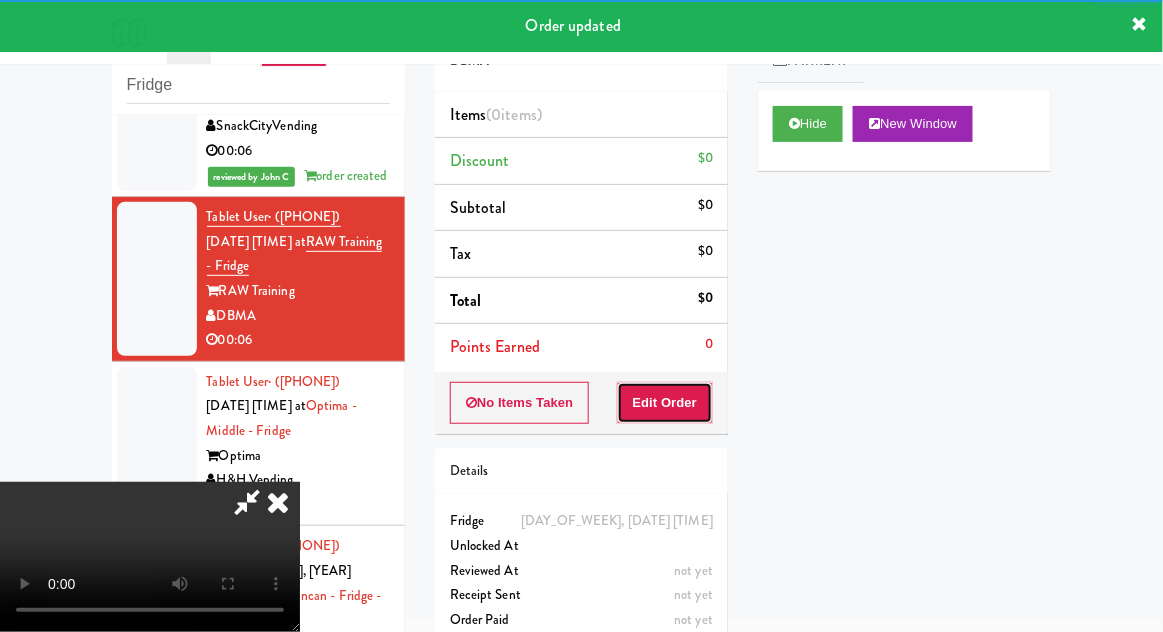 click on "Edit Order" at bounding box center (665, 403) 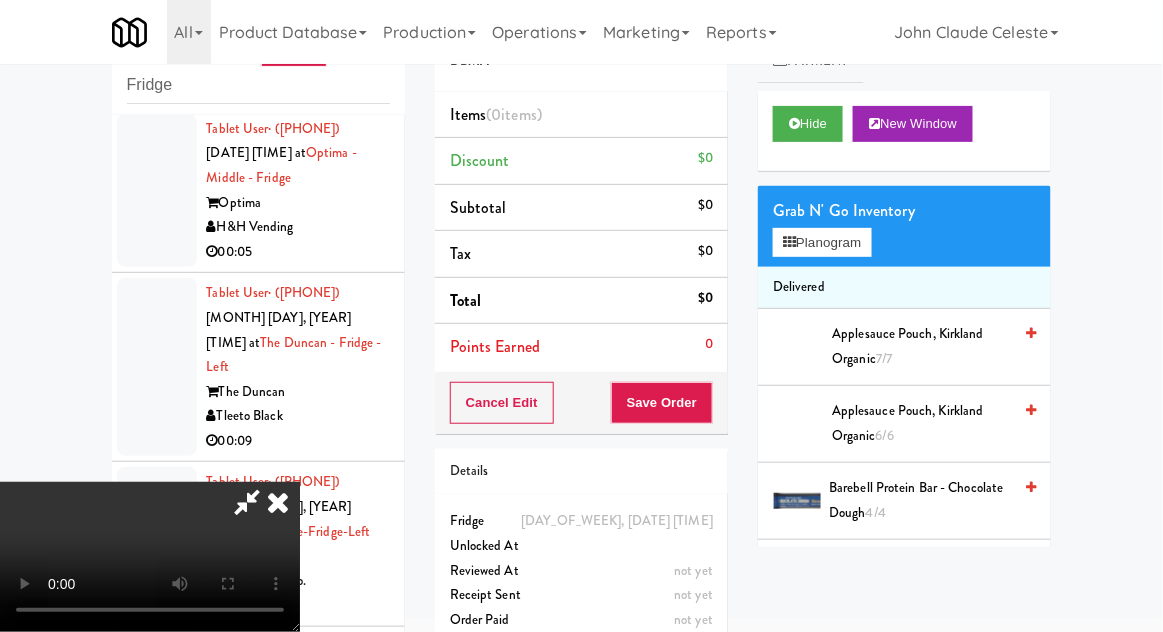scroll, scrollTop: 1522, scrollLeft: 0, axis: vertical 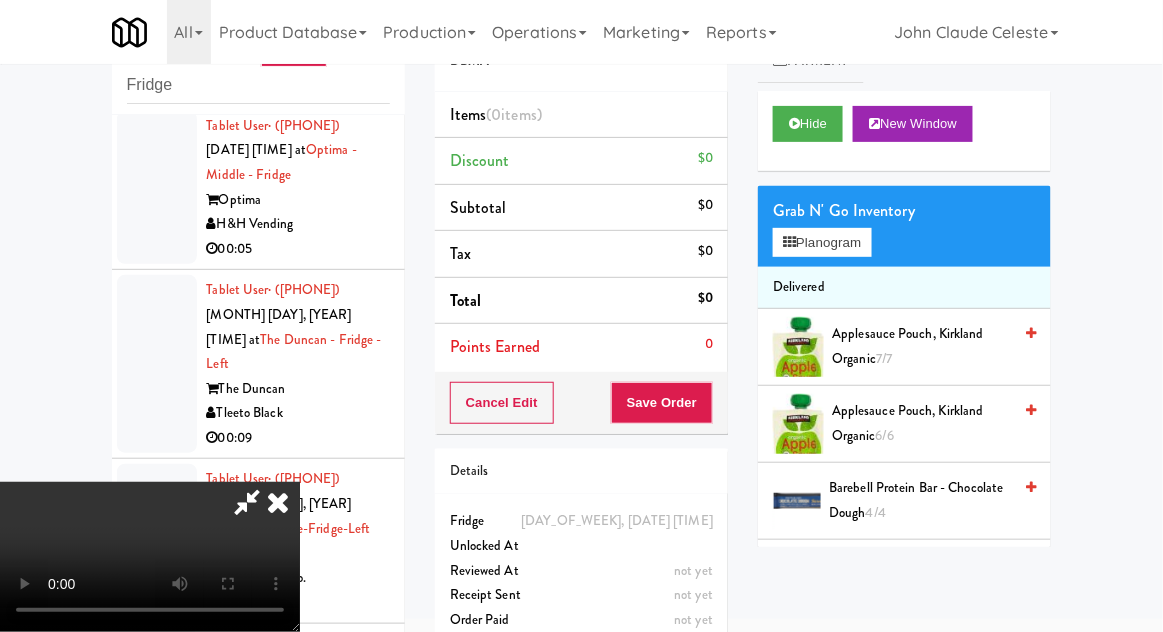 type 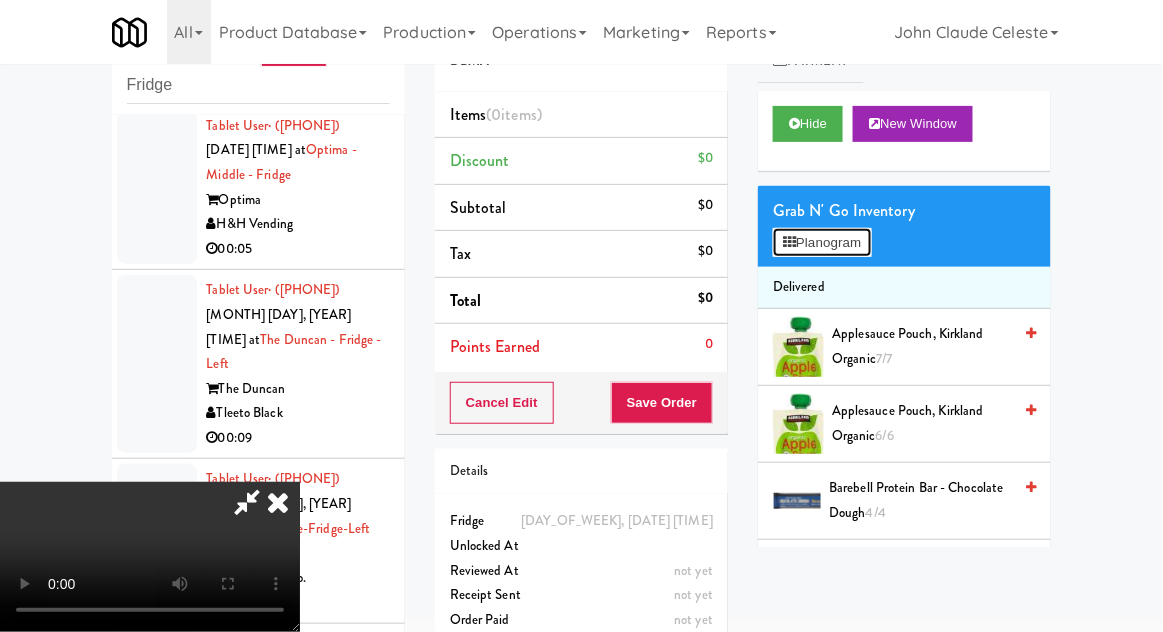 click on "Planogram" at bounding box center [822, 243] 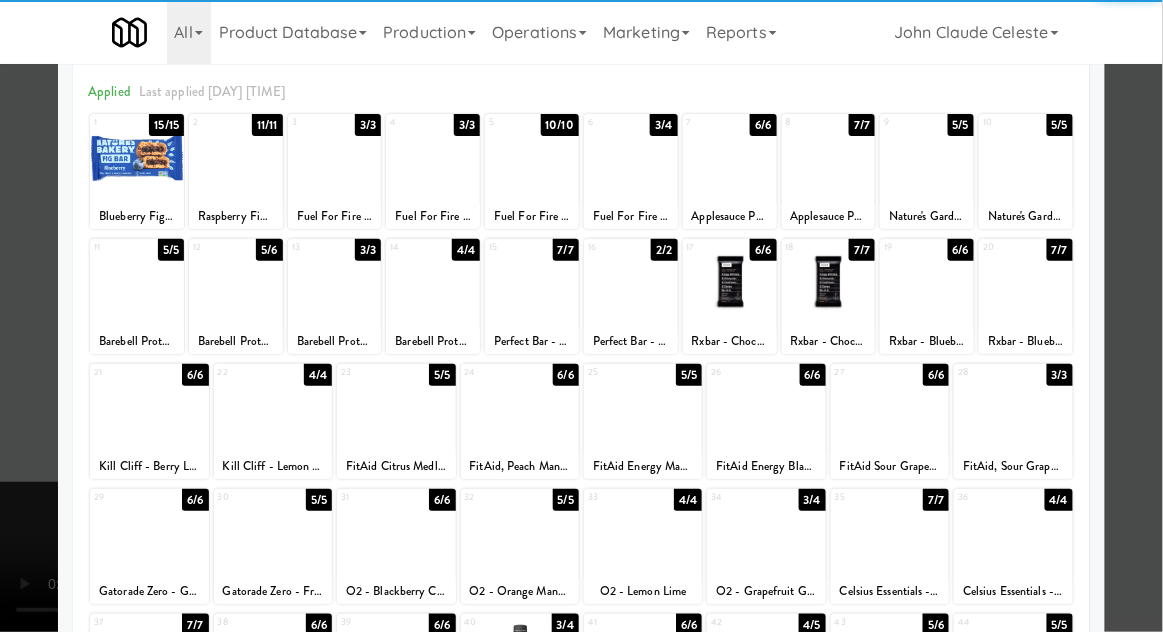 scroll, scrollTop: 140, scrollLeft: 0, axis: vertical 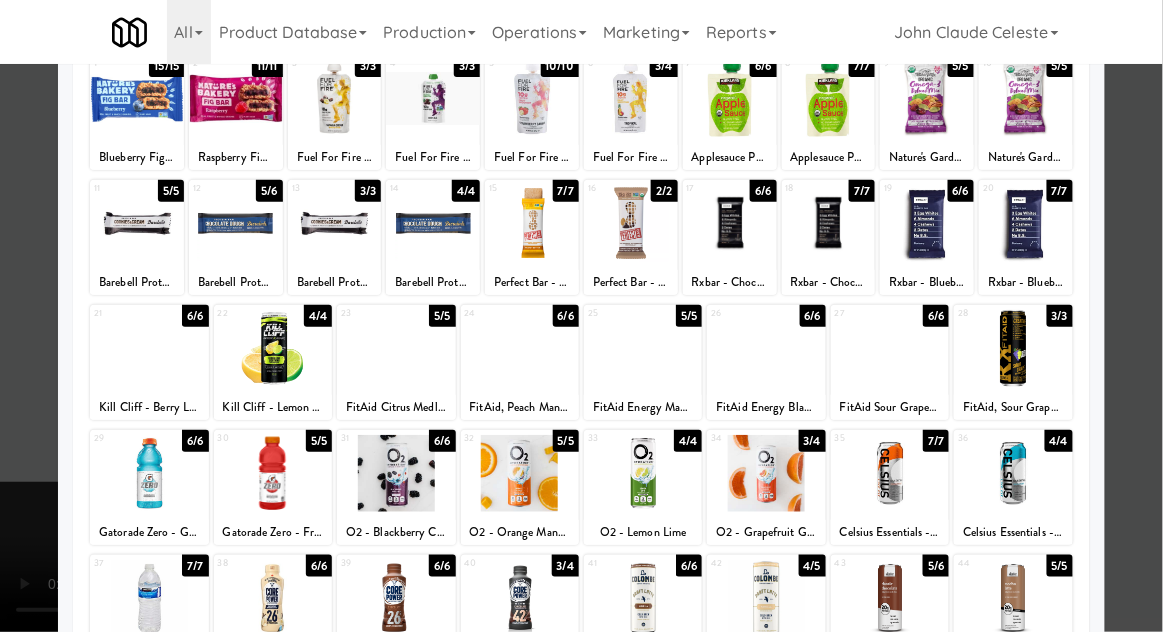 click at bounding box center (396, 473) 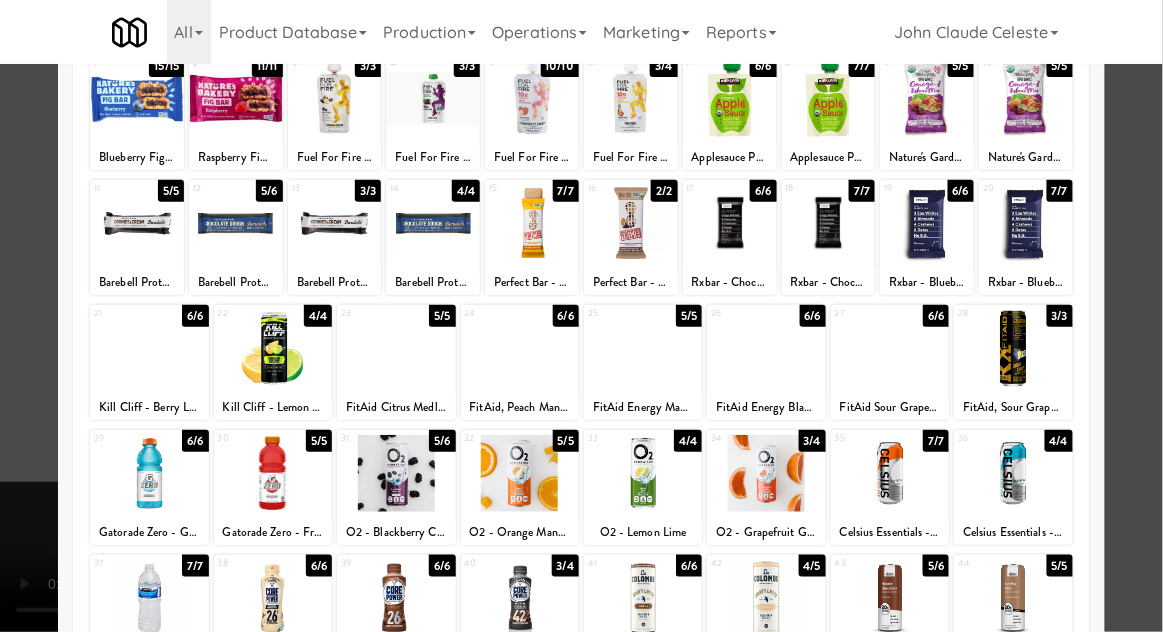 click at bounding box center [581, 316] 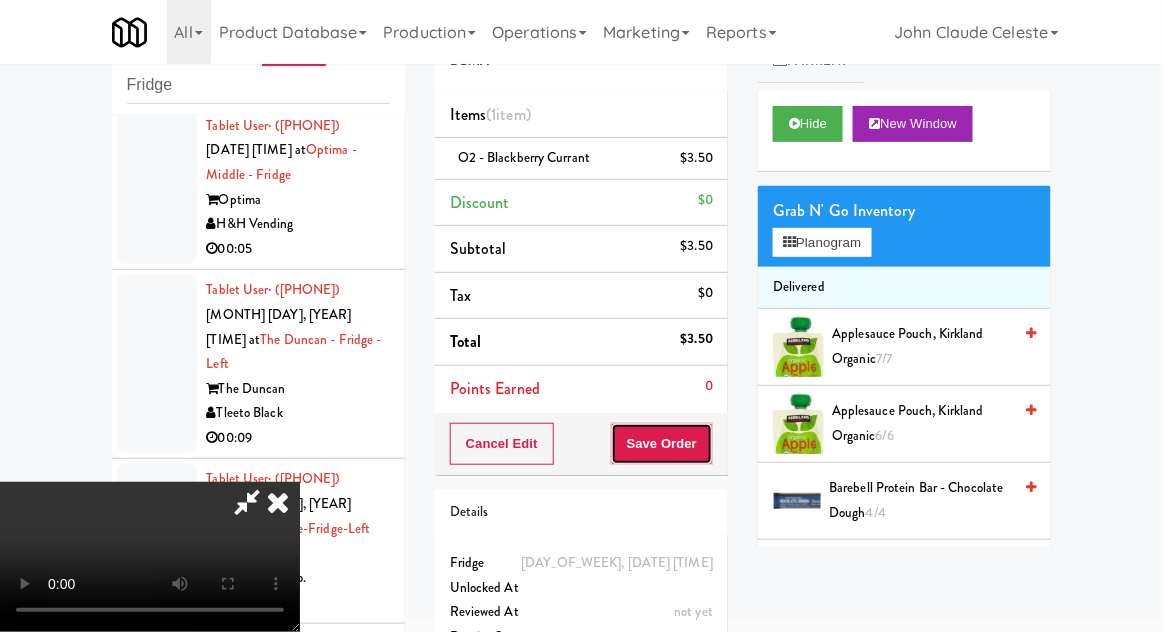 click on "Save Order" at bounding box center (662, 444) 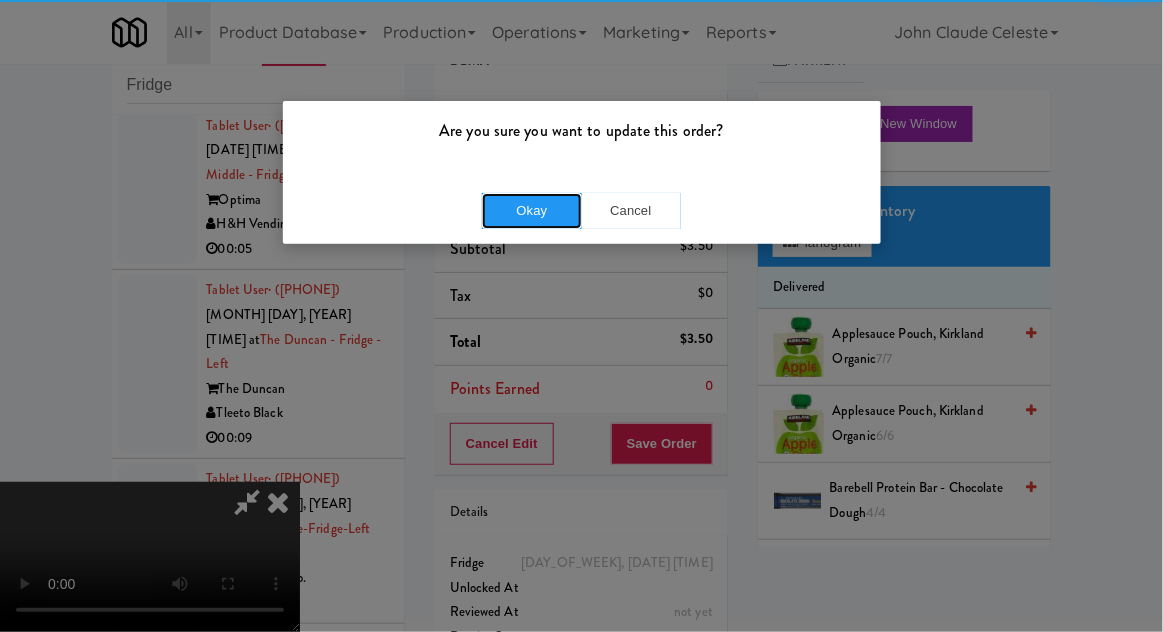 click on "Okay" at bounding box center (532, 211) 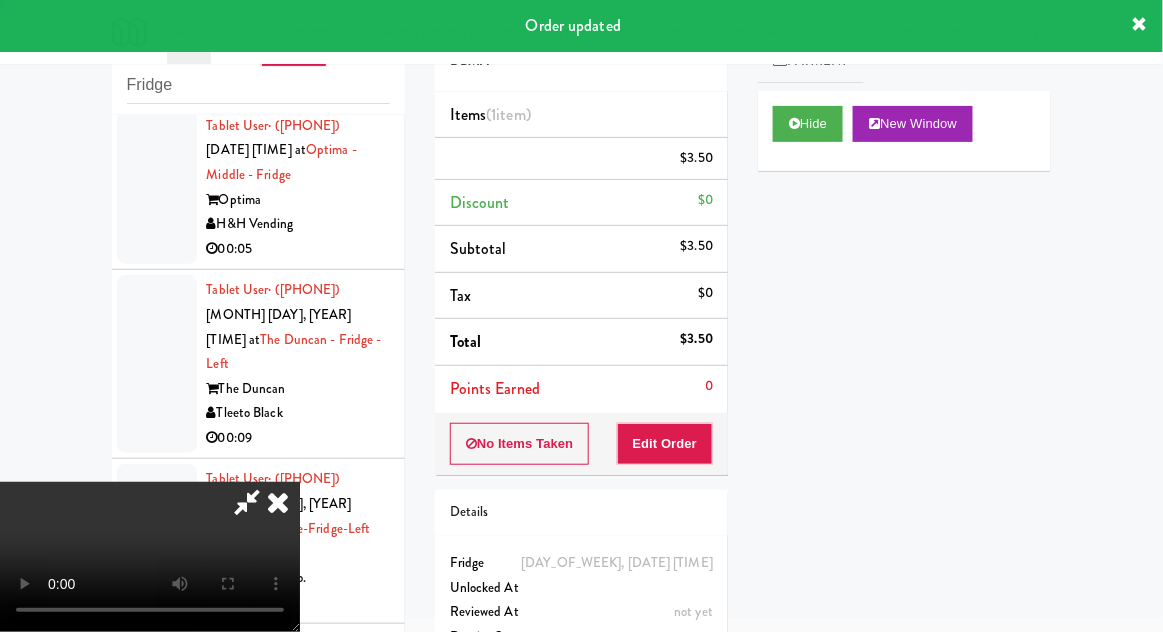 scroll, scrollTop: 0, scrollLeft: 0, axis: both 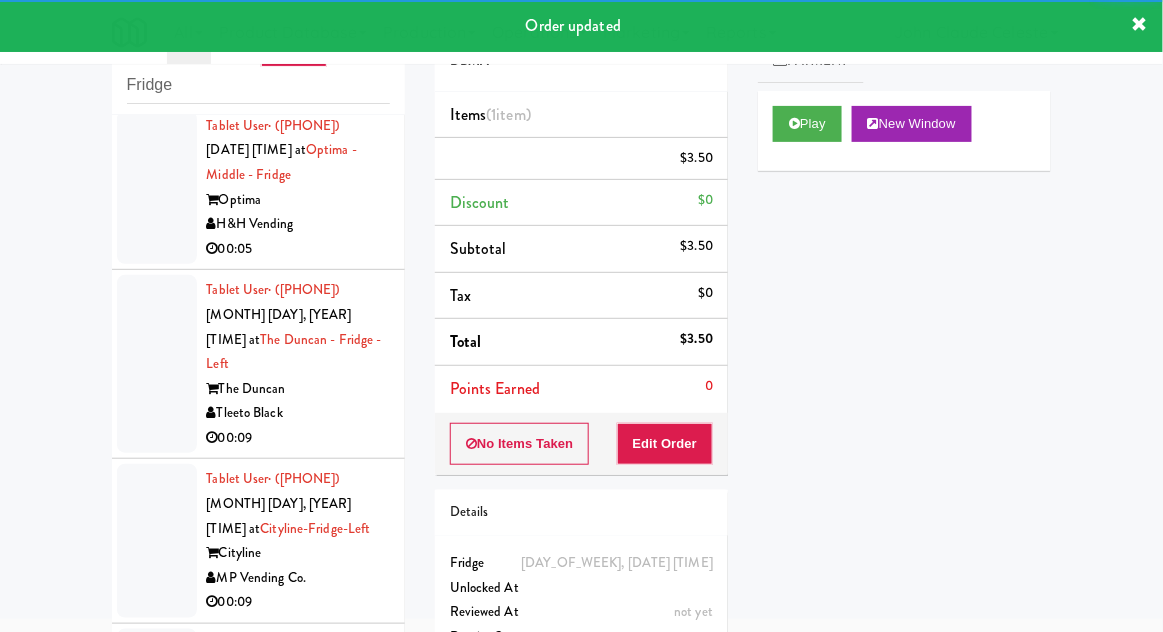 click at bounding box center [157, 188] 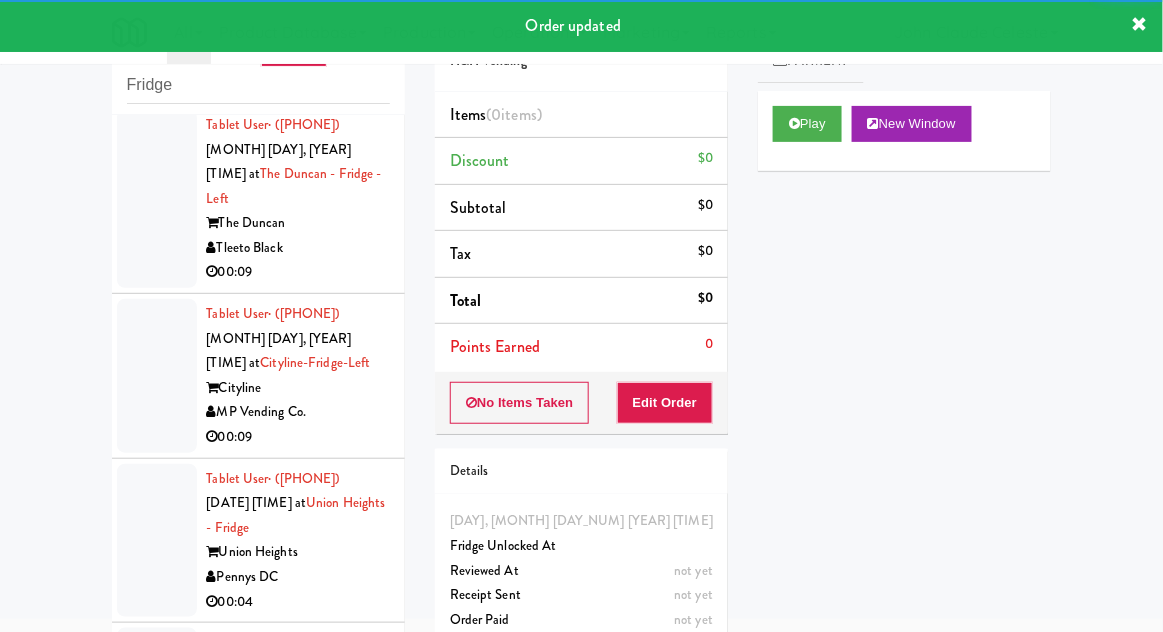 scroll, scrollTop: 1726, scrollLeft: 0, axis: vertical 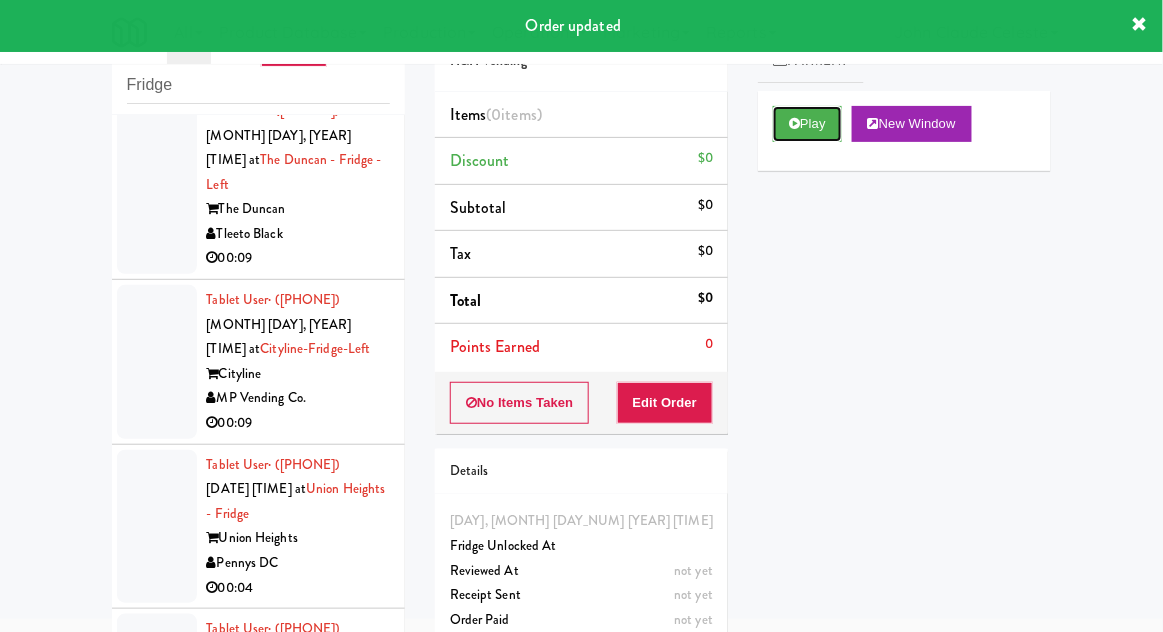 click on "Play" at bounding box center [807, 124] 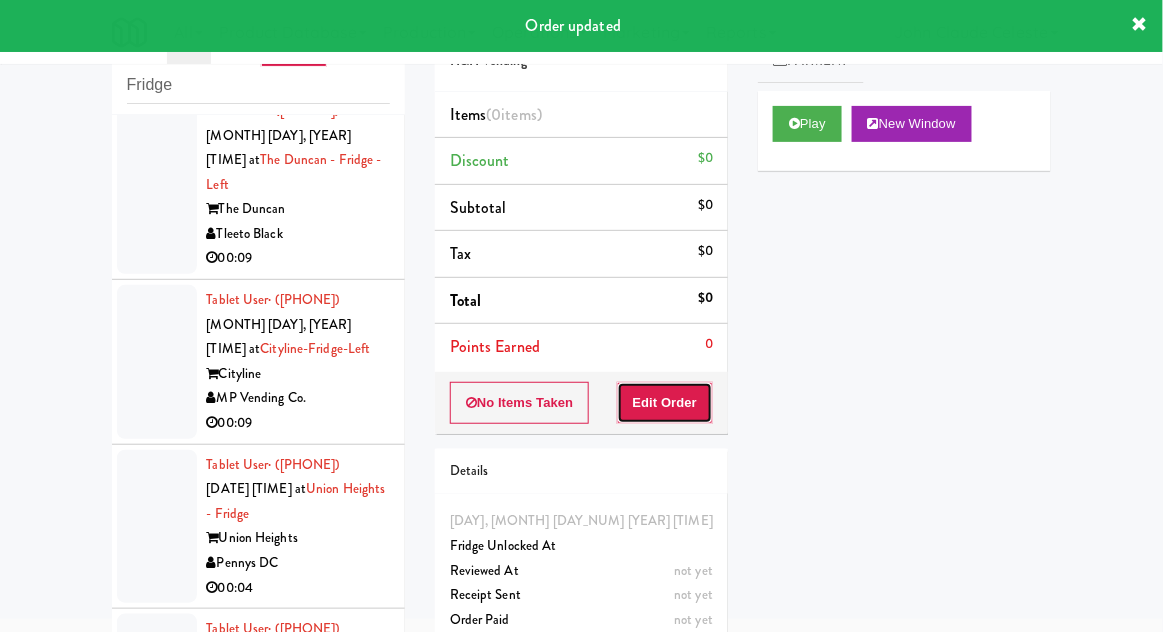 click on "Edit Order" at bounding box center [665, 403] 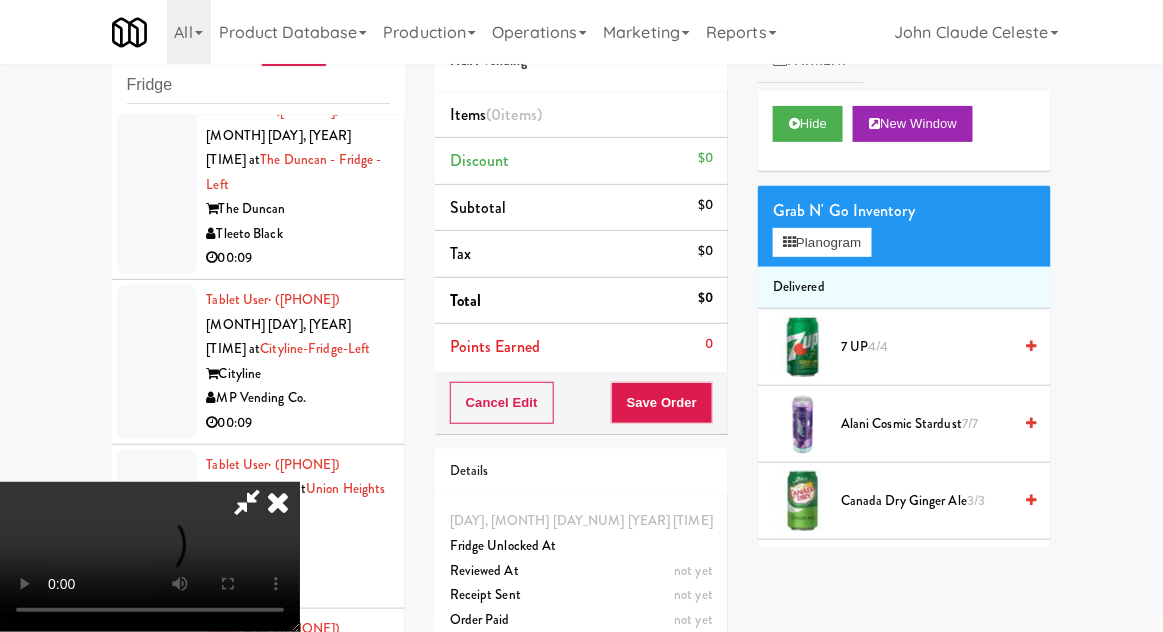type 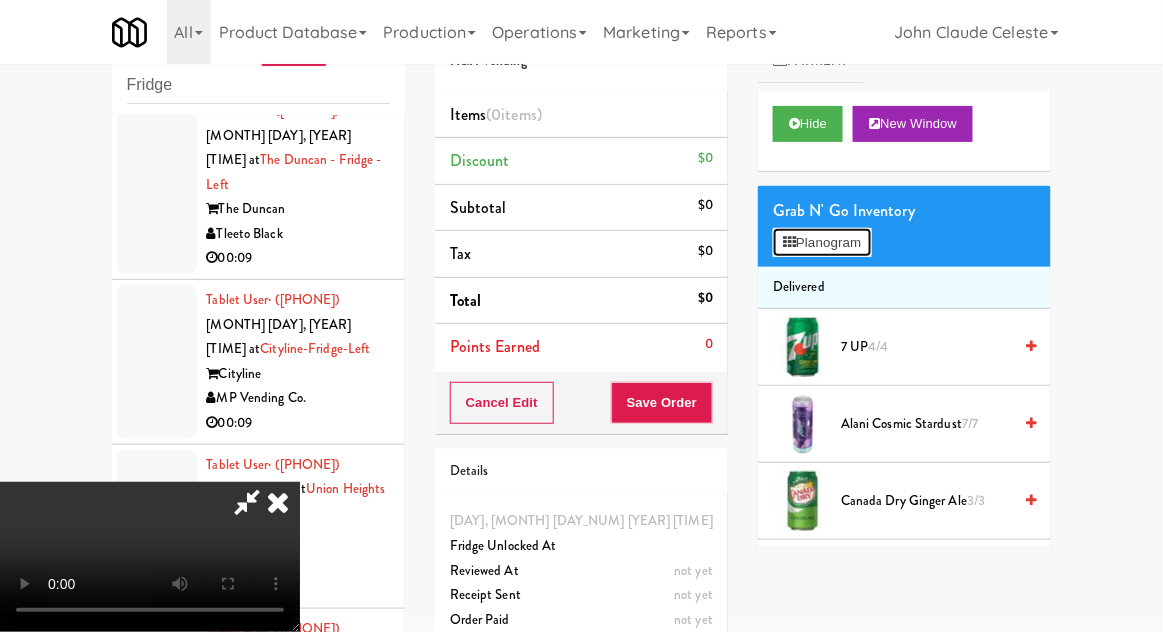 click on "Planogram" at bounding box center (822, 243) 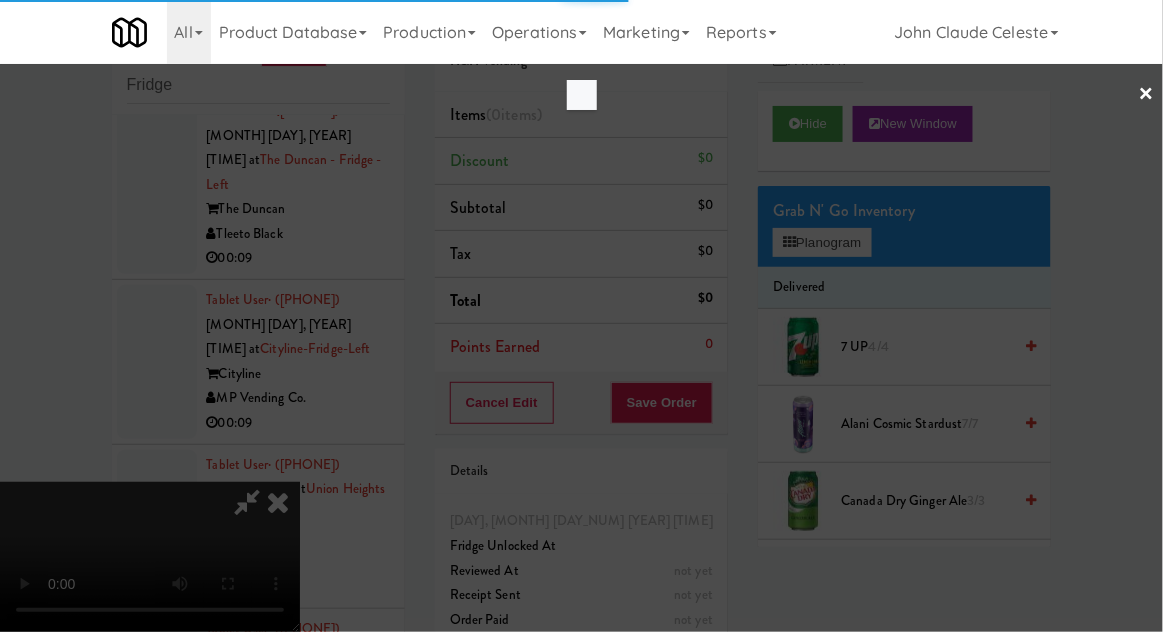 click at bounding box center [581, 316] 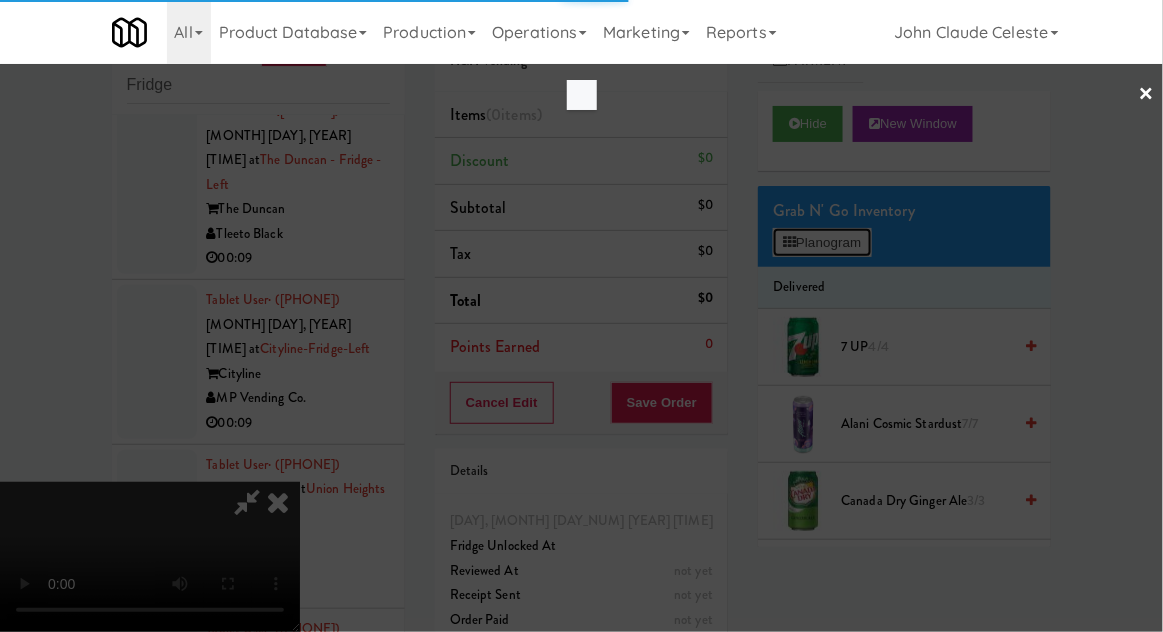 click on "Planogram" at bounding box center [822, 243] 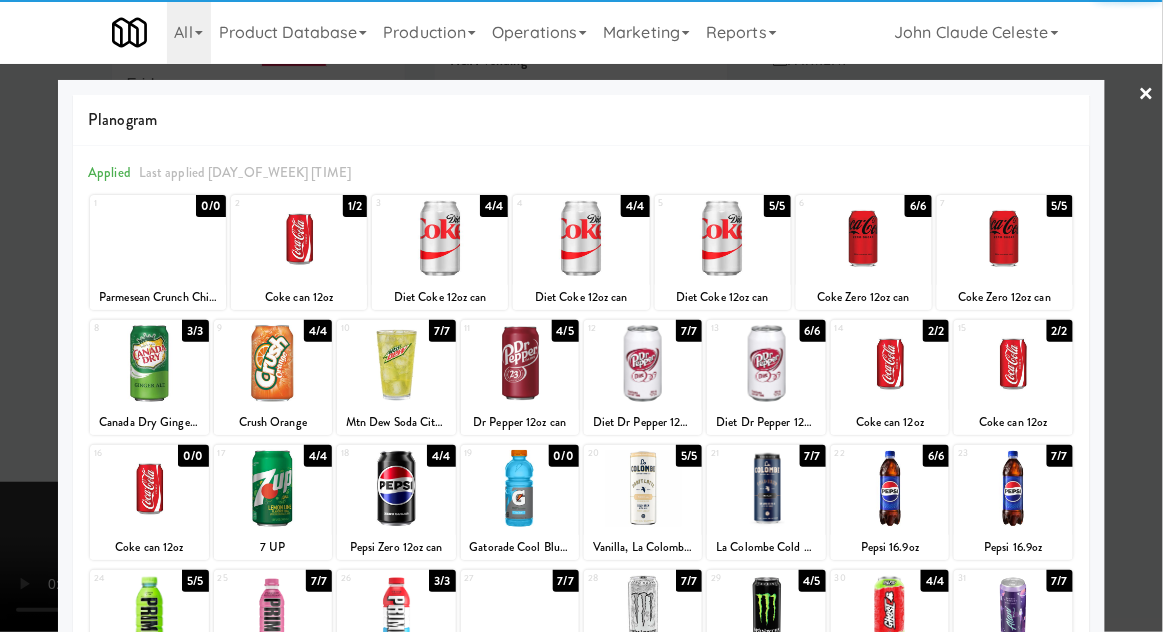 click at bounding box center [273, 363] 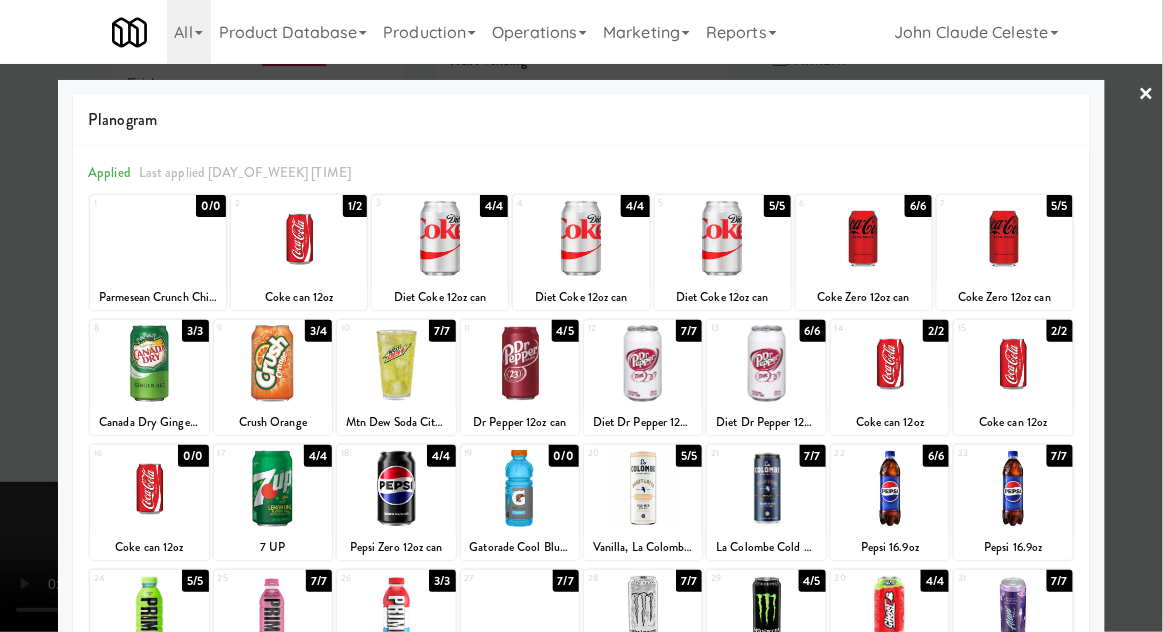 click at bounding box center [581, 316] 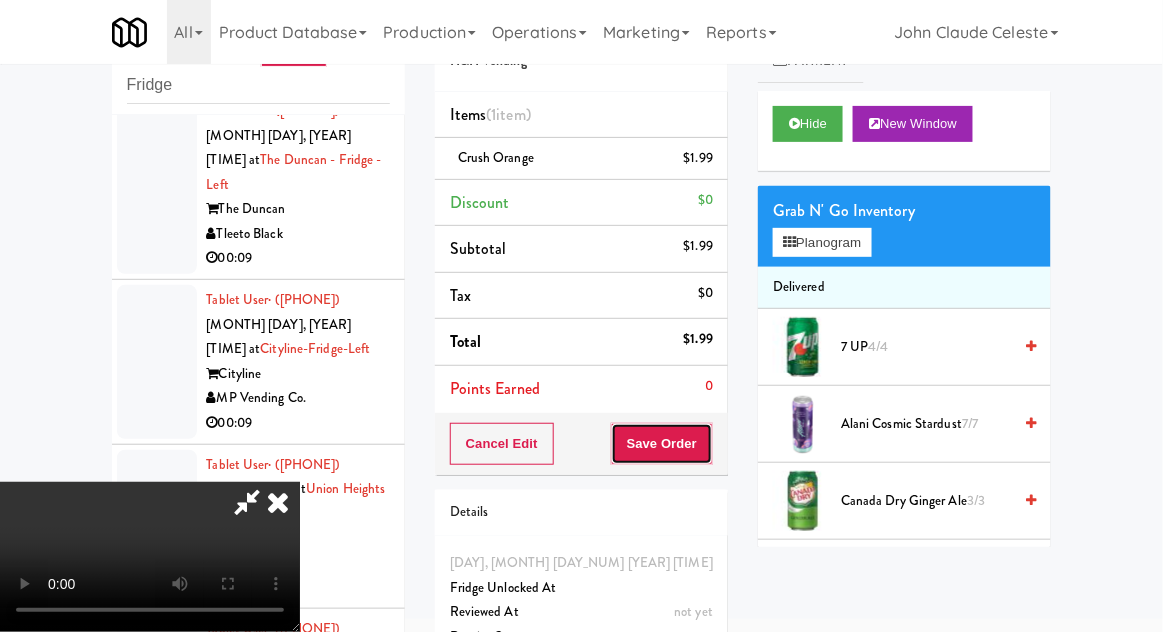 click on "Save Order" at bounding box center (662, 444) 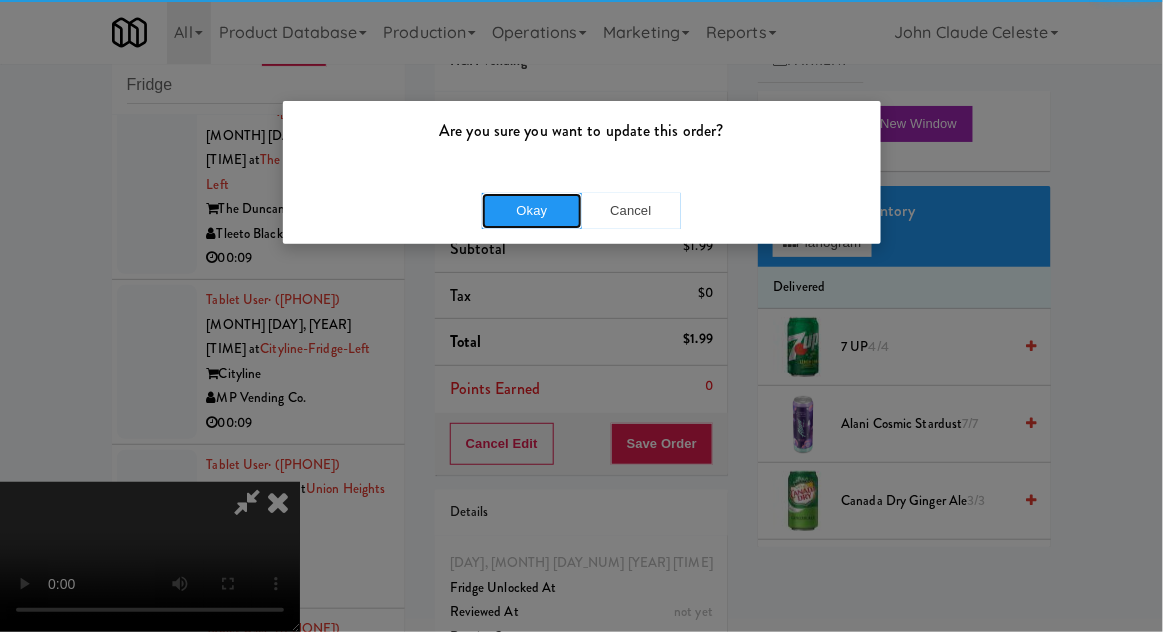 click on "Okay" at bounding box center (532, 211) 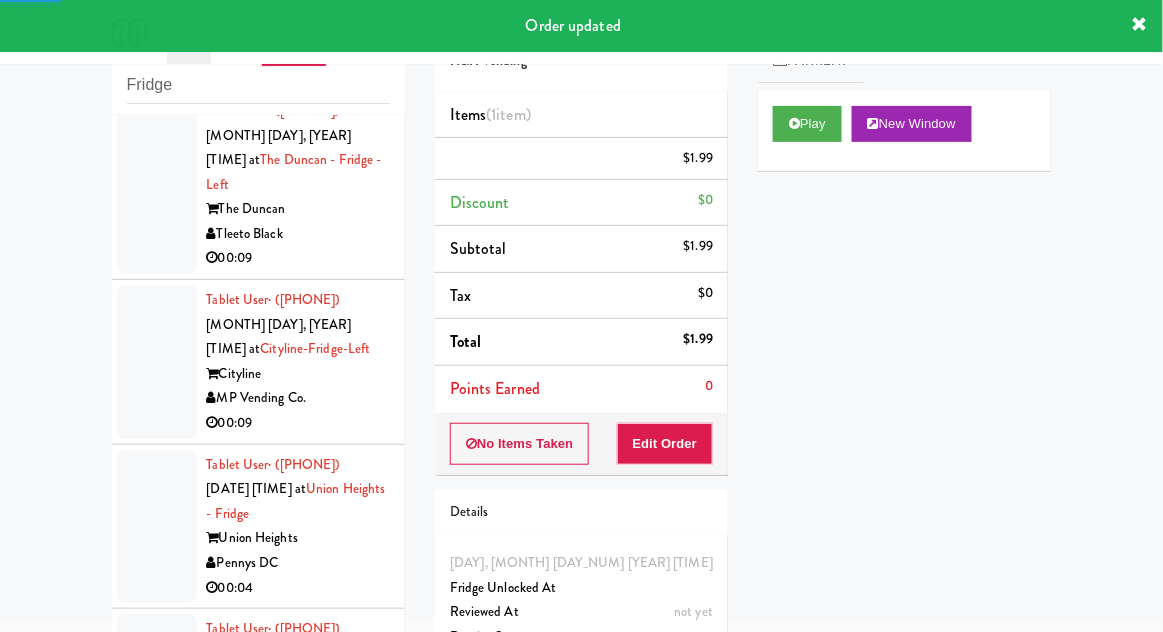 click at bounding box center [157, 185] 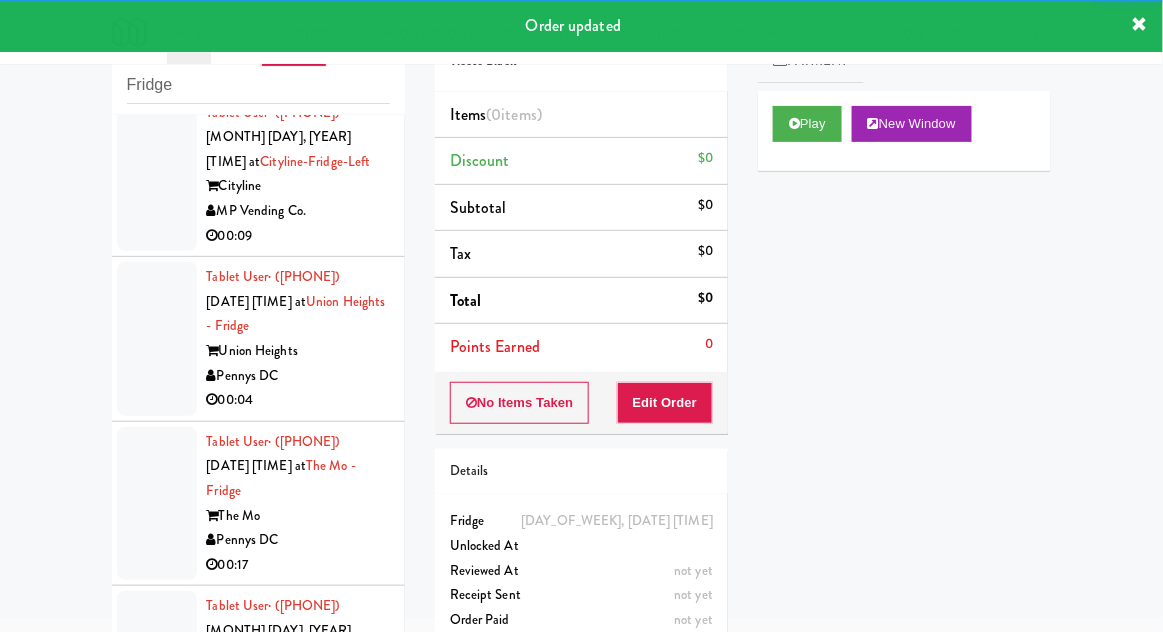 scroll, scrollTop: 1949, scrollLeft: 0, axis: vertical 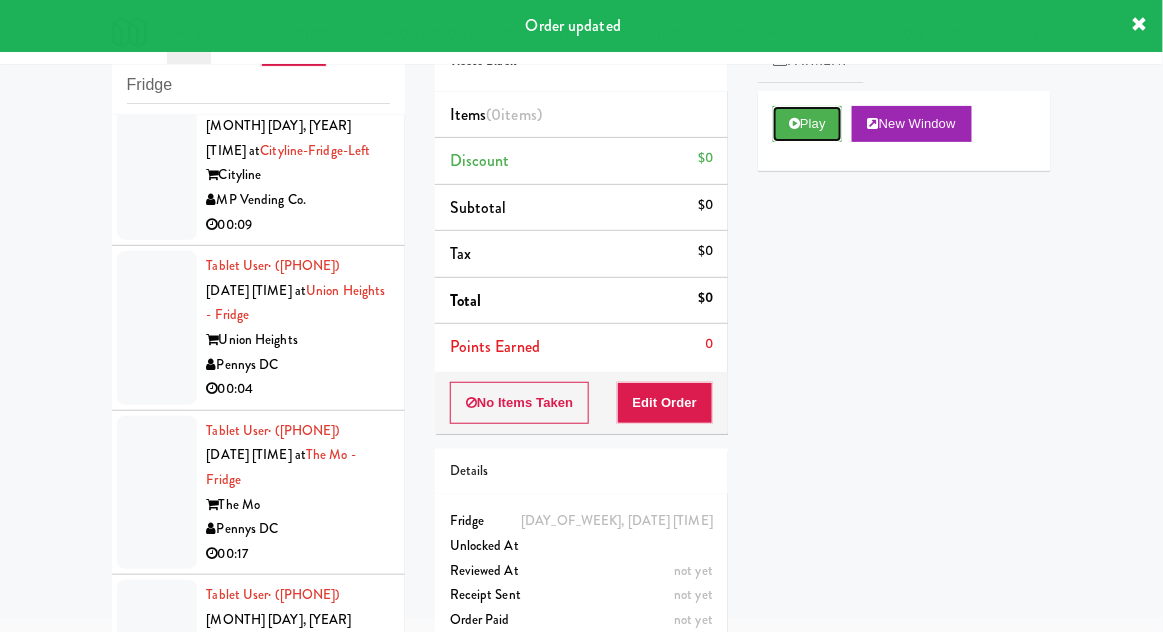 click on "Play" at bounding box center (807, 124) 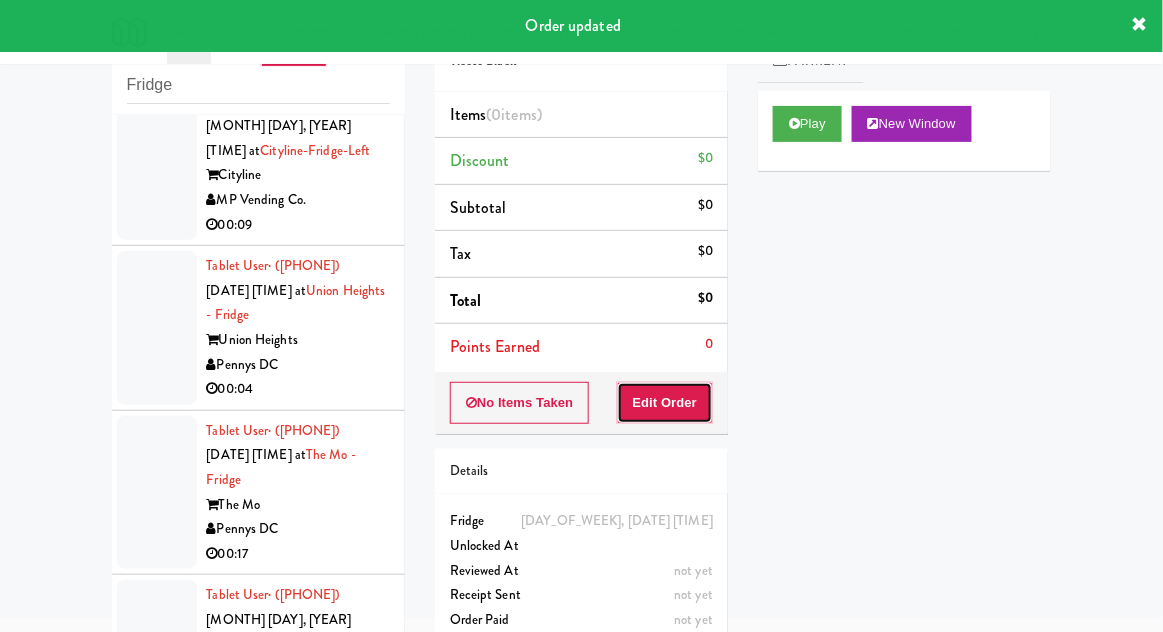 click on "Edit Order" at bounding box center (665, 403) 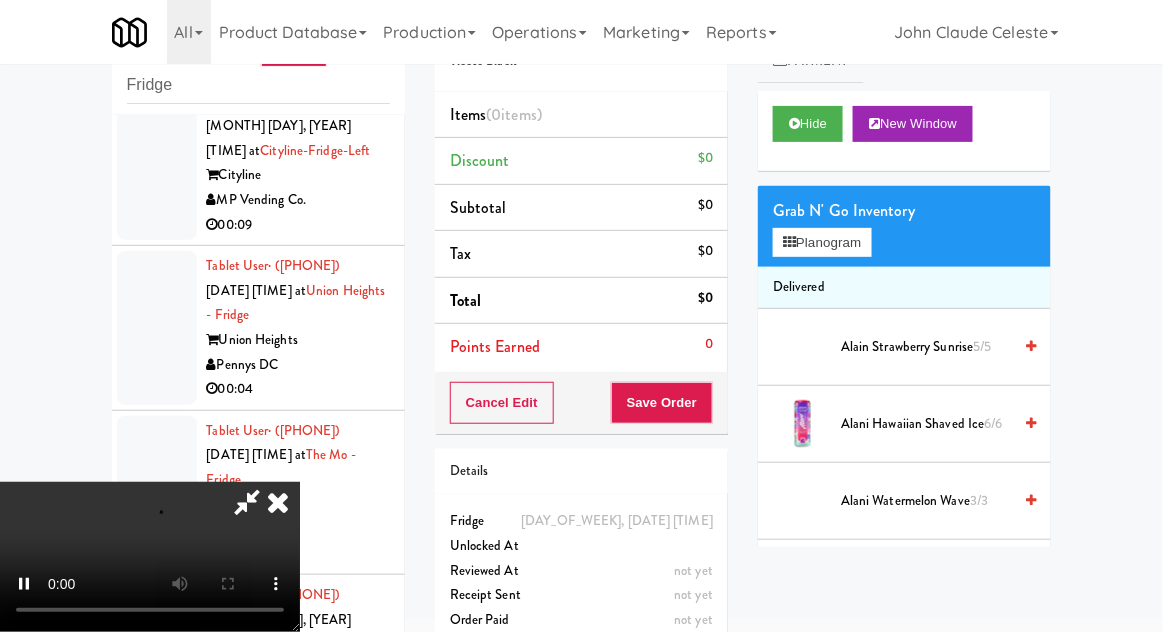 scroll, scrollTop: 73, scrollLeft: 0, axis: vertical 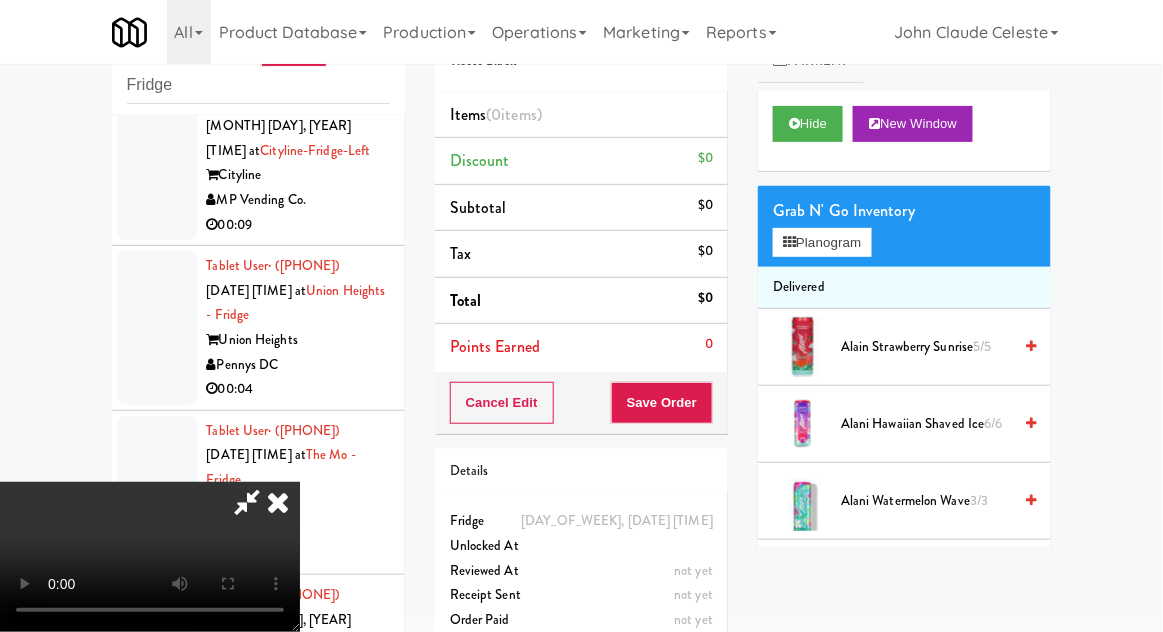 type 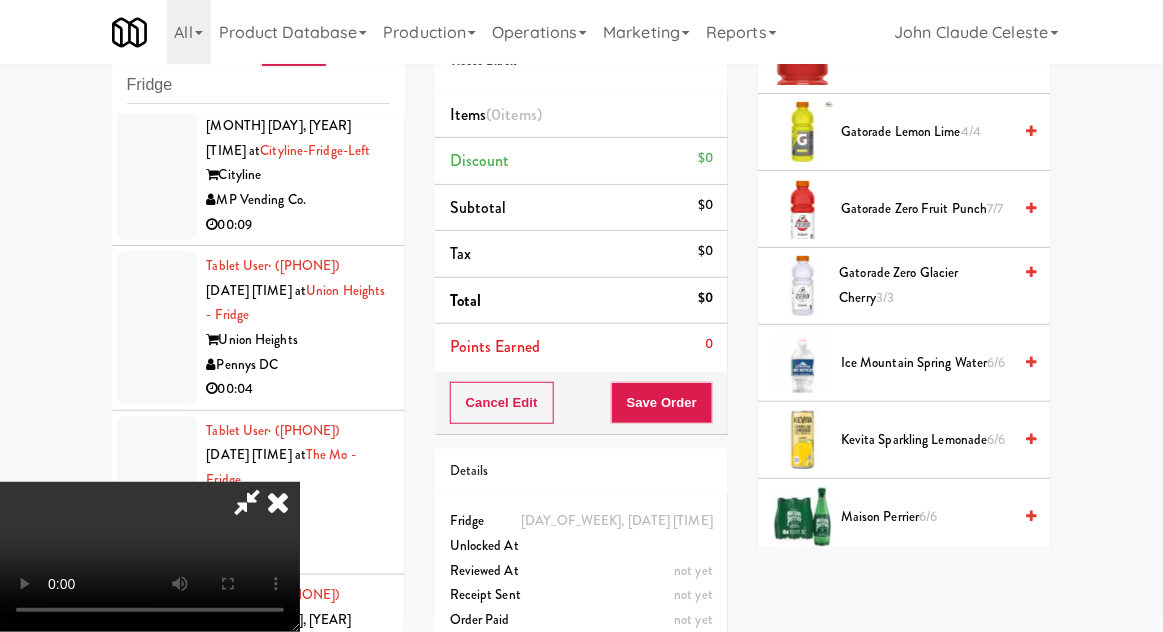 scroll, scrollTop: 1147, scrollLeft: 0, axis: vertical 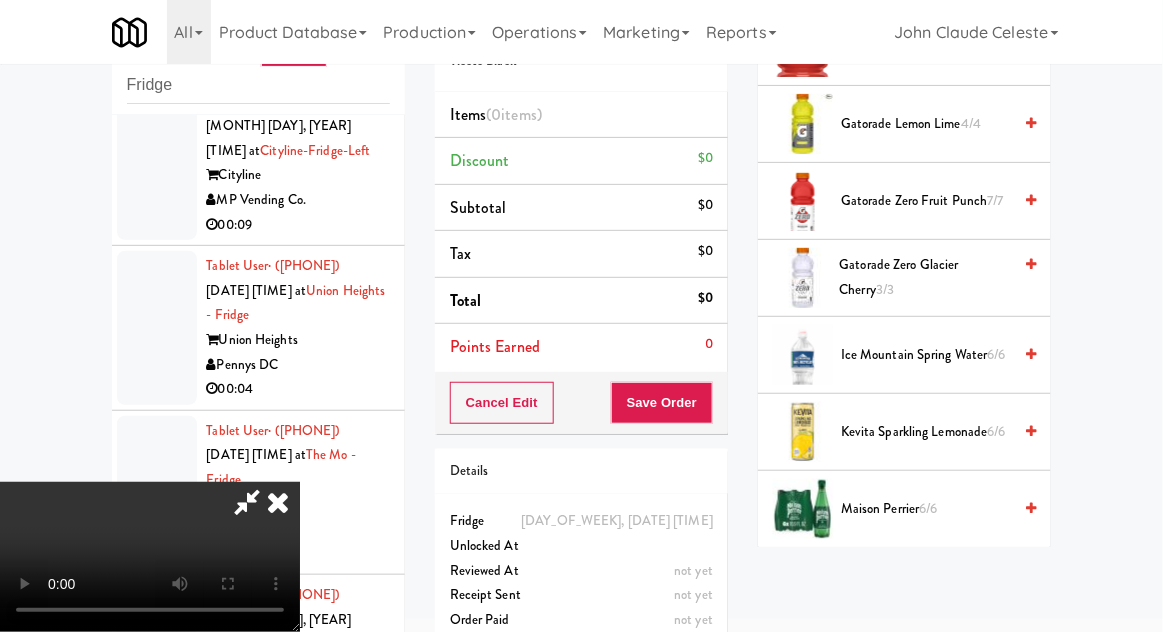 click on "Ice Mountain Spring Water  6/6" at bounding box center (926, 355) 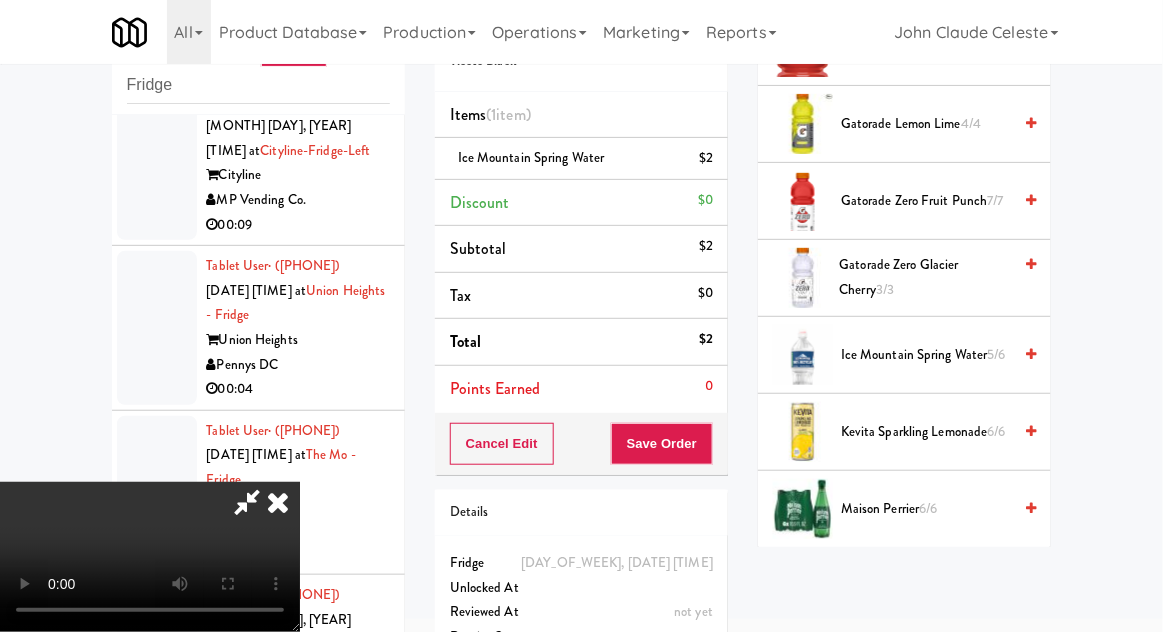 click on "Ice Mountain Spring Water  5/6" at bounding box center (926, 355) 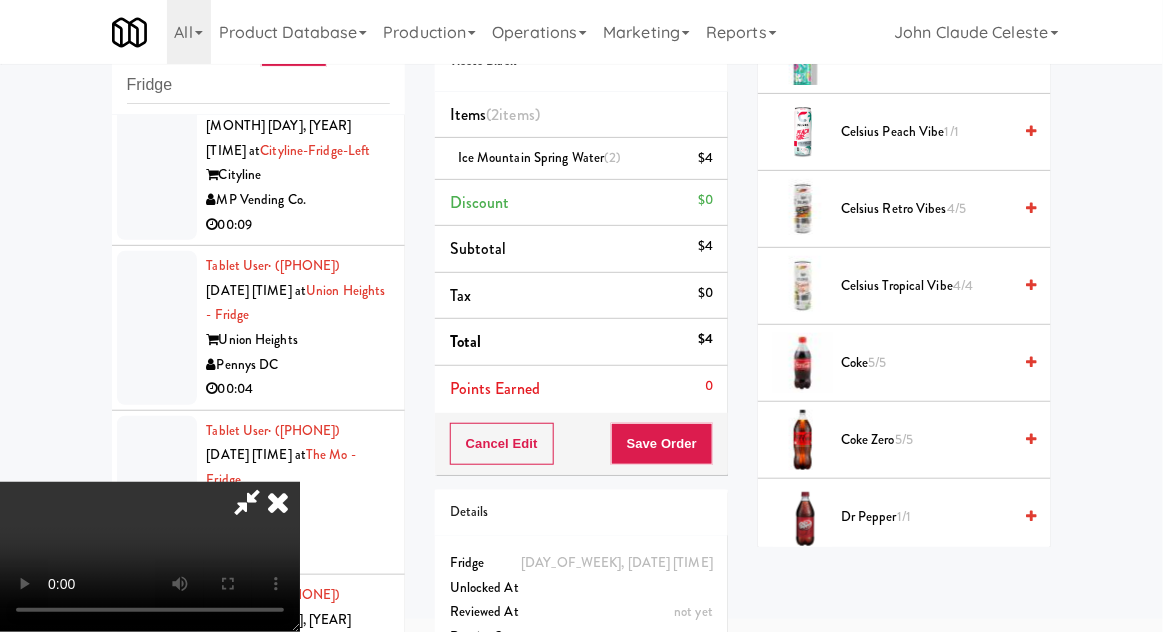 scroll, scrollTop: 0, scrollLeft: 0, axis: both 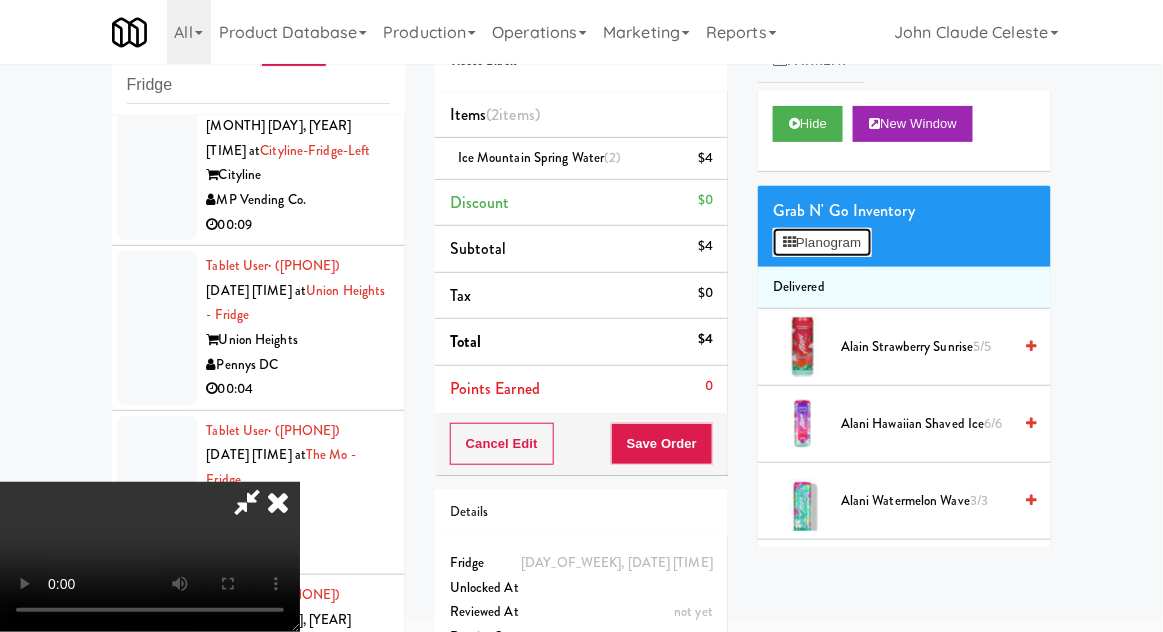 click on "Planogram" at bounding box center [822, 243] 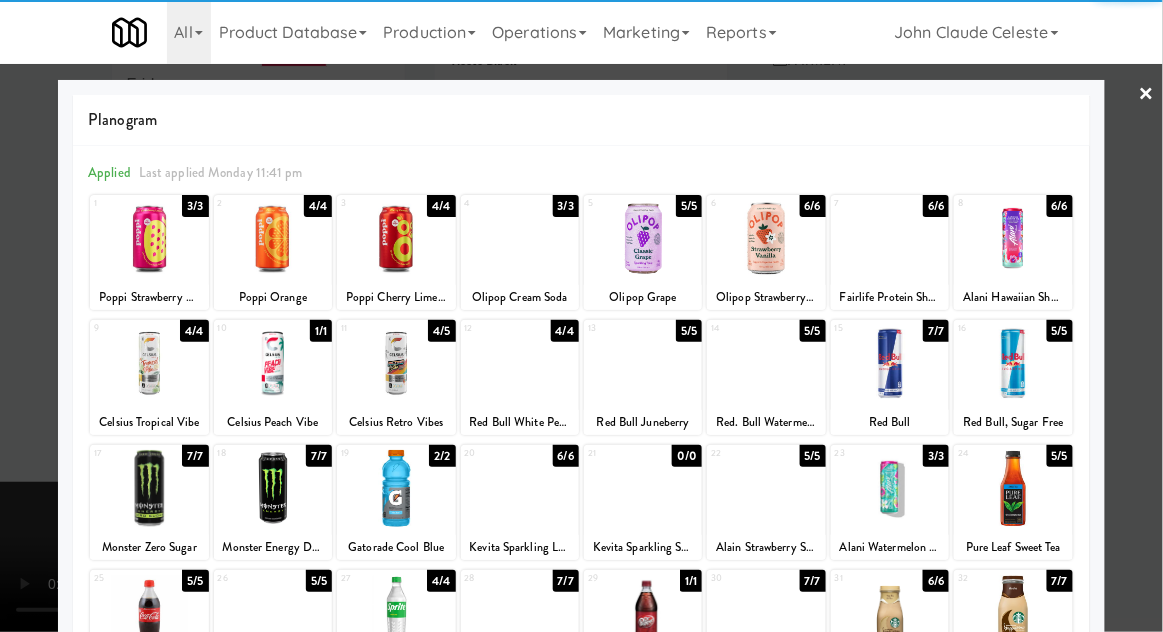 click at bounding box center [273, 363] 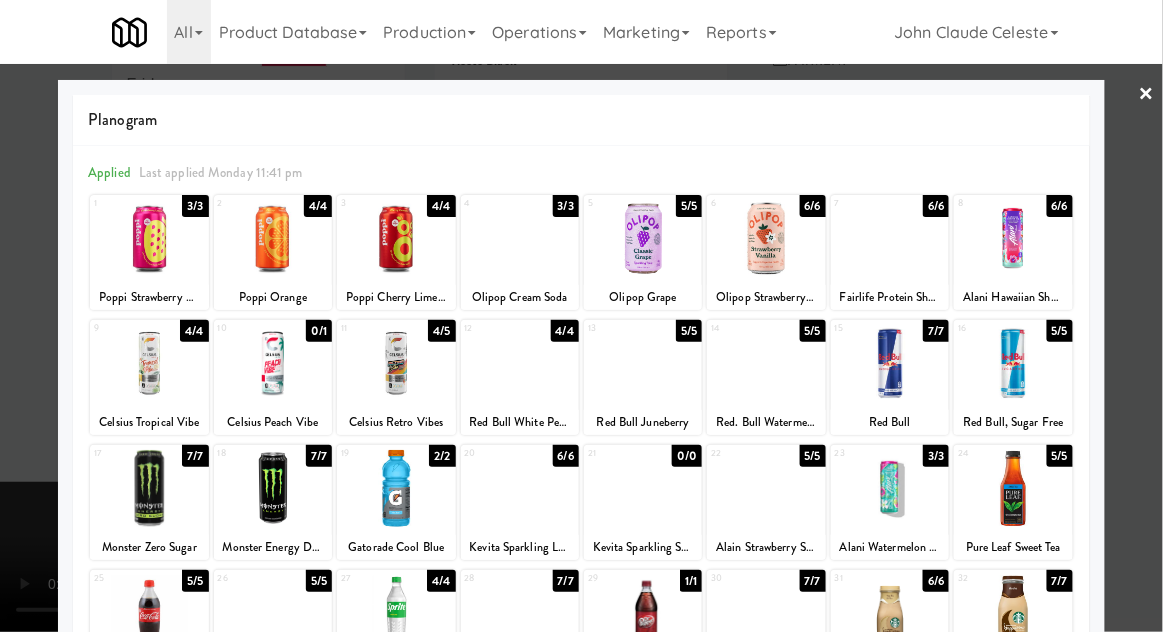 click at bounding box center (581, 316) 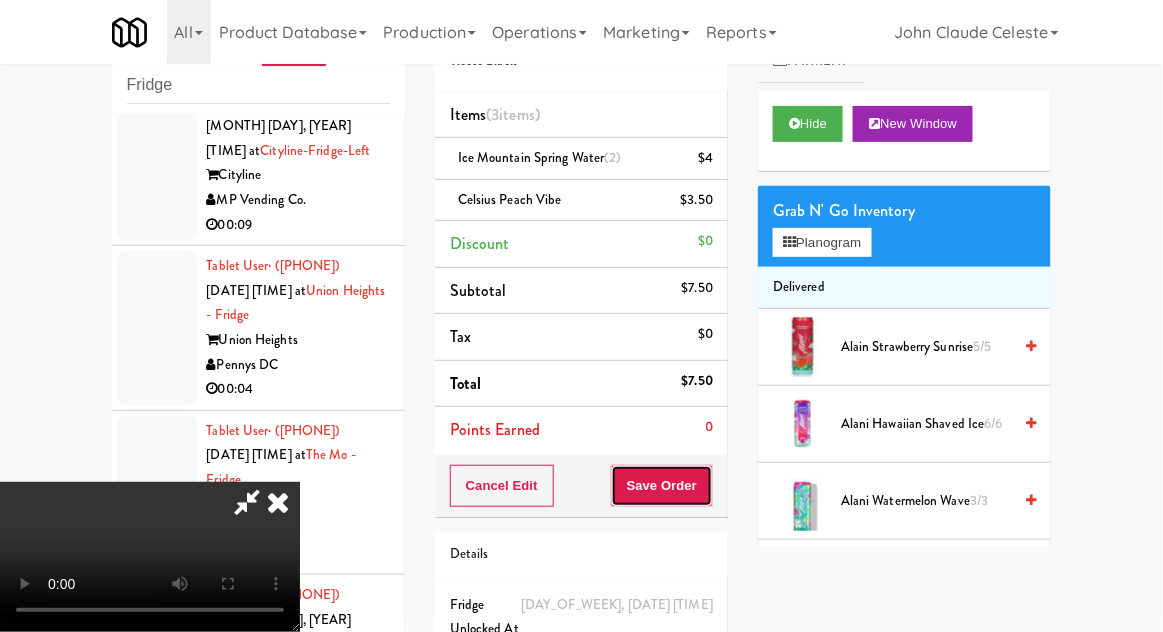click on "Save Order" at bounding box center (662, 486) 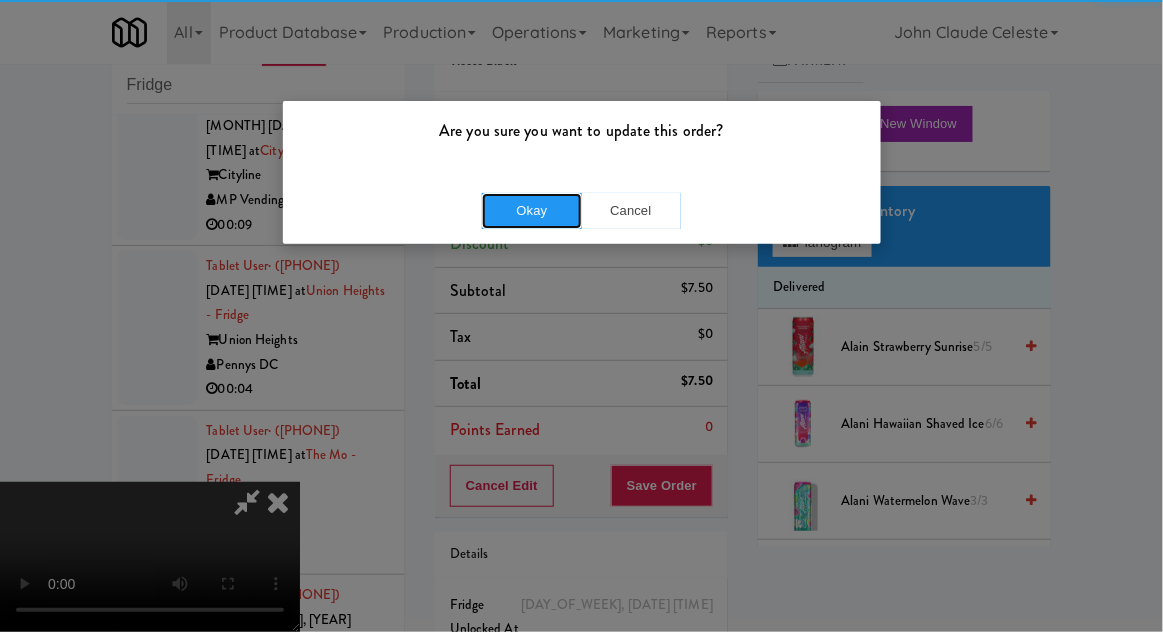 click on "Okay" at bounding box center [532, 211] 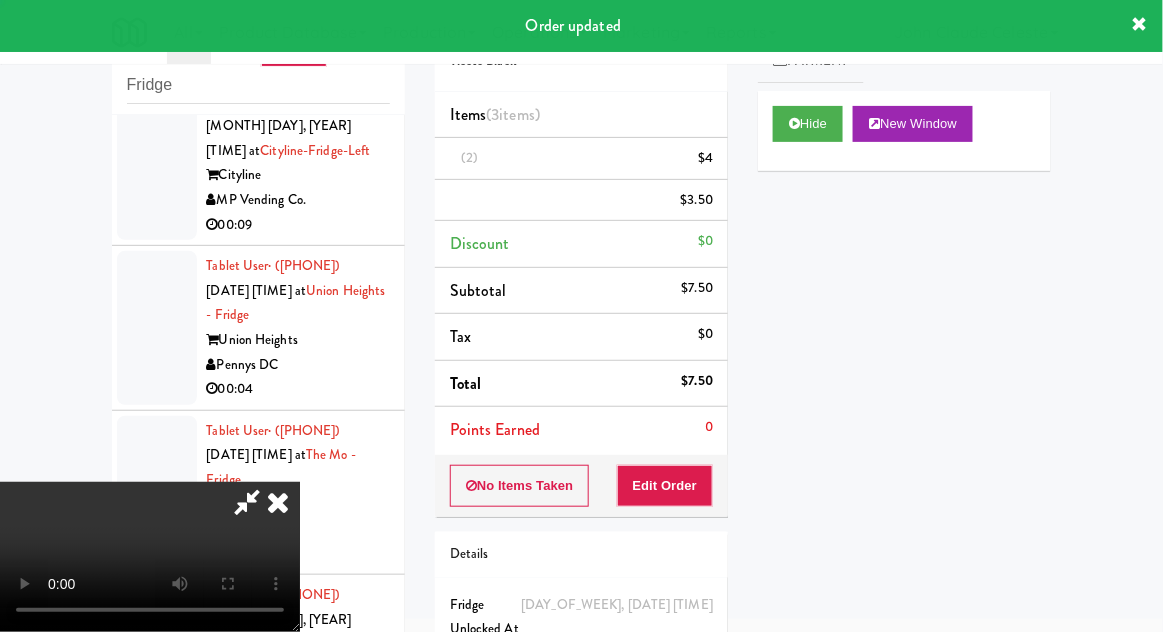 scroll, scrollTop: 0, scrollLeft: 0, axis: both 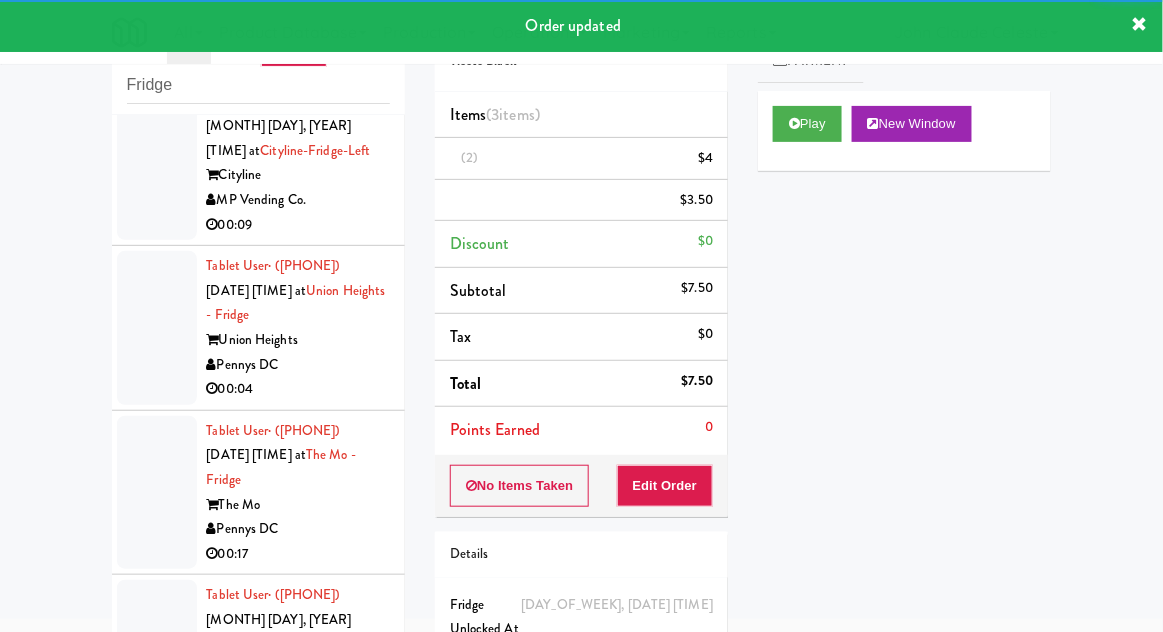 click at bounding box center [157, 164] 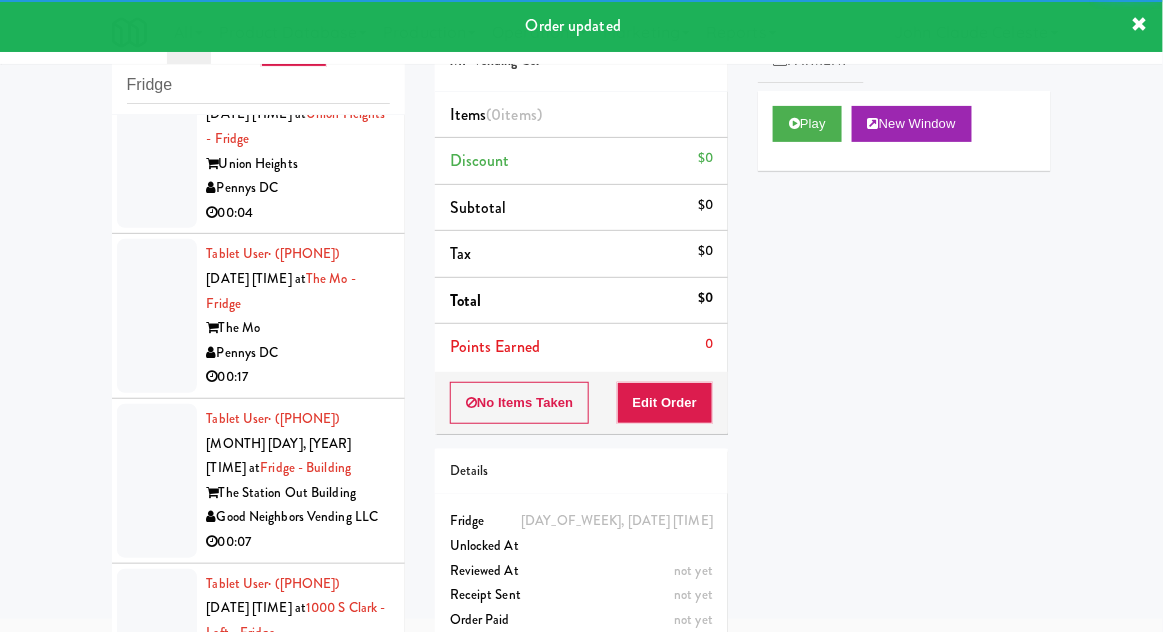 scroll, scrollTop: 2156, scrollLeft: 0, axis: vertical 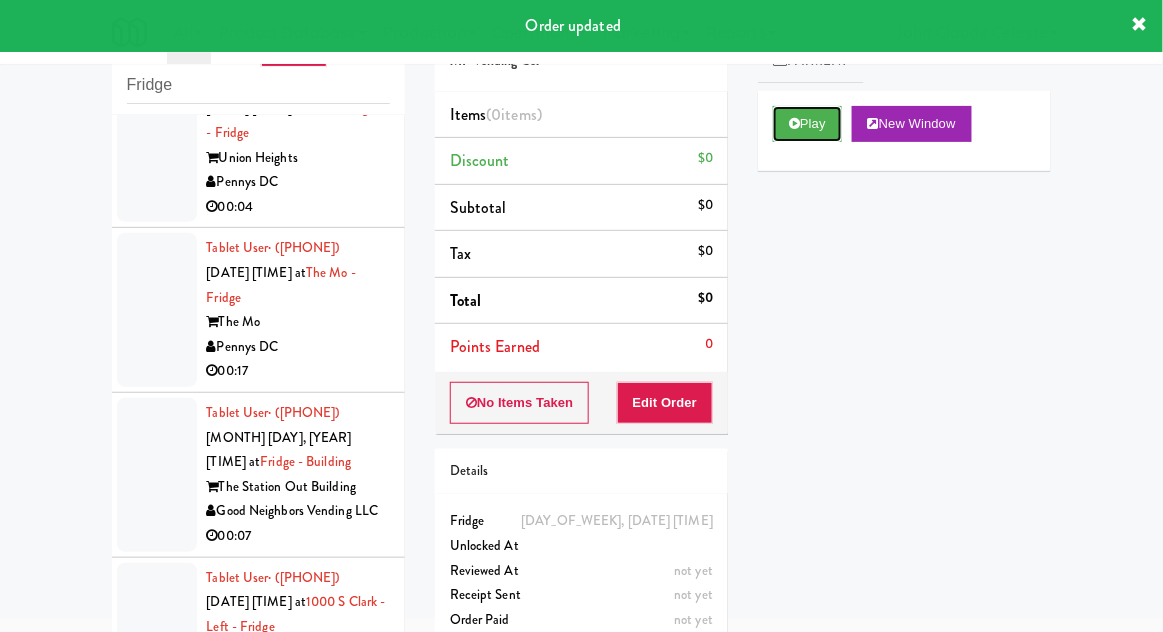 click on "Play" at bounding box center [807, 124] 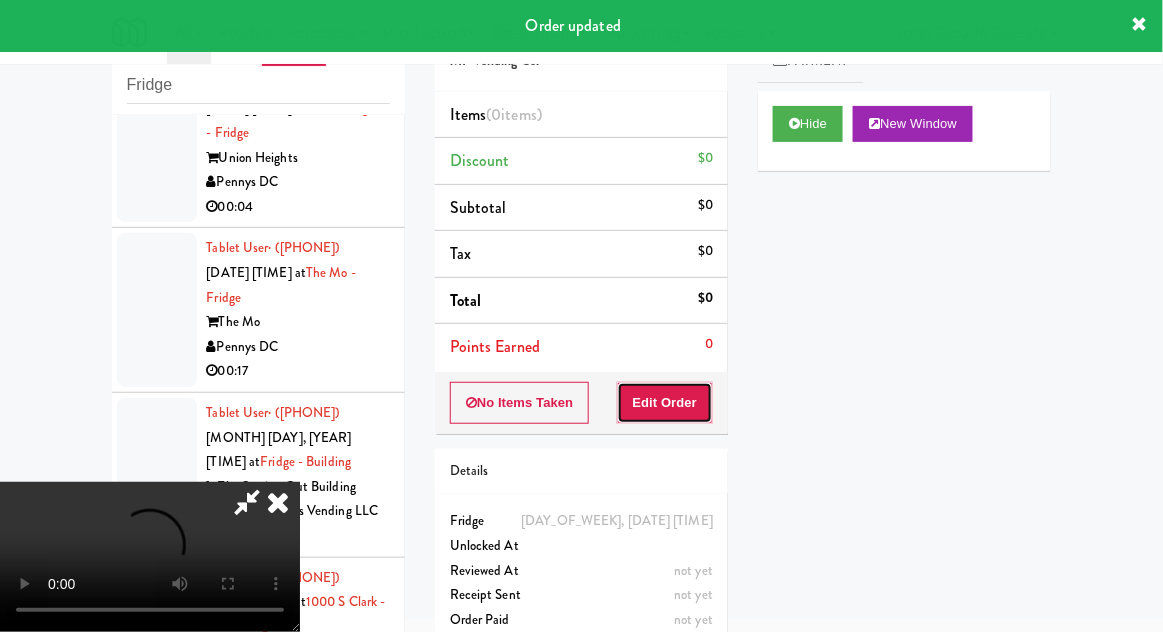 click on "Edit Order" at bounding box center (665, 403) 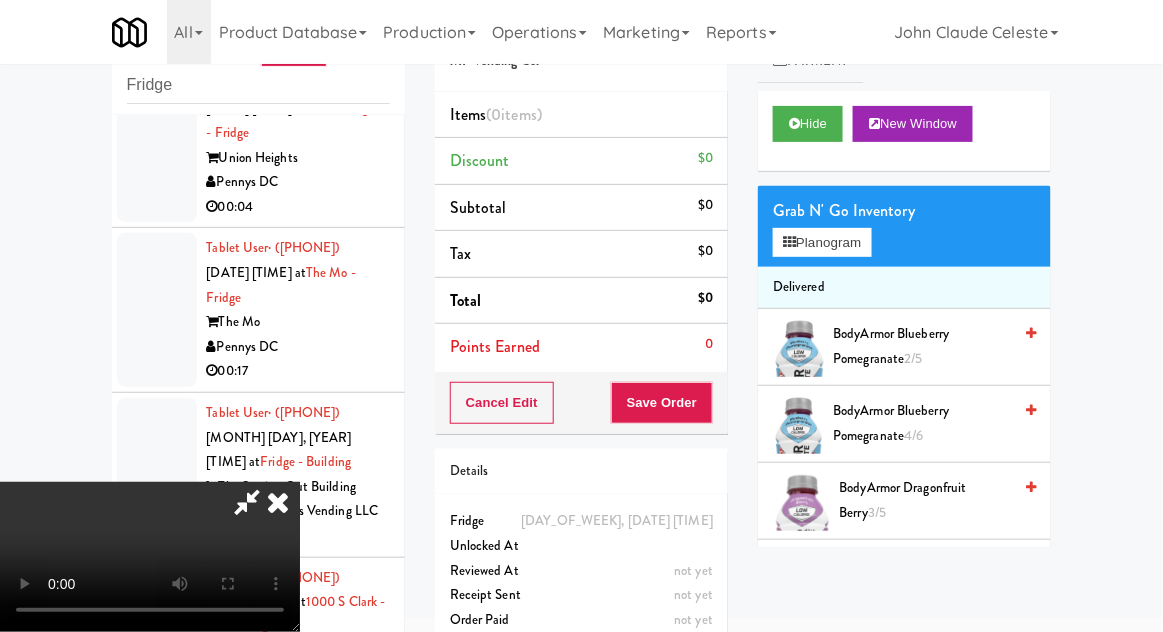 type 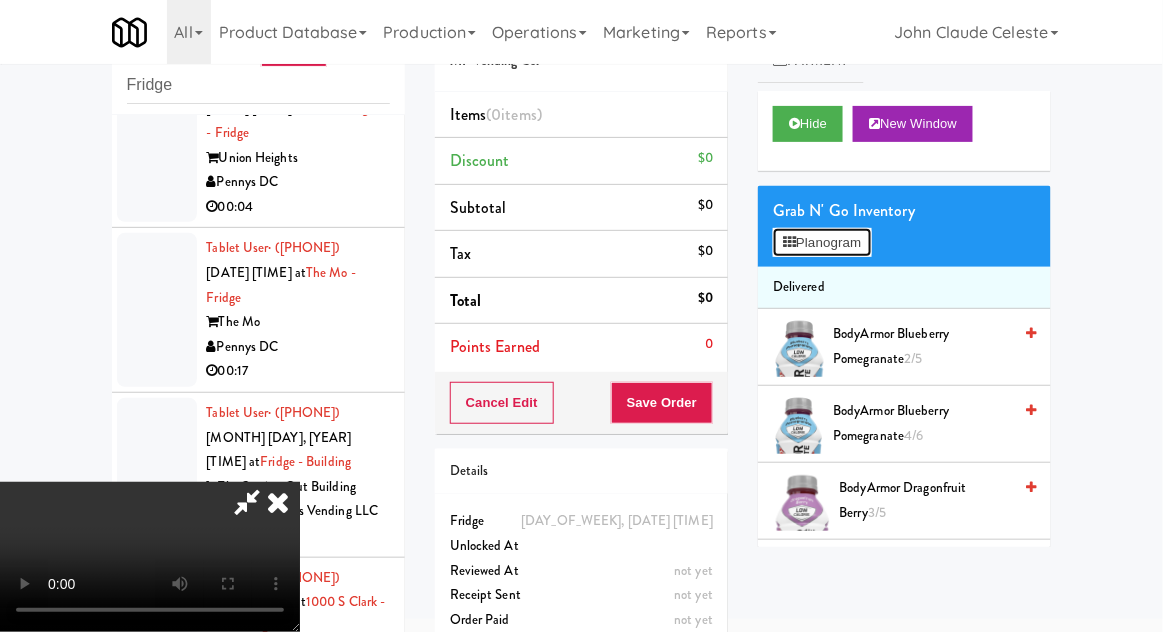 click on "Planogram" at bounding box center [822, 243] 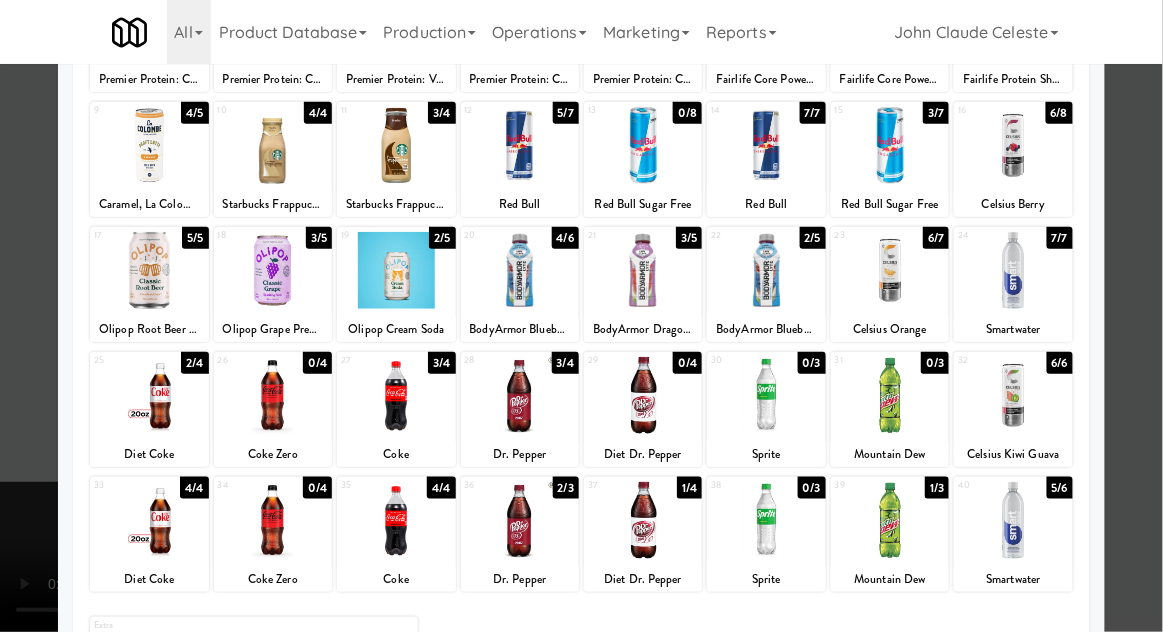 scroll, scrollTop: 214, scrollLeft: 0, axis: vertical 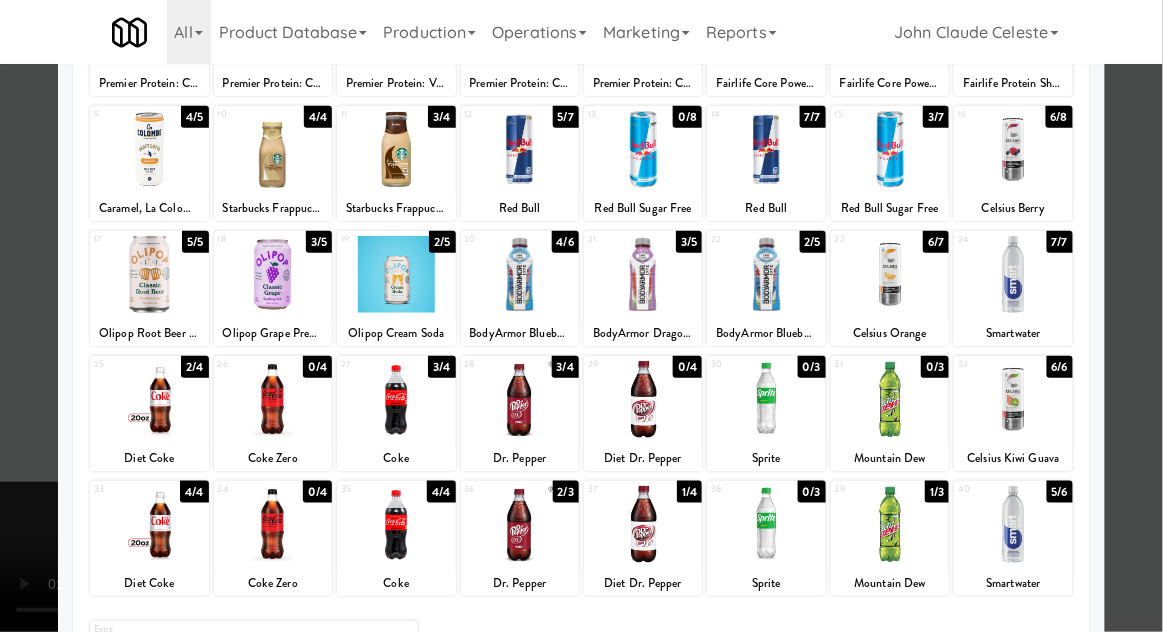 click at bounding box center (520, 399) 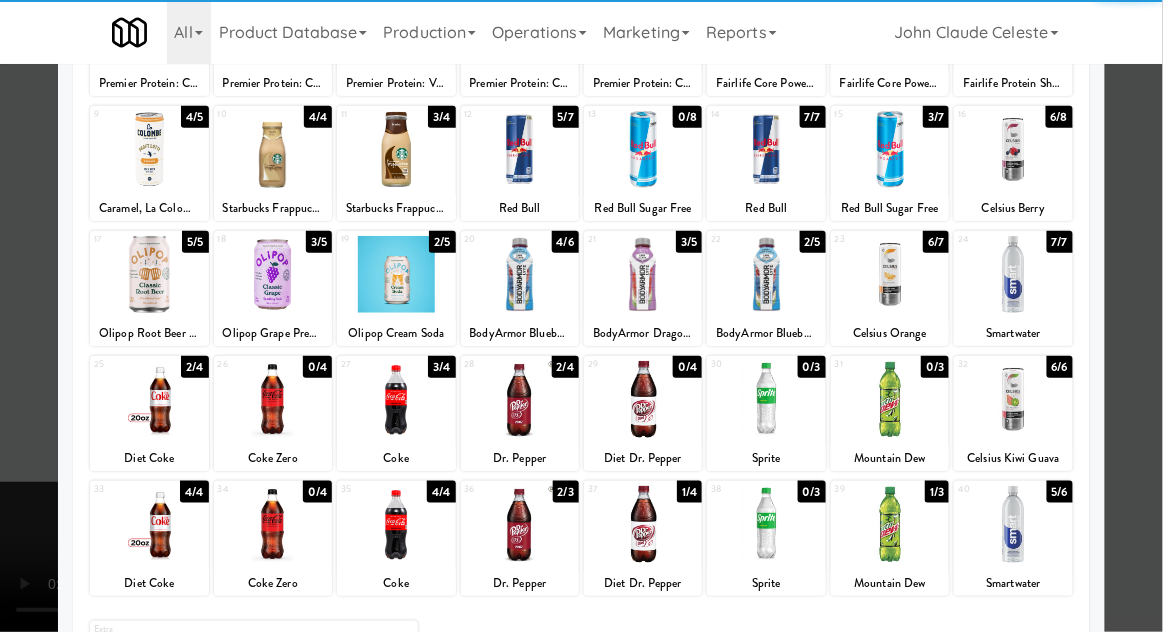 click at bounding box center [581, 316] 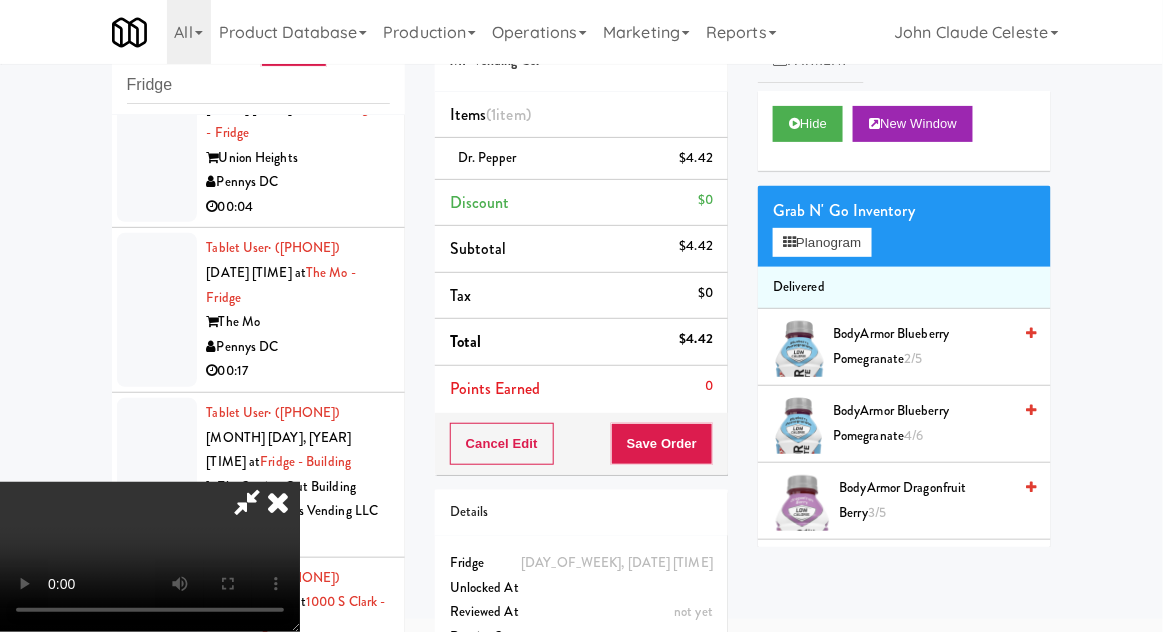 click on "$4.42" at bounding box center (697, 158) 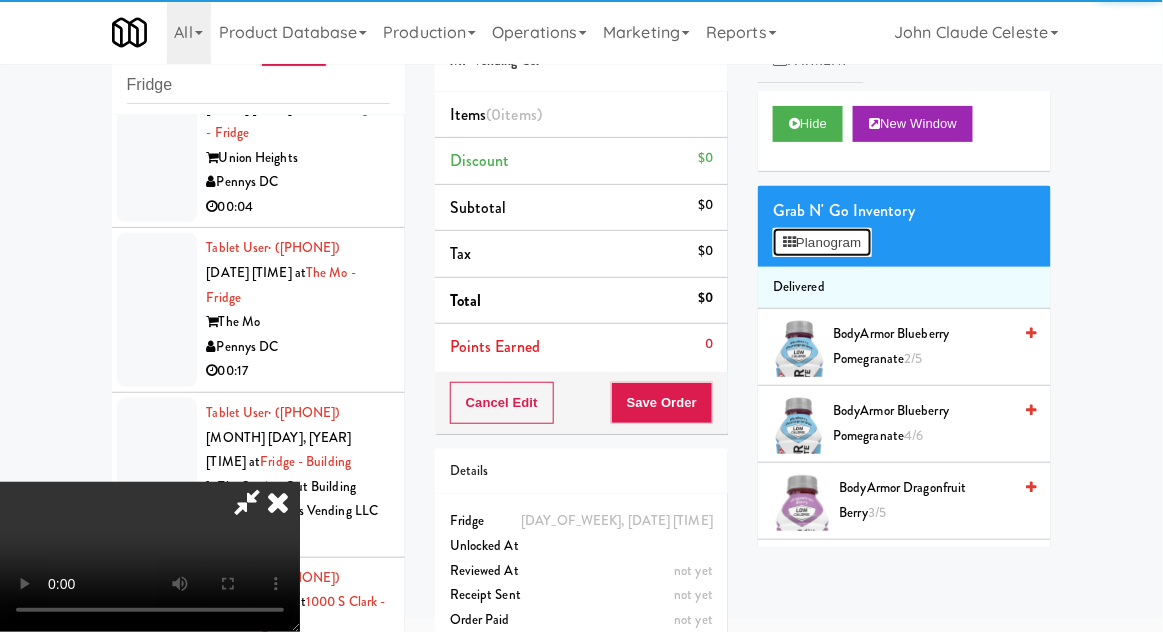 click on "Planogram" at bounding box center (822, 243) 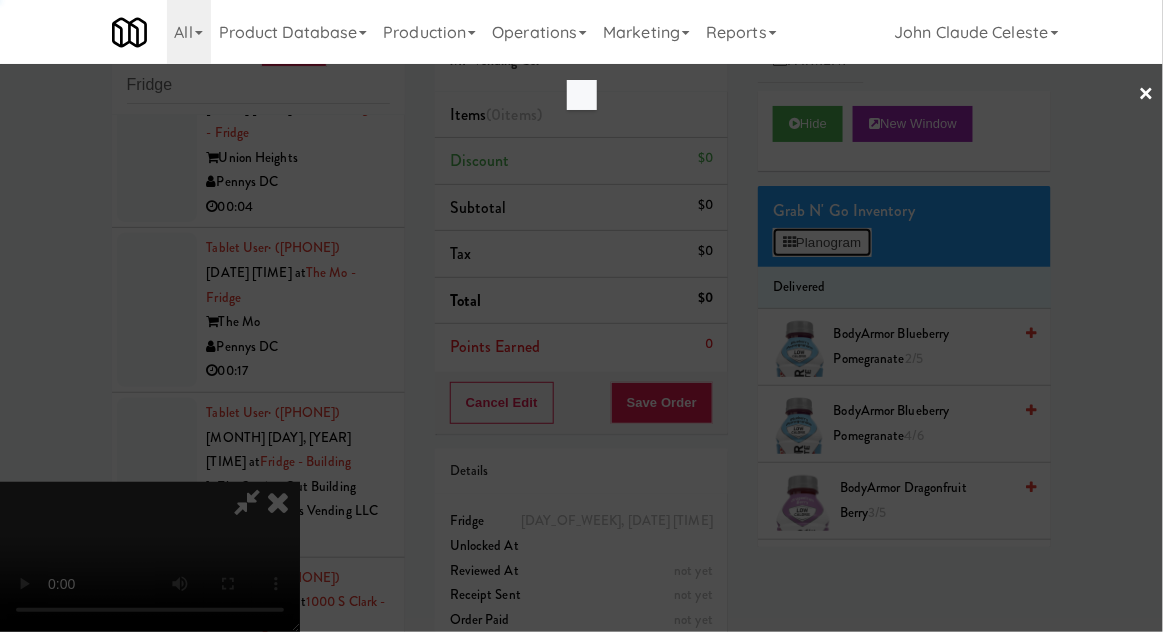 scroll, scrollTop: 0, scrollLeft: 0, axis: both 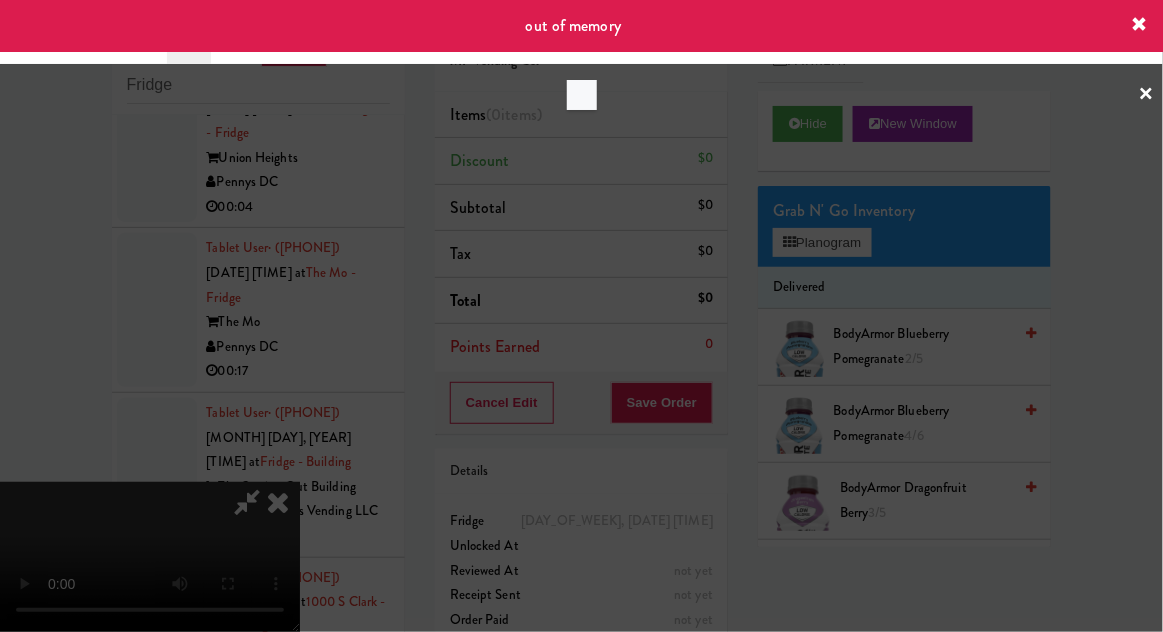 click at bounding box center (581, 316) 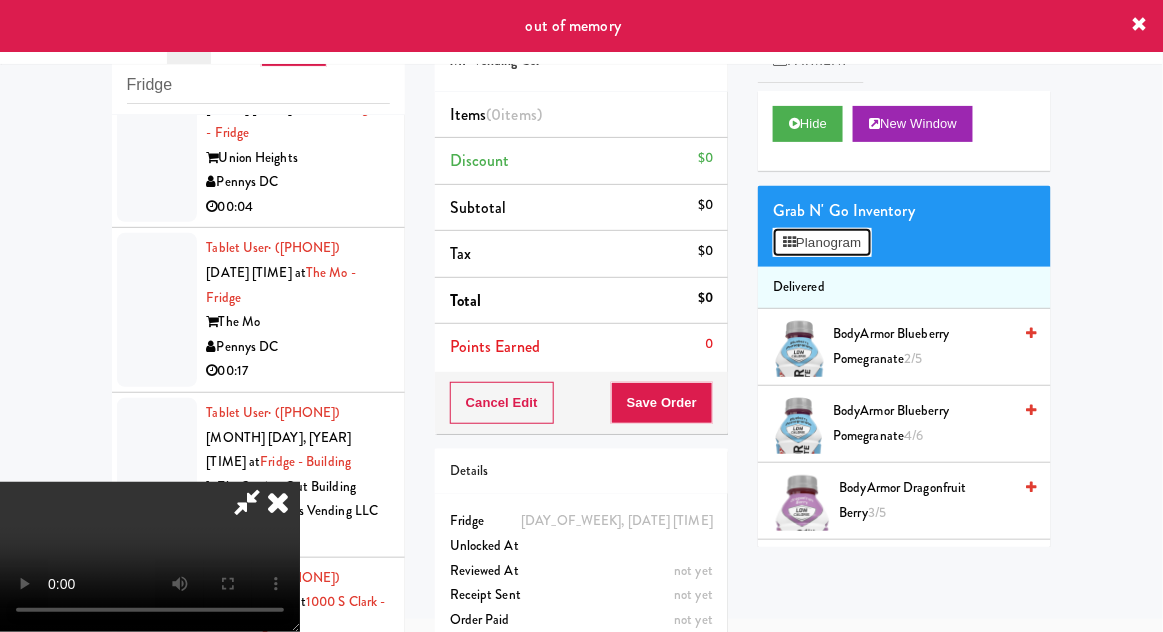 click on "Planogram" at bounding box center [822, 243] 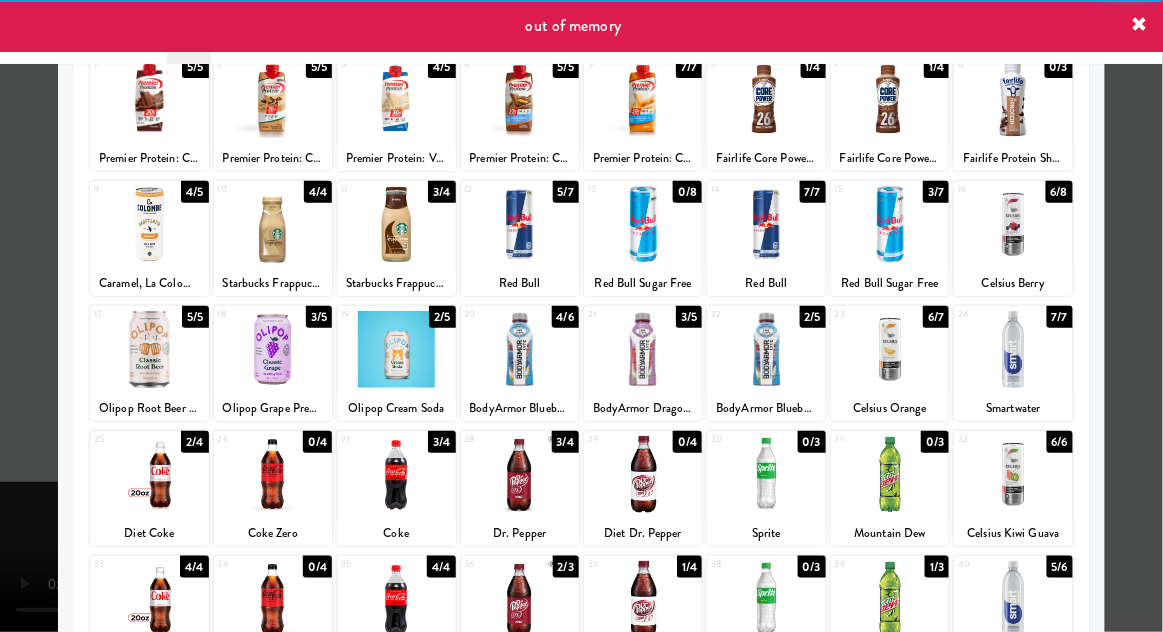 scroll, scrollTop: 253, scrollLeft: 0, axis: vertical 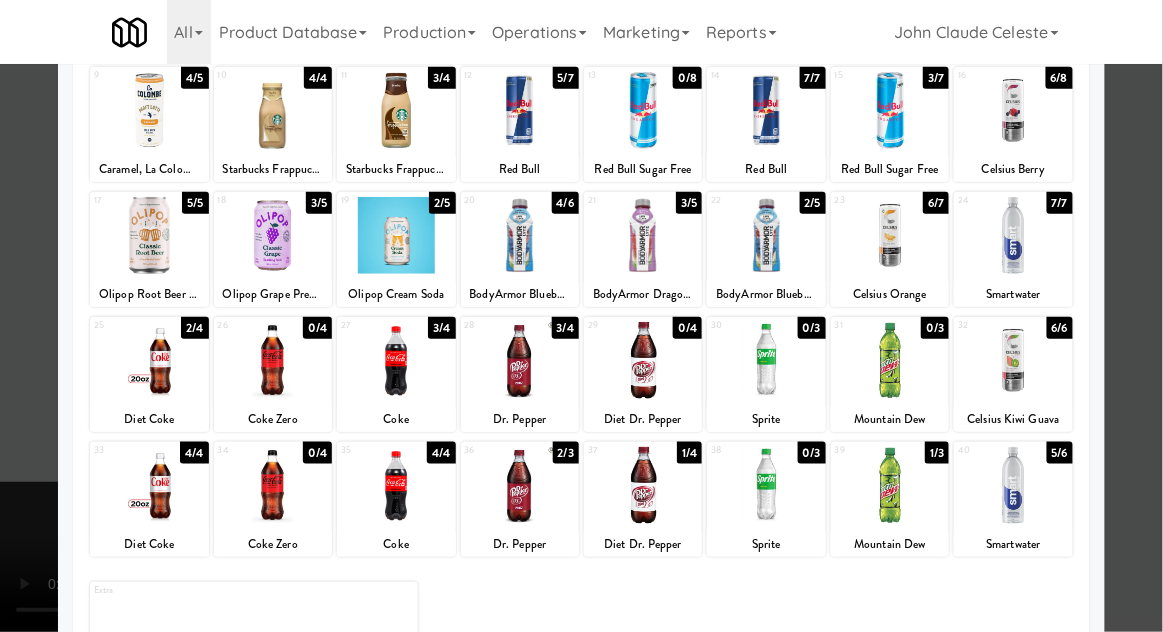 click at bounding box center (520, 485) 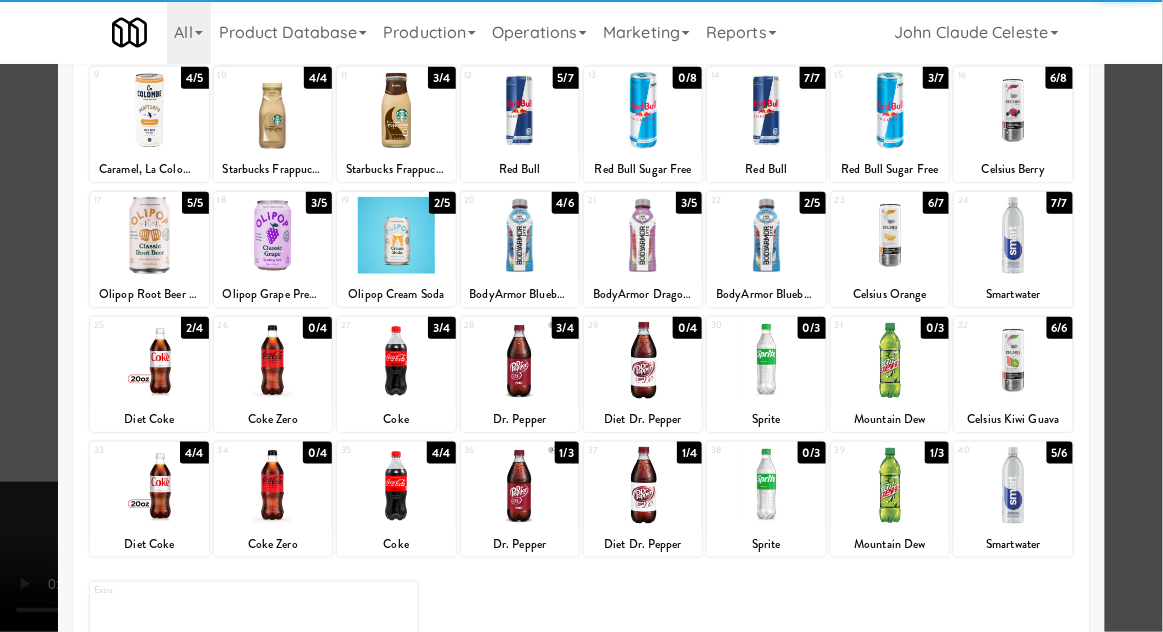 click at bounding box center [581, 316] 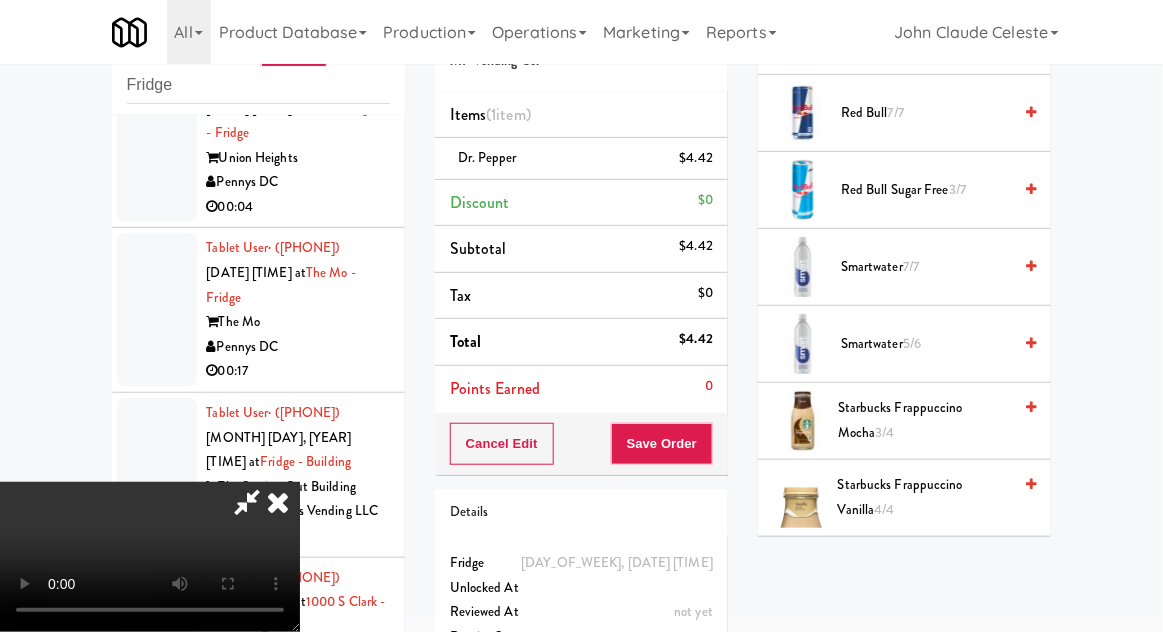 scroll, scrollTop: 2298, scrollLeft: 0, axis: vertical 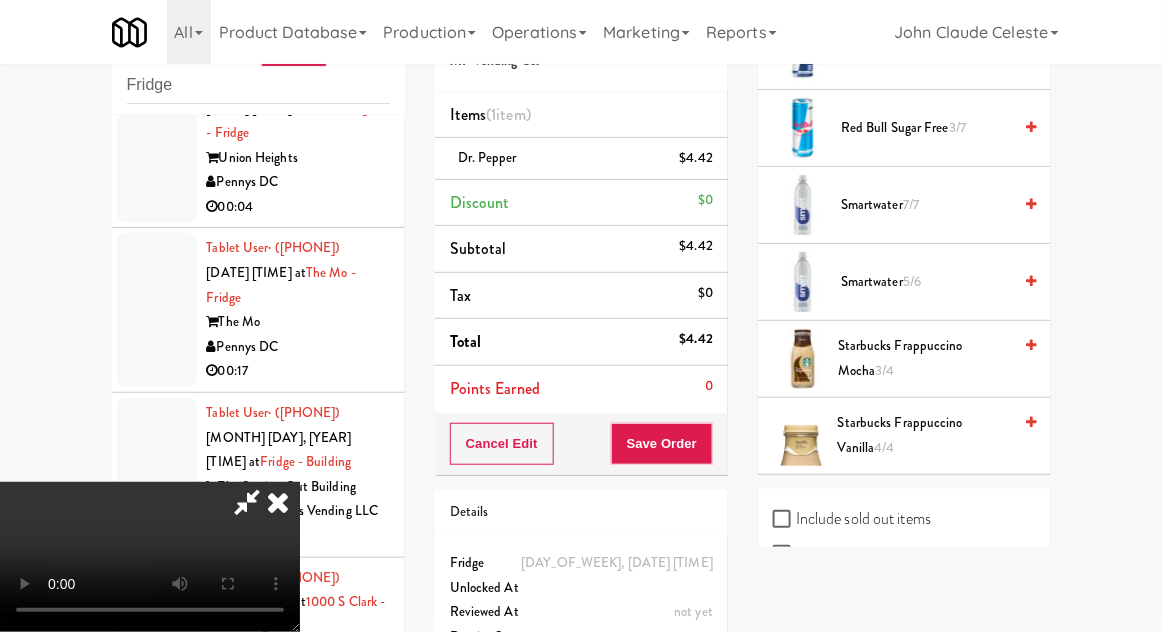 click on "Starbucks Frappuccino Mocha  3/4" at bounding box center [924, 358] 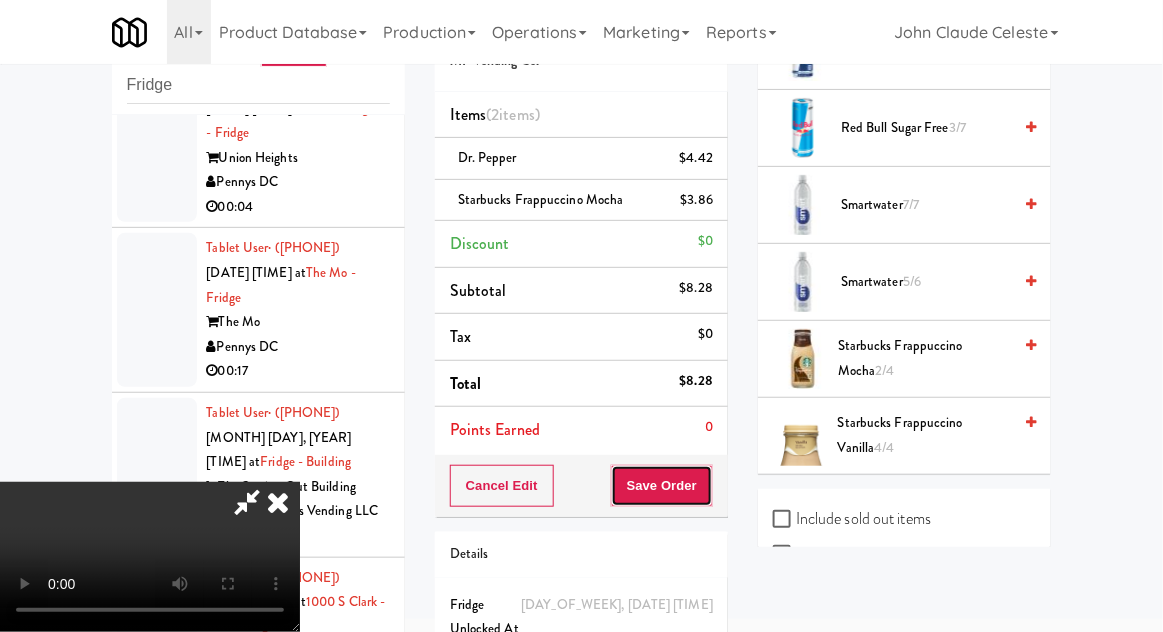 click on "Save Order" at bounding box center (662, 486) 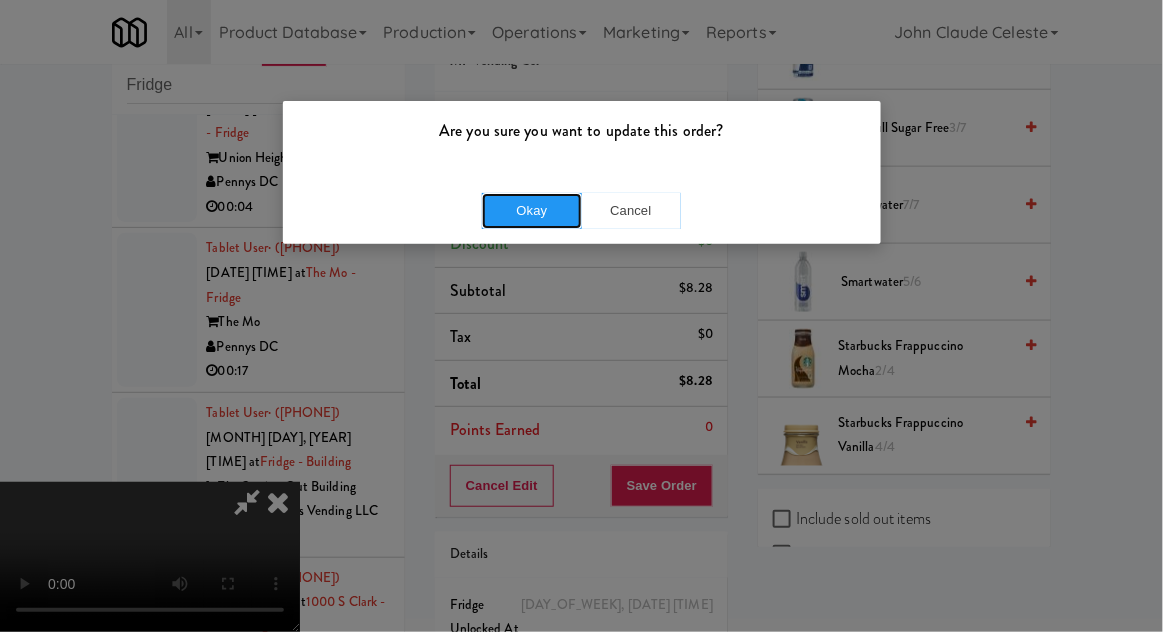 click on "Okay" at bounding box center [532, 211] 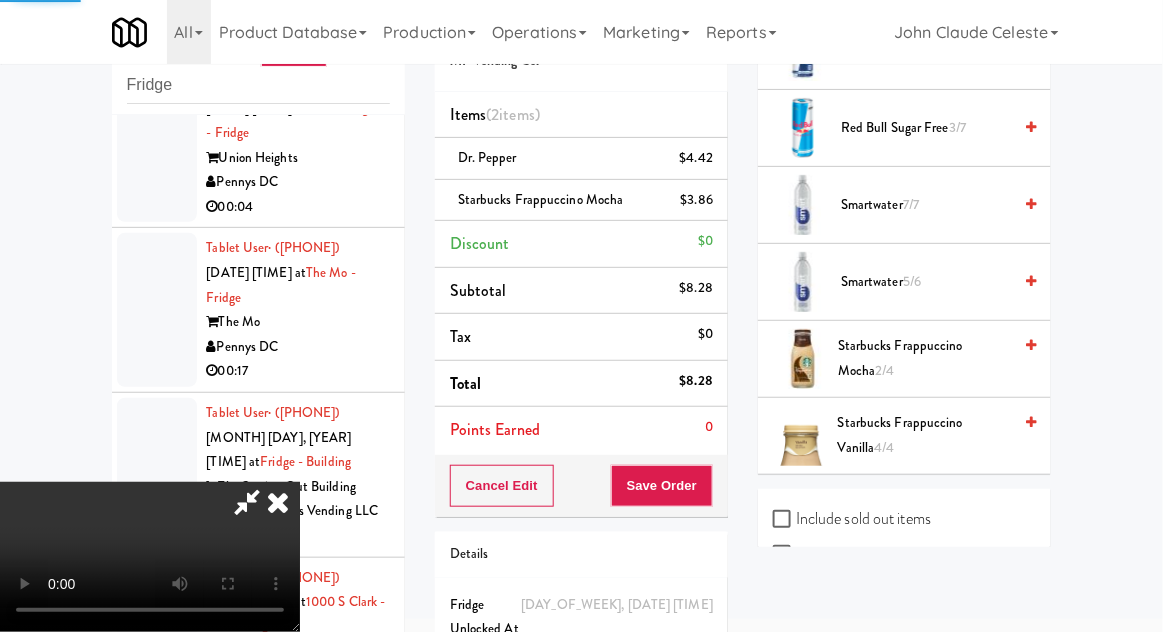 scroll, scrollTop: 197, scrollLeft: 0, axis: vertical 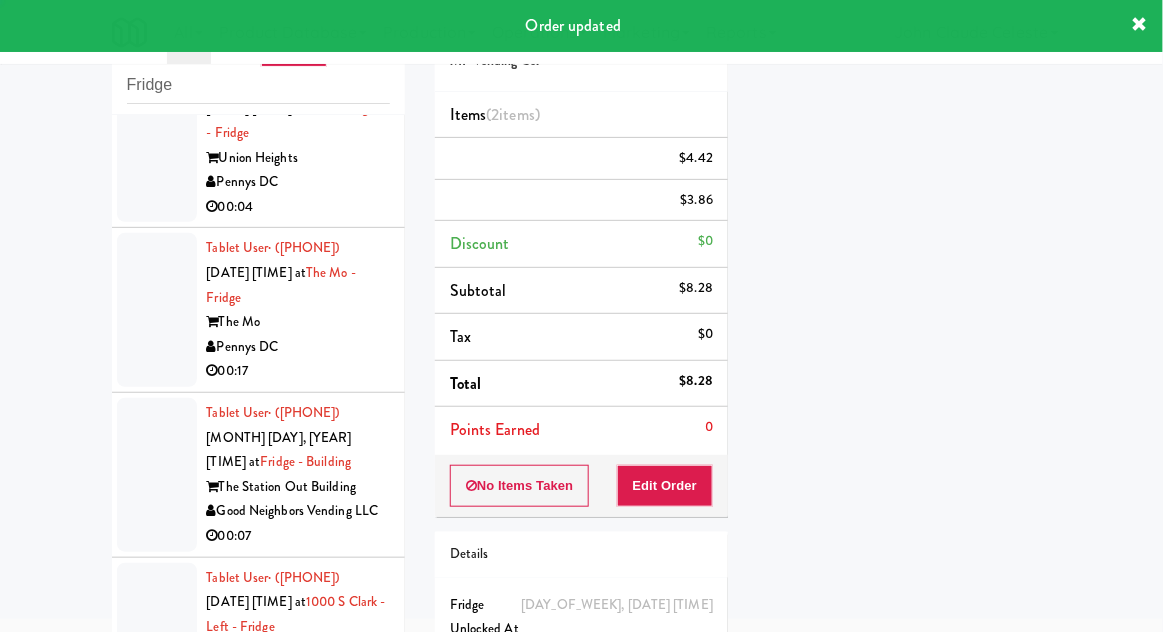 click at bounding box center [157, 146] 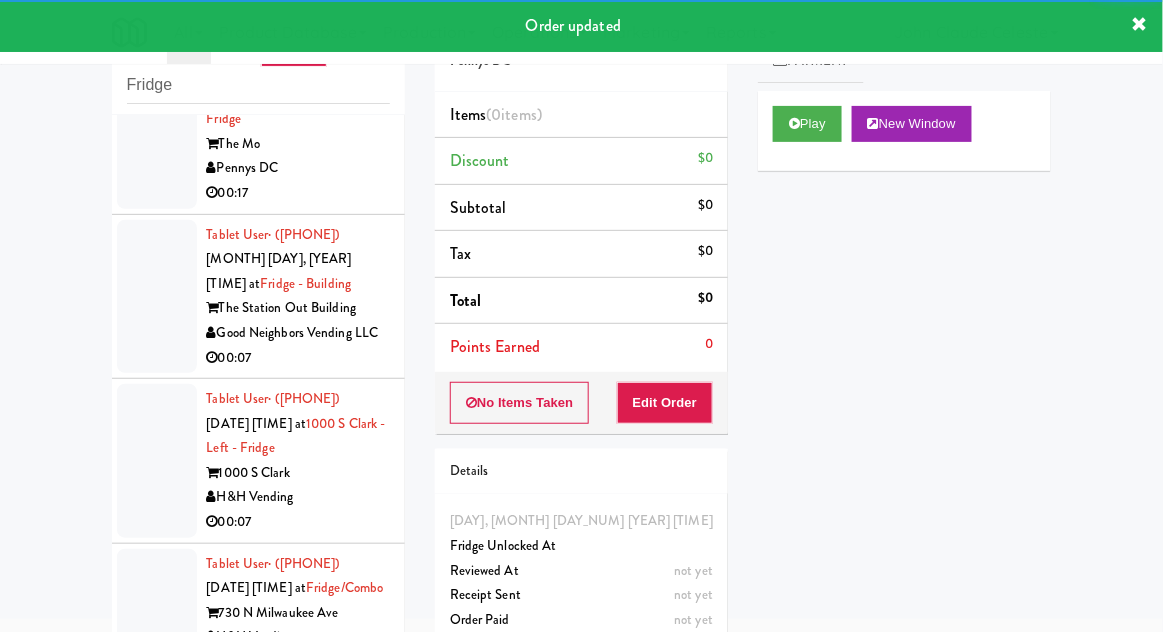 scroll, scrollTop: 2359, scrollLeft: 0, axis: vertical 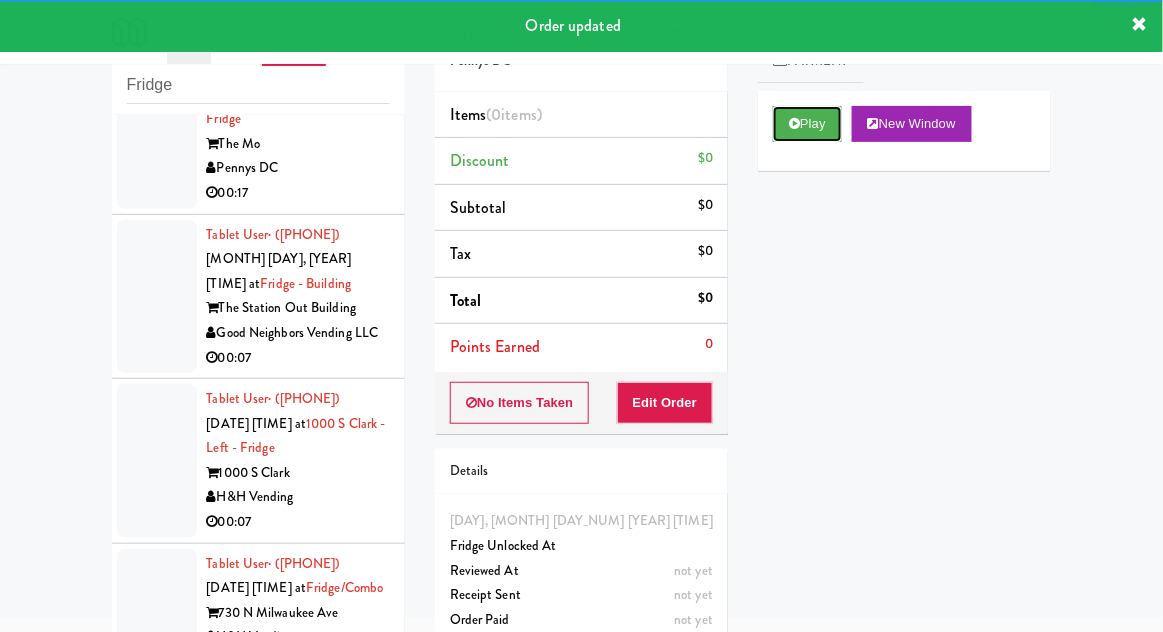 click on "Play" at bounding box center (807, 124) 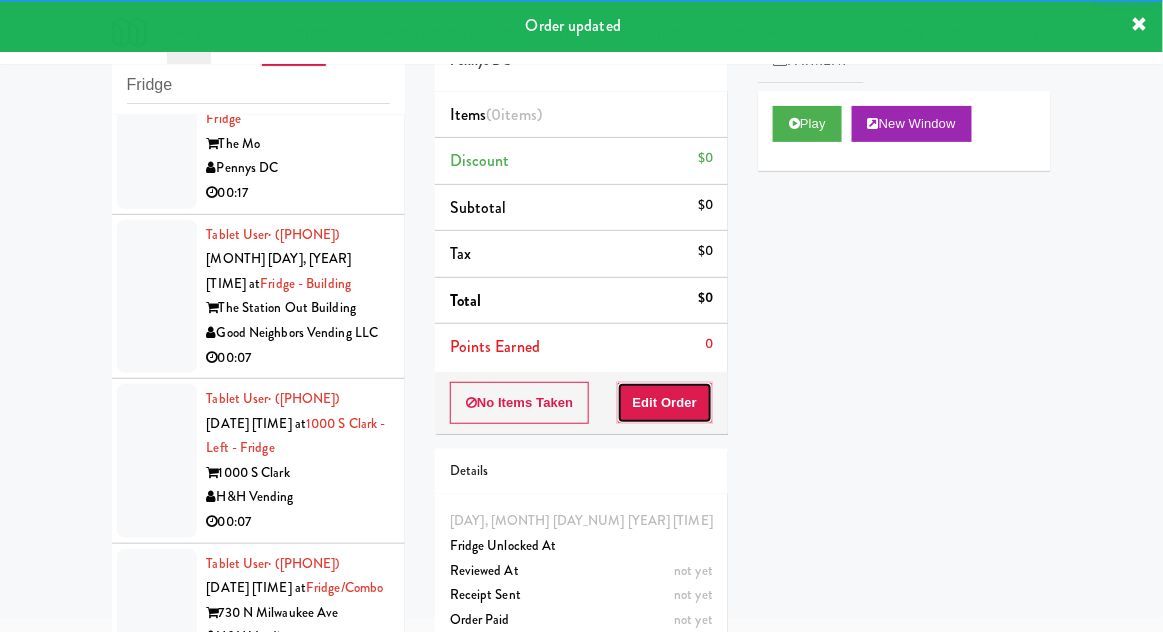 click on "Edit Order" at bounding box center (665, 403) 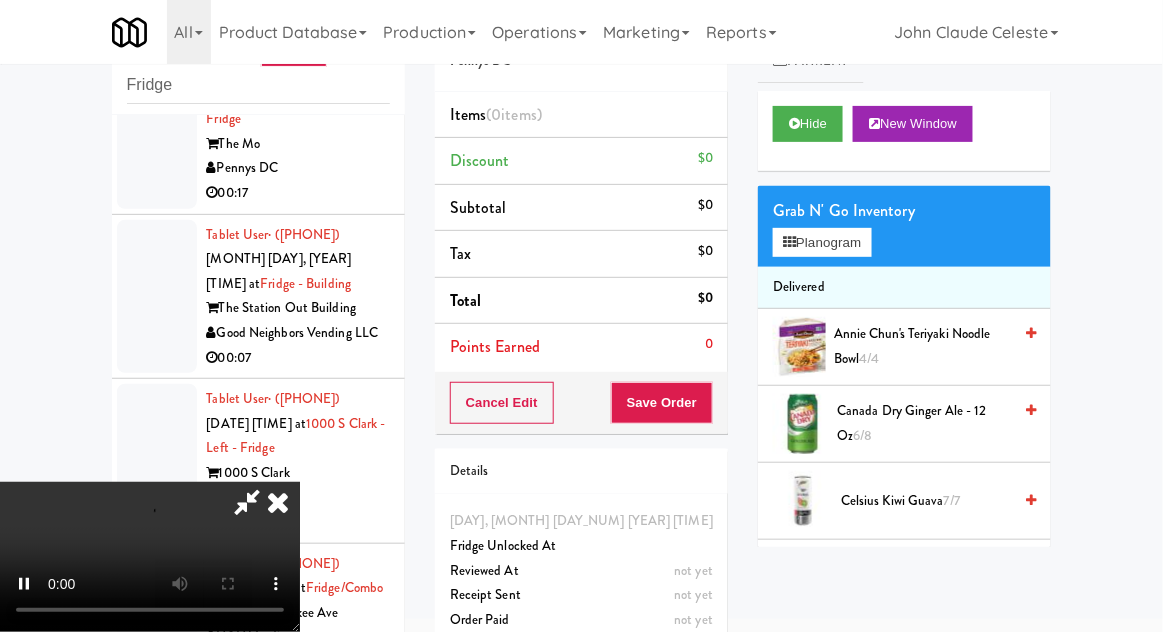 scroll, scrollTop: 73, scrollLeft: 0, axis: vertical 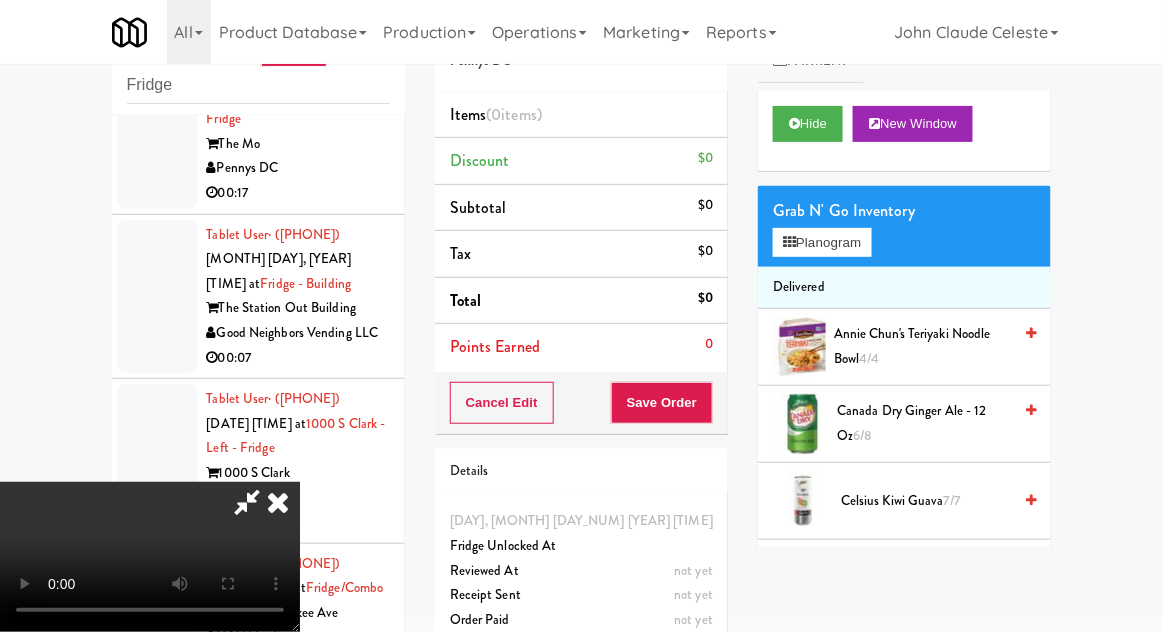 type 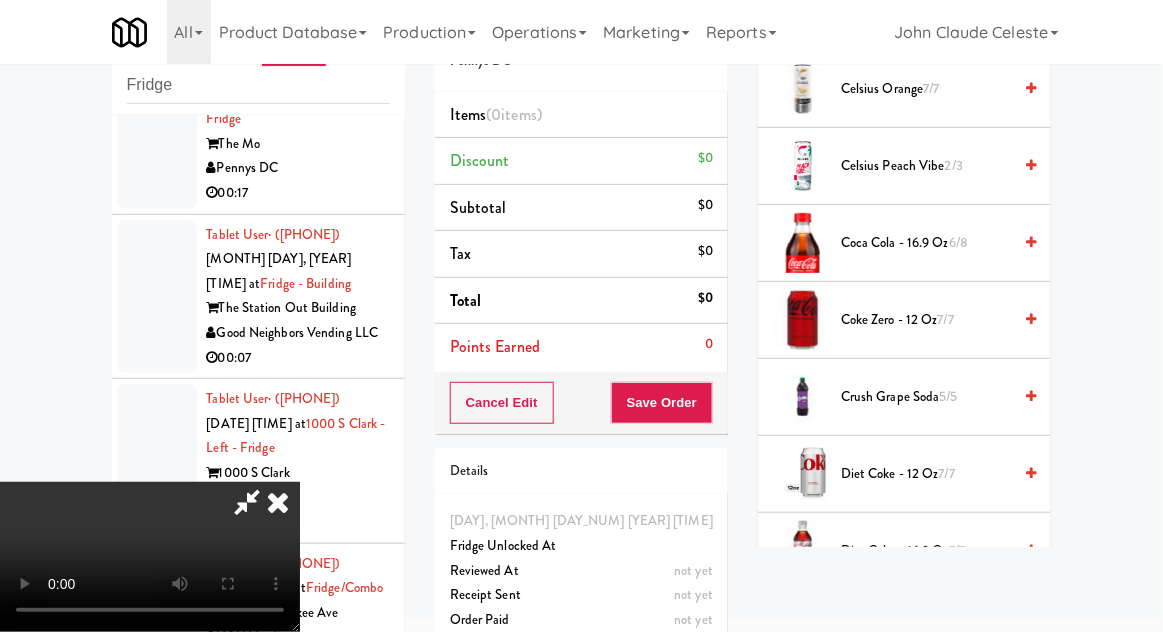 scroll, scrollTop: 514, scrollLeft: 0, axis: vertical 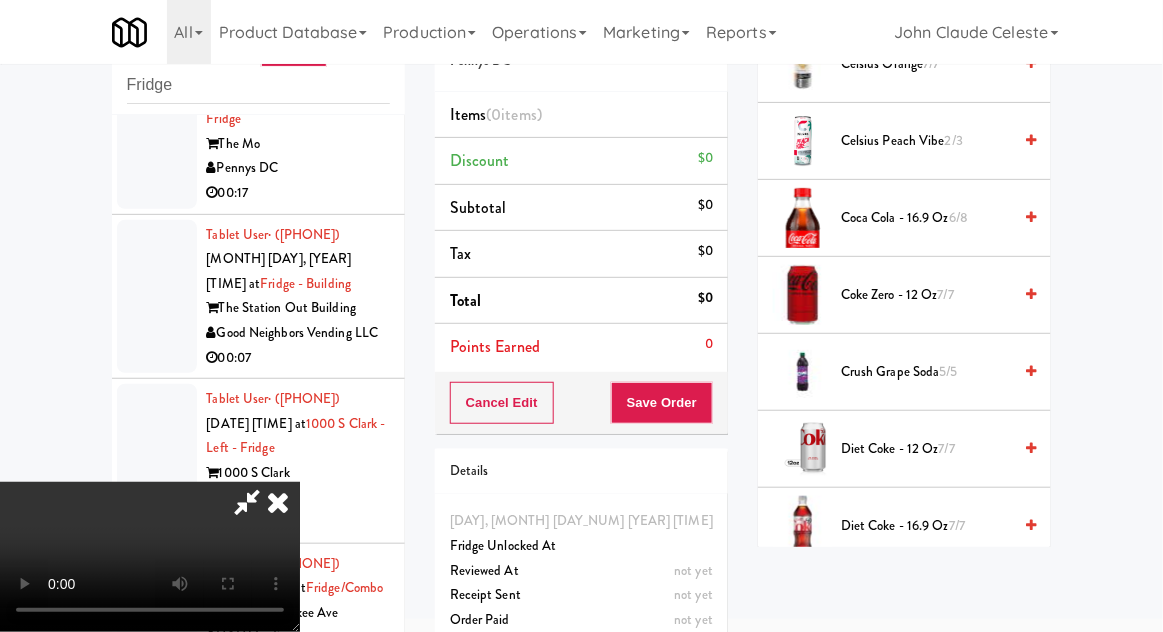 click on "Coca Cola - 16.9 oz   6/8" at bounding box center [926, 218] 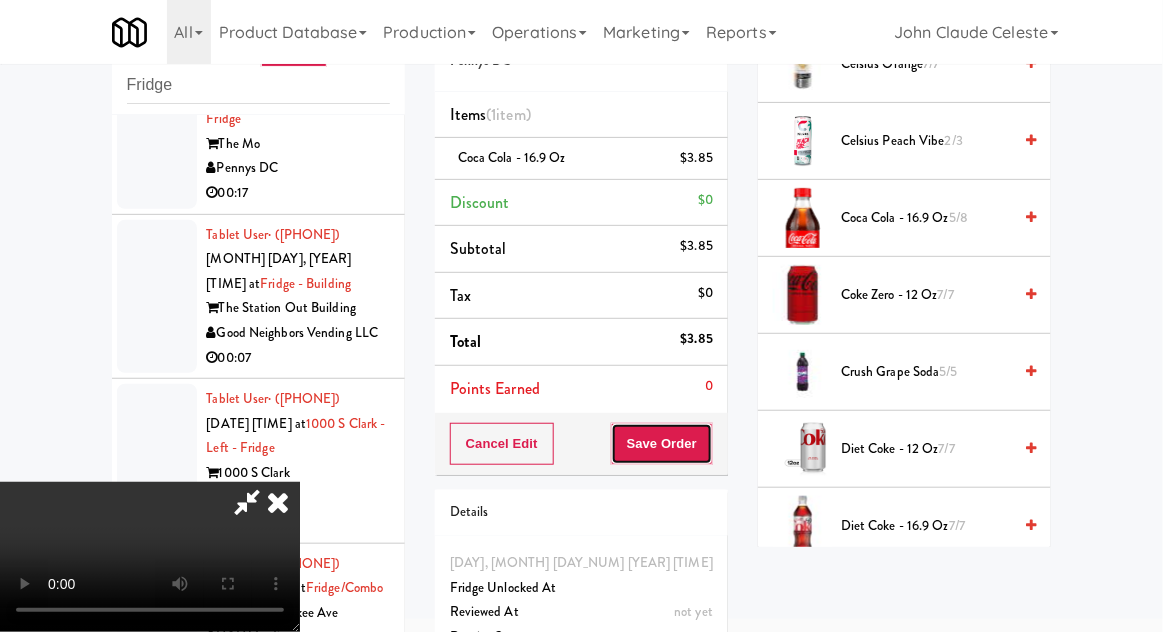 click on "Save Order" at bounding box center [662, 444] 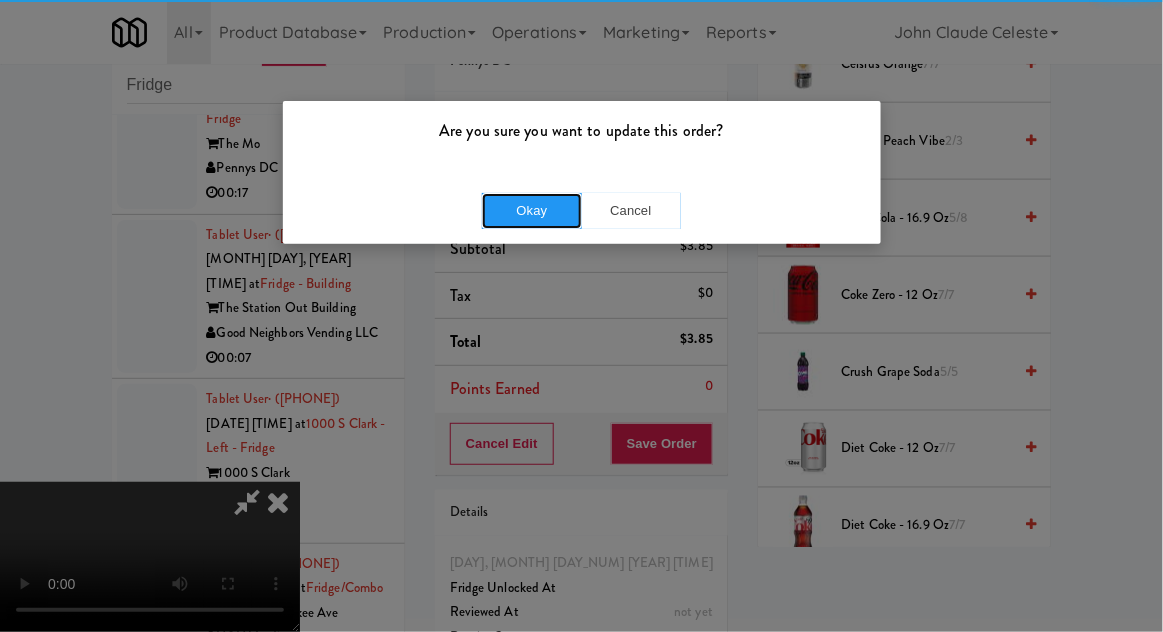 click on "Okay" at bounding box center (532, 211) 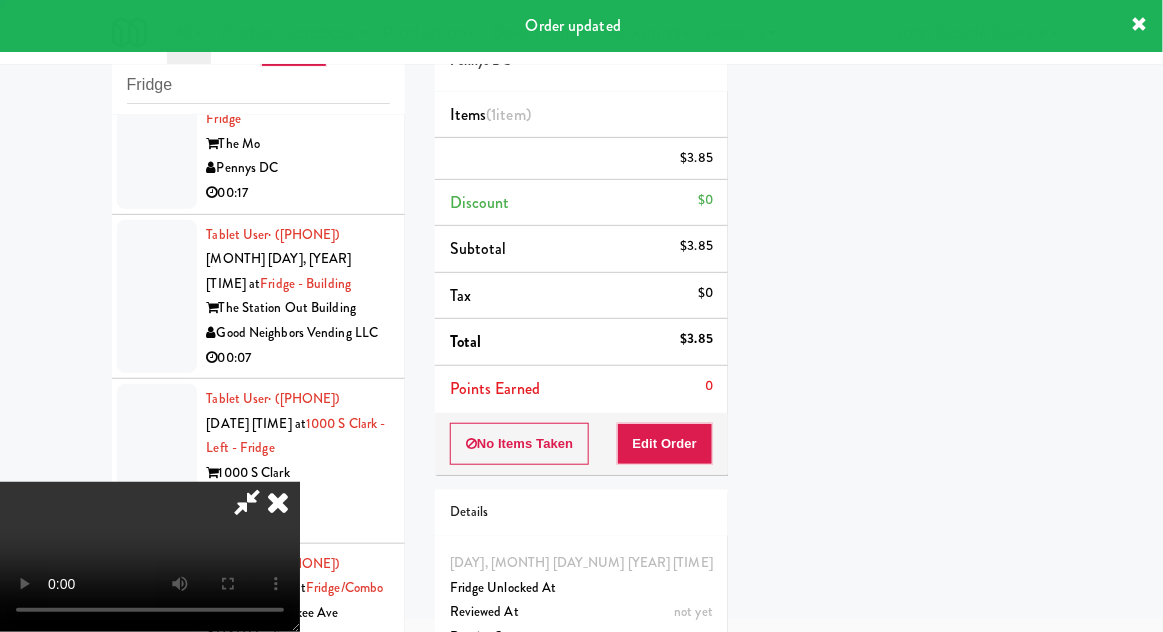 scroll, scrollTop: 197, scrollLeft: 0, axis: vertical 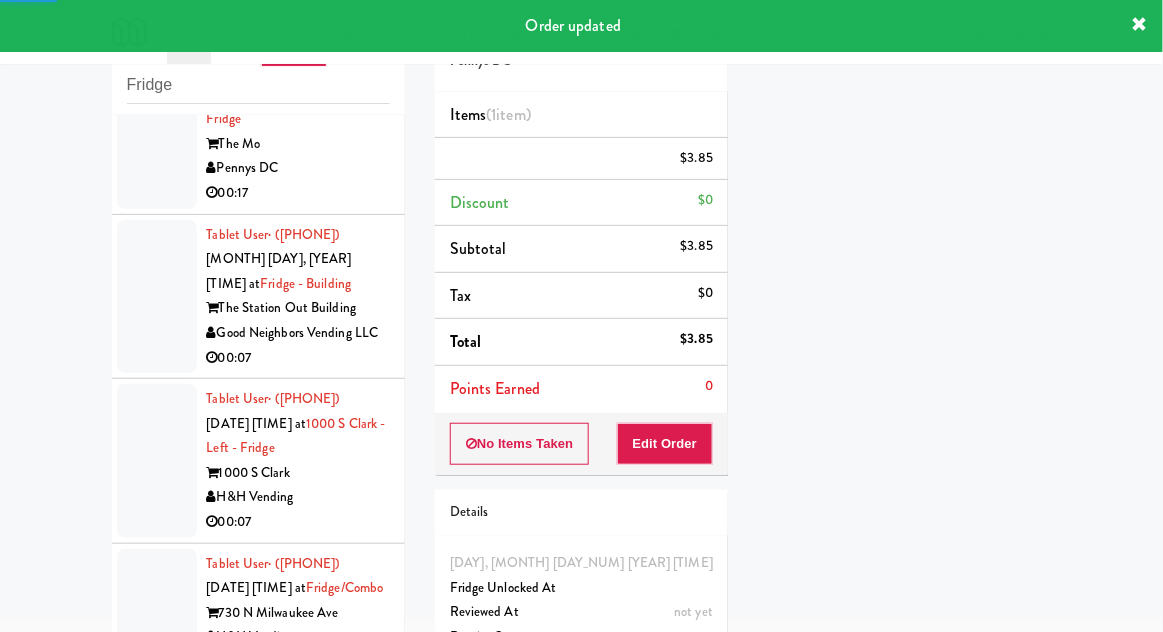 click at bounding box center [157, 132] 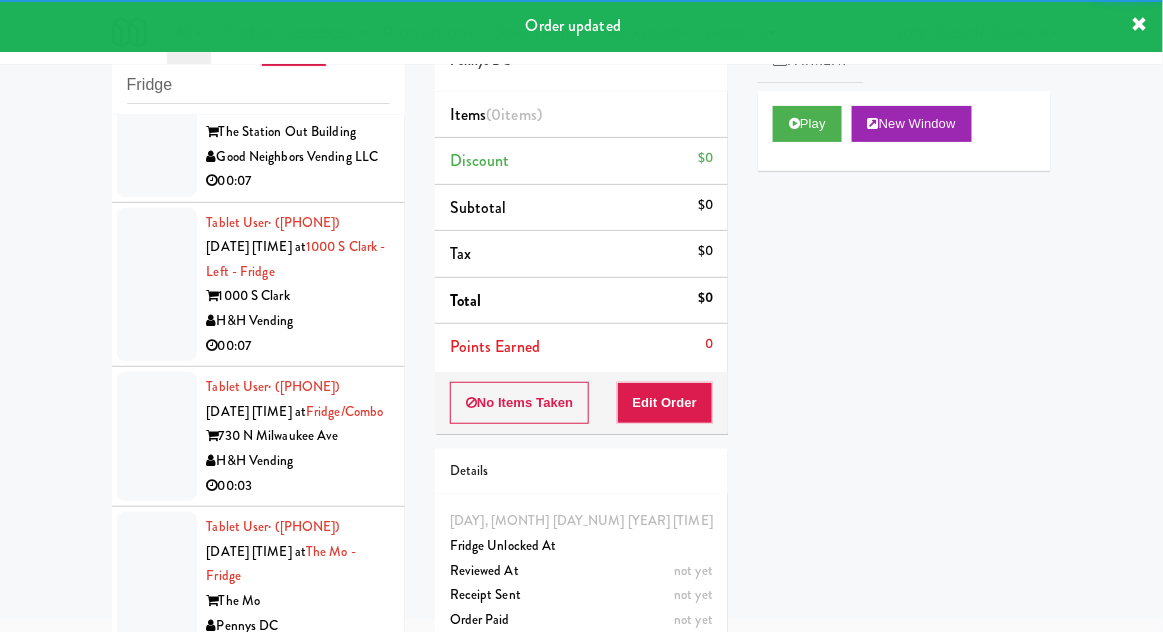scroll, scrollTop: 2561, scrollLeft: 0, axis: vertical 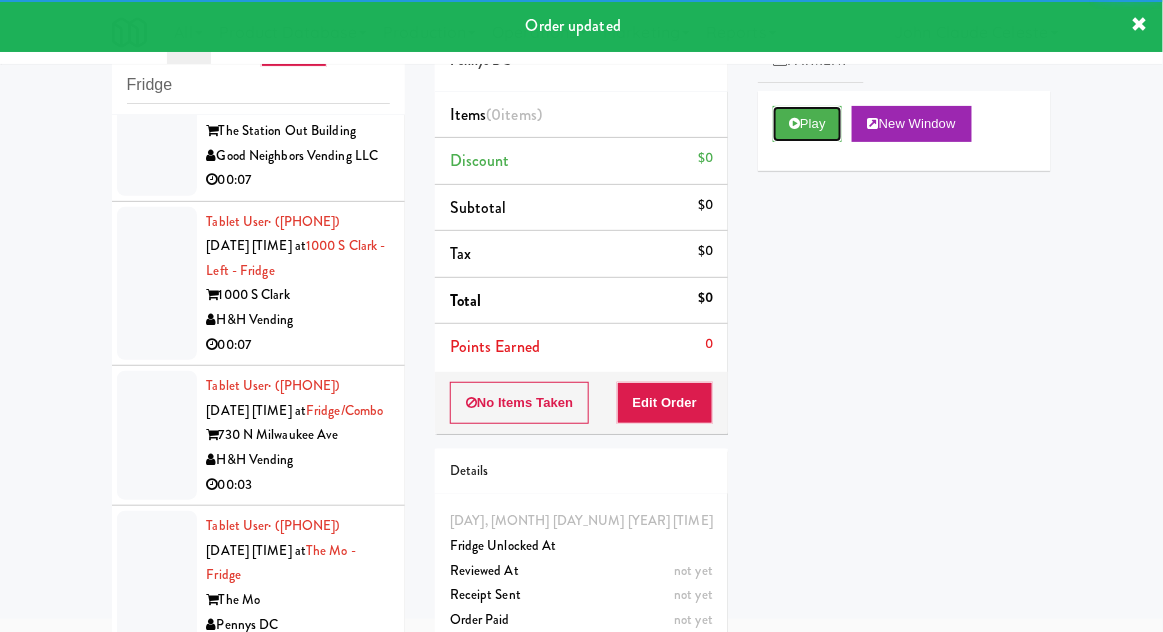 click on "Play" at bounding box center [807, 124] 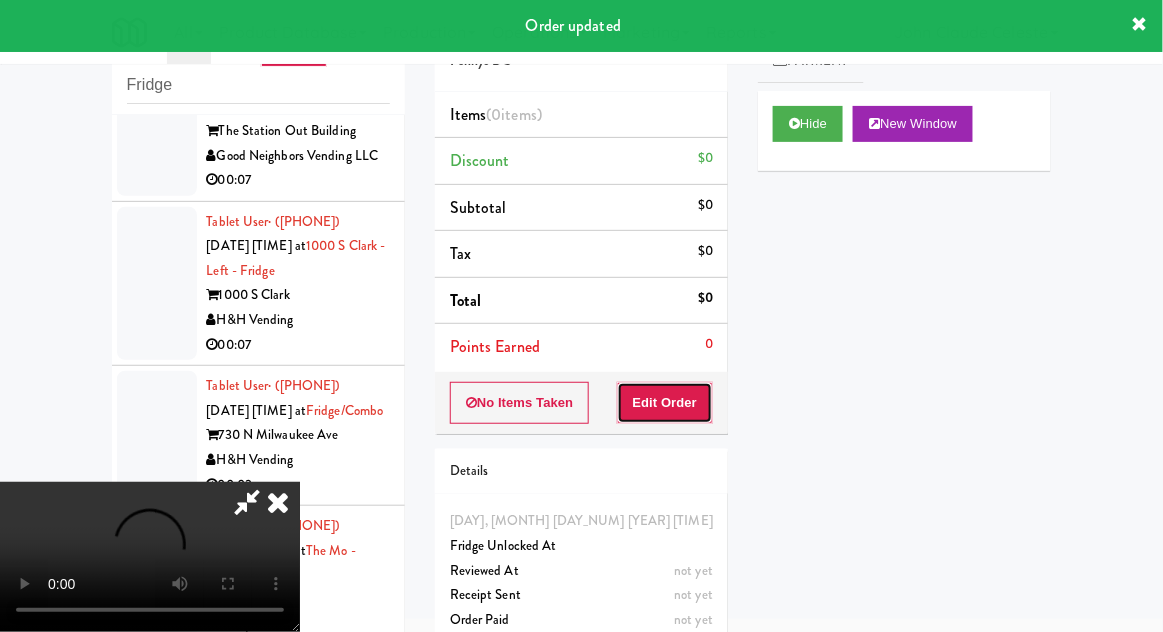 click on "Edit Order" at bounding box center [665, 403] 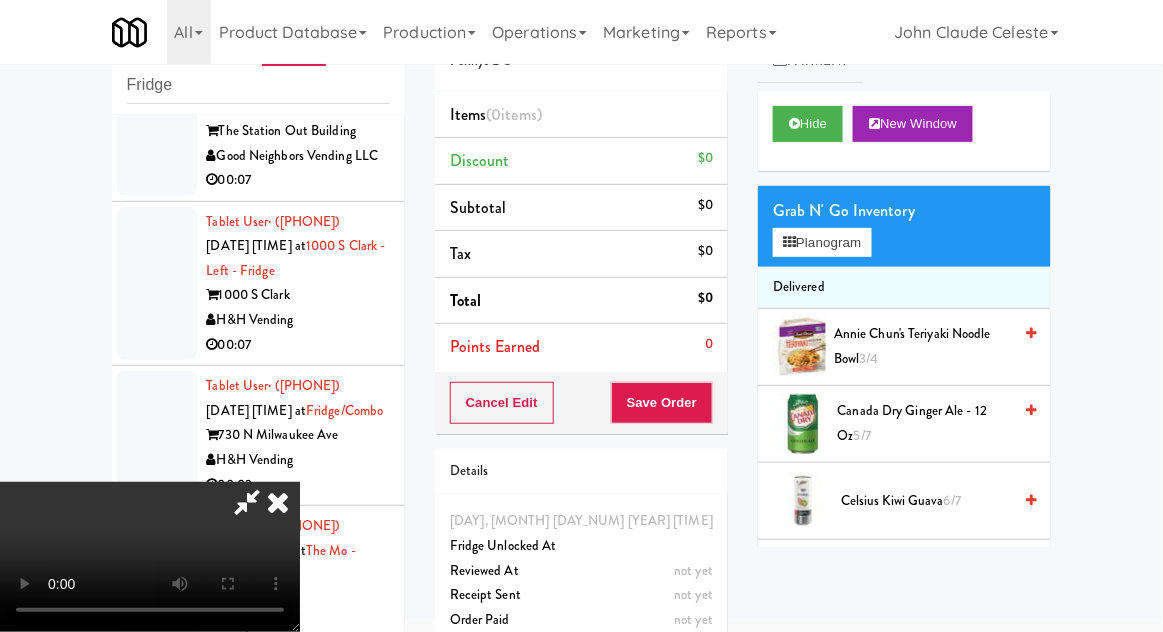 scroll, scrollTop: 73, scrollLeft: 0, axis: vertical 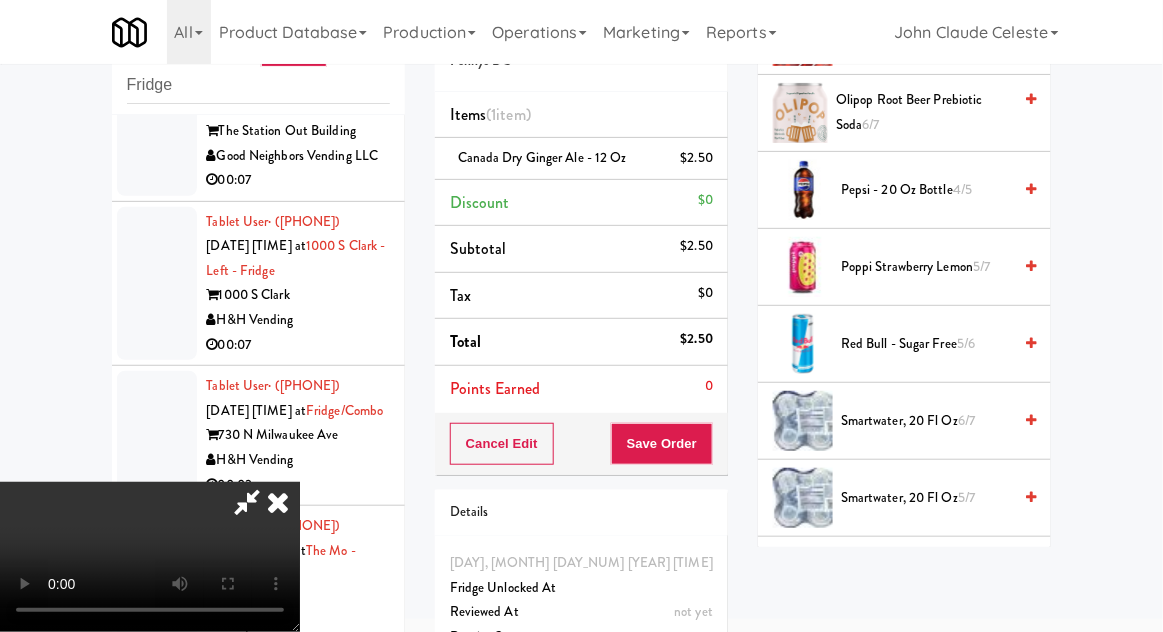 click on "Poppi Strawberry Lemon  5/7" at bounding box center [926, 267] 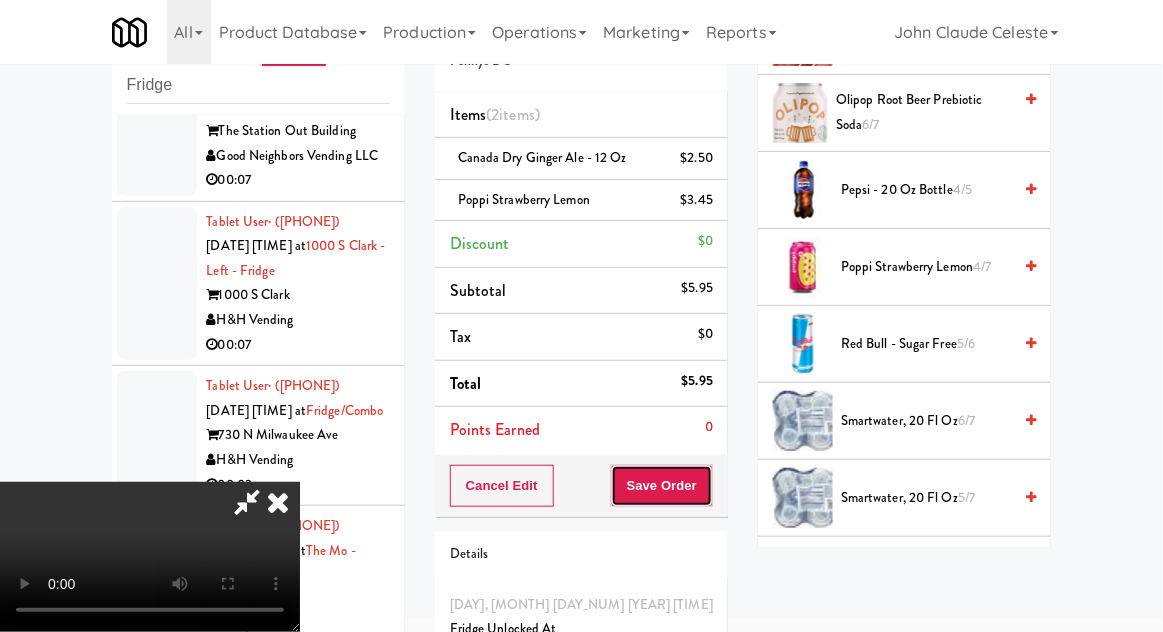 click on "Save Order" at bounding box center [662, 486] 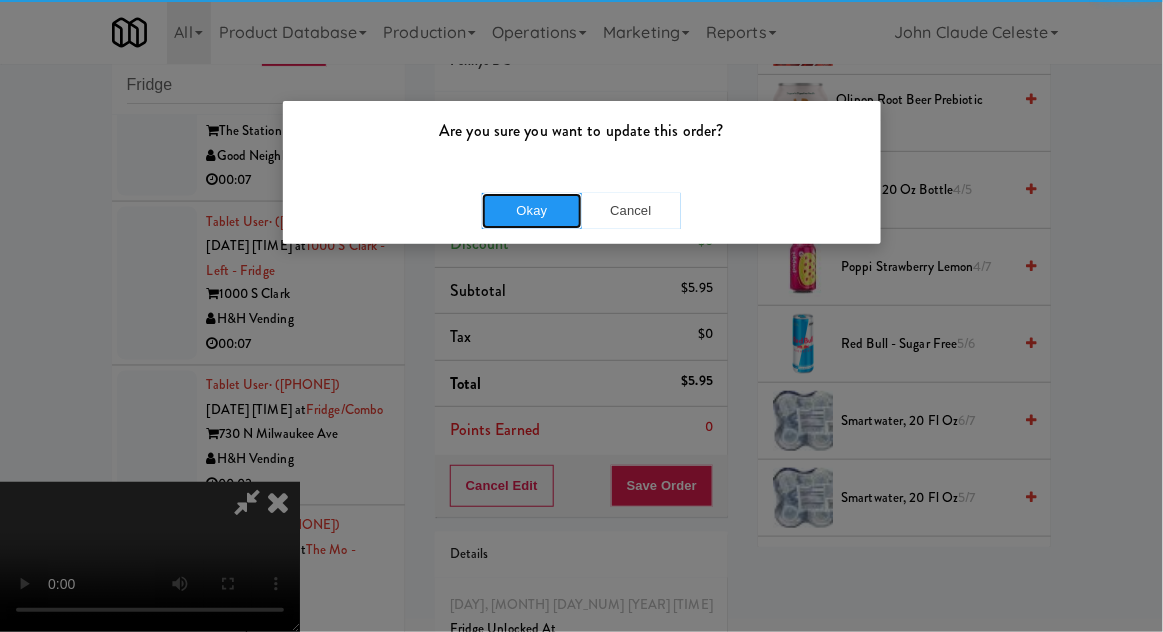 click on "Okay" at bounding box center (532, 211) 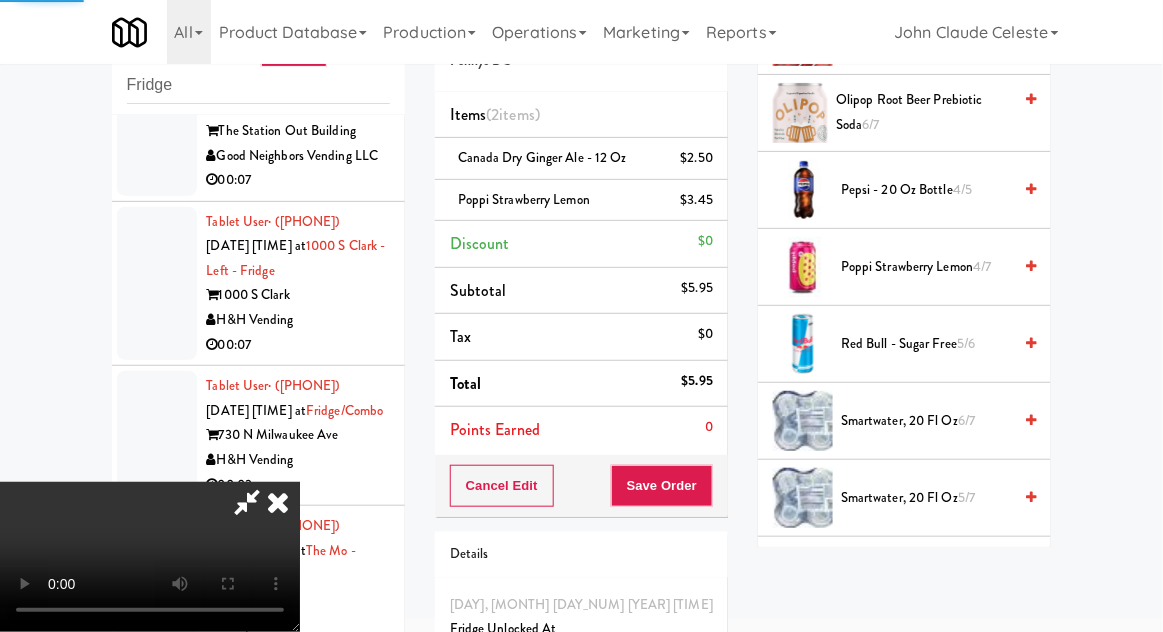 scroll, scrollTop: 197, scrollLeft: 0, axis: vertical 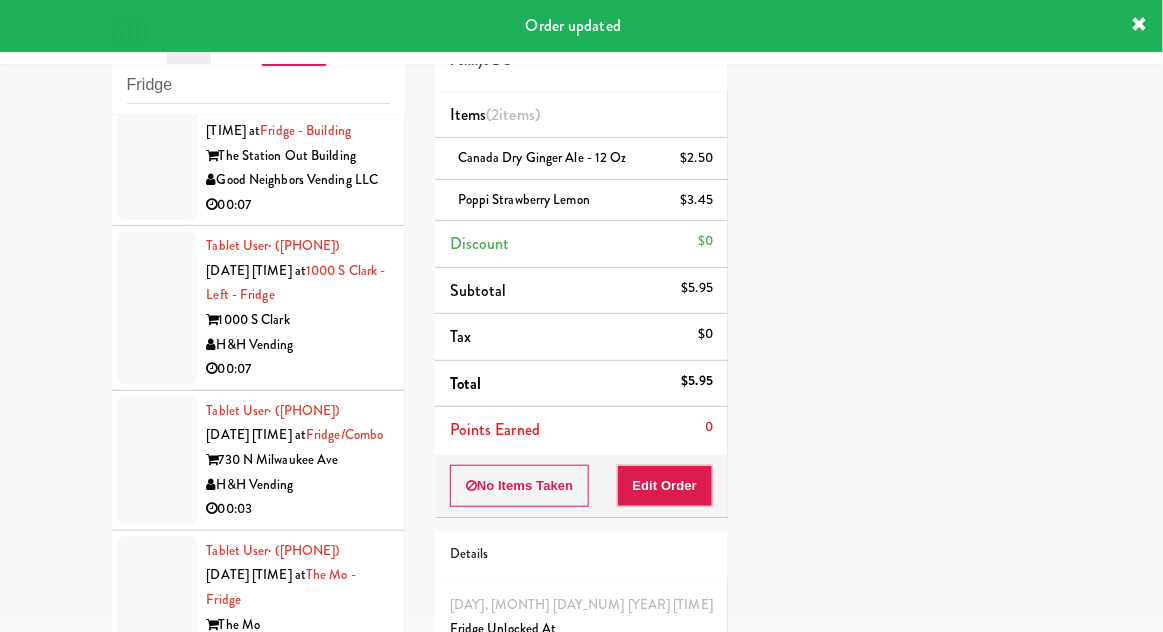 click at bounding box center (157, 144) 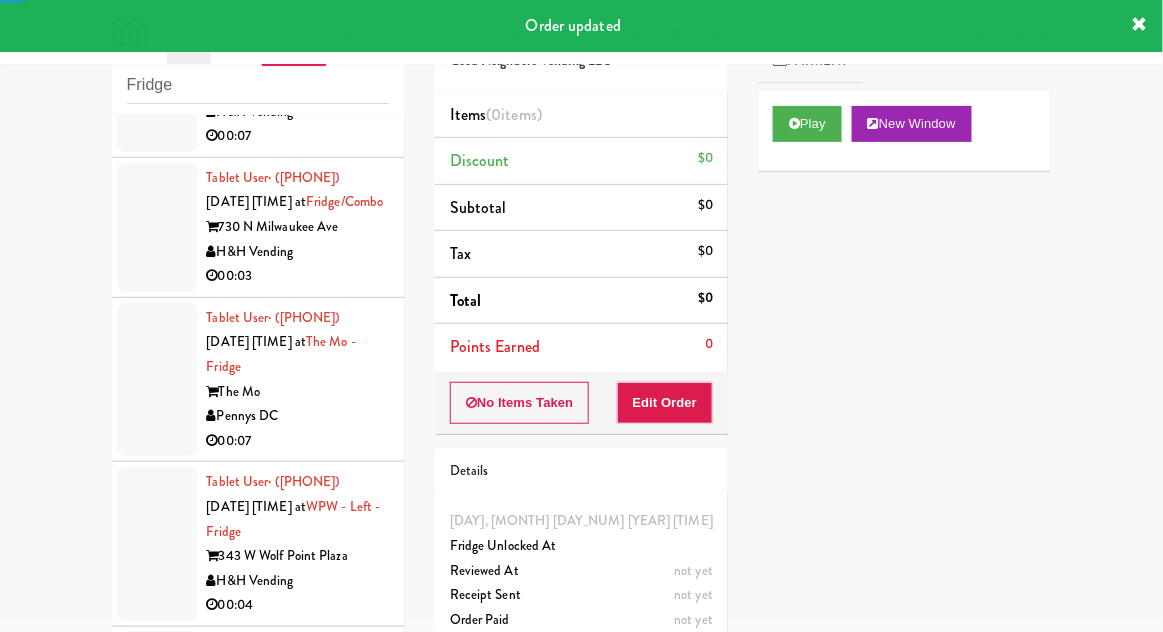 scroll, scrollTop: 2794, scrollLeft: 0, axis: vertical 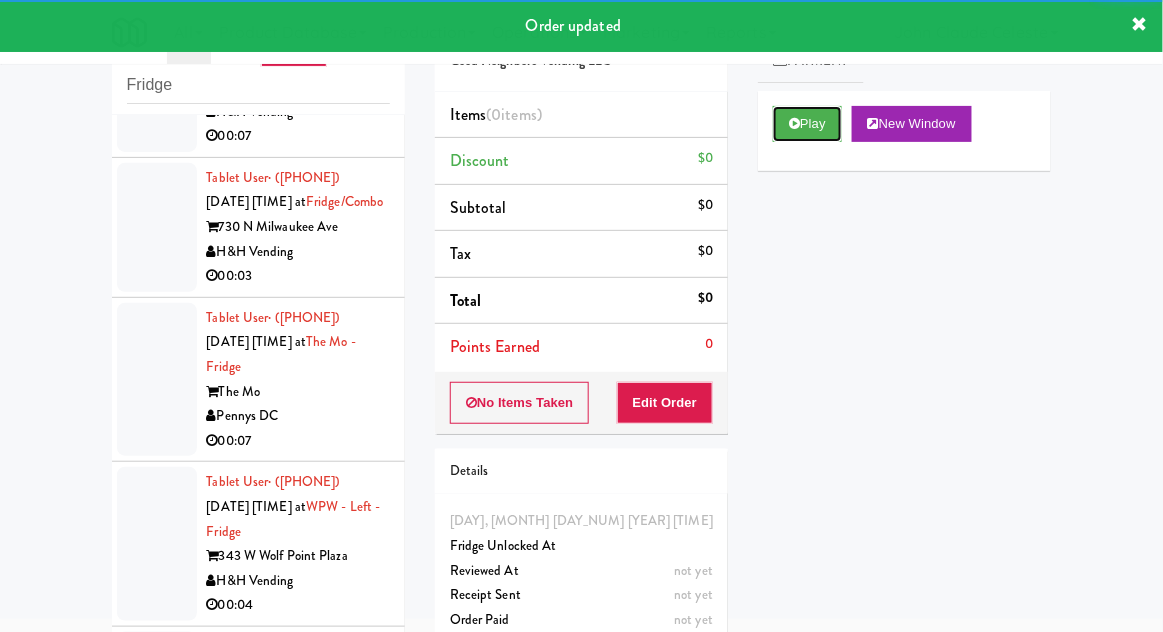 click on "Play" at bounding box center (807, 124) 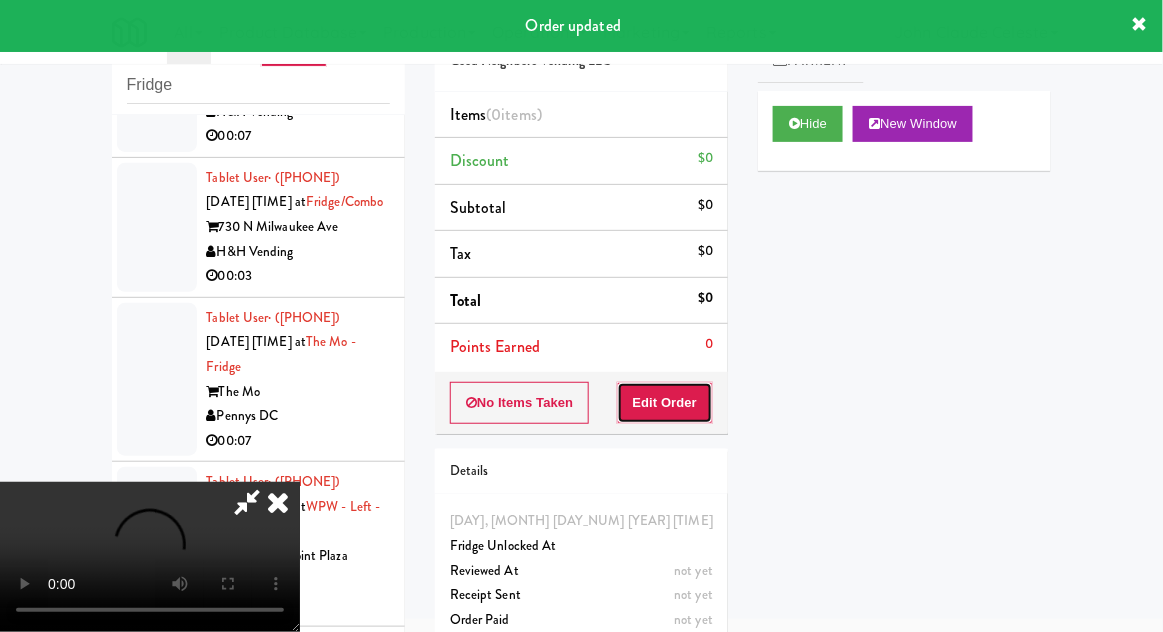 click on "Edit Order" at bounding box center (665, 403) 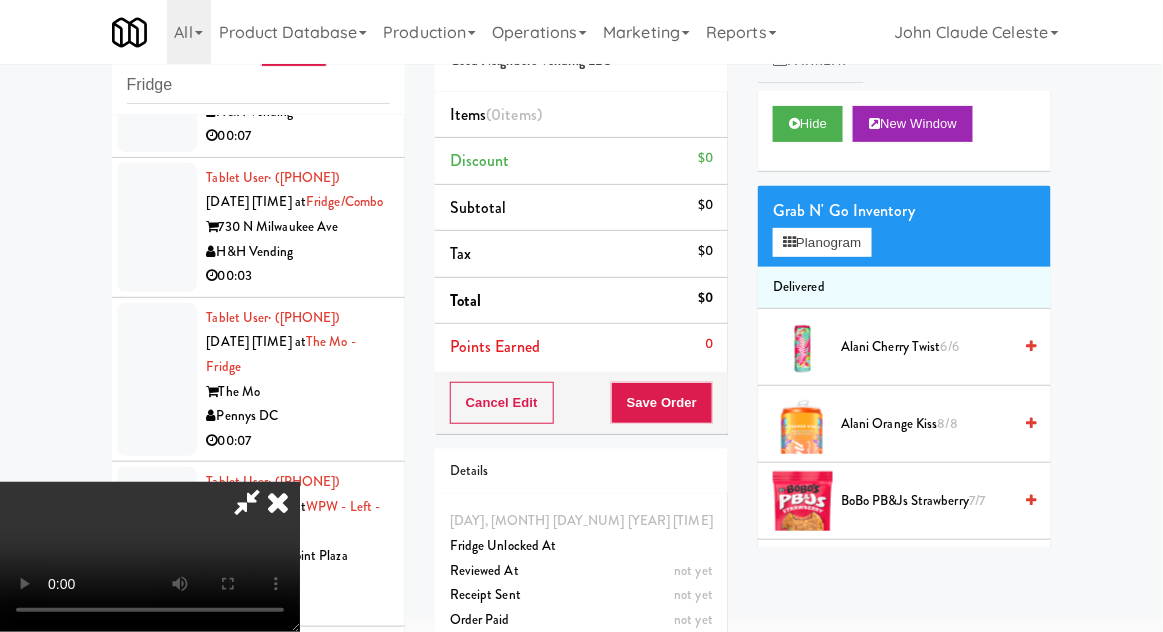type 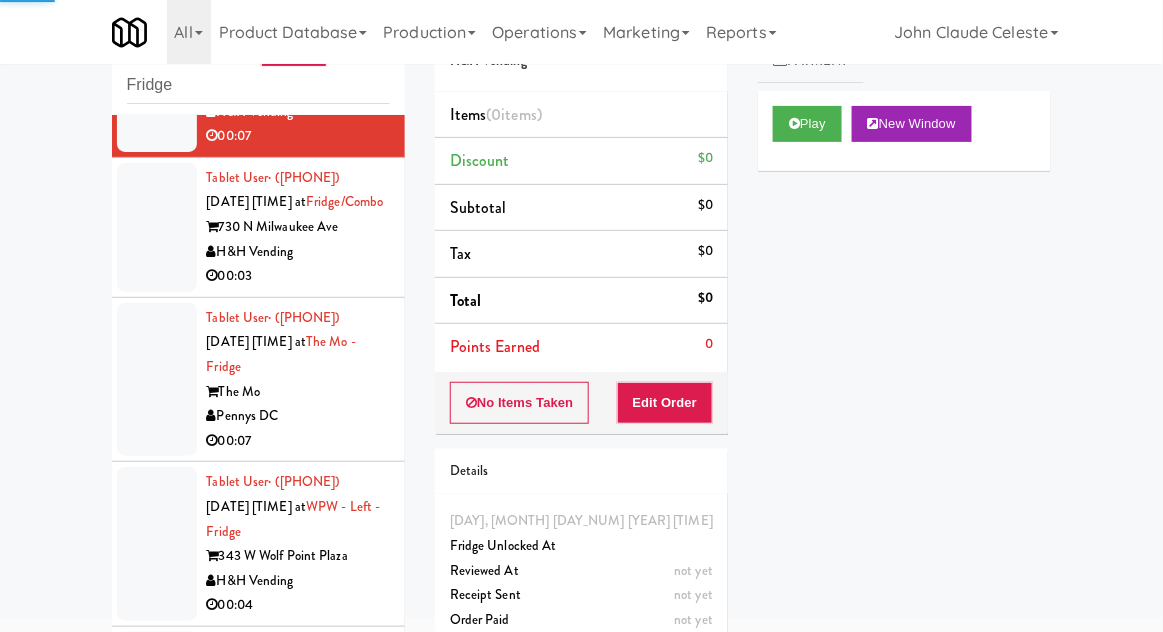 click at bounding box center (157, -89) 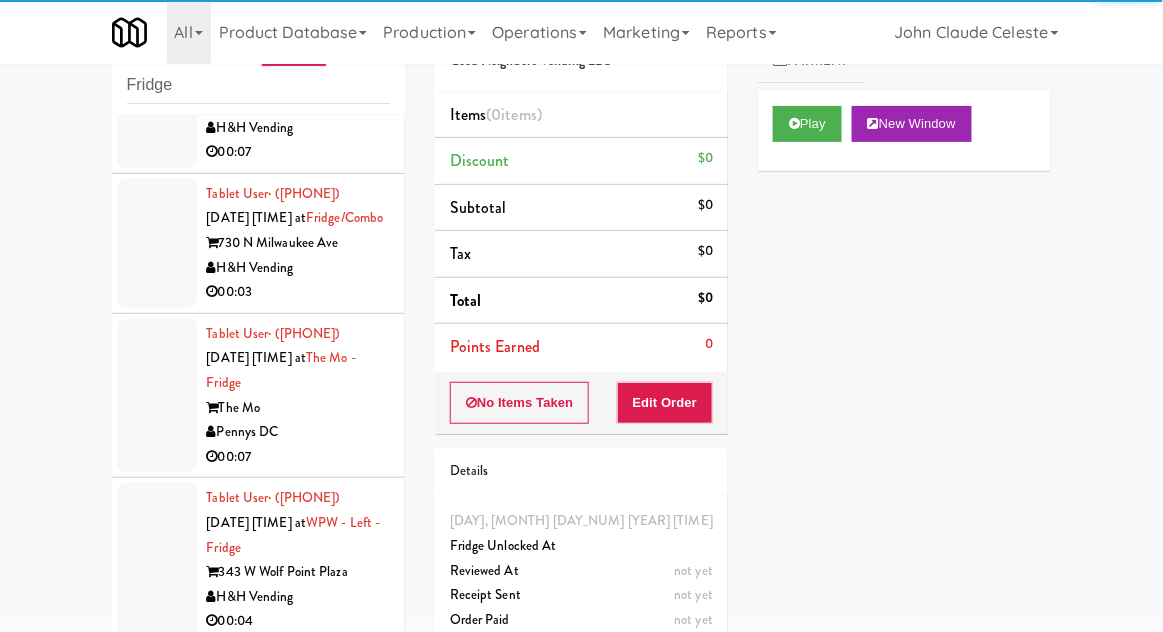 scroll, scrollTop: 2779, scrollLeft: 0, axis: vertical 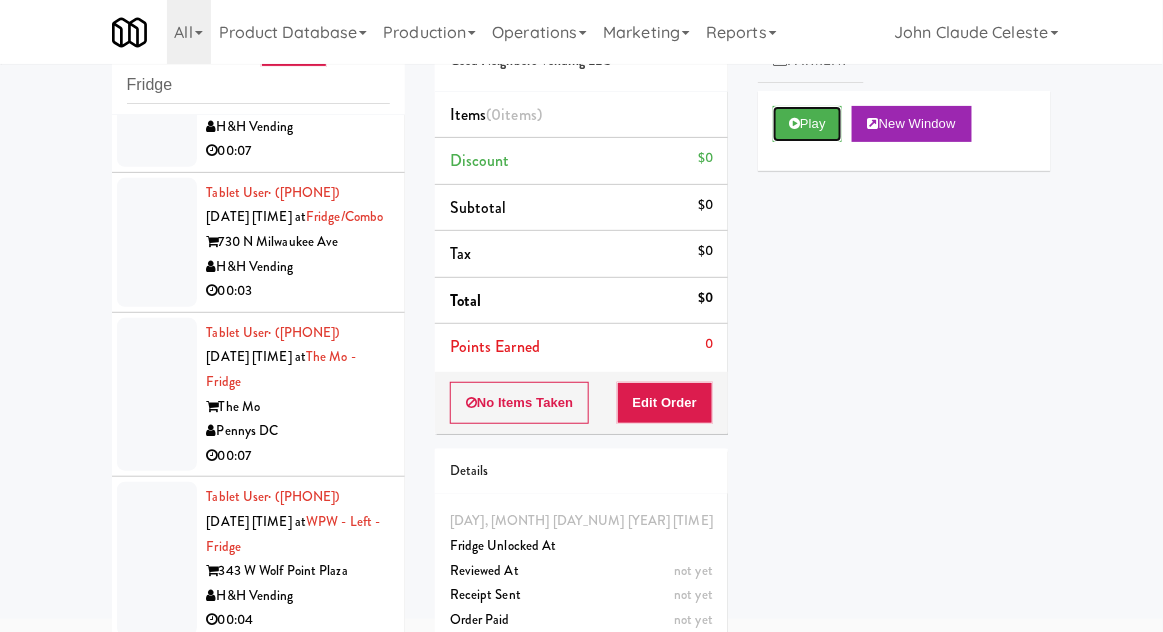 click on "Play" at bounding box center (807, 124) 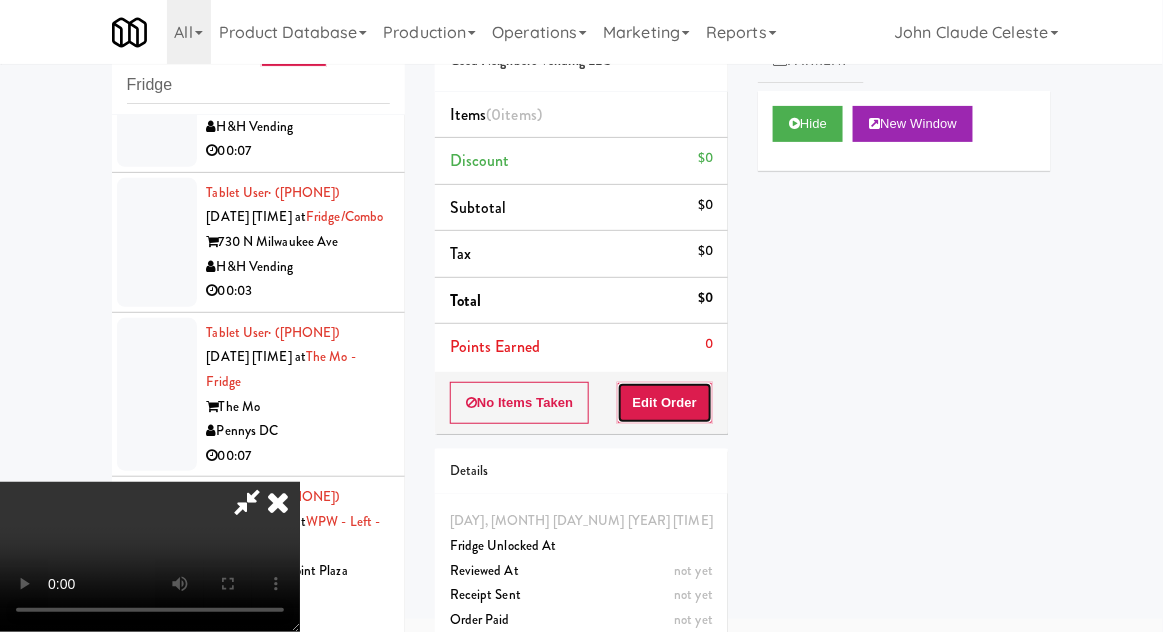 click on "Edit Order" at bounding box center (665, 403) 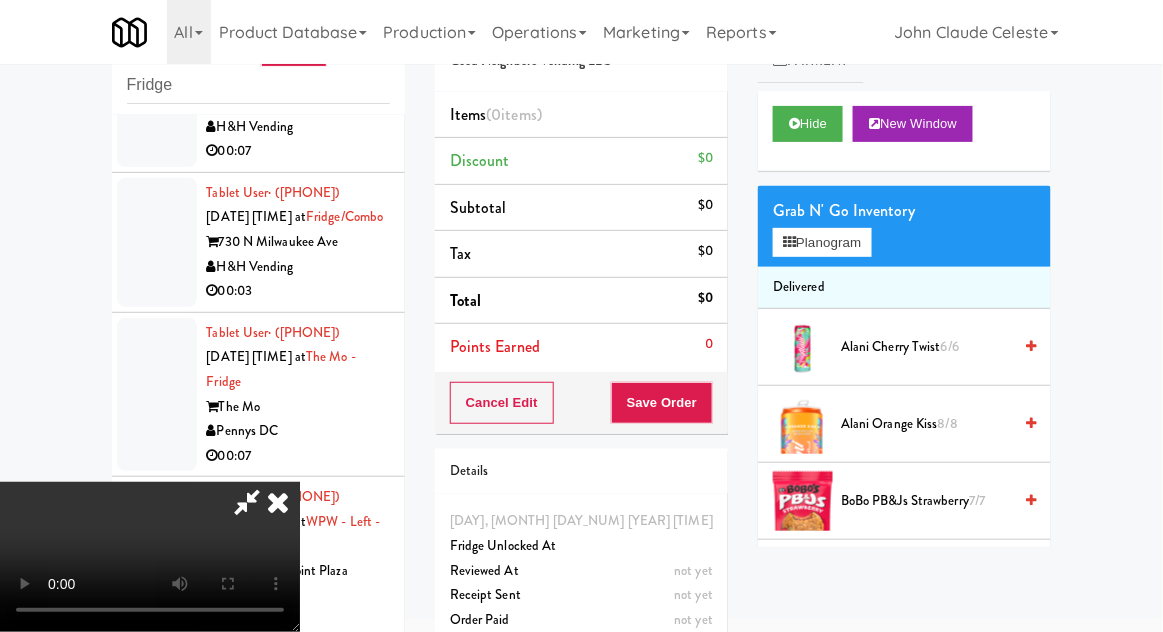 type 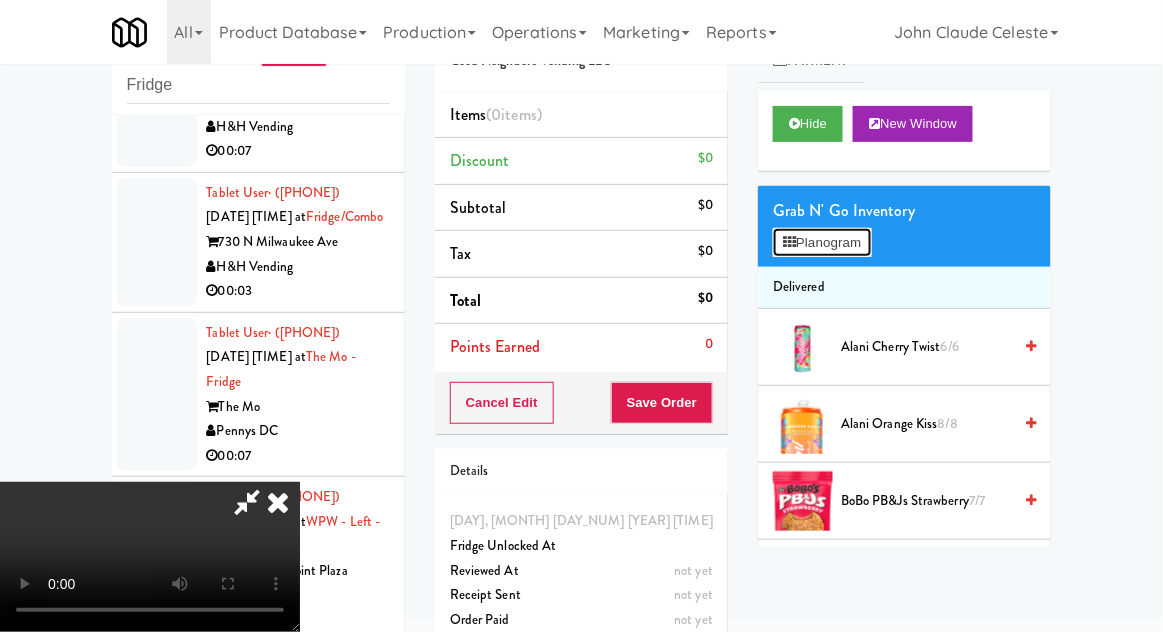 click on "Planogram" at bounding box center (822, 243) 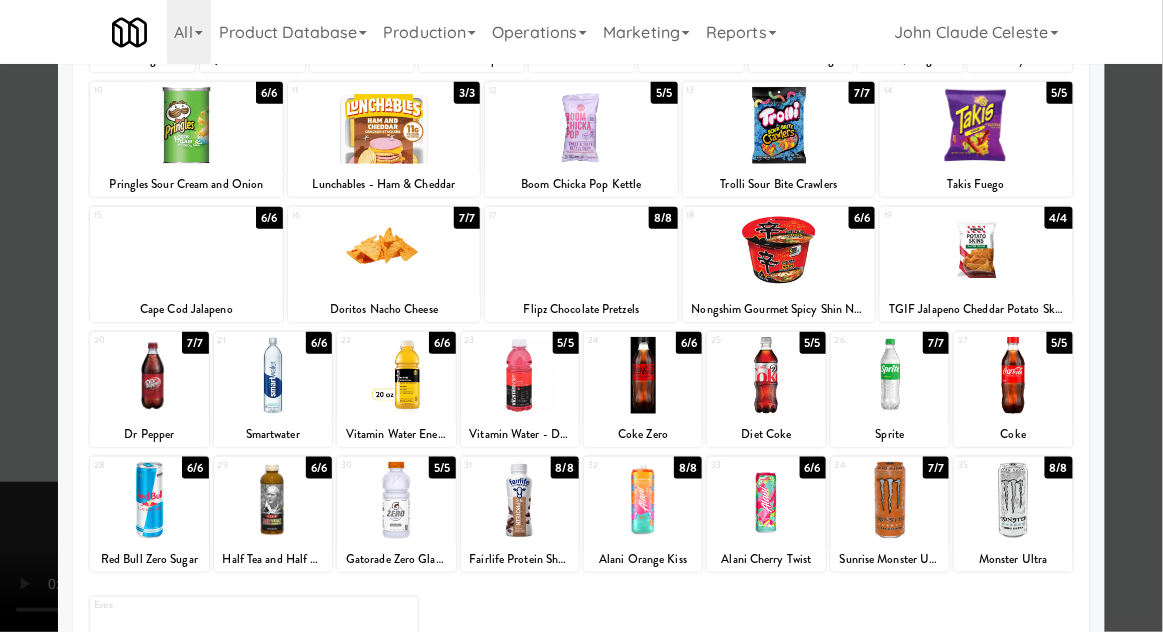 scroll, scrollTop: 240, scrollLeft: 0, axis: vertical 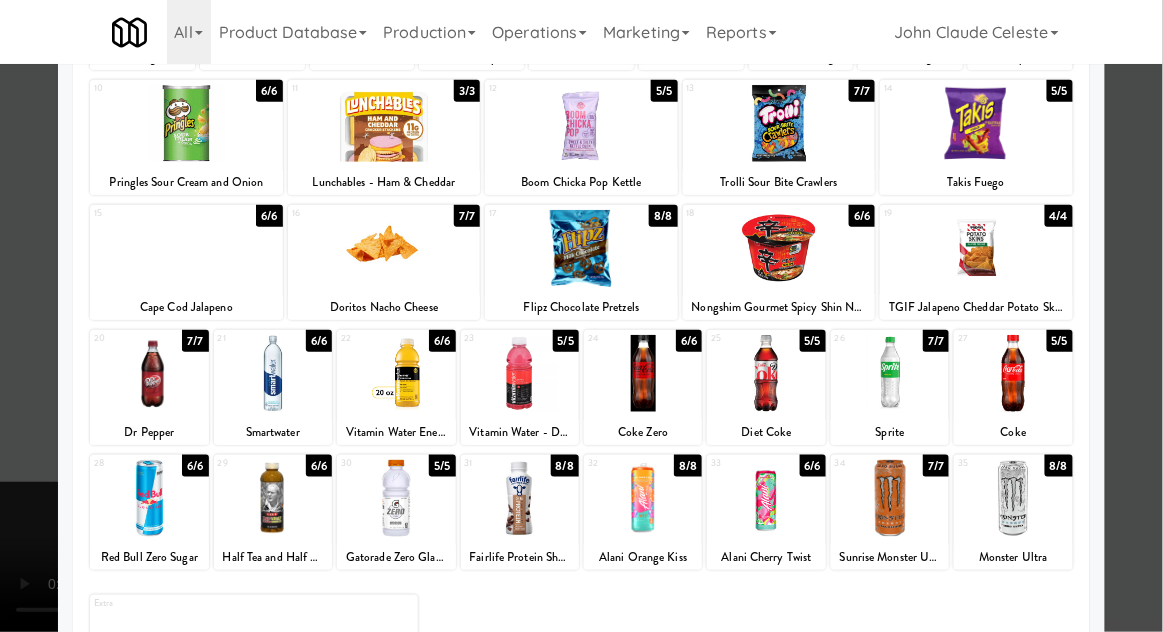 click at bounding box center (1013, 373) 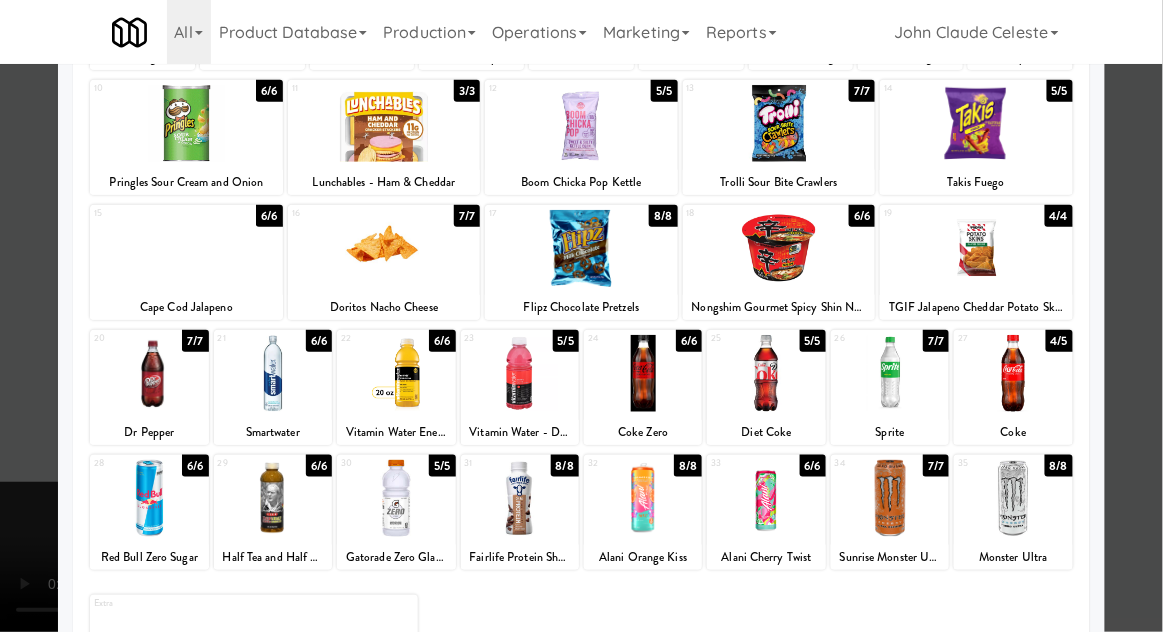 click at bounding box center (581, 316) 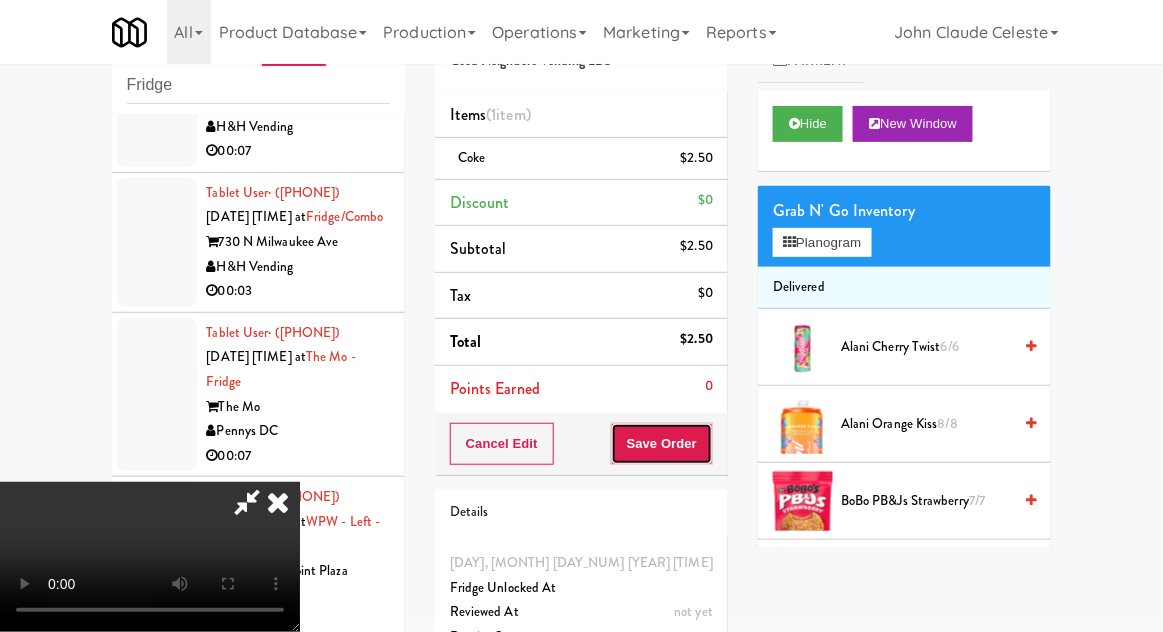 click on "Save Order" at bounding box center [662, 444] 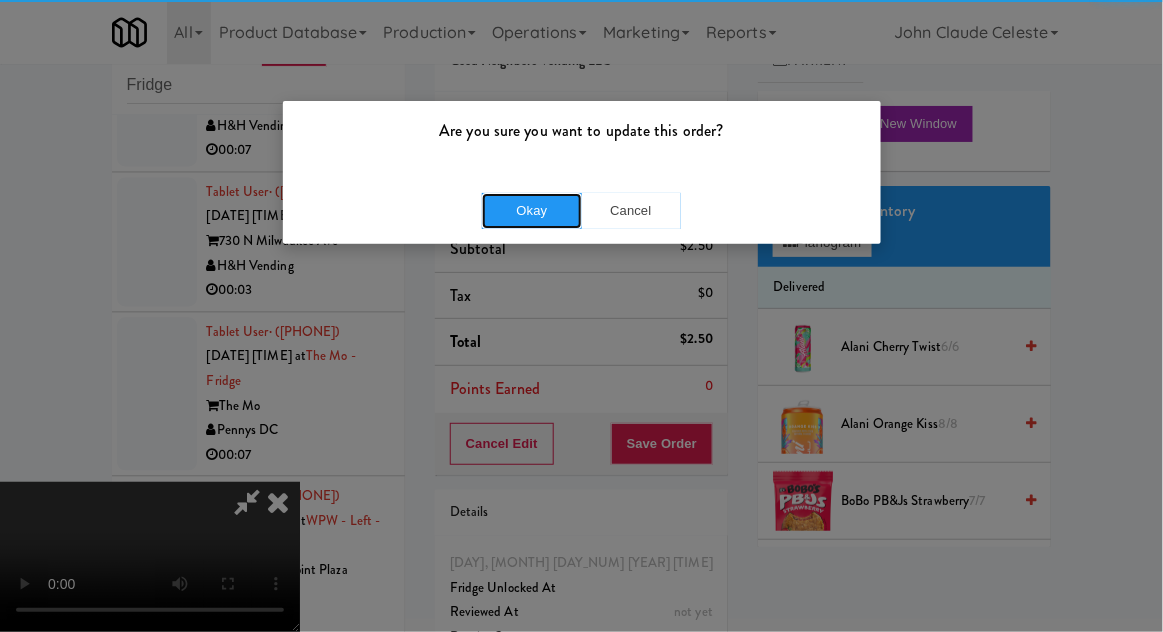 click on "Okay" at bounding box center [532, 211] 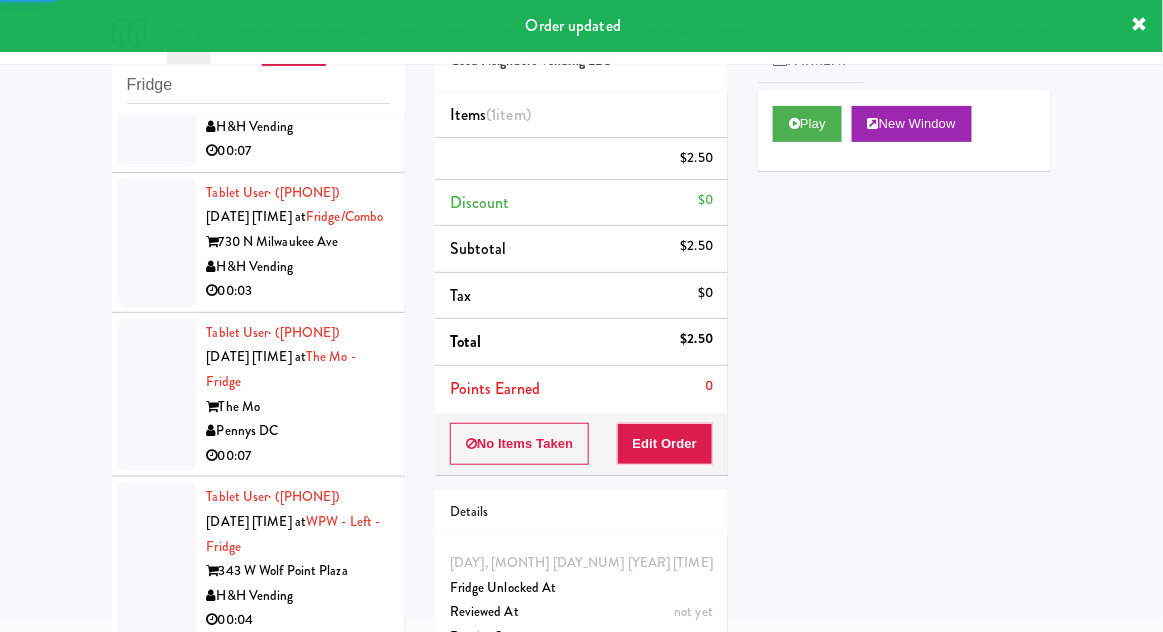 click at bounding box center [157, 90] 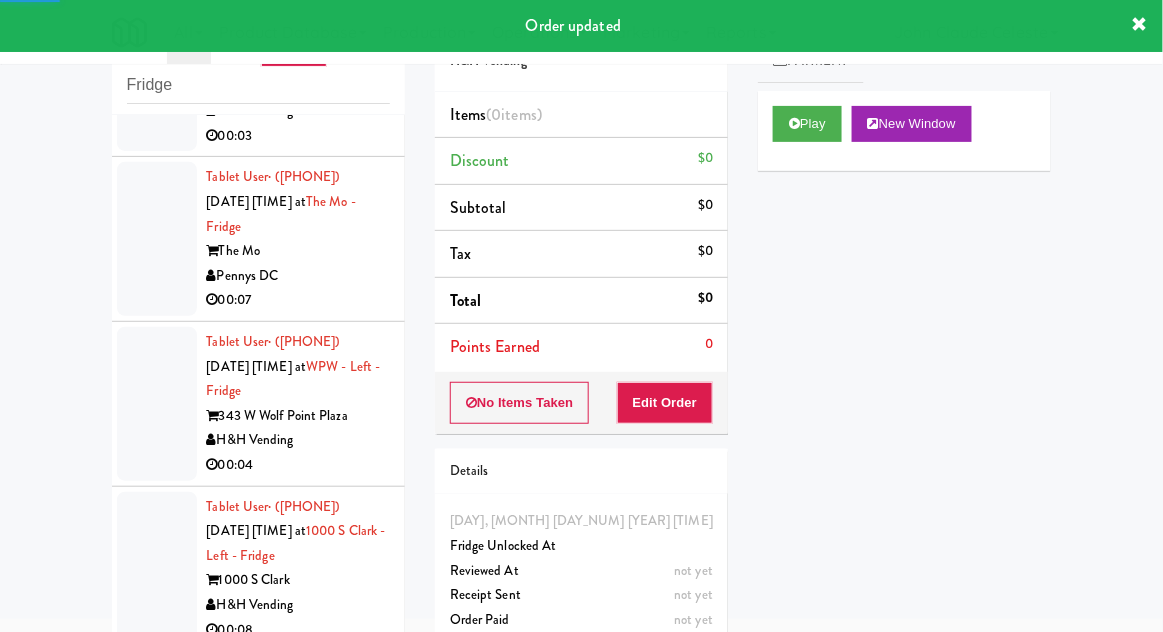 scroll, scrollTop: 2973, scrollLeft: 0, axis: vertical 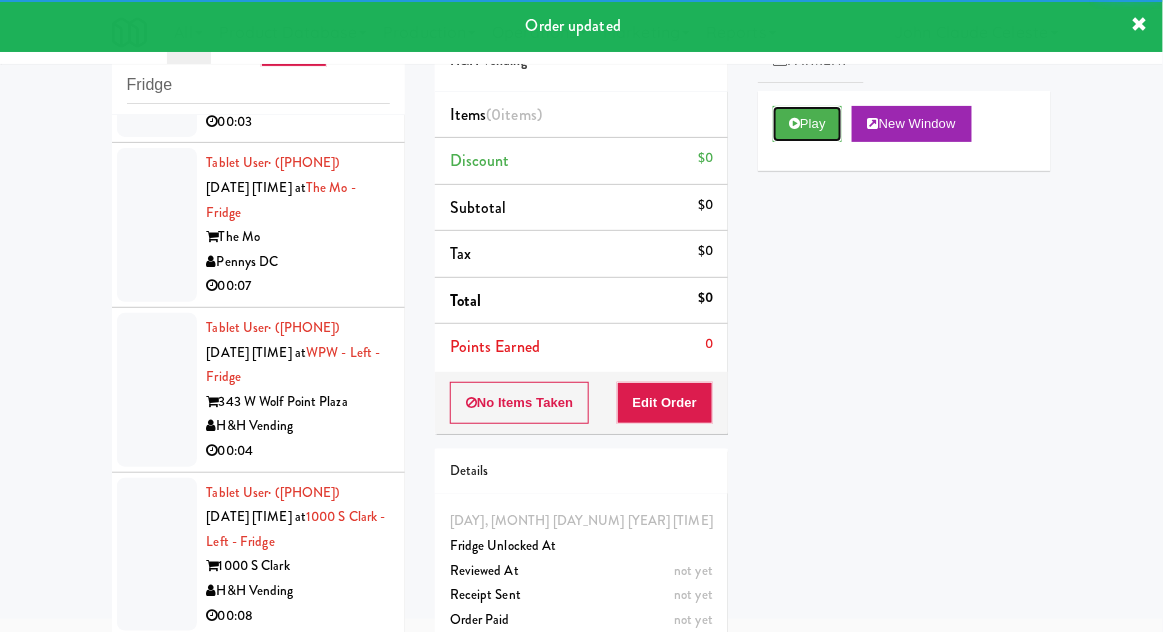 click on "Play" at bounding box center (807, 124) 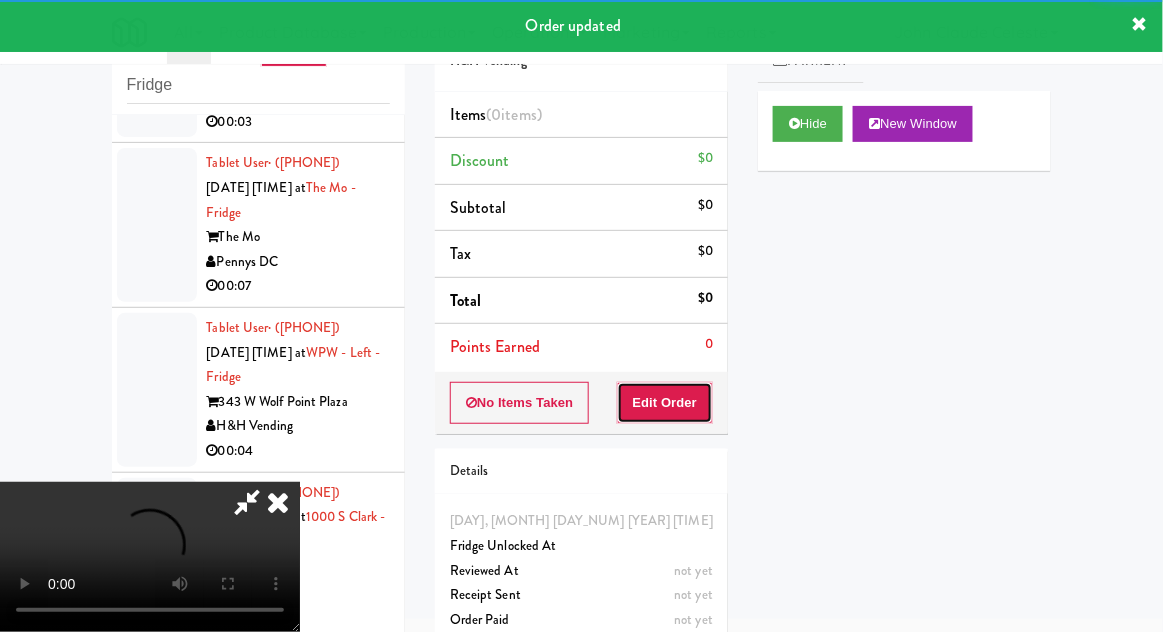 click on "Edit Order" at bounding box center (665, 403) 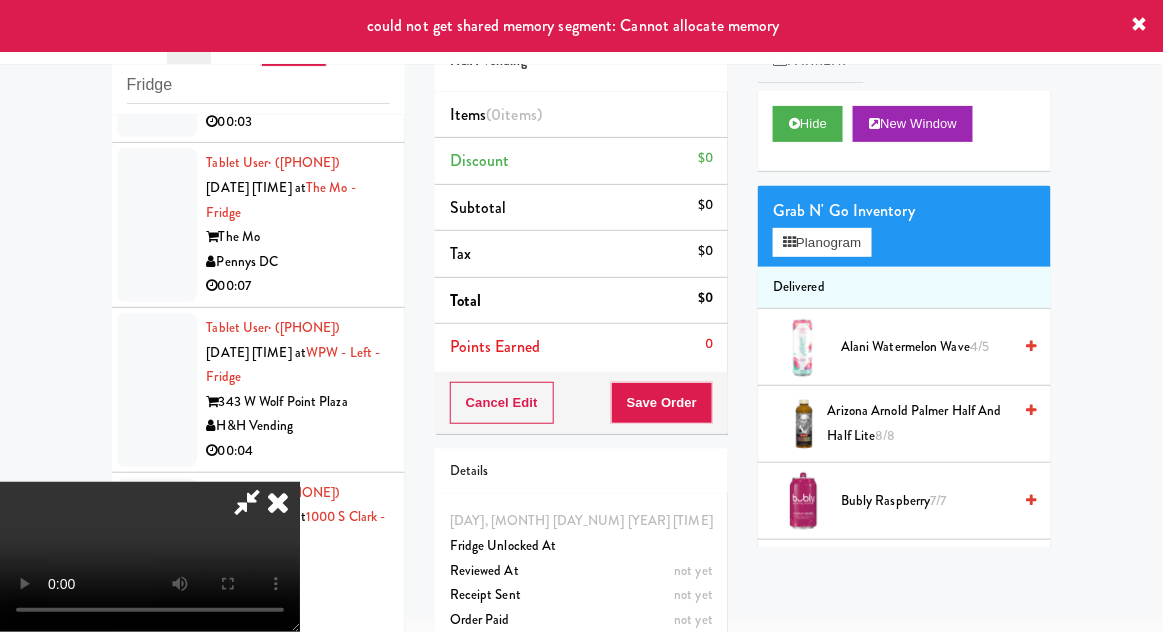 type 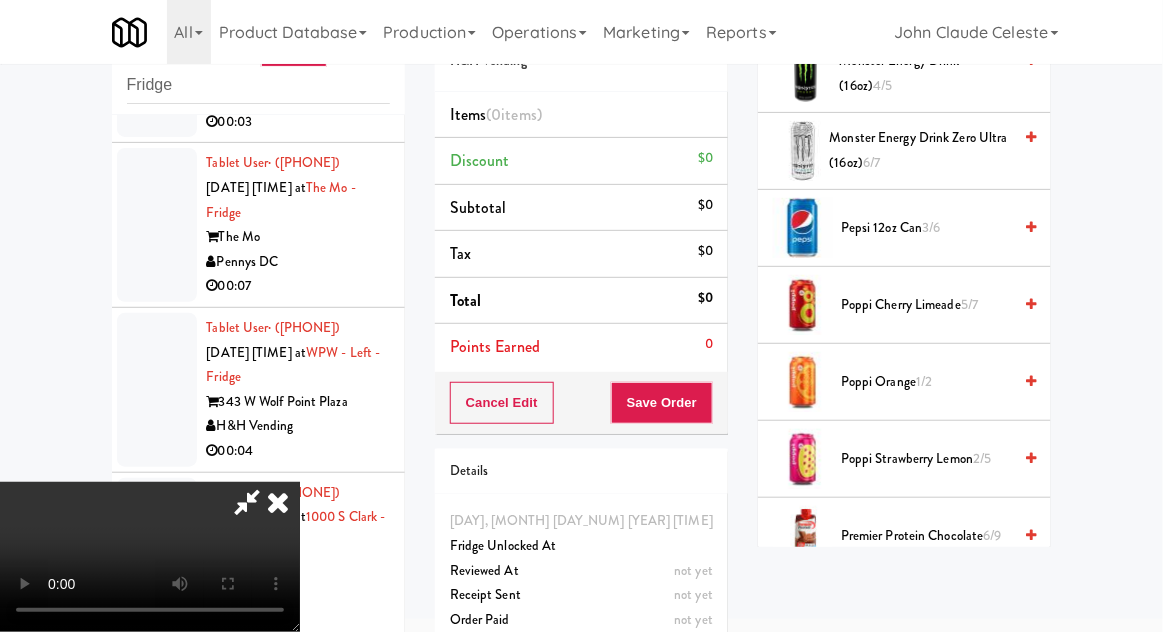scroll, scrollTop: 1737, scrollLeft: 0, axis: vertical 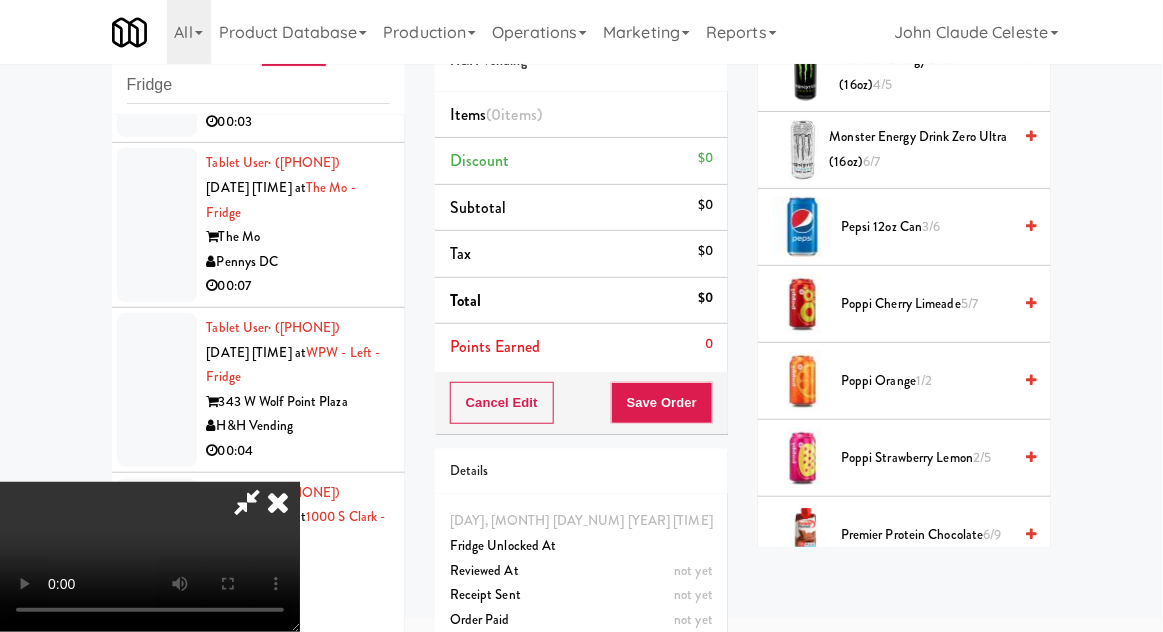 click on "Pepsi 12oz can  3/6" at bounding box center [926, 227] 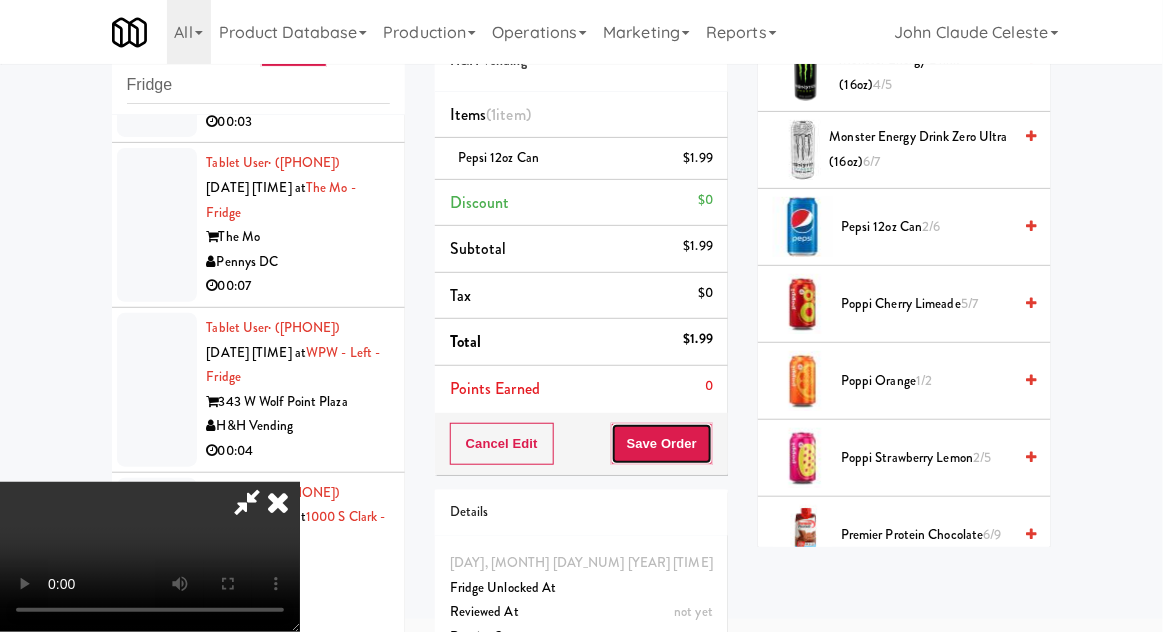 click on "Save Order" at bounding box center (662, 444) 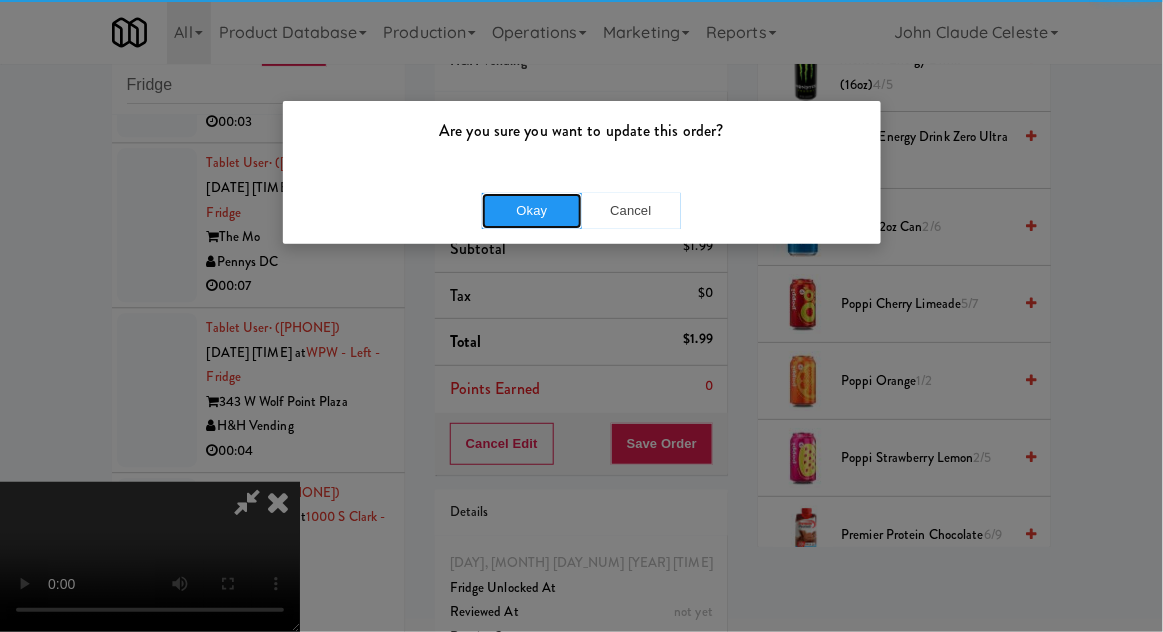 click on "Okay" at bounding box center [532, 211] 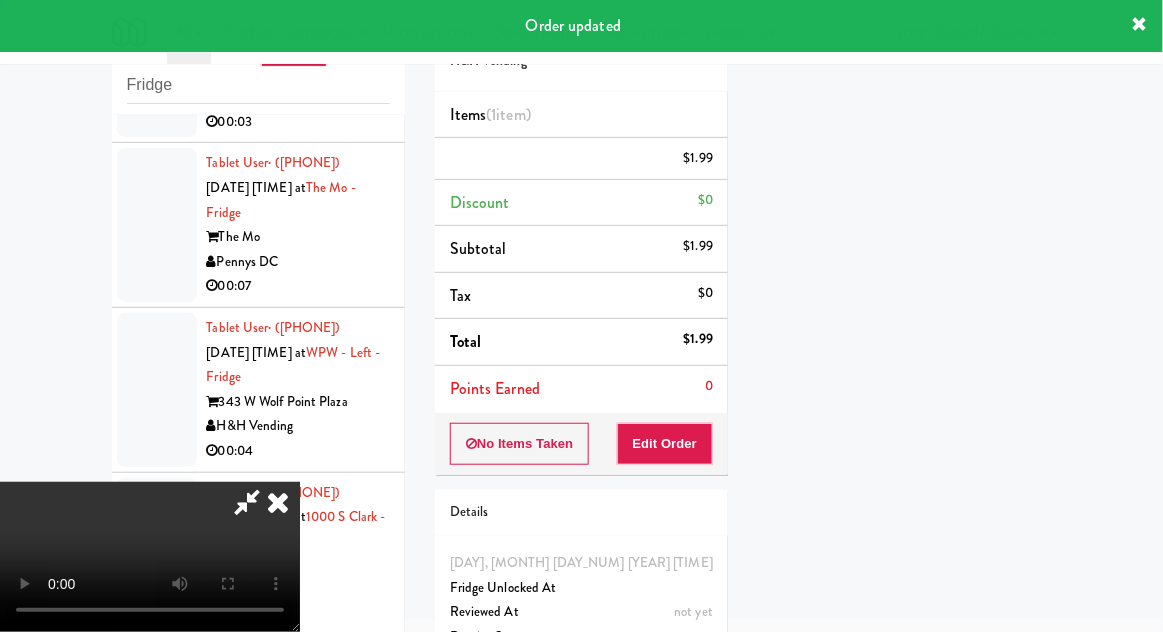 scroll, scrollTop: 197, scrollLeft: 0, axis: vertical 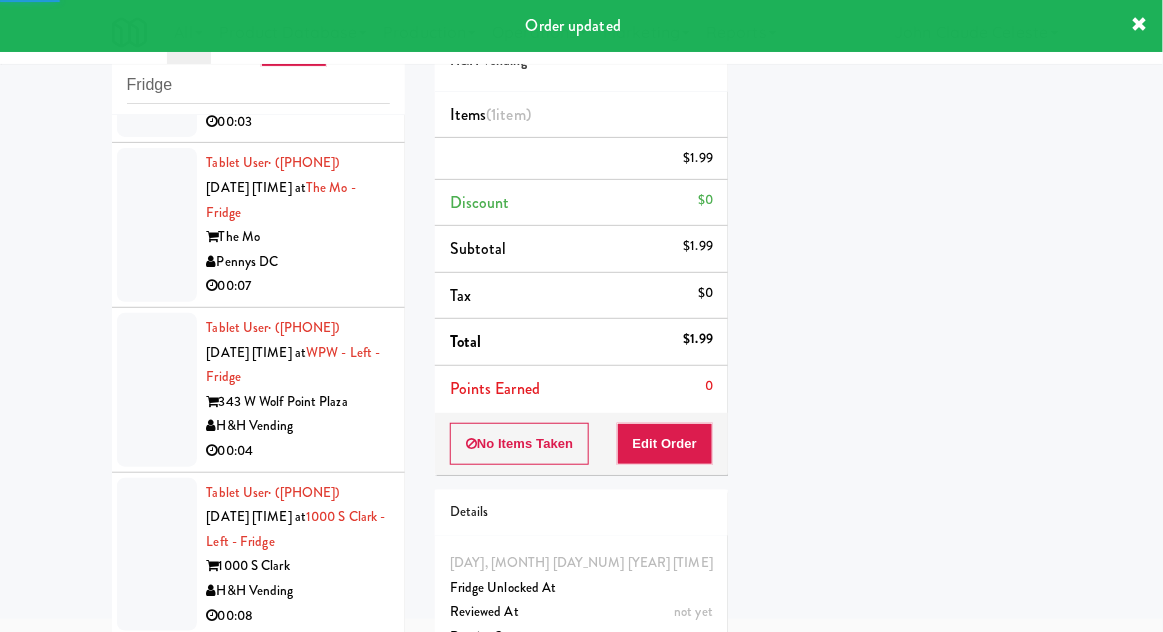 click at bounding box center [157, 72] 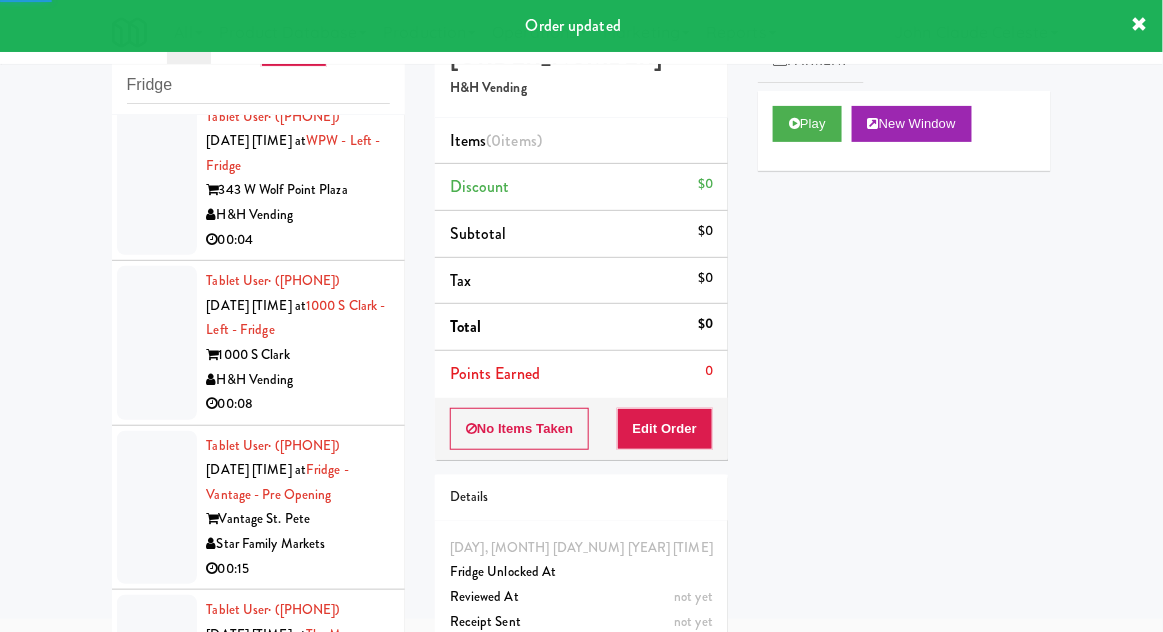 scroll, scrollTop: 3210, scrollLeft: 0, axis: vertical 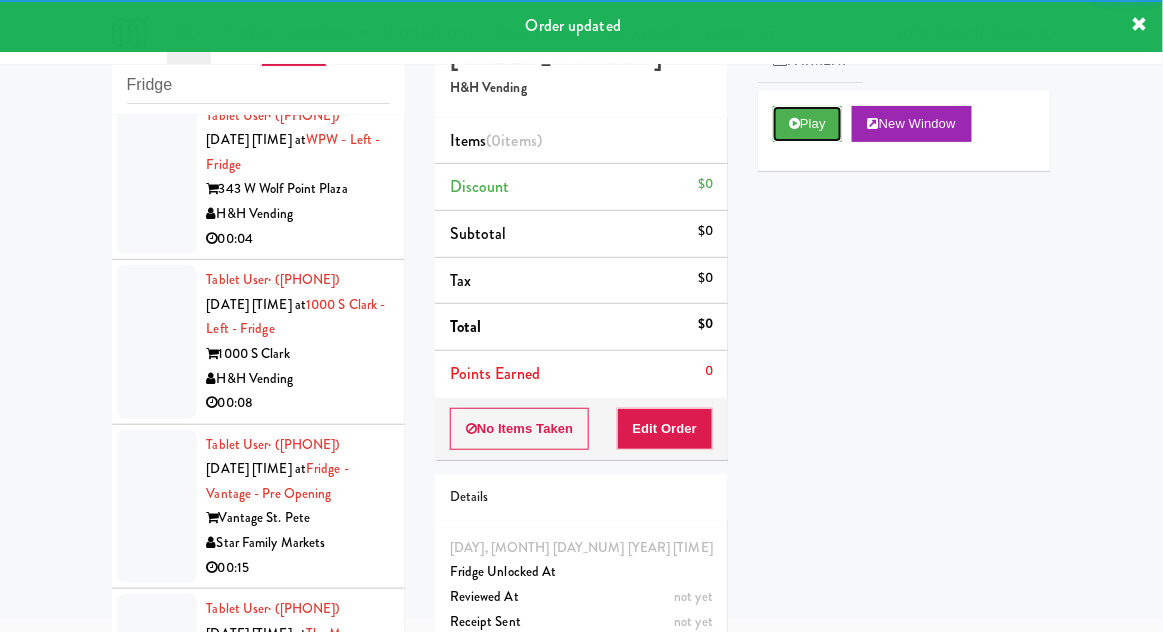 click on "Play" at bounding box center (807, 124) 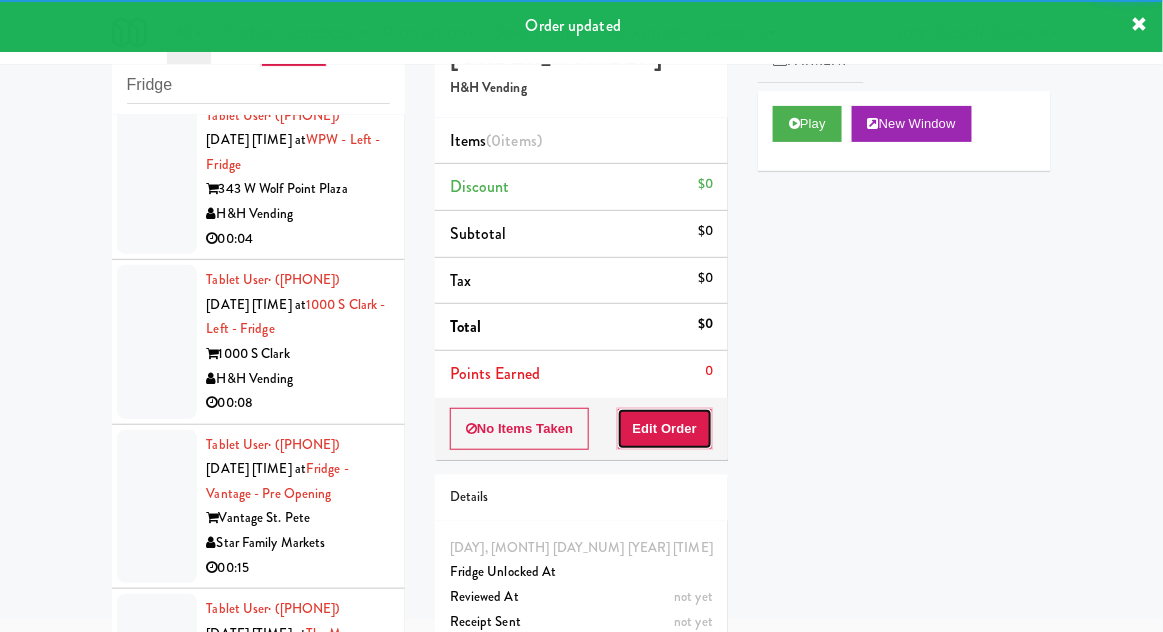 click on "Edit Order" at bounding box center [665, 429] 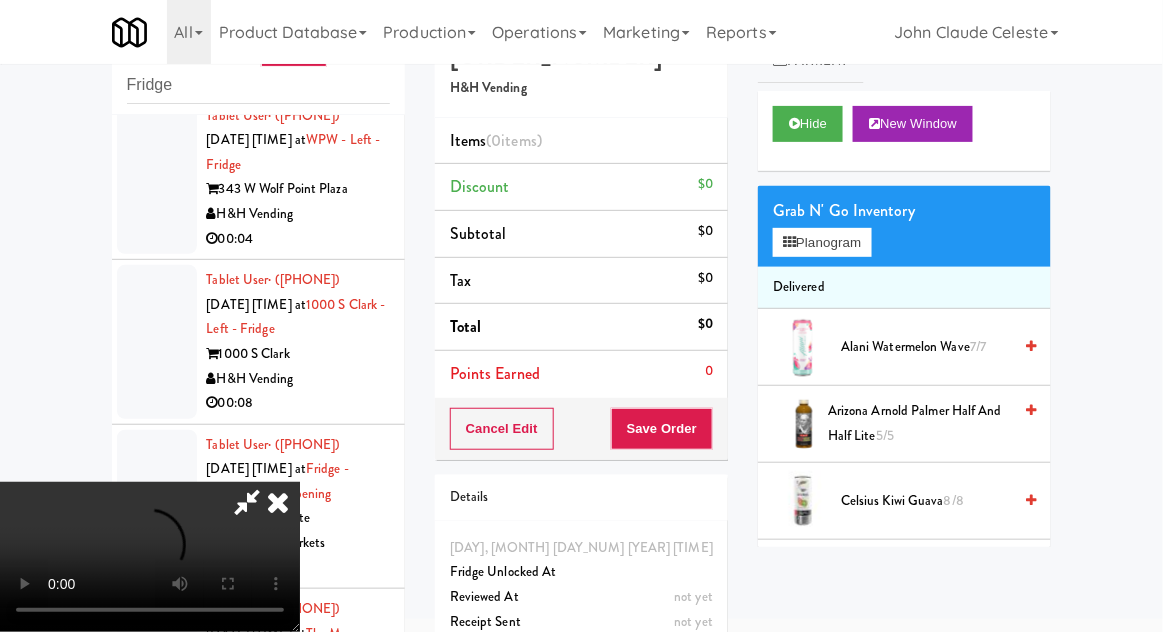 type 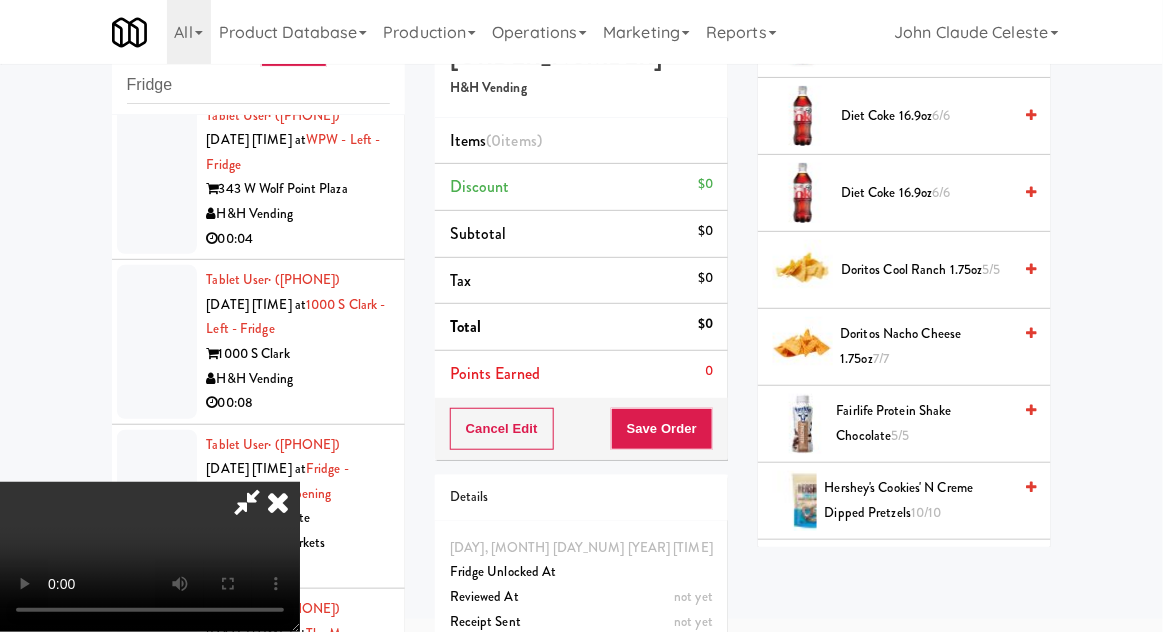 scroll, scrollTop: 1001, scrollLeft: 0, axis: vertical 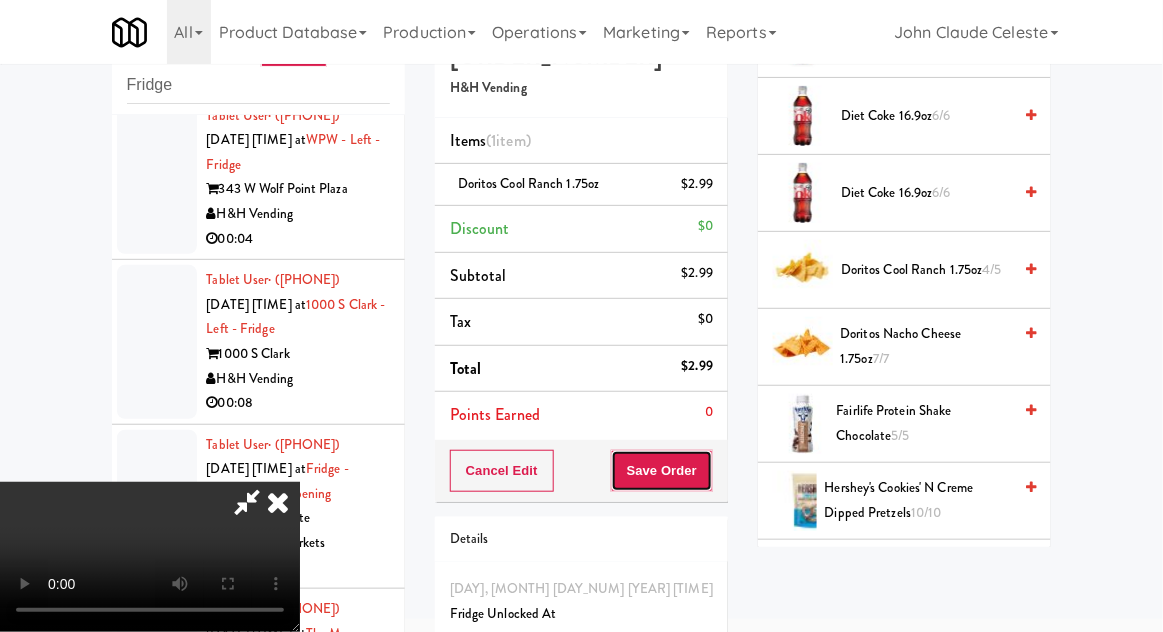 click on "Save Order" at bounding box center (662, 471) 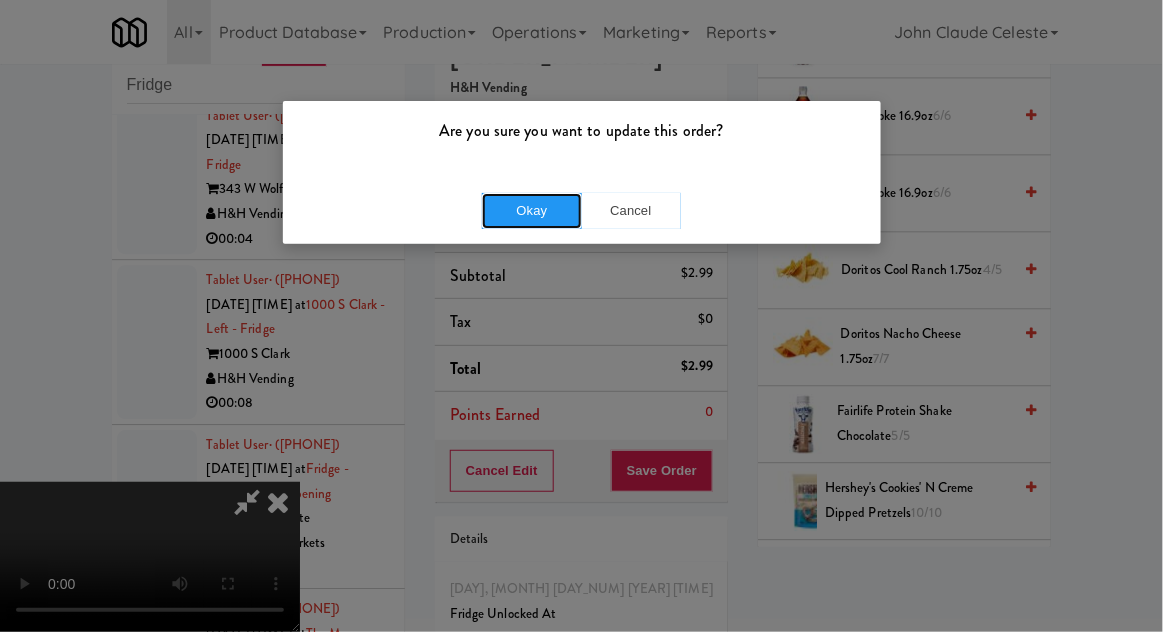 click on "Okay" at bounding box center [532, 211] 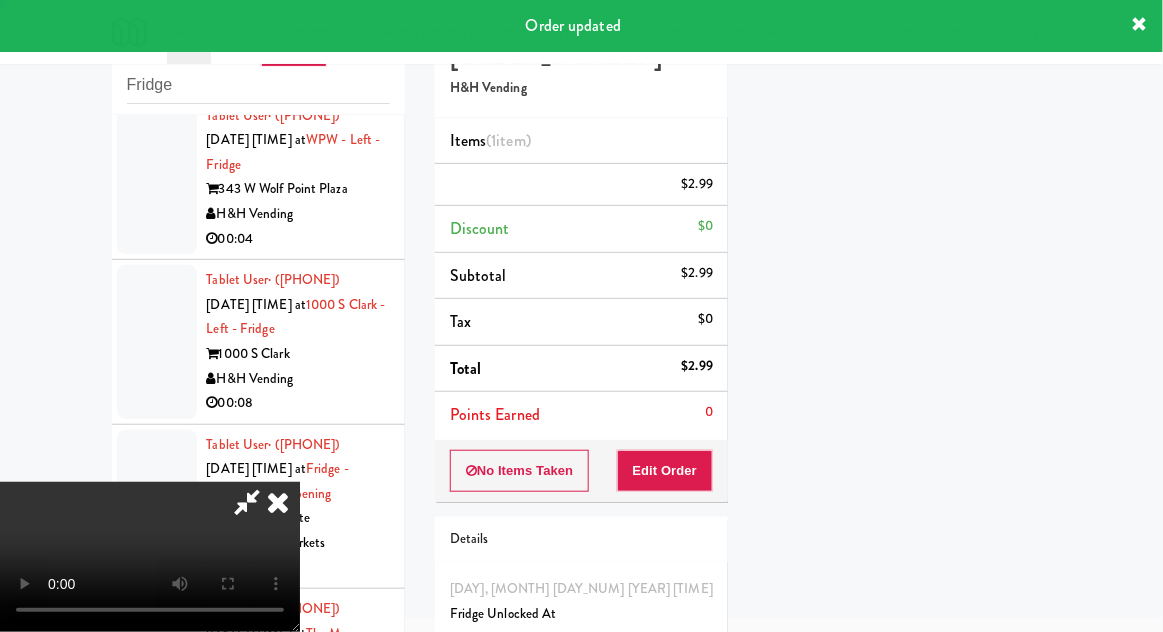 scroll, scrollTop: 197, scrollLeft: 0, axis: vertical 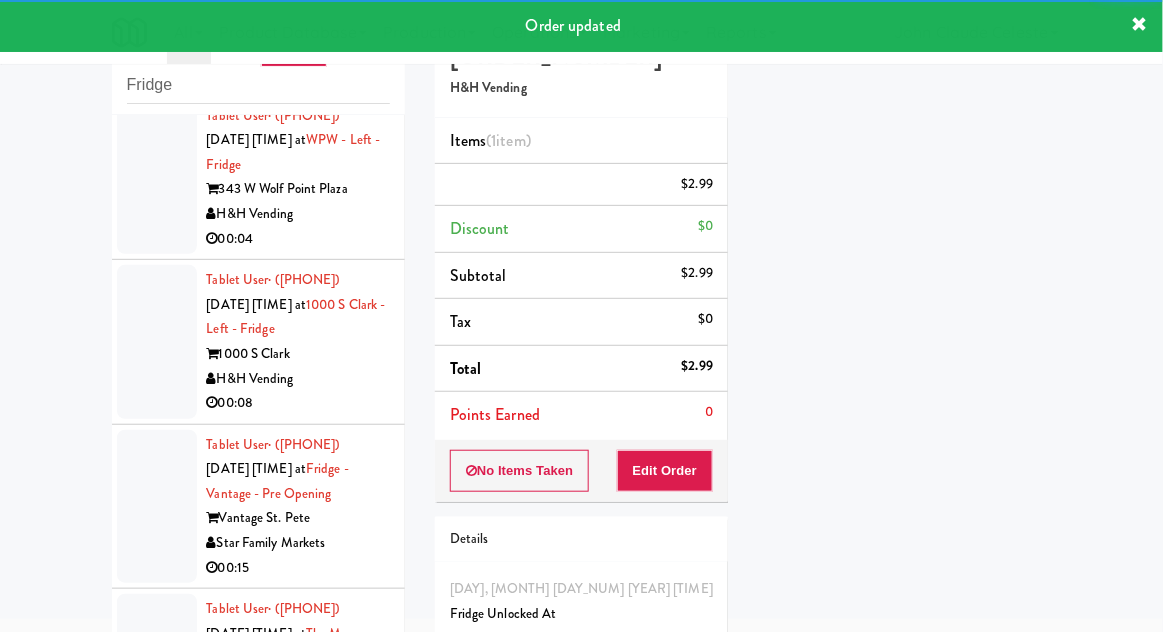 click at bounding box center (157, 13) 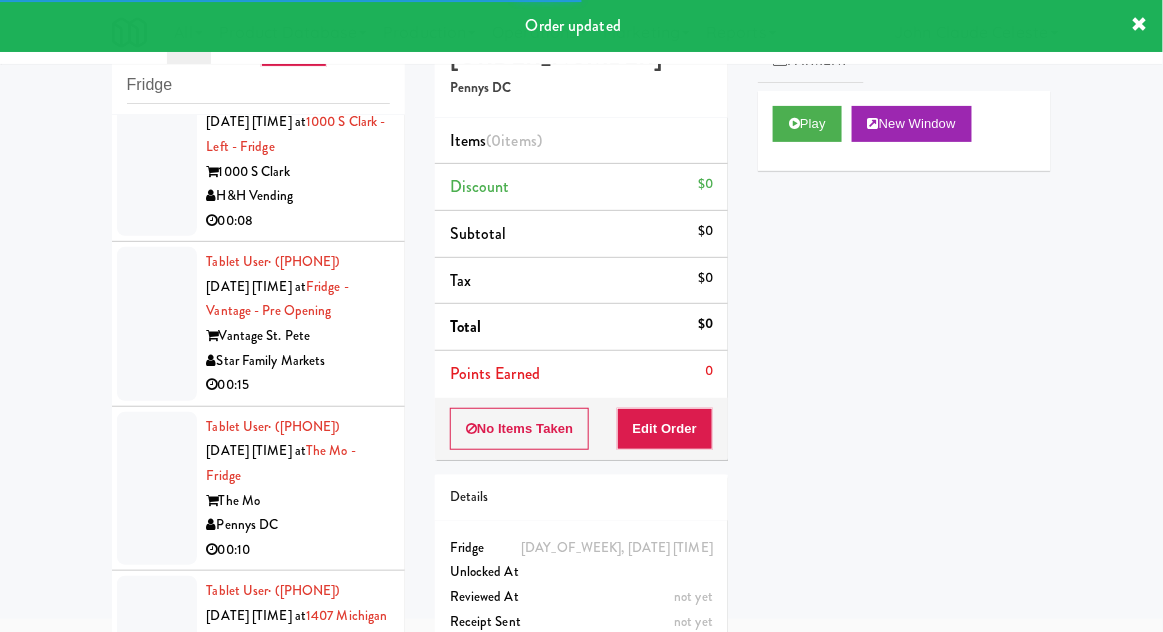 scroll, scrollTop: 3418, scrollLeft: 0, axis: vertical 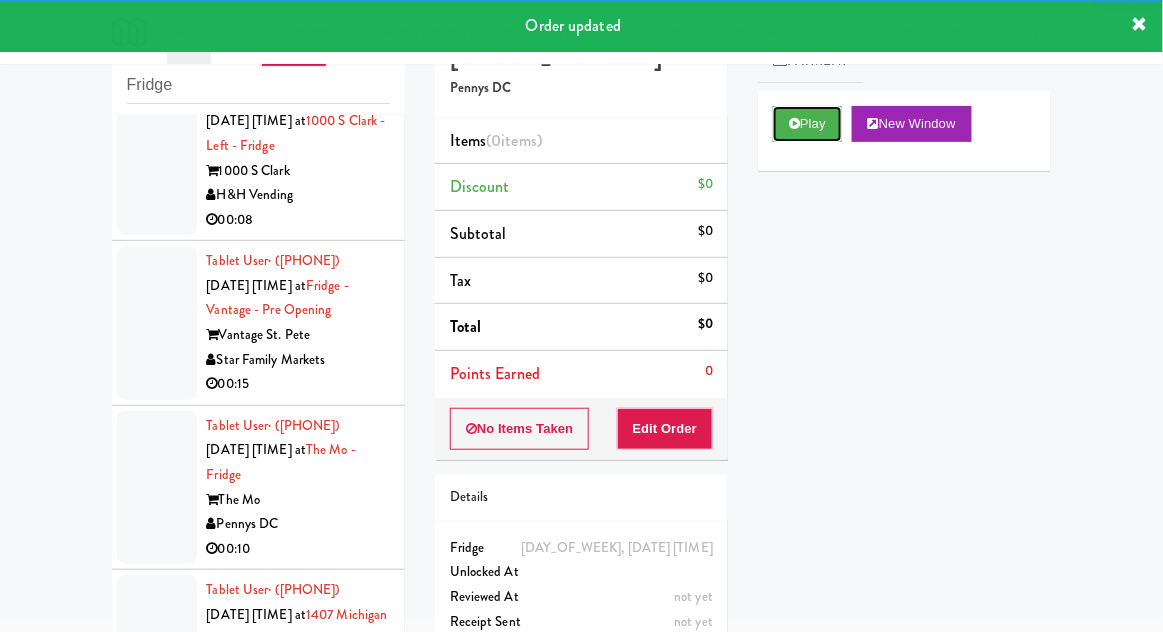 click at bounding box center (794, 123) 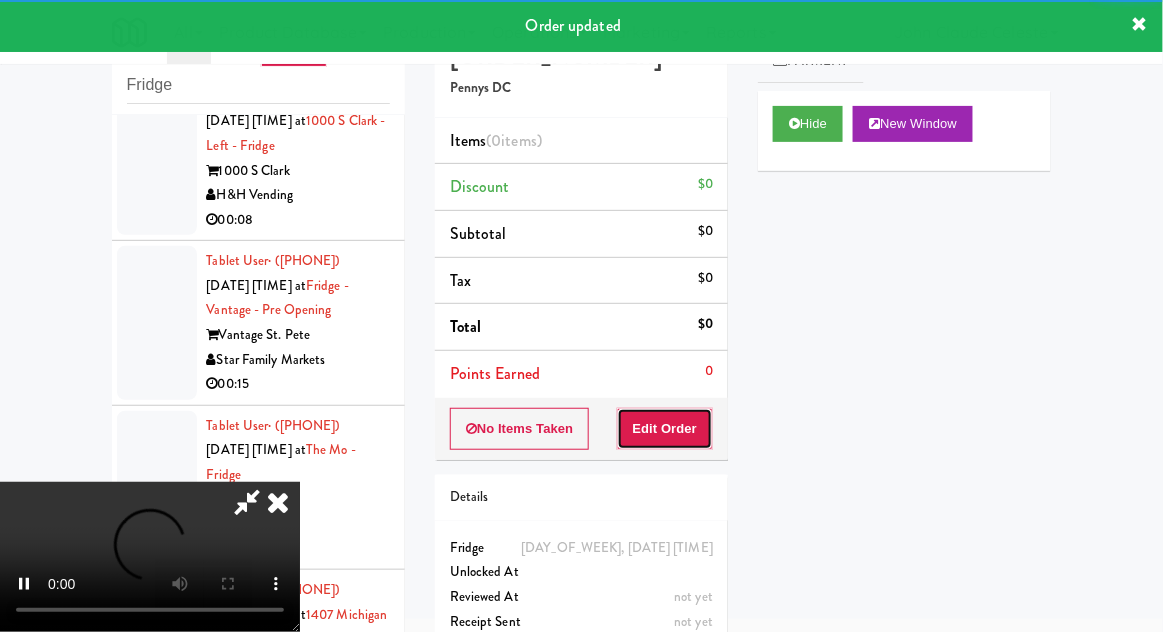 click on "Edit Order" at bounding box center [665, 429] 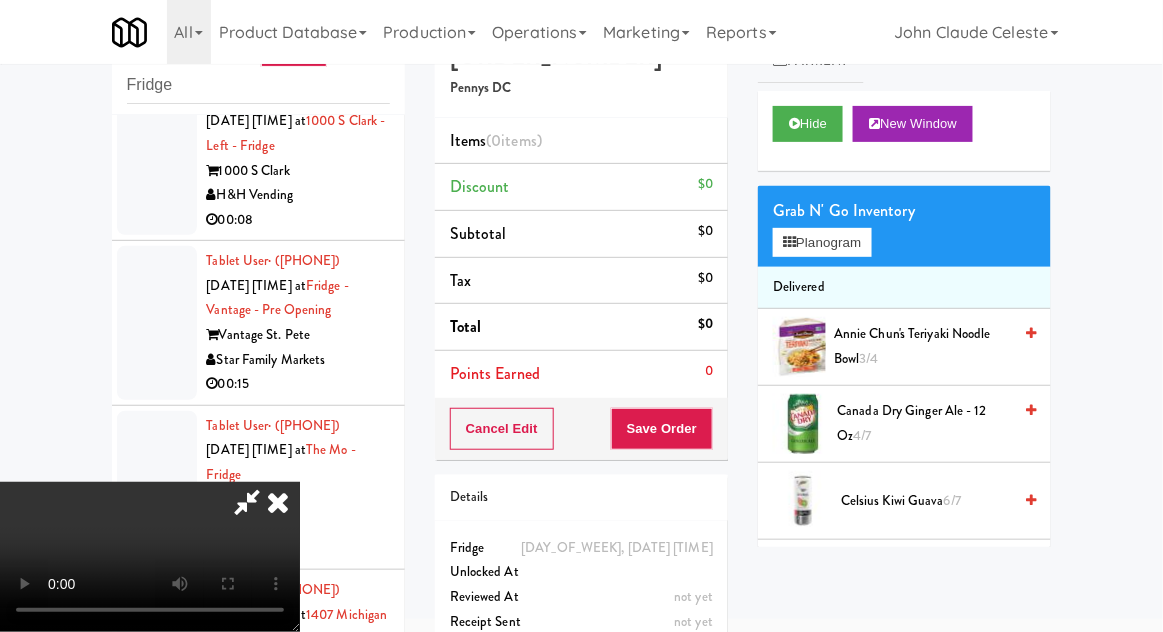 scroll, scrollTop: 73, scrollLeft: 0, axis: vertical 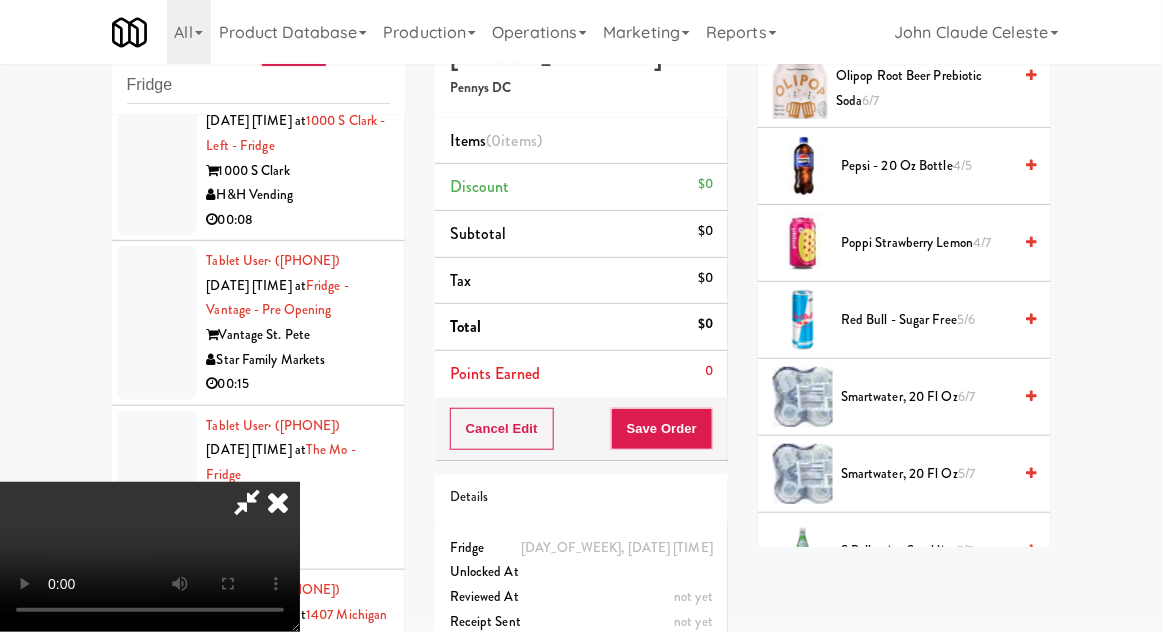 click on "Poppi Strawberry Lemon  4/7" at bounding box center [926, 243] 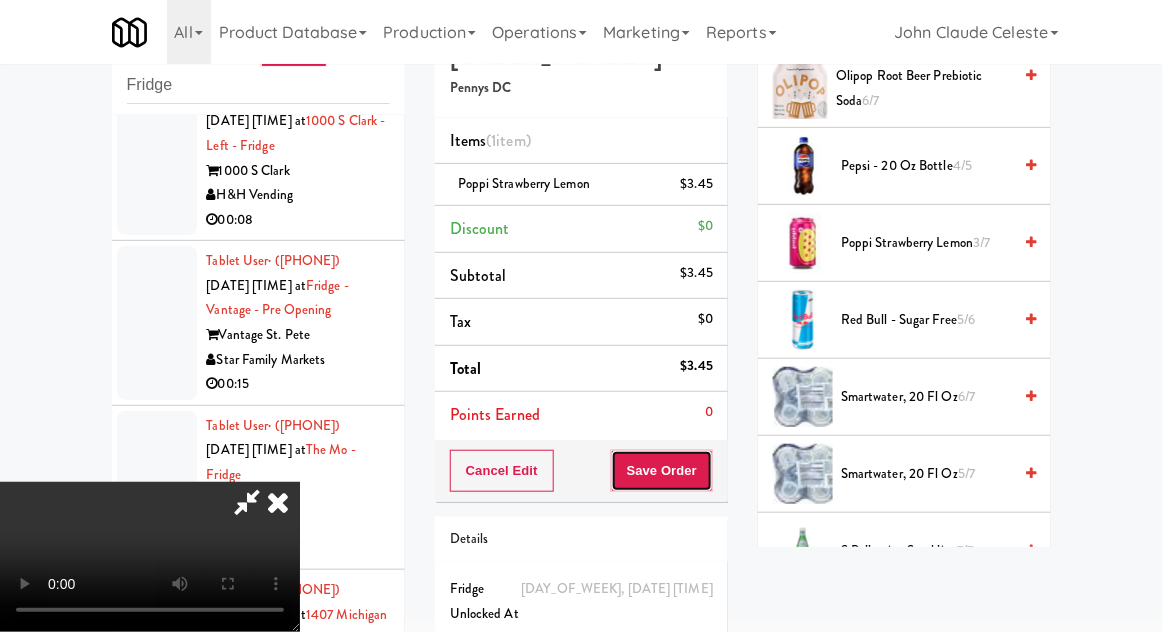 click on "Save Order" at bounding box center (662, 471) 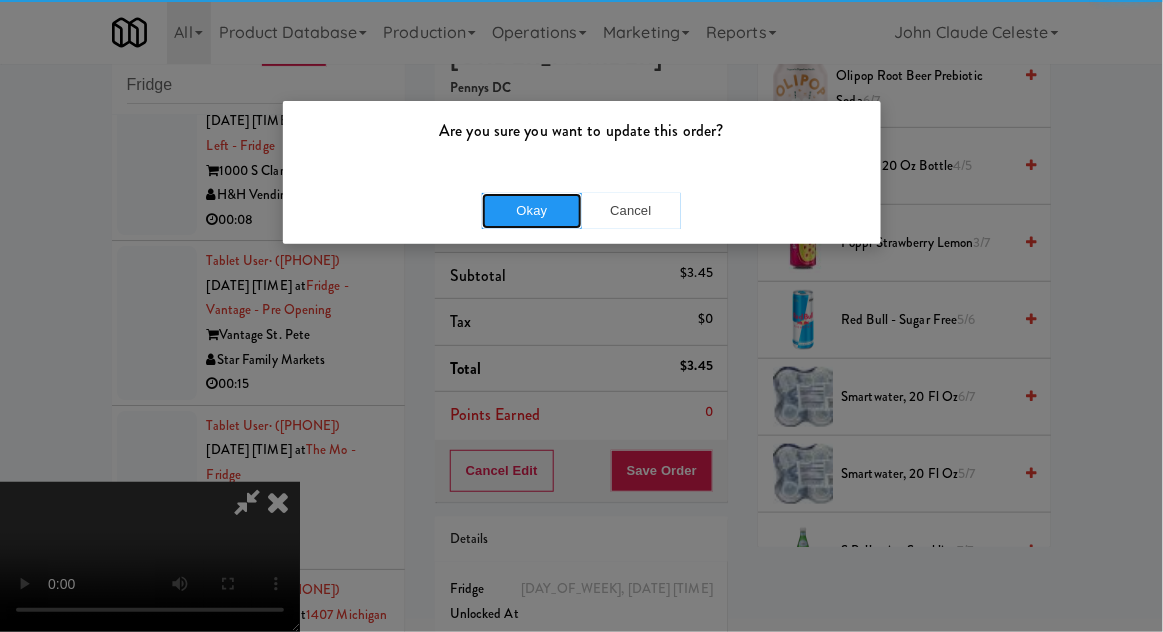 click on "Okay" at bounding box center [532, 211] 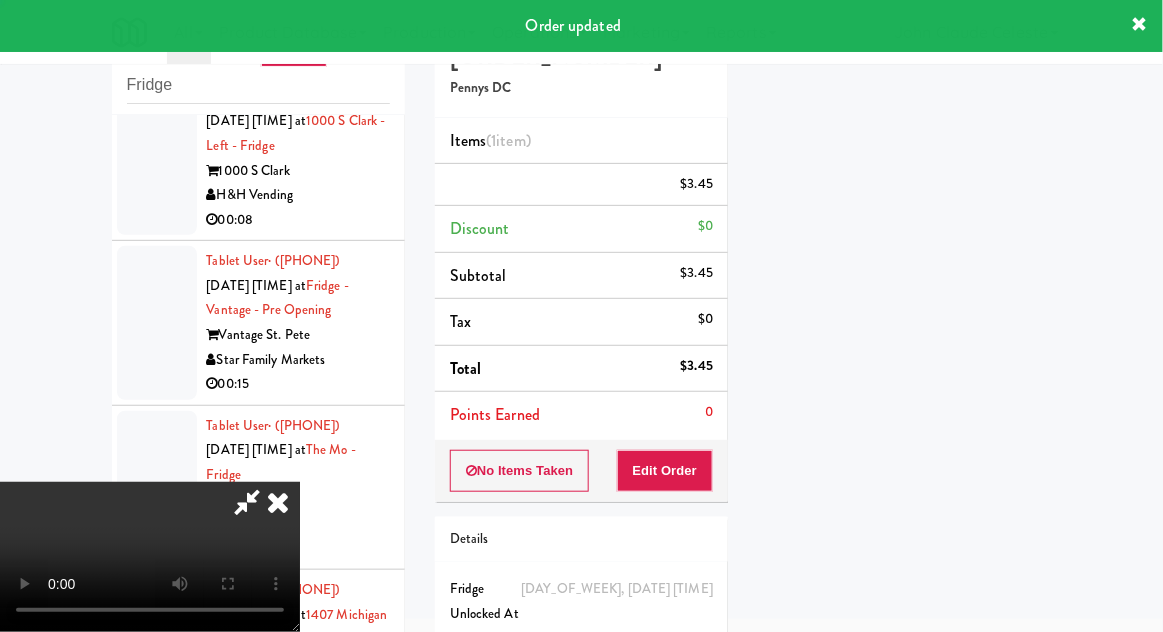scroll, scrollTop: 197, scrollLeft: 0, axis: vertical 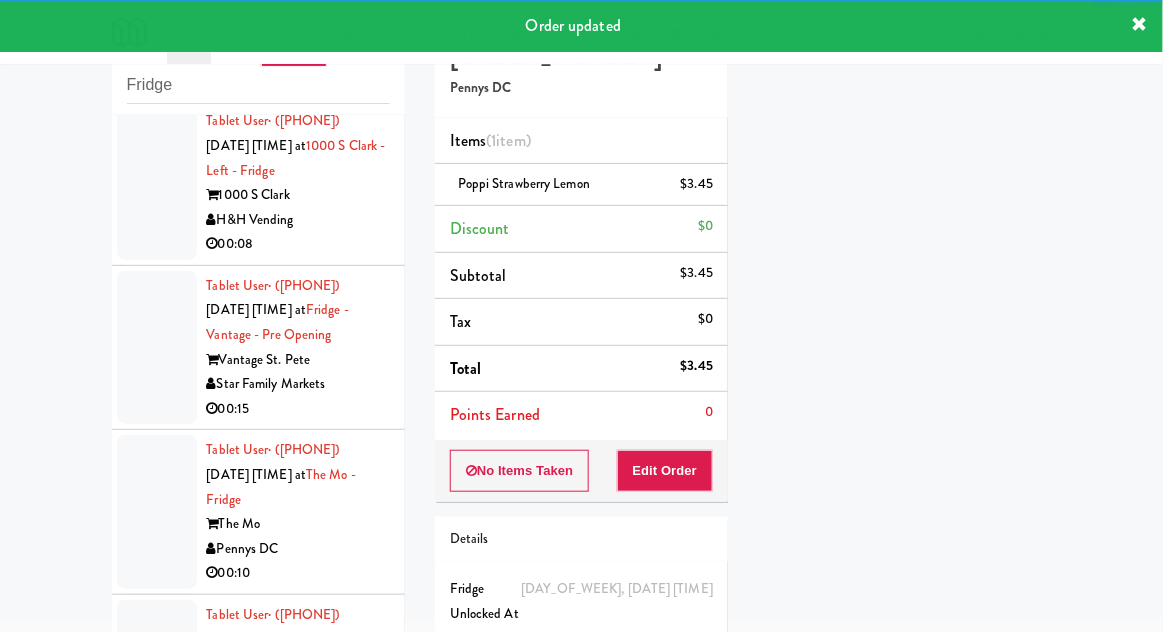 click at bounding box center (157, 19) 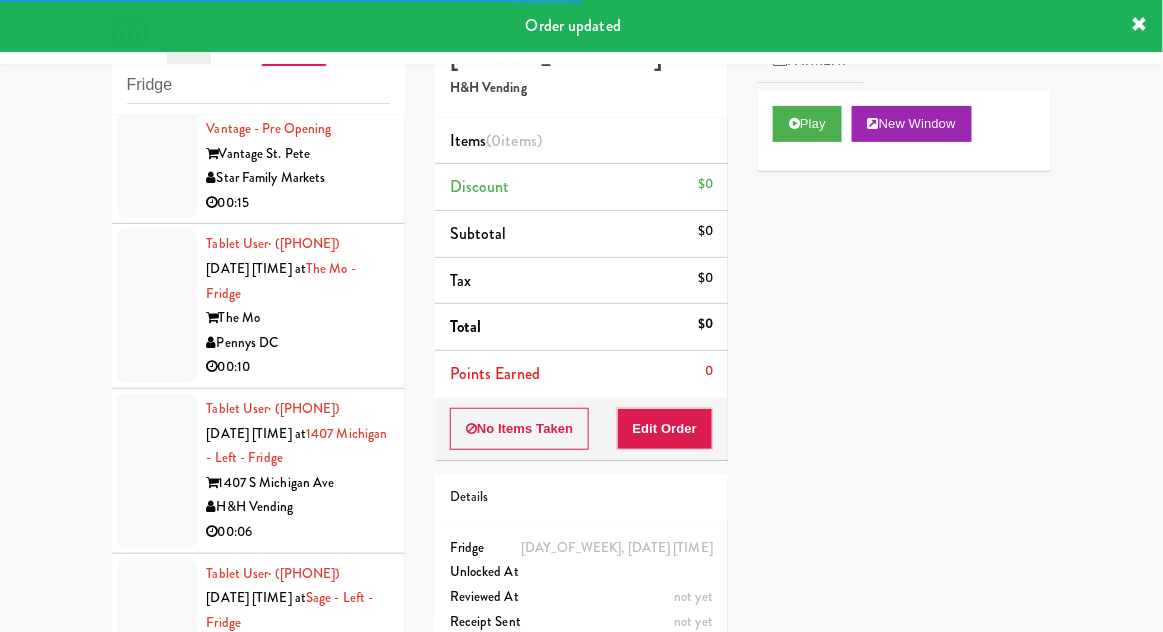 scroll, scrollTop: 3615, scrollLeft: 0, axis: vertical 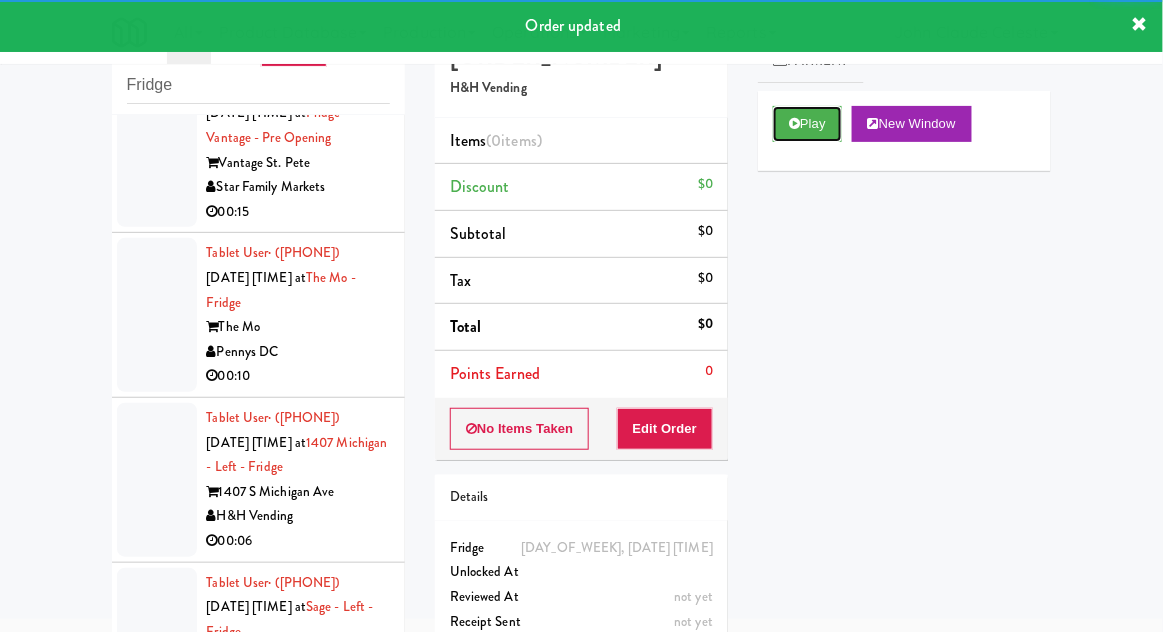 click on "Play" at bounding box center (807, 124) 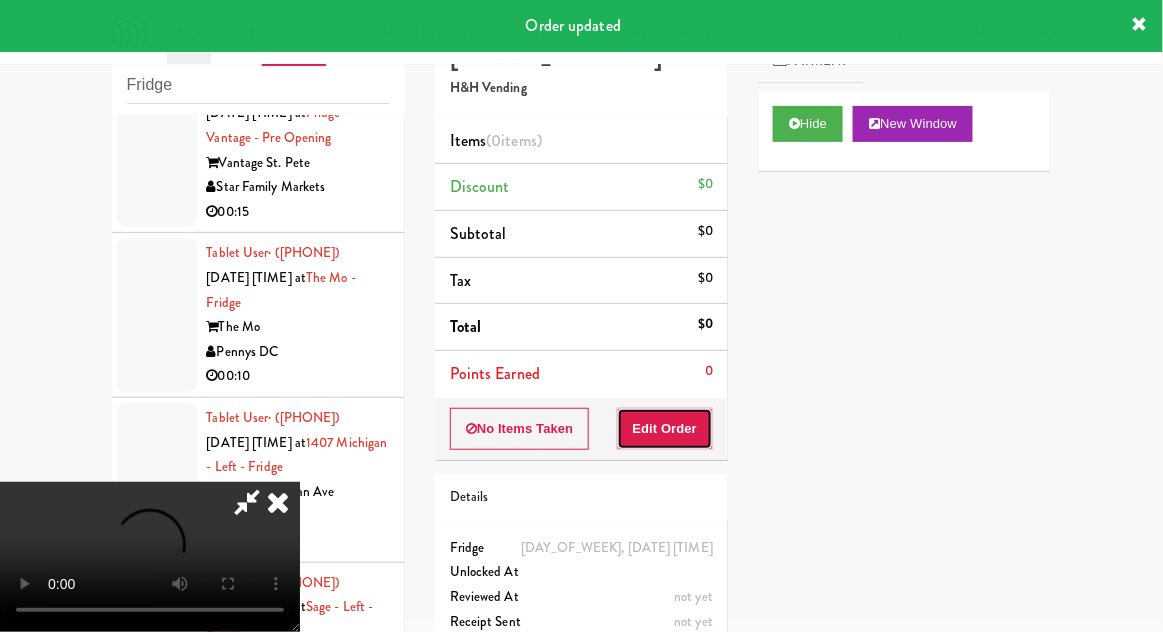click on "Edit Order" at bounding box center (665, 429) 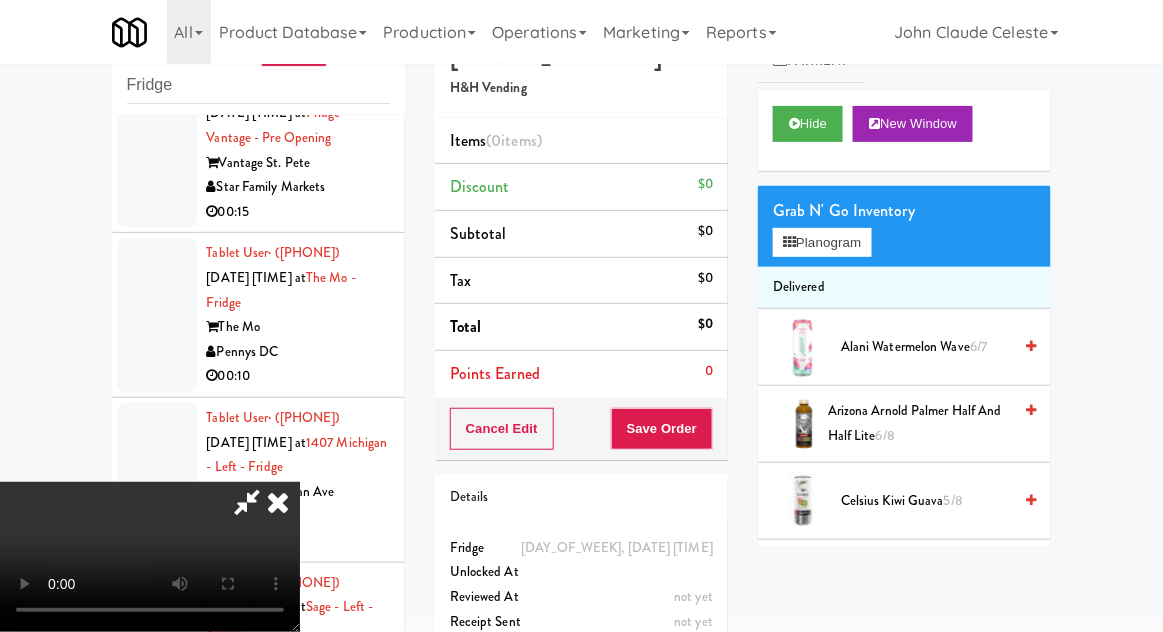 type 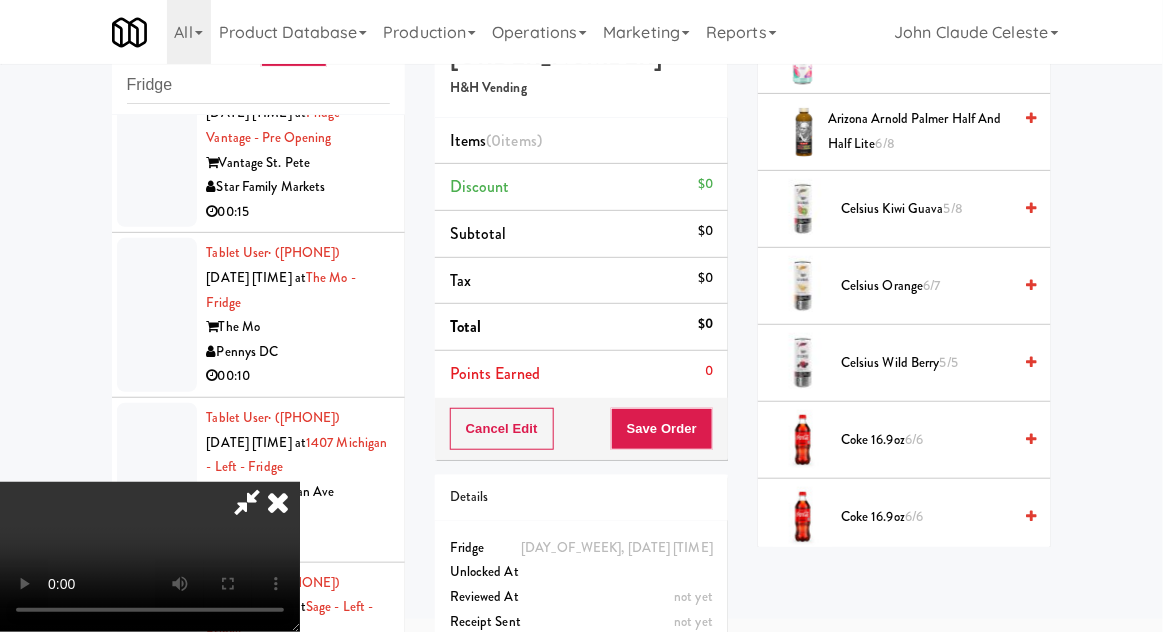 scroll, scrollTop: 0, scrollLeft: 0, axis: both 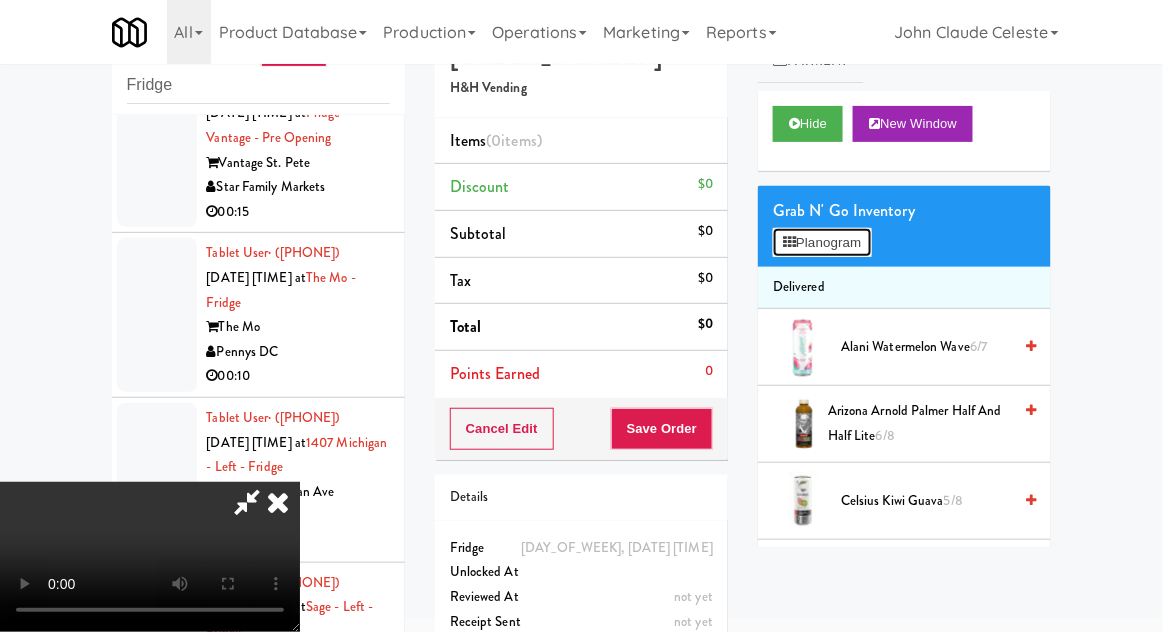 click on "Planogram" at bounding box center (822, 243) 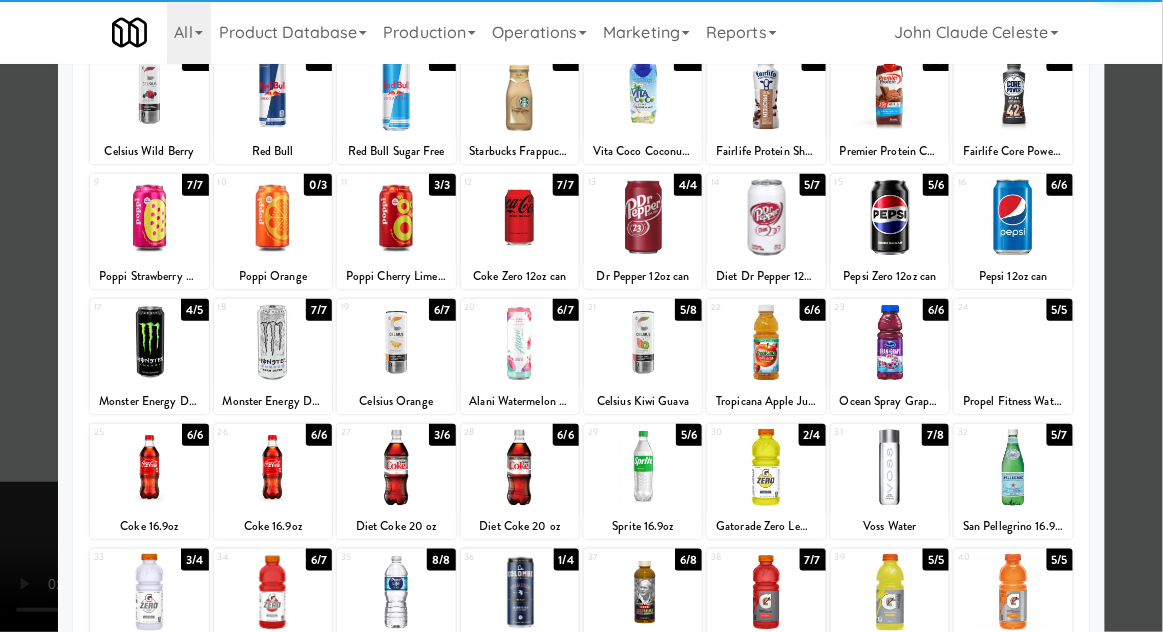 scroll, scrollTop: 154, scrollLeft: 0, axis: vertical 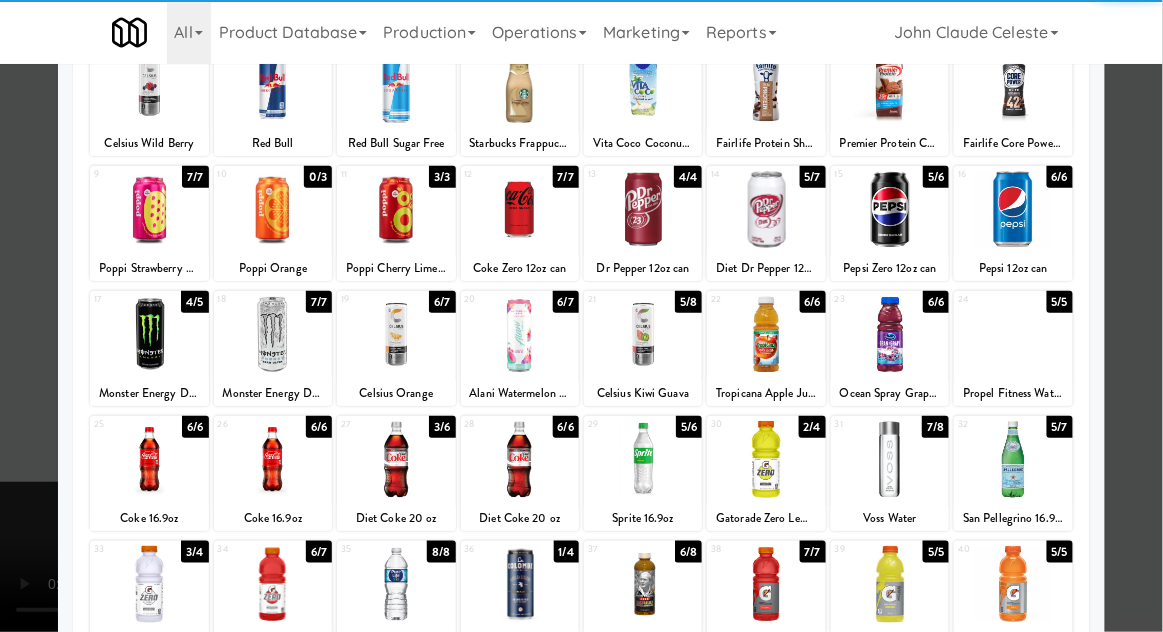 click at bounding box center (273, 459) 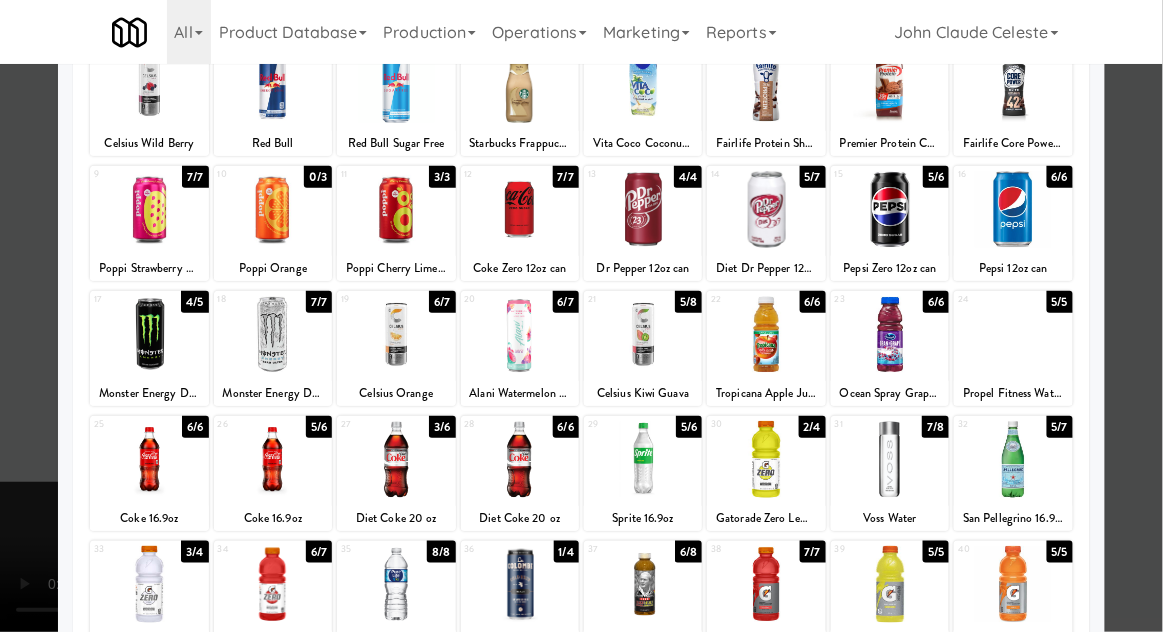 click at bounding box center [581, 316] 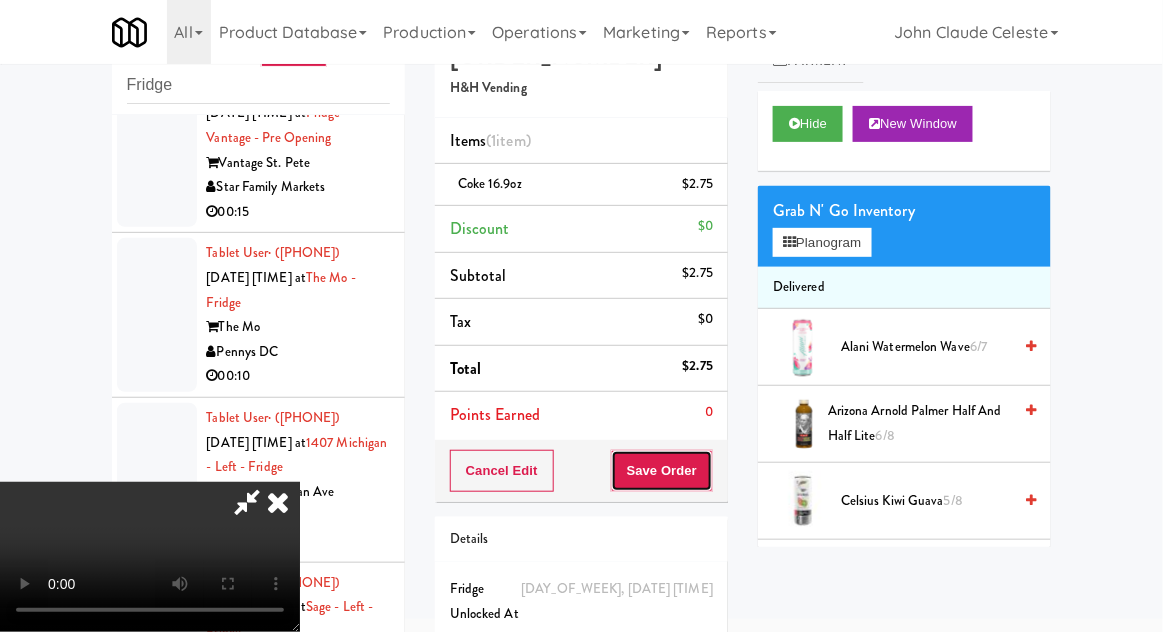 click on "Save Order" at bounding box center (662, 471) 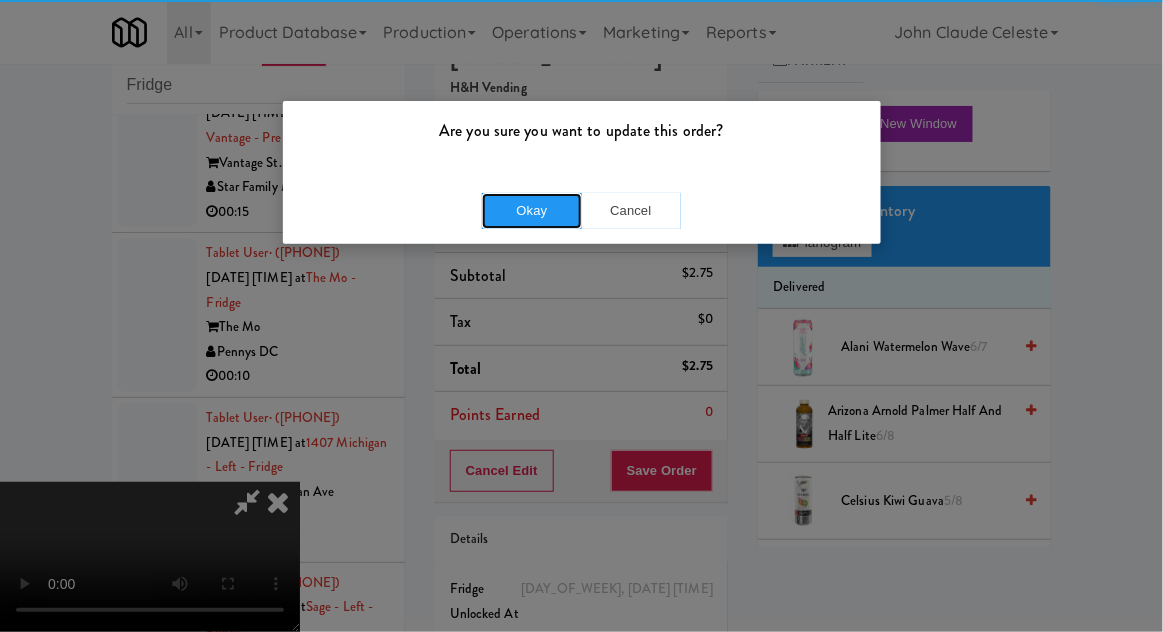 click on "Okay" at bounding box center [532, 211] 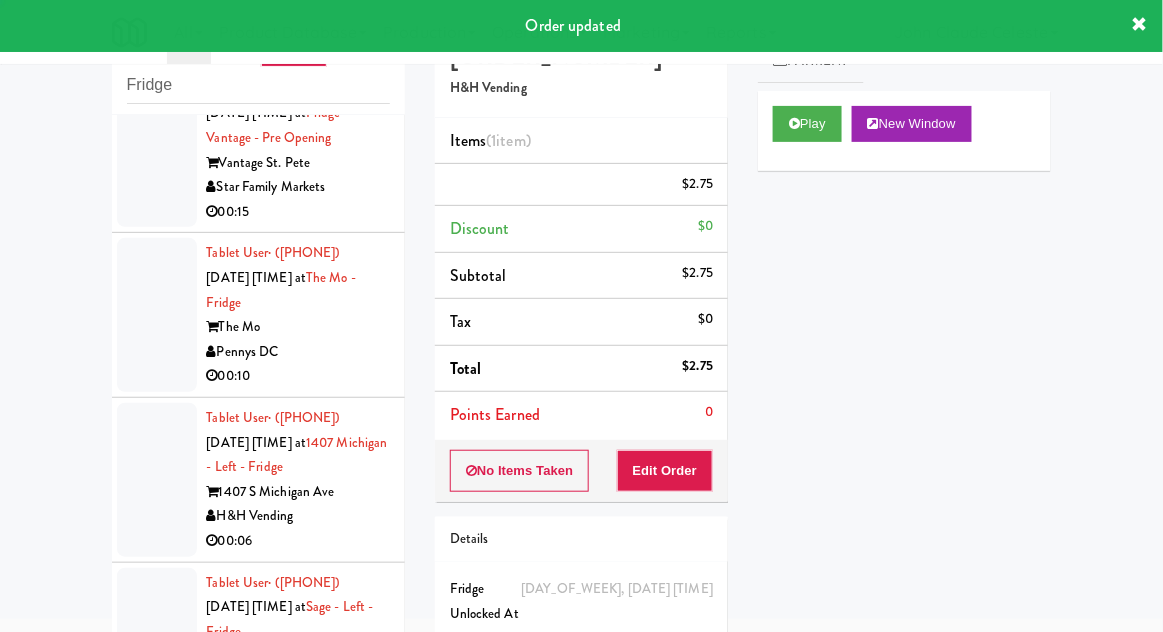 click at bounding box center (157, -14) 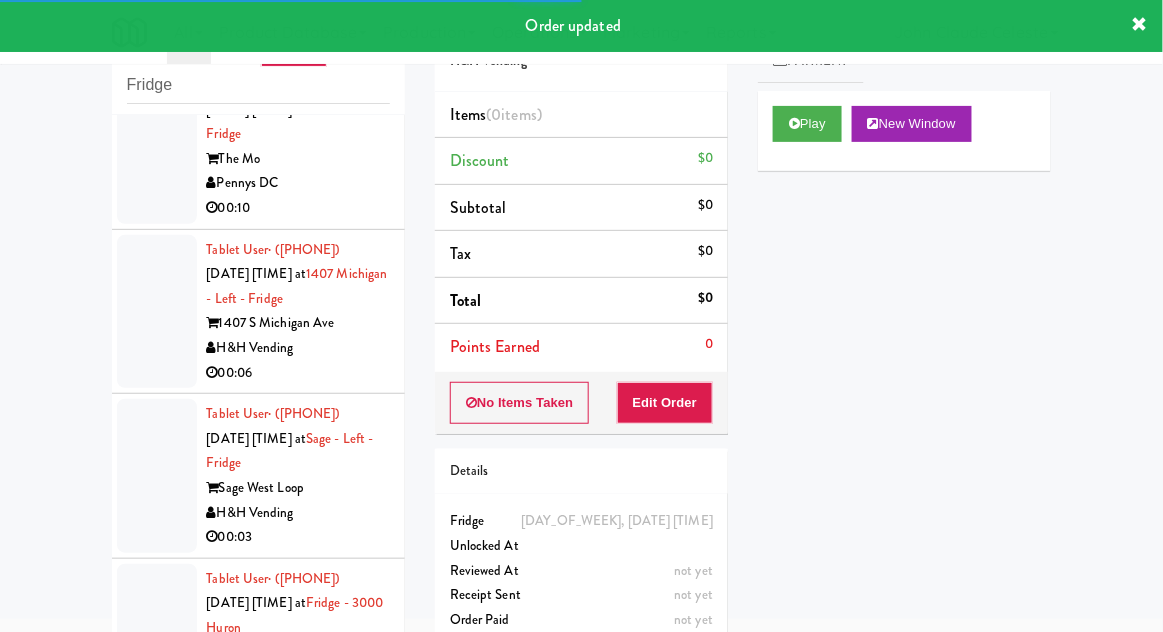 scroll, scrollTop: 3810, scrollLeft: 0, axis: vertical 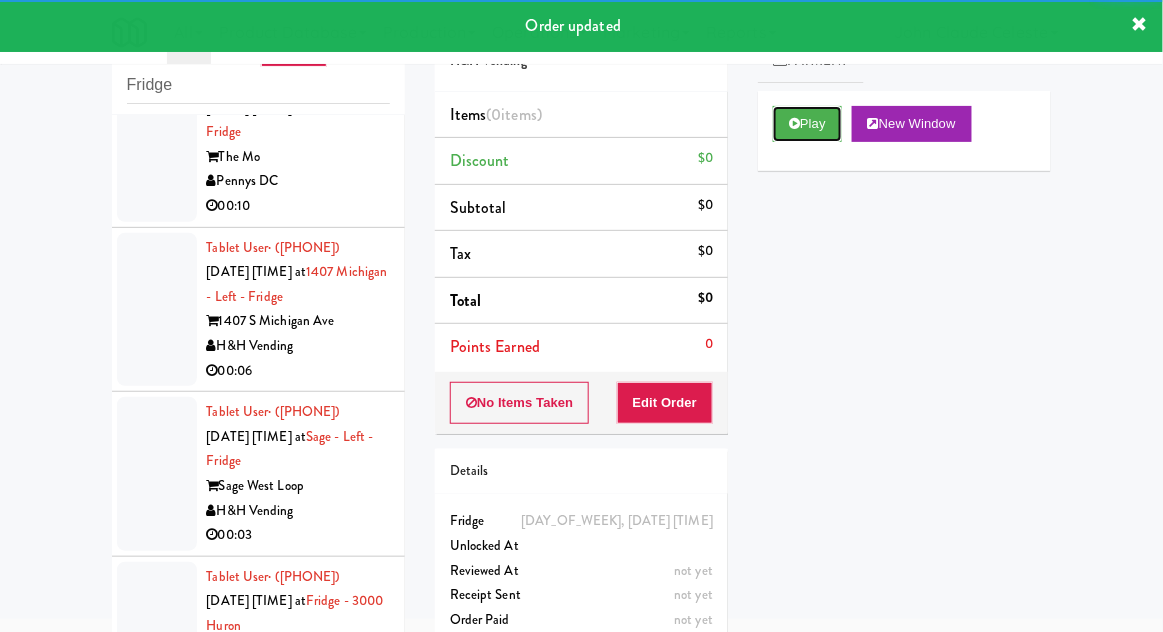 click on "Play" at bounding box center [807, 124] 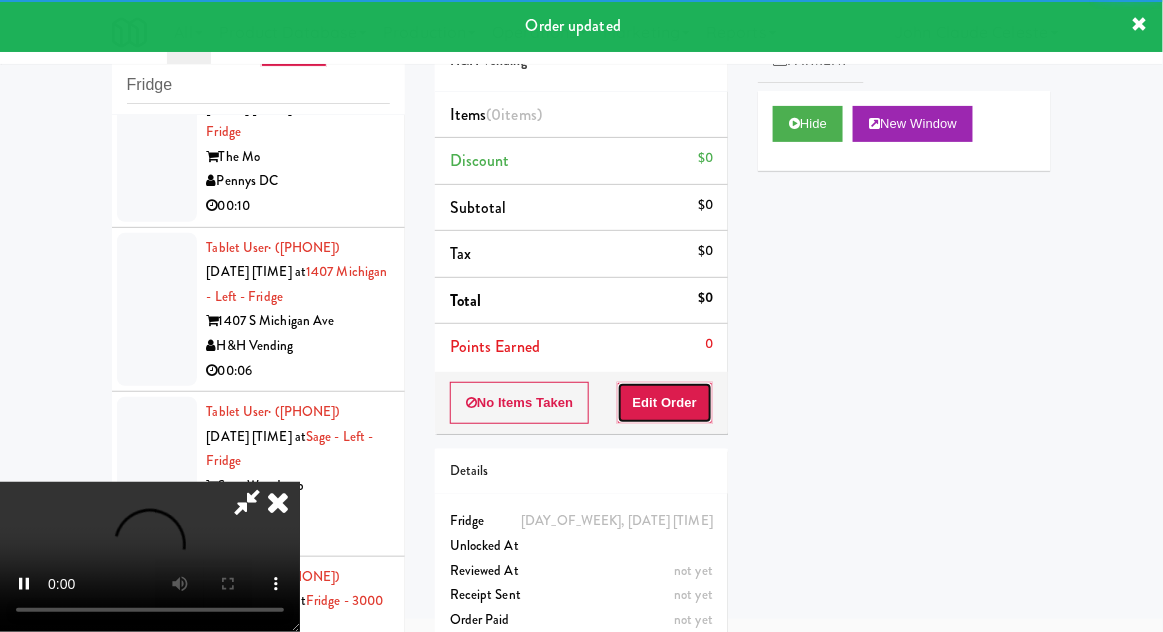 click on "Edit Order" at bounding box center (665, 403) 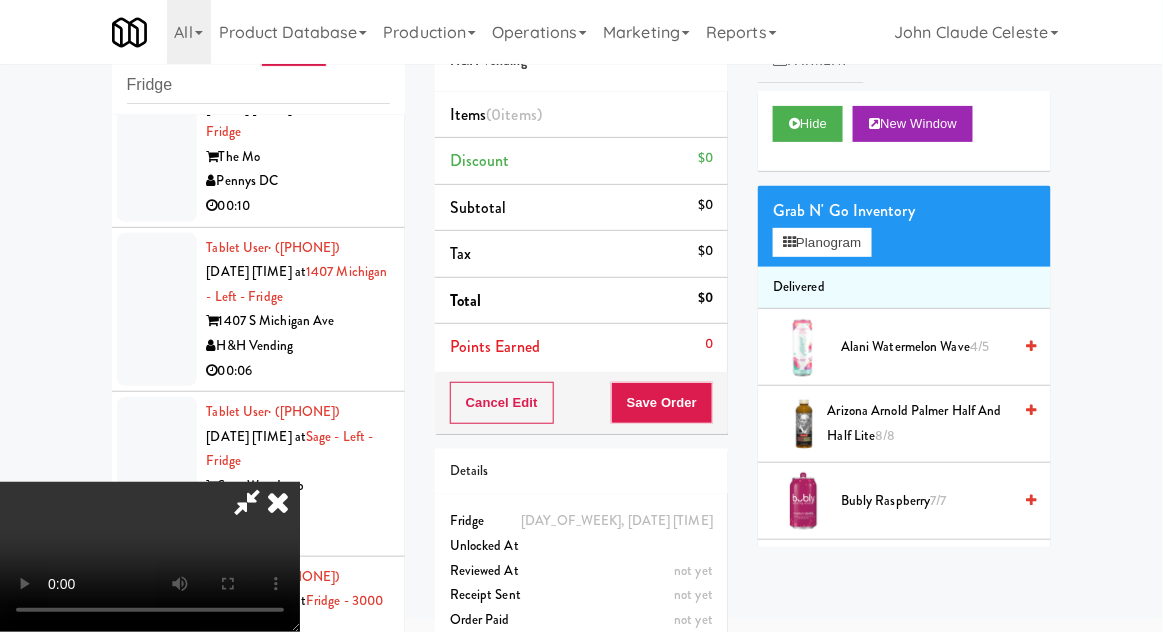 type 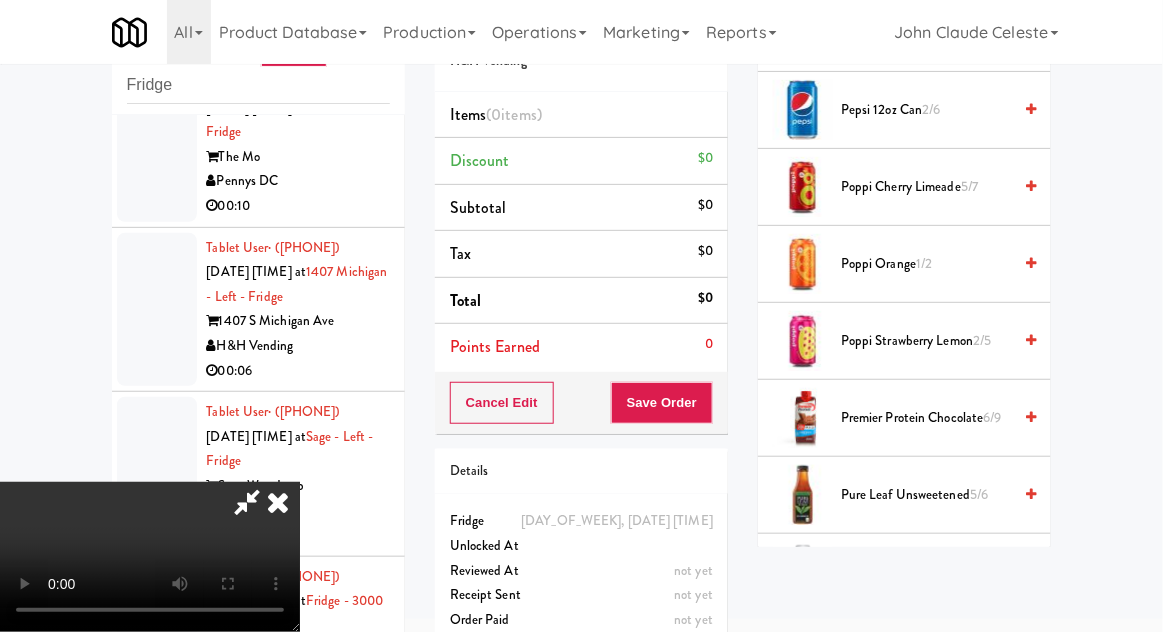 scroll, scrollTop: 1856, scrollLeft: 0, axis: vertical 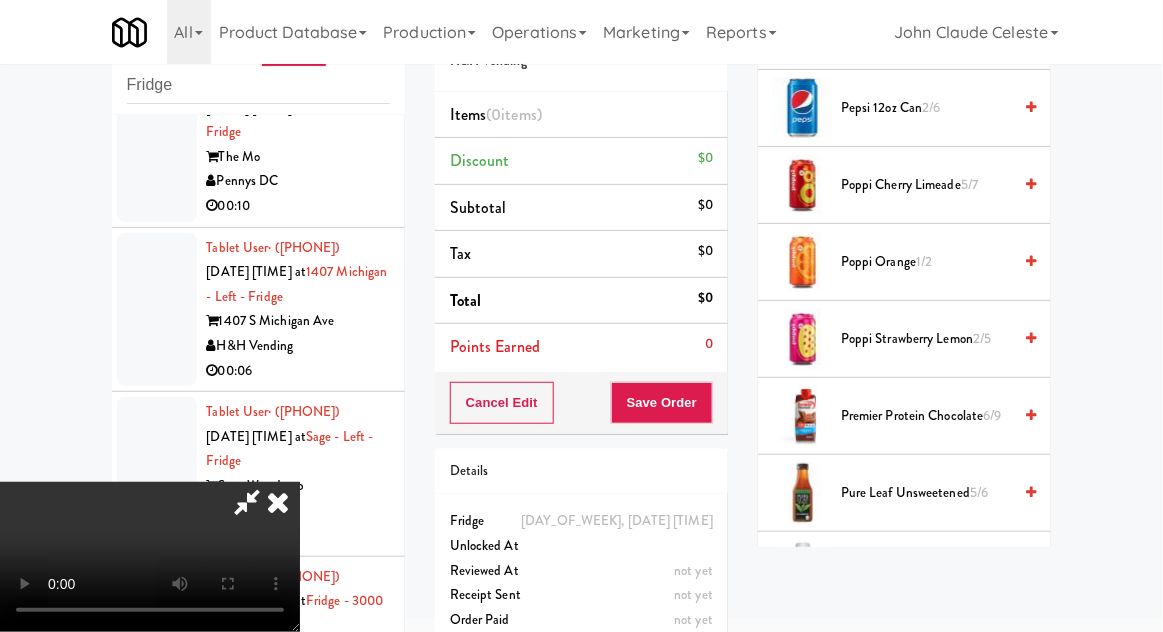 click on "Poppi Strawberry Lemon  2/5" at bounding box center [926, 339] 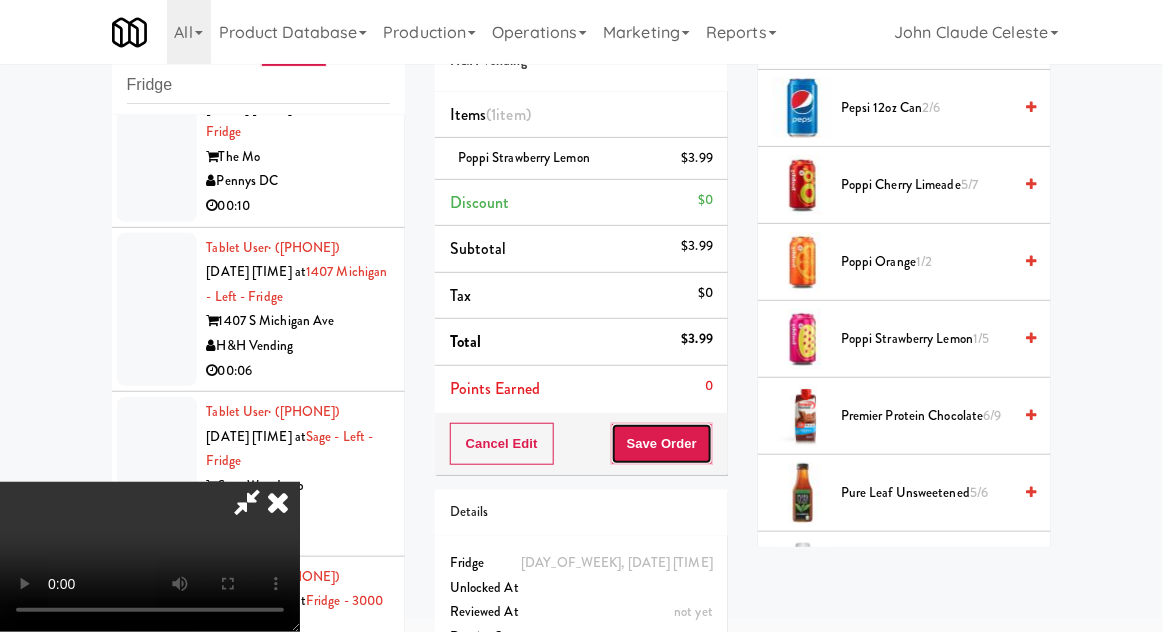 click on "Save Order" at bounding box center [662, 444] 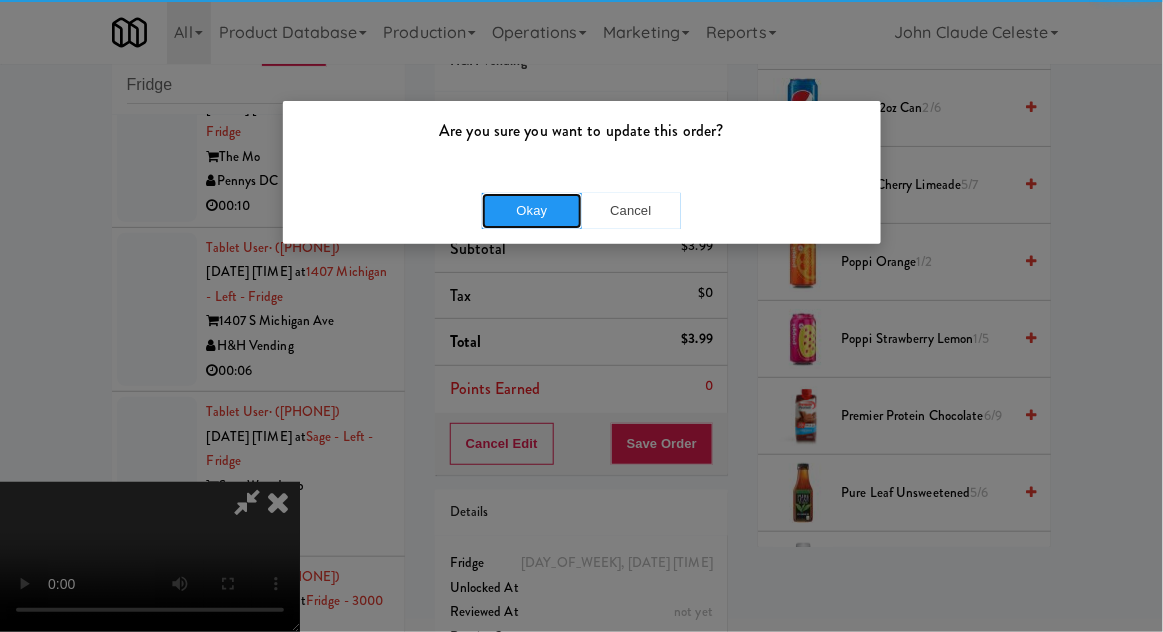 click on "Okay" at bounding box center (532, 211) 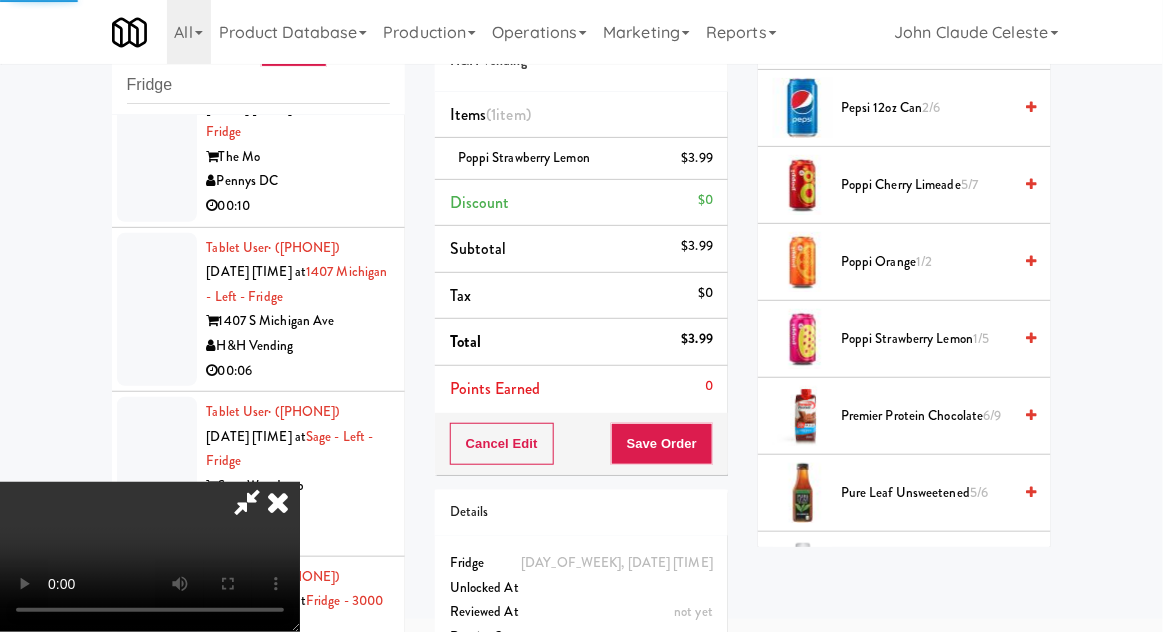 scroll, scrollTop: 197, scrollLeft: 0, axis: vertical 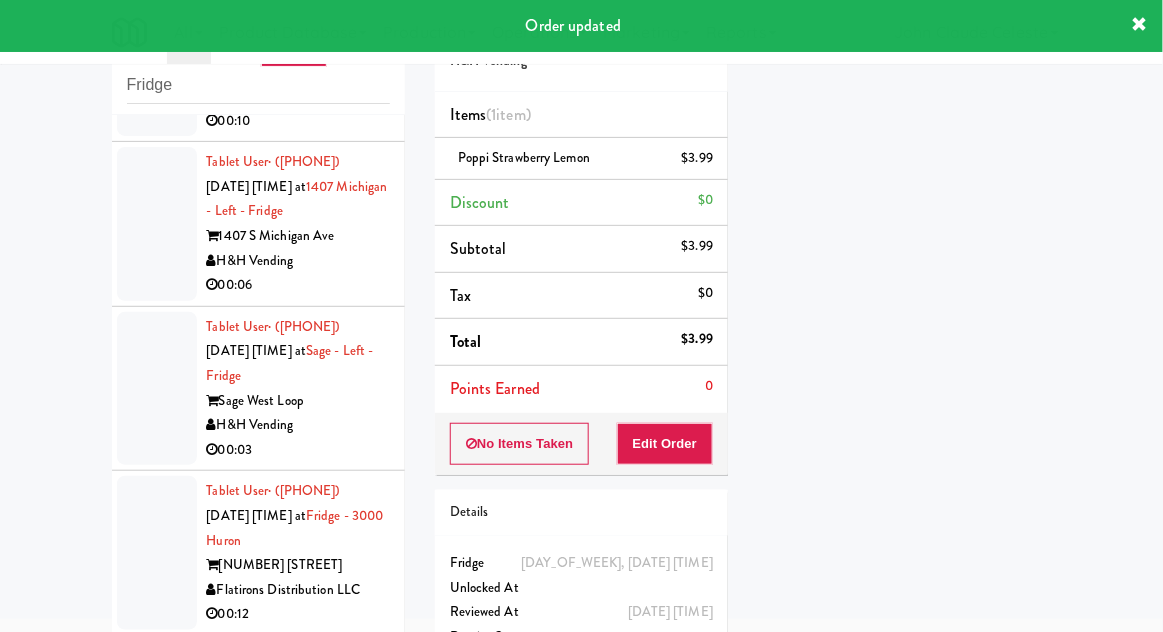 click at bounding box center (157, -105) 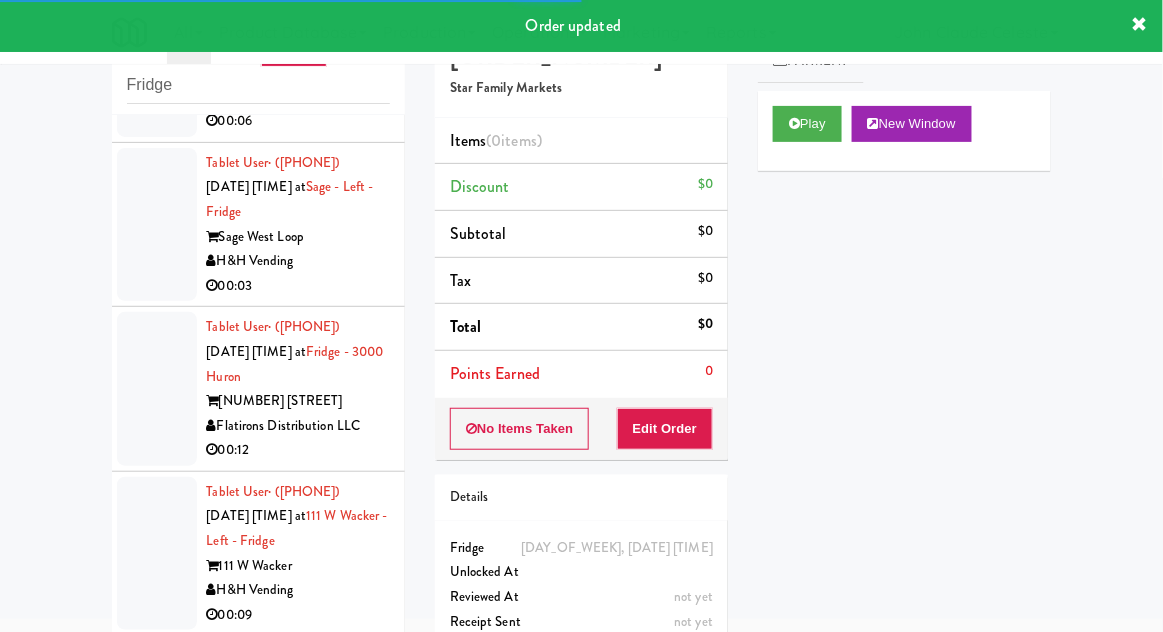 scroll, scrollTop: 4086, scrollLeft: 0, axis: vertical 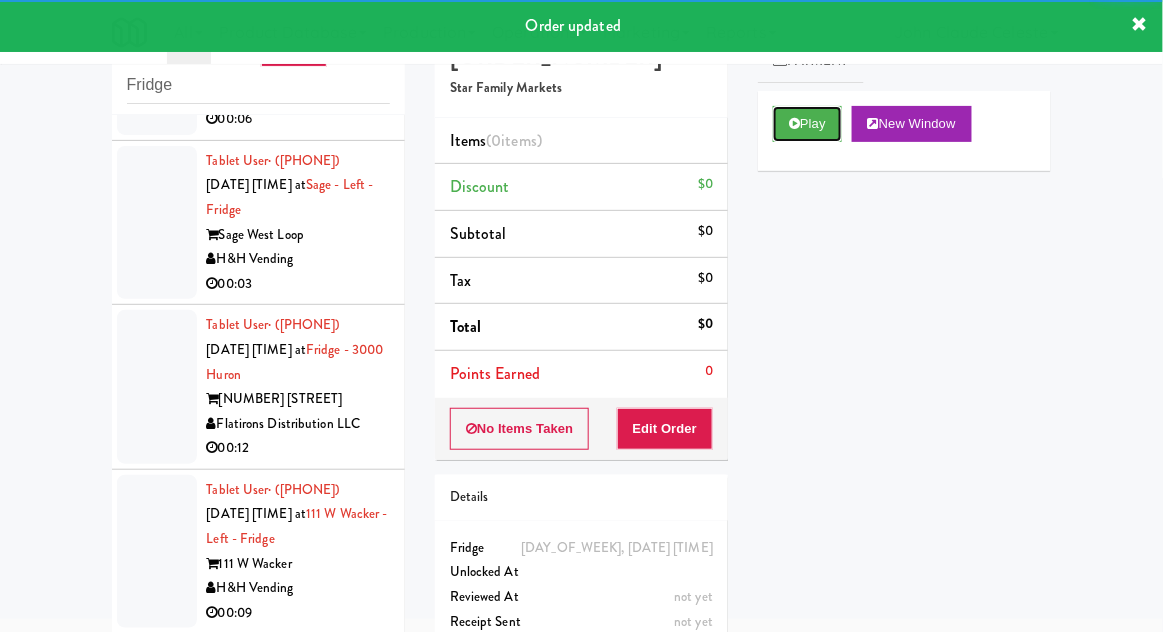 click on "Play" at bounding box center (807, 124) 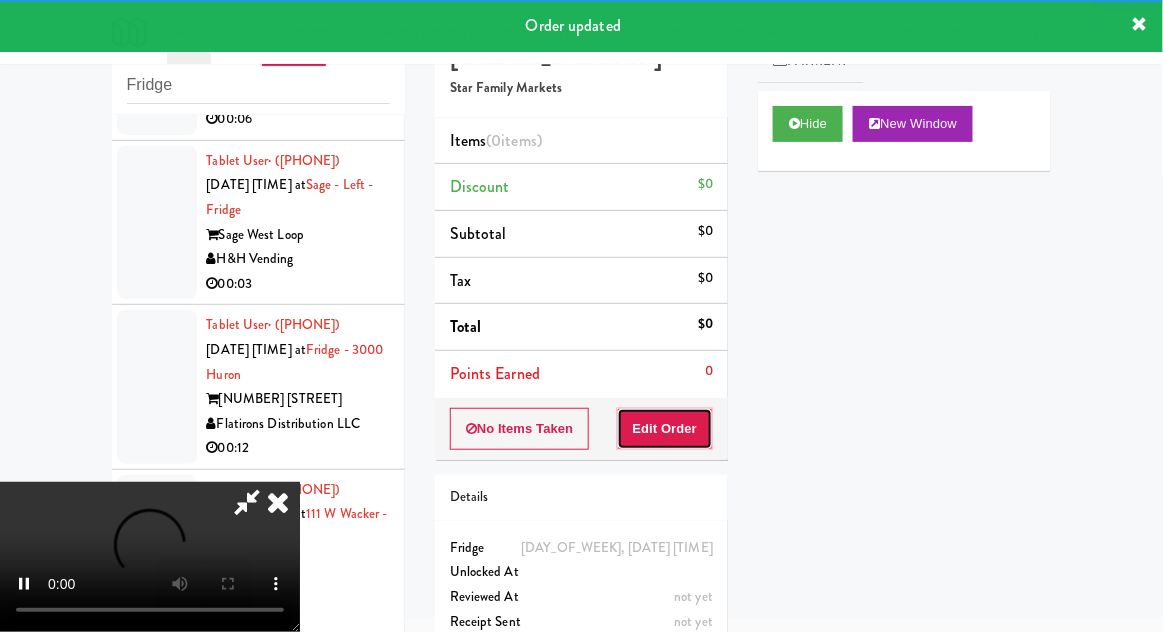 click on "Edit Order" at bounding box center [665, 429] 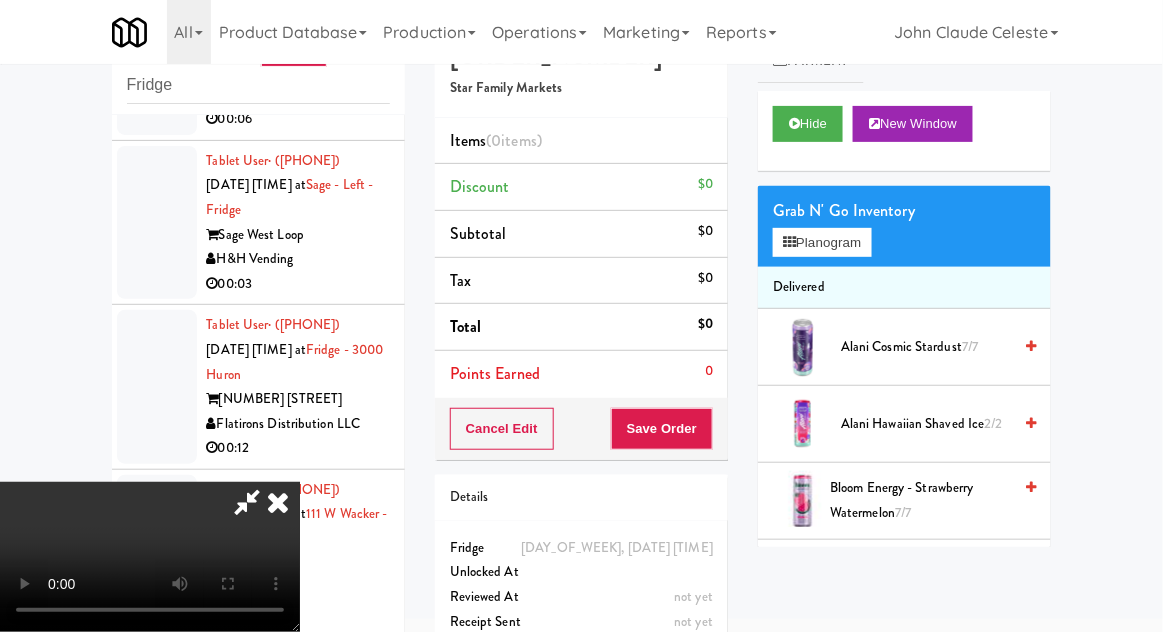 scroll, scrollTop: 73, scrollLeft: 0, axis: vertical 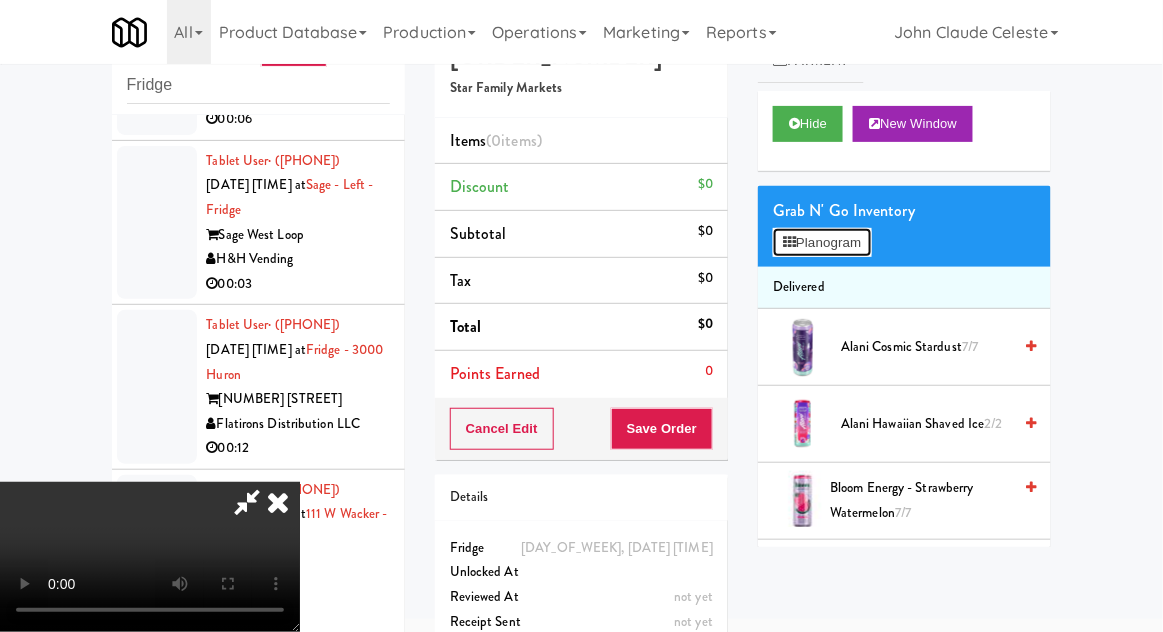 click on "Planogram" at bounding box center (822, 243) 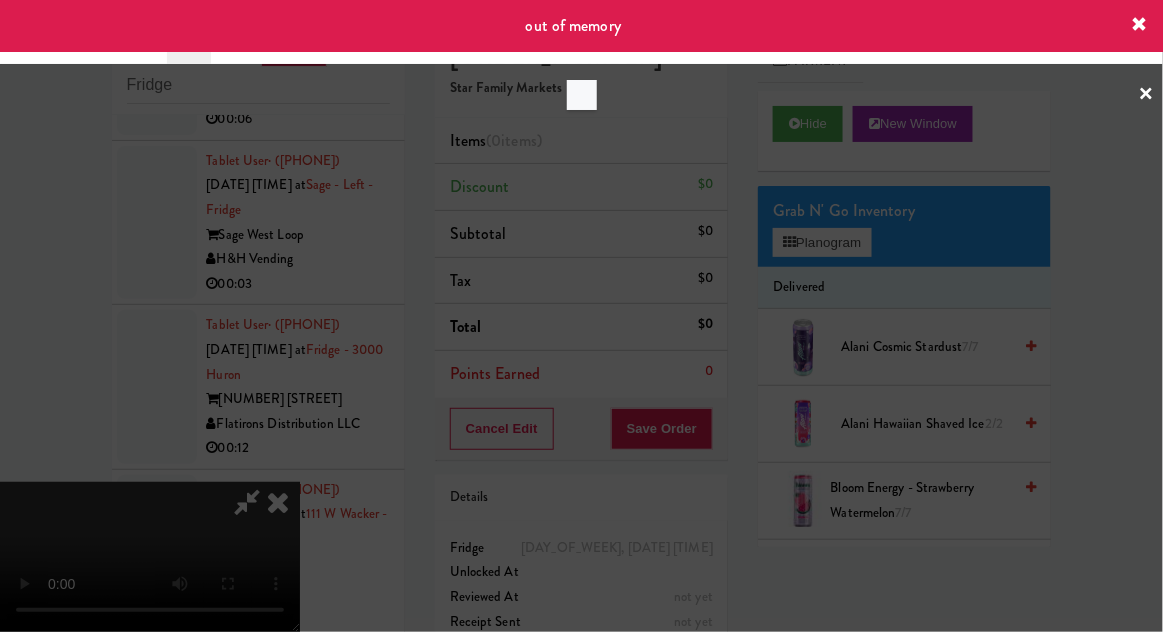 click at bounding box center (581, 316) 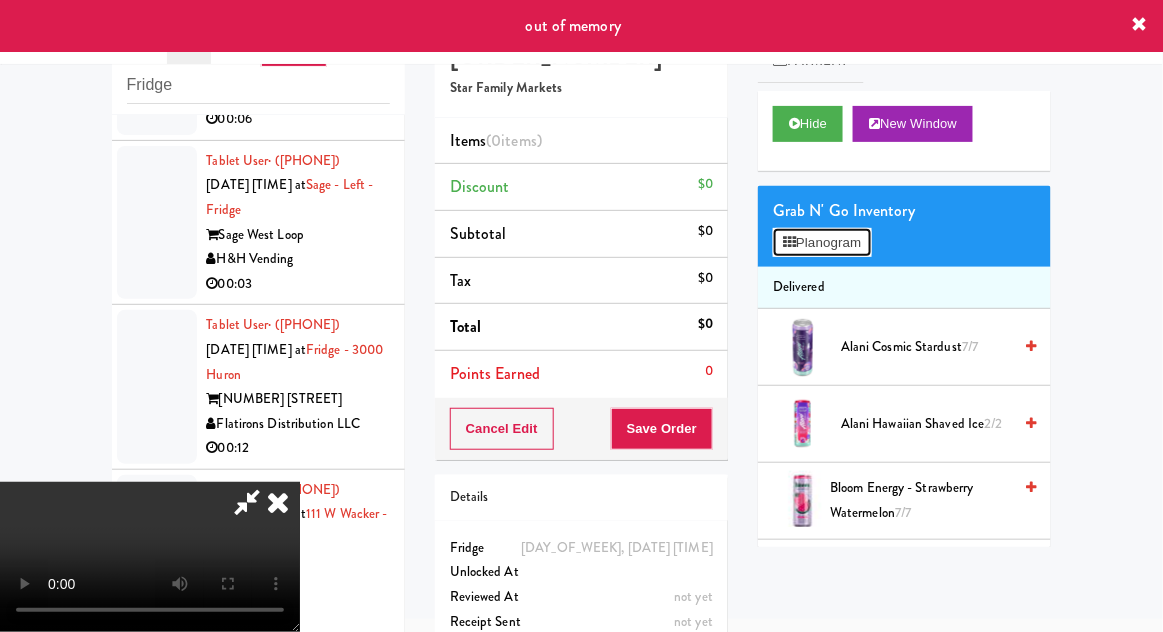 click on "Planogram" at bounding box center (822, 243) 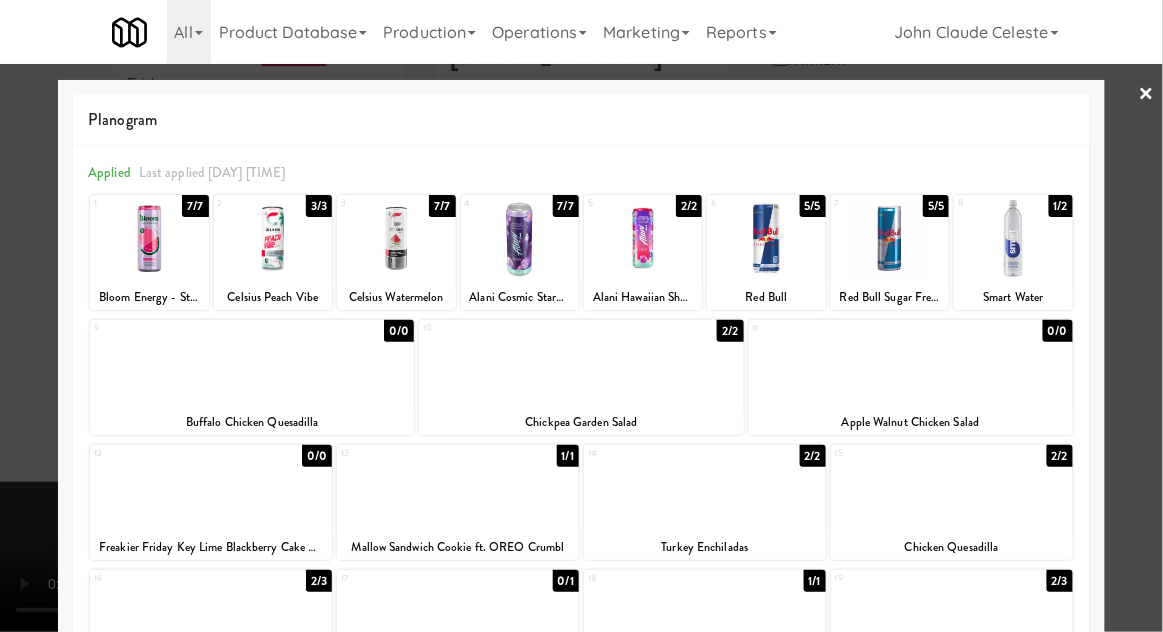 click at bounding box center [581, 363] 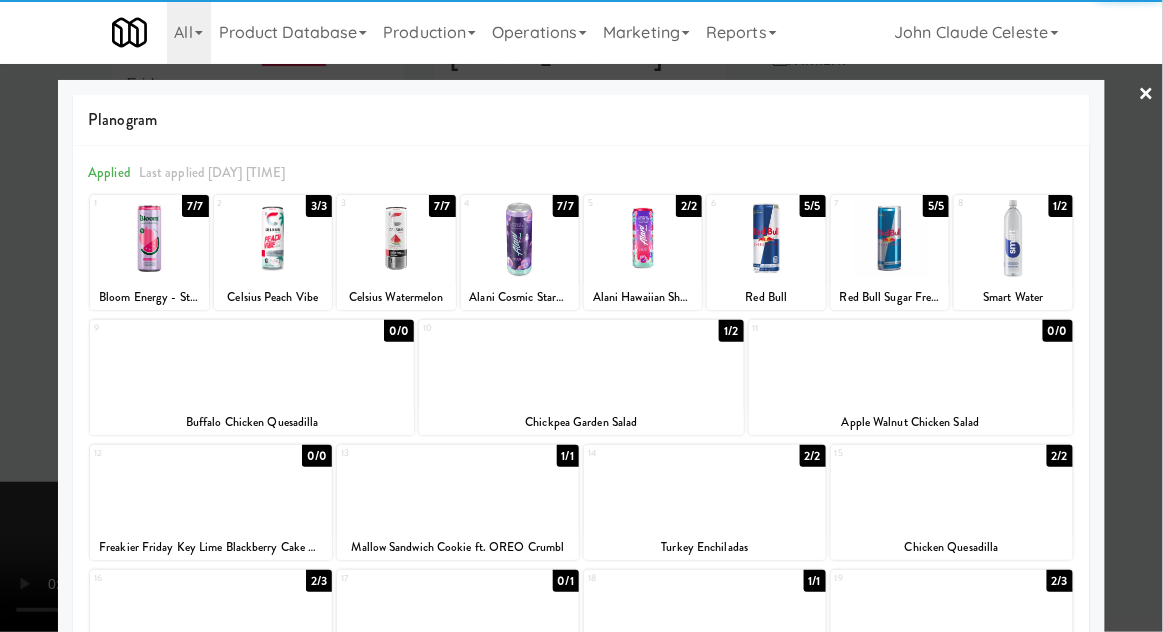 click at bounding box center [581, 316] 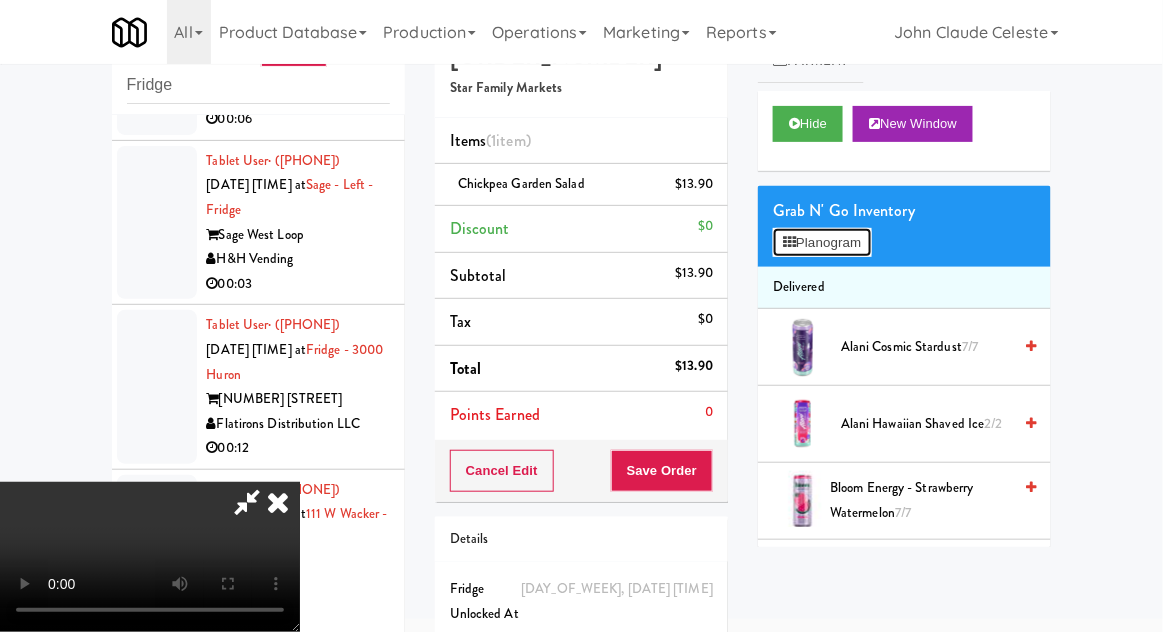 click on "Planogram" at bounding box center (822, 243) 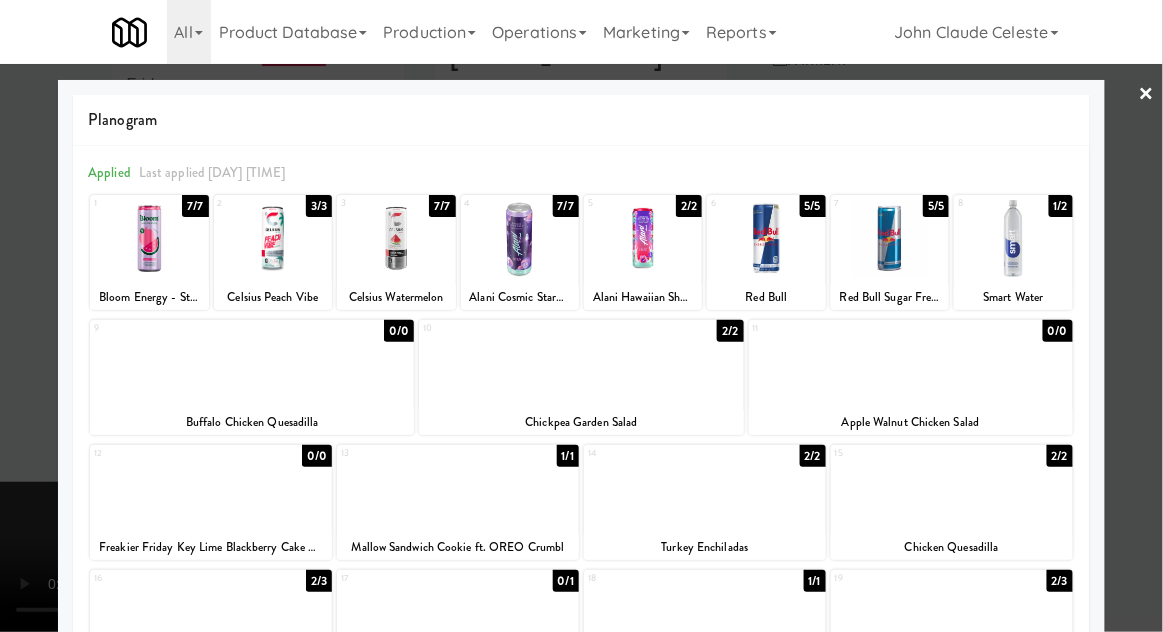 click at bounding box center (581, 316) 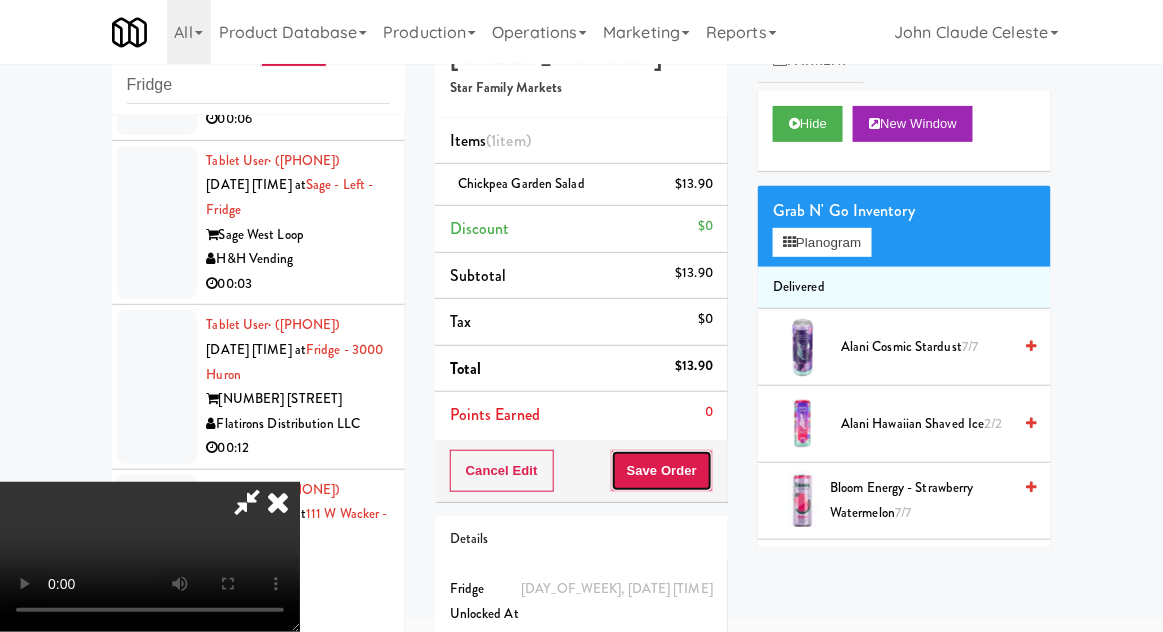 click on "Save Order" at bounding box center [662, 471] 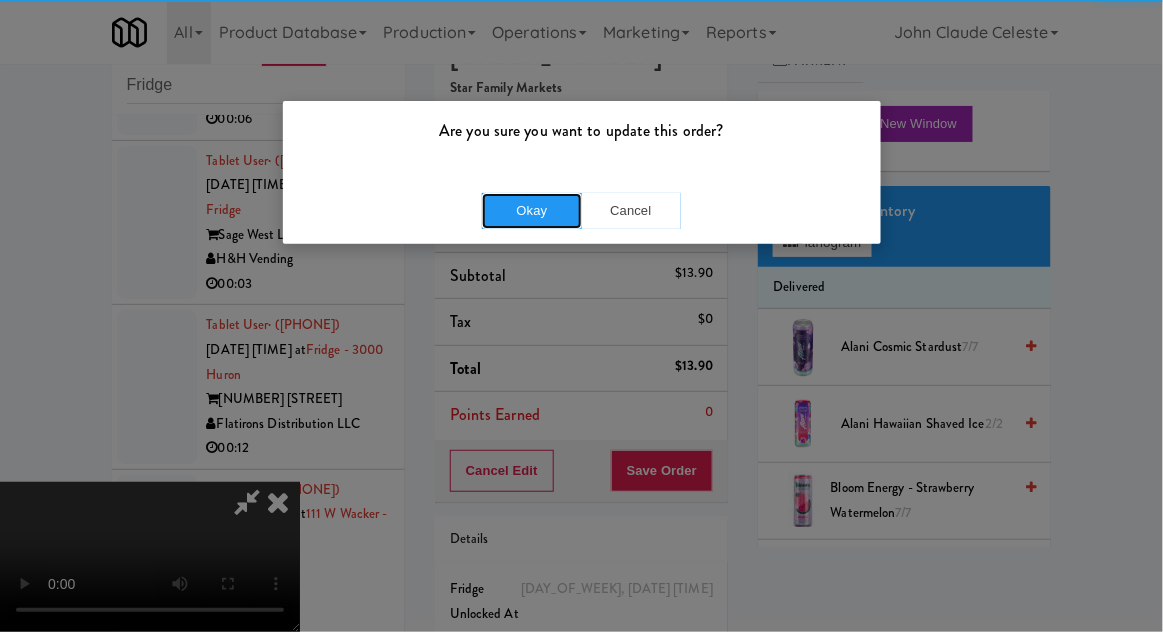 click on "Okay" at bounding box center (532, 211) 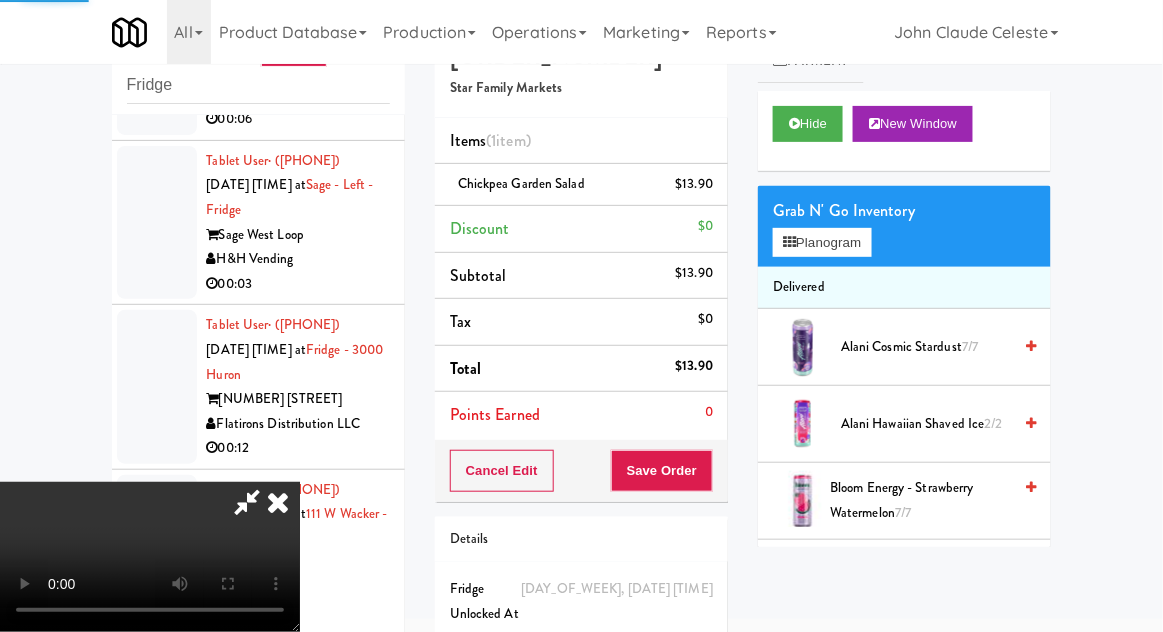 scroll, scrollTop: 0, scrollLeft: 0, axis: both 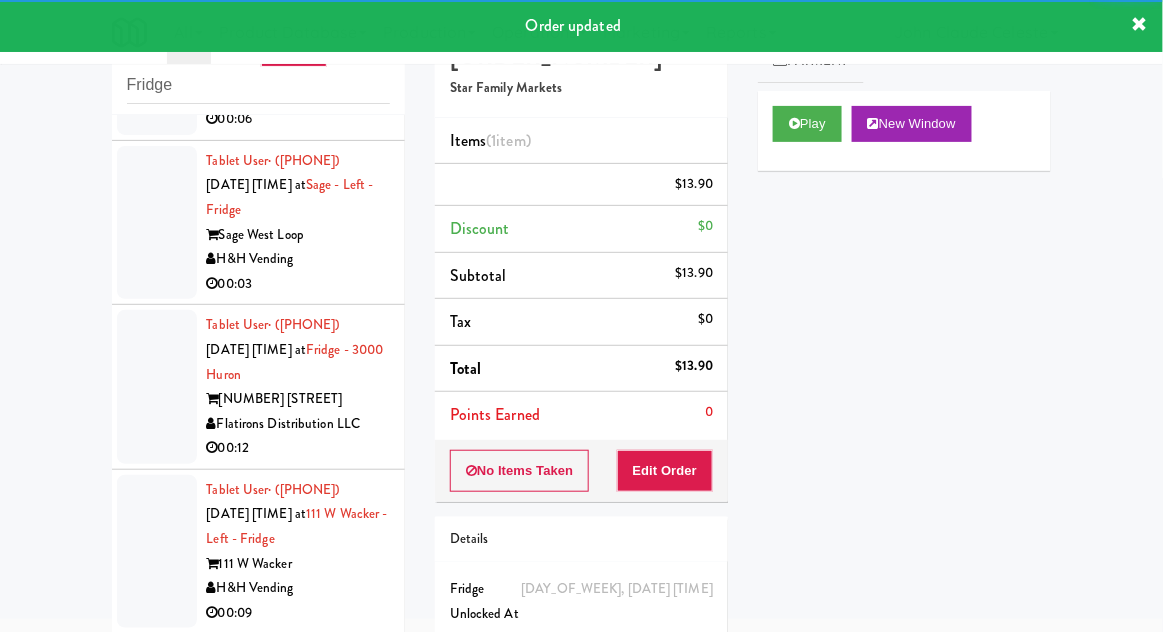 click at bounding box center (157, -106) 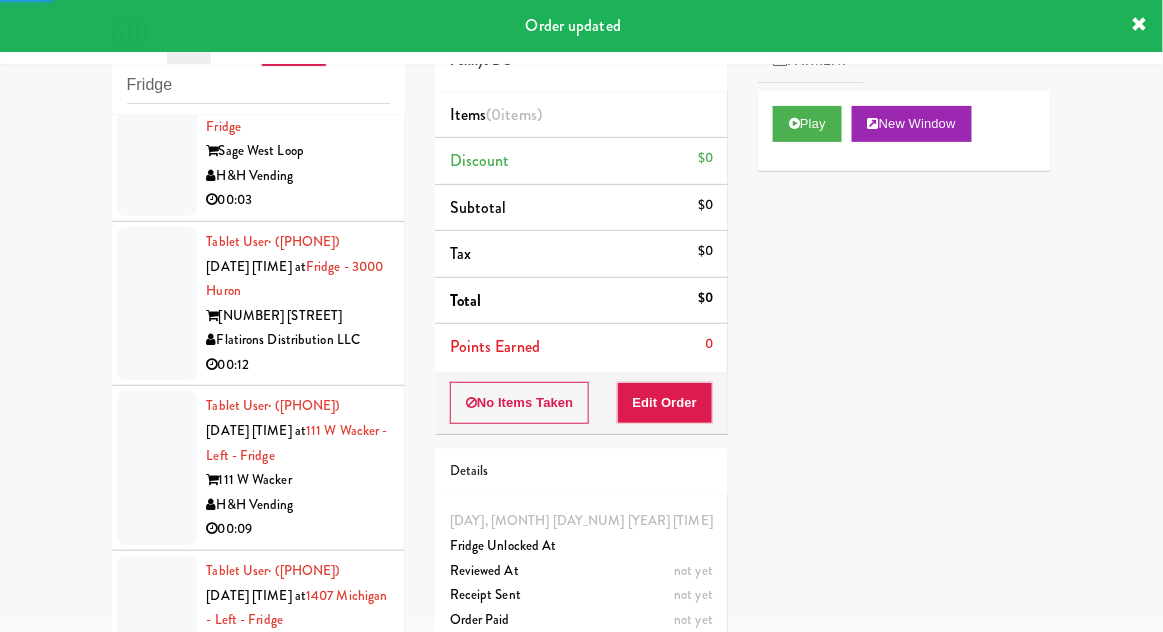 scroll, scrollTop: 4272, scrollLeft: 0, axis: vertical 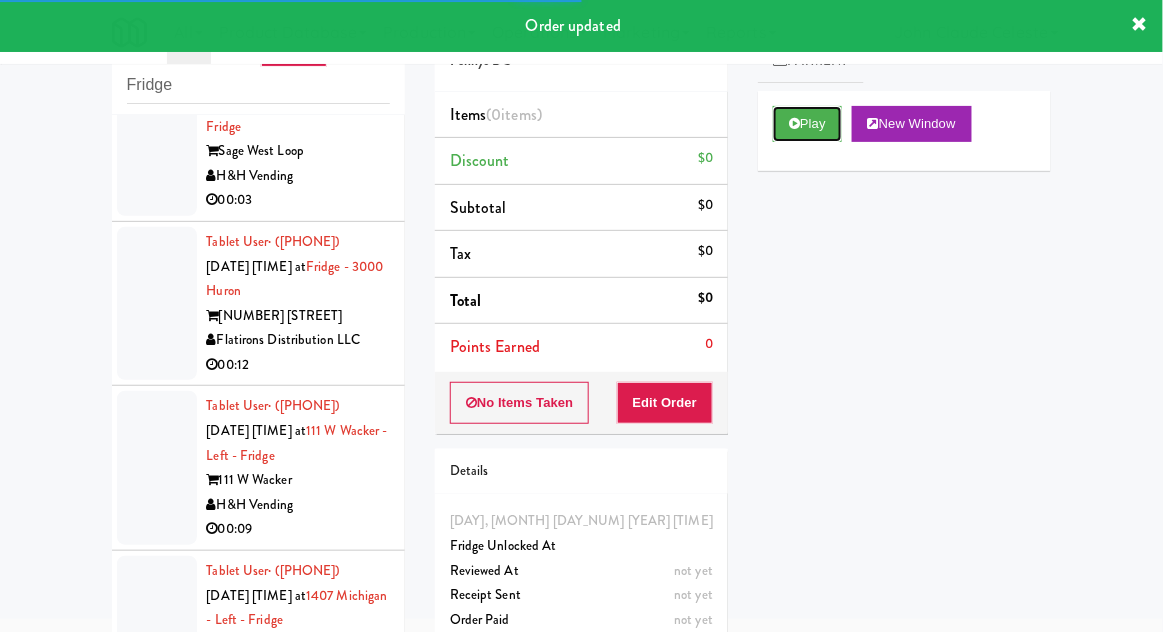 click on "Play" at bounding box center (807, 124) 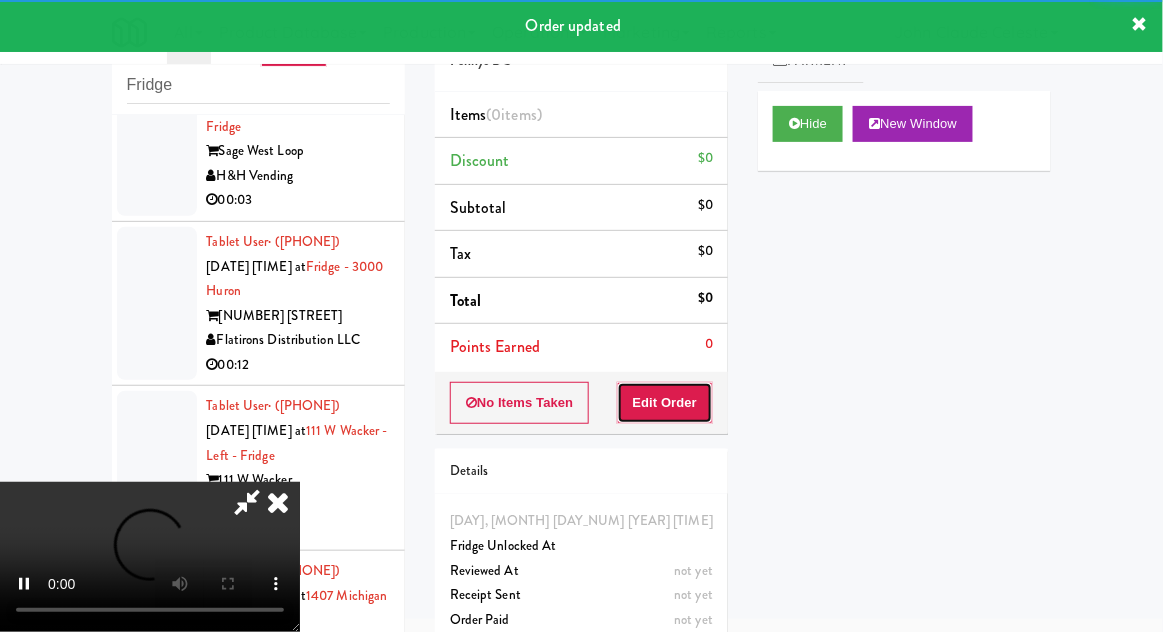 click on "Edit Order" at bounding box center (665, 403) 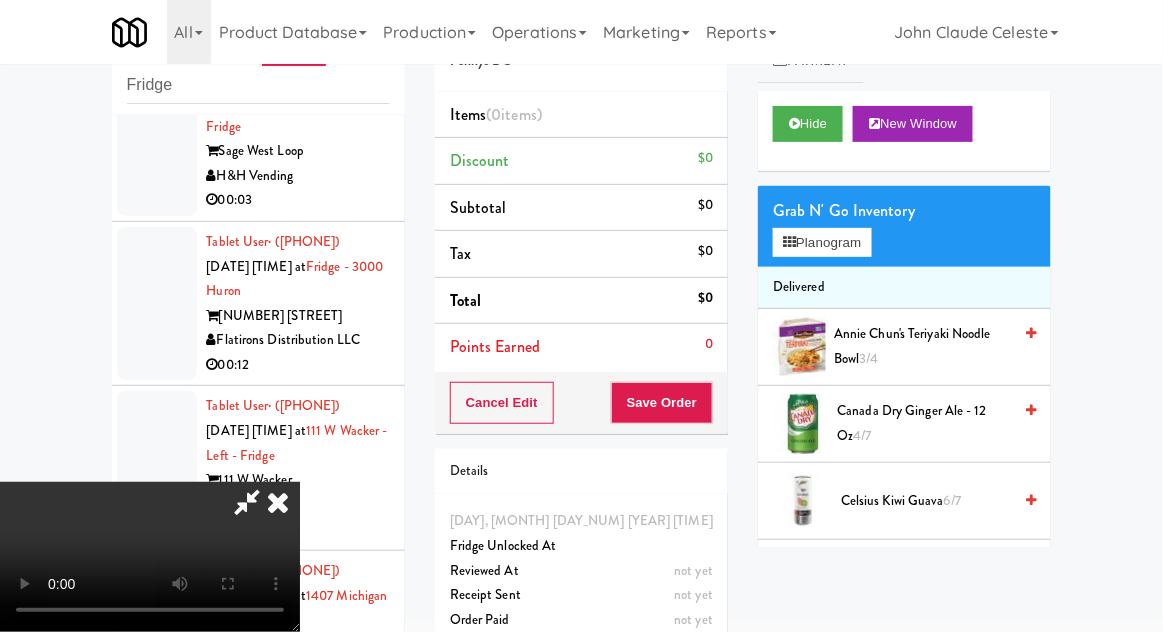 scroll, scrollTop: 73, scrollLeft: 0, axis: vertical 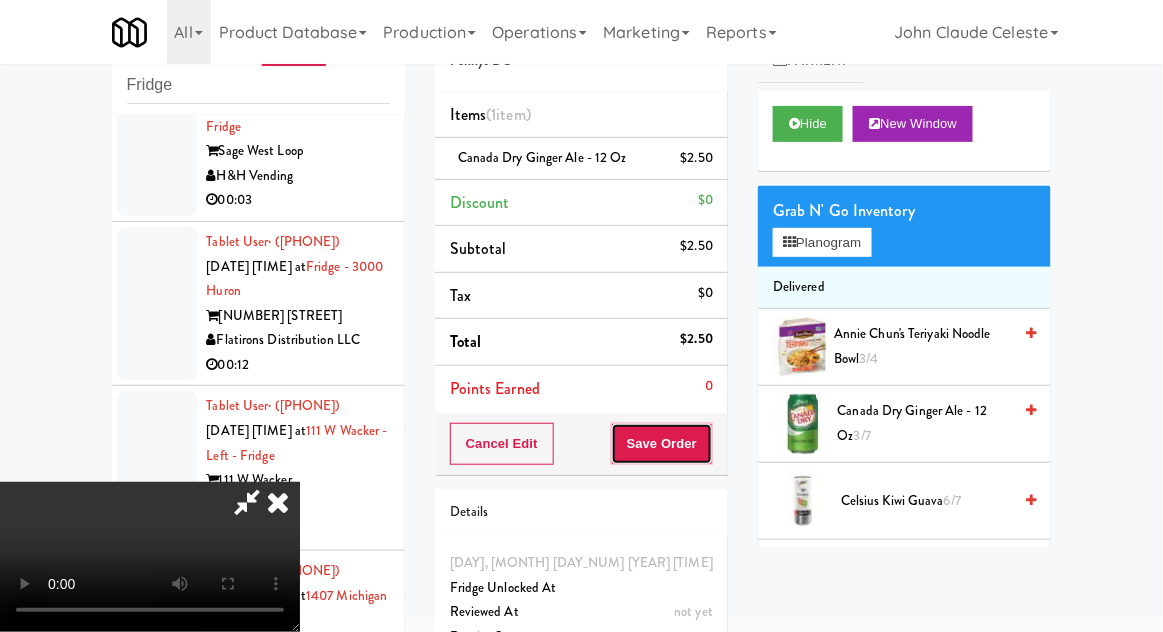click on "Save Order" at bounding box center [662, 444] 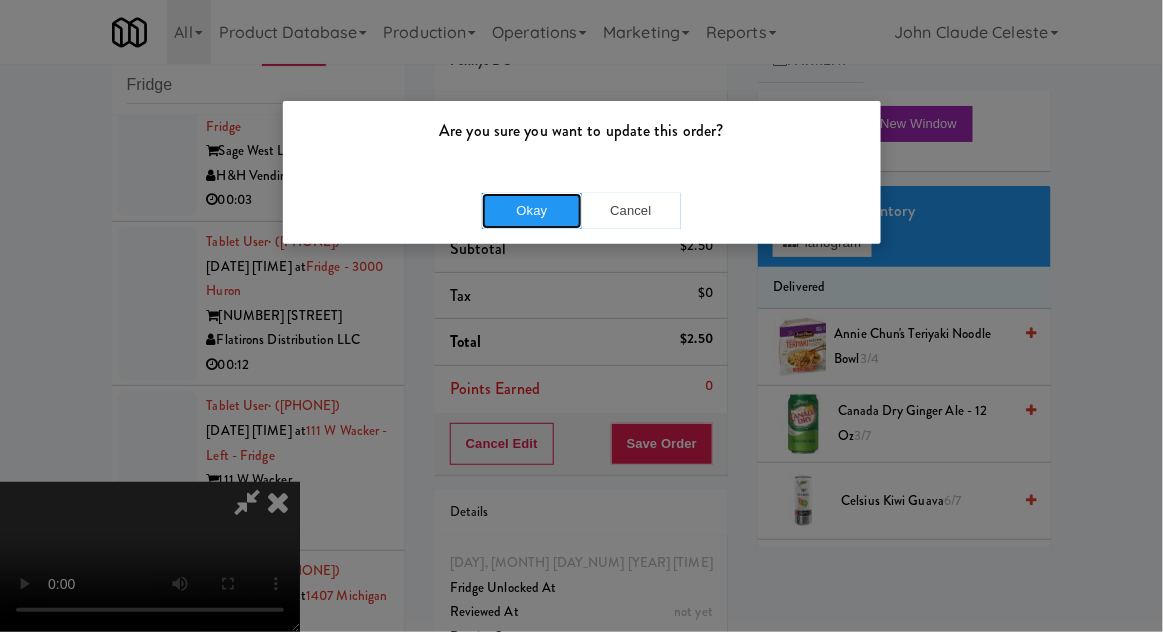 click on "Okay" at bounding box center [532, 211] 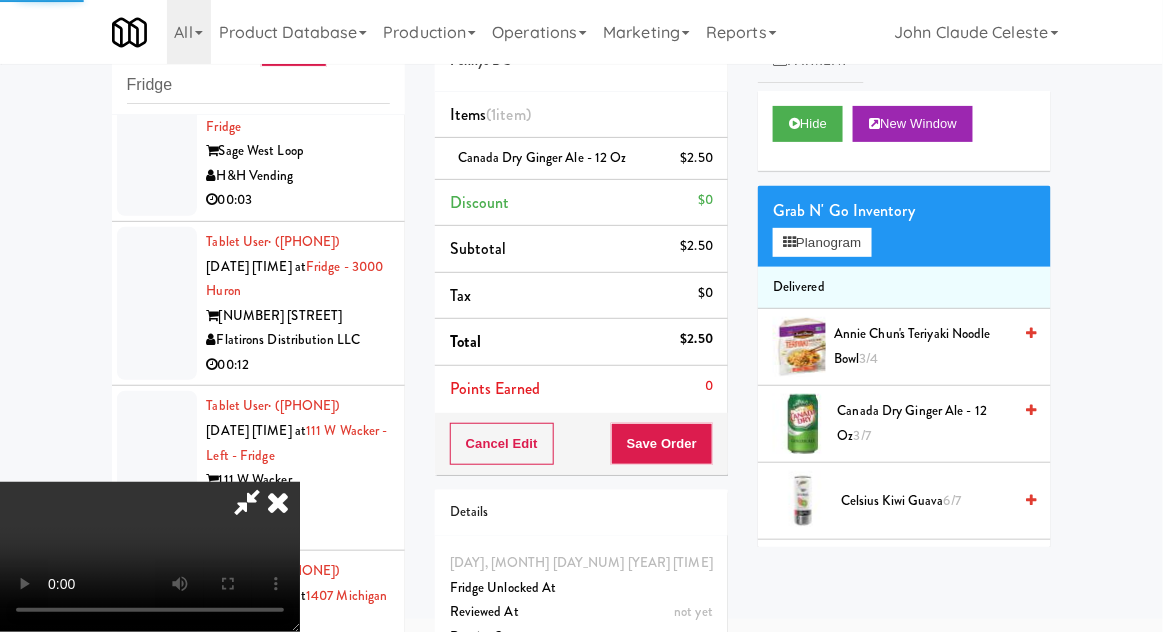 scroll, scrollTop: 0, scrollLeft: 0, axis: both 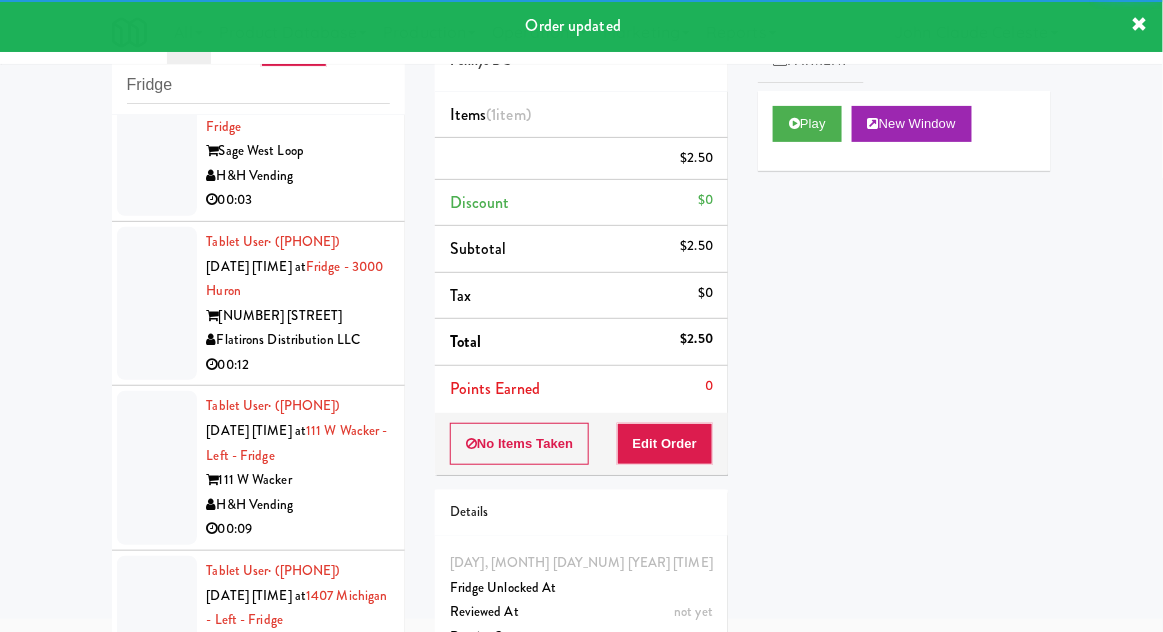 click at bounding box center [157, -25] 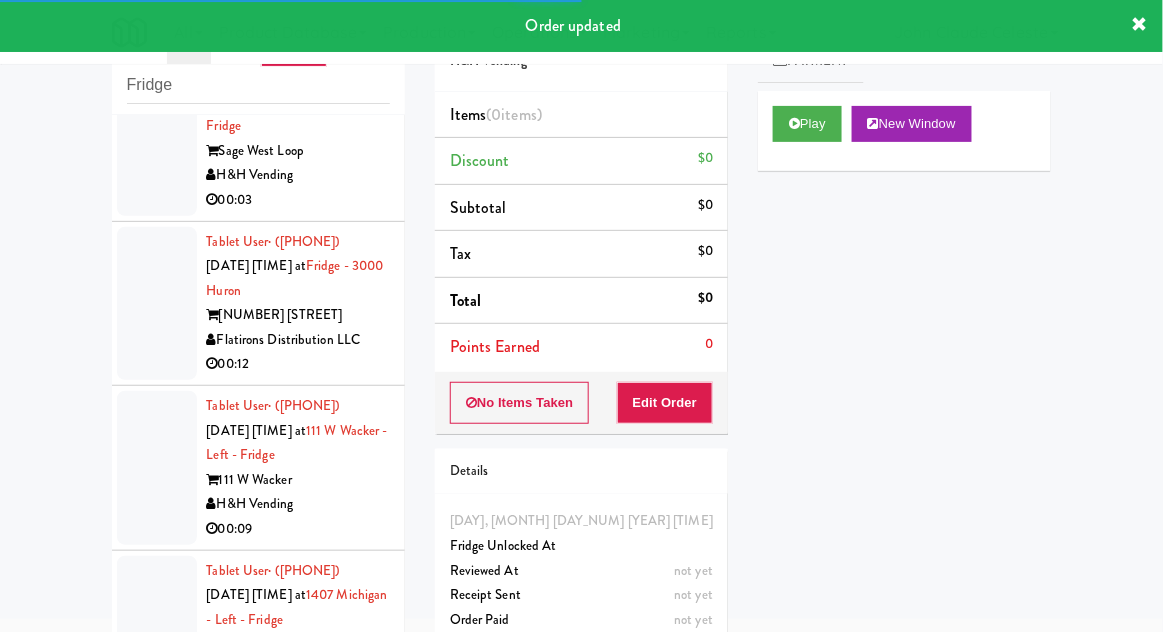 scroll, scrollTop: 4472, scrollLeft: 0, axis: vertical 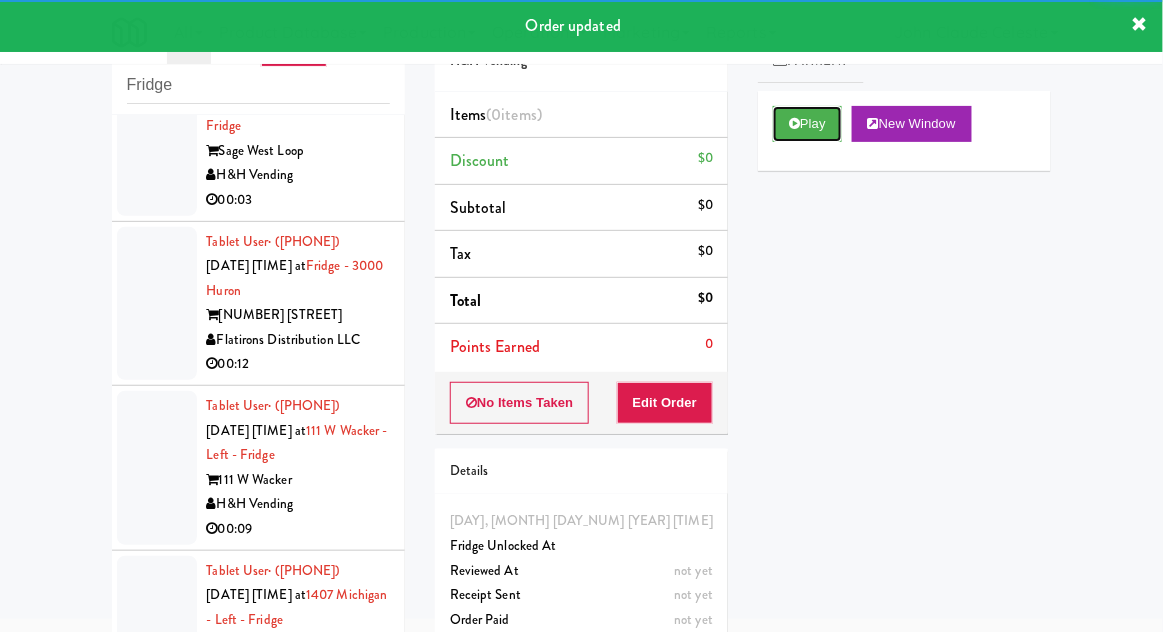 click on "Play" at bounding box center [807, 124] 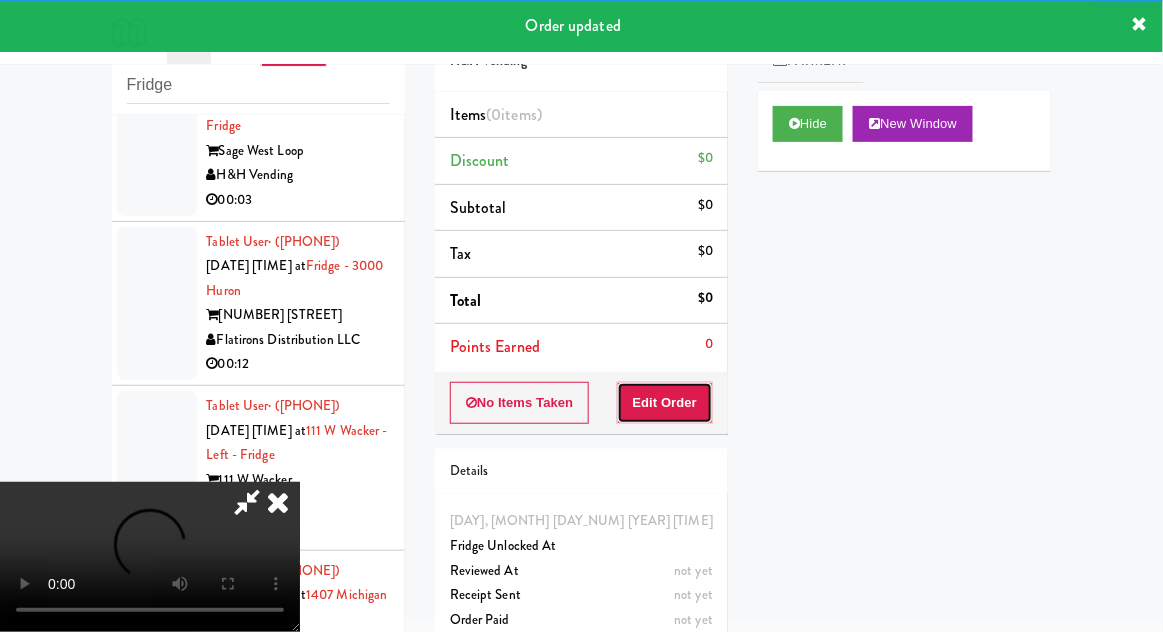 click on "Edit Order" at bounding box center (665, 403) 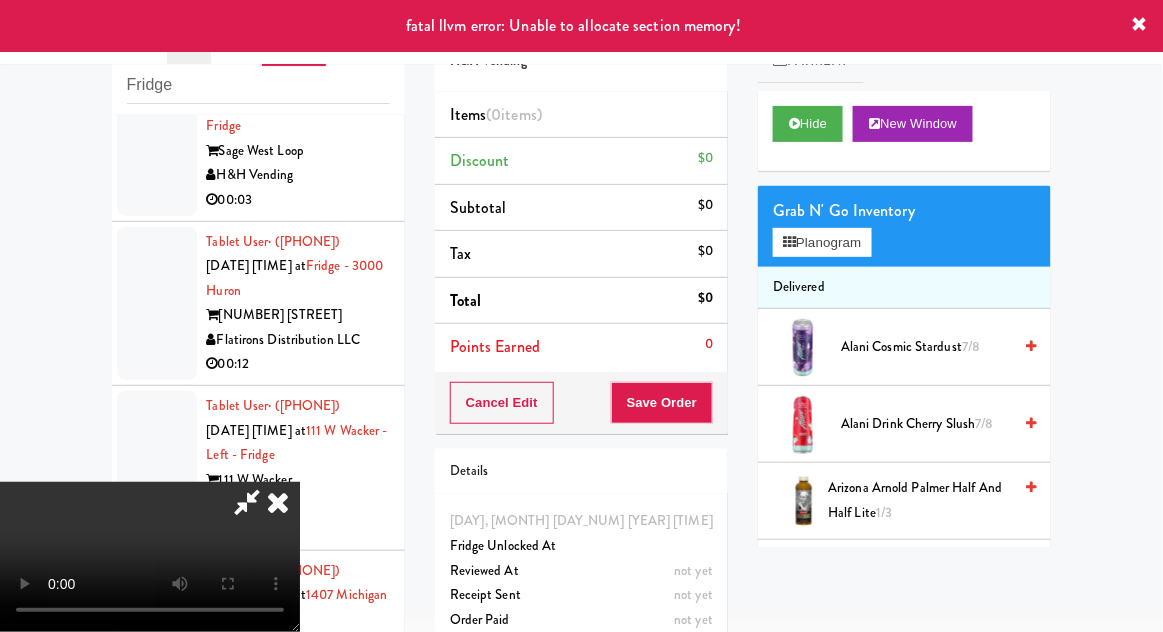 type 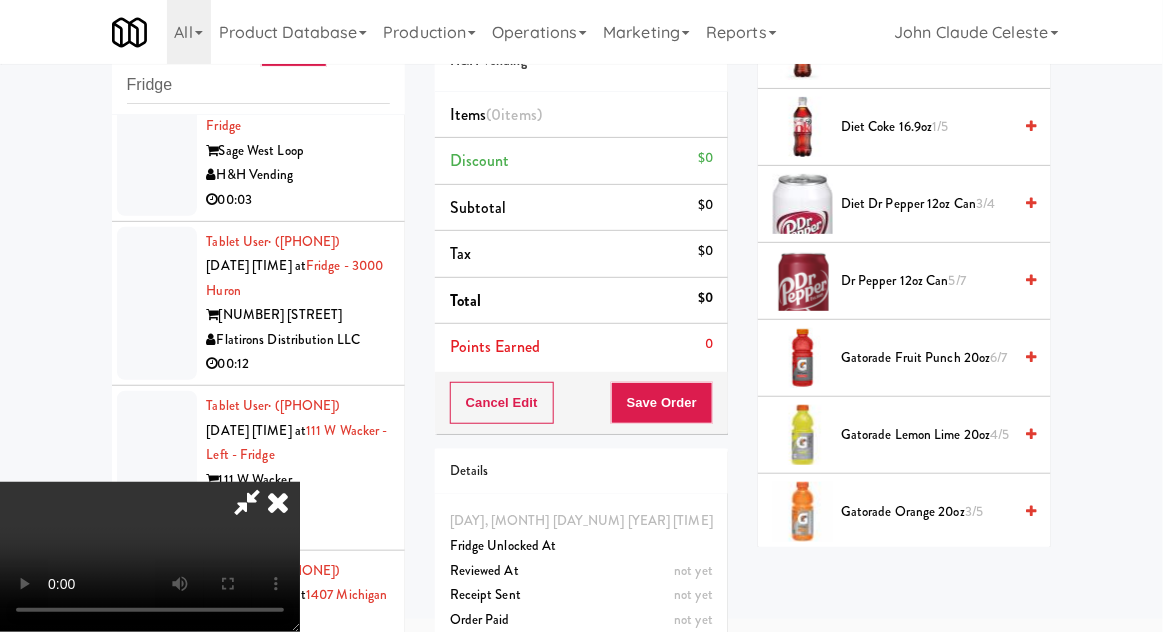 scroll, scrollTop: 915, scrollLeft: 0, axis: vertical 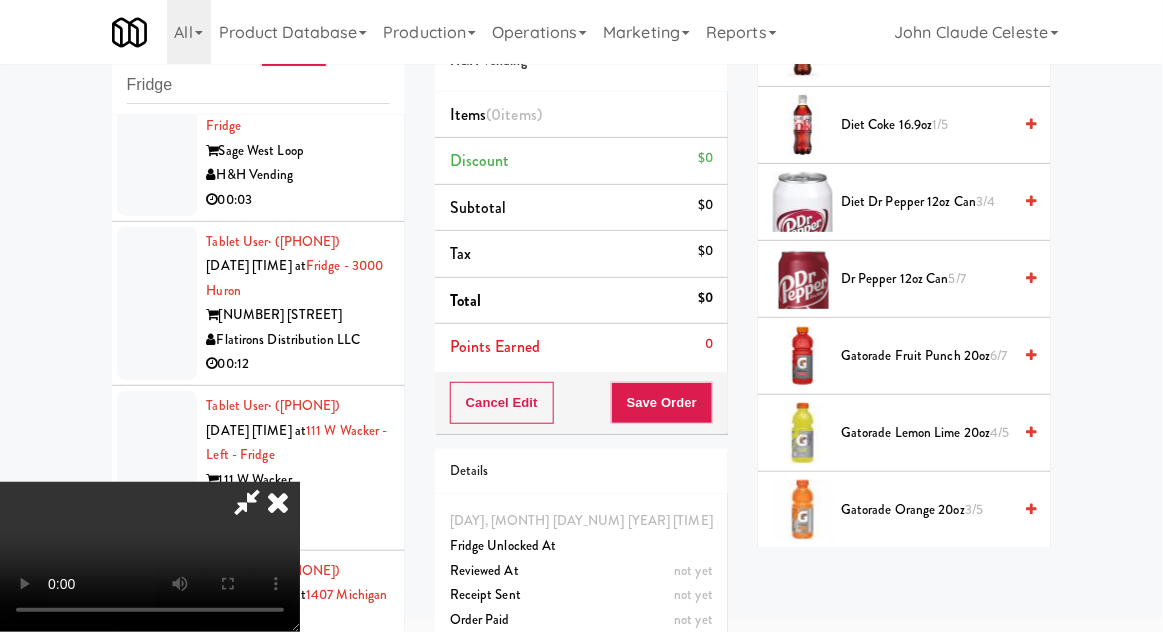 click on "Dr Pepper 12oz can  5/7" at bounding box center [926, 279] 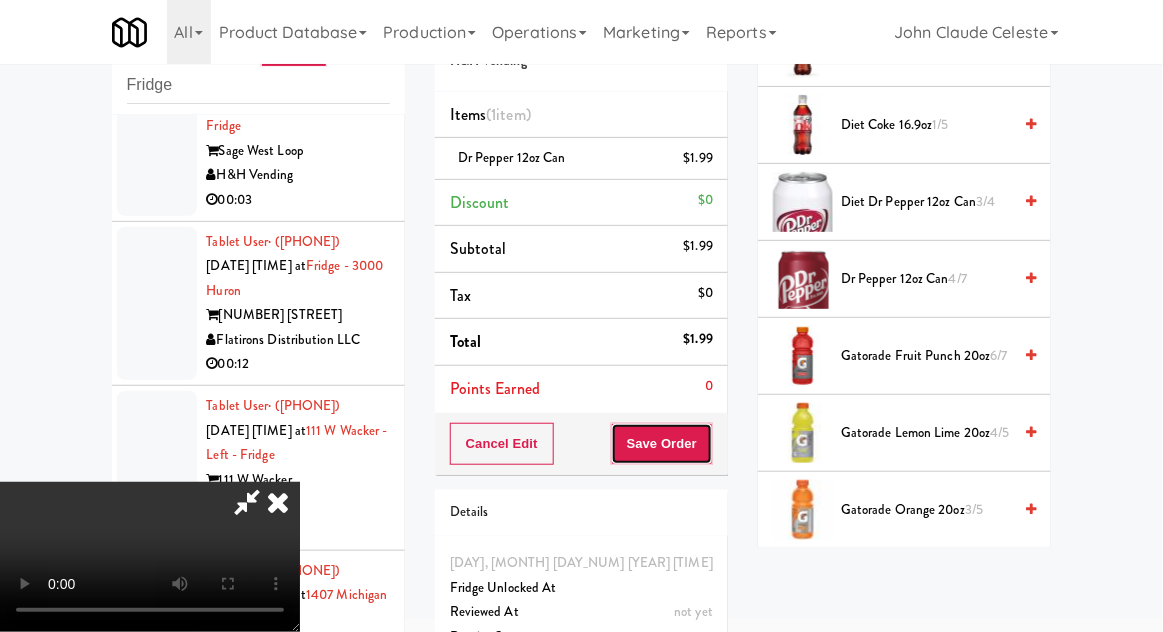 click on "Save Order" at bounding box center (662, 444) 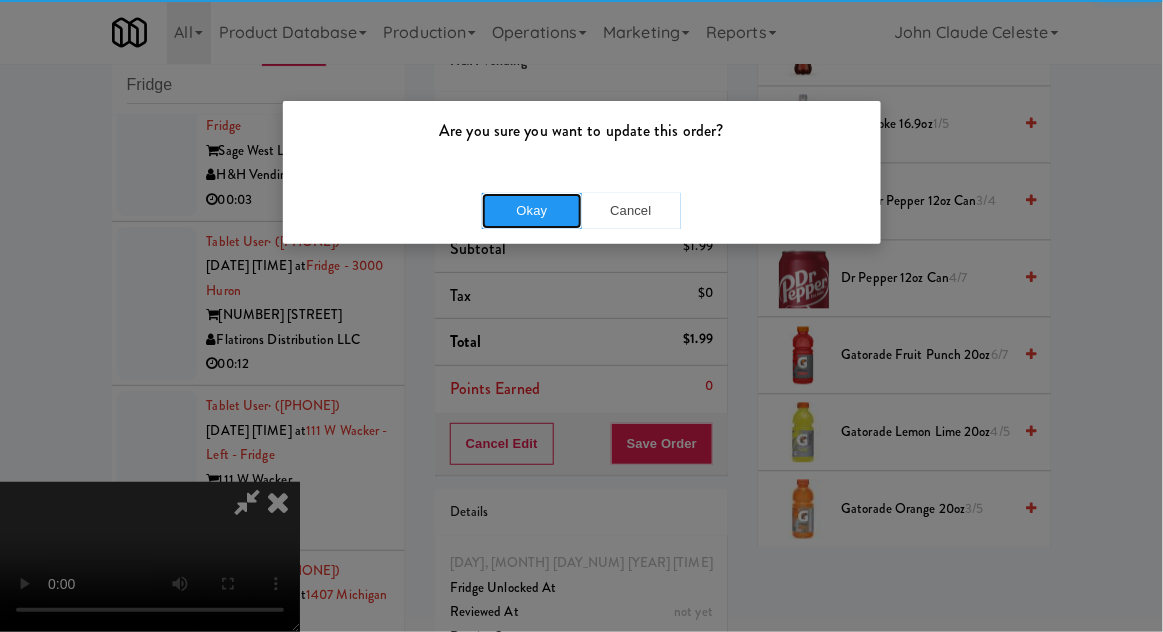 click on "Okay" at bounding box center [532, 211] 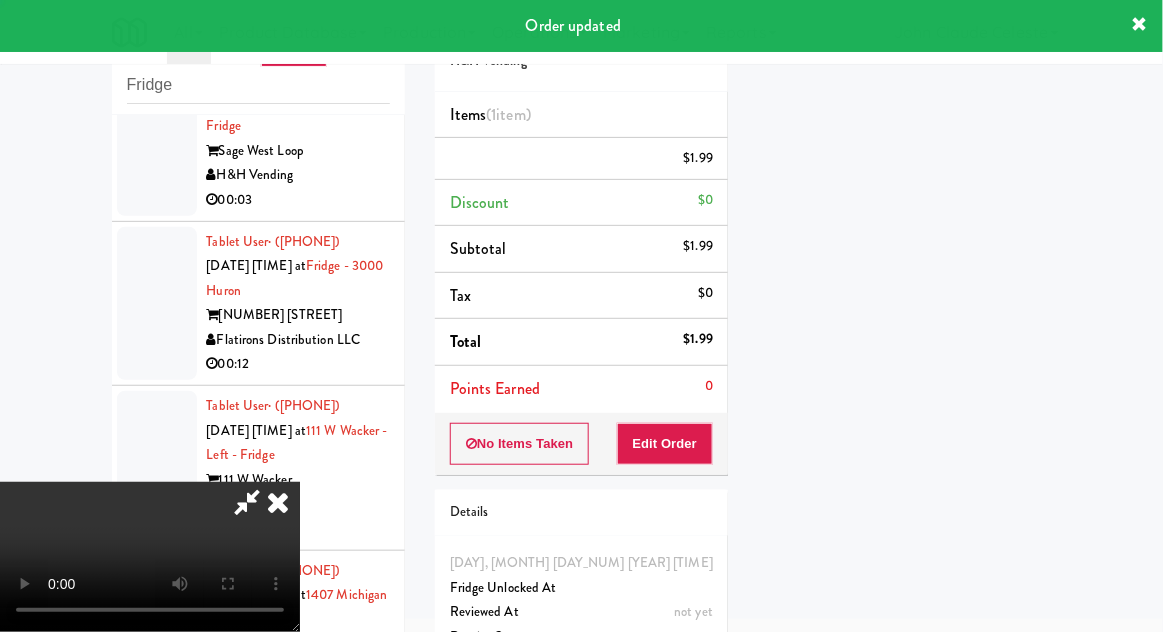 scroll, scrollTop: 197, scrollLeft: 0, axis: vertical 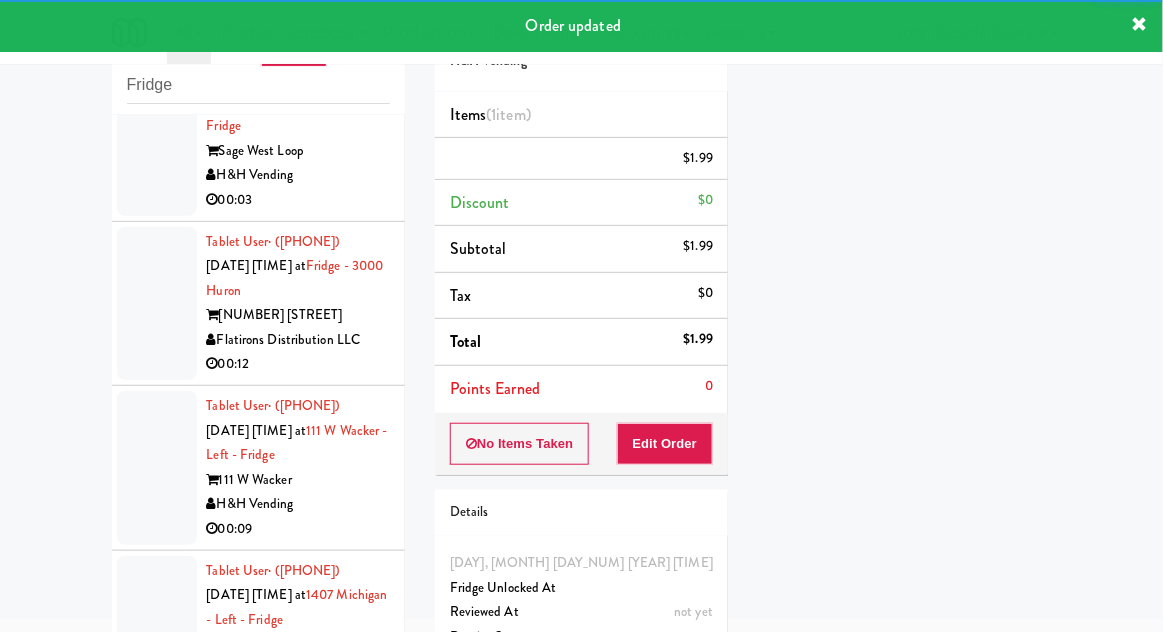 click at bounding box center (157, 139) 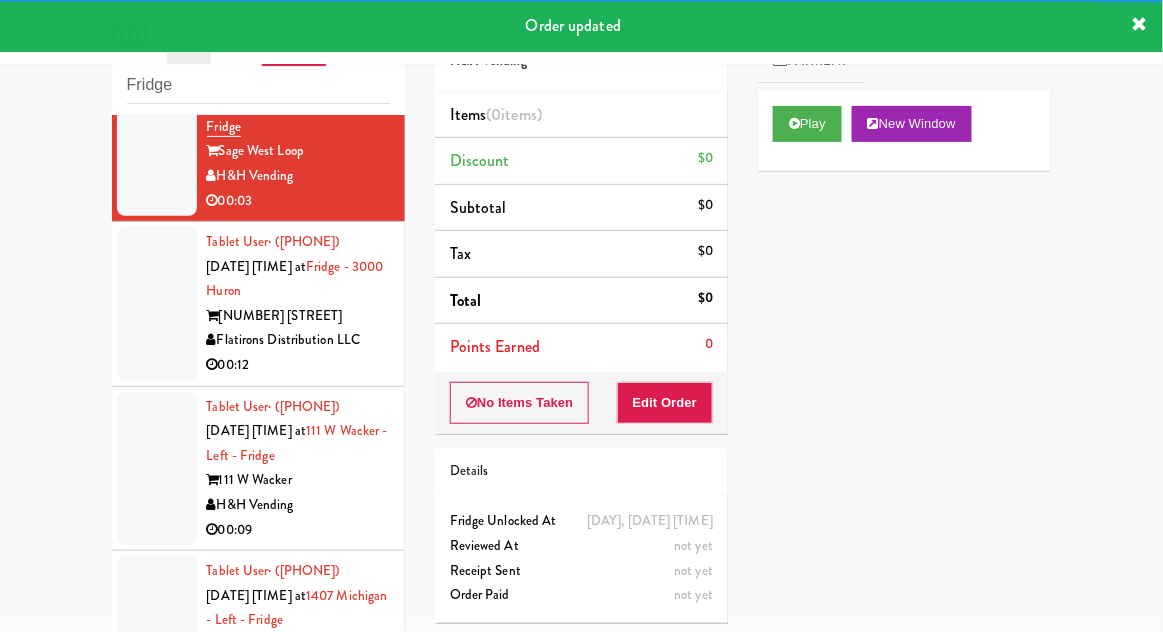 scroll, scrollTop: 4704, scrollLeft: 0, axis: vertical 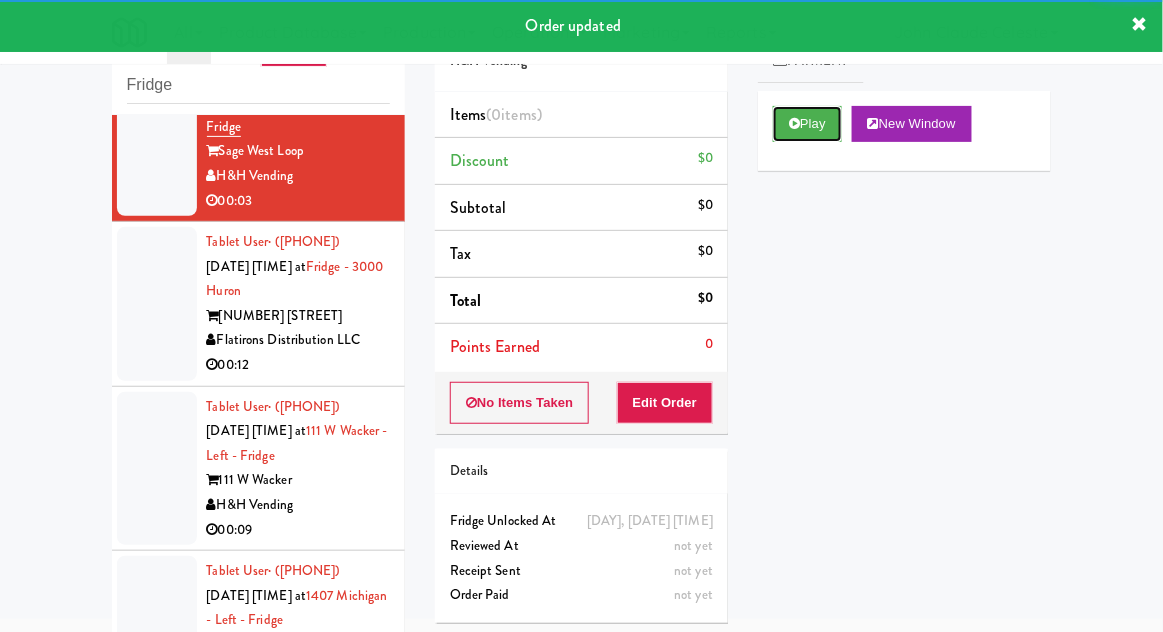 click on "Play" at bounding box center (807, 124) 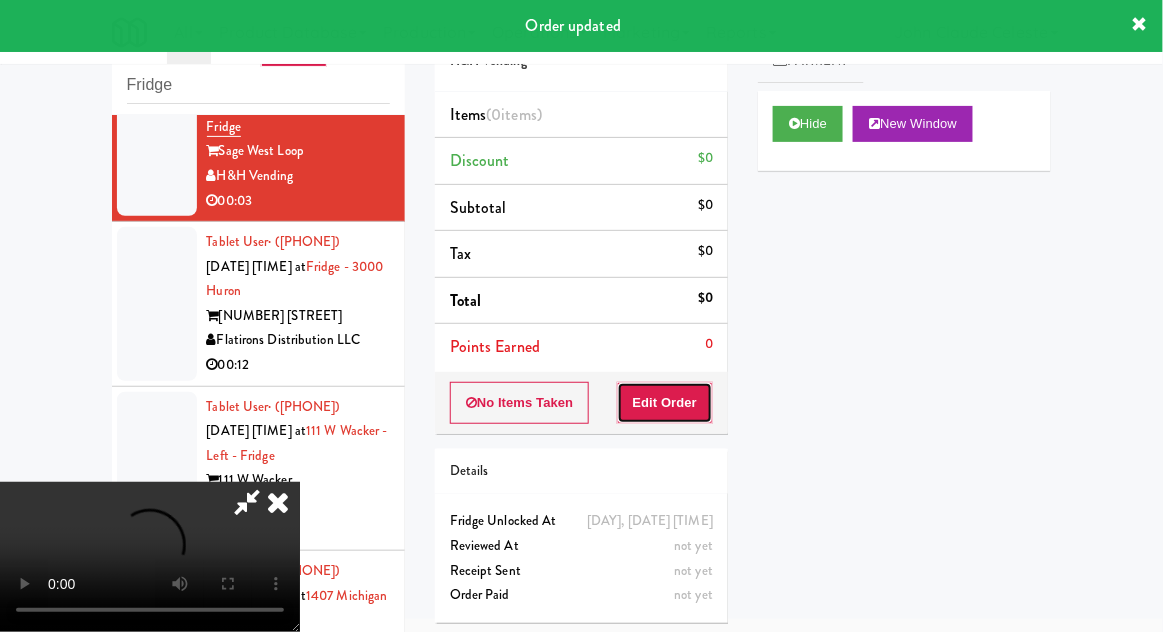 click on "Edit Order" at bounding box center (665, 403) 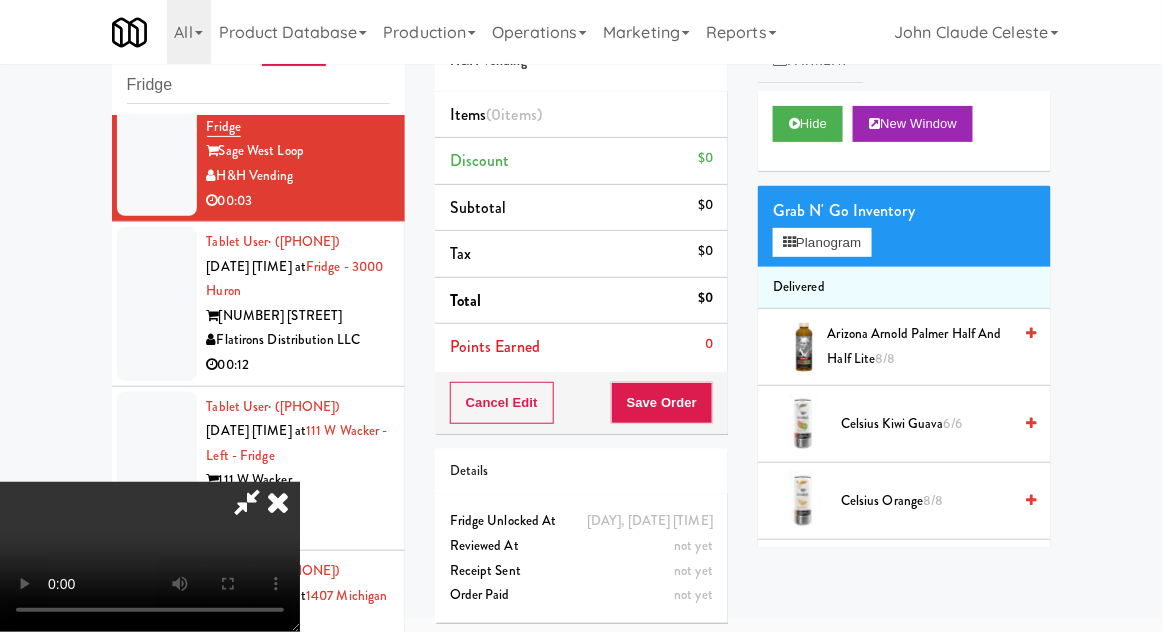 type 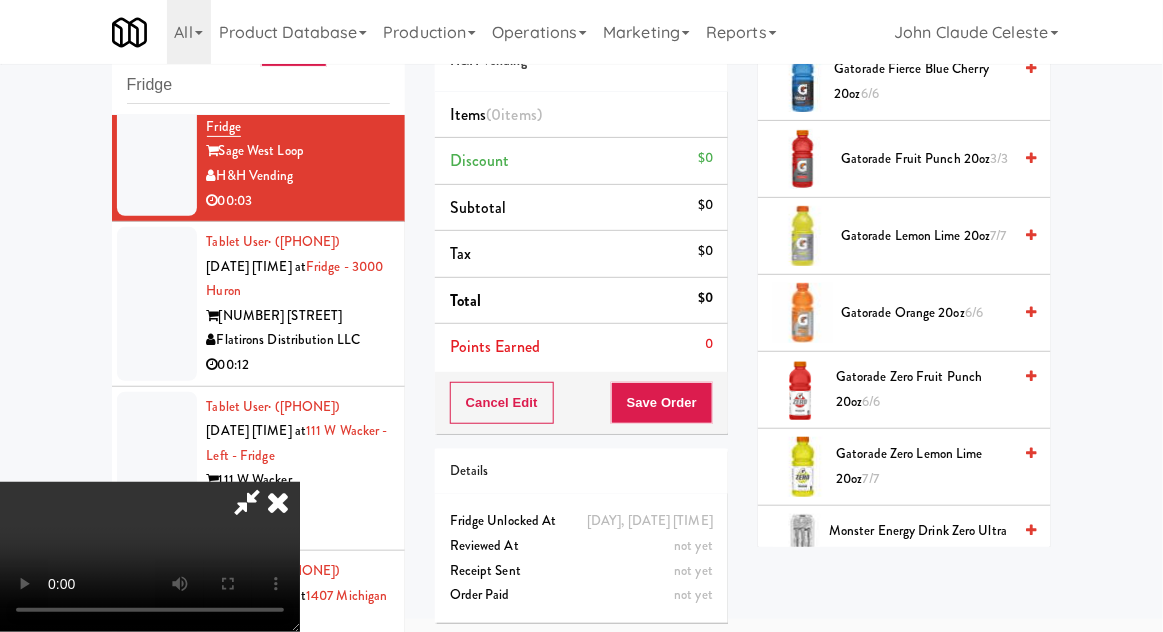 scroll, scrollTop: 1273, scrollLeft: 0, axis: vertical 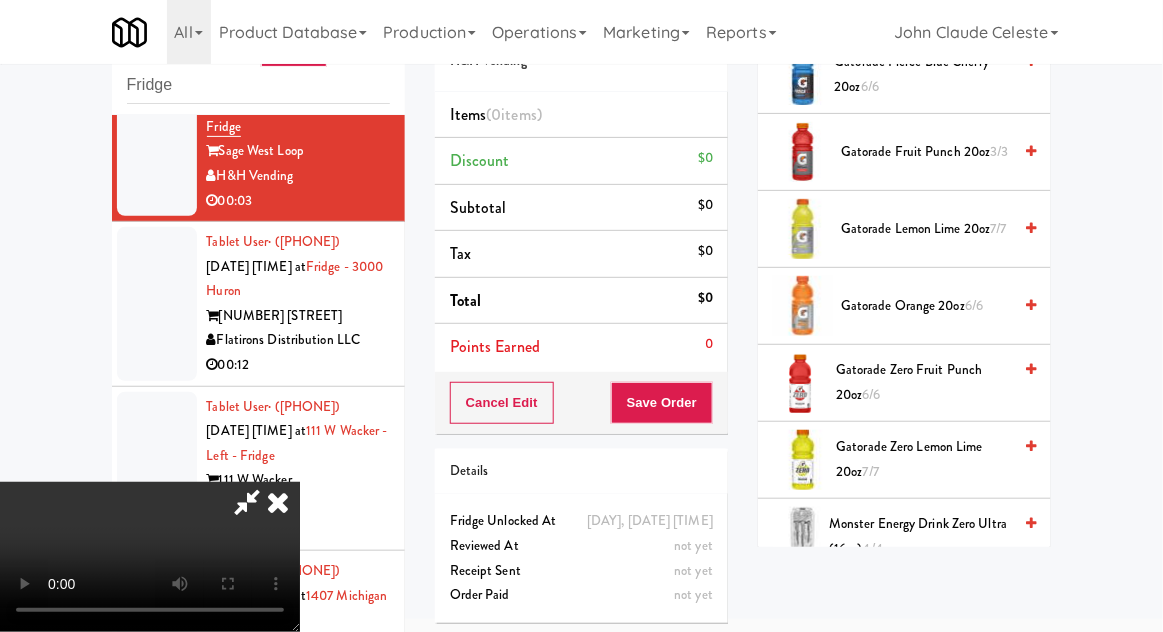 click on "Gatorade Lemon Lime 20oz  7/7" at bounding box center [926, 229] 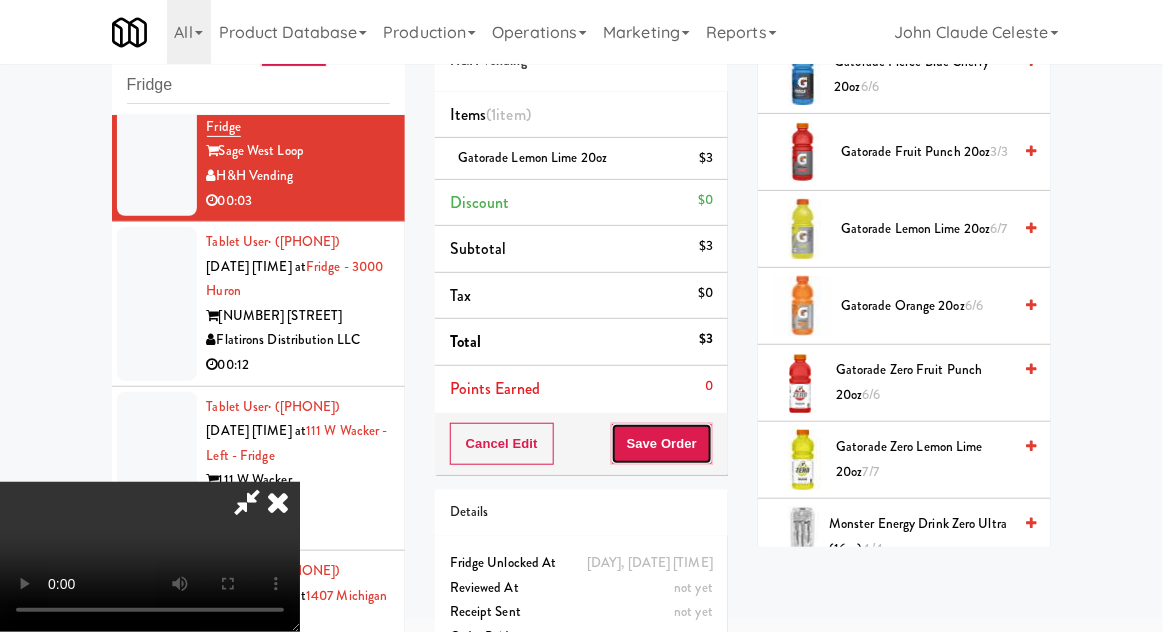 click on "Save Order" at bounding box center [662, 444] 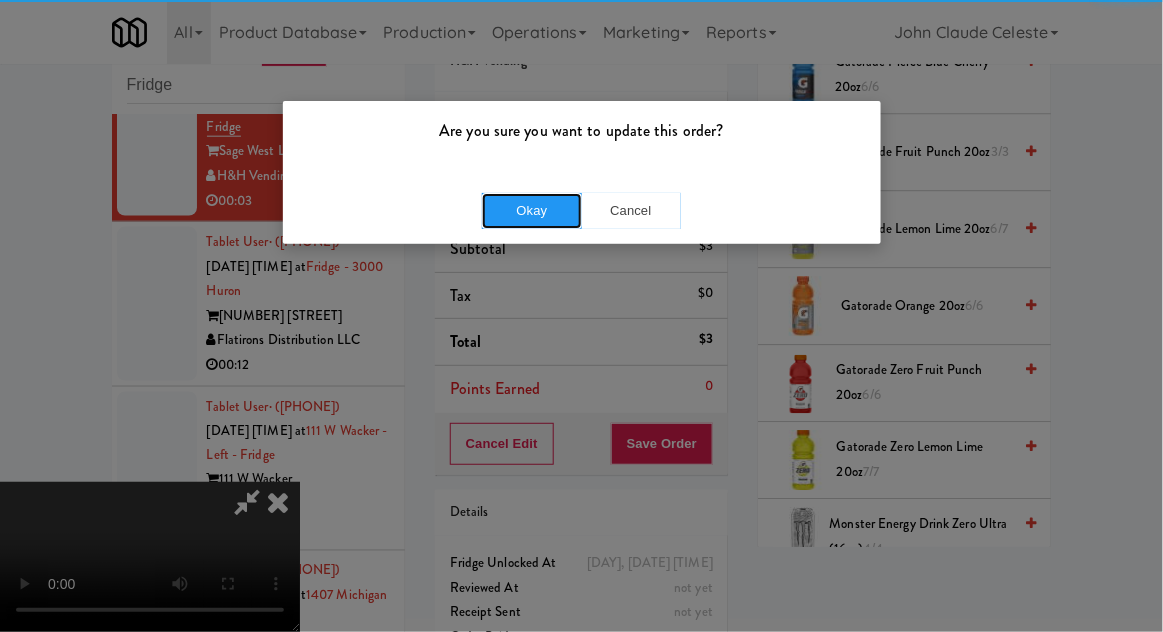 click on "Okay" at bounding box center (532, 211) 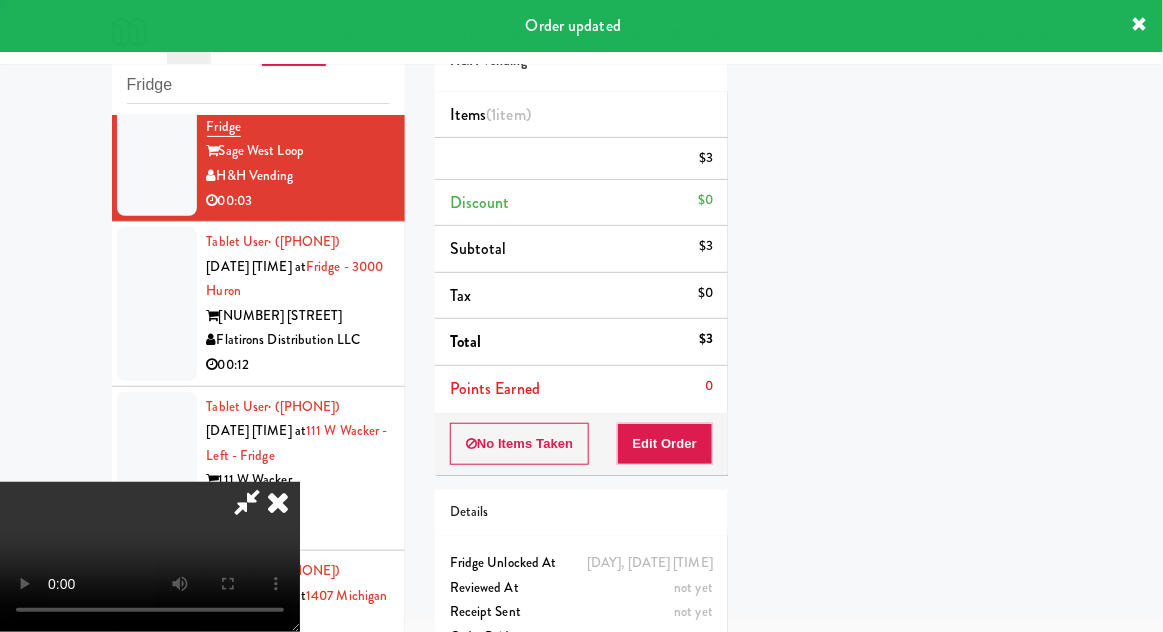 scroll, scrollTop: 197, scrollLeft: 0, axis: vertical 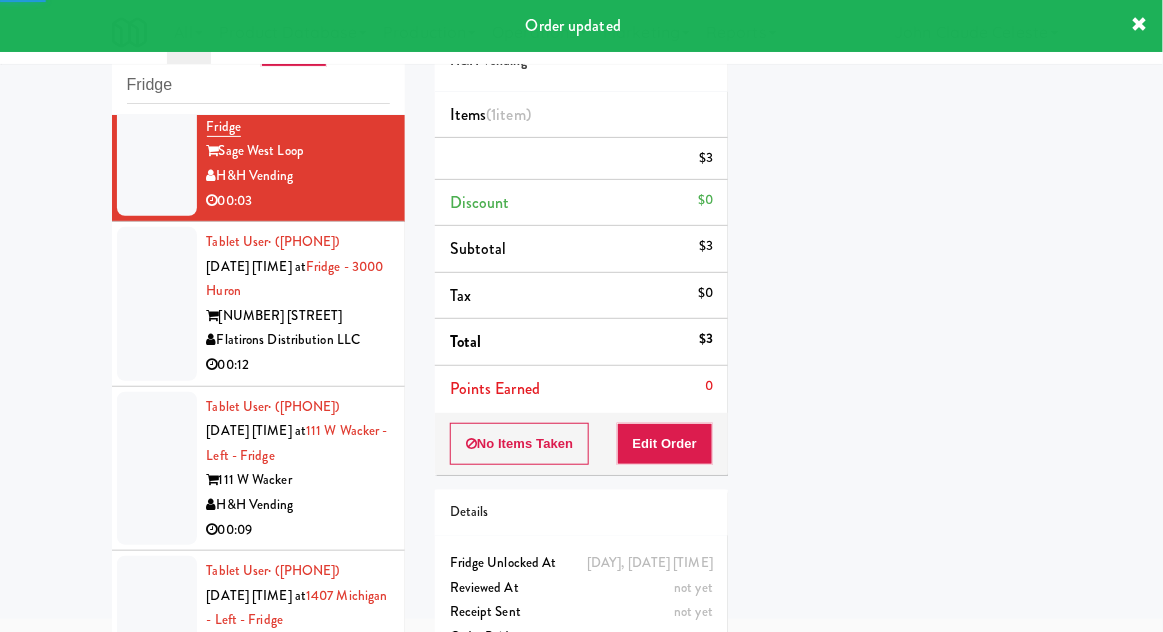 click at bounding box center [157, 304] 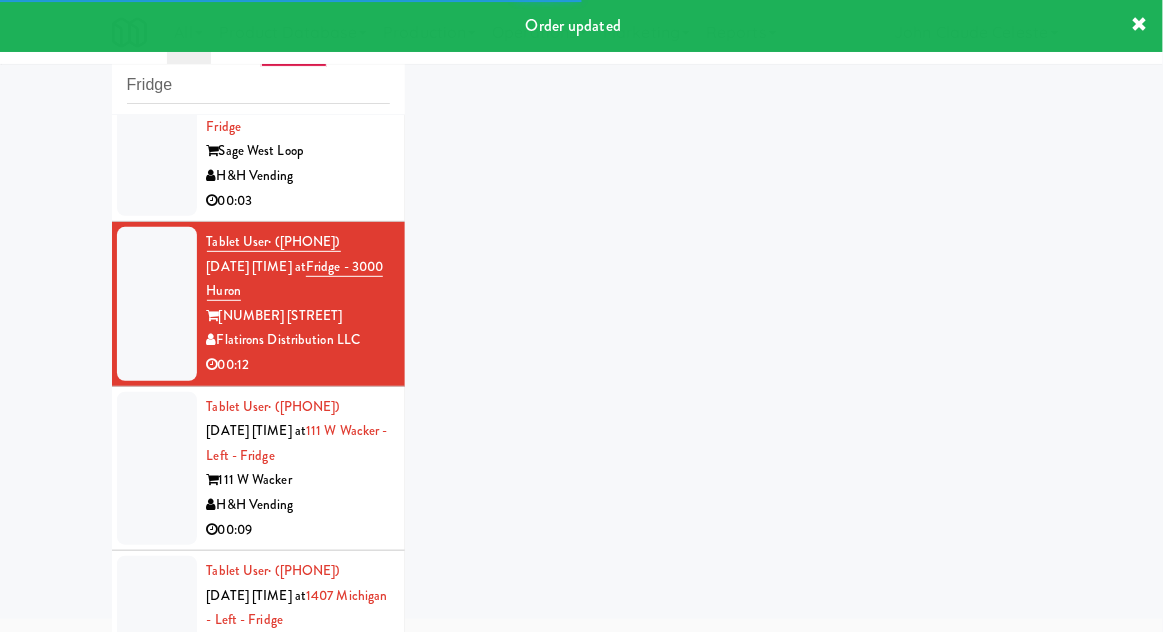 scroll, scrollTop: 4806, scrollLeft: 0, axis: vertical 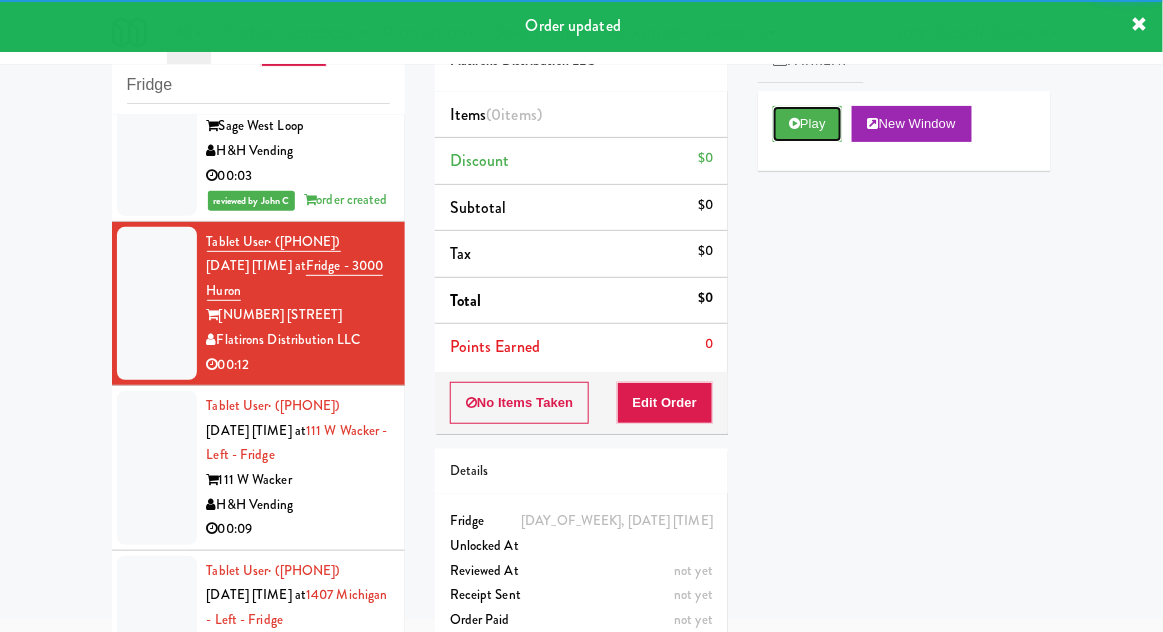 click on "Play" at bounding box center [807, 124] 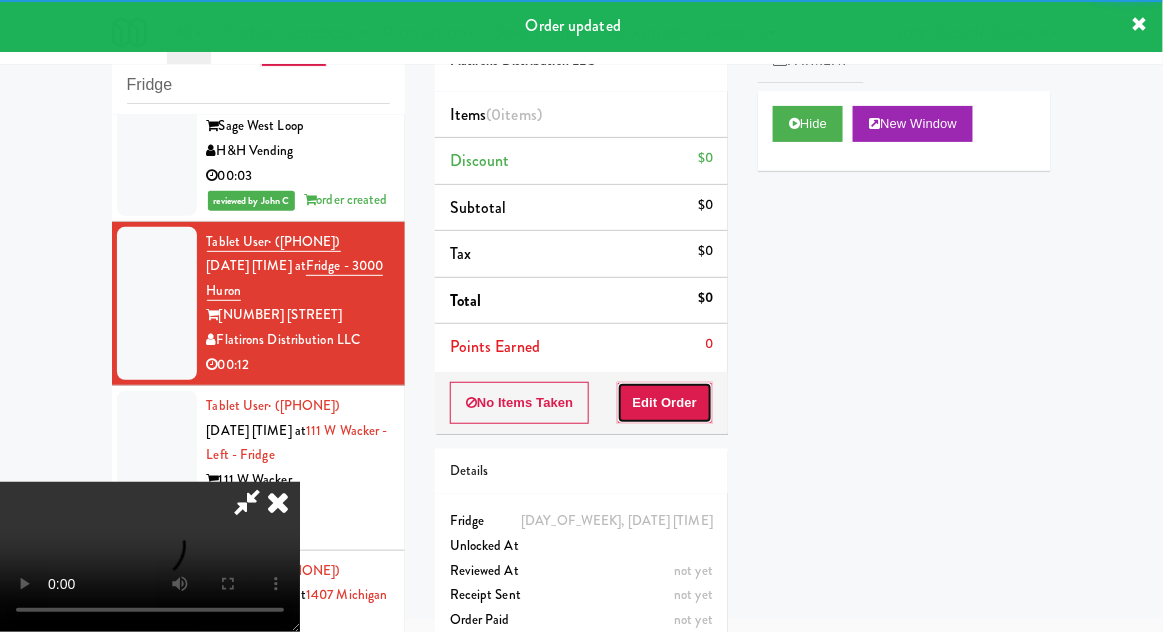 click on "Edit Order" at bounding box center (665, 403) 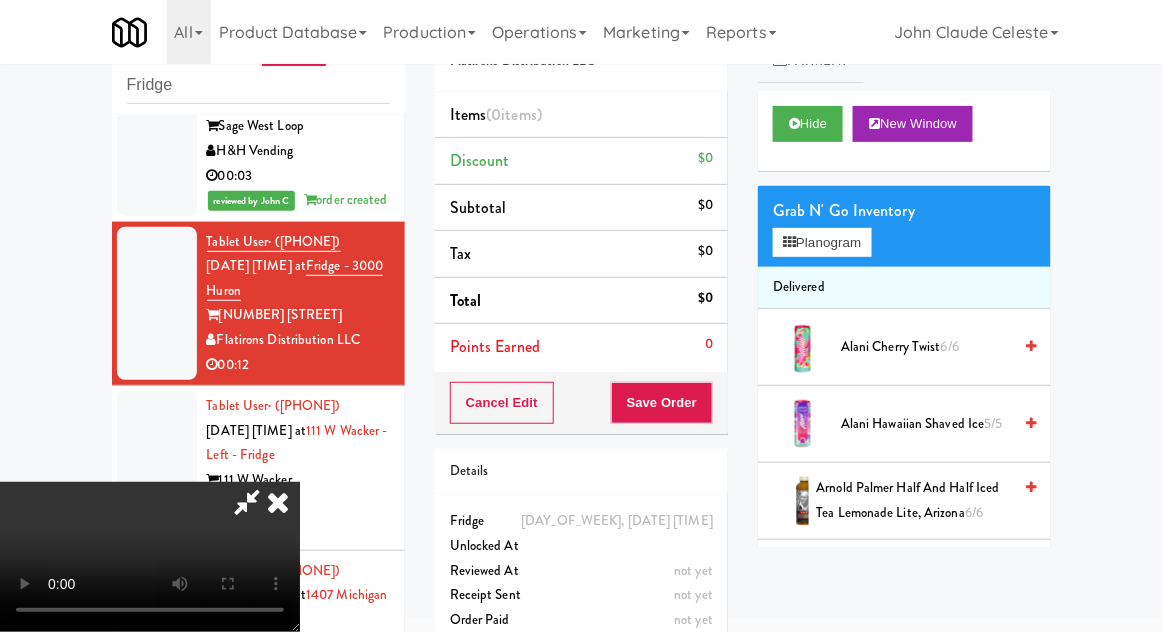 type 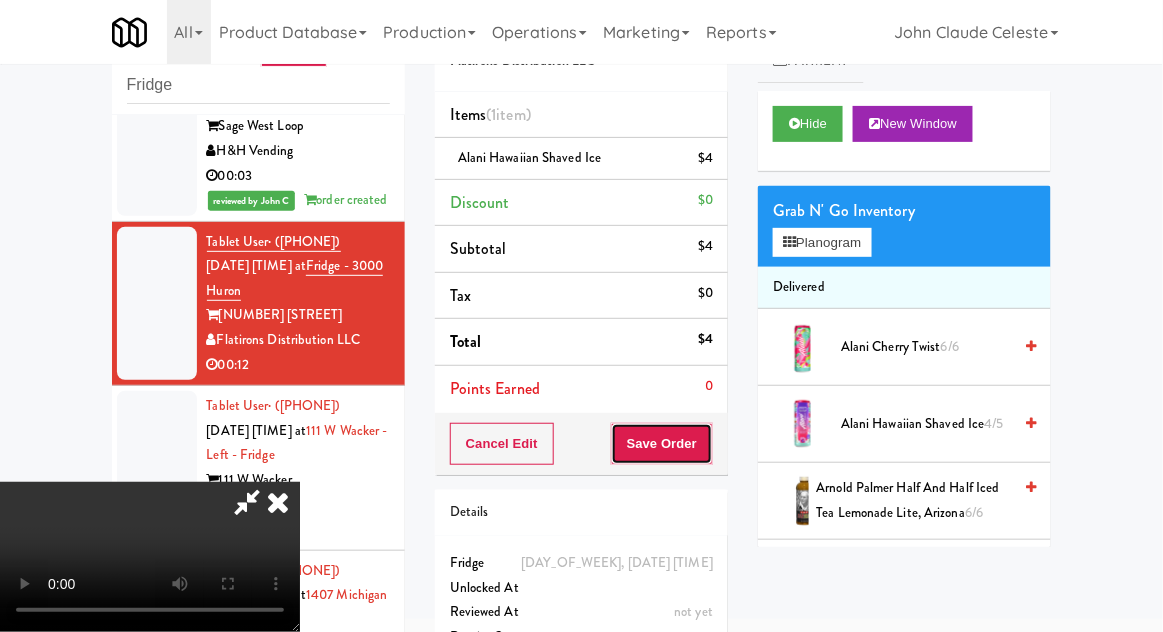 click on "Save Order" at bounding box center (662, 444) 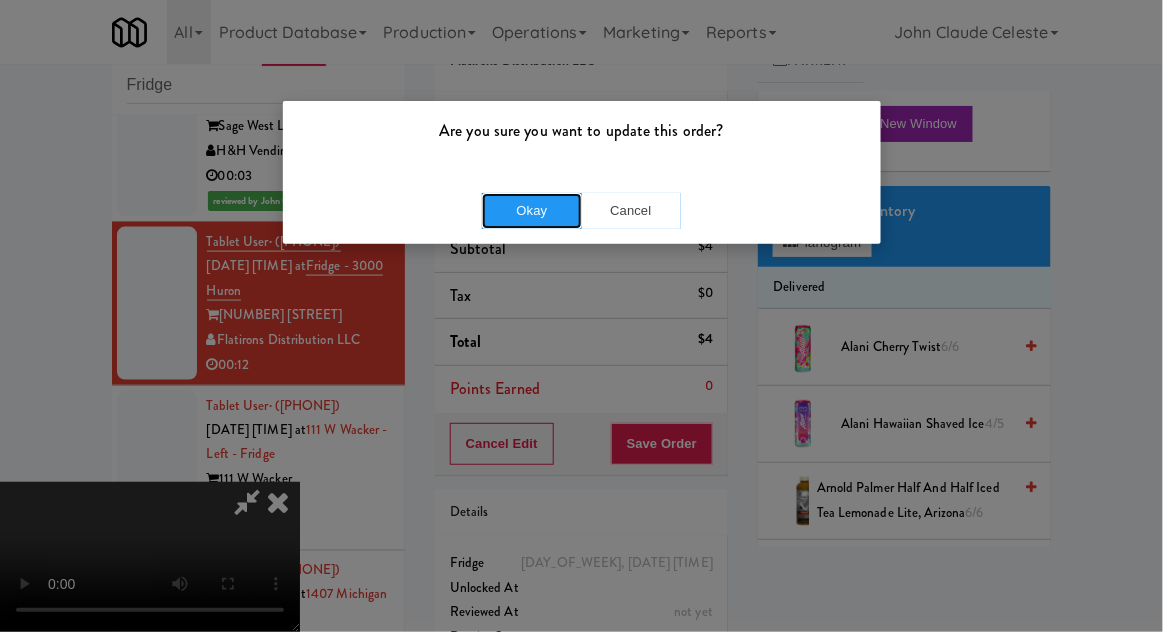 click on "Okay" at bounding box center (532, 211) 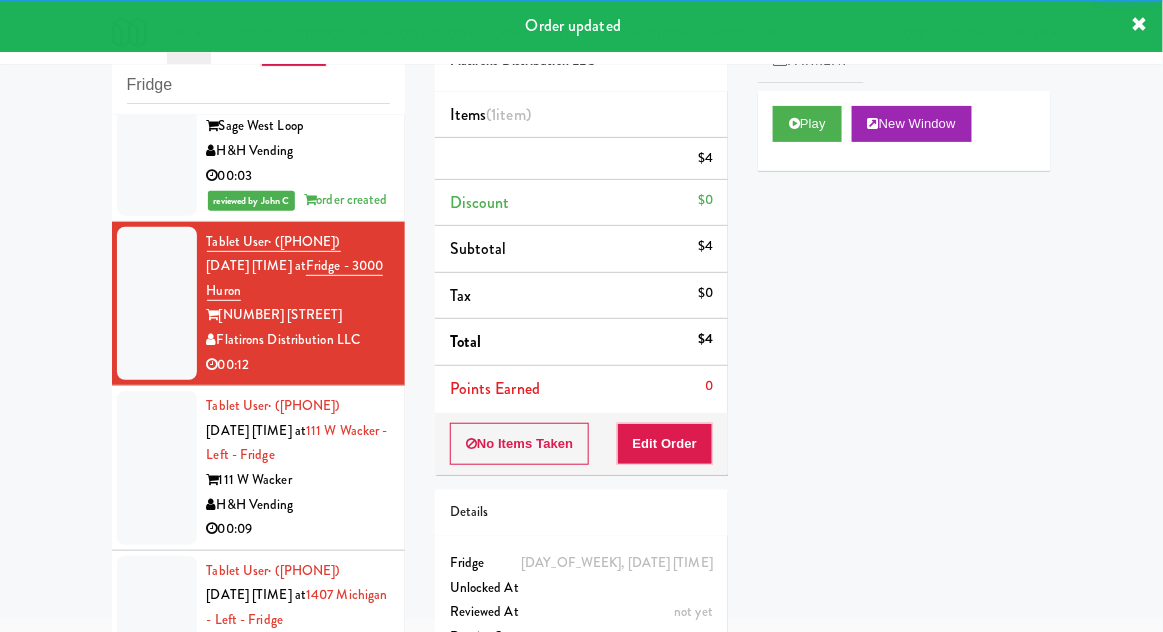 click at bounding box center (157, 468) 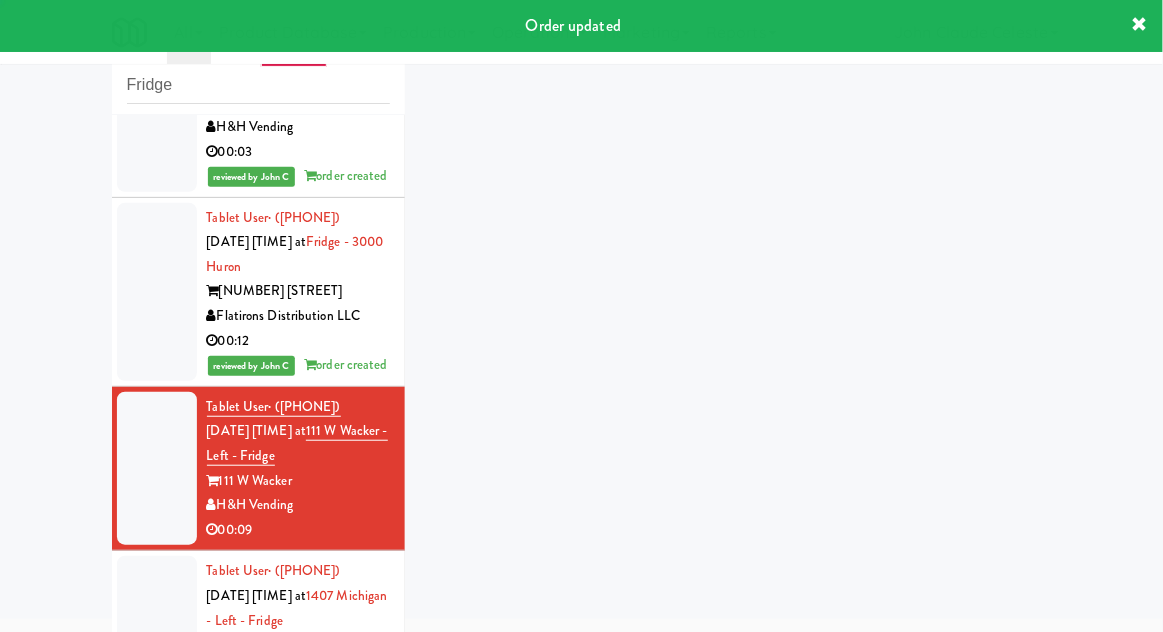 scroll, scrollTop: 4855, scrollLeft: 0, axis: vertical 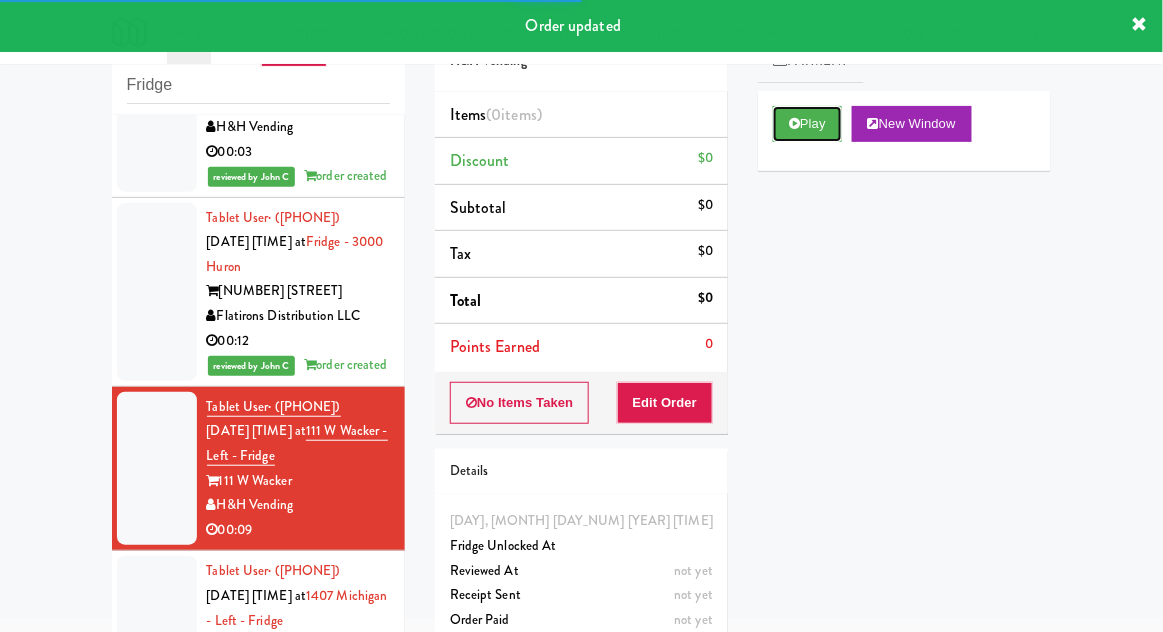click on "Play" at bounding box center [807, 124] 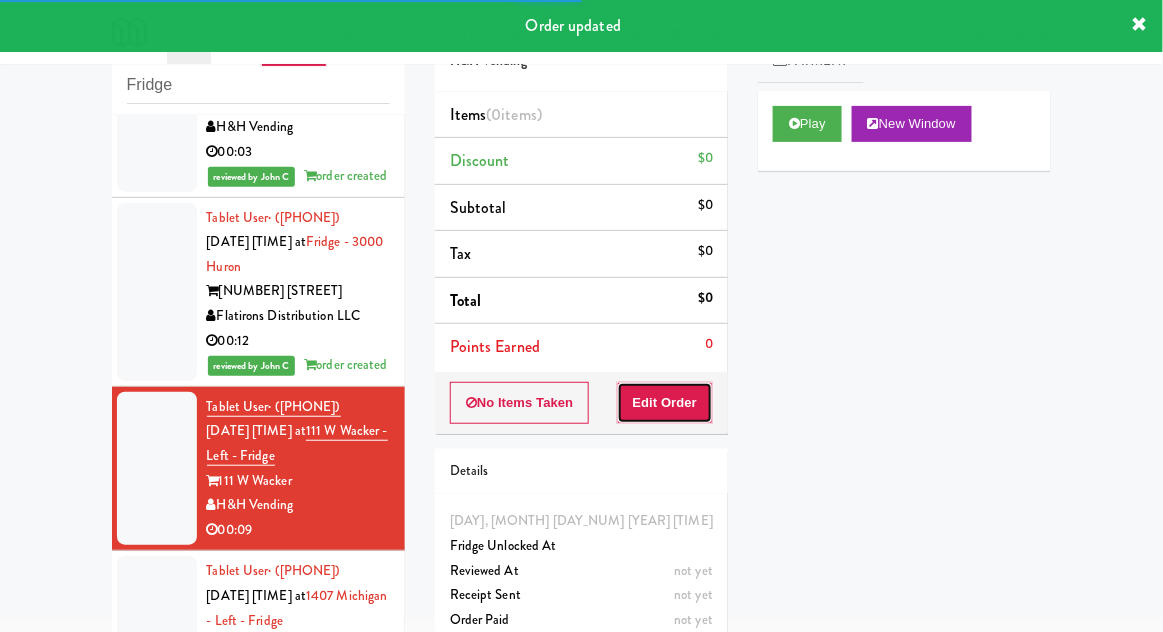click on "Edit Order" at bounding box center [665, 403] 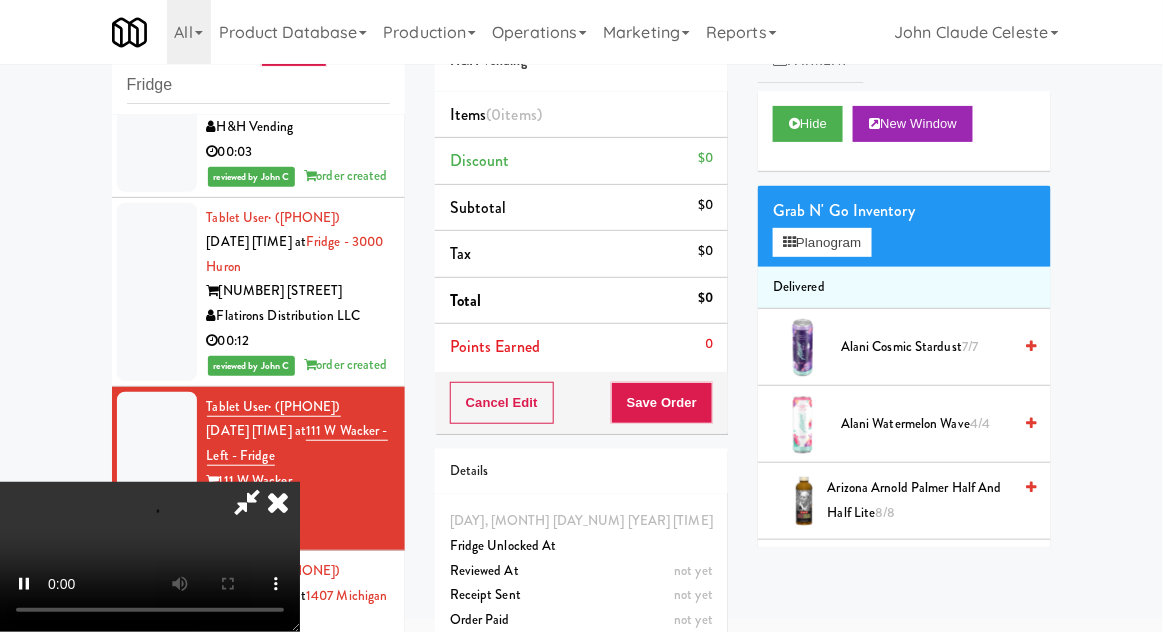 scroll, scrollTop: 73, scrollLeft: 0, axis: vertical 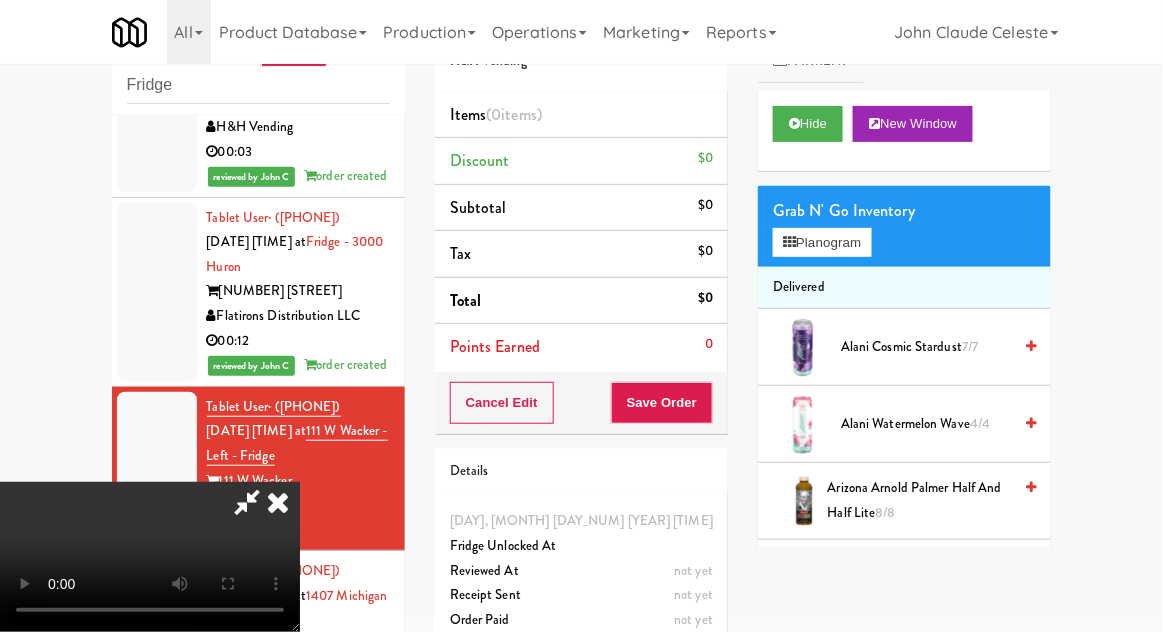 type 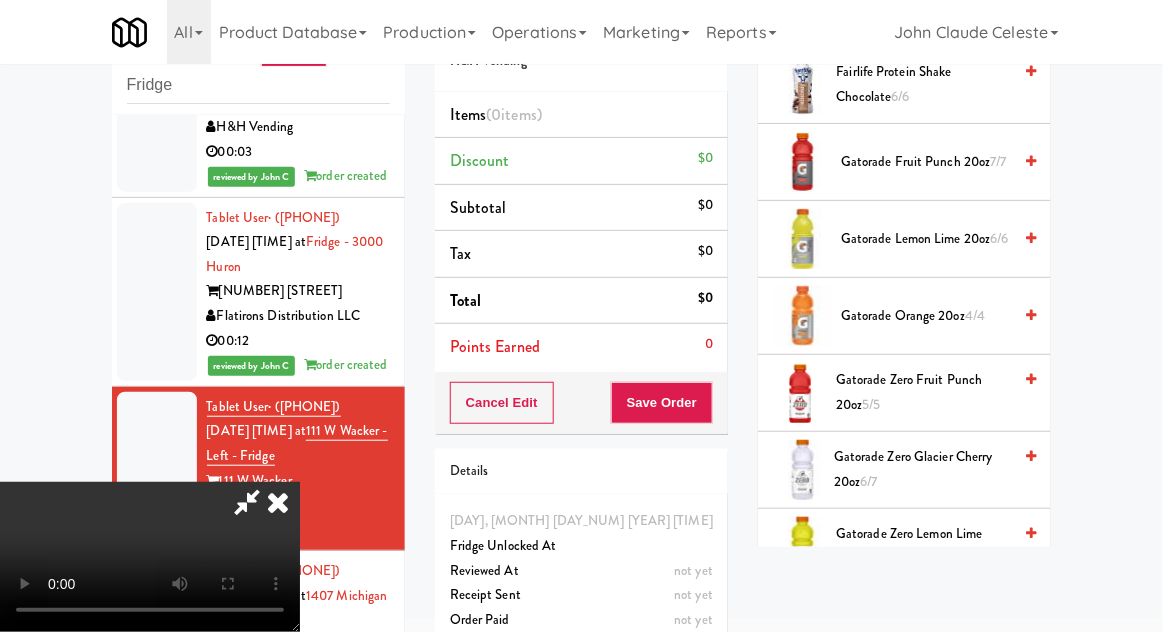 scroll, scrollTop: 1497, scrollLeft: 0, axis: vertical 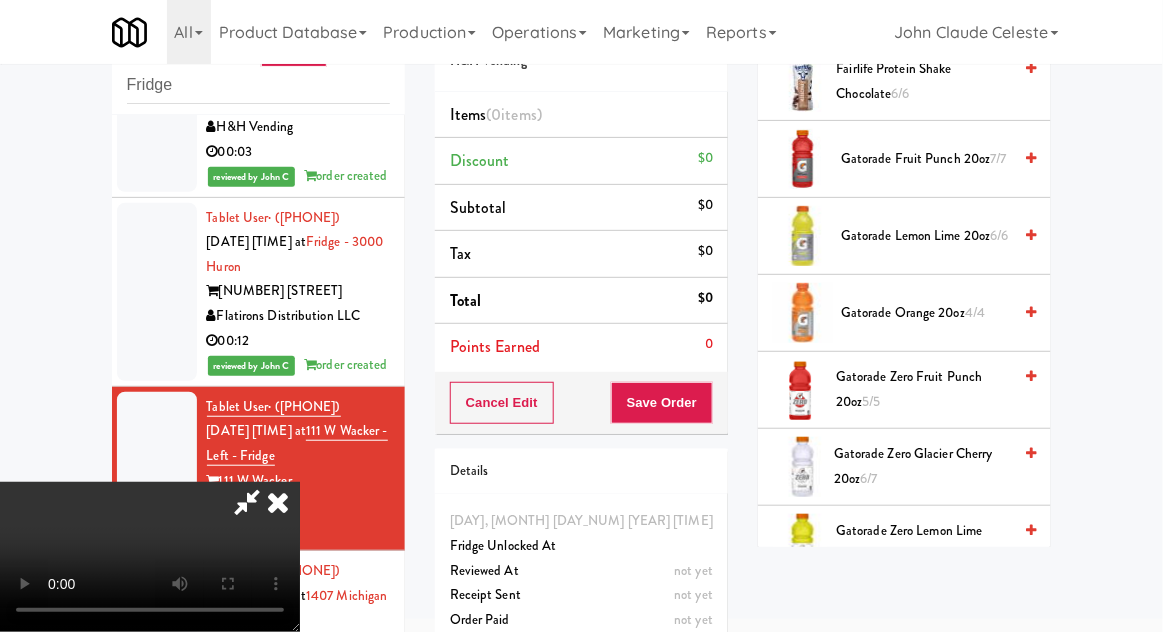 click on "Gatorade Fruit Punch 20oz  7/7" at bounding box center [926, 159] 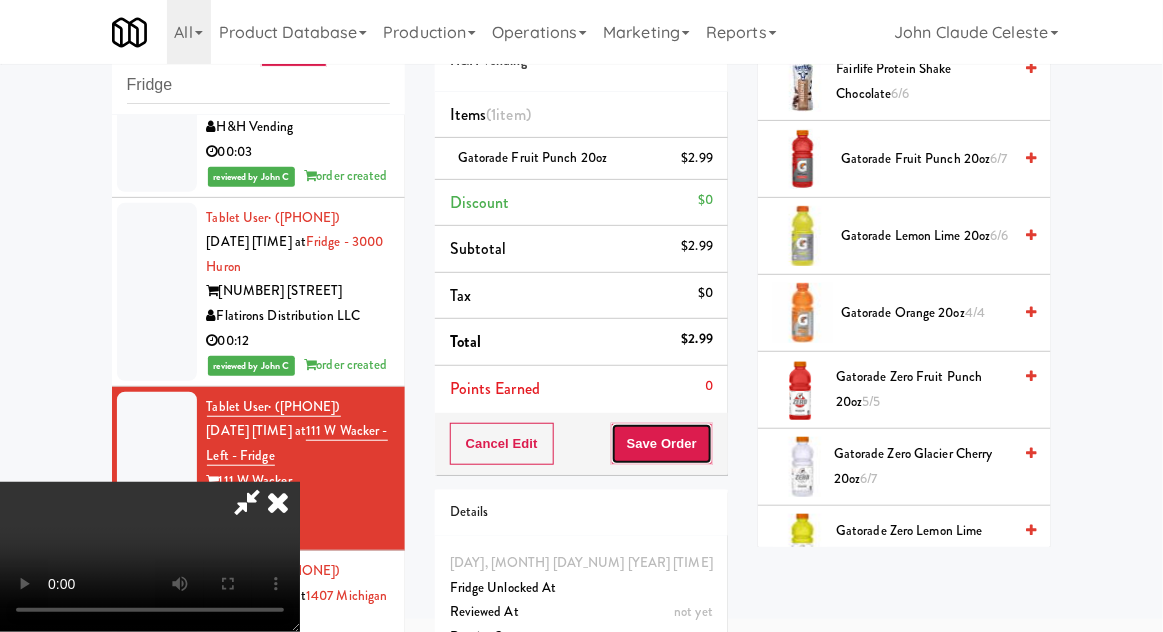 click on "Save Order" at bounding box center [662, 444] 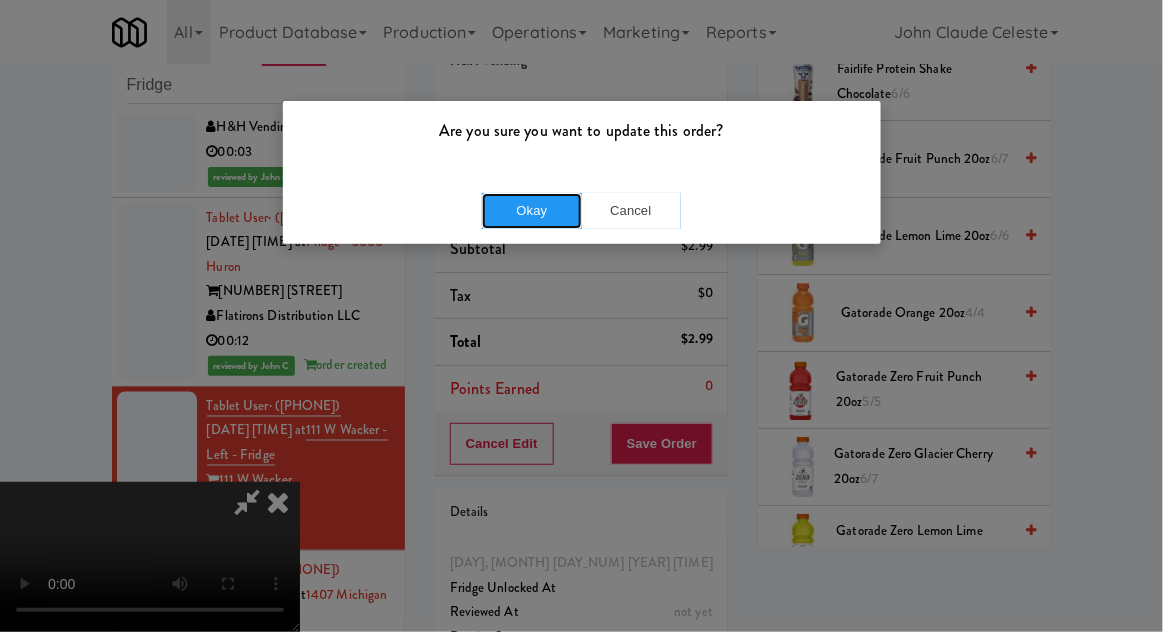 click on "Okay" at bounding box center (532, 211) 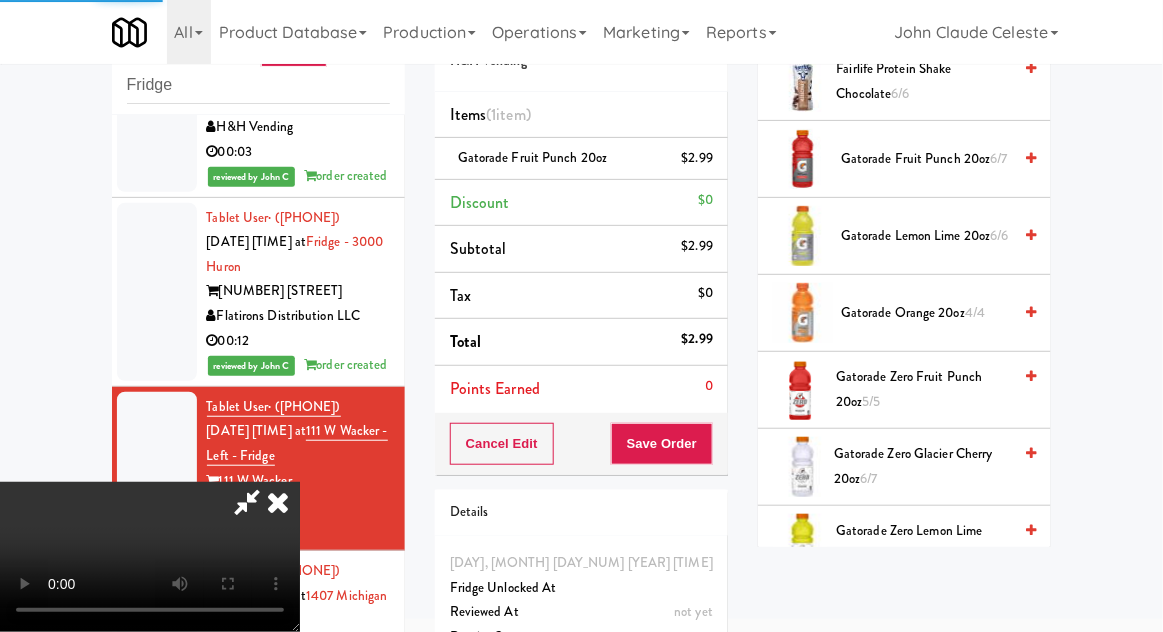 scroll, scrollTop: 197, scrollLeft: 0, axis: vertical 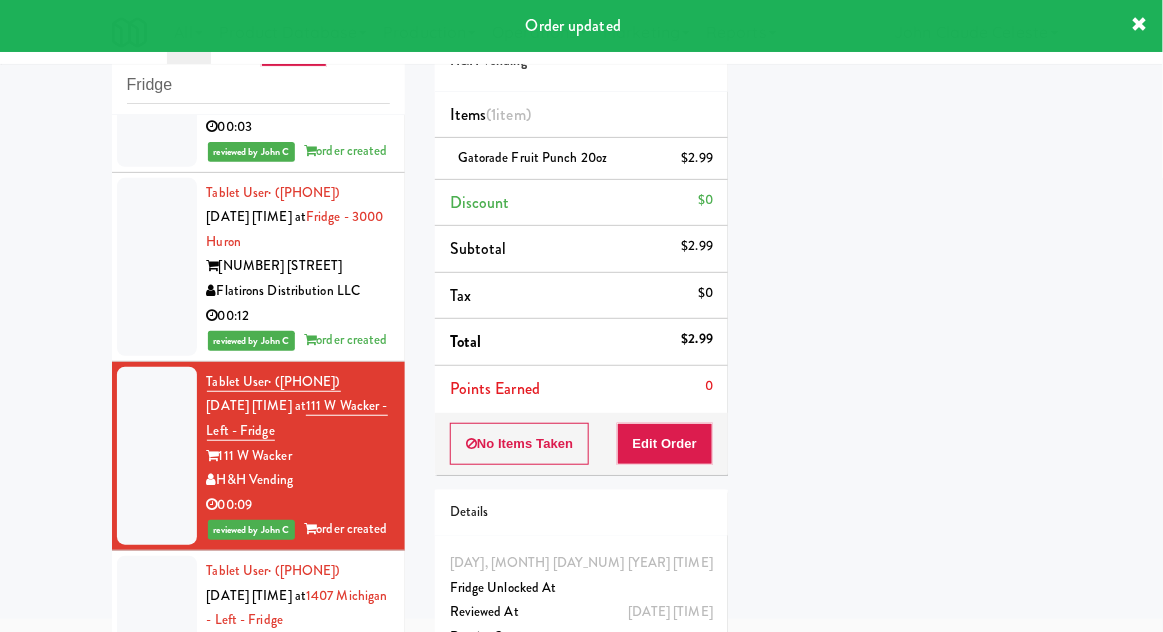click at bounding box center (157, 633) 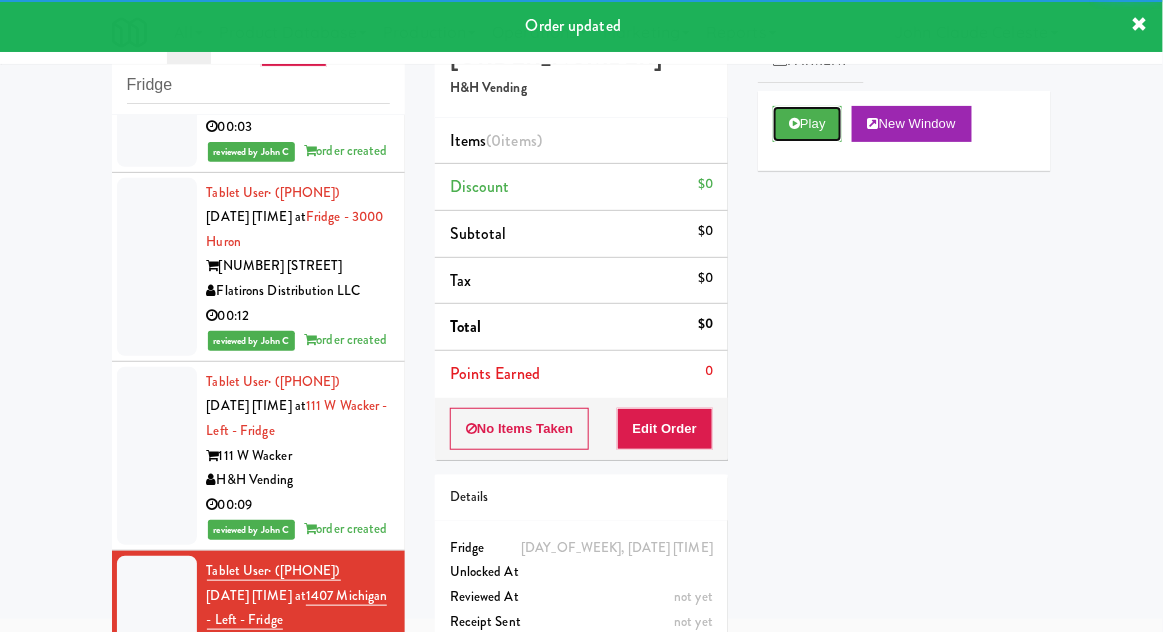 click on "Play" at bounding box center (807, 124) 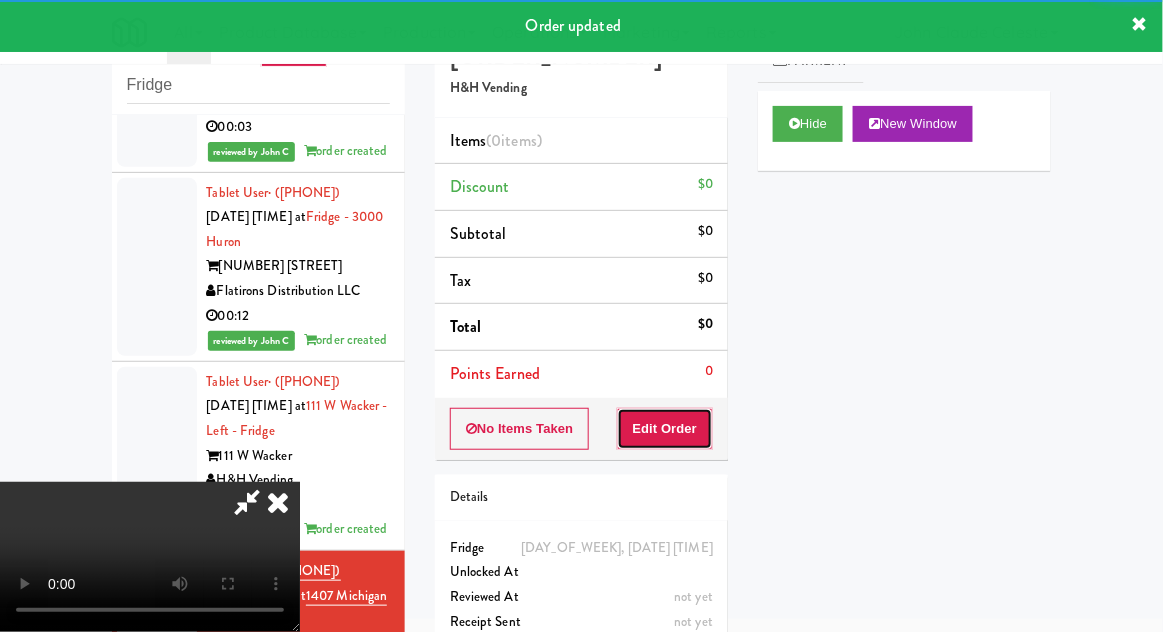 click on "Edit Order" at bounding box center [665, 429] 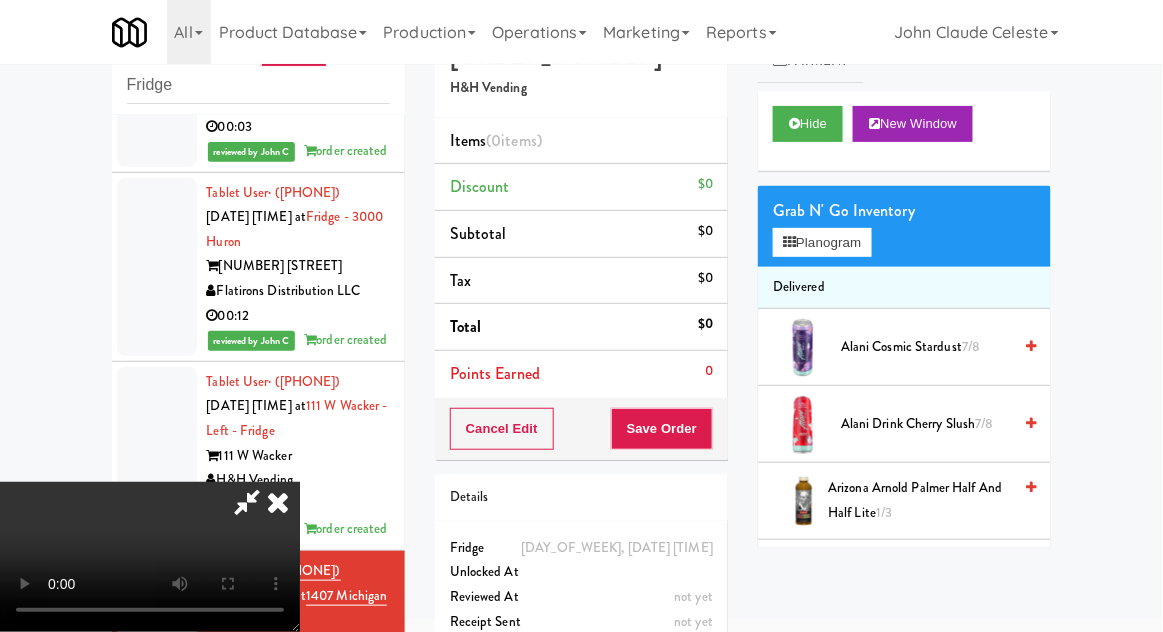 type 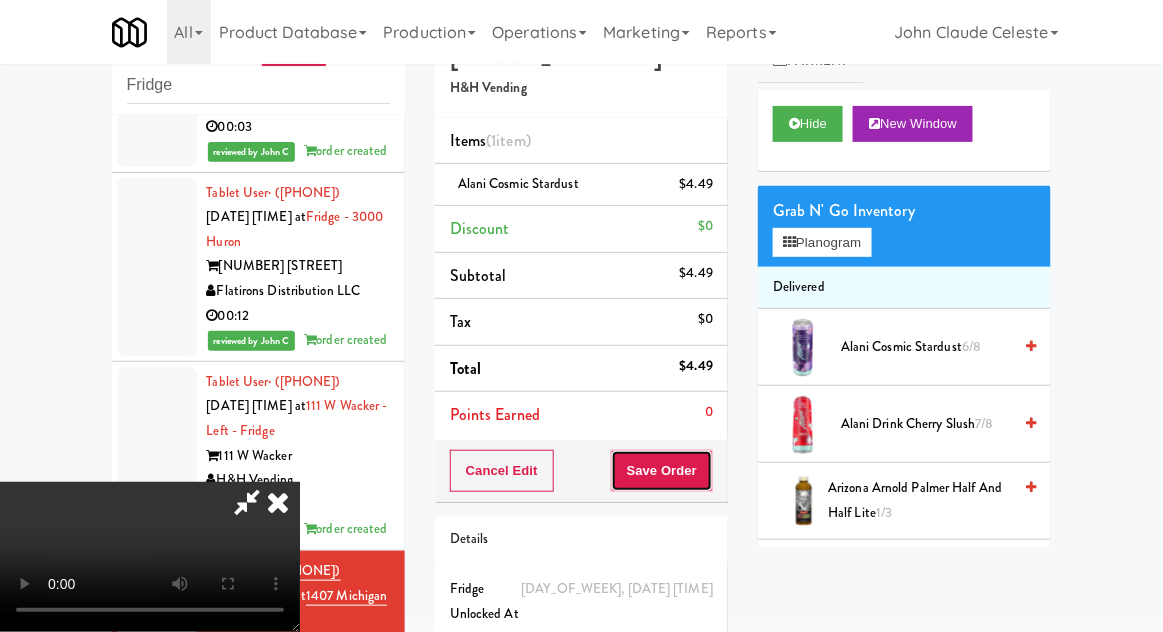 click on "Save Order" at bounding box center [662, 471] 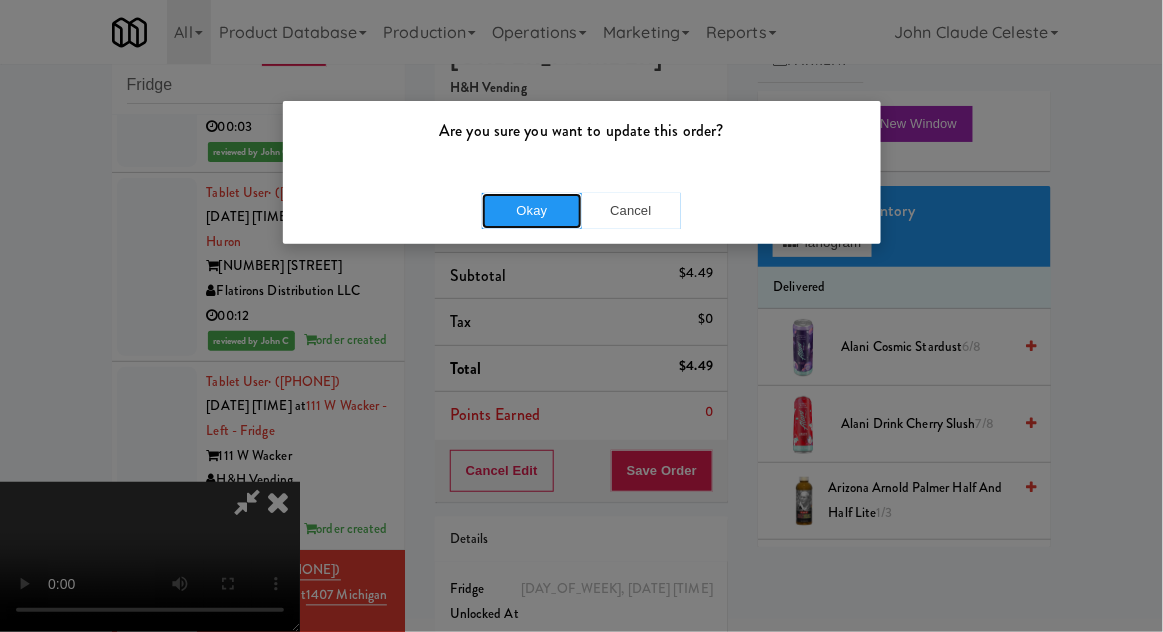 click on "Okay" at bounding box center [532, 211] 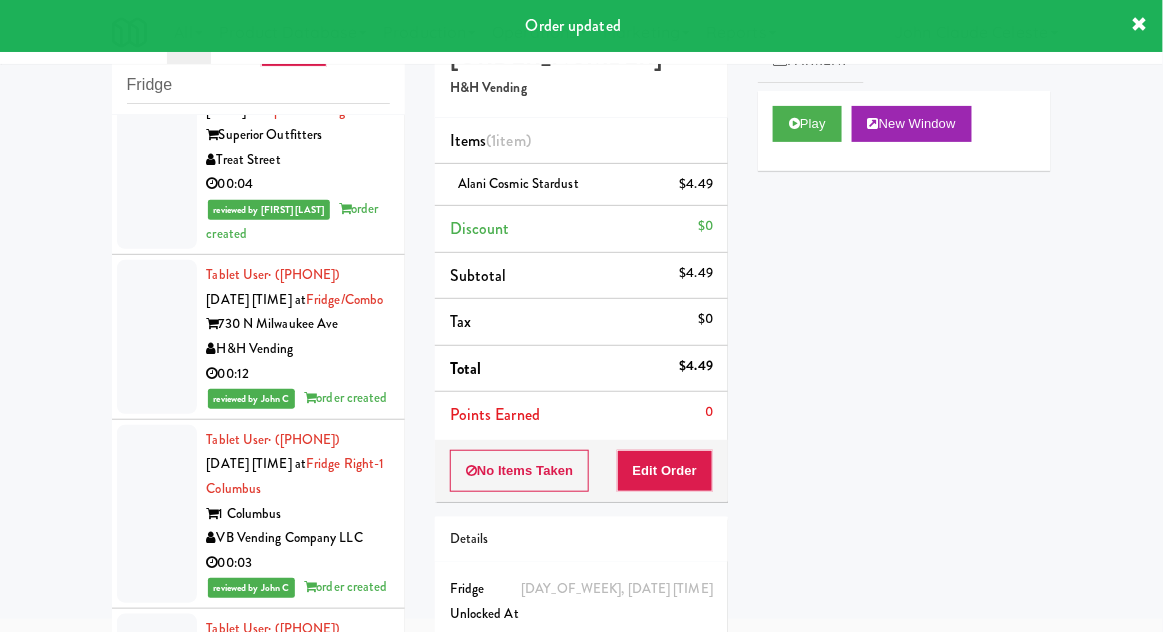 scroll, scrollTop: 0, scrollLeft: 0, axis: both 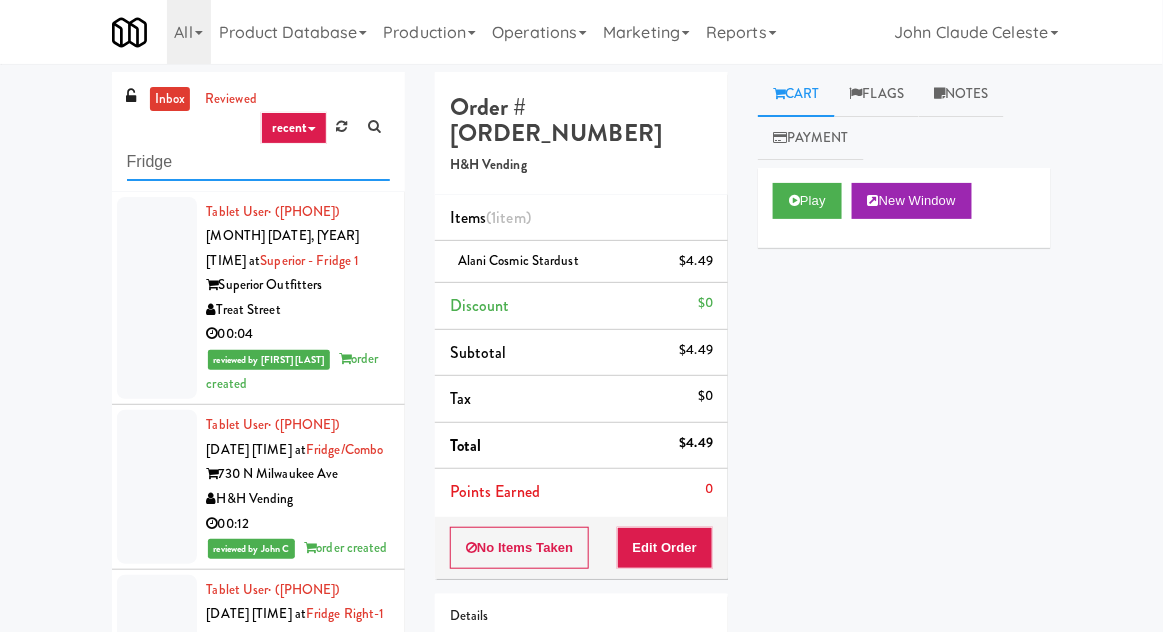 click on "Fridge" at bounding box center (258, 162) 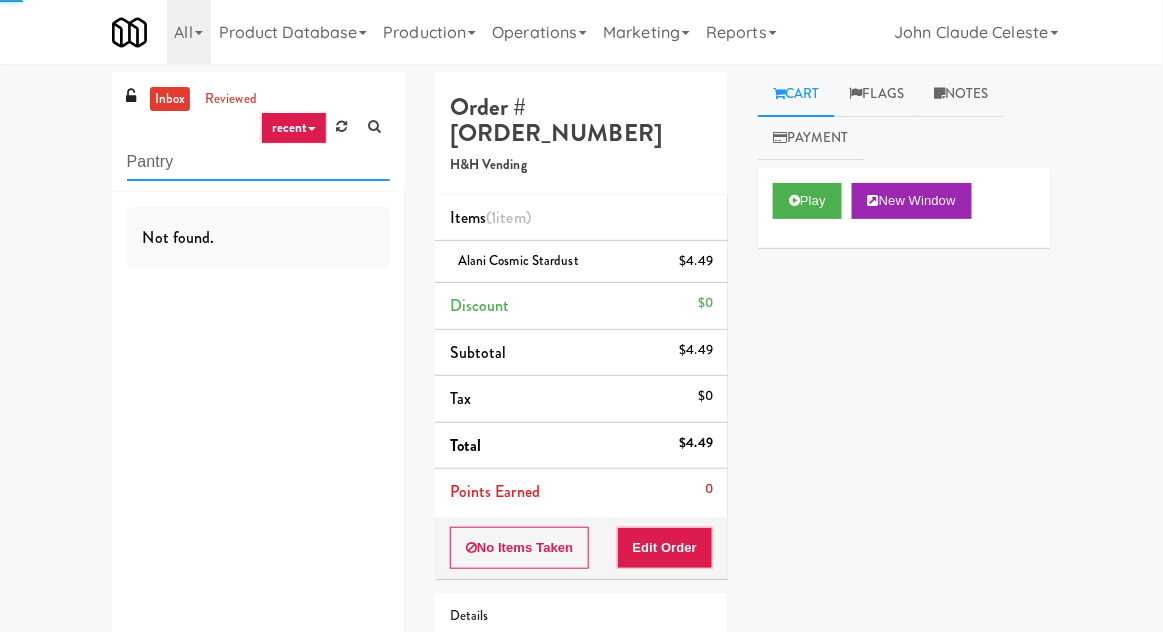 type on "Pantry" 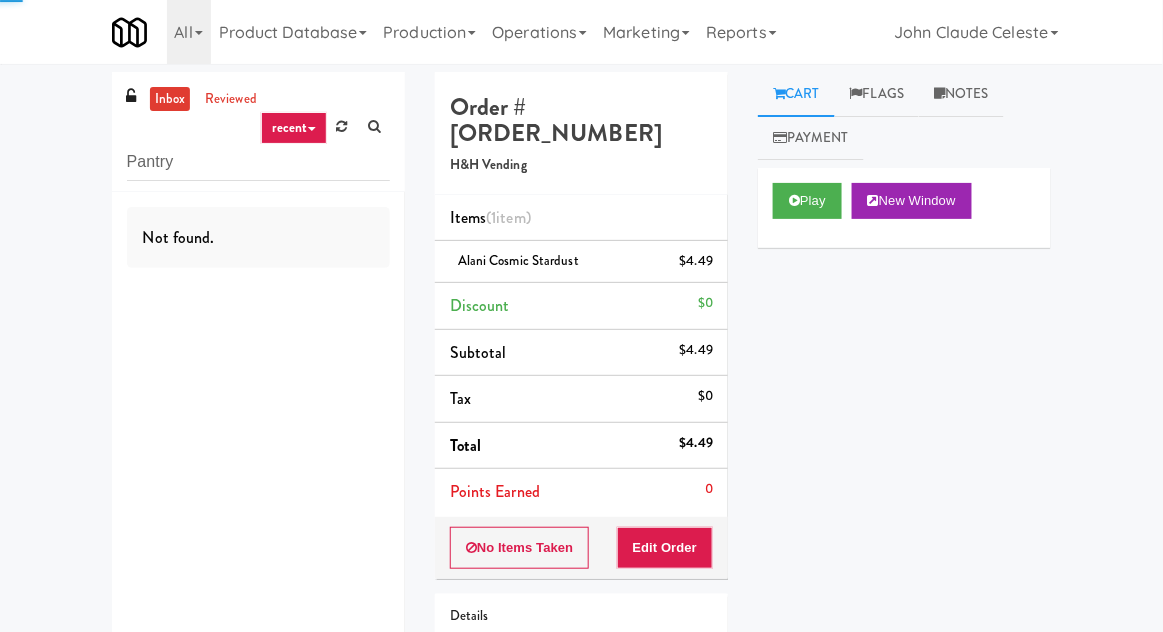 click on "inbox reviewed recent    all     unclear take     inventory issue     suspicious     failed     recent   Pantry   Not found. Order # 389856 H&H Vending Items  (1  item ) Alani Cosmic Stardust  $4.49 Discount  $0 Subtotal $4.49 Tax $0 Total $4.49 Points Earned  0  No Items Taken Edit Order Details [DAY_OF_WEEK], [DATE] [TIME] Fridge Unlocked At [DATE] [TIME] Reviewed At not yet Receipt Sent not yet Order Paid  Cart  Flags  Notes  Payment  Play  New Window  Primary Flag  Clear     Flag if unable to determine what was taken or order not processable due to inventory issues Unclear Take - No Video Unclear Take - Short or Cut Off Unclear Take - Obstructed Inventory Issue - Product Not in Inventory Inventory Issue - Product prices as $0  Additional Concerns  Clear Flag as Suspicious Returned Product Place a foreign product in  Internal Notes" at bounding box center [581, 439] 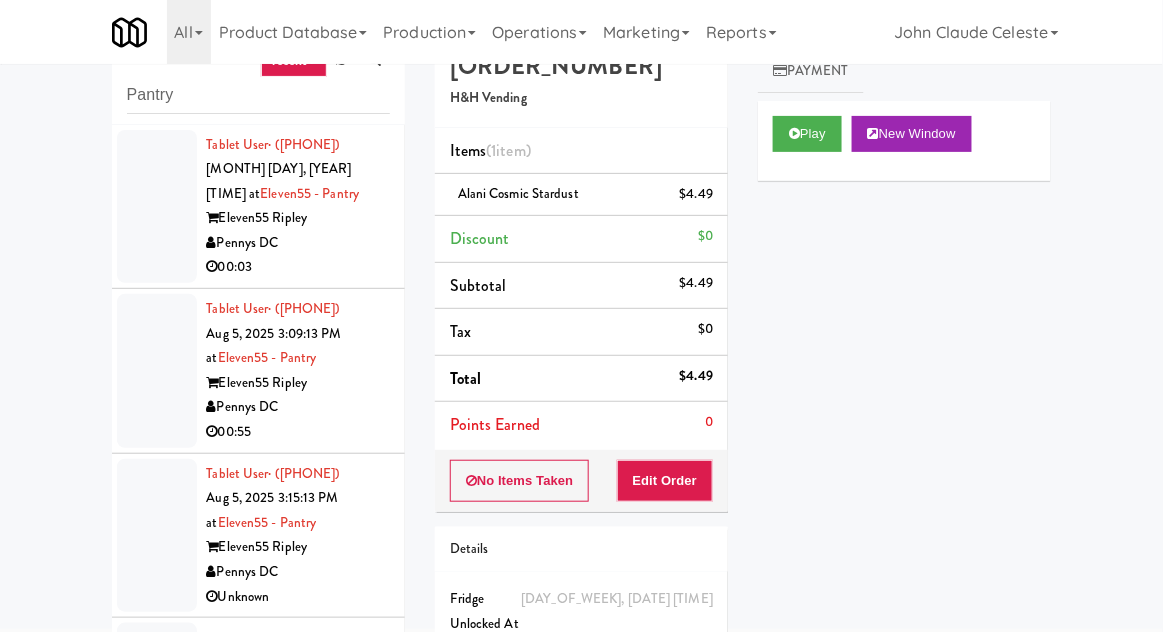 scroll, scrollTop: 77, scrollLeft: 0, axis: vertical 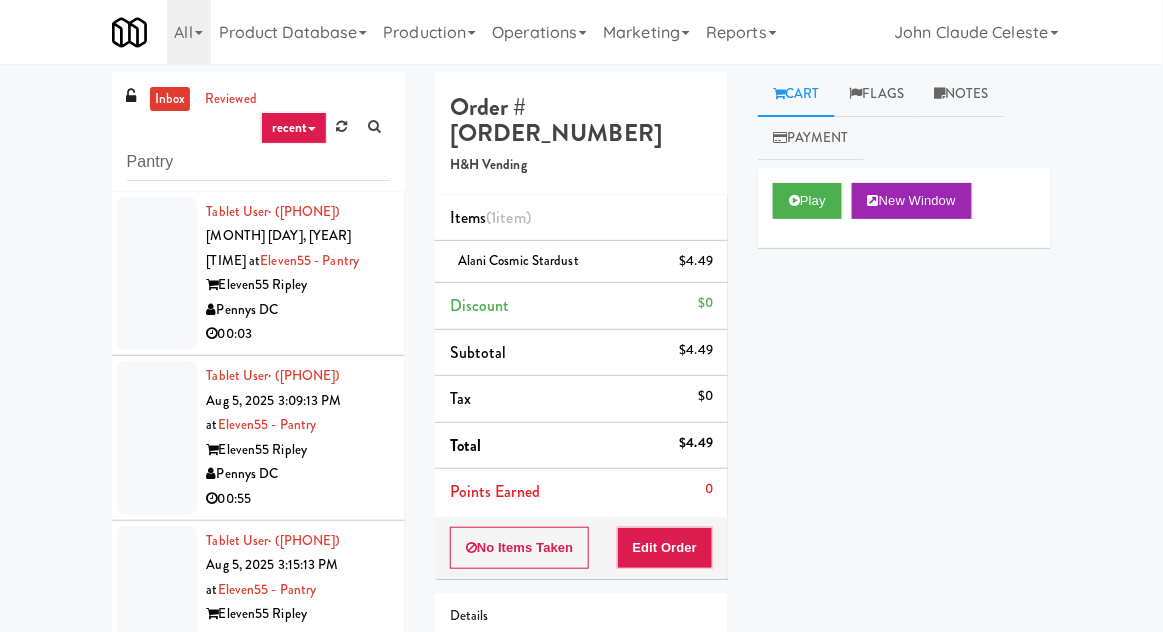 click at bounding box center (157, 274) 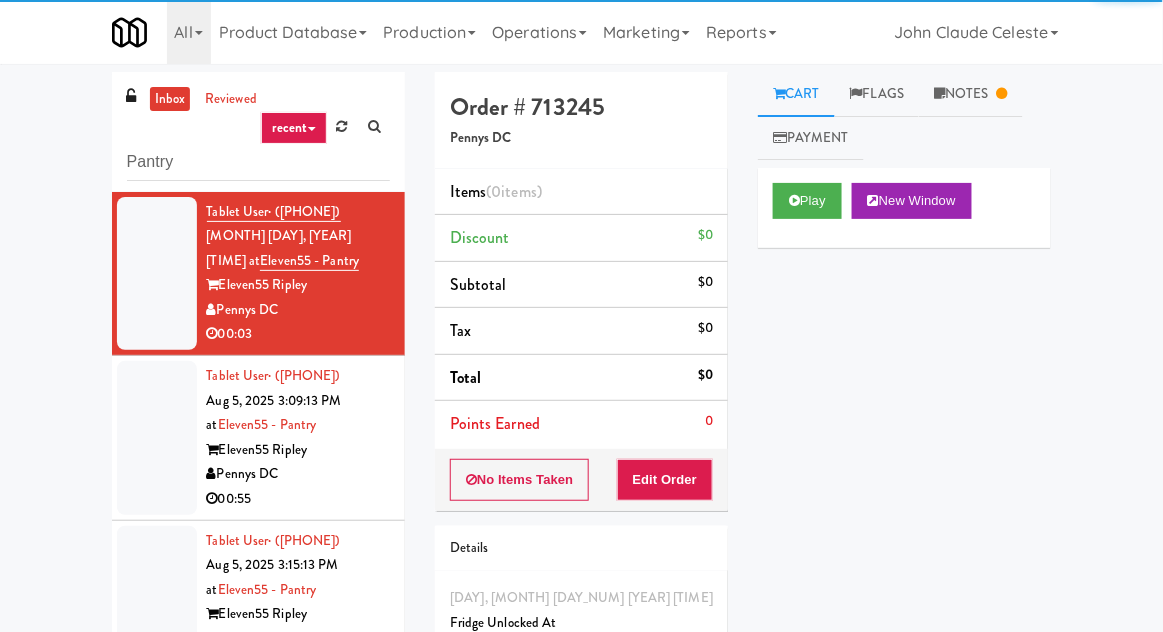 click on "Notes" at bounding box center [971, 94] 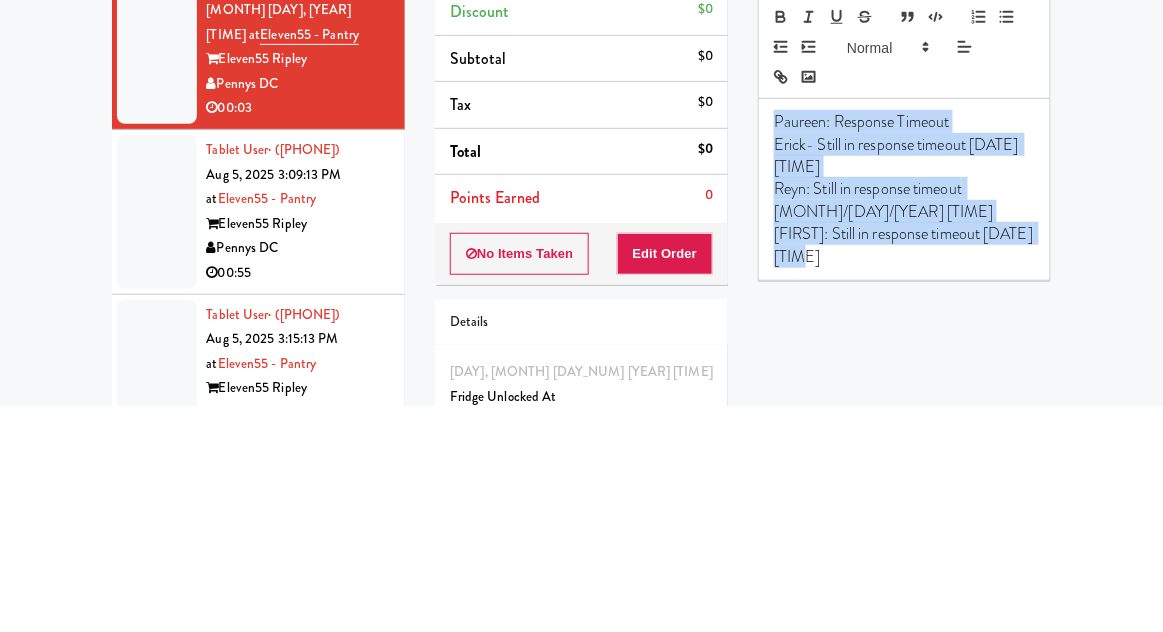copy on "Paureen: Response Timeout Erick- Still in response timeout [DATE] [TIME] Reyn: Still in response timeout [DATE] [TIME] Lyn: Still in response timeout [DATE] [TIME]" 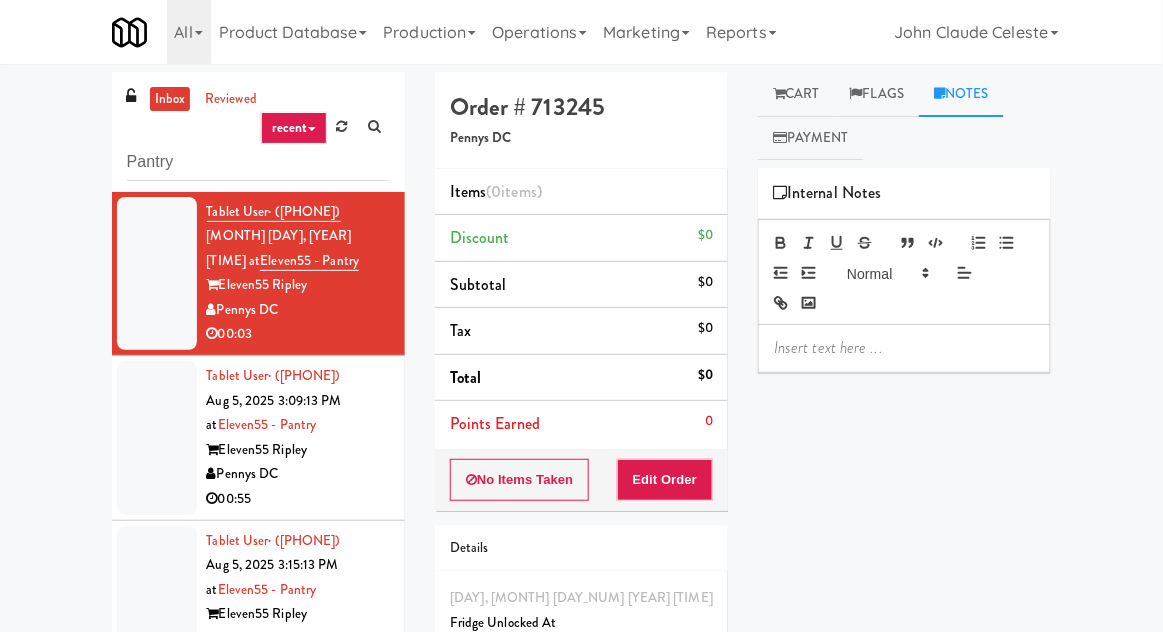 click on "Cart" at bounding box center [796, 94] 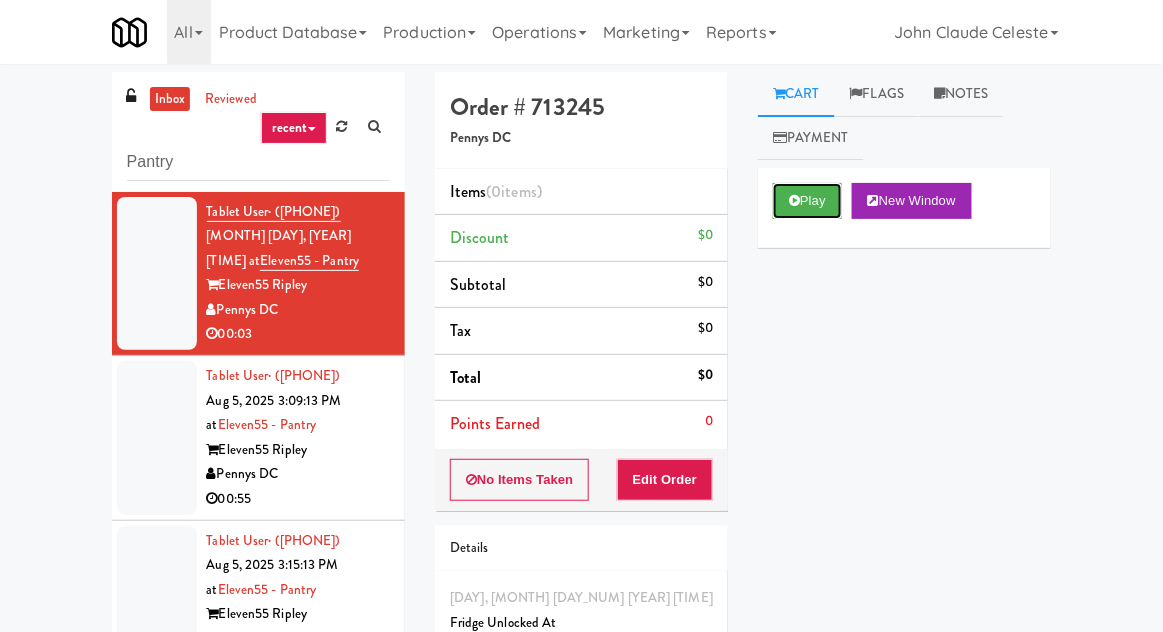 click on "Play" at bounding box center [807, 201] 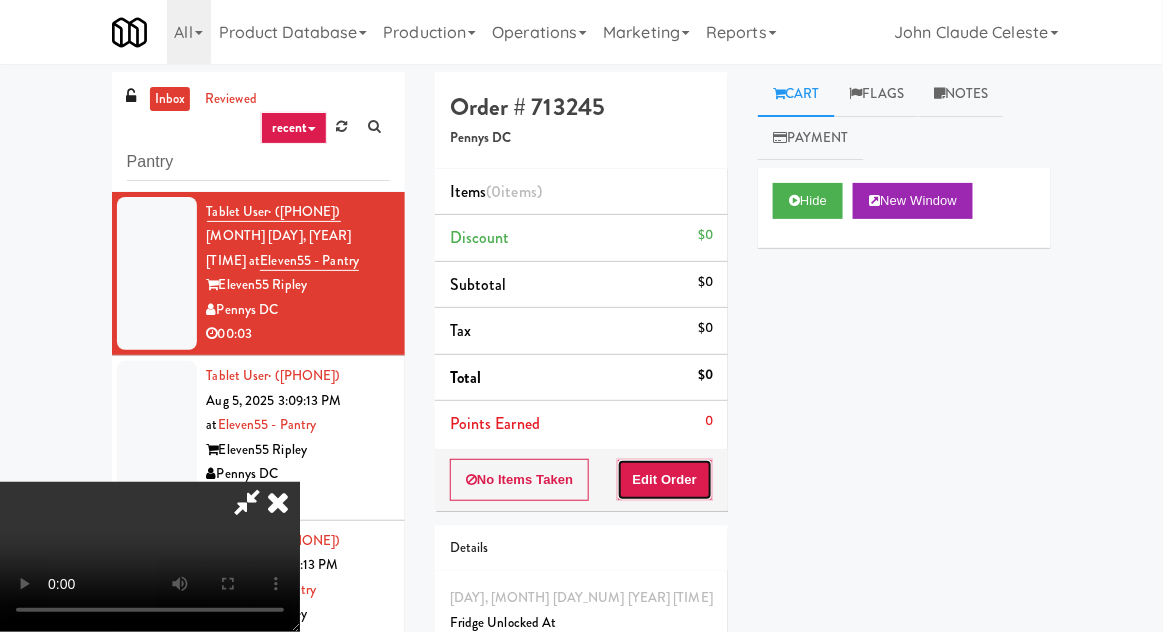 click on "Edit Order" at bounding box center [665, 480] 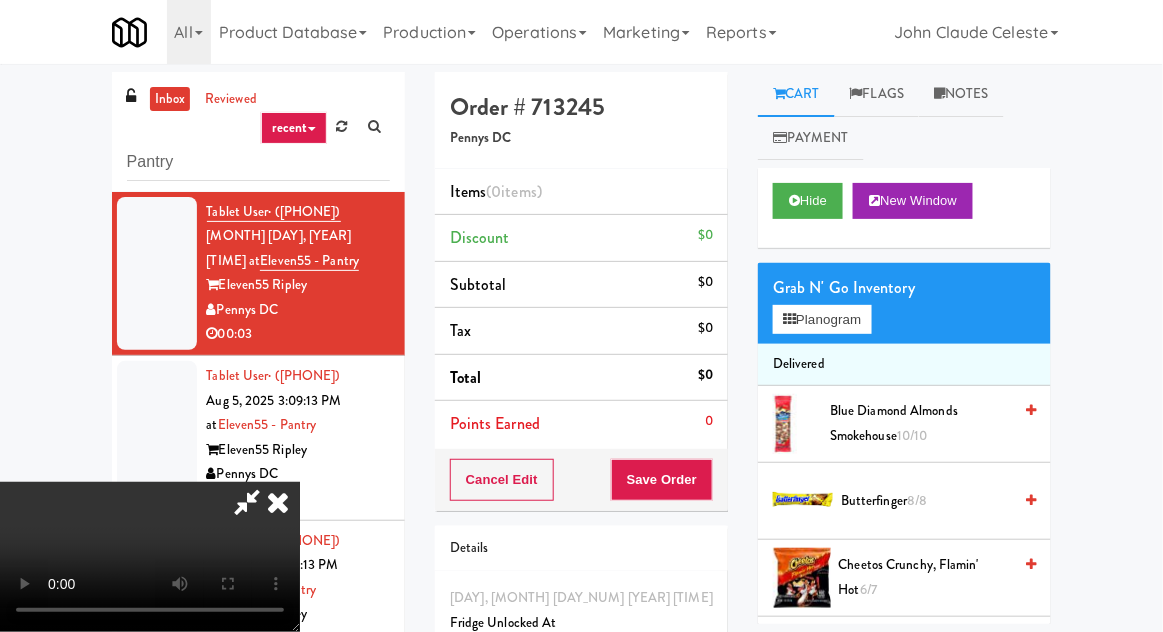 scroll, scrollTop: 73, scrollLeft: 0, axis: vertical 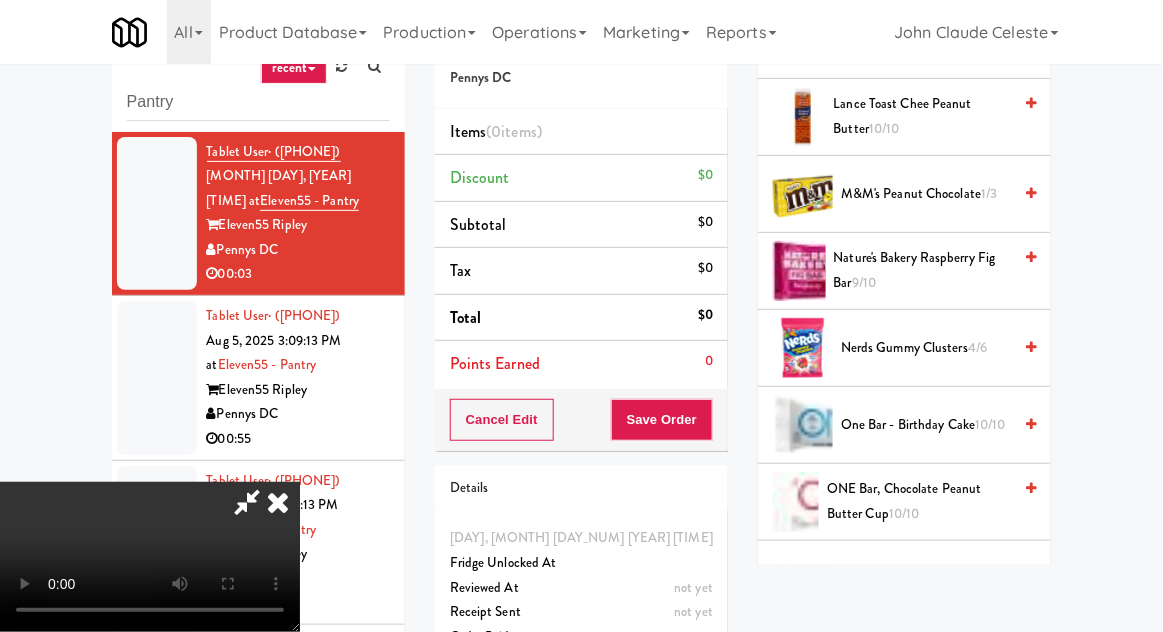 click on "Nerds Gummy Clusters  4/6" at bounding box center [926, 348] 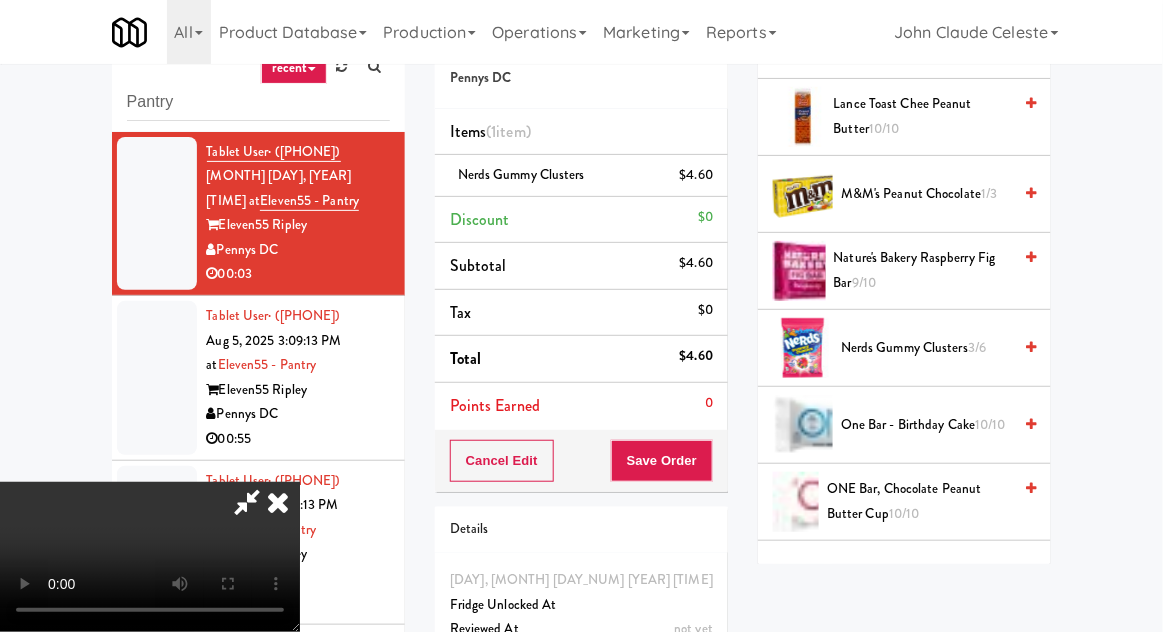 scroll, scrollTop: 77, scrollLeft: 0, axis: vertical 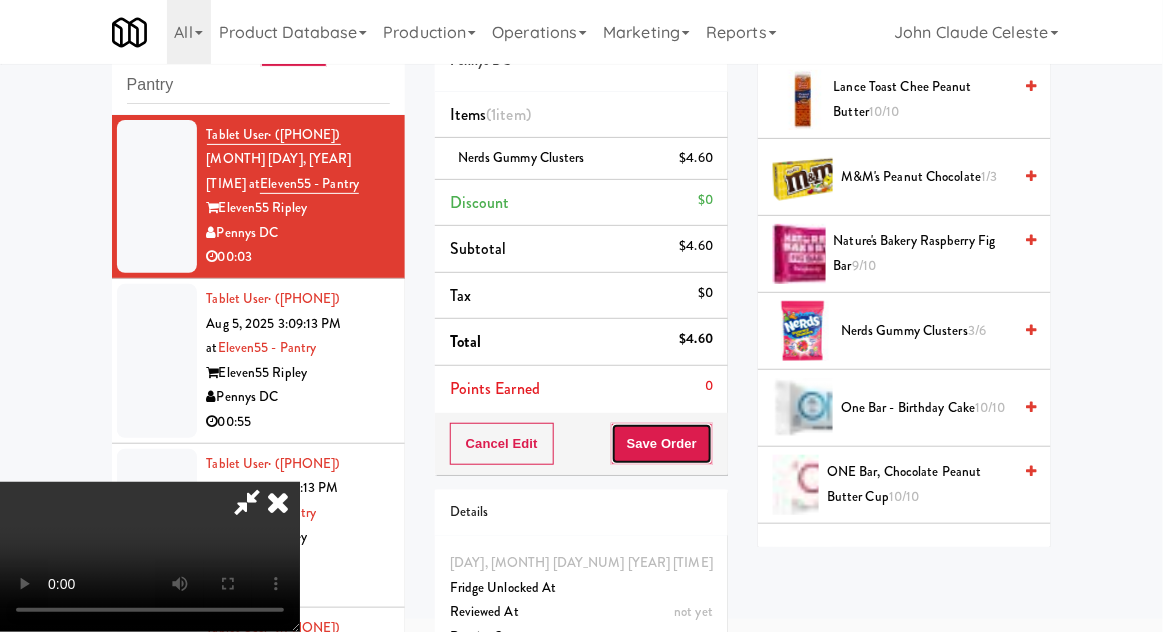 click on "Save Order" at bounding box center (662, 444) 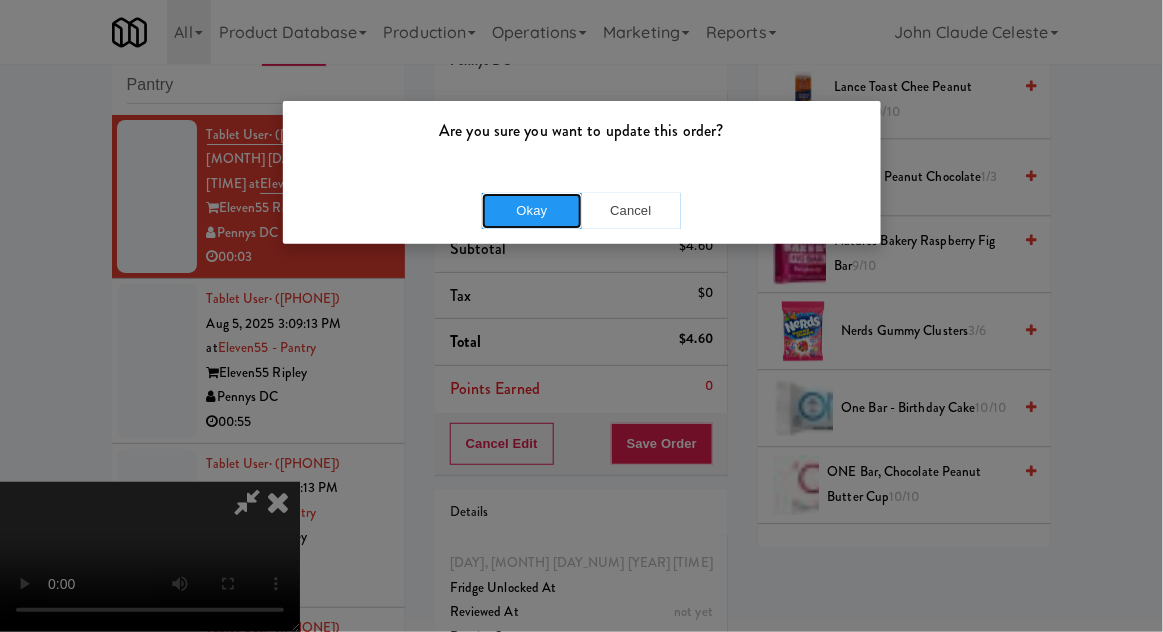 click on "Okay" at bounding box center [532, 211] 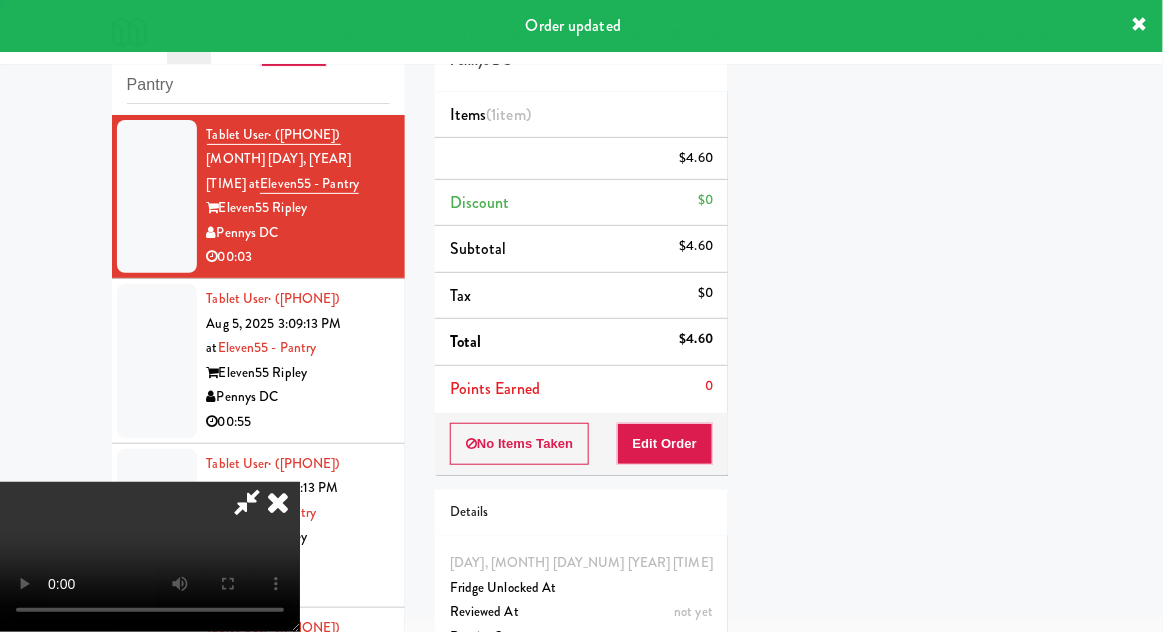 scroll, scrollTop: 197, scrollLeft: 0, axis: vertical 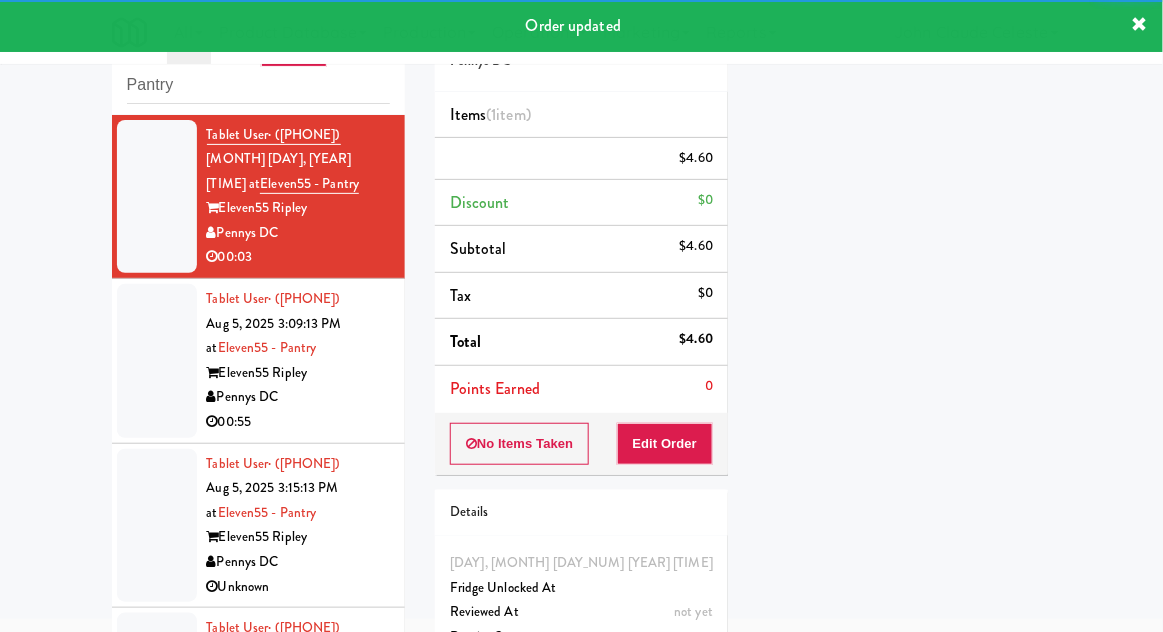 click at bounding box center (157, 361) 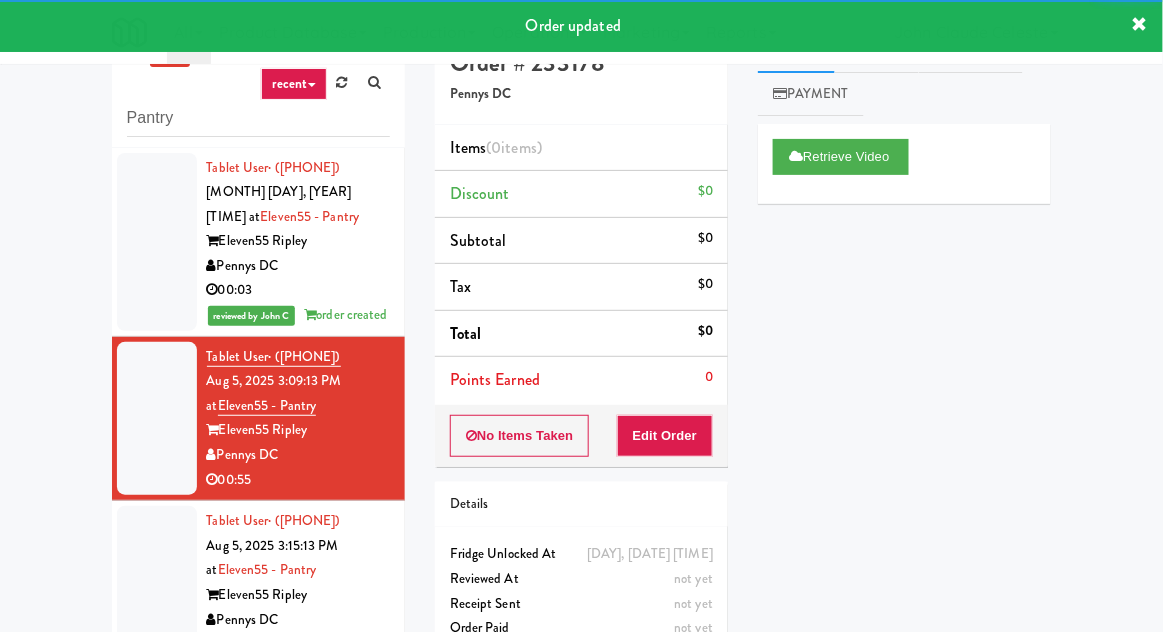 scroll, scrollTop: 0, scrollLeft: 0, axis: both 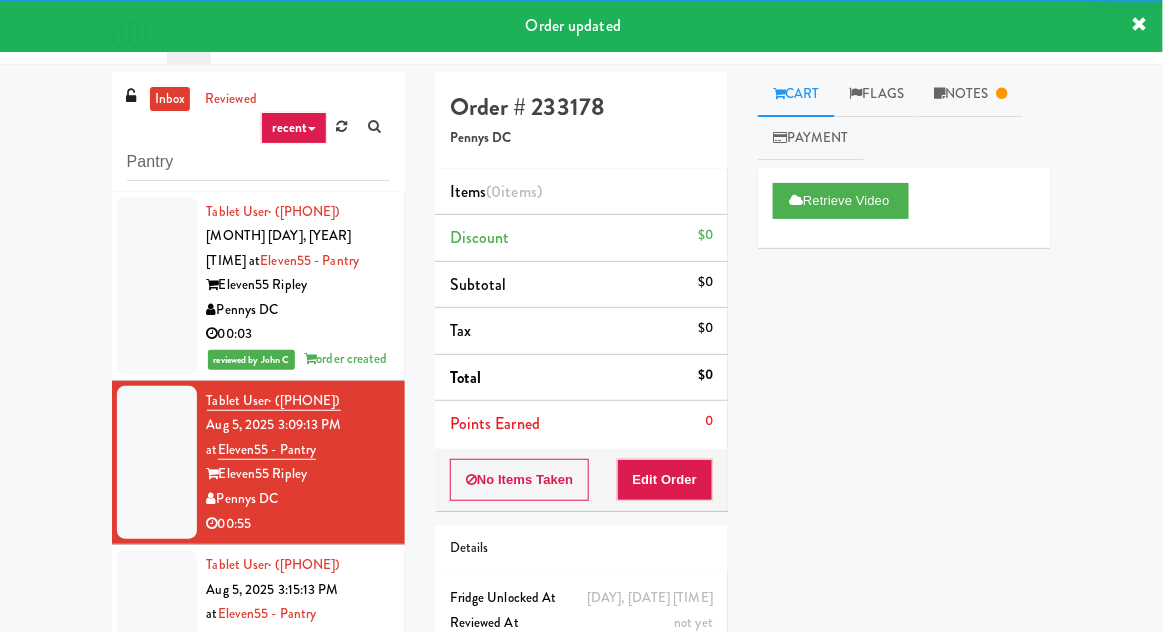 click on "Notes" at bounding box center [971, 94] 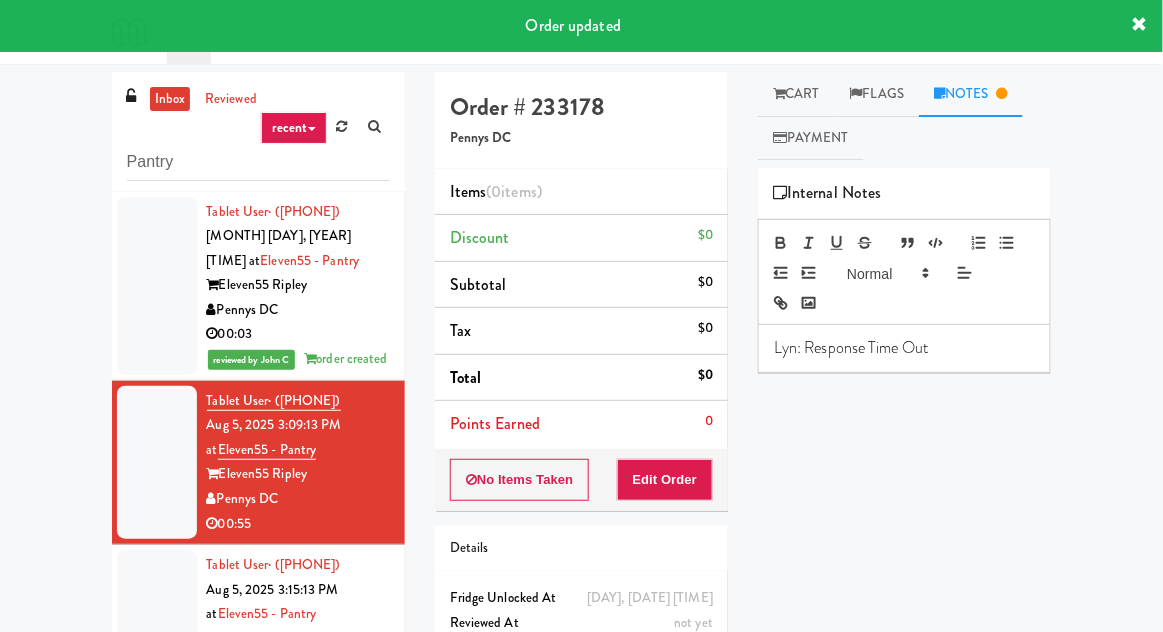 click on "Cart" at bounding box center (796, 94) 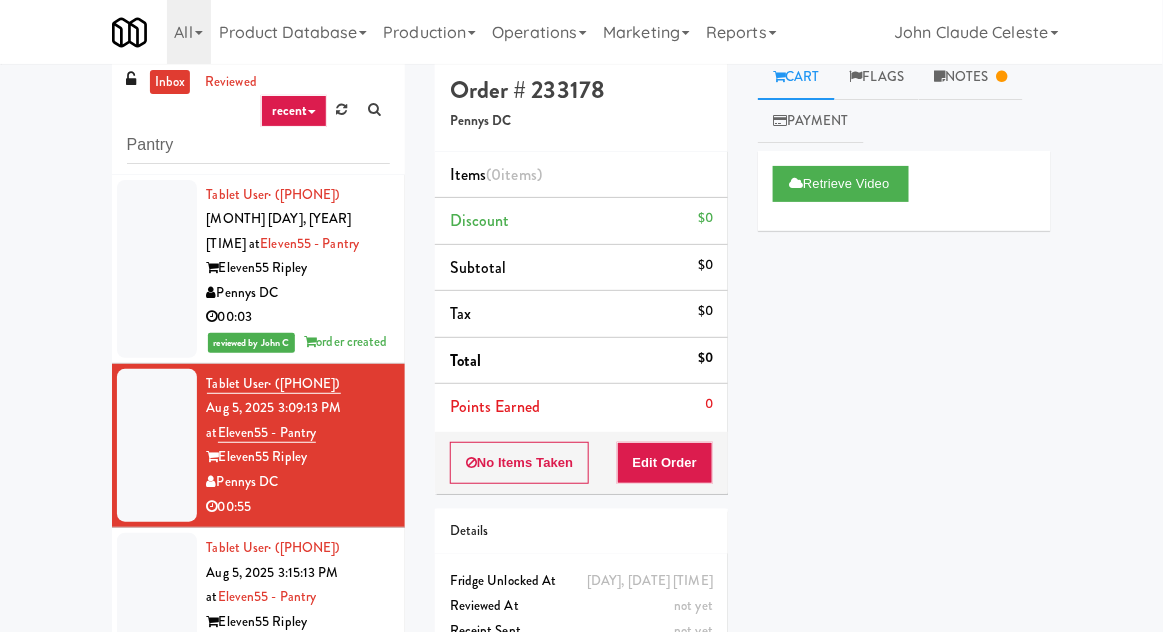 scroll, scrollTop: 77, scrollLeft: 0, axis: vertical 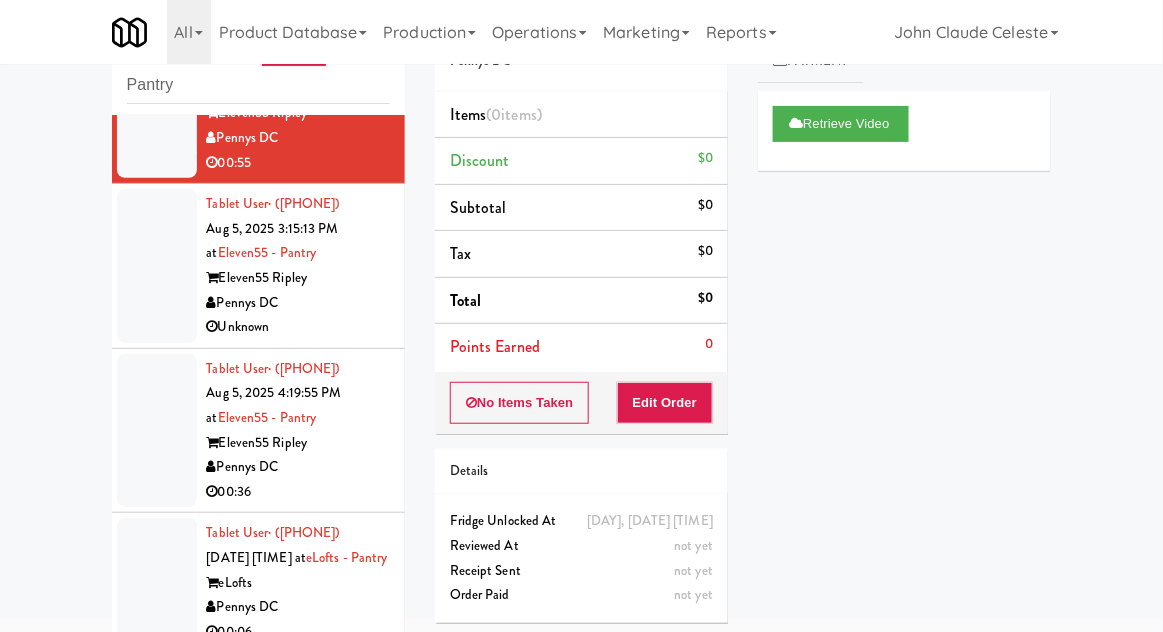 click at bounding box center [157, 266] 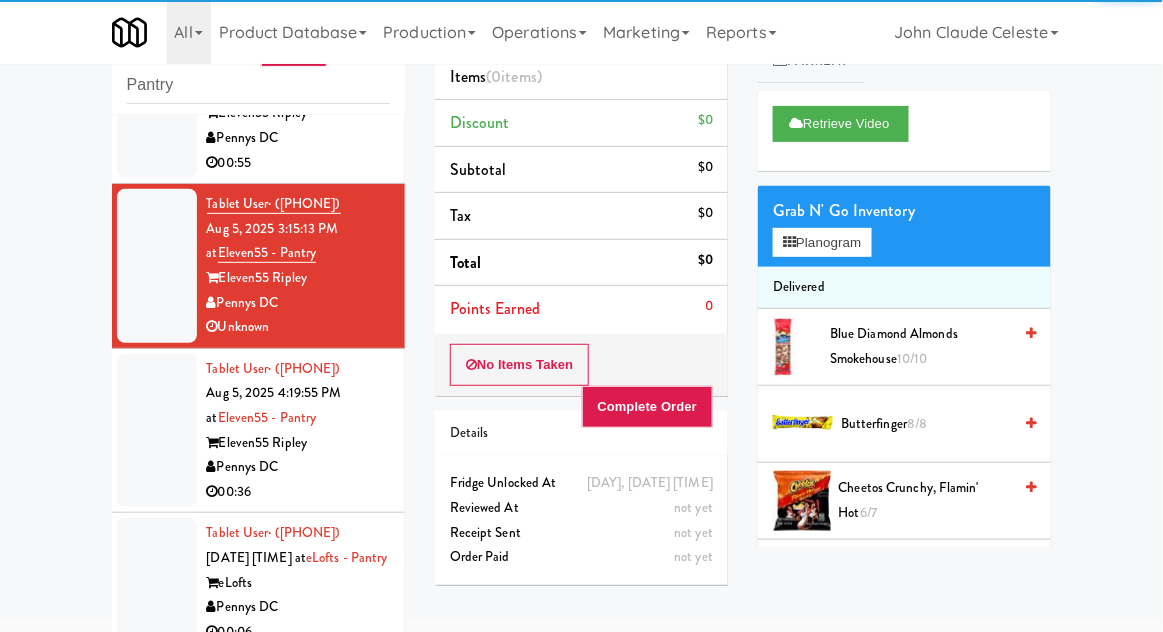 click at bounding box center (157, 431) 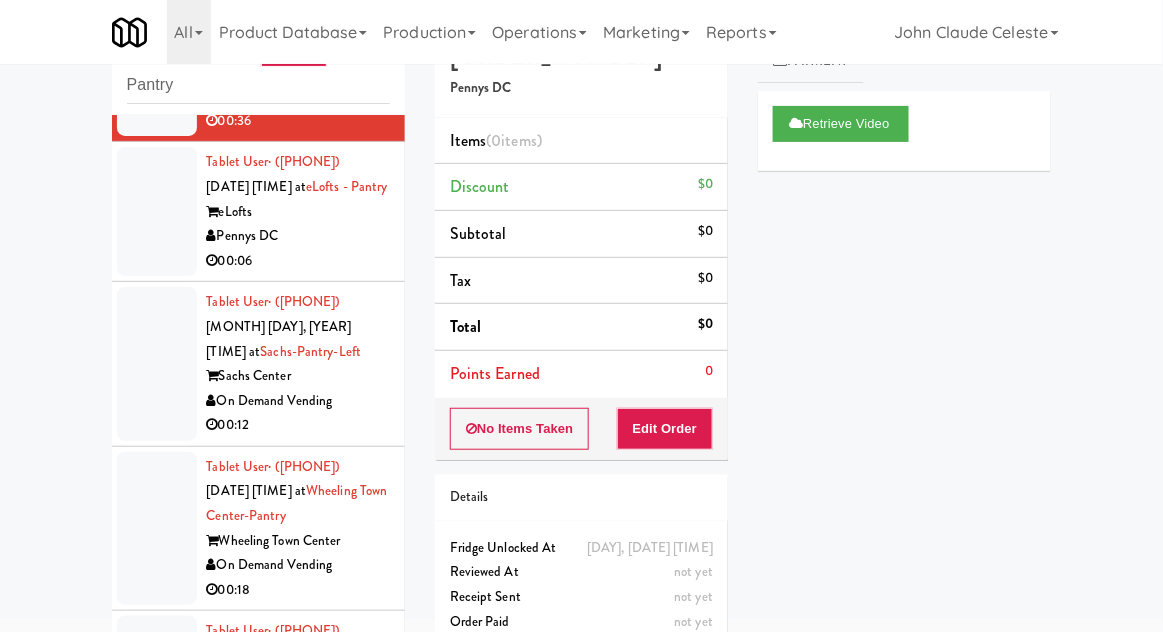 scroll, scrollTop: 655, scrollLeft: 0, axis: vertical 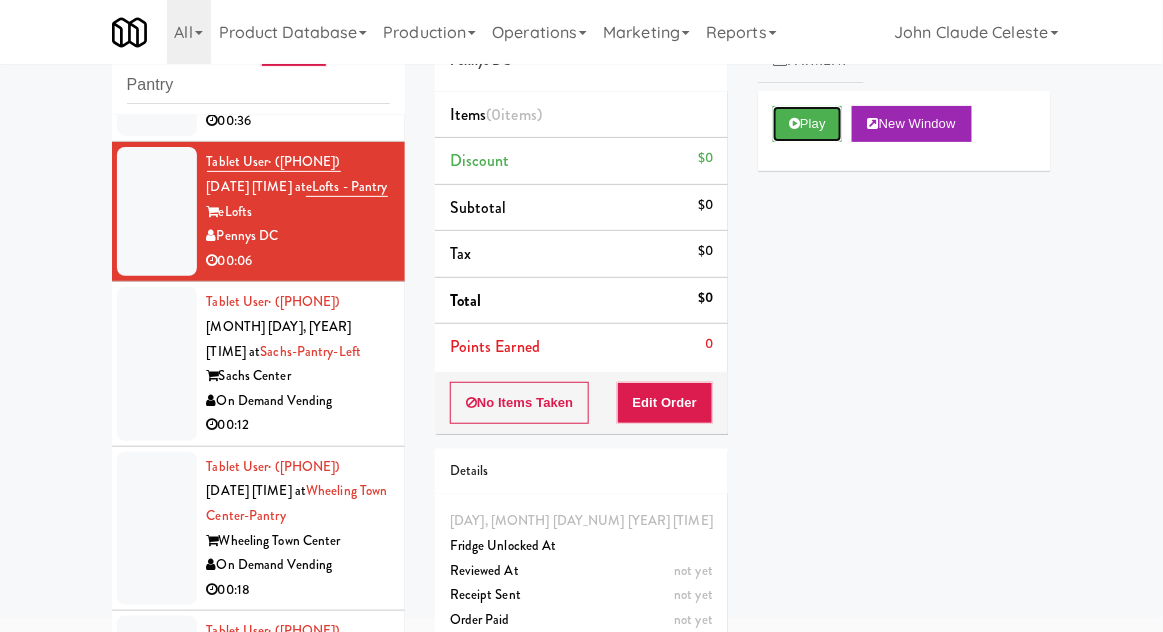 click on "Play" at bounding box center [807, 124] 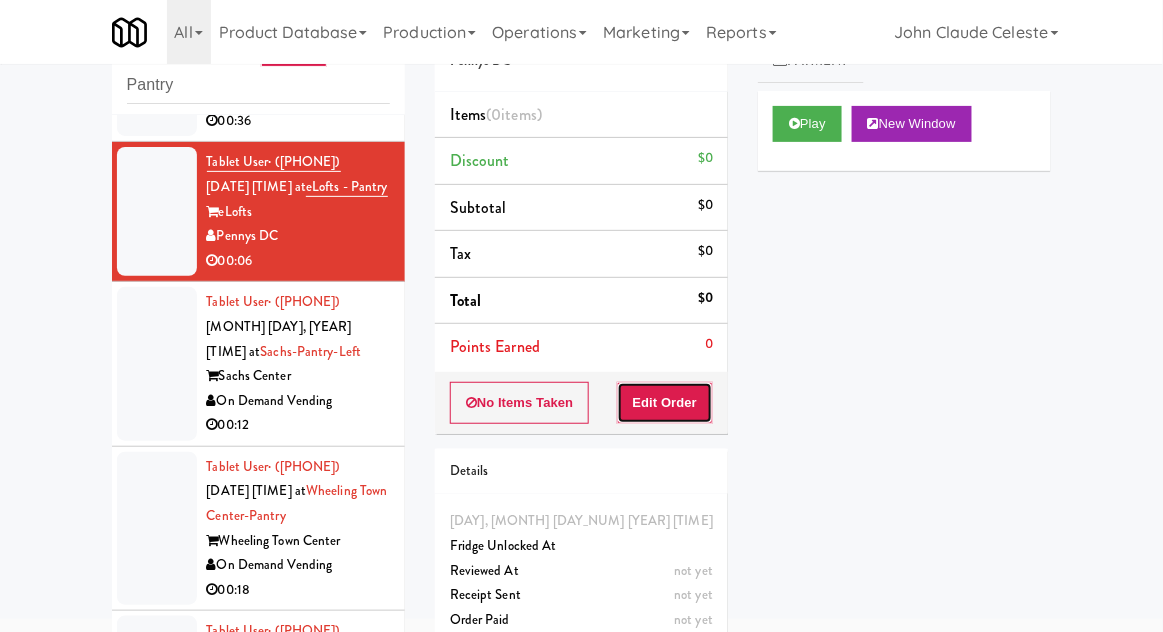 click on "Edit Order" at bounding box center [665, 403] 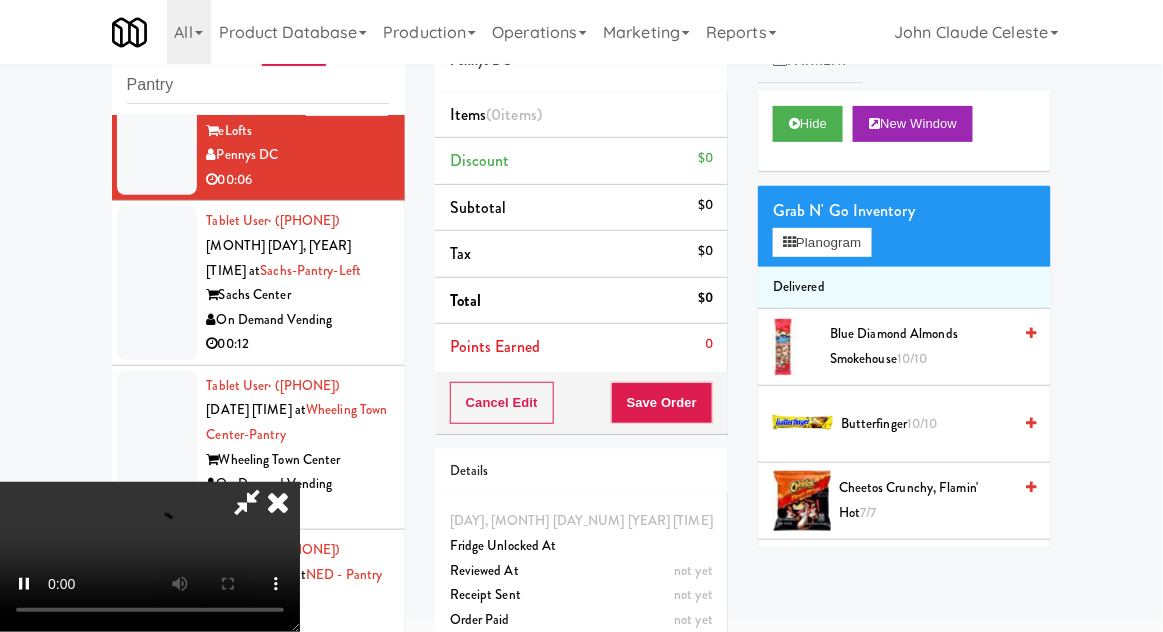 scroll, scrollTop: 737, scrollLeft: 0, axis: vertical 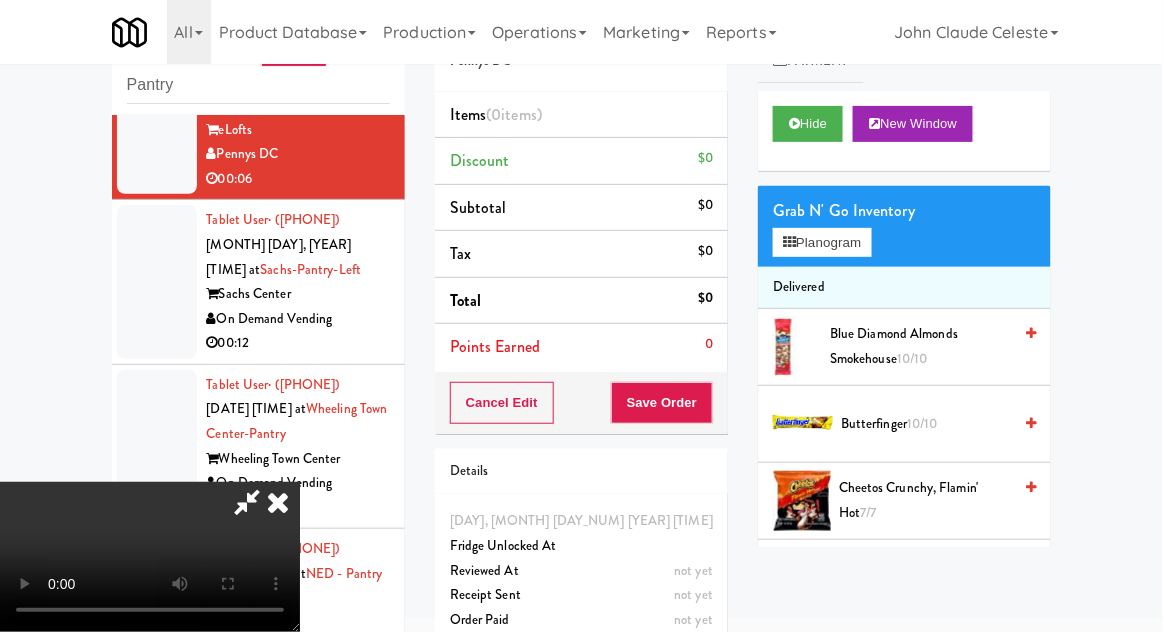 type 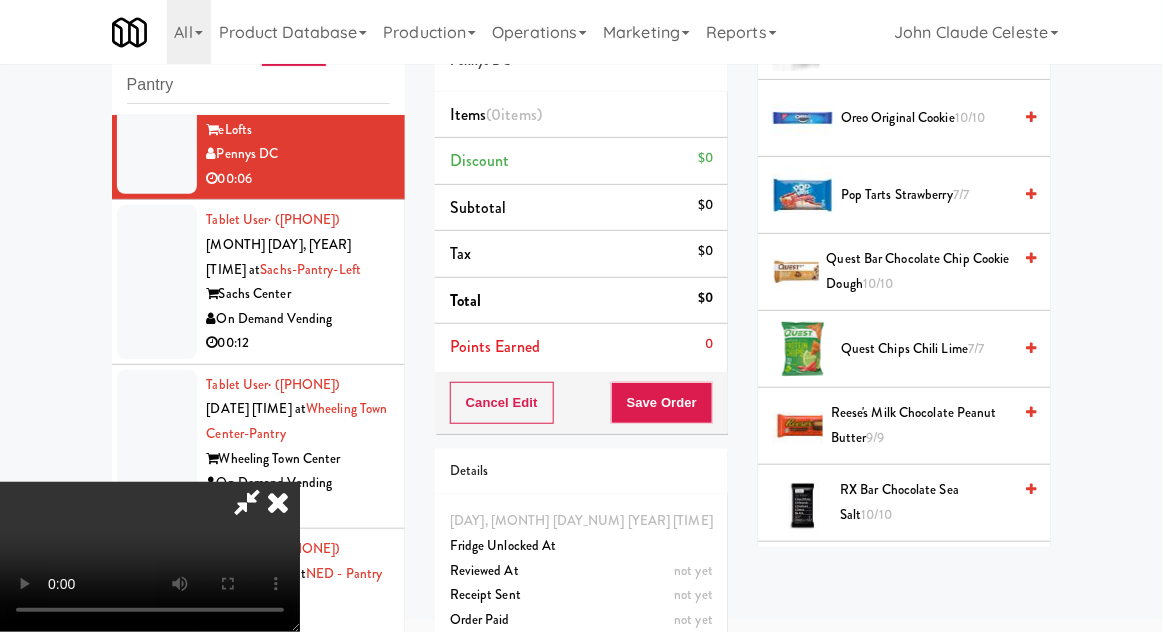 scroll, scrollTop: 1776, scrollLeft: 0, axis: vertical 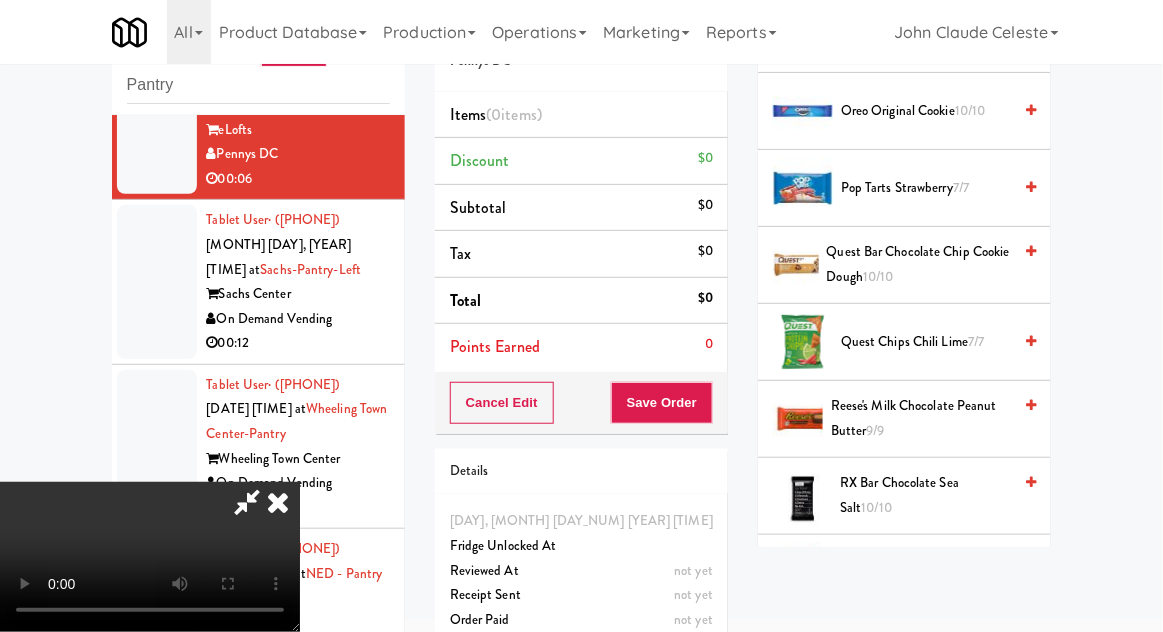click on "Reese's Milk Chocolate Peanut Butter  9/9" at bounding box center (921, 418) 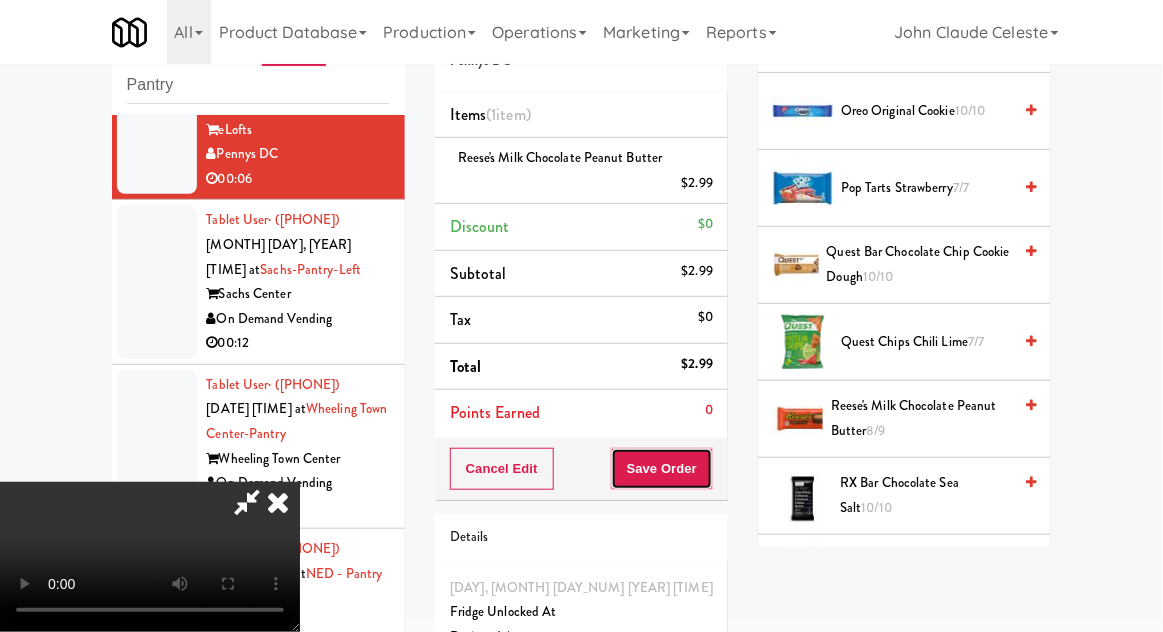 click on "Save Order" at bounding box center [662, 469] 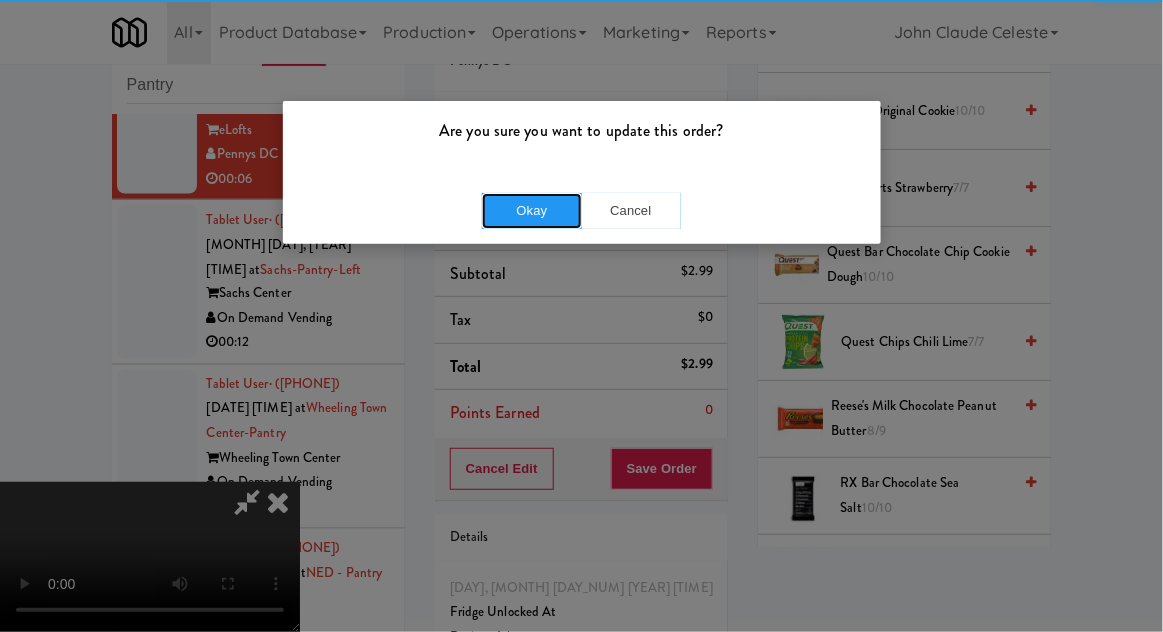 click on "Okay" at bounding box center [532, 211] 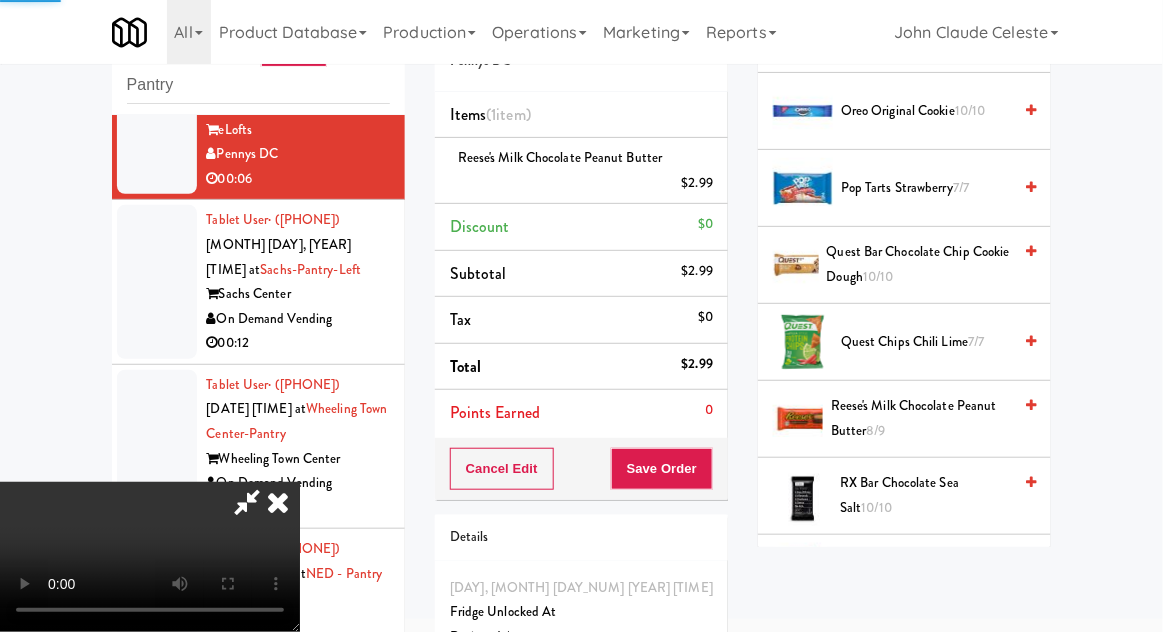 scroll, scrollTop: 197, scrollLeft: 0, axis: vertical 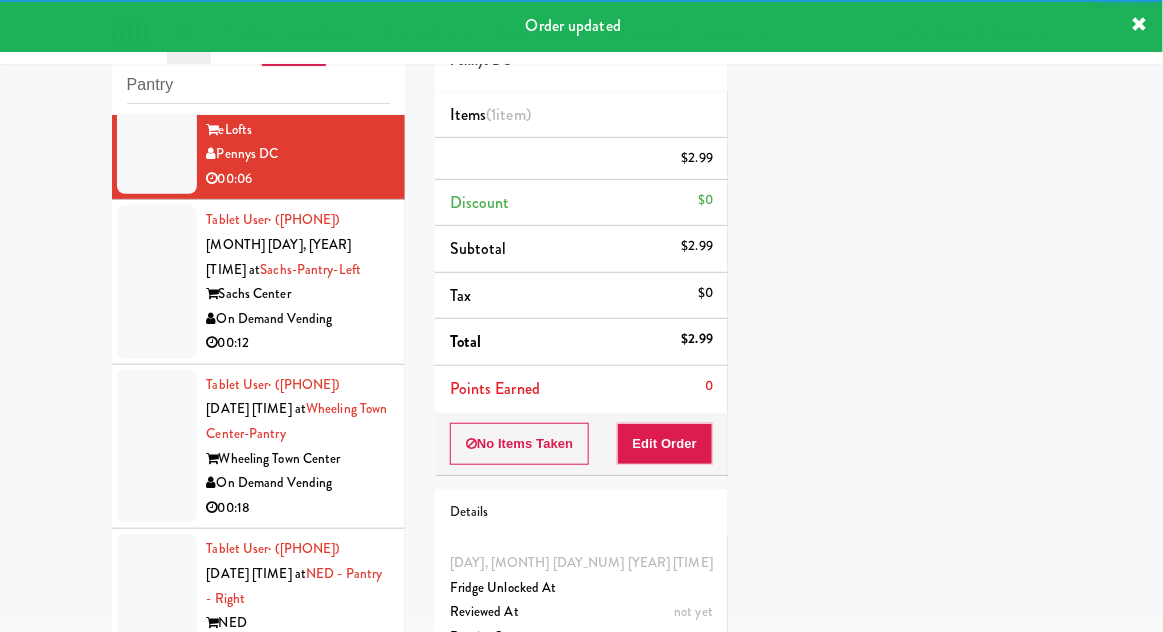 click at bounding box center (157, 282) 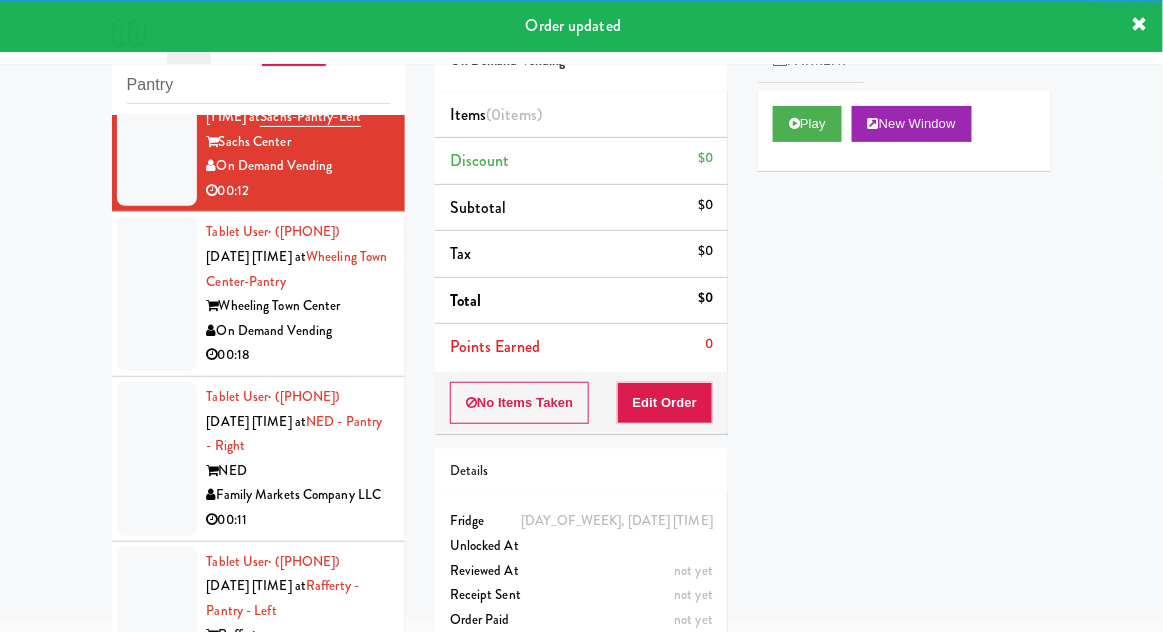 scroll, scrollTop: 918, scrollLeft: 0, axis: vertical 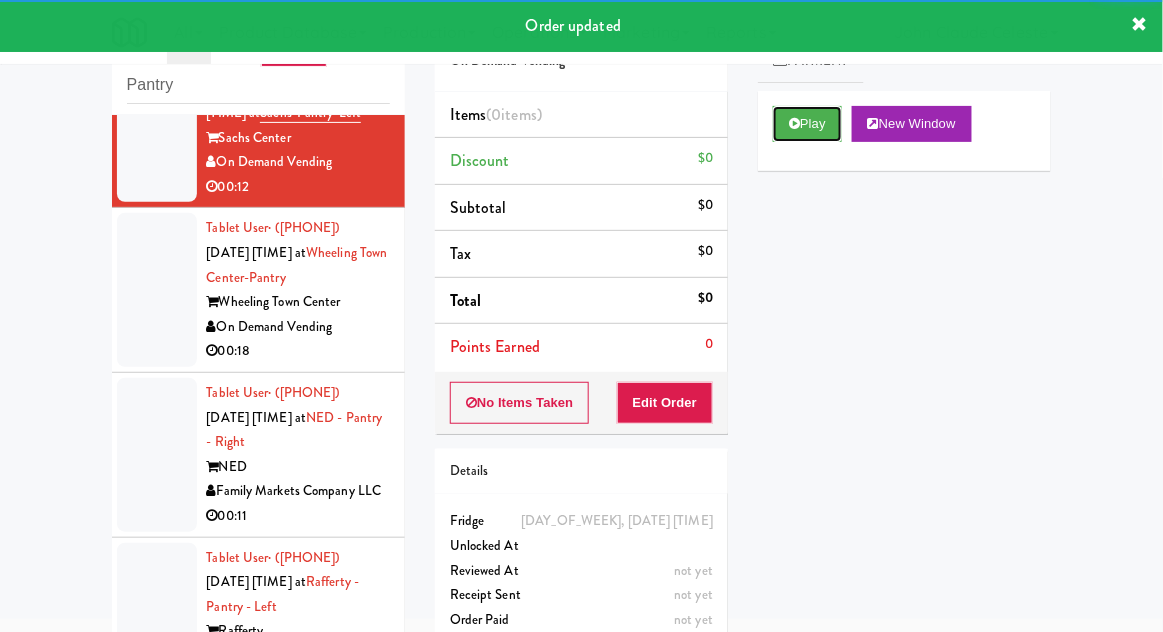 click on "Play" at bounding box center [807, 124] 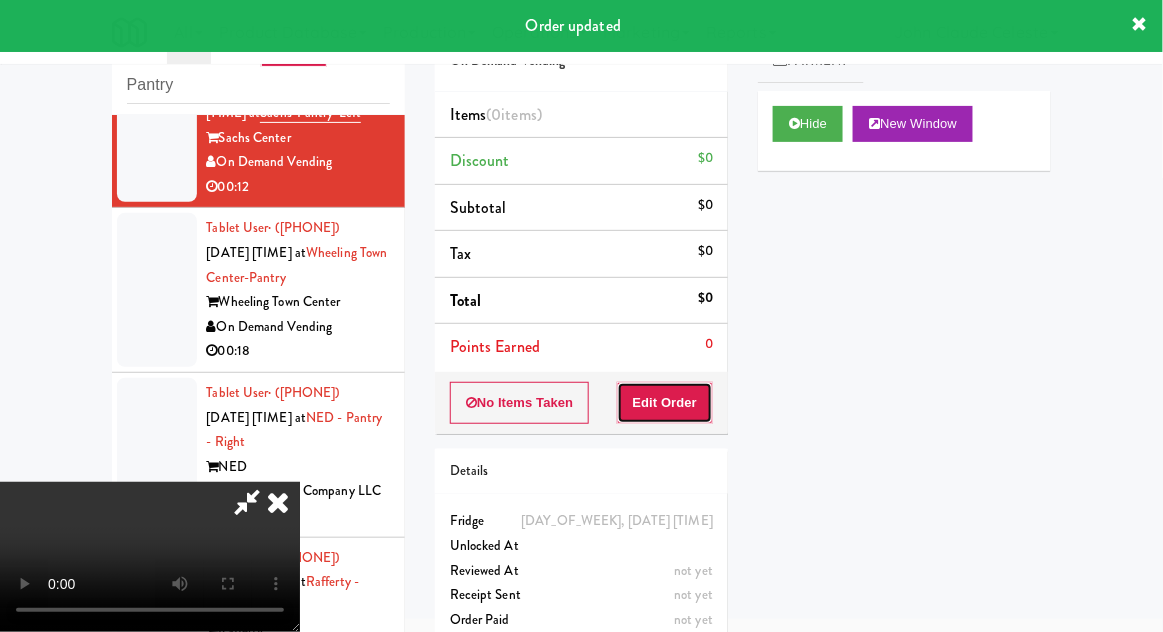 click on "Edit Order" at bounding box center [665, 403] 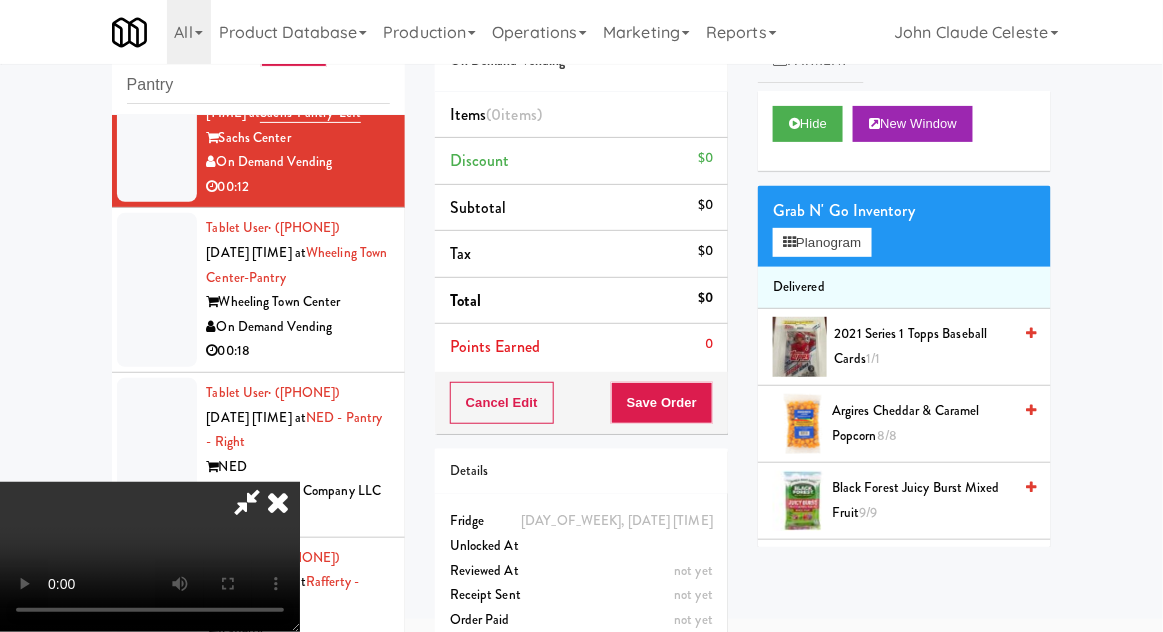 type 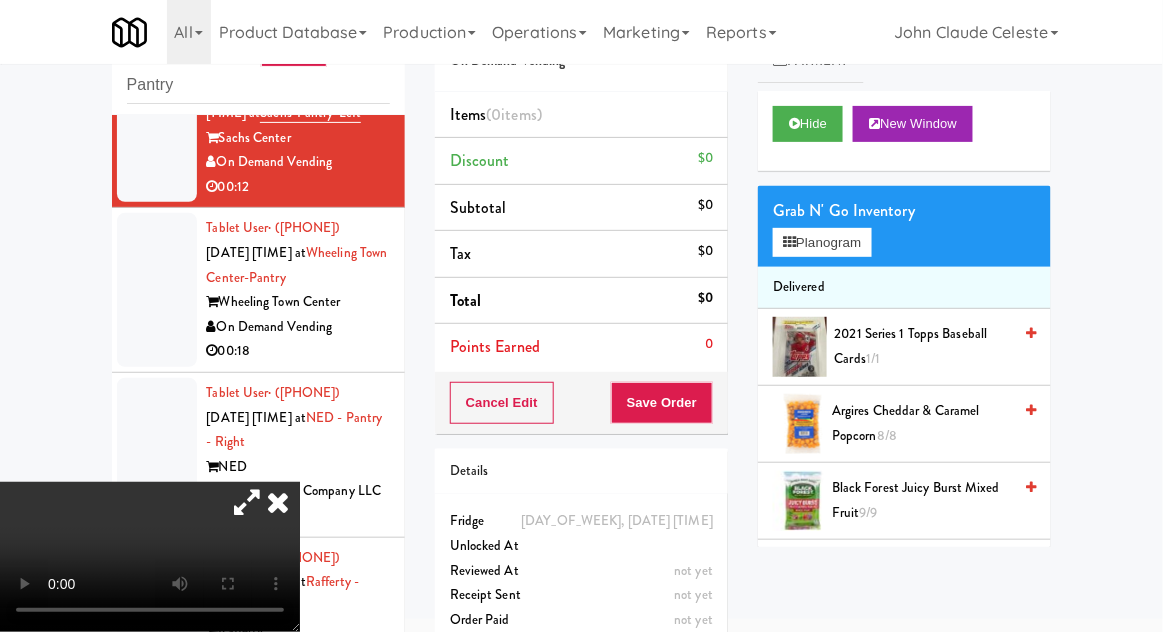 click at bounding box center (157, 290) 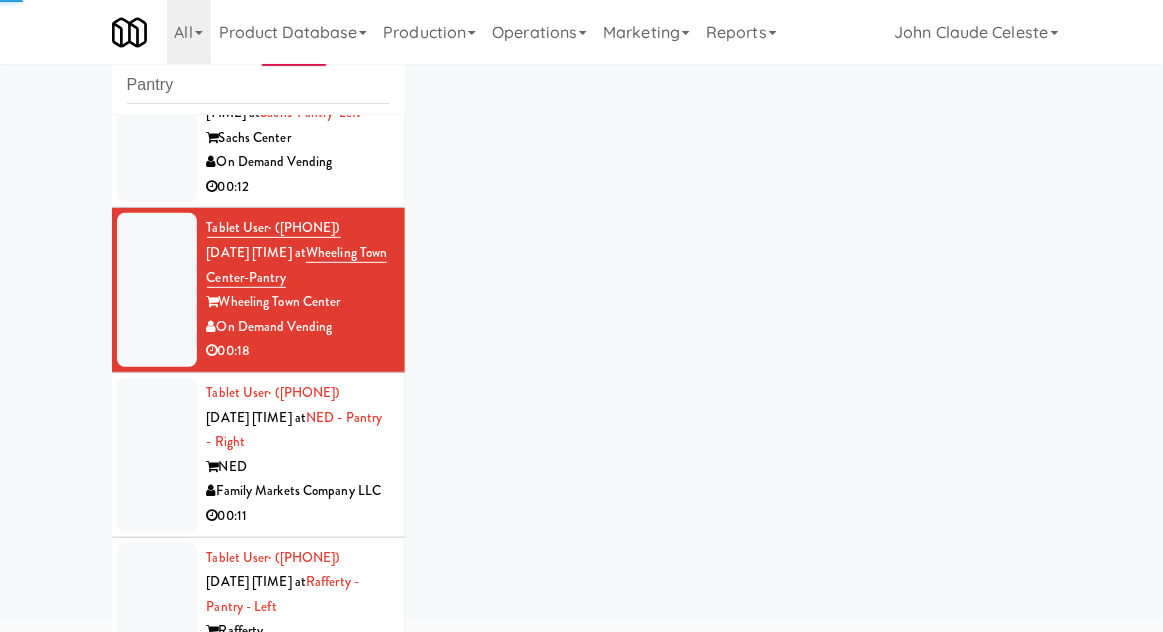 click at bounding box center [157, 126] 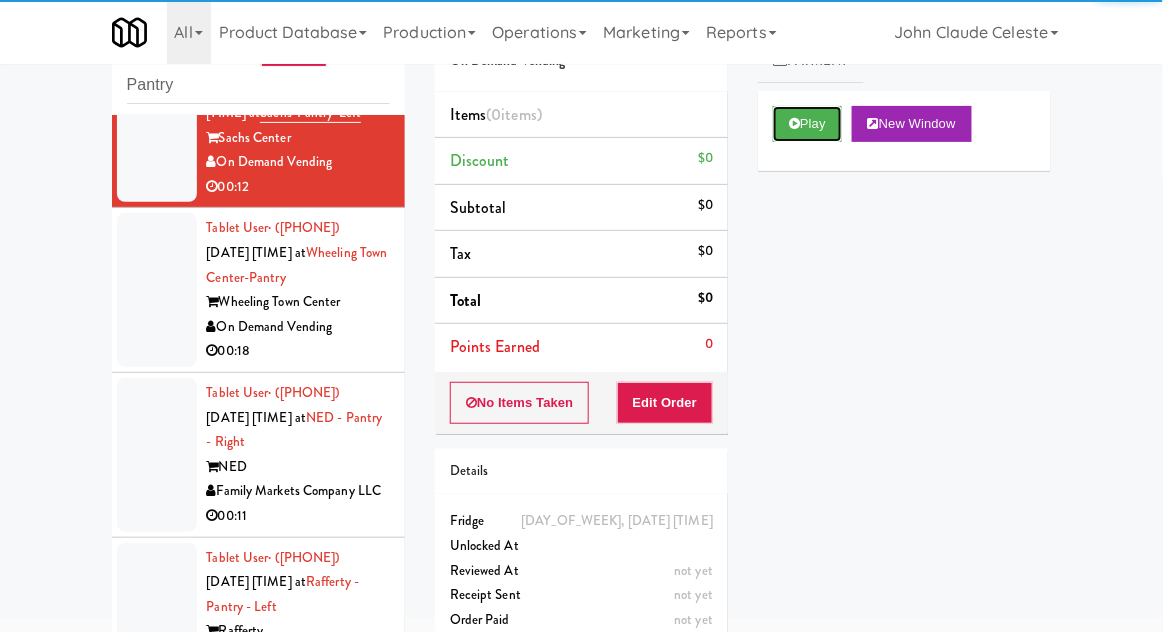 click on "Play" at bounding box center (807, 124) 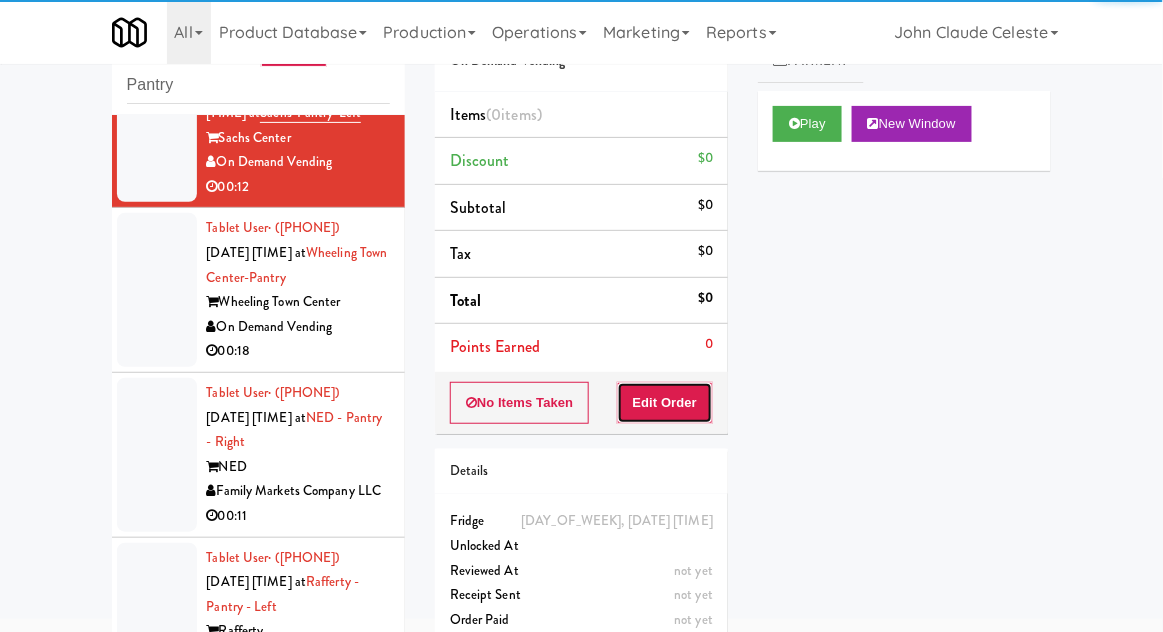 click on "Edit Order" at bounding box center [665, 403] 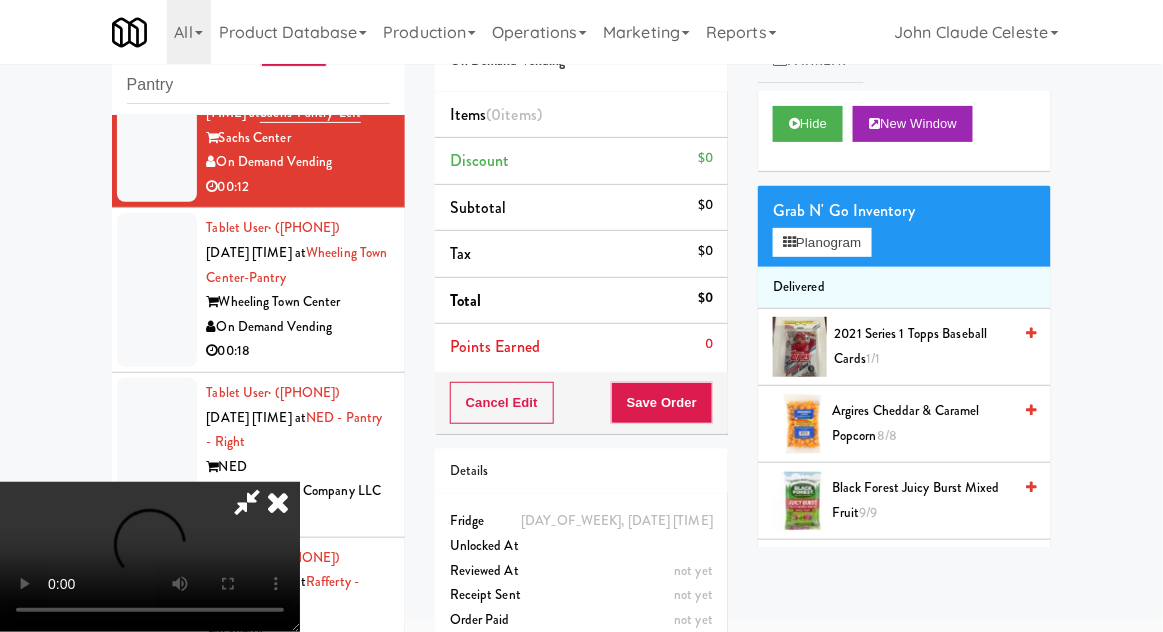 type 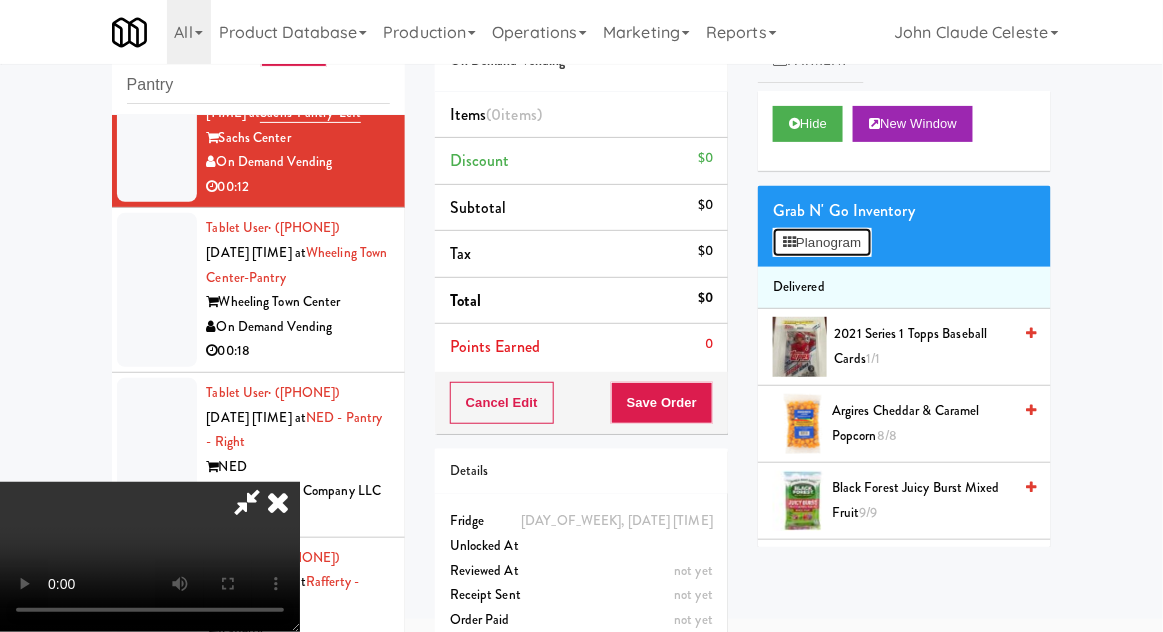 click on "Planogram" at bounding box center [822, 243] 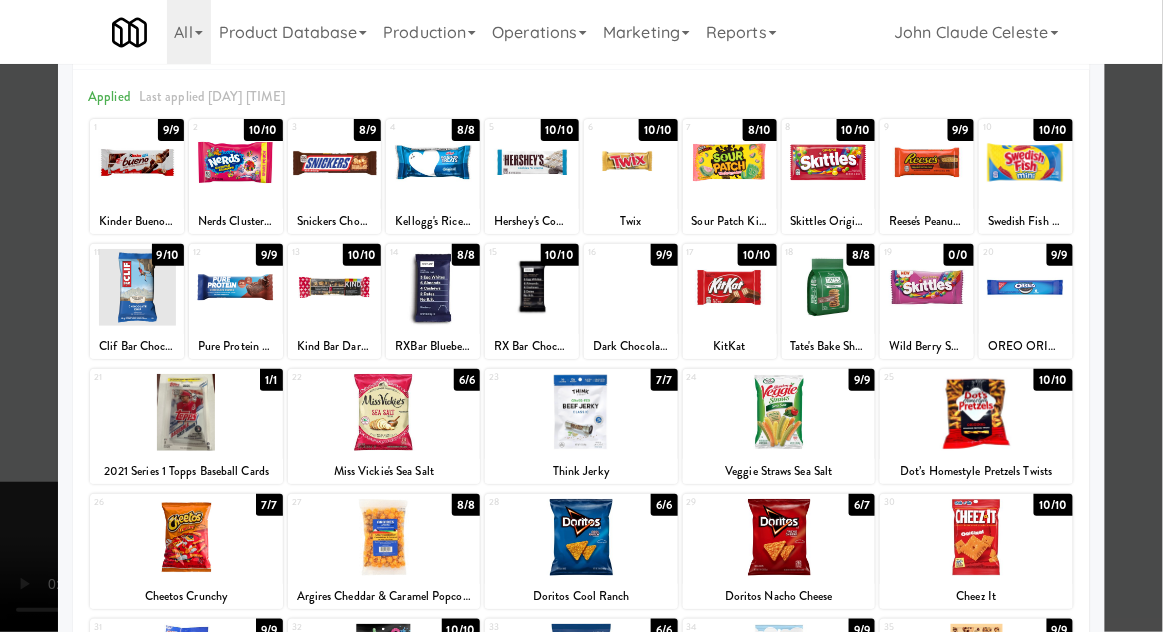 scroll, scrollTop: 104, scrollLeft: 0, axis: vertical 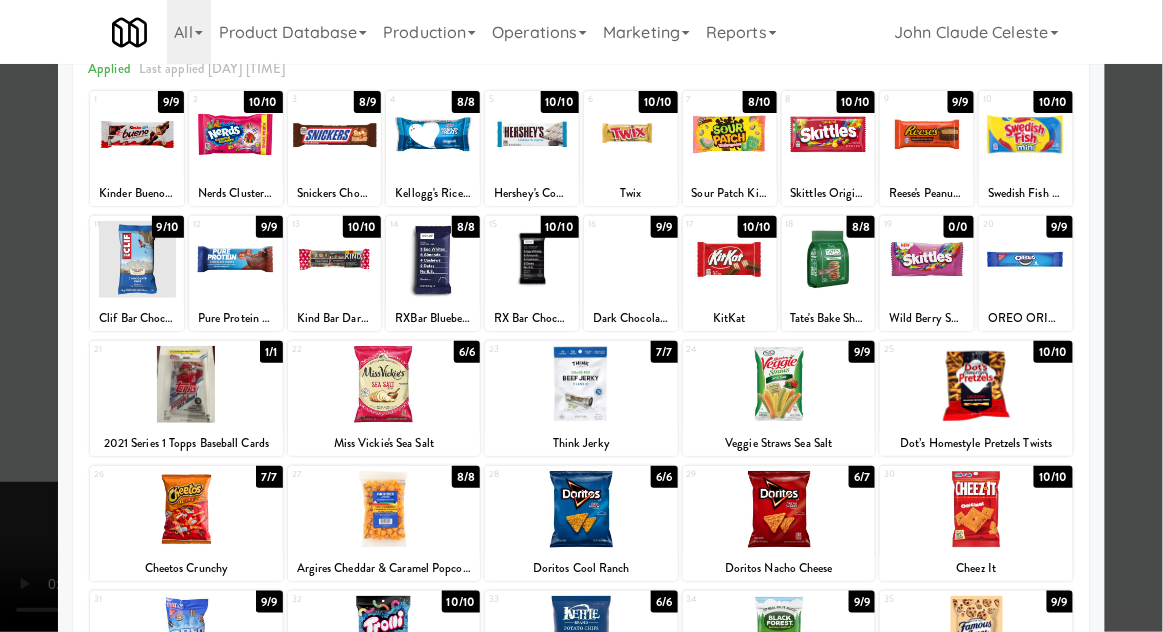 click at bounding box center (186, 384) 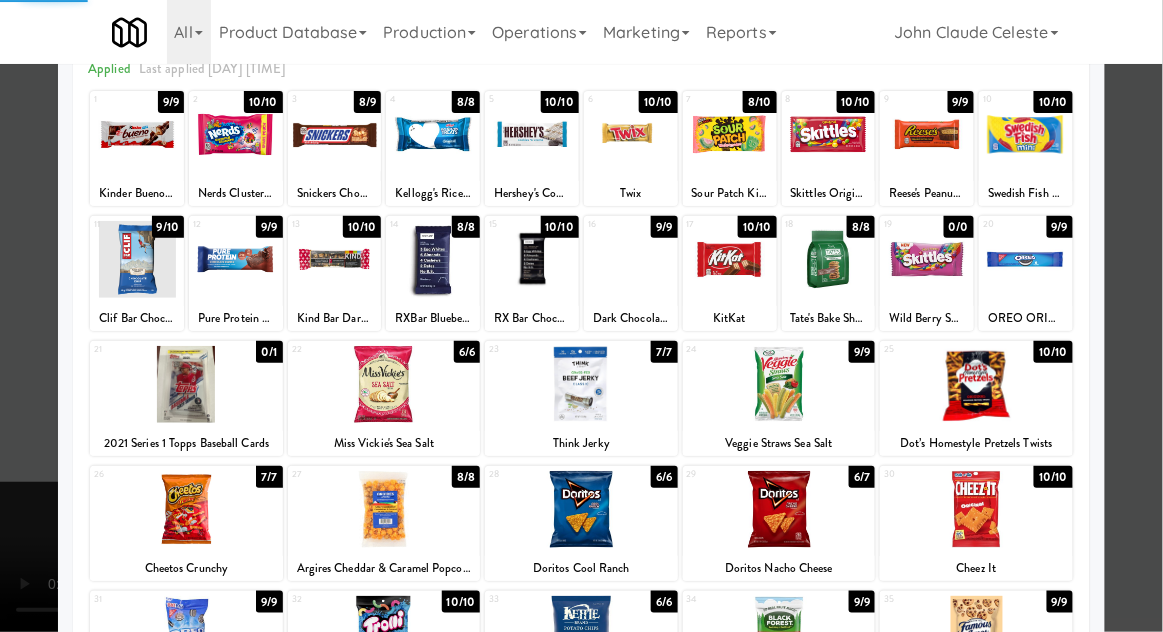 click at bounding box center (581, 316) 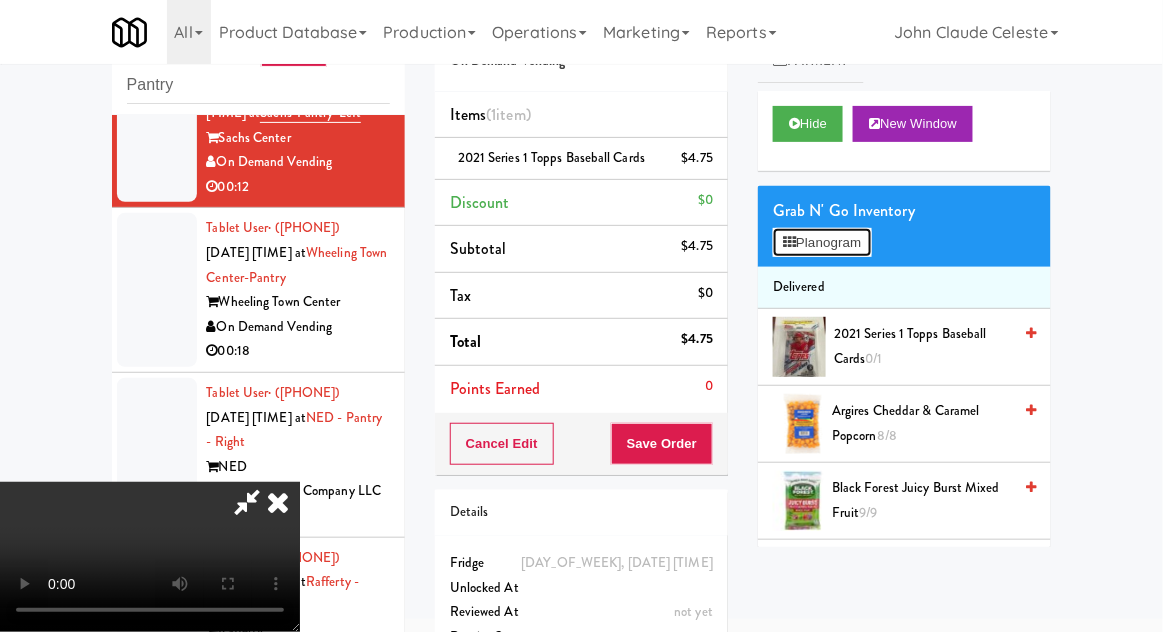 click on "Planogram" at bounding box center (822, 243) 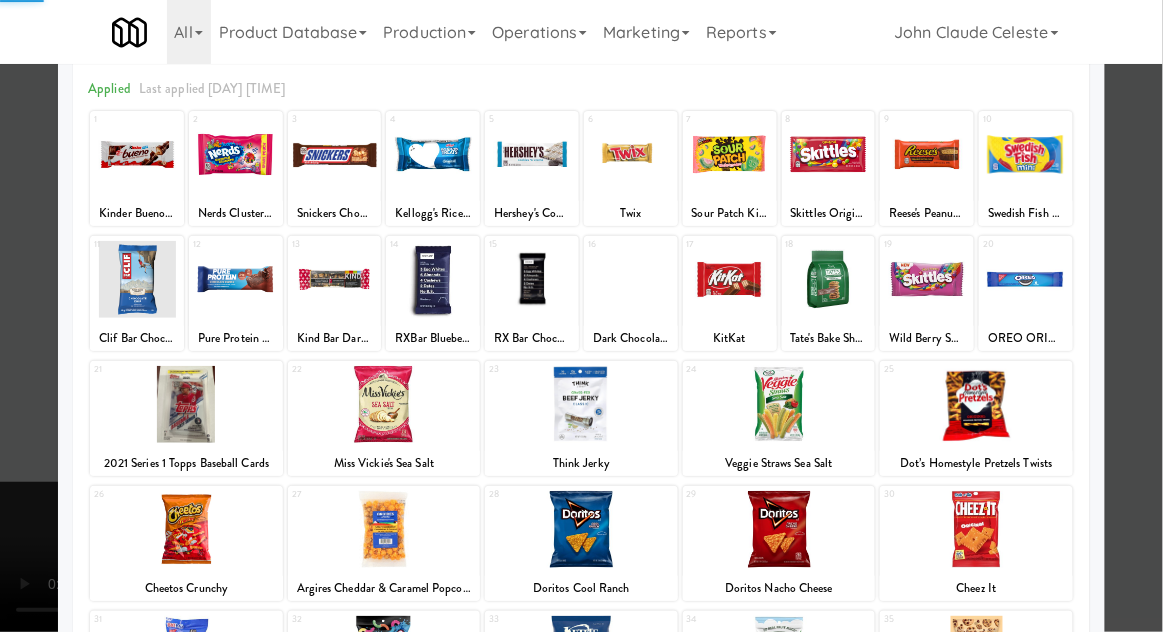 scroll, scrollTop: 253, scrollLeft: 0, axis: vertical 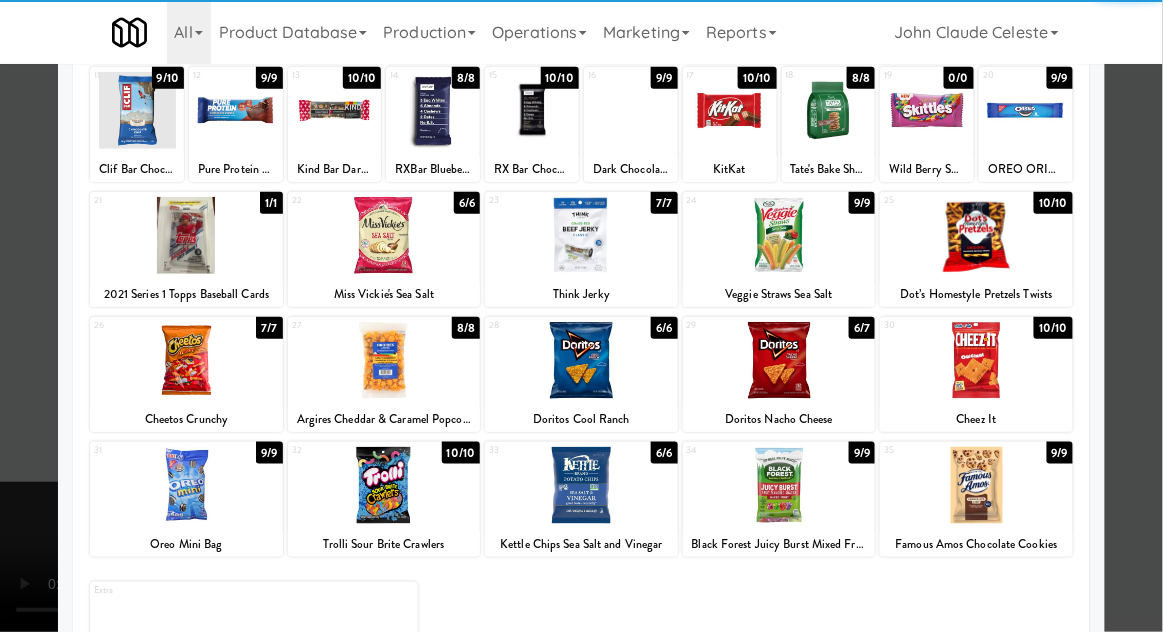 click at bounding box center [779, 485] 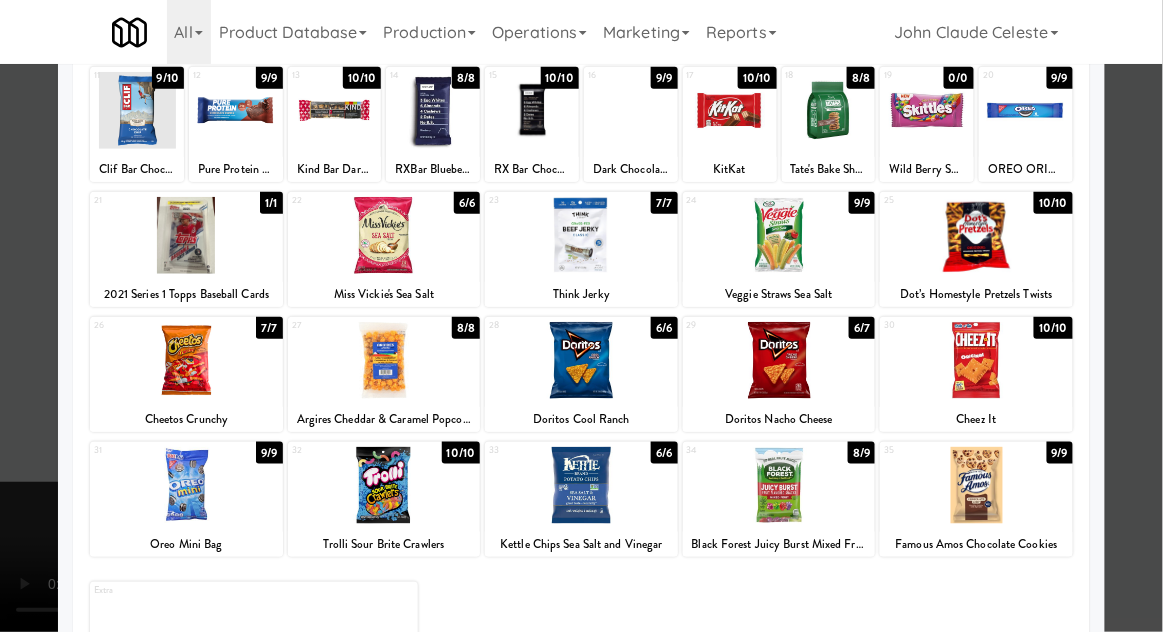 click at bounding box center [581, 316] 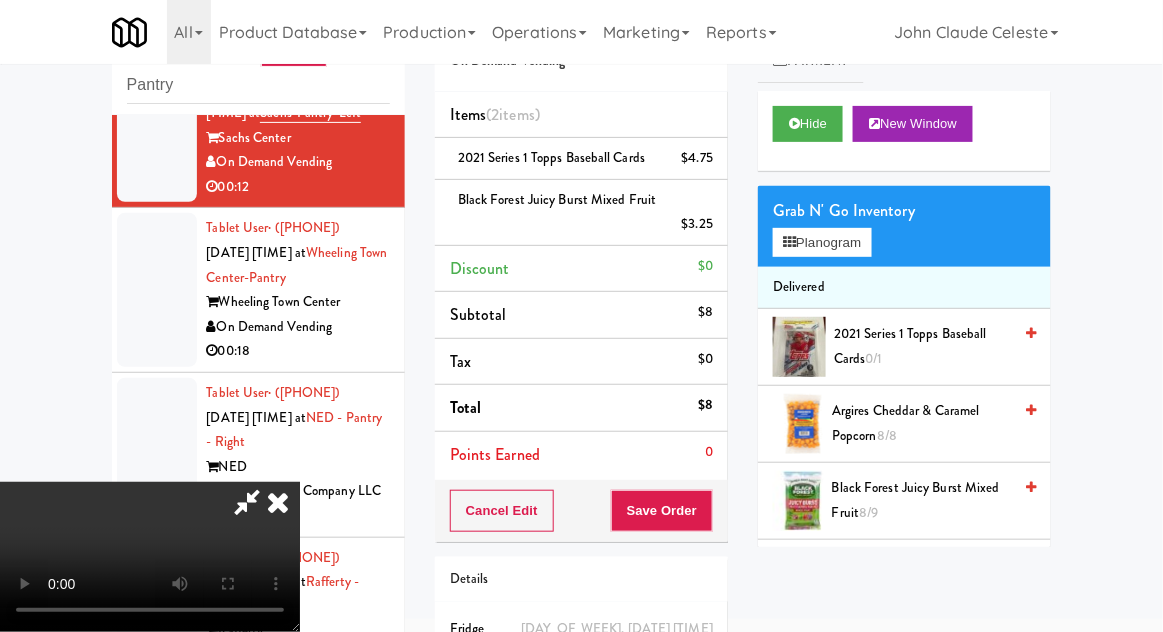 click on "Grab N' Go Inventory" at bounding box center [904, 211] 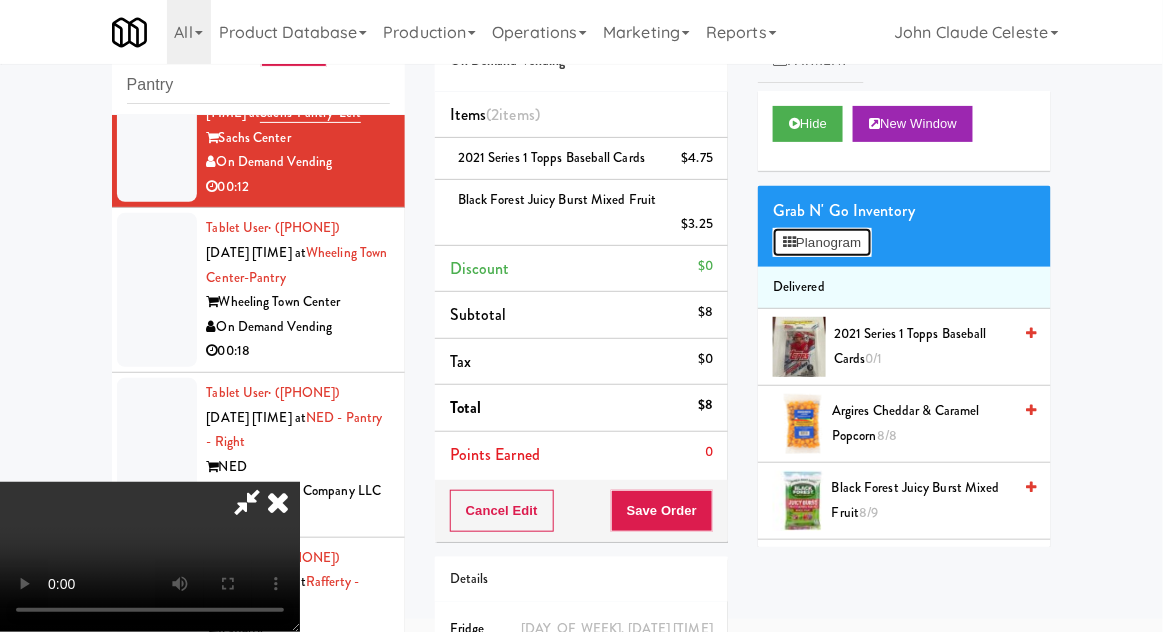 click on "Planogram" at bounding box center [822, 243] 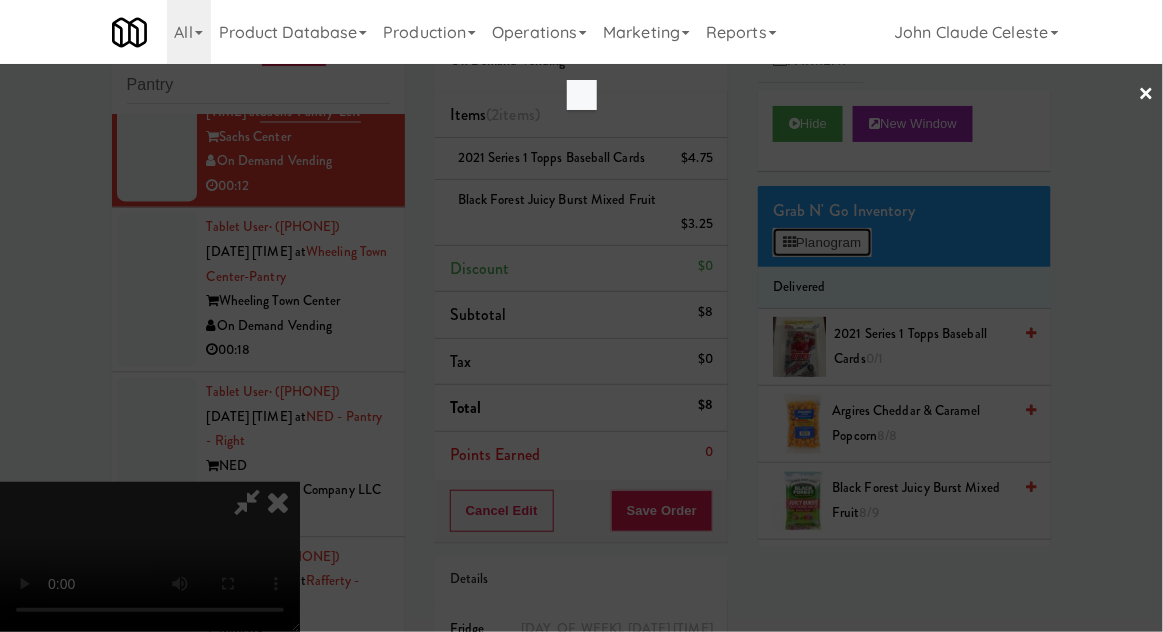 scroll, scrollTop: 0, scrollLeft: 0, axis: both 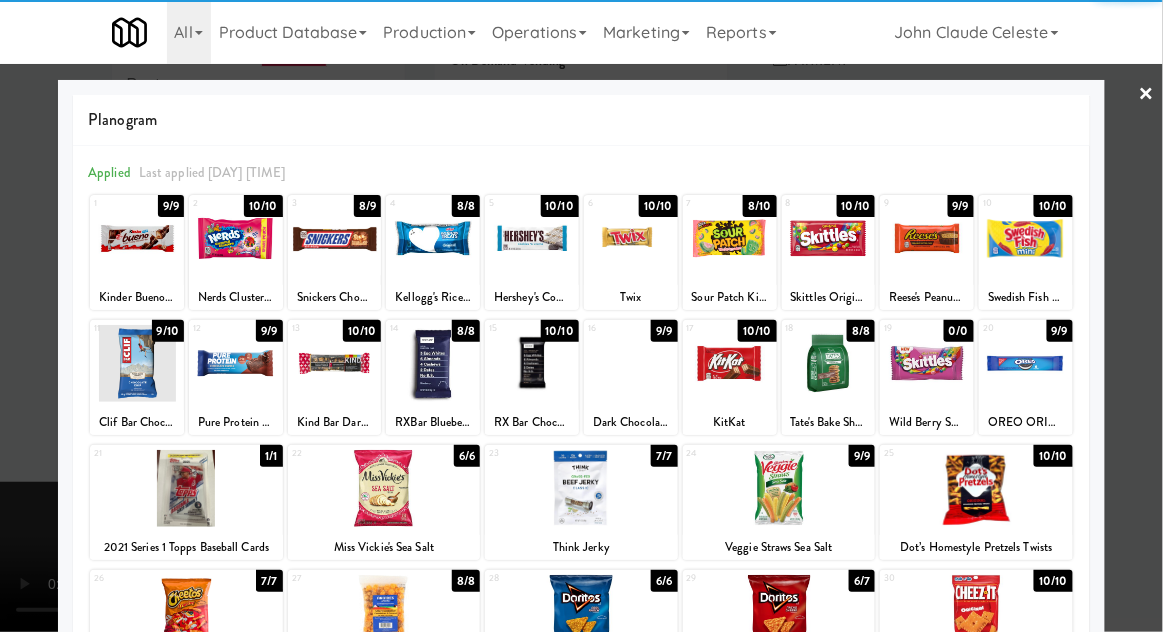 click at bounding box center (779, 488) 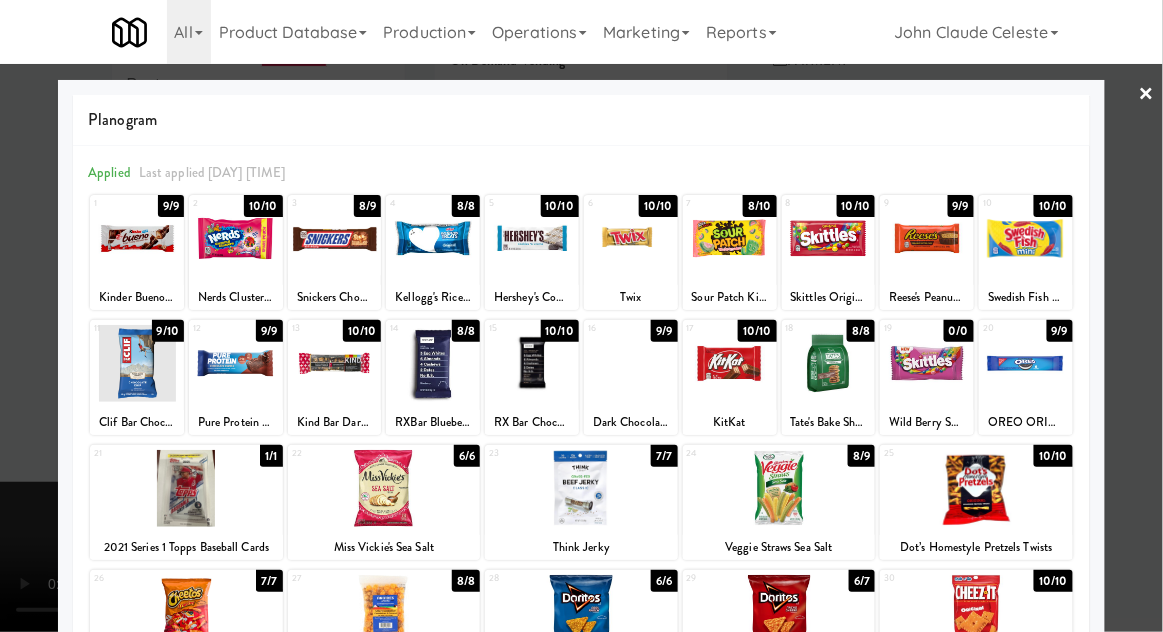 click at bounding box center [581, 316] 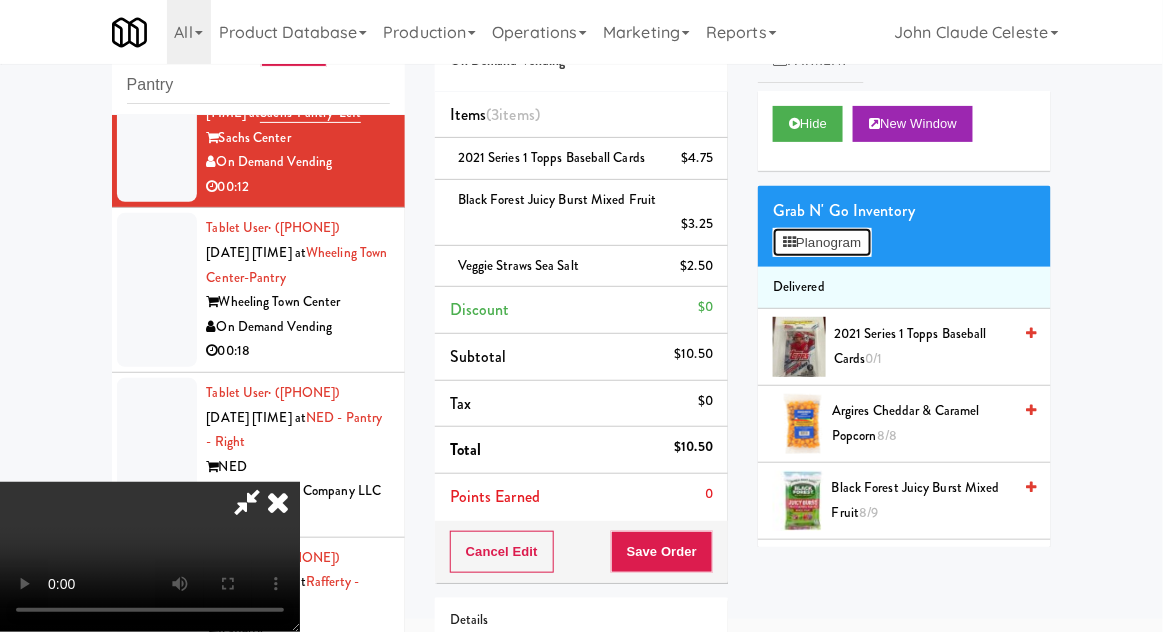 click on "Planogram" at bounding box center (822, 243) 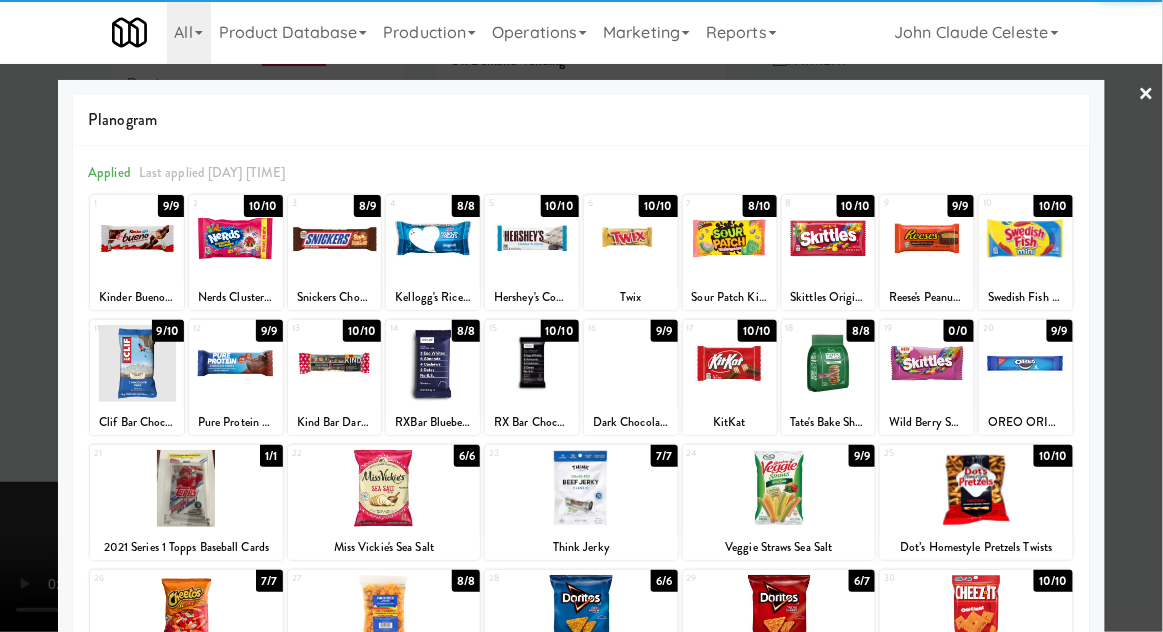 click at bounding box center (581, 316) 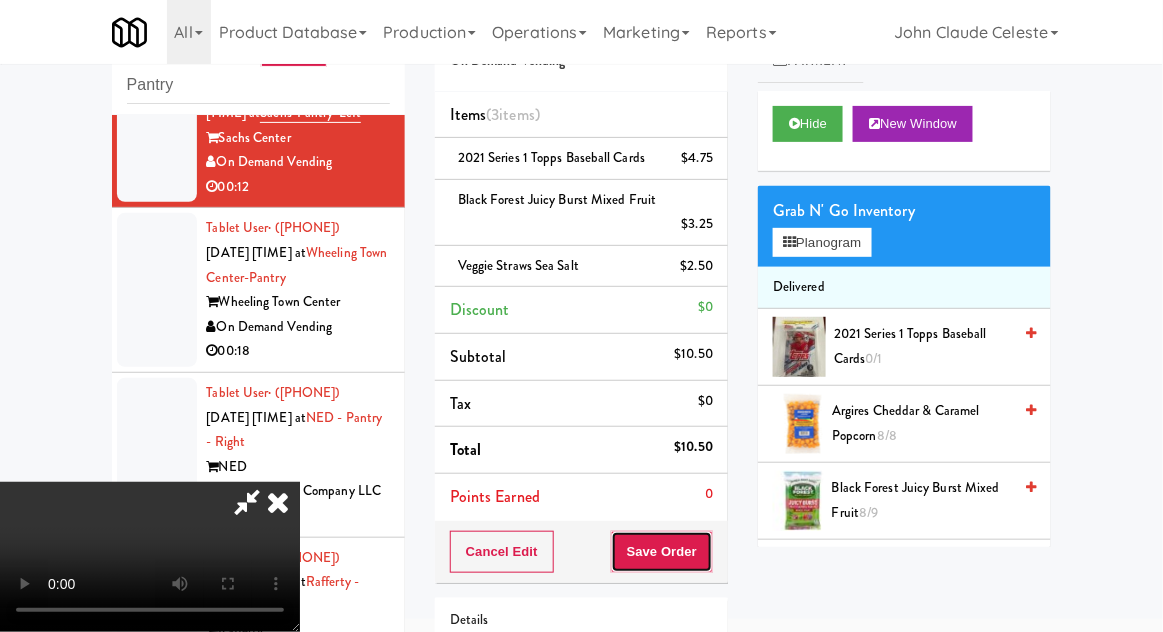 click on "Save Order" at bounding box center [662, 552] 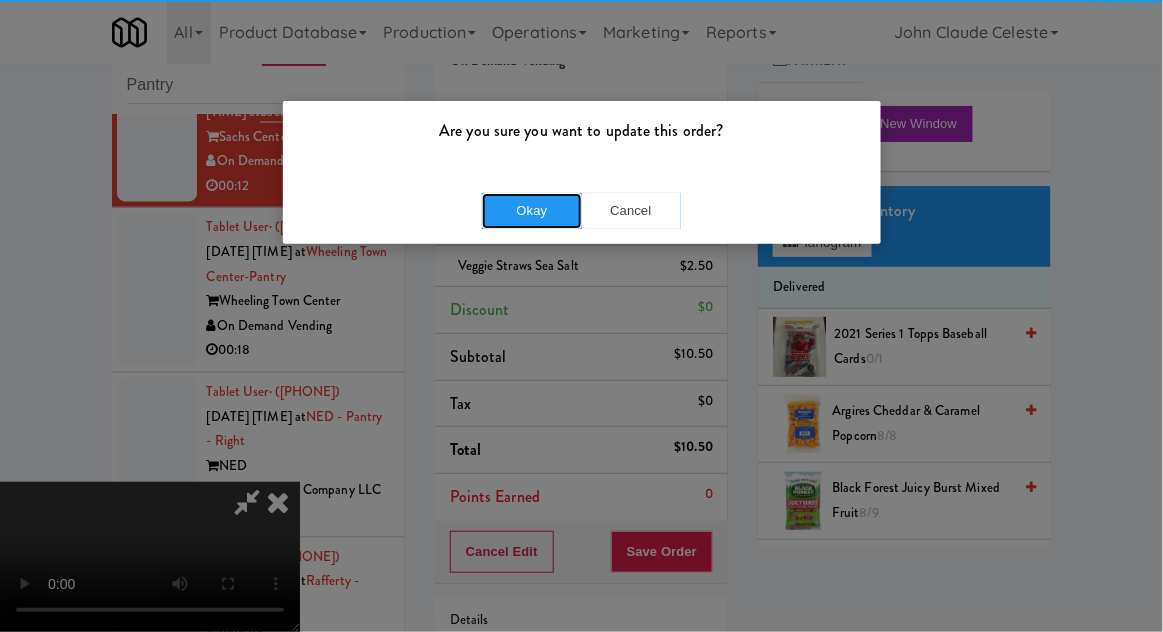 click on "Okay" at bounding box center [532, 211] 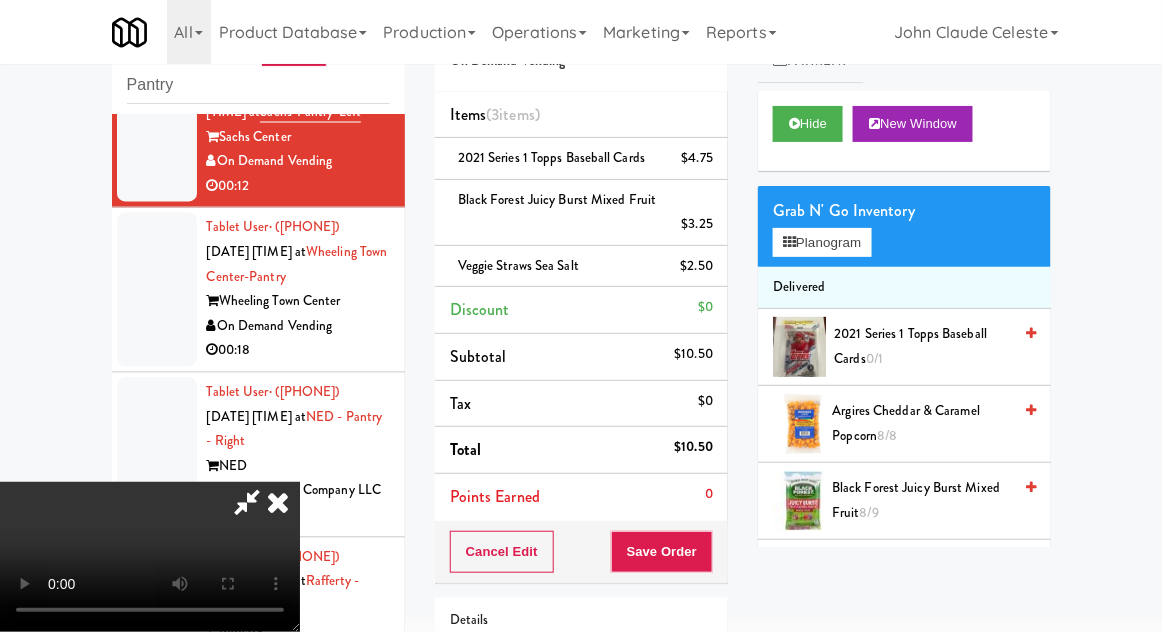 click at bounding box center [581, 316] 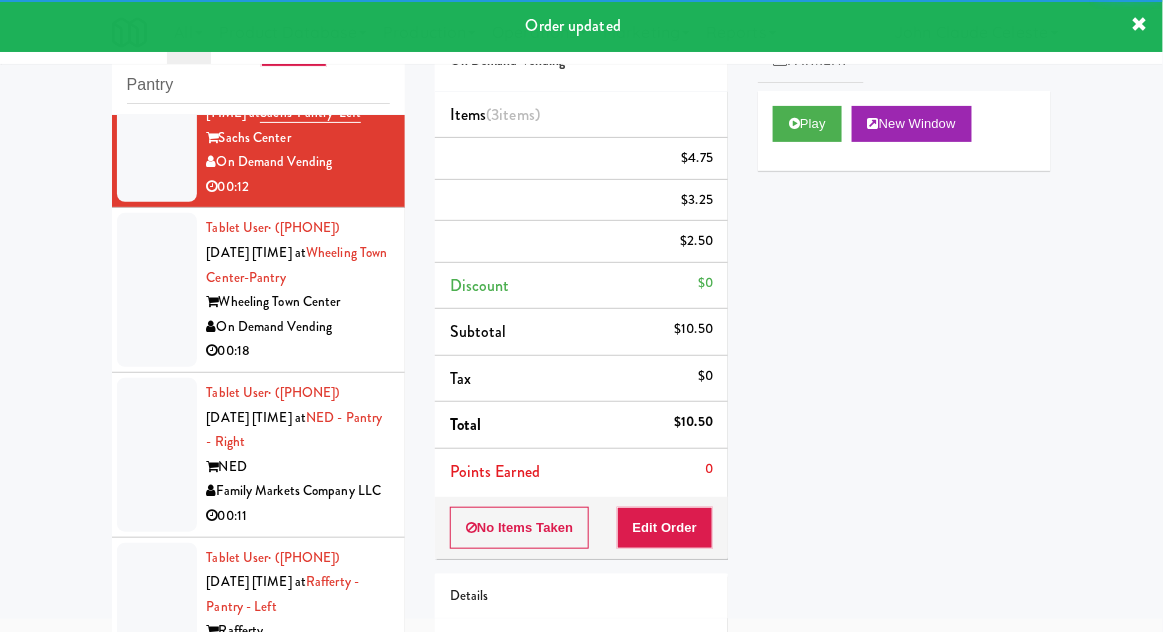 click at bounding box center (157, 290) 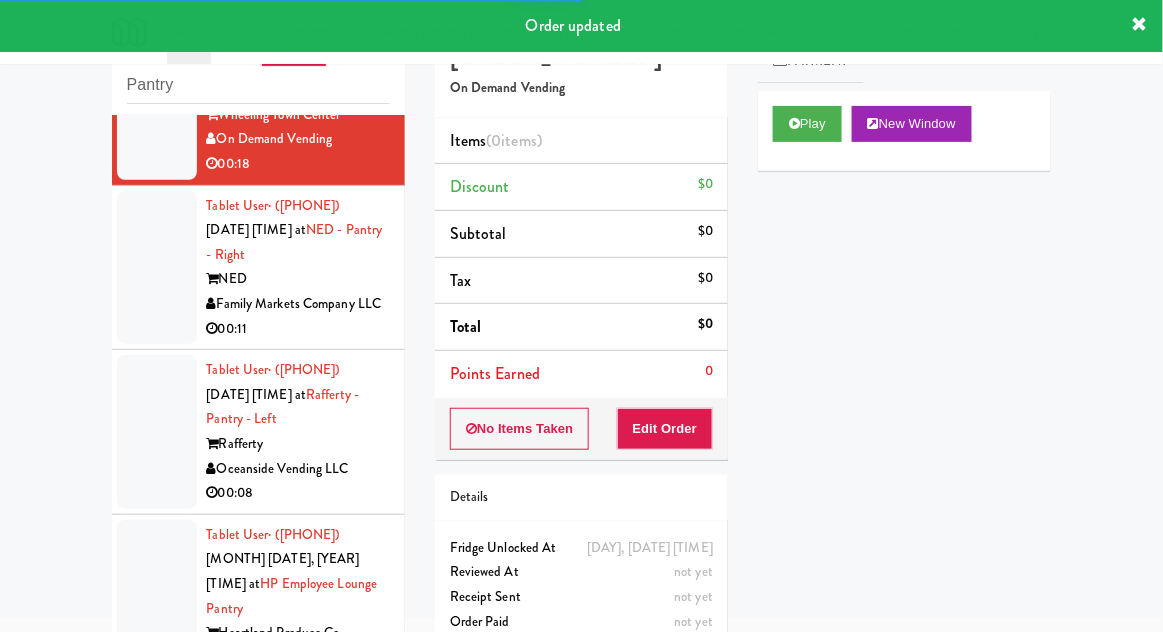 scroll, scrollTop: 963, scrollLeft: 0, axis: vertical 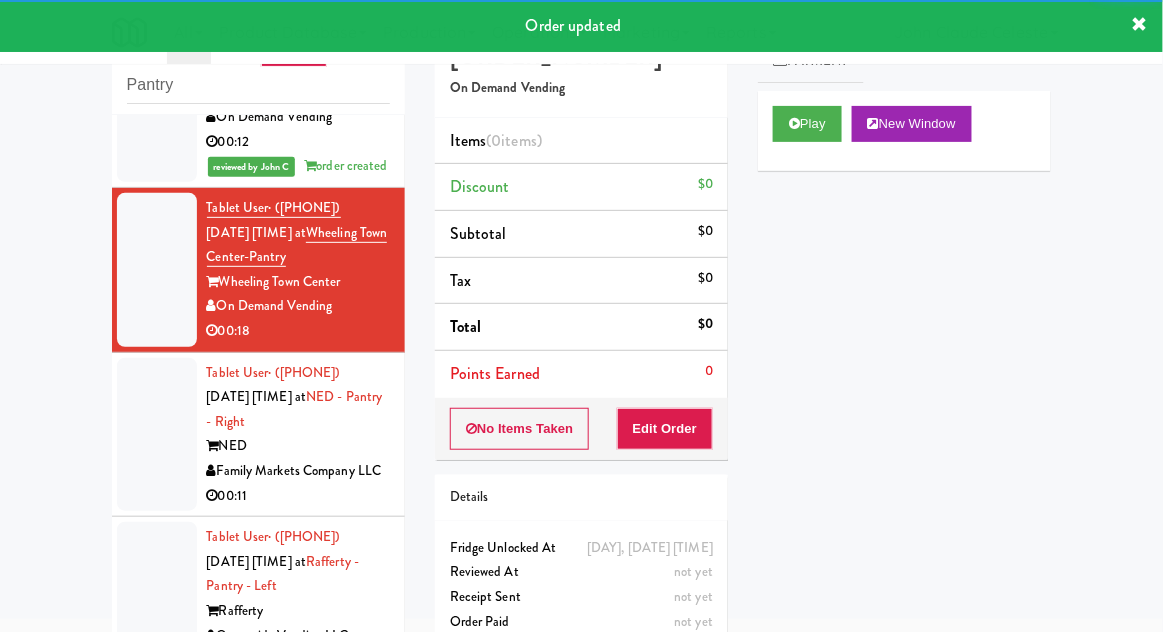 click at bounding box center (157, 93) 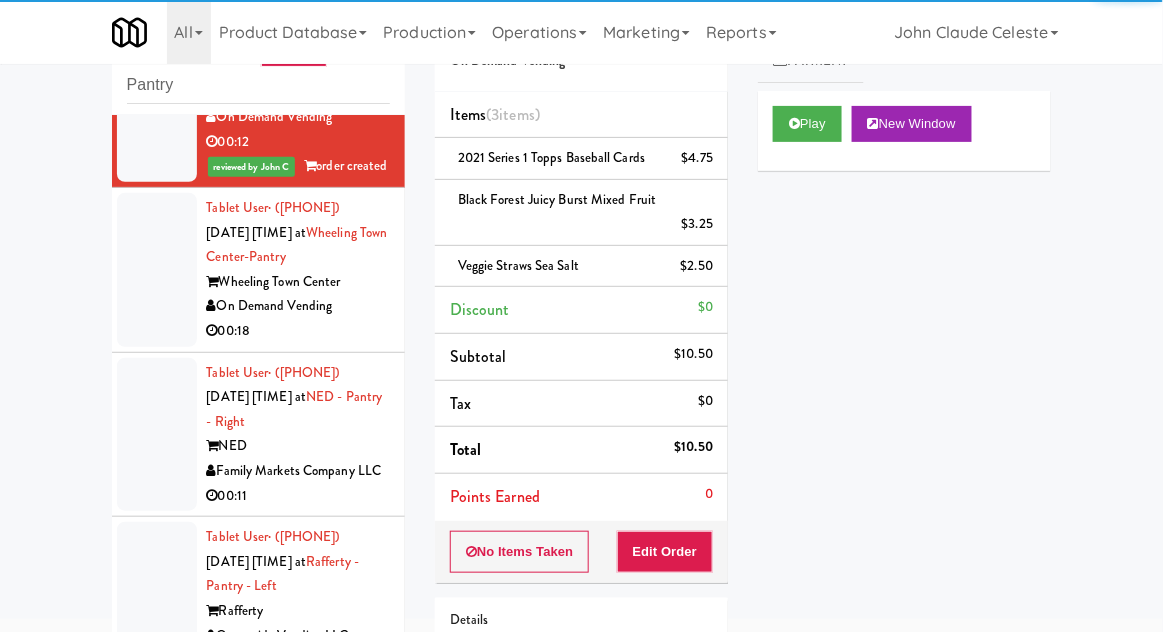 click at bounding box center [157, 270] 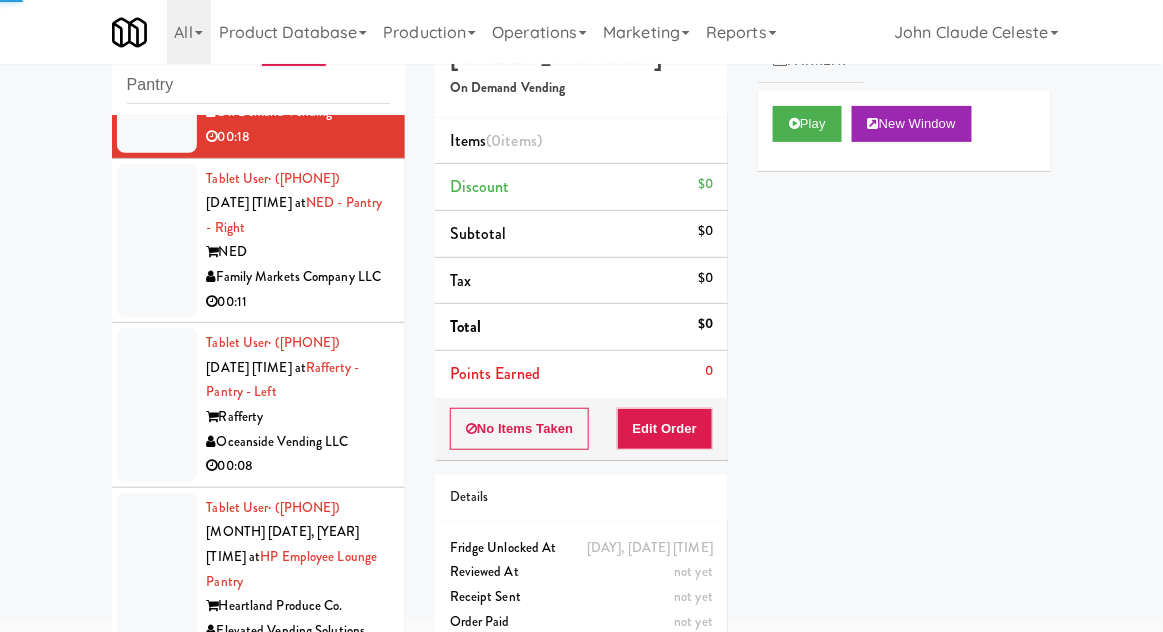 scroll, scrollTop: 1158, scrollLeft: 0, axis: vertical 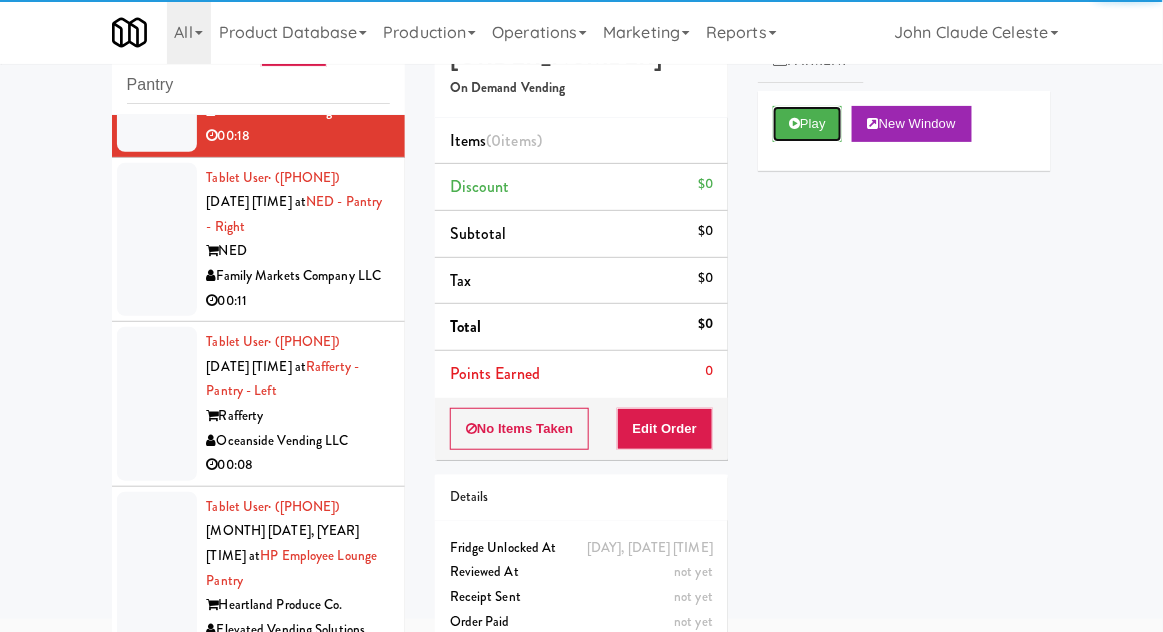 click on "Play" at bounding box center (807, 124) 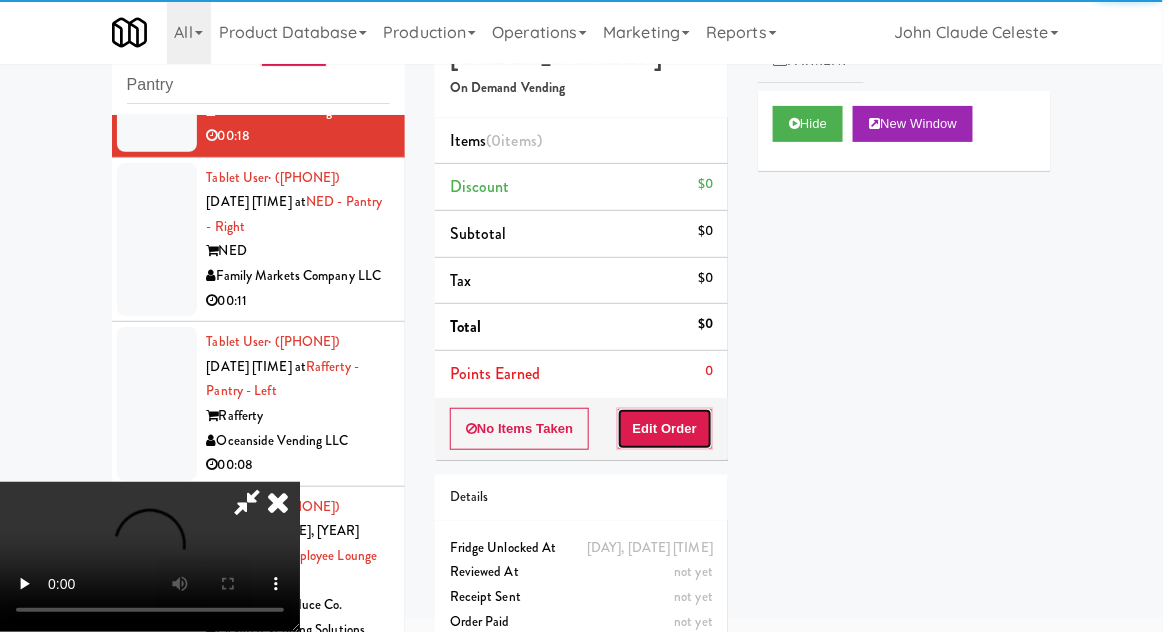 click on "Edit Order" at bounding box center (665, 429) 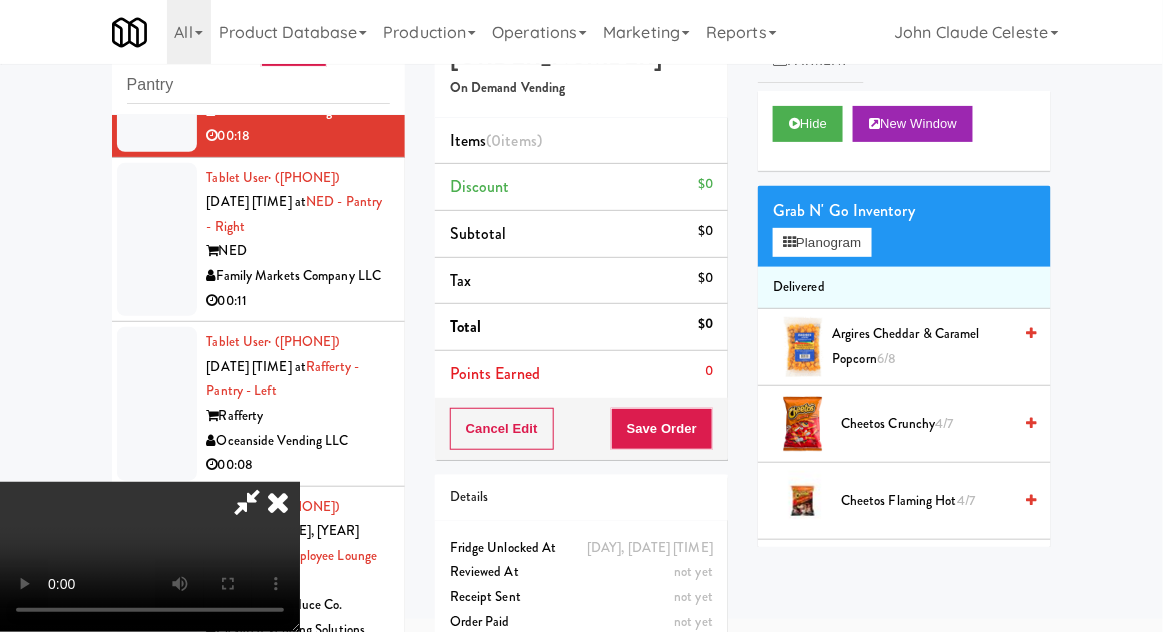scroll, scrollTop: 73, scrollLeft: 0, axis: vertical 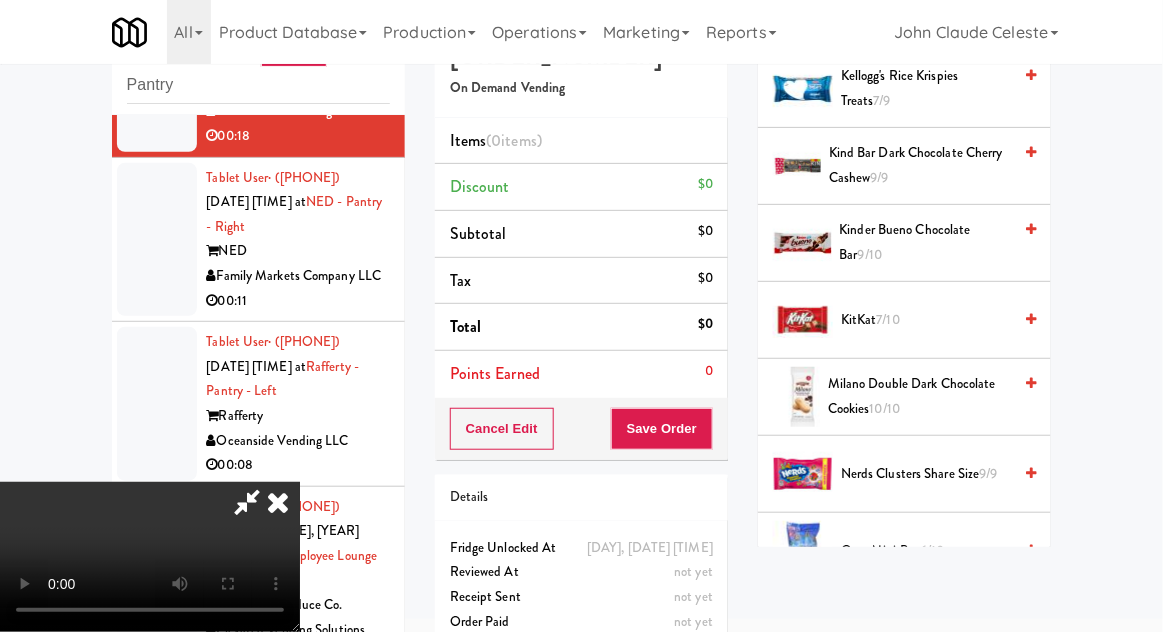 click on "7/10" at bounding box center [888, 319] 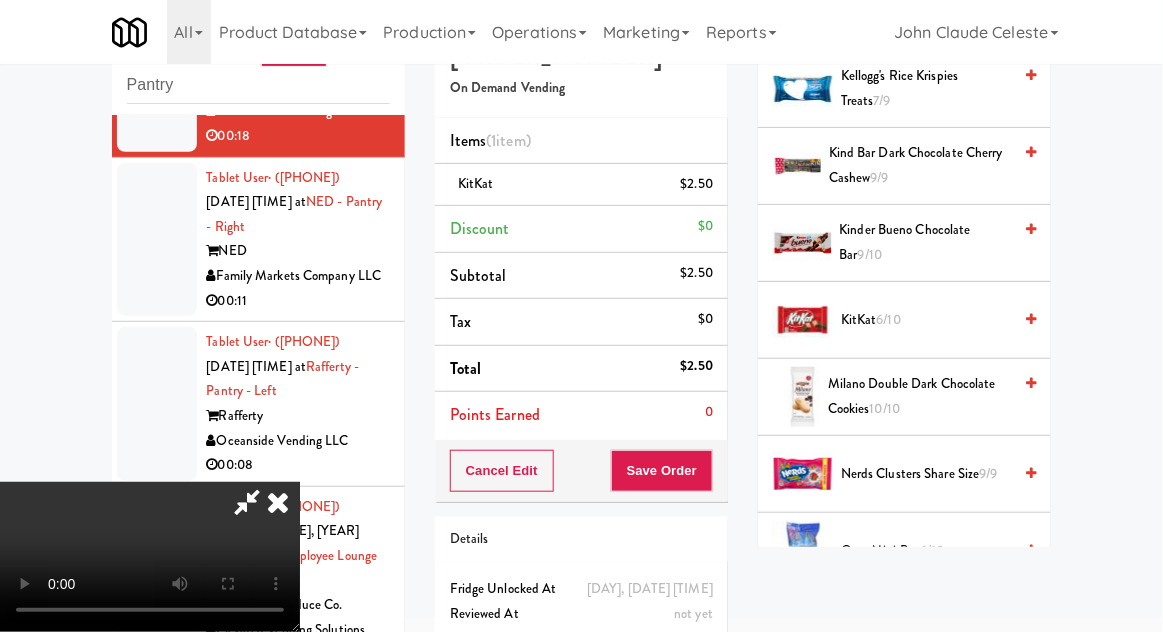 scroll, scrollTop: 0, scrollLeft: 0, axis: both 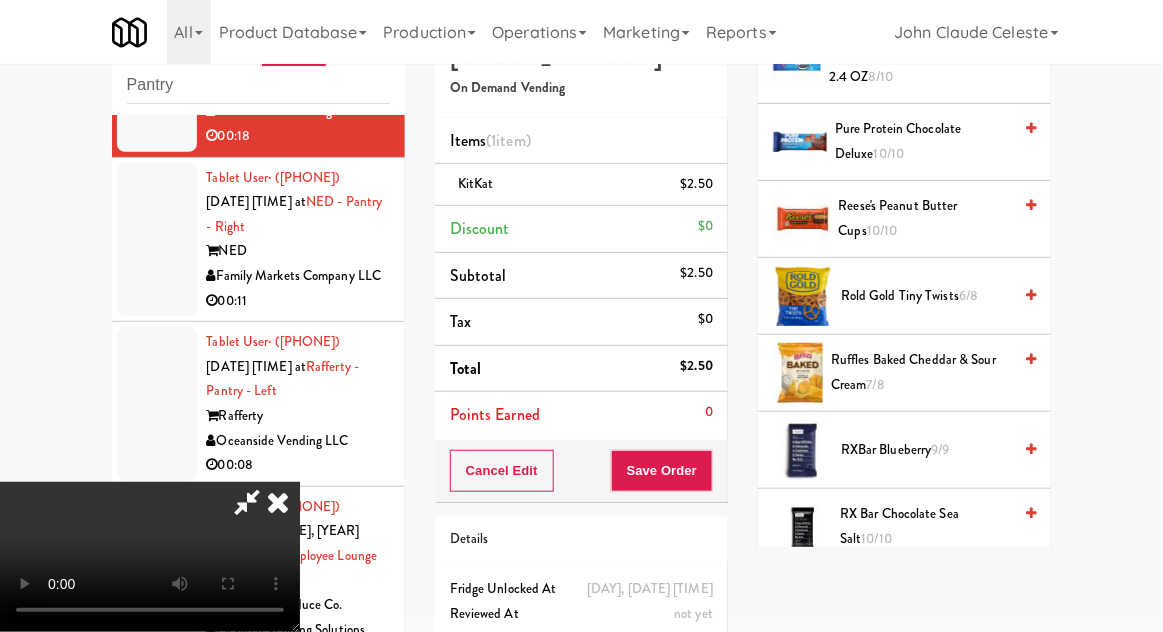 click on "Reese's Peanut Butter Cups  10/10" at bounding box center [925, 218] 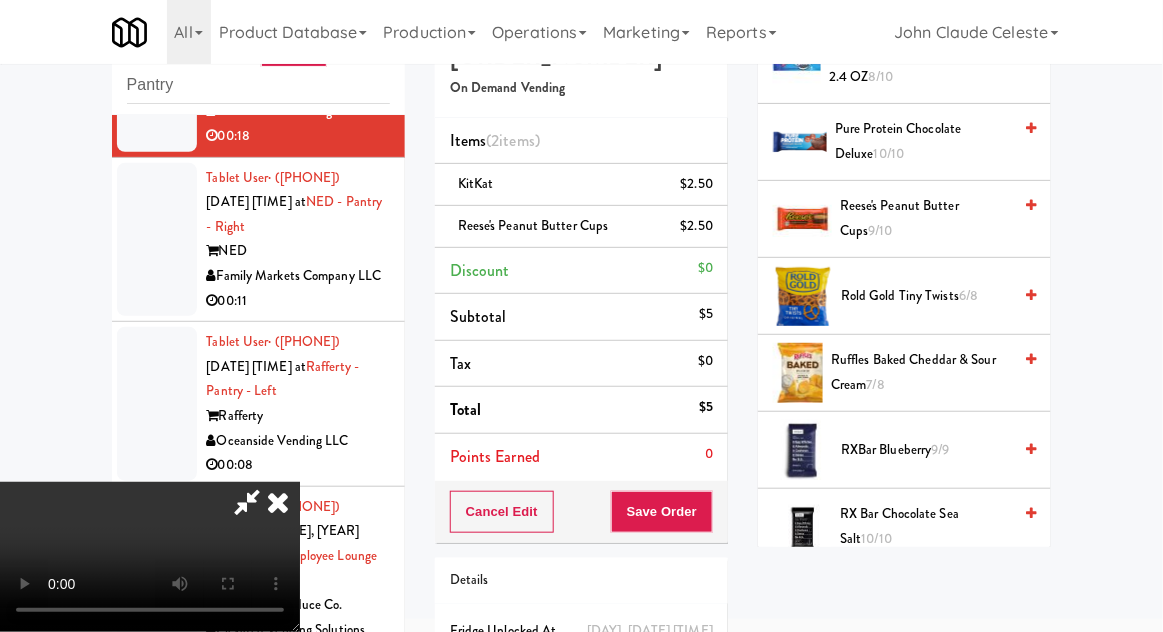 scroll, scrollTop: 73, scrollLeft: 0, axis: vertical 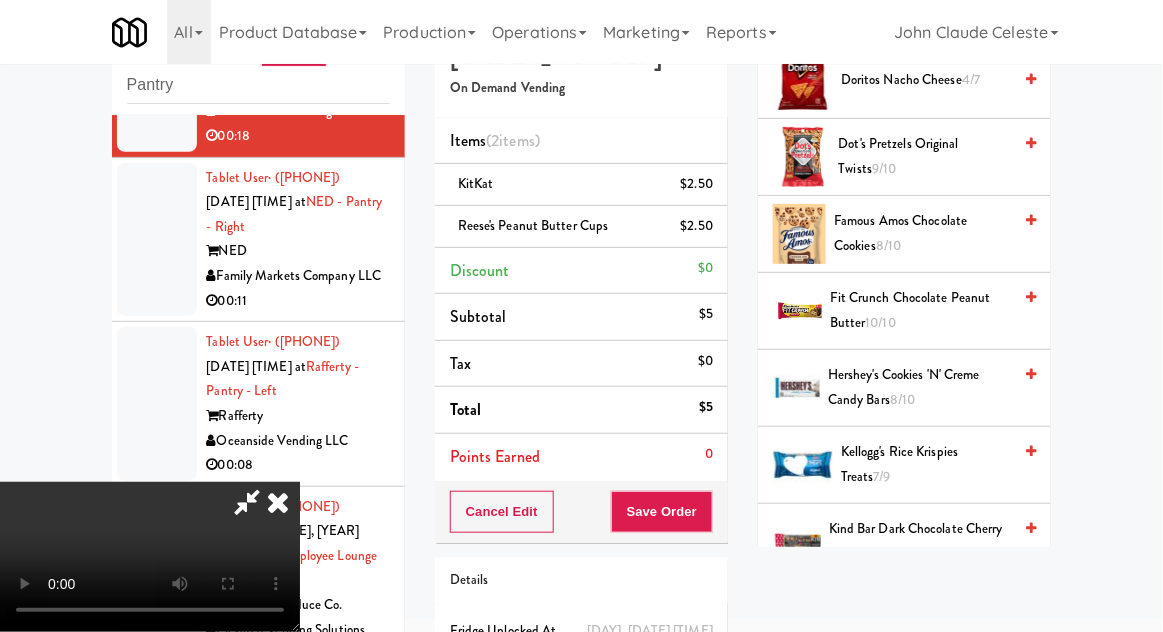 click on "[PRODUCT_NAME]" at bounding box center (922, 233) 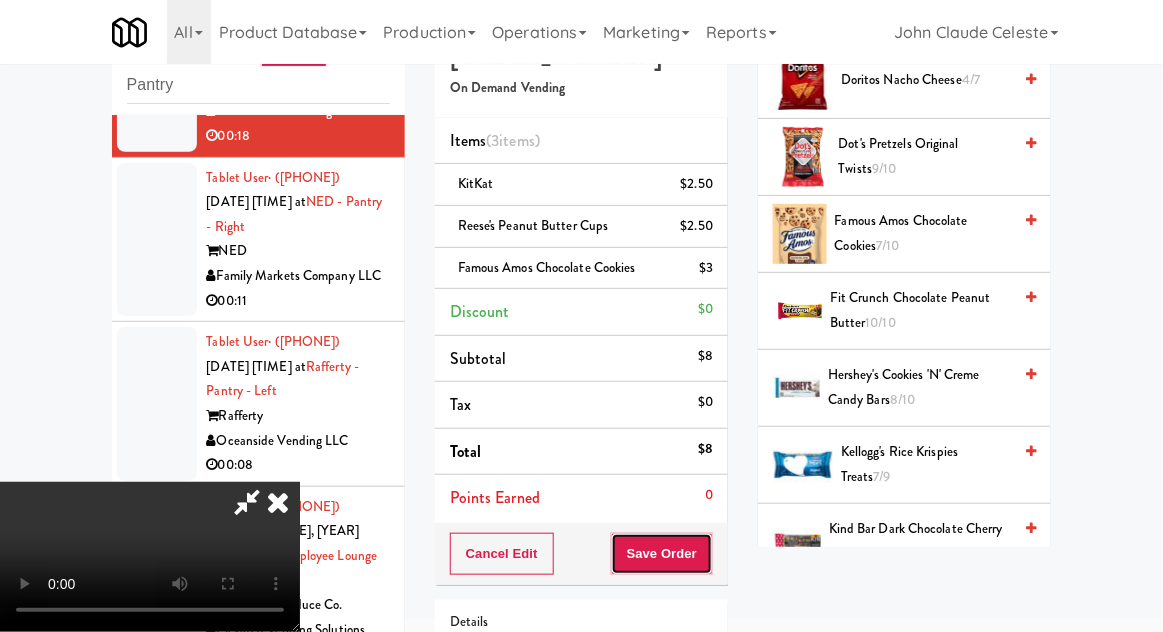 click on "Save Order" at bounding box center [662, 554] 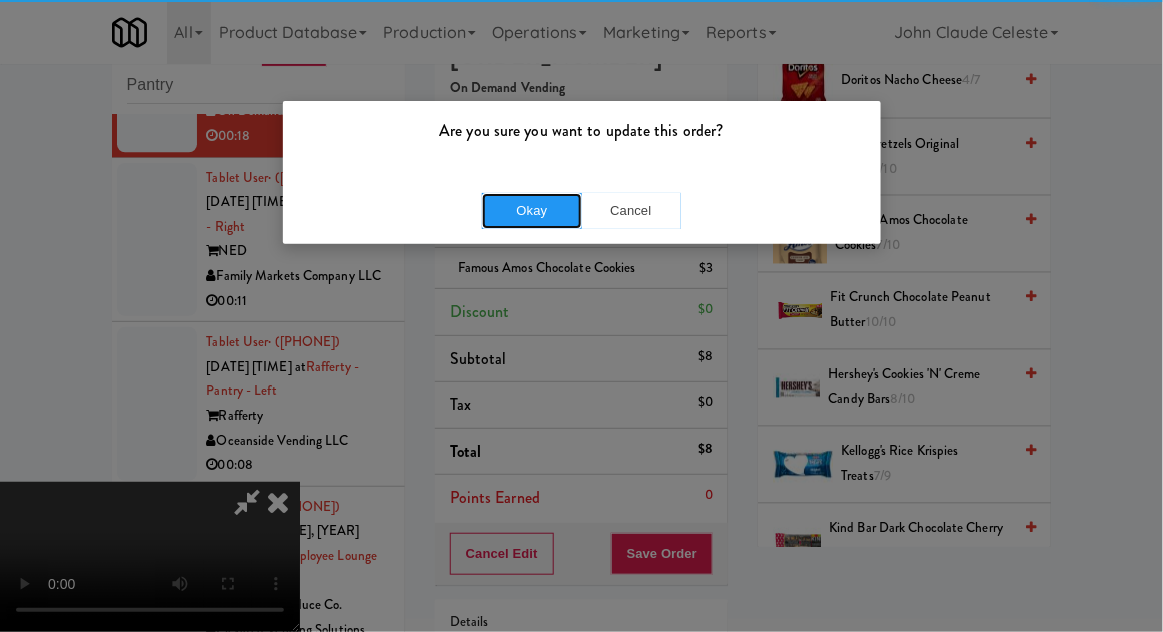 click on "Okay" at bounding box center (532, 211) 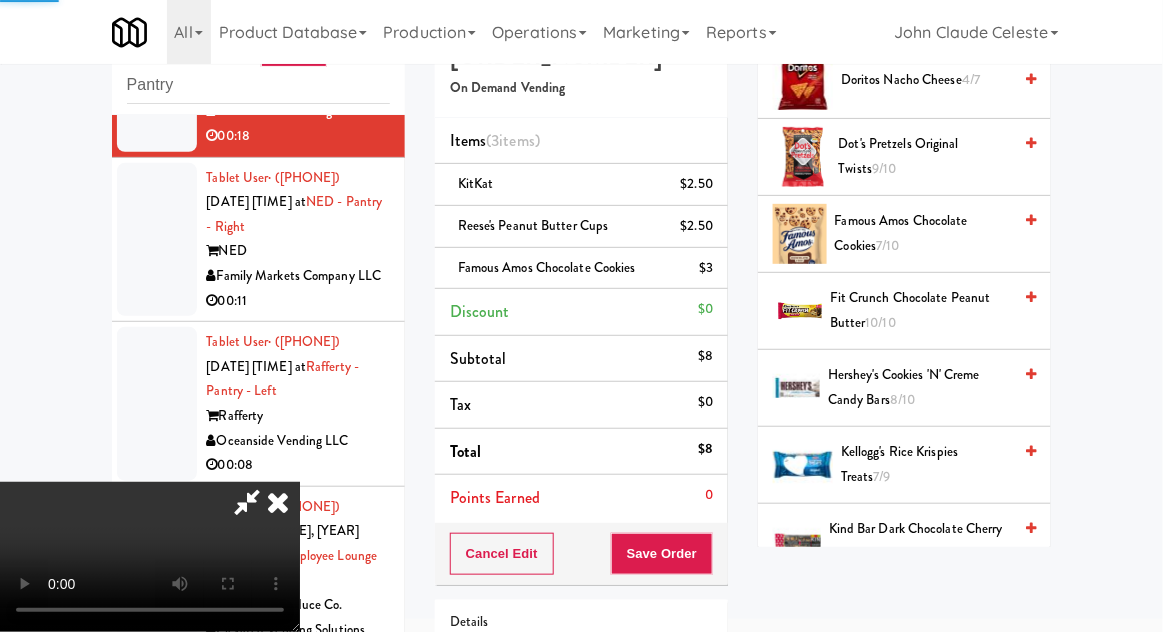 scroll, scrollTop: 197, scrollLeft: 0, axis: vertical 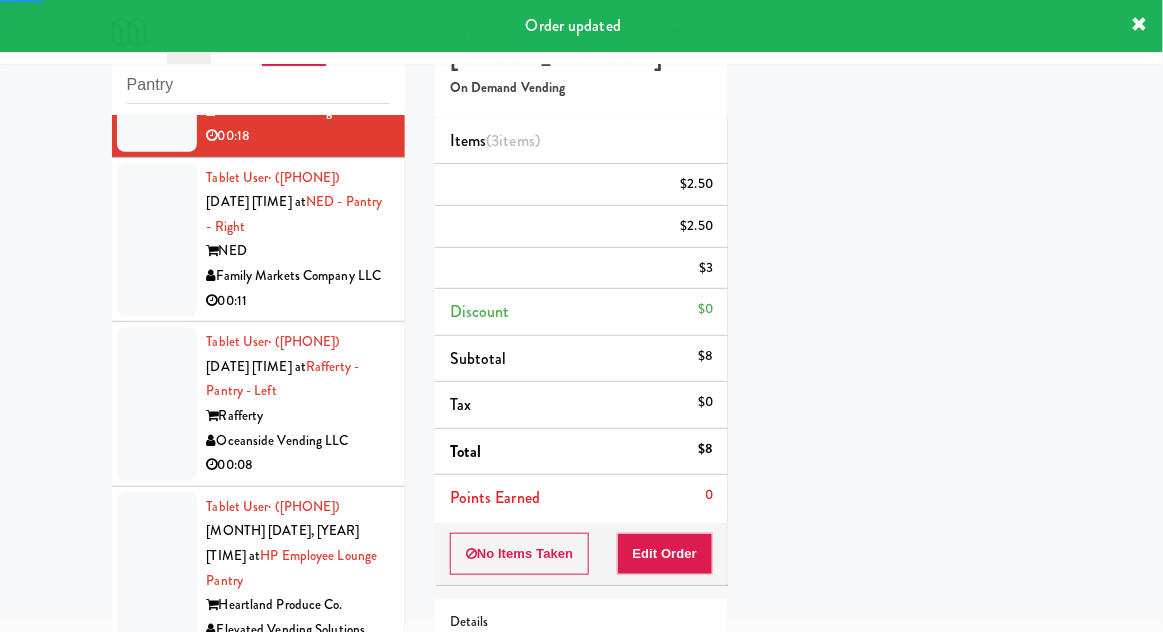 click at bounding box center (157, 240) 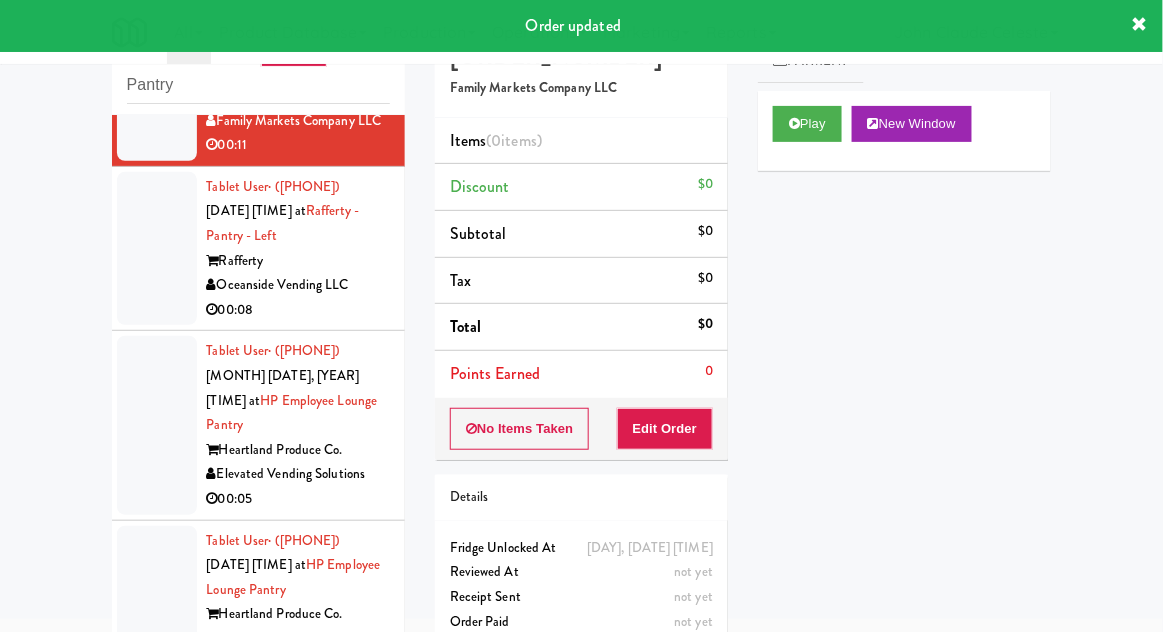 scroll, scrollTop: 1339, scrollLeft: 0, axis: vertical 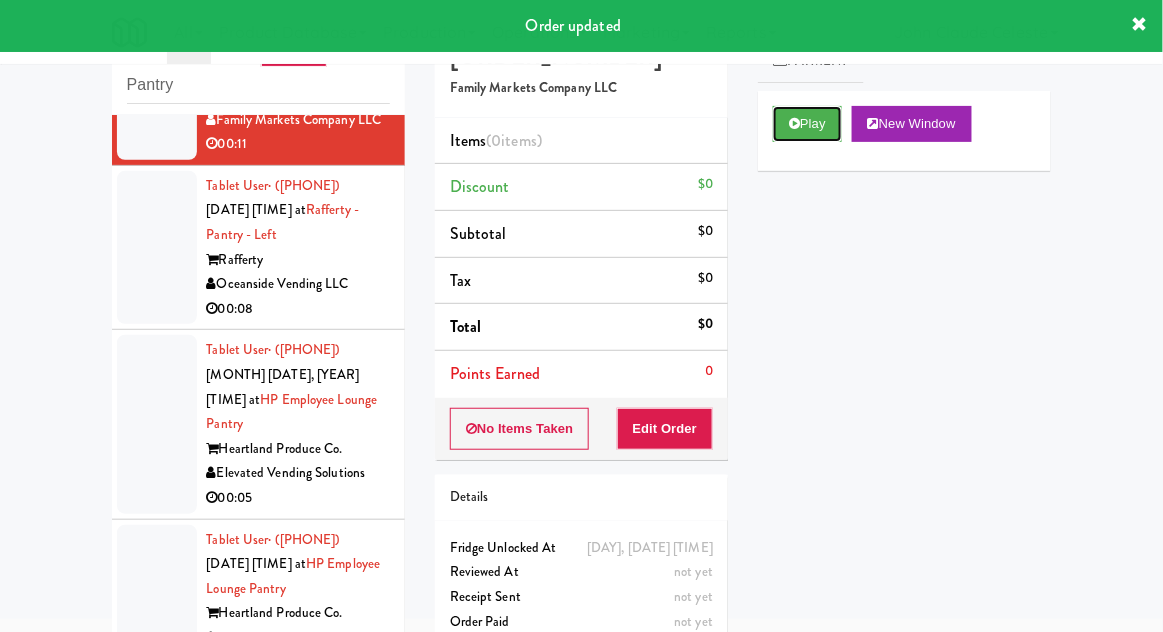 click on "Play" at bounding box center [807, 124] 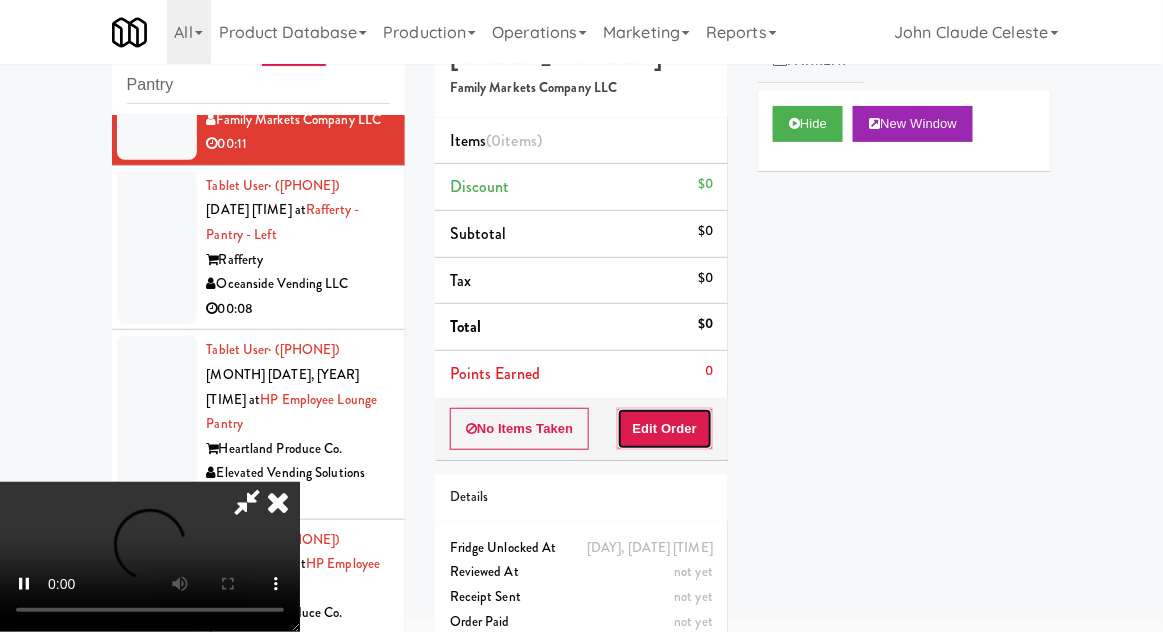 click on "Edit Order" at bounding box center [665, 429] 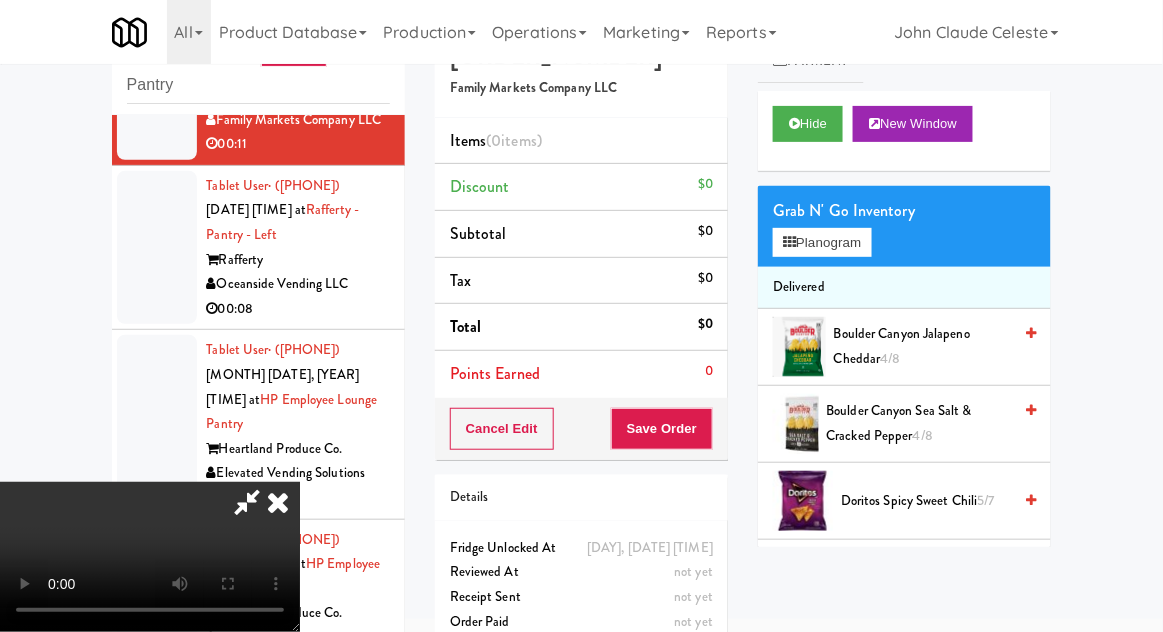 type 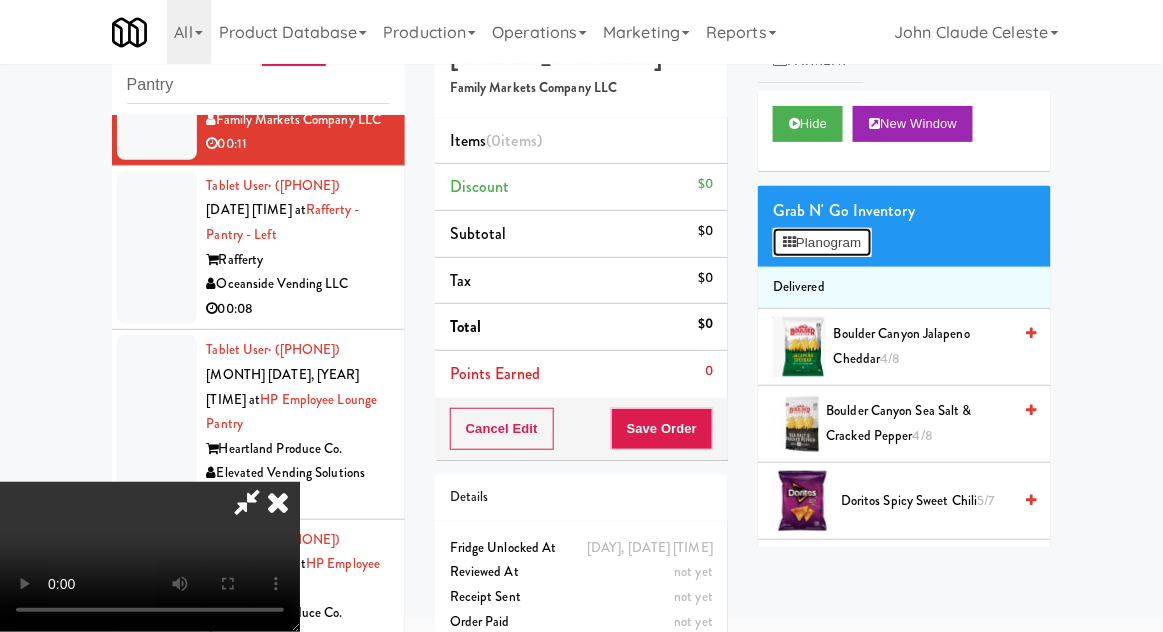 click on "Planogram" at bounding box center [822, 243] 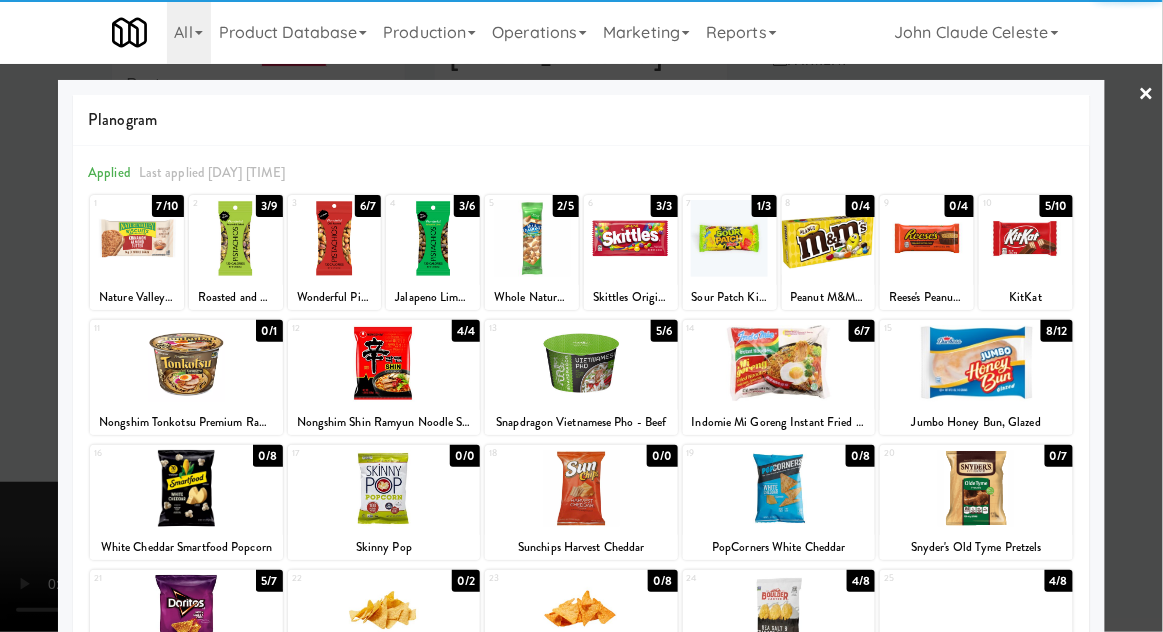 click at bounding box center (236, 238) 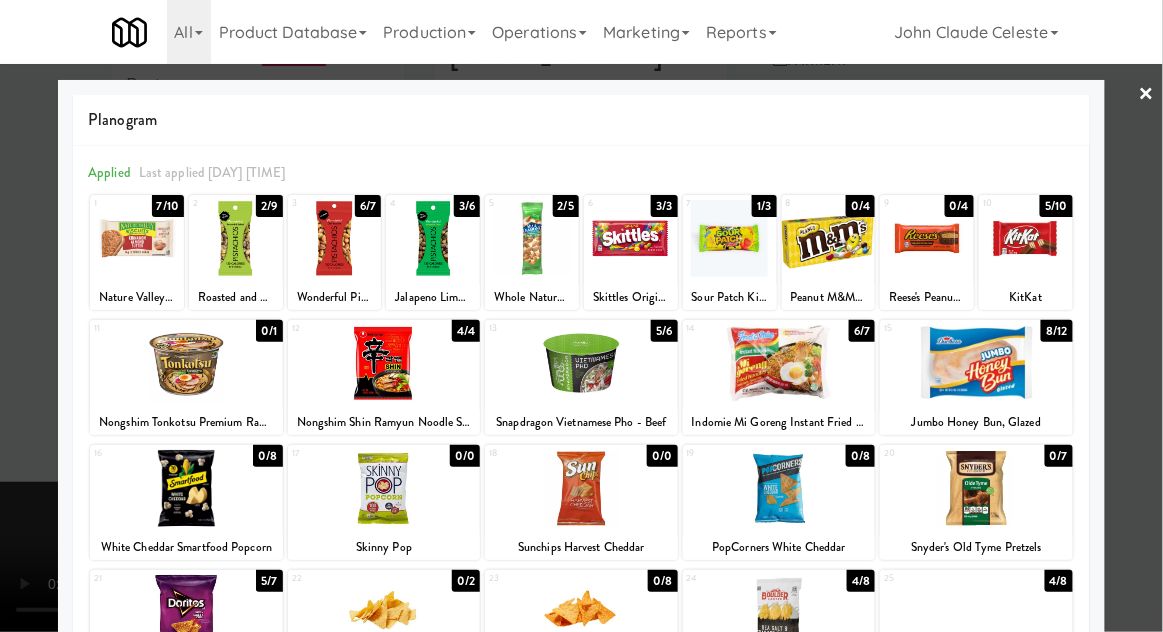 click at bounding box center [581, 316] 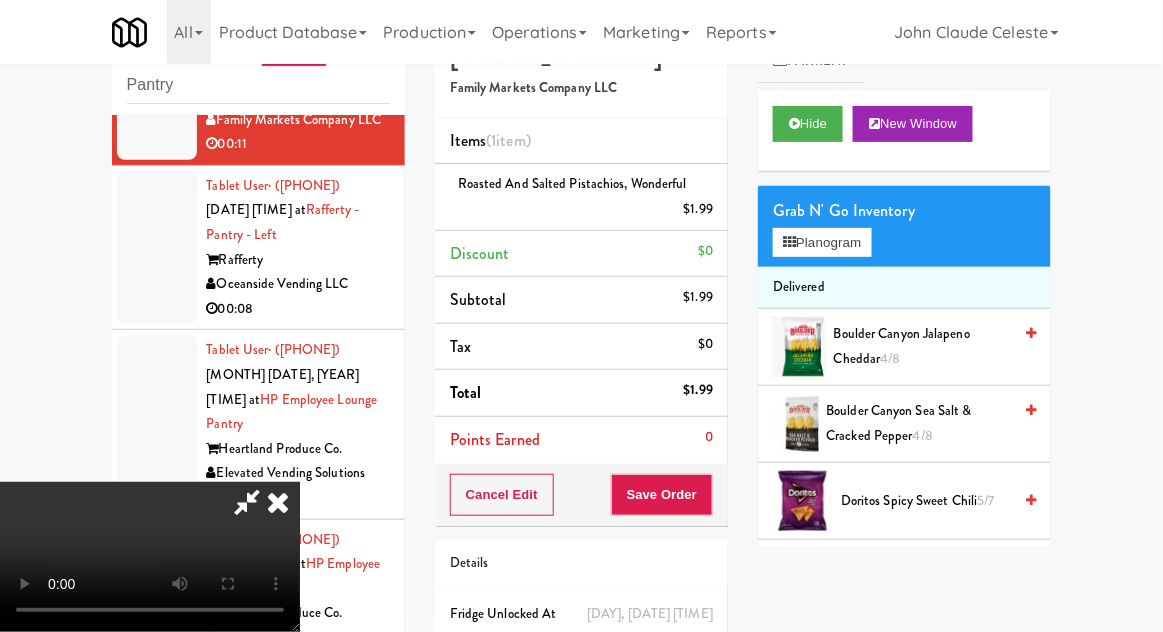 click on "Boulder Canyon Sea Salt & Cracked Pepper  4/8" at bounding box center (919, 423) 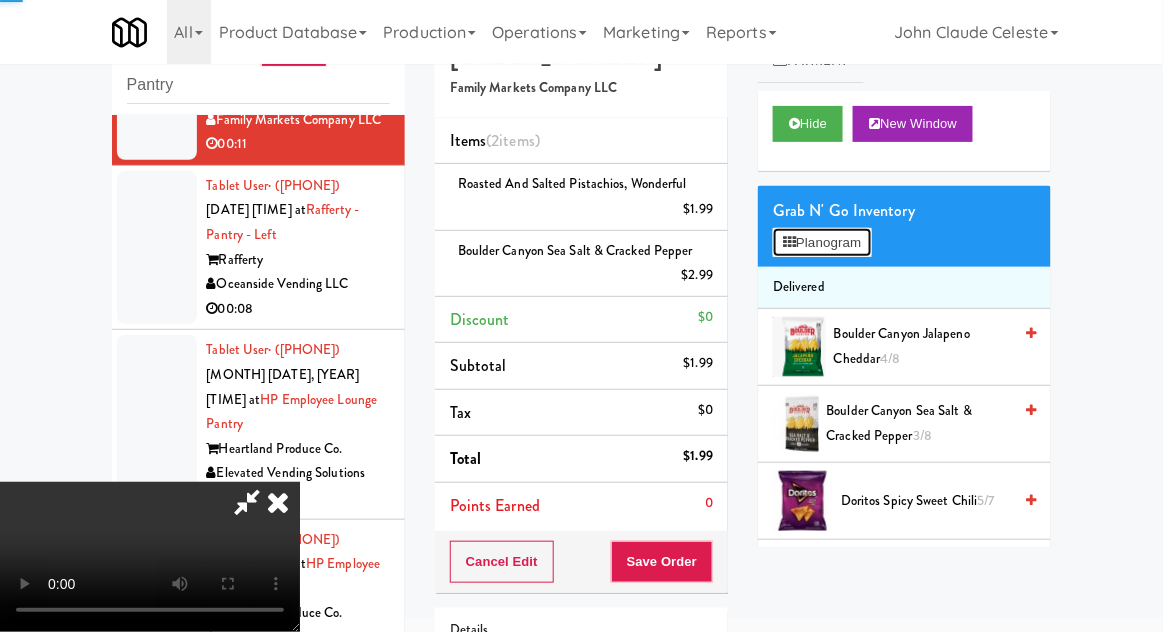 click on "Planogram" at bounding box center [822, 243] 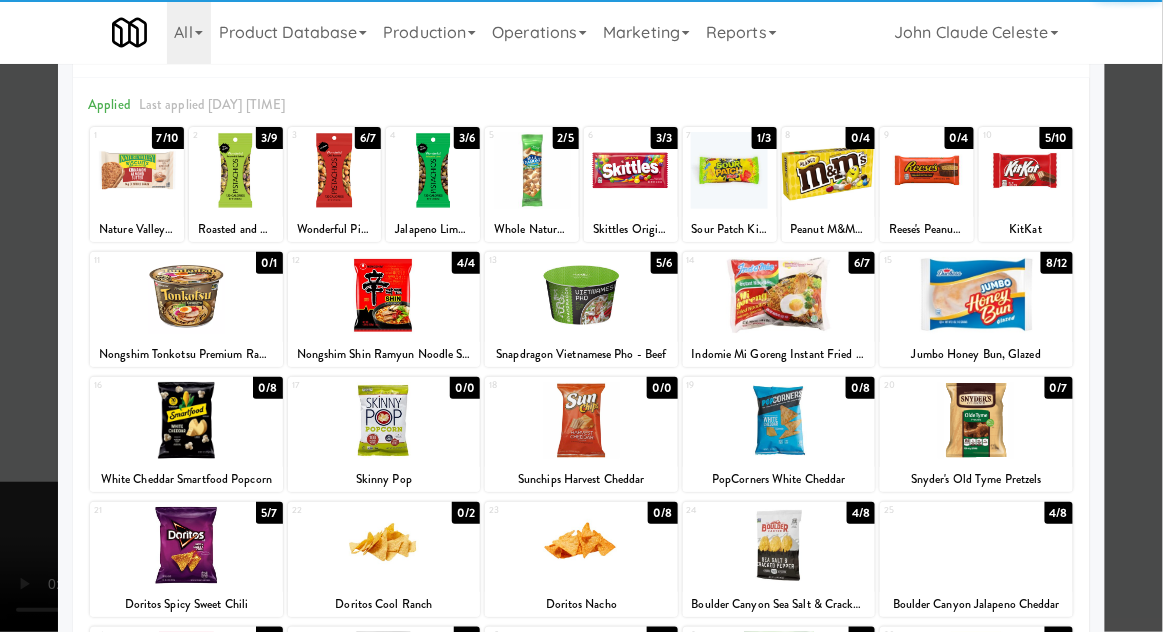 scroll, scrollTop: 87, scrollLeft: 0, axis: vertical 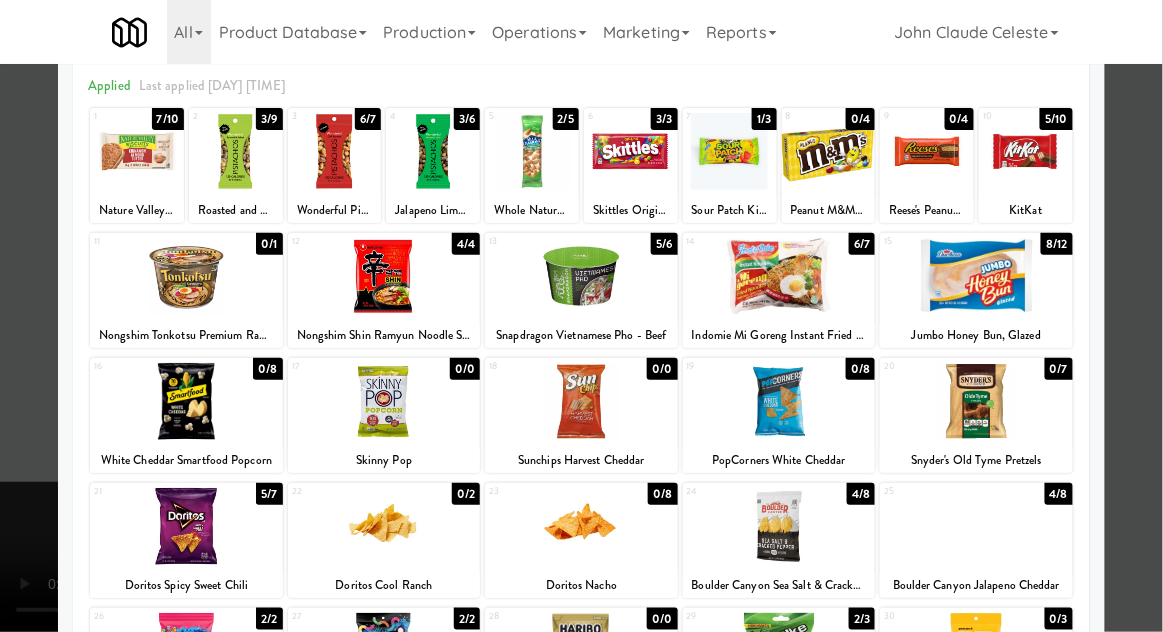 click at bounding box center (581, 316) 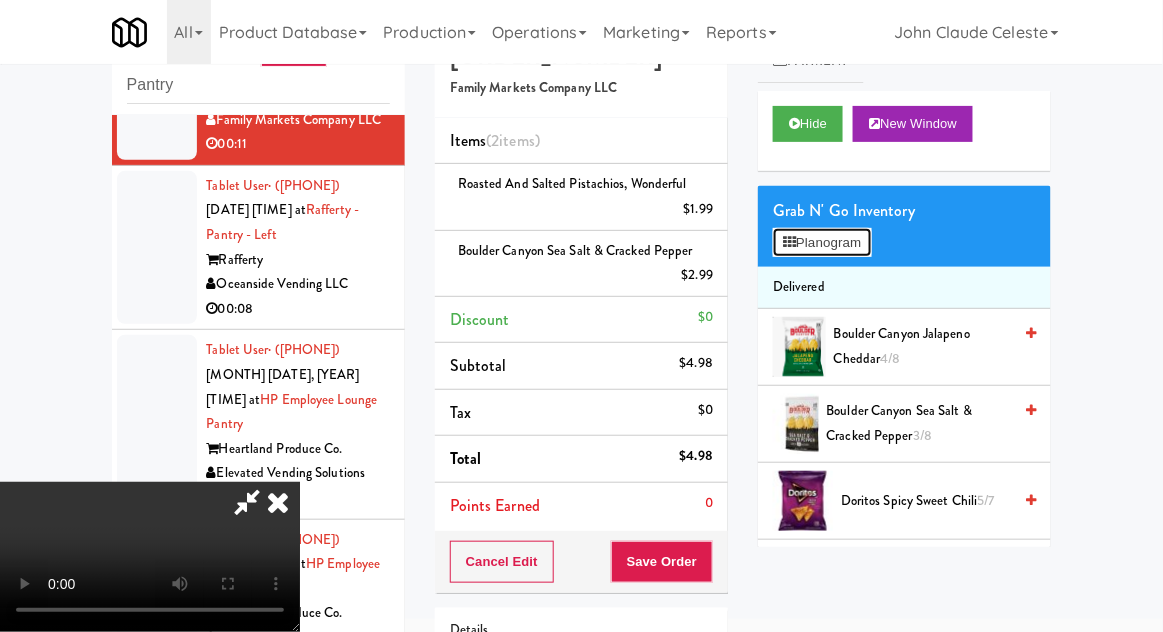 click on "Planogram" at bounding box center (822, 243) 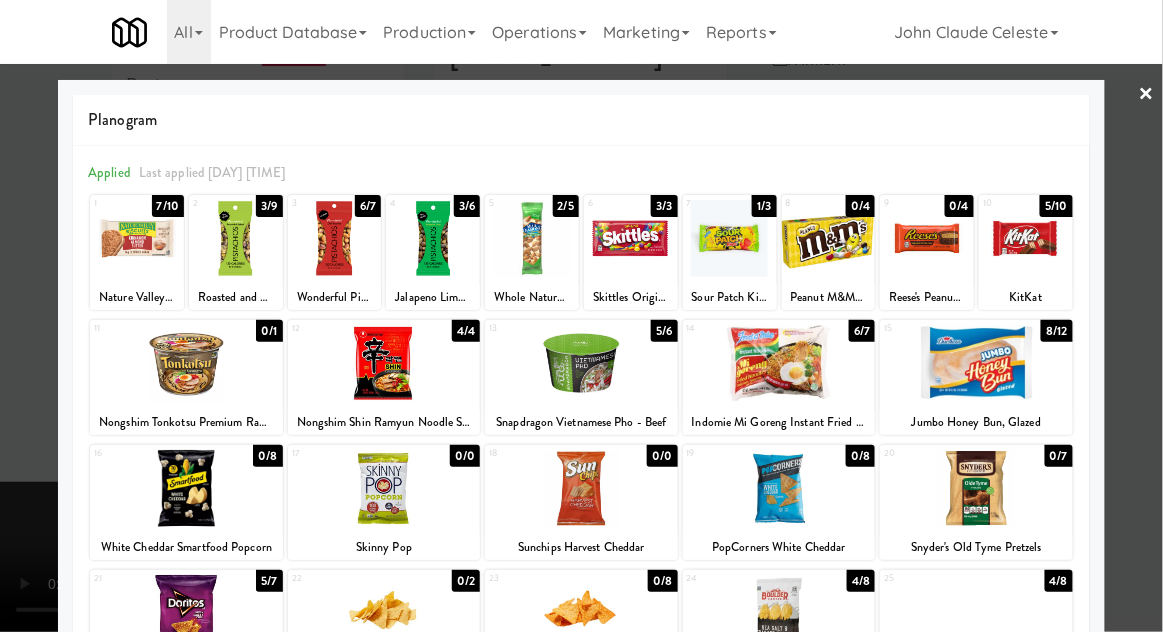 click at bounding box center (236, 238) 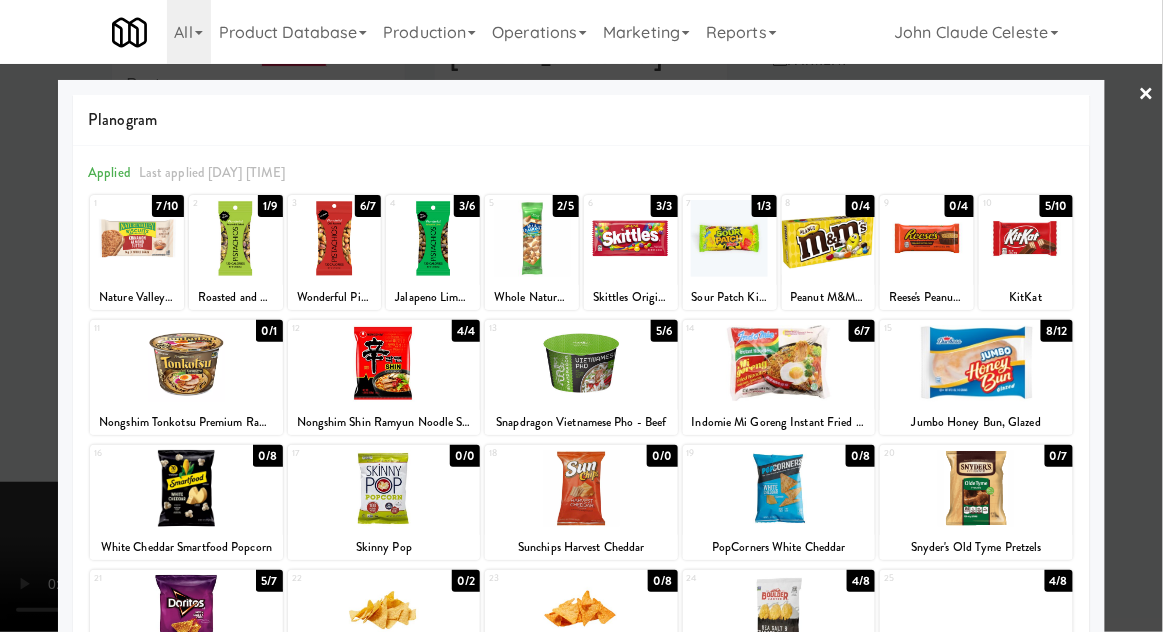 click at bounding box center [581, 316] 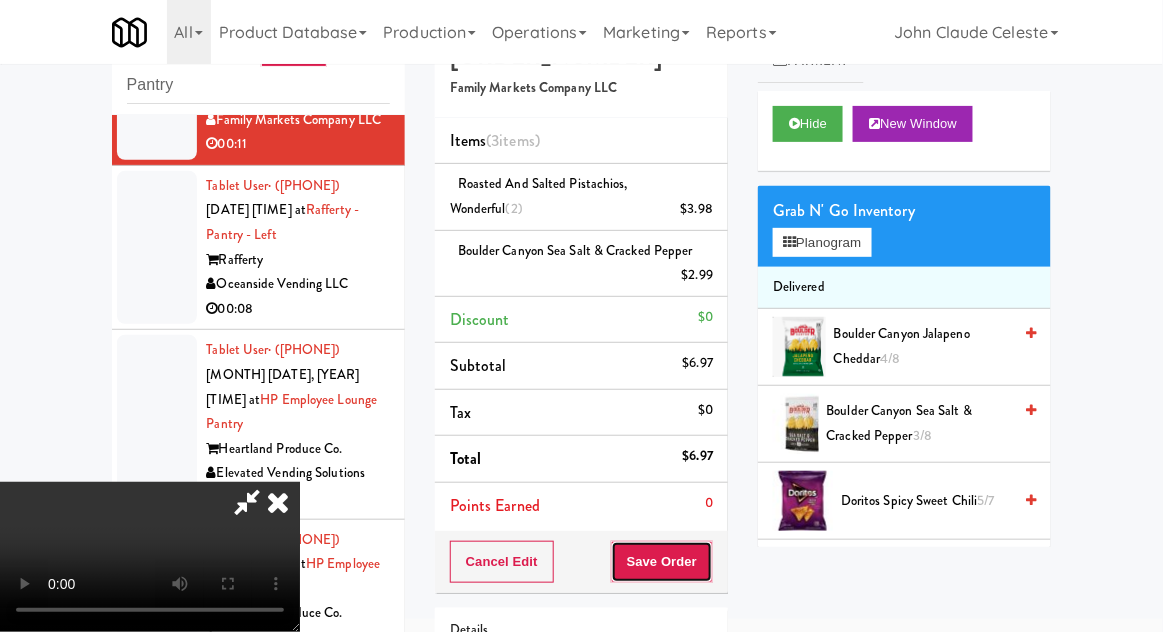 click on "Save Order" at bounding box center [662, 562] 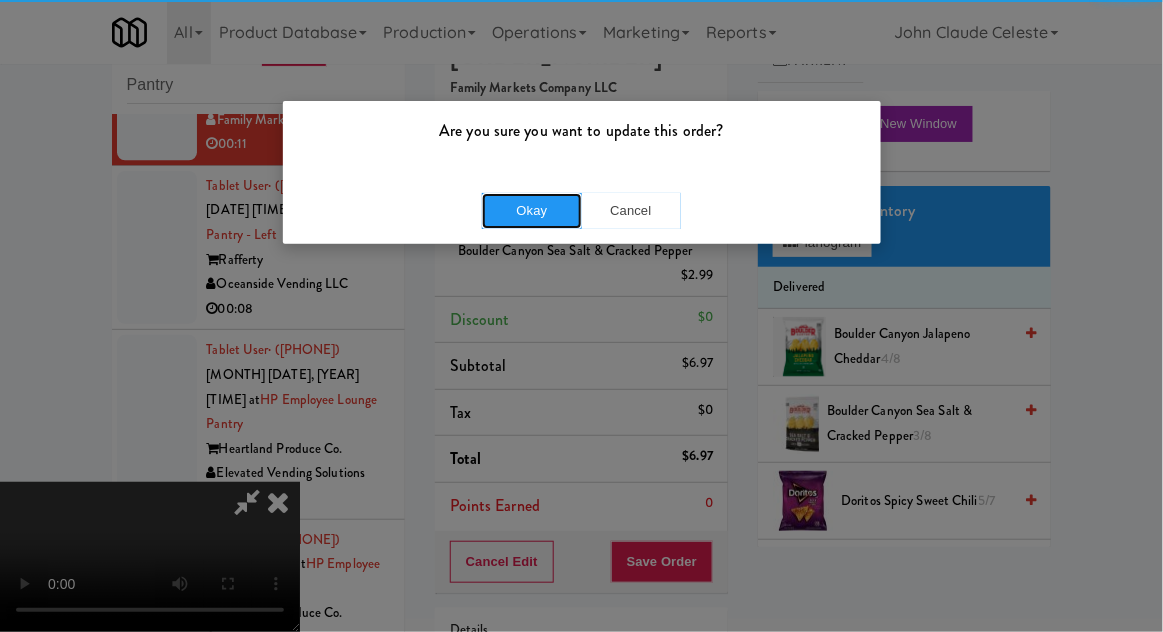 click on "Okay" at bounding box center [532, 211] 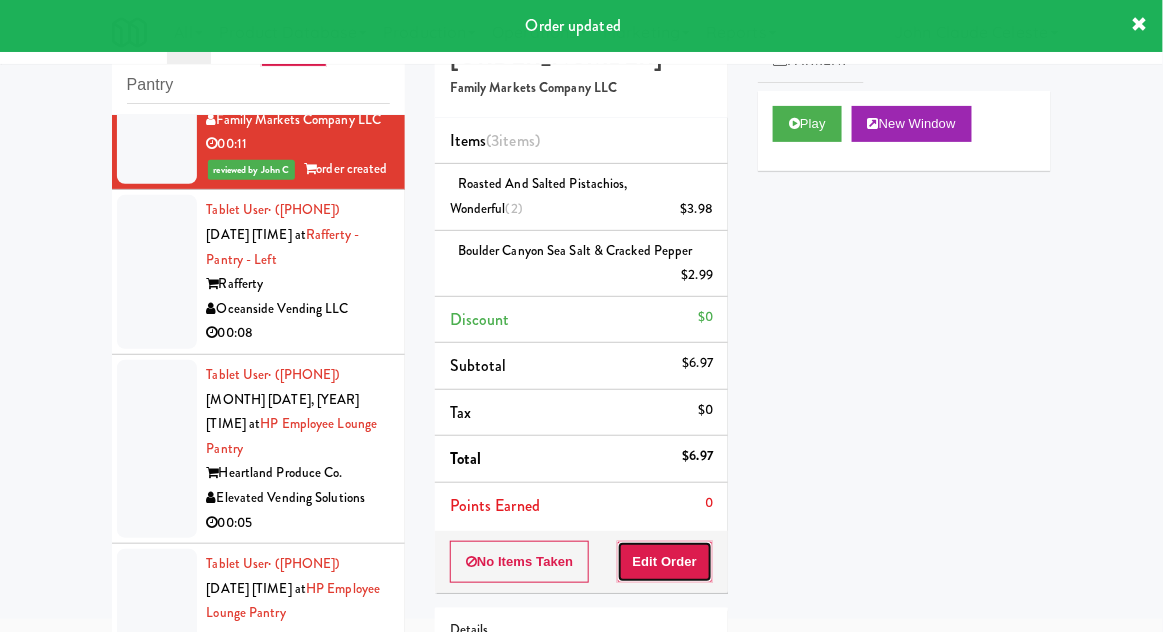 click on "Edit Order" at bounding box center [665, 562] 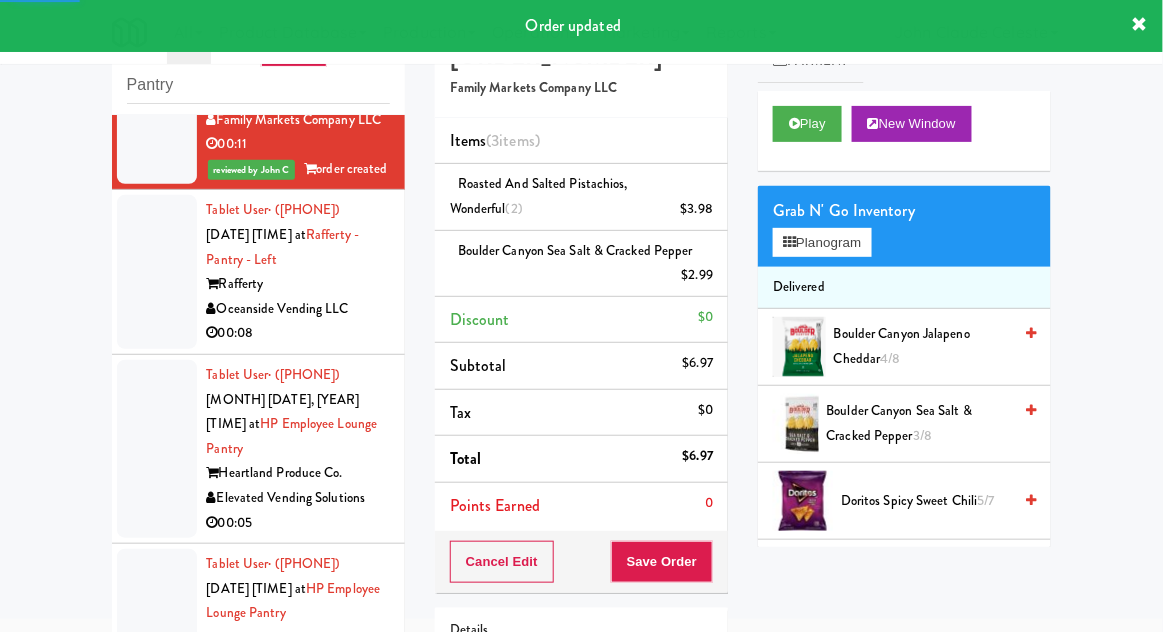 click on "Grab N' Go Inventory" at bounding box center [904, 211] 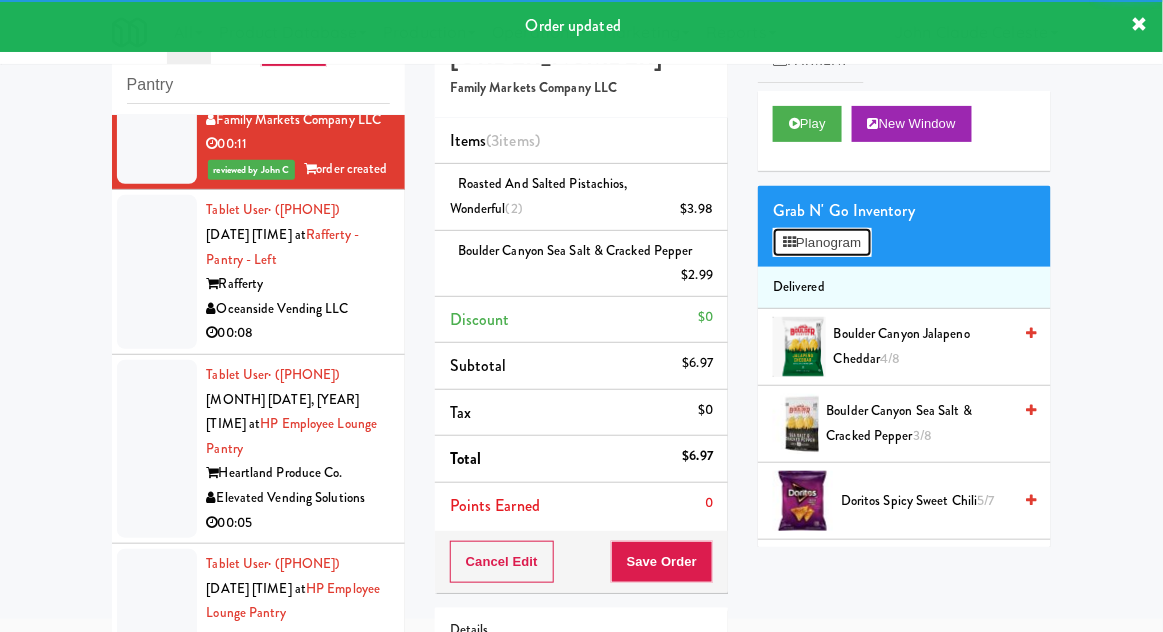 click on "Planogram" at bounding box center [822, 243] 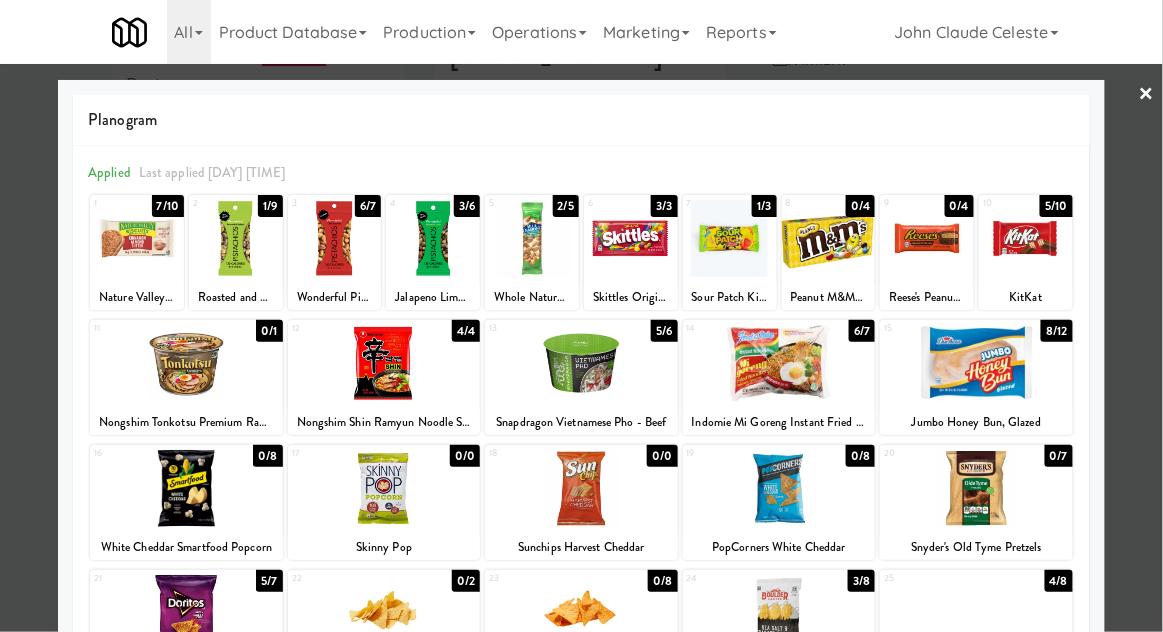 click at bounding box center (581, 316) 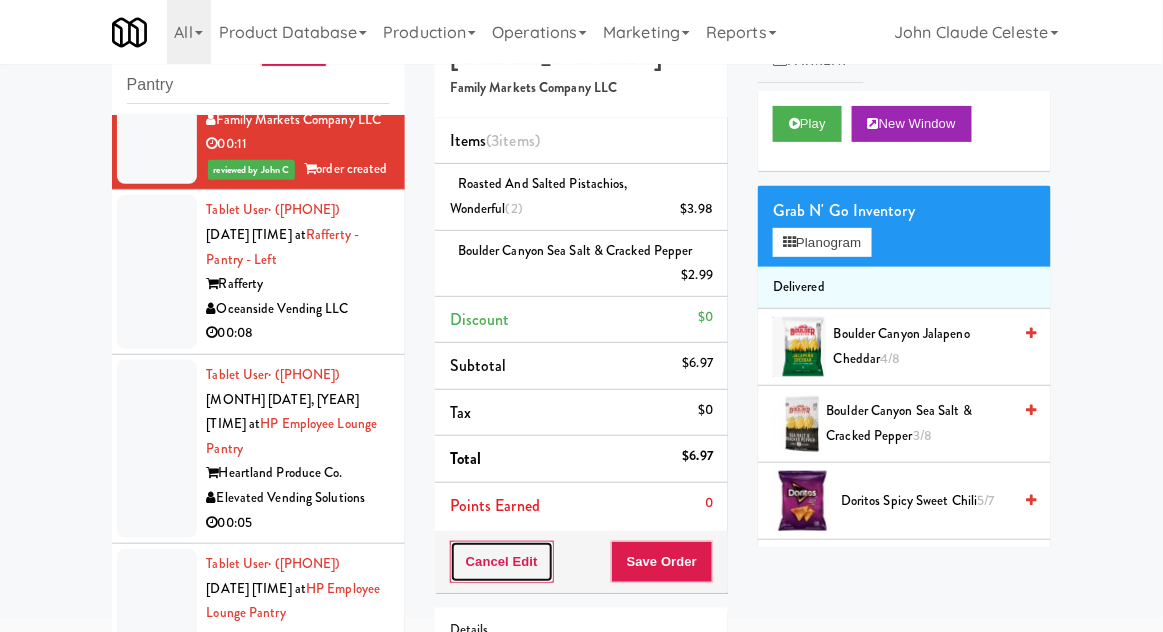 click on "Cancel Edit" at bounding box center (502, 562) 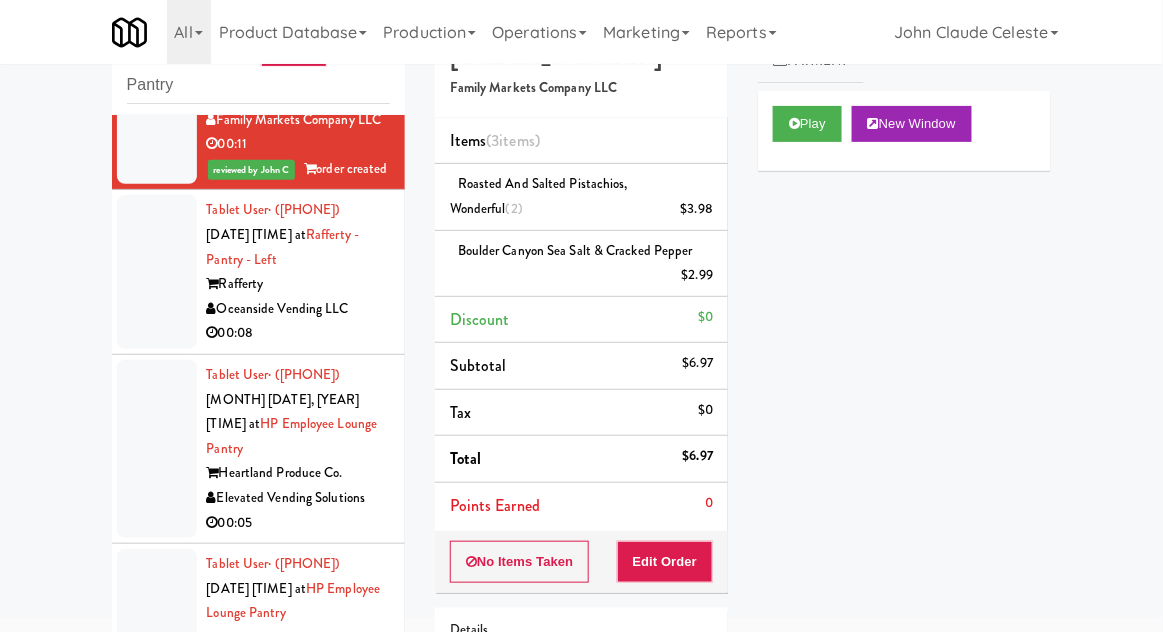 click on "Tablet User  · ([PHONE]) [DATE] [TIME] at  Rafferty - Pantry - Left  Rafferty  Oceanside Vending LLC  00:08" at bounding box center [258, 272] 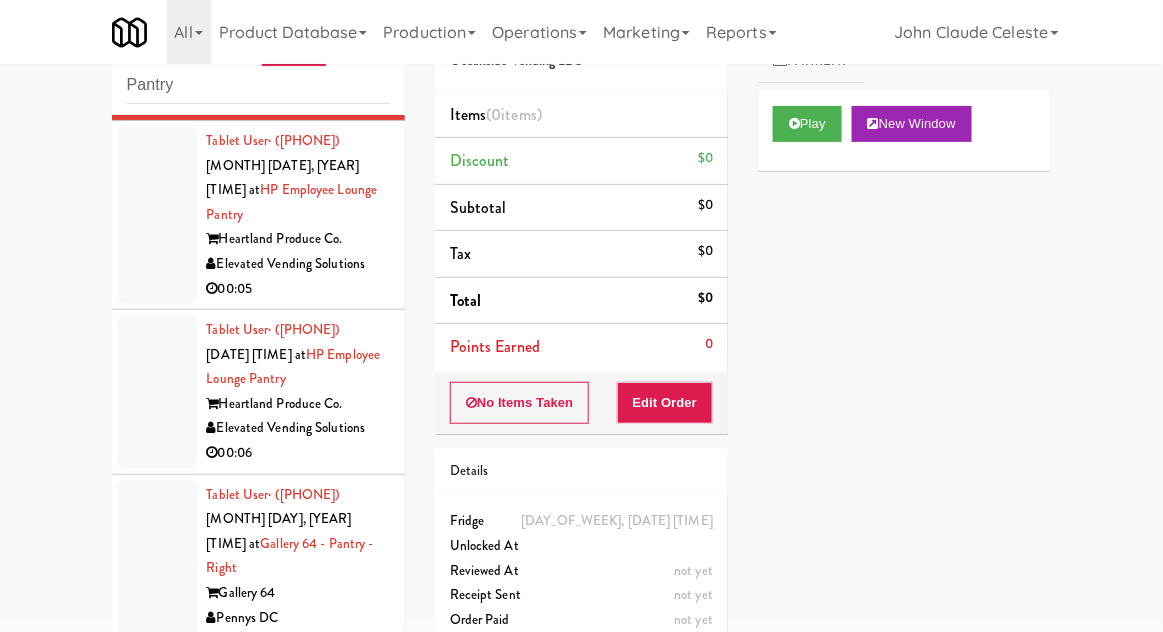 scroll, scrollTop: 1575, scrollLeft: 0, axis: vertical 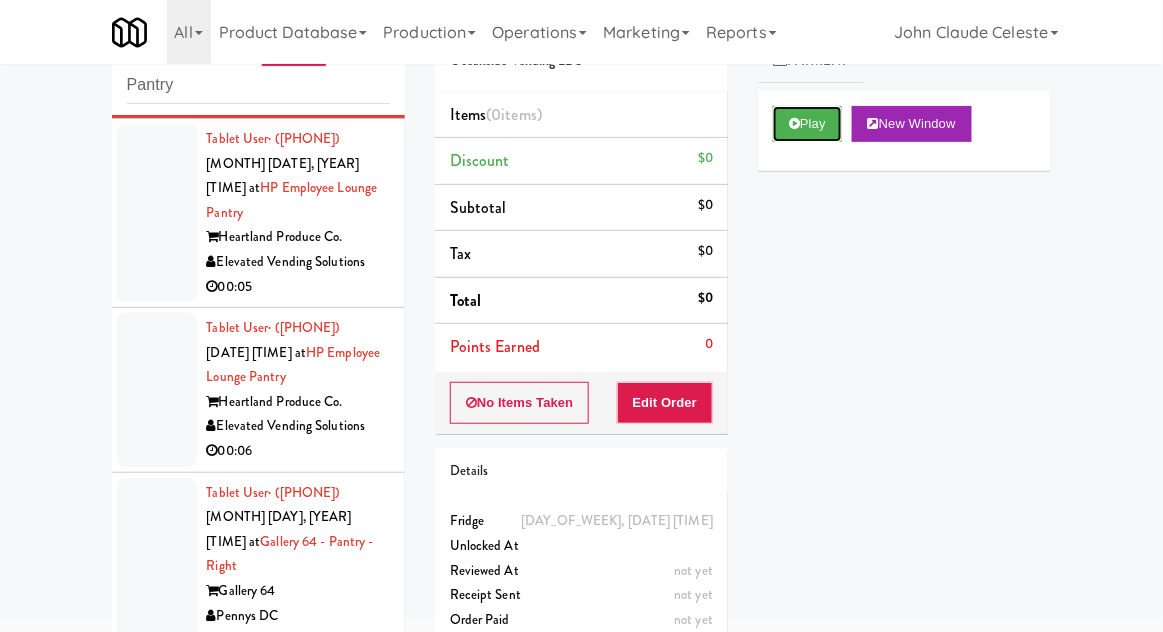 click on "Play" at bounding box center [807, 124] 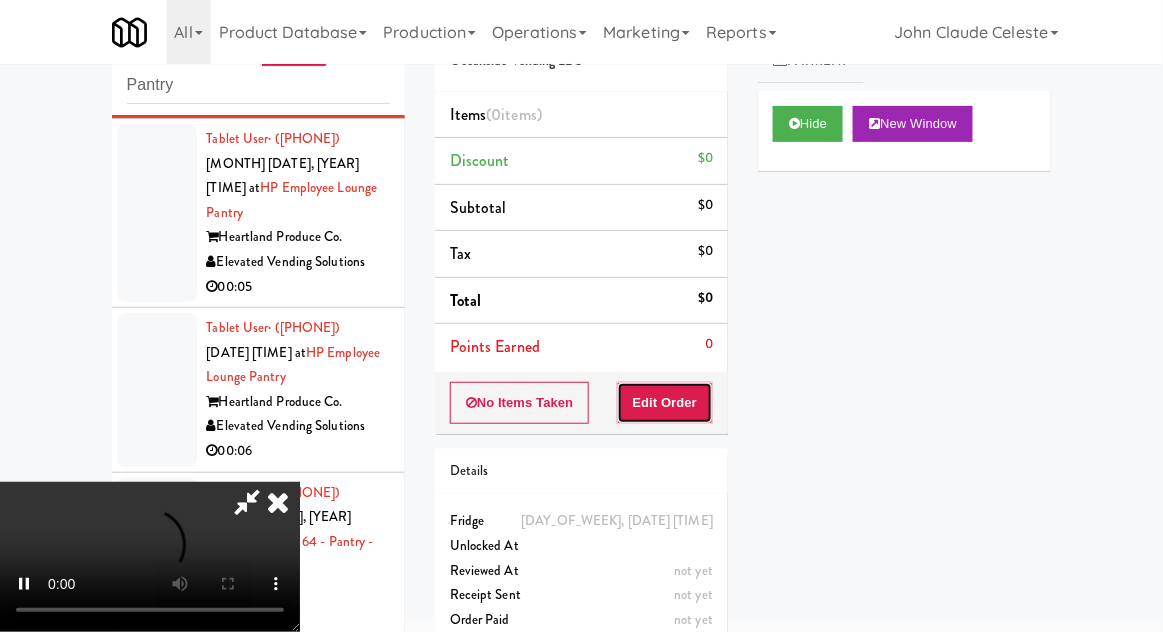 click on "Edit Order" at bounding box center [665, 403] 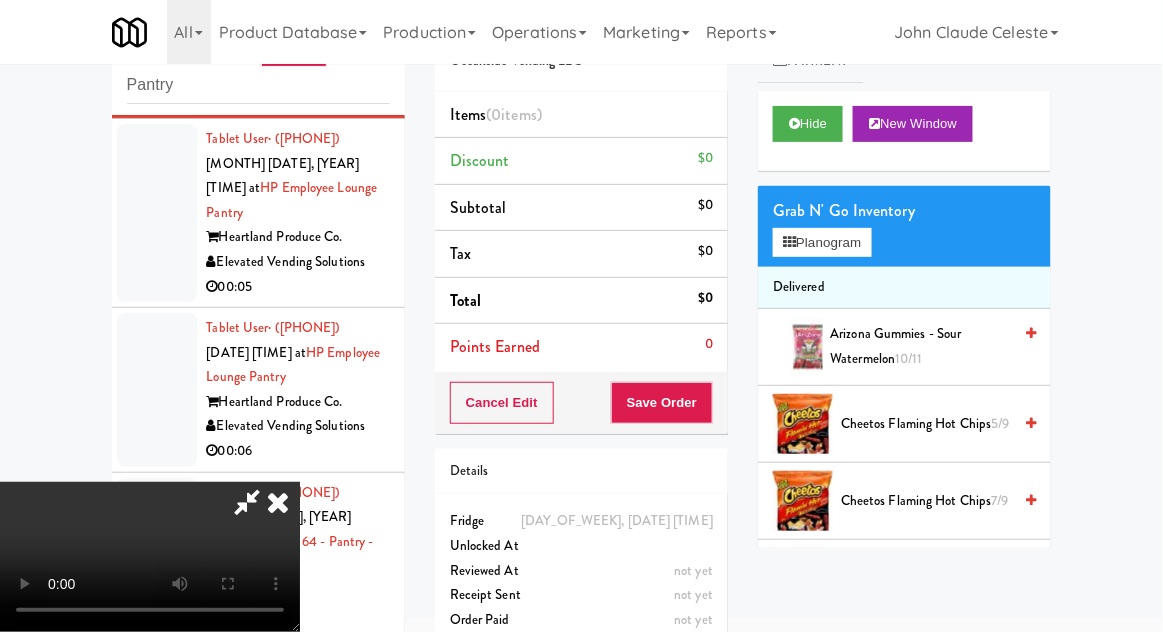 type 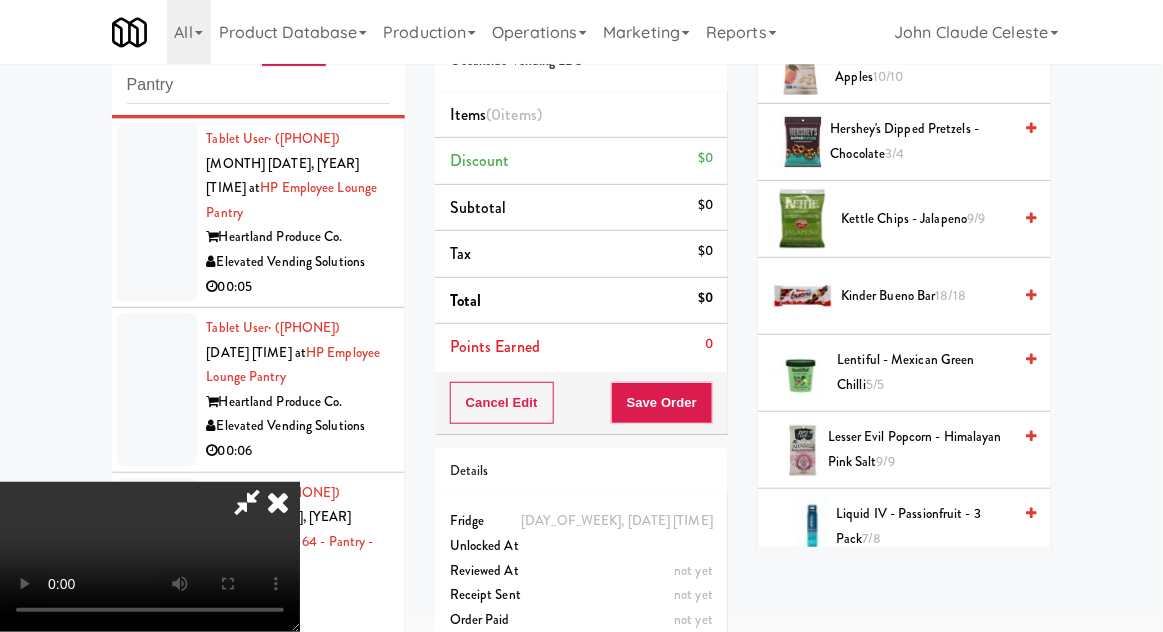 scroll, scrollTop: 746, scrollLeft: 0, axis: vertical 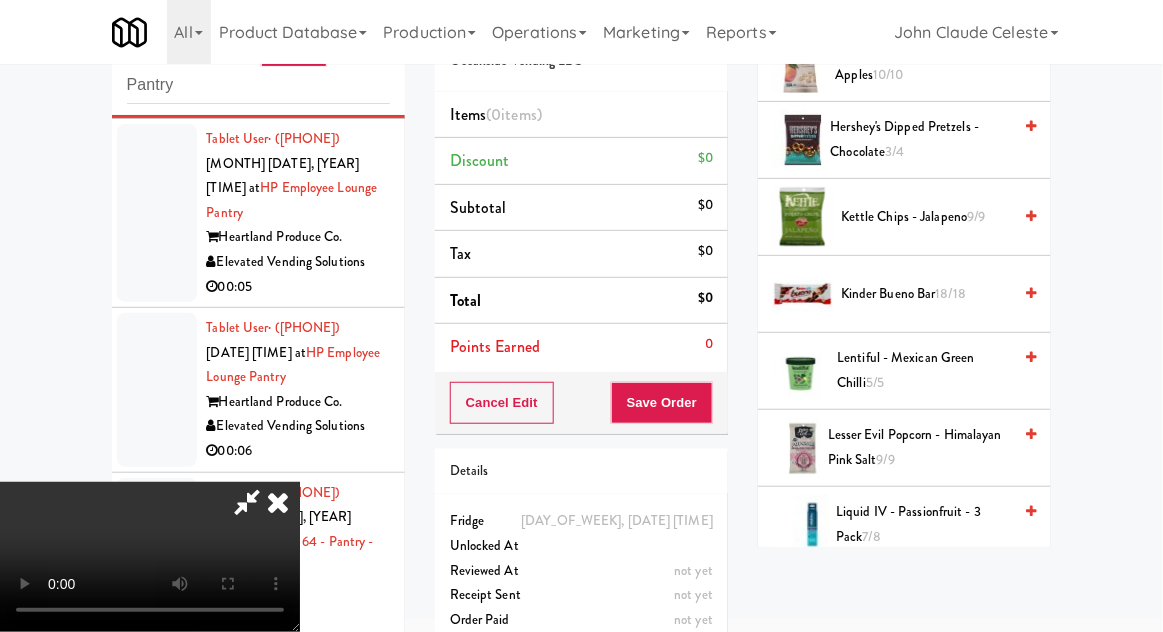 click on "Kettle Chips - Jalapeno  9/9" at bounding box center [926, 217] 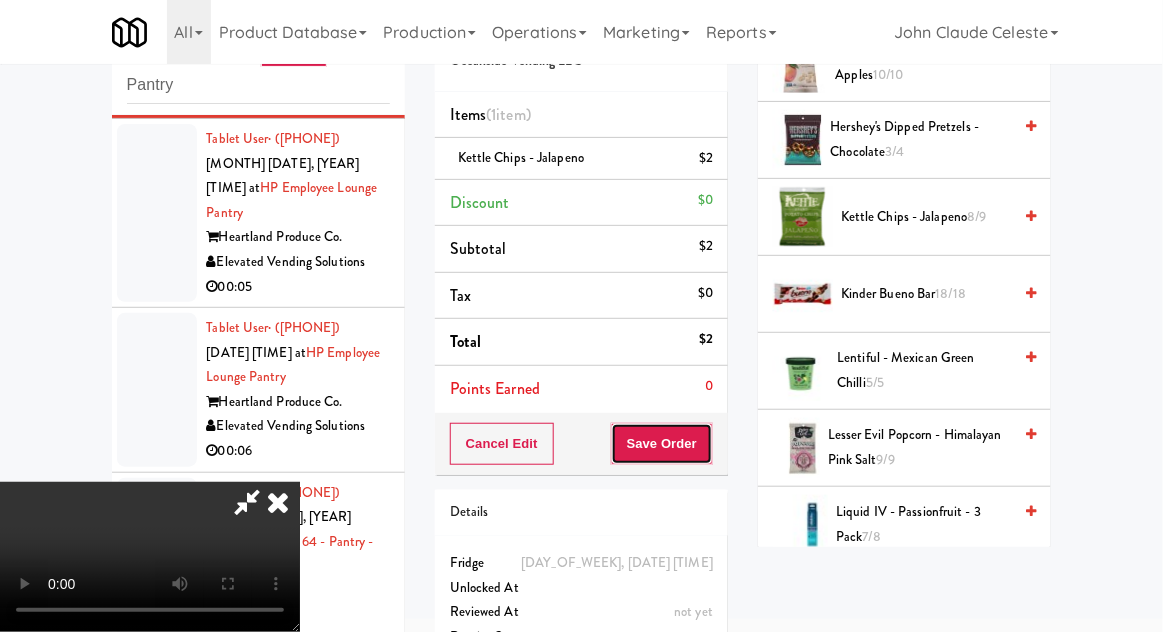 click on "Save Order" at bounding box center [662, 444] 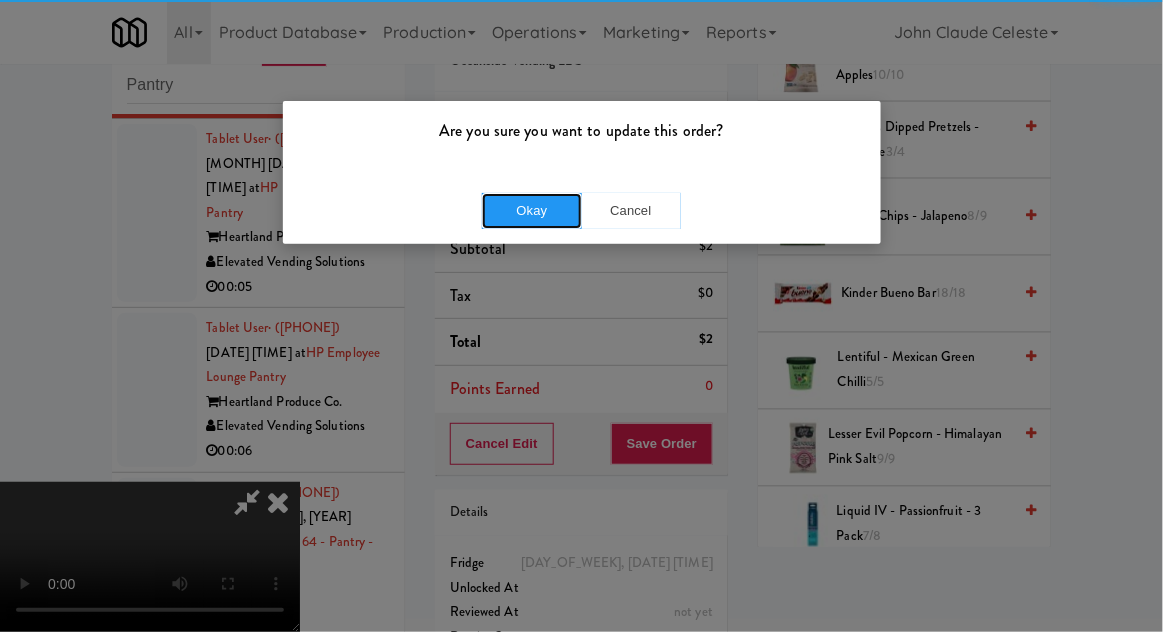 click on "Okay" at bounding box center (532, 211) 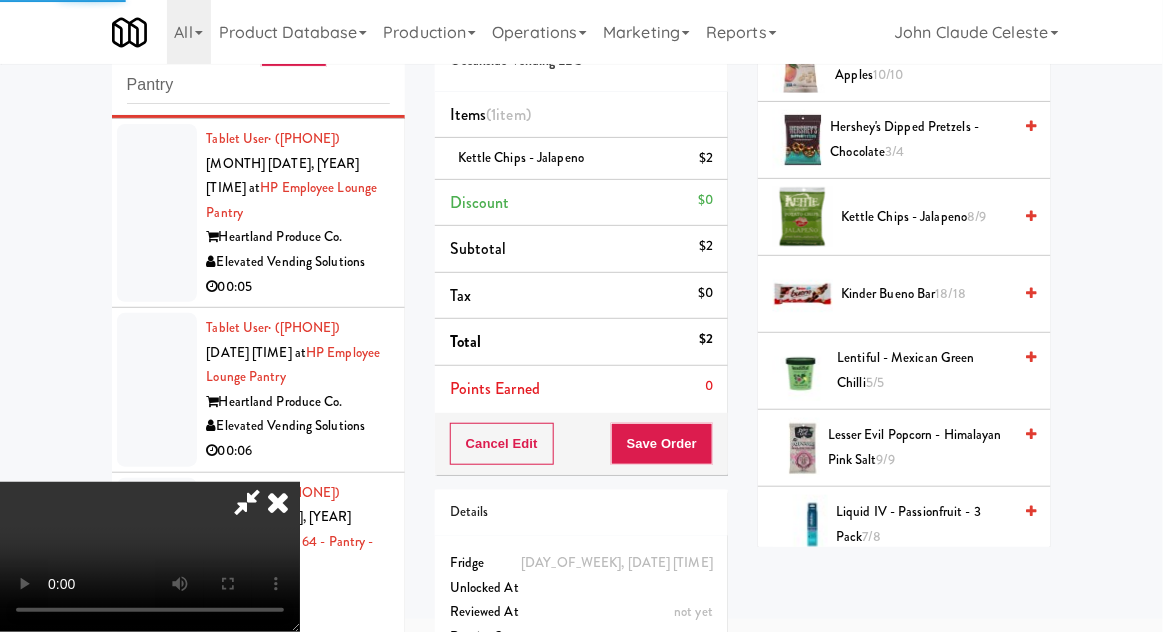 scroll, scrollTop: 197, scrollLeft: 0, axis: vertical 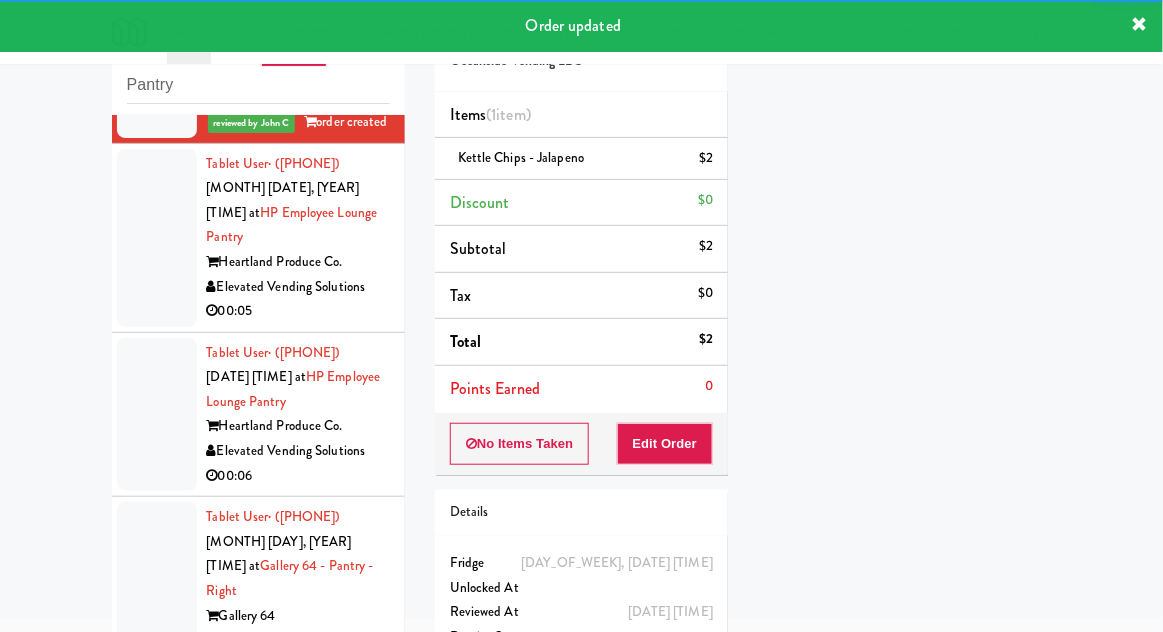 click at bounding box center [157, 238] 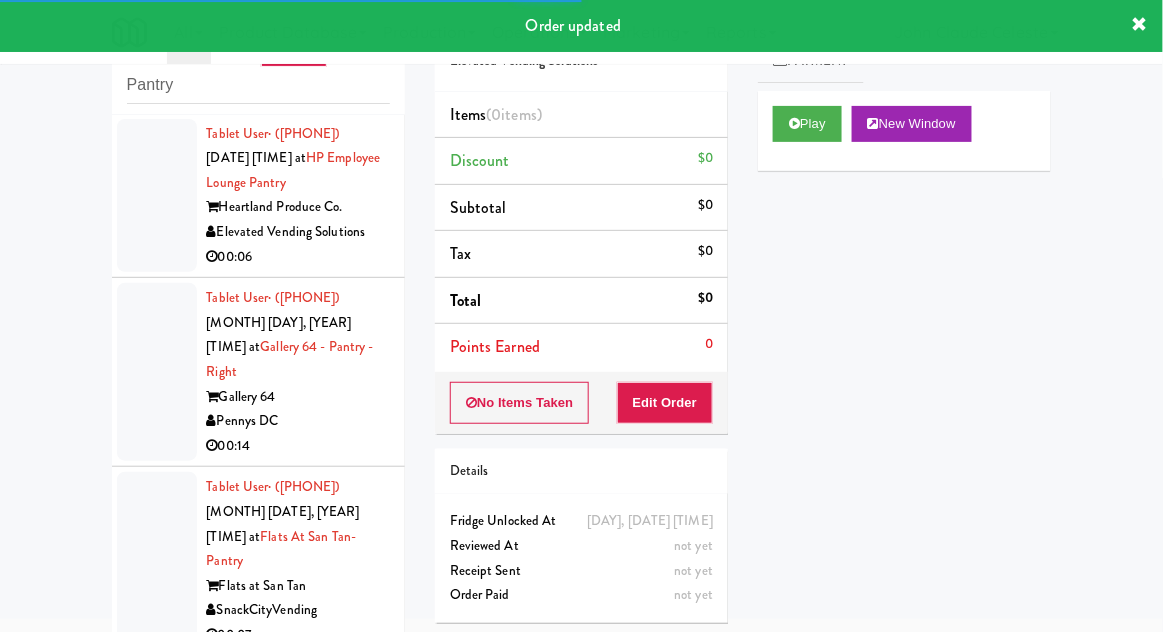 scroll, scrollTop: 1795, scrollLeft: 0, axis: vertical 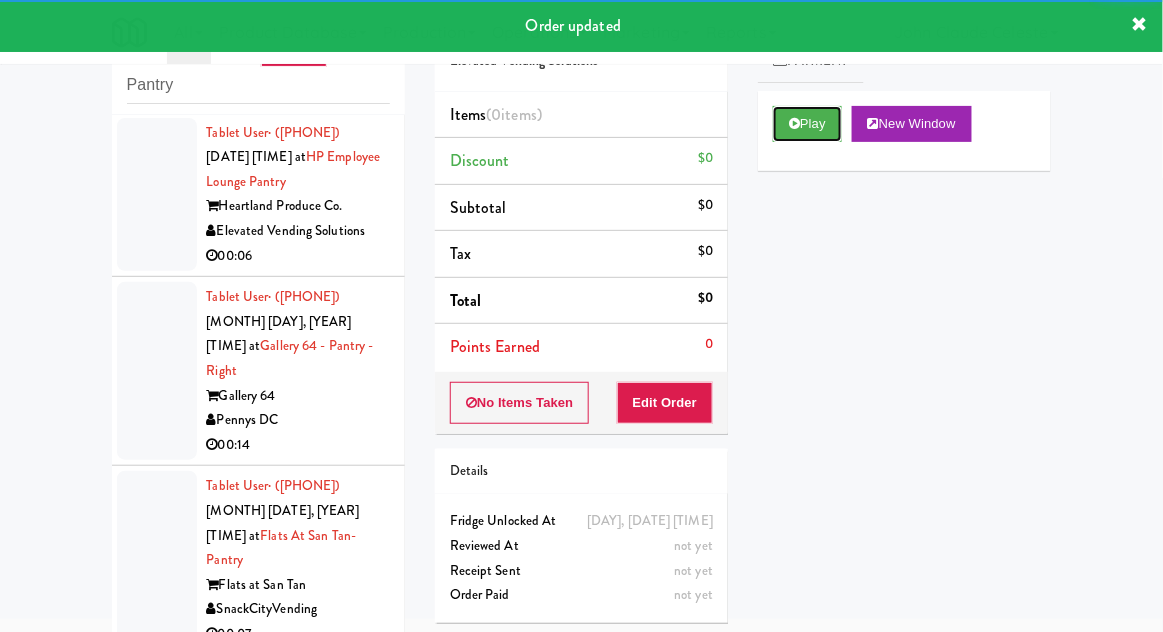click on "Play" at bounding box center (807, 124) 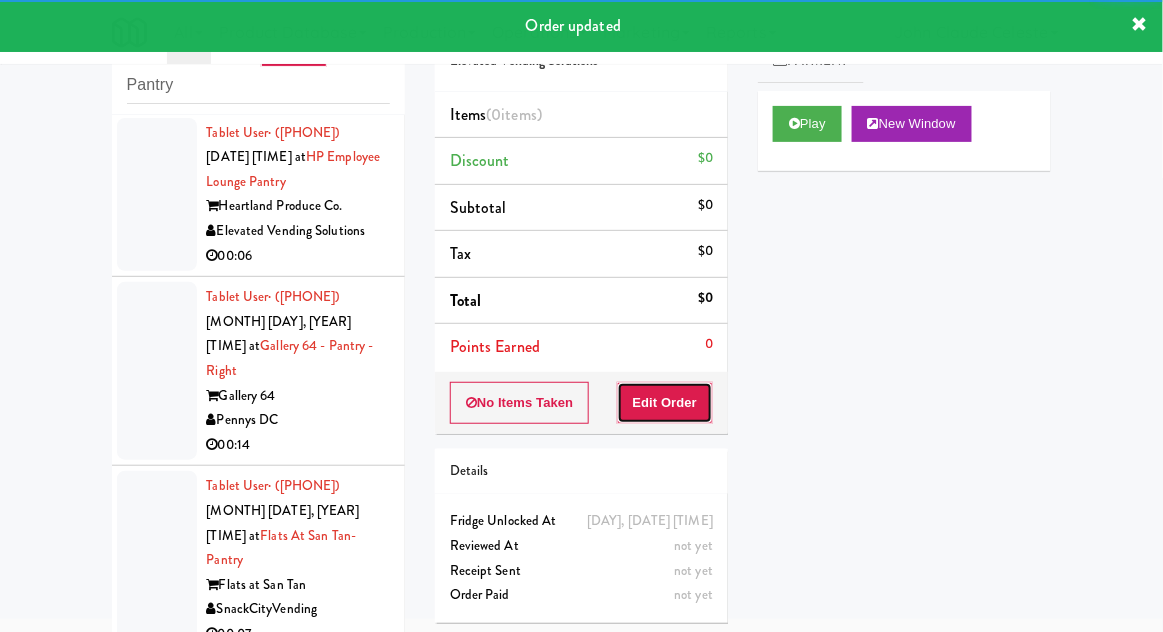 click on "Edit Order" at bounding box center (665, 403) 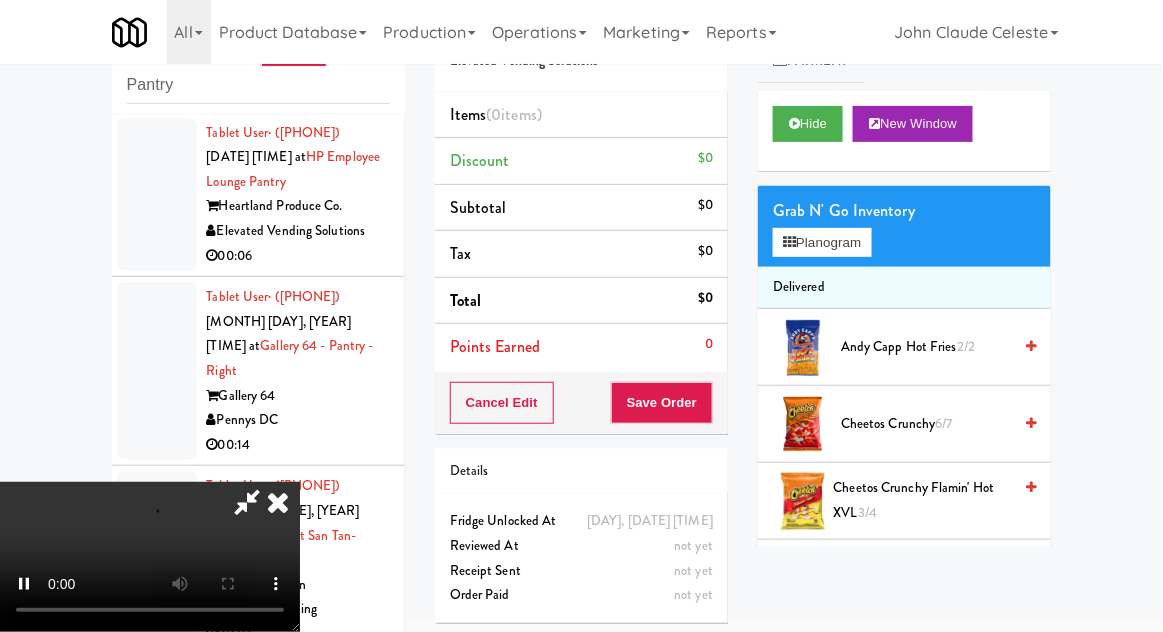 scroll, scrollTop: 73, scrollLeft: 0, axis: vertical 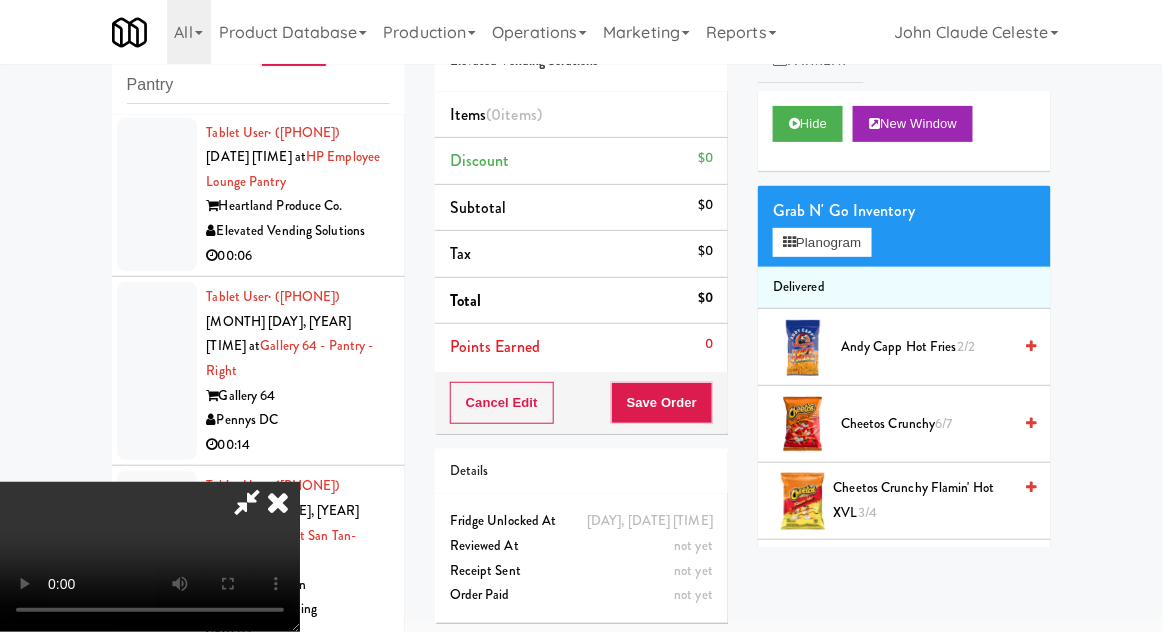 type 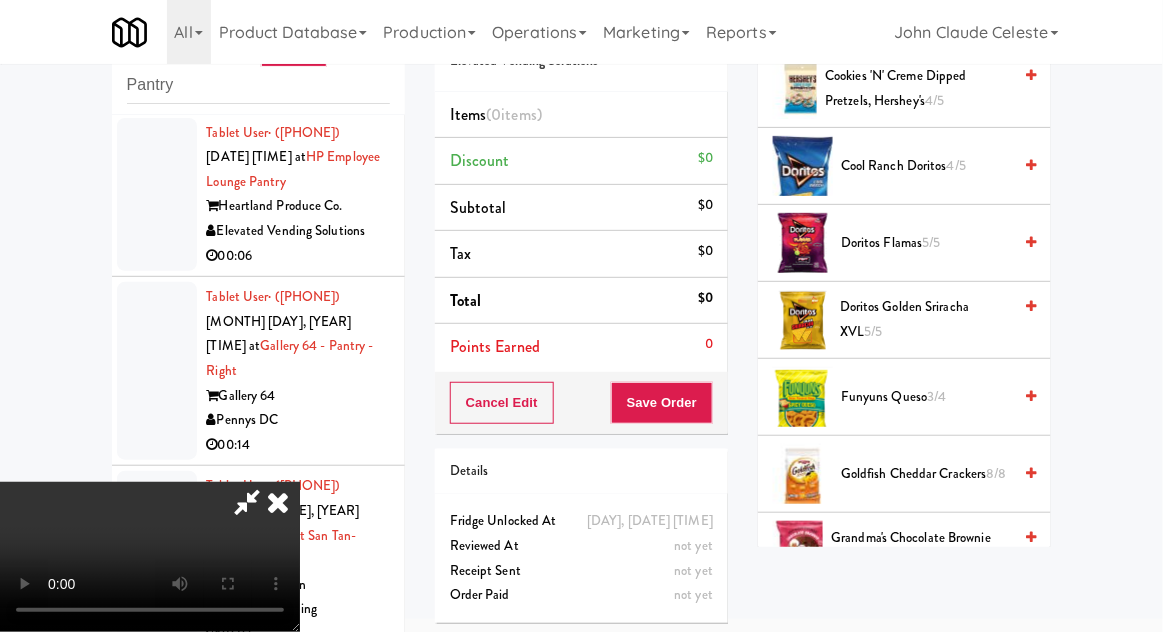 scroll, scrollTop: 559, scrollLeft: 0, axis: vertical 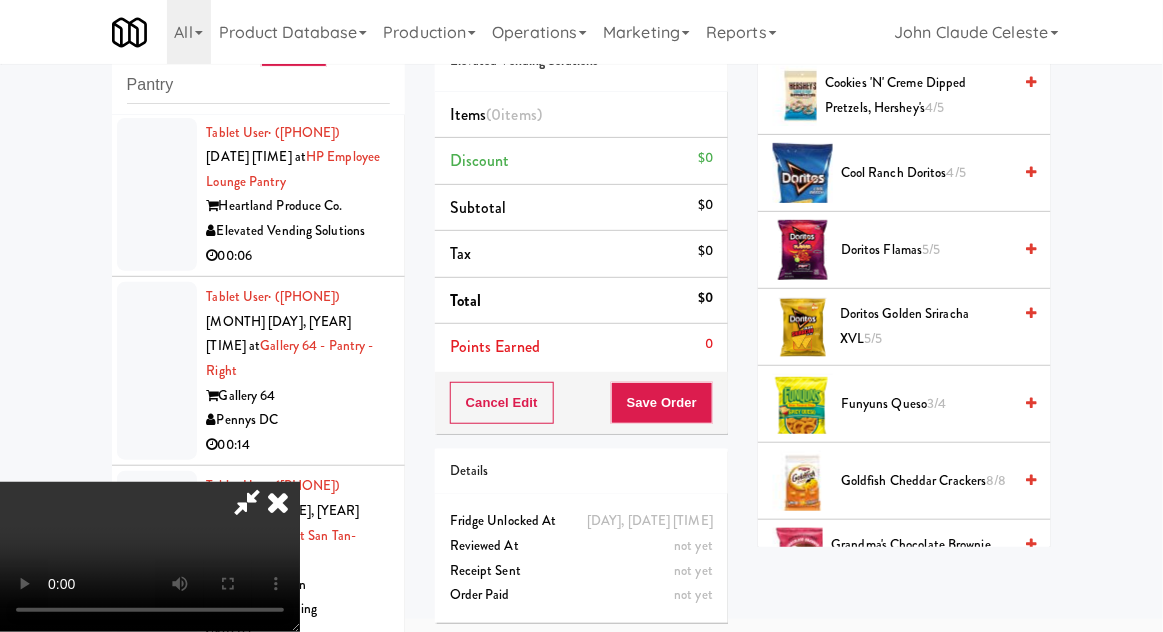 click on "Cool Ranch Doritos  4/5" at bounding box center [926, 173] 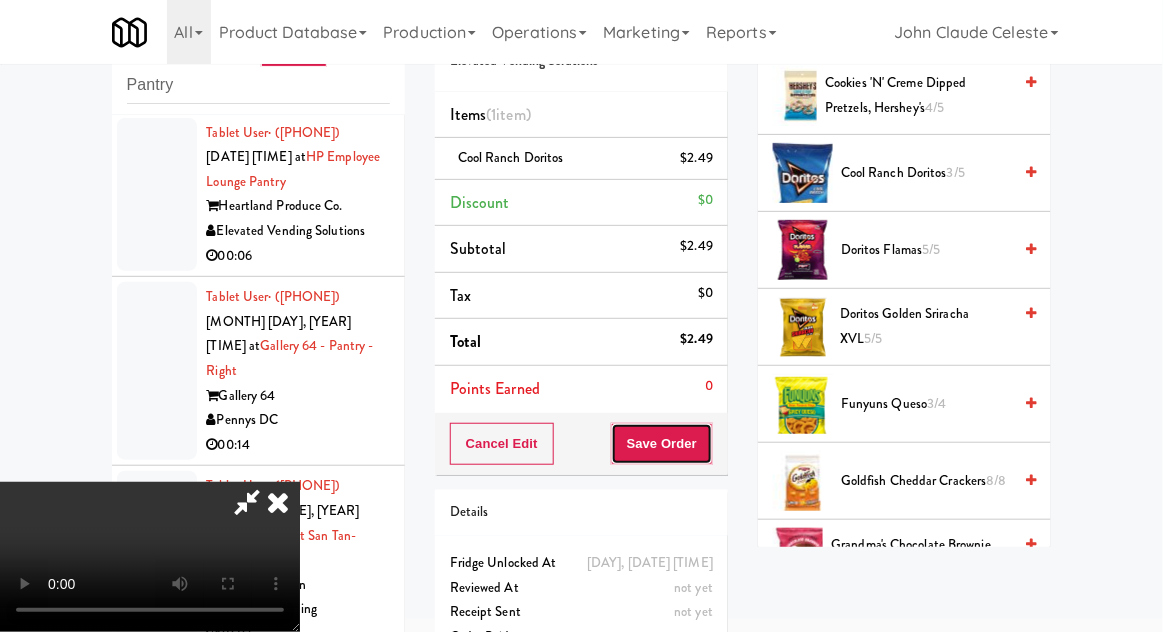 click on "Save Order" at bounding box center [662, 444] 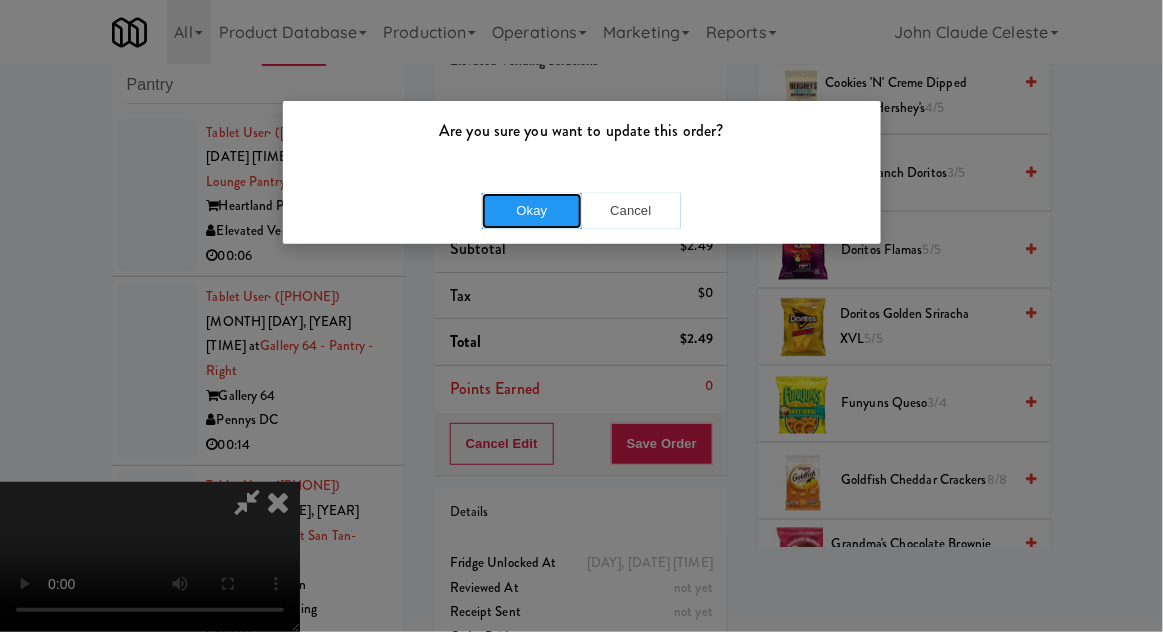 click on "Okay" at bounding box center (532, 211) 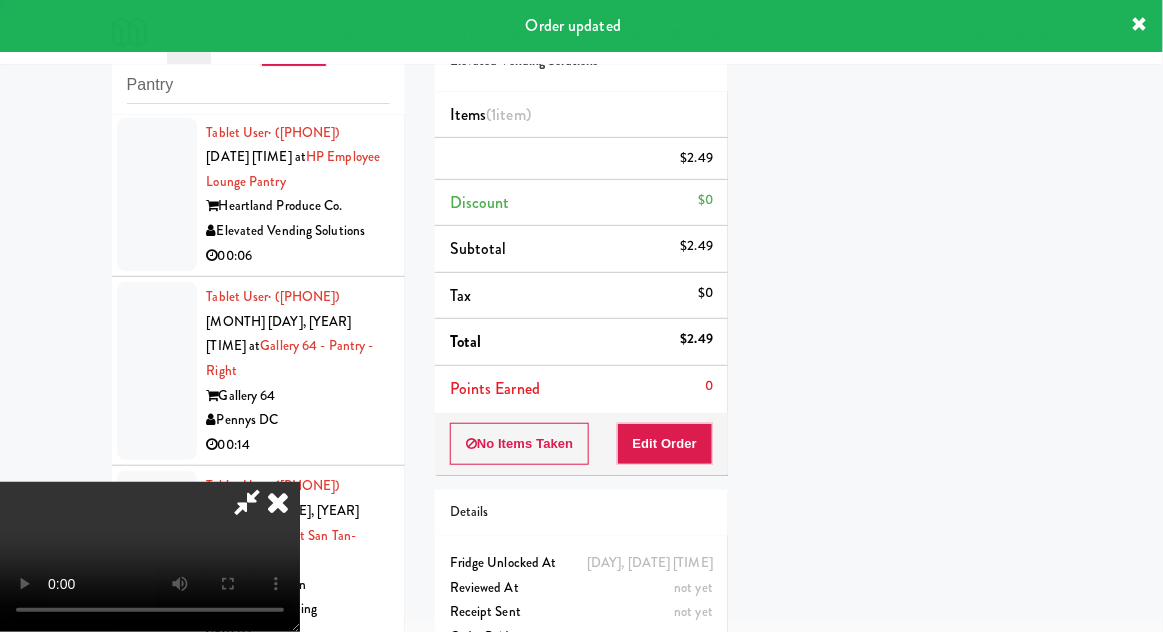 scroll, scrollTop: 197, scrollLeft: 0, axis: vertical 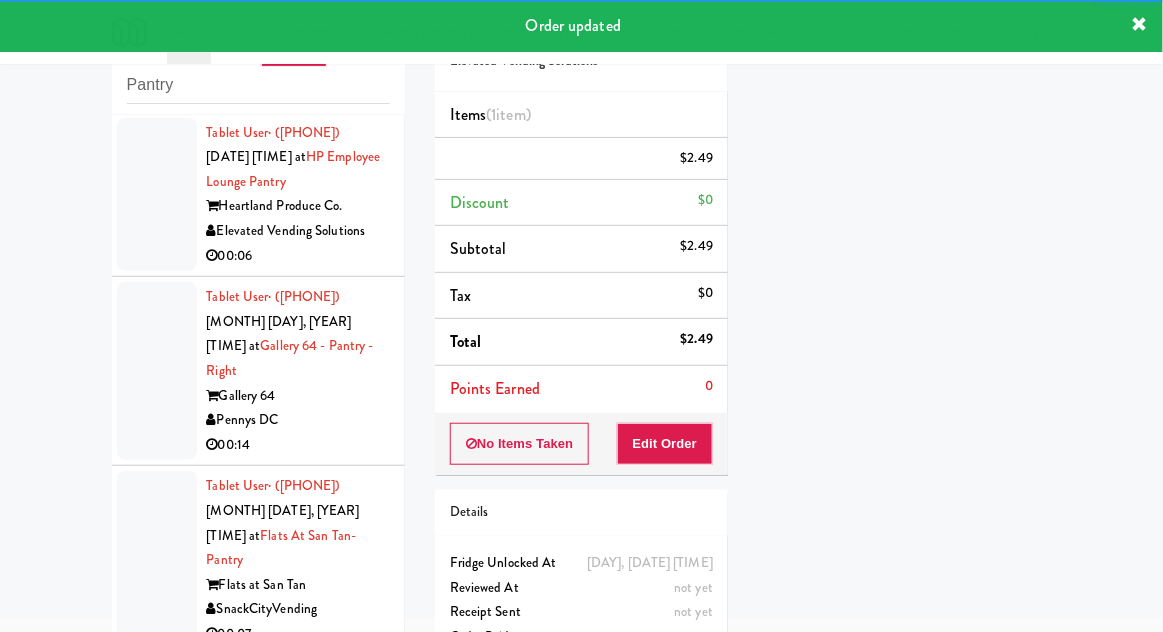 click at bounding box center (157, 195) 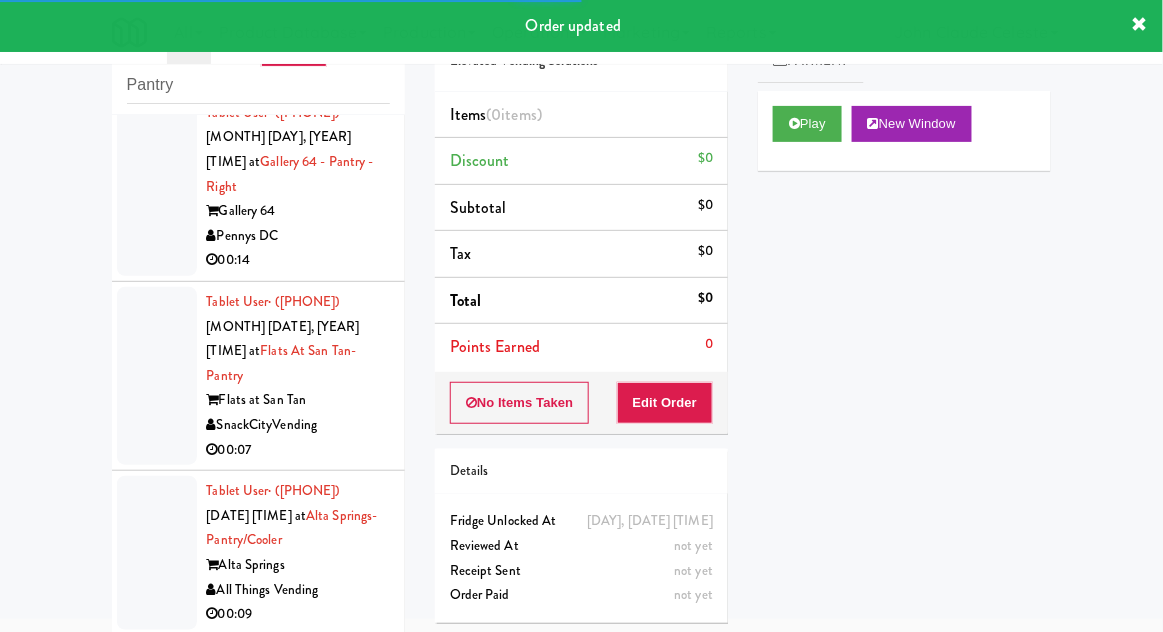 scroll, scrollTop: 2007, scrollLeft: 0, axis: vertical 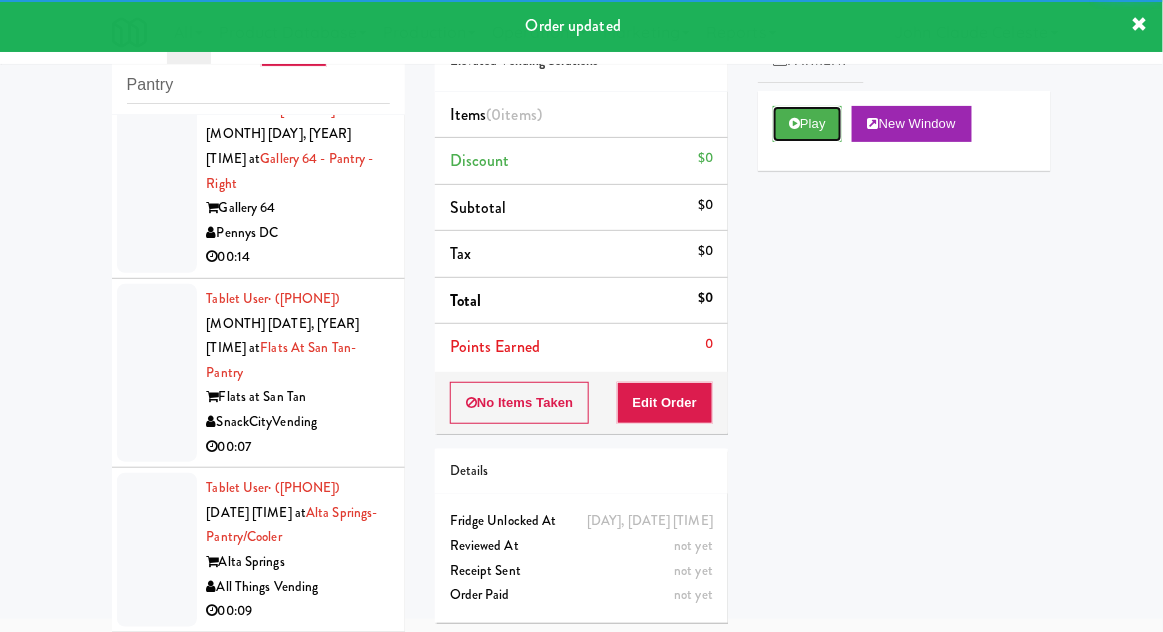 click on "Play" at bounding box center [807, 124] 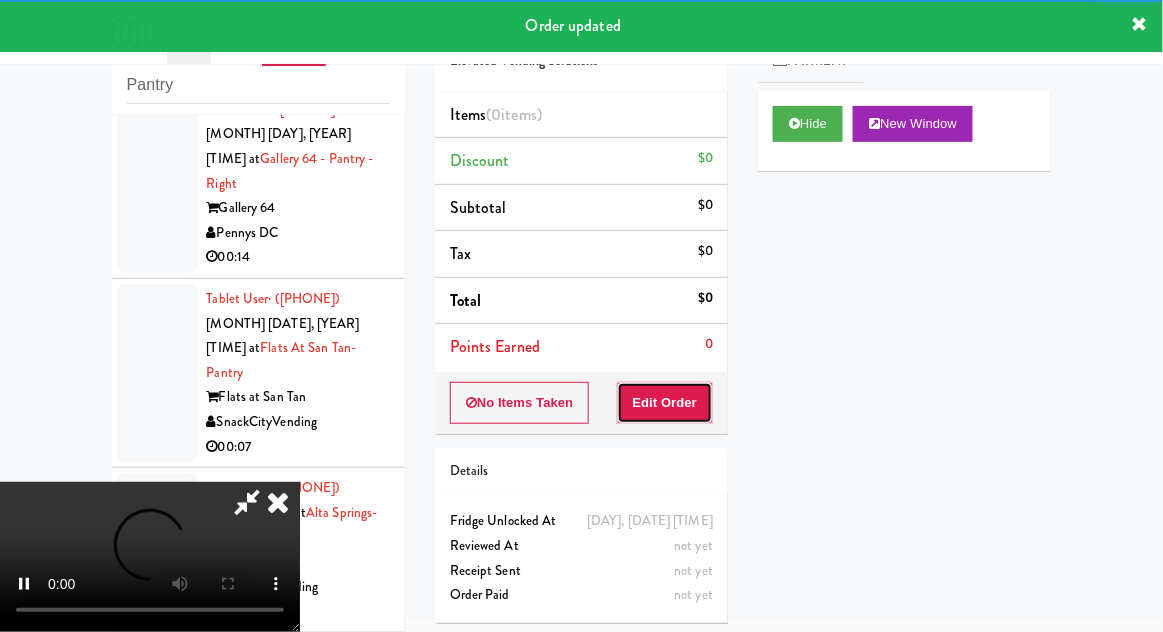 click on "Edit Order" at bounding box center [665, 403] 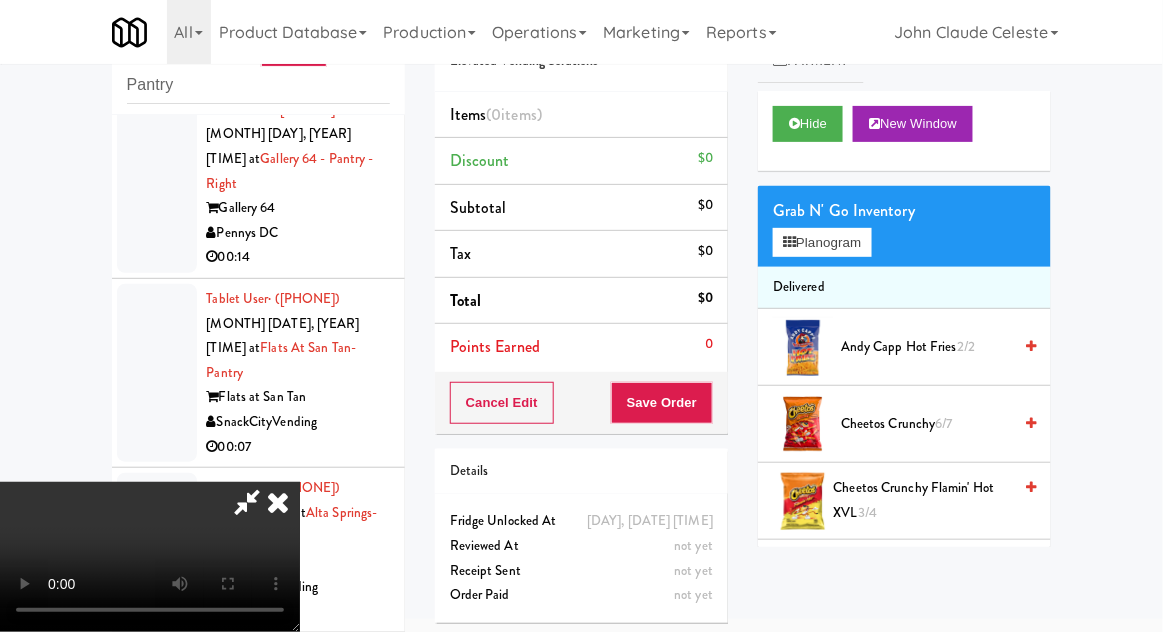 scroll, scrollTop: 73, scrollLeft: 0, axis: vertical 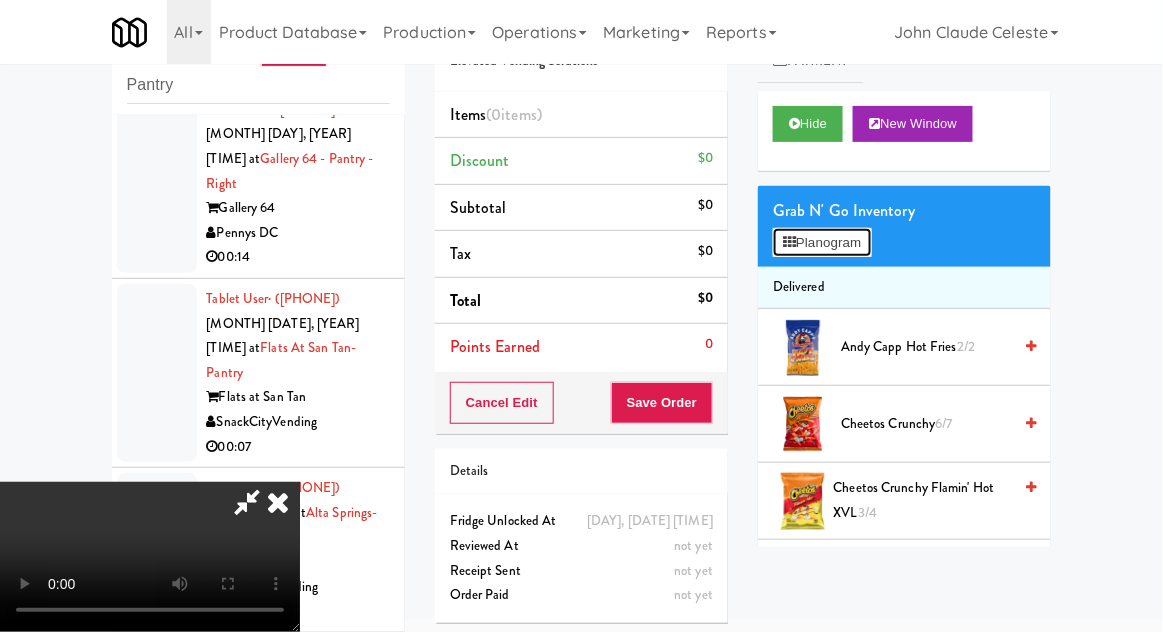 click on "Planogram" at bounding box center [822, 243] 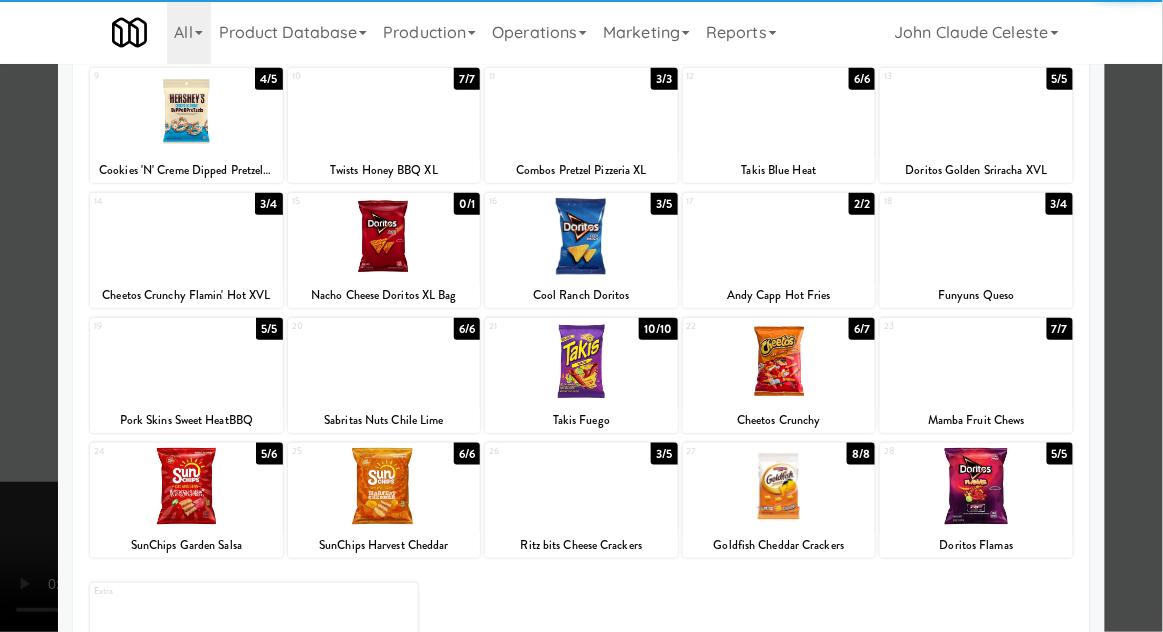 scroll, scrollTop: 253, scrollLeft: 0, axis: vertical 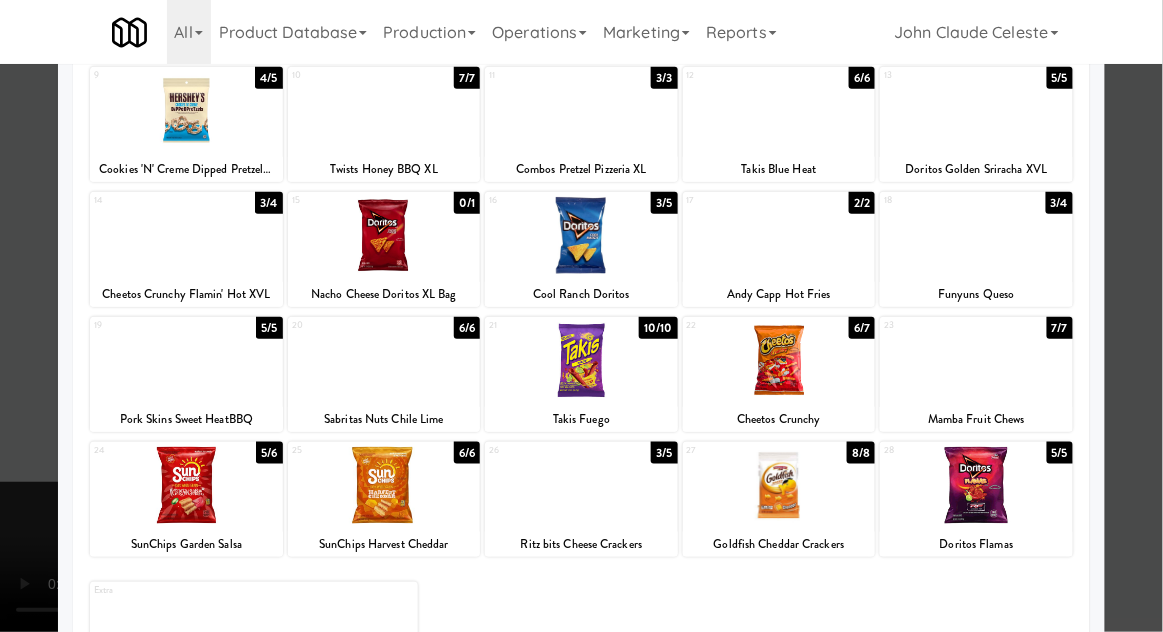 click at bounding box center [976, 485] 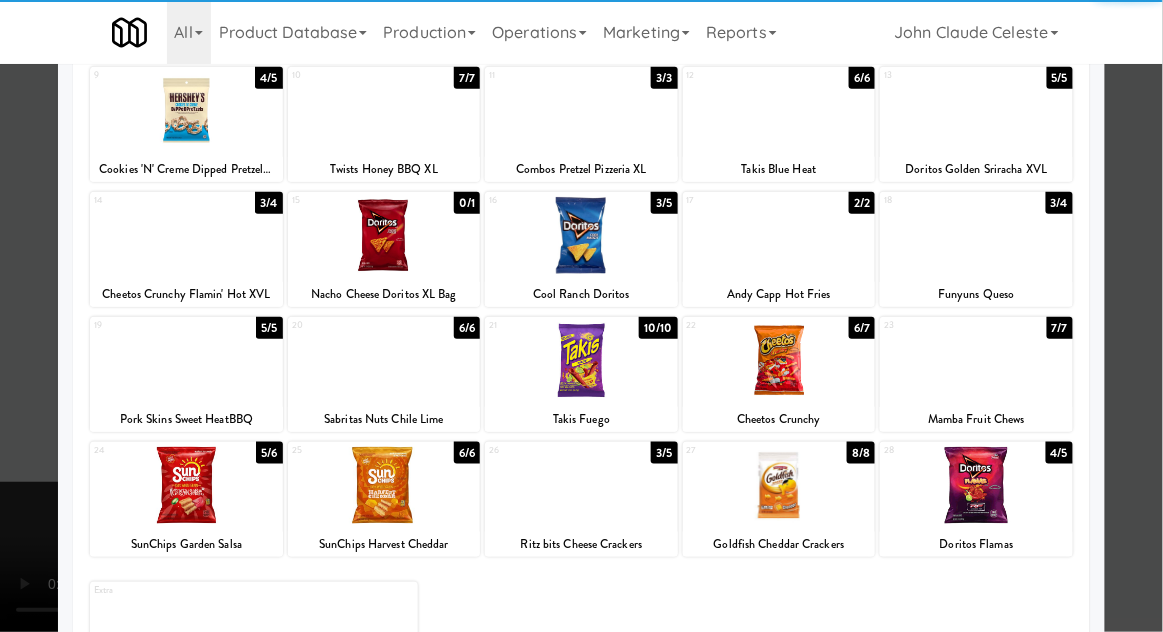 click at bounding box center (581, 316) 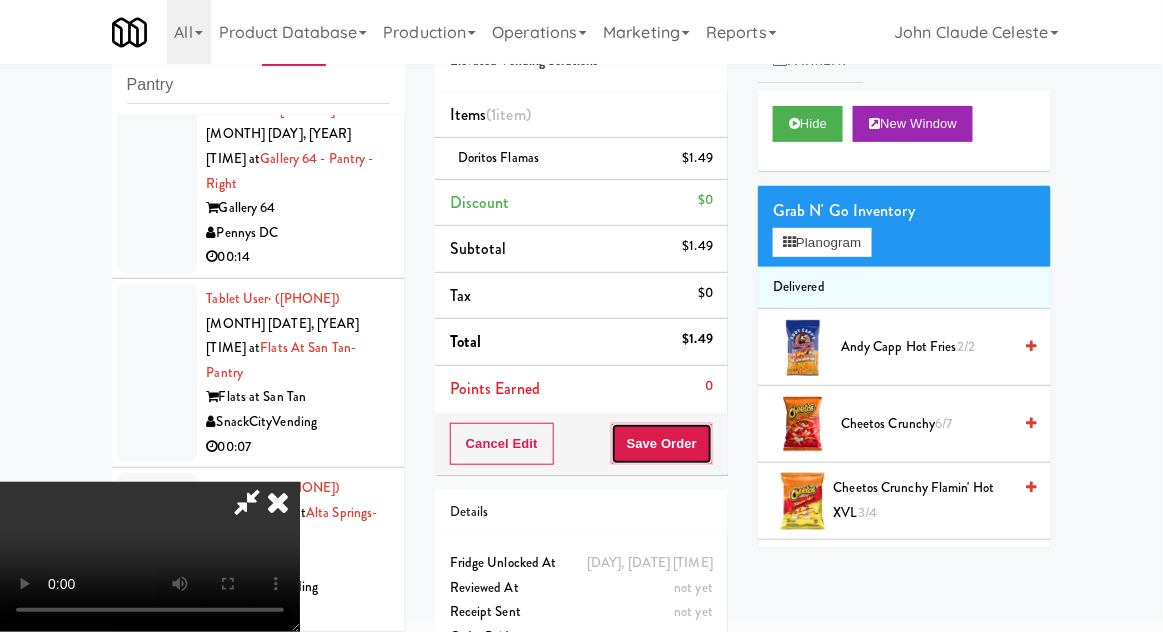 click on "Save Order" at bounding box center (662, 444) 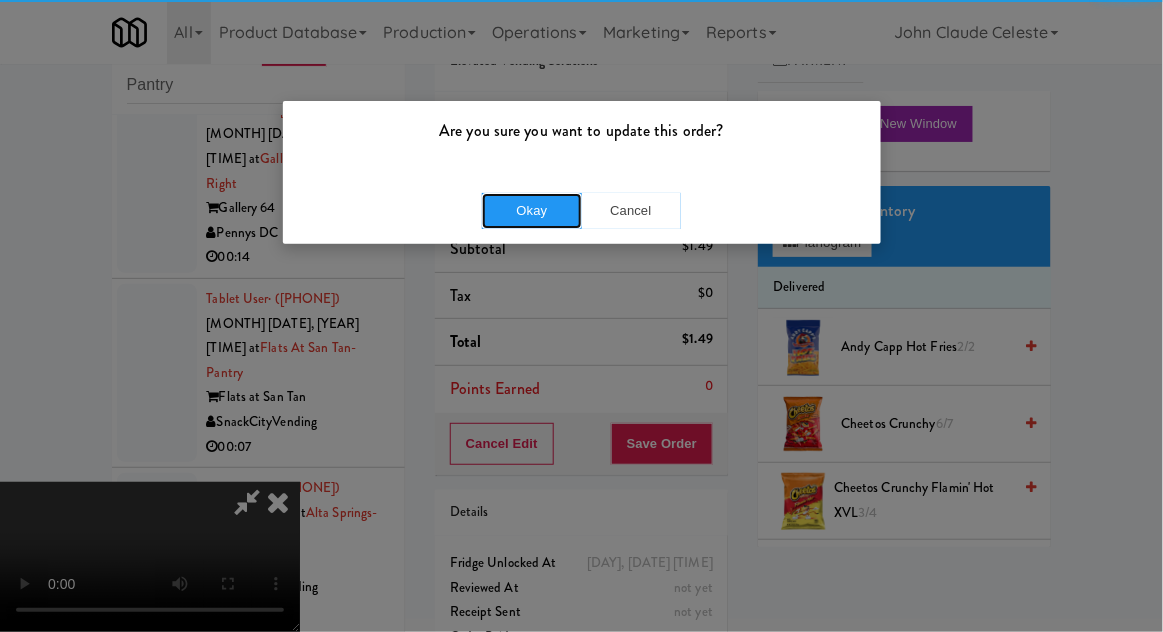 click on "Okay" at bounding box center (532, 211) 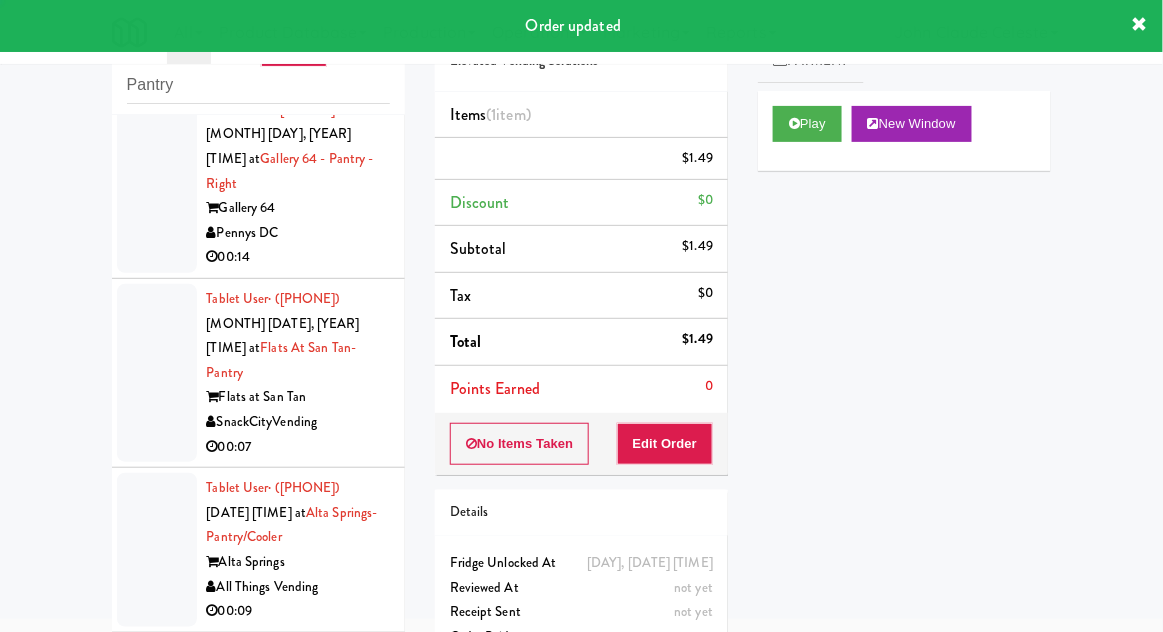 scroll, scrollTop: 0, scrollLeft: 0, axis: both 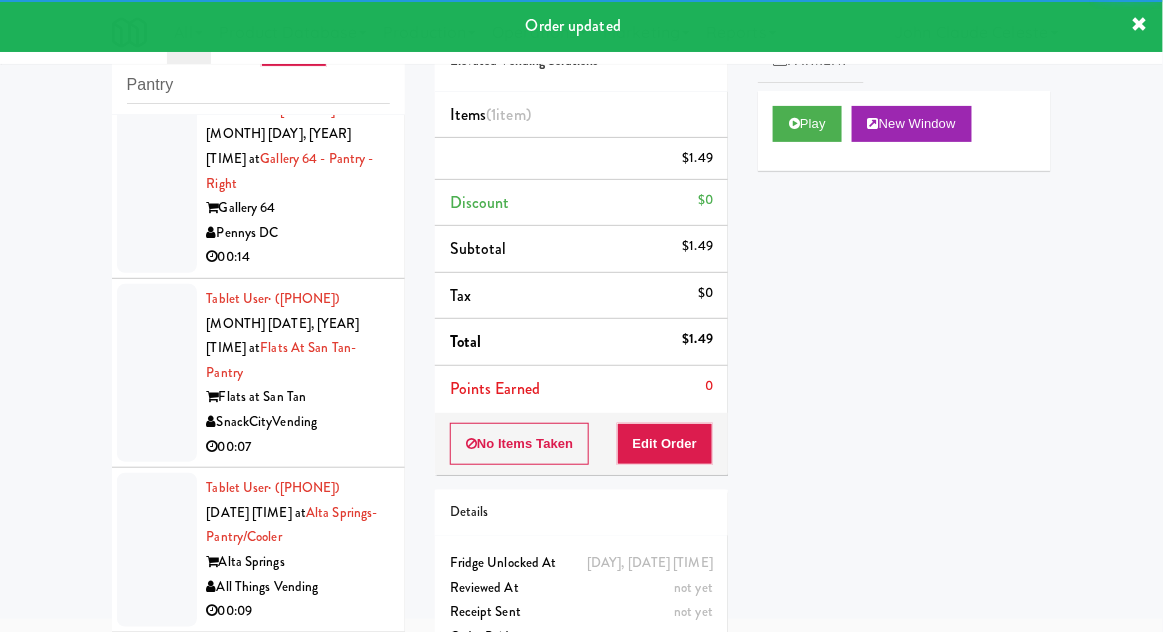 click at bounding box center (157, 184) 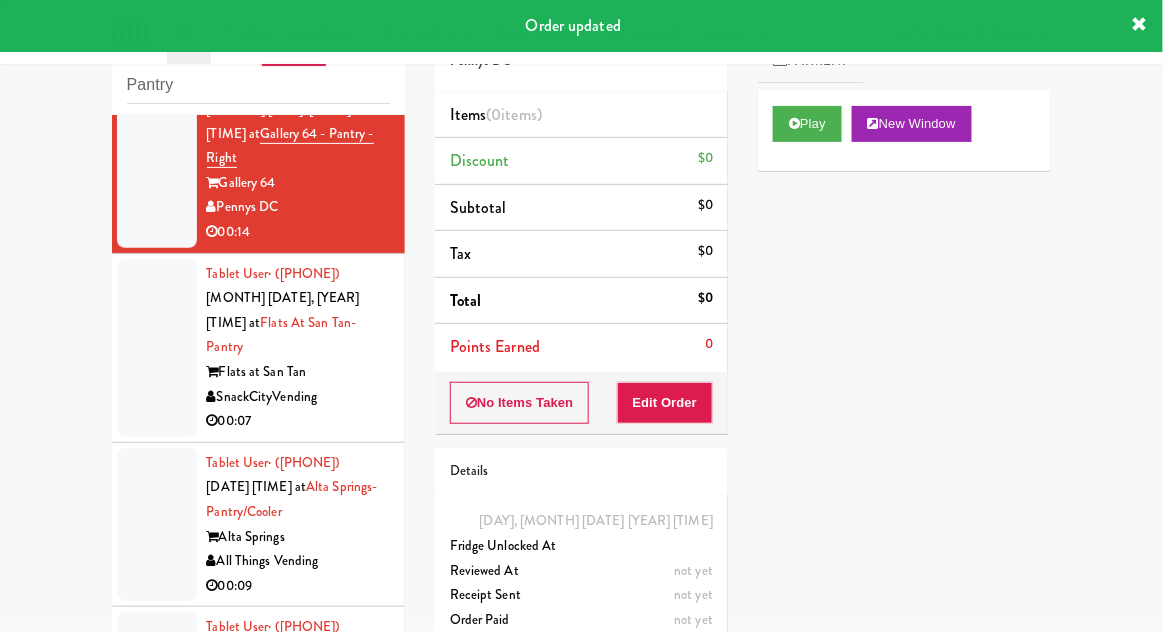scroll, scrollTop: 2103, scrollLeft: 0, axis: vertical 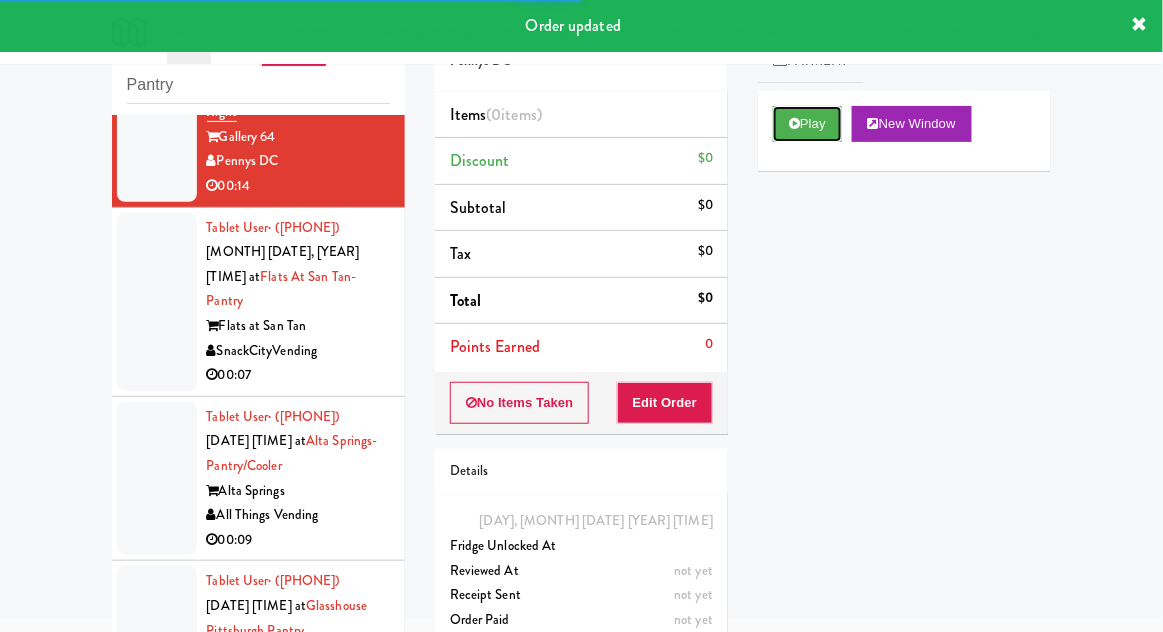 click on "Play" at bounding box center (807, 124) 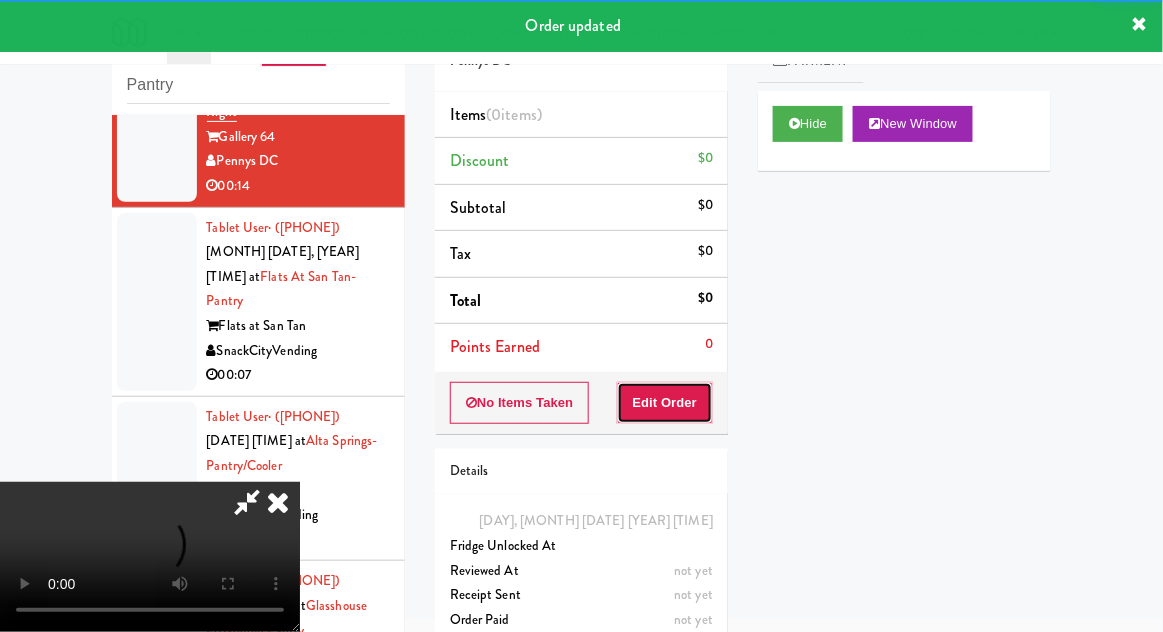 click on "Edit Order" at bounding box center (665, 403) 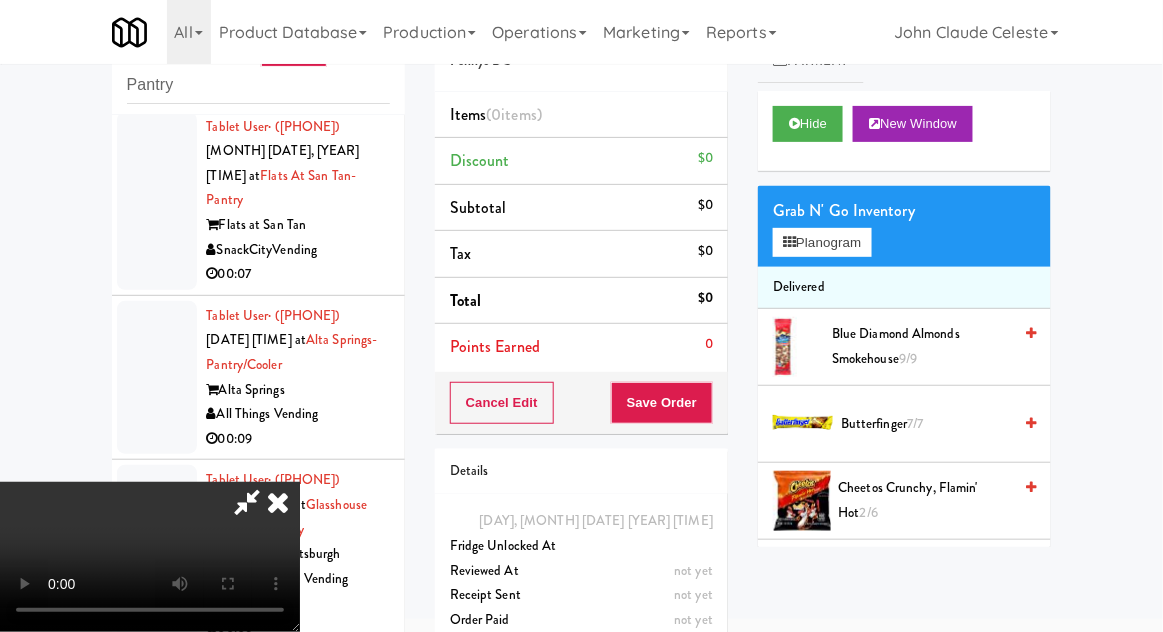 scroll, scrollTop: 2213, scrollLeft: 0, axis: vertical 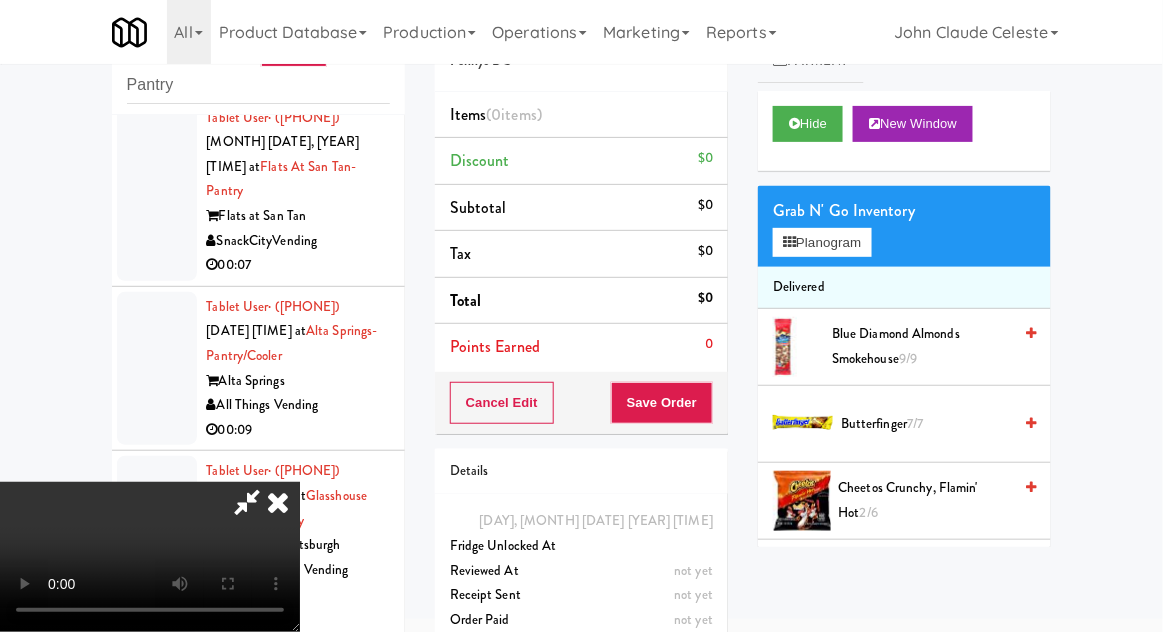 type 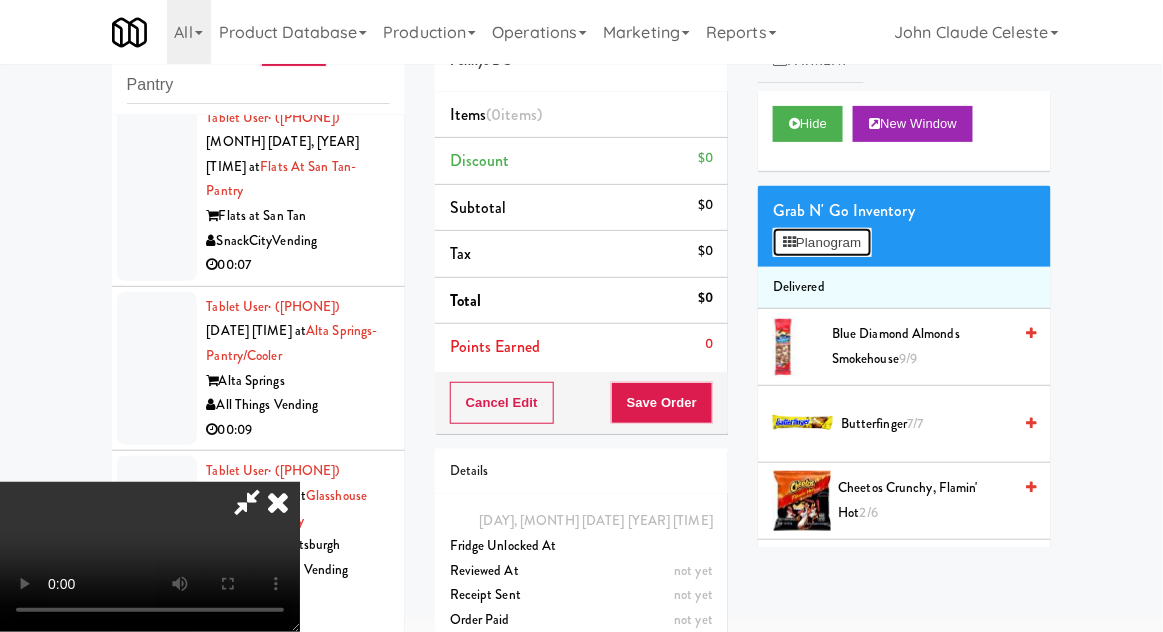 click on "Planogram" at bounding box center (822, 243) 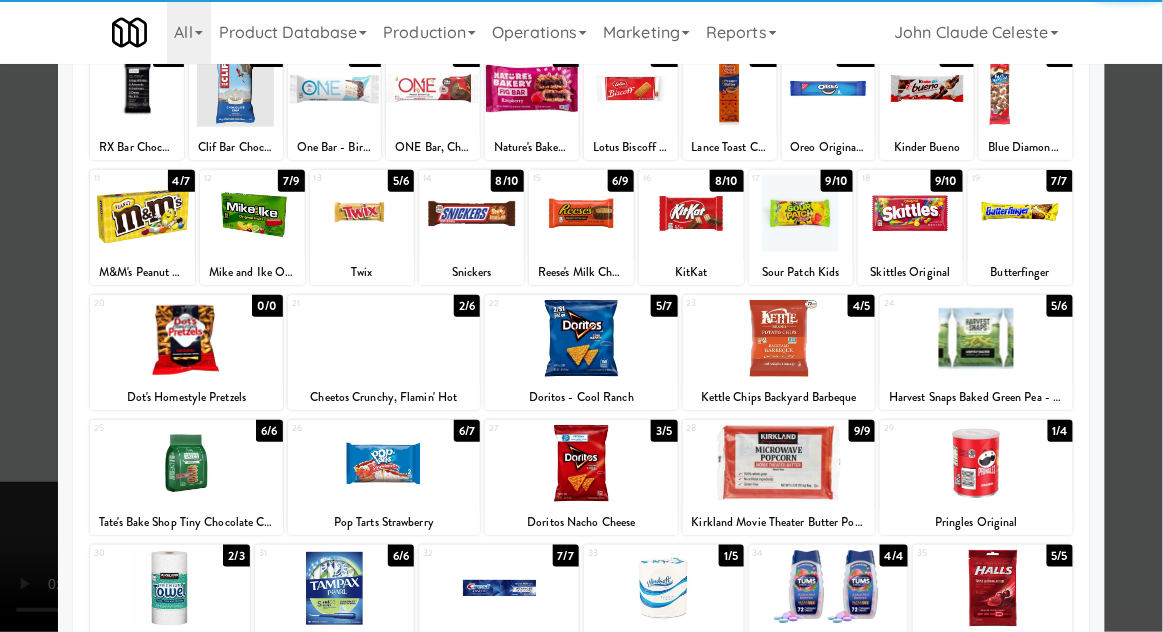 scroll, scrollTop: 150, scrollLeft: 0, axis: vertical 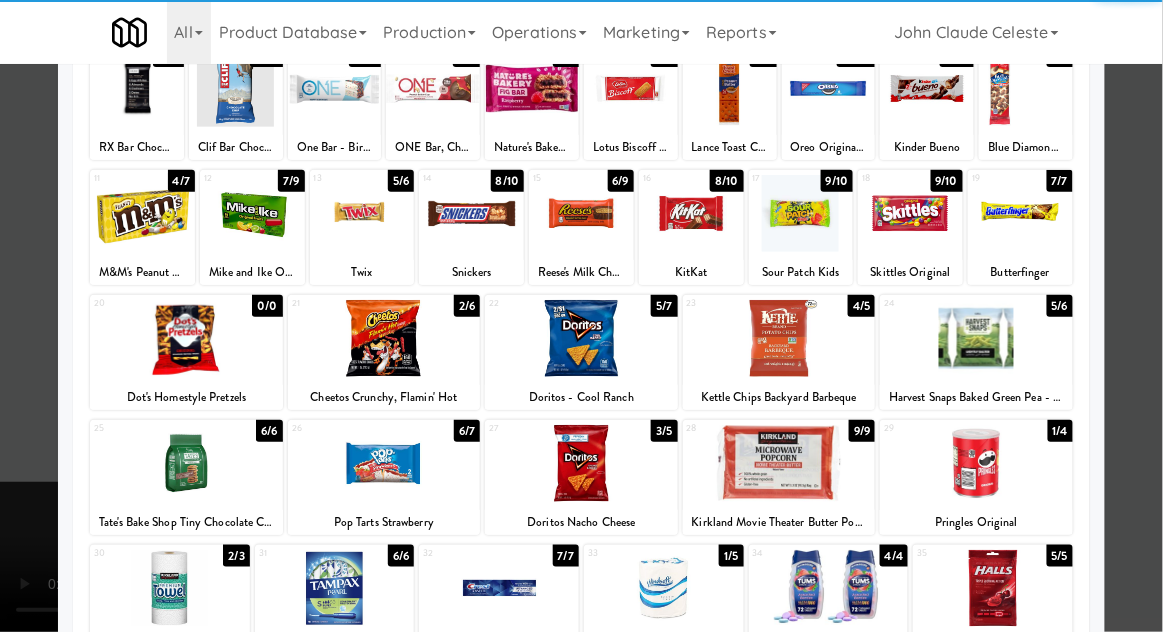 click at bounding box center (779, 338) 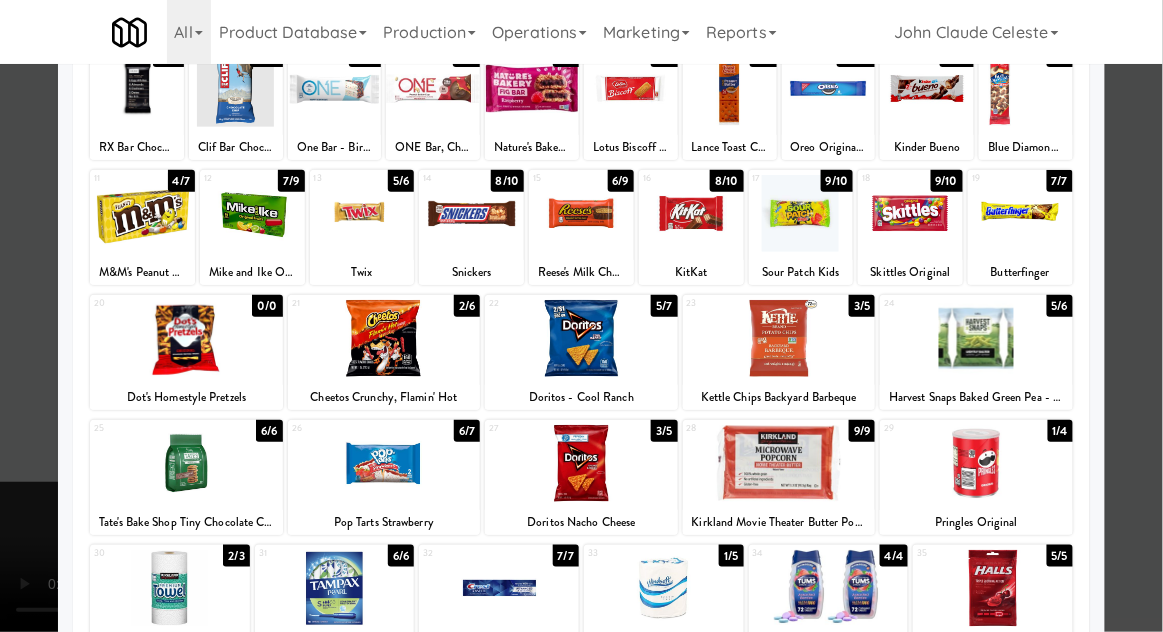 click at bounding box center [581, 316] 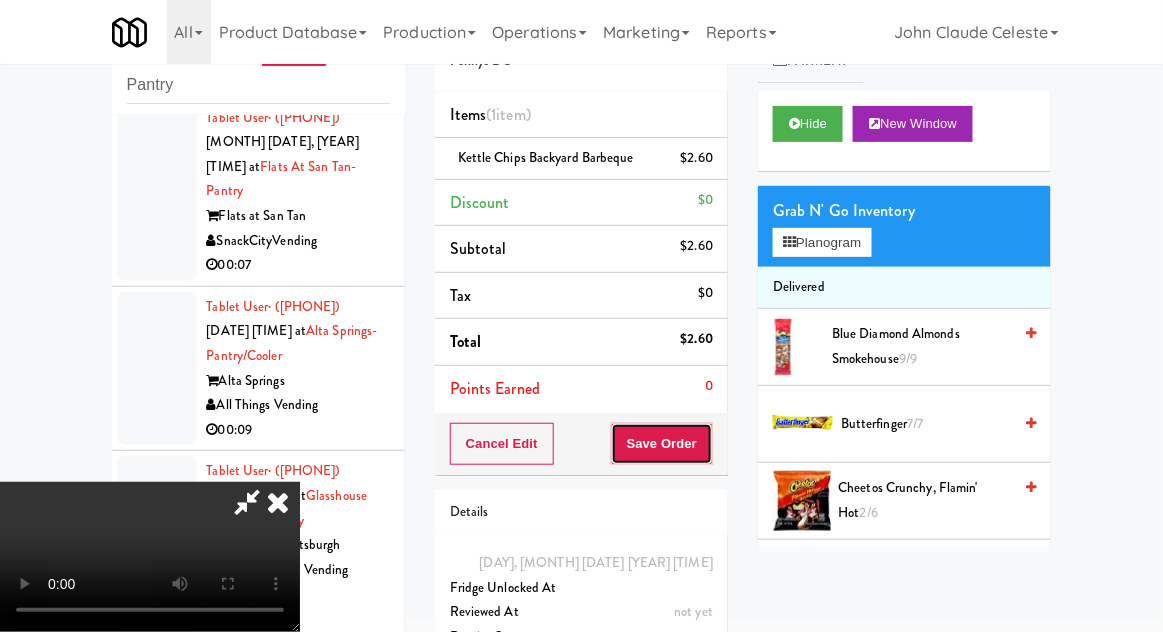 click on "Save Order" at bounding box center [662, 444] 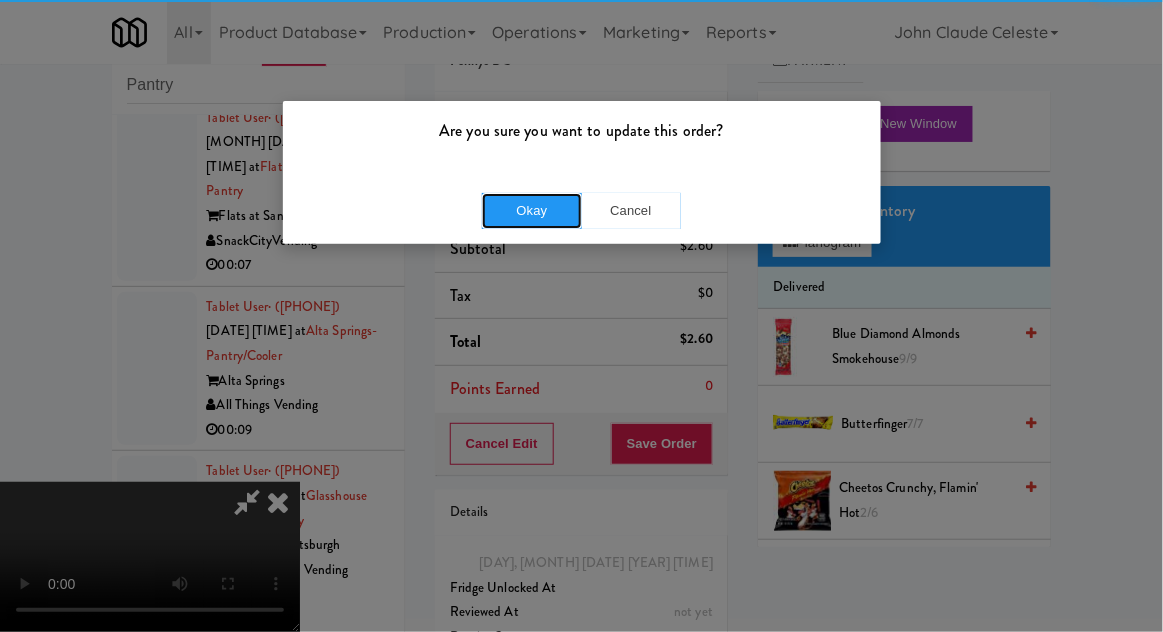 click on "Okay" at bounding box center [532, 211] 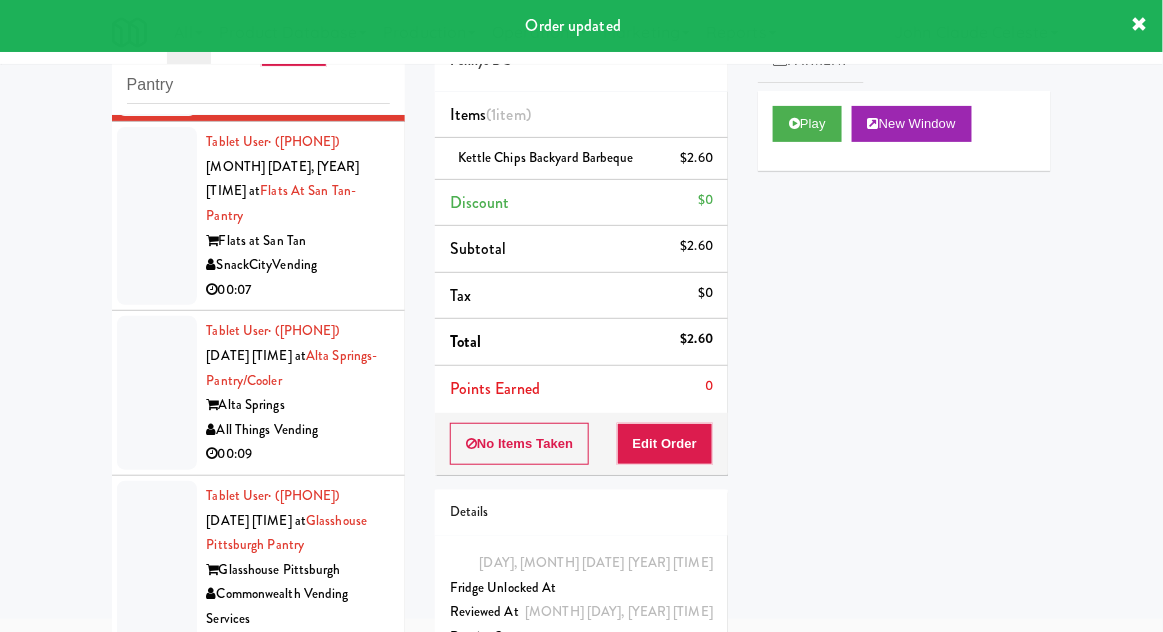 click at bounding box center (157, 216) 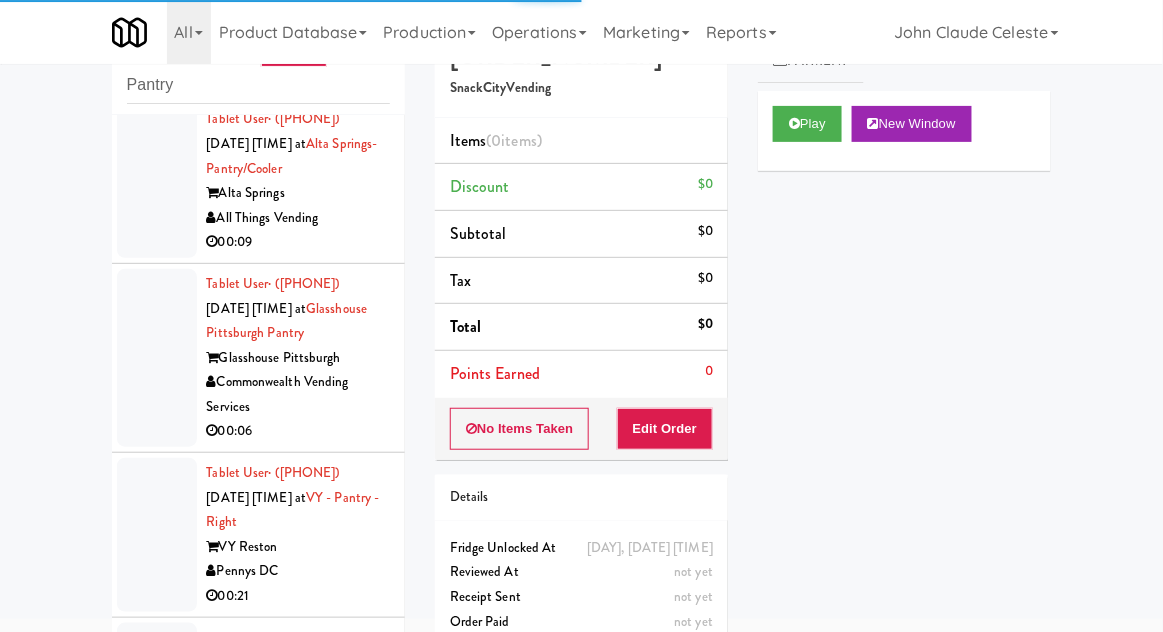 scroll, scrollTop: 2429, scrollLeft: 0, axis: vertical 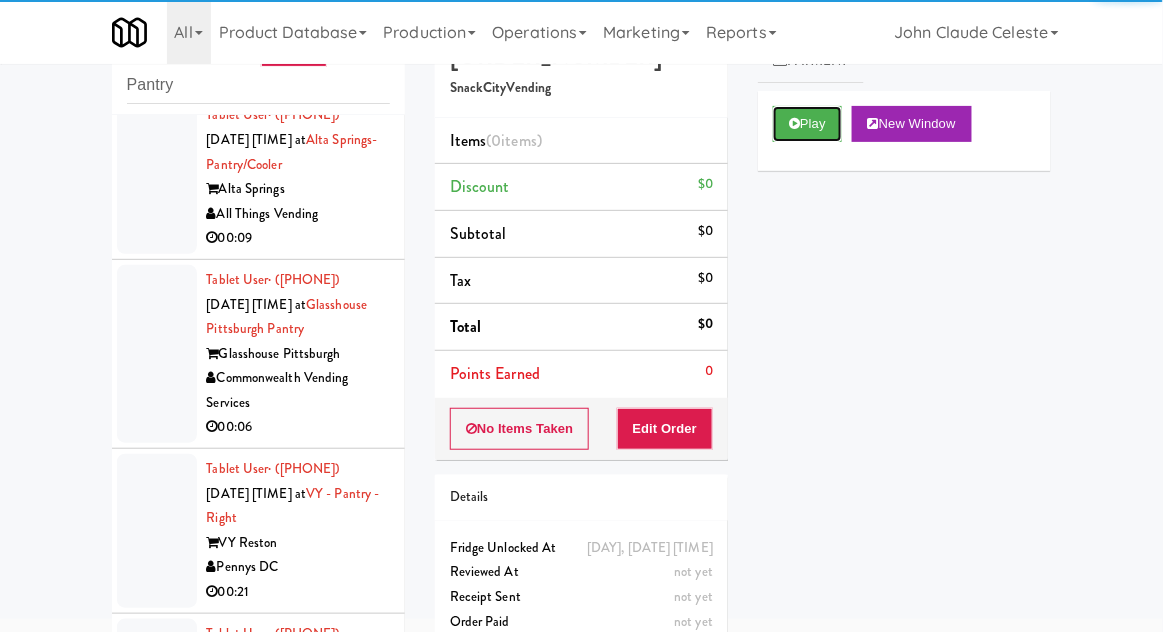 click on "Play" at bounding box center [807, 124] 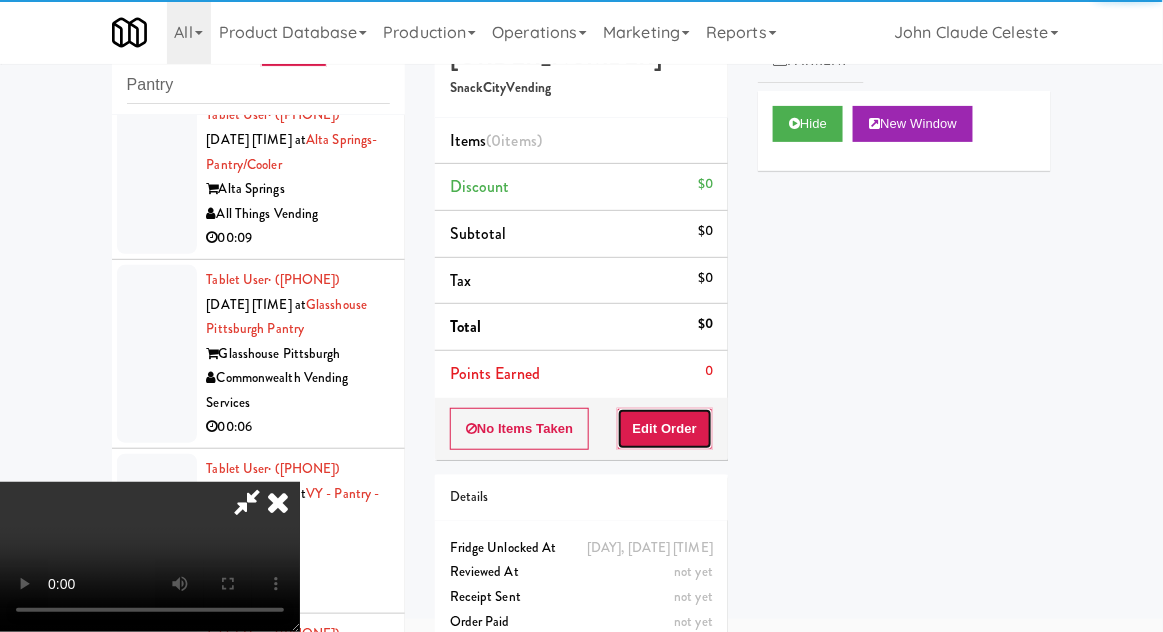 click on "Edit Order" at bounding box center (665, 429) 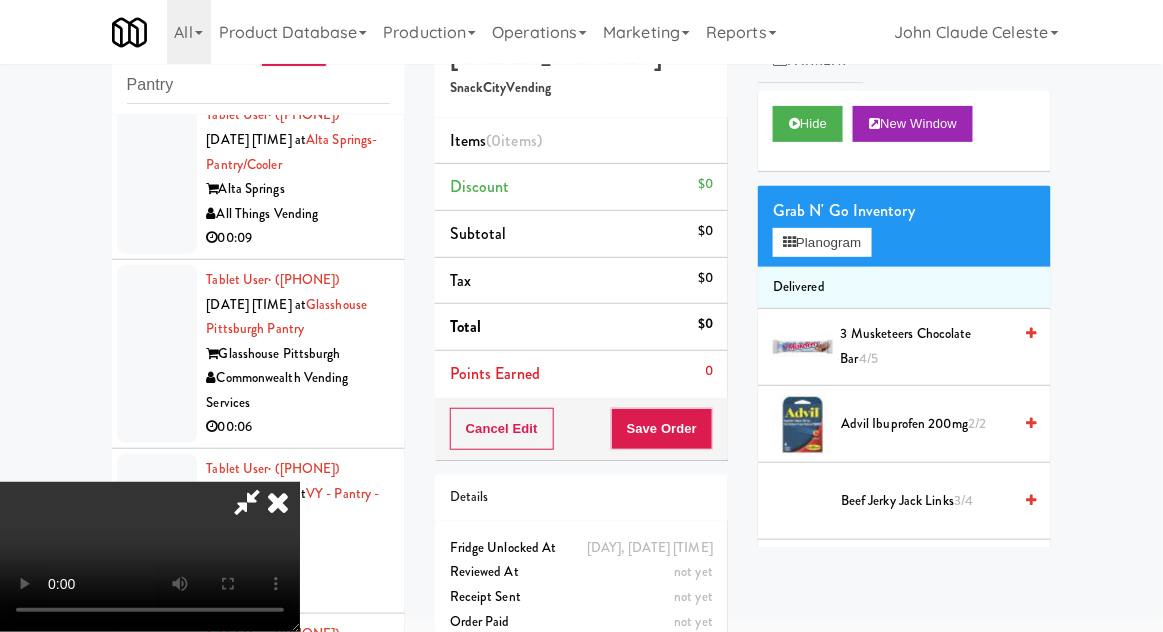 scroll, scrollTop: 73, scrollLeft: 0, axis: vertical 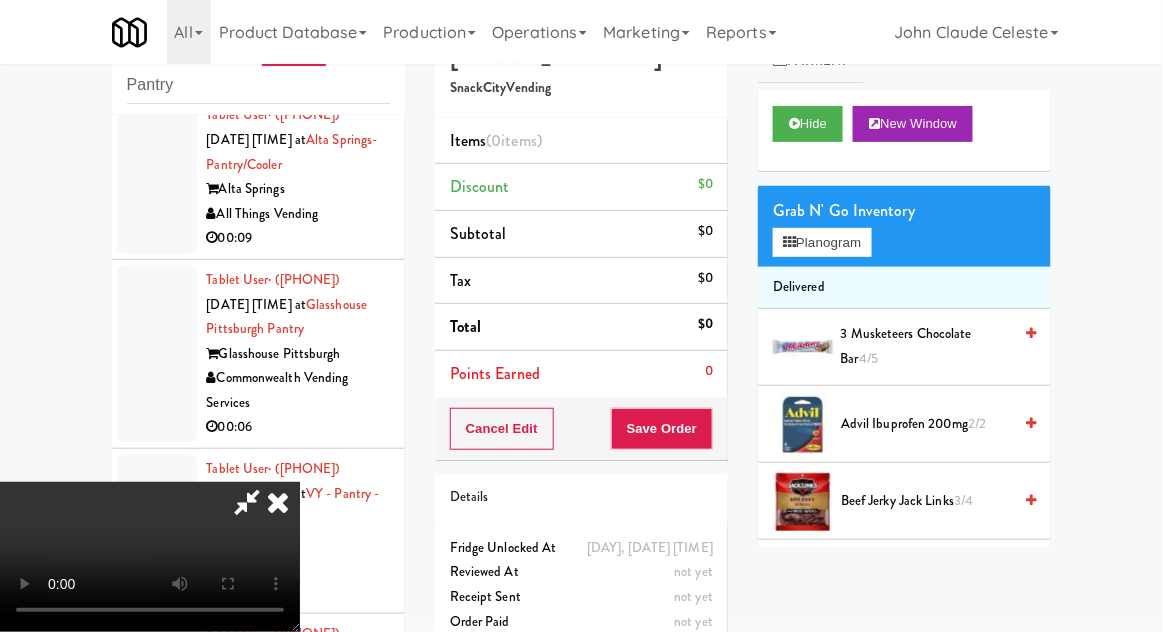 type 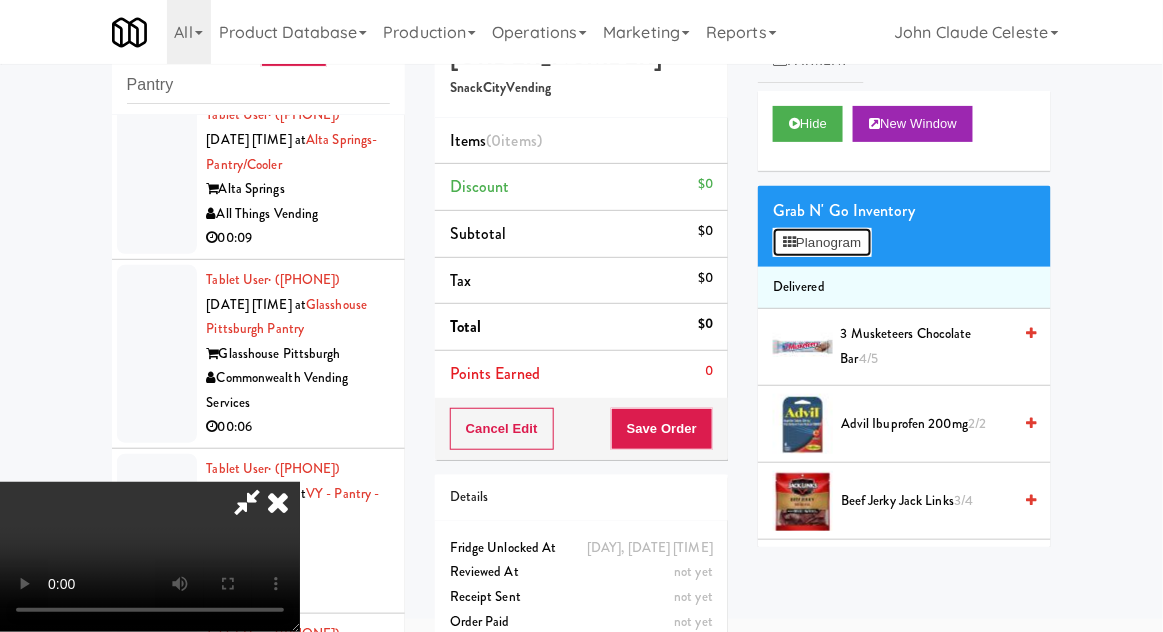 click on "Planogram" at bounding box center (822, 243) 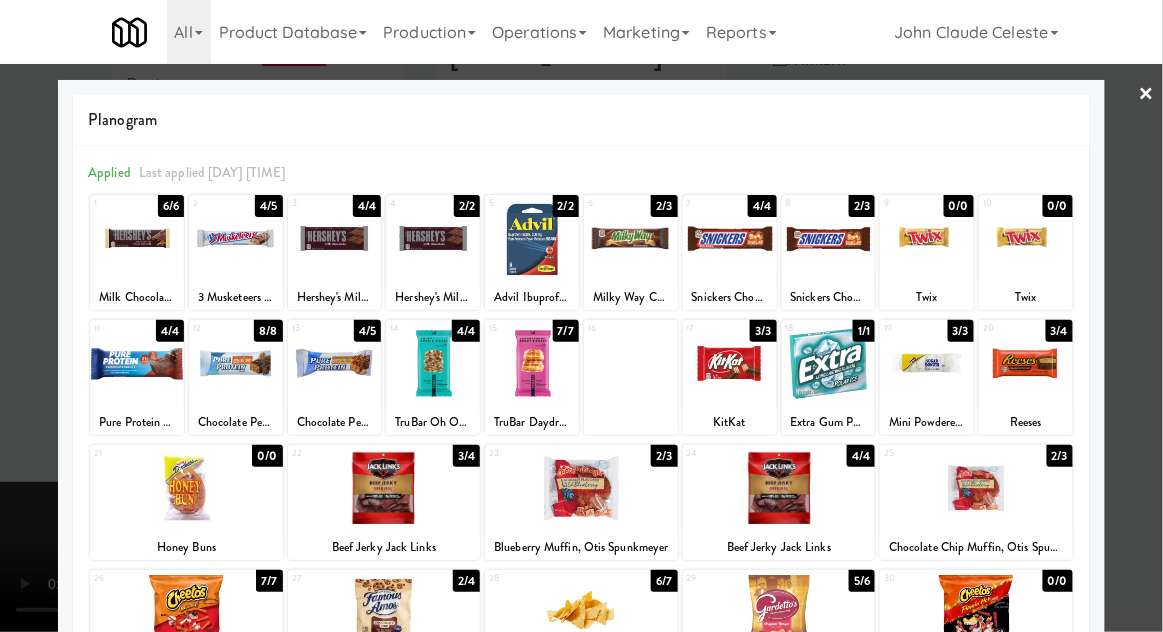 click at bounding box center (335, 363) 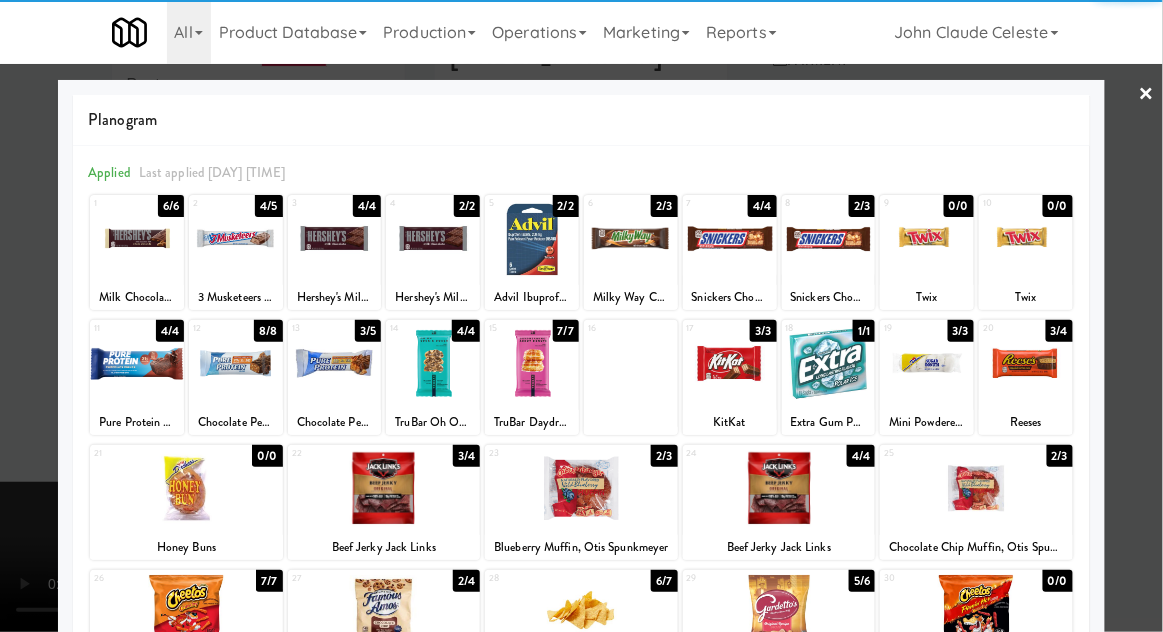 click at bounding box center (581, 316) 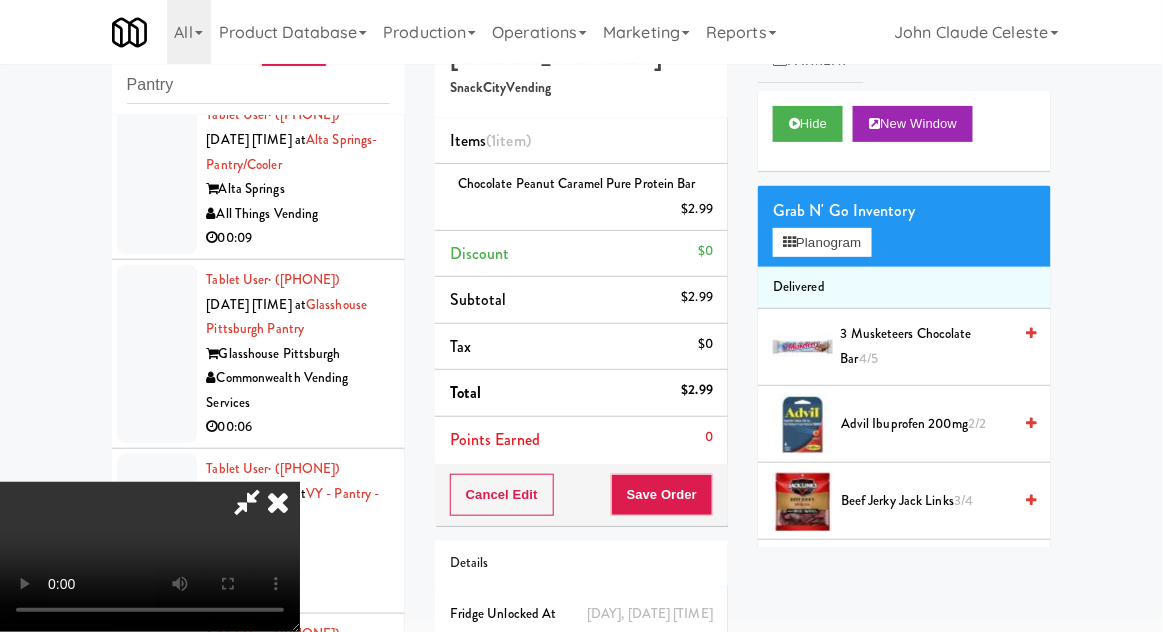 click on "Chocolate Peanut Caramel Pure Protein Bar  $2.99" at bounding box center (581, 197) 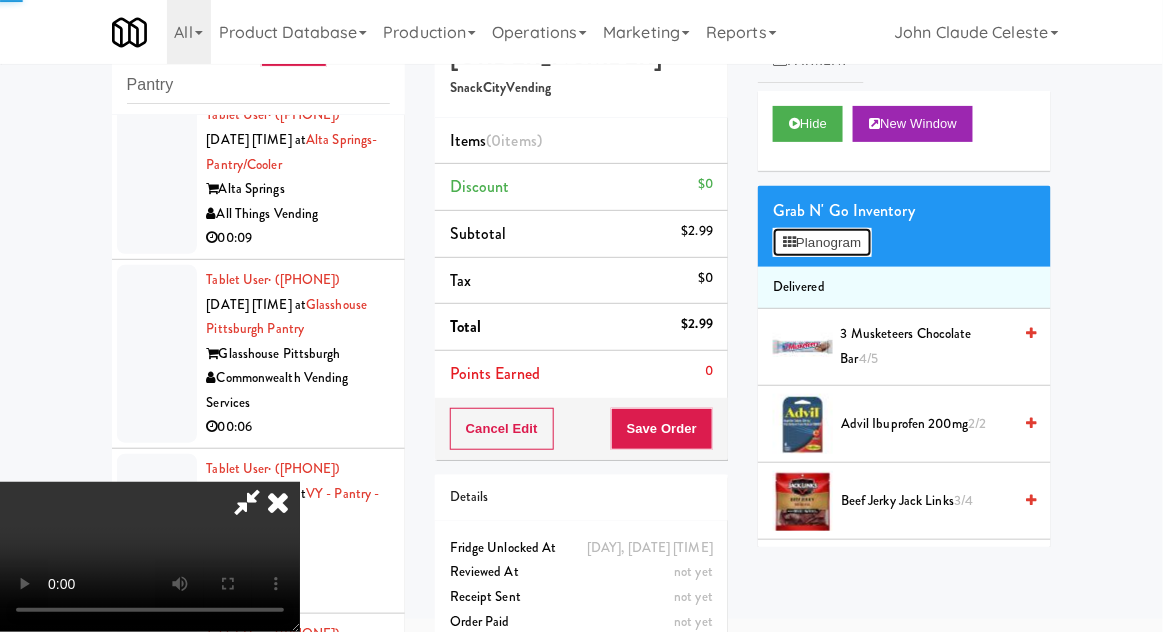 click on "Planogram" at bounding box center (822, 243) 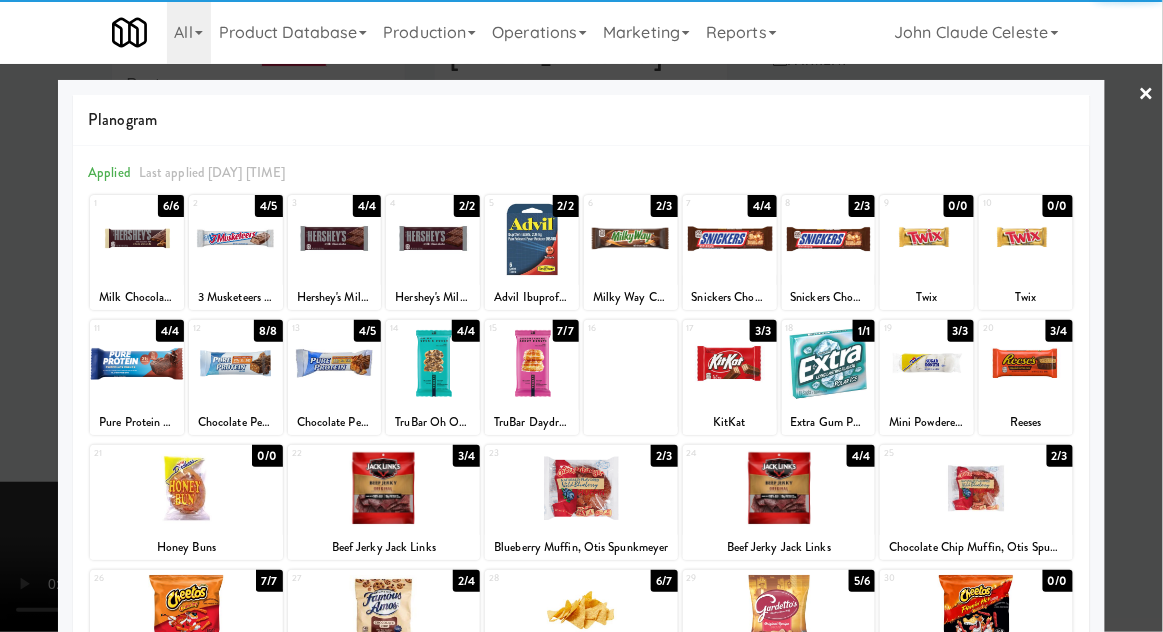 click at bounding box center [236, 363] 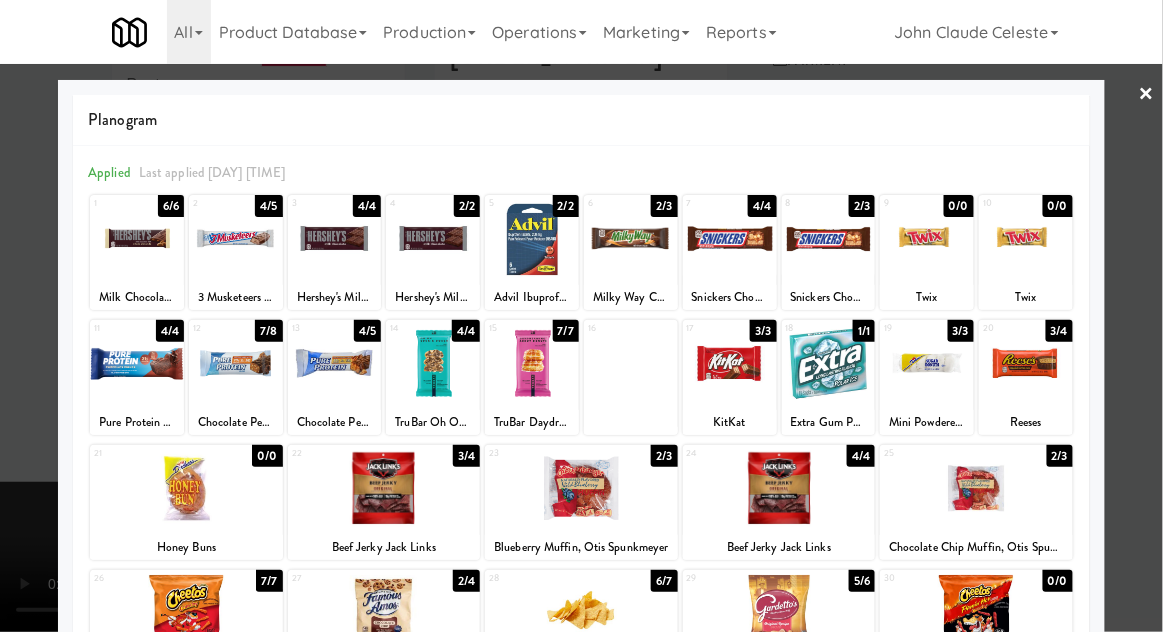 click at bounding box center (581, 316) 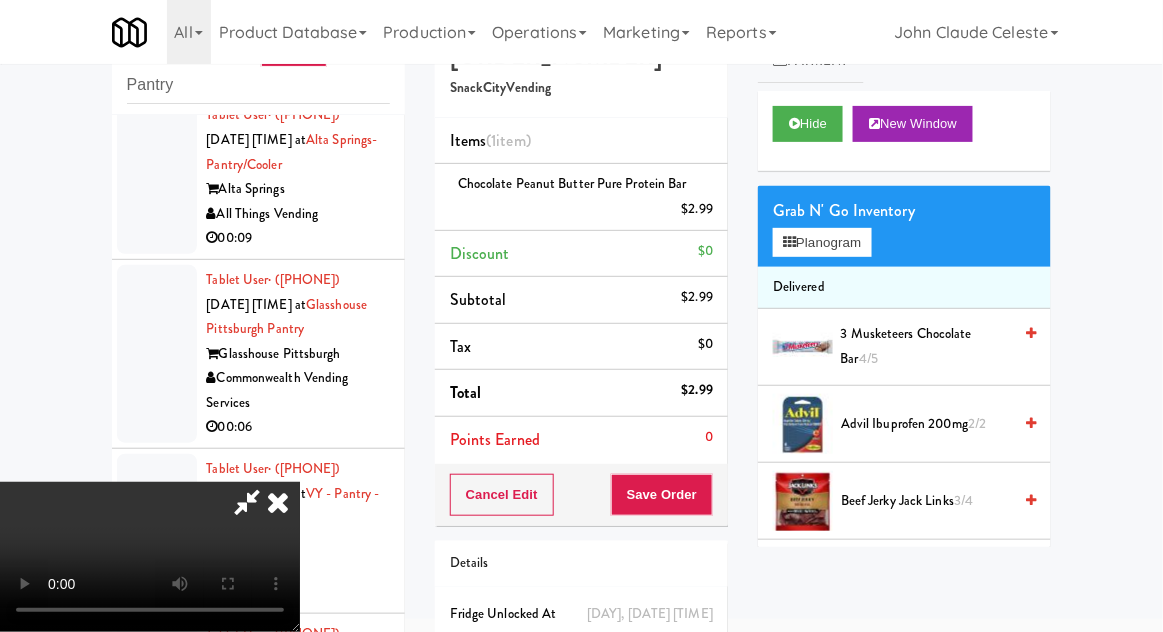 click on "Cancel Edit Save Order" at bounding box center [581, 495] 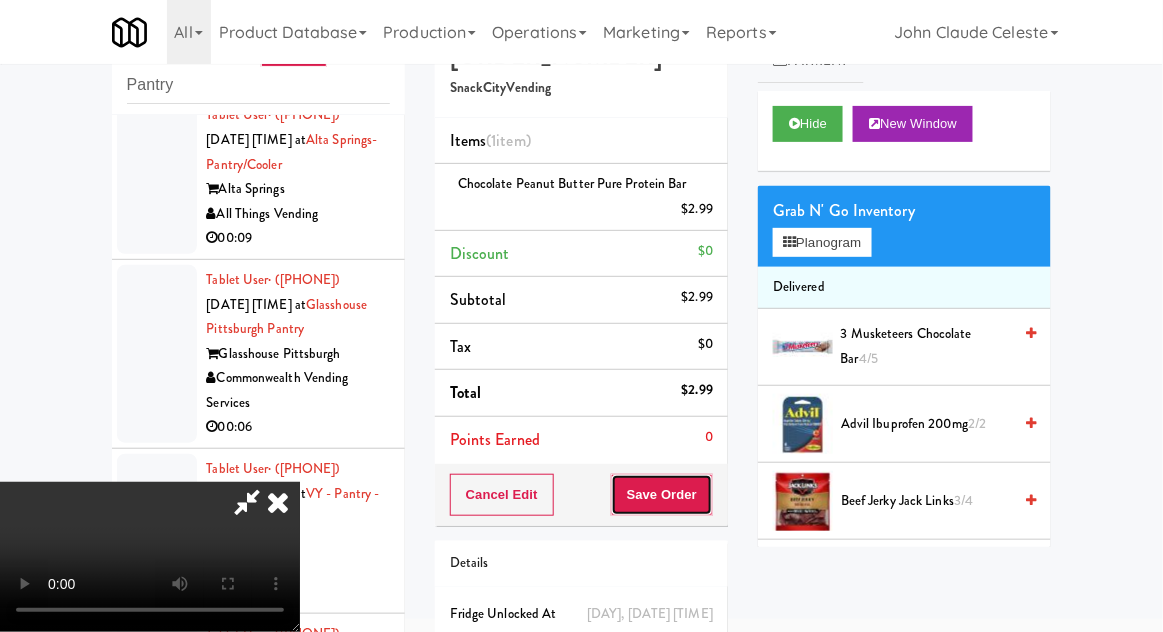 click on "Save Order" at bounding box center [662, 495] 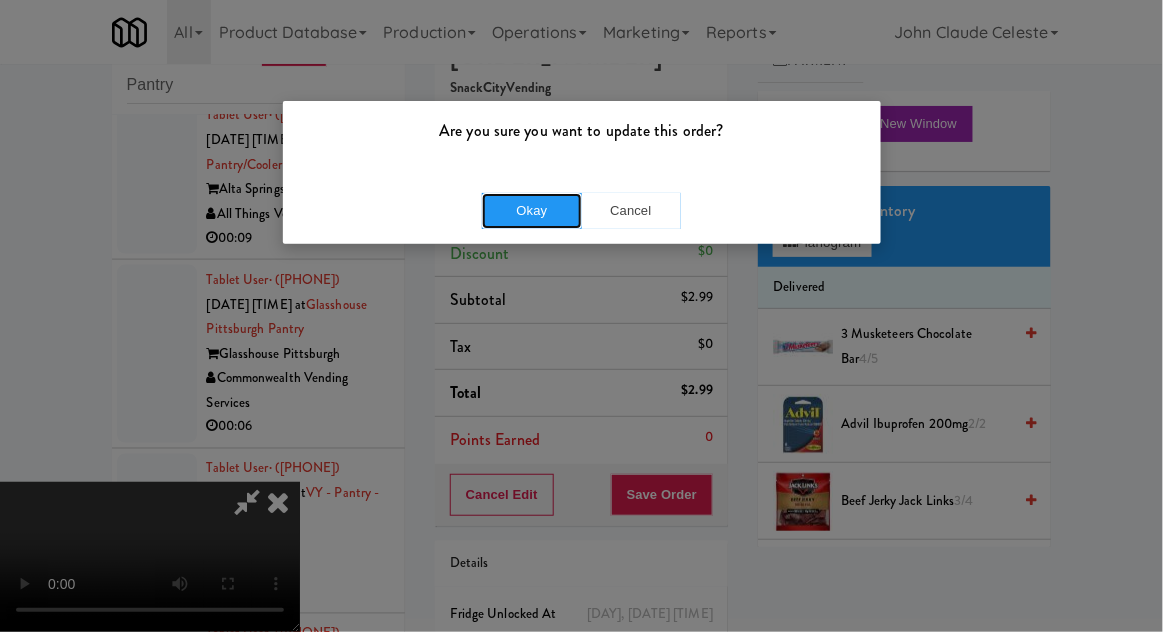 click on "Okay" at bounding box center [532, 211] 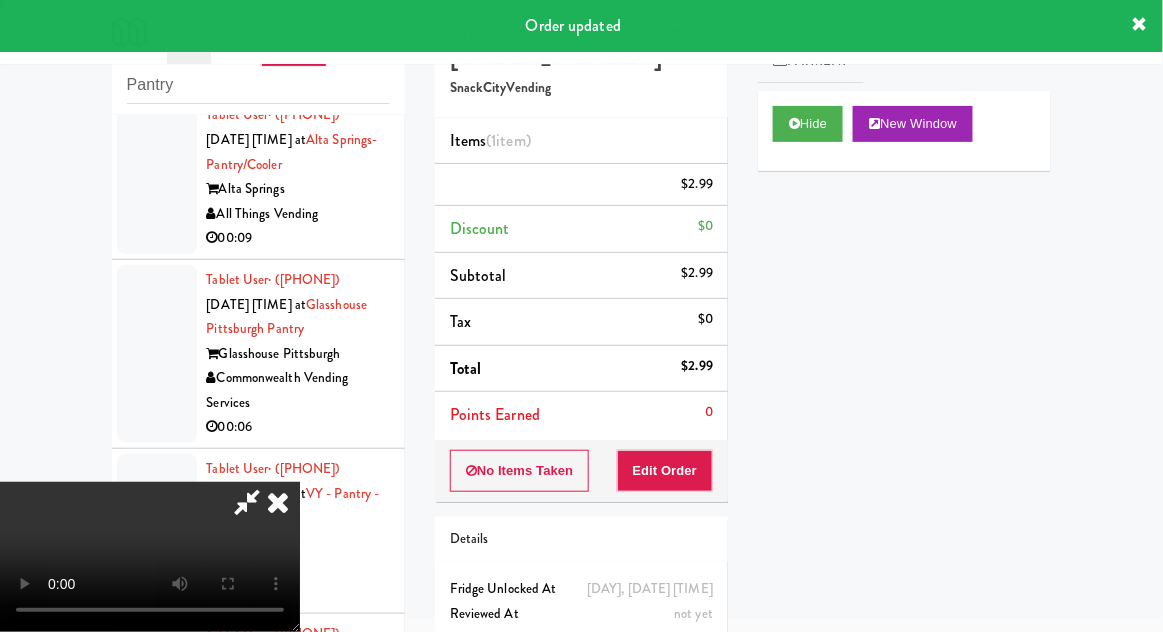 scroll, scrollTop: 0, scrollLeft: 0, axis: both 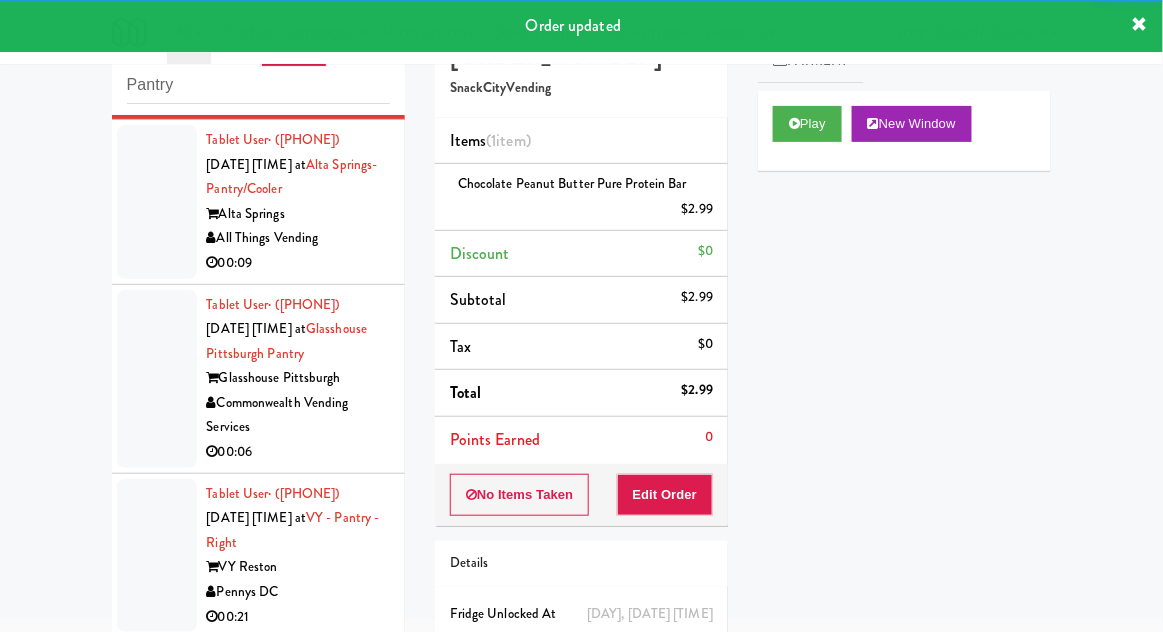 click at bounding box center (157, 202) 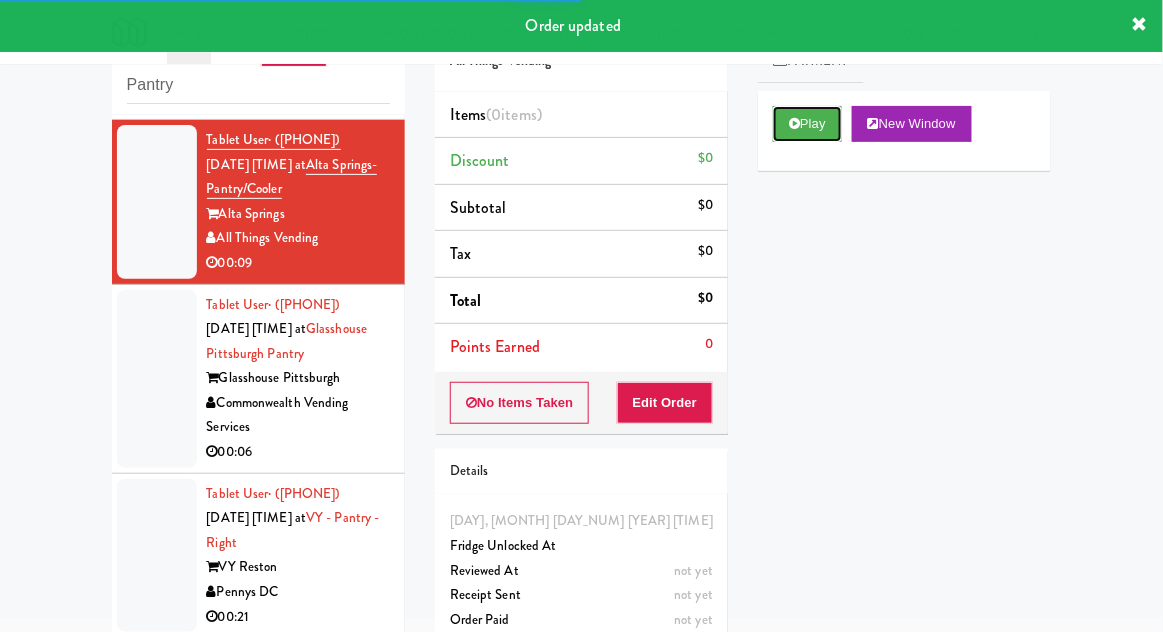 click on "Play" at bounding box center (807, 124) 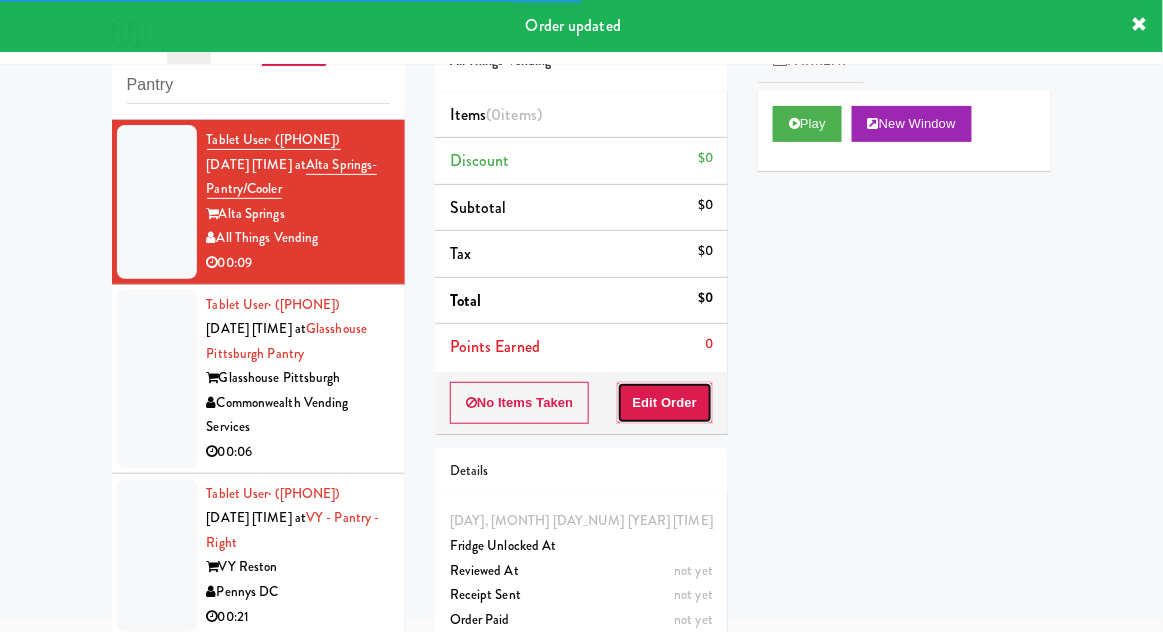 click on "Edit Order" at bounding box center (665, 403) 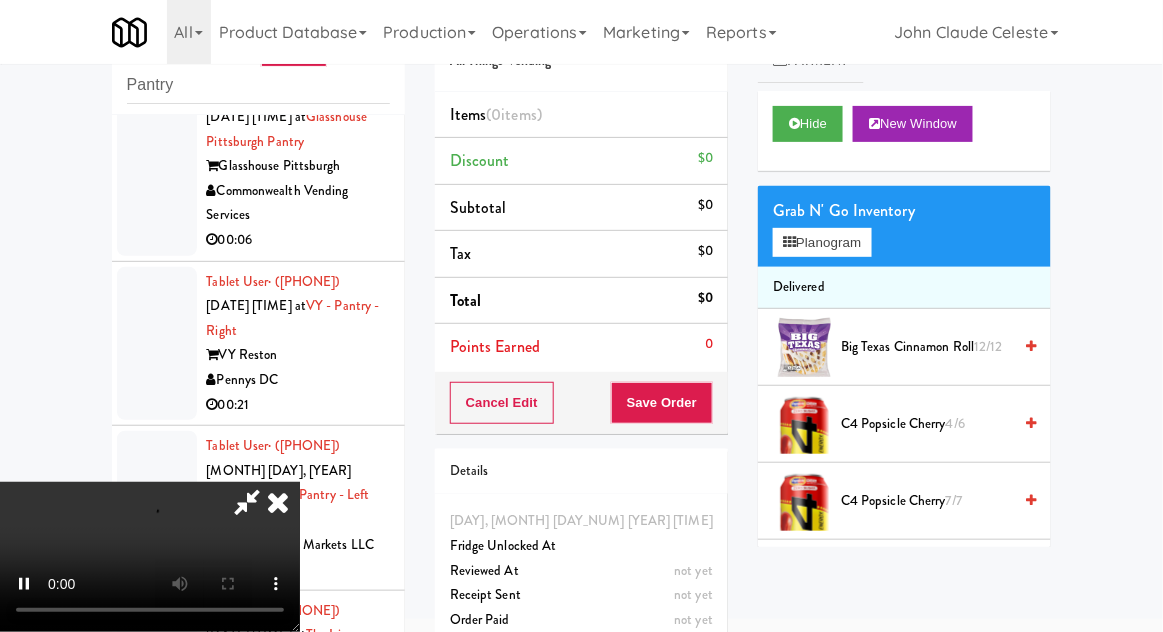 scroll, scrollTop: 2629, scrollLeft: 0, axis: vertical 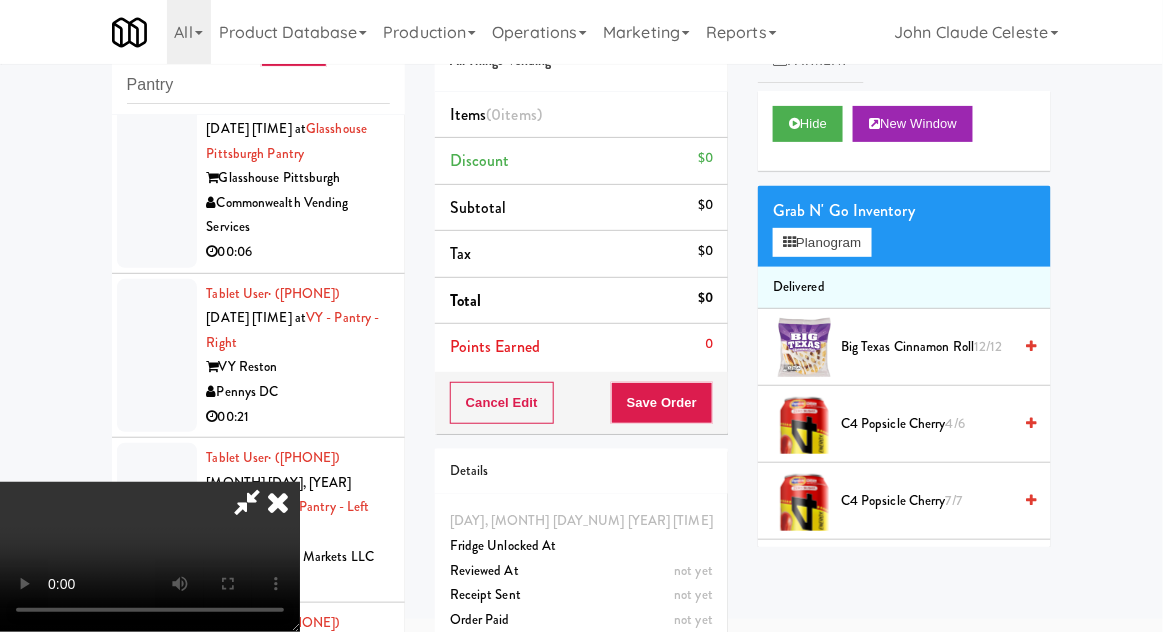 type 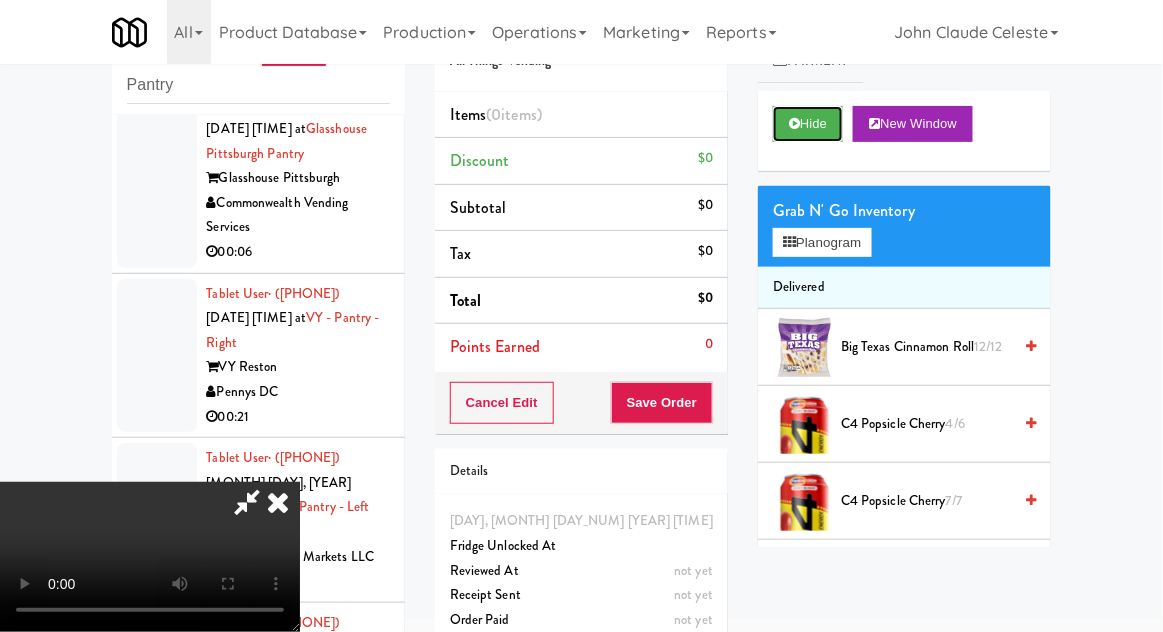 click on "Hide" at bounding box center (808, 124) 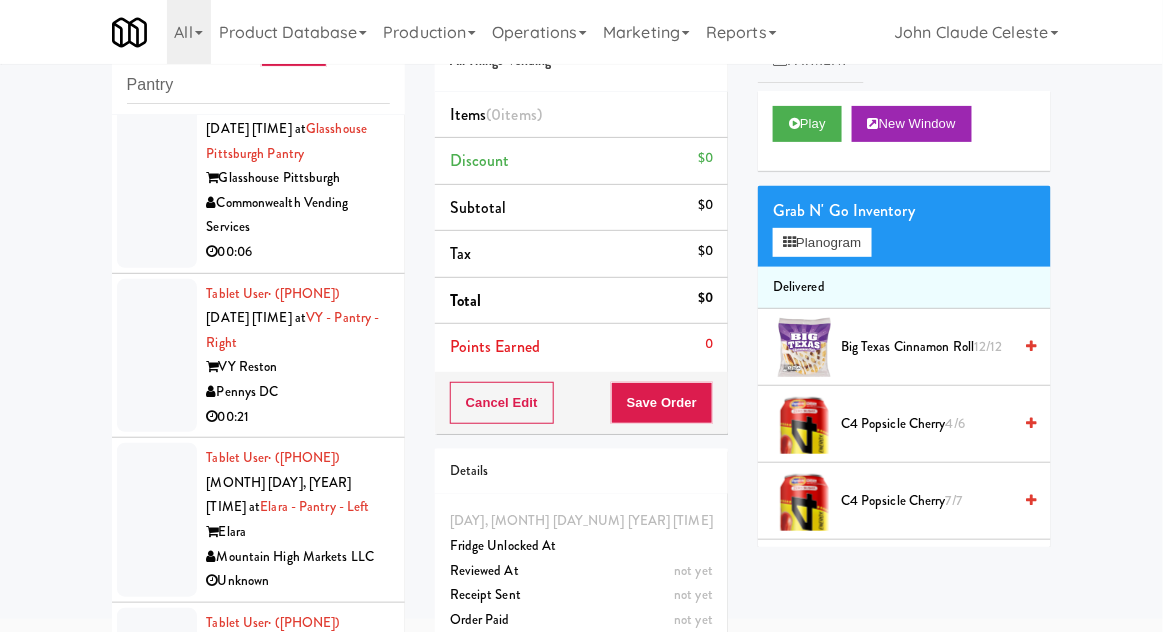 click at bounding box center (157, 179) 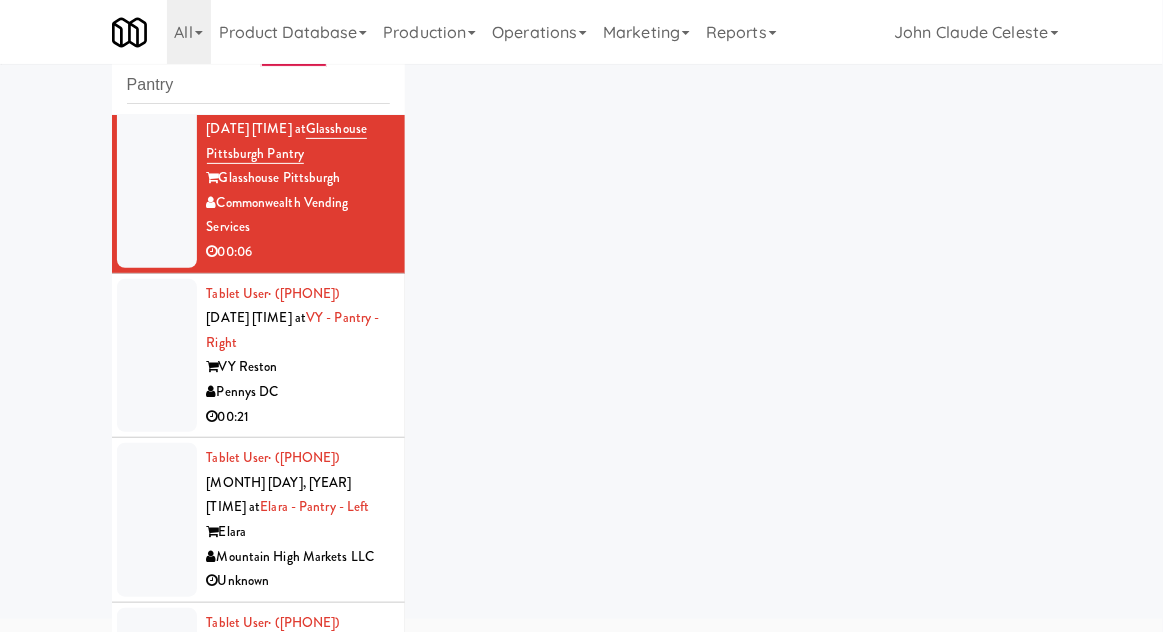 click at bounding box center [157, 2] 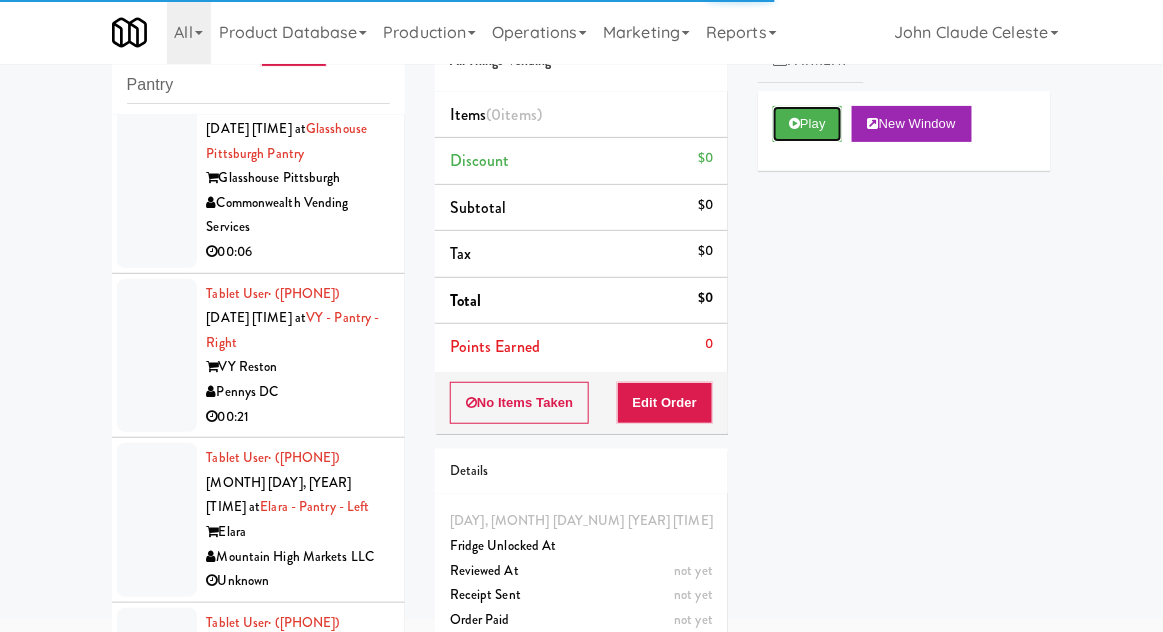 click on "Play" at bounding box center [807, 124] 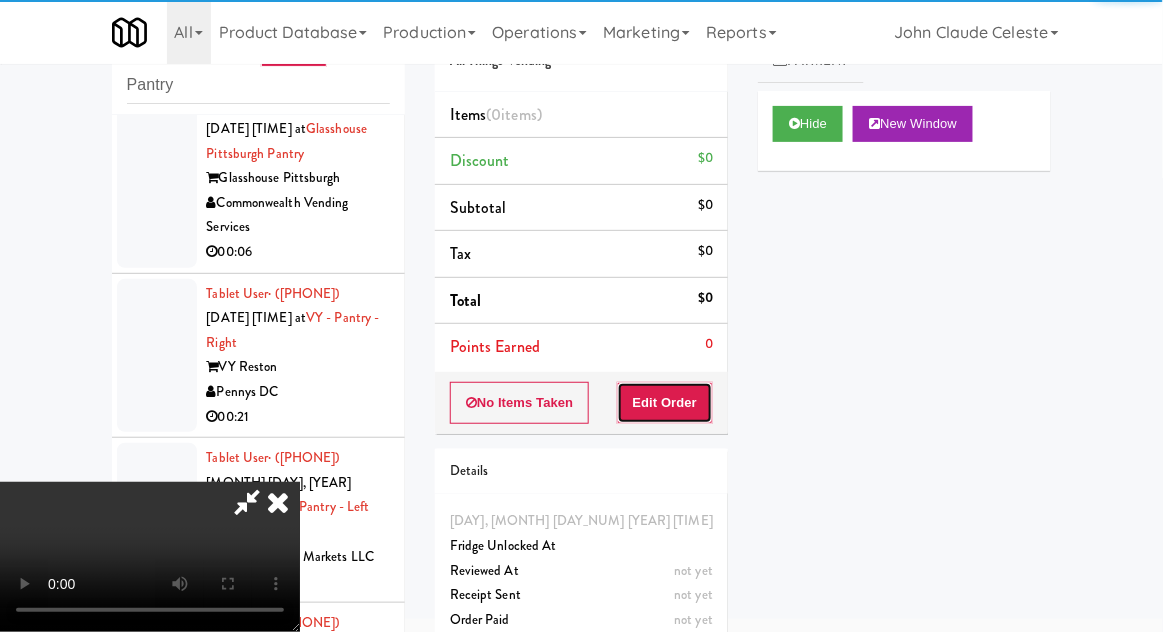 click on "Edit Order" at bounding box center [665, 403] 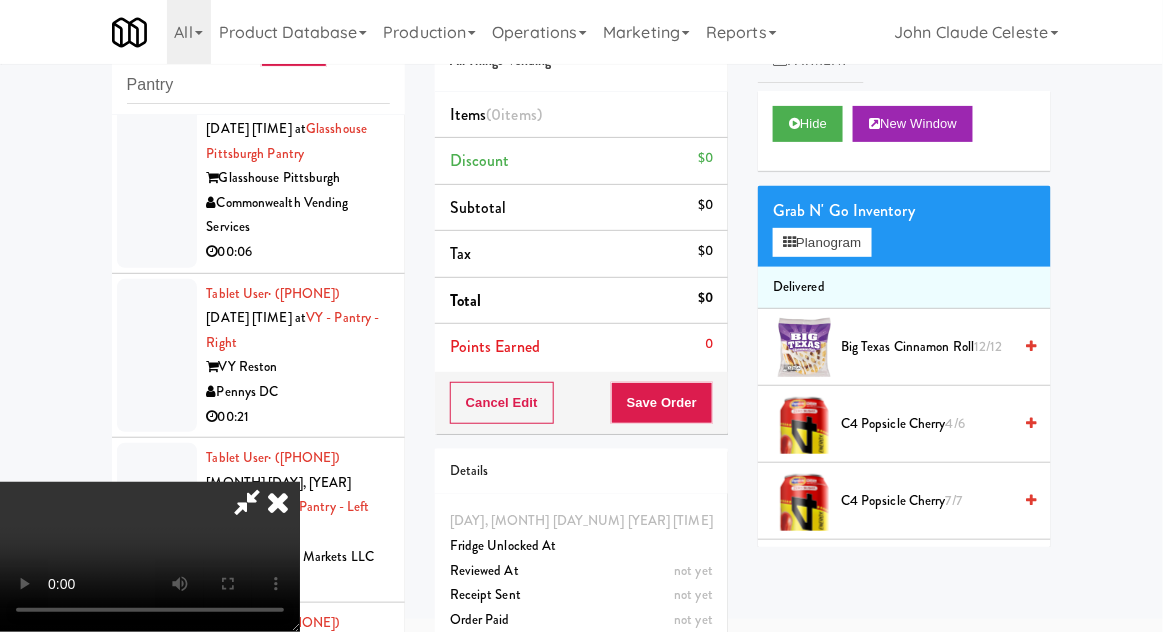 scroll, scrollTop: 73, scrollLeft: 0, axis: vertical 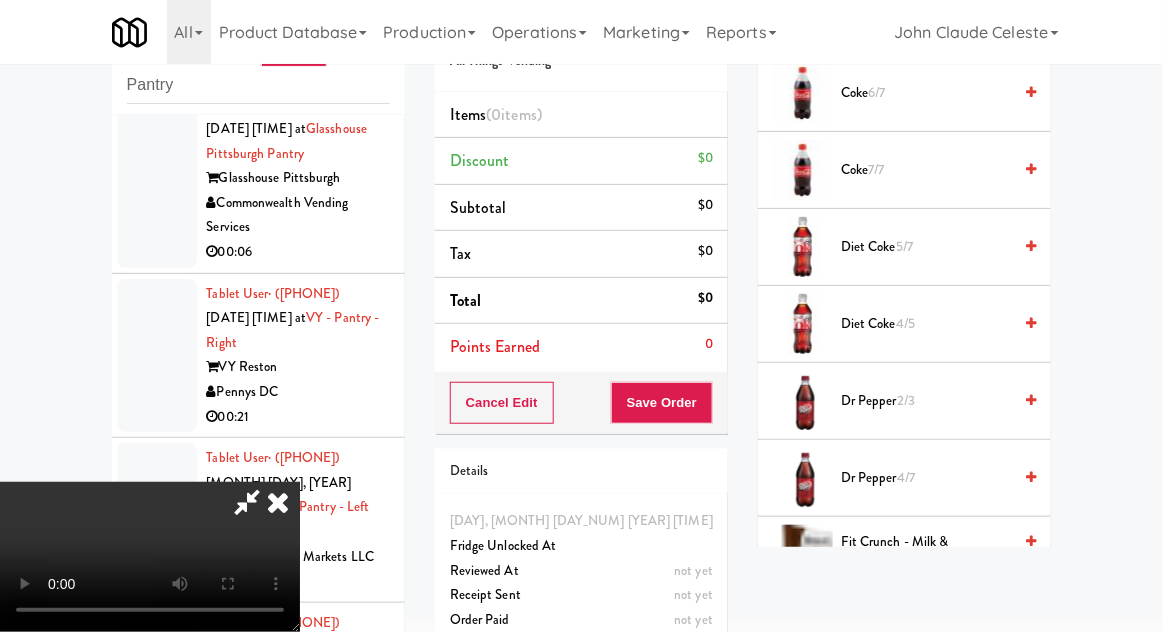 click on "Dr Pepper  2/3" at bounding box center (926, 401) 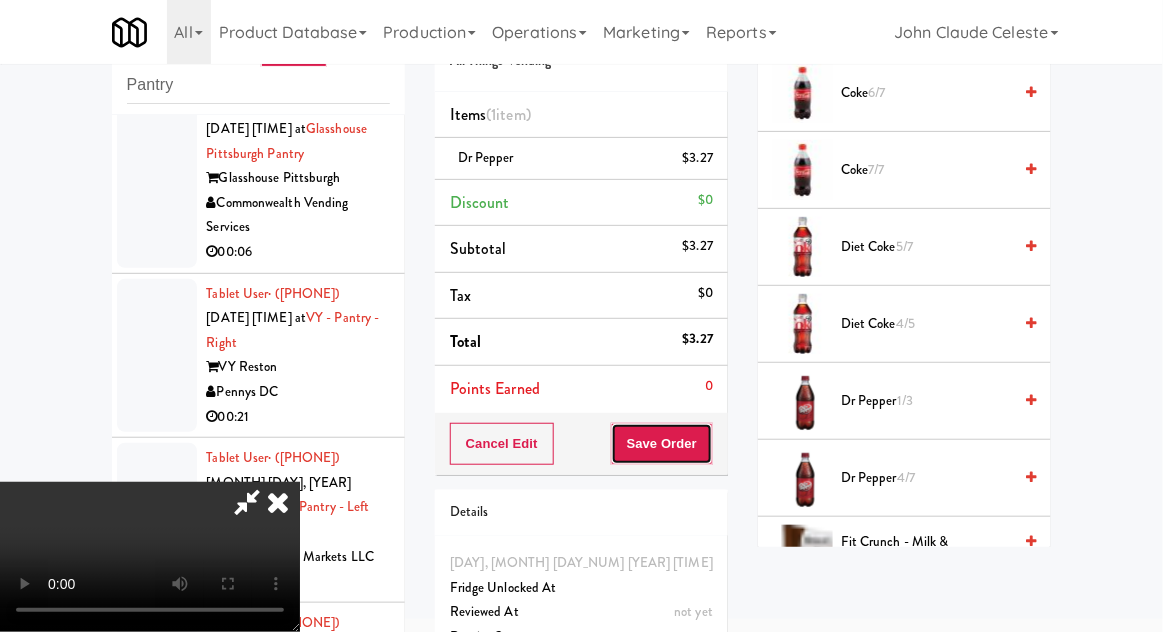 click on "Save Order" at bounding box center (662, 444) 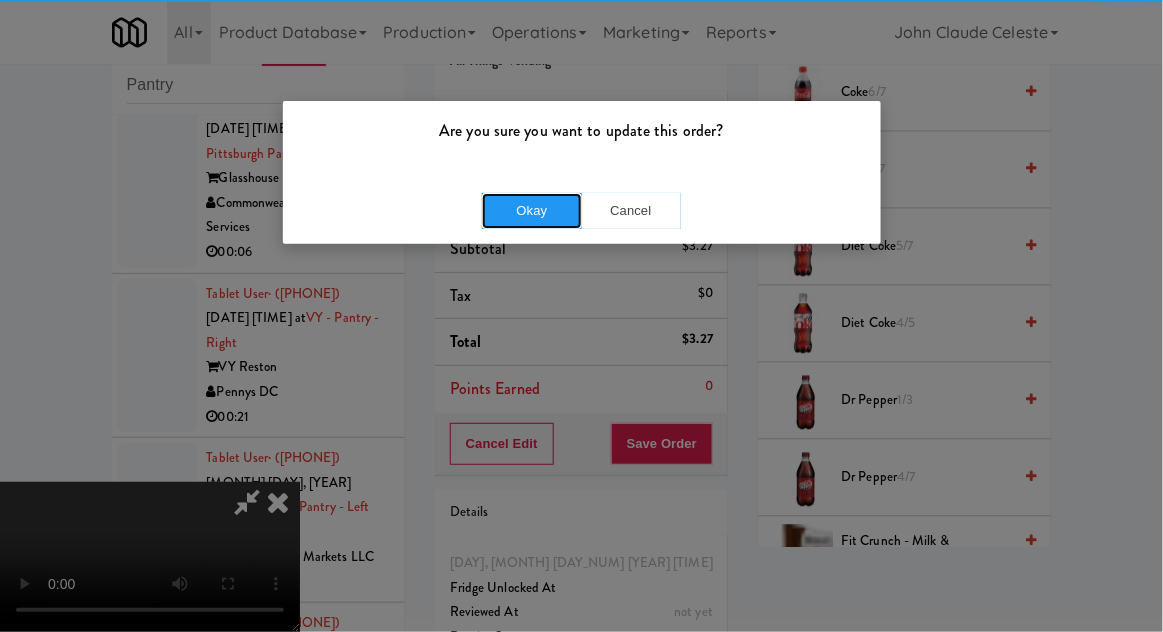 click on "Okay" at bounding box center (532, 211) 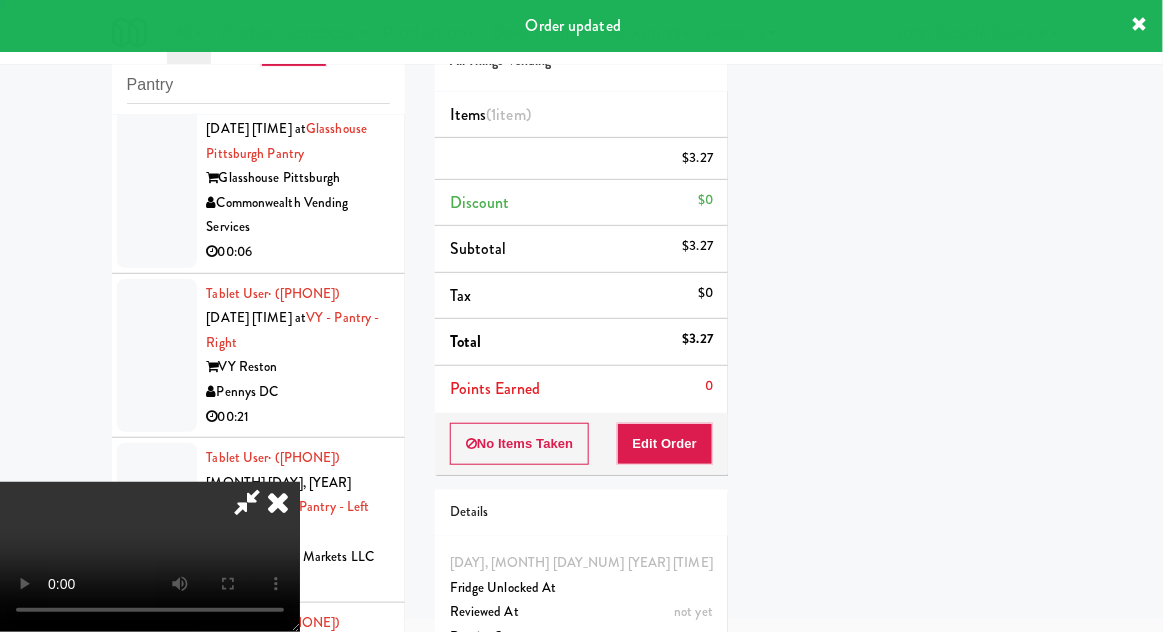scroll, scrollTop: 197, scrollLeft: 0, axis: vertical 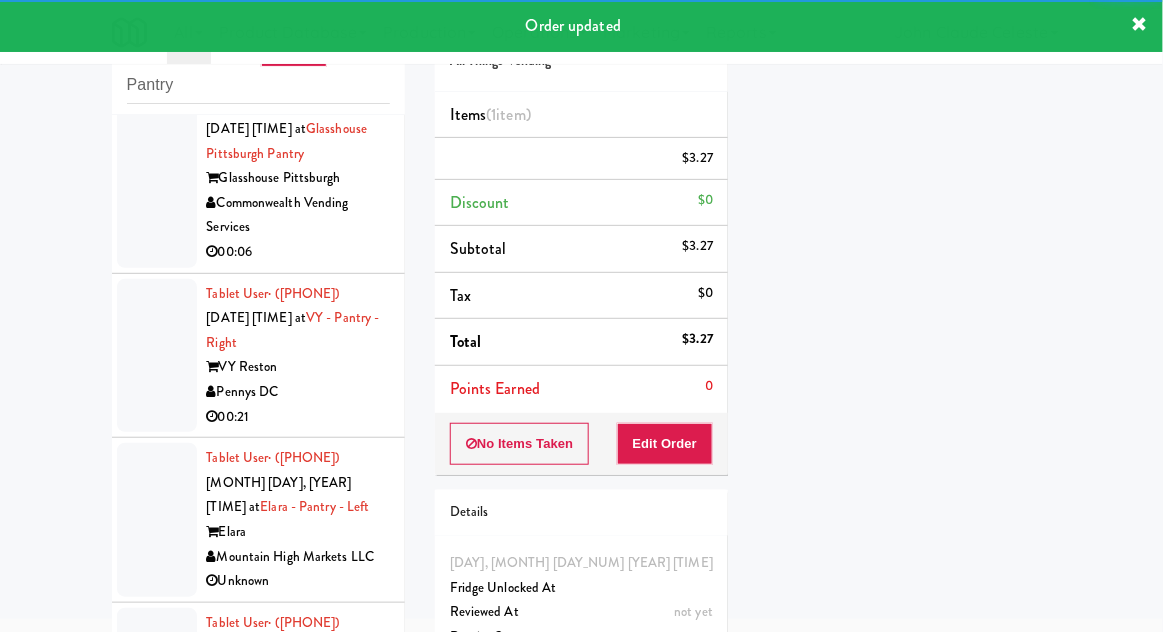 click at bounding box center (157, 179) 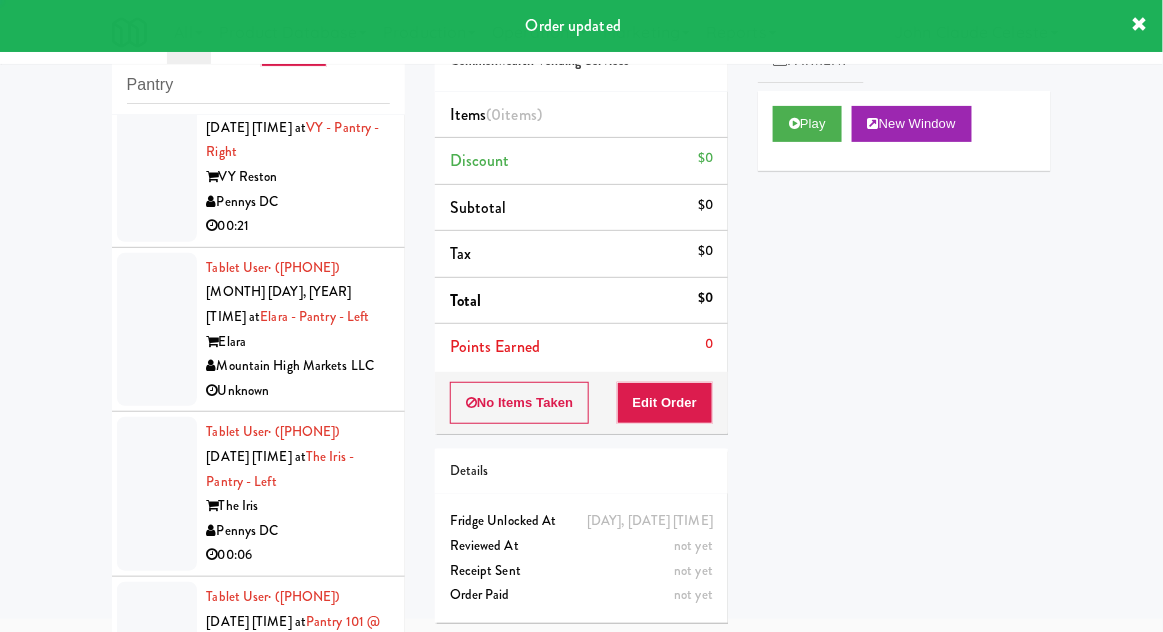 scroll, scrollTop: 2849, scrollLeft: 0, axis: vertical 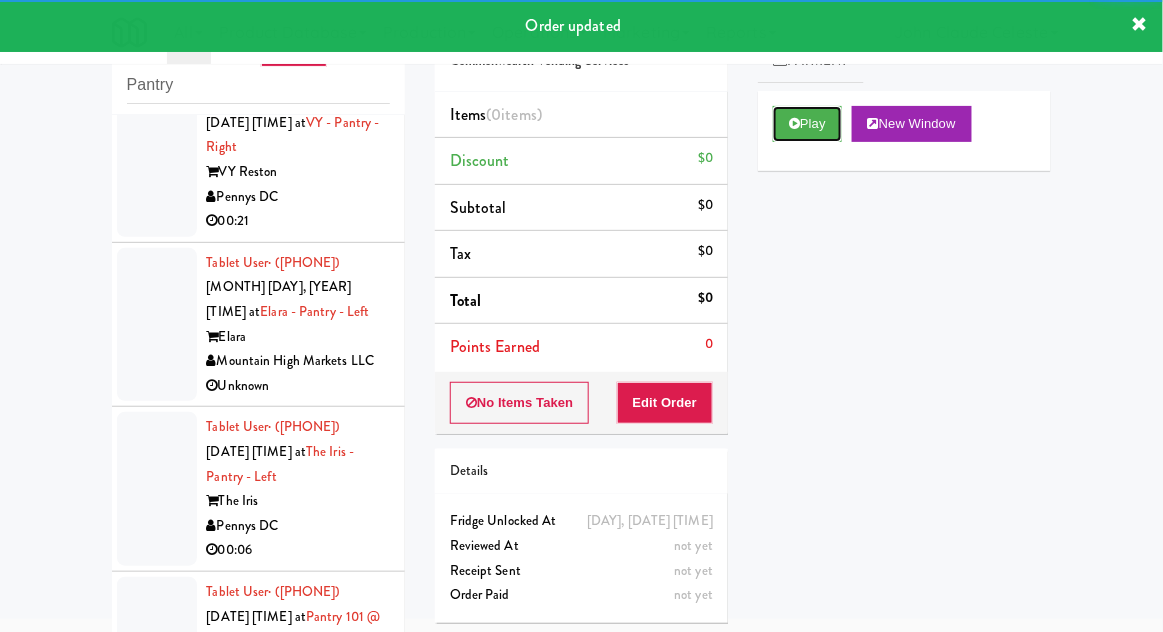 click on "Play" at bounding box center [807, 124] 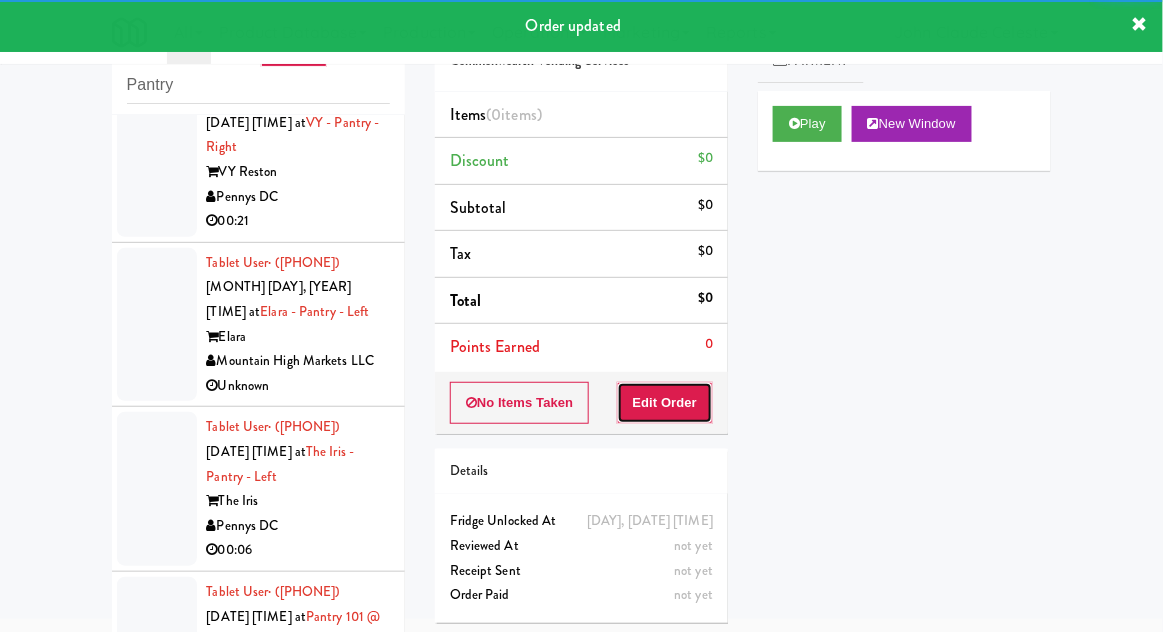 click on "Edit Order" at bounding box center [665, 403] 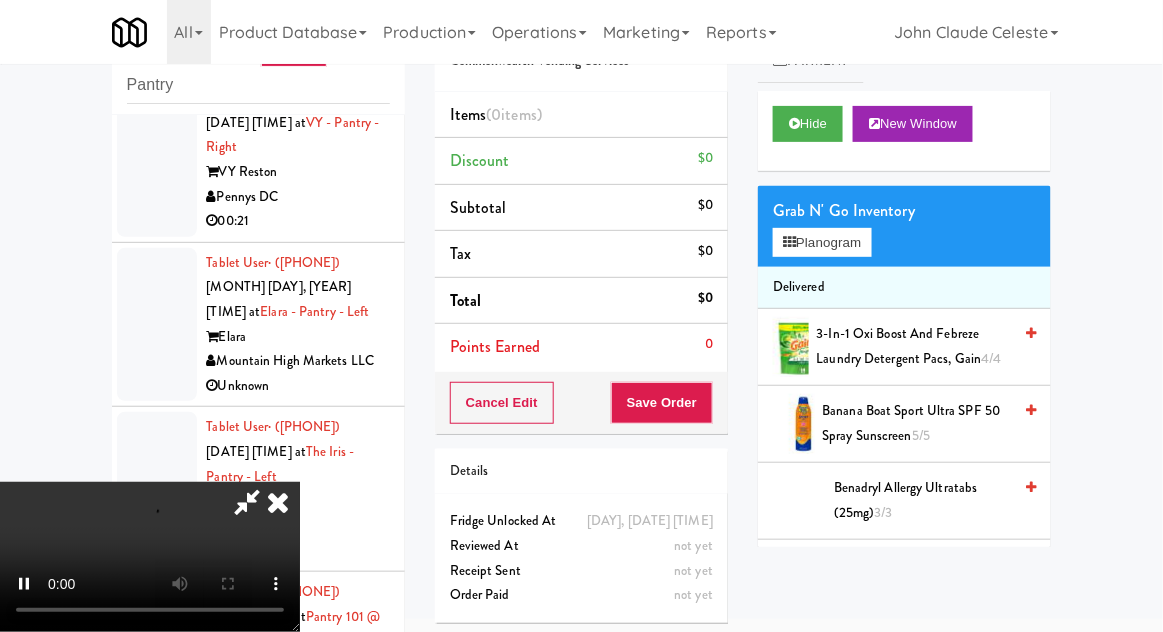 scroll, scrollTop: 73, scrollLeft: 0, axis: vertical 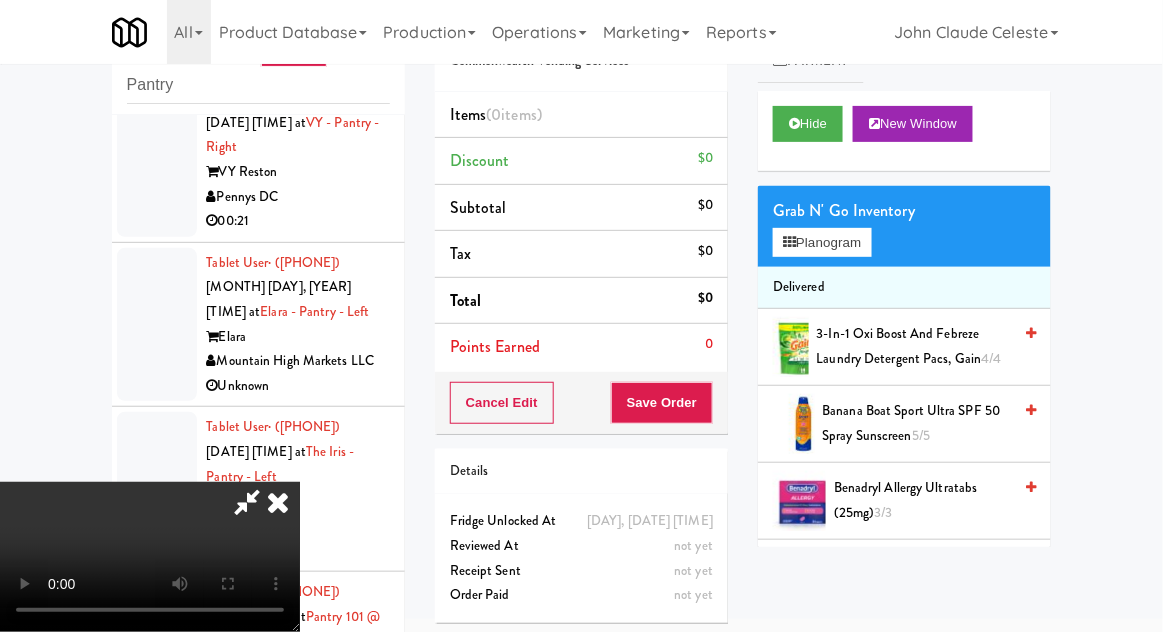 type 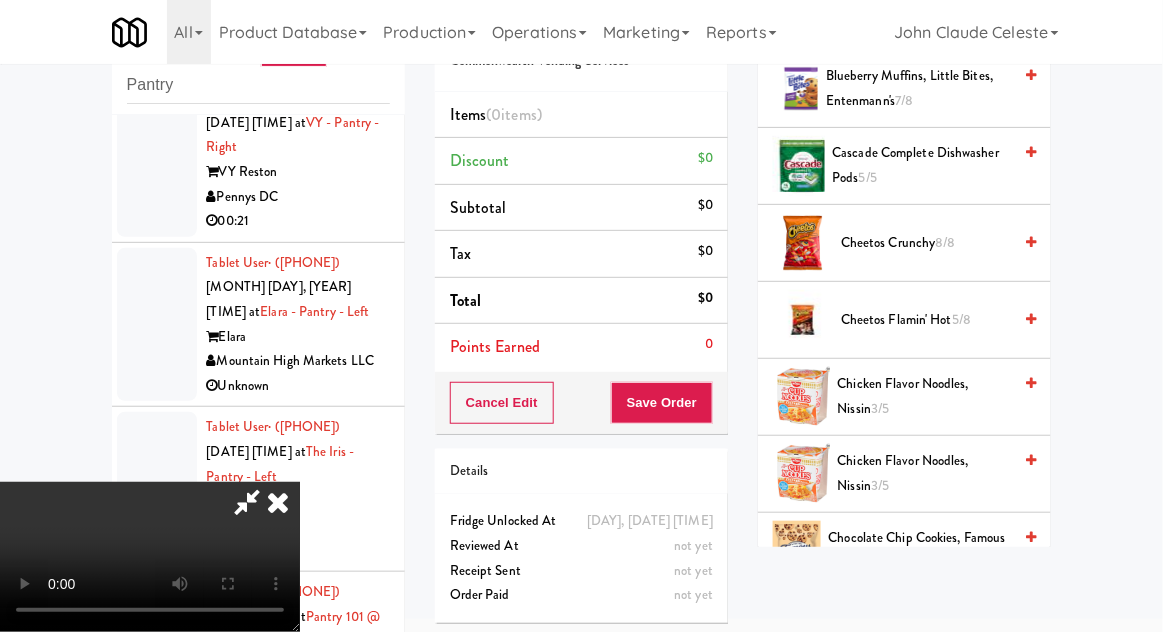 scroll, scrollTop: 491, scrollLeft: 0, axis: vertical 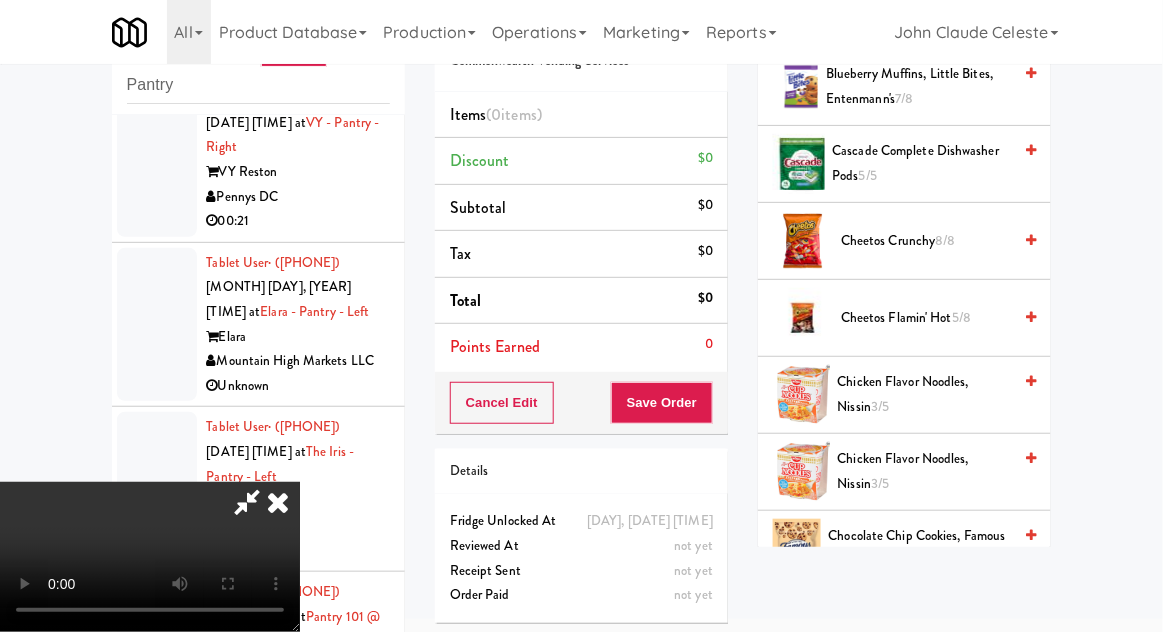 click on "Cheetos Flamin' Hot  5/8" at bounding box center (926, 318) 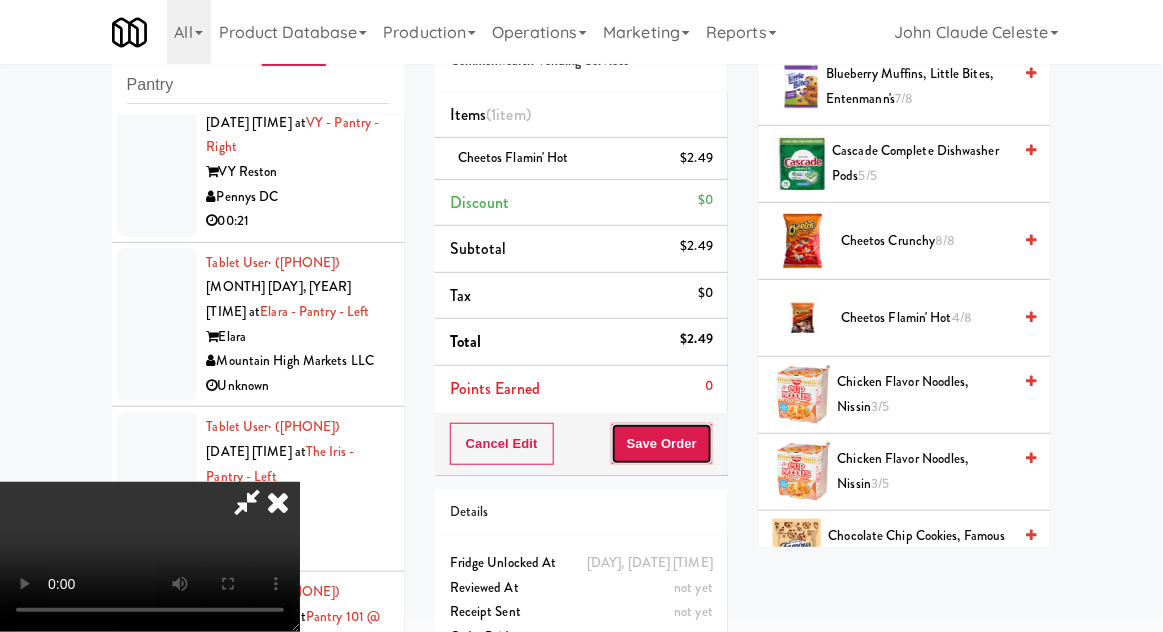 click on "Save Order" at bounding box center (662, 444) 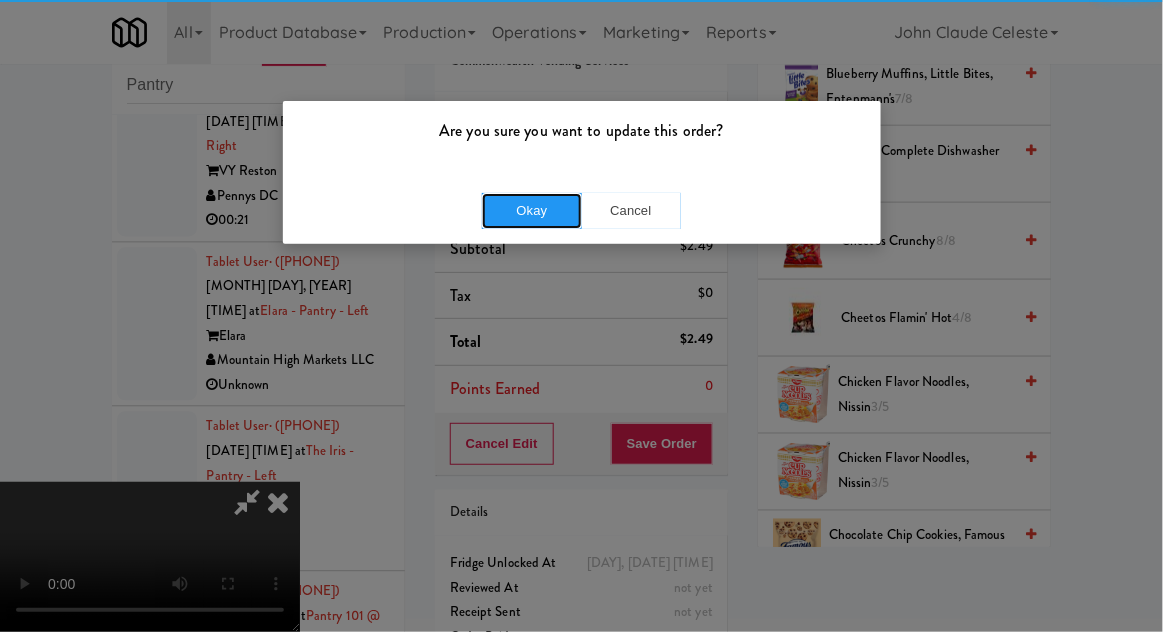 click on "Okay" at bounding box center (532, 211) 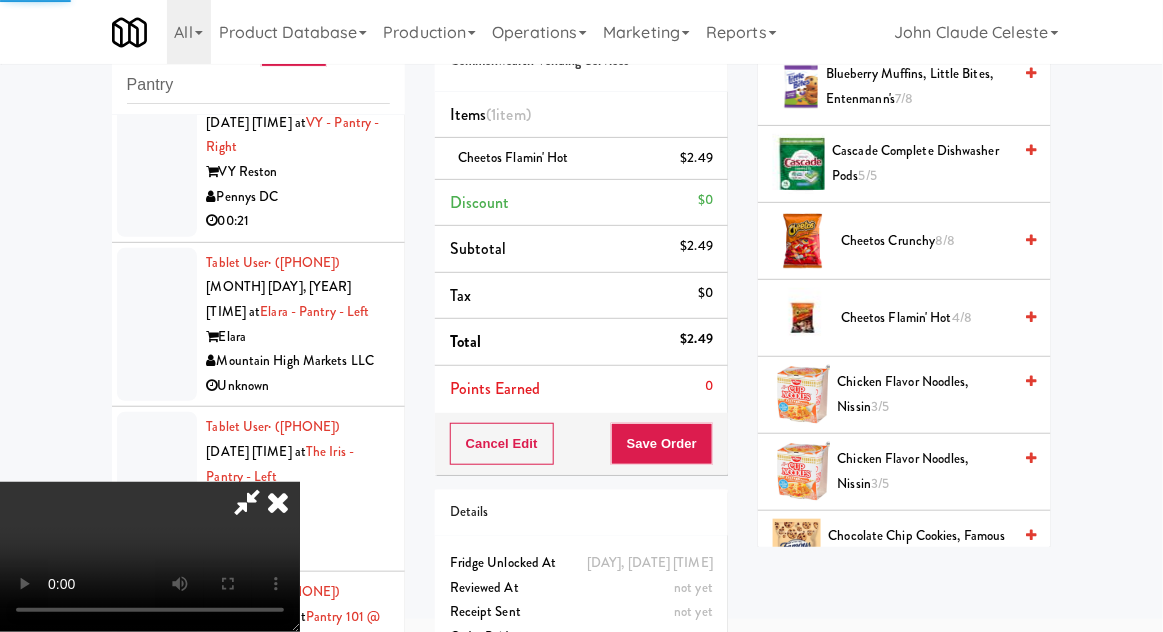 scroll, scrollTop: 197, scrollLeft: 0, axis: vertical 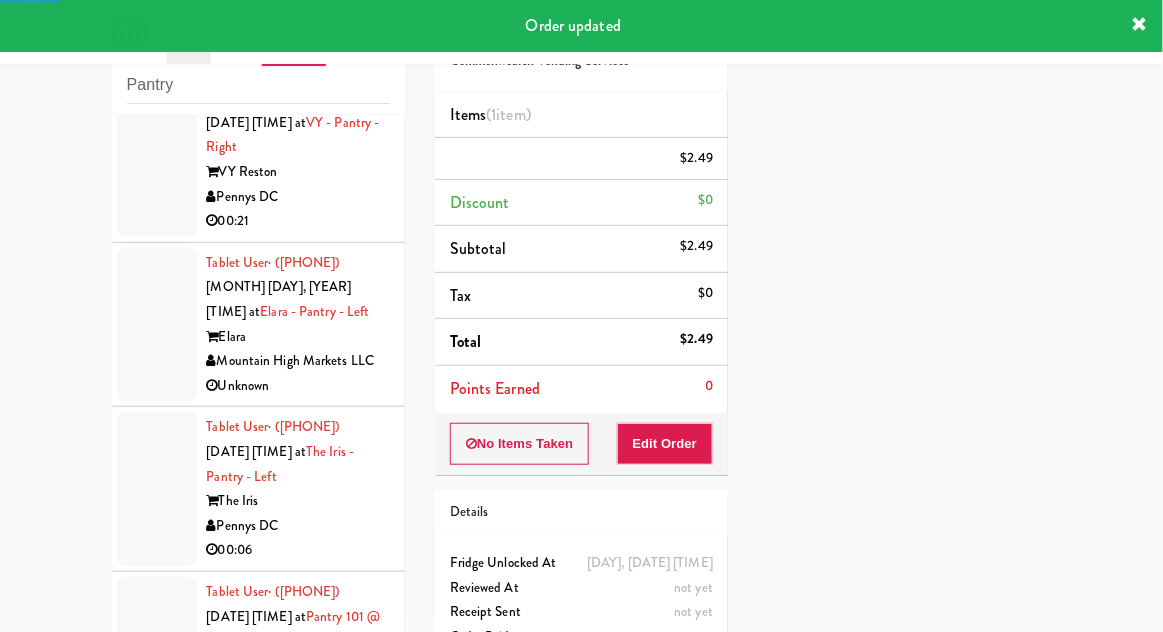click at bounding box center (157, 160) 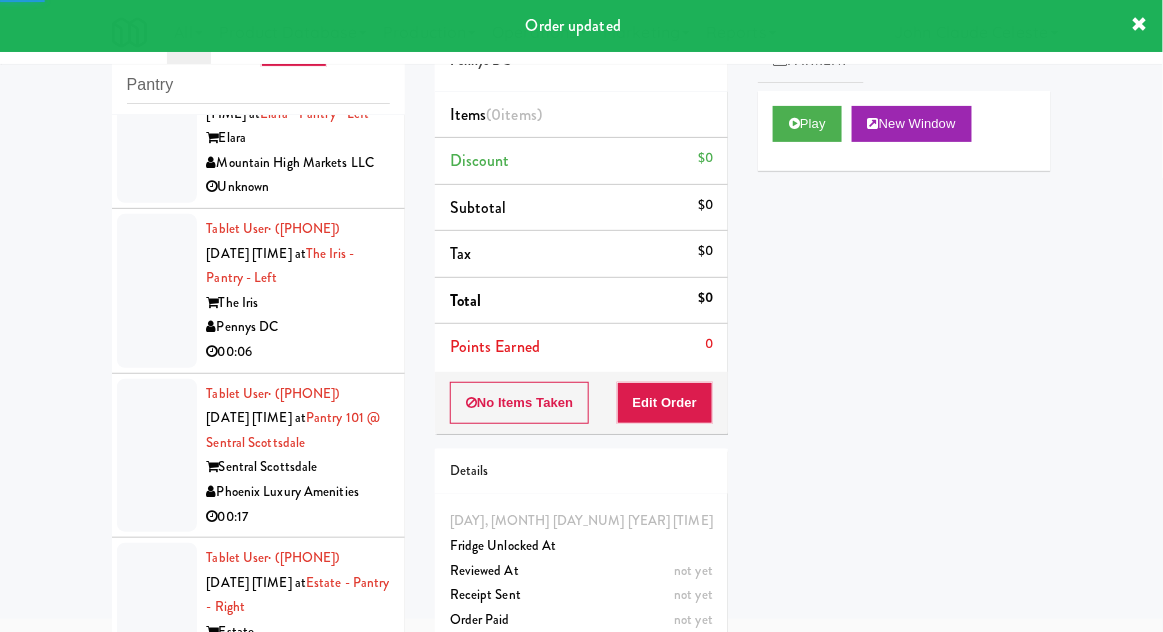 scroll, scrollTop: 3086, scrollLeft: 0, axis: vertical 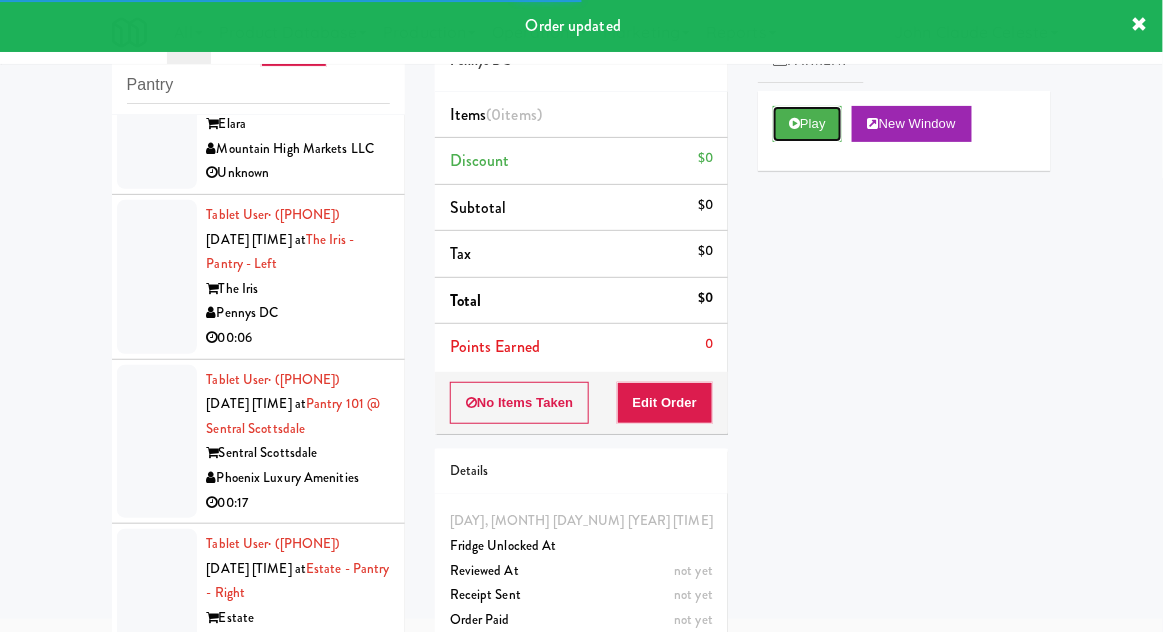 click on "Play" at bounding box center (807, 124) 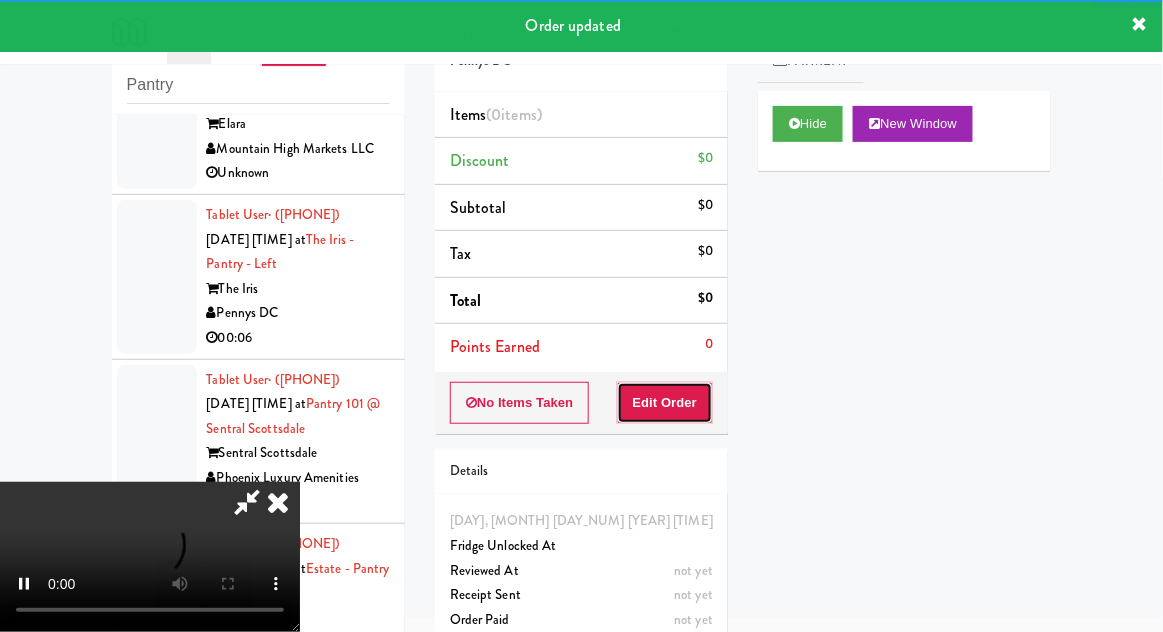 click on "Edit Order" at bounding box center [665, 403] 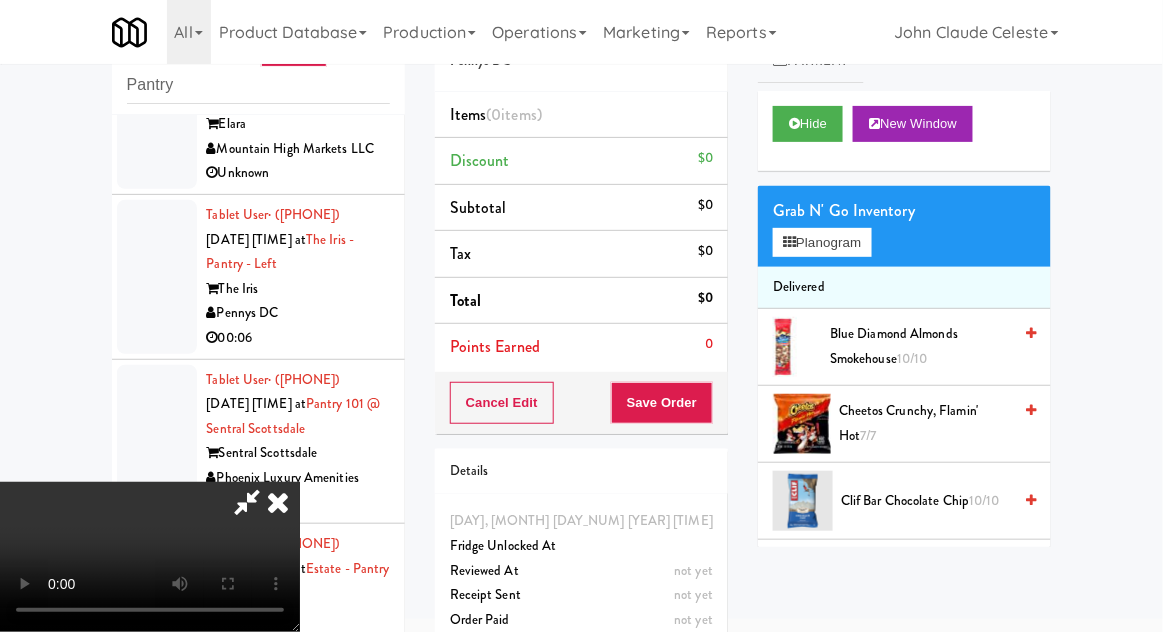 type 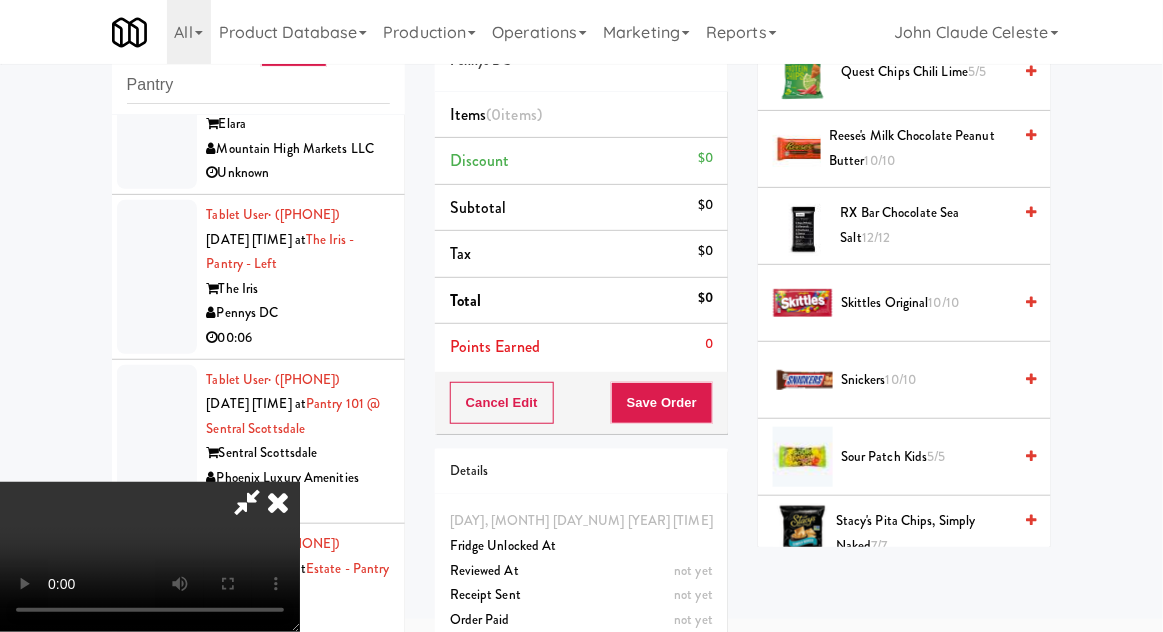 scroll, scrollTop: 1971, scrollLeft: 0, axis: vertical 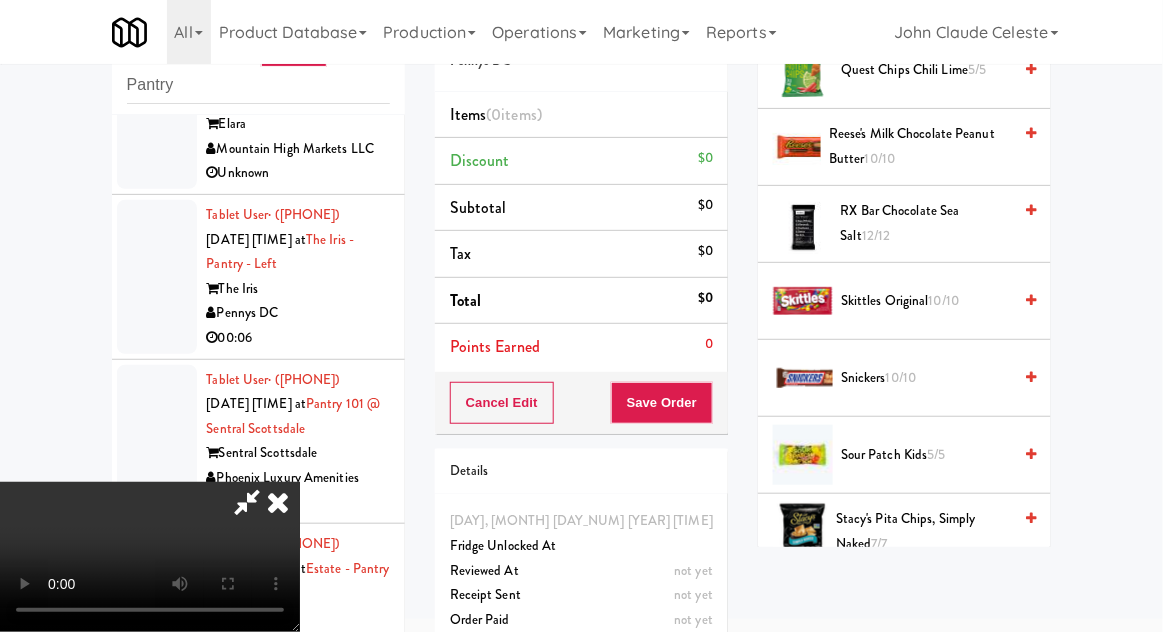 click on "10/10" at bounding box center (901, 377) 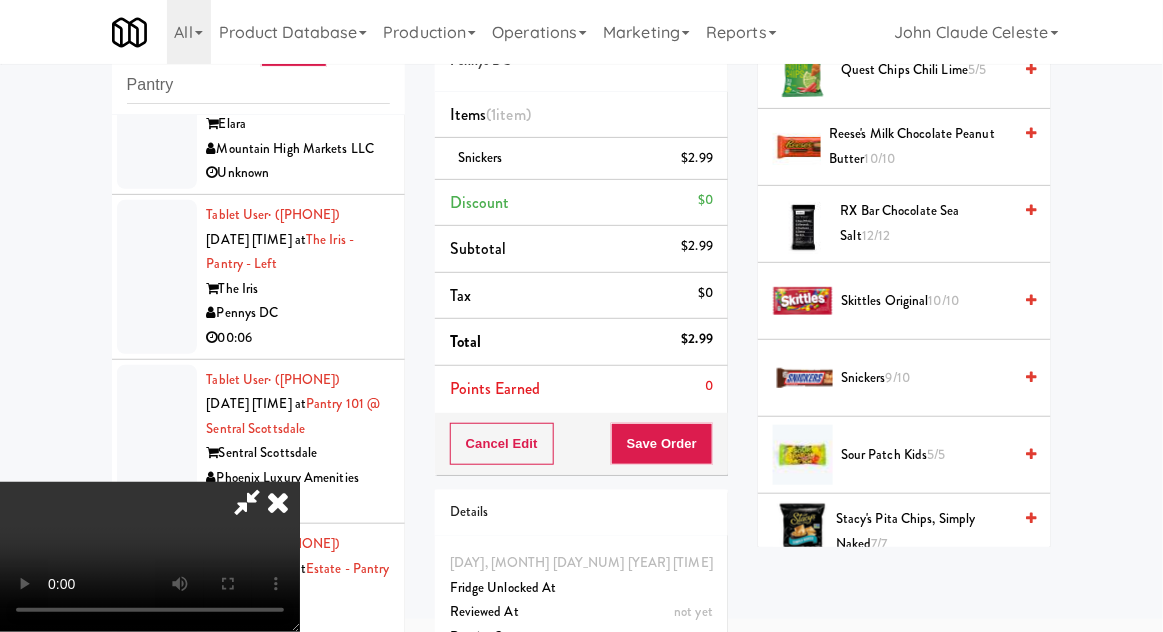 click on "Stacy's Pita Chips, Simply Naked  7/7" at bounding box center (923, 531) 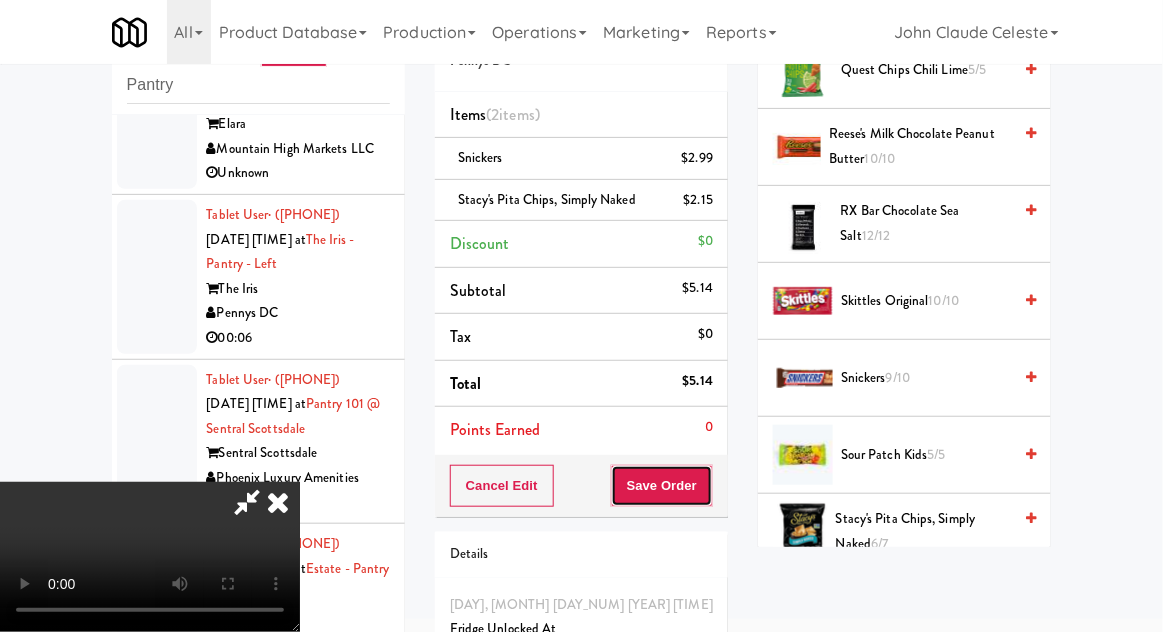 click on "Save Order" at bounding box center [662, 486] 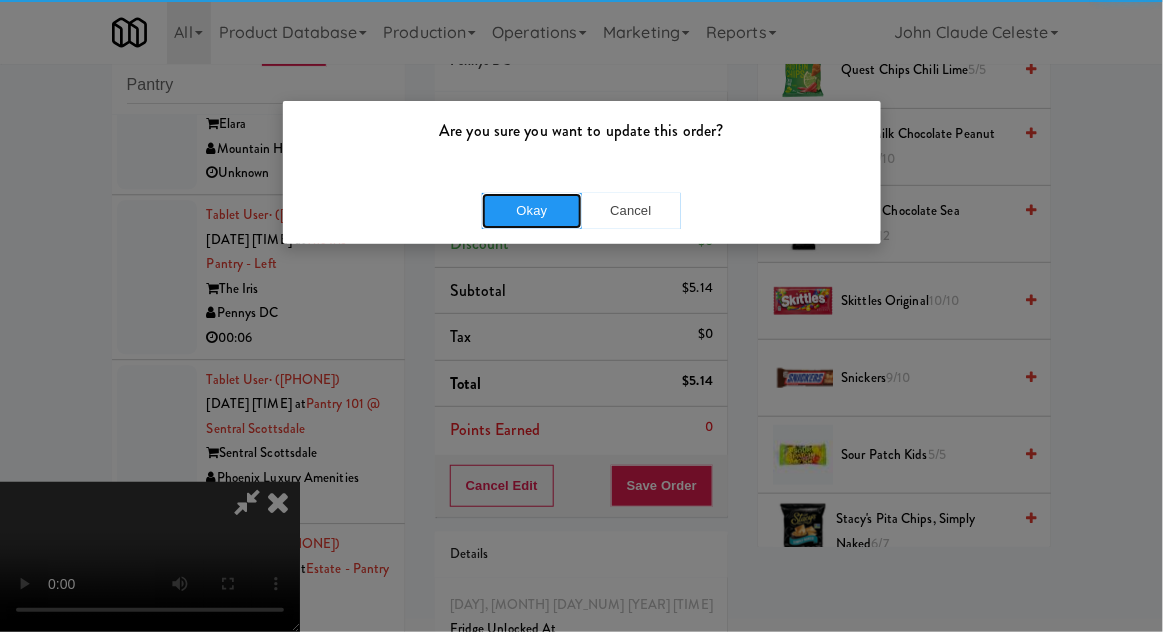 click on "Okay" at bounding box center (532, 211) 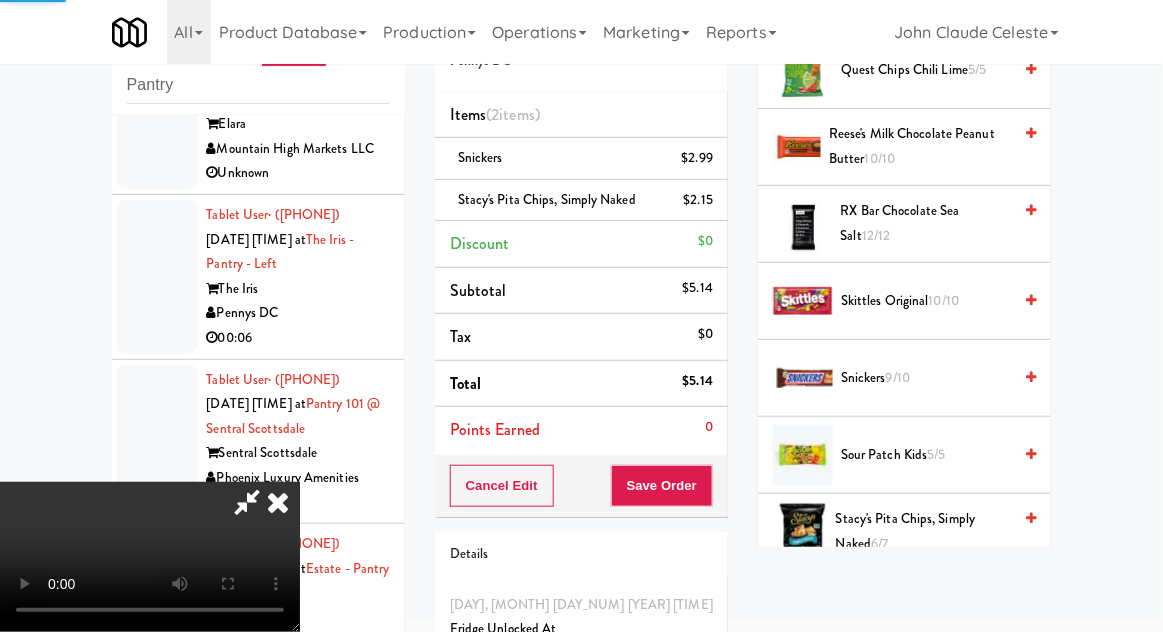 scroll, scrollTop: 197, scrollLeft: 0, axis: vertical 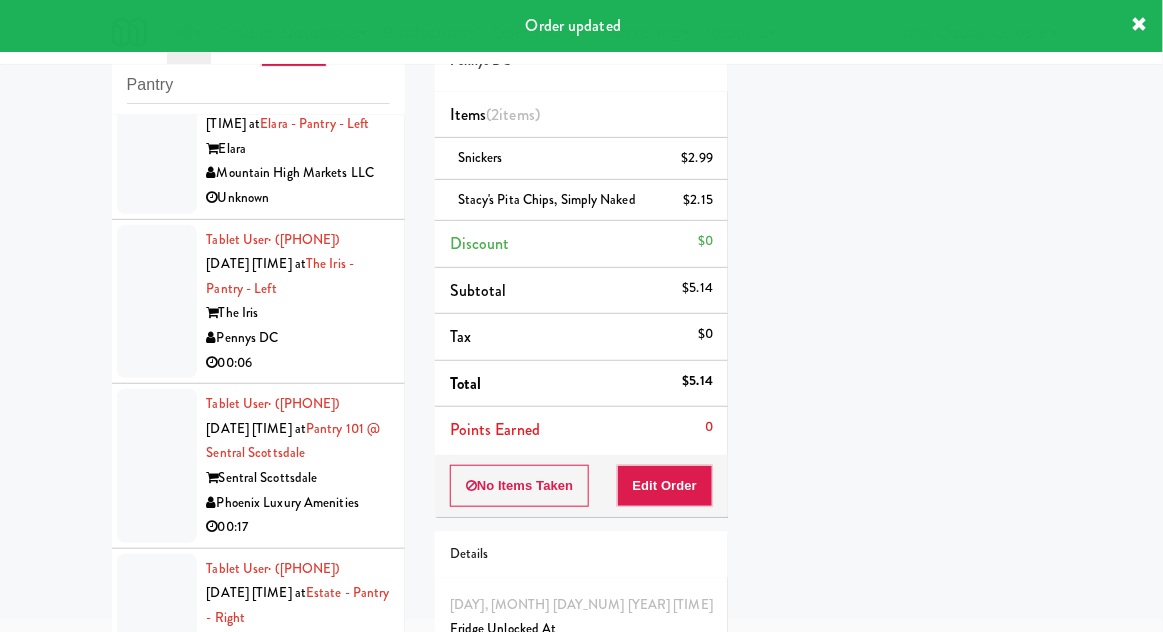 click at bounding box center (157, 137) 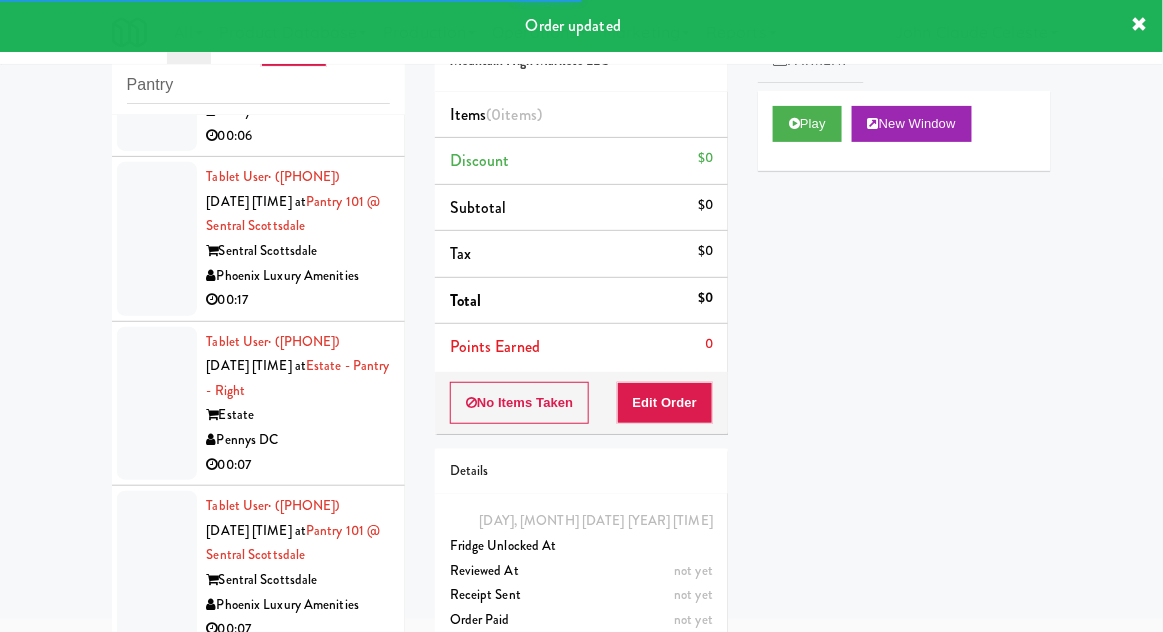 scroll, scrollTop: 3310, scrollLeft: 0, axis: vertical 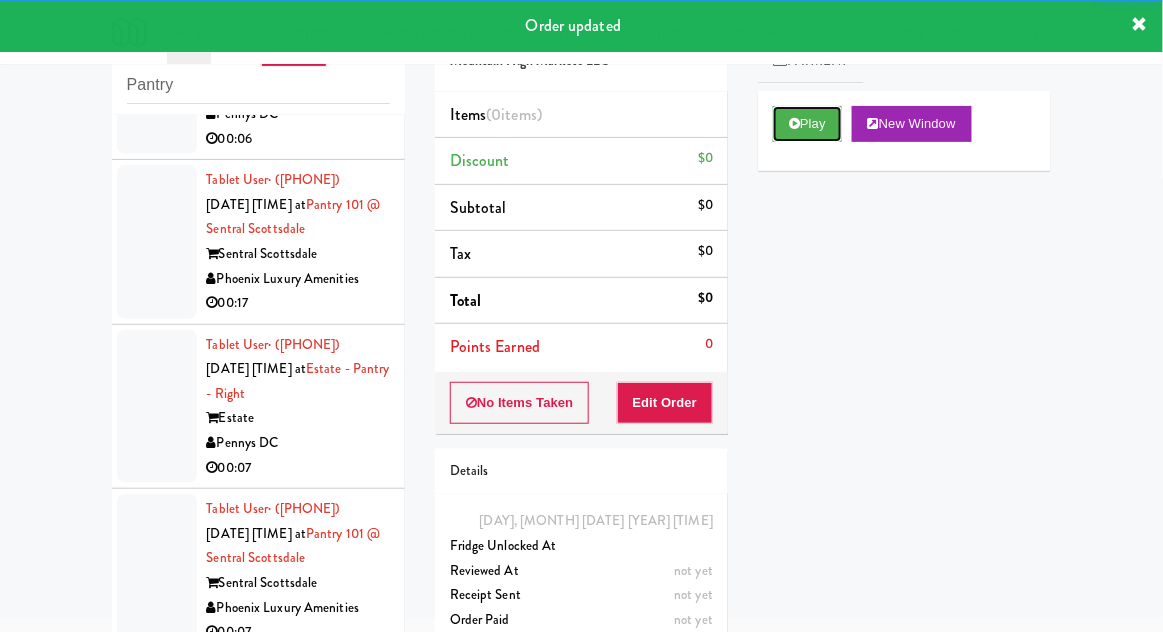 click on "Play" at bounding box center [807, 124] 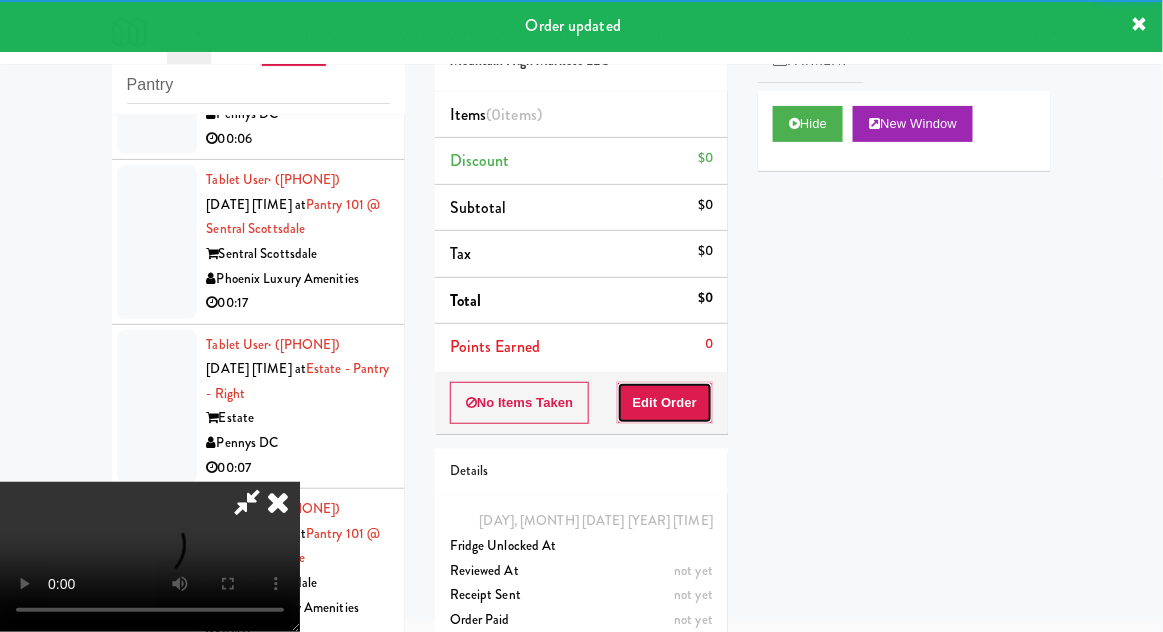 click on "Edit Order" at bounding box center [665, 403] 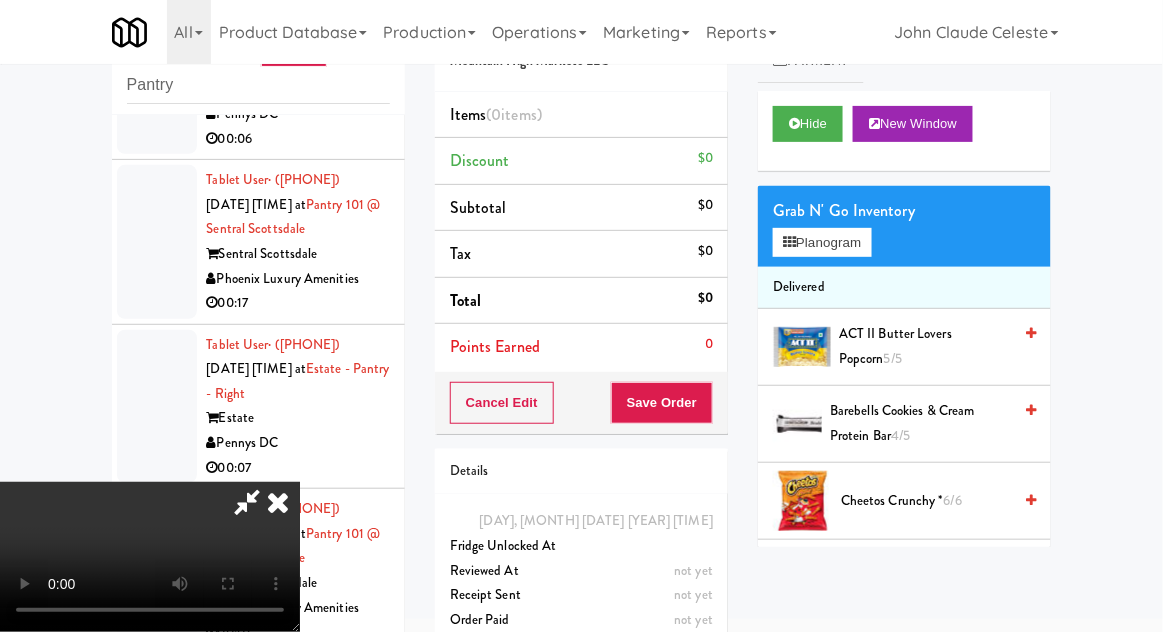 type 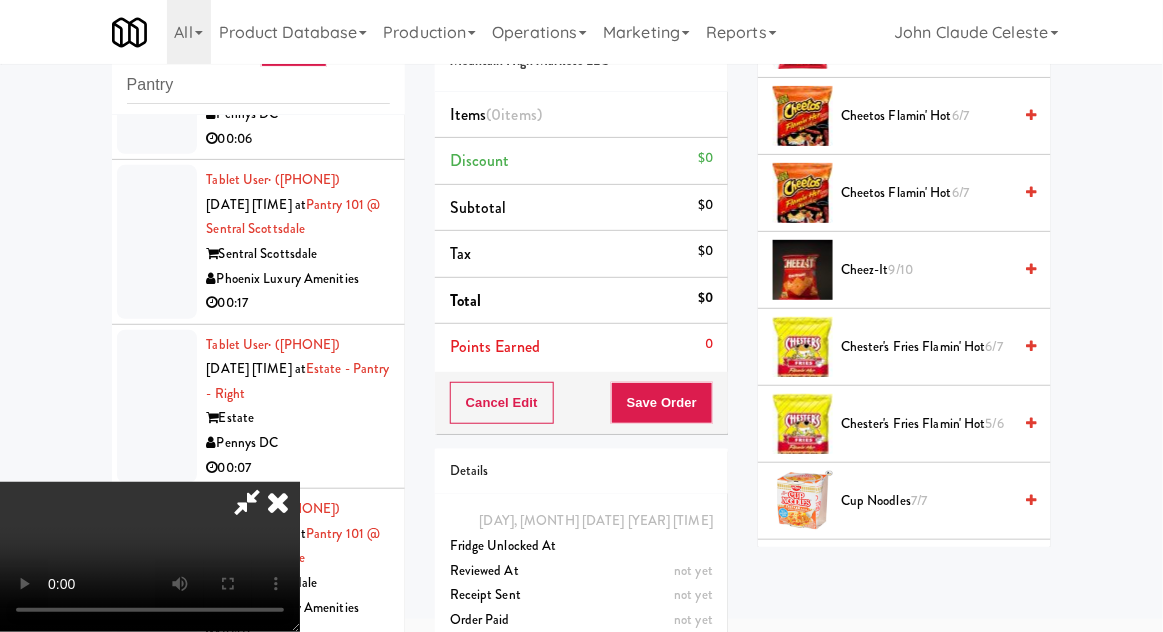 scroll, scrollTop: 462, scrollLeft: 0, axis: vertical 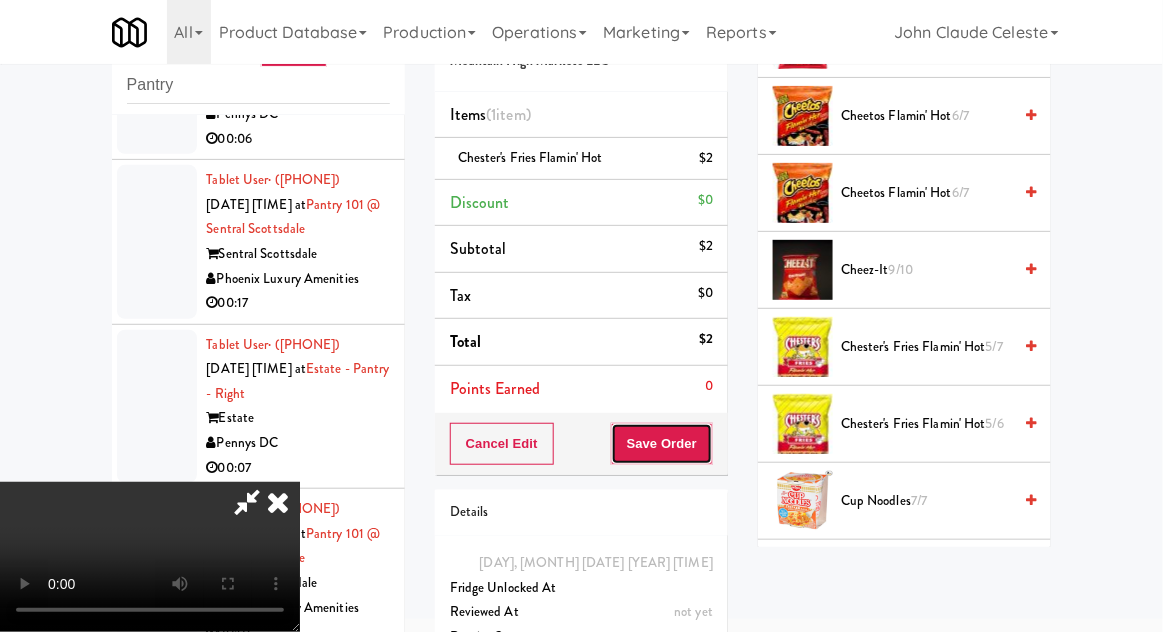 click on "Save Order" at bounding box center (662, 444) 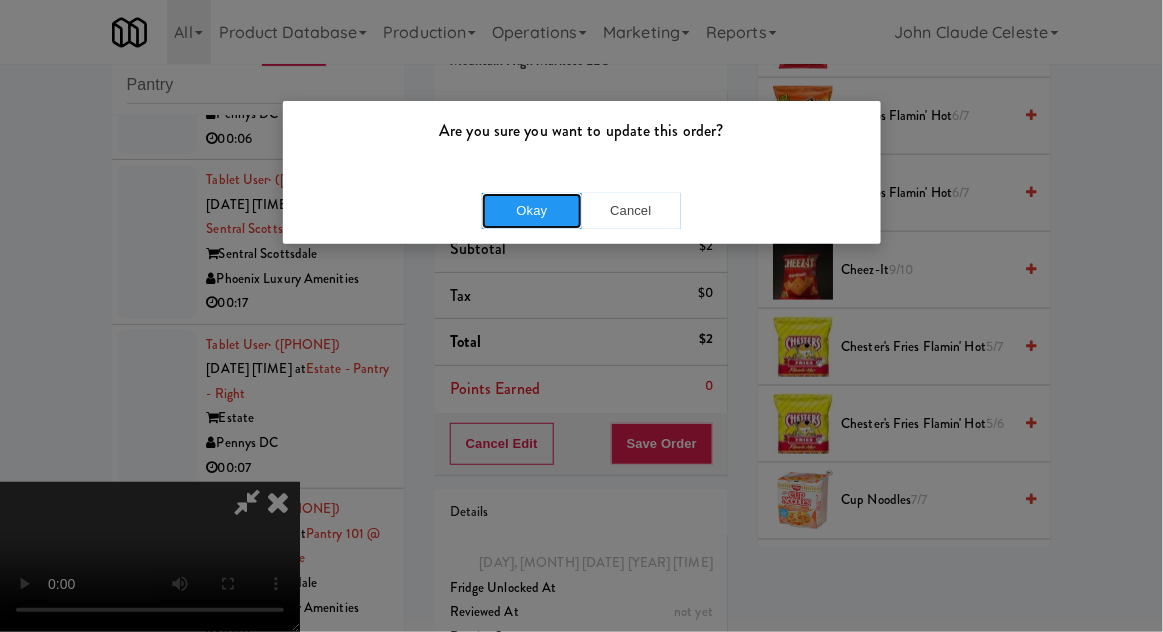 click on "Okay" at bounding box center (532, 211) 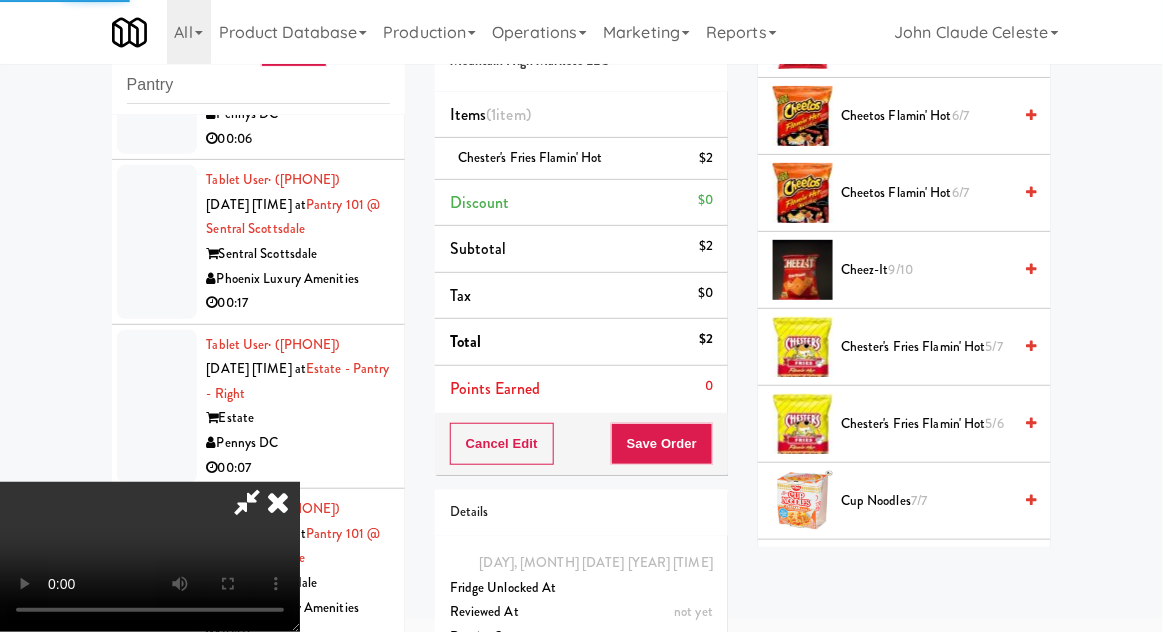 scroll, scrollTop: 197, scrollLeft: 0, axis: vertical 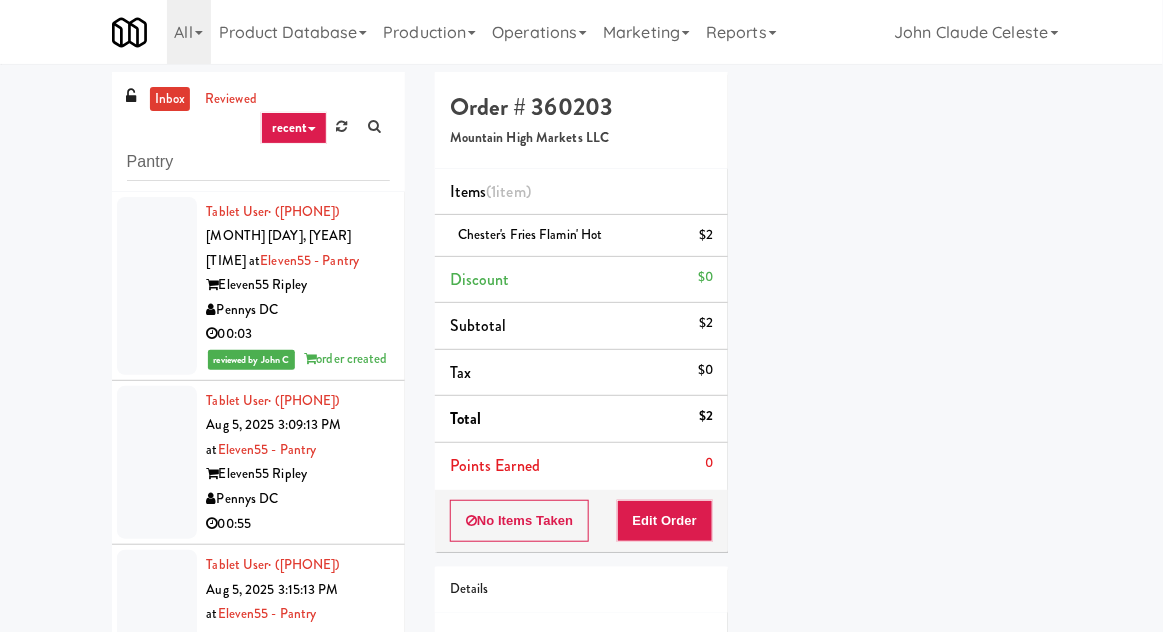 click on "inbox" at bounding box center (170, 99) 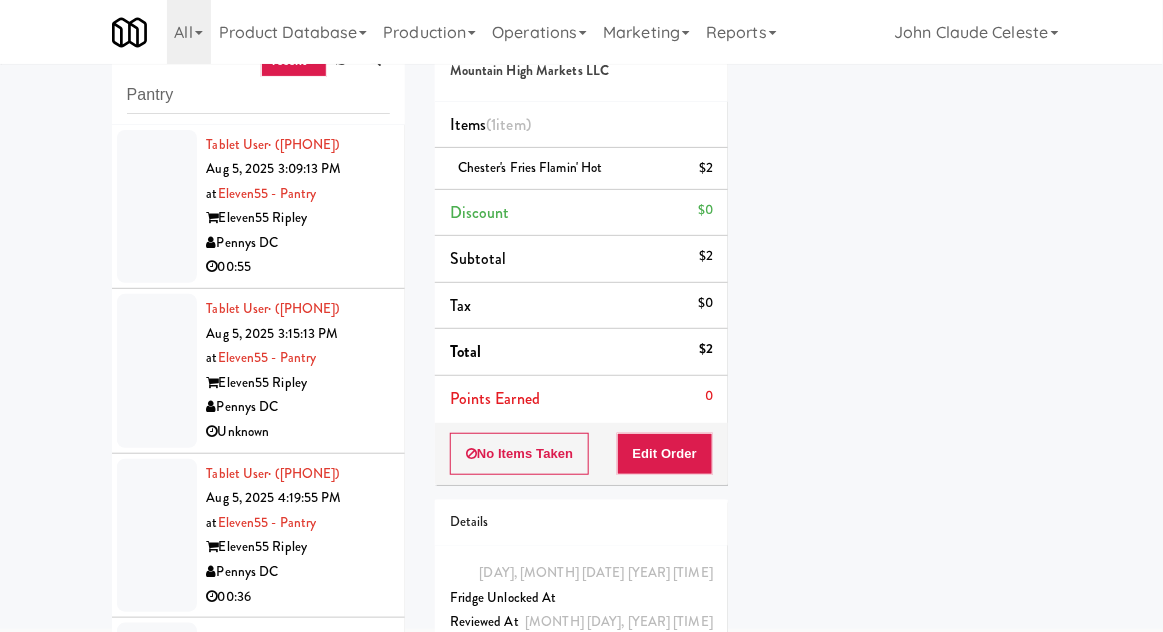 scroll, scrollTop: 77, scrollLeft: 0, axis: vertical 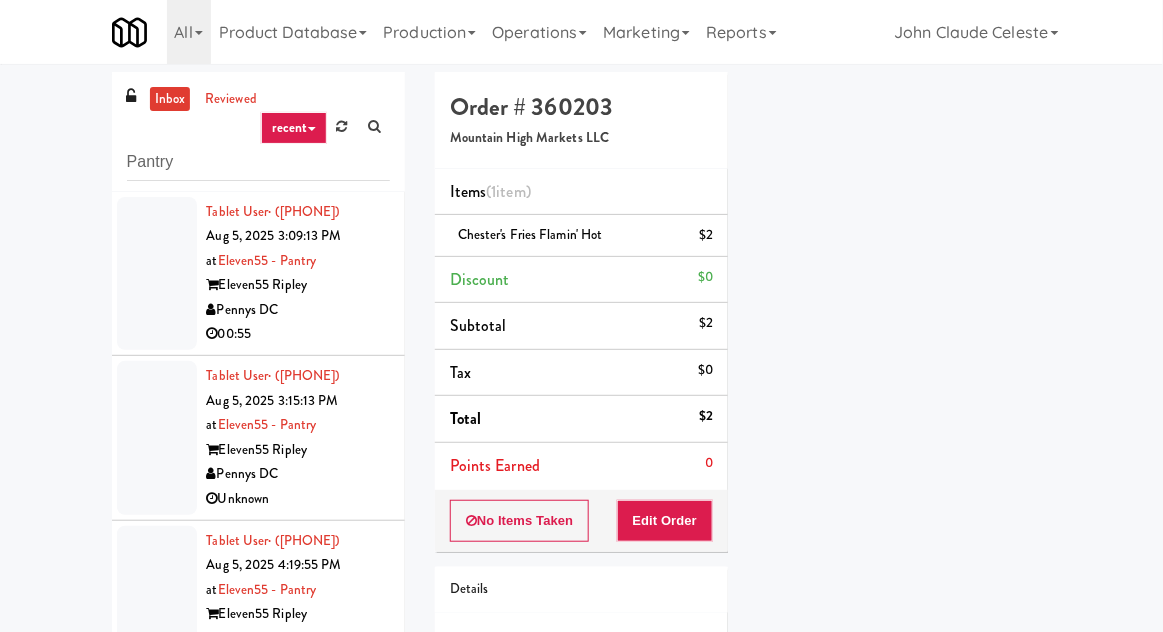 click on "inbox" at bounding box center (170, 99) 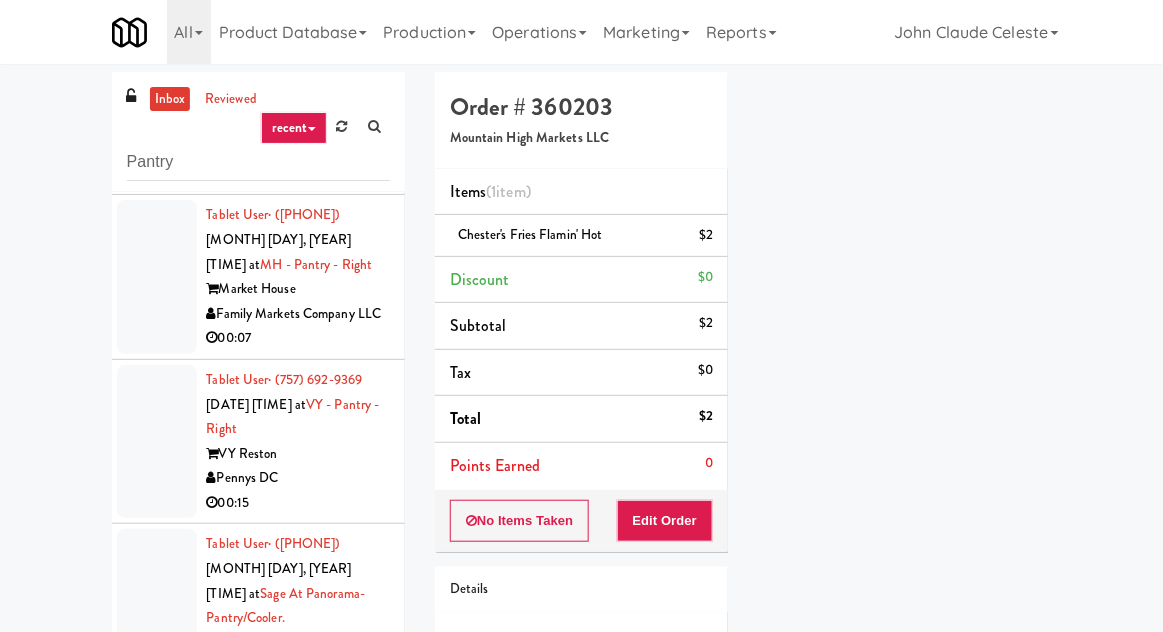 scroll, scrollTop: 3040, scrollLeft: 0, axis: vertical 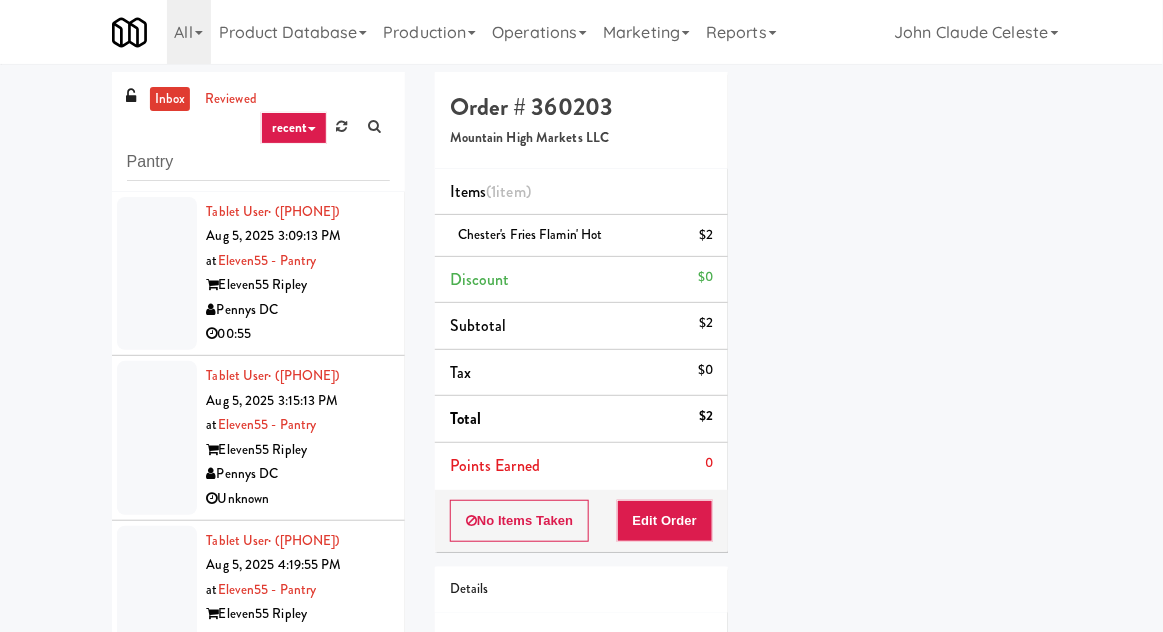 click at bounding box center [157, 274] 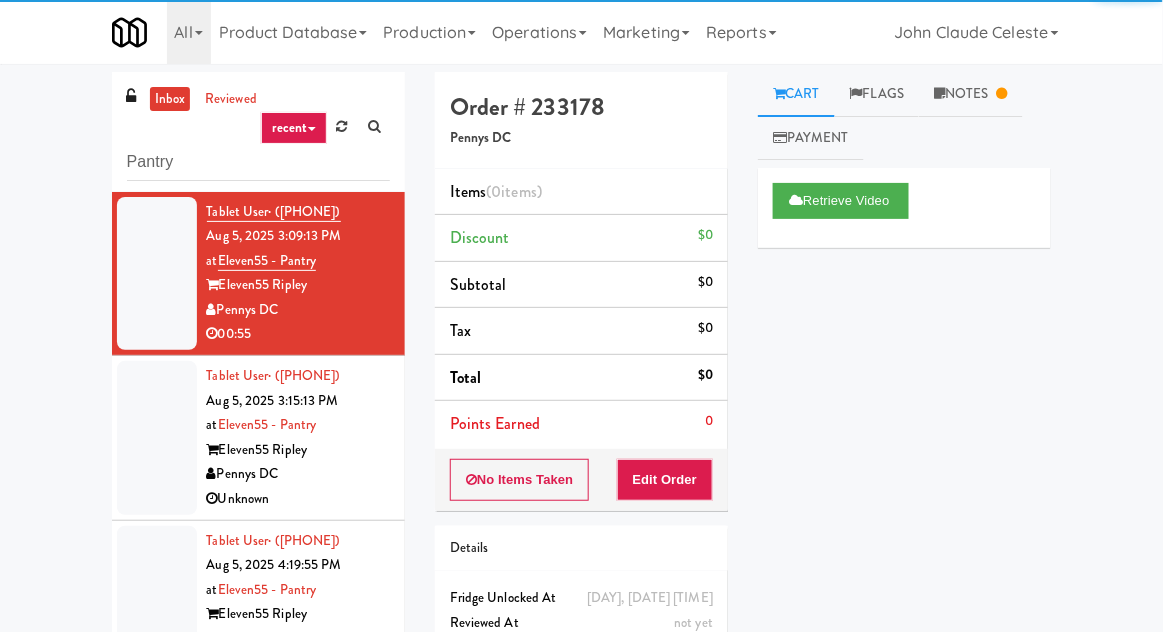 click at bounding box center [157, 438] 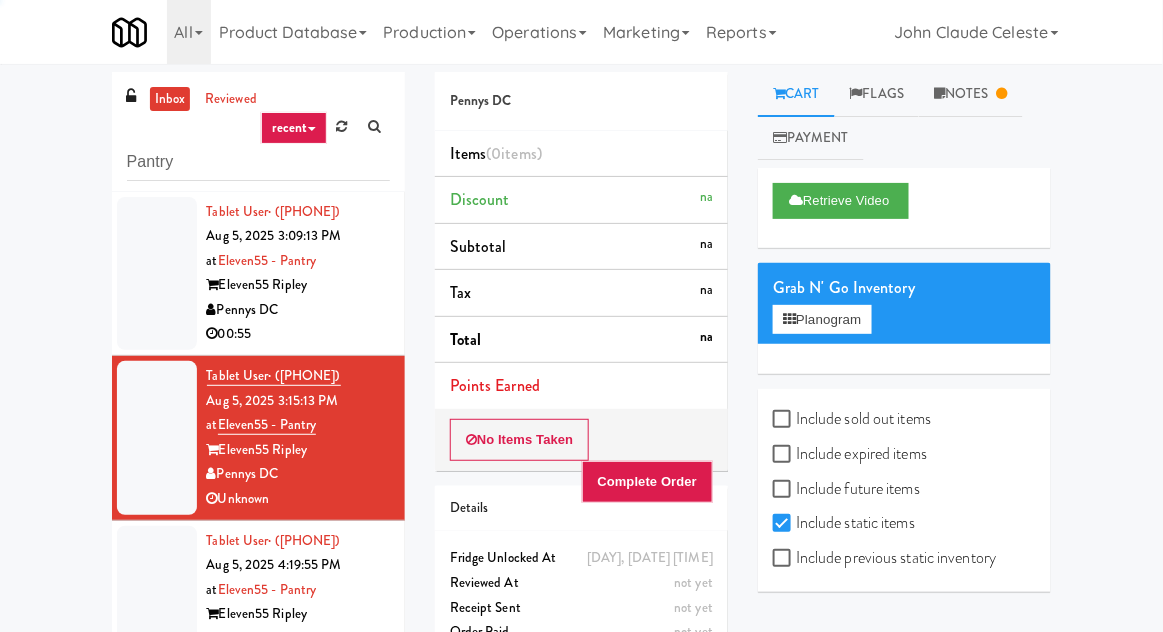 scroll, scrollTop: 77, scrollLeft: 0, axis: vertical 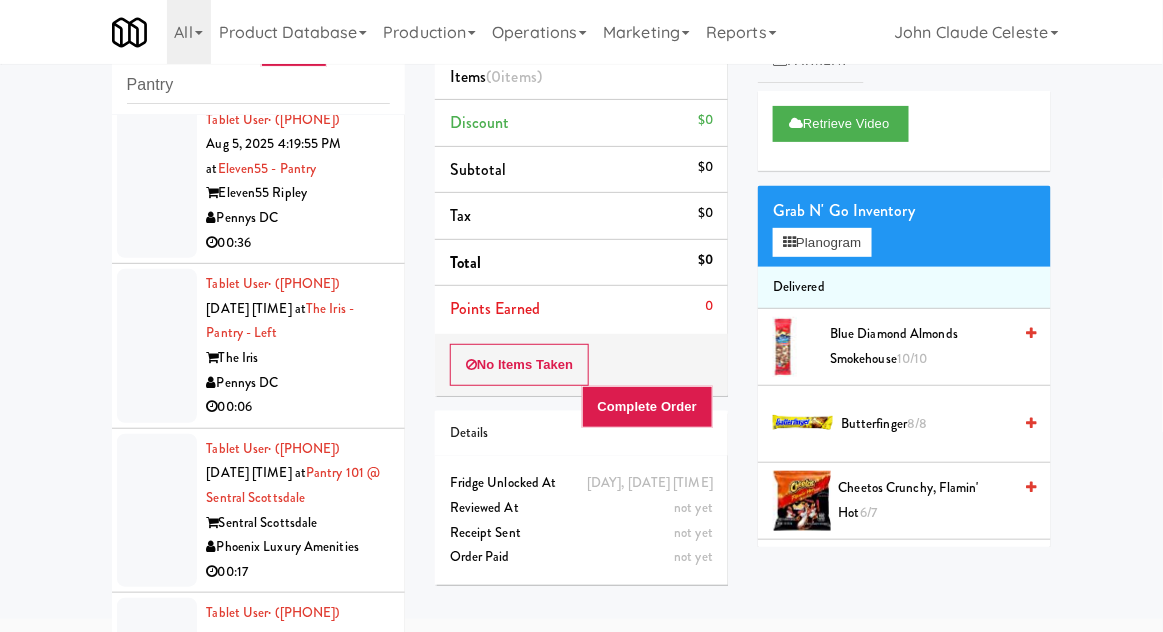 click at bounding box center [157, 182] 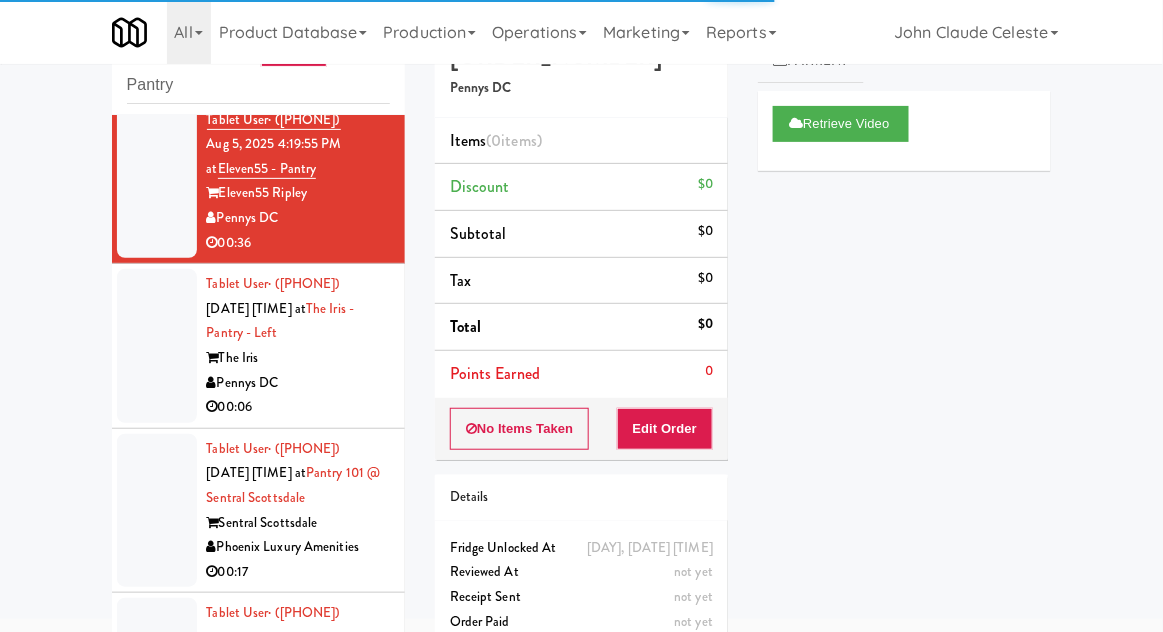 click at bounding box center [157, 346] 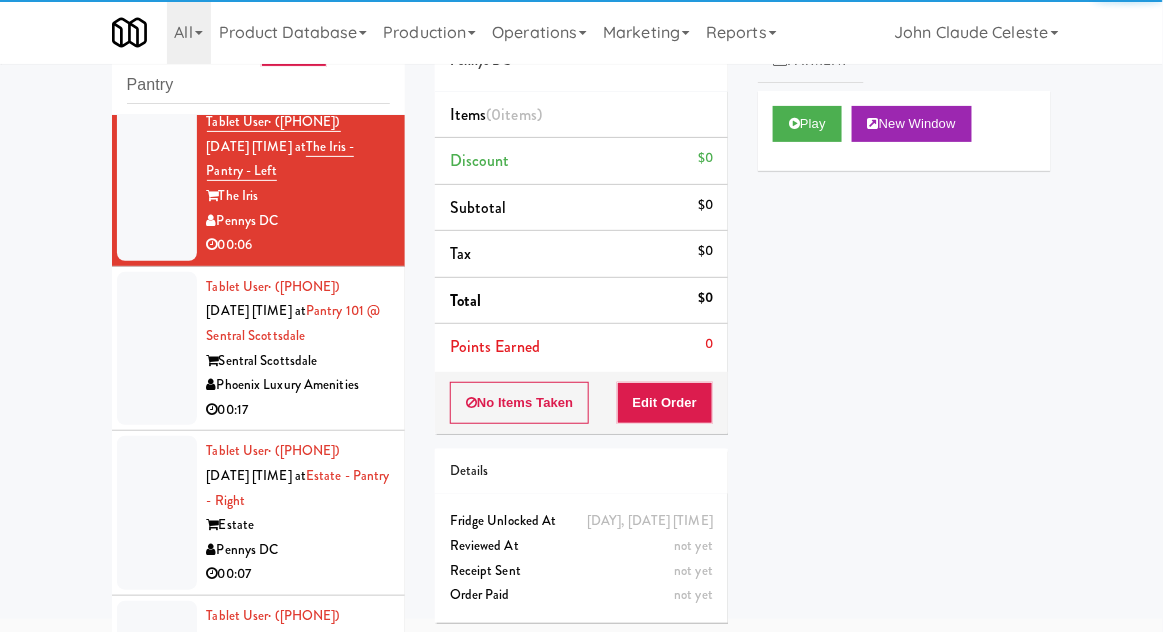 scroll, scrollTop: 508, scrollLeft: 0, axis: vertical 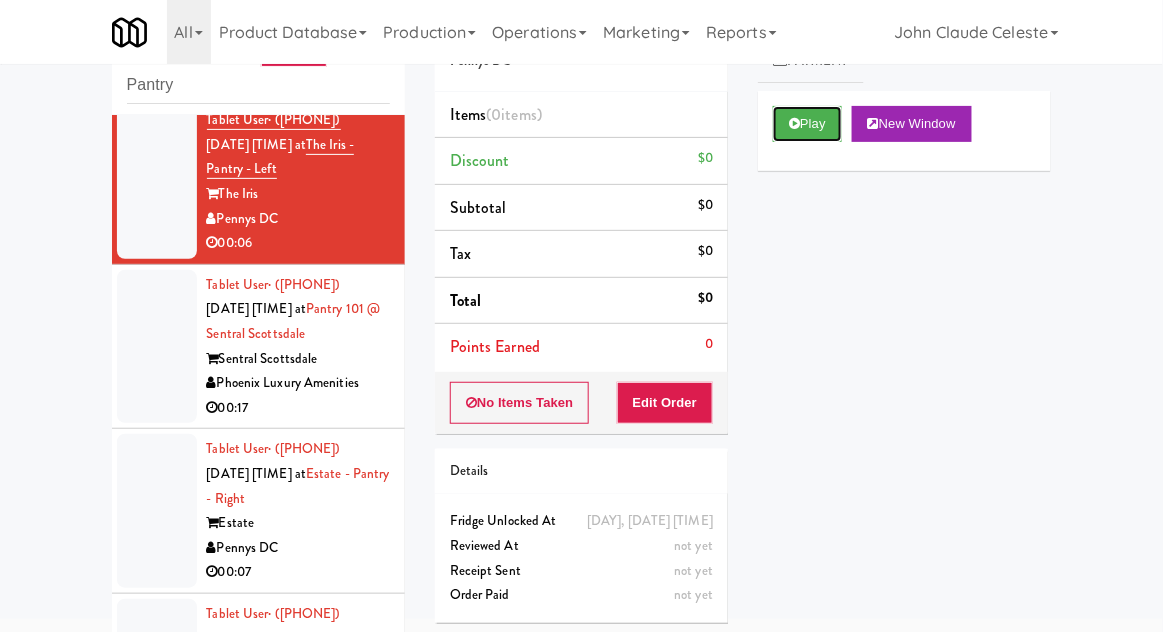 click on "Play" at bounding box center [807, 124] 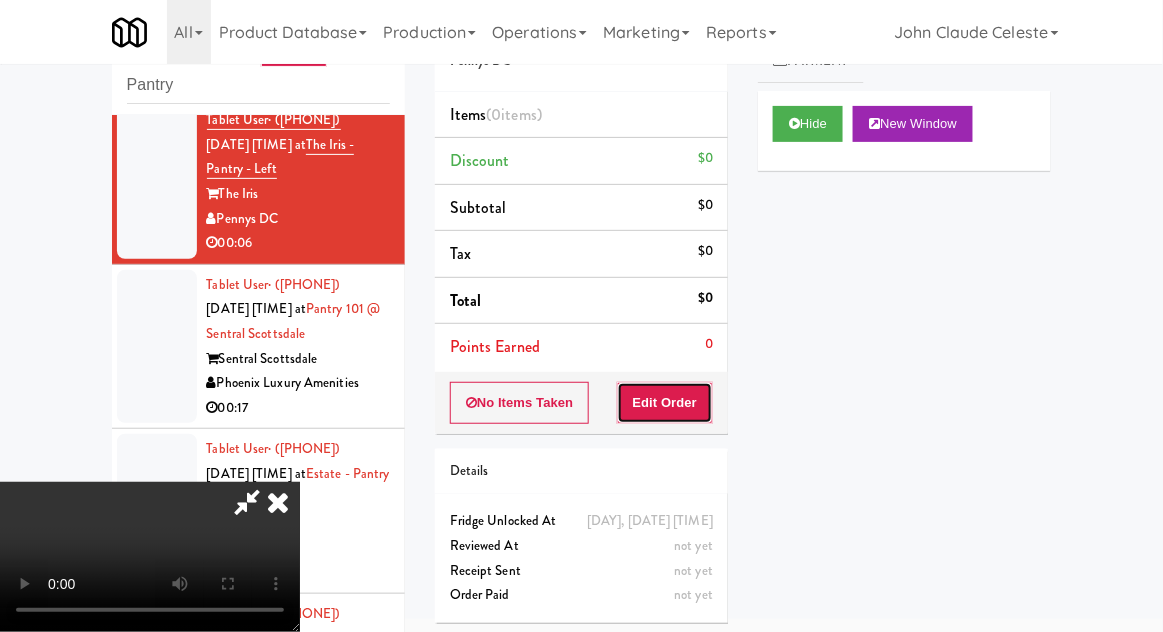 click on "Edit Order" at bounding box center [665, 403] 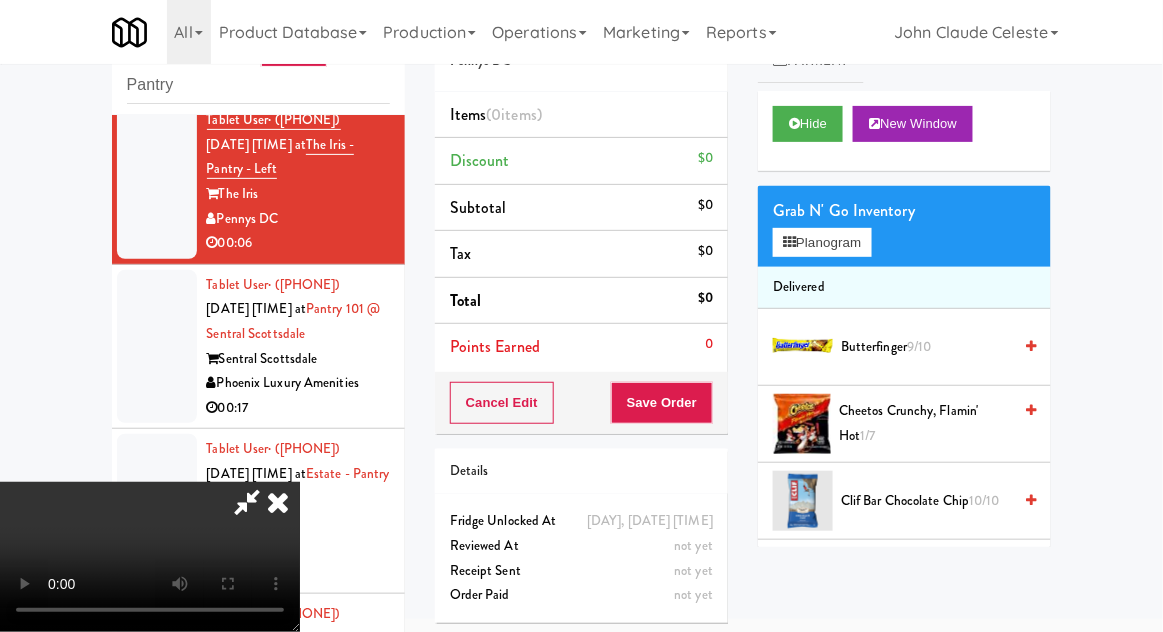 type 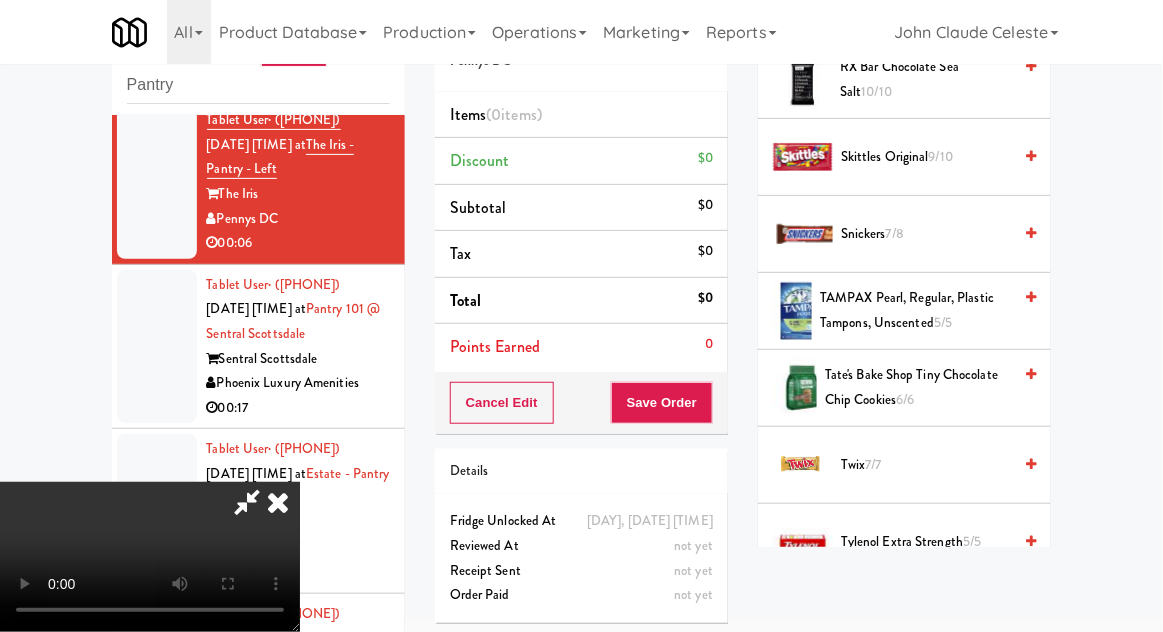 scroll, scrollTop: 2345, scrollLeft: 0, axis: vertical 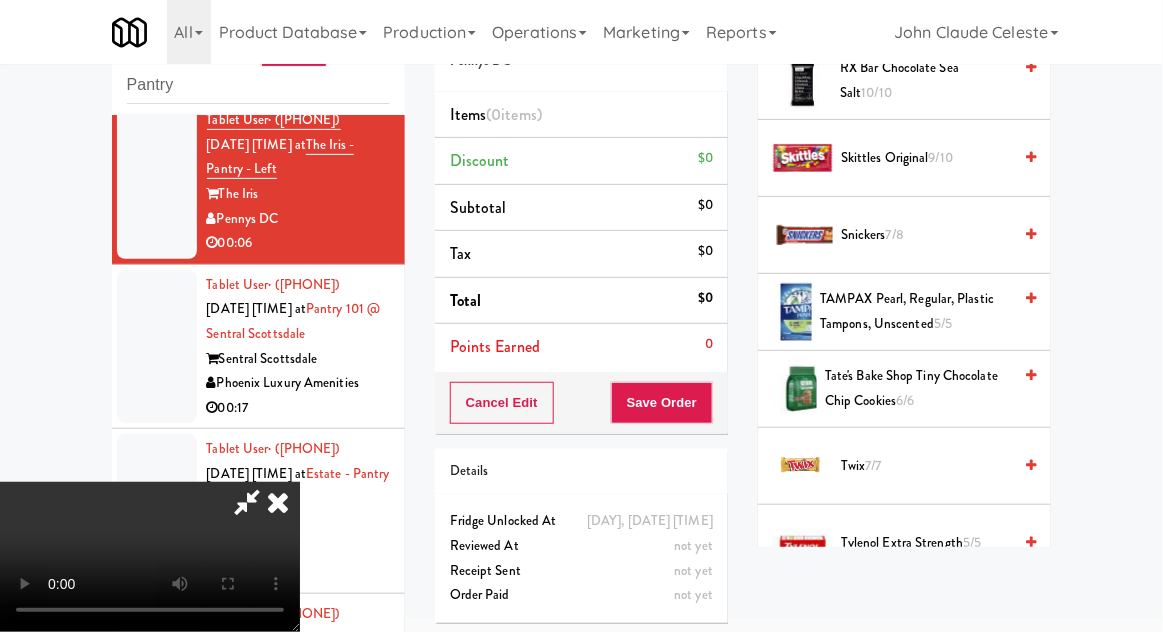 click on "Twix  7/7" at bounding box center [926, 466] 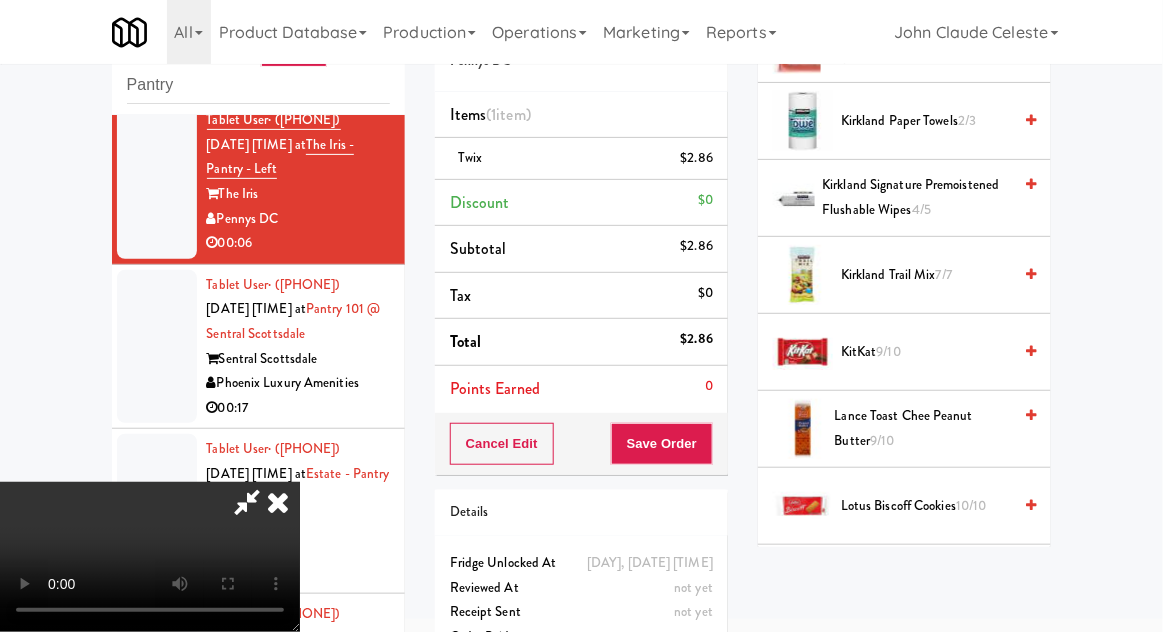 scroll, scrollTop: 1049, scrollLeft: 0, axis: vertical 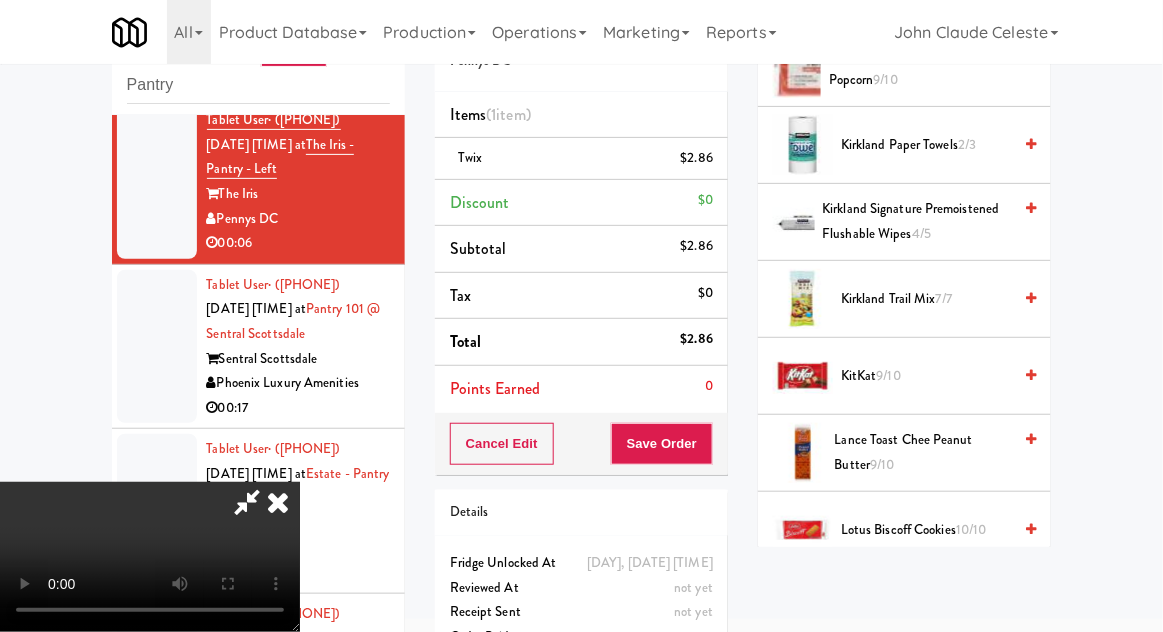 click on "KitKat  9/10" at bounding box center [926, 376] 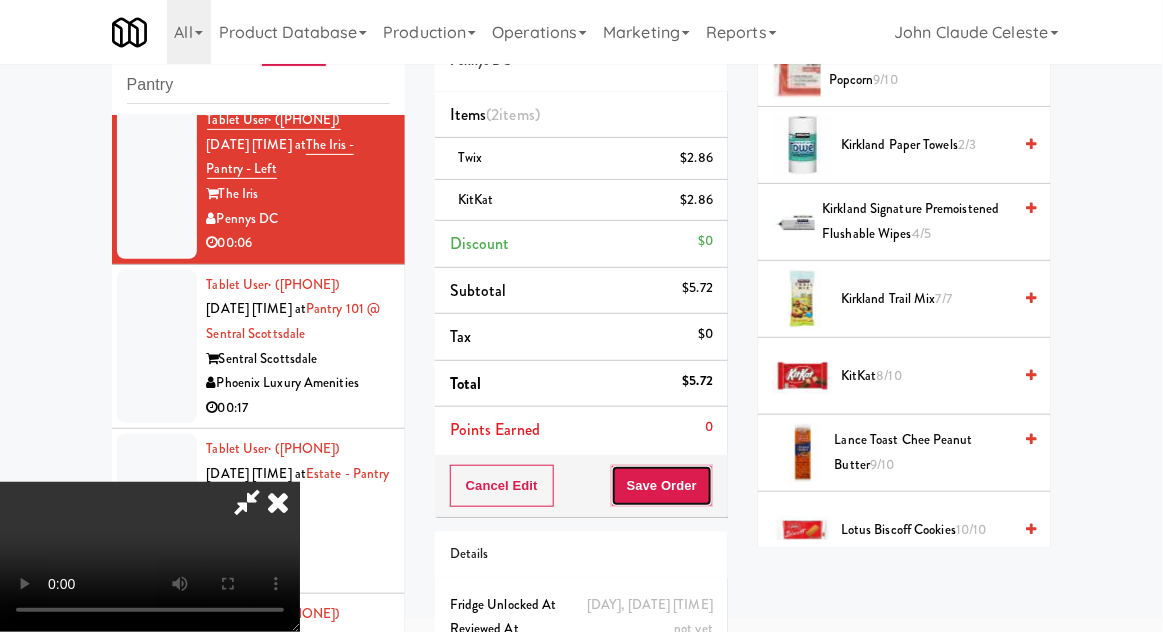 click on "Save Order" at bounding box center (662, 486) 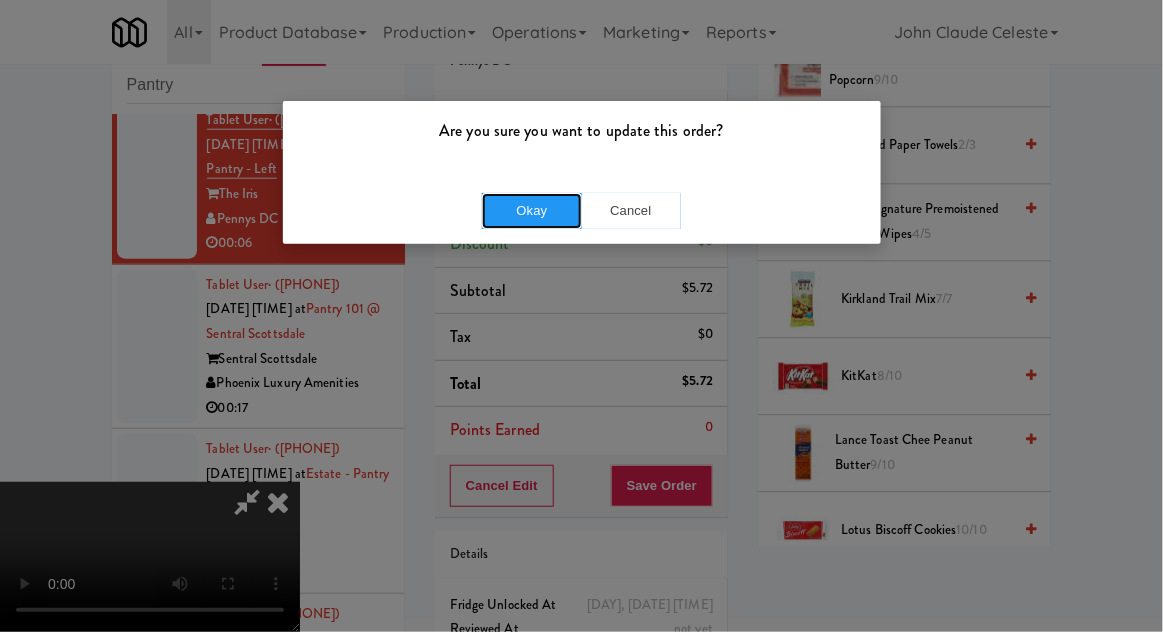 click on "Okay" at bounding box center [532, 211] 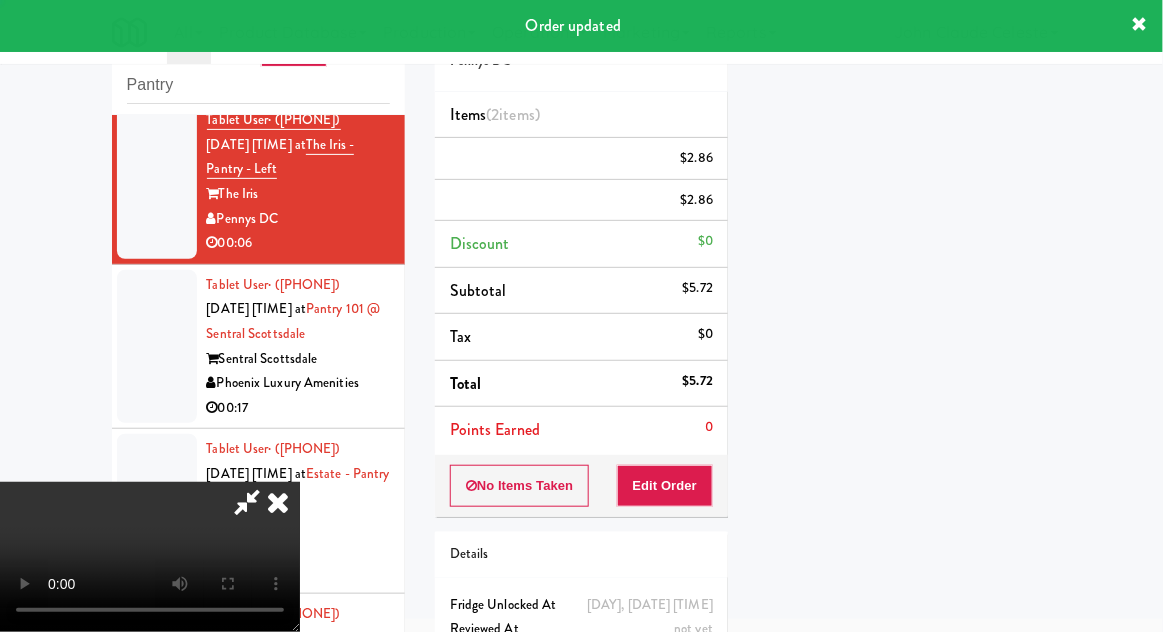 scroll, scrollTop: 197, scrollLeft: 0, axis: vertical 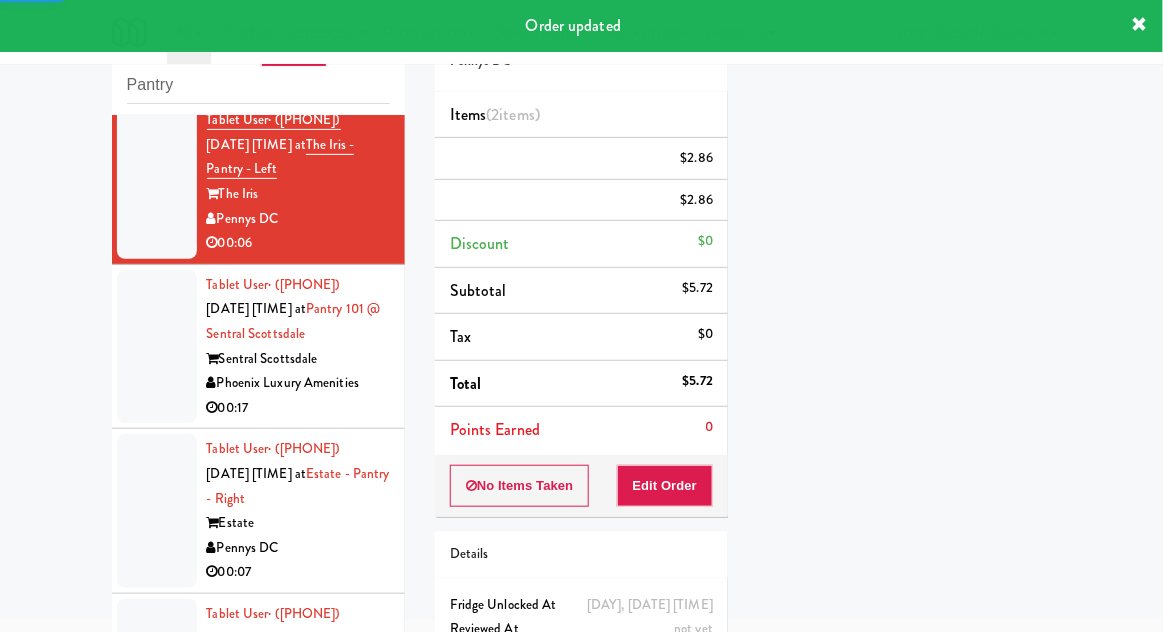 click at bounding box center [157, 347] 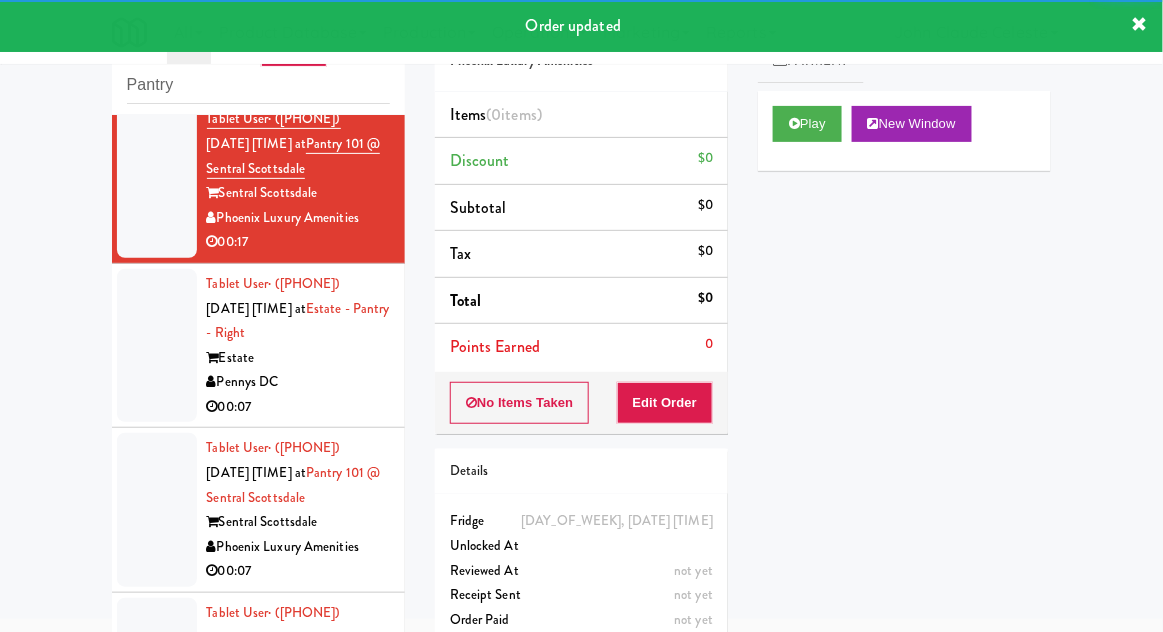 scroll, scrollTop: 698, scrollLeft: 0, axis: vertical 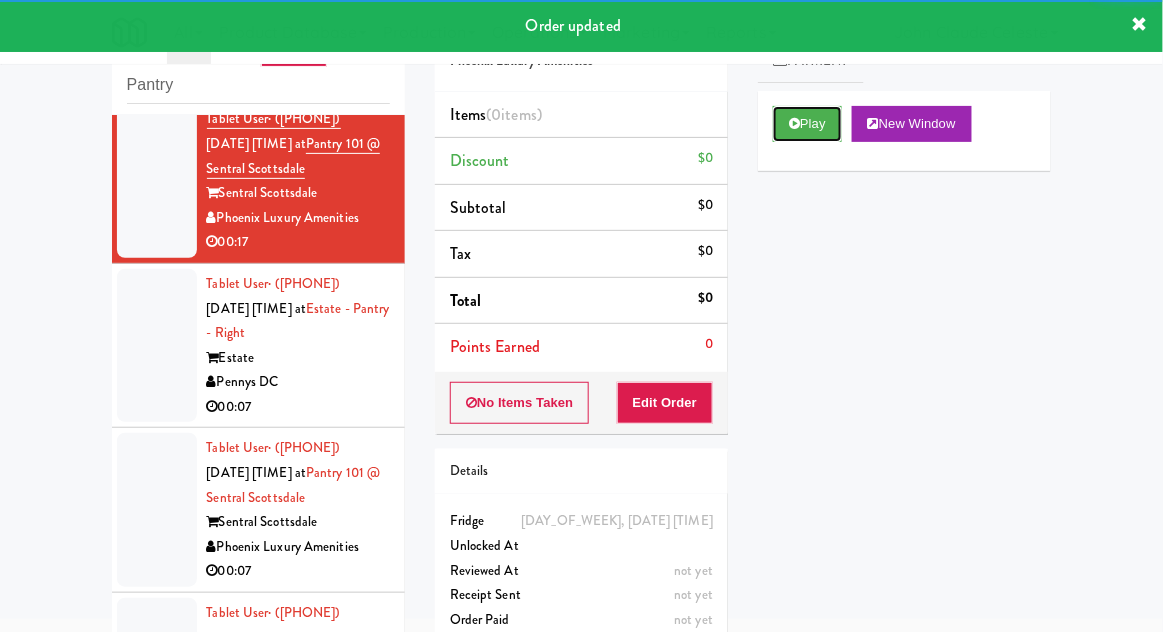 click on "Play" at bounding box center (807, 124) 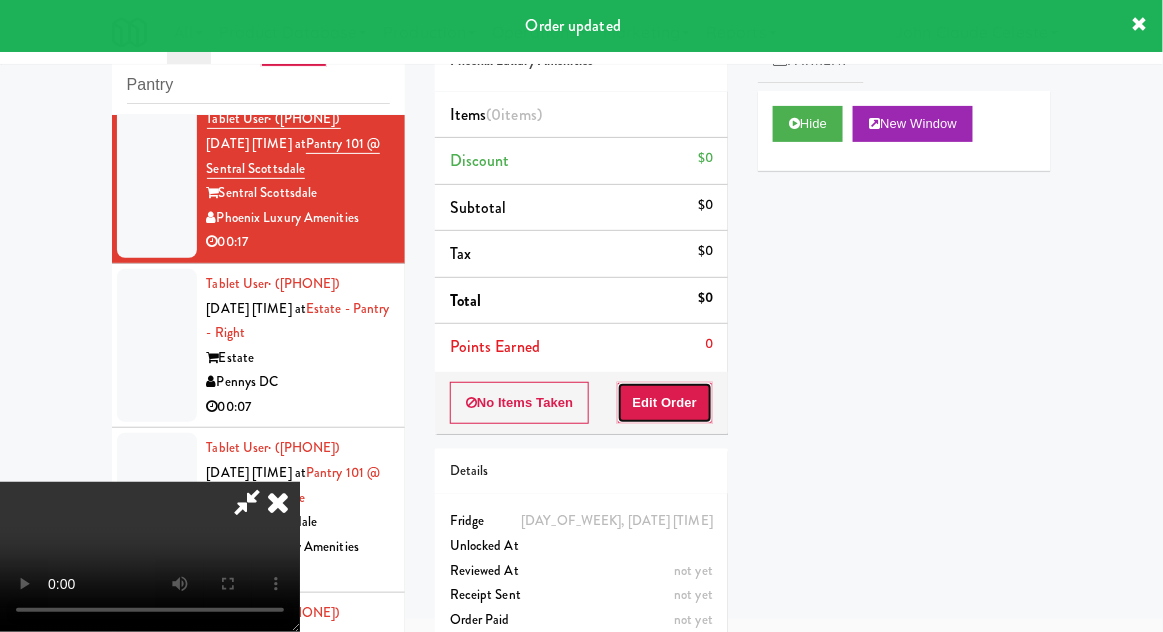 click on "Edit Order" at bounding box center (665, 403) 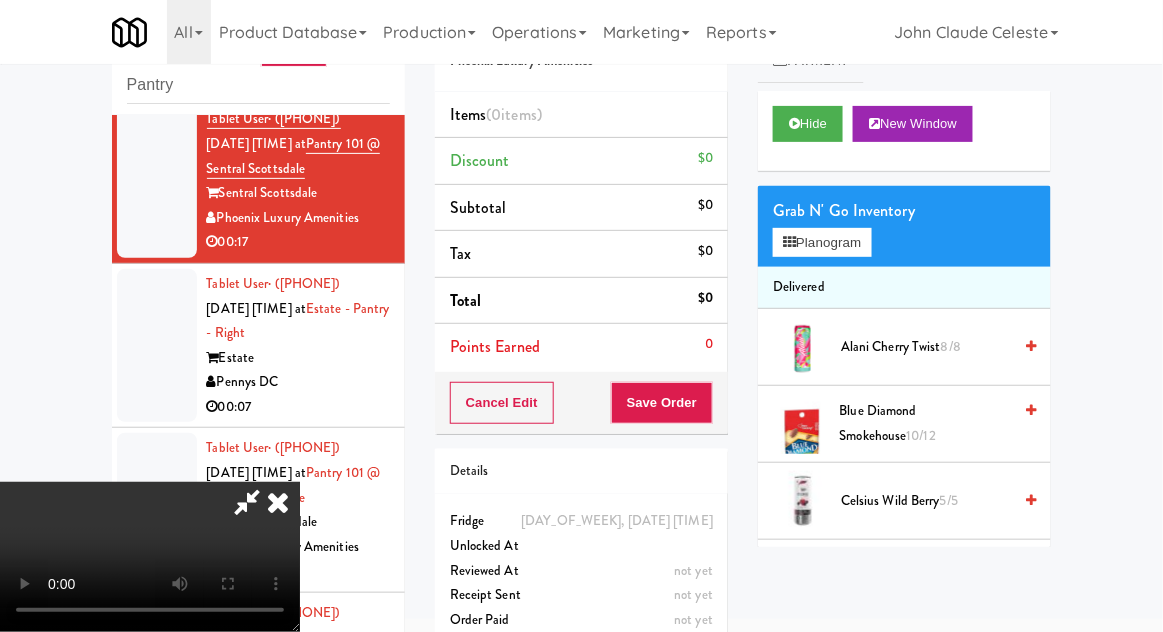 scroll, scrollTop: 73, scrollLeft: 0, axis: vertical 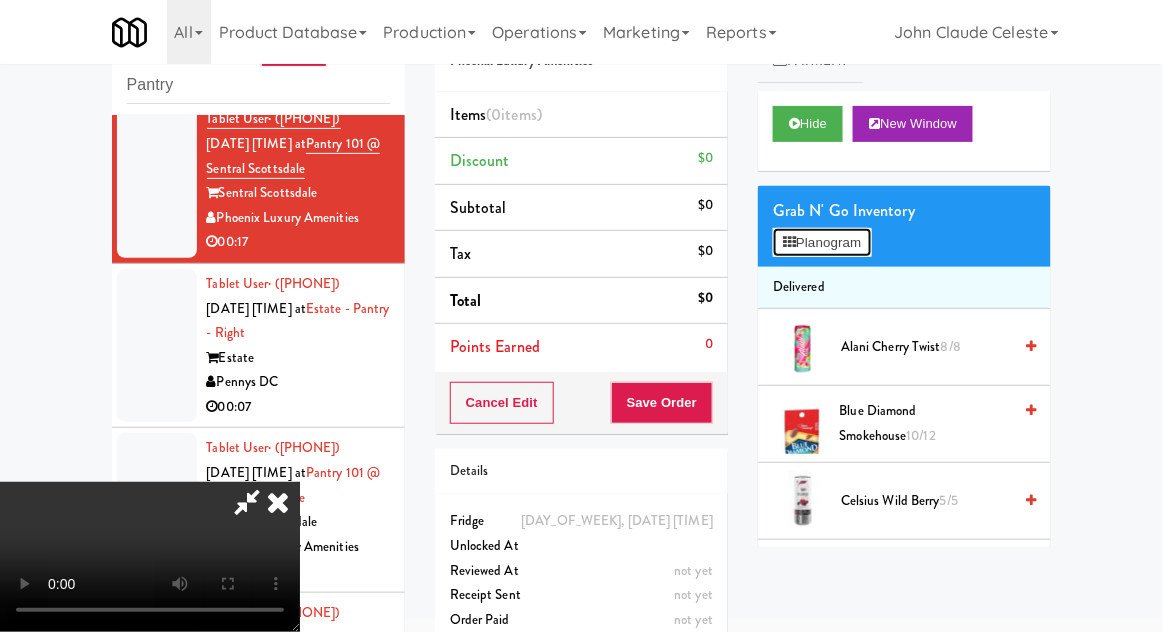 click on "Planogram" at bounding box center [822, 243] 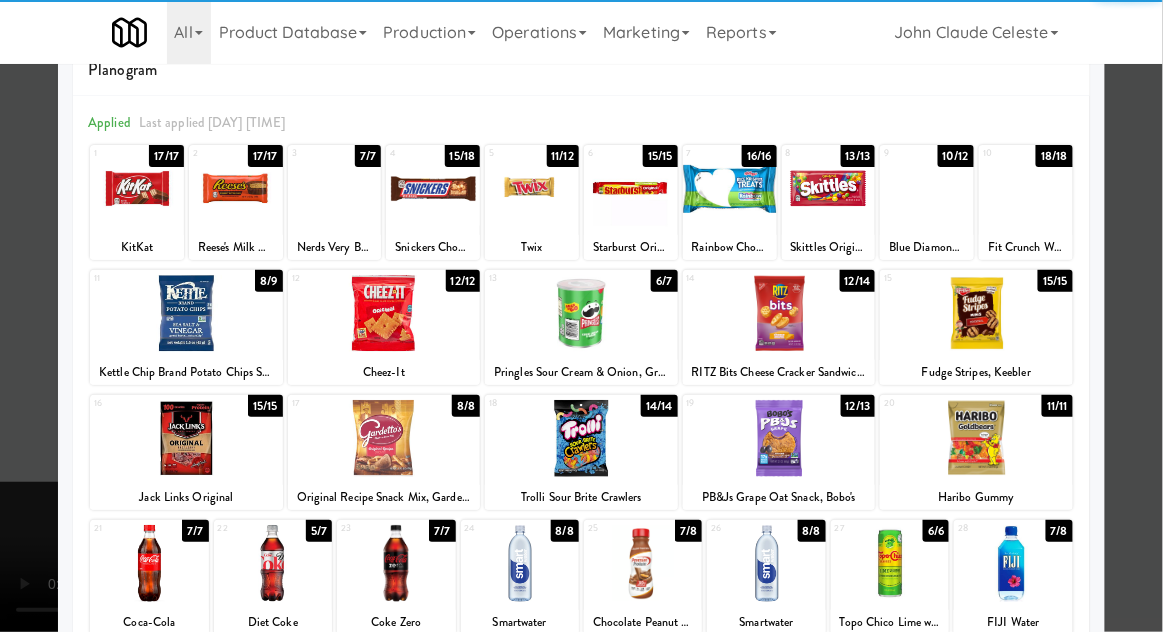 scroll, scrollTop: 72, scrollLeft: 0, axis: vertical 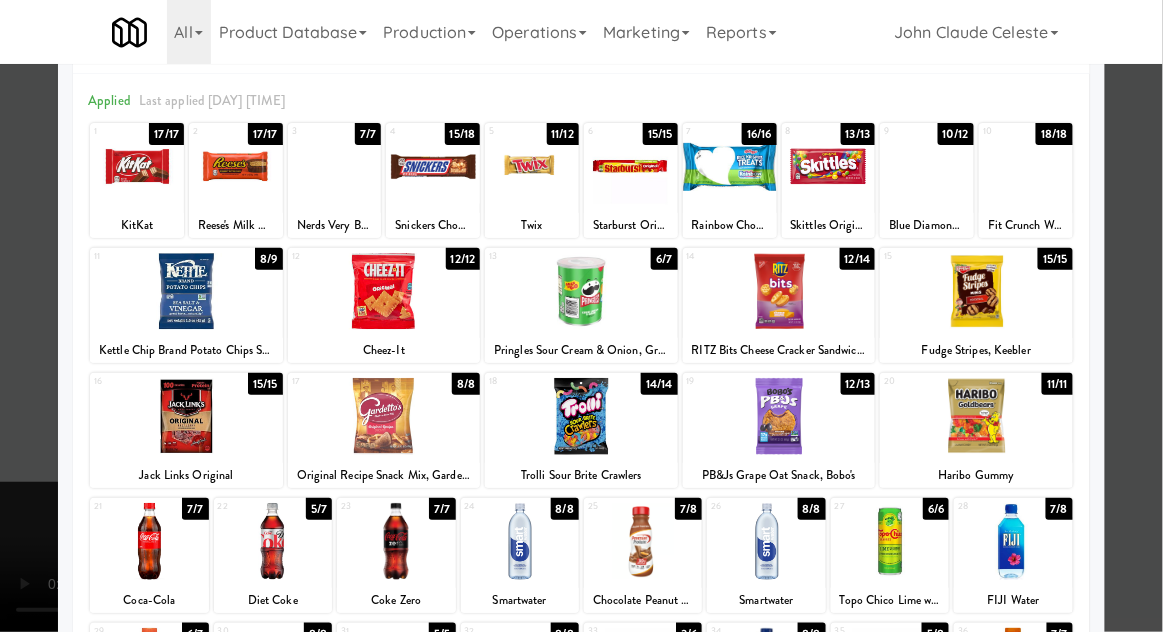 click at bounding box center [643, 541] 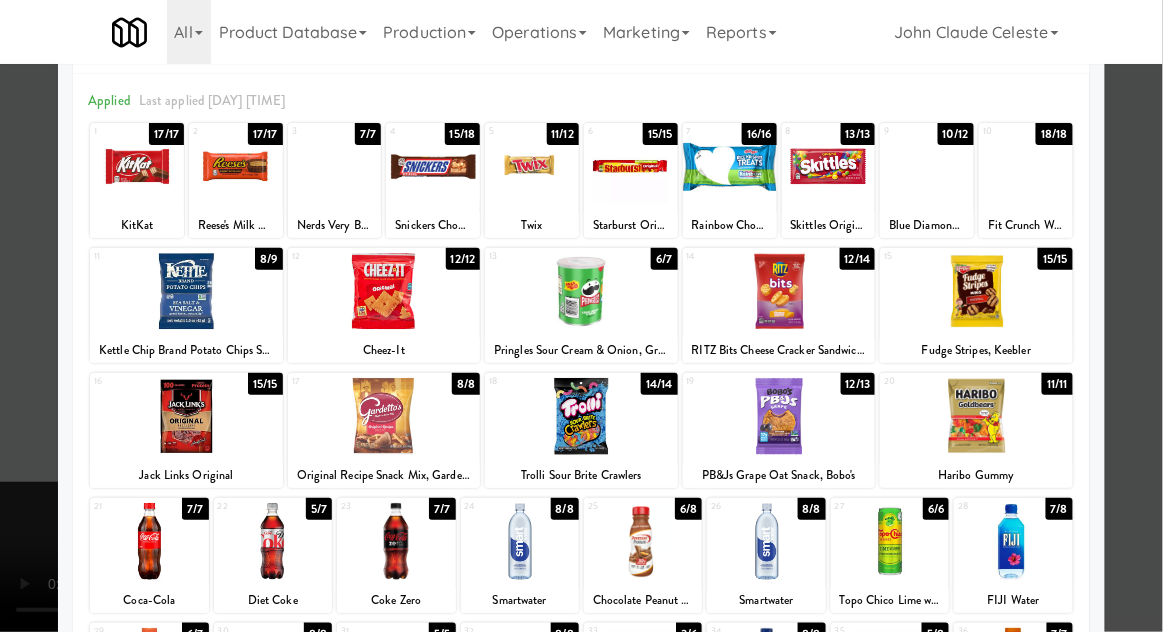 click at bounding box center (581, 316) 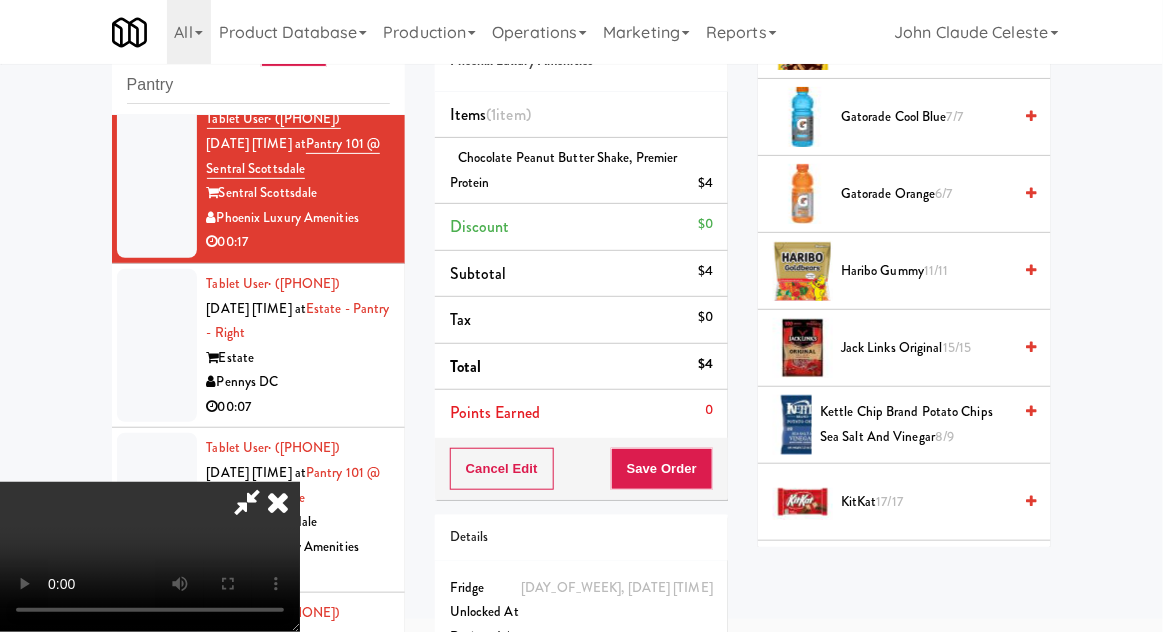 scroll, scrollTop: 1082, scrollLeft: 0, axis: vertical 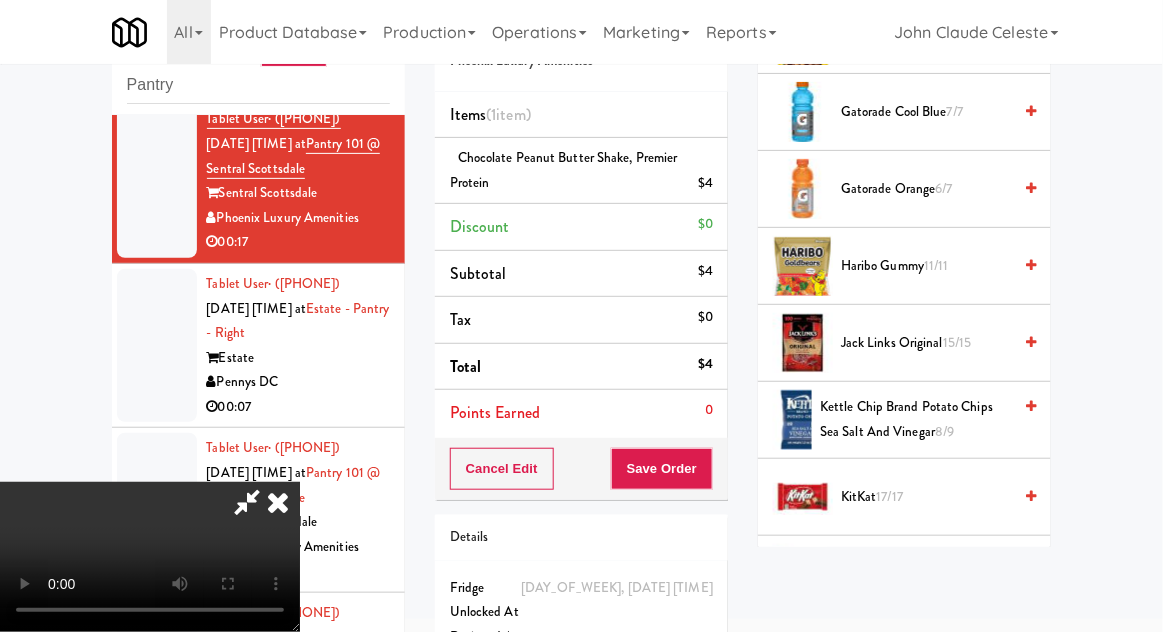 click on "KitKat  17/17" at bounding box center (926, 497) 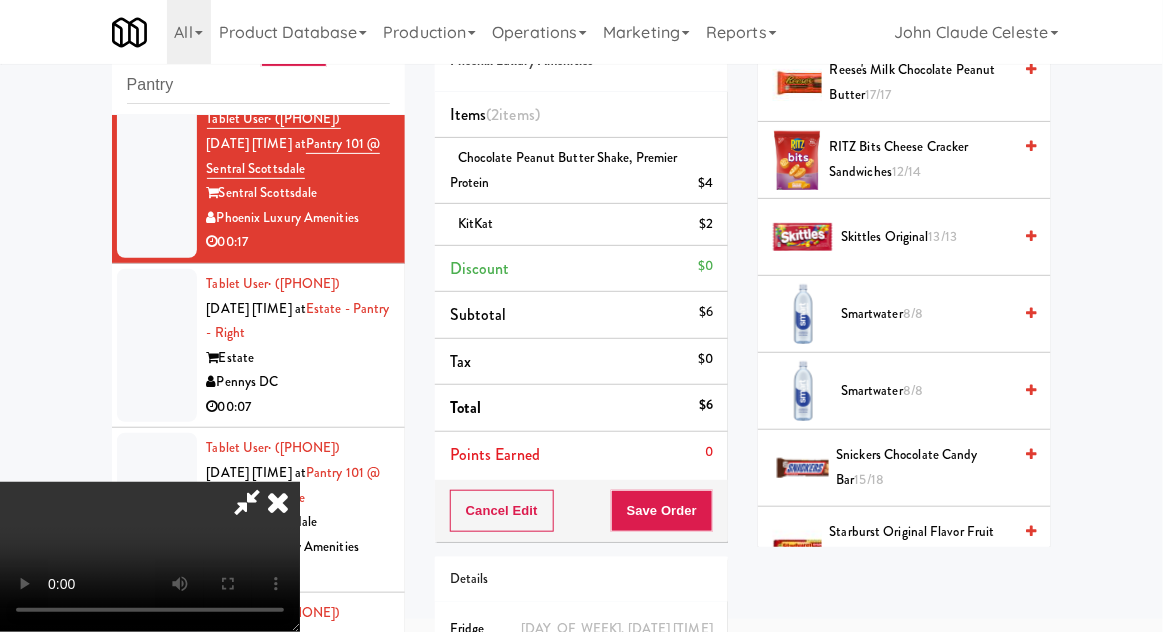 scroll, scrollTop: 2194, scrollLeft: 0, axis: vertical 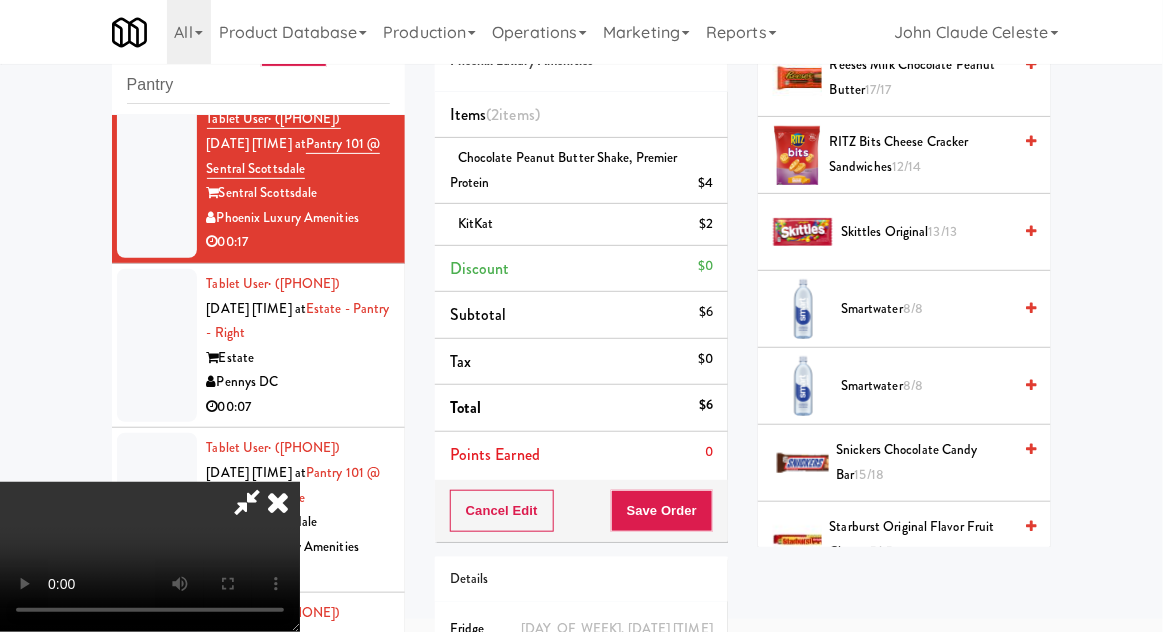 click on "13/13" at bounding box center [943, 231] 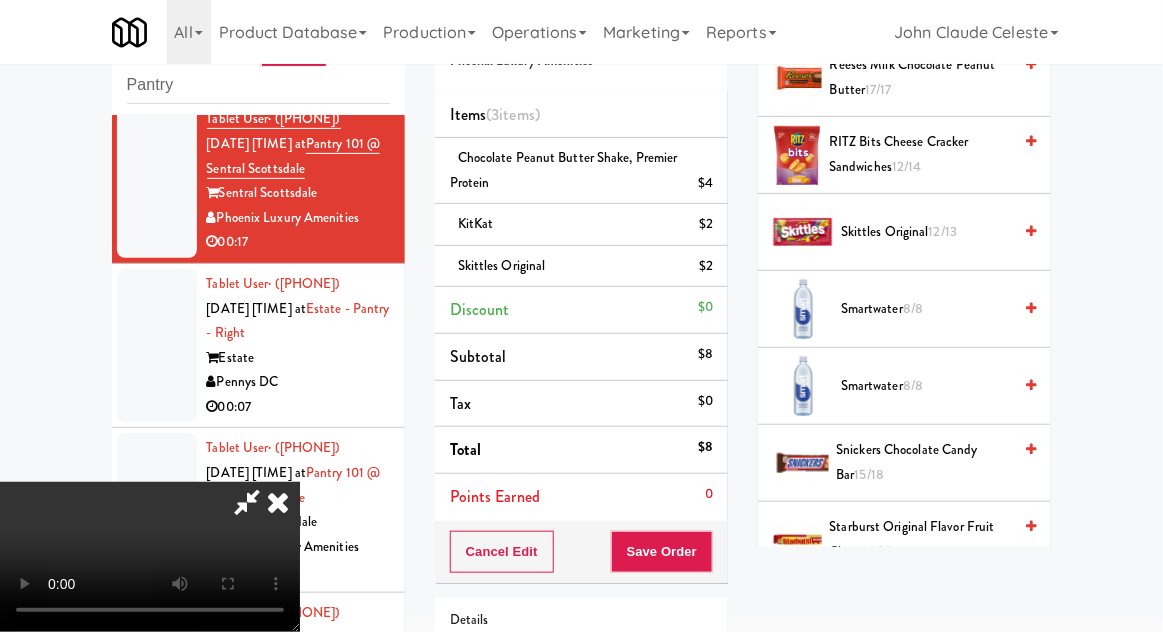 scroll, scrollTop: 73, scrollLeft: 0, axis: vertical 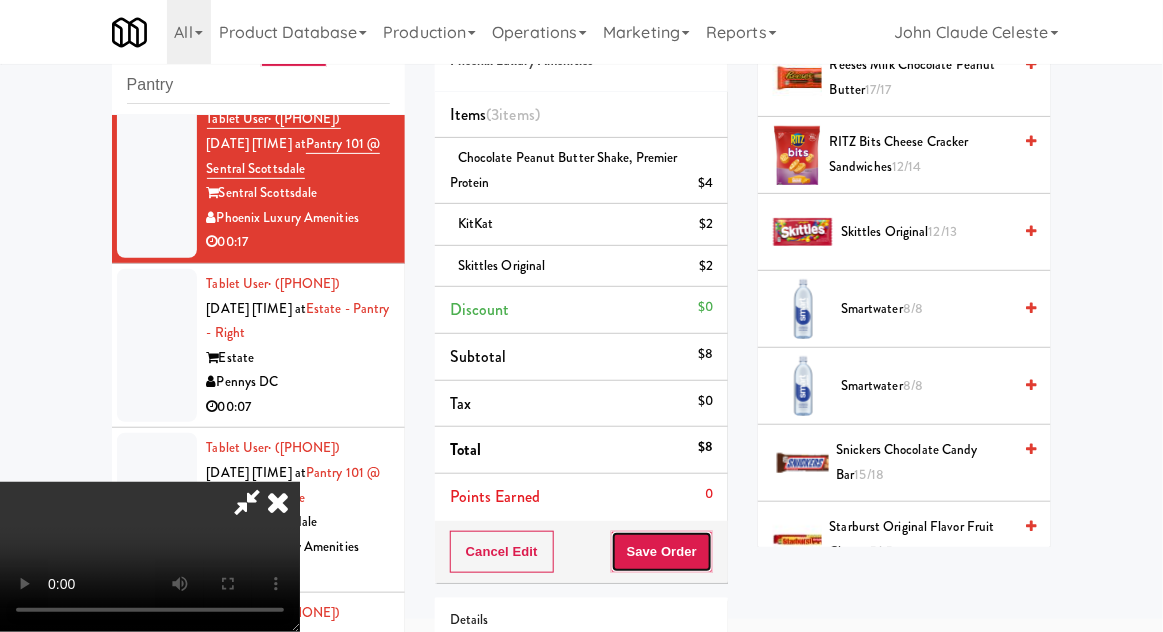 click on "Save Order" at bounding box center (662, 552) 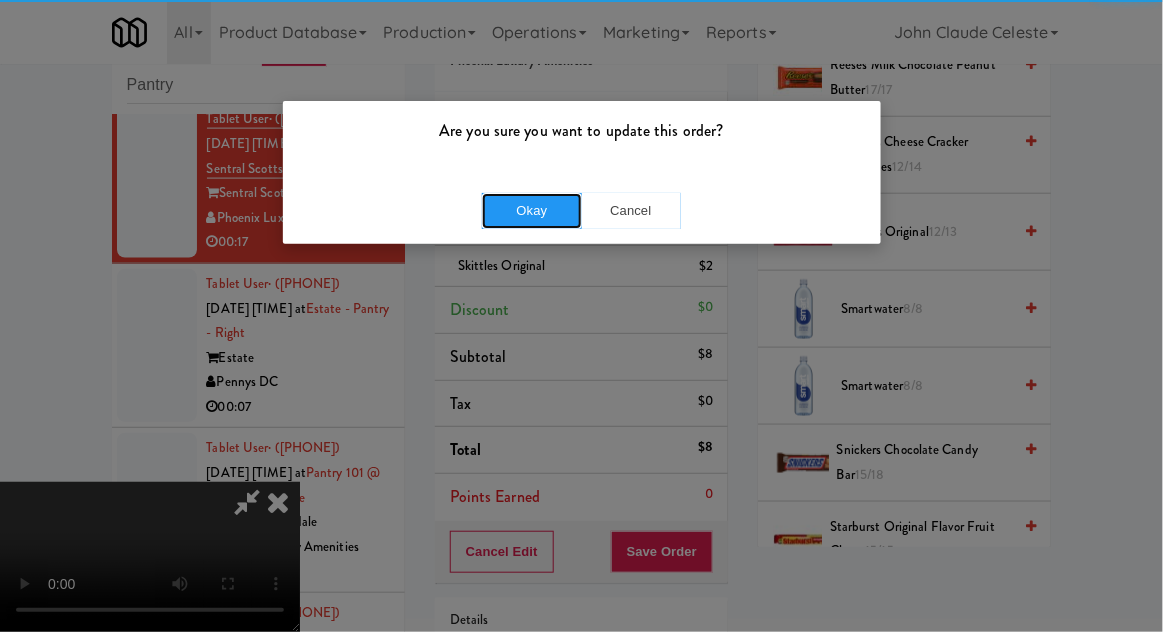 click on "Okay" at bounding box center (532, 211) 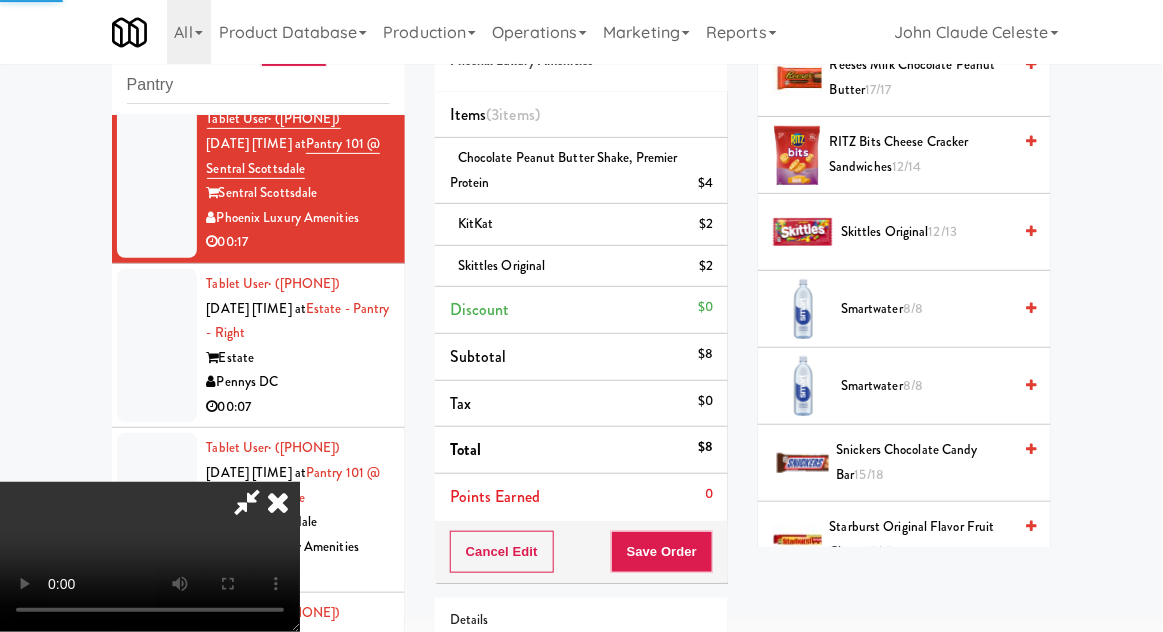 scroll, scrollTop: 197, scrollLeft: 0, axis: vertical 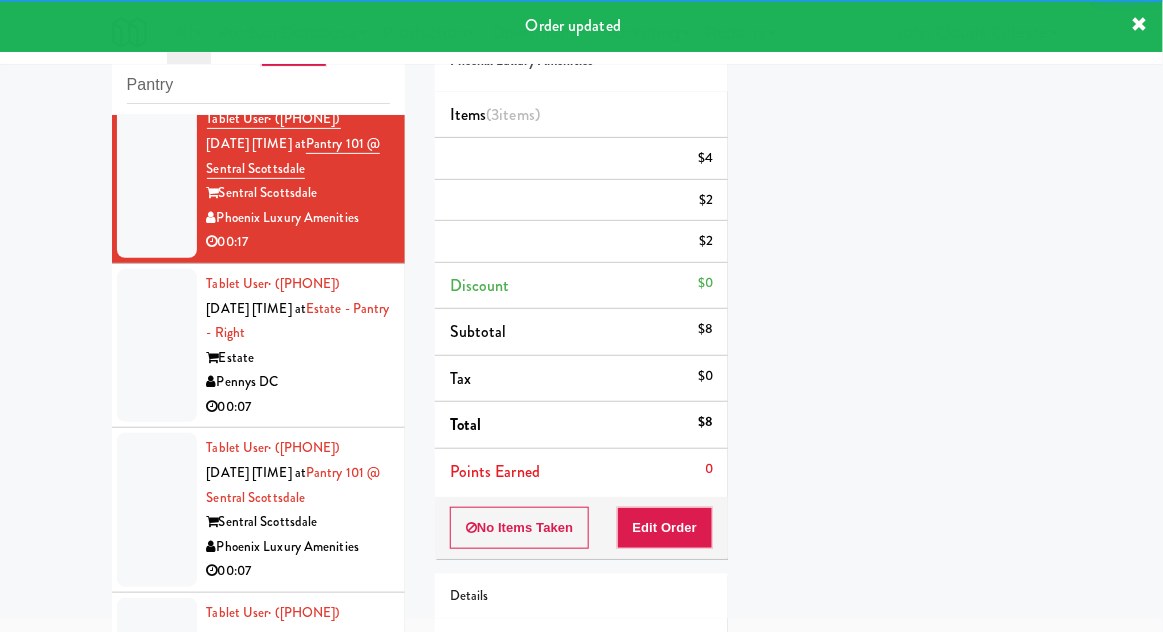 click at bounding box center [157, 346] 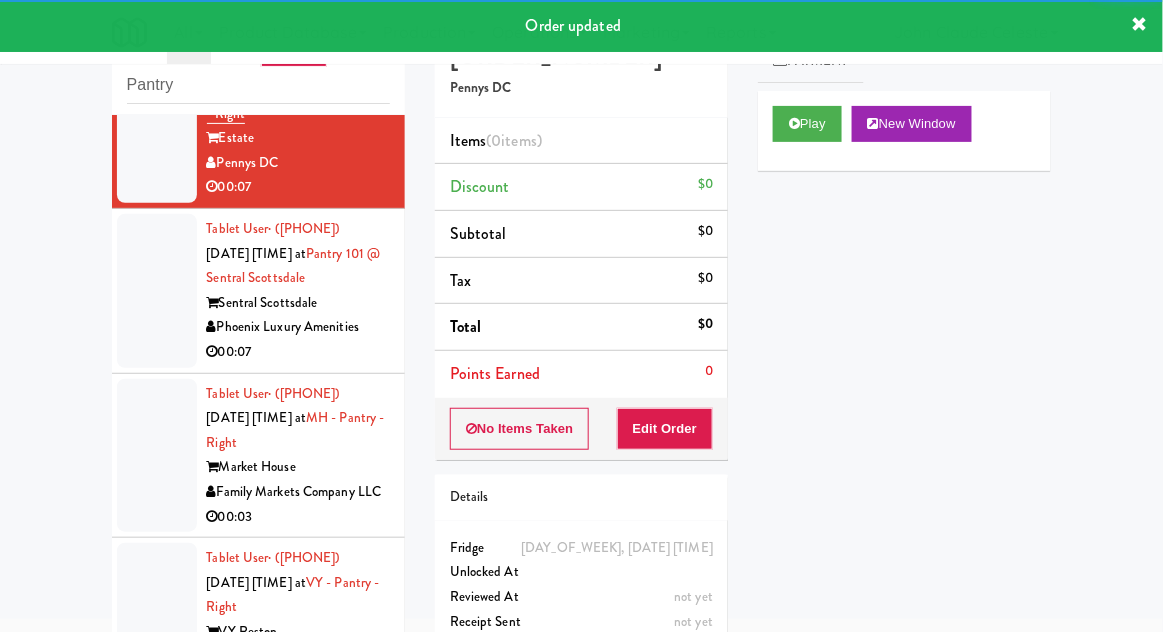 scroll, scrollTop: 943, scrollLeft: 0, axis: vertical 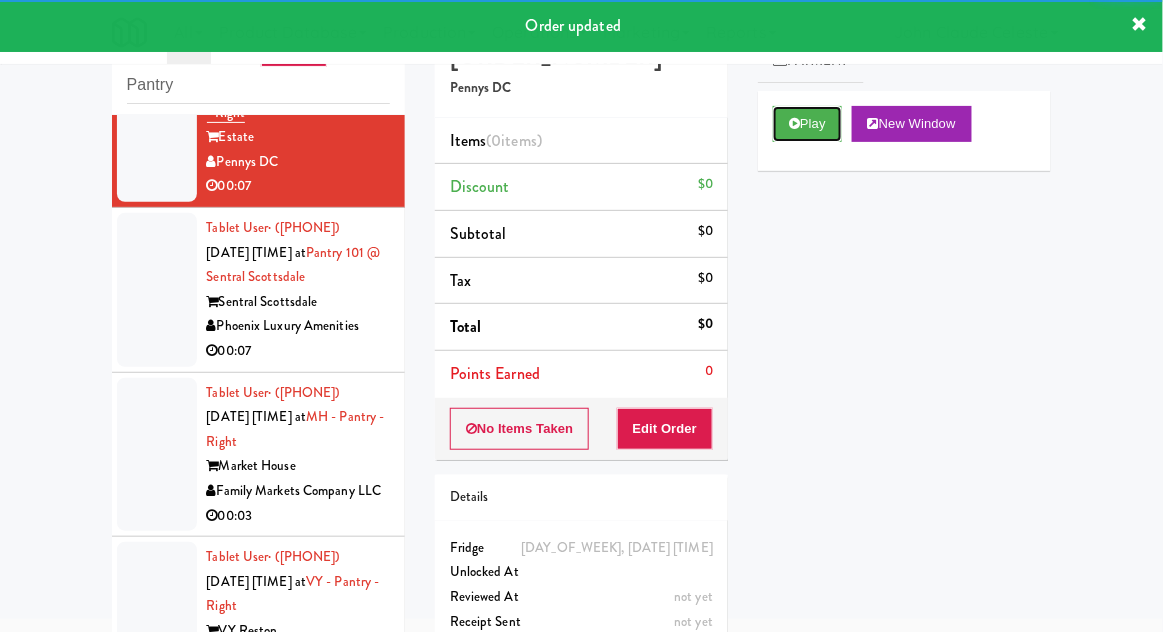 click on "Play" at bounding box center (807, 124) 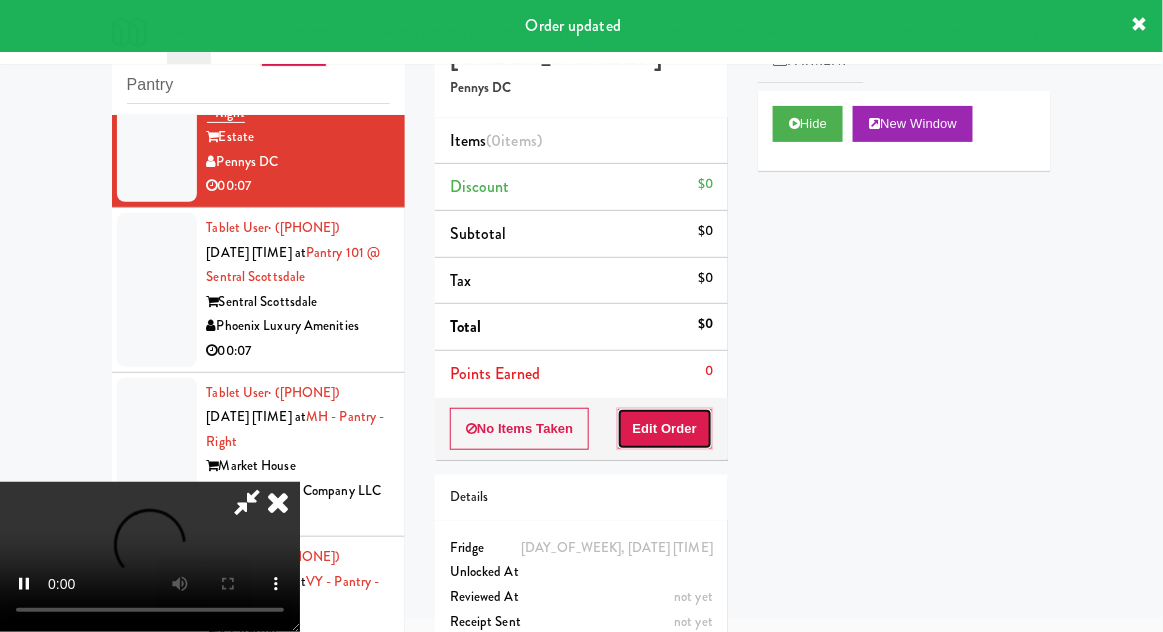 click on "Edit Order" at bounding box center (665, 429) 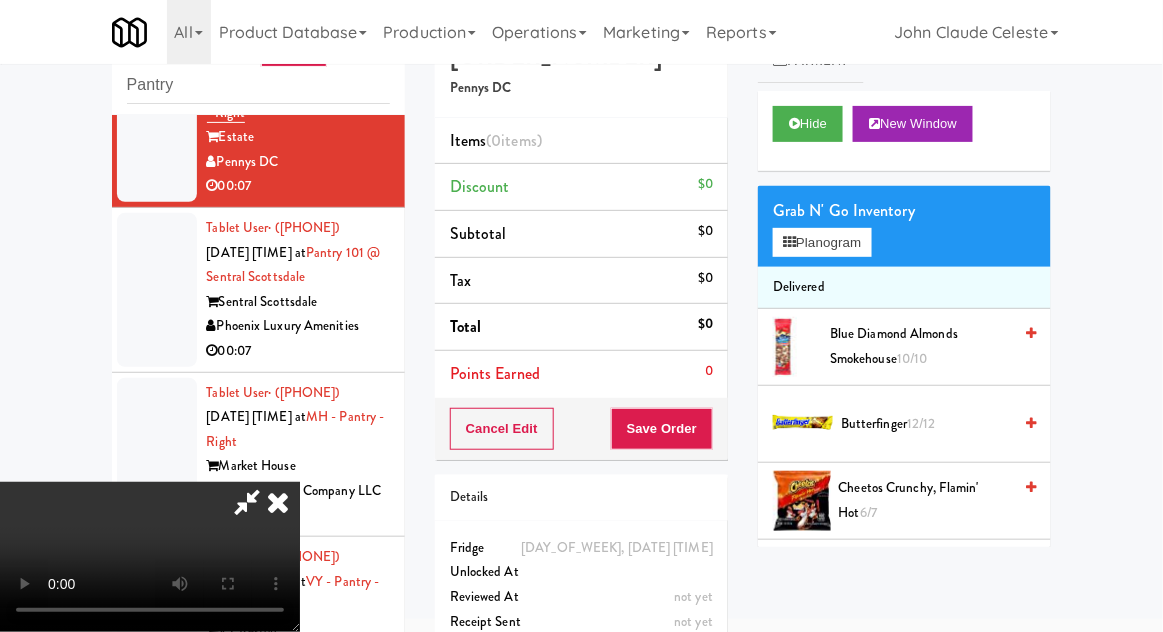 scroll, scrollTop: 73, scrollLeft: 0, axis: vertical 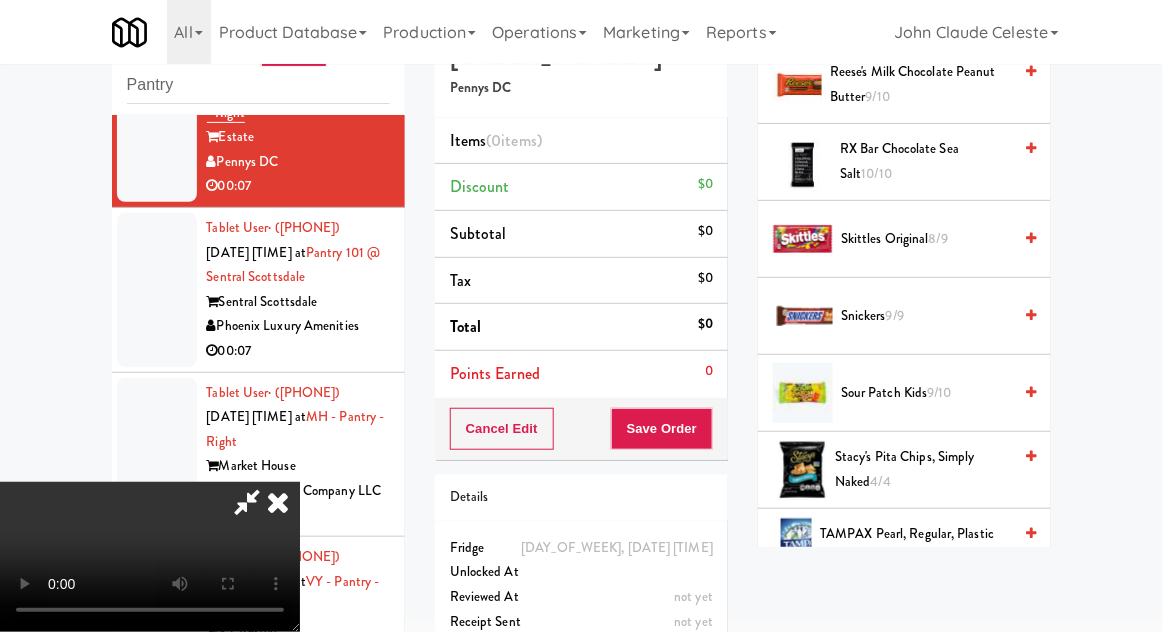 click on "9/10" at bounding box center (940, 392) 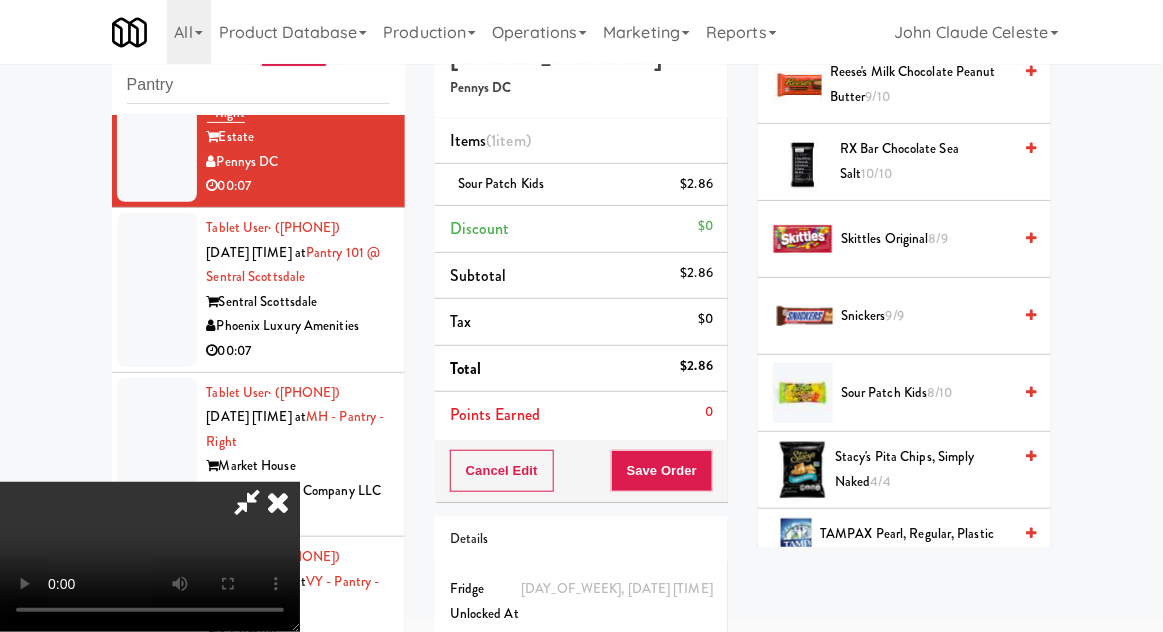 scroll, scrollTop: 73, scrollLeft: 0, axis: vertical 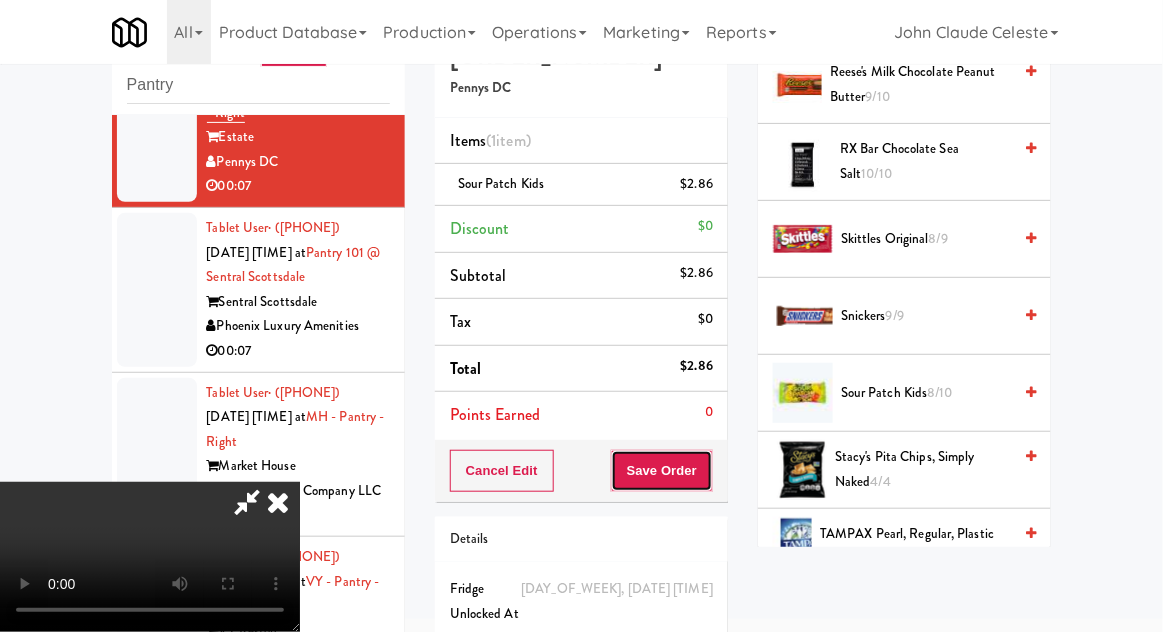 click on "Save Order" at bounding box center [662, 471] 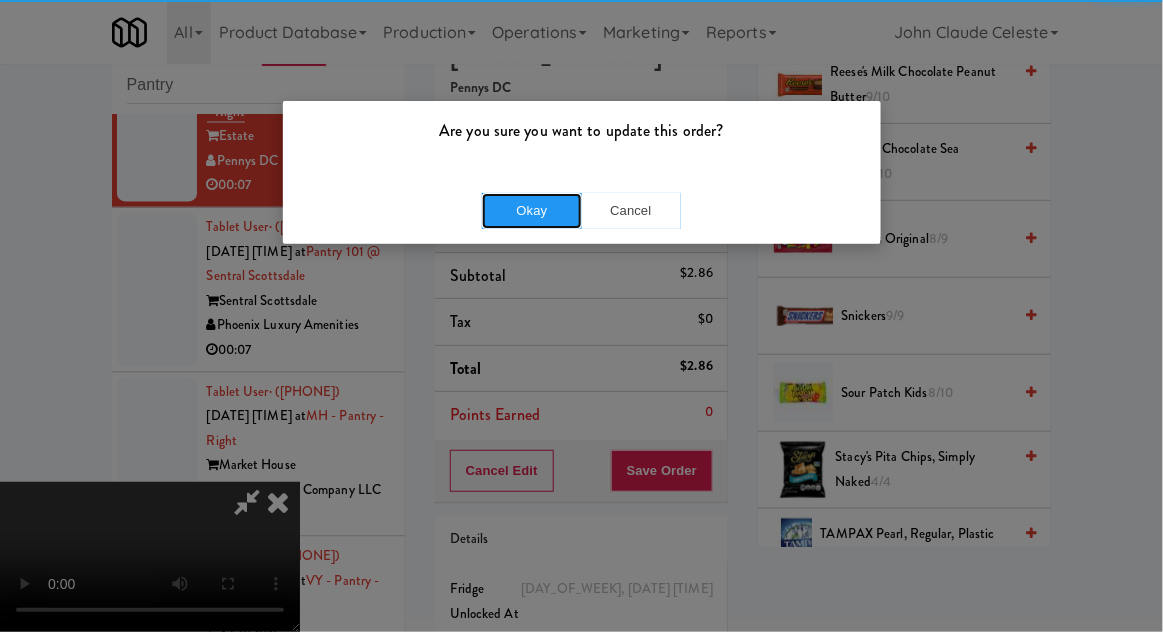 click on "Okay" at bounding box center [532, 211] 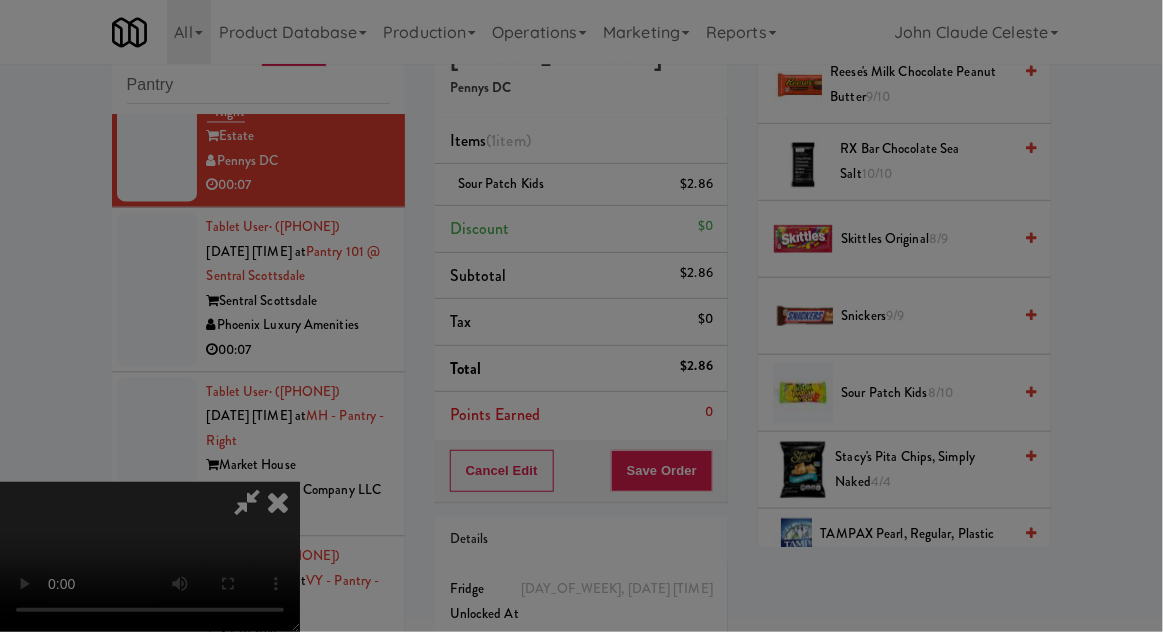 click at bounding box center [581, 316] 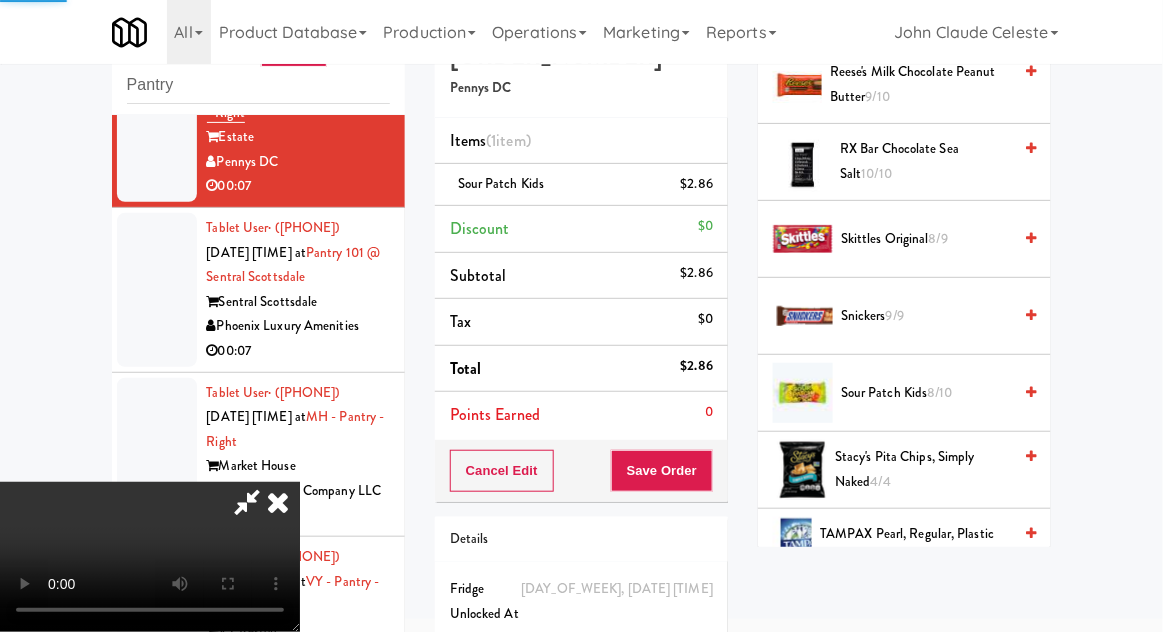 scroll, scrollTop: 197, scrollLeft: 0, axis: vertical 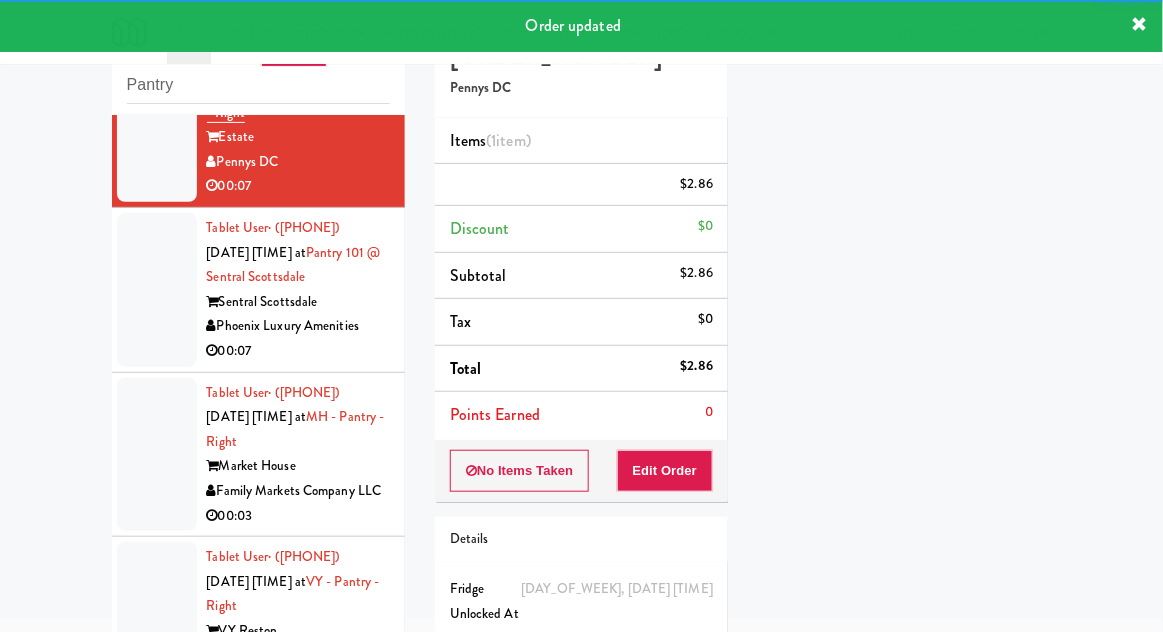 click at bounding box center [157, 290] 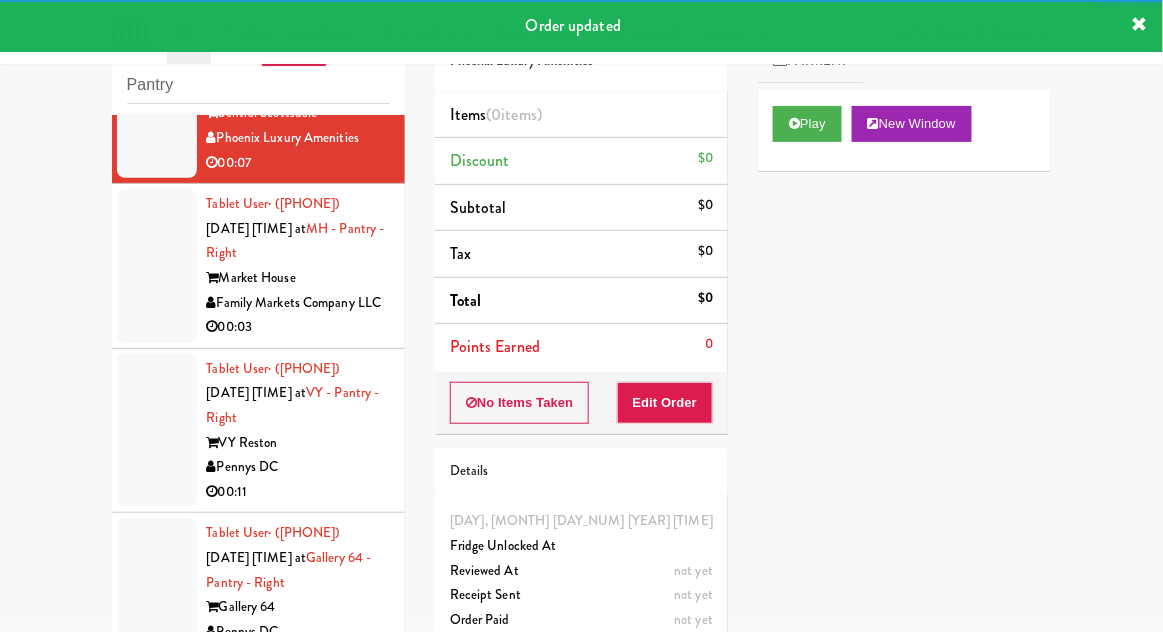 scroll, scrollTop: 1154, scrollLeft: 0, axis: vertical 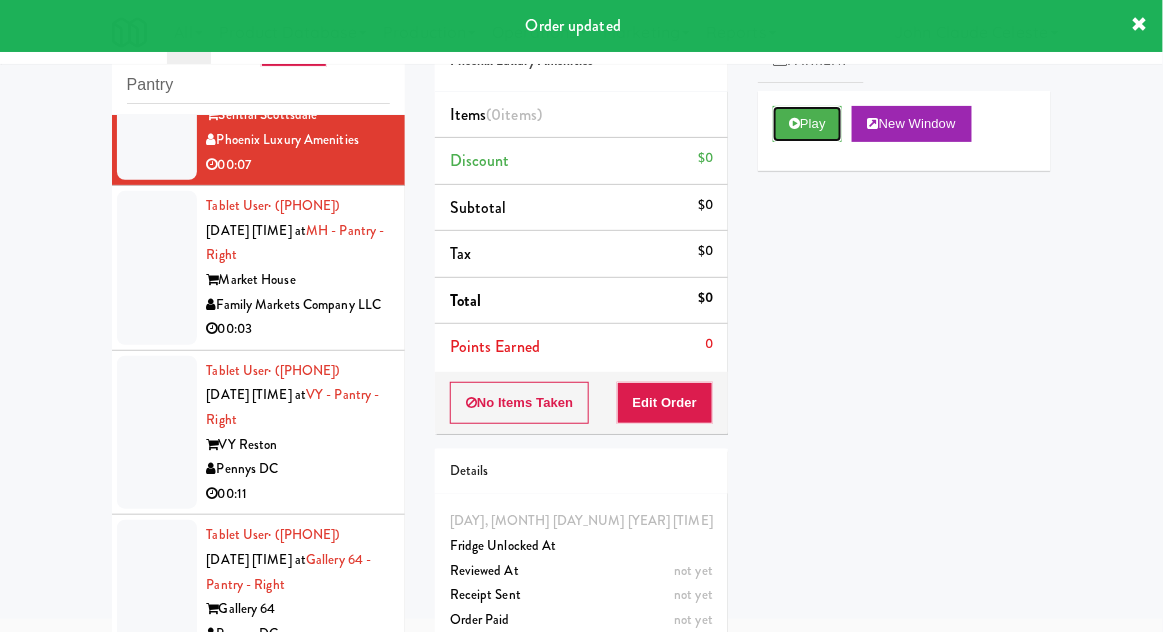 click on "Play" at bounding box center [807, 124] 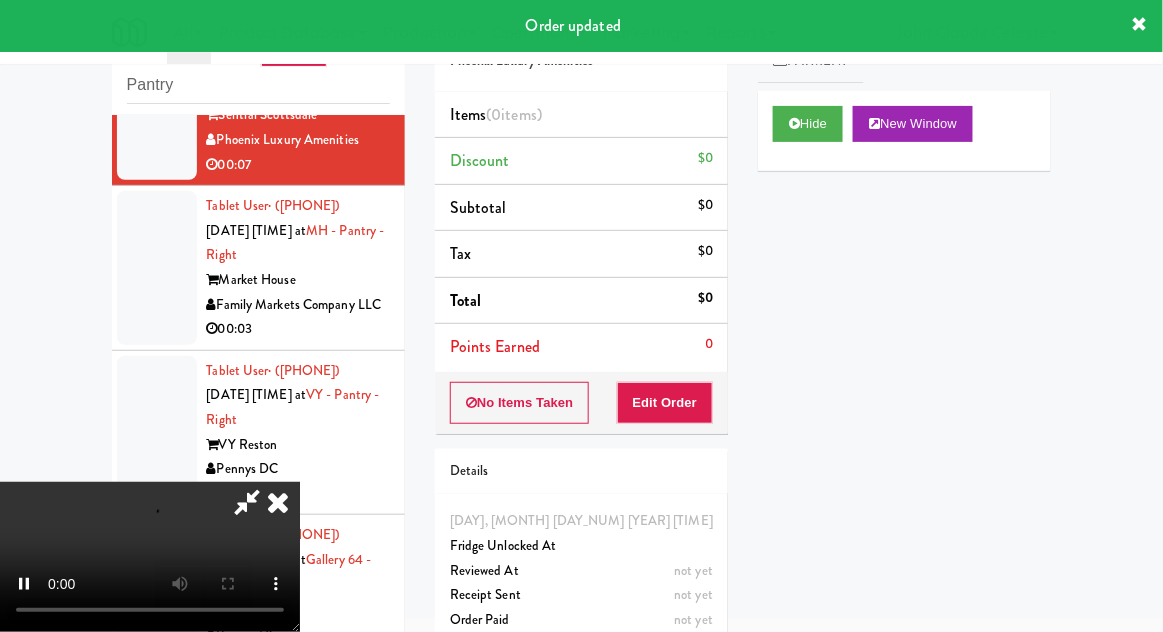 click on "Details" at bounding box center (581, 472) 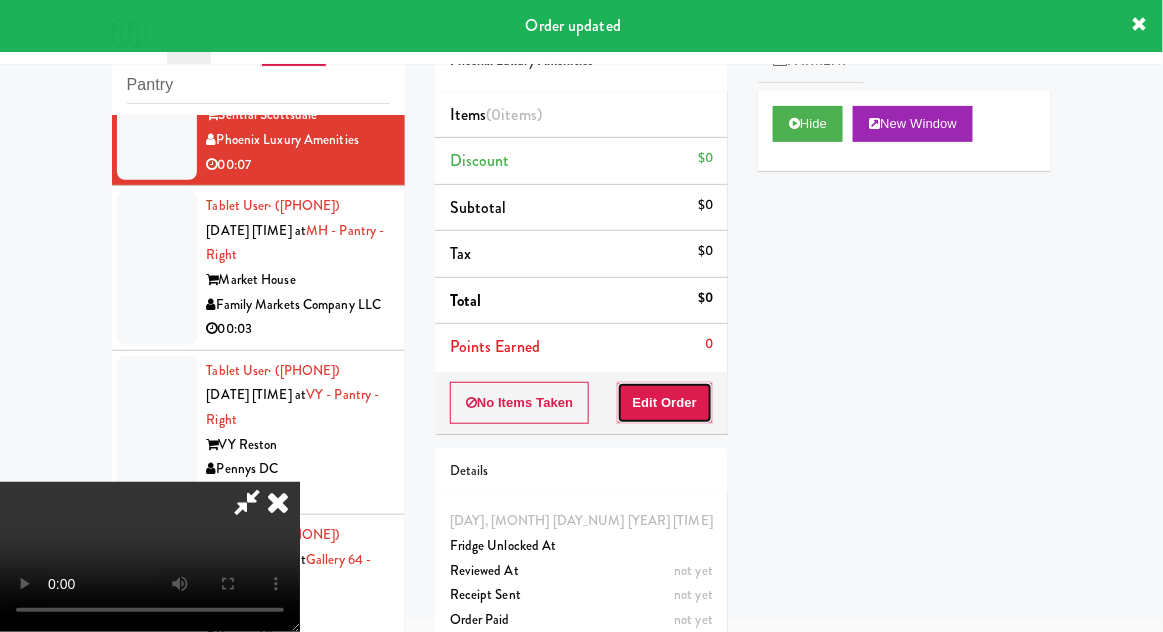 click on "Edit Order" at bounding box center (665, 403) 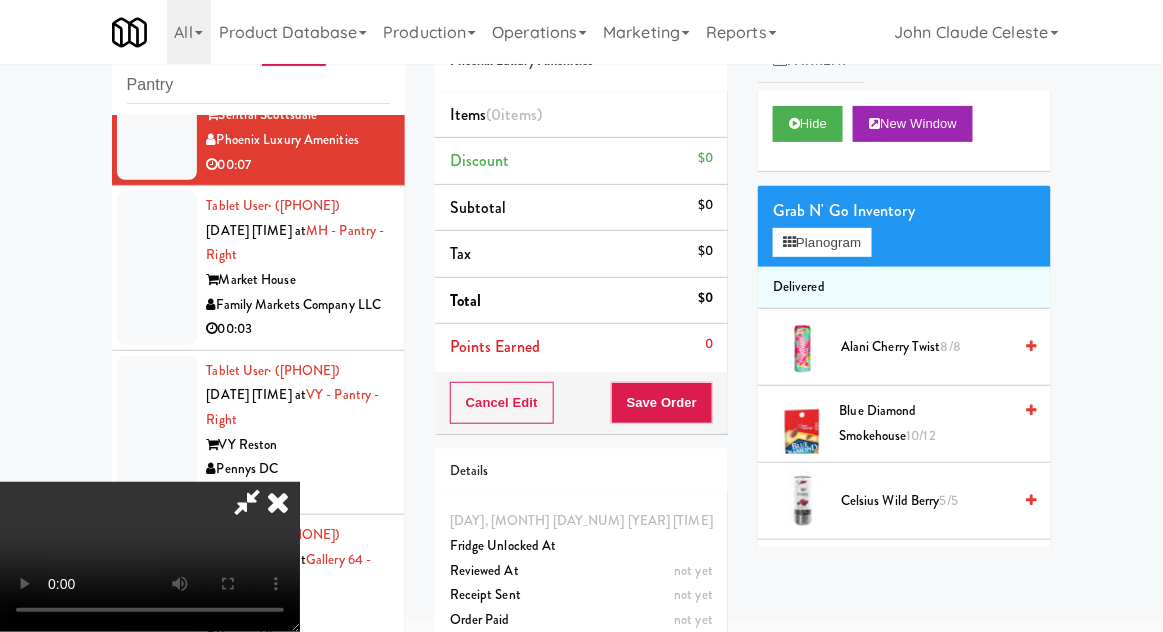 scroll, scrollTop: 73, scrollLeft: 0, axis: vertical 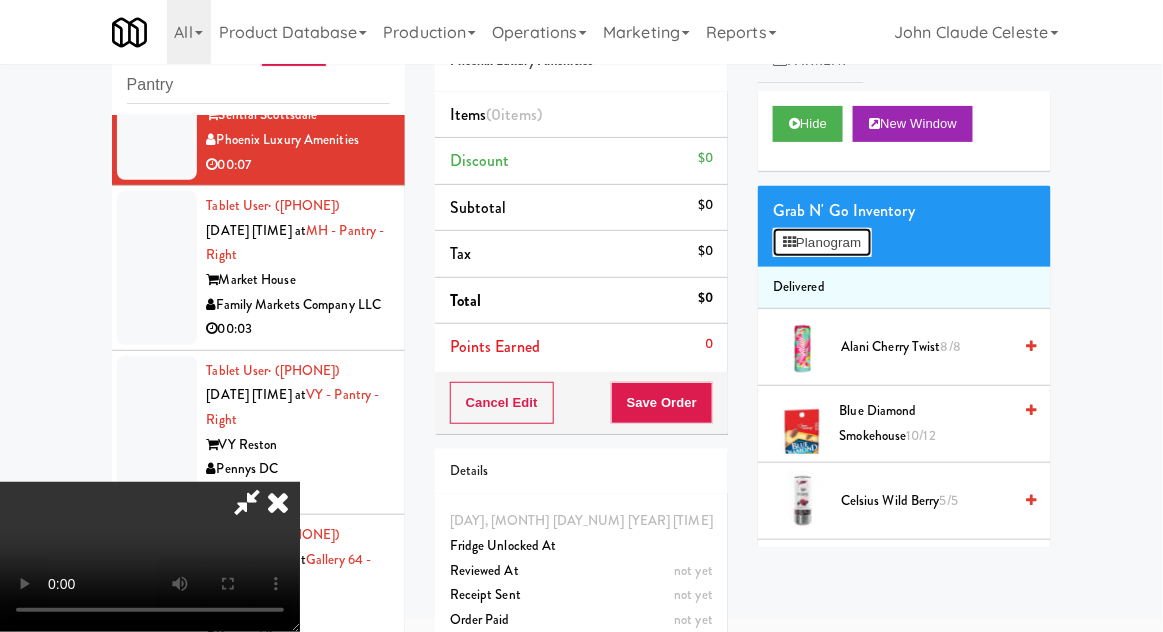 click on "Planogram" at bounding box center [822, 243] 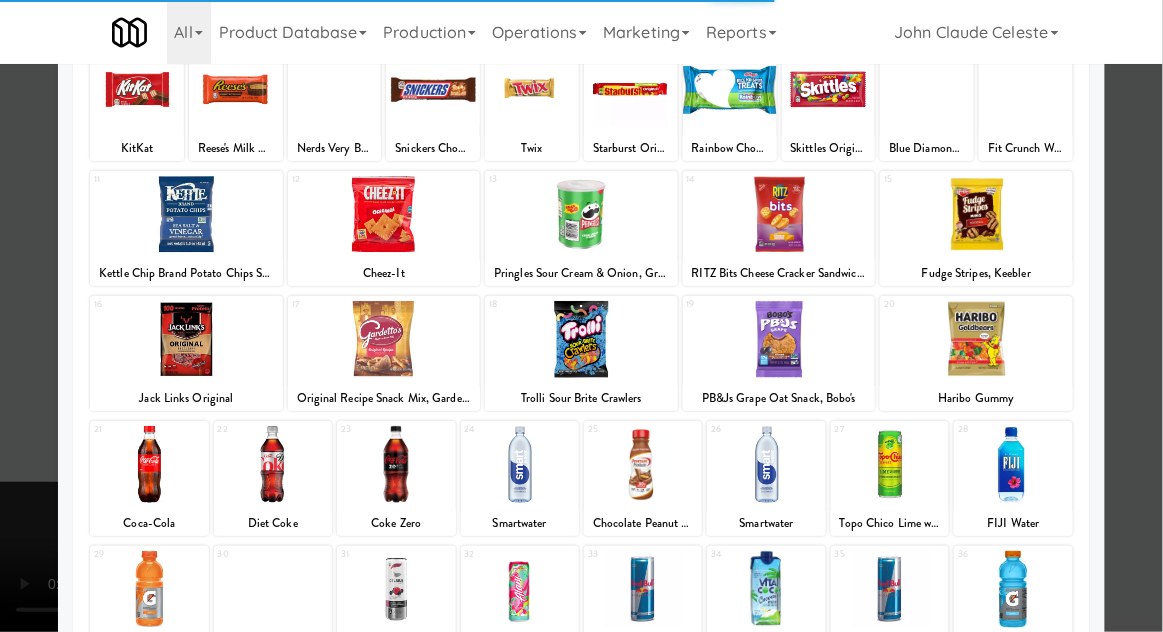 scroll, scrollTop: 253, scrollLeft: 0, axis: vertical 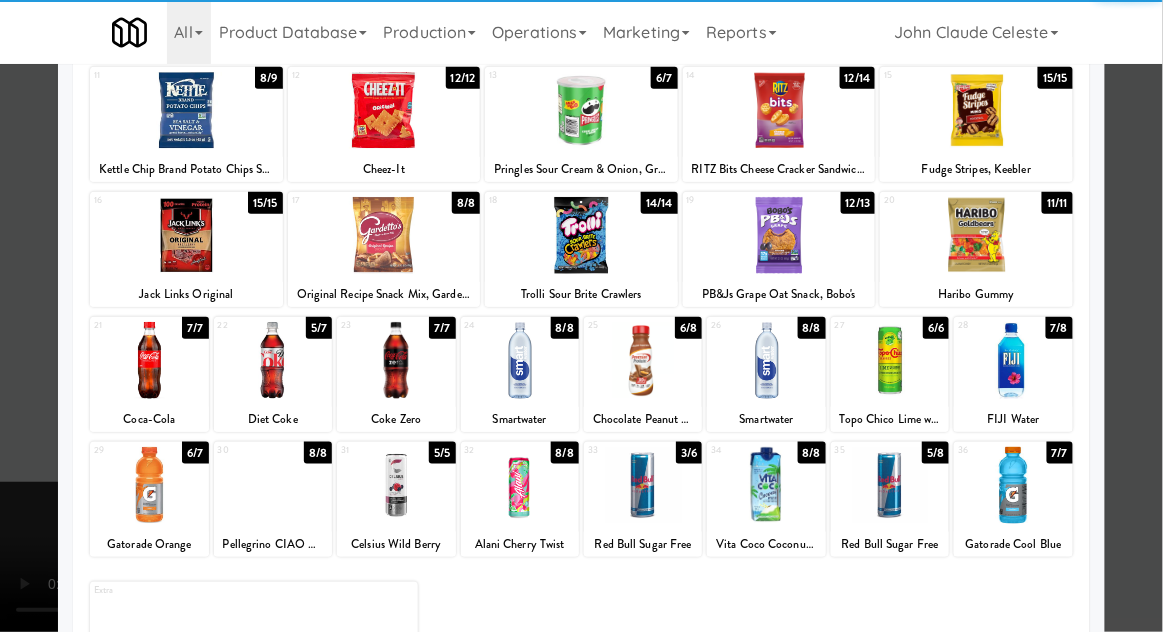click at bounding box center [890, 485] 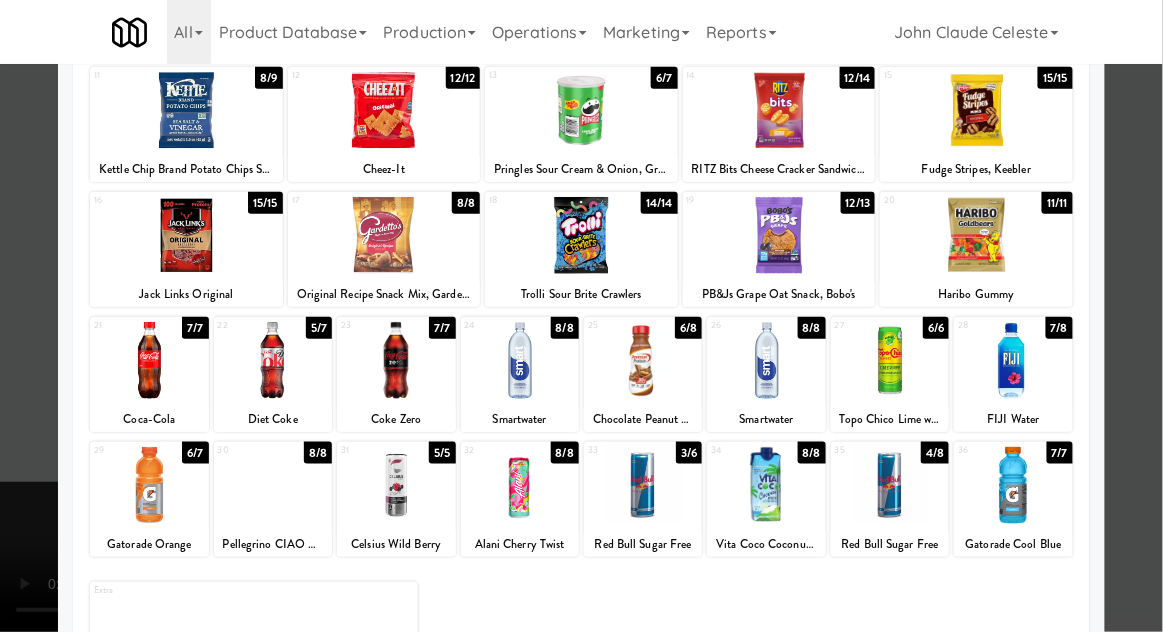 click at bounding box center [581, 316] 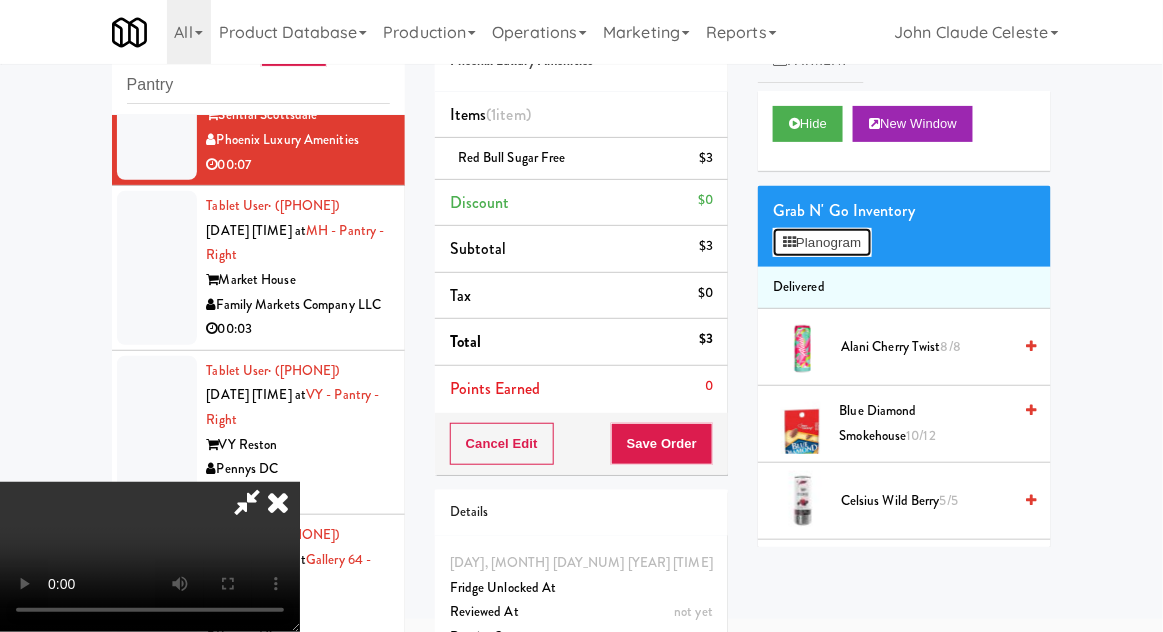 click on "Planogram" at bounding box center (822, 243) 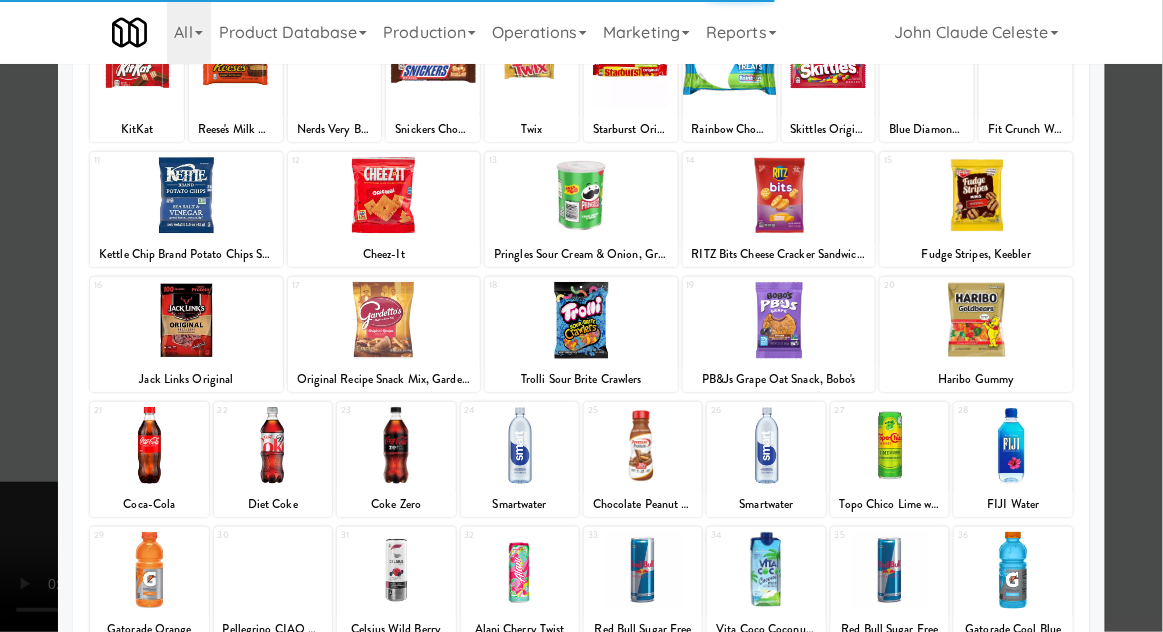 scroll, scrollTop: 253, scrollLeft: 0, axis: vertical 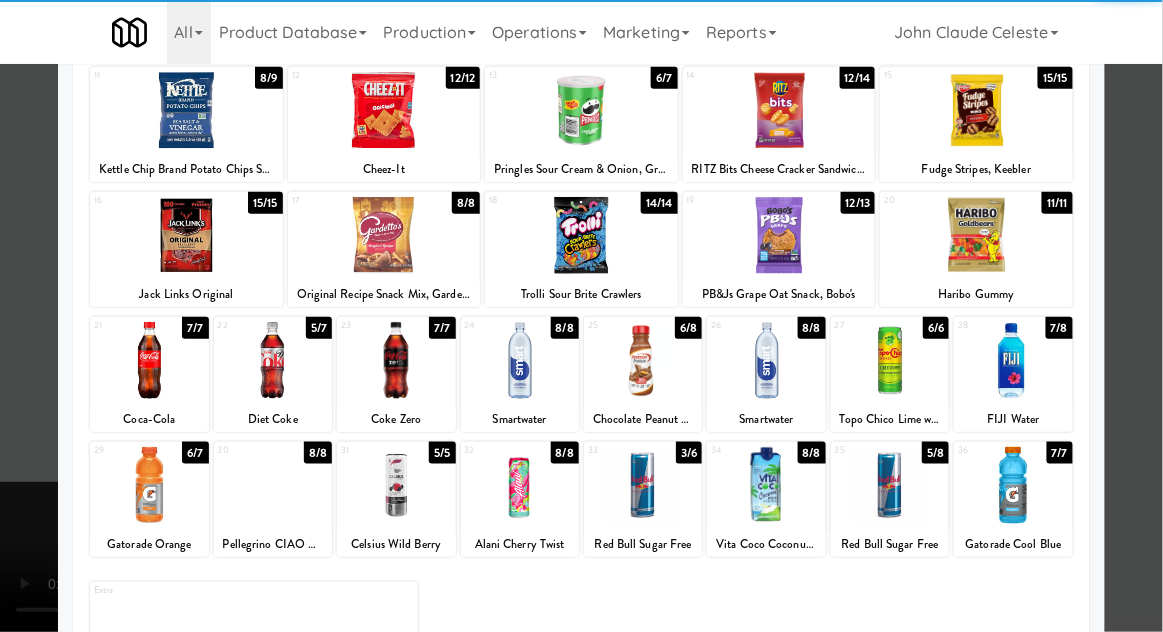 click at bounding box center [890, 485] 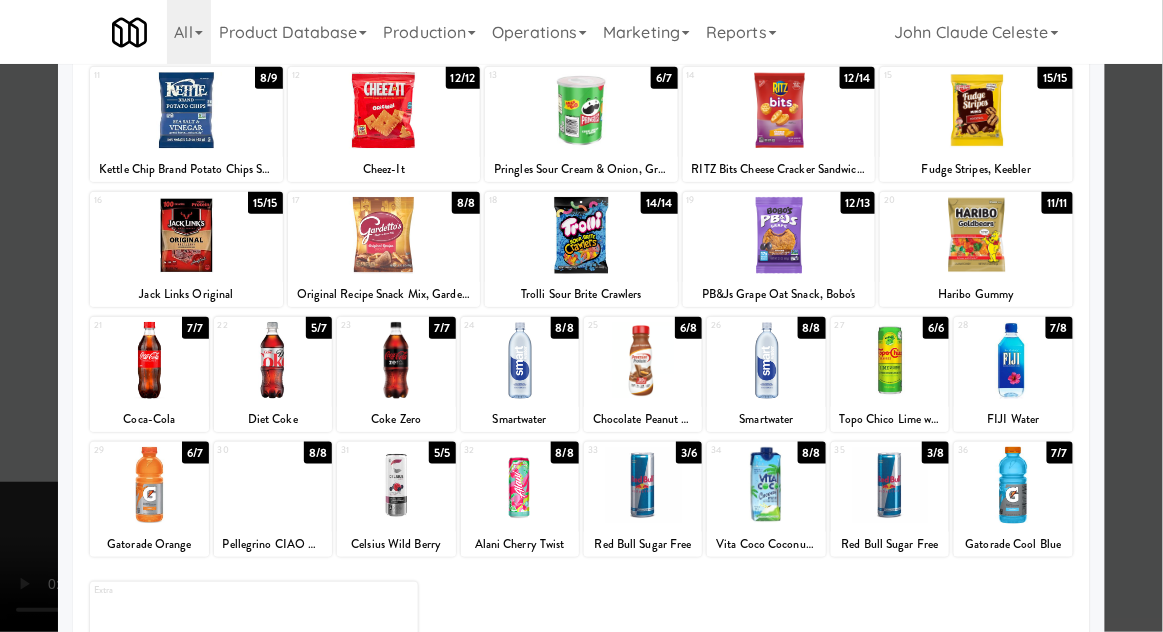 click at bounding box center [581, 316] 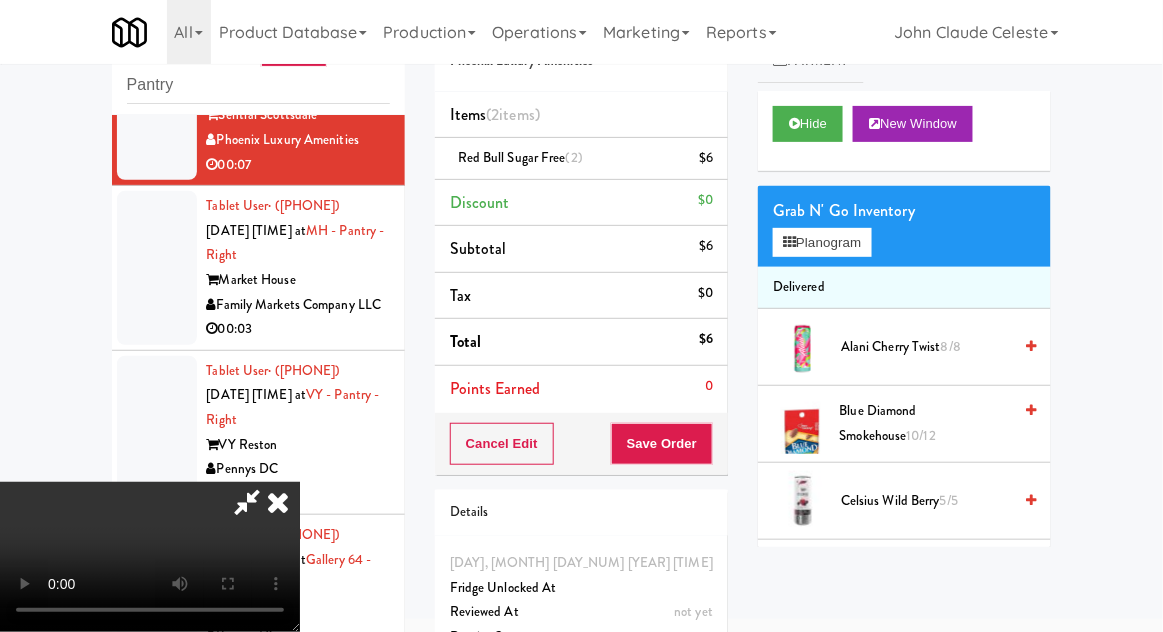 scroll, scrollTop: 73, scrollLeft: 0, axis: vertical 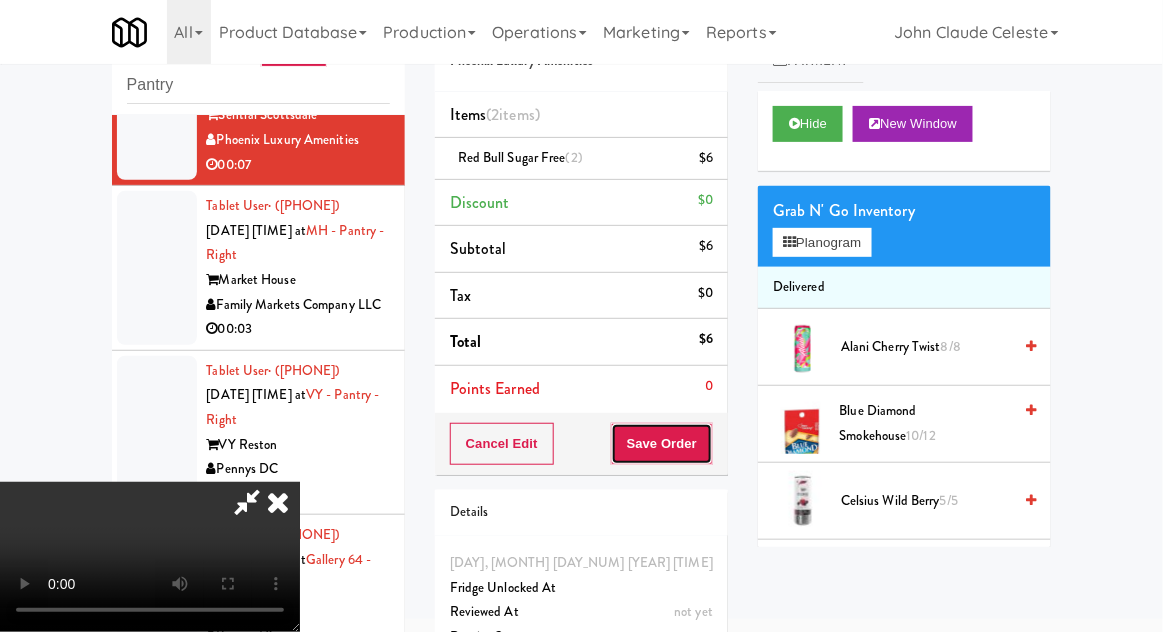 click on "Save Order" at bounding box center (662, 444) 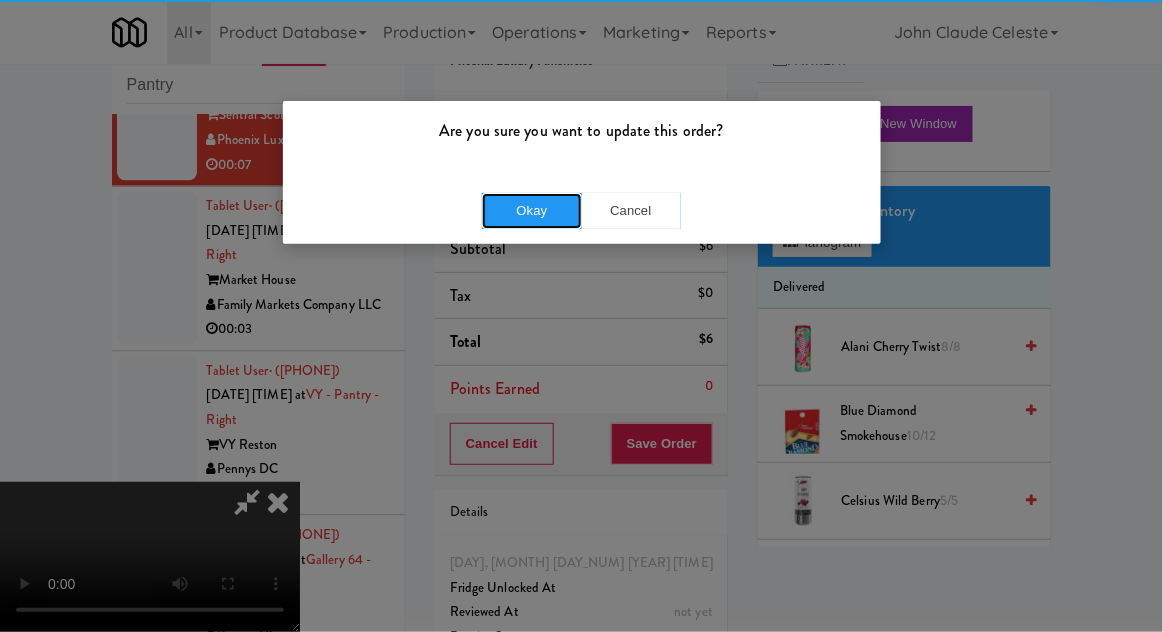 click on "Okay" at bounding box center [532, 211] 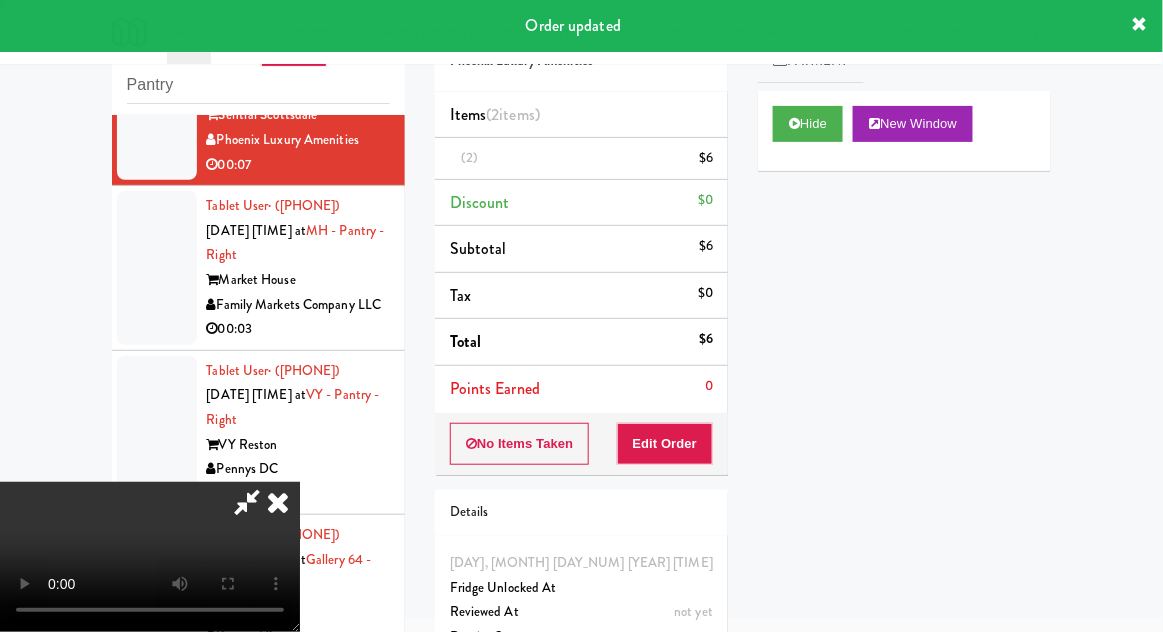 scroll, scrollTop: 0, scrollLeft: 0, axis: both 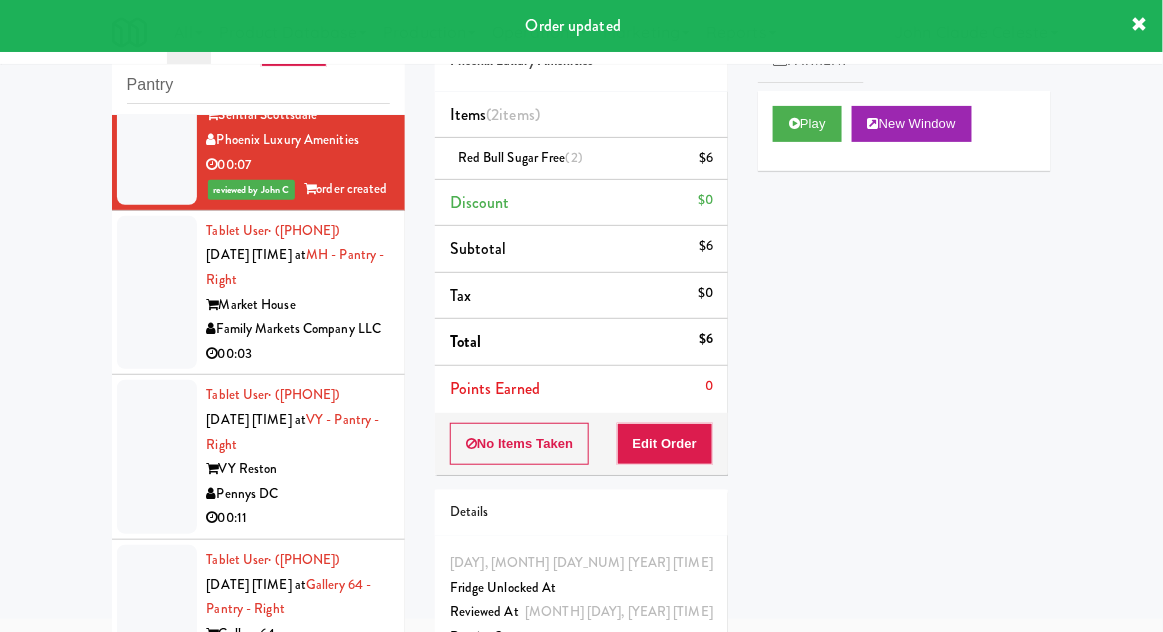 click at bounding box center (157, 293) 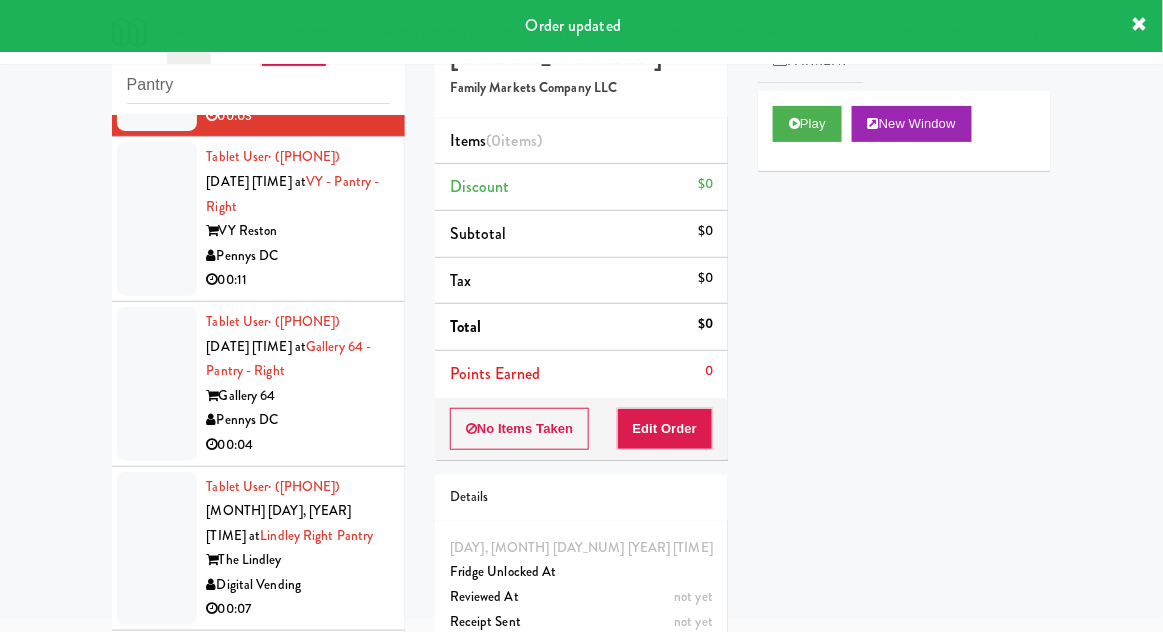 scroll, scrollTop: 1393, scrollLeft: 0, axis: vertical 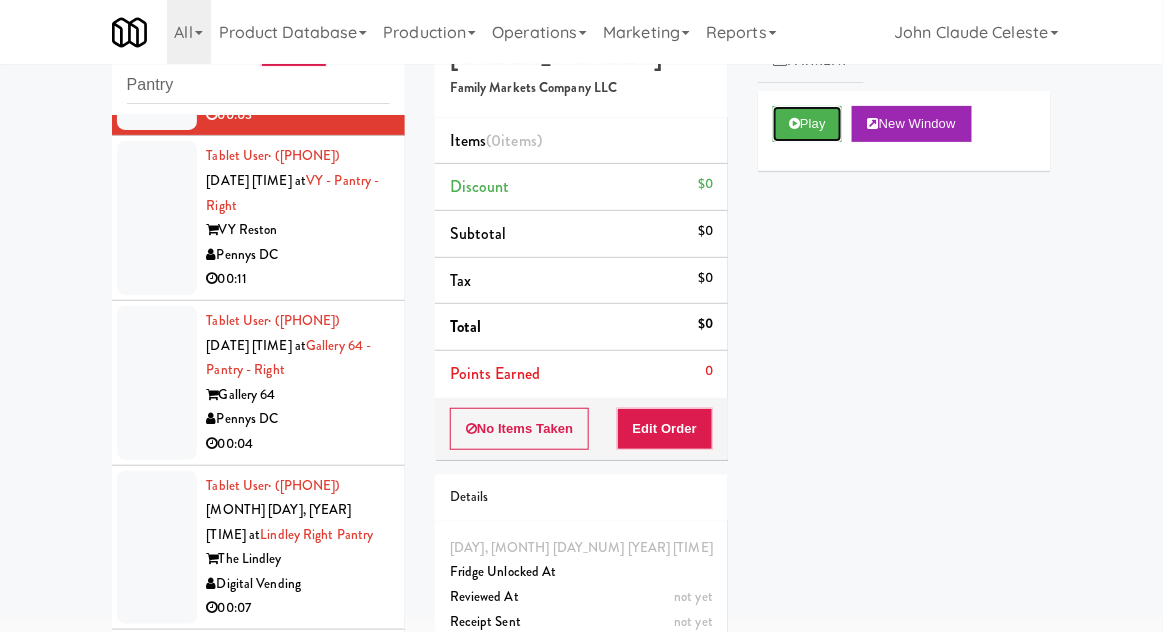 click on "Play" at bounding box center (807, 124) 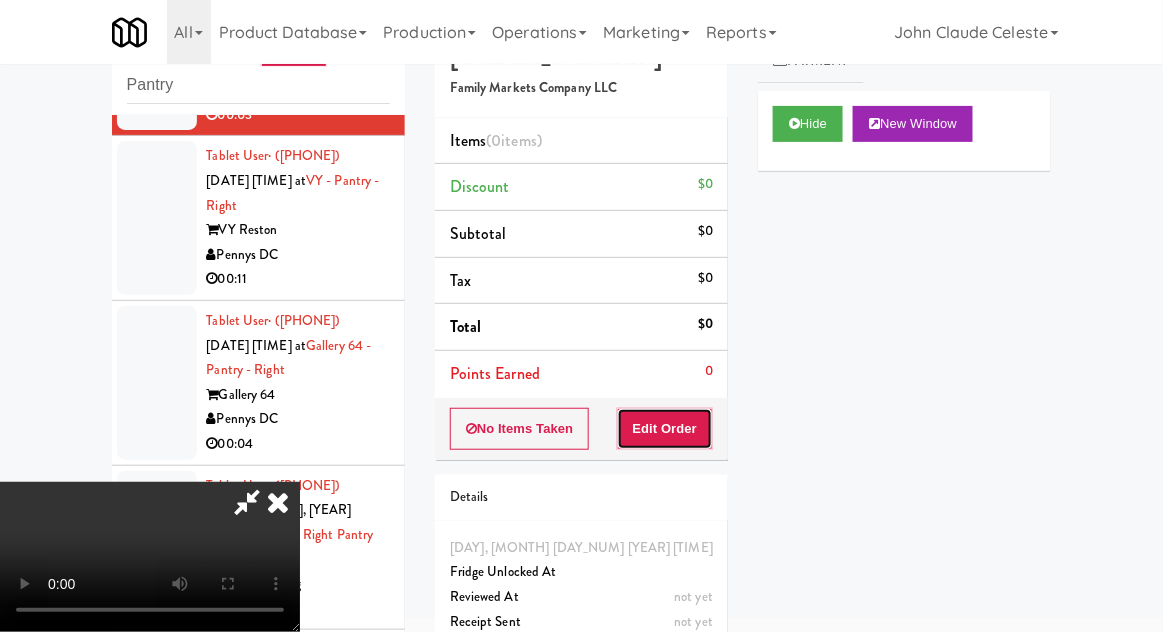 click on "Edit Order" at bounding box center [665, 429] 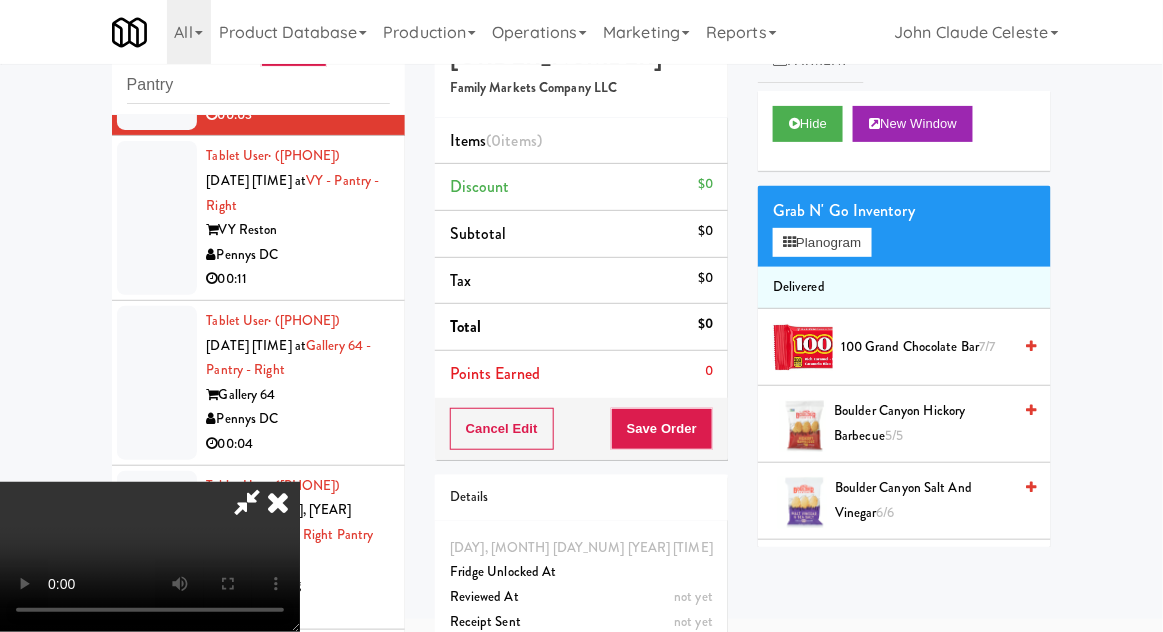 type 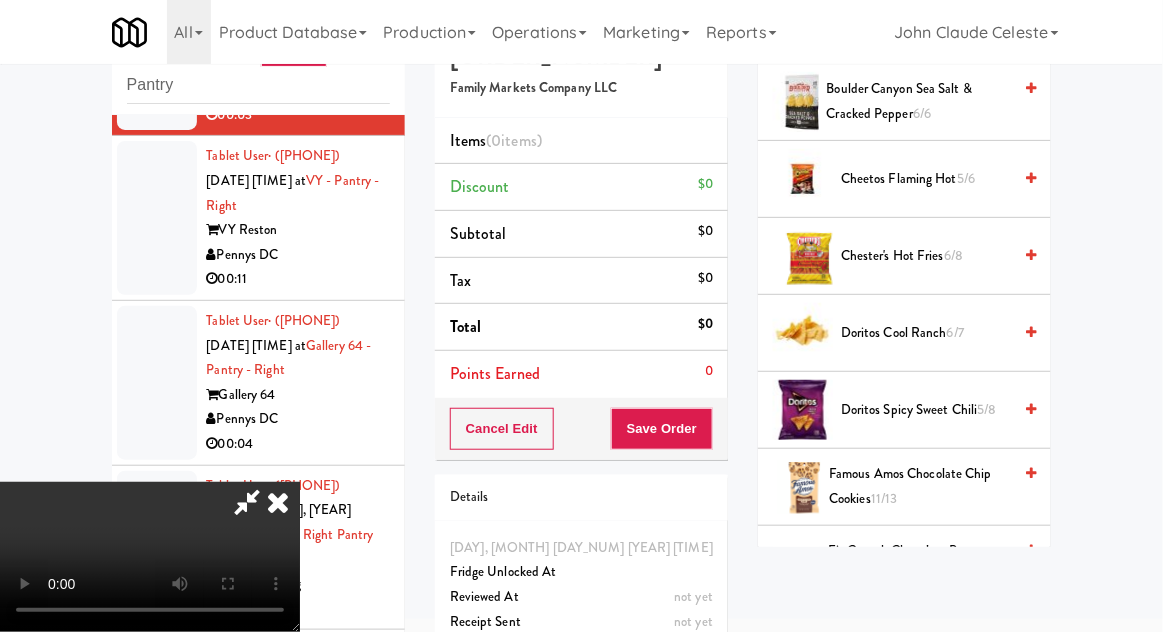 scroll, scrollTop: 486, scrollLeft: 0, axis: vertical 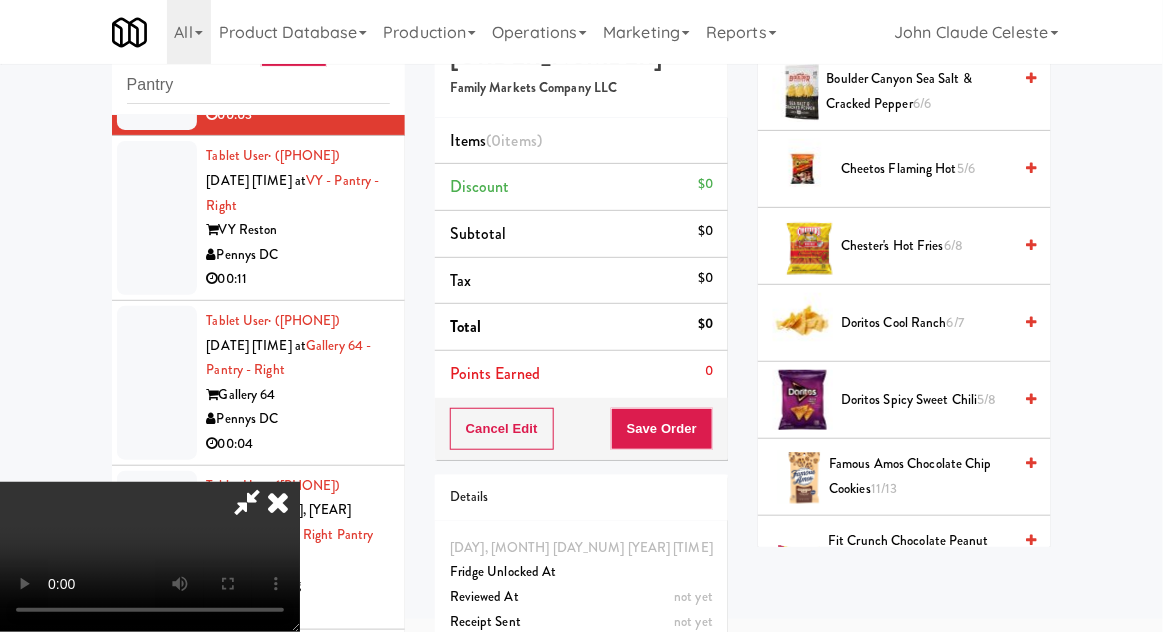 click on "Doritos Spicy Sweet Chili  5/8" at bounding box center (926, 400) 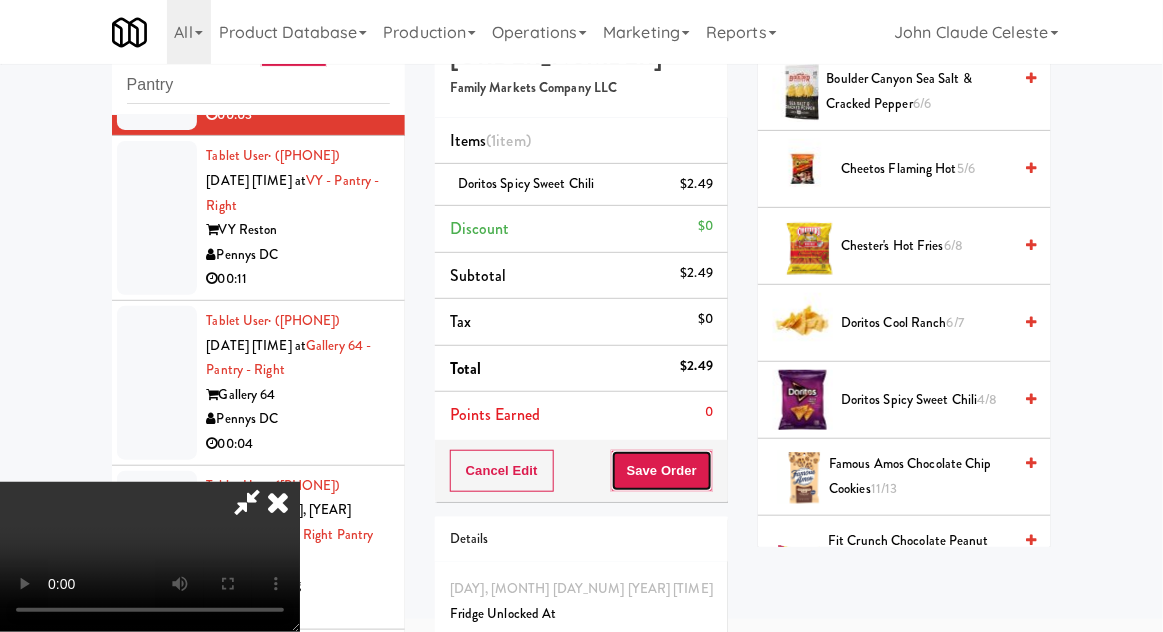 click on "Save Order" at bounding box center [662, 471] 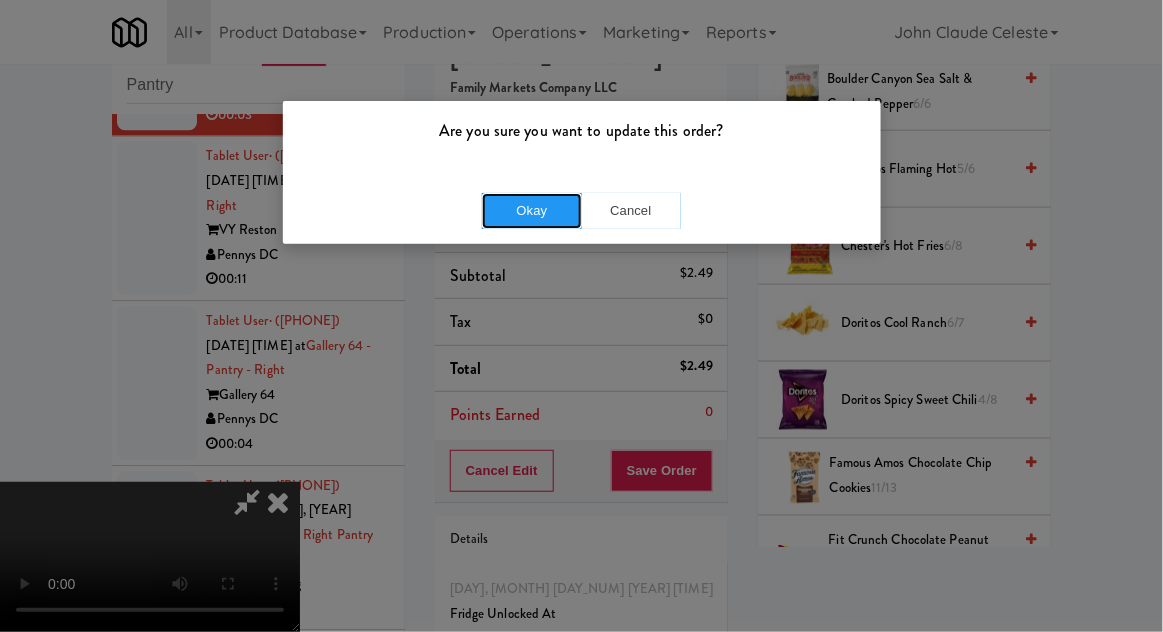 click on "Okay" at bounding box center [532, 211] 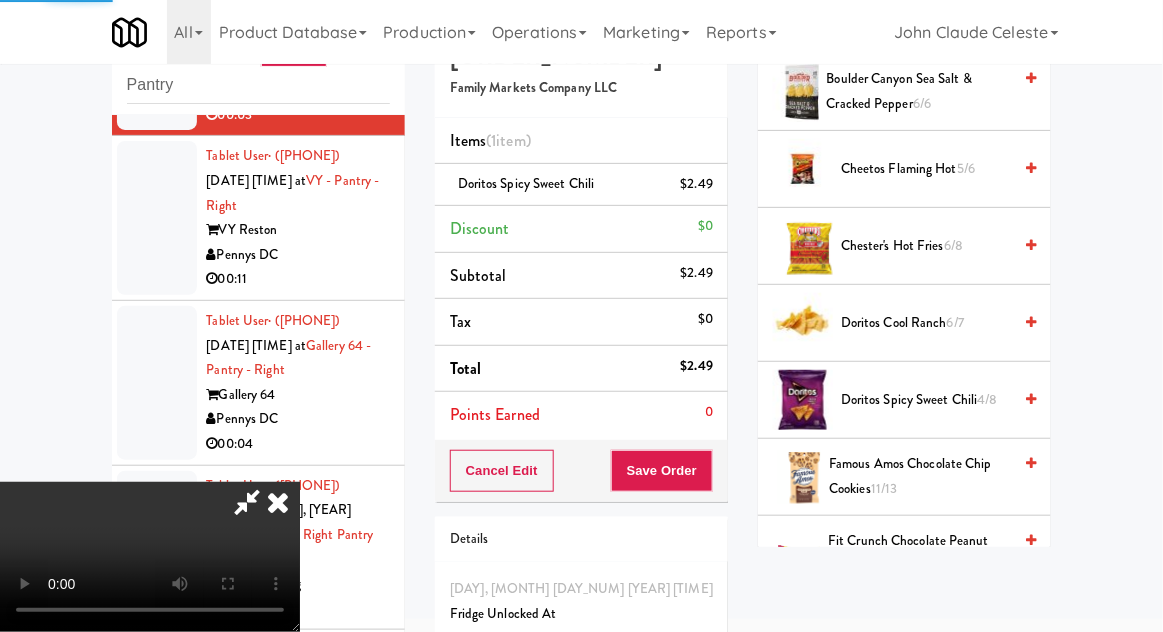 scroll, scrollTop: 197, scrollLeft: 0, axis: vertical 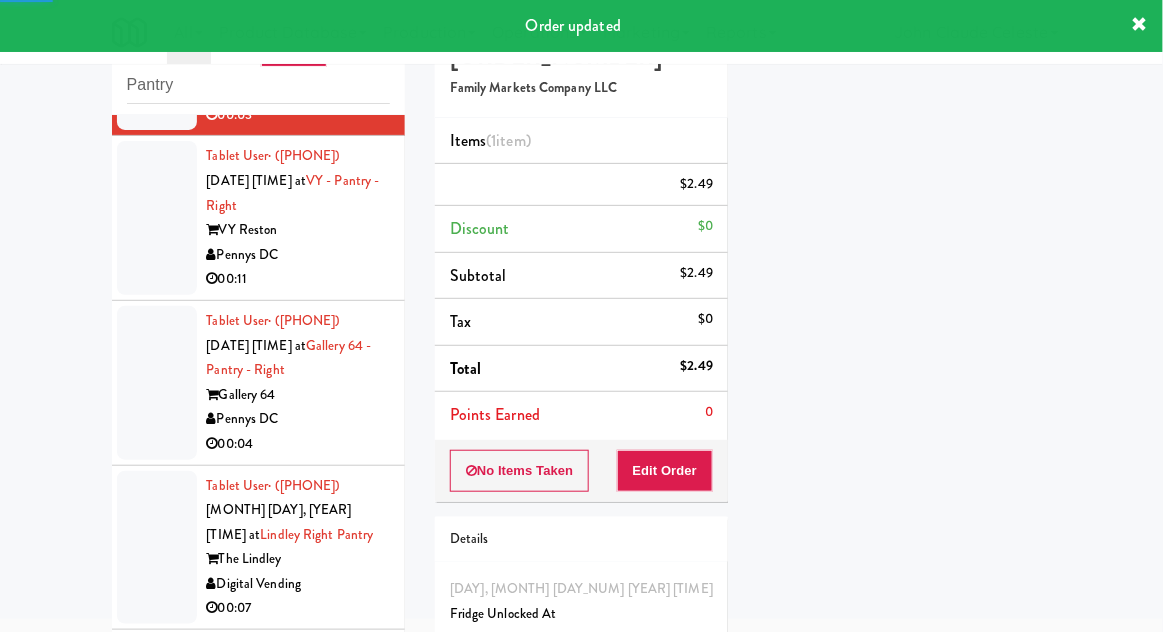click at bounding box center (157, 218) 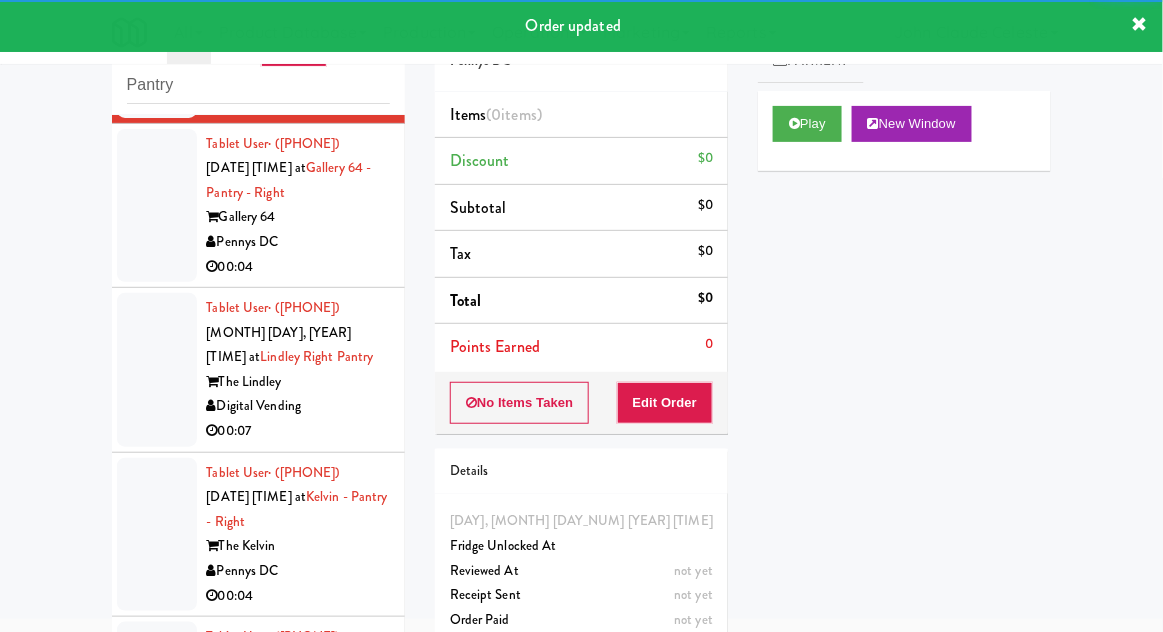 scroll, scrollTop: 1586, scrollLeft: 0, axis: vertical 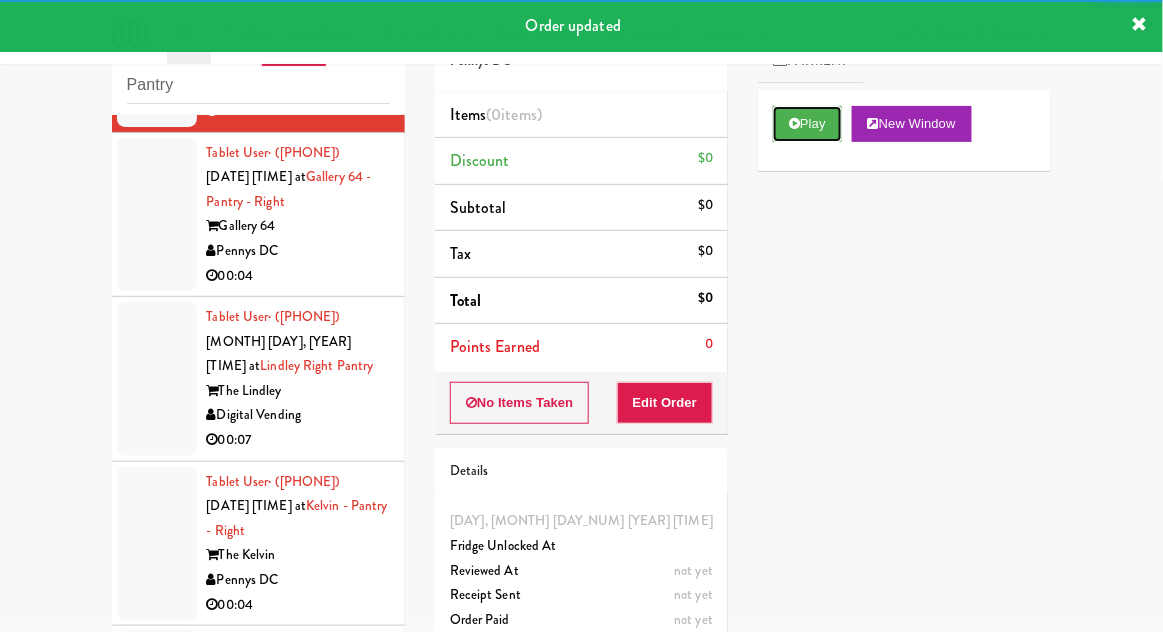 click on "Play" at bounding box center [807, 124] 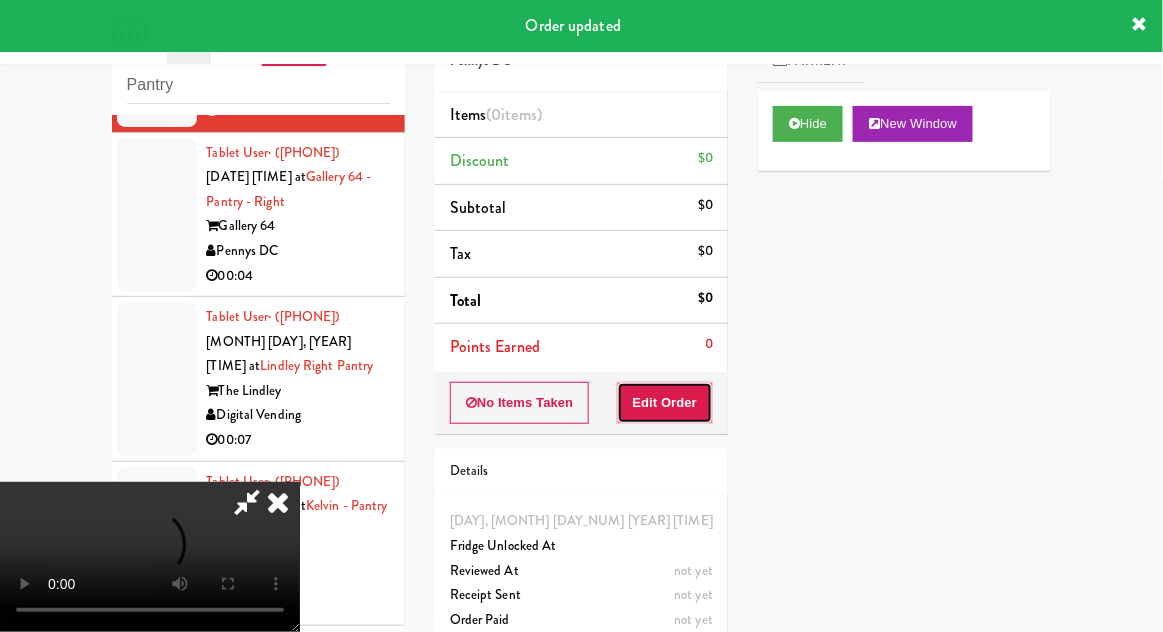 click on "Edit Order" at bounding box center [665, 403] 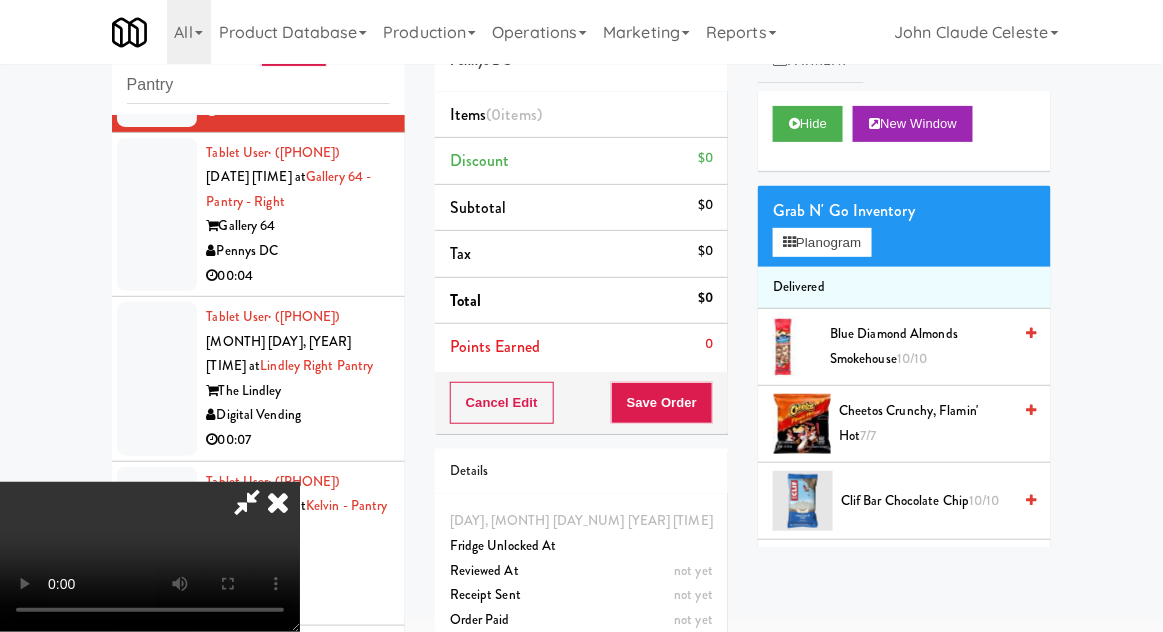 type 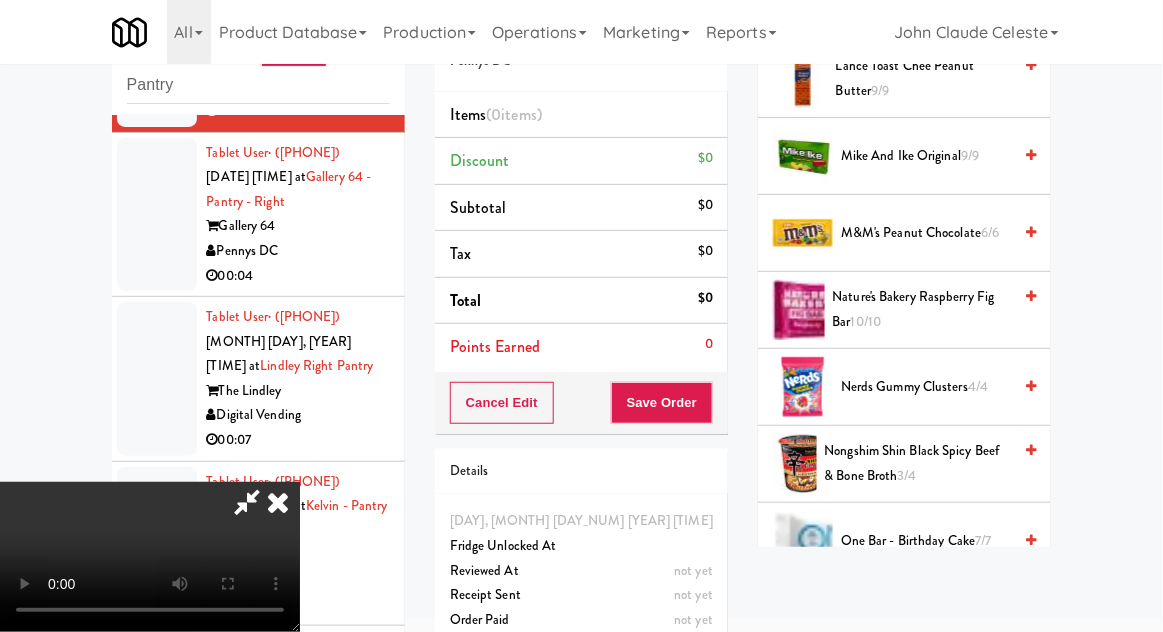 scroll, scrollTop: 1194, scrollLeft: 0, axis: vertical 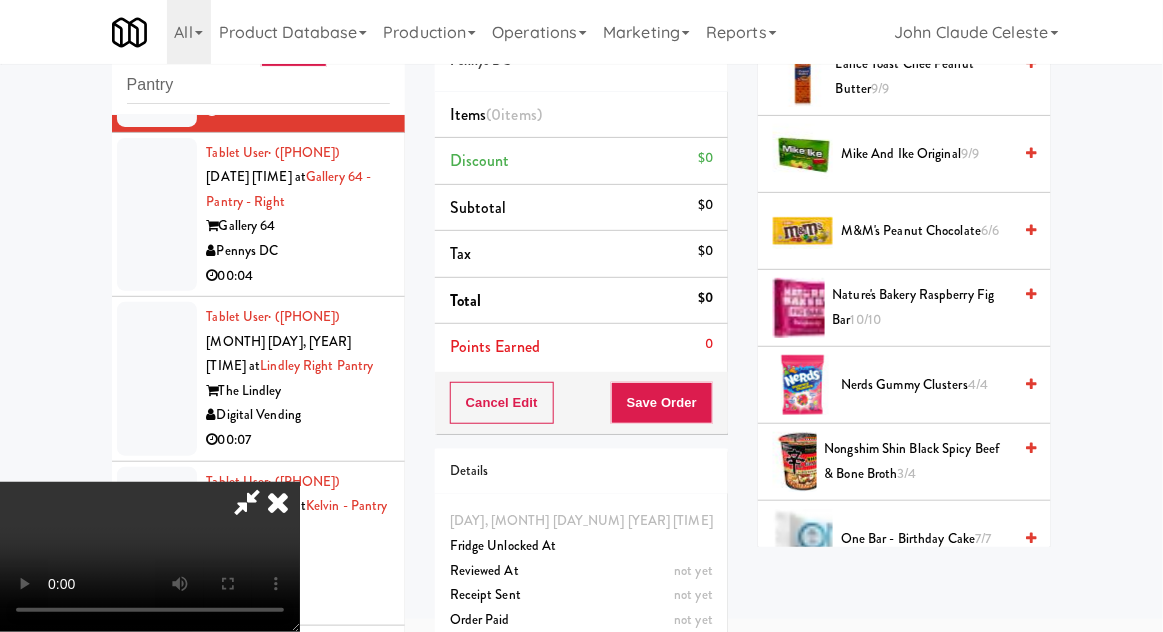 click on "Nongshim Shin Black Spicy Beef & Bone Broth  3/4" at bounding box center [918, 461] 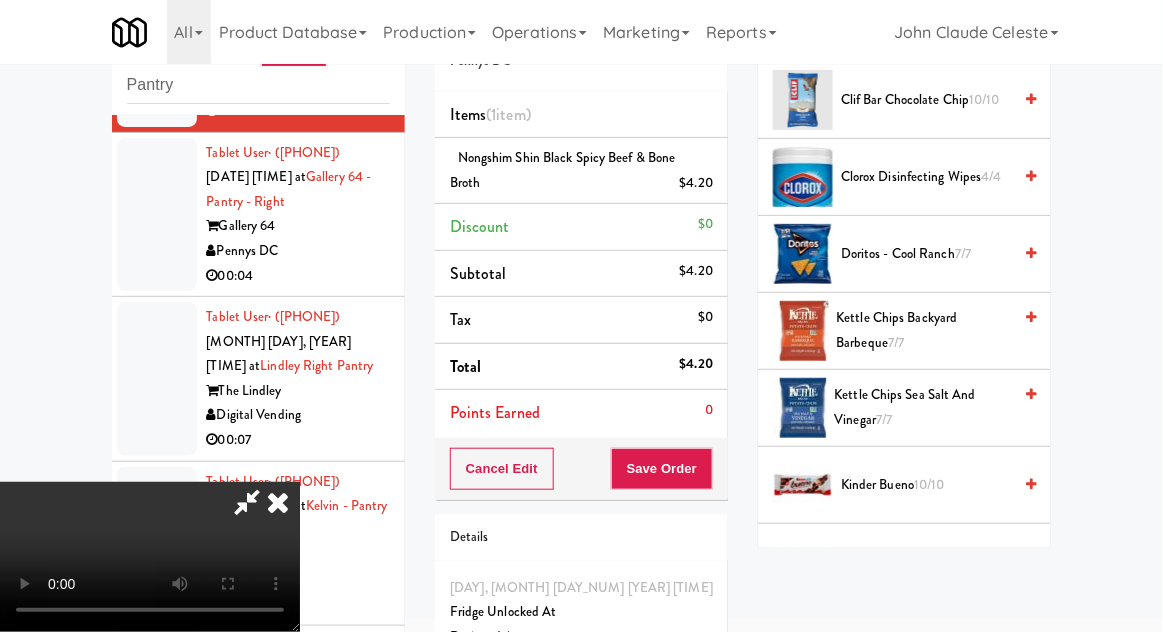 scroll, scrollTop: 380, scrollLeft: 0, axis: vertical 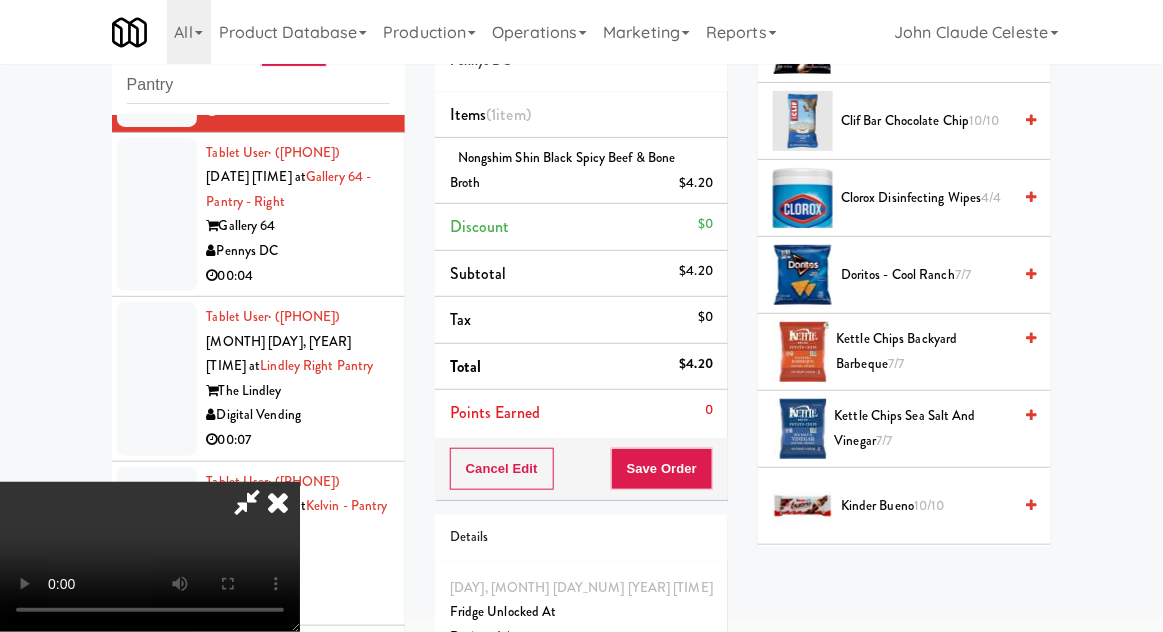 click on "Kettle Chips Sea Salt and Vinegar  7/7" at bounding box center (923, 428) 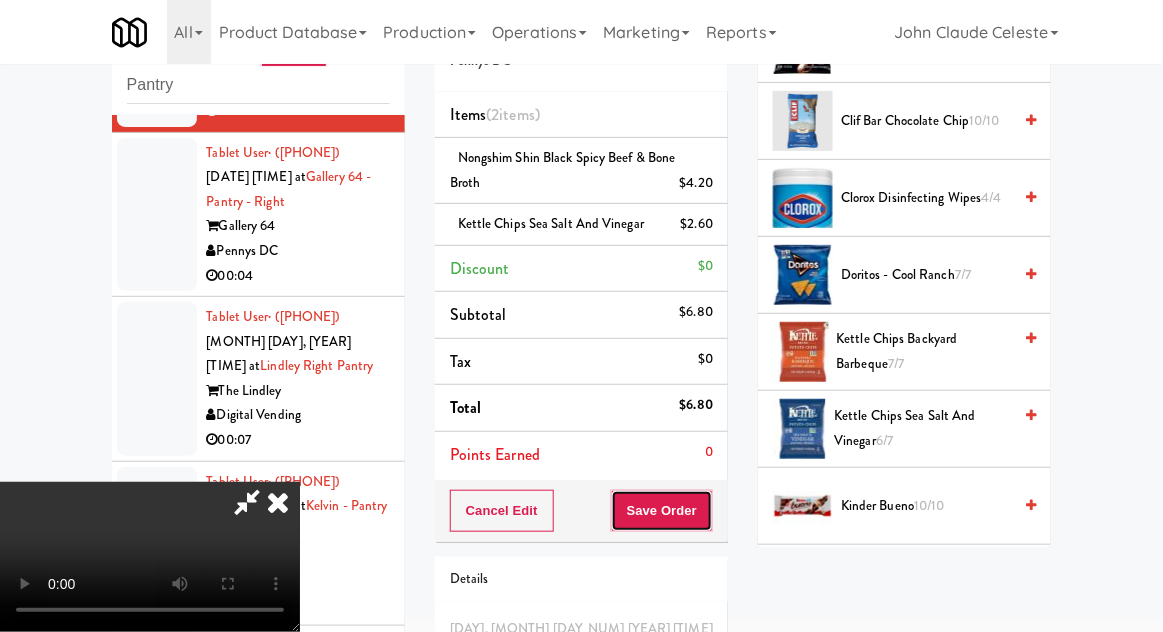 click on "Save Order" at bounding box center (662, 511) 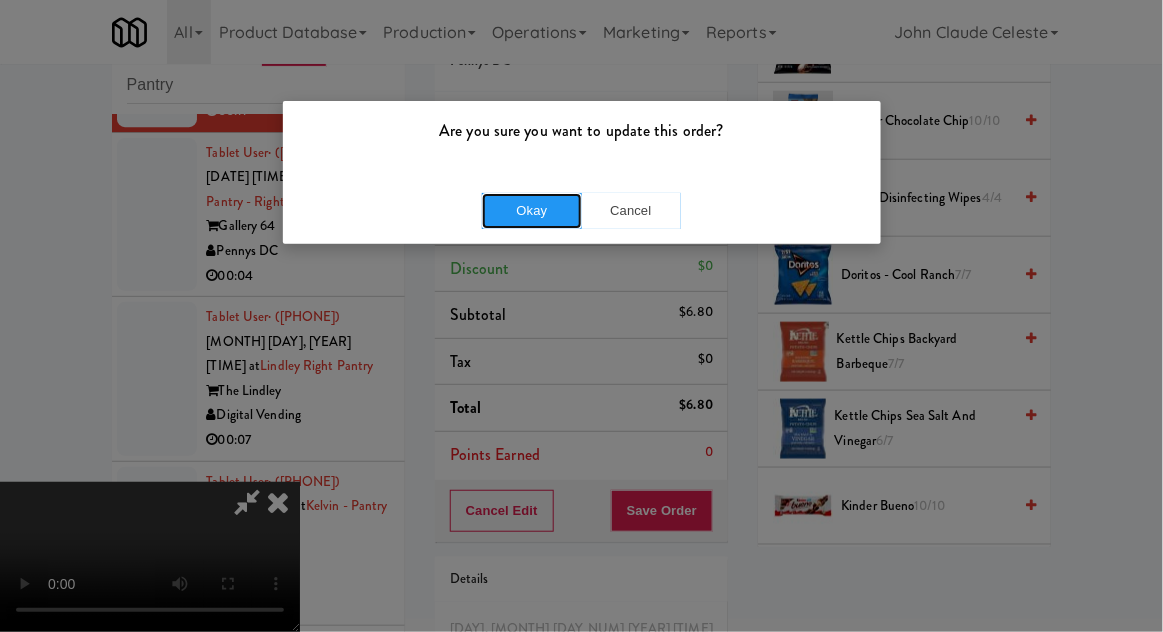 click on "Okay" at bounding box center [532, 211] 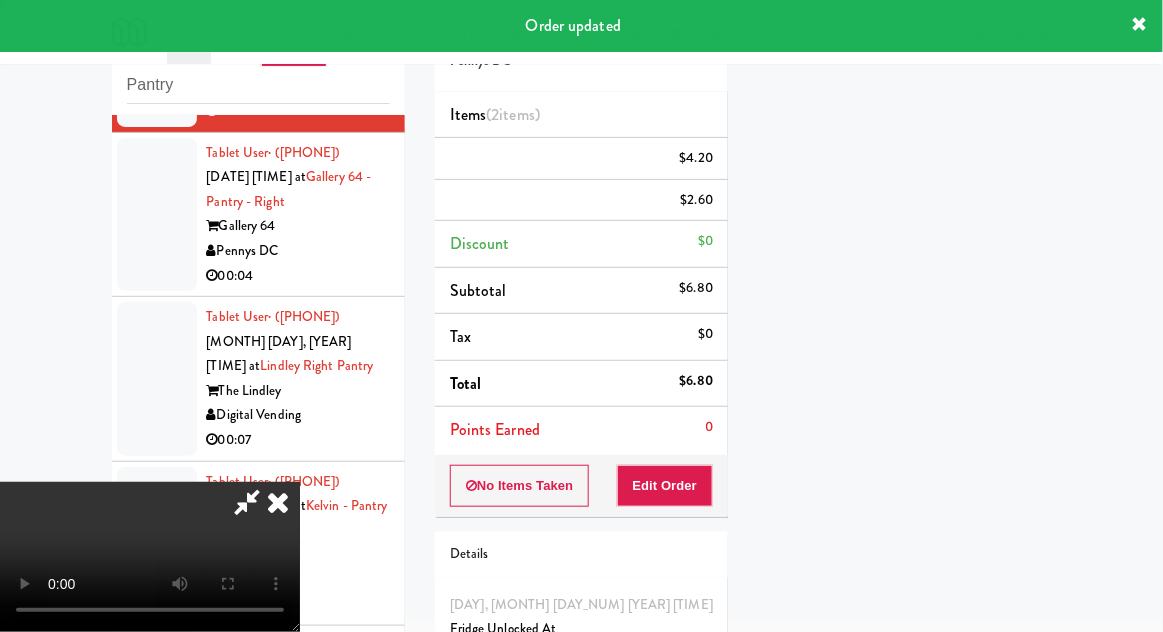 scroll, scrollTop: 197, scrollLeft: 0, axis: vertical 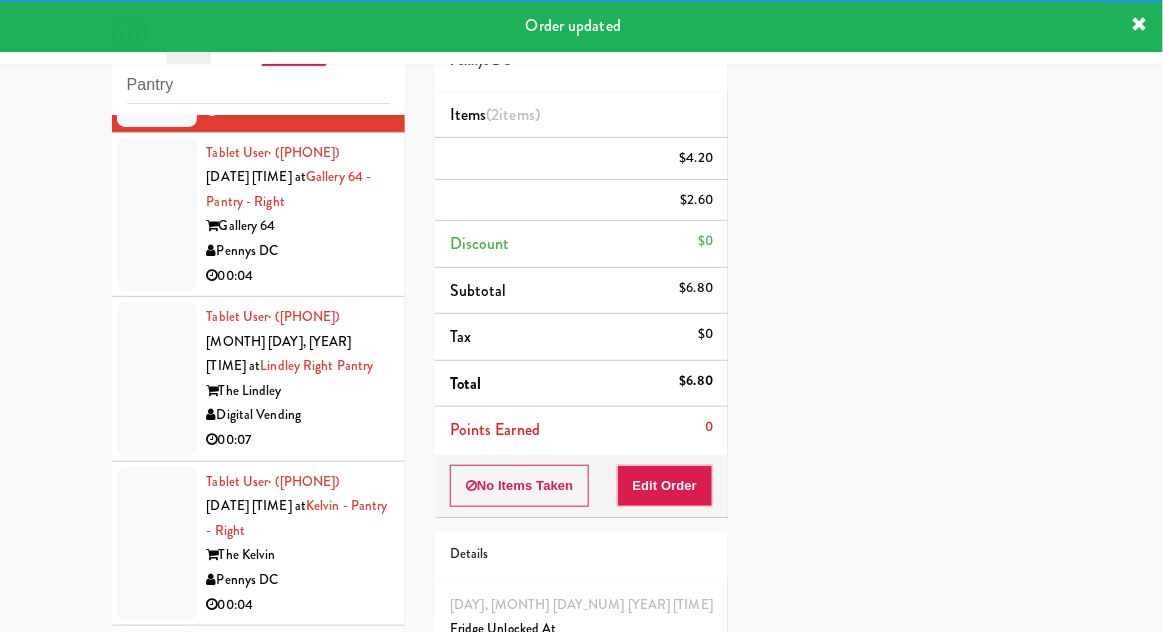 click at bounding box center [157, 215] 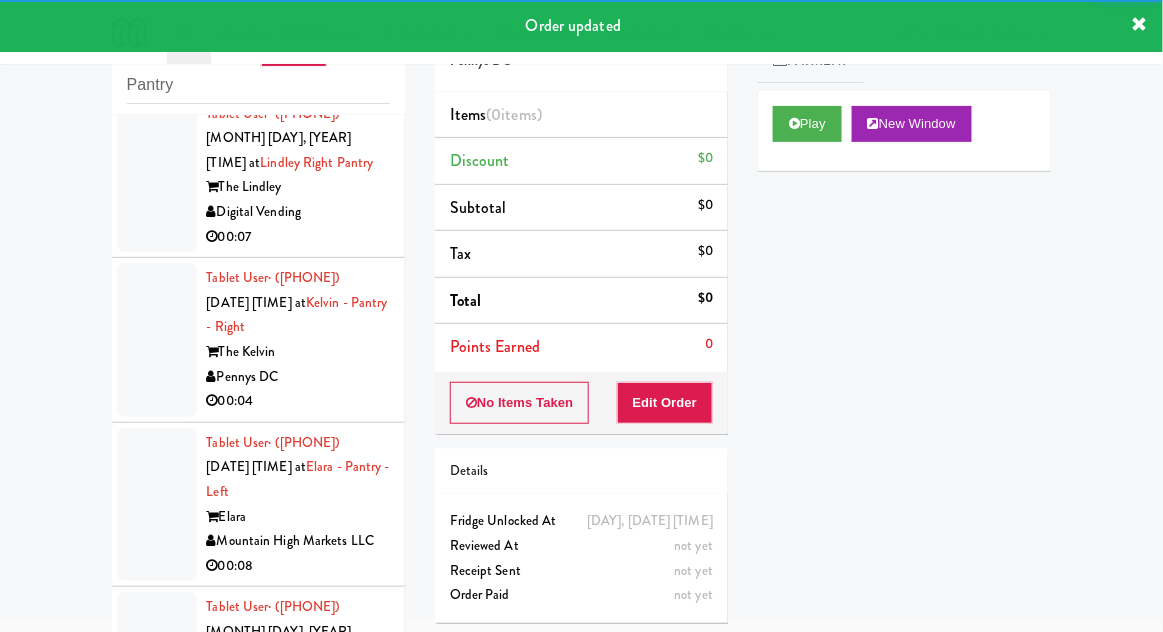 scroll, scrollTop: 1816, scrollLeft: 0, axis: vertical 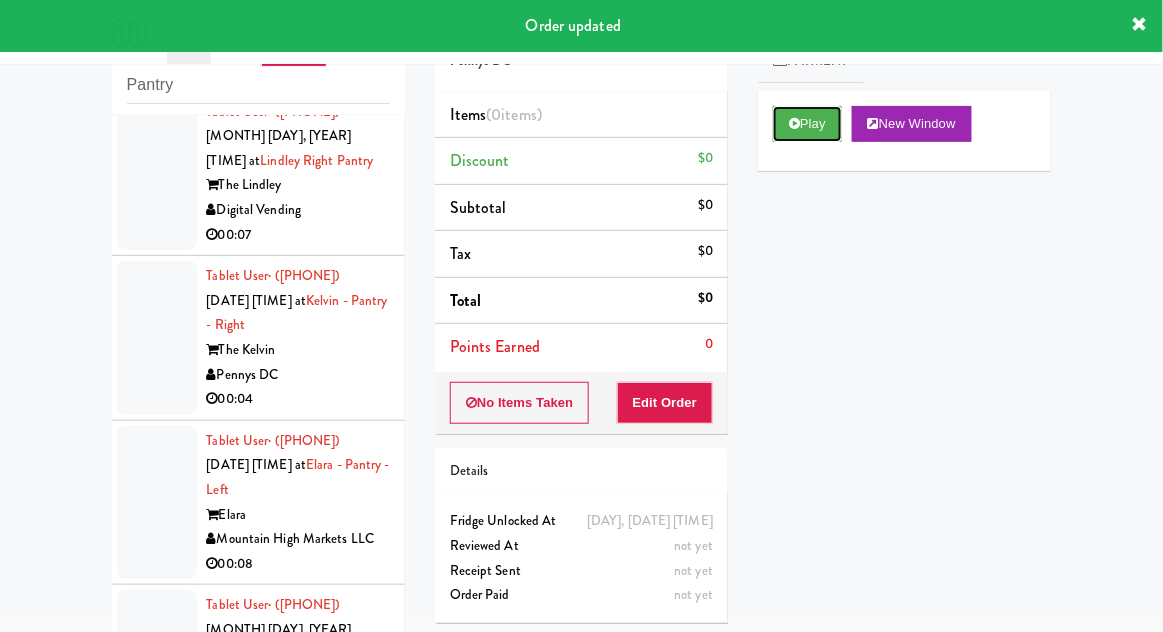 click on "Play" at bounding box center [807, 124] 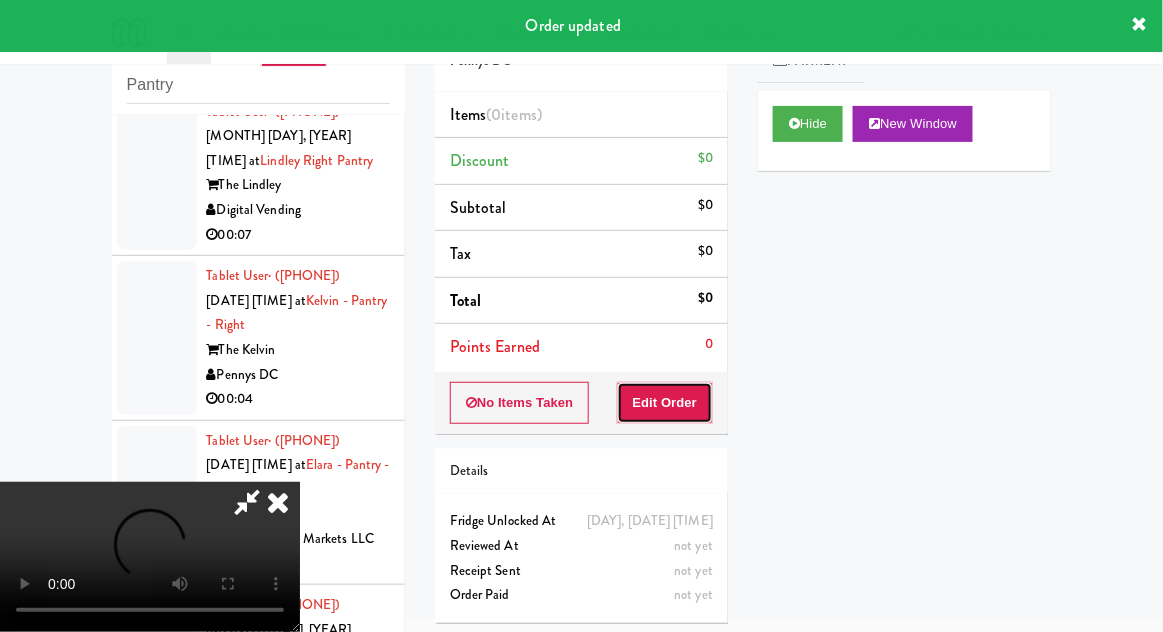 click on "Edit Order" at bounding box center (665, 403) 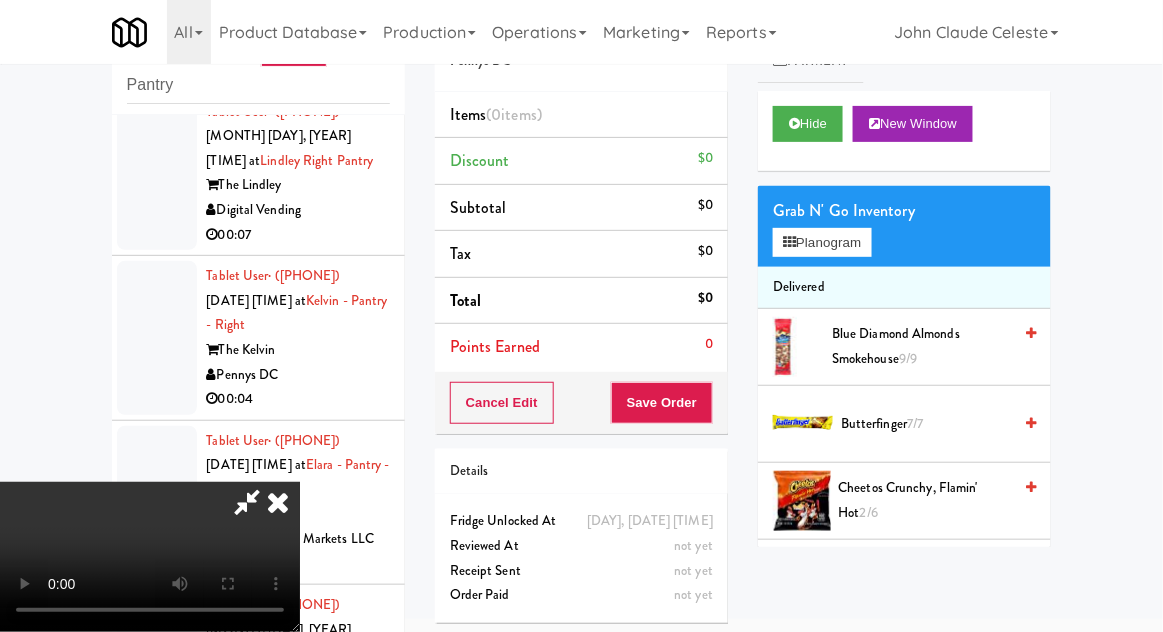 type 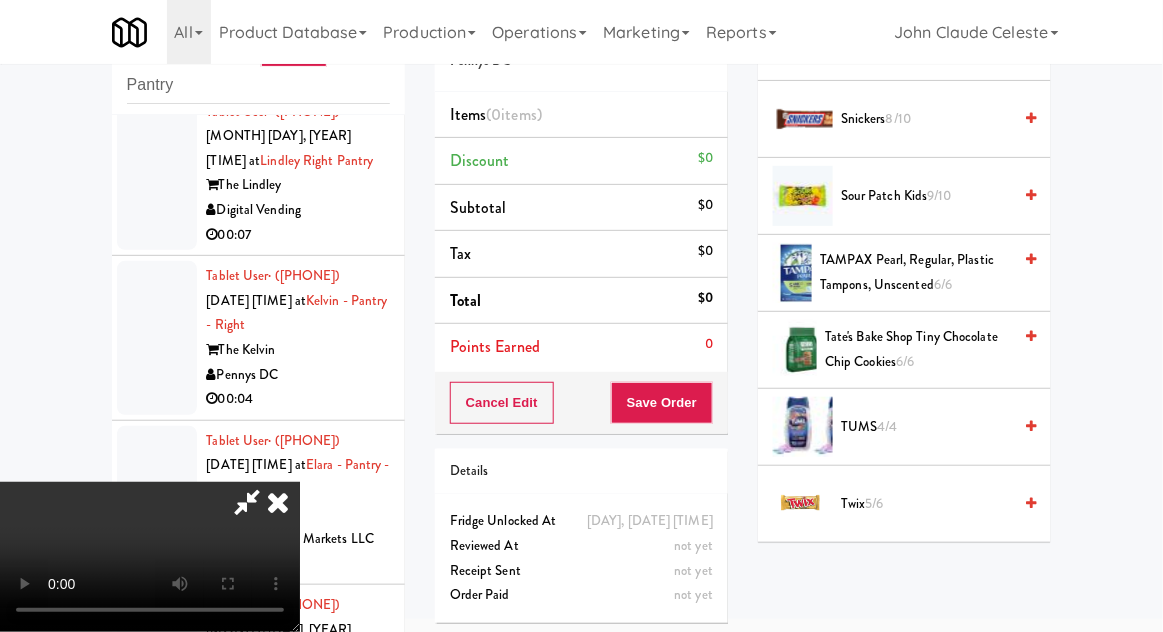 scroll, scrollTop: 2384, scrollLeft: 0, axis: vertical 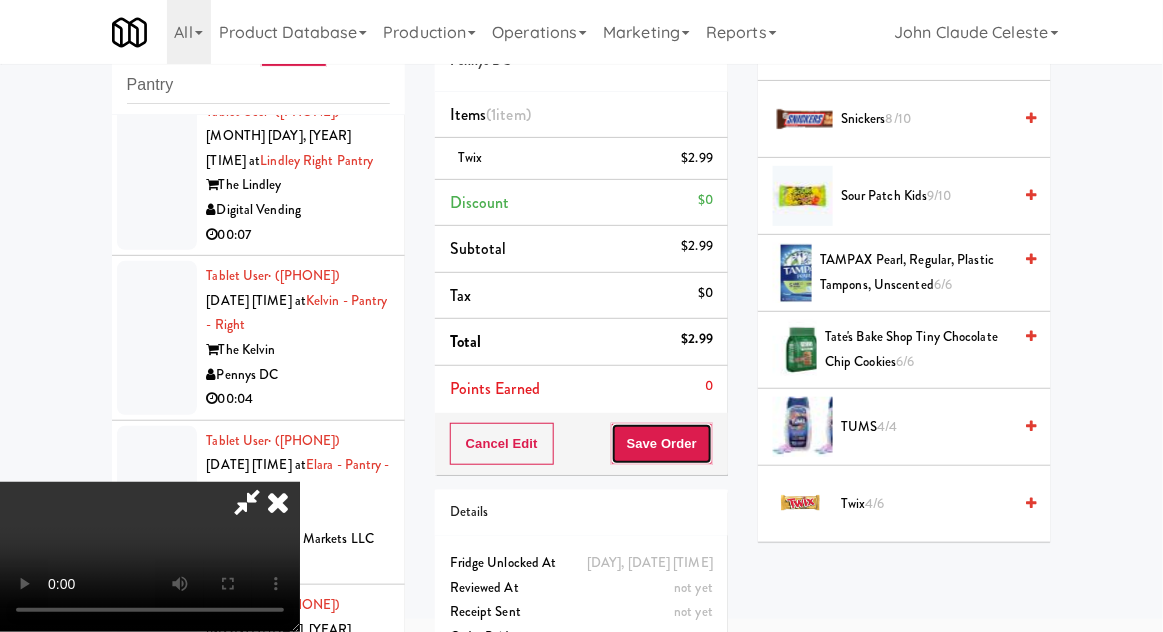 click on "Save Order" at bounding box center (662, 444) 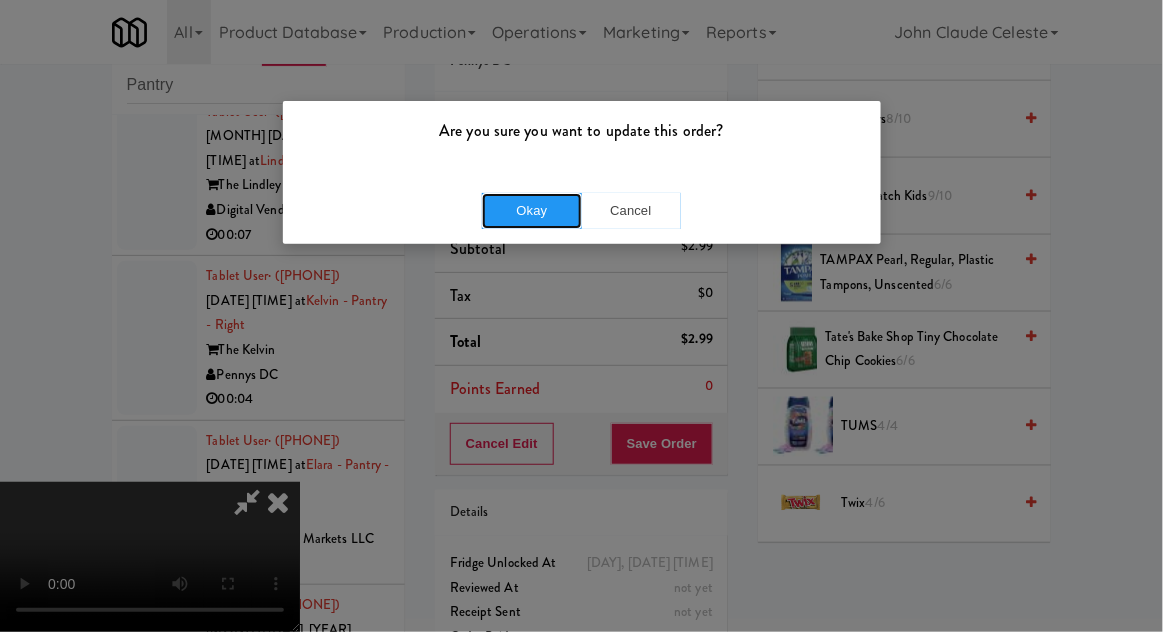 click on "Okay" at bounding box center (532, 211) 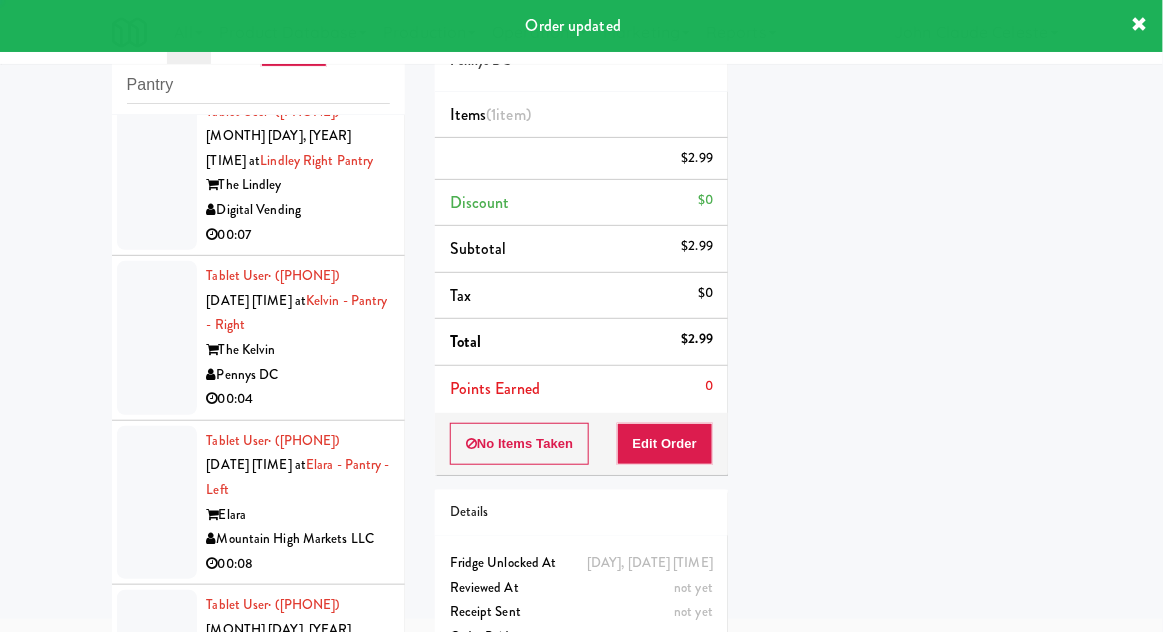 scroll, scrollTop: 197, scrollLeft: 0, axis: vertical 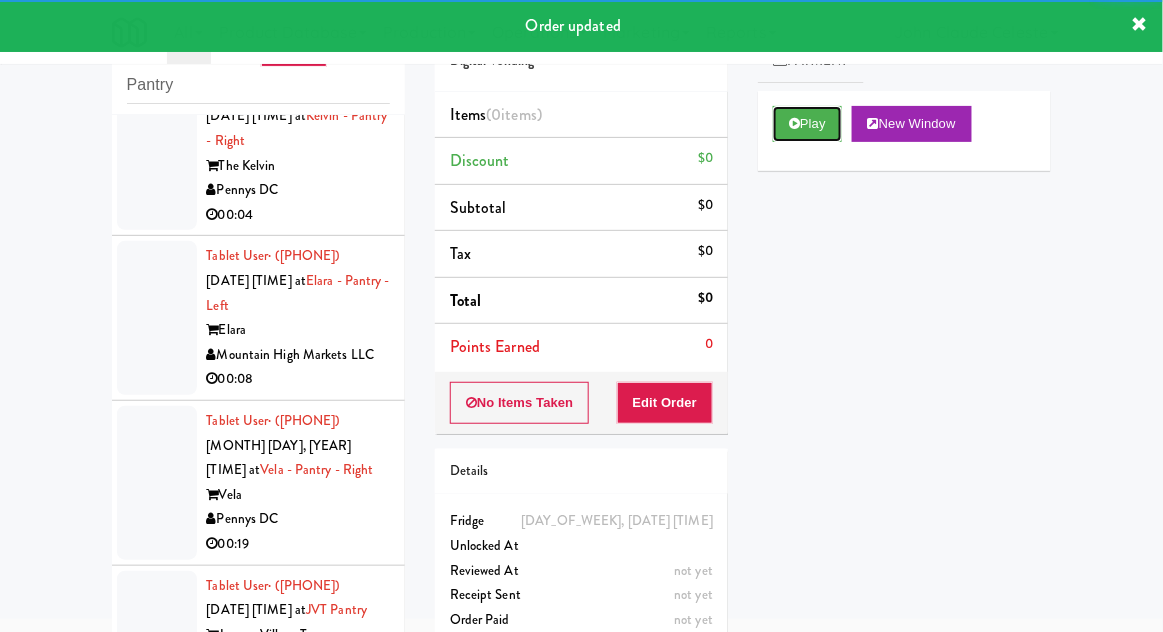 click on "Play" at bounding box center (807, 124) 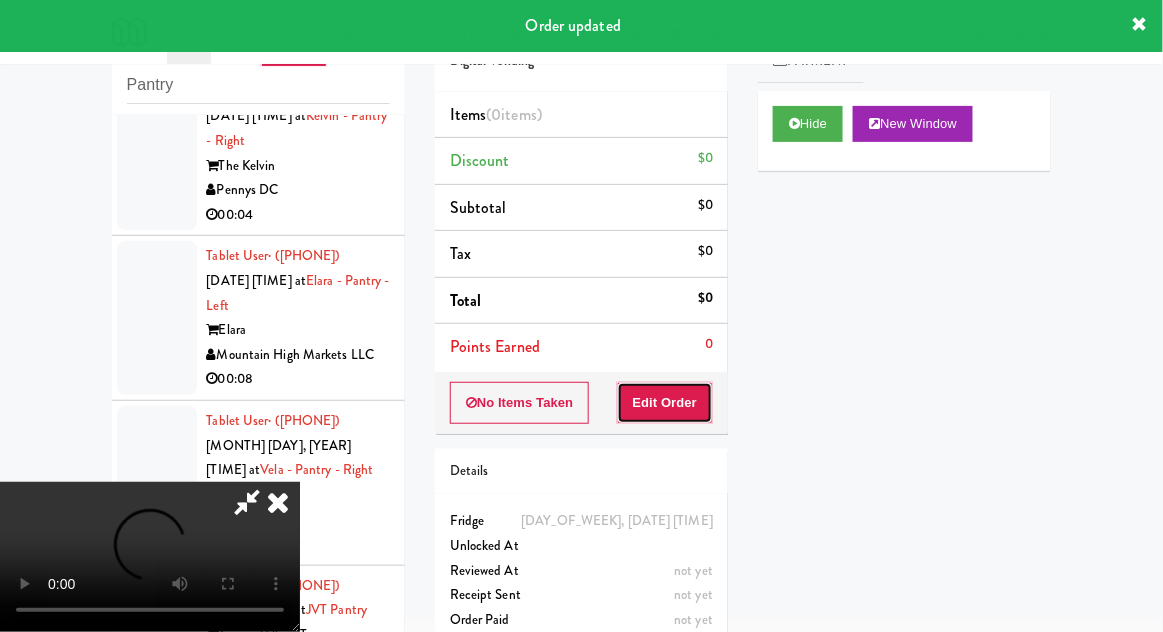 click on "Edit Order" at bounding box center (665, 403) 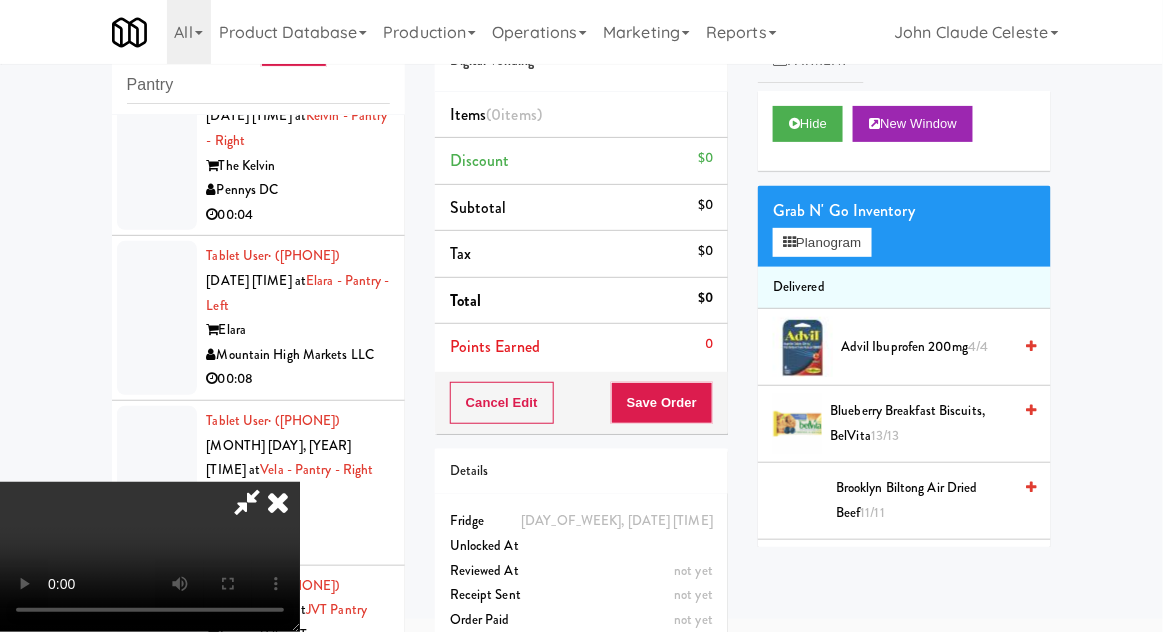 scroll, scrollTop: 73, scrollLeft: 0, axis: vertical 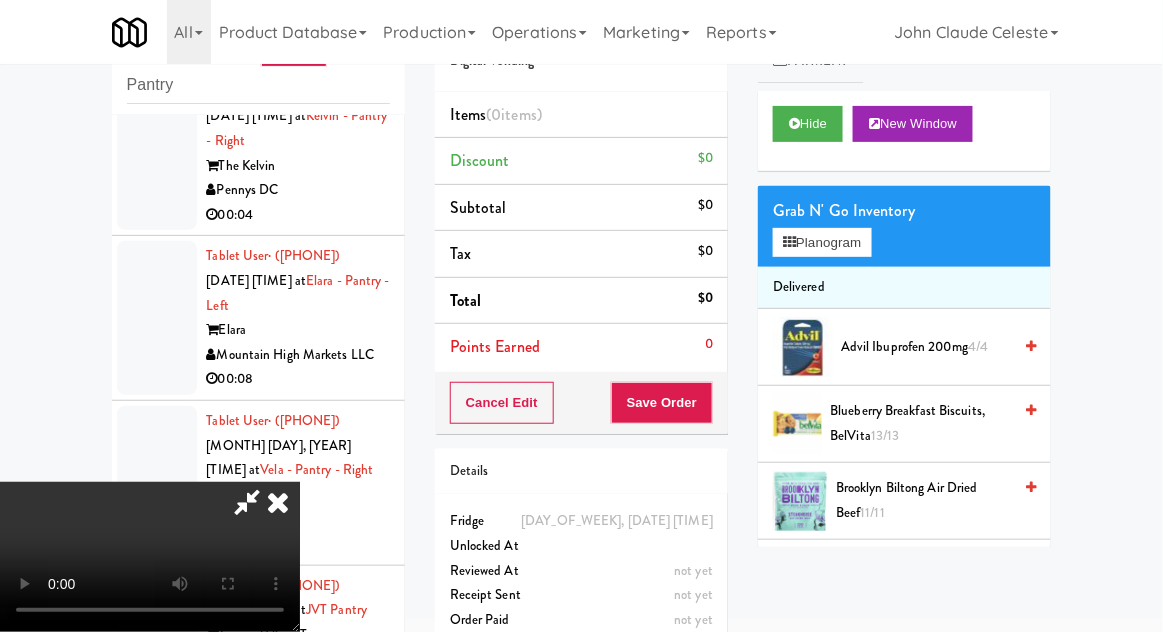 type 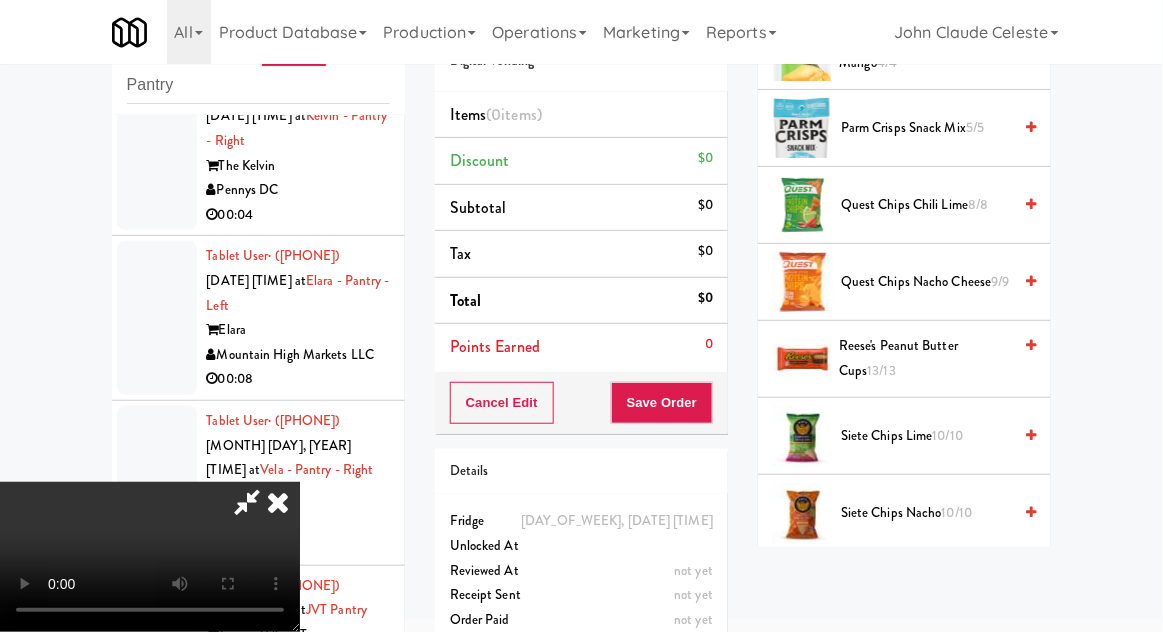 scroll, scrollTop: 1587, scrollLeft: 0, axis: vertical 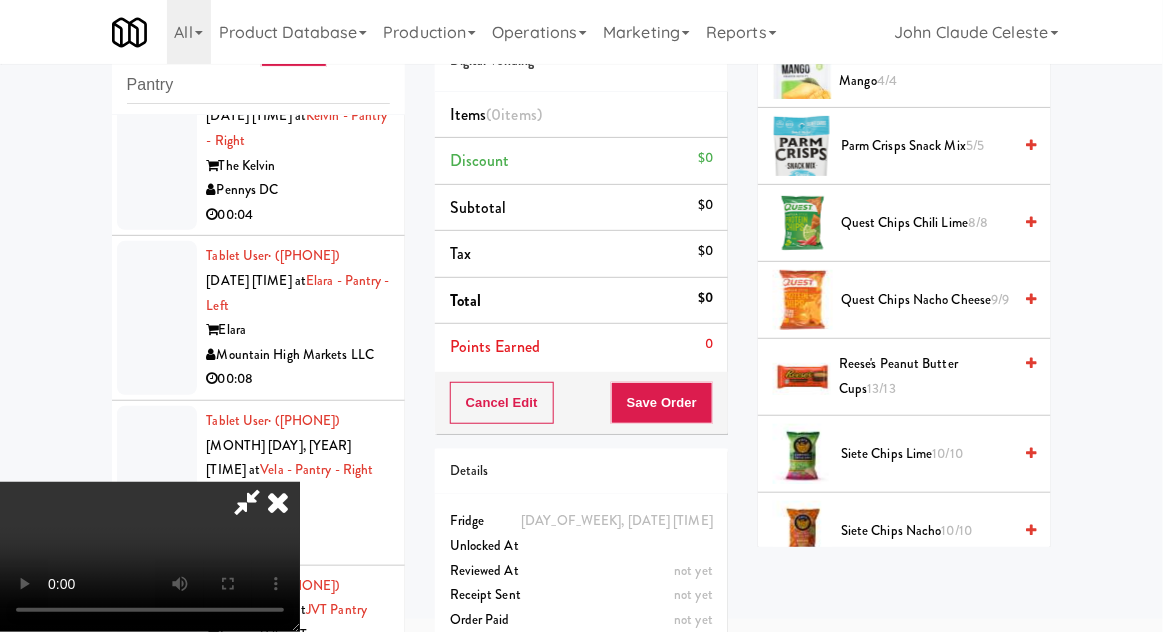click on "Quest Chips Nacho Cheese  9/9" at bounding box center (926, 300) 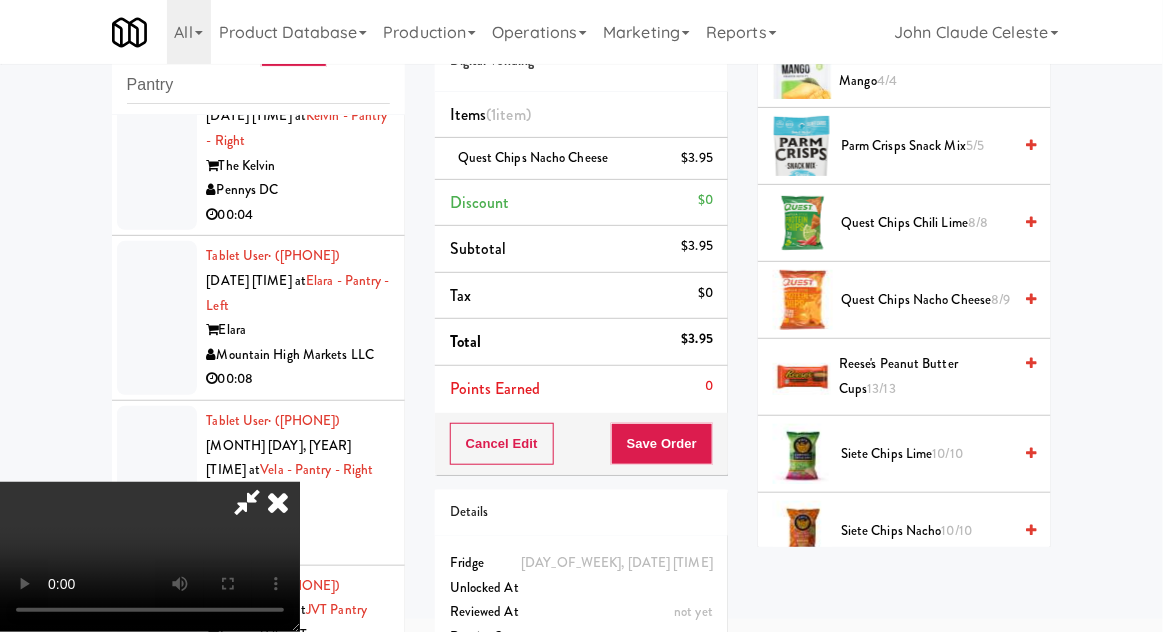 click on "Quest Chips Nacho Cheese  8/9" at bounding box center [926, 300] 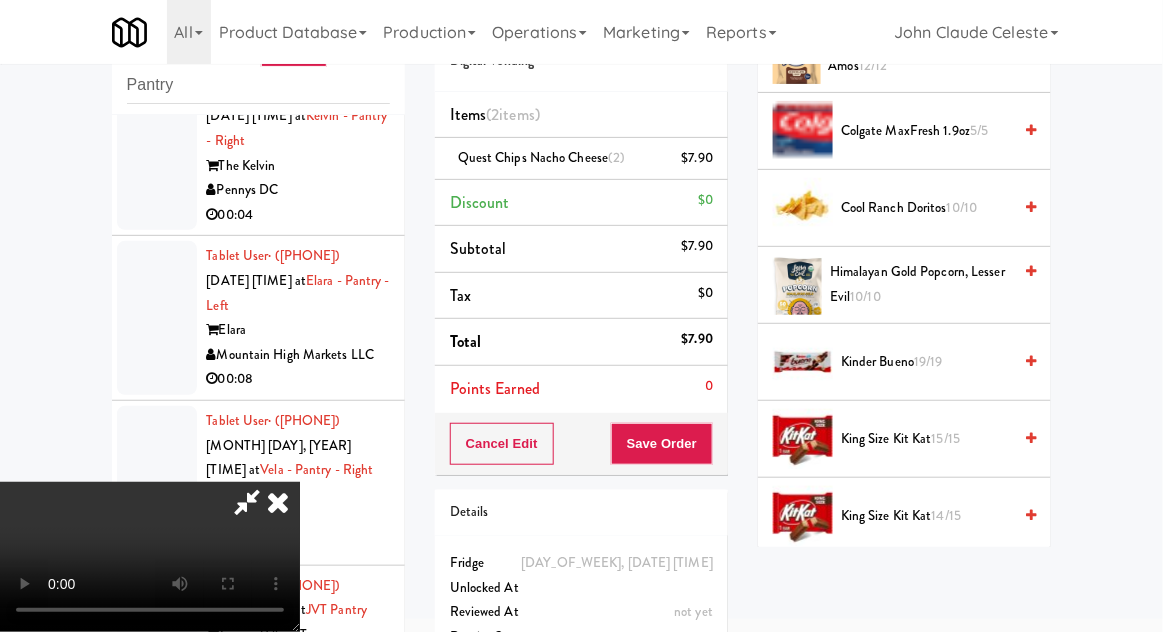 scroll, scrollTop: 0, scrollLeft: 0, axis: both 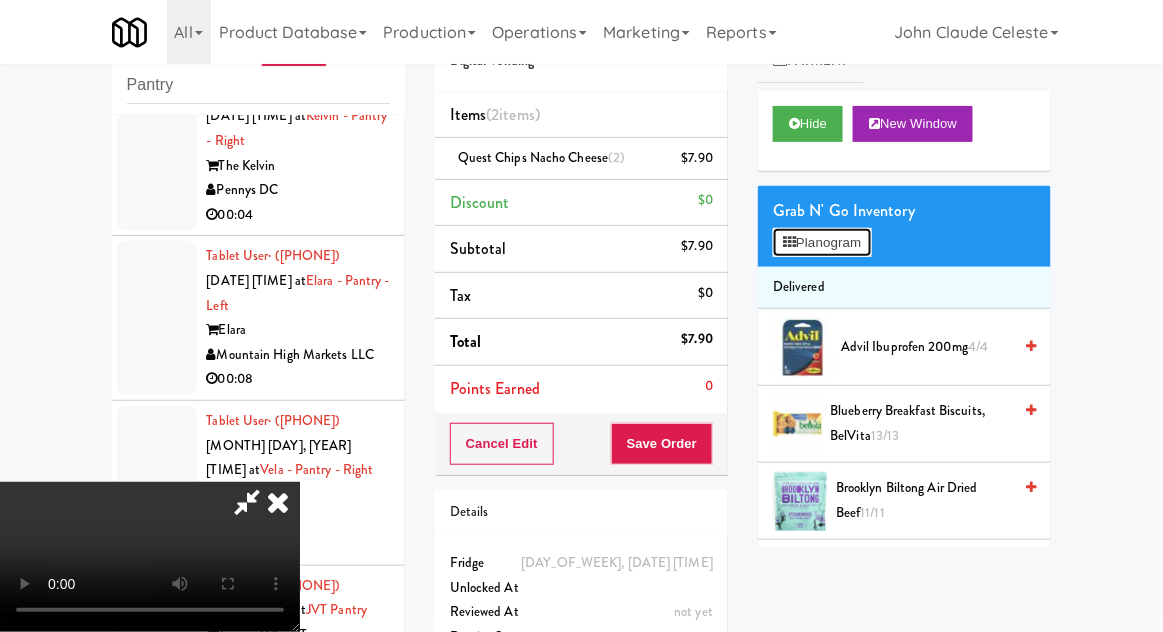 click on "Planogram" at bounding box center (822, 243) 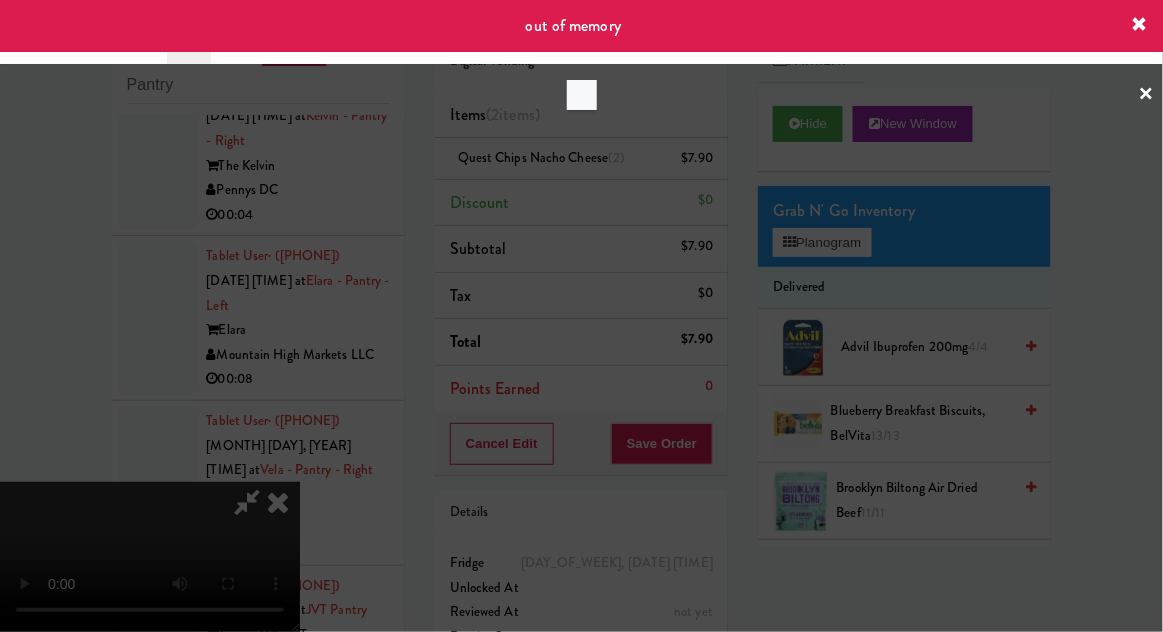 click at bounding box center (581, 316) 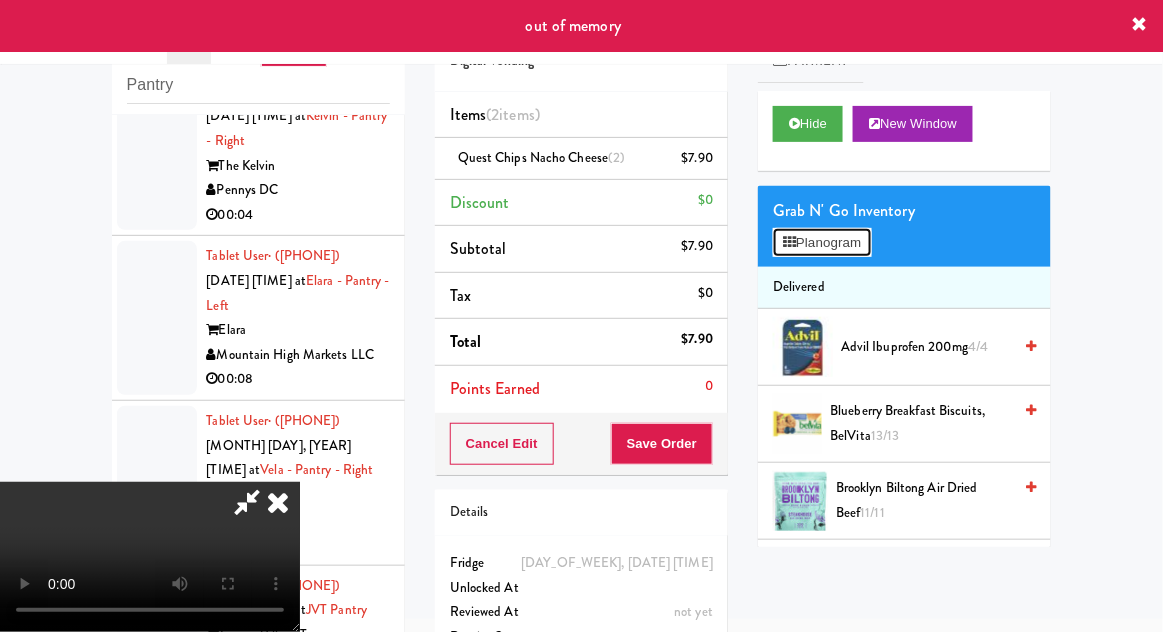 click on "Planogram" at bounding box center (822, 243) 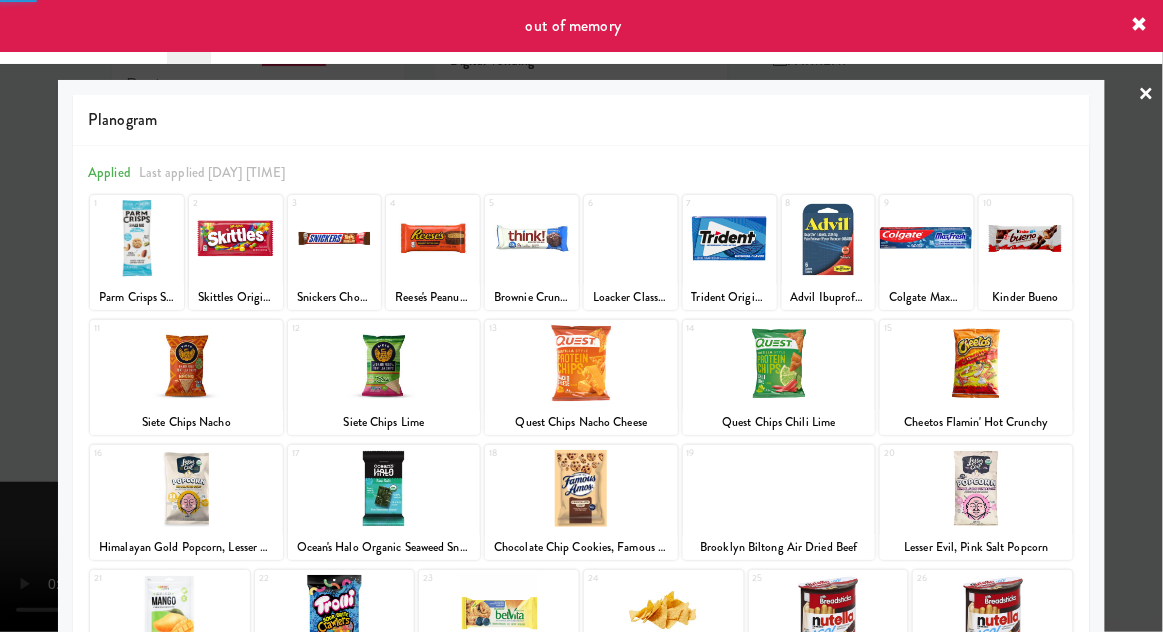 click at bounding box center [581, 316] 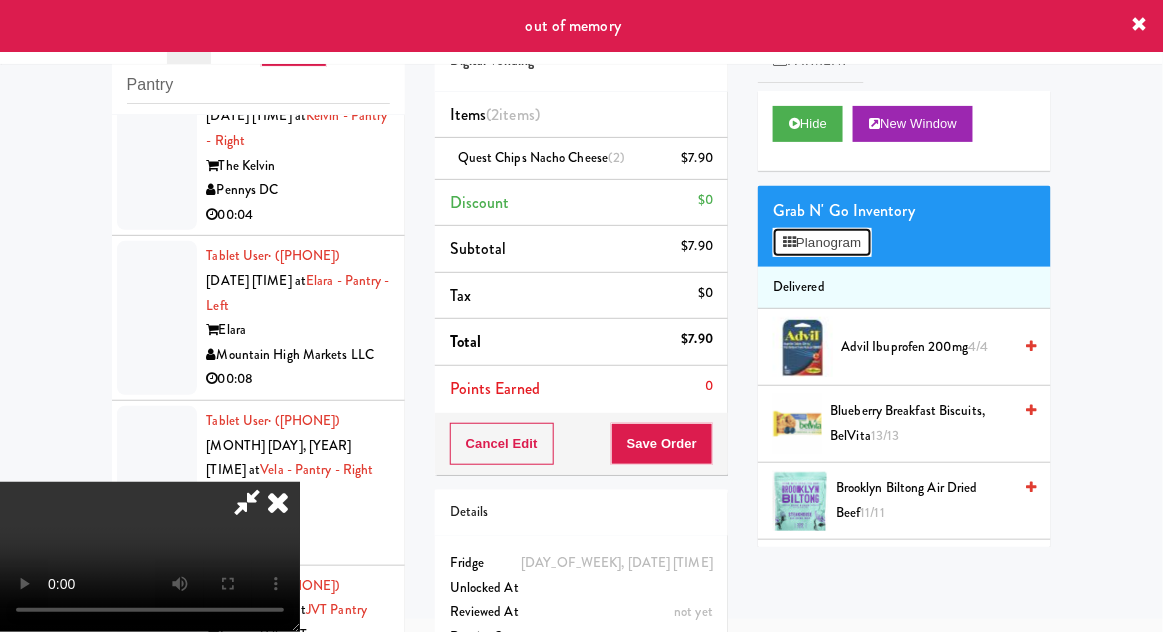 click on "Planogram" at bounding box center [822, 243] 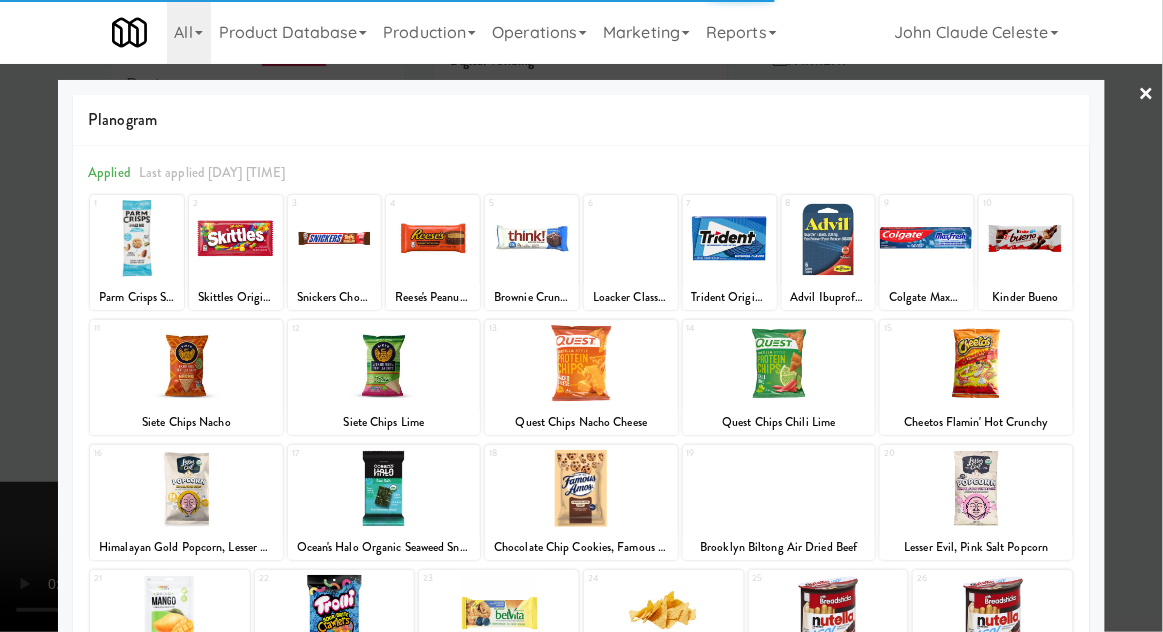 click at bounding box center [581, 316] 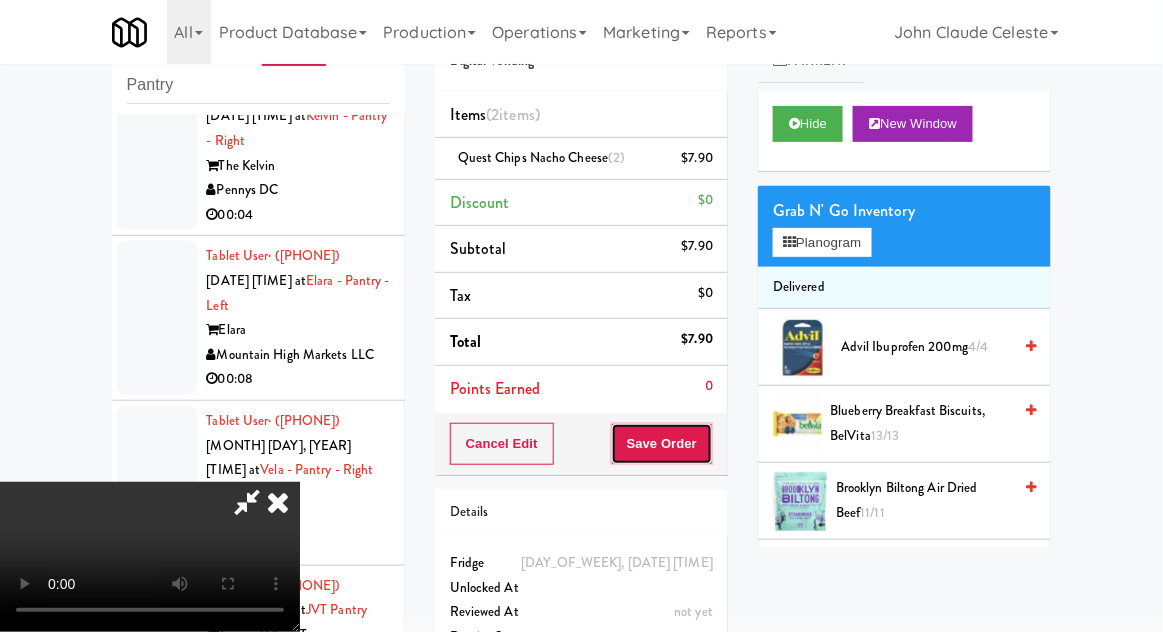 click on "Save Order" at bounding box center [662, 444] 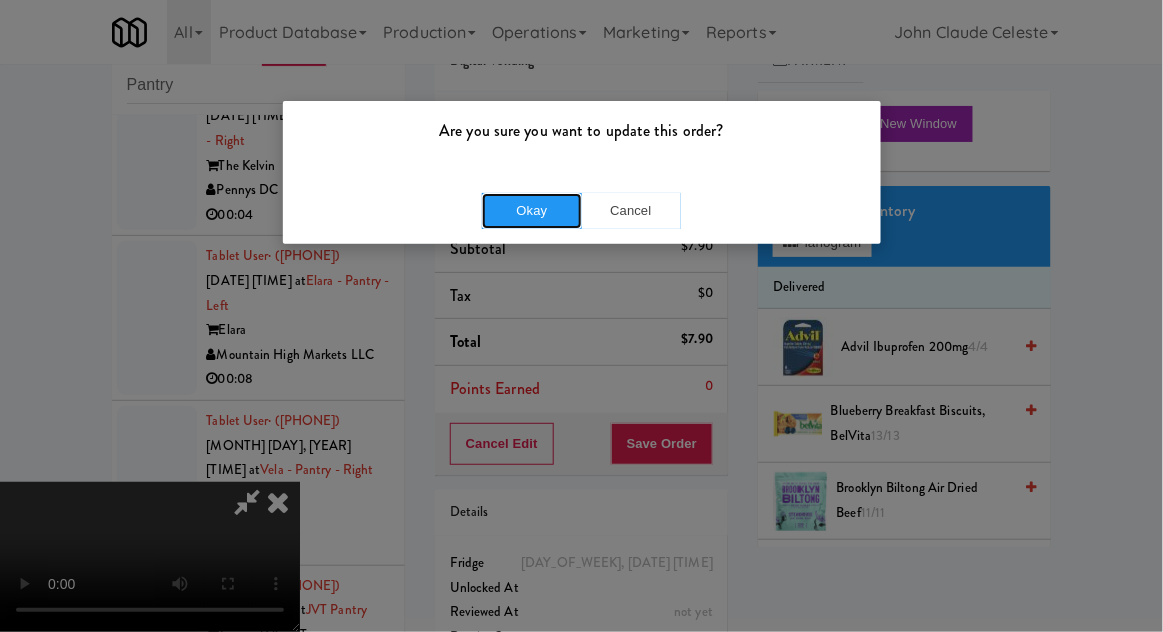 click on "Okay" at bounding box center (532, 211) 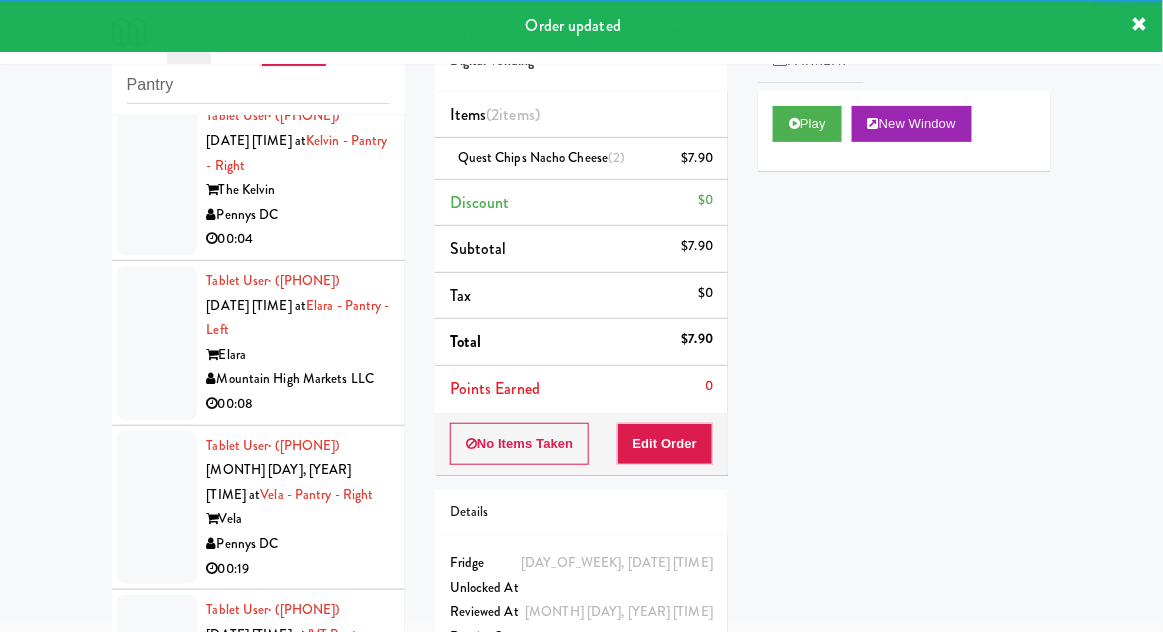 click at bounding box center [157, 178] 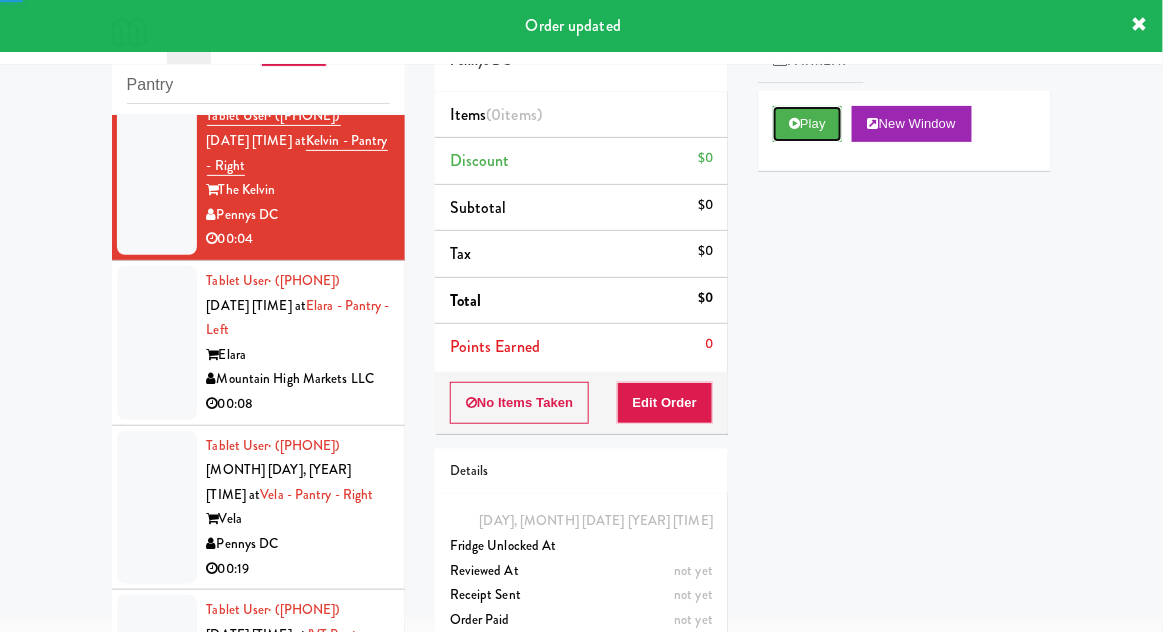 click on "Play" at bounding box center [807, 124] 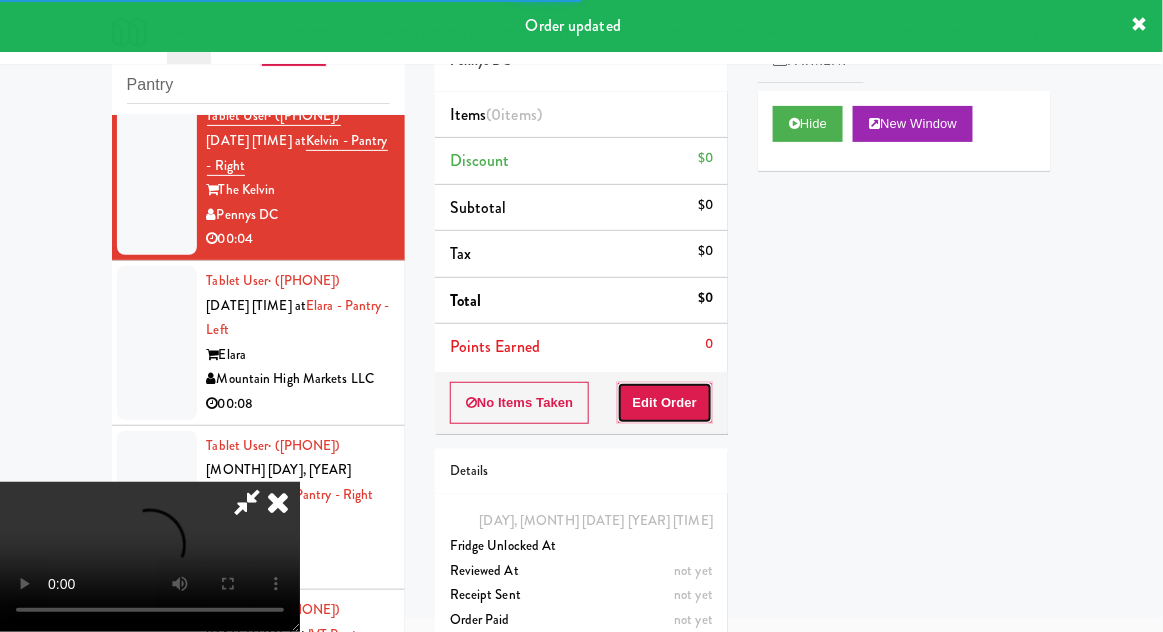 click on "Edit Order" at bounding box center [665, 403] 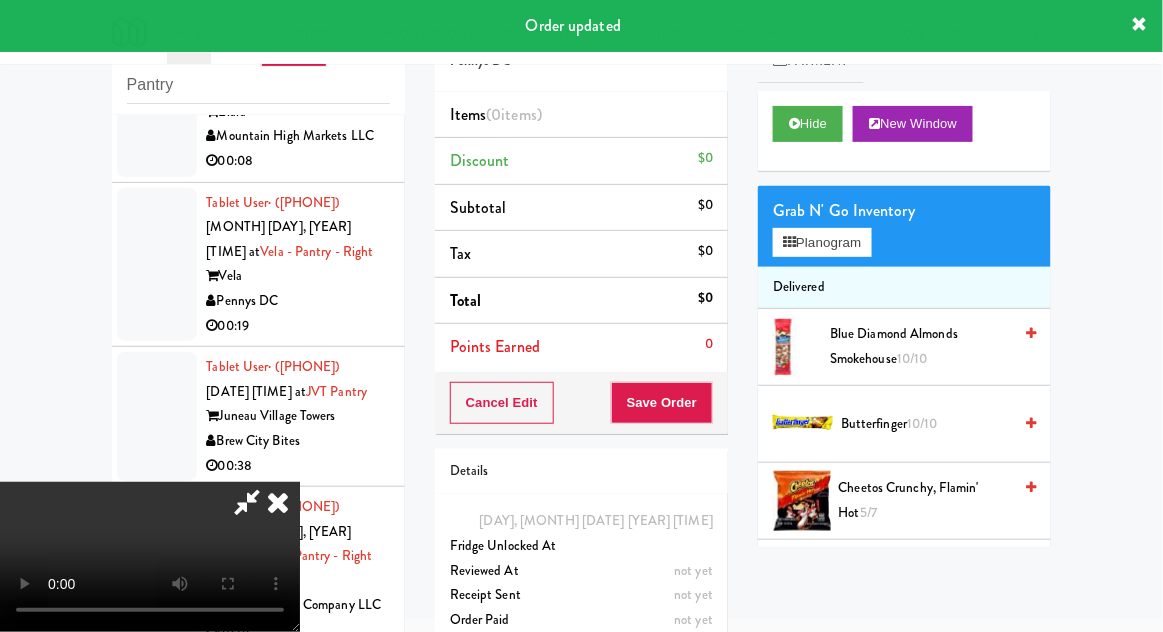 scroll, scrollTop: 2270, scrollLeft: 0, axis: vertical 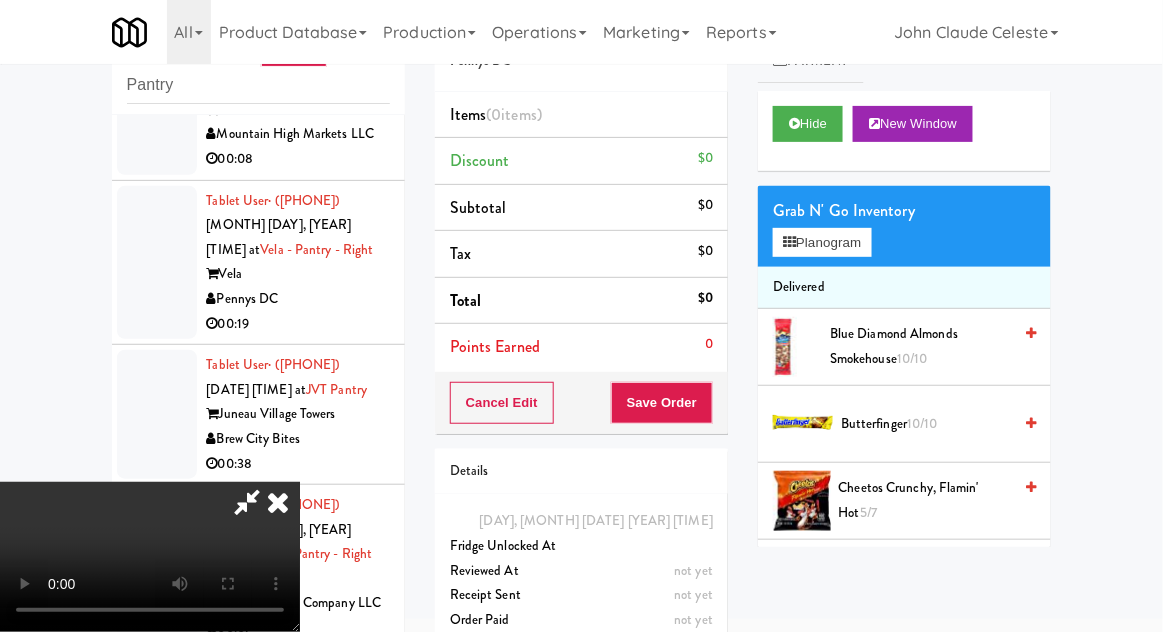 type 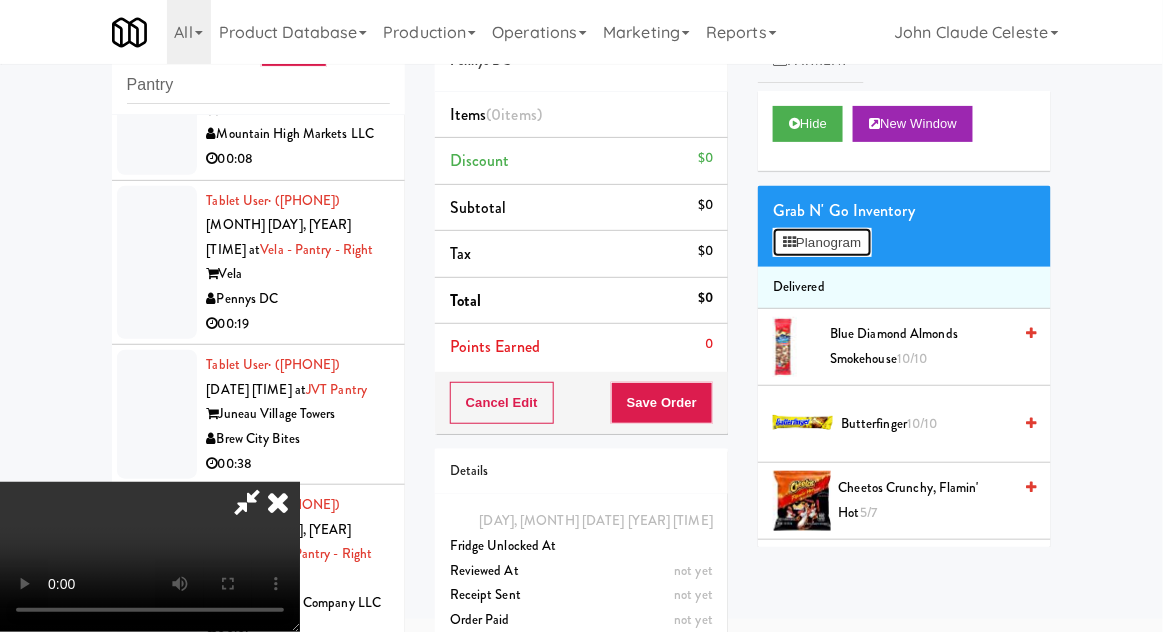 click on "Planogram" at bounding box center [822, 243] 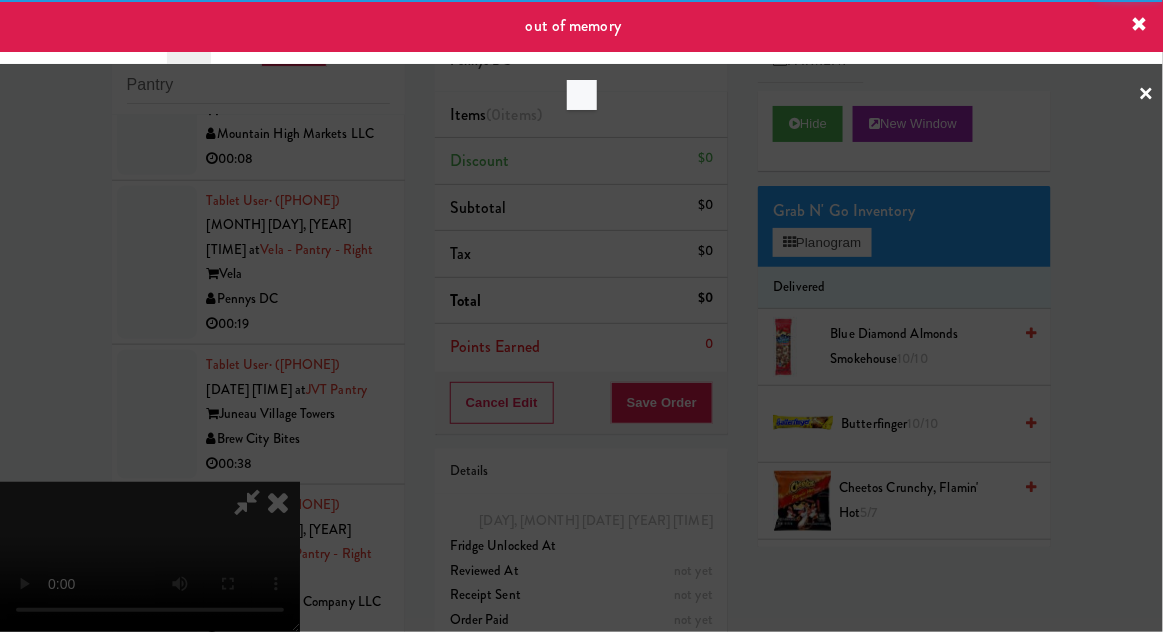 click at bounding box center [581, 316] 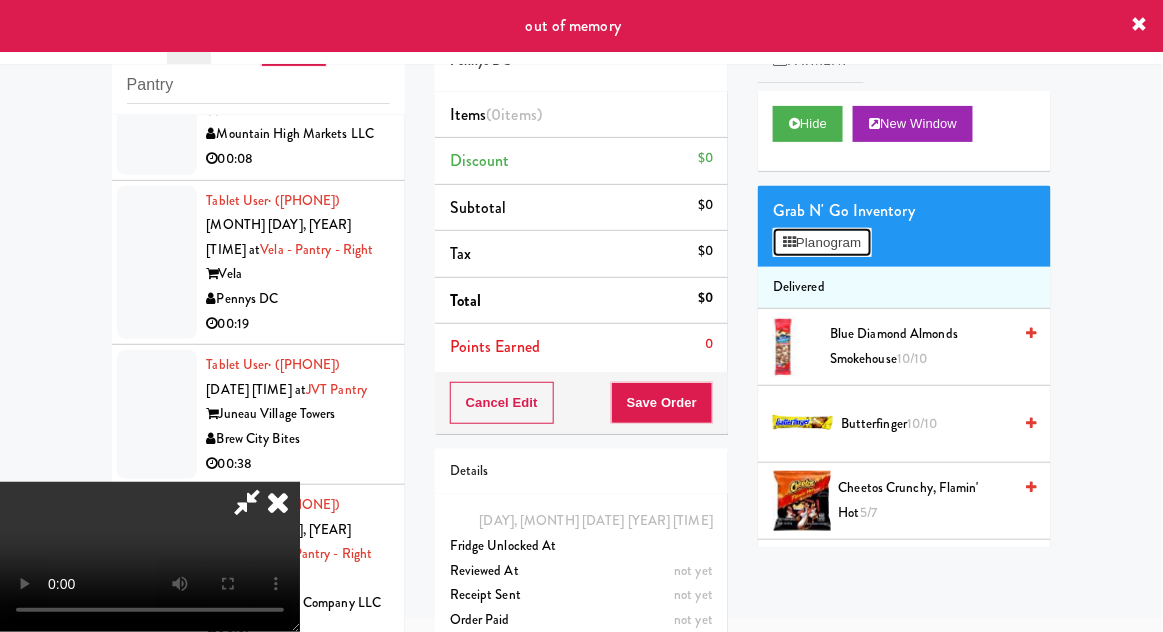 click on "Planogram" at bounding box center [822, 243] 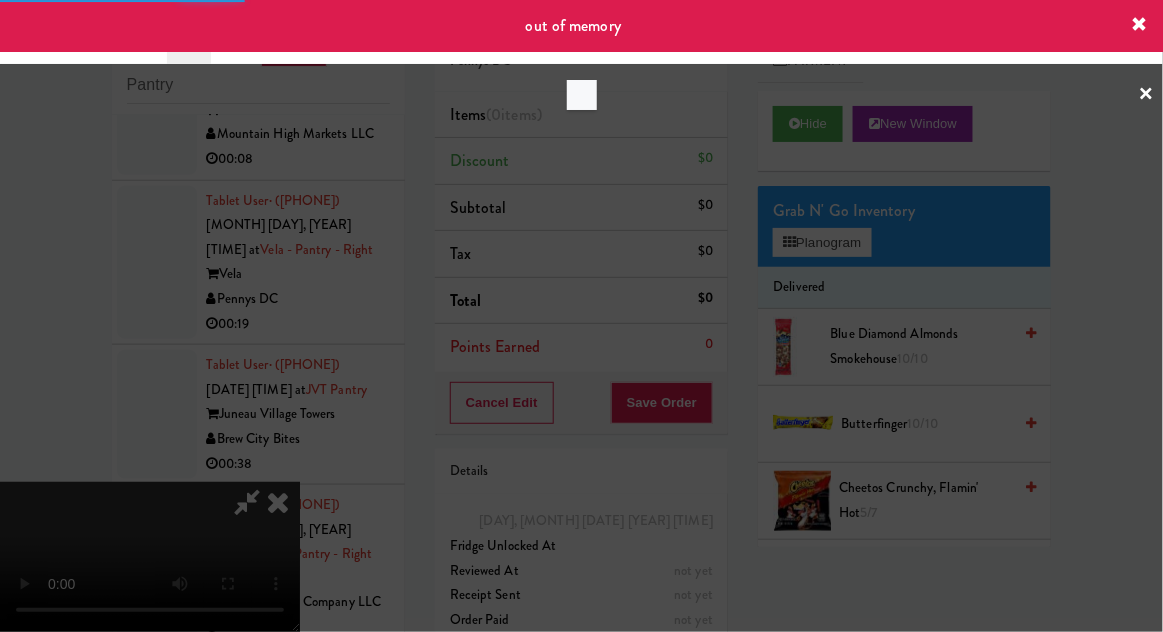 click at bounding box center (581, 316) 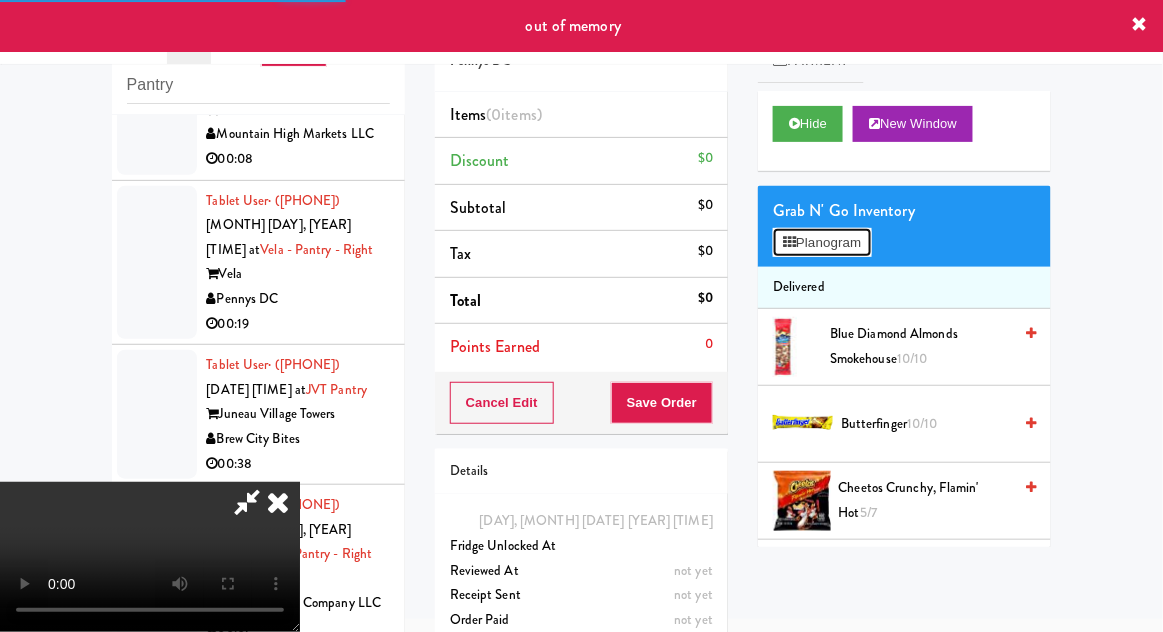 click on "Planogram" at bounding box center [822, 243] 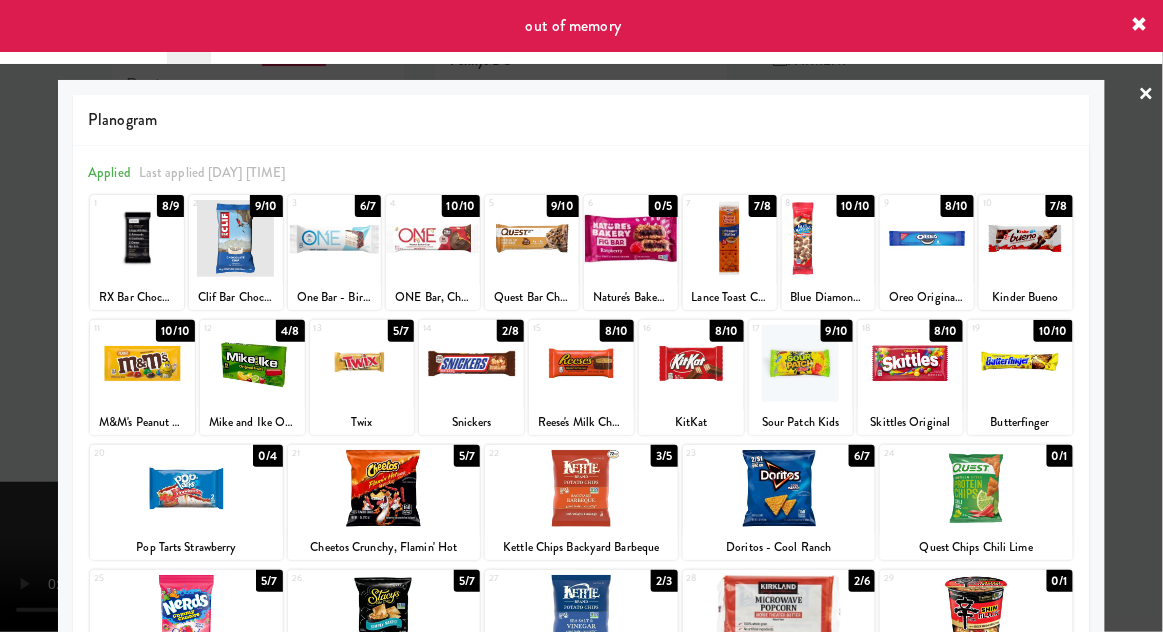 click at bounding box center (730, 238) 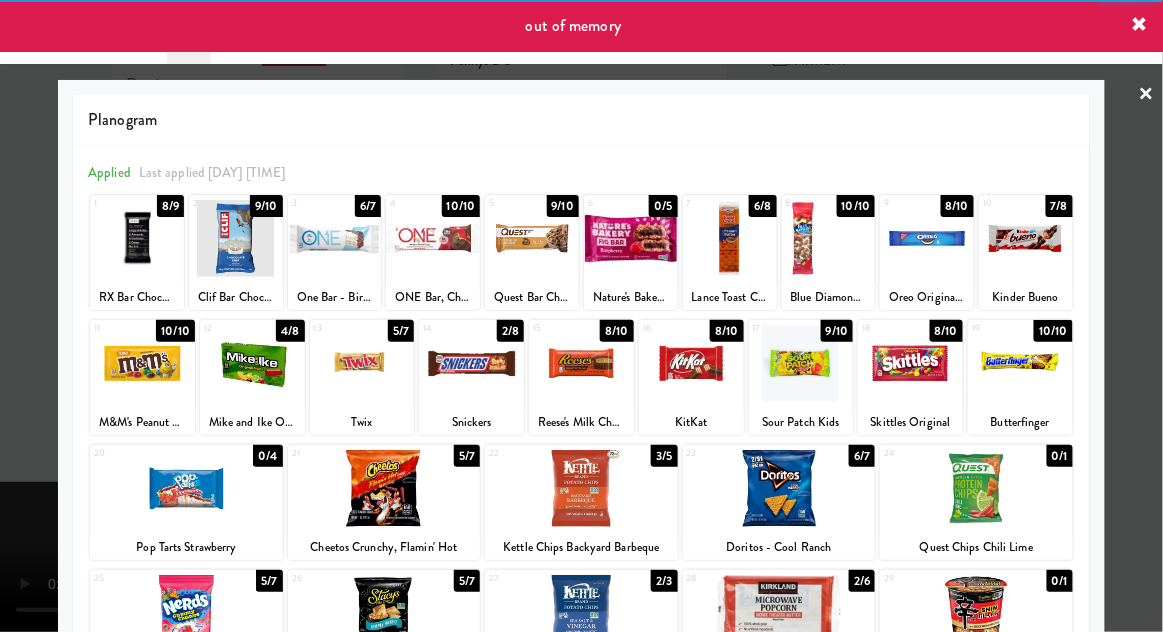 click at bounding box center [581, 316] 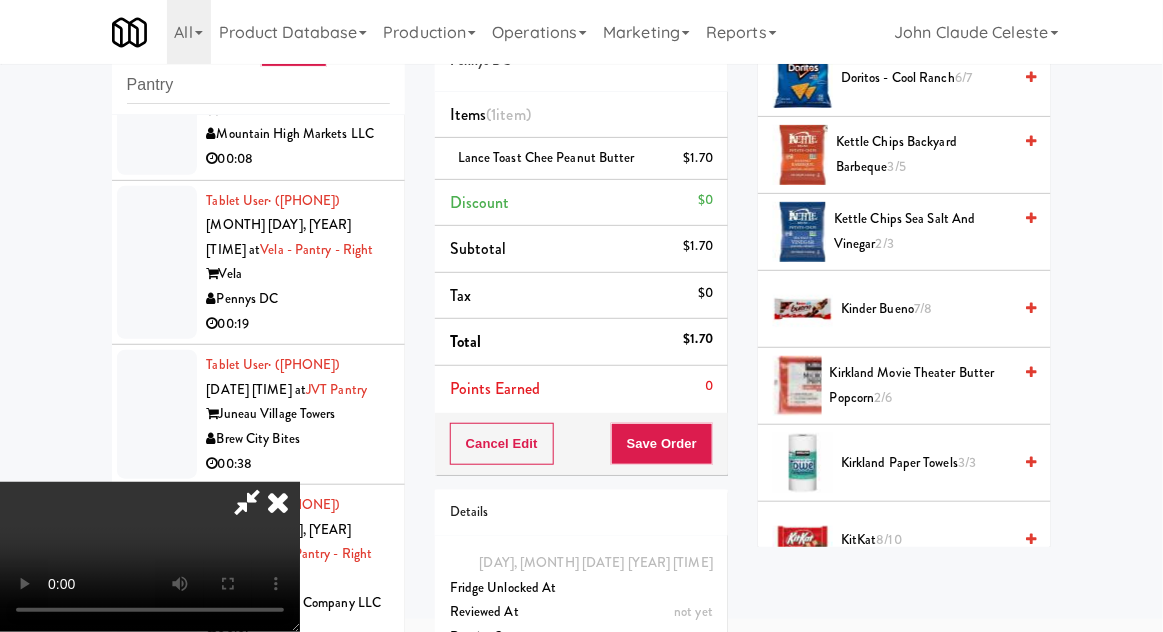 scroll, scrollTop: 631, scrollLeft: 0, axis: vertical 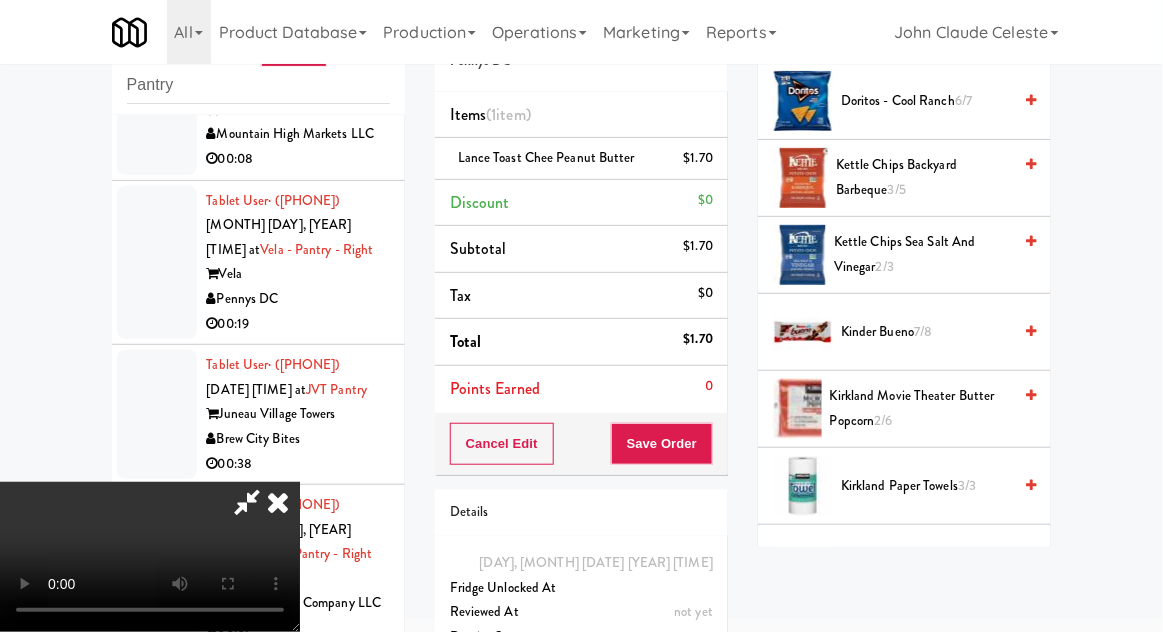 click on "[PRODUCT]  [NUMBER]/[NUMBER]" at bounding box center [920, 408] 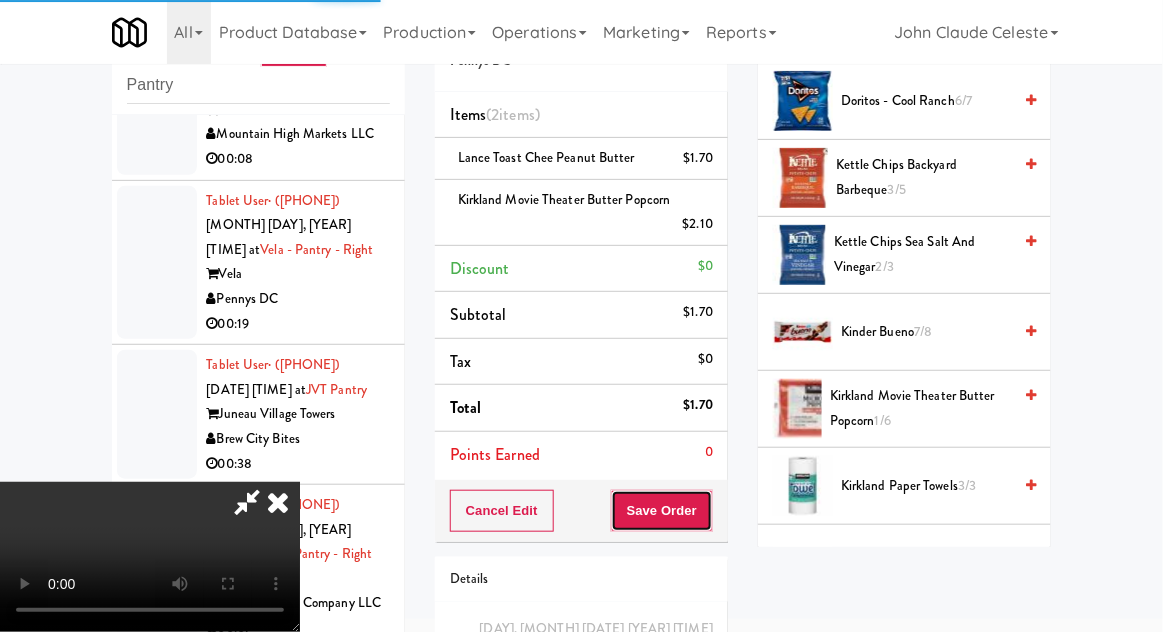 click on "Save Order" at bounding box center [662, 511] 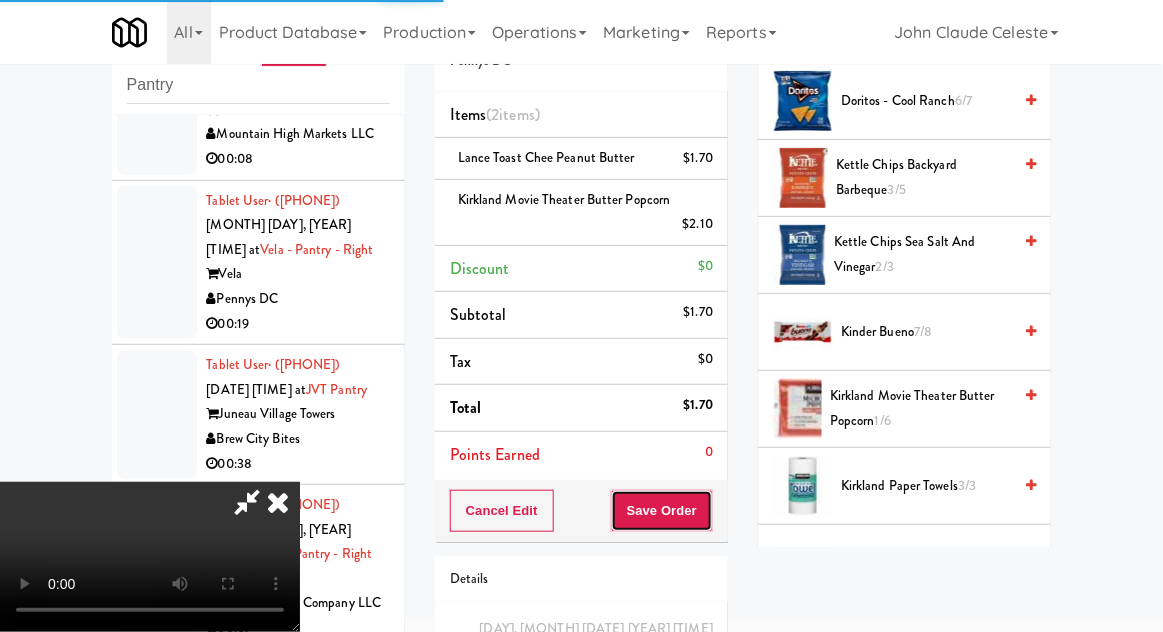 click on "Save Order" at bounding box center (662, 511) 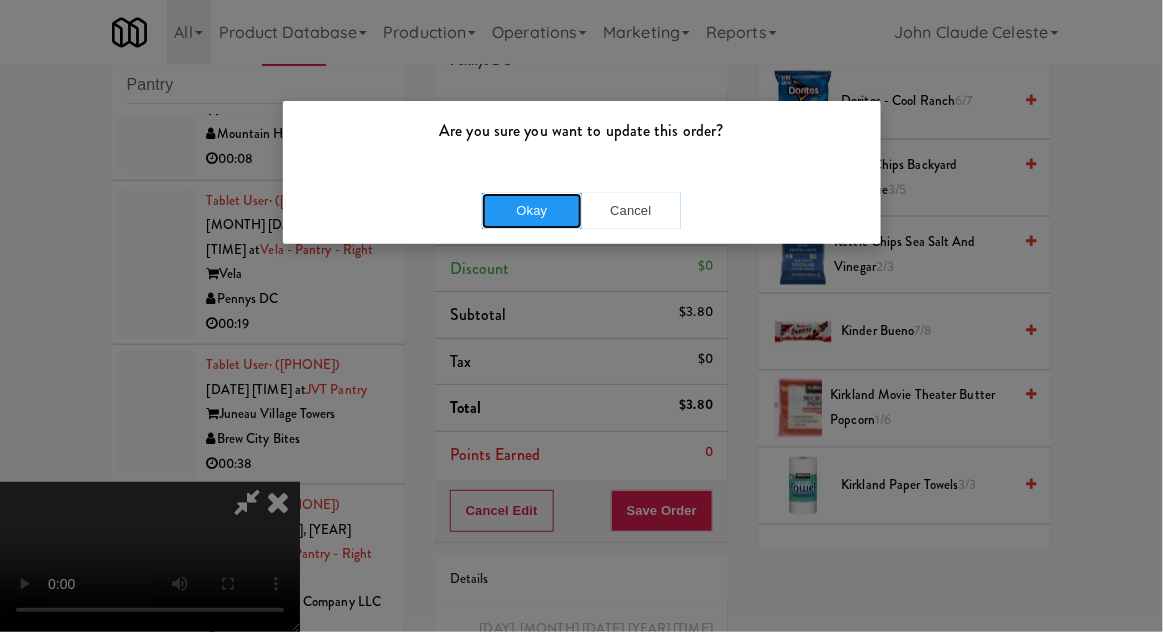 click on "Okay" at bounding box center [532, 211] 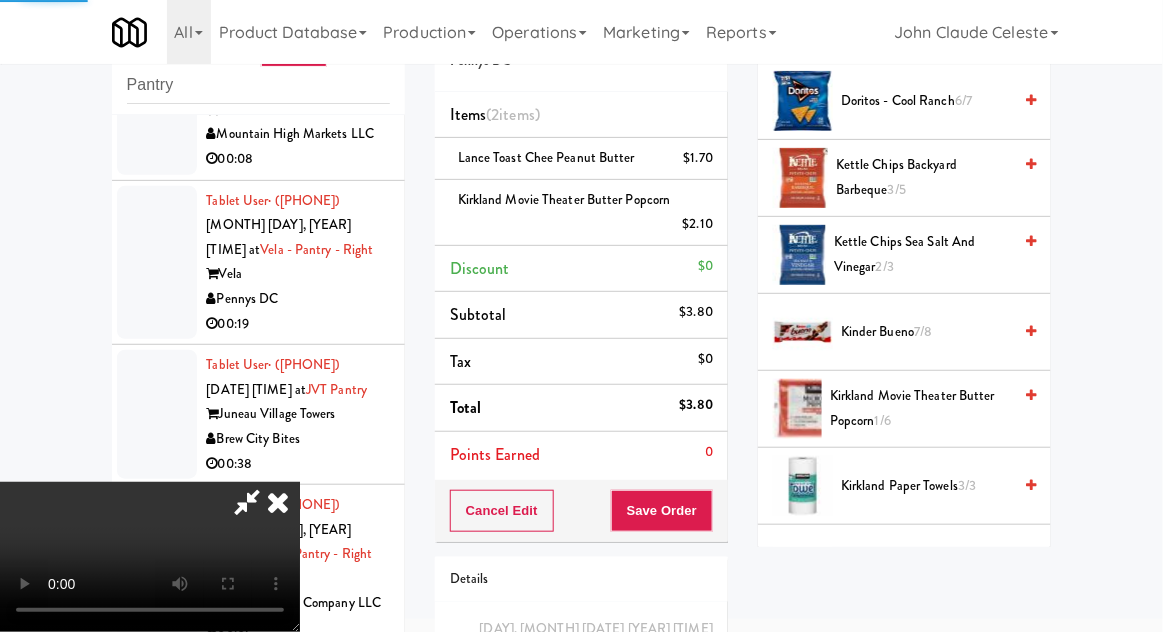 scroll, scrollTop: 197, scrollLeft: 0, axis: vertical 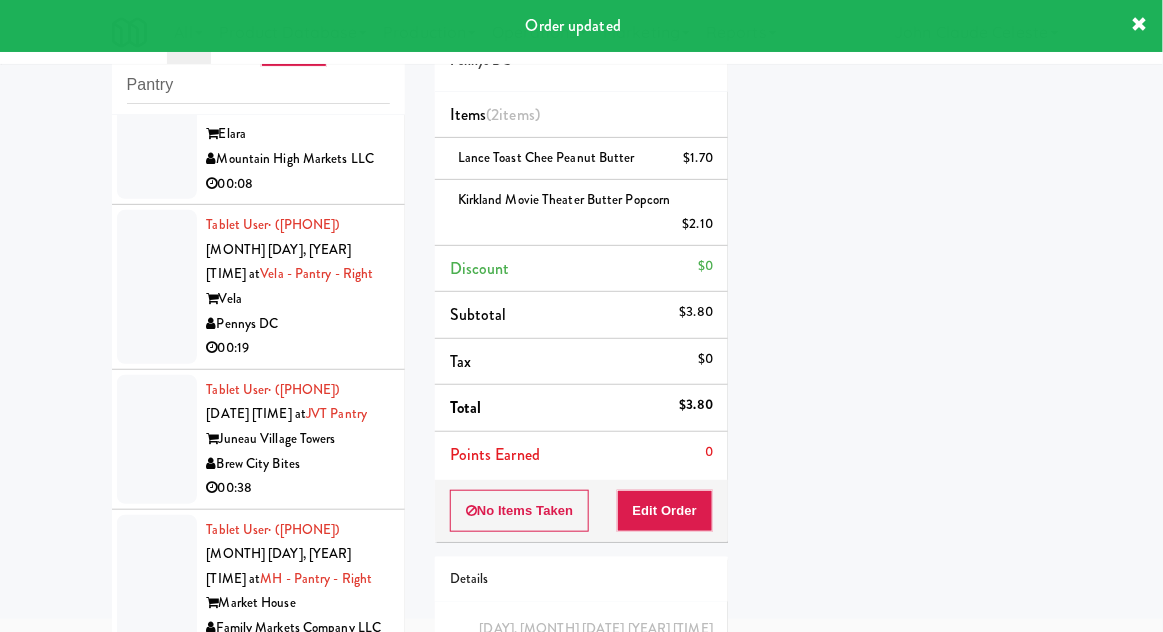 click at bounding box center [157, 123] 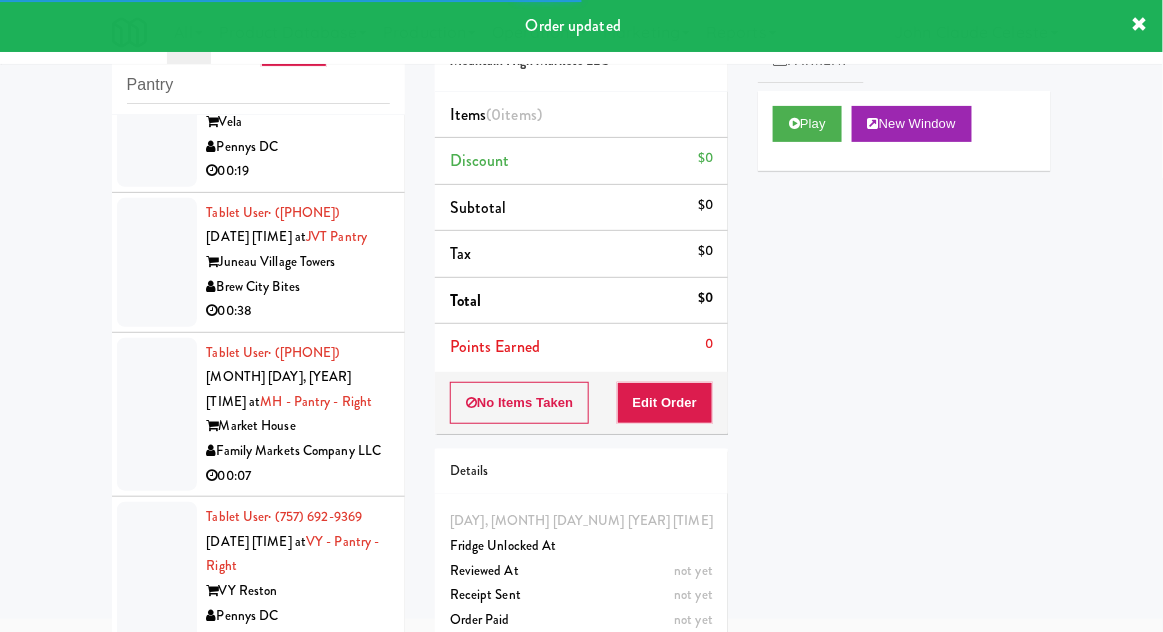 scroll, scrollTop: 2452, scrollLeft: 0, axis: vertical 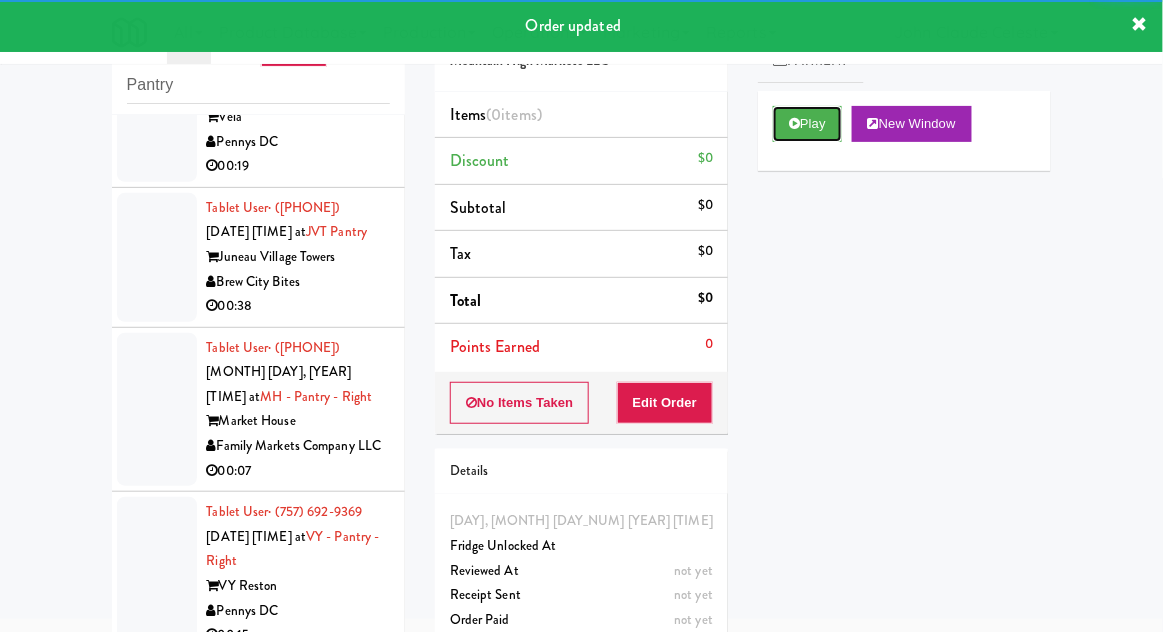 click on "Play" at bounding box center (807, 124) 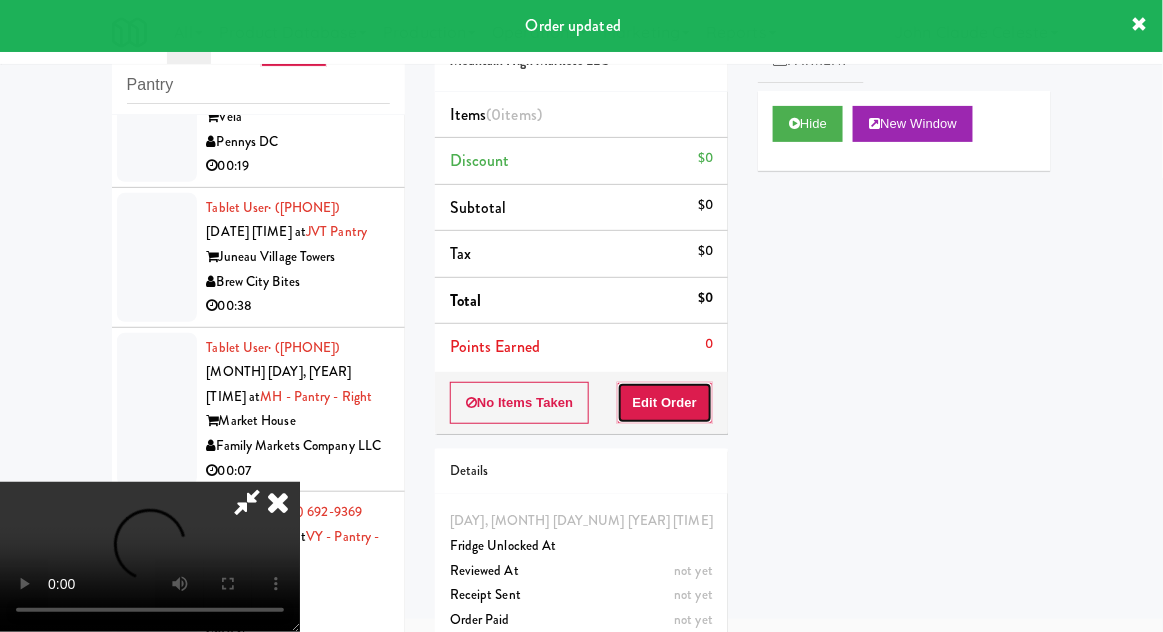 click on "Edit Order" at bounding box center (665, 403) 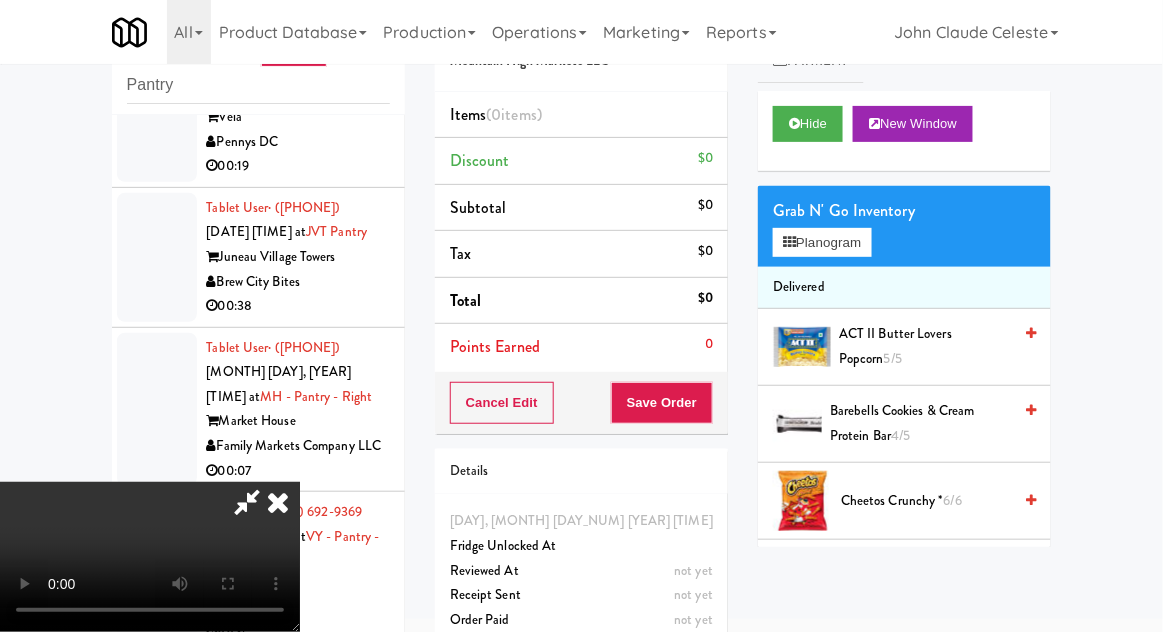 type 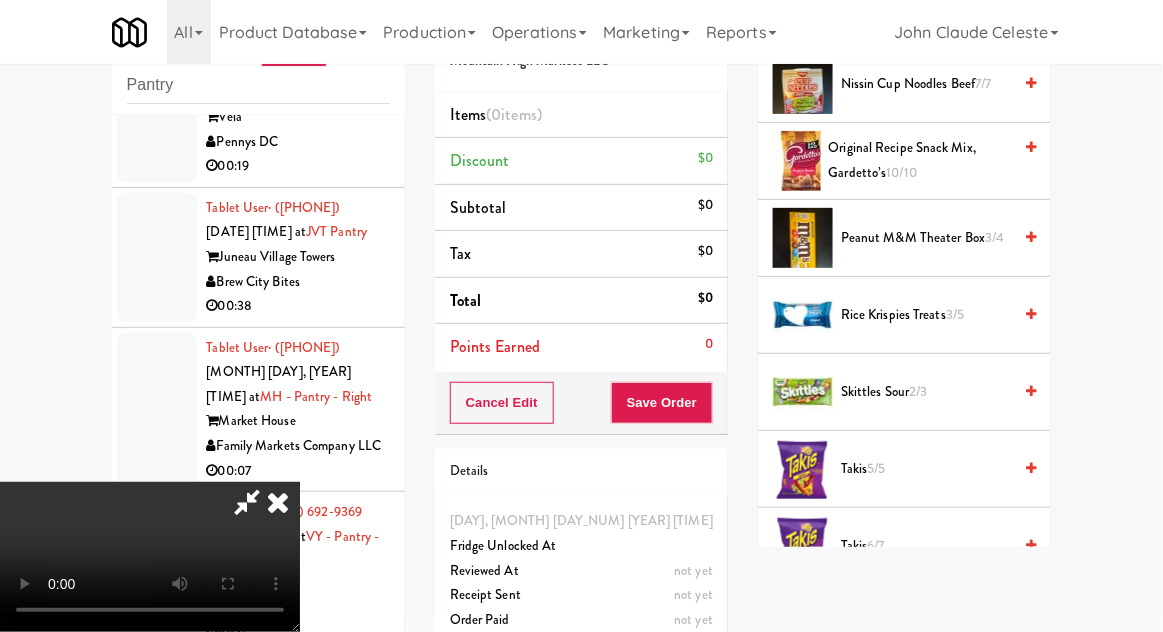 scroll, scrollTop: 1966, scrollLeft: 0, axis: vertical 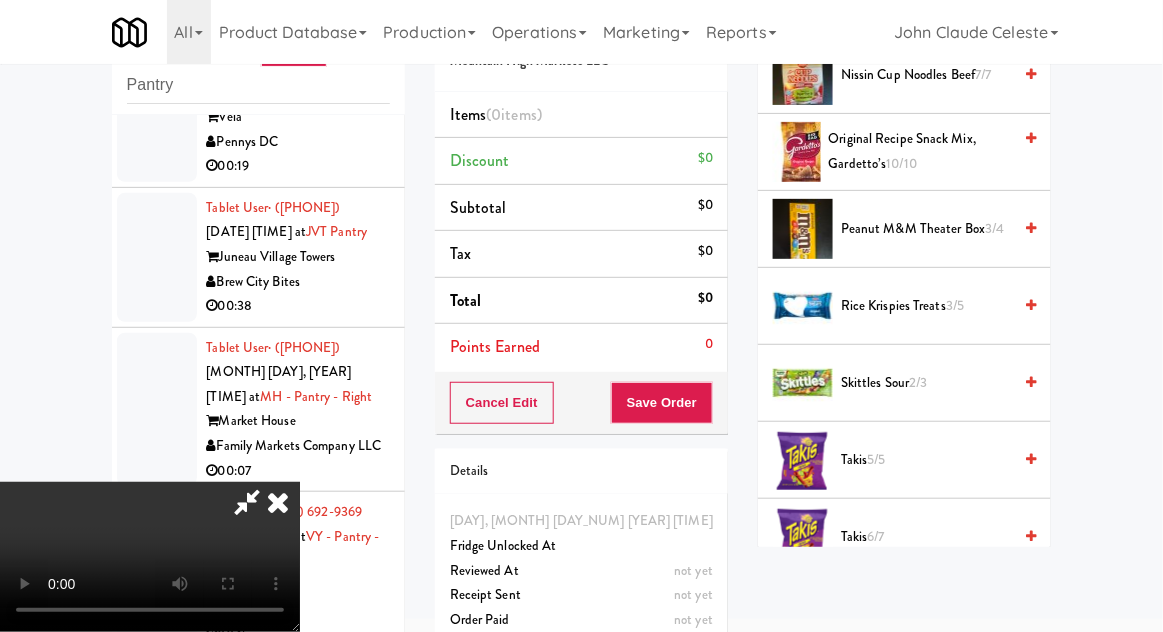 click on "Takis  5/5" at bounding box center [926, 460] 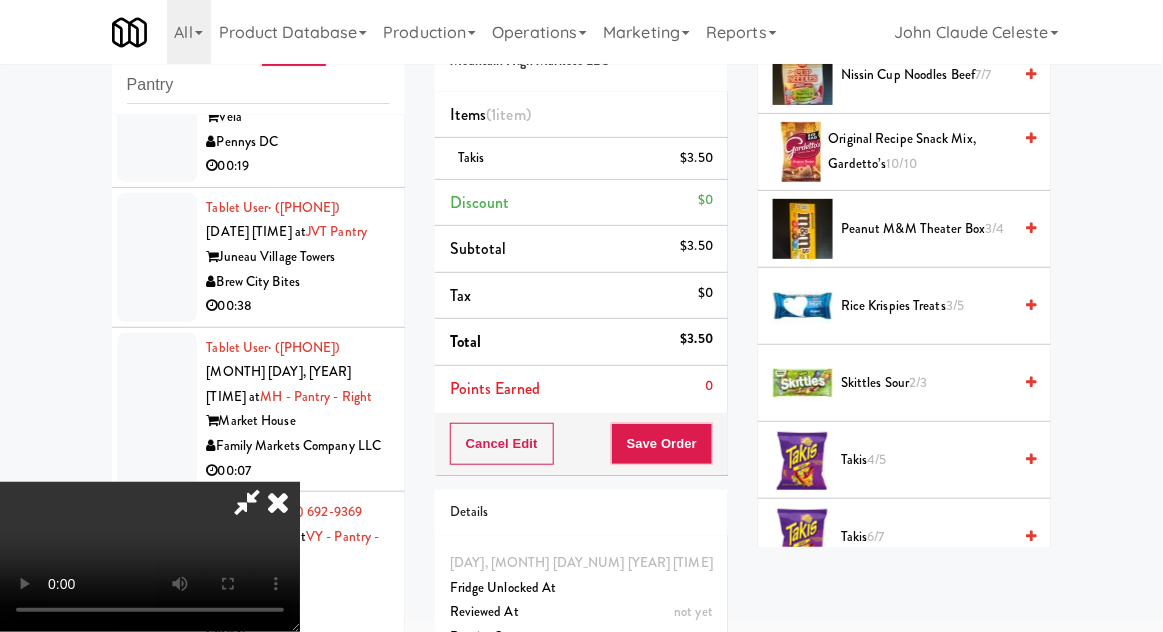 click on "$3.50" at bounding box center (697, 158) 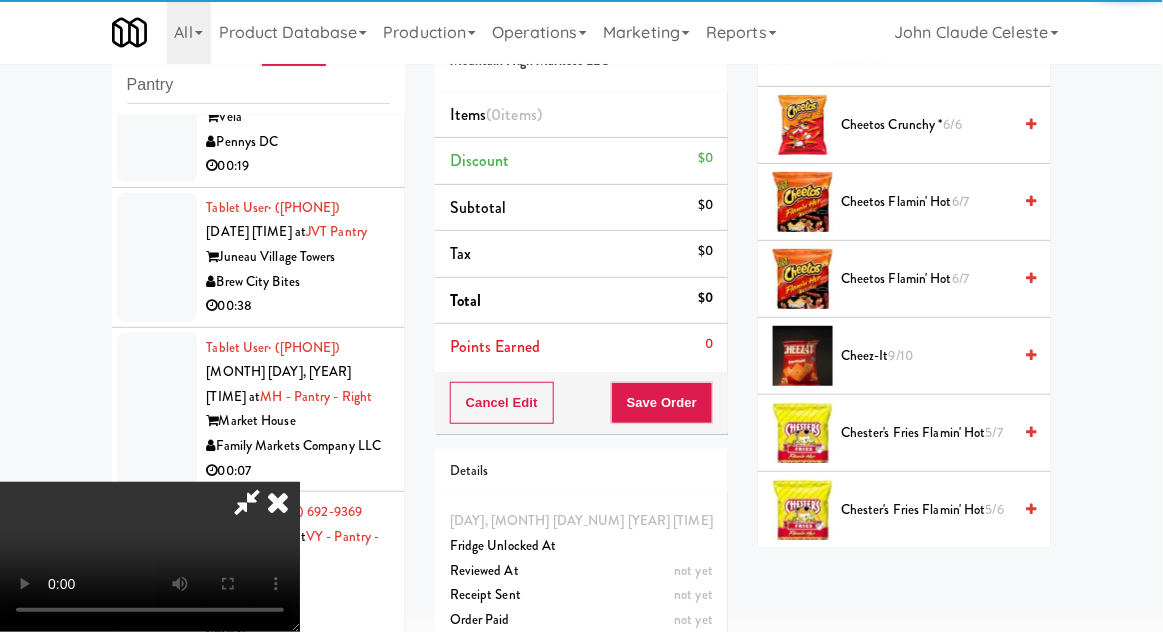 scroll, scrollTop: 0, scrollLeft: 0, axis: both 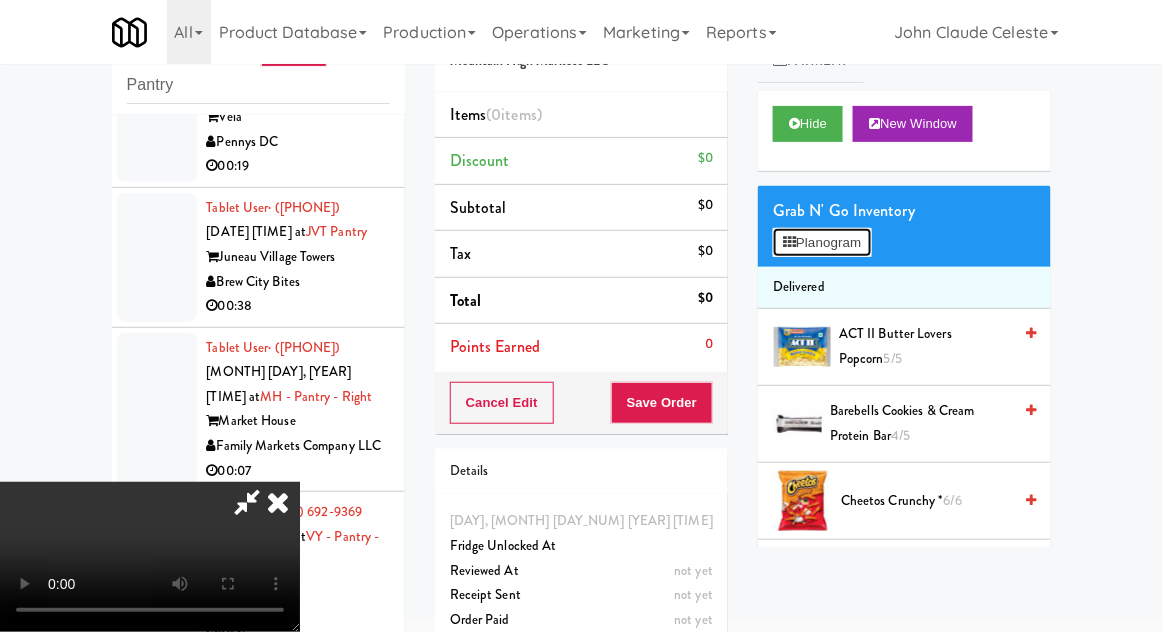 click on "Planogram" at bounding box center (822, 243) 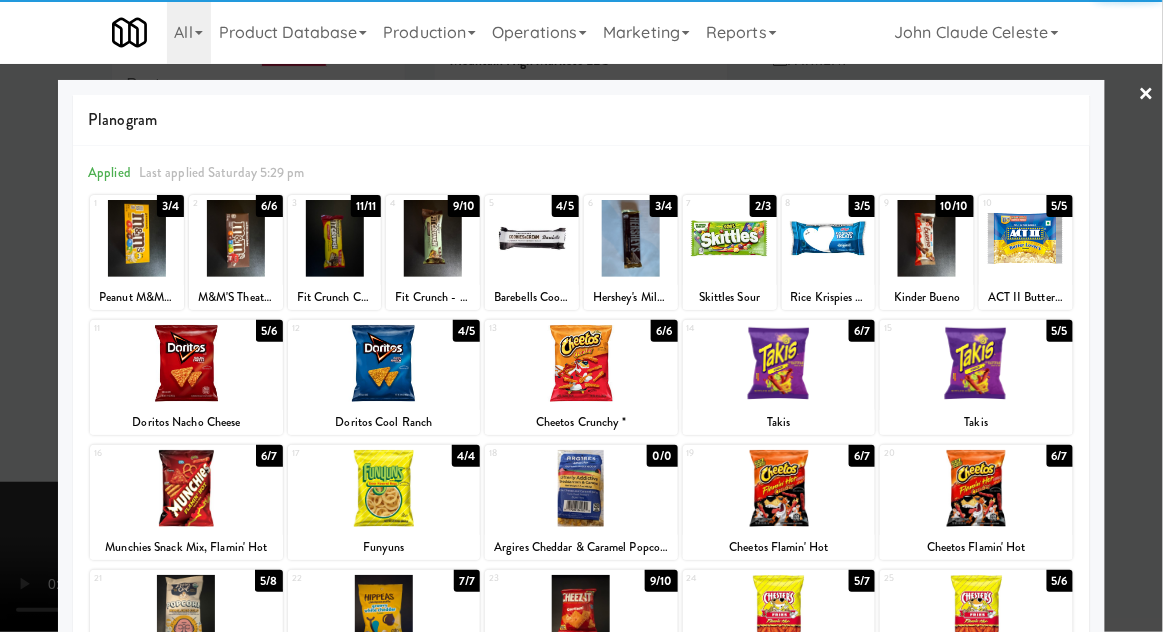 click at bounding box center (976, 363) 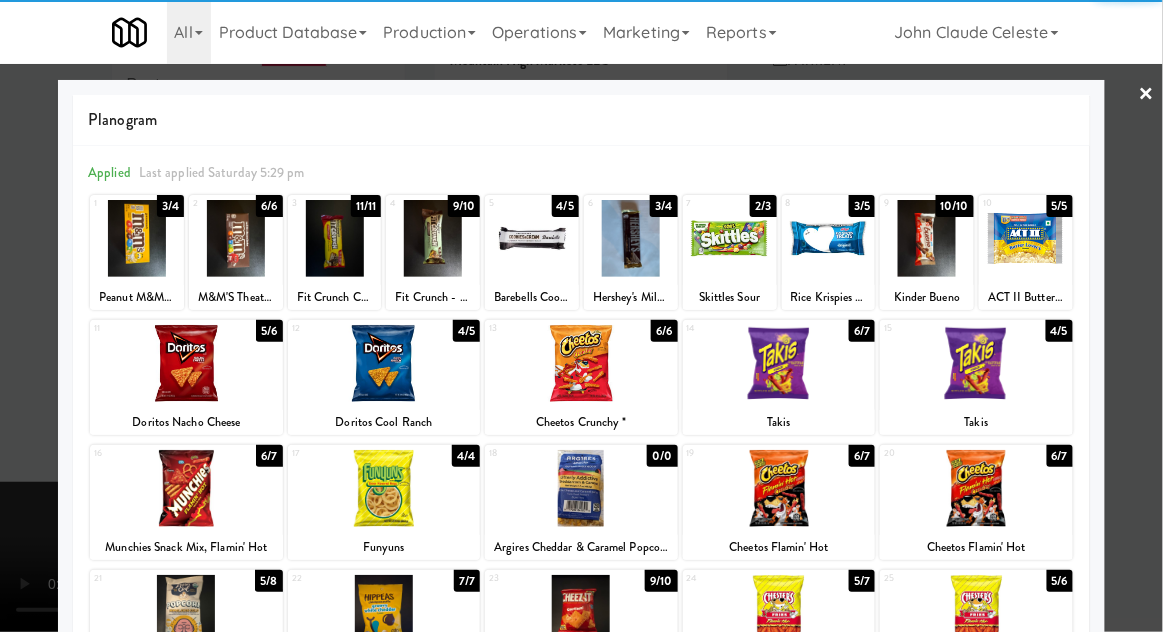 click at bounding box center [581, 316] 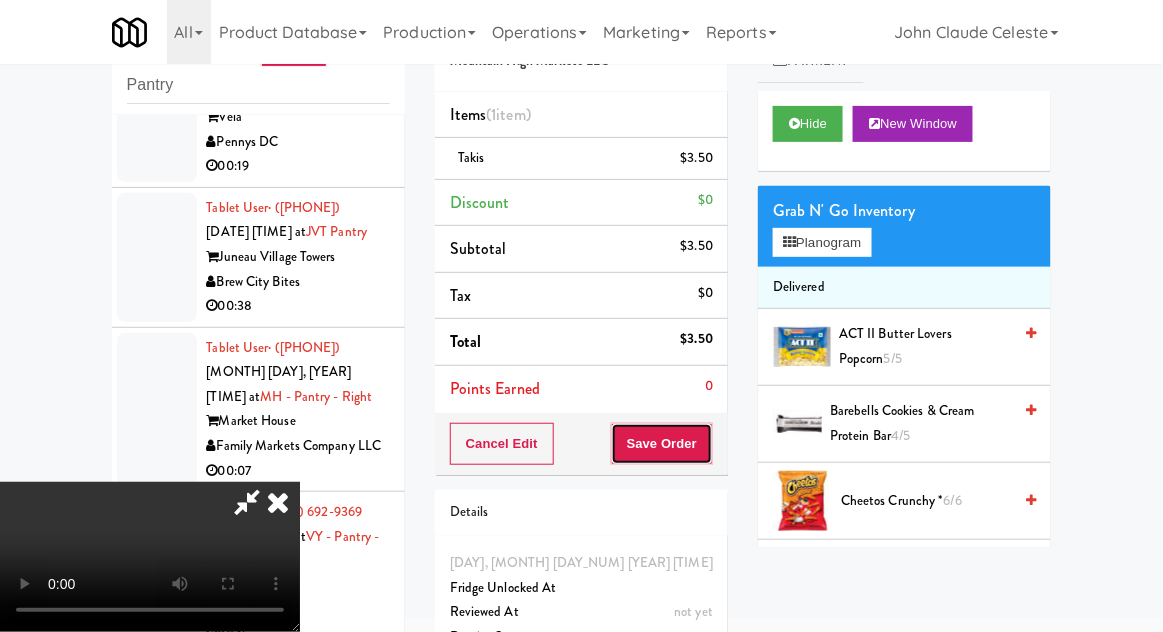 click on "Save Order" at bounding box center [662, 444] 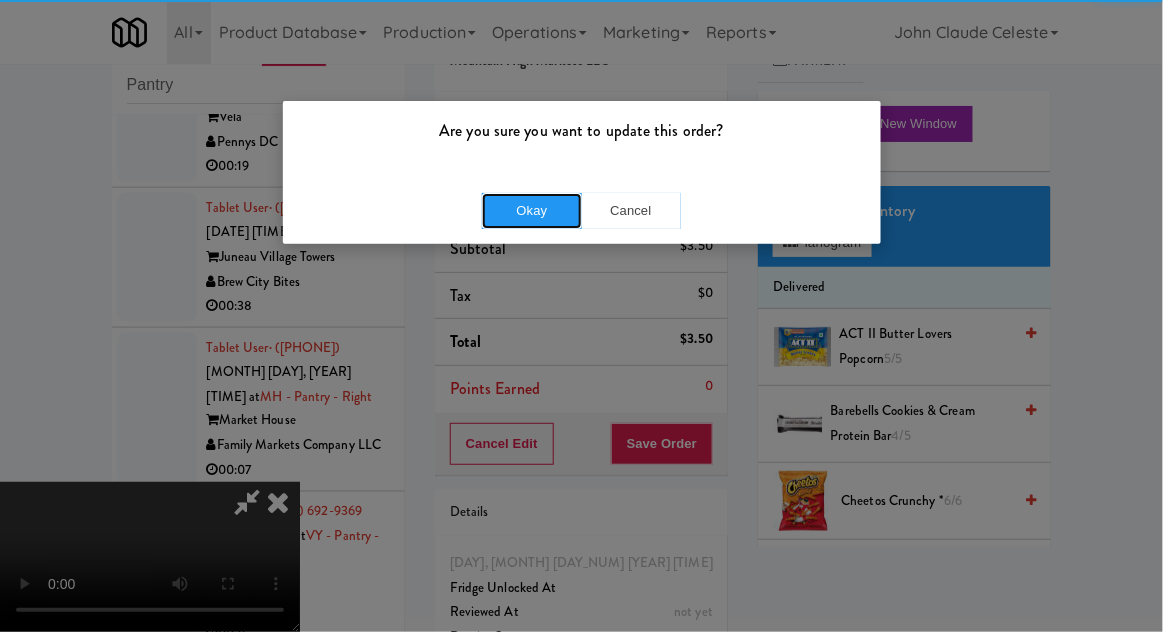 click on "Okay" at bounding box center (532, 211) 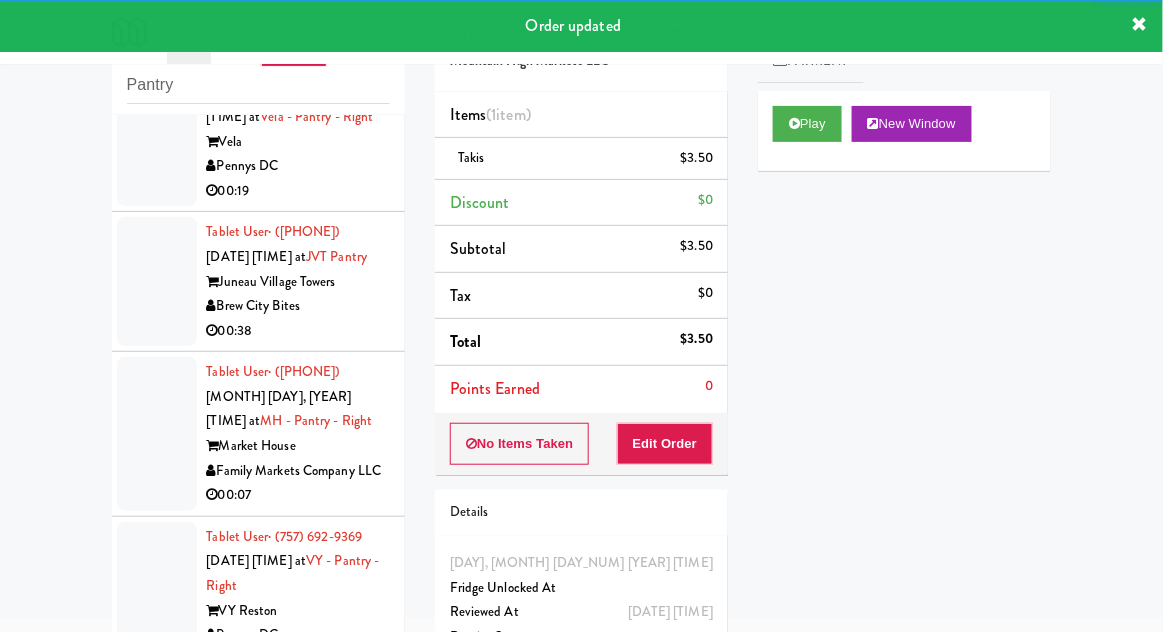 click at bounding box center (157, 130) 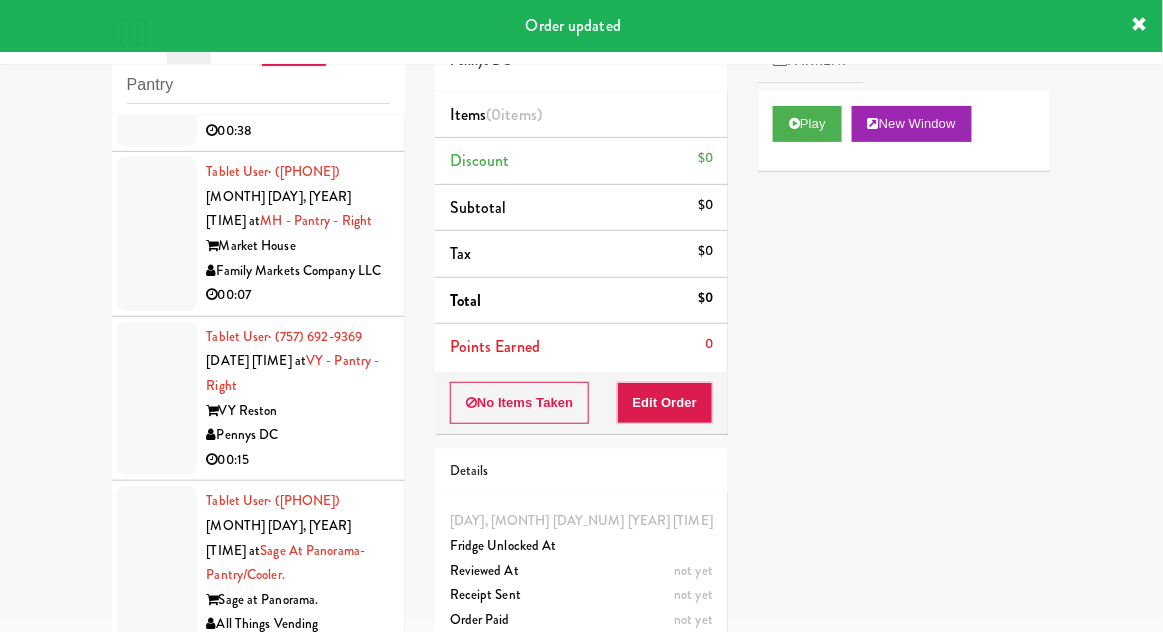 scroll, scrollTop: 2649, scrollLeft: 0, axis: vertical 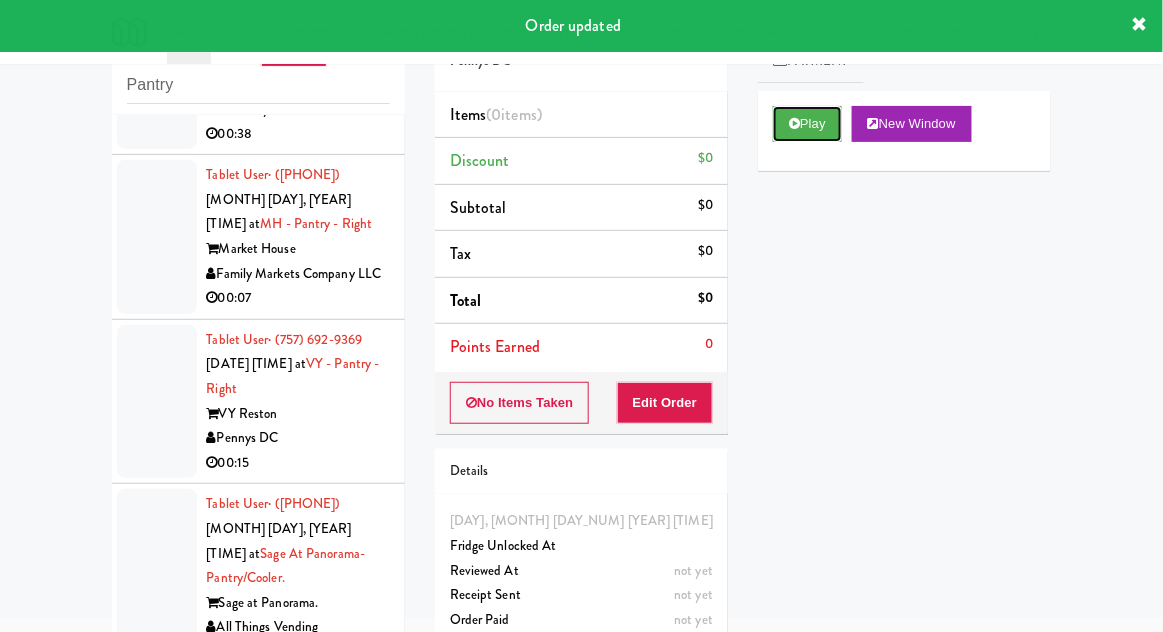 click on "Play" at bounding box center [807, 124] 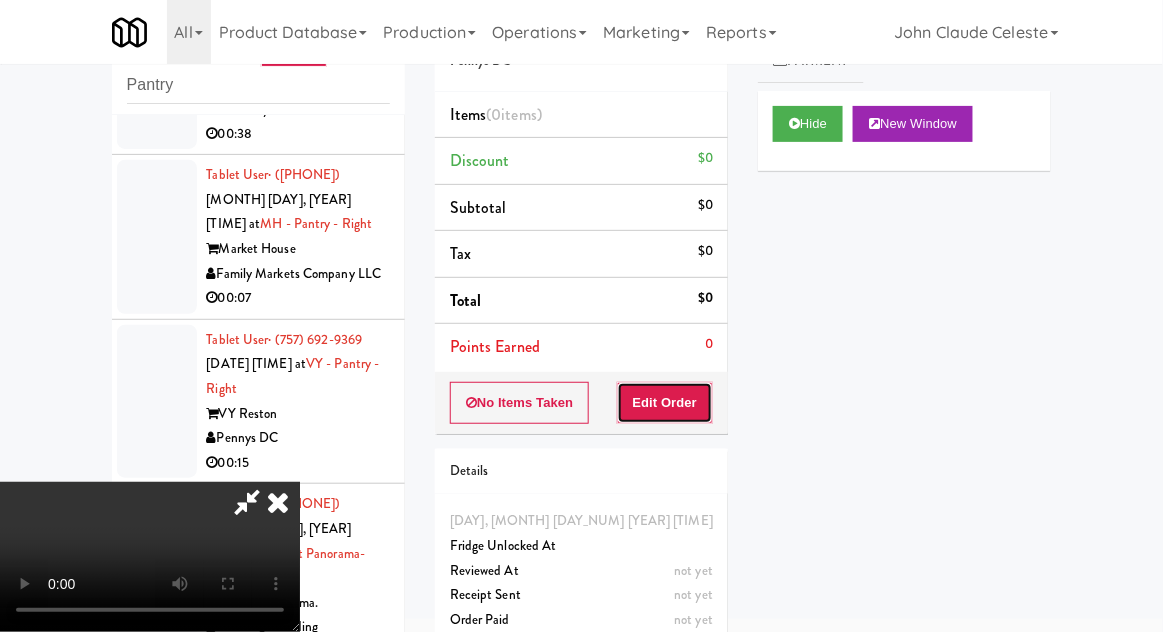 click on "Edit Order" at bounding box center (665, 403) 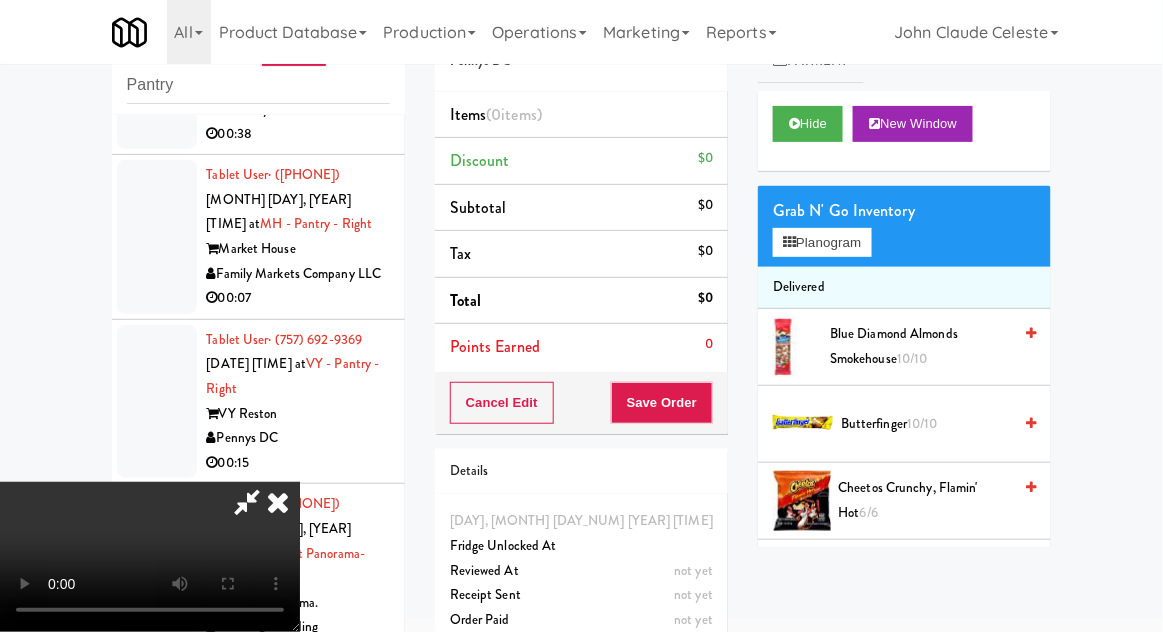 scroll, scrollTop: 73, scrollLeft: 0, axis: vertical 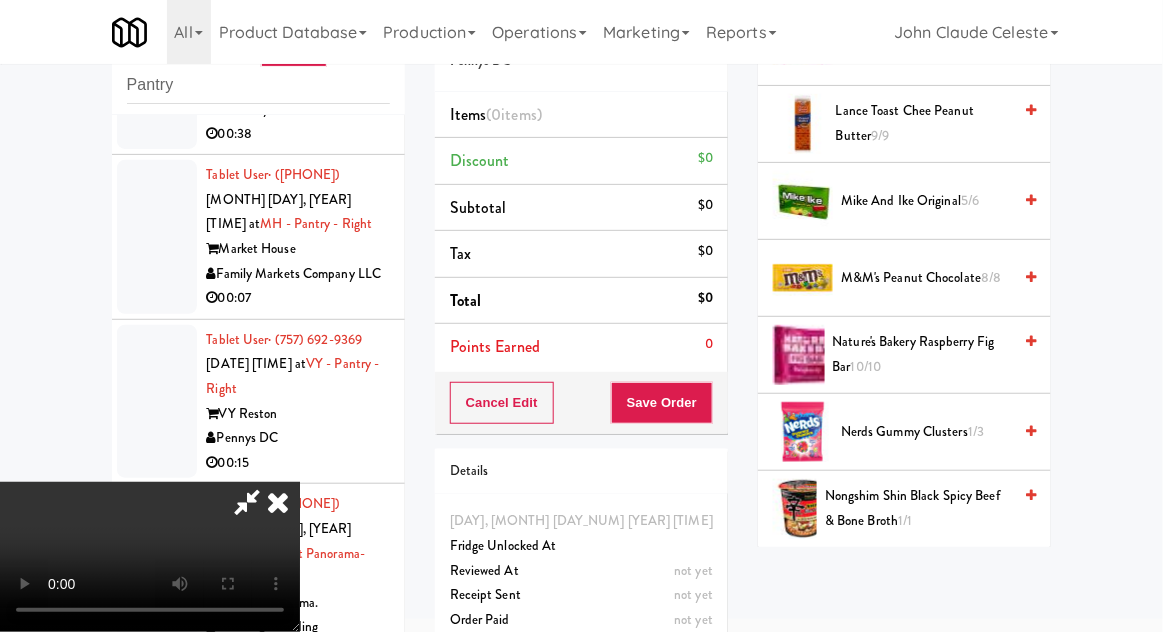 click on "Nature's Bakery Raspberry Fig Bar  10/10" at bounding box center [922, 354] 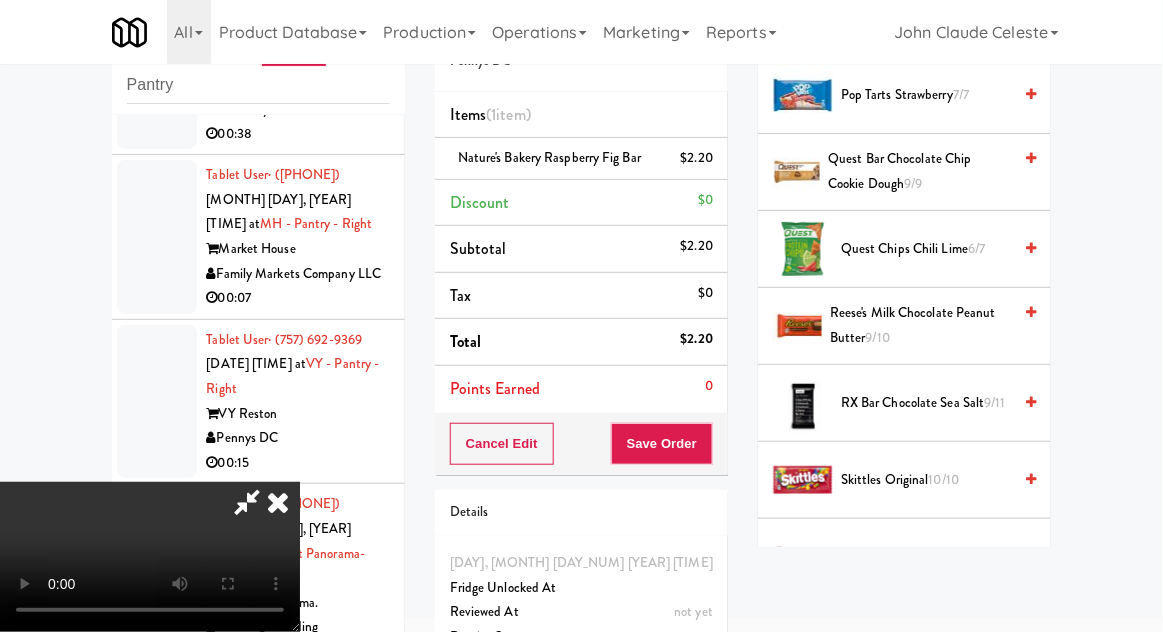 scroll, scrollTop: 1785, scrollLeft: 0, axis: vertical 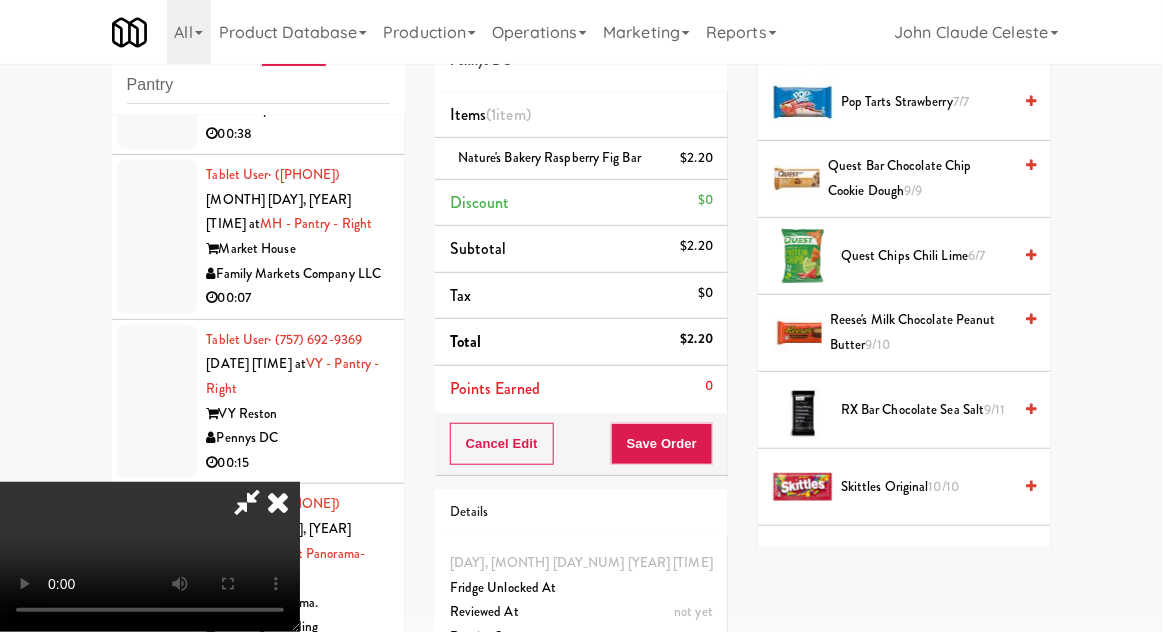 click on "Reese's Milk Chocolate Peanut Butter  9/10" at bounding box center [920, 332] 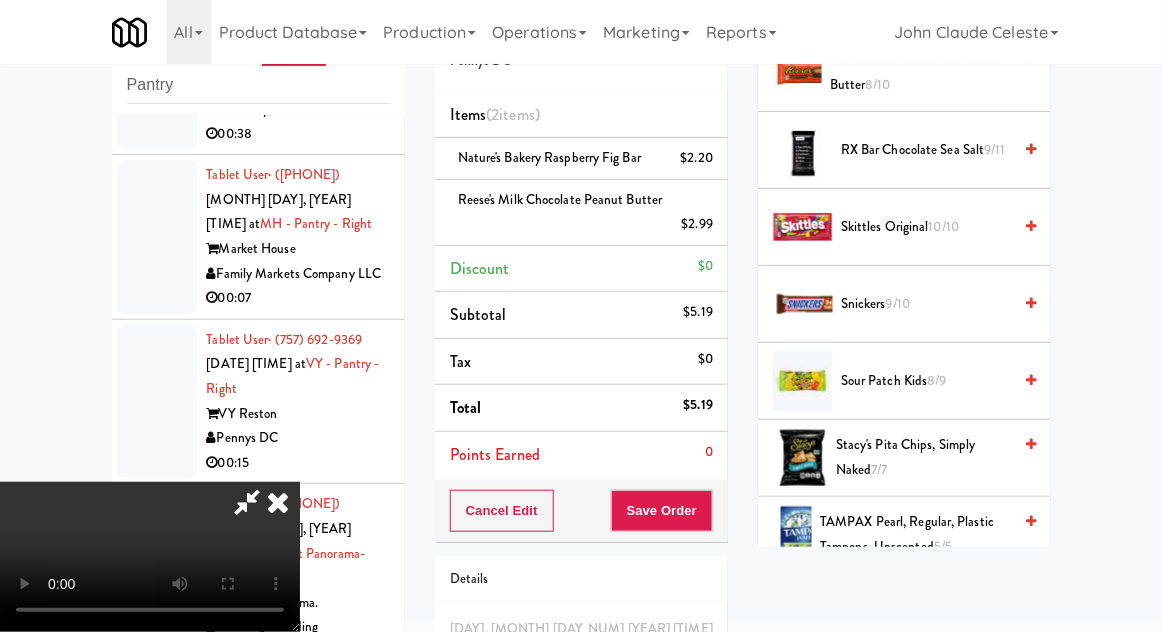 scroll, scrollTop: 2045, scrollLeft: 0, axis: vertical 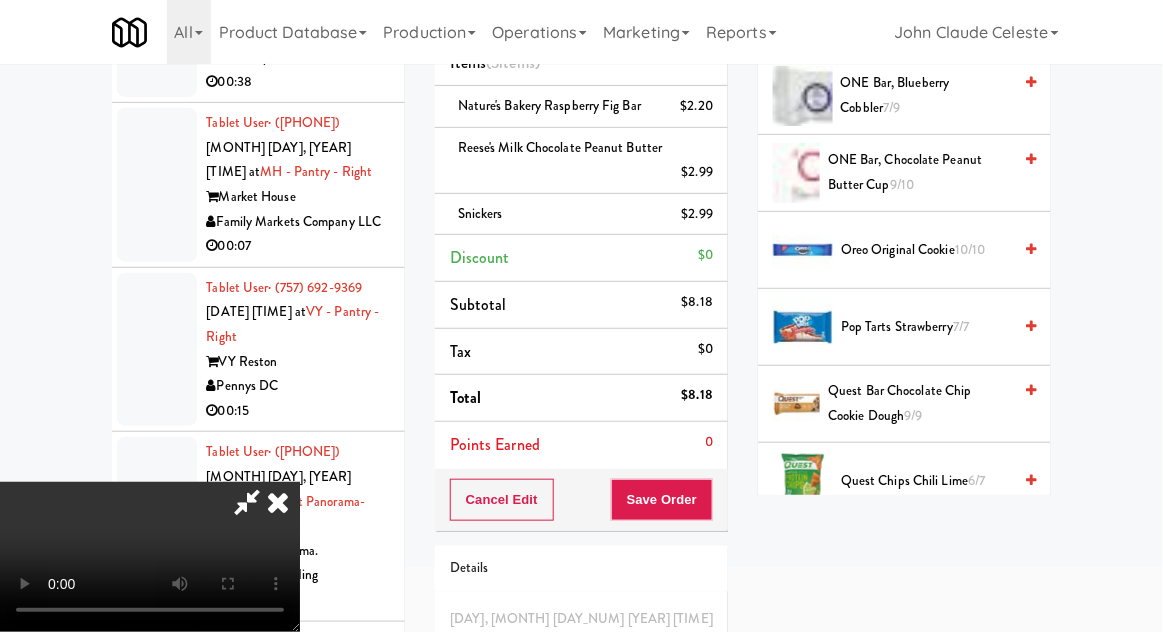 click on "Pop Tarts Strawberry  7/7" at bounding box center [926, 327] 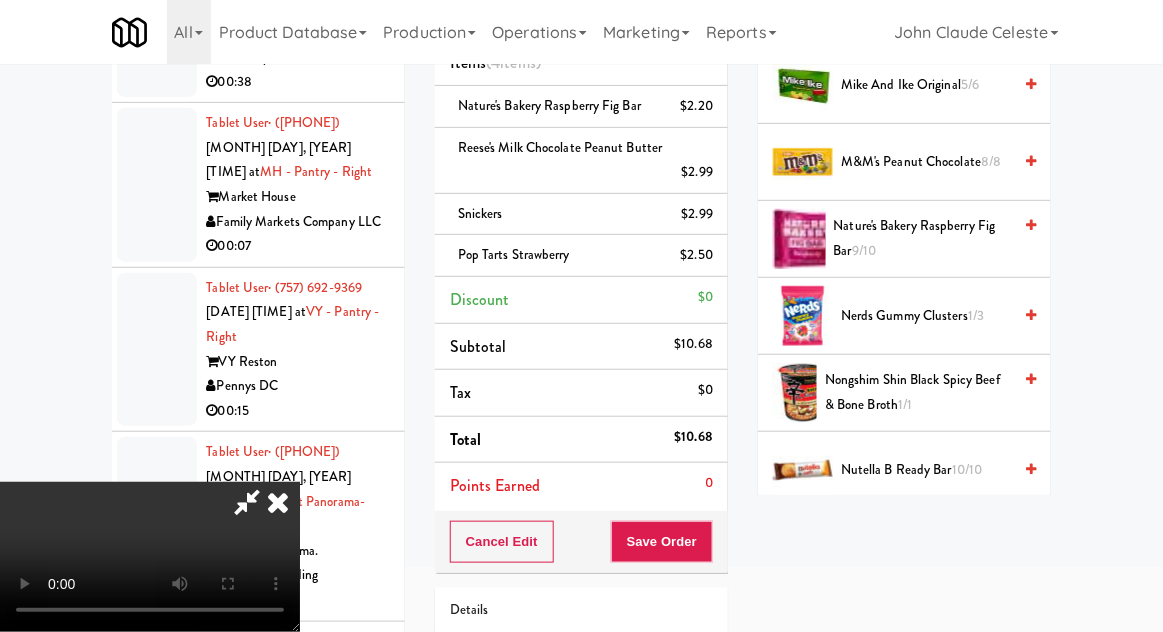 scroll, scrollTop: 1056, scrollLeft: 0, axis: vertical 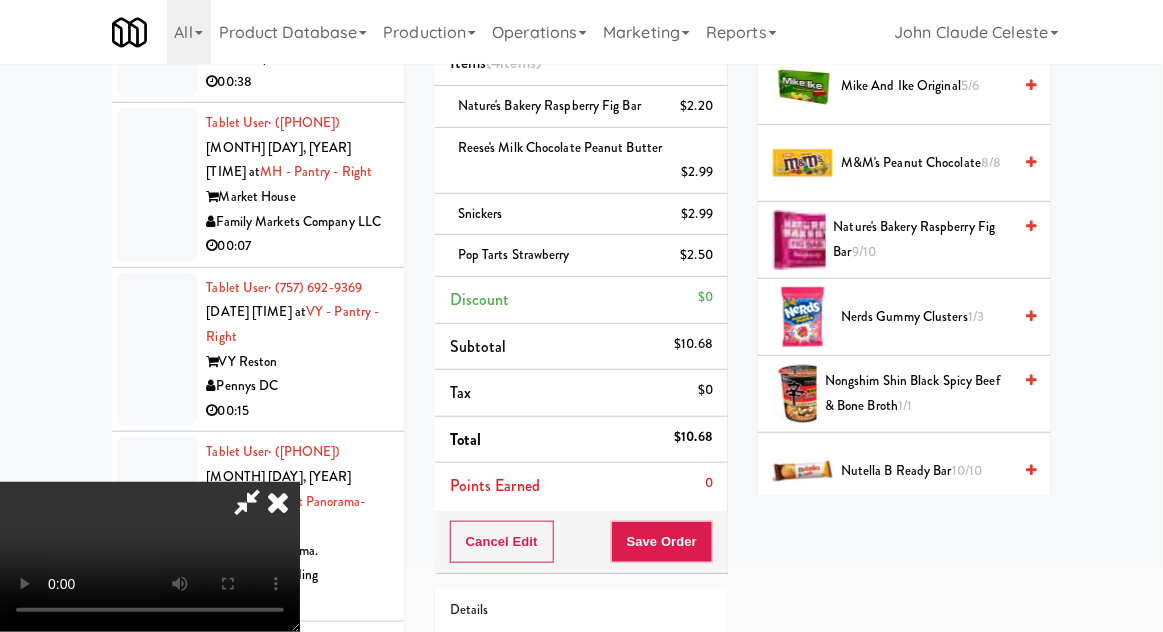 click on "Nerds Gummy Clusters  1/3" at bounding box center [926, 317] 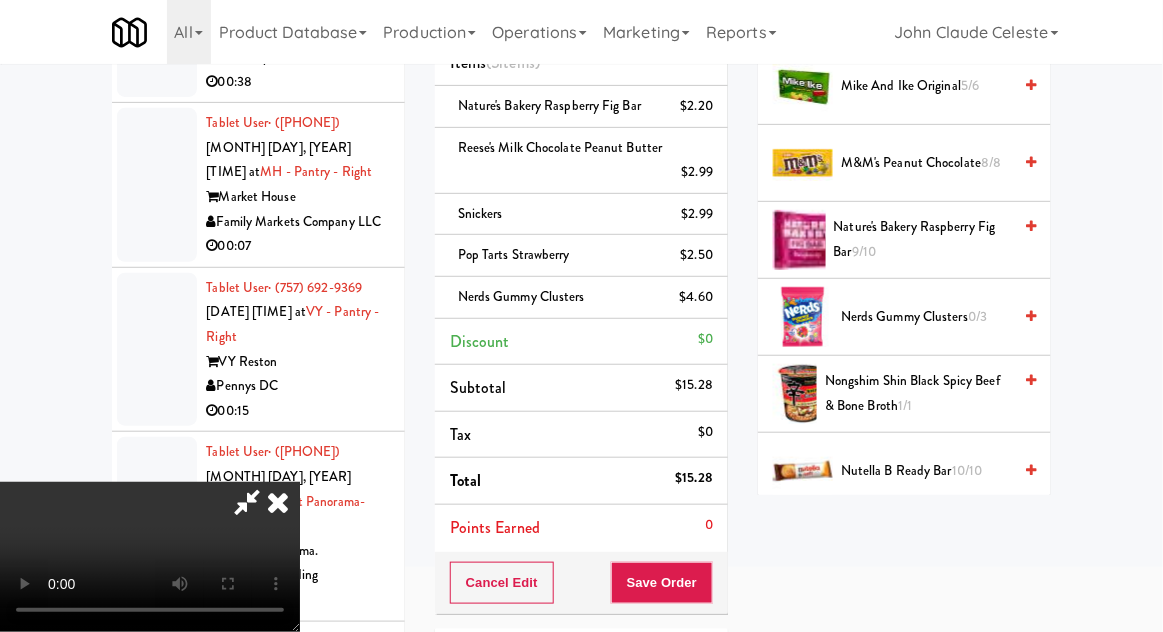 scroll, scrollTop: 73, scrollLeft: 0, axis: vertical 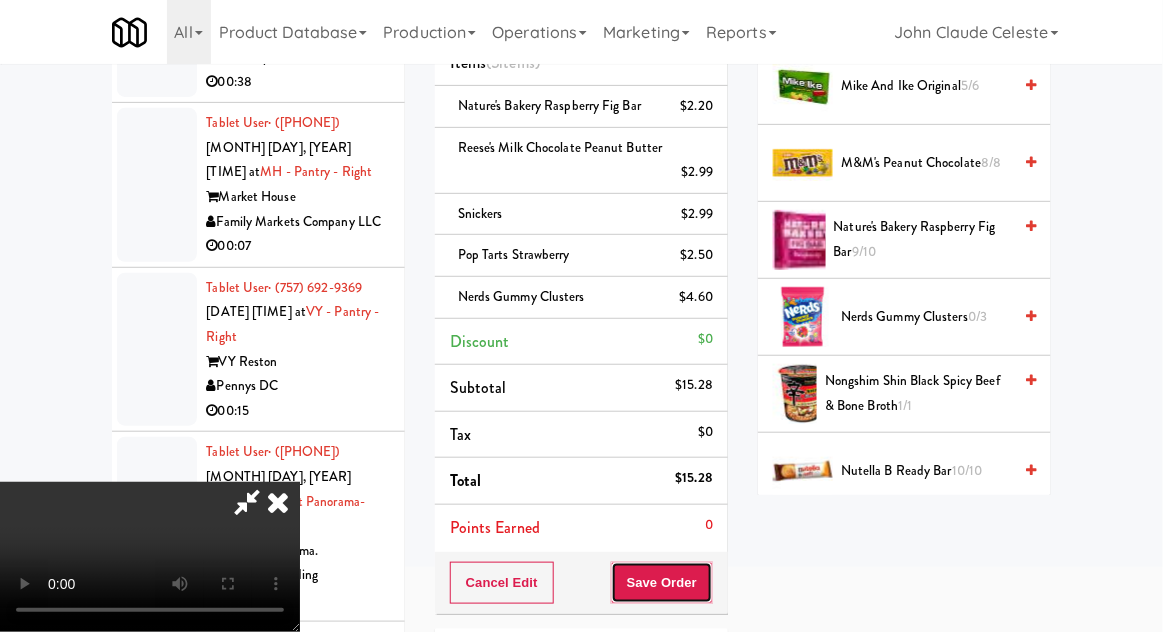 click on "Save Order" at bounding box center [662, 583] 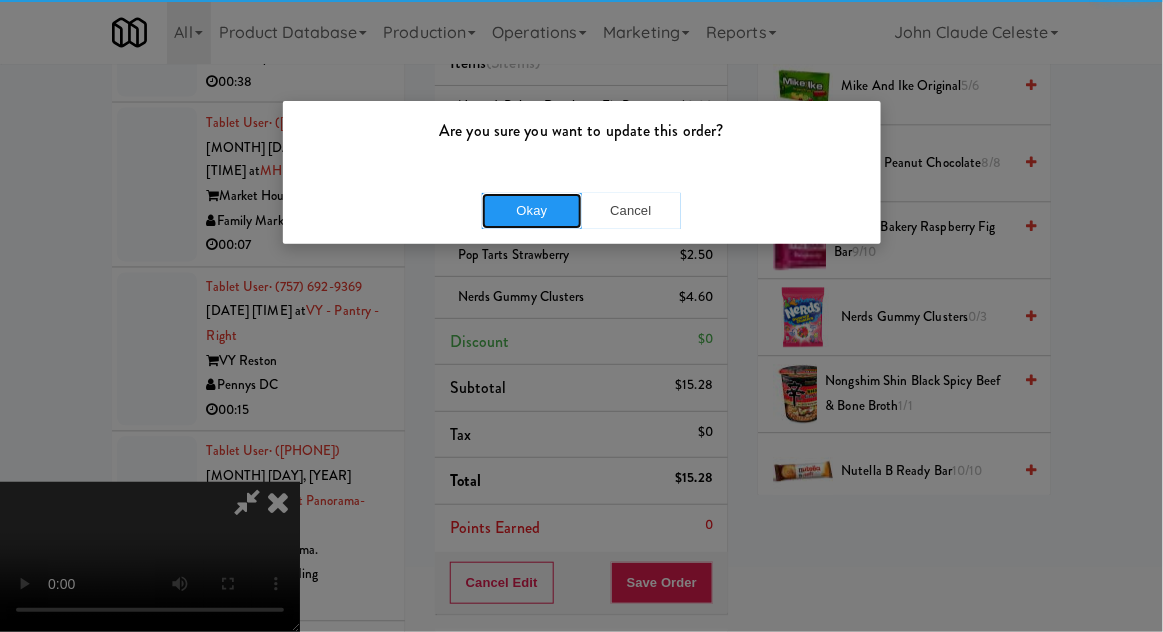 click on "Okay" at bounding box center [532, 211] 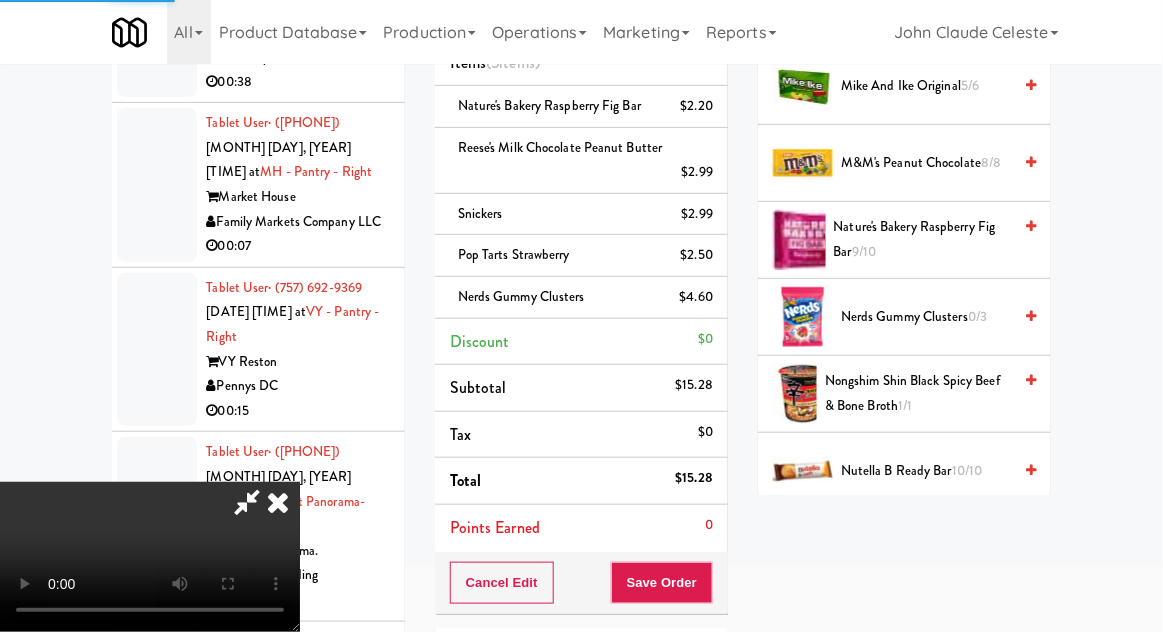 scroll, scrollTop: 197, scrollLeft: 0, axis: vertical 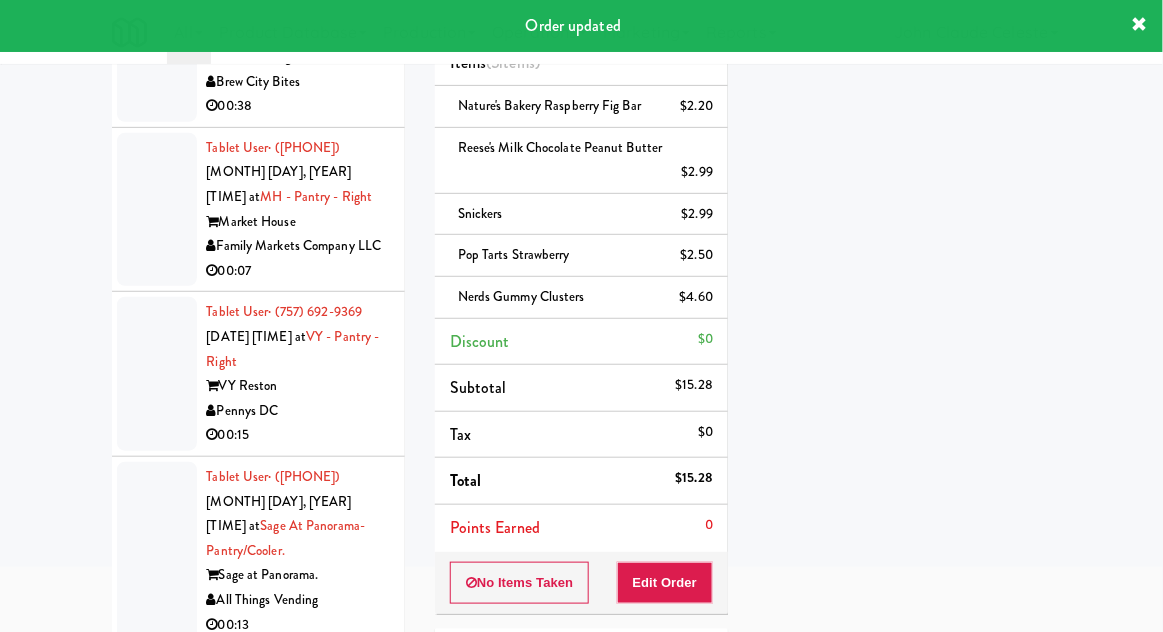 click on "Tablet User  · ([PHONE]) [DATE] [TIME] at  JVT Pantry  Juneau Village Towers  Brew City Bites  00:38" at bounding box center (258, 58) 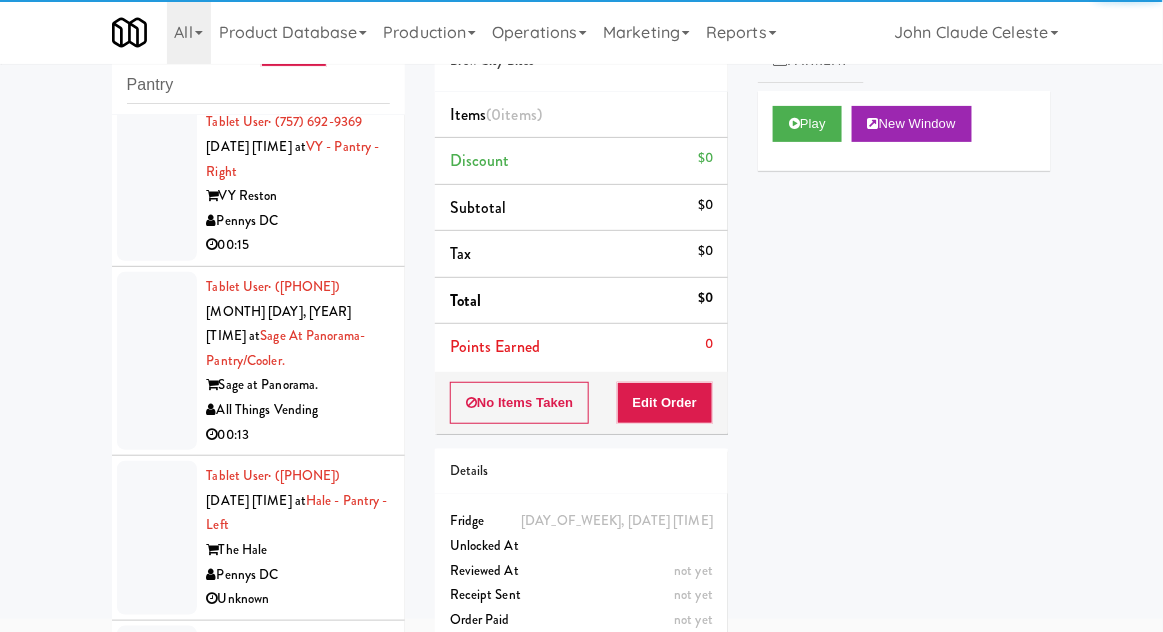 scroll, scrollTop: 2894, scrollLeft: 0, axis: vertical 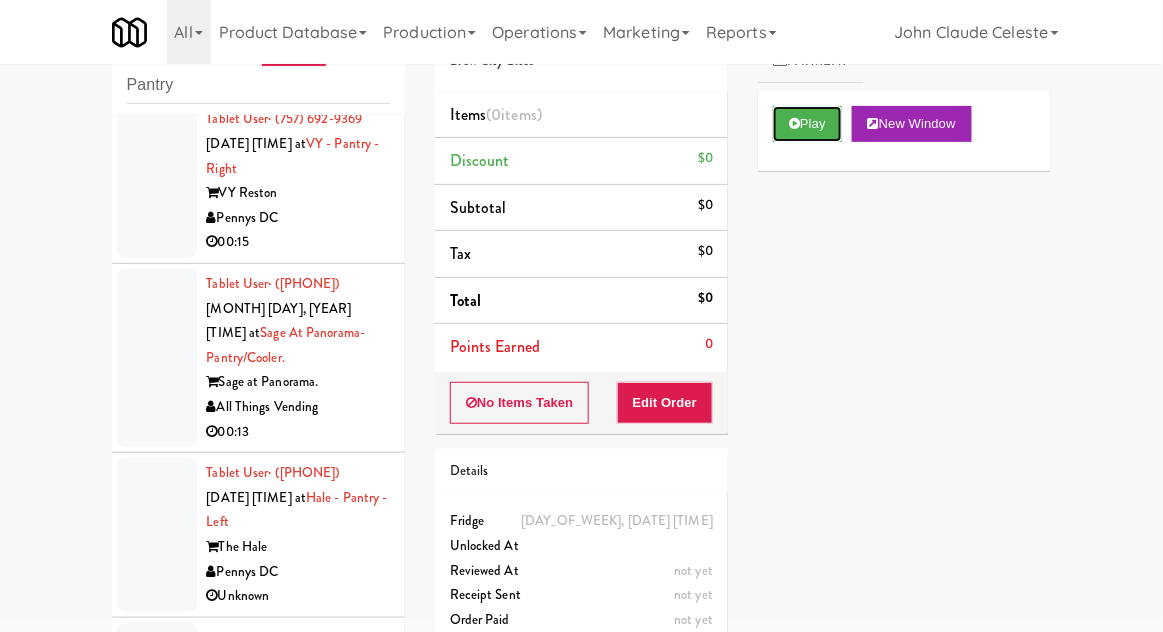 click on "Play" at bounding box center [807, 124] 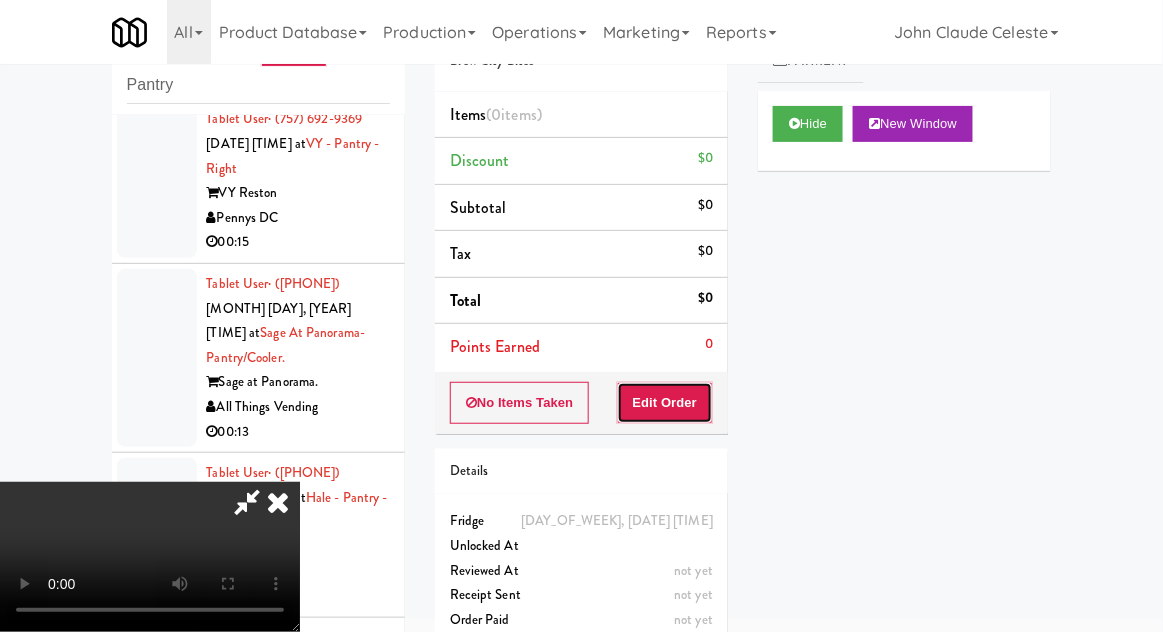 click on "Edit Order" at bounding box center [665, 403] 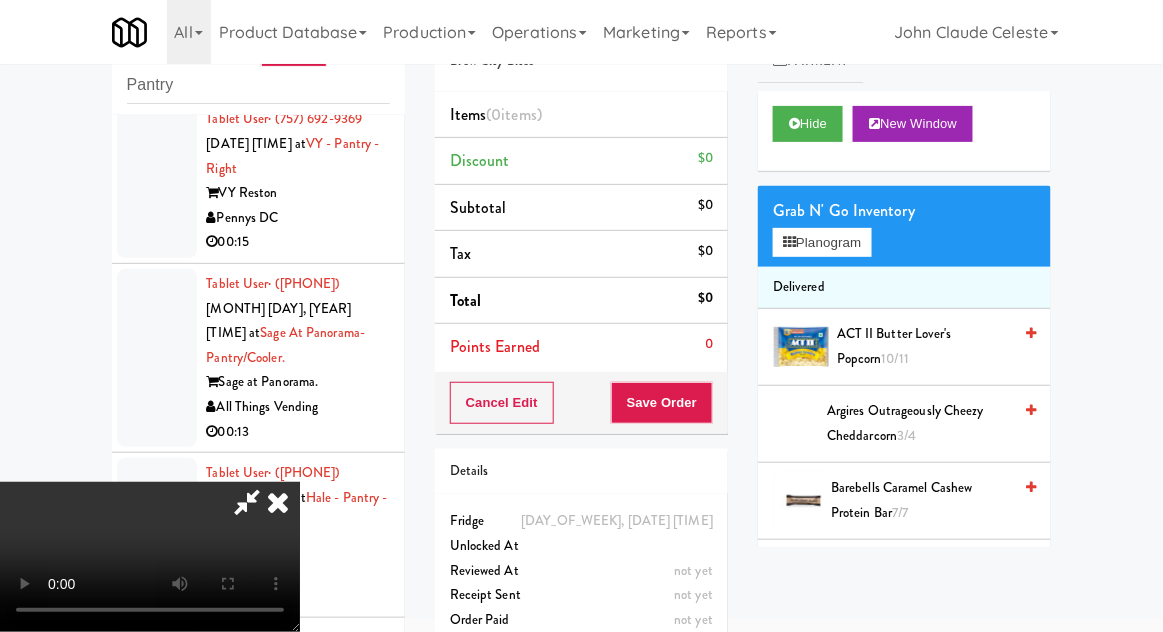 scroll, scrollTop: 73, scrollLeft: 0, axis: vertical 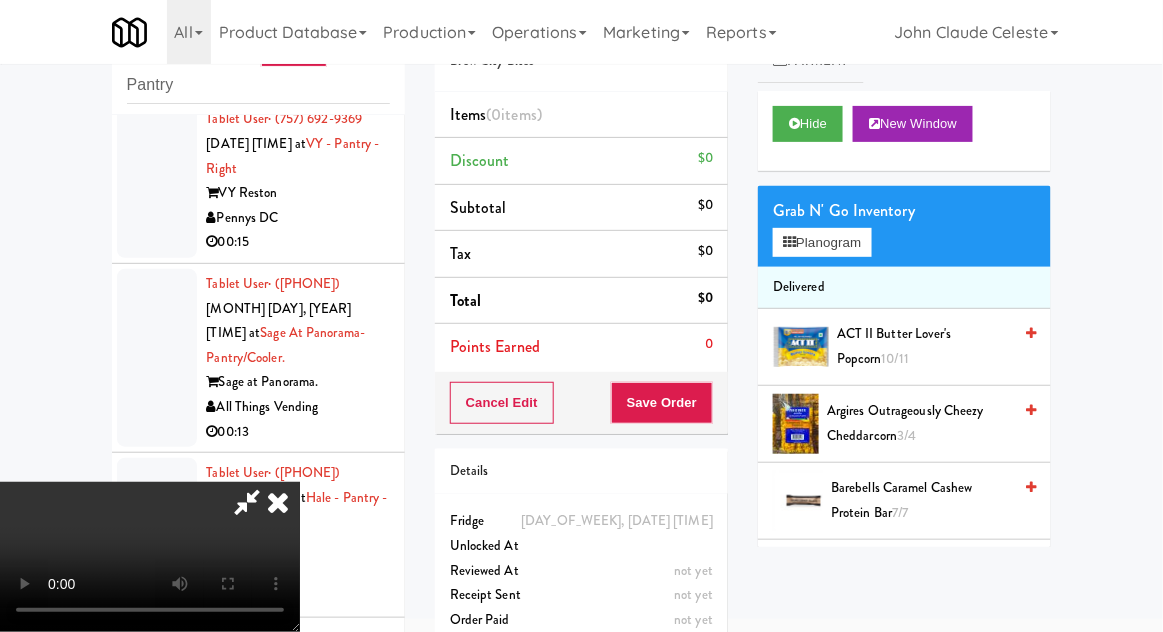 type 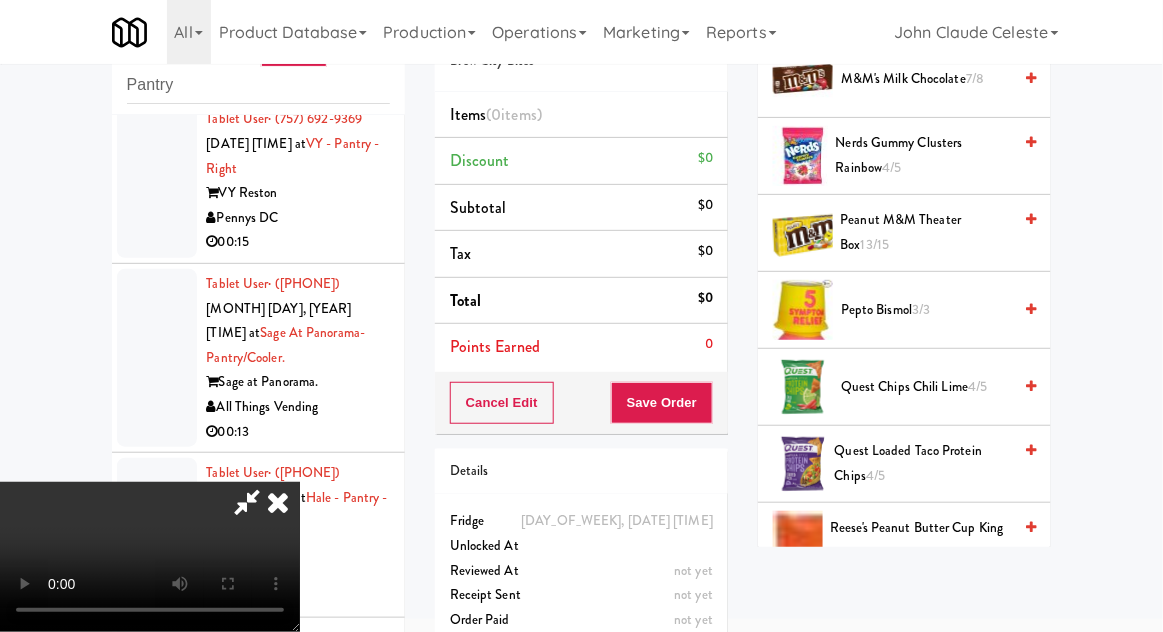 scroll, scrollTop: 1423, scrollLeft: 0, axis: vertical 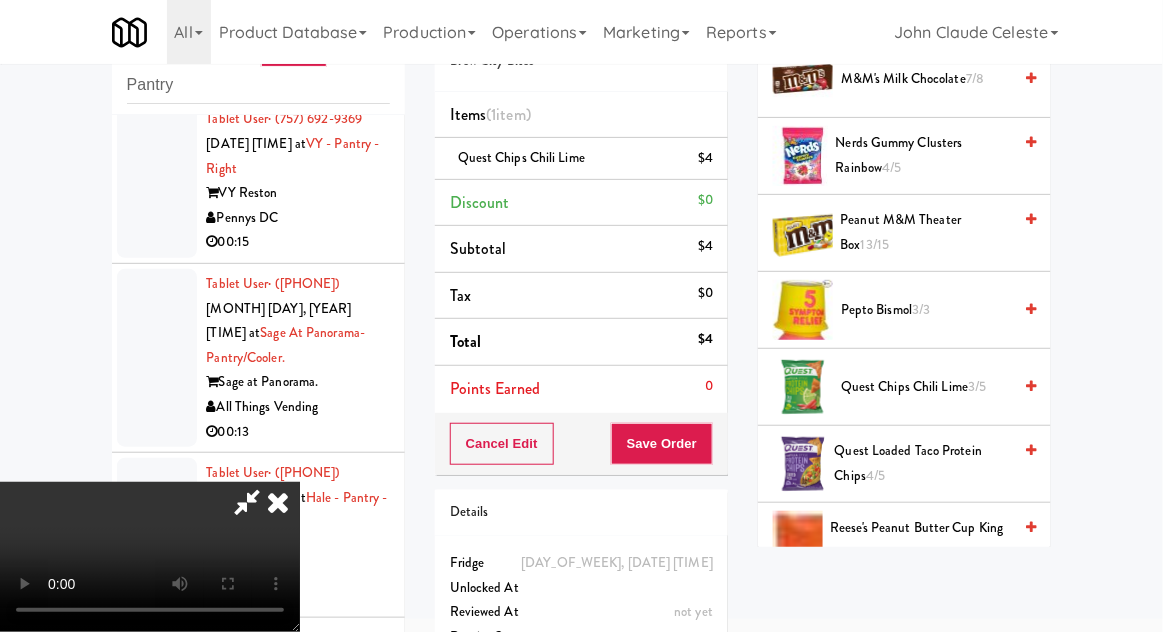 click on "Quest Chips Chili Lime  3/5" at bounding box center [926, 387] 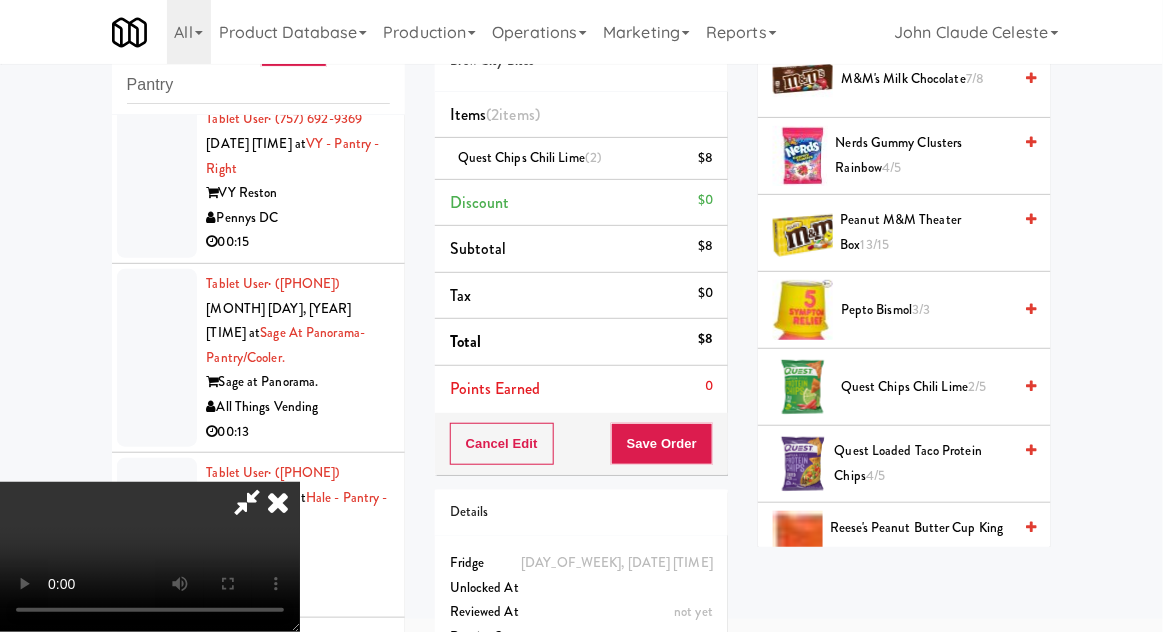 click on "Quest Chips Chili Lime  (2) $8" at bounding box center (581, 159) 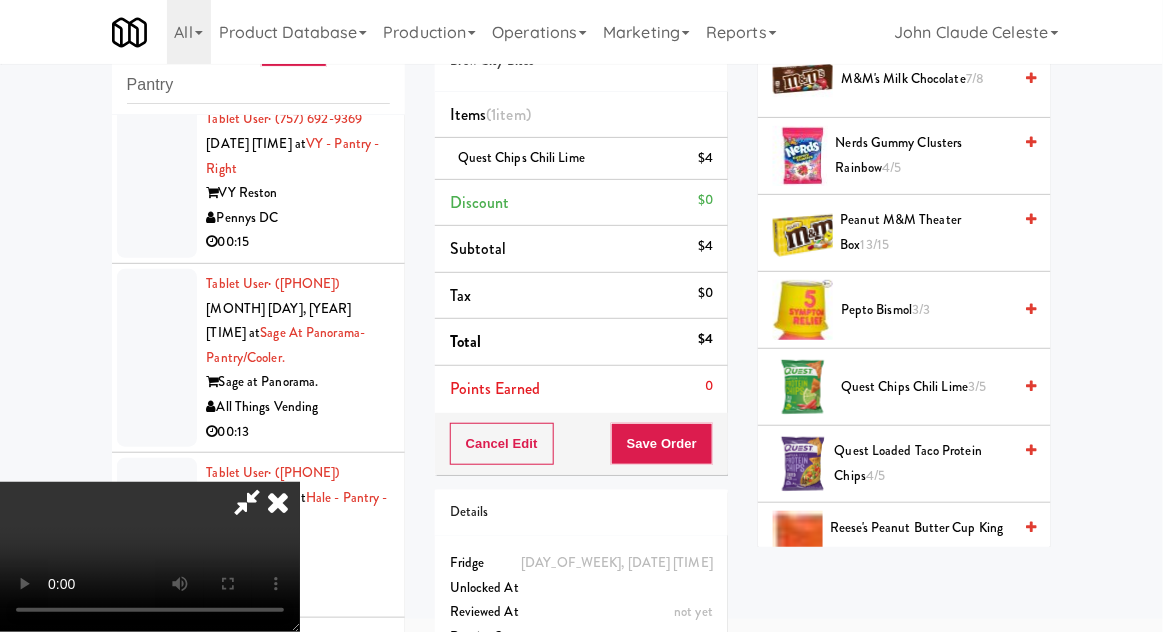 scroll, scrollTop: 73, scrollLeft: 0, axis: vertical 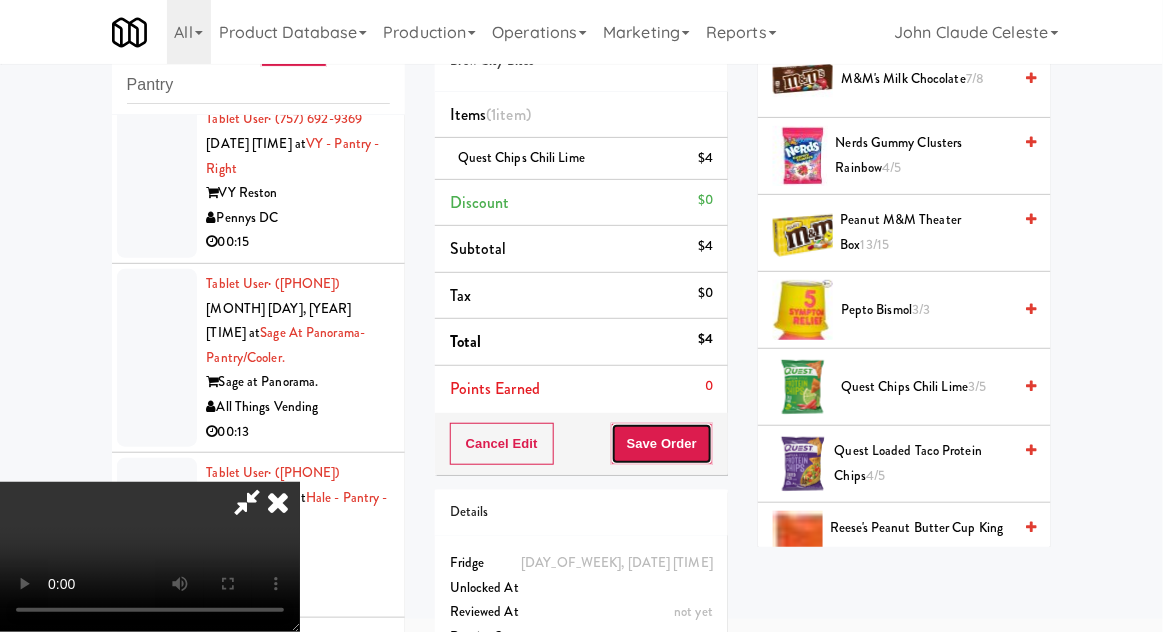 click on "Save Order" at bounding box center (662, 444) 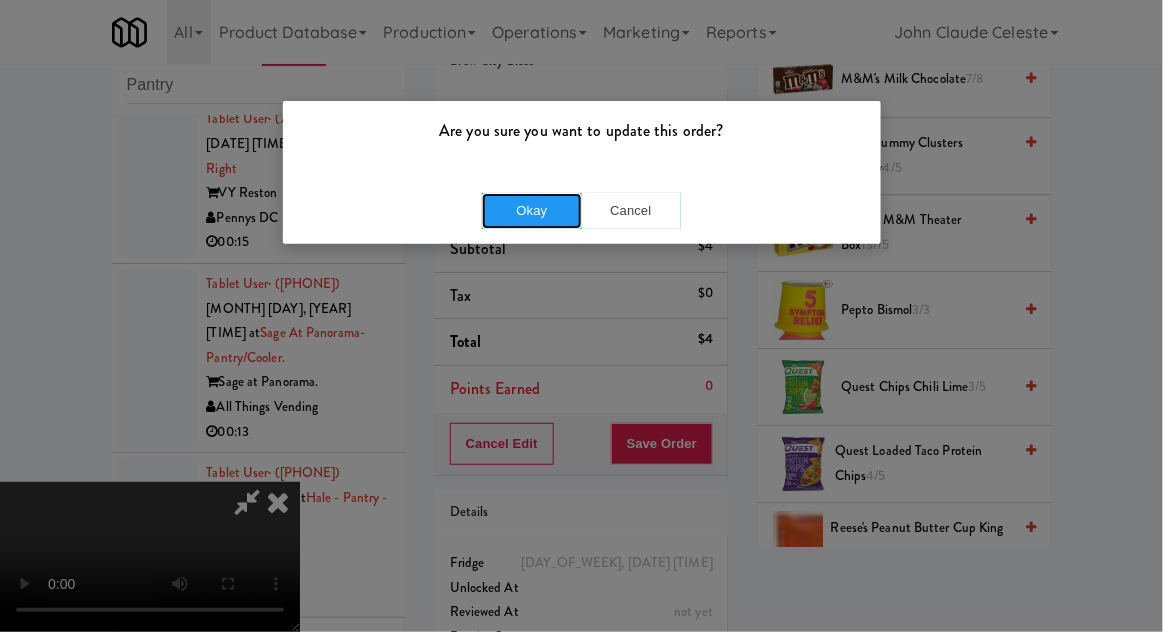 click on "Okay" at bounding box center [532, 211] 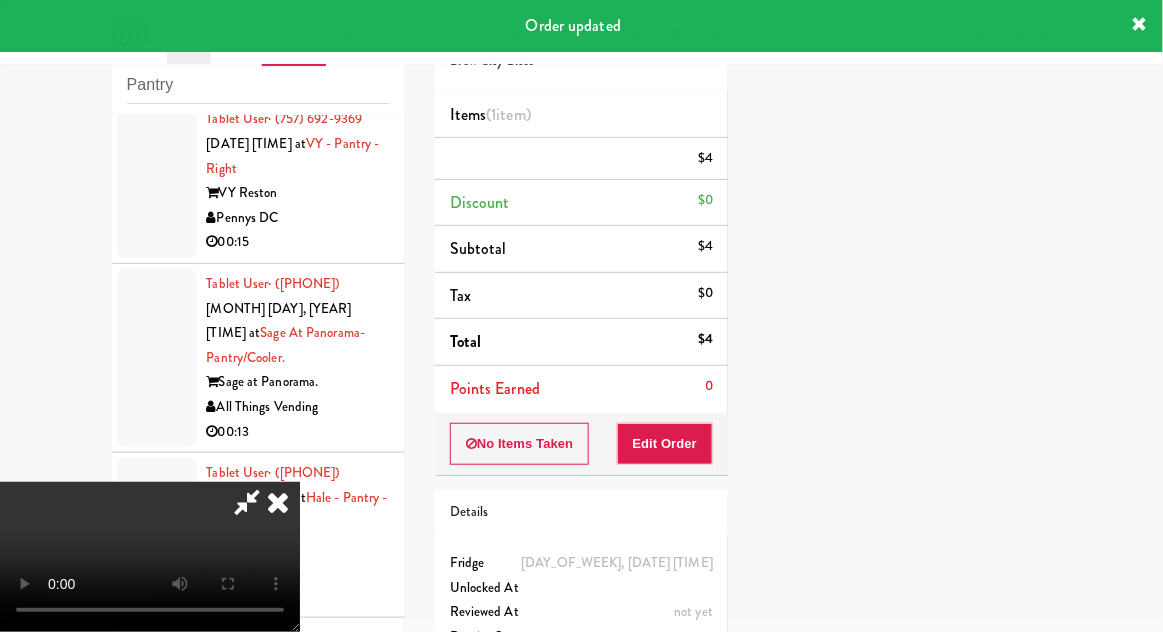scroll, scrollTop: 197, scrollLeft: 0, axis: vertical 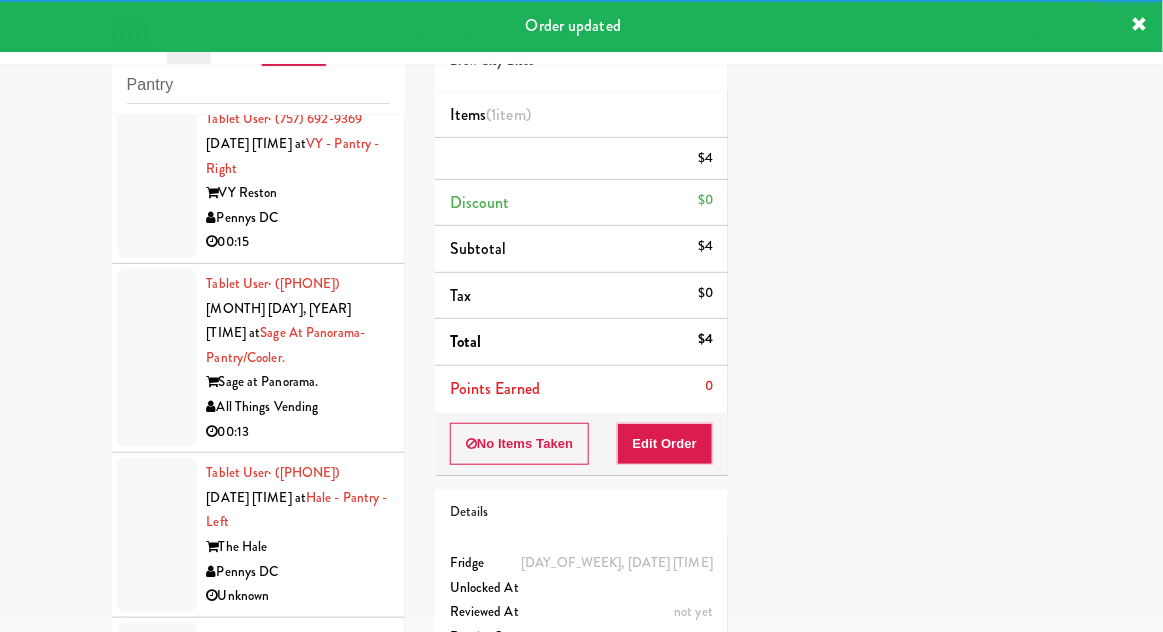 click at bounding box center [157, 17] 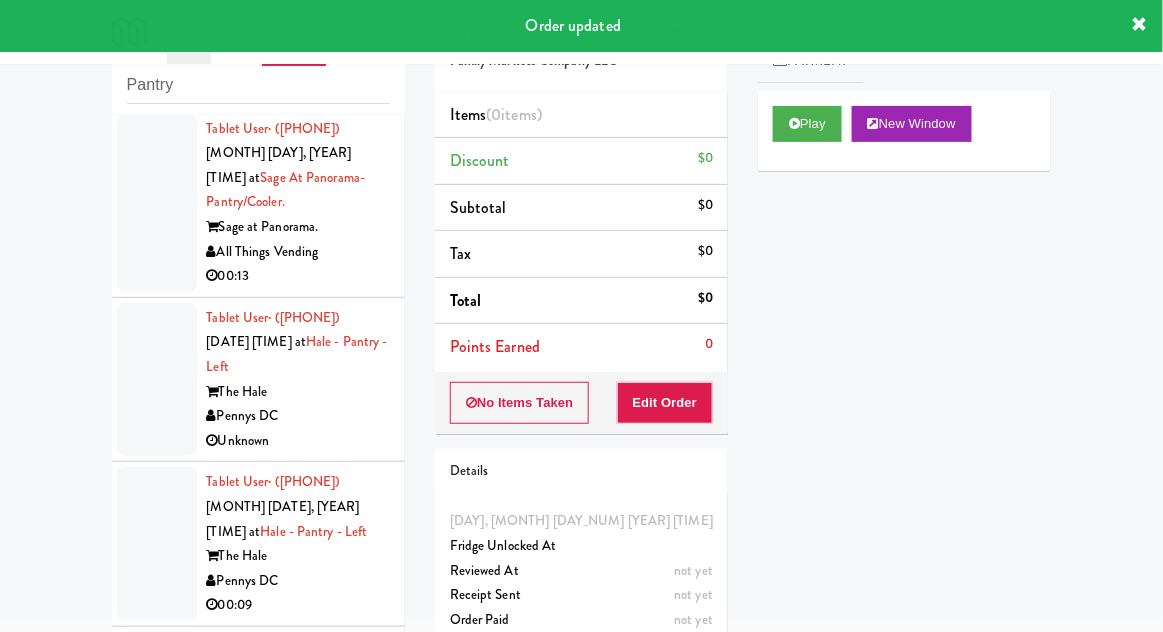 scroll, scrollTop: 3077, scrollLeft: 0, axis: vertical 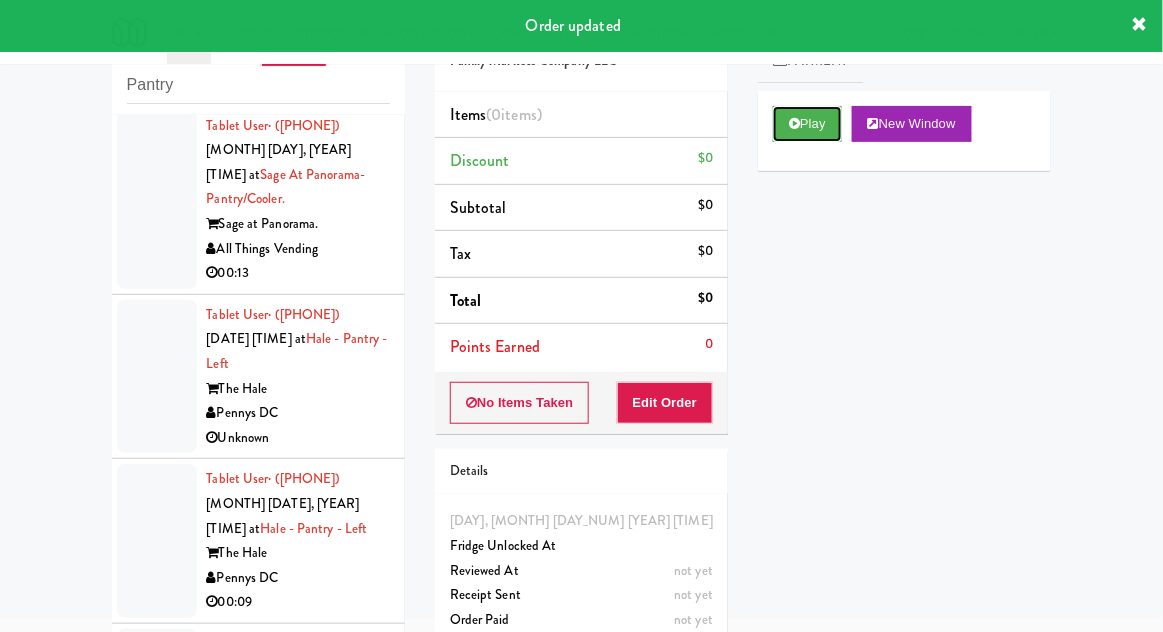 click on "Play" at bounding box center [807, 124] 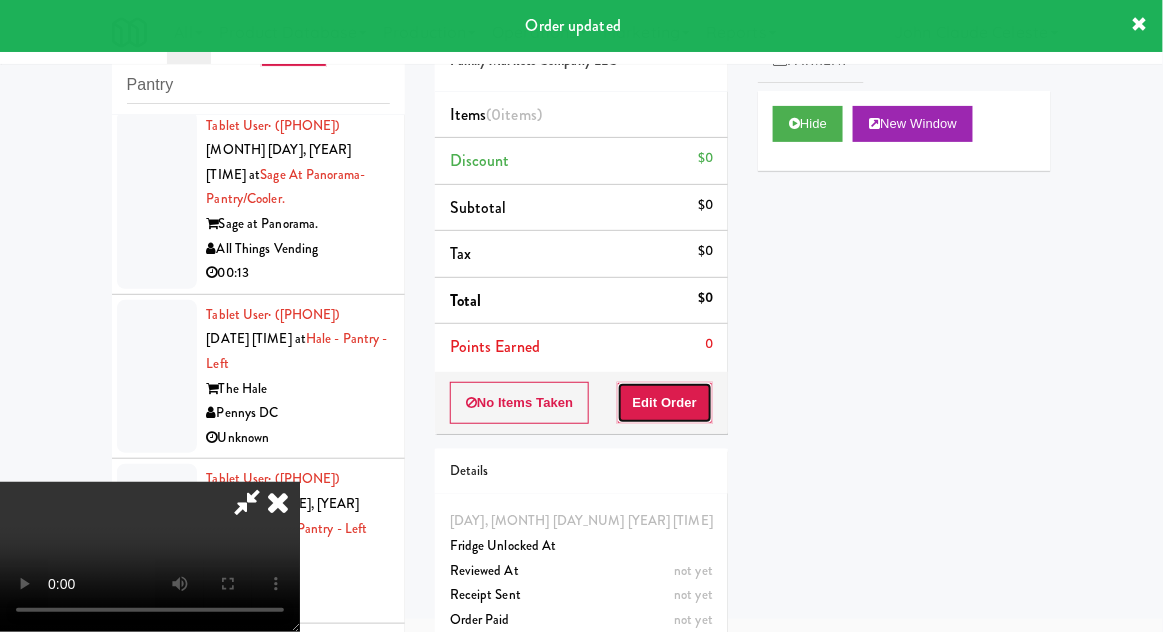 click on "Edit Order" at bounding box center [665, 403] 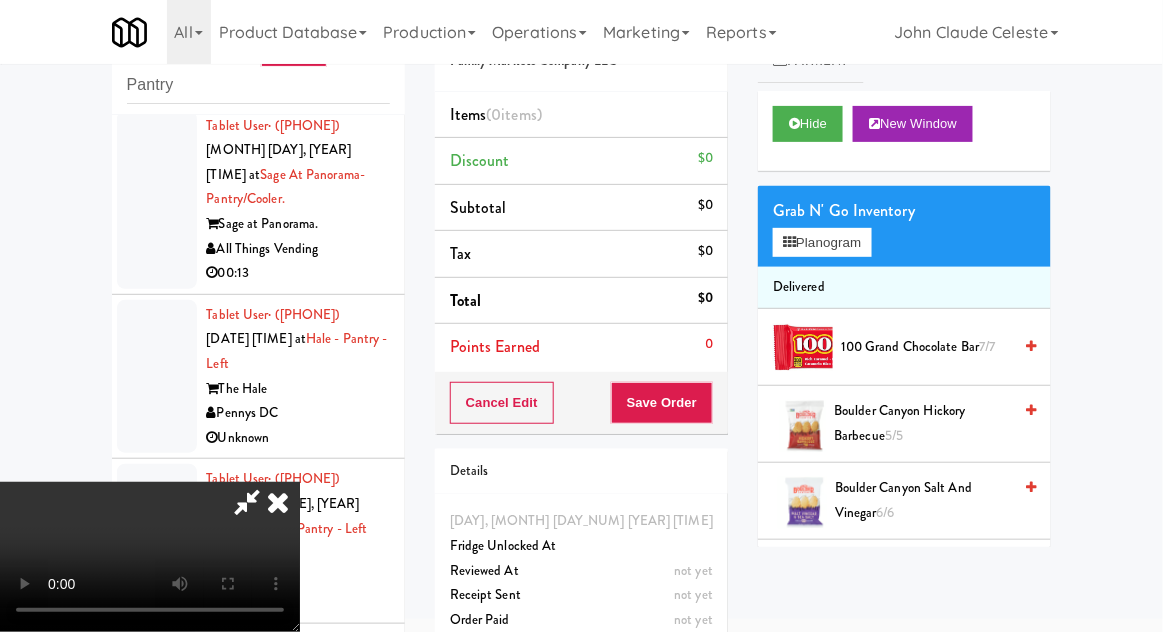 type 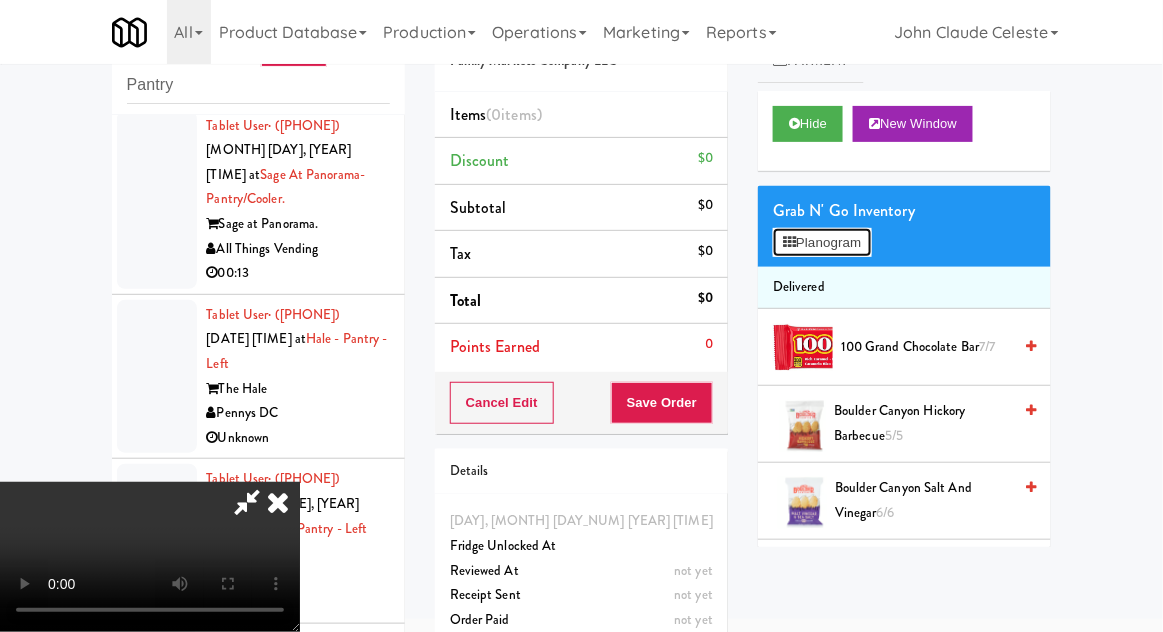 click on "Planogram" at bounding box center (822, 243) 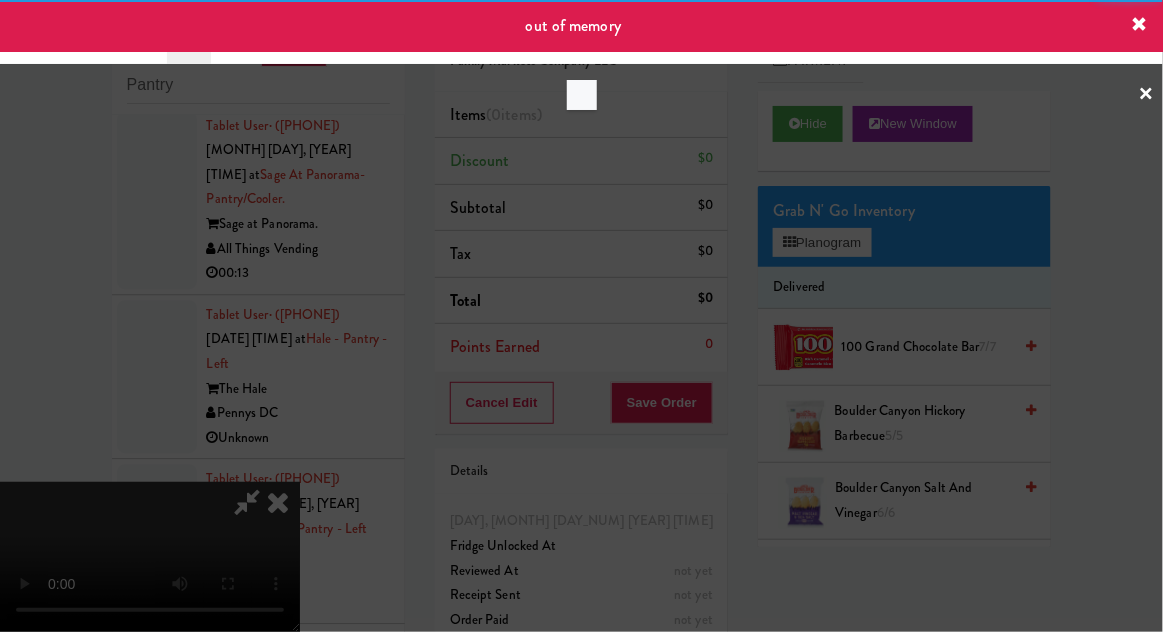 click at bounding box center (581, 316) 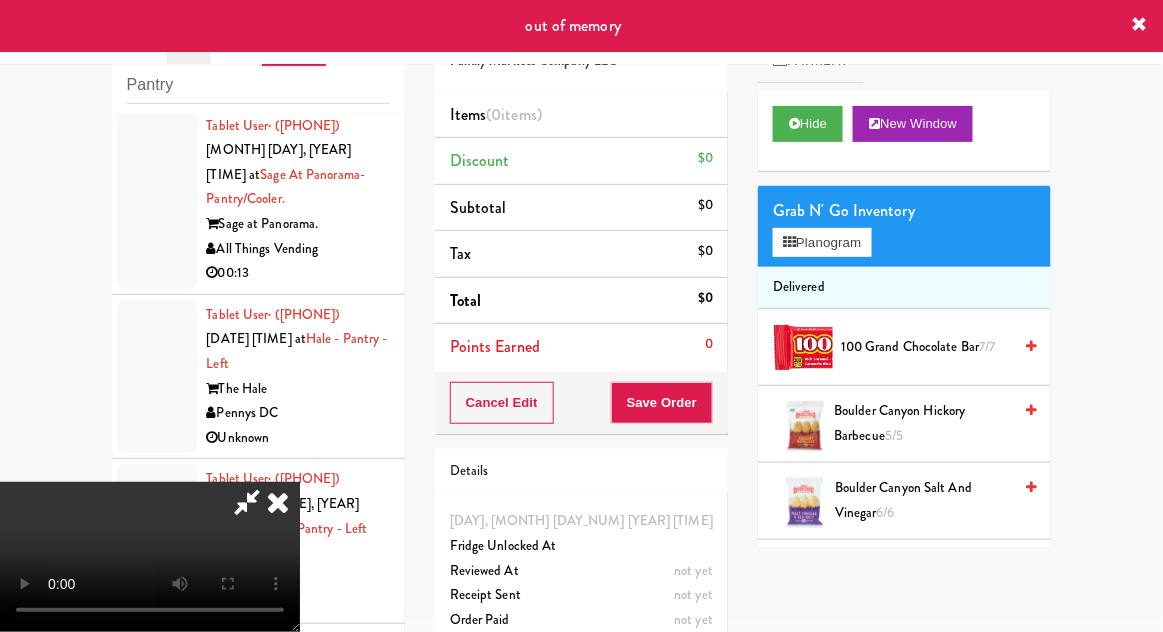 click on "Grab N' Go Inventory  Planogram" at bounding box center [904, 226] 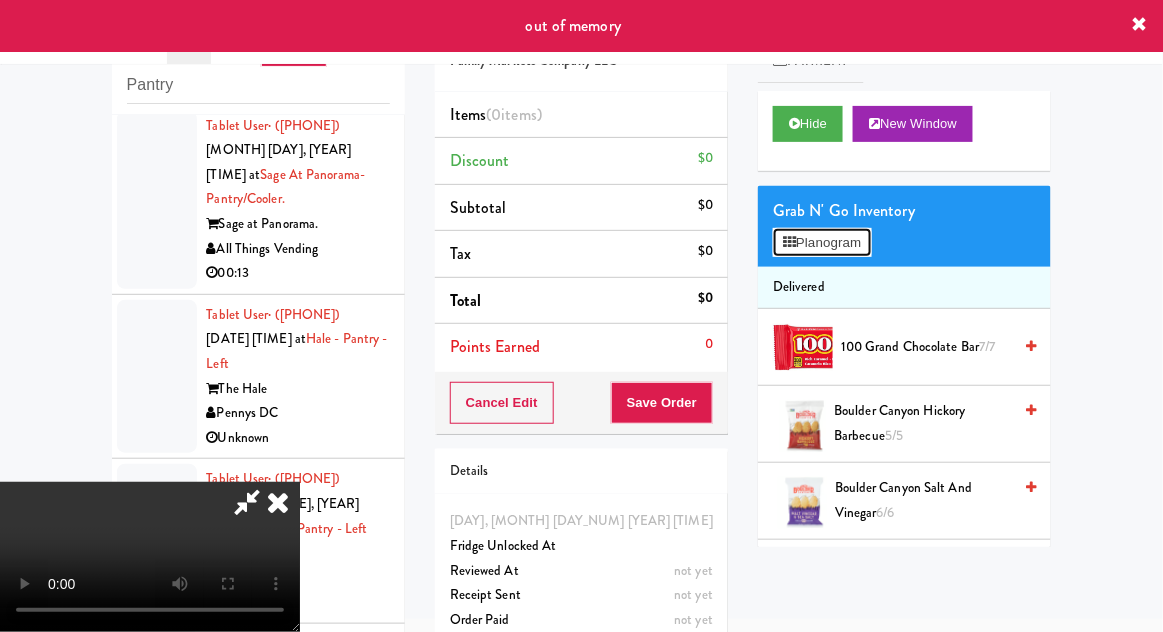 click on "Planogram" at bounding box center (822, 243) 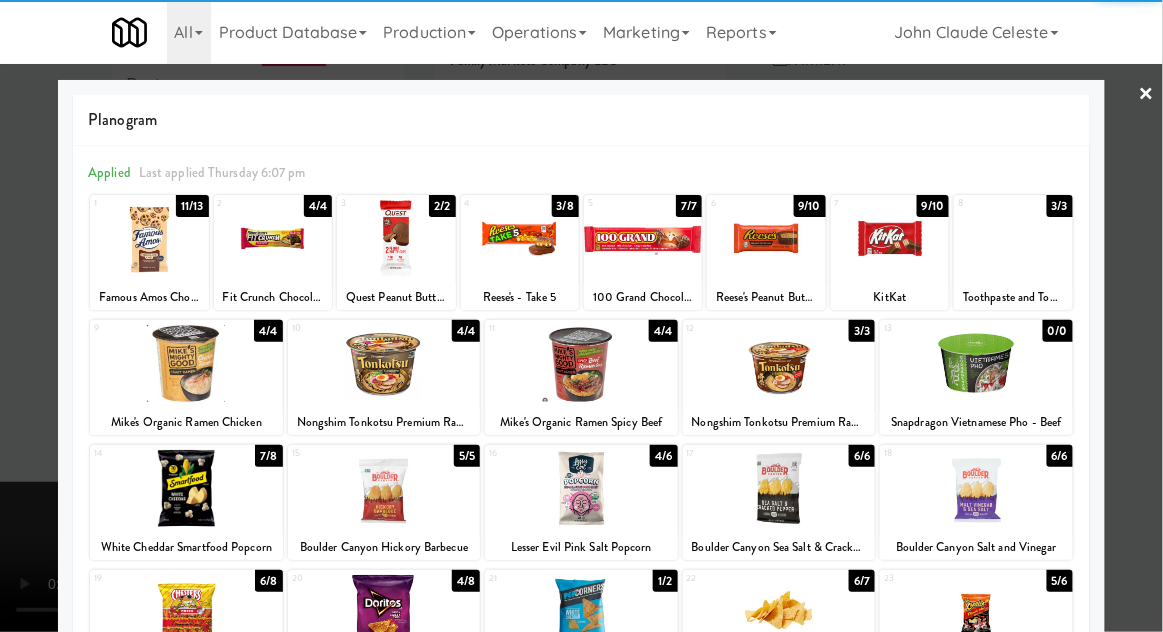 click at bounding box center [186, 363] 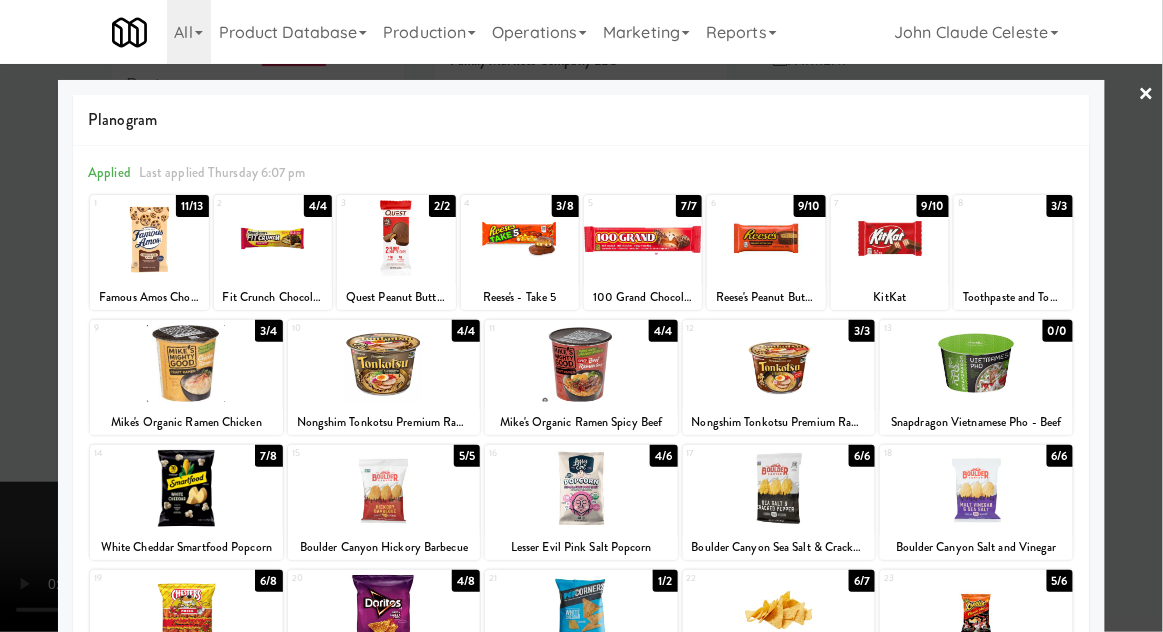click at bounding box center (581, 316) 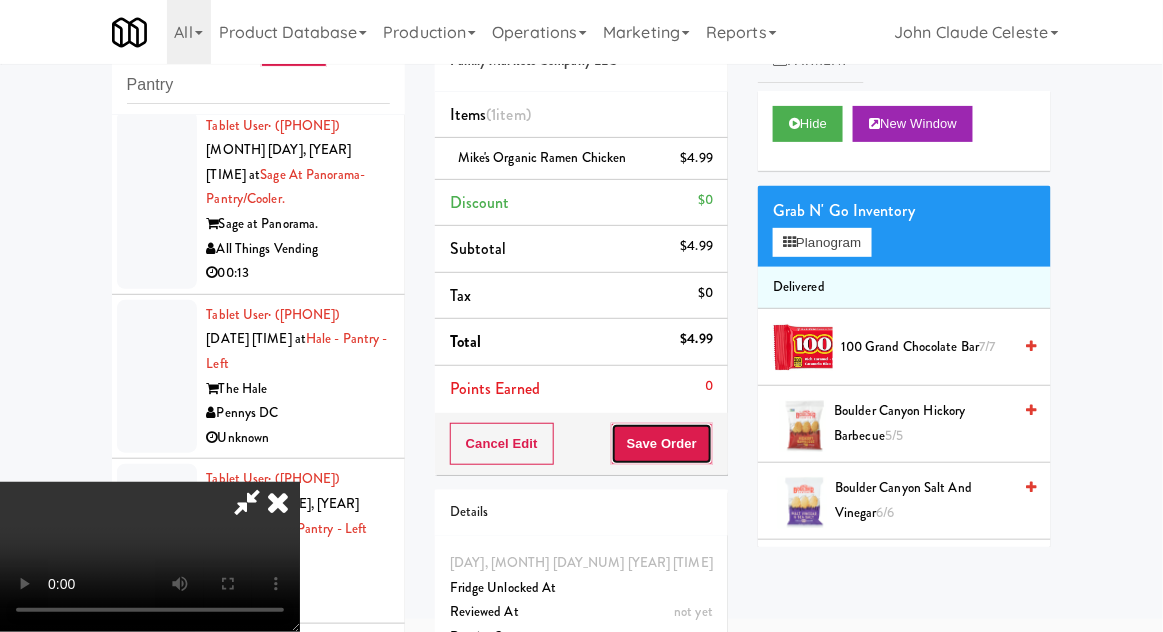 click on "Save Order" at bounding box center [662, 444] 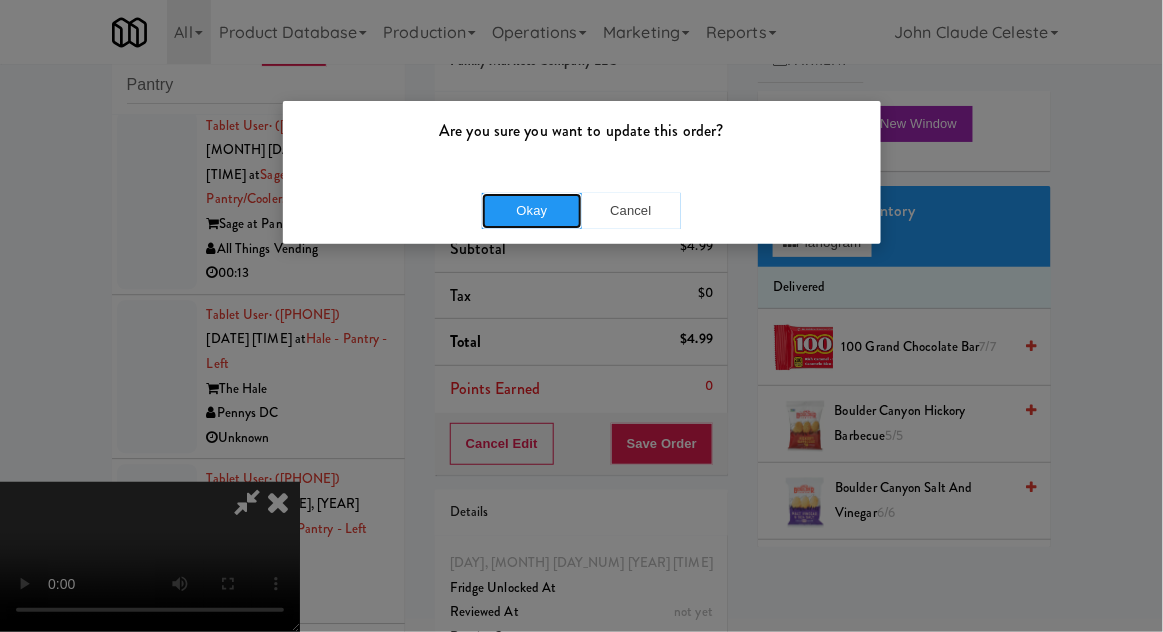 click on "Okay" at bounding box center (532, 211) 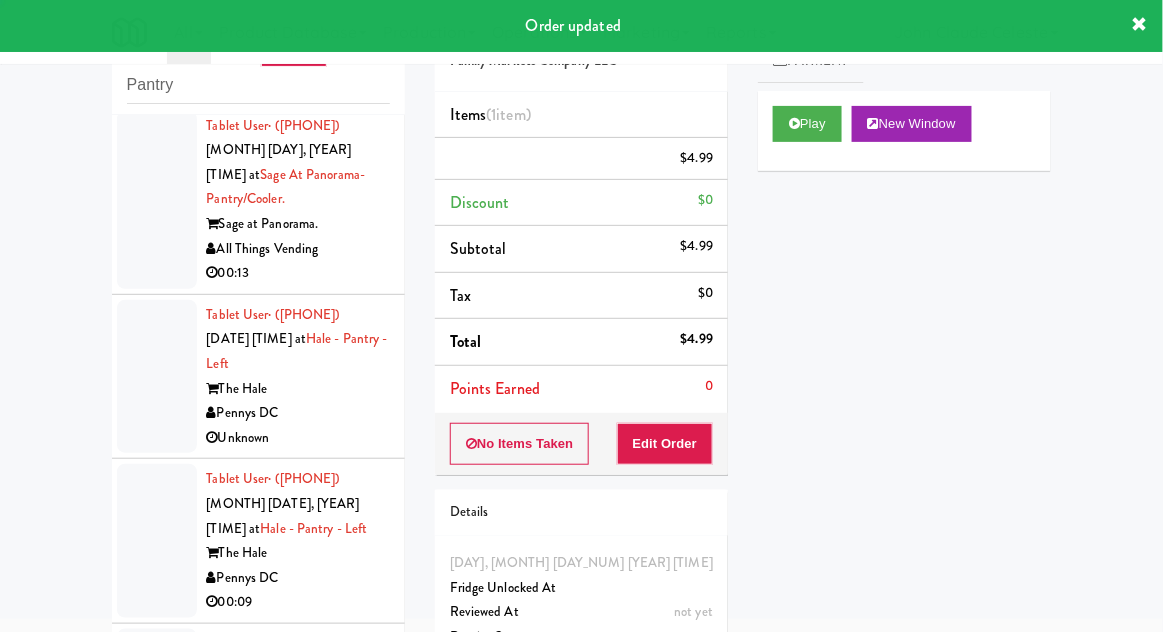 click at bounding box center [157, 23] 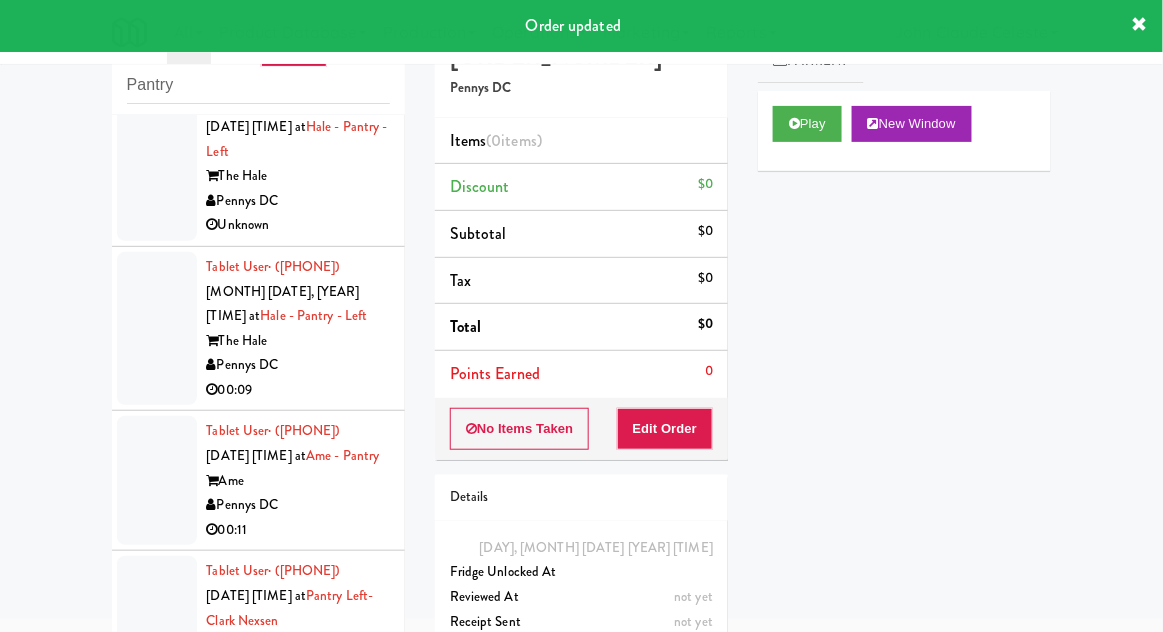 scroll, scrollTop: 3315, scrollLeft: 0, axis: vertical 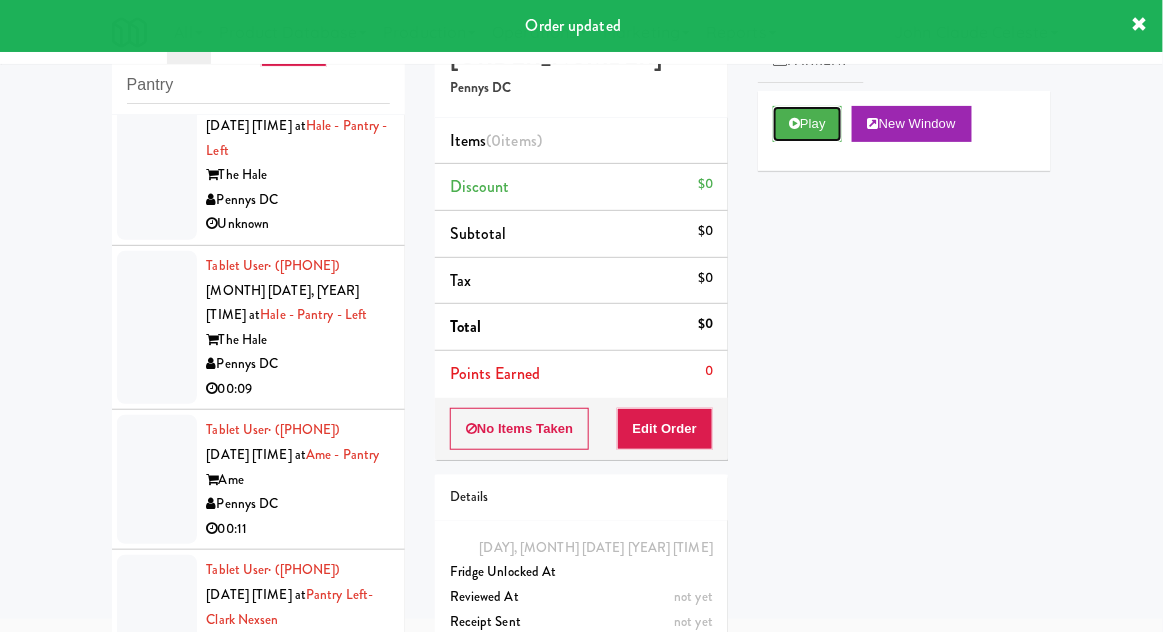 click on "Play" at bounding box center [807, 124] 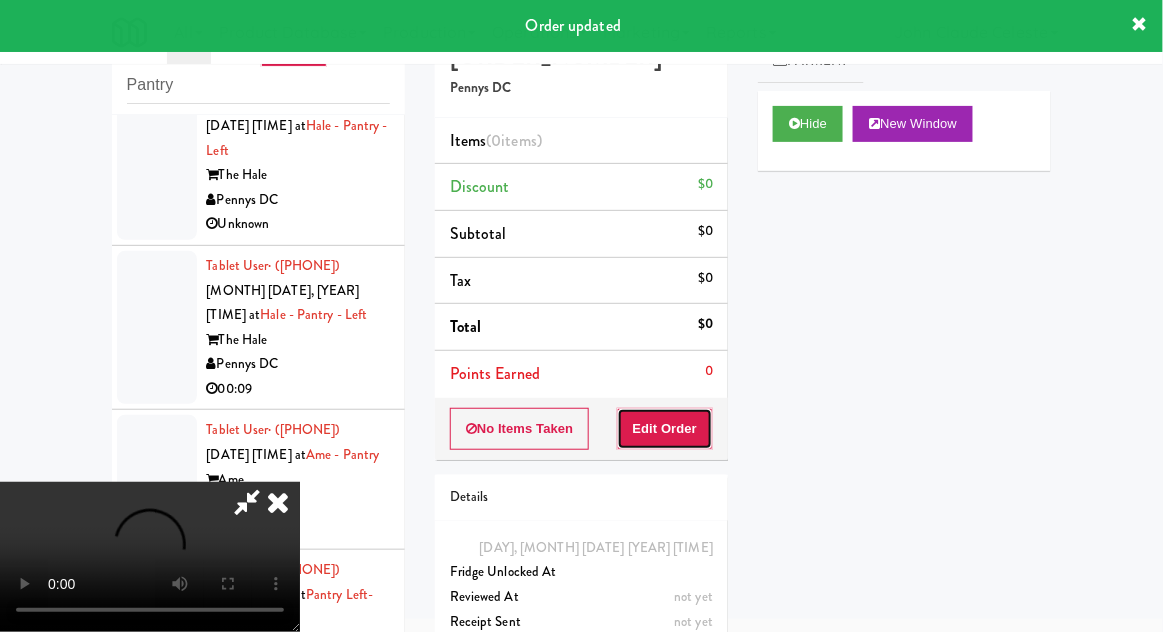 click on "Edit Order" at bounding box center [665, 429] 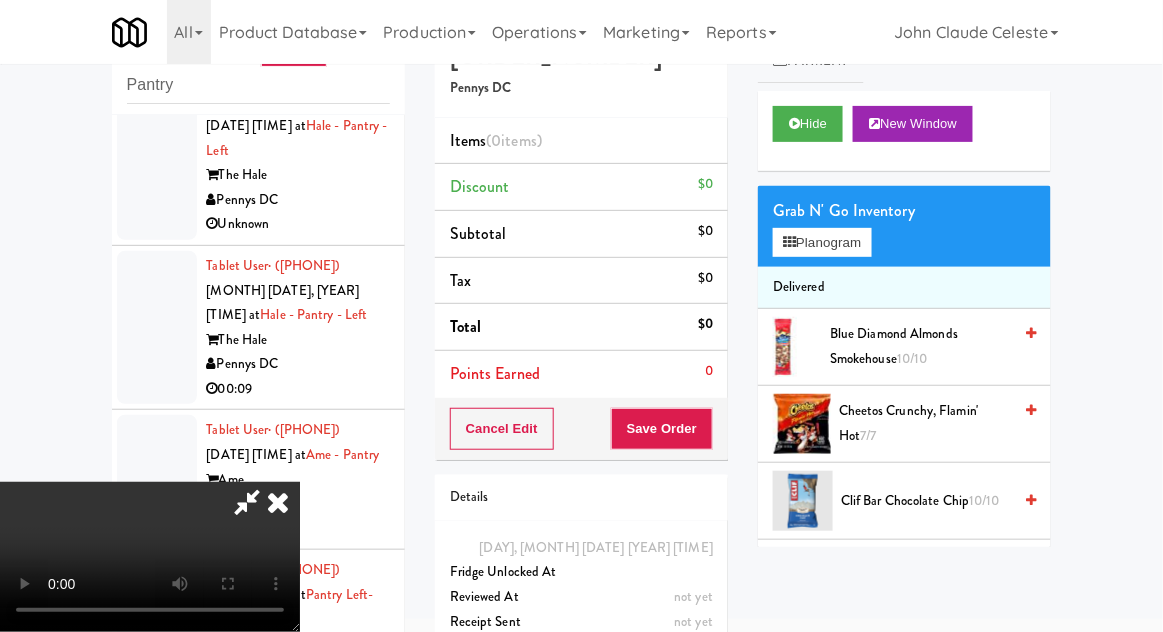 type 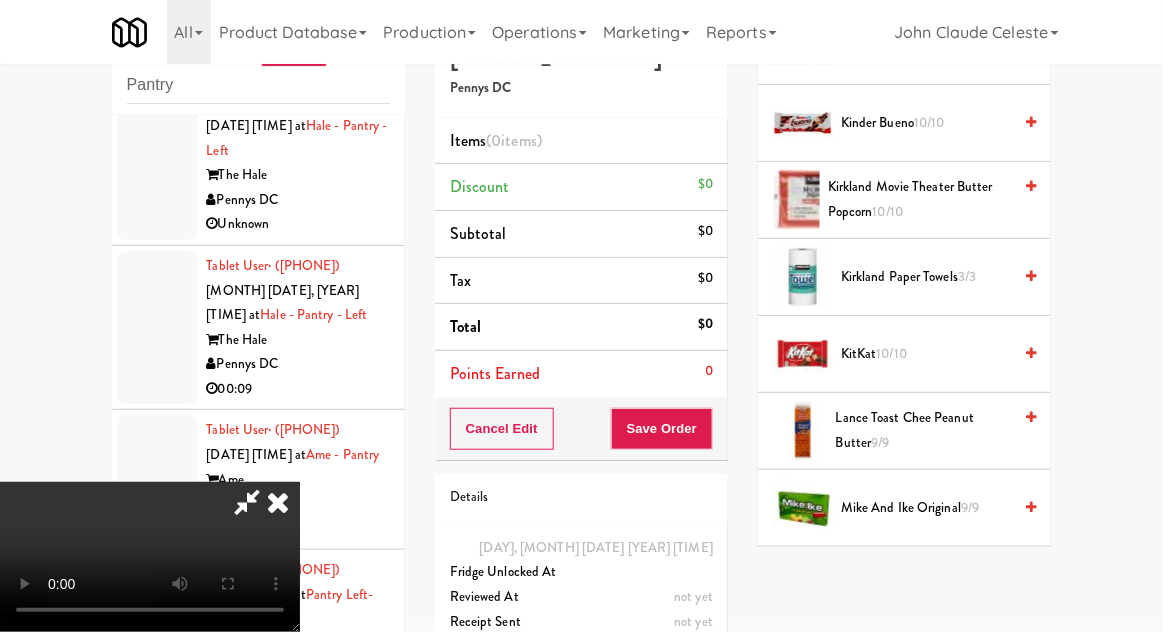 scroll, scrollTop: 874, scrollLeft: 0, axis: vertical 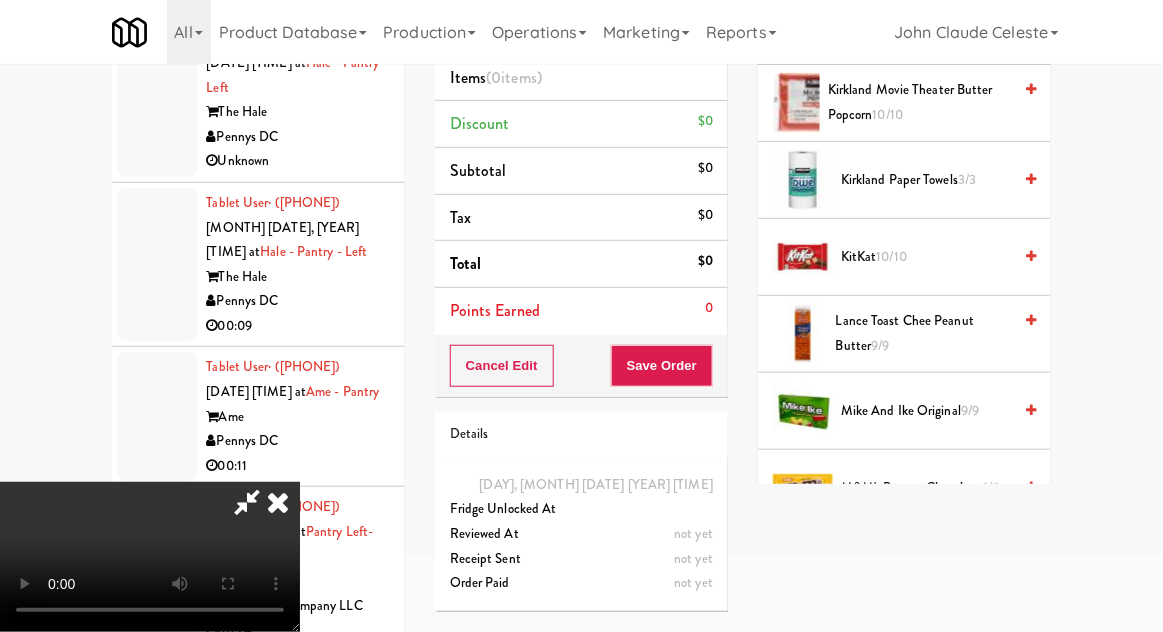 click on "KitKat  10/10" at bounding box center [926, 257] 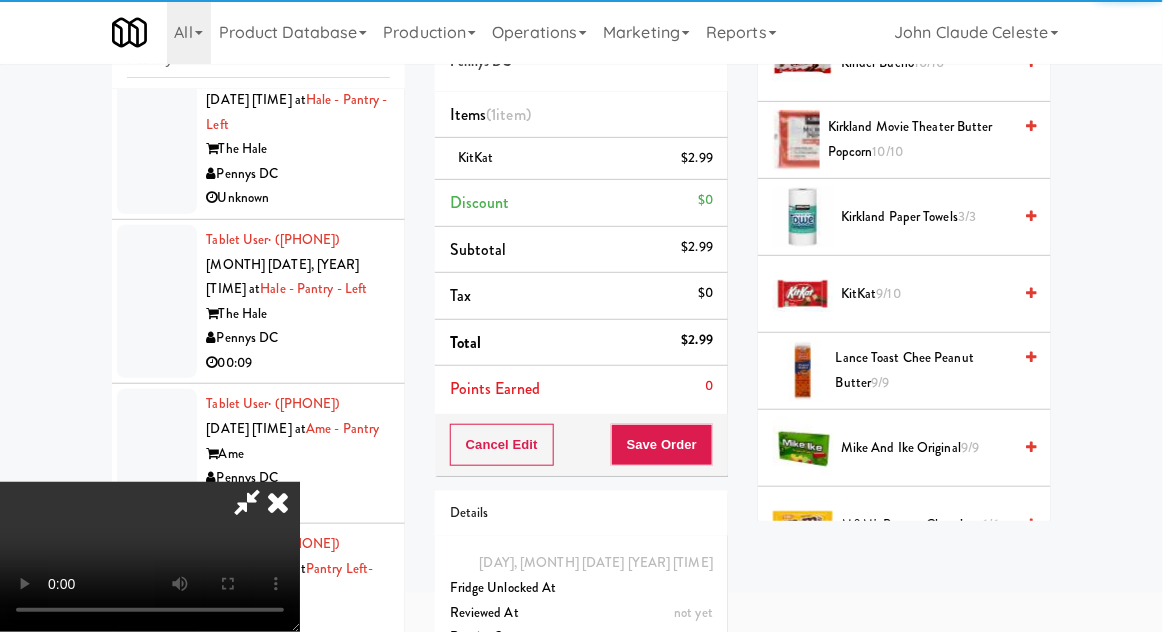 scroll, scrollTop: 77, scrollLeft: 0, axis: vertical 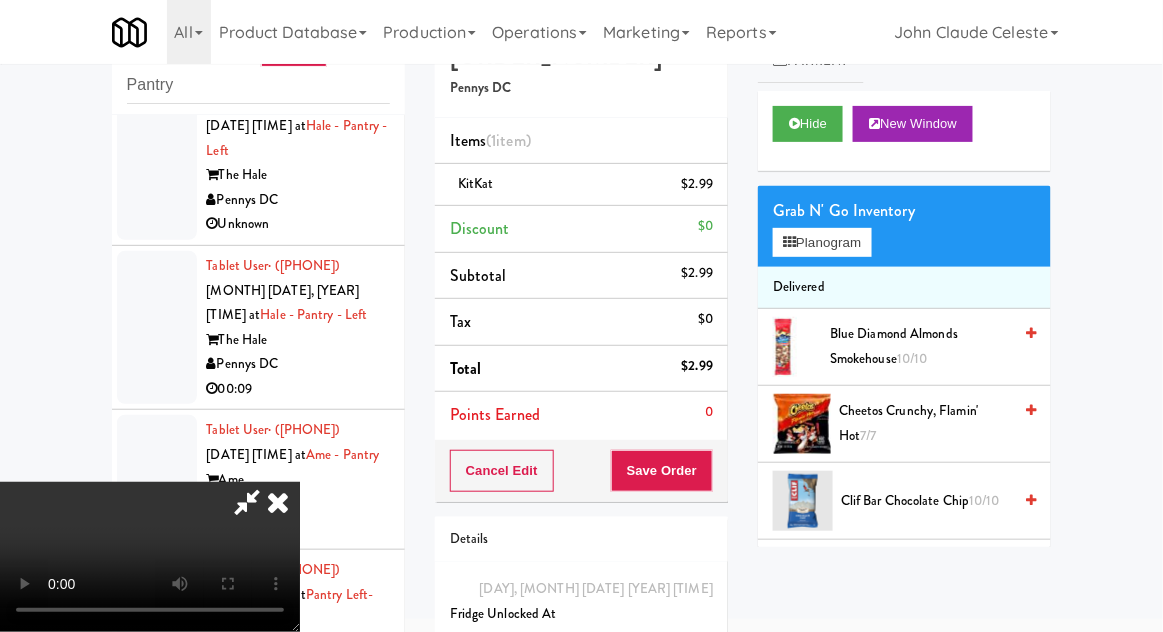 click on "Grab N' Go Inventory" at bounding box center [904, 211] 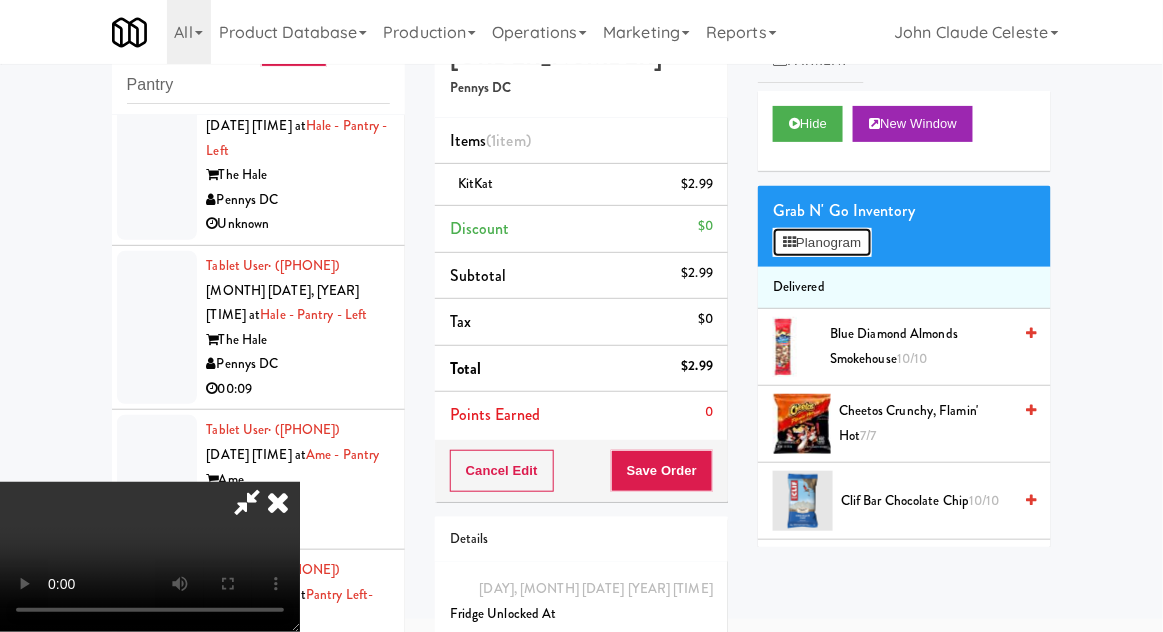 click on "Planogram" at bounding box center [822, 243] 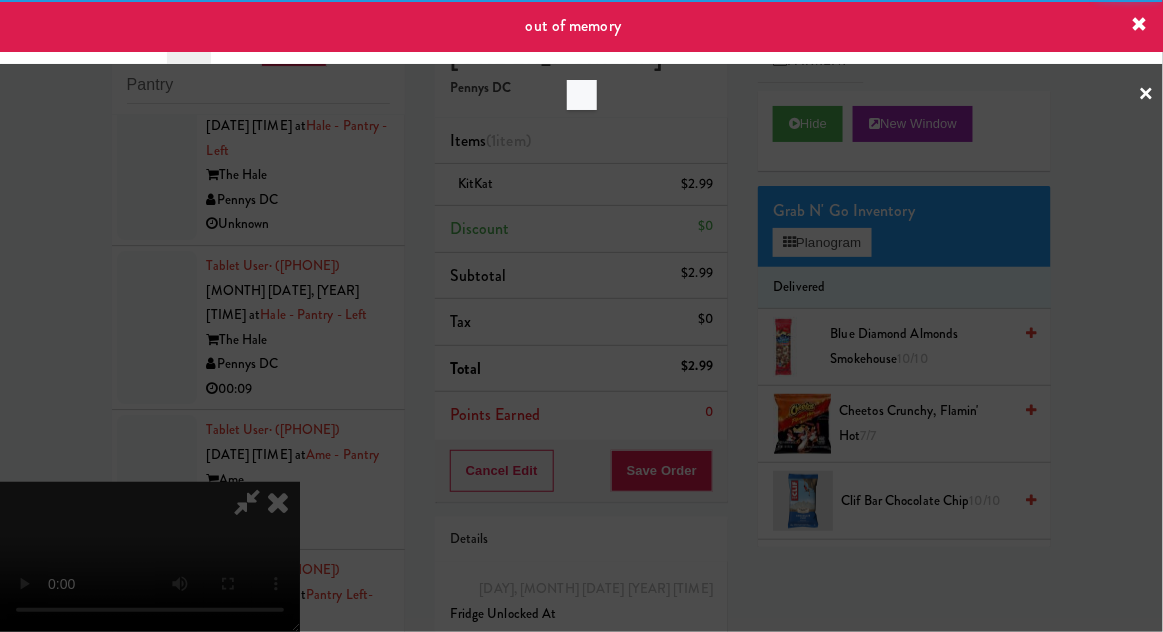 click at bounding box center [581, 316] 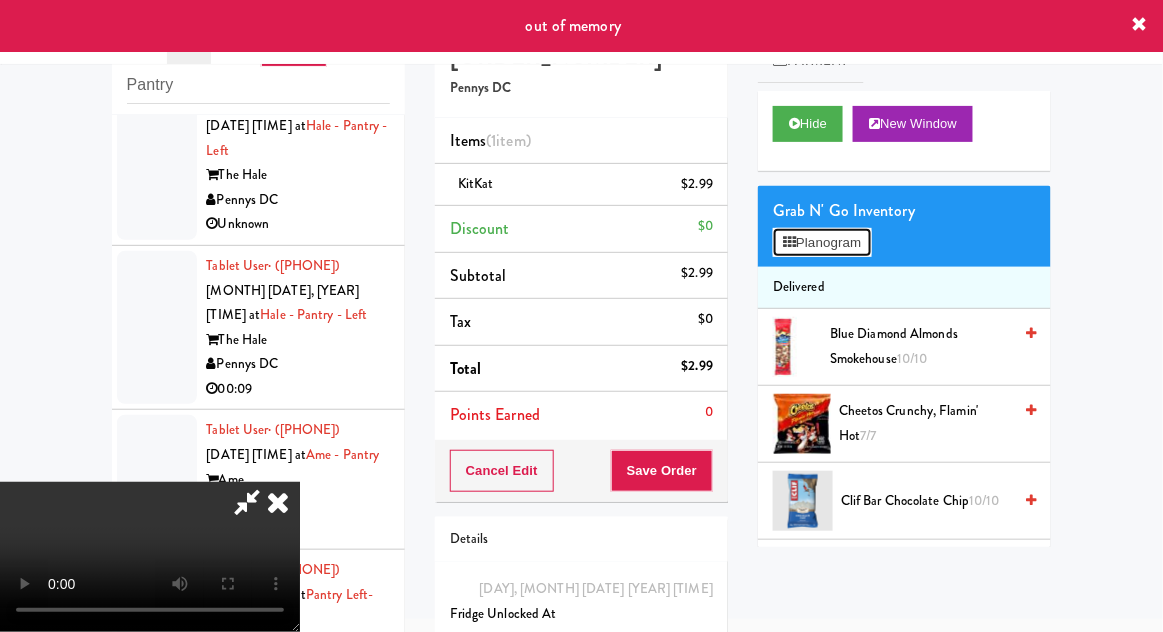 click on "Planogram" at bounding box center (822, 243) 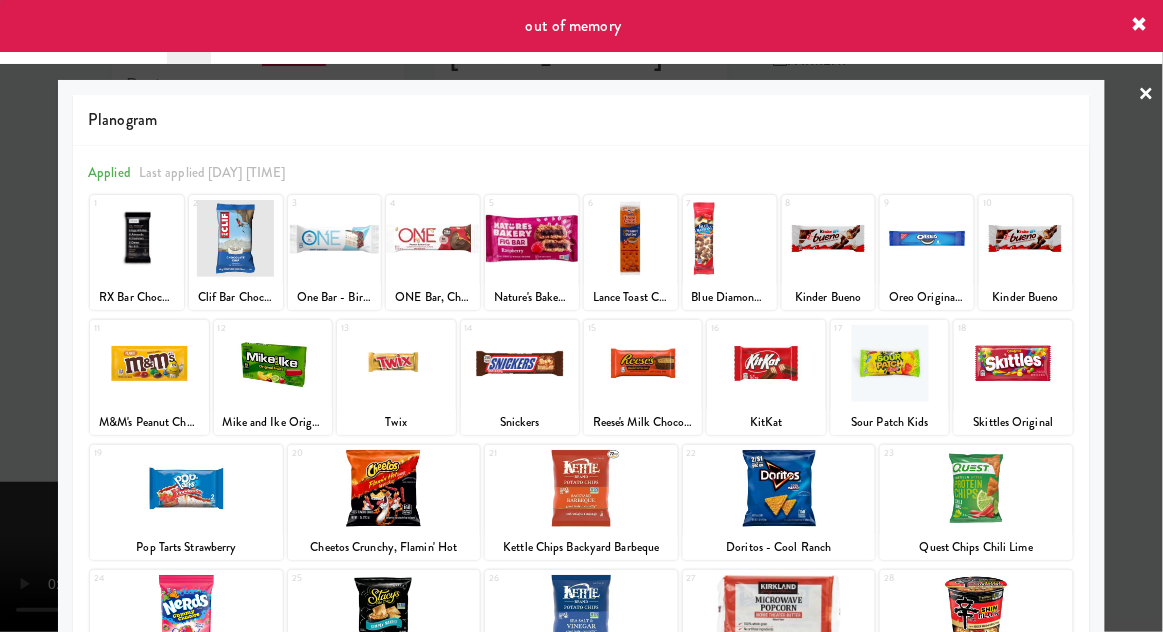 click on "[PLAN] [PRODUCT] [PRODUCT] [PRODUCT] [PRODUCT] [PRODUCT] [PRODUCT] [PRODUCT] [PRODUCT] [PRODUCT] [PRODUCT] [PRODUCT] [PRODUCT] [PRODUCT] [PRODUCT] [PRODUCT] [PRODUCT] [PRODUCT] [PRODUCT] [PRODUCT] [PRODUCT] [PRODUCT] [PRODUCT] [PRODUCT] [PRODUCT] [PRODUCT] [PRODUCT] [PRODUCT] [PRODUCT] [PRODUCT] [PRODUCT] [PRODUCT] [PRODUCT]" at bounding box center (581, 531) 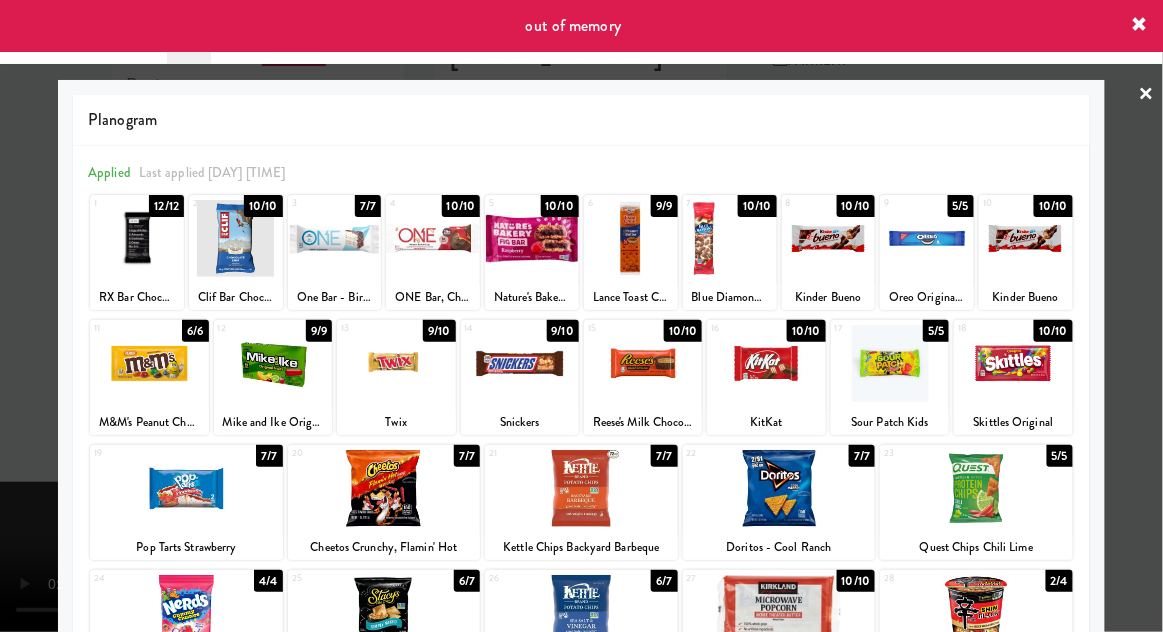 click at bounding box center [520, 363] 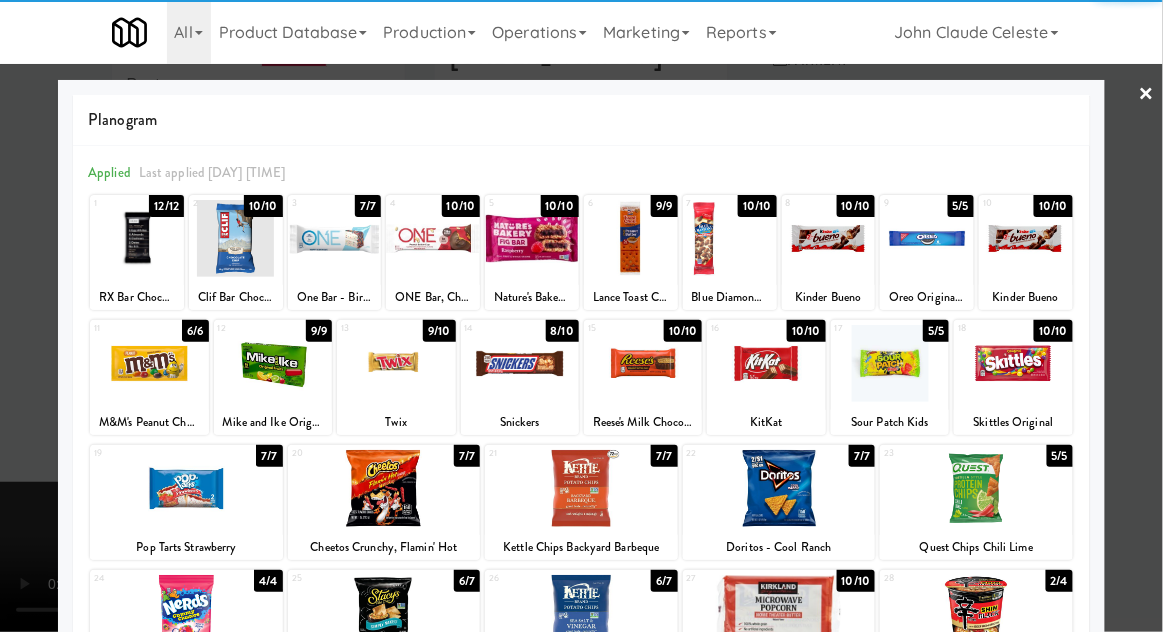 click at bounding box center [581, 316] 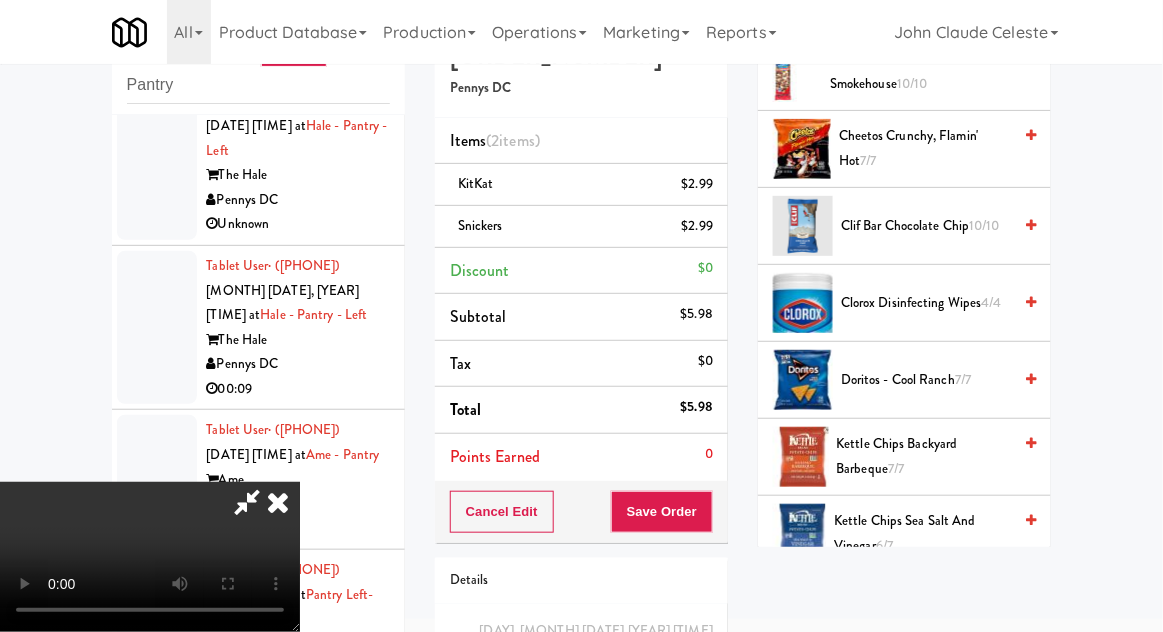 scroll, scrollTop: 278, scrollLeft: 0, axis: vertical 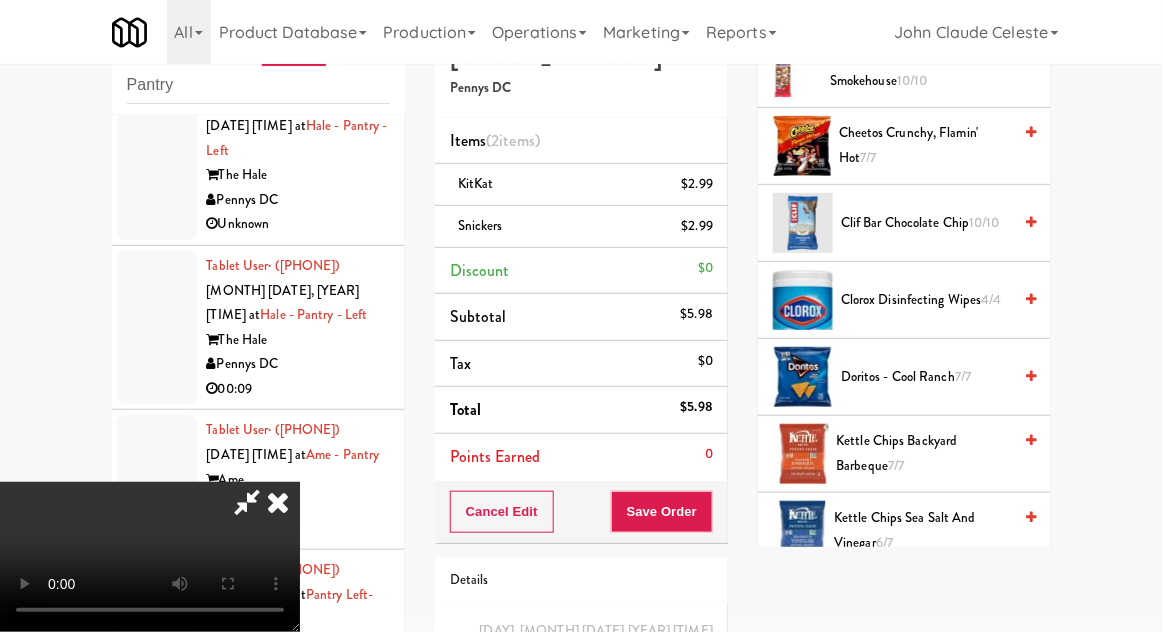click on "Doritos - Cool Ranch  7/7" at bounding box center [926, 377] 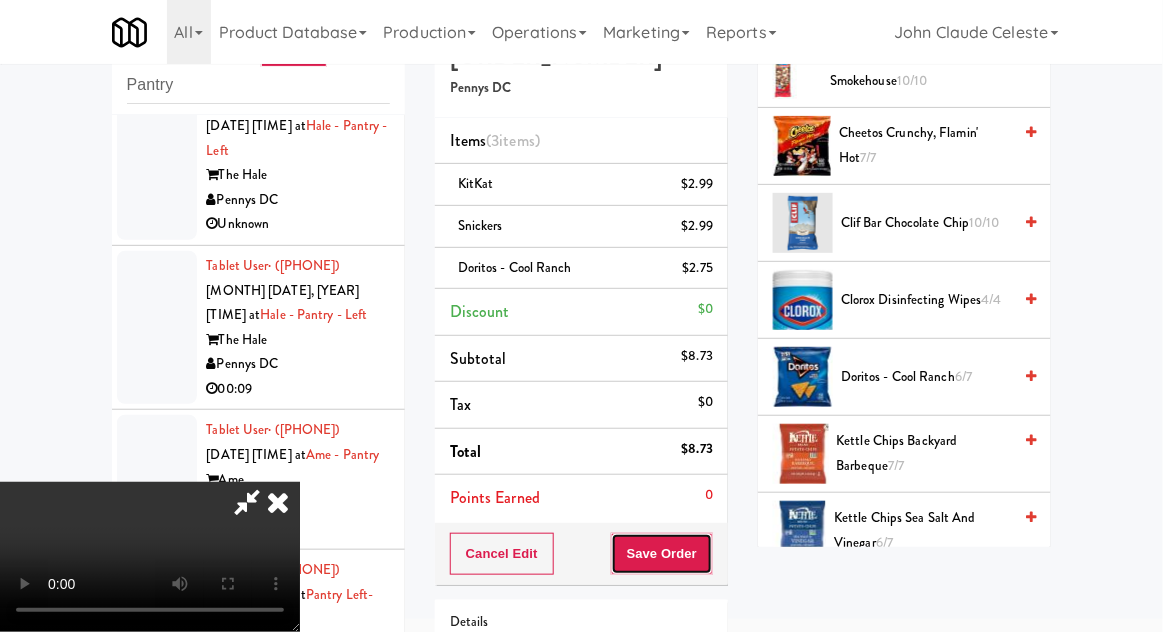 click on "Save Order" at bounding box center [662, 554] 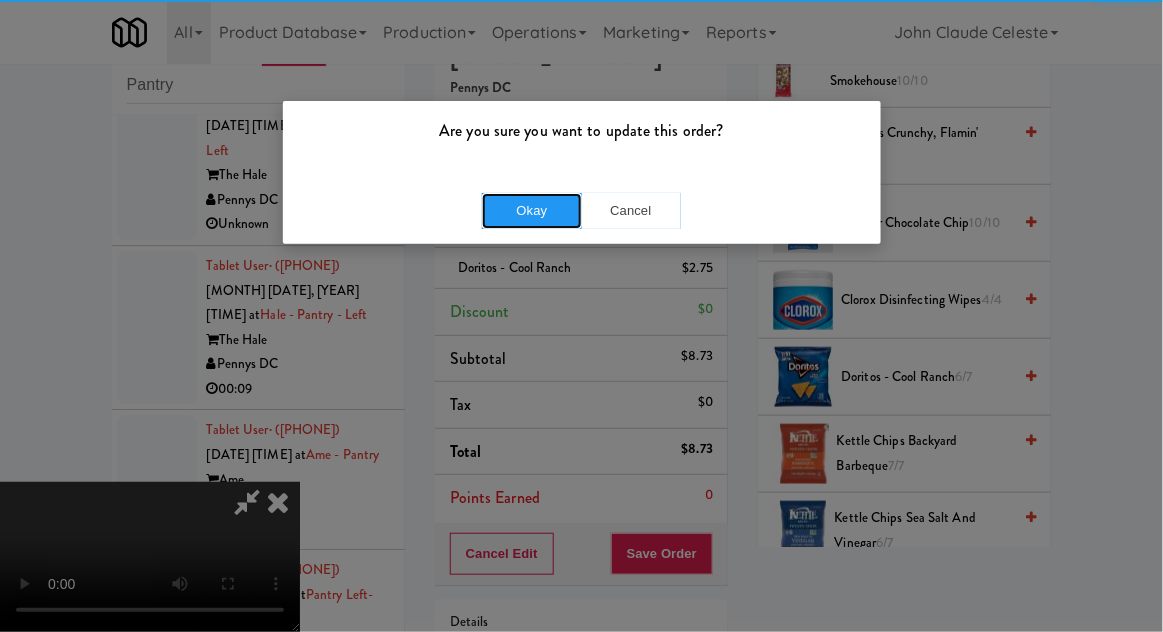 click on "Okay" at bounding box center [532, 211] 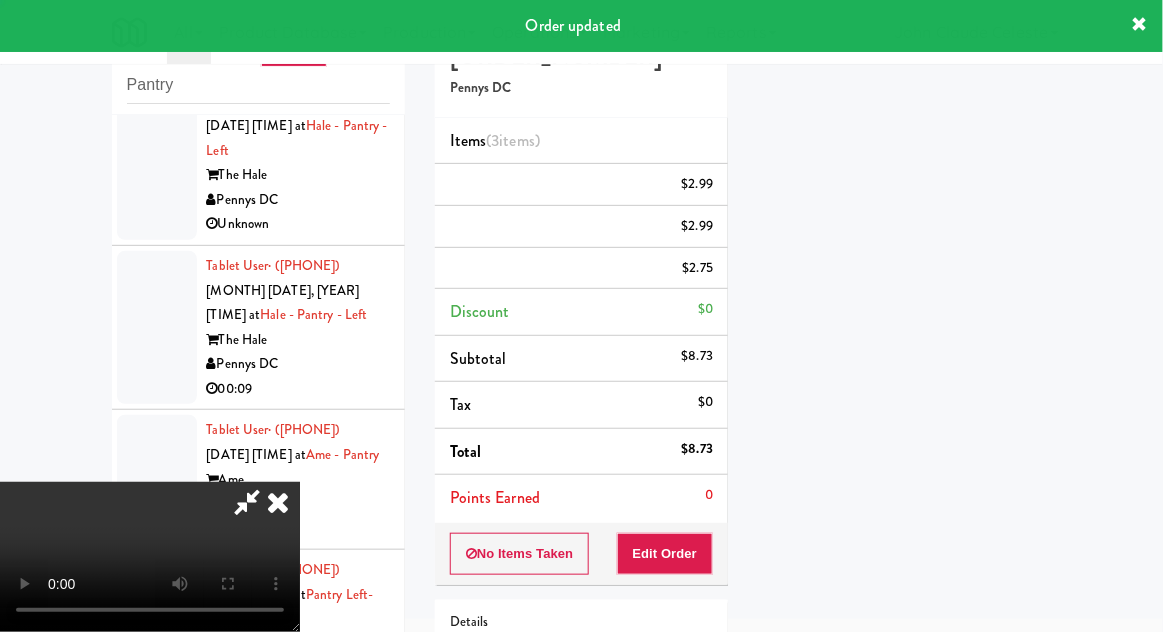 scroll, scrollTop: 197, scrollLeft: 0, axis: vertical 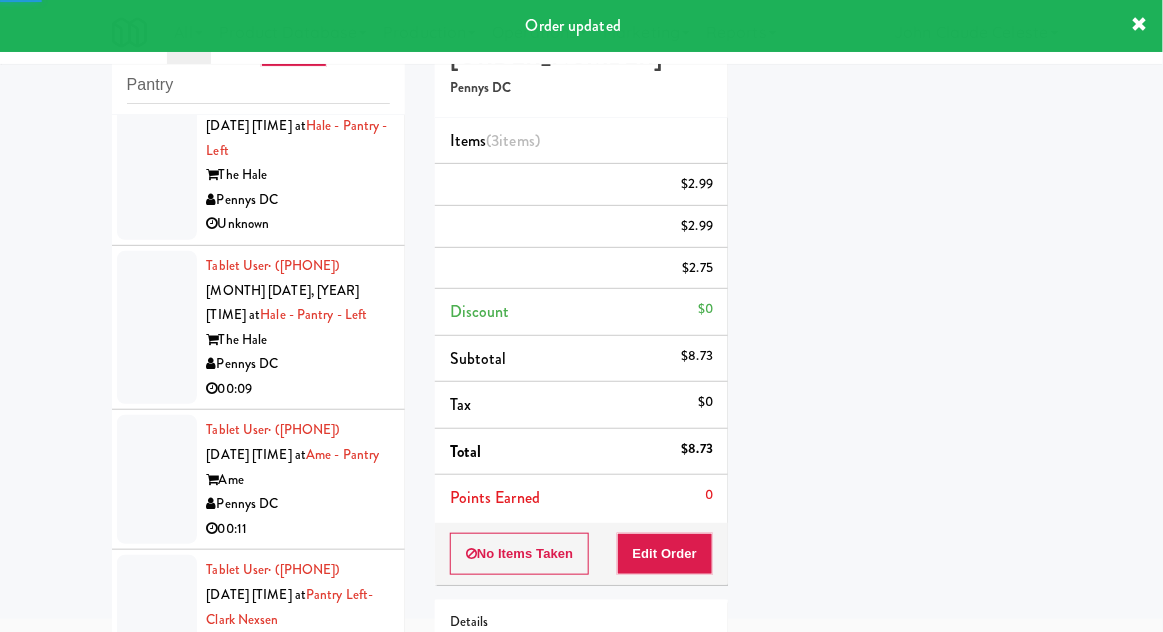 click at bounding box center (157, -14) 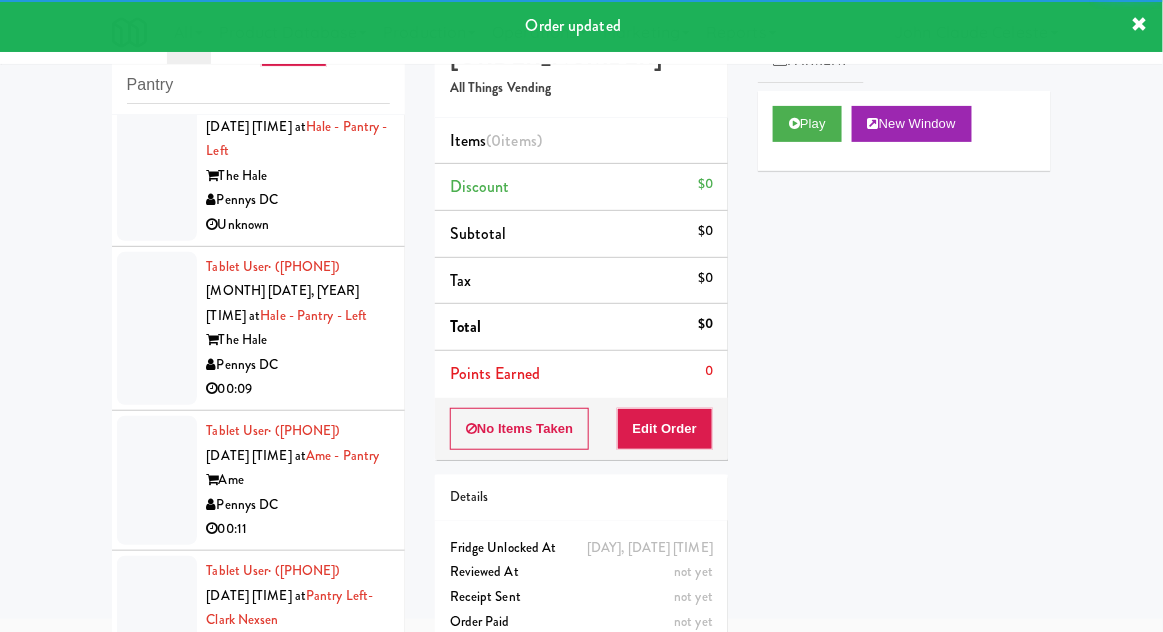 scroll, scrollTop: 3449, scrollLeft: 0, axis: vertical 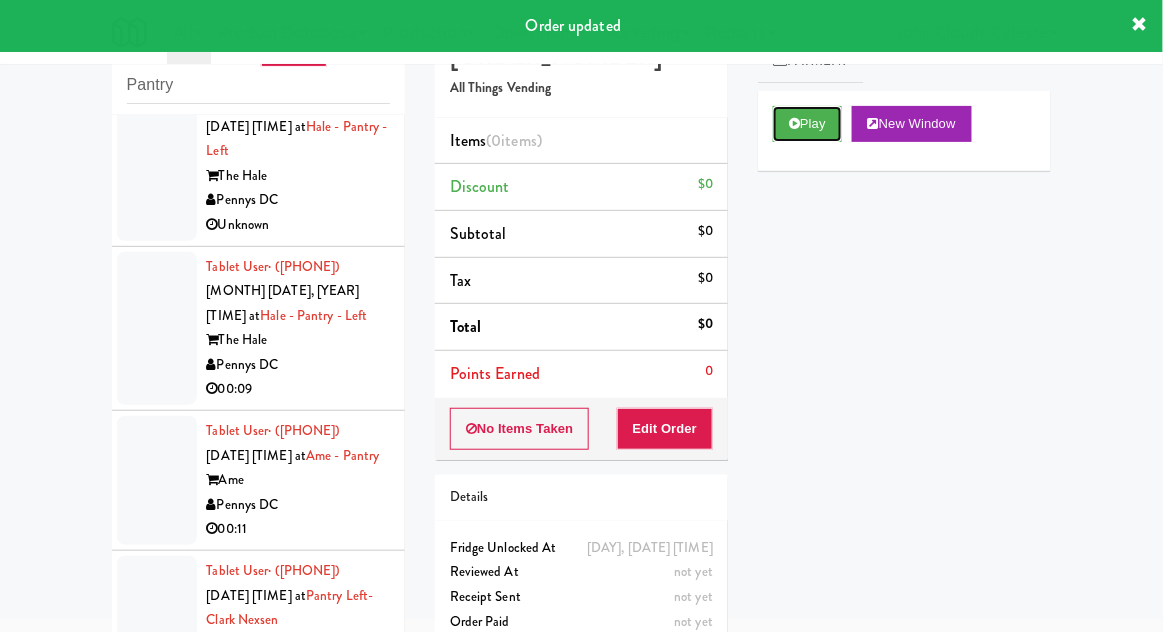 click on "Play" at bounding box center (807, 124) 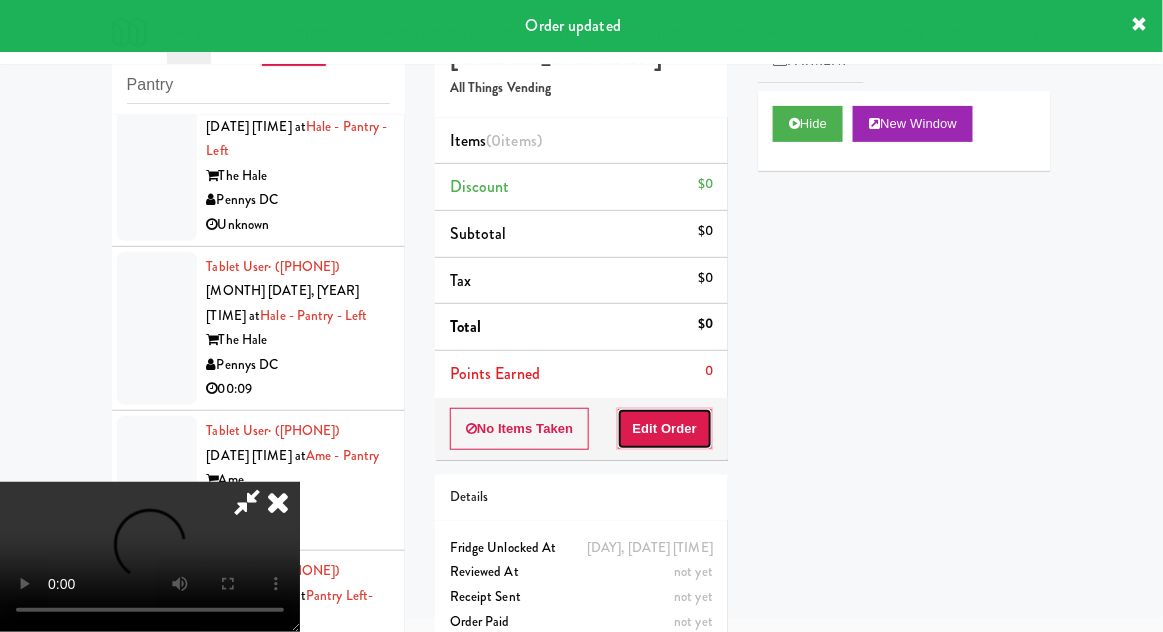 click on "Edit Order" at bounding box center (665, 429) 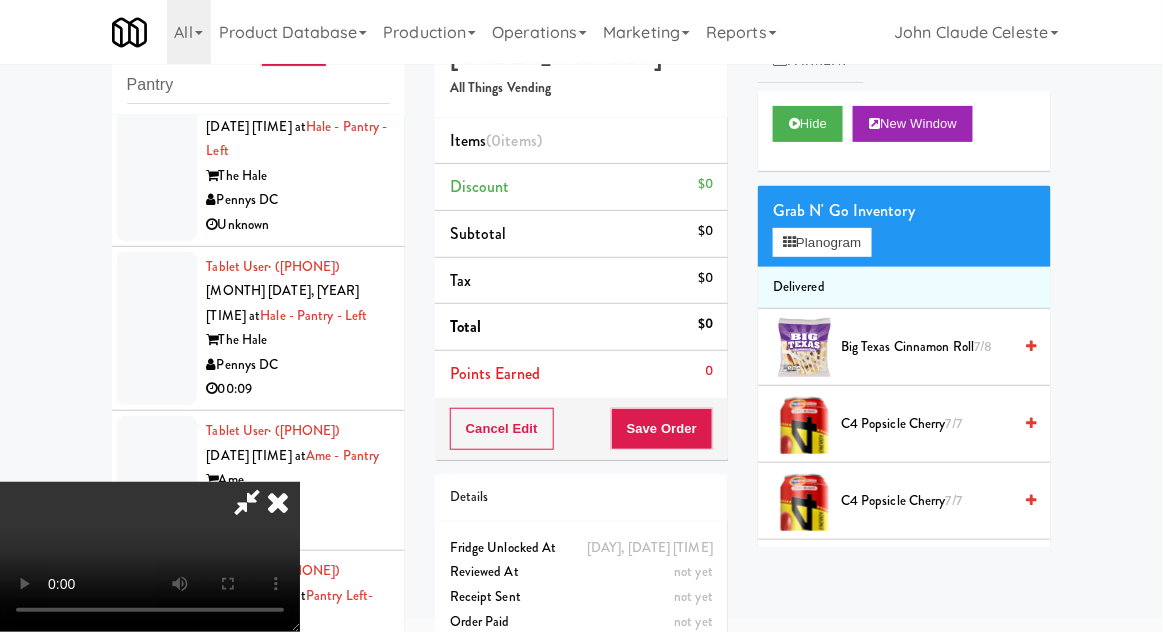 scroll, scrollTop: 73, scrollLeft: 0, axis: vertical 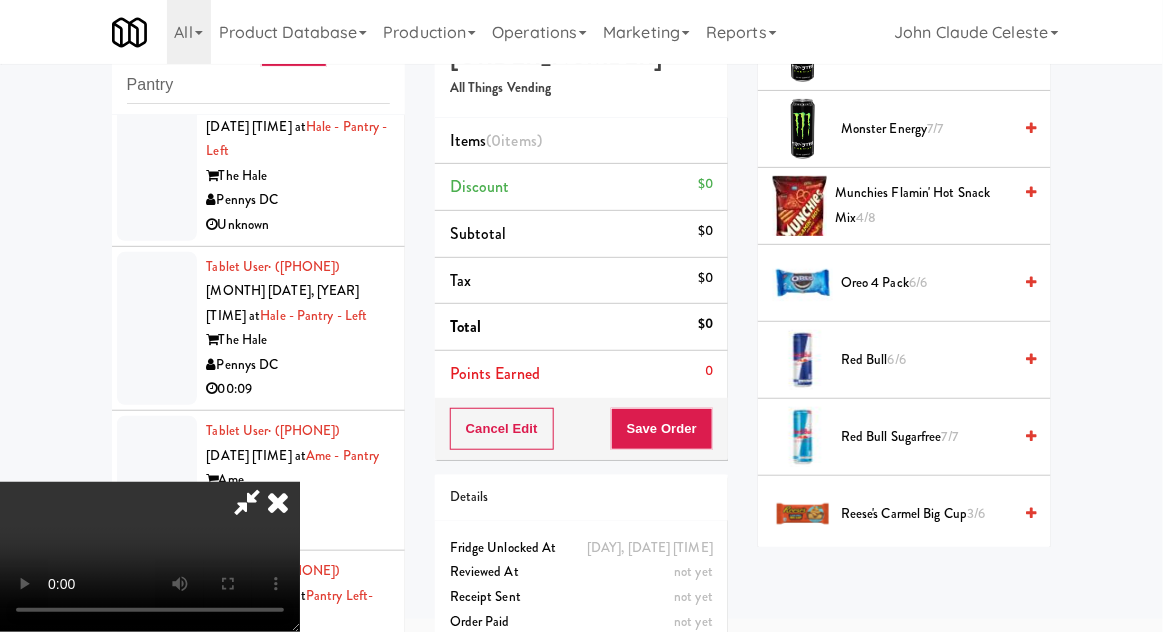 click on "Red Bull  6/6" at bounding box center [926, 360] 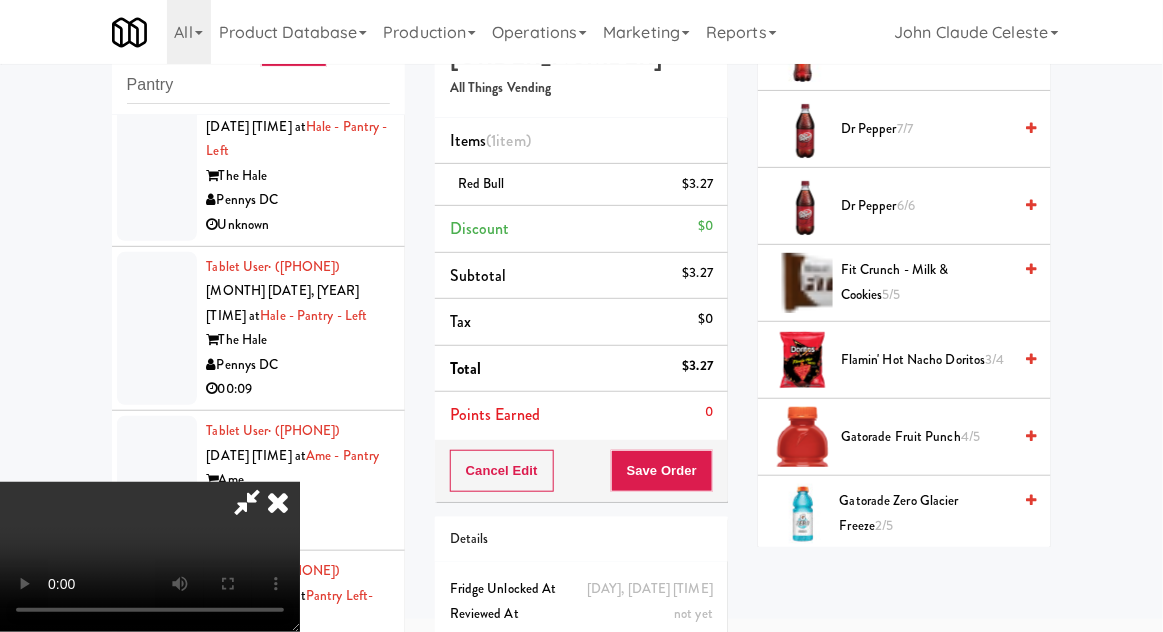 scroll, scrollTop: 1142, scrollLeft: 0, axis: vertical 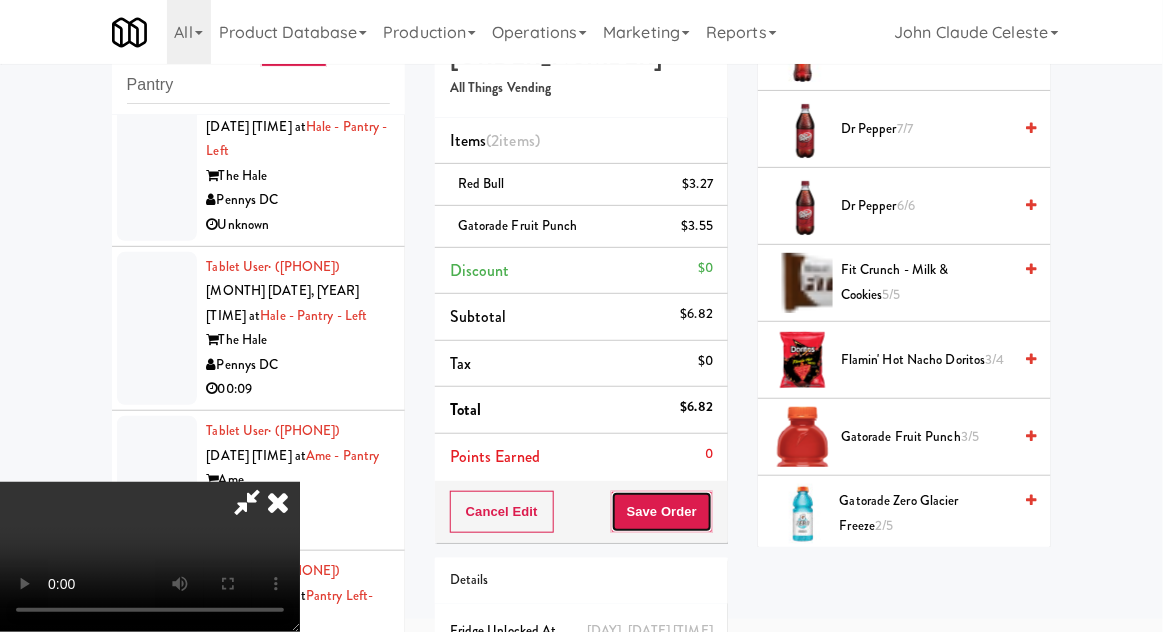 click on "Save Order" at bounding box center [662, 512] 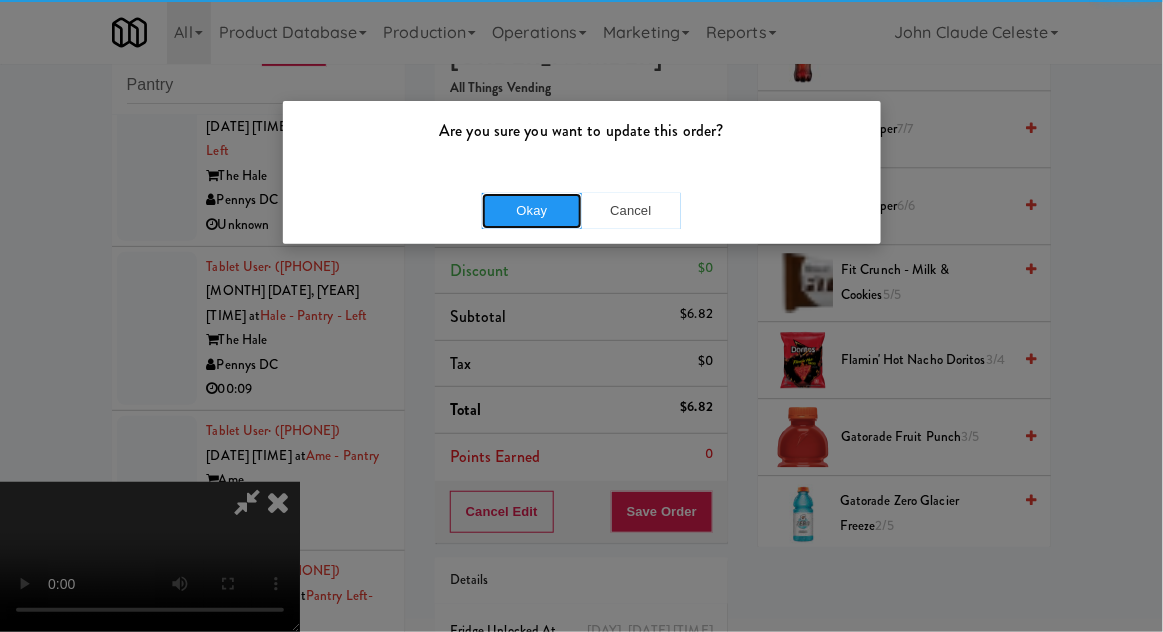 click on "Okay" at bounding box center [532, 211] 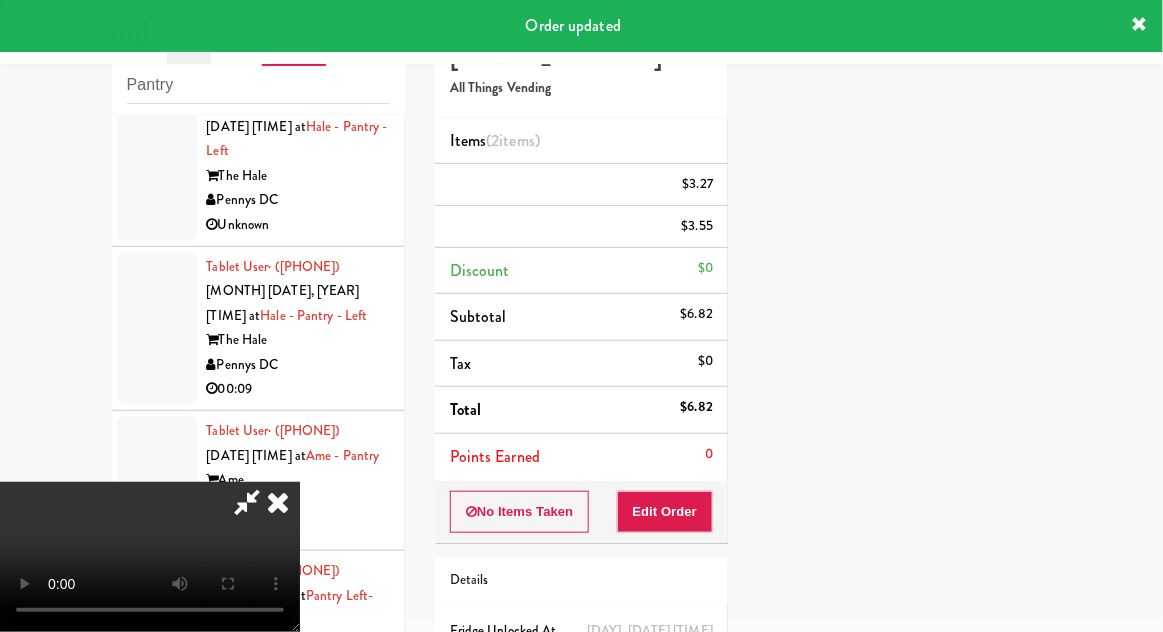 scroll, scrollTop: 197, scrollLeft: 0, axis: vertical 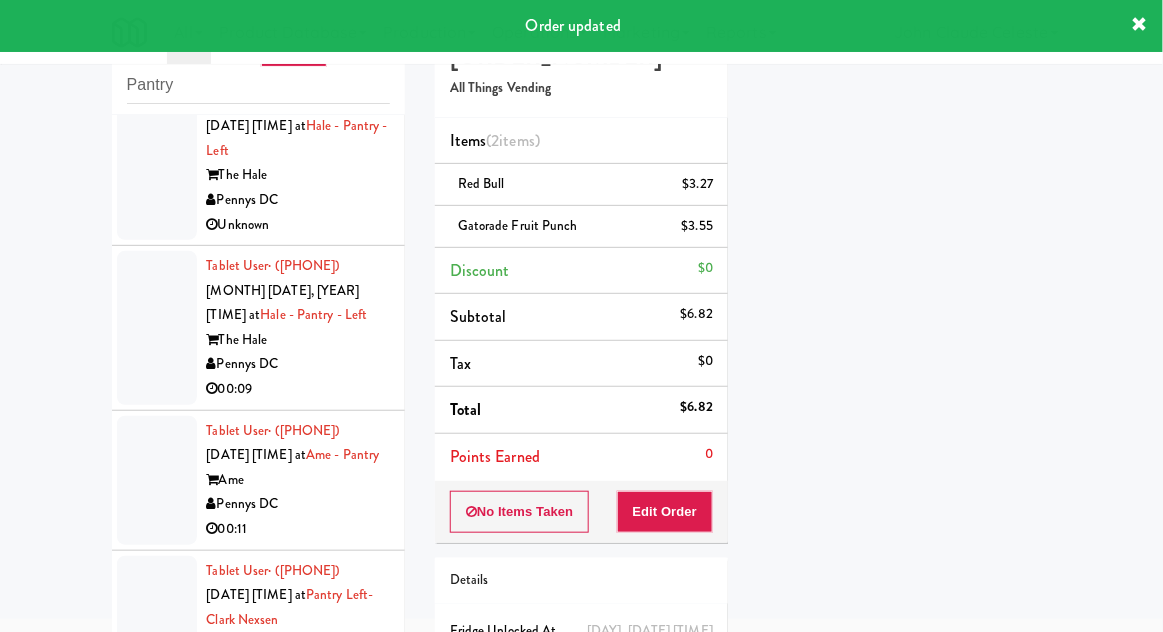 click at bounding box center [157, 164] 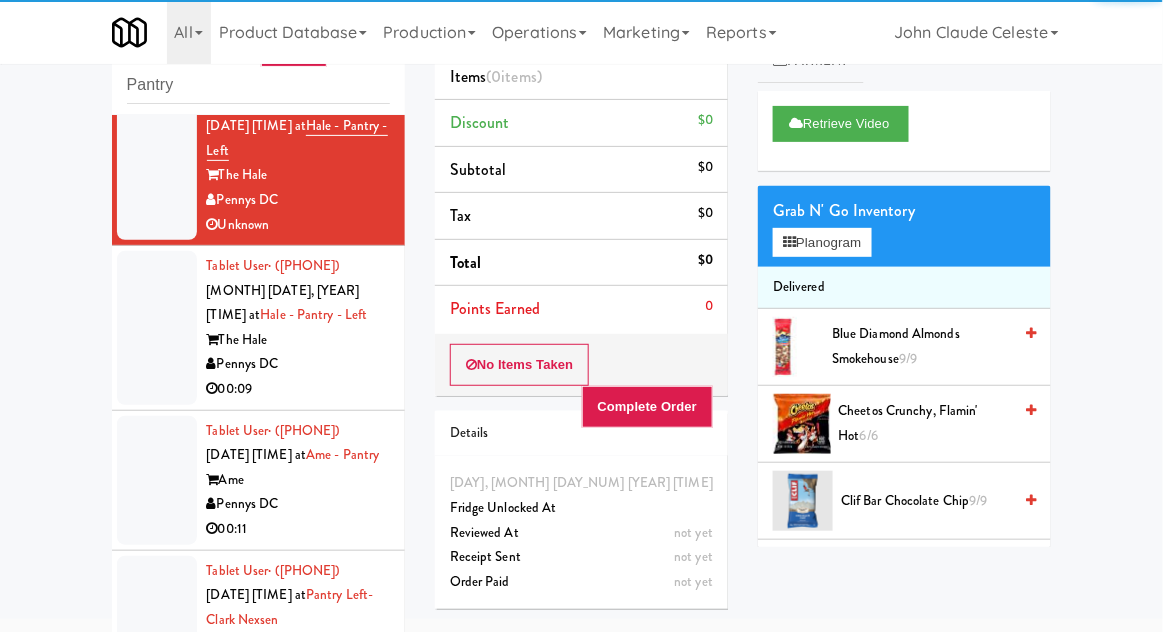 click at bounding box center [157, 328] 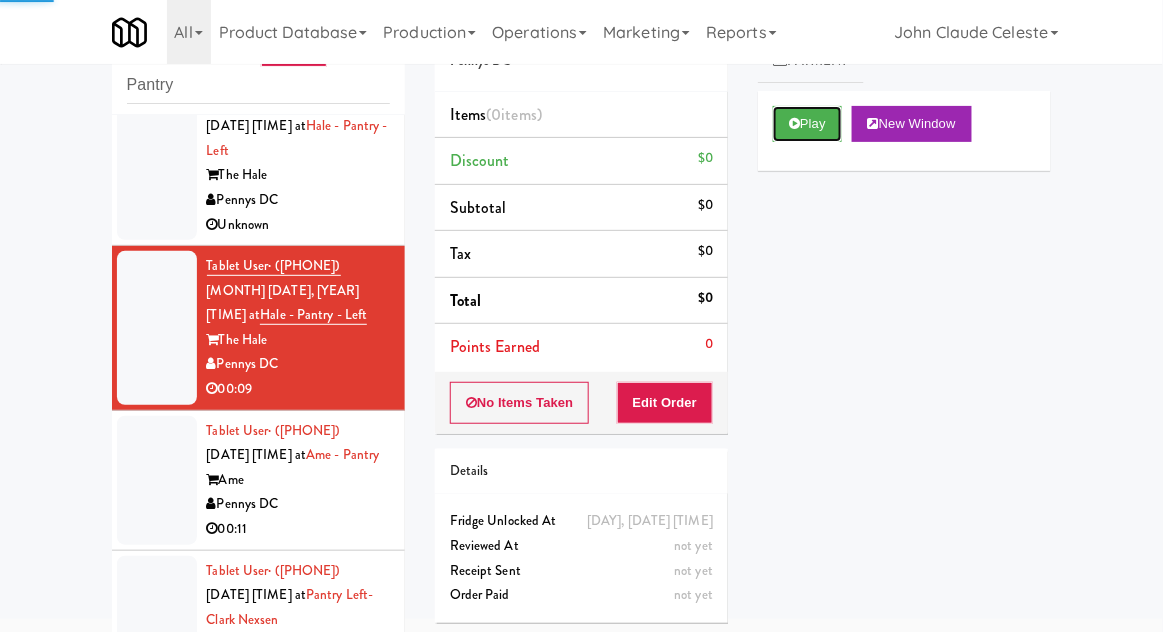 click on "Play" at bounding box center (807, 124) 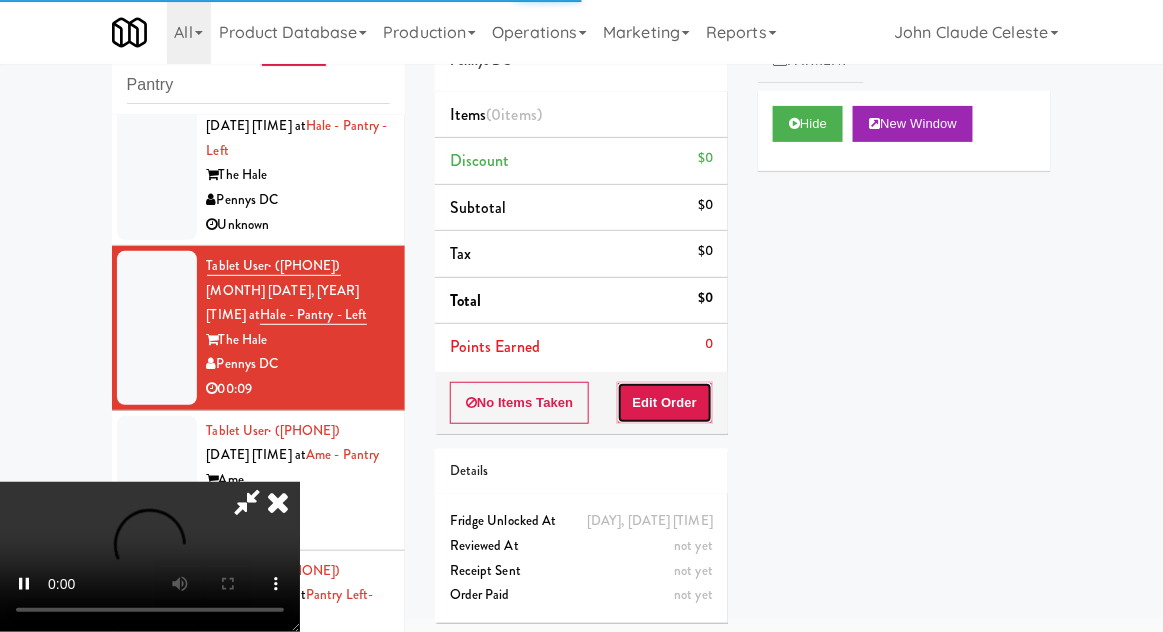 click on "Edit Order" at bounding box center [665, 403] 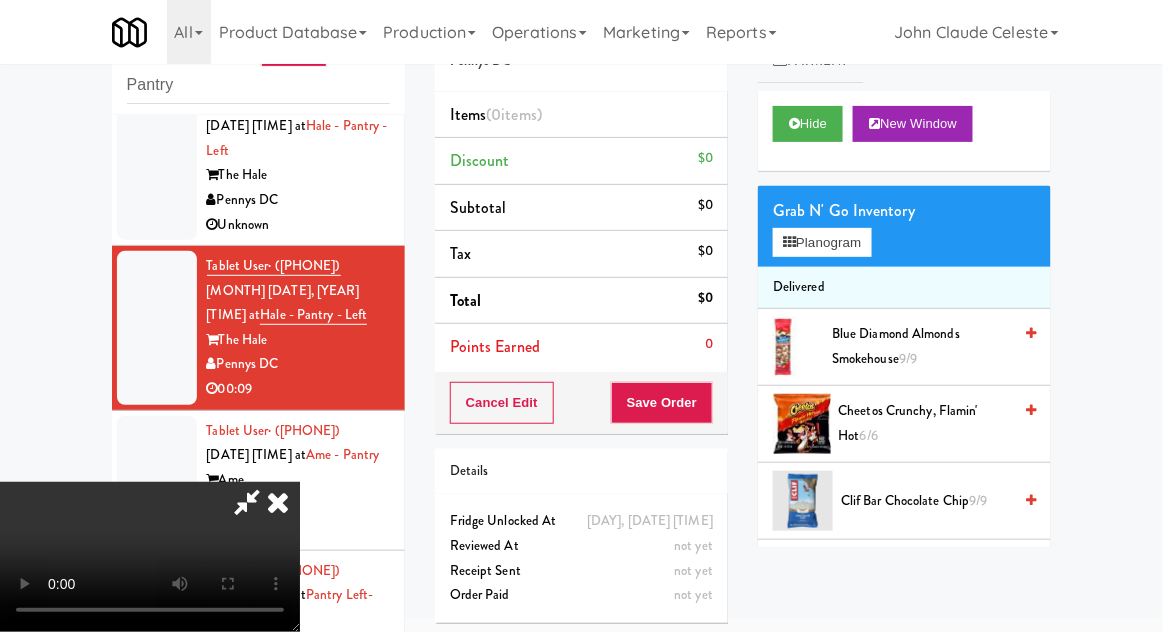 type 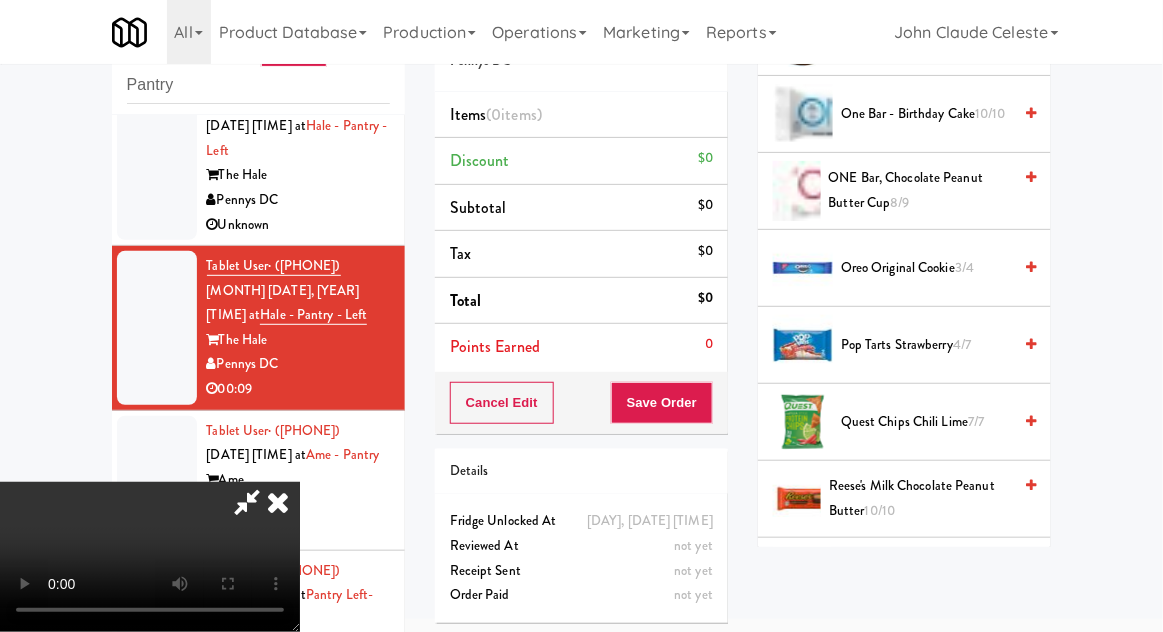 scroll, scrollTop: 1545, scrollLeft: 0, axis: vertical 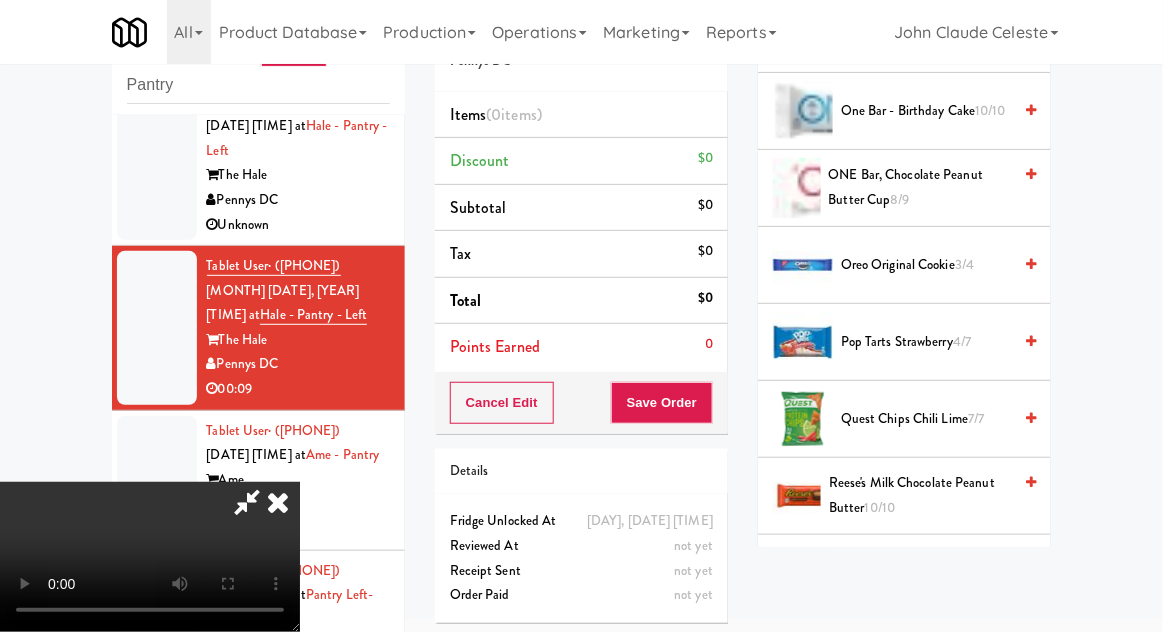 click on "Reese's Milk Chocolate Peanut Butter  10/10" at bounding box center (920, 495) 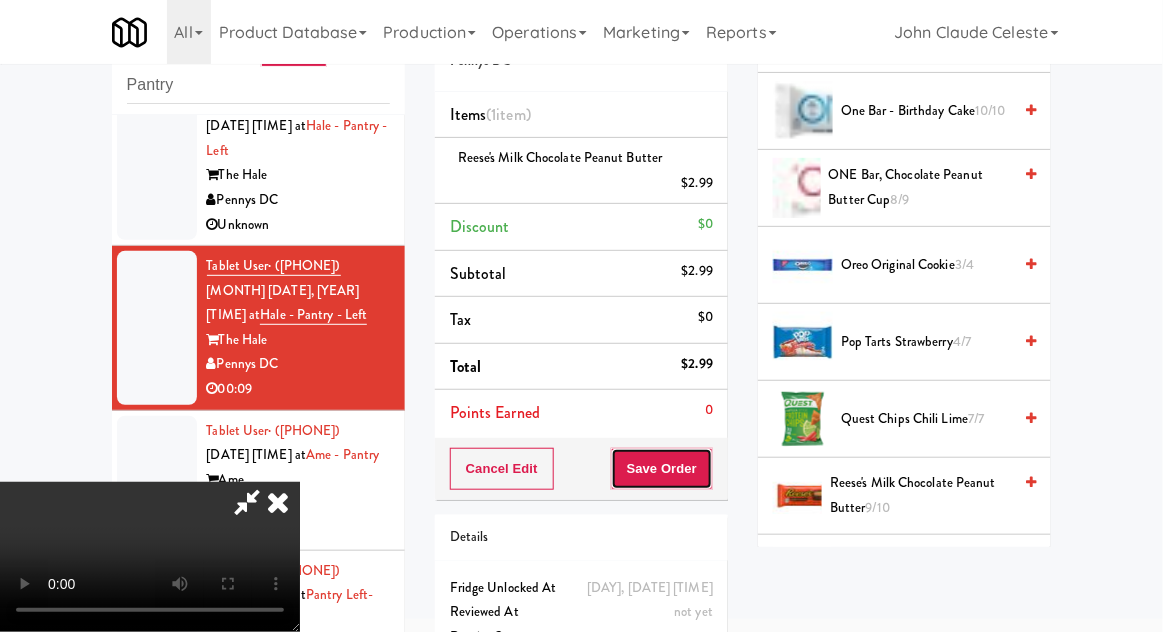 click on "Save Order" at bounding box center [662, 469] 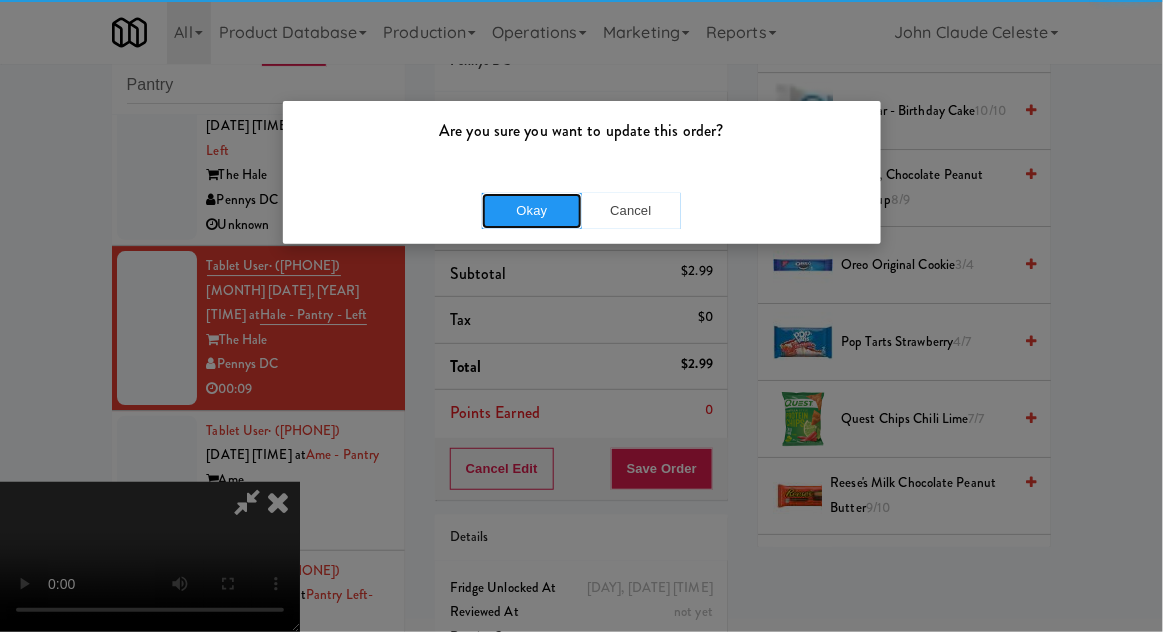 click on "Okay" at bounding box center [532, 211] 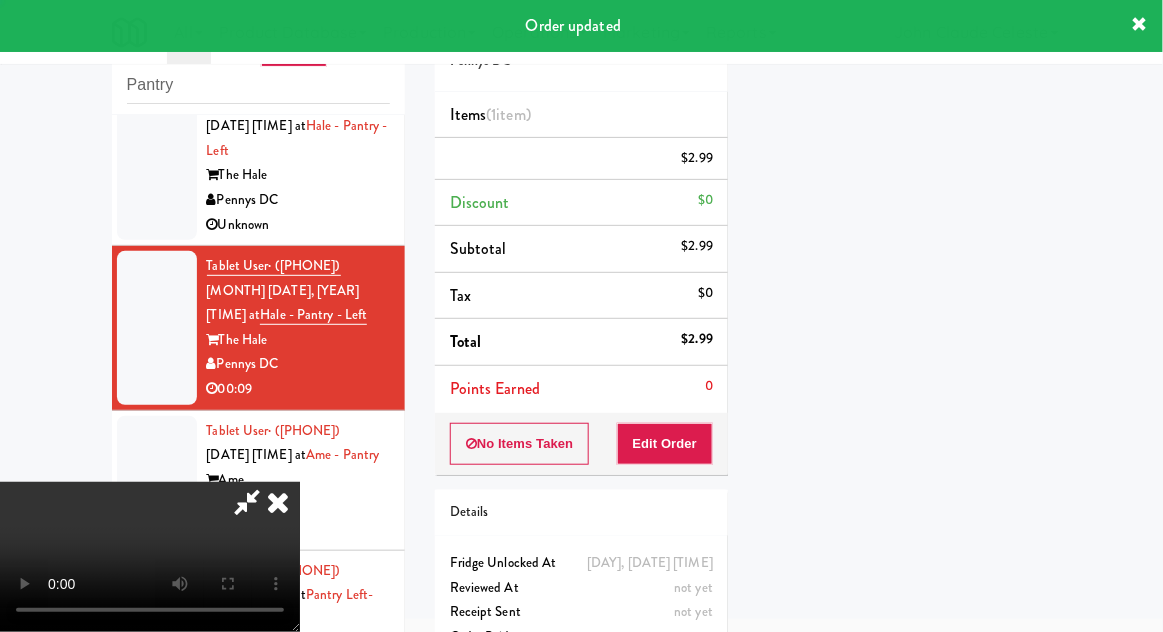 scroll, scrollTop: 197, scrollLeft: 0, axis: vertical 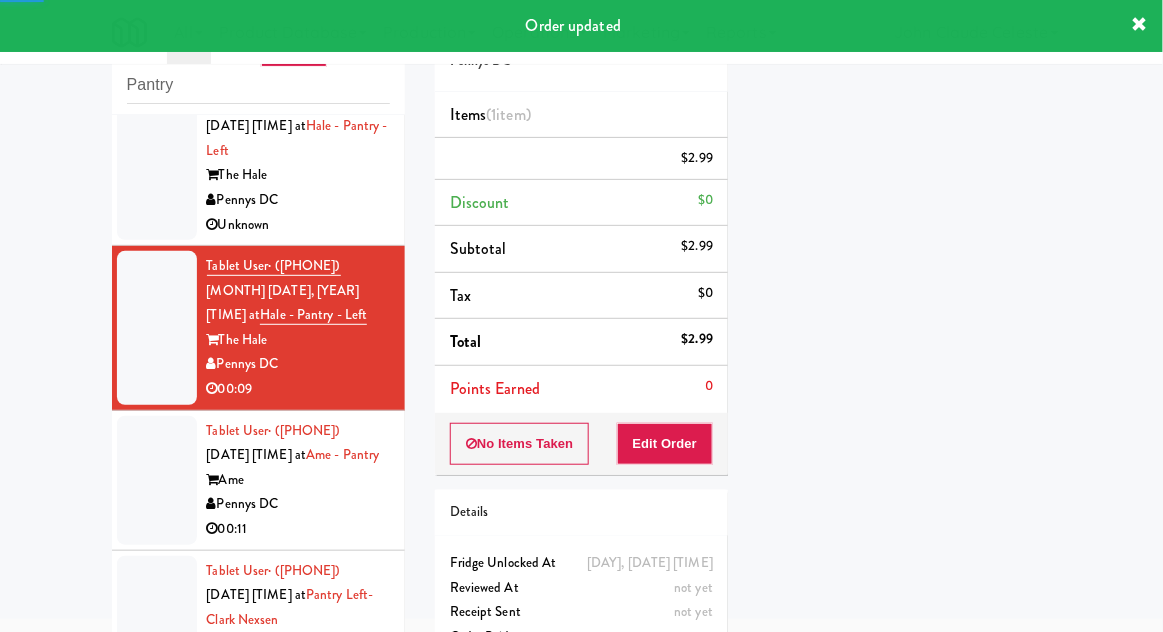 click at bounding box center (157, 480) 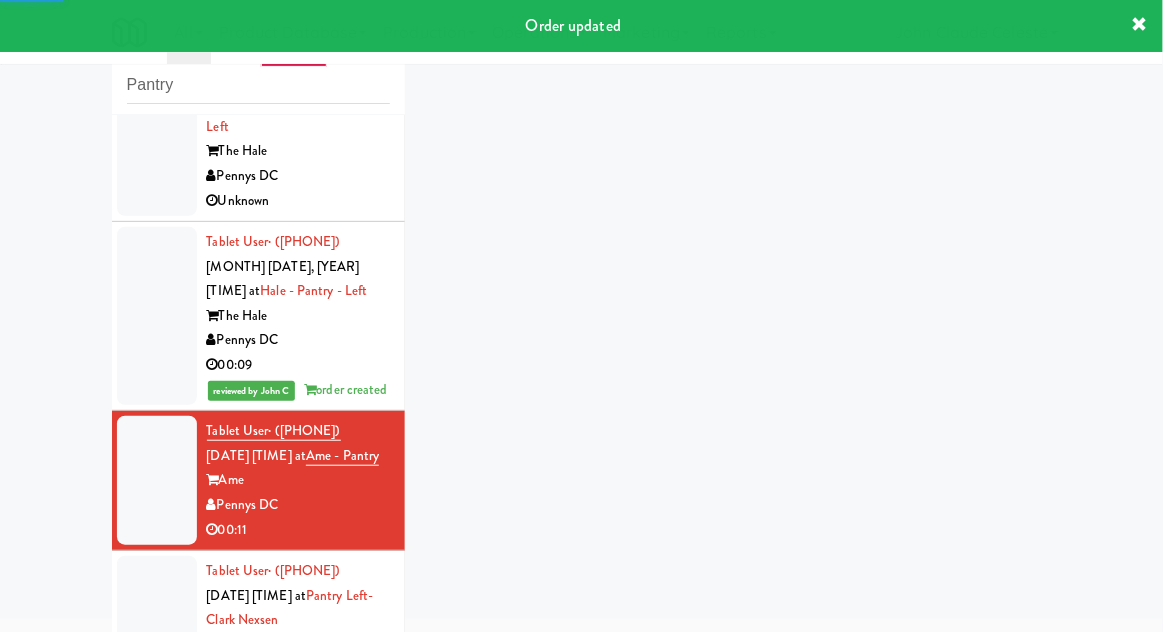 scroll, scrollTop: 3828, scrollLeft: 0, axis: vertical 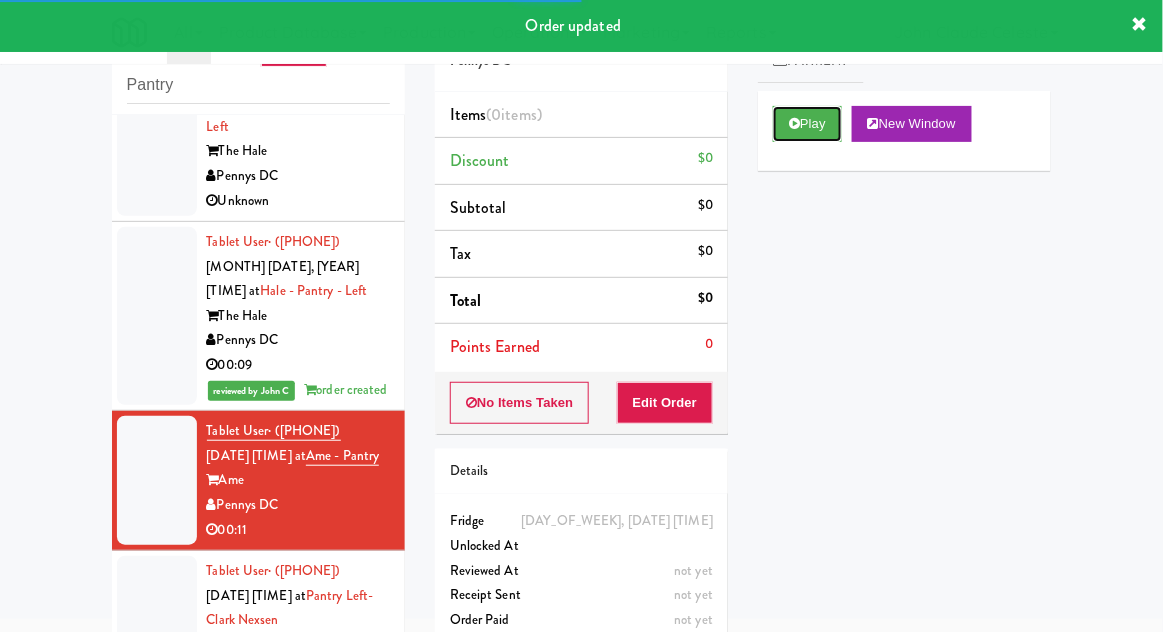 click on "Play" at bounding box center [807, 124] 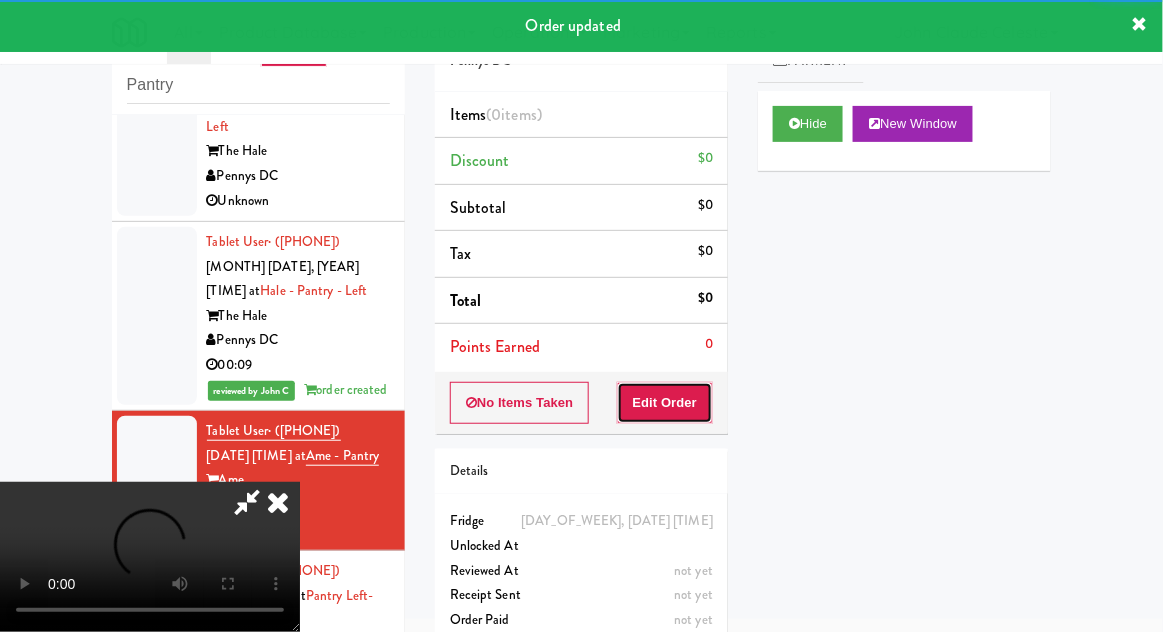 click on "Edit Order" at bounding box center [665, 403] 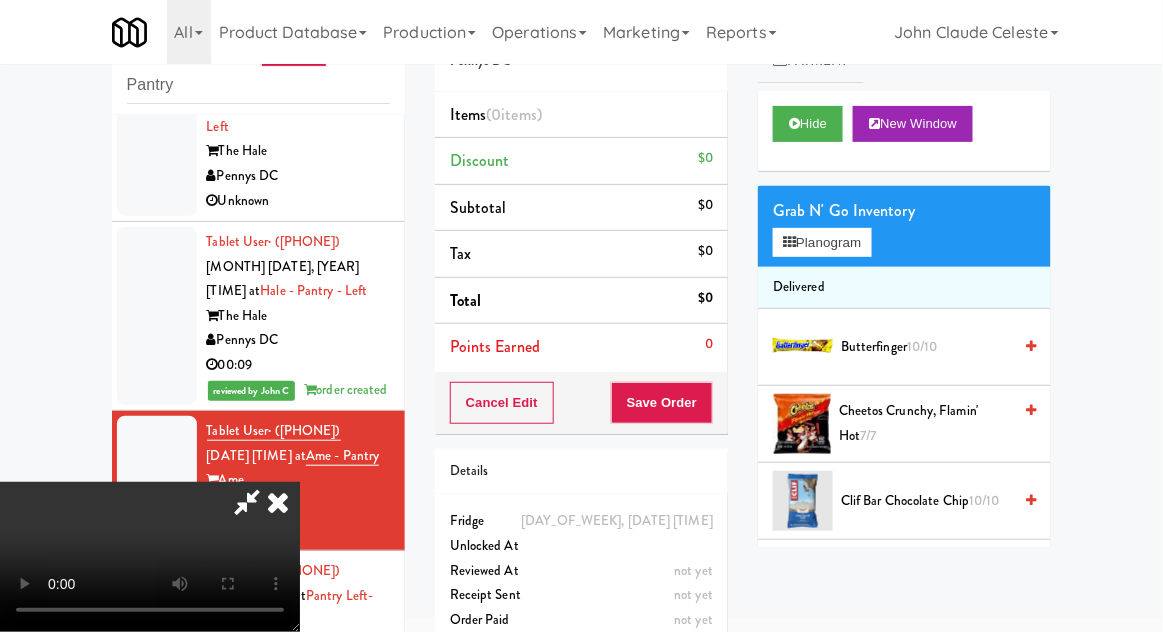 scroll, scrollTop: 73, scrollLeft: 0, axis: vertical 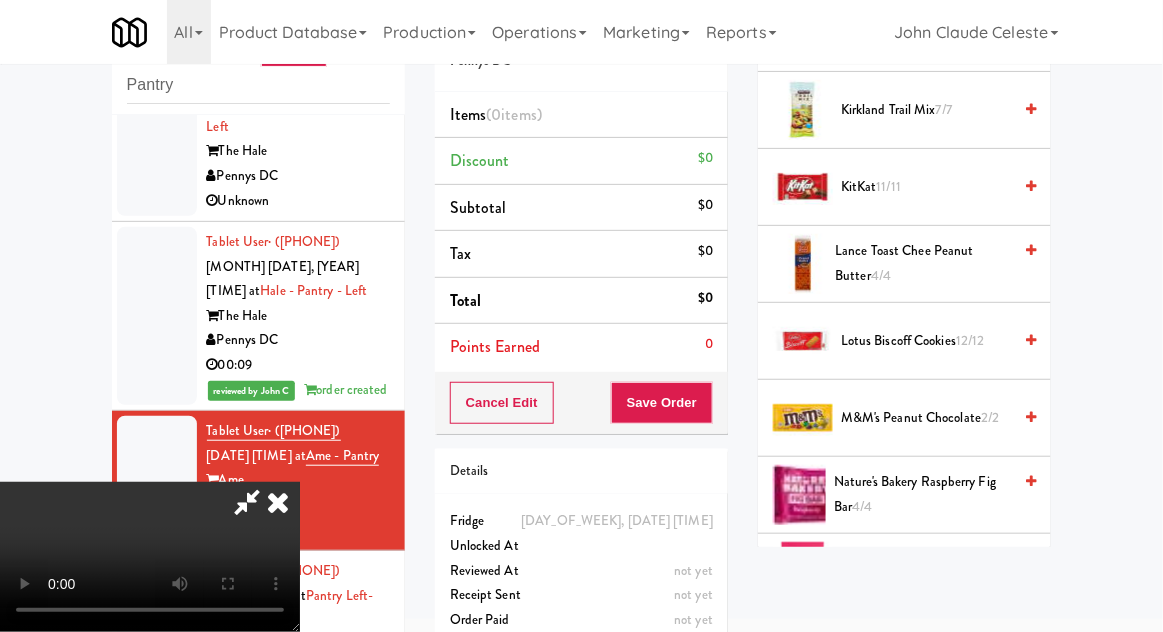 click on "M&M's Peanut Chocolate  2/2" at bounding box center [926, 418] 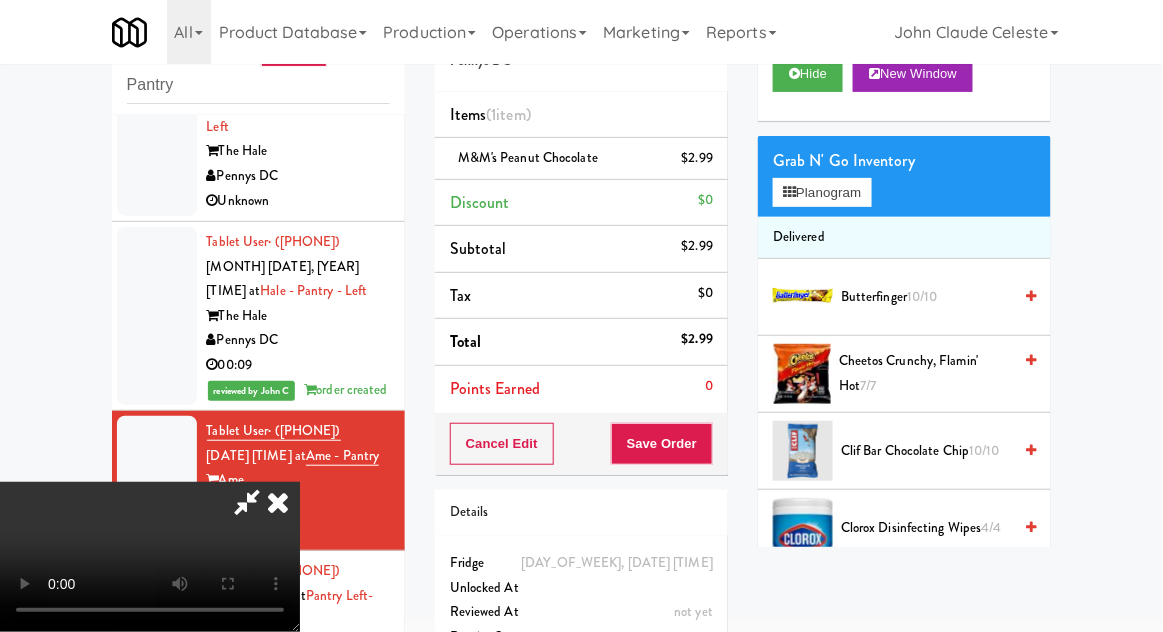 scroll, scrollTop: 0, scrollLeft: 0, axis: both 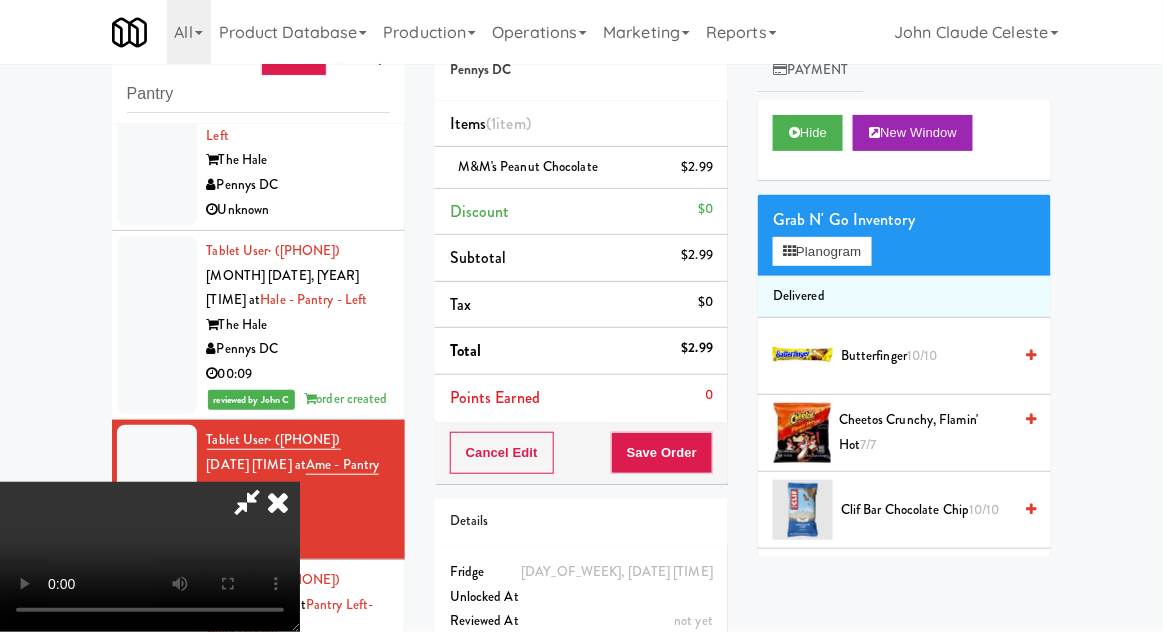 click on "10/10" at bounding box center (922, 355) 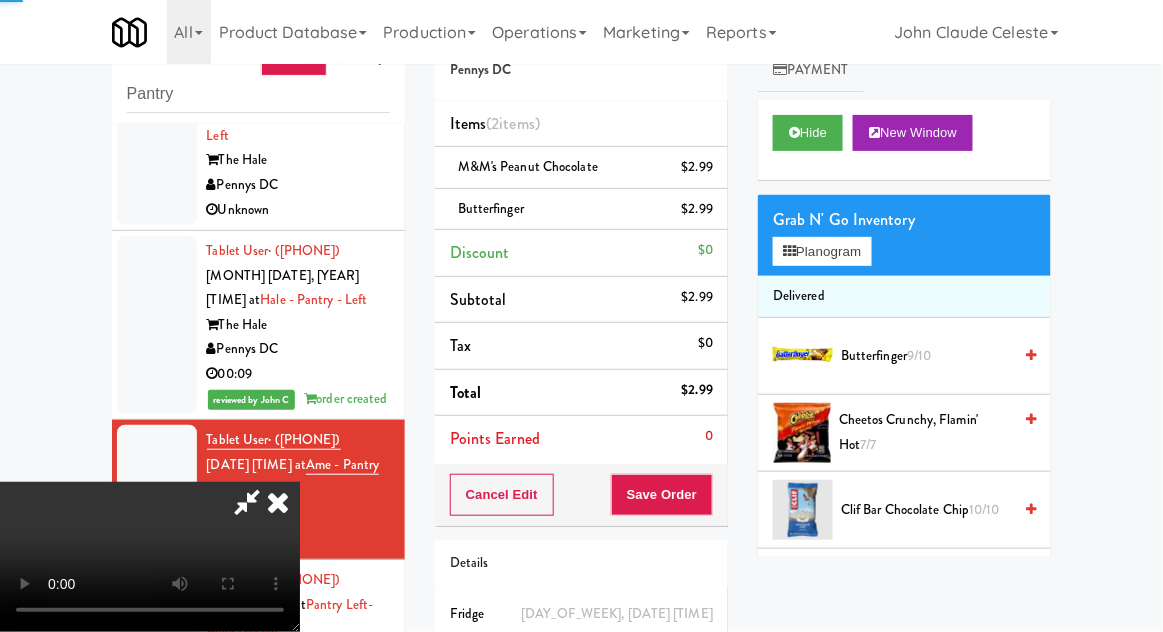 click on "9/10" at bounding box center (919, 355) 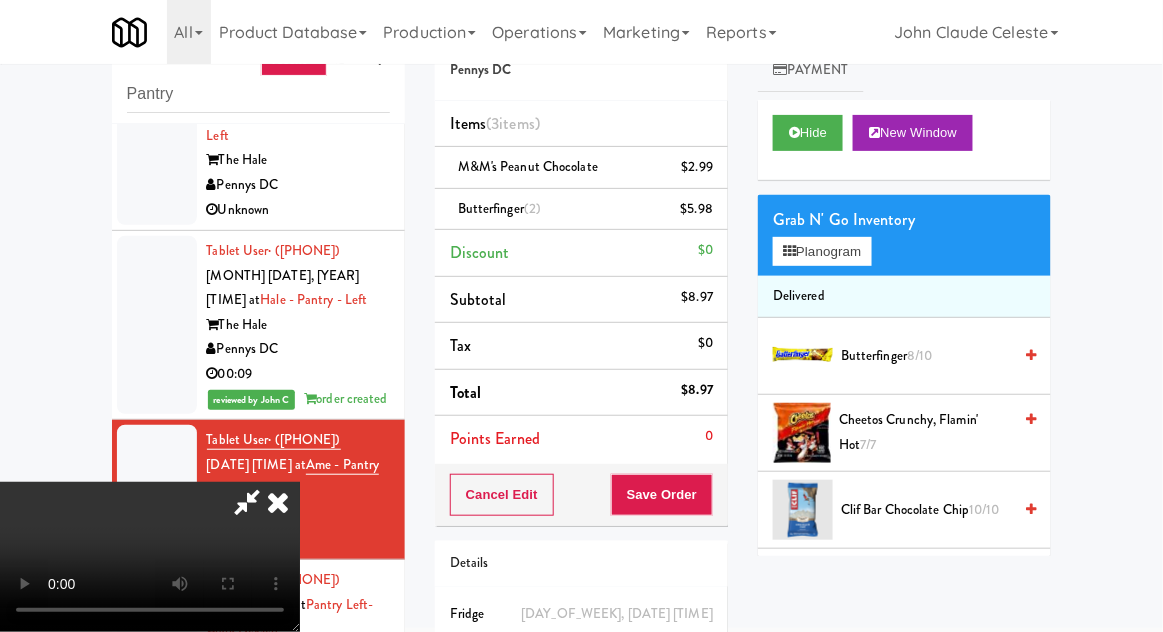 scroll, scrollTop: 73, scrollLeft: 0, axis: vertical 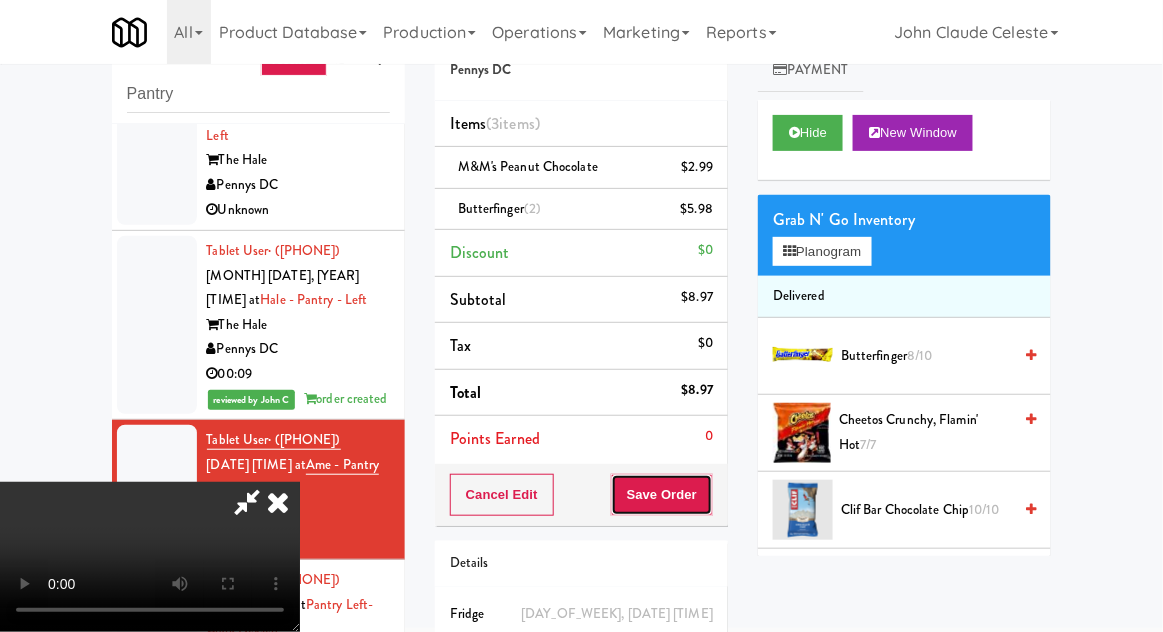 click on "Save Order" at bounding box center [662, 495] 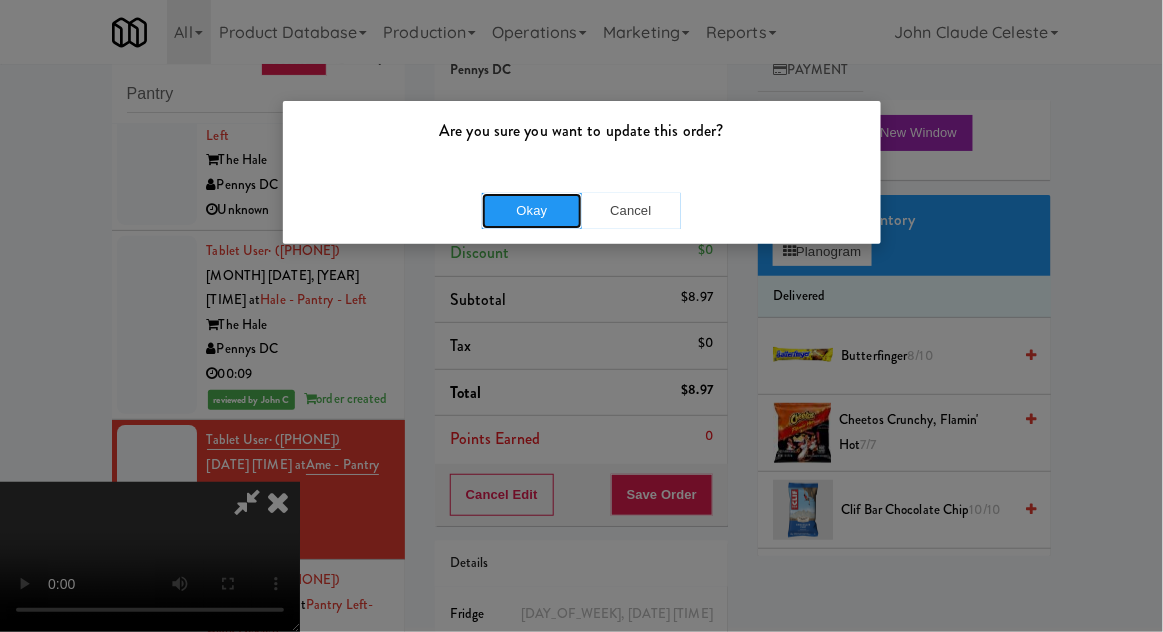 click on "Okay" at bounding box center (532, 211) 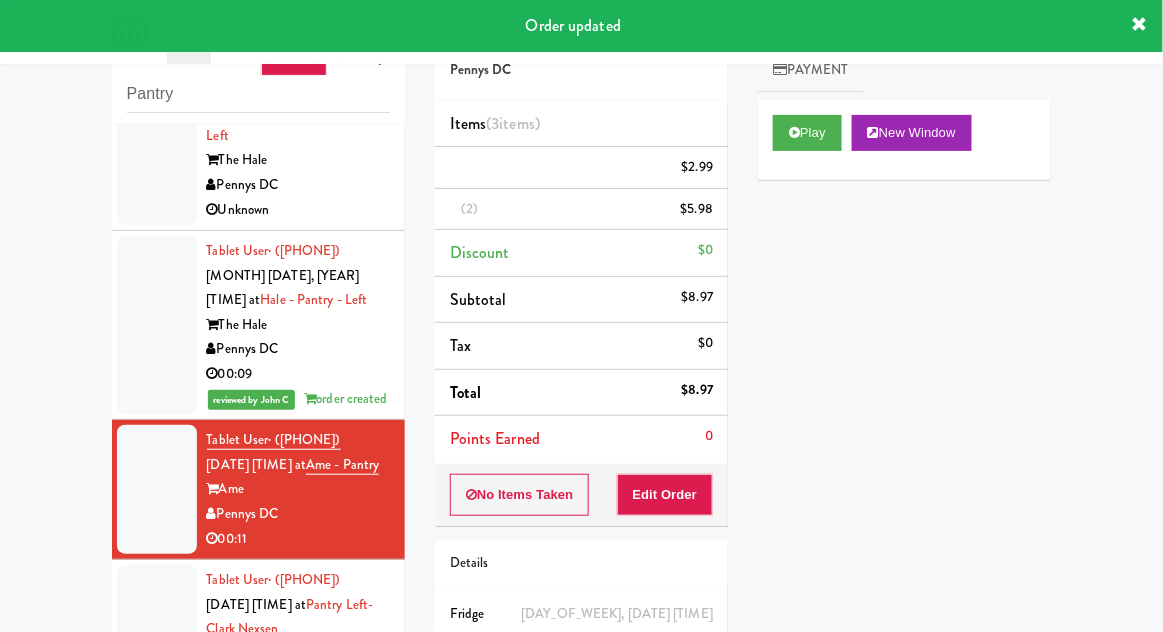 scroll, scrollTop: 0, scrollLeft: 0, axis: both 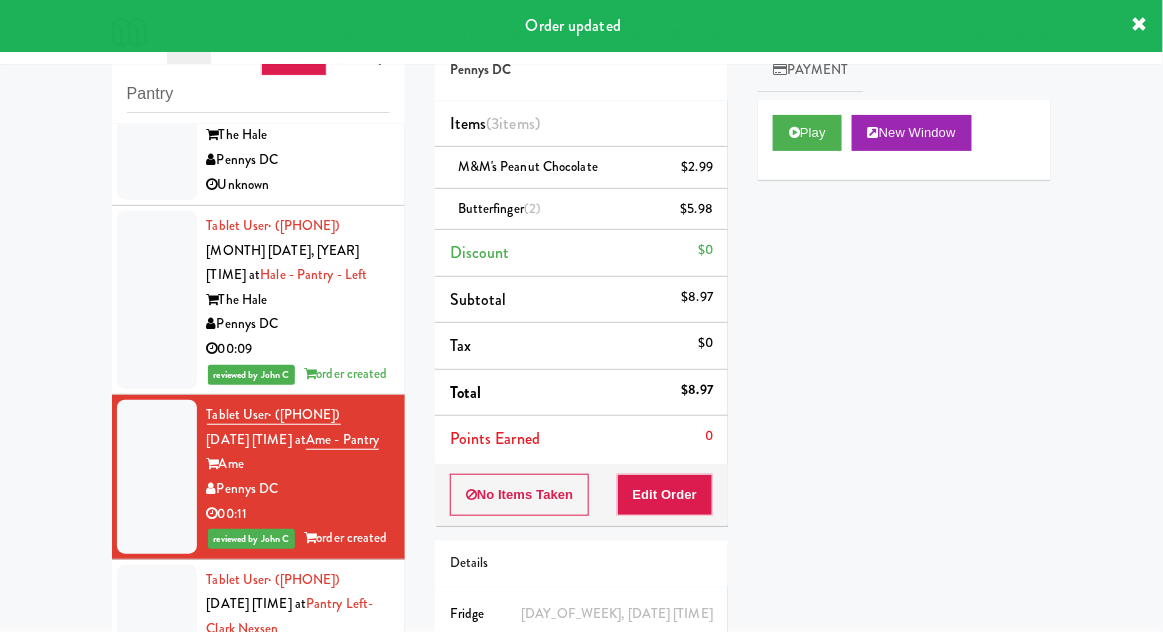 click at bounding box center (157, 642) 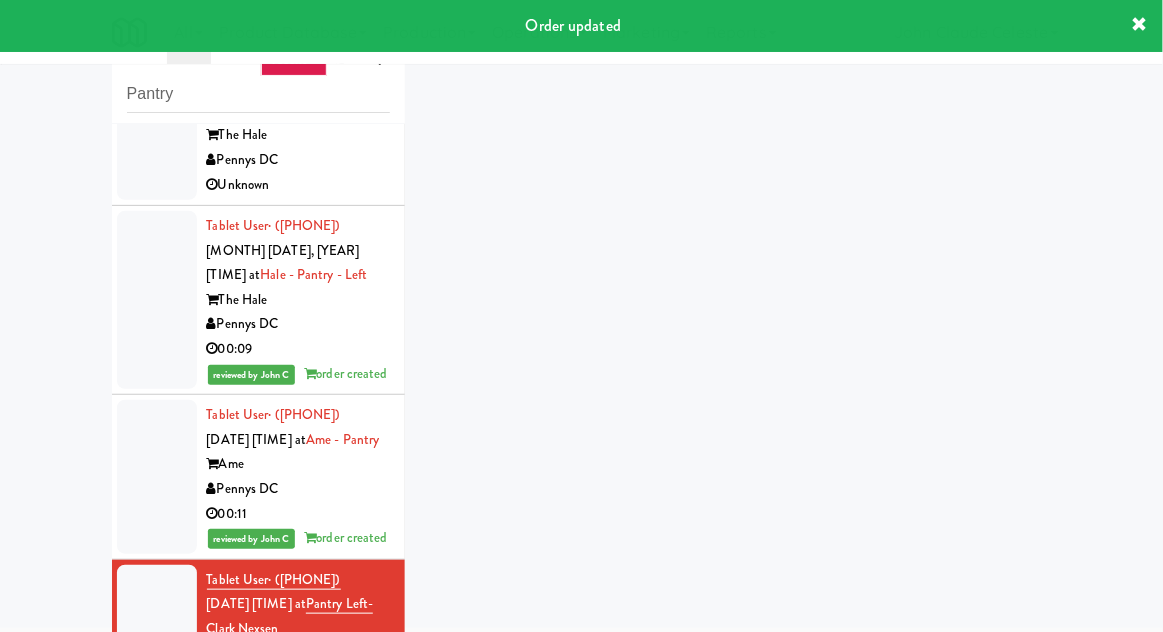 scroll, scrollTop: 77, scrollLeft: 0, axis: vertical 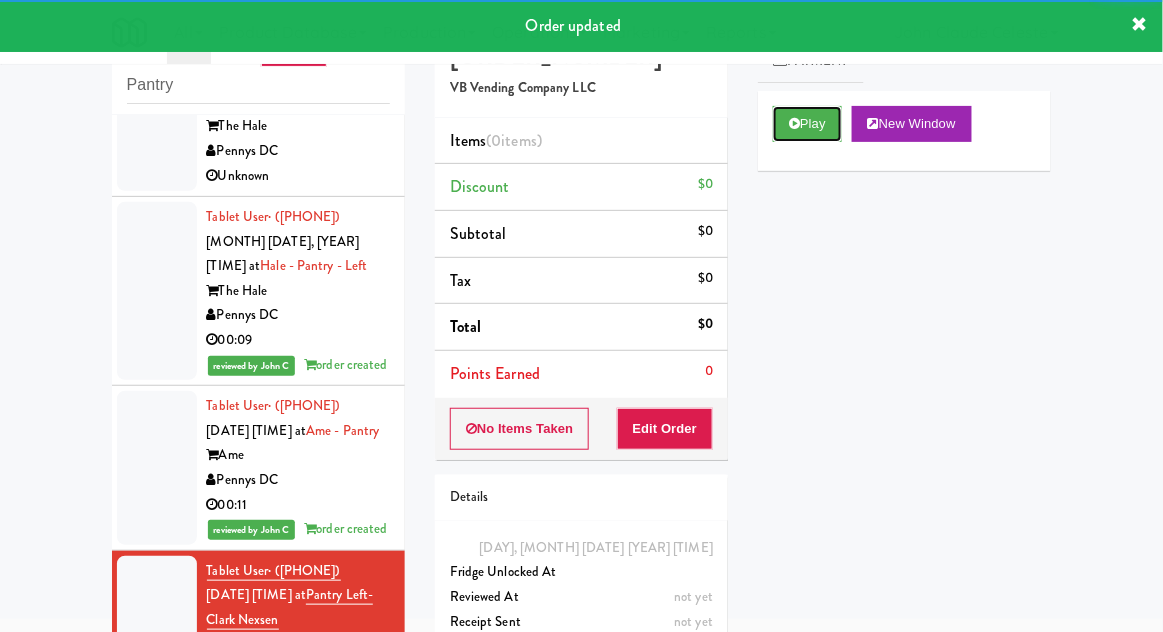 click on "Play" at bounding box center [807, 124] 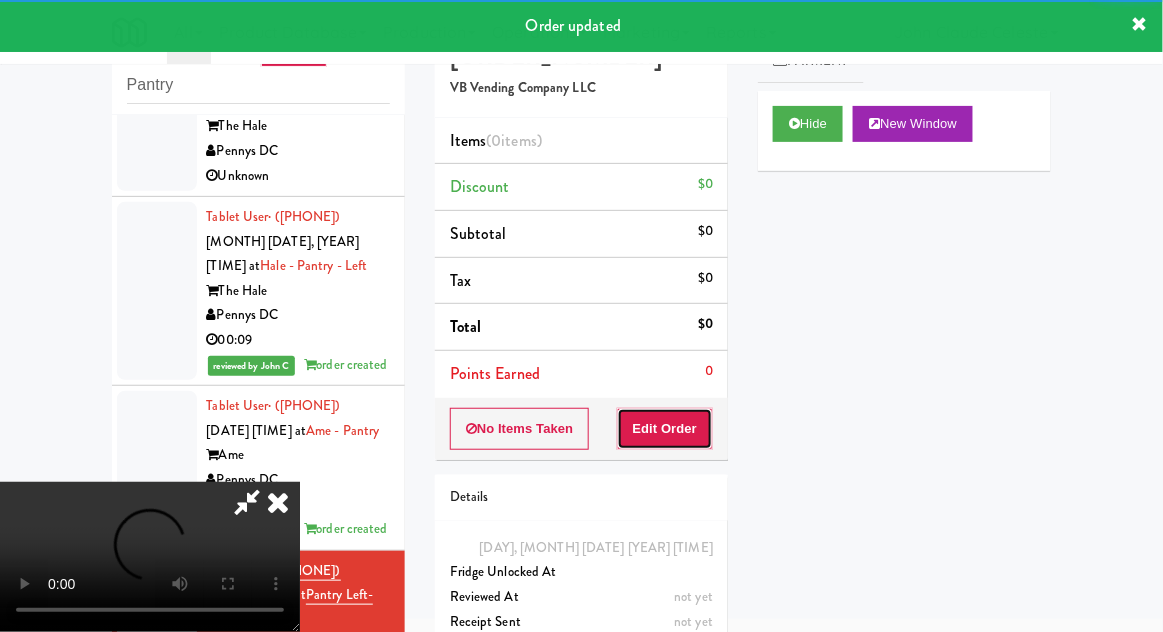 click on "Edit Order" at bounding box center (665, 429) 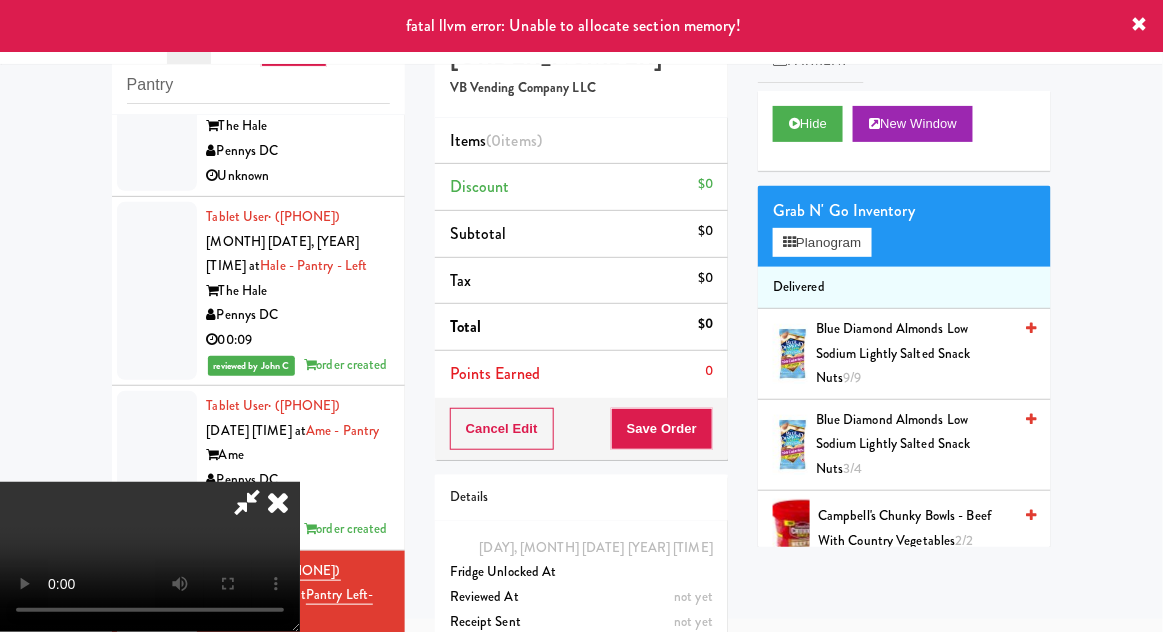 type 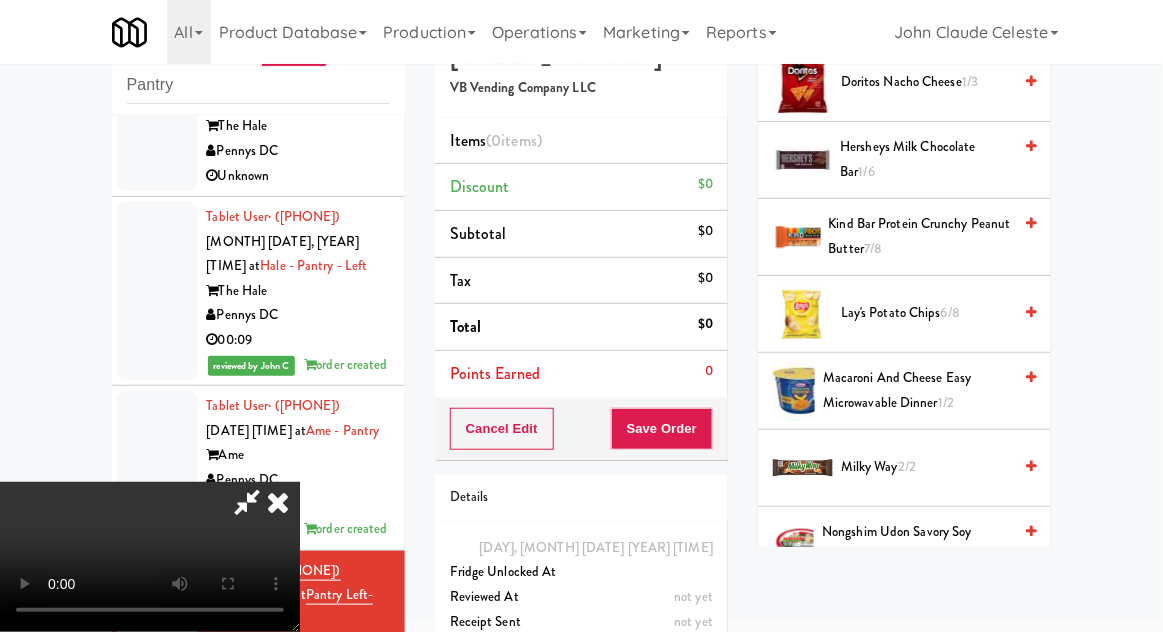 scroll, scrollTop: 1355, scrollLeft: 0, axis: vertical 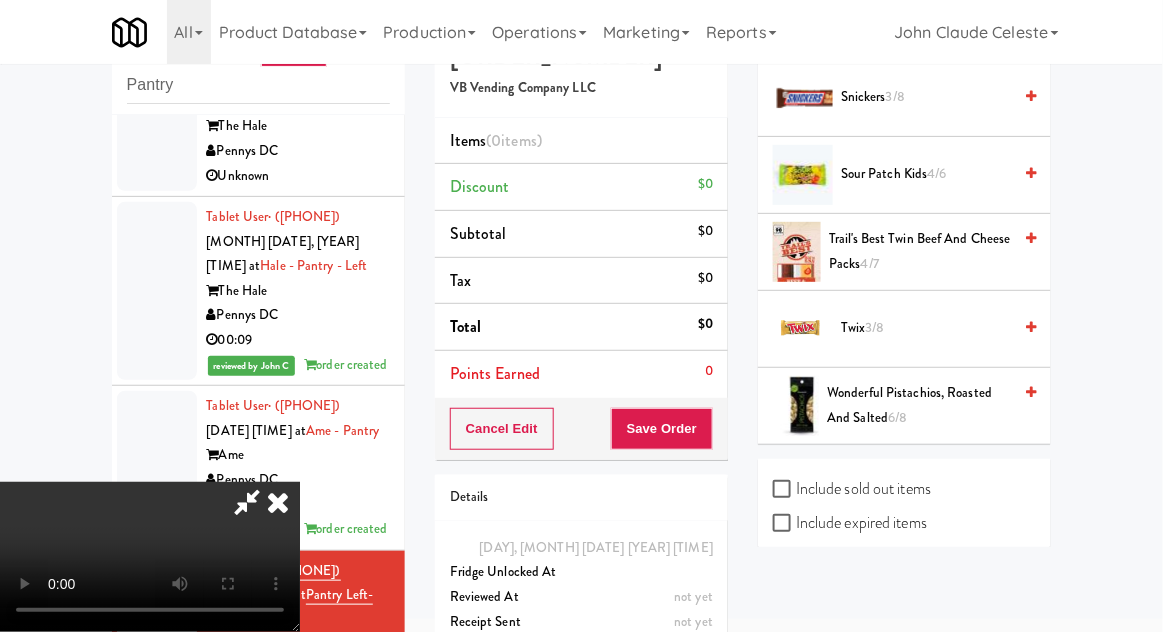 click on "Twix  3/8" at bounding box center (926, 328) 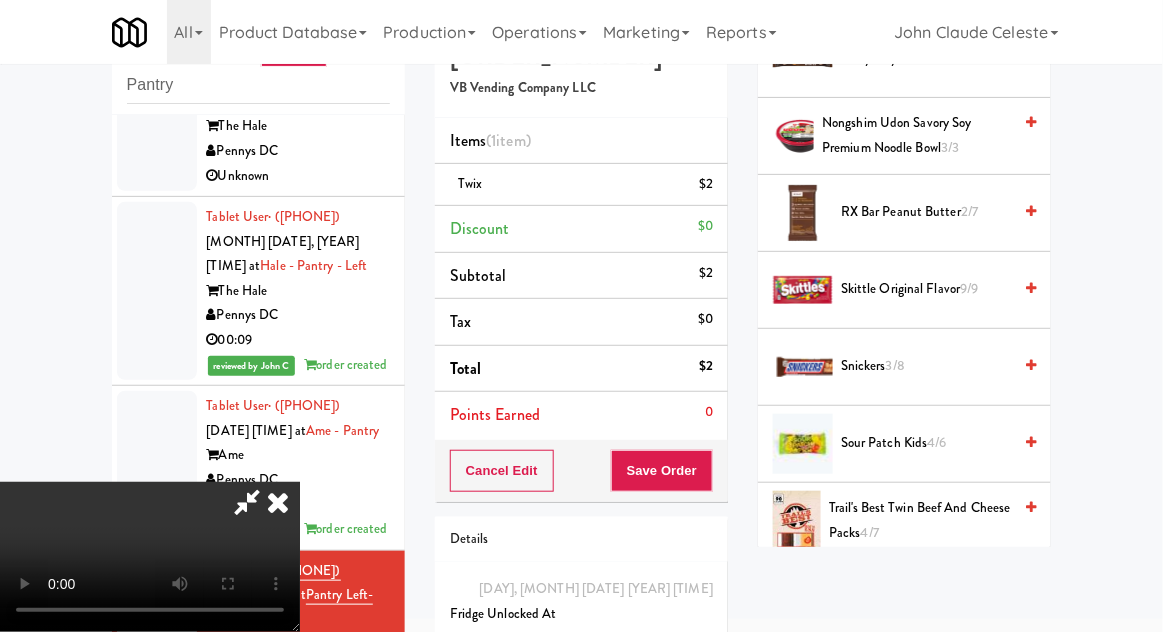 scroll, scrollTop: 1085, scrollLeft: 0, axis: vertical 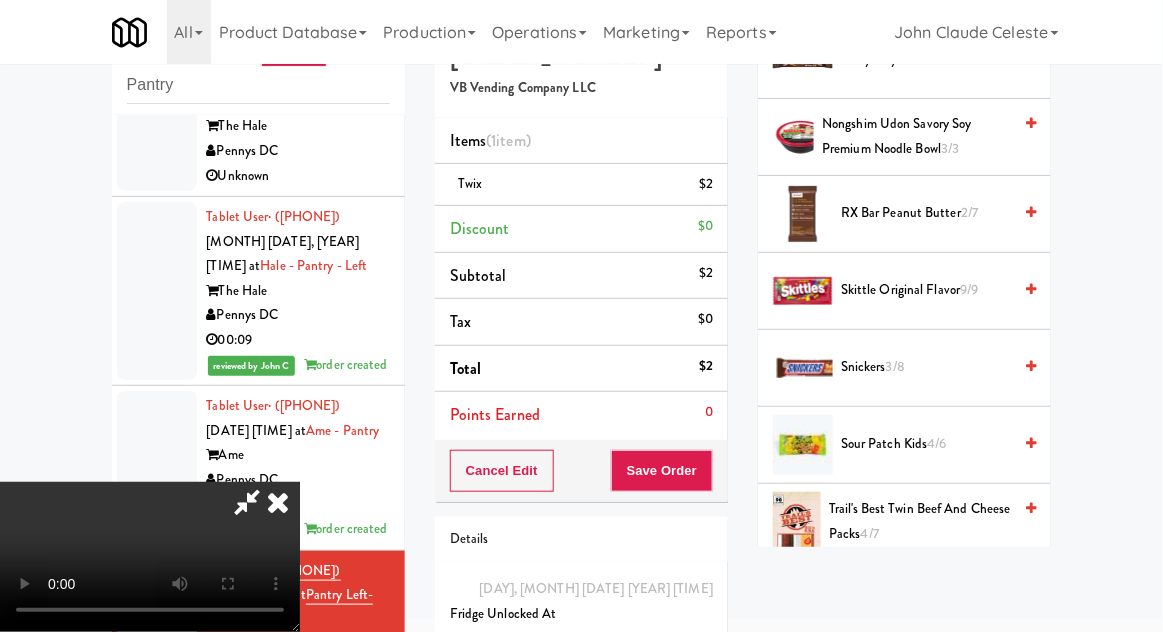 click on "4/6" at bounding box center (937, 443) 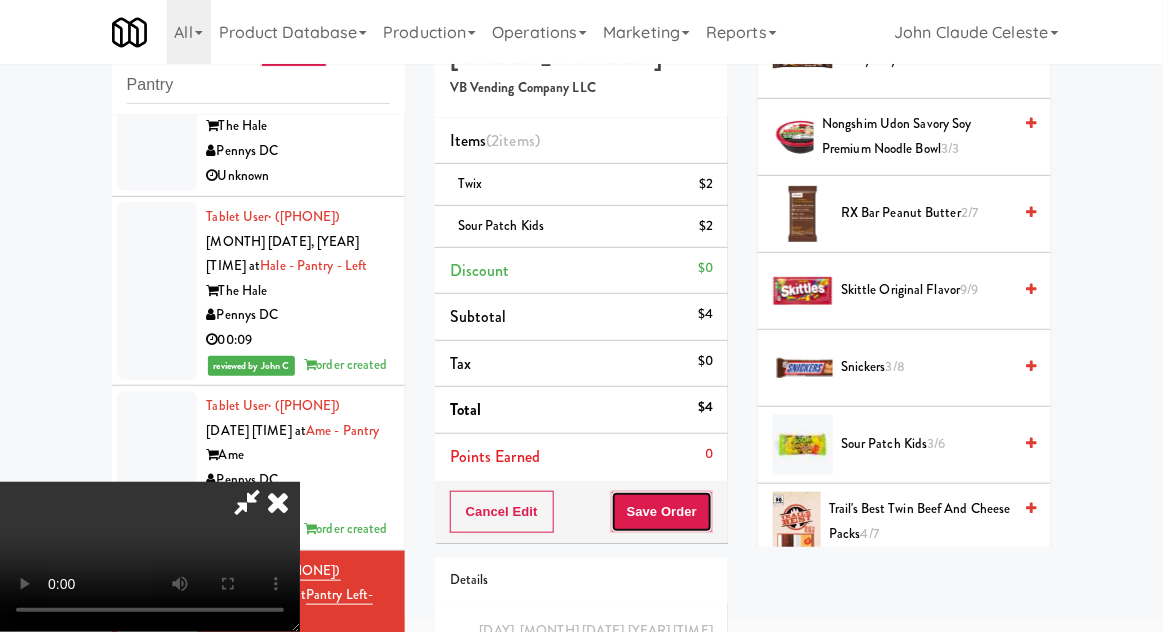 click on "Save Order" at bounding box center (662, 512) 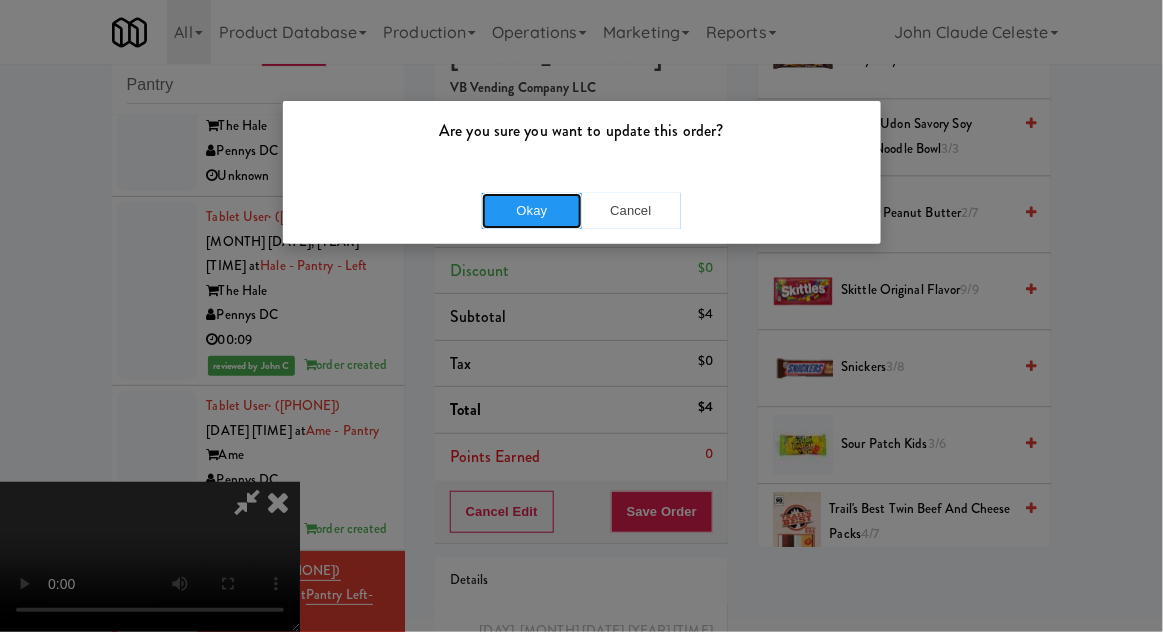 click on "Okay" at bounding box center [532, 211] 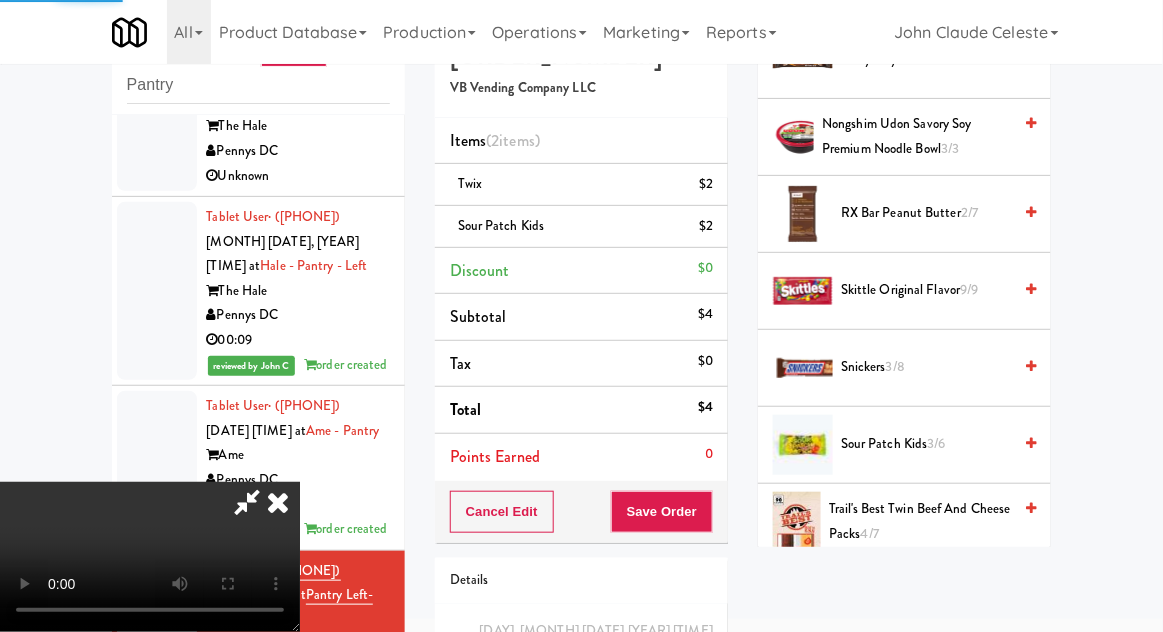scroll, scrollTop: 197, scrollLeft: 0, axis: vertical 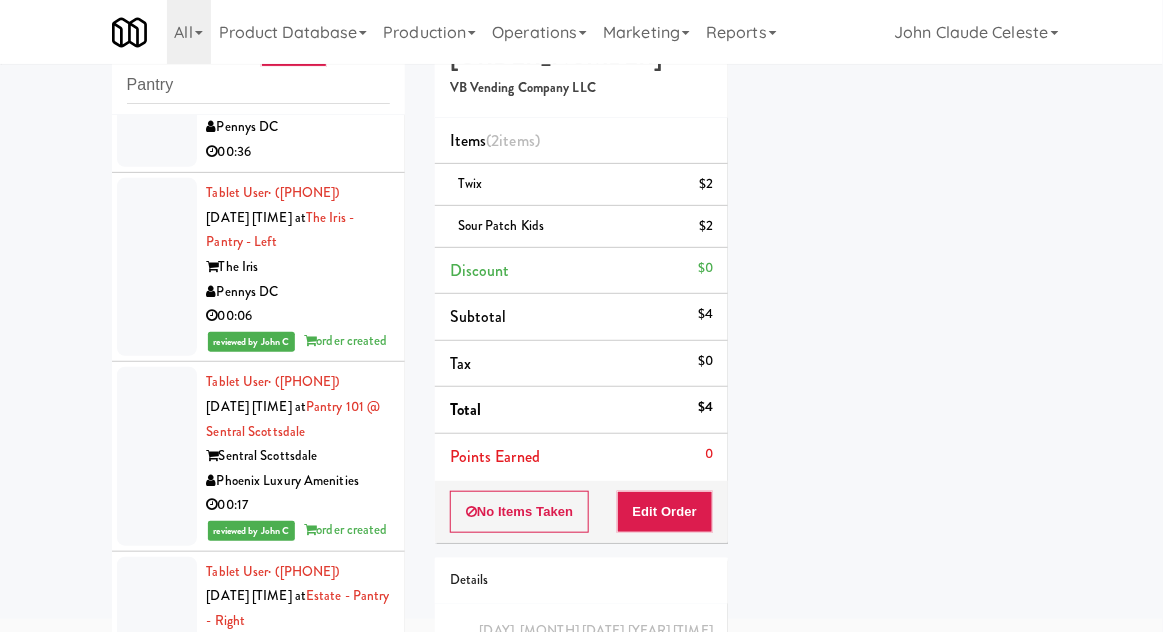 click at bounding box center (157, 267) 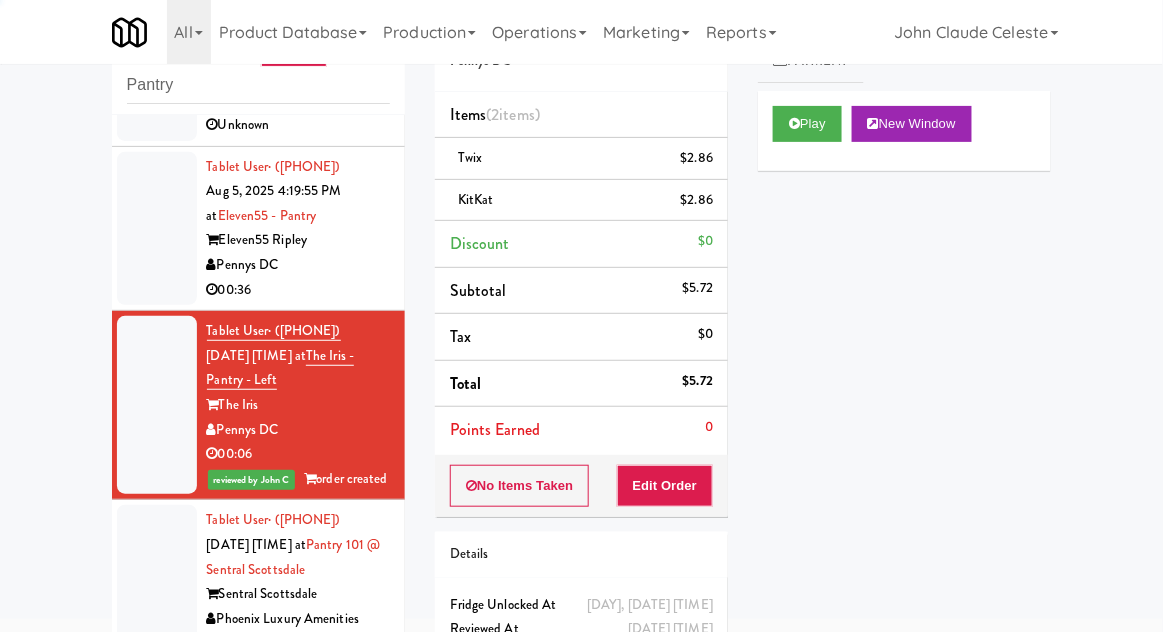 scroll, scrollTop: 0, scrollLeft: 0, axis: both 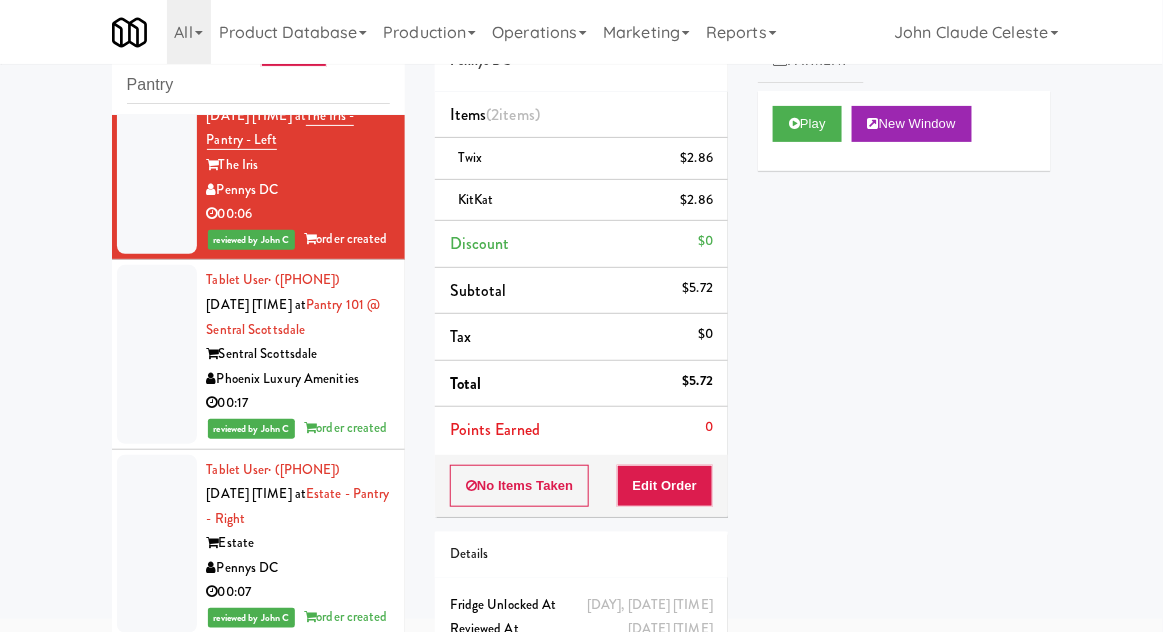 click at bounding box center [157, 354] 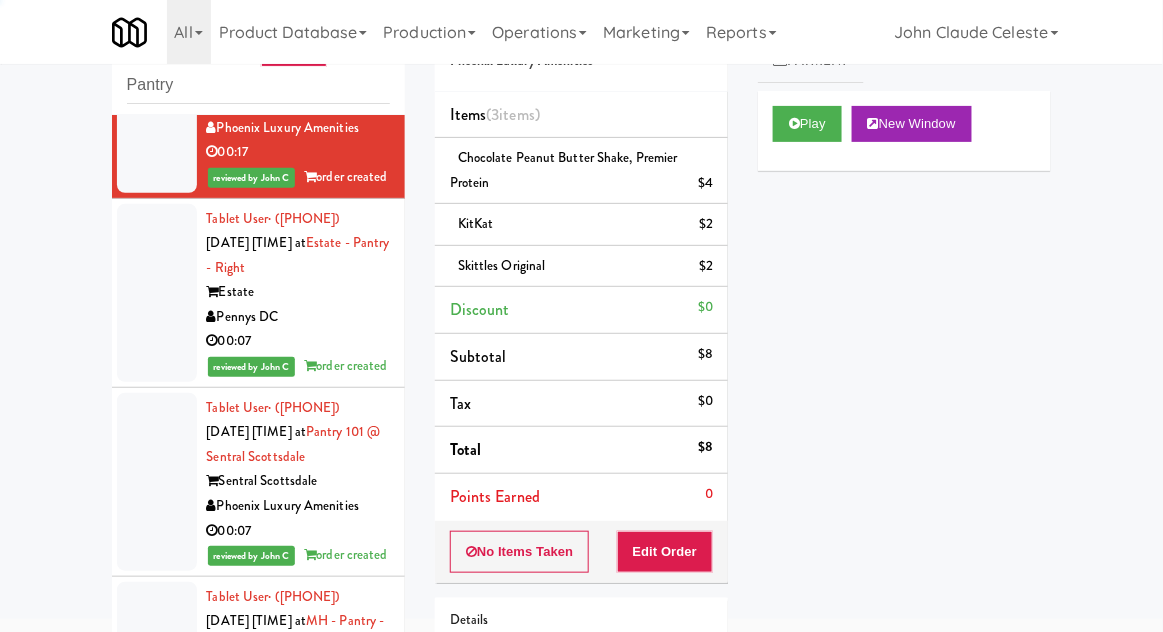 click at bounding box center (157, 293) 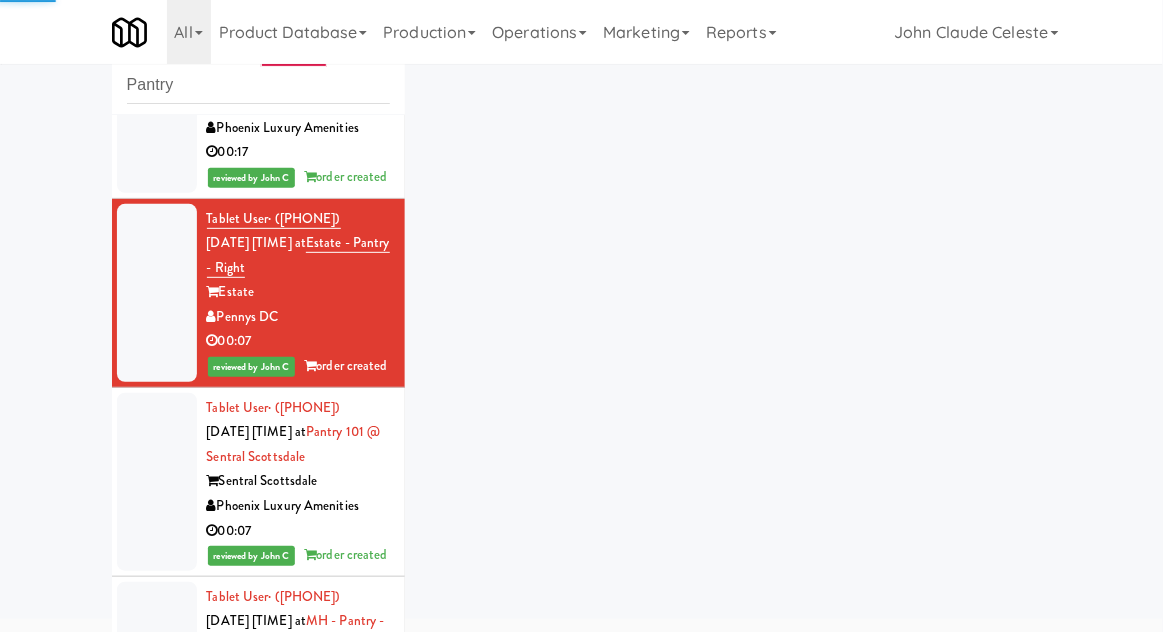 click at bounding box center (157, 482) 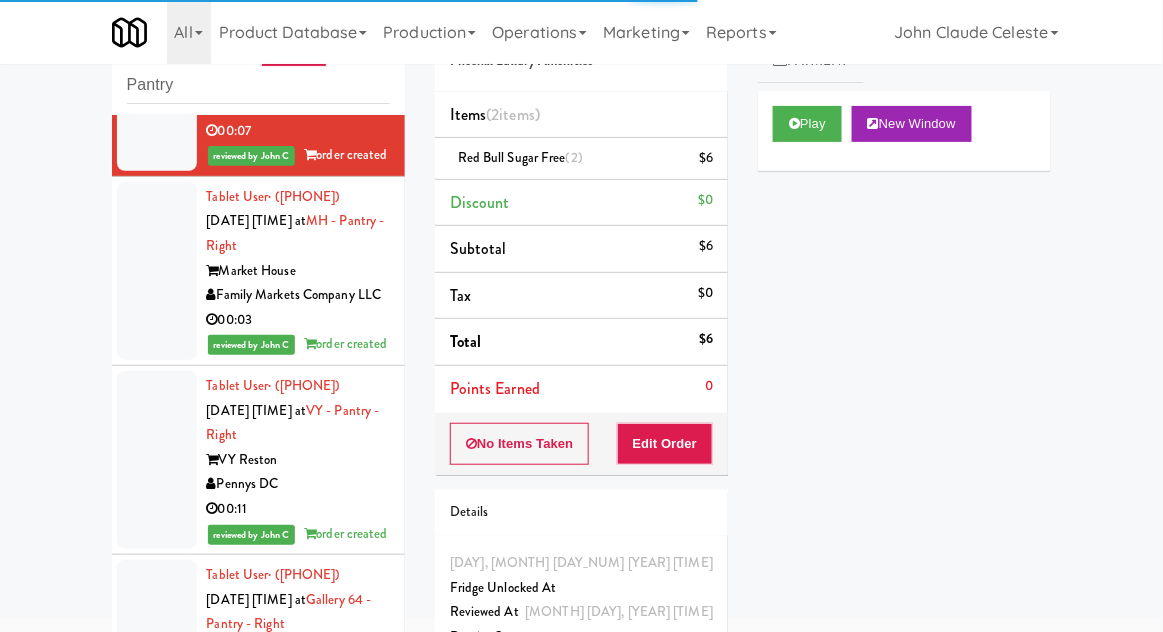 click at bounding box center (157, 271) 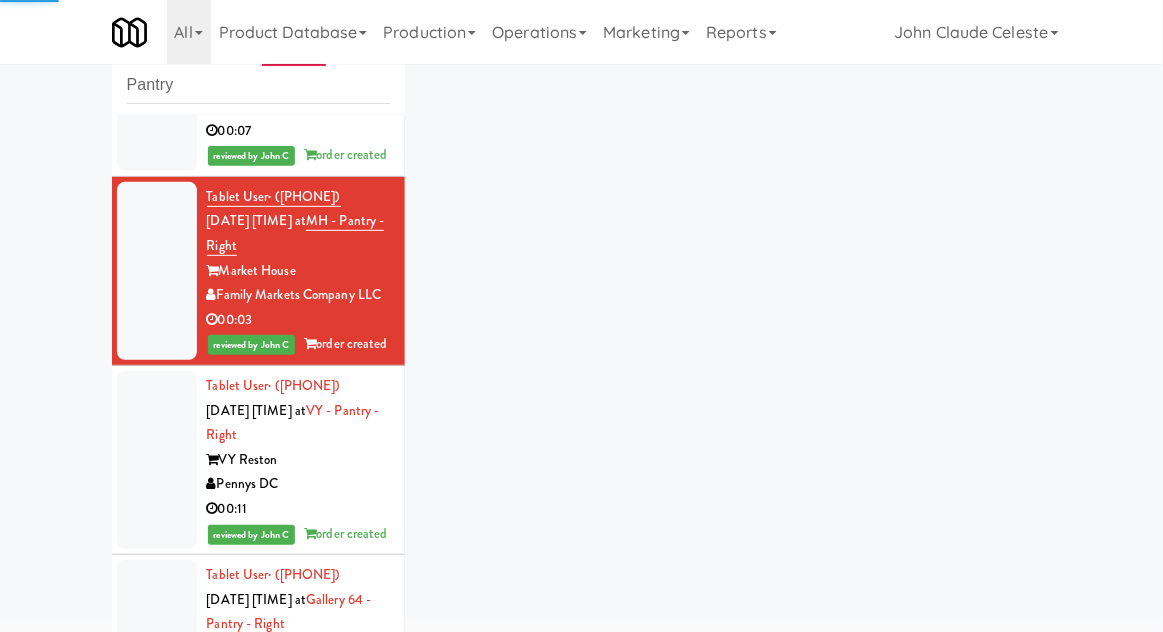 click at bounding box center (157, 460) 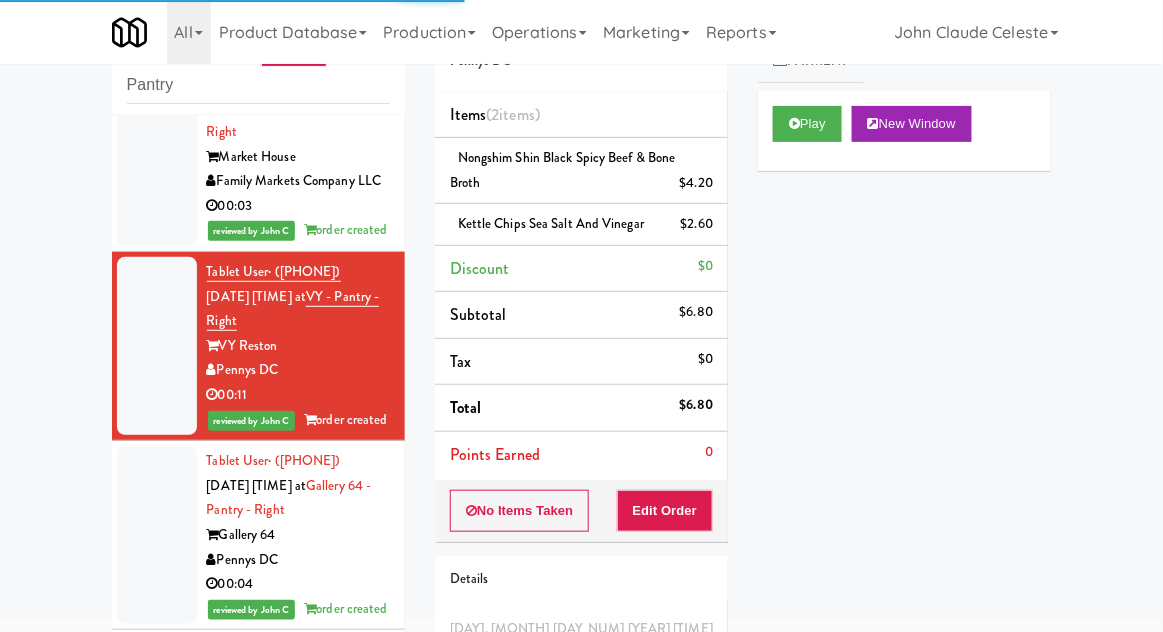 scroll, scrollTop: 1536, scrollLeft: 0, axis: vertical 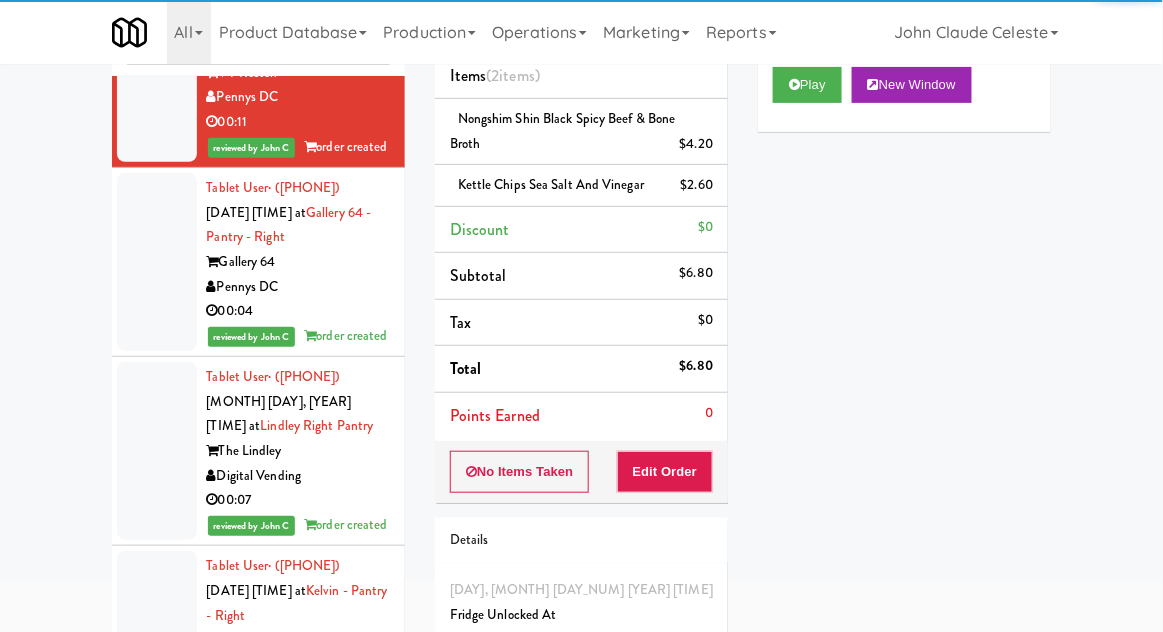 click at bounding box center [157, 262] 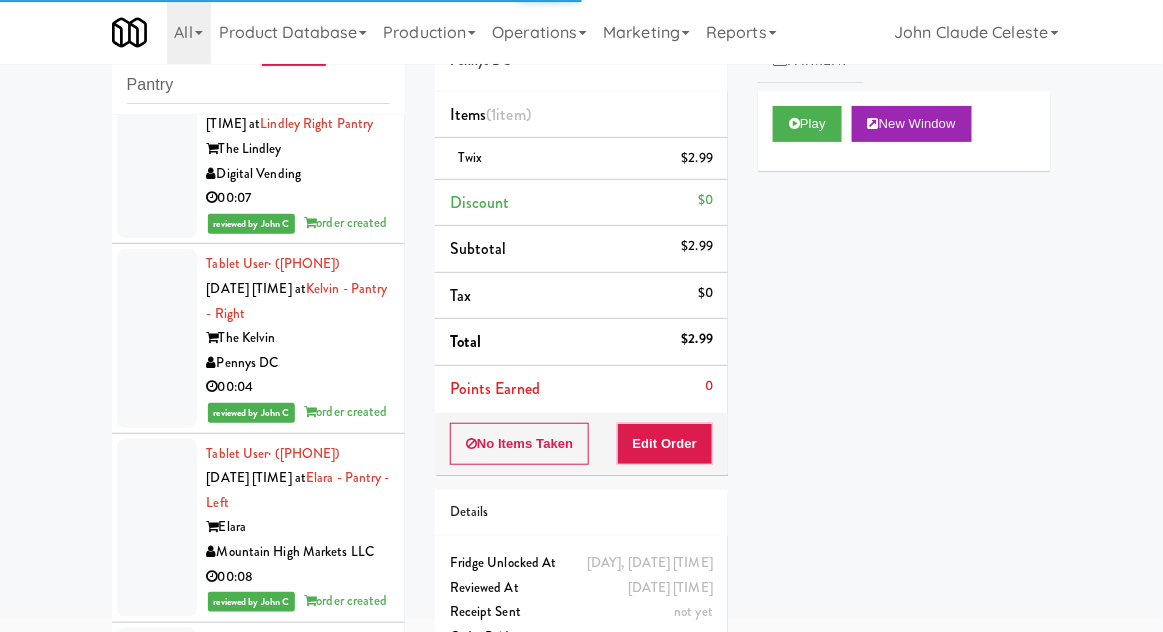 click at bounding box center (157, 149) 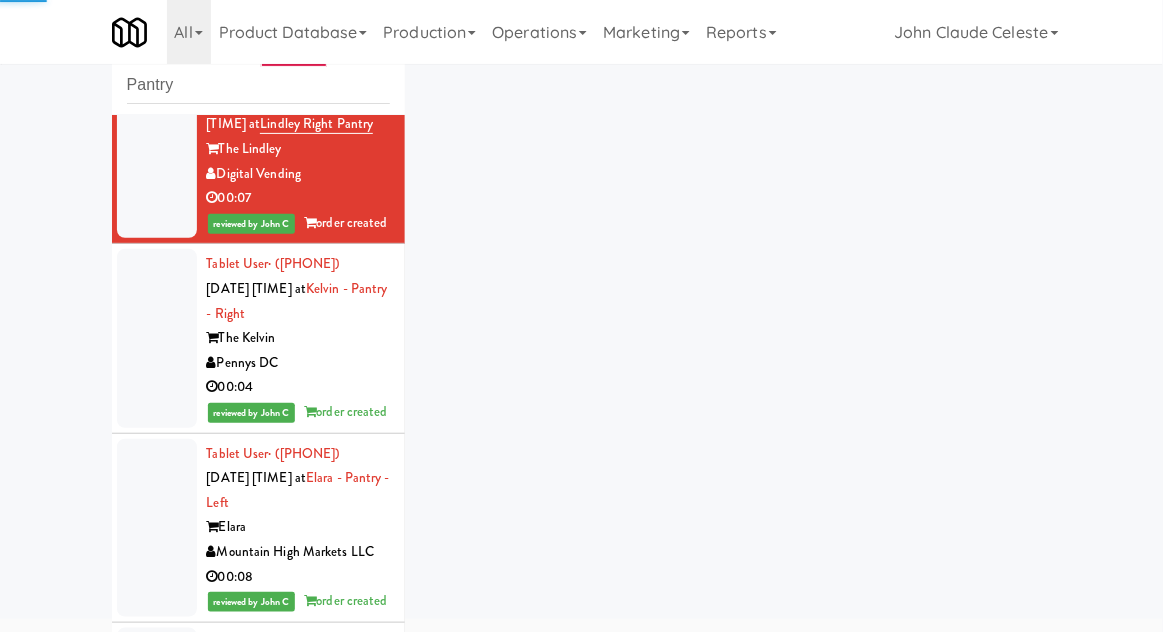 click at bounding box center (157, 338) 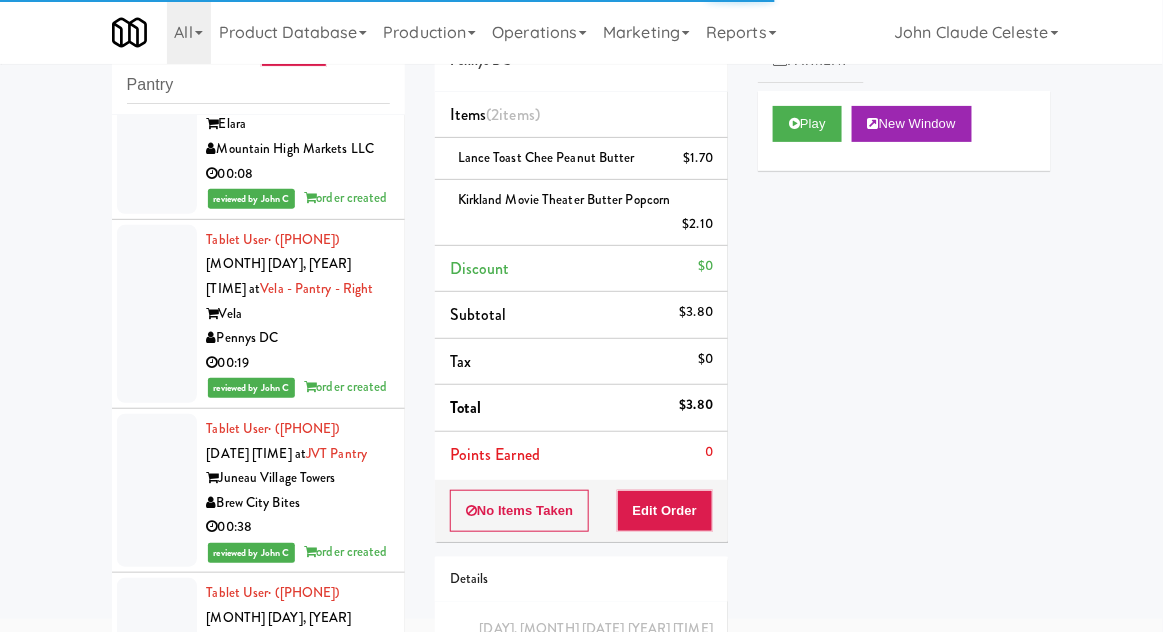 click at bounding box center [157, 125] 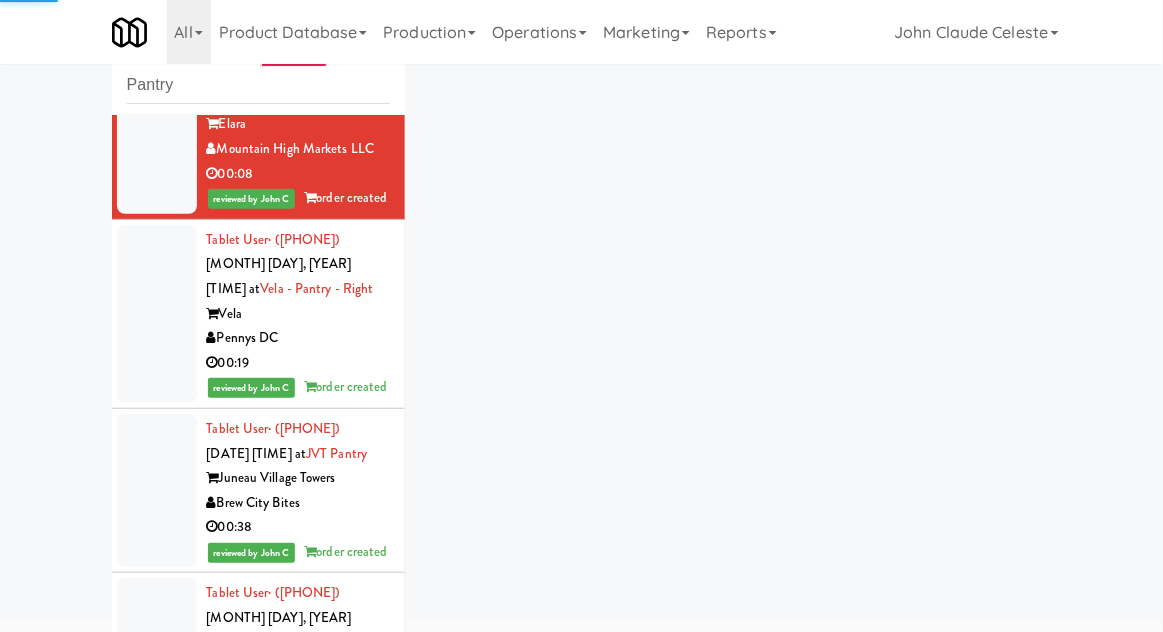 click at bounding box center [157, 314] 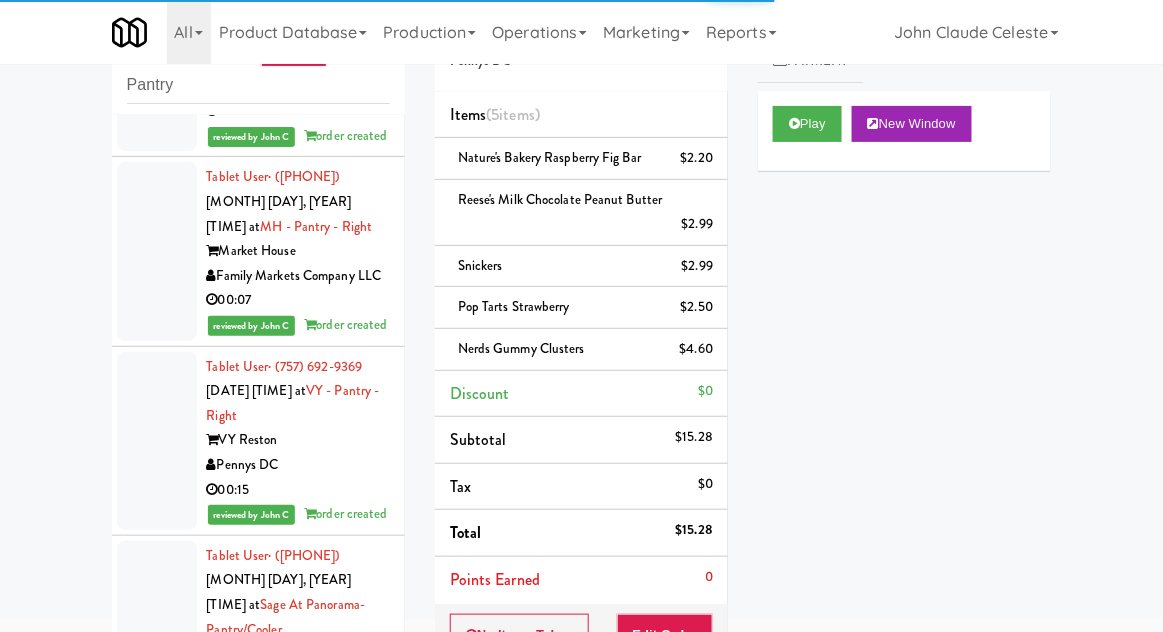 click at bounding box center [157, 75] 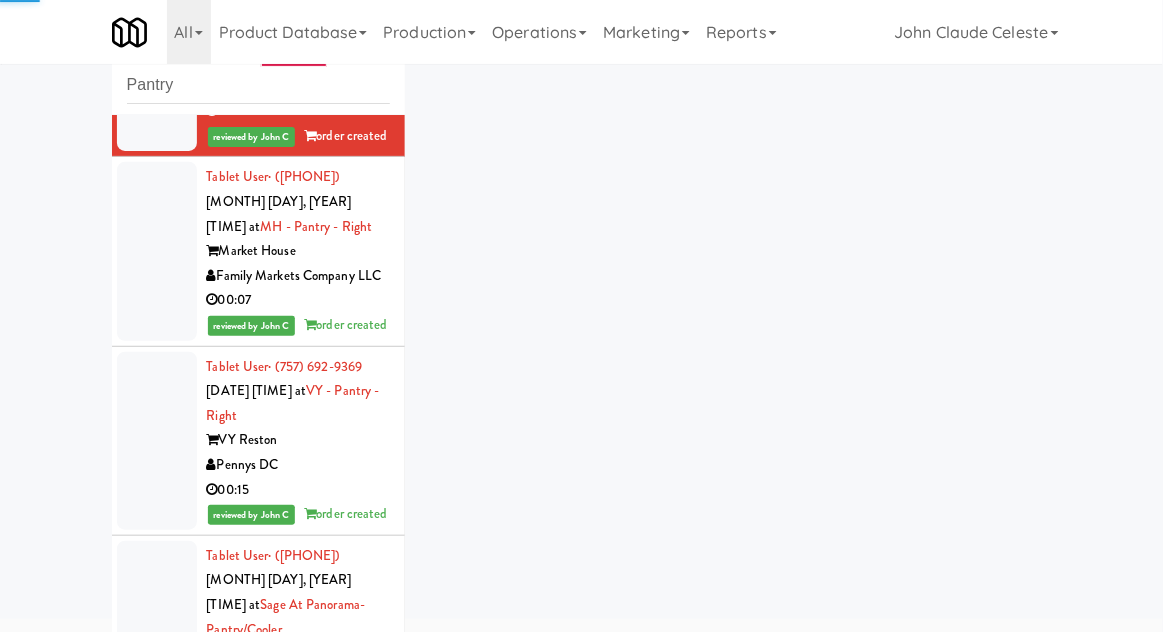 click at bounding box center (157, 251) 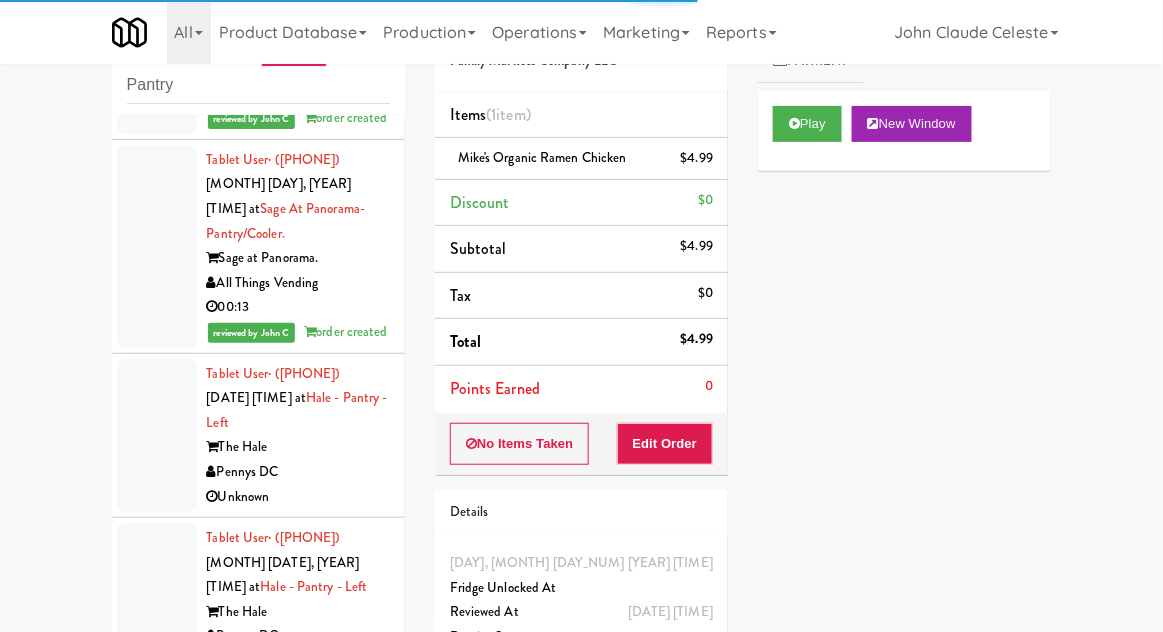 click at bounding box center (157, 45) 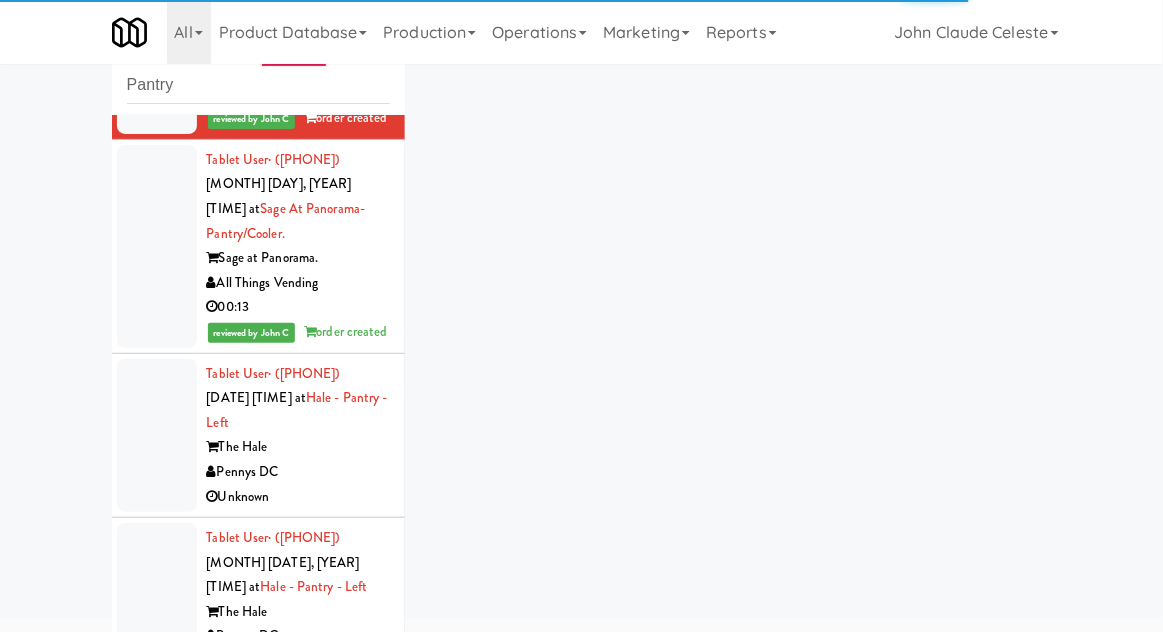 click at bounding box center (157, 246) 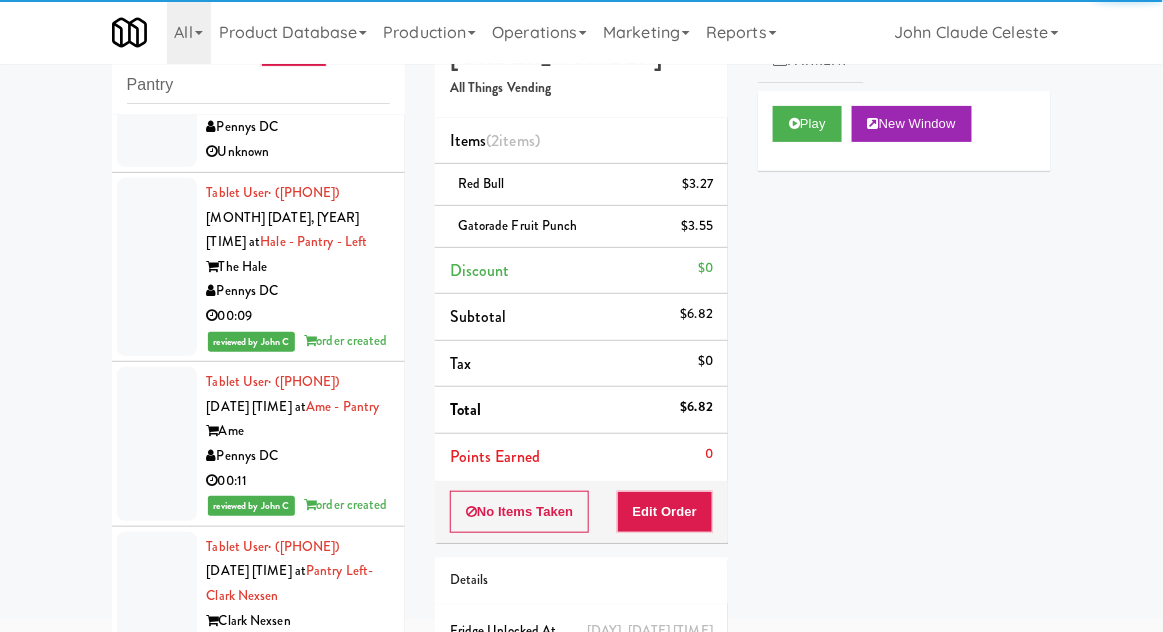 click at bounding box center (157, 267) 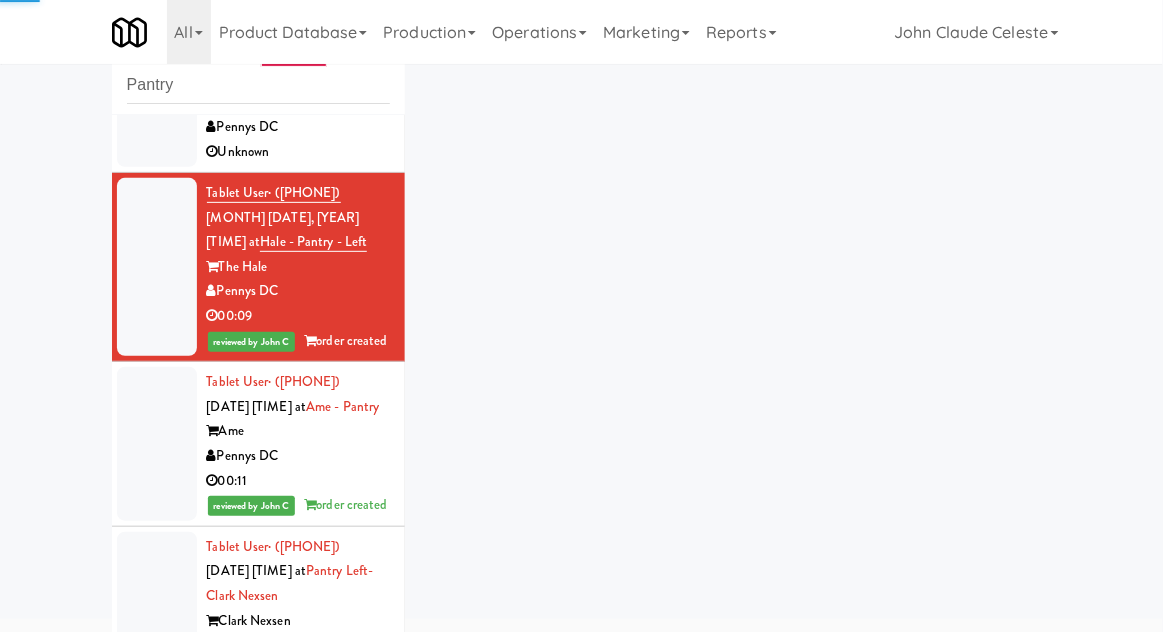 scroll, scrollTop: 3926, scrollLeft: 0, axis: vertical 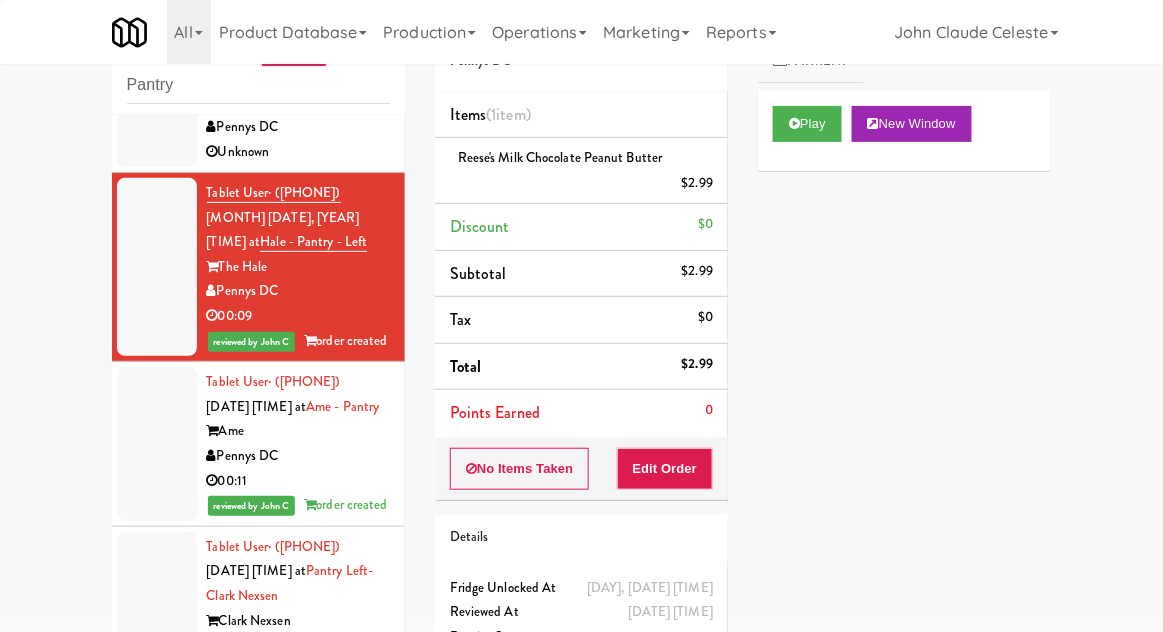 click at bounding box center [157, 444] 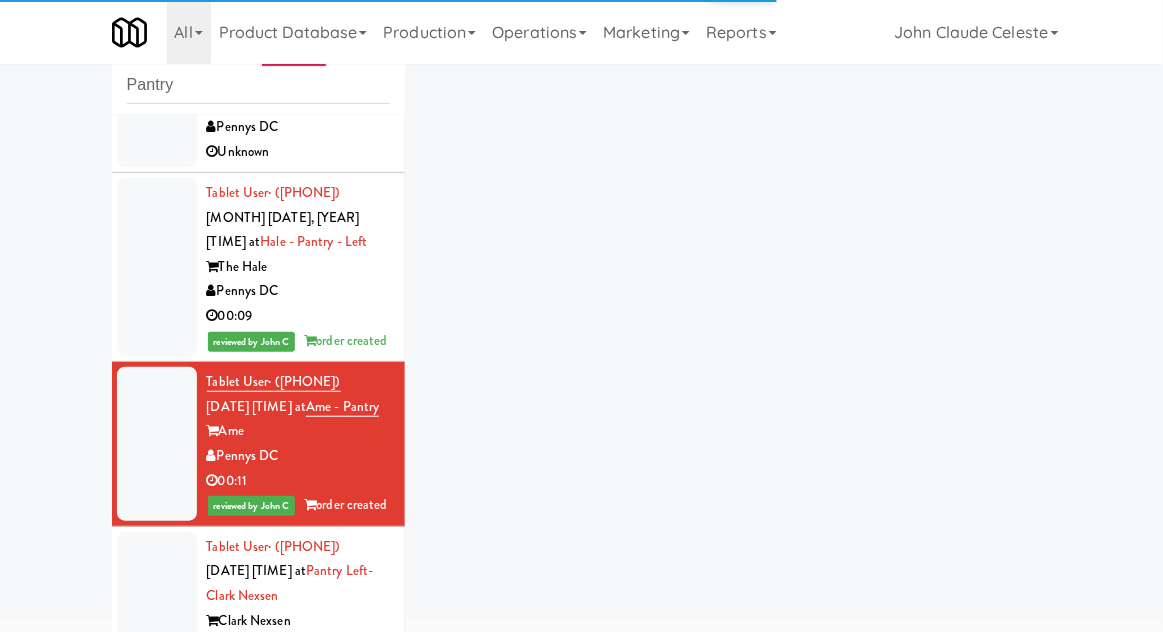 click at bounding box center [157, 621] 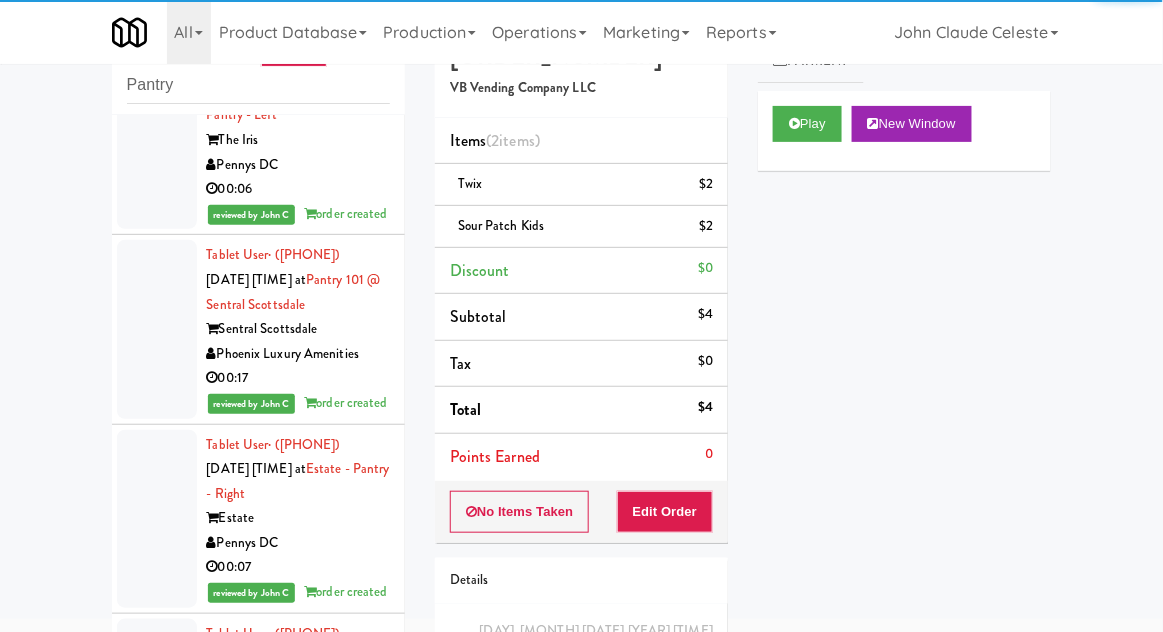 scroll, scrollTop: 0, scrollLeft: 0, axis: both 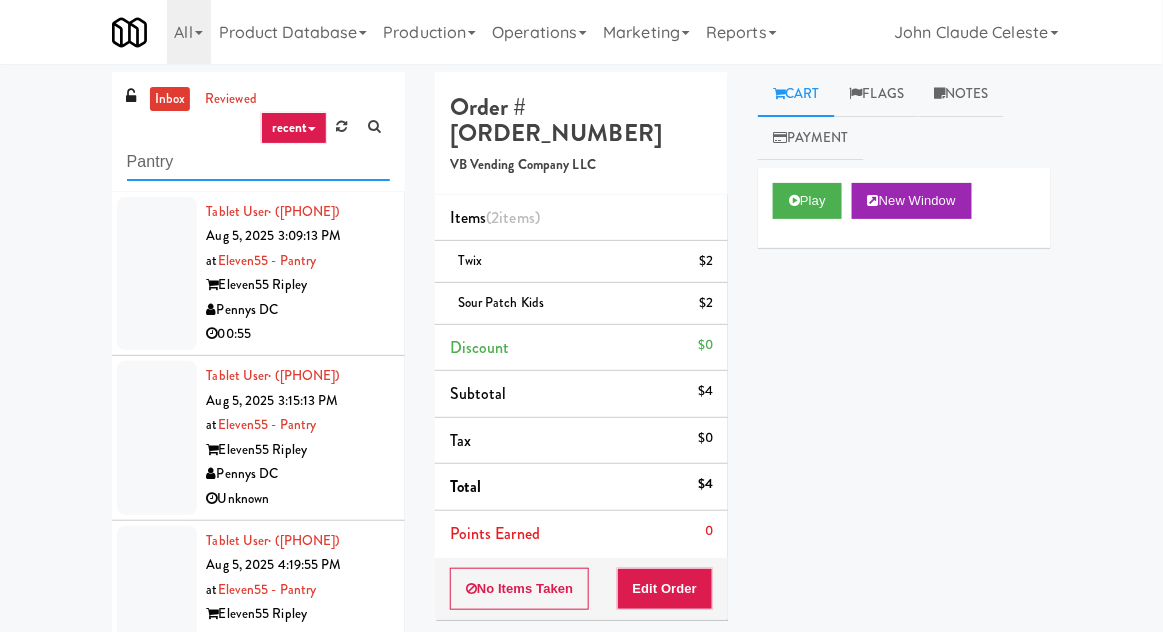 click on "Pantry" at bounding box center (258, 162) 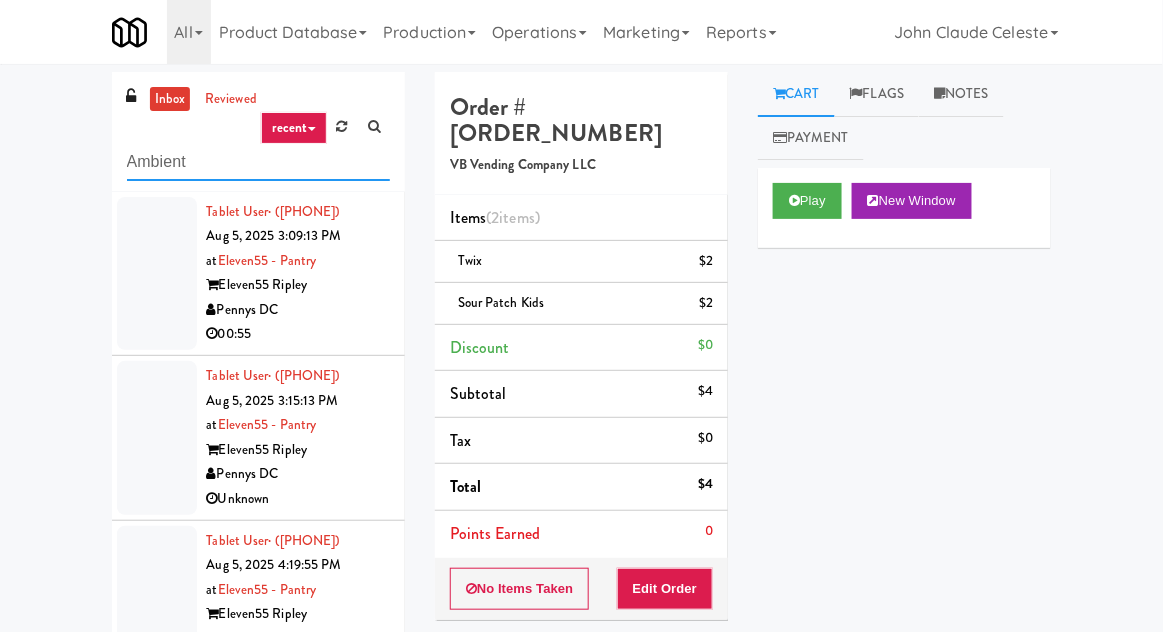 type on "Ambient" 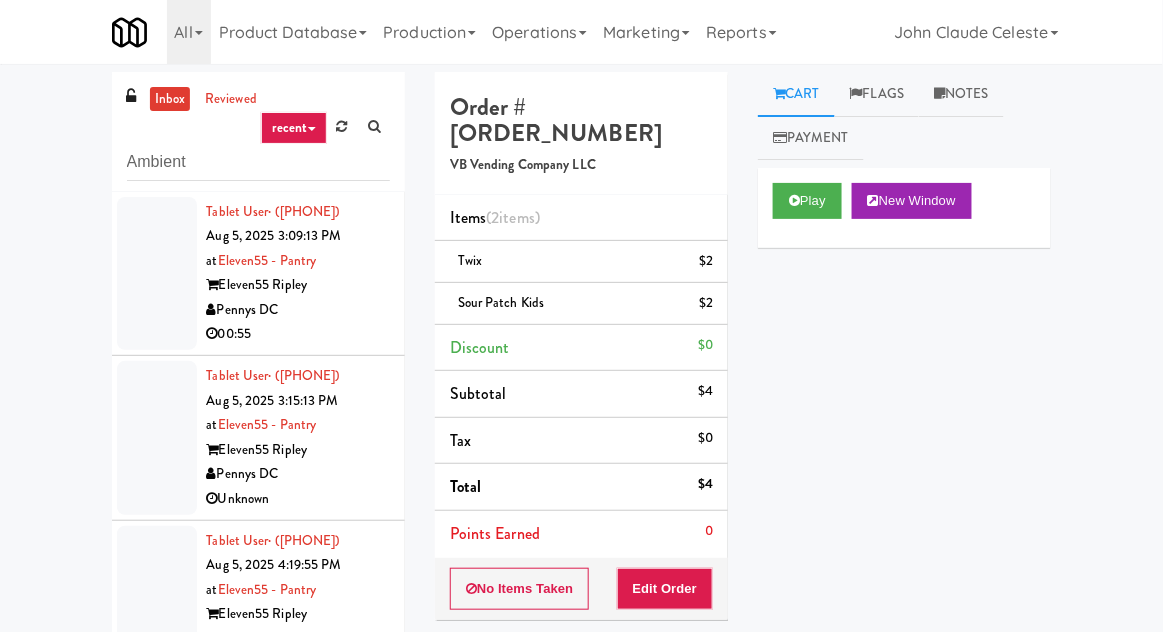 click on "inbox reviewed recent    all     unclear take     inventory issue     suspicious     failed     recent   Ambient Tablet User  · ([PHONE]) [DATE] [TIME] at  Eleven55 - Pantry  Eleven55 Ripley  Pennys DC  00:55     Tablet User  · ([PHONE]) [DATE] [TIME] at  Eleven55 - Pantry  Eleven55 Ripley  Pennys DC  Unknown     Tablet User  · ([PHONE]) [DATE] [TIME] at  Eleven55 - Pantry  Eleven55 Ripley  Pennys DC  00:36     Tablet User  · ([PHONE]) [DATE] [TIME] at  The Iris - Pantry - Left  The Iris  Pennys DC  00:06 reviewed by [FIRST] [LAST]  order created     Tablet User  · ([PHONE]) [DATE] [TIME] at  Pantry 101 @ Sentral Scottsdale   Sentral Scottsdale  Phoenix Luxury Amenities  00:17 reviewed by [FIRST] [LAST]  order created     Tablet User  · ([PHONE]) [DATE] [TIME] at  Estate - Pantry - Right  Estate  Pennys DC  00:07 reviewed by [FIRST] [LAST]  order created     Tablet User  · ([PHONE]) [DATE] [TIME] at   00:07" at bounding box center (581, 460) 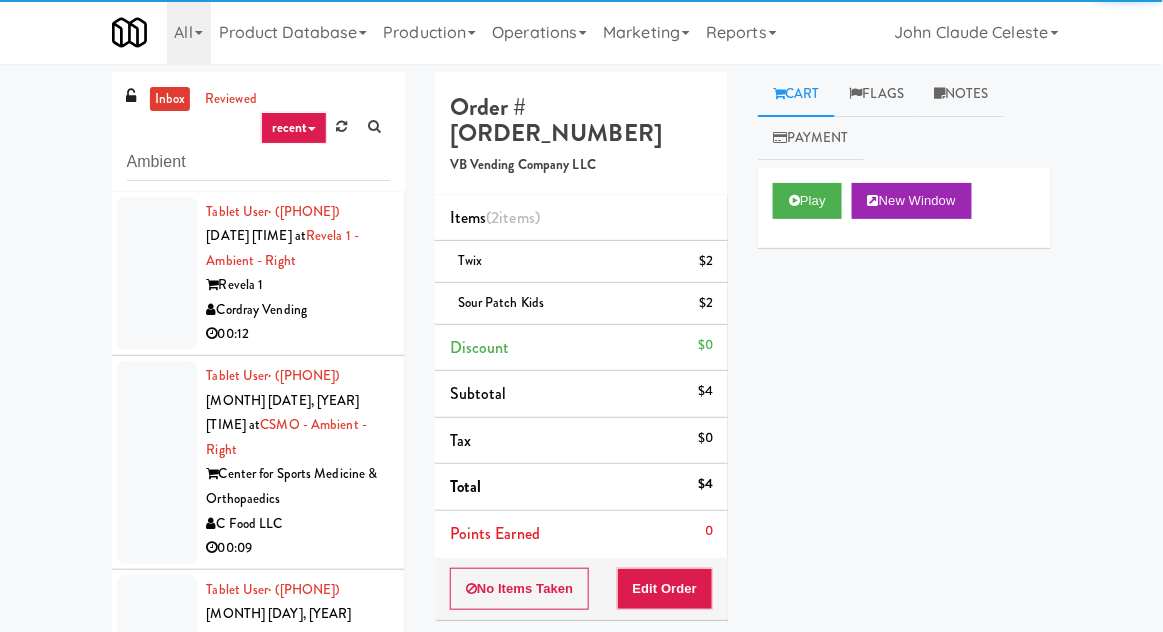 scroll, scrollTop: 187, scrollLeft: 0, axis: vertical 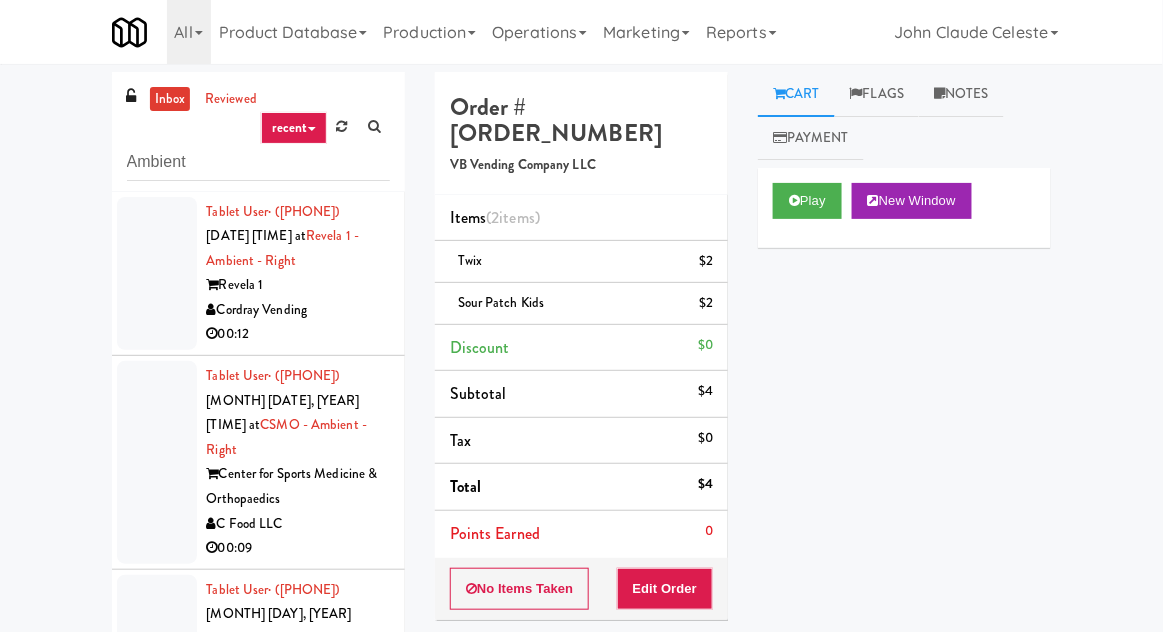 click at bounding box center (157, 274) 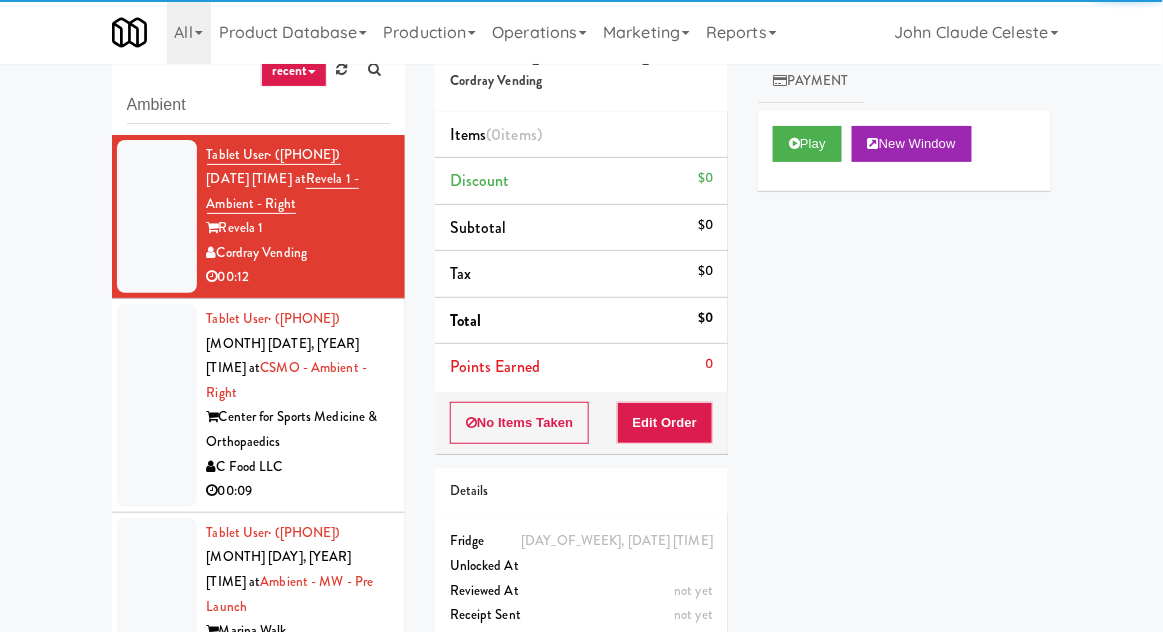 scroll, scrollTop: 0, scrollLeft: 0, axis: both 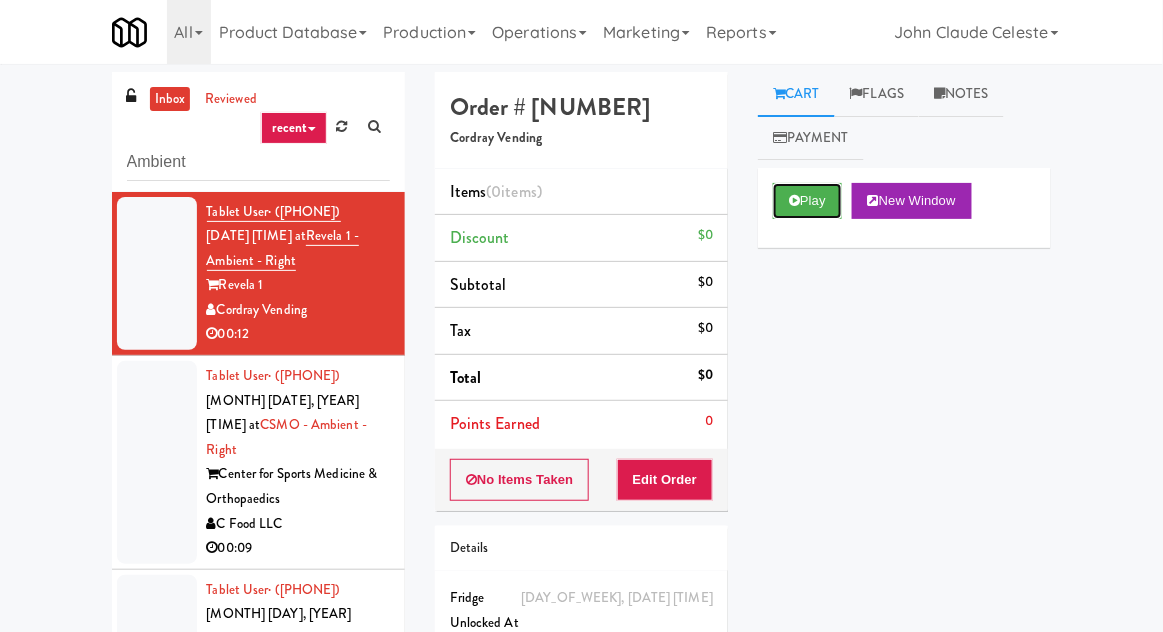 click on "Play" at bounding box center [807, 201] 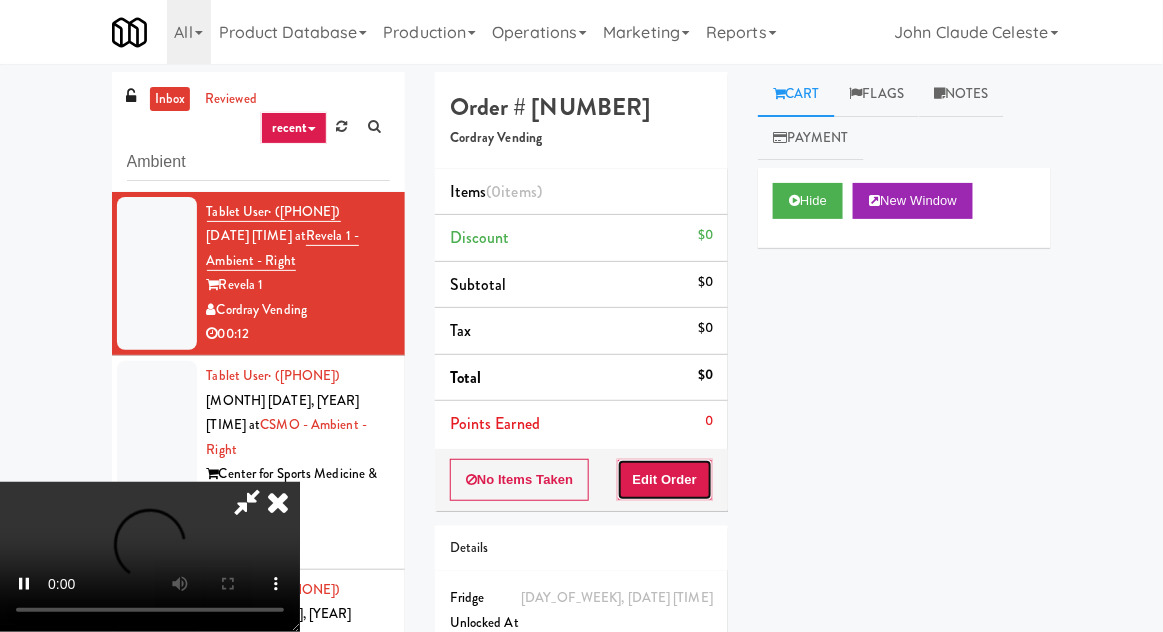 click on "Edit Order" at bounding box center (665, 480) 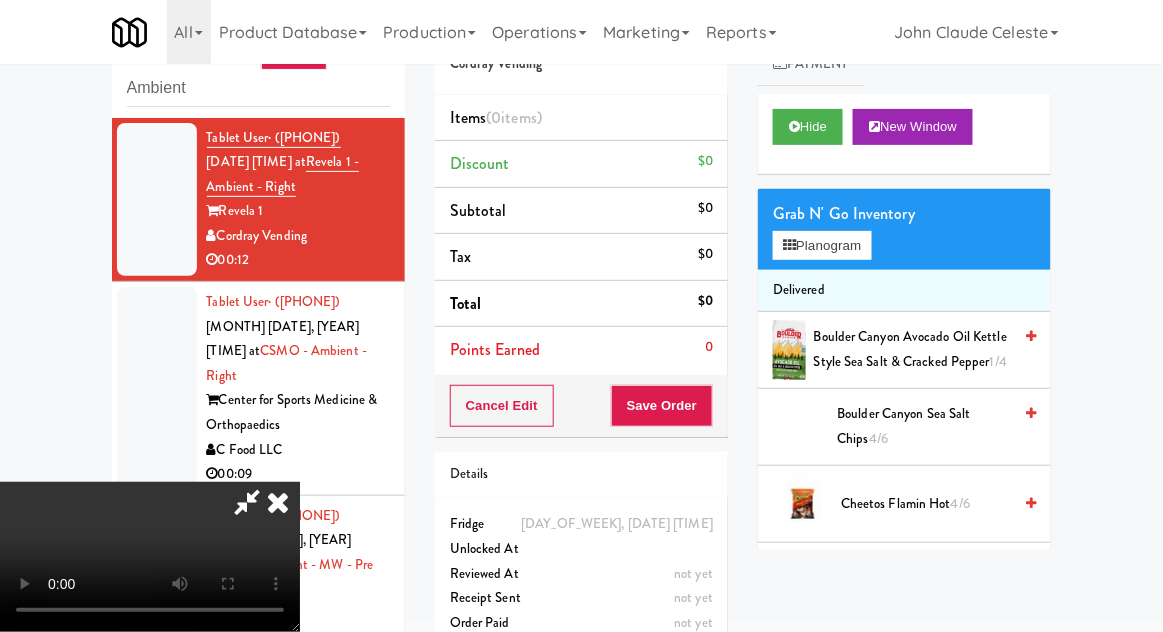 scroll, scrollTop: 77, scrollLeft: 0, axis: vertical 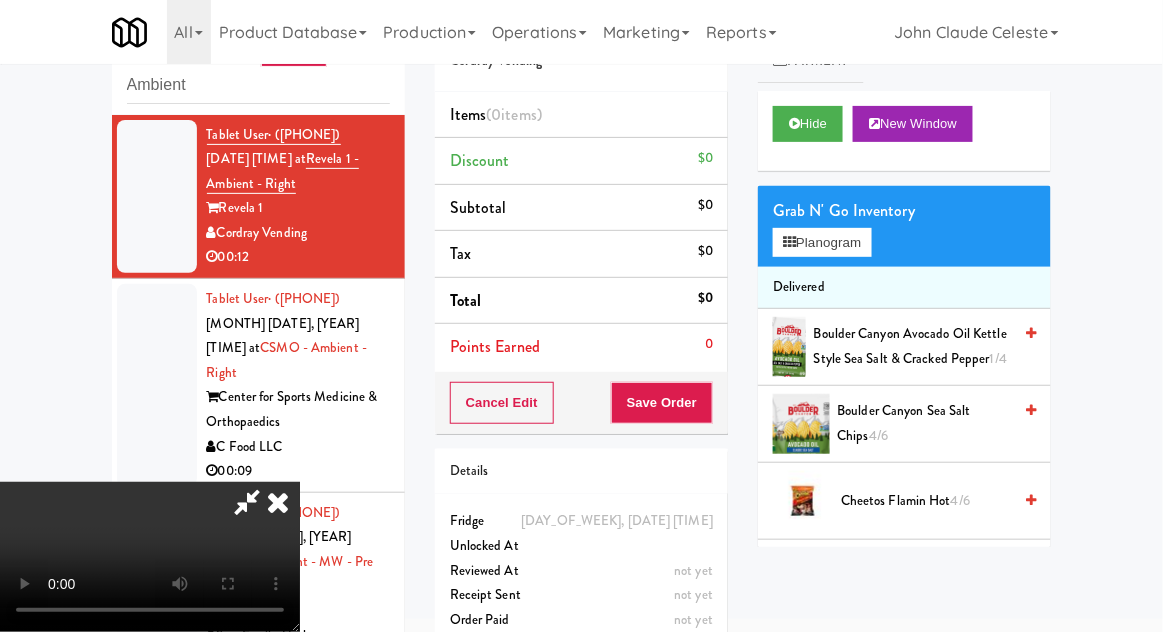 type 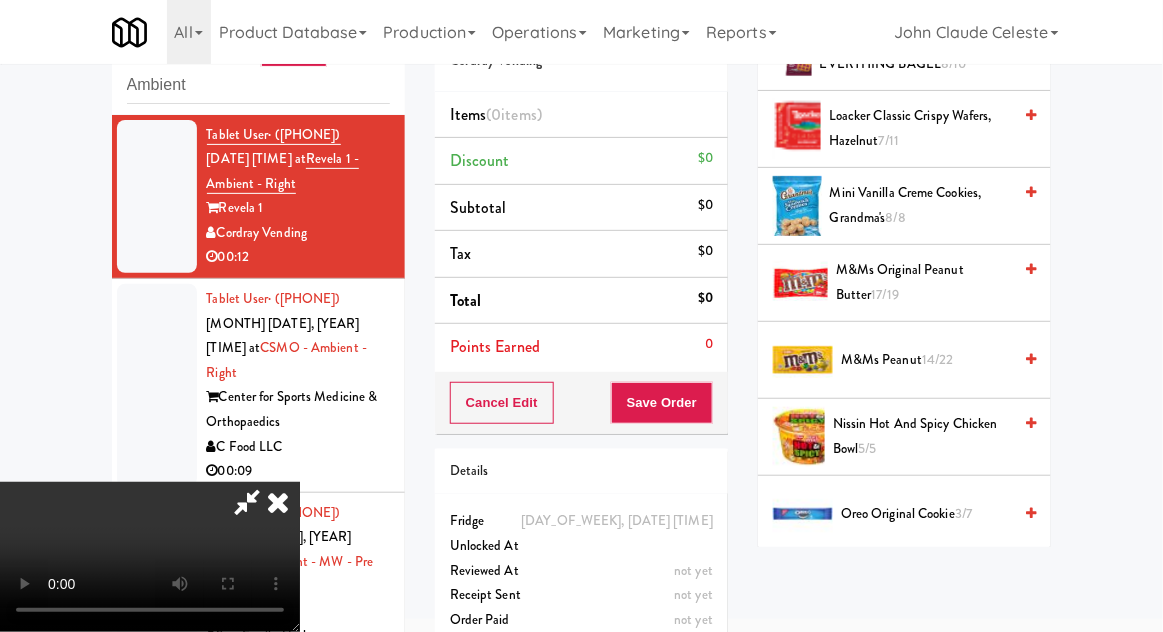 scroll, scrollTop: 989, scrollLeft: 0, axis: vertical 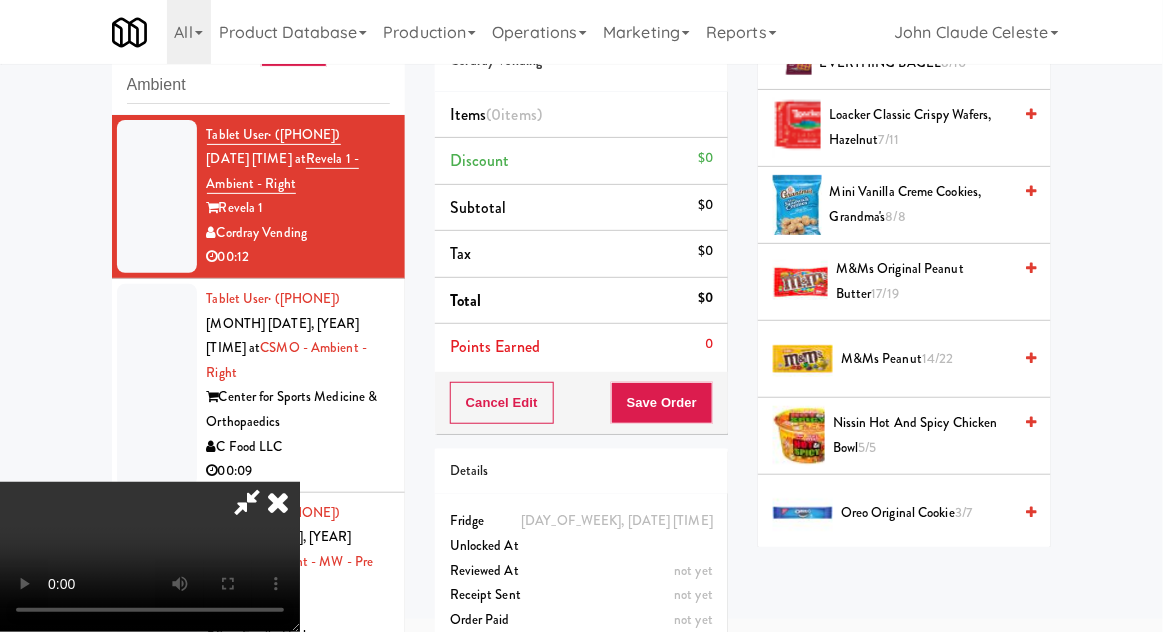 click on "Nissin Hot and Spicy Chicken Bowl  5/5" at bounding box center [922, 435] 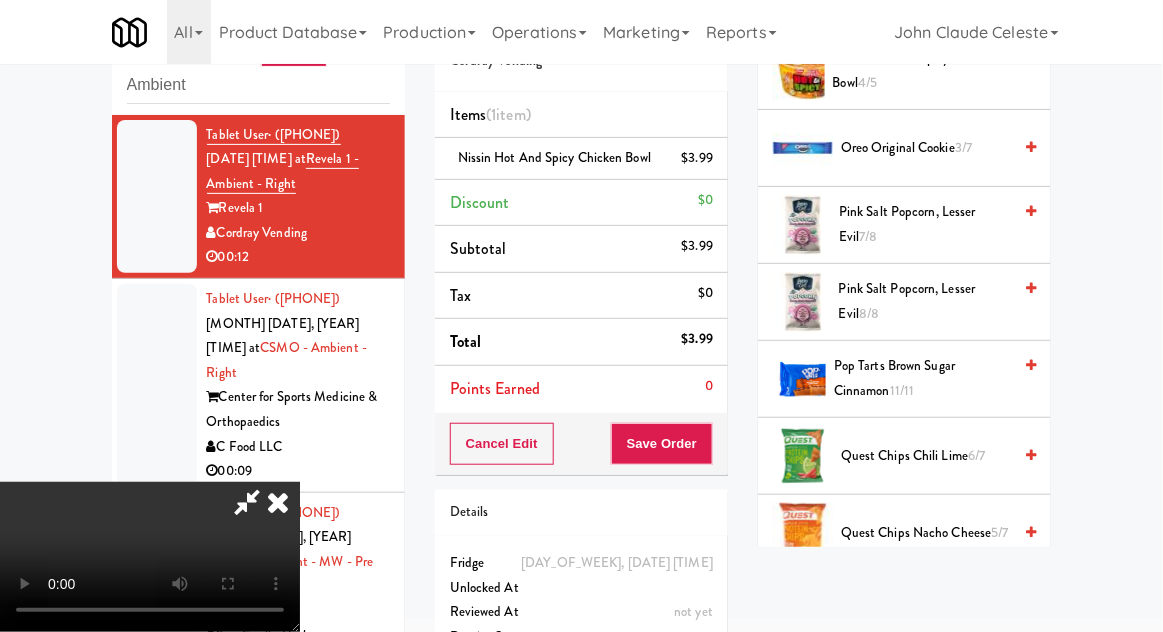 scroll, scrollTop: 1365, scrollLeft: 0, axis: vertical 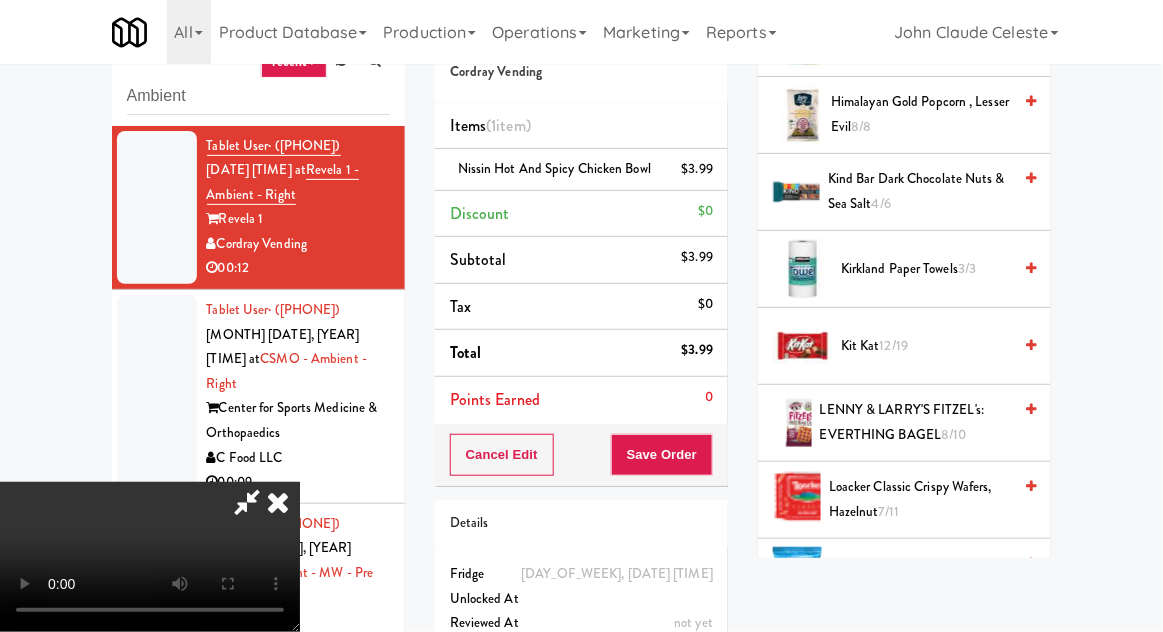 click on "12/19" at bounding box center [894, 345] 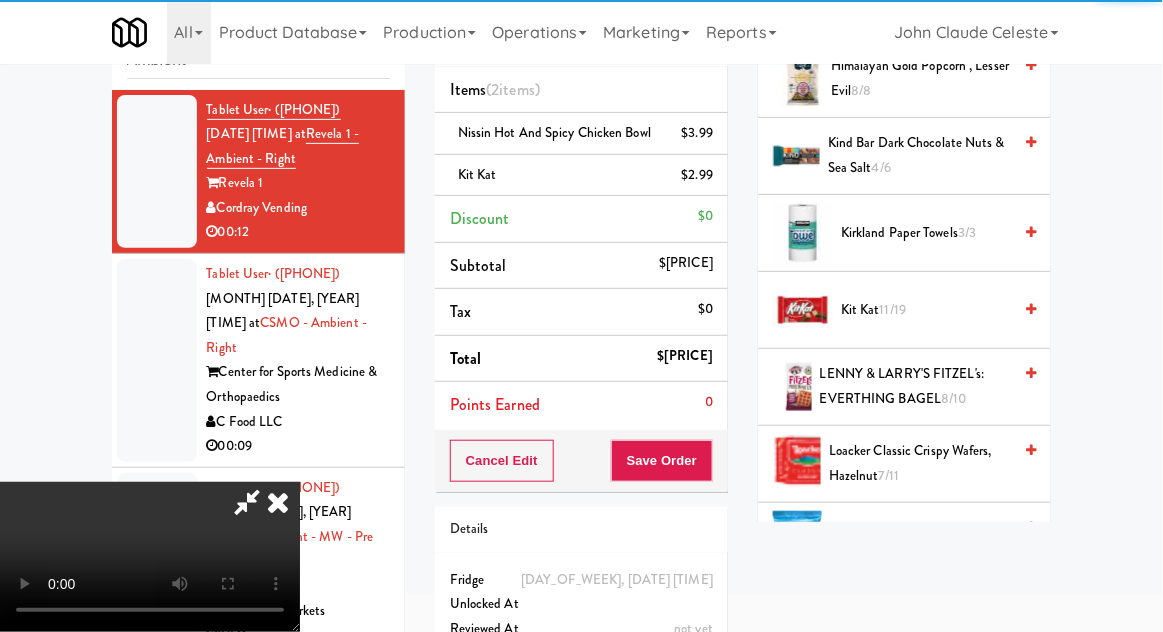scroll, scrollTop: 116, scrollLeft: 0, axis: vertical 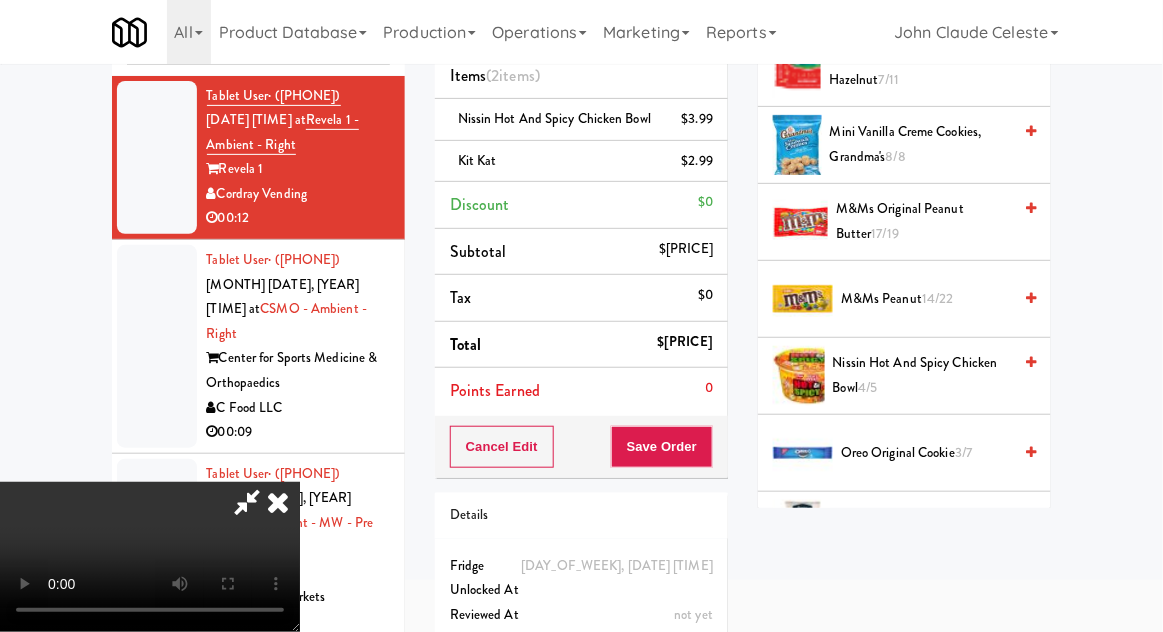 click on "M&Ms Peanut  14/22" at bounding box center (926, 299) 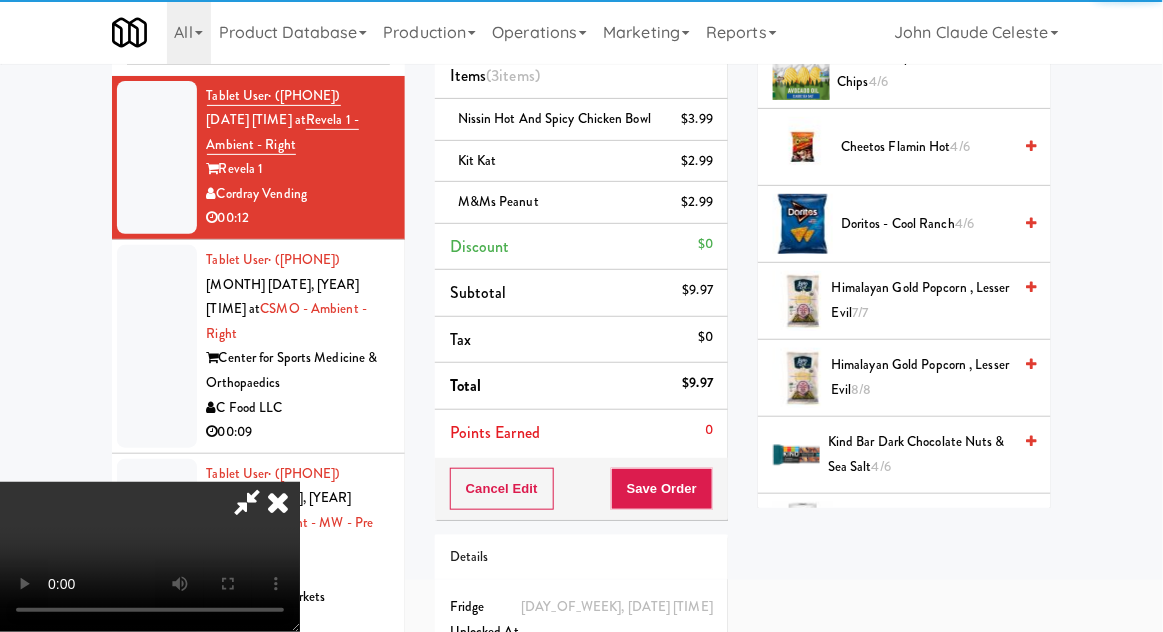 scroll, scrollTop: 0, scrollLeft: 0, axis: both 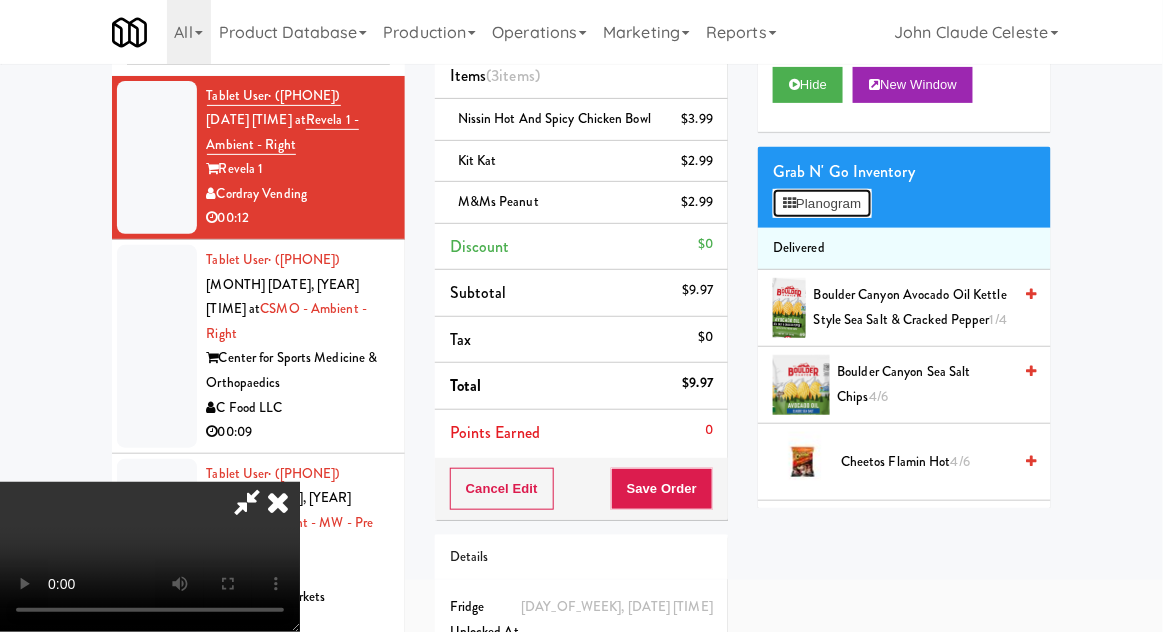click on "Planogram" at bounding box center (822, 204) 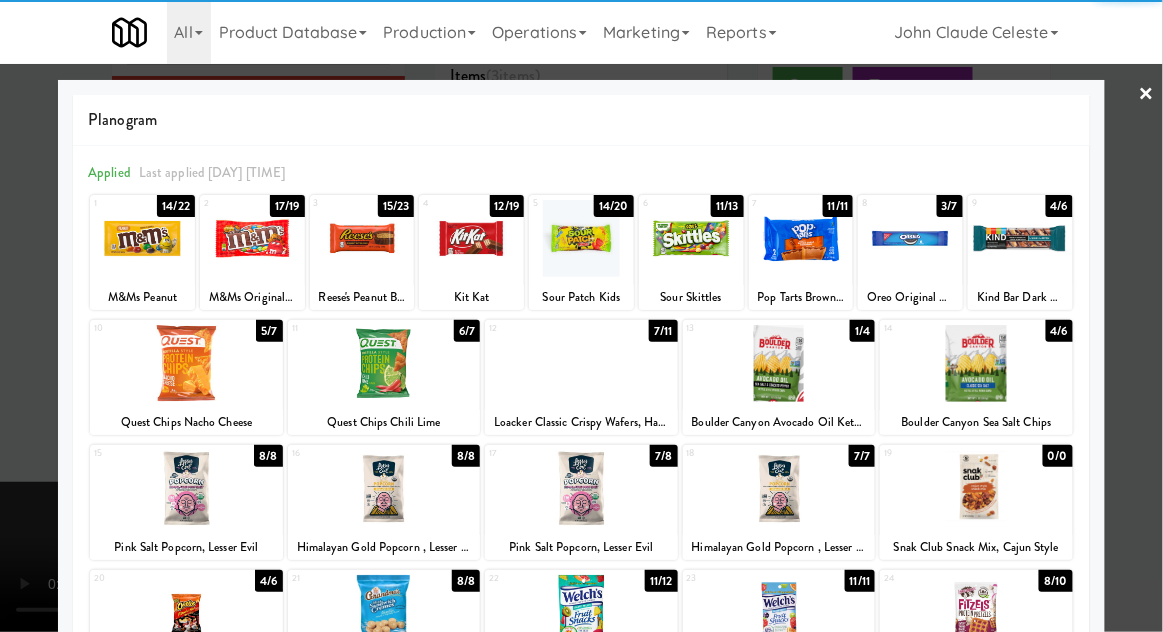 click at bounding box center (581, 316) 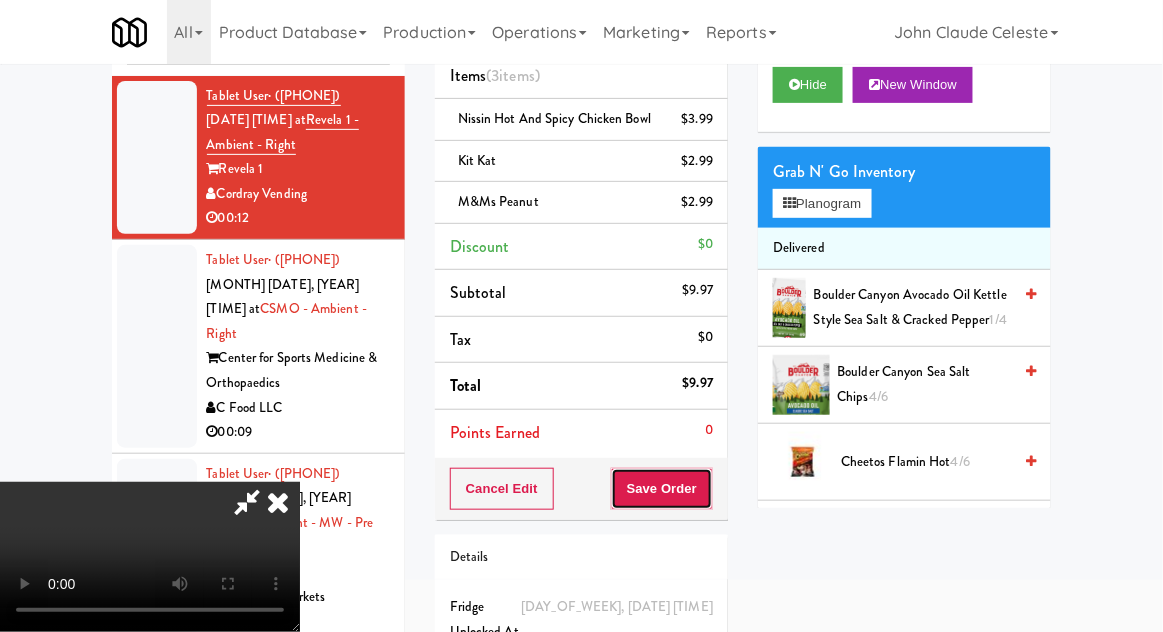 click on "Save Order" at bounding box center [662, 489] 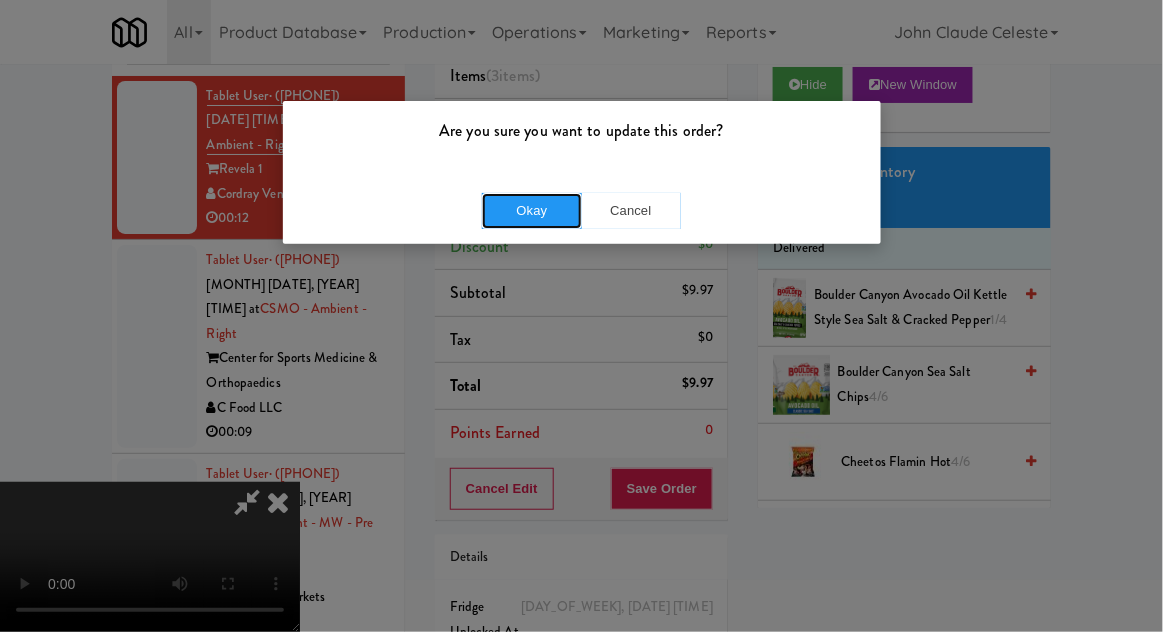click on "Okay" at bounding box center (532, 211) 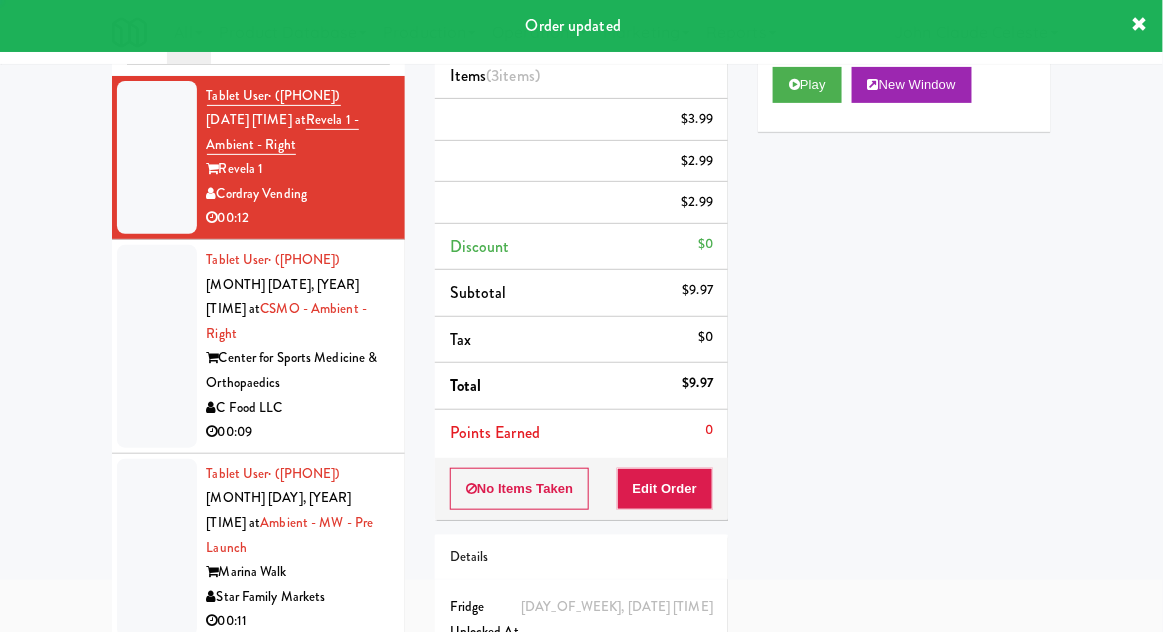 click at bounding box center [157, 346] 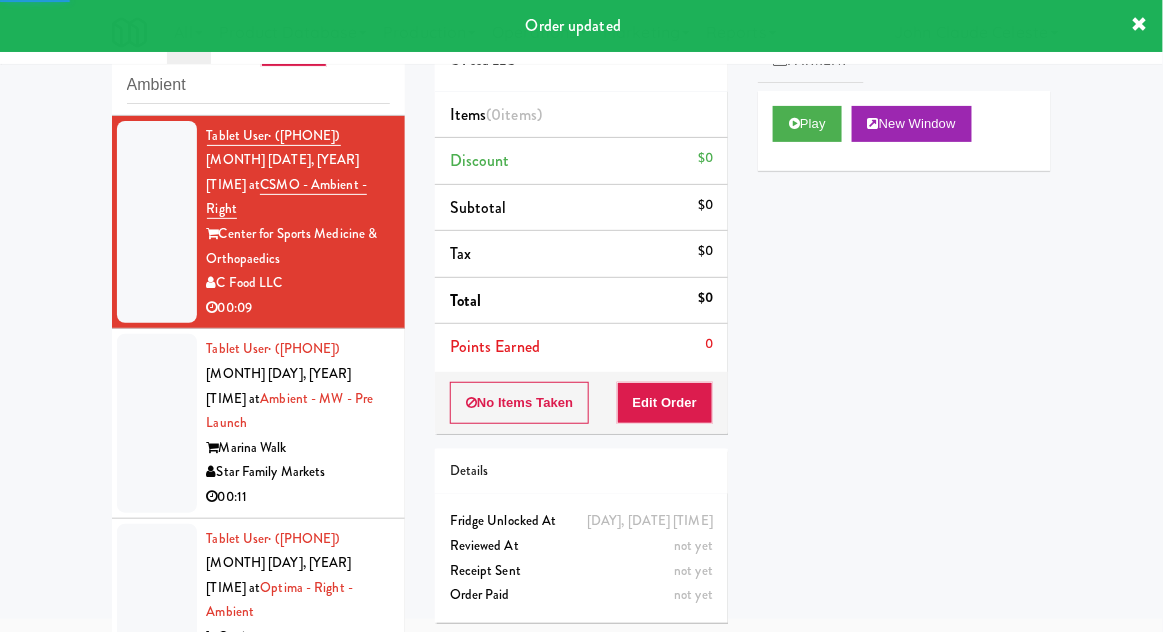 scroll, scrollTop: 192, scrollLeft: 0, axis: vertical 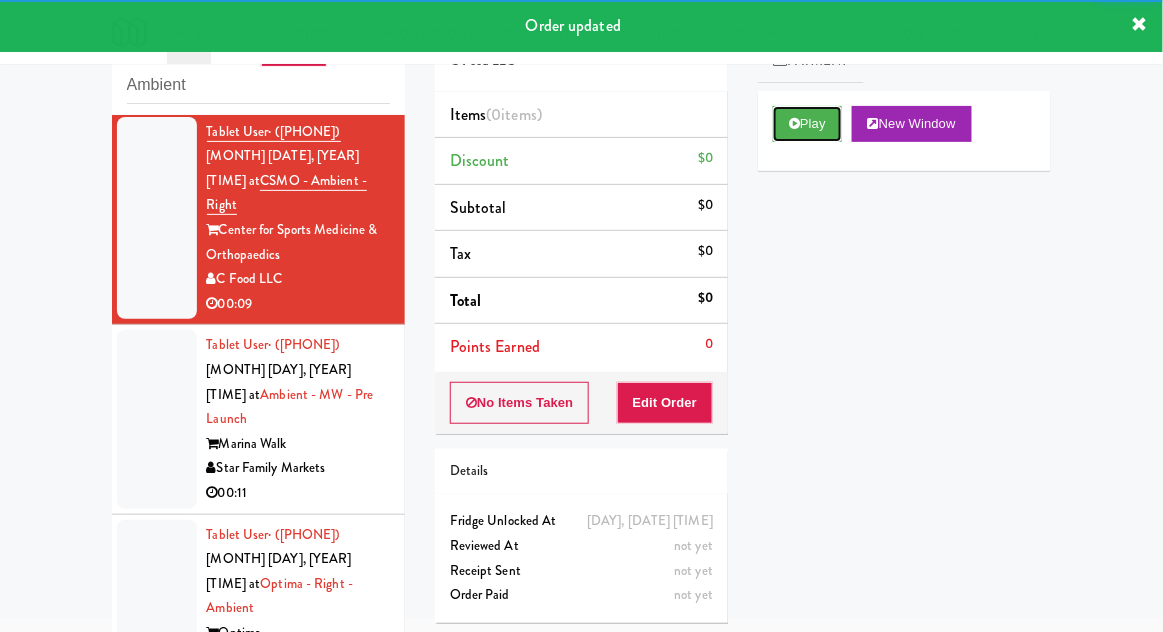 click on "Play" at bounding box center (807, 124) 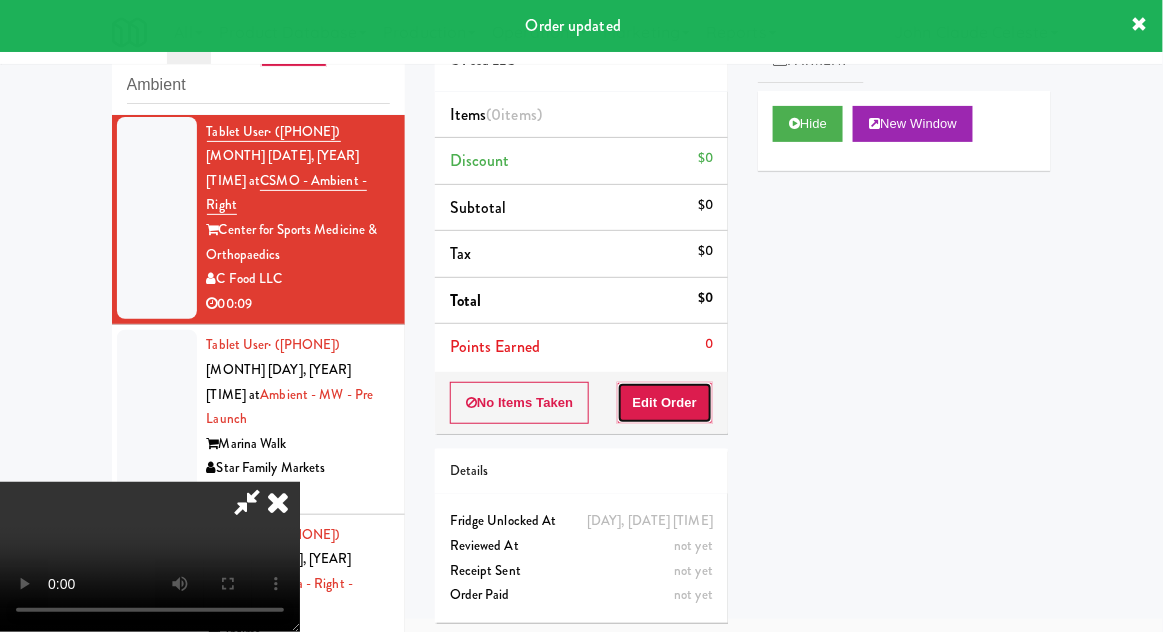 click on "Edit Order" at bounding box center (665, 403) 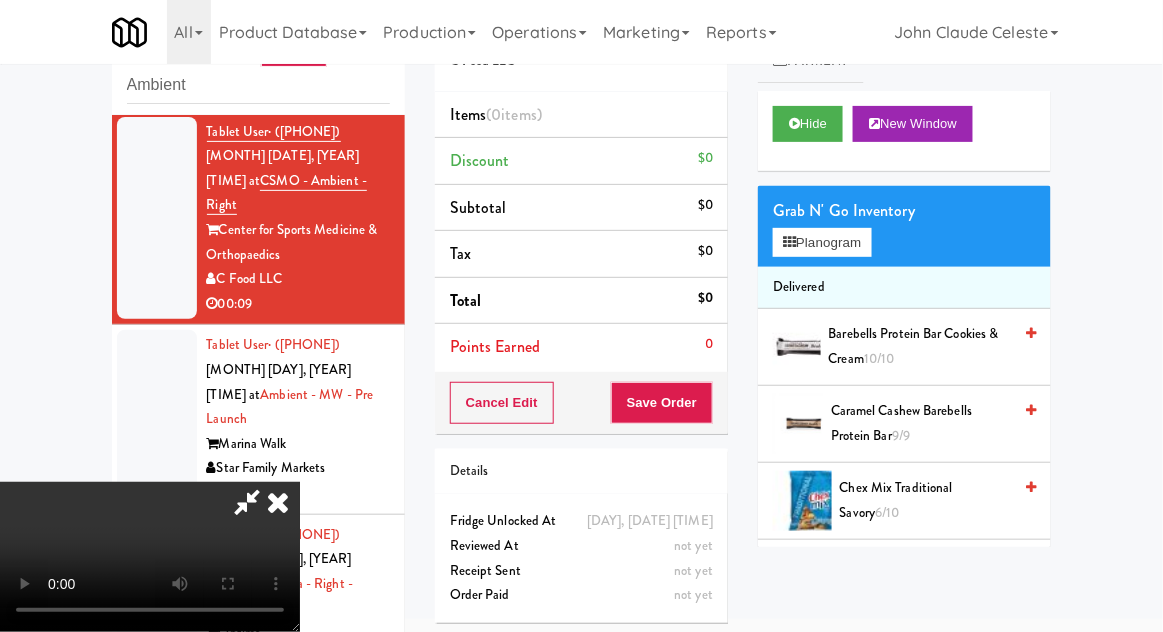 click at bounding box center (157, 609) 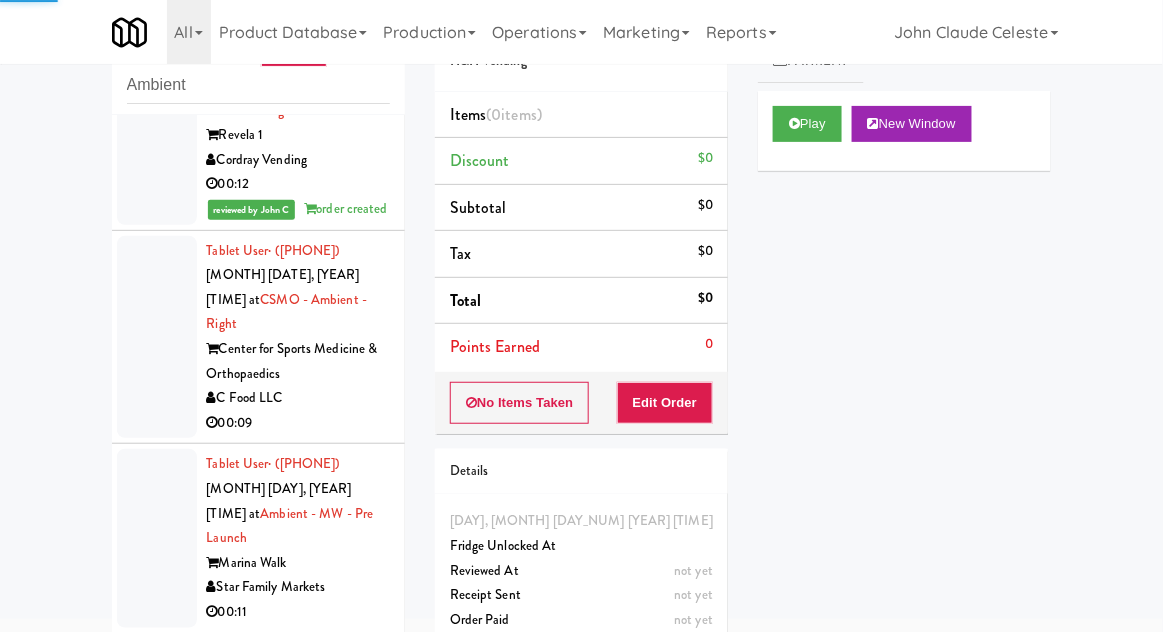 scroll, scrollTop: 0, scrollLeft: 0, axis: both 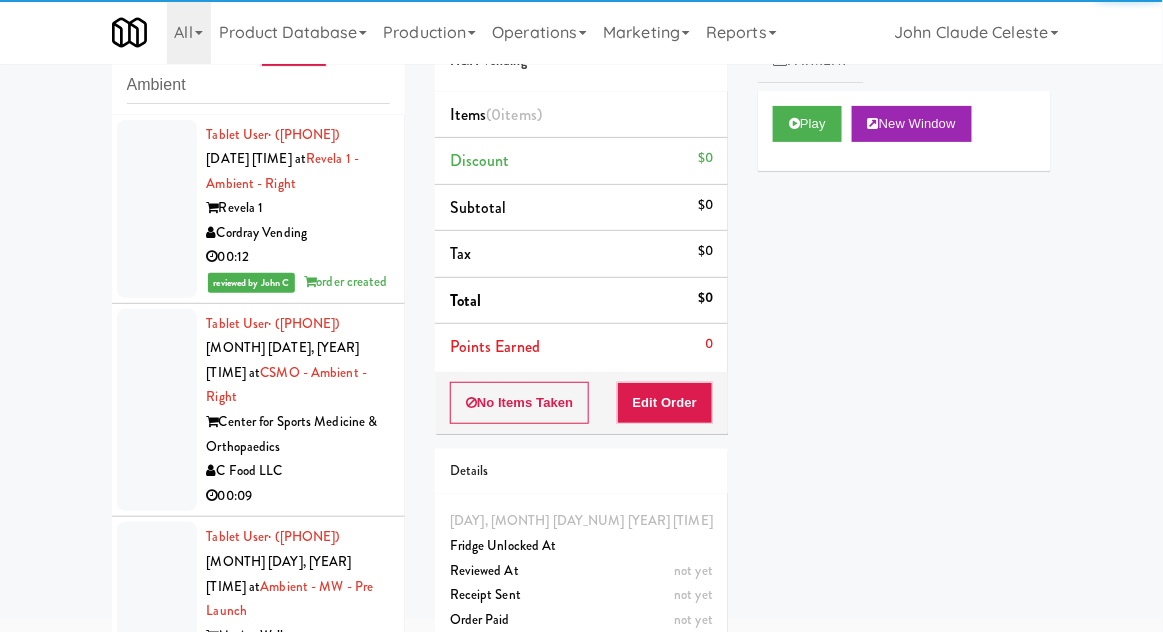 click at bounding box center (157, 410) 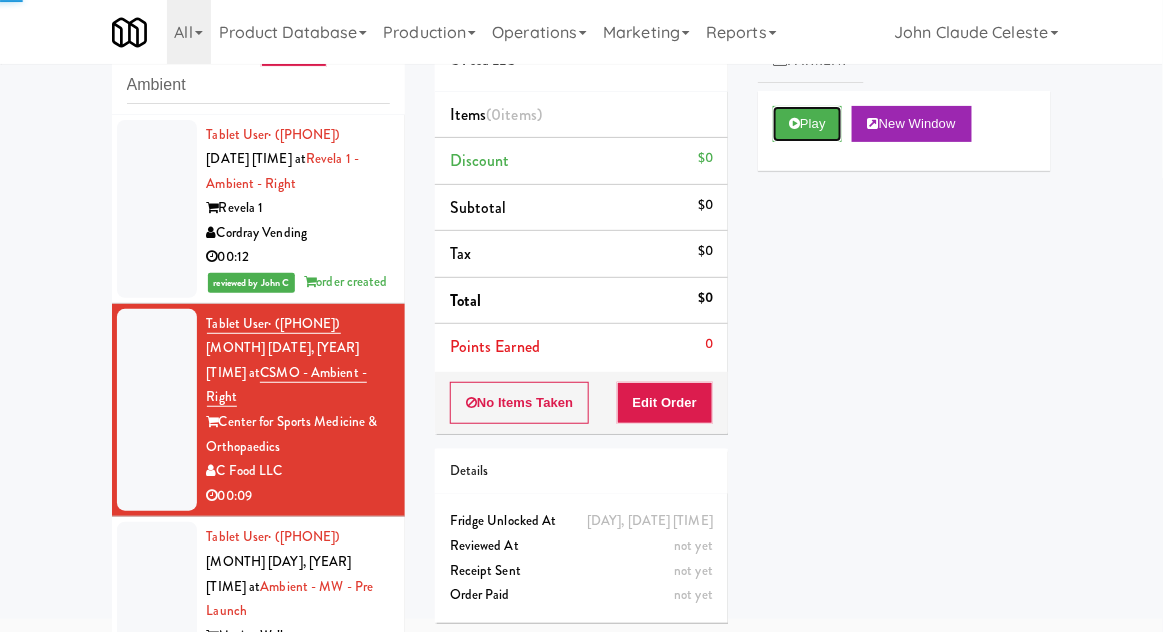 click on "Play" at bounding box center (807, 124) 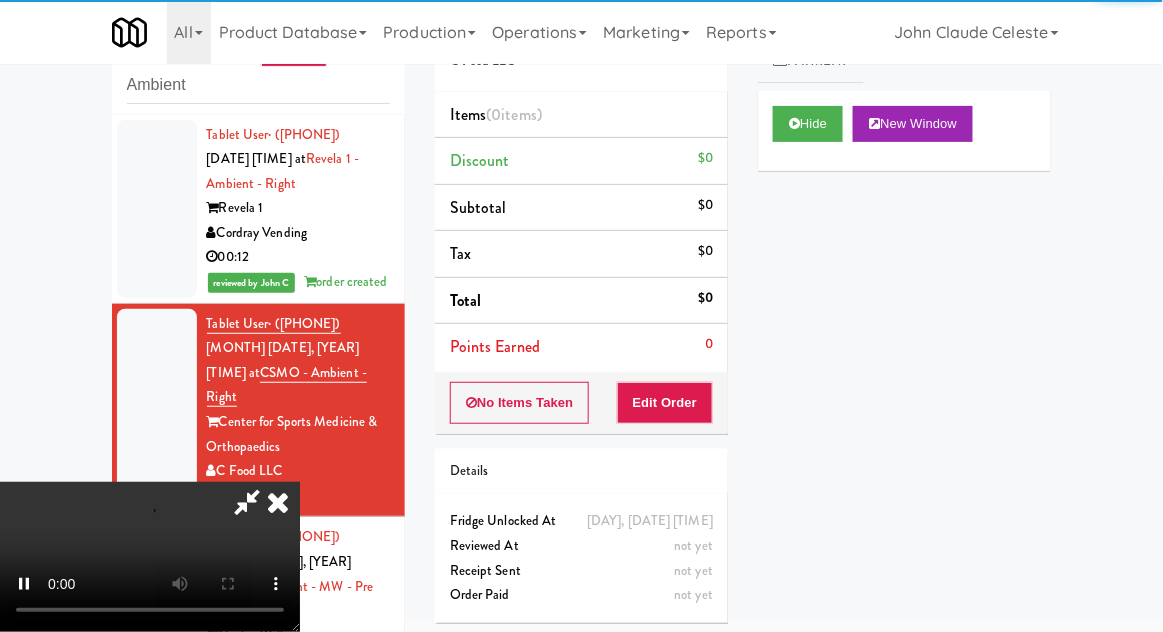 click on "Details" at bounding box center [581, 472] 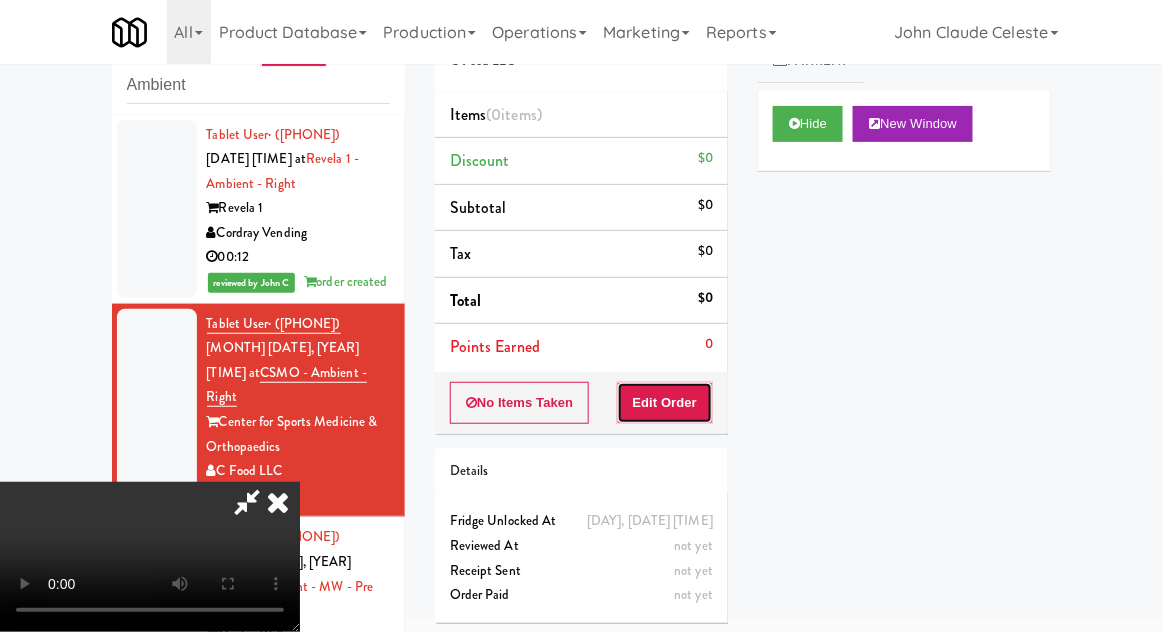 click on "Edit Order" at bounding box center (665, 403) 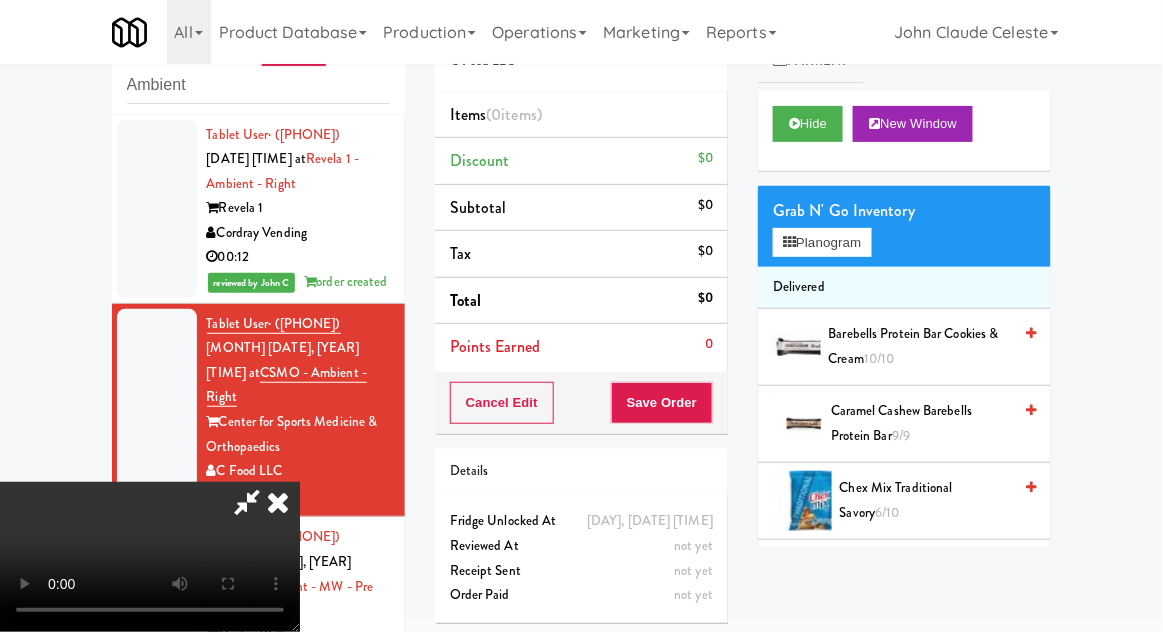 type 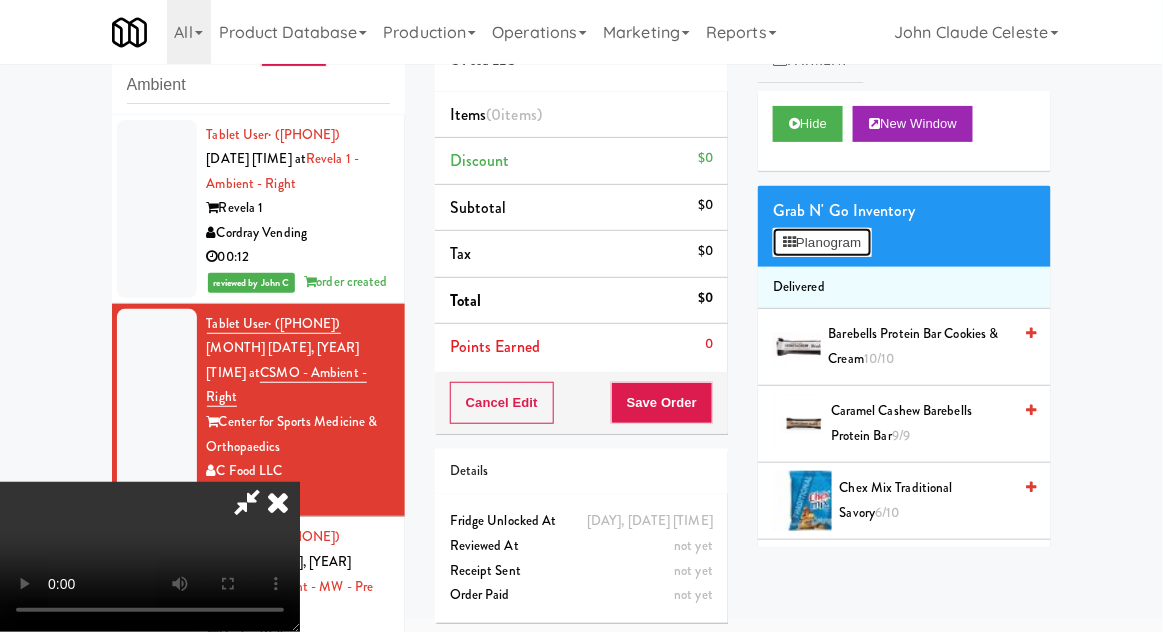click on "Planogram" at bounding box center (822, 243) 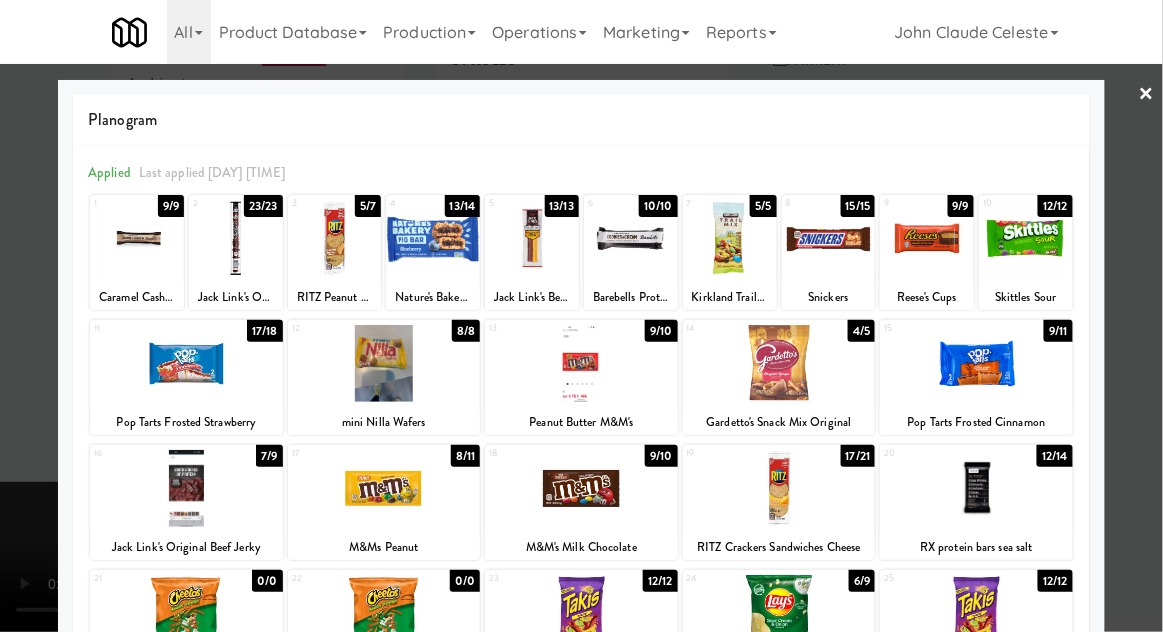 click at bounding box center [779, 488] 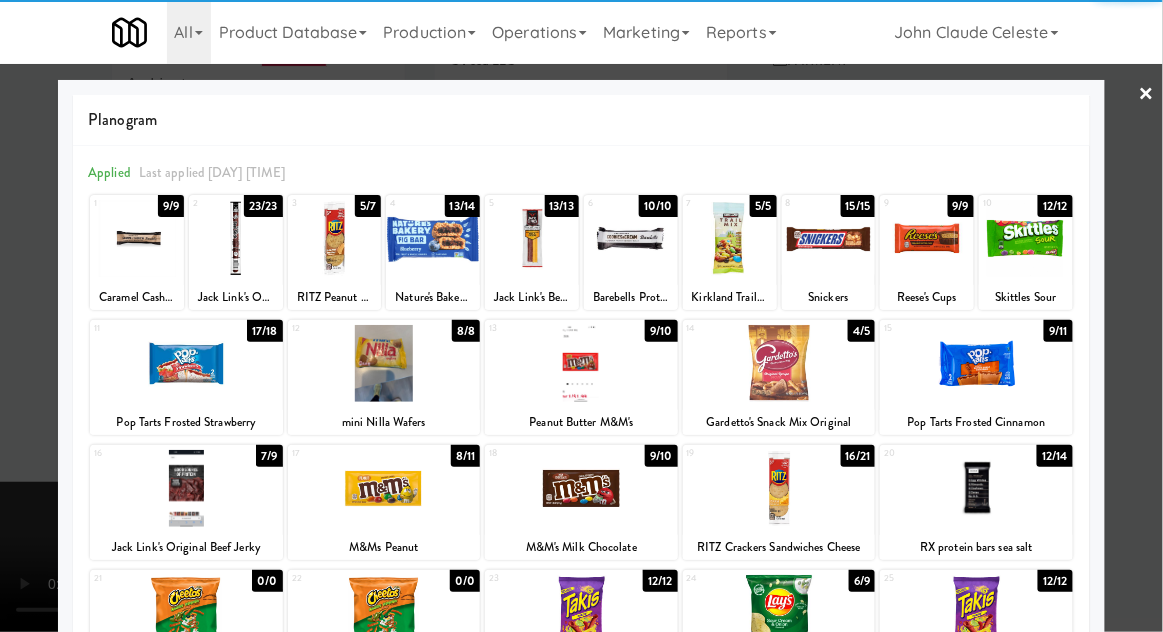 click at bounding box center [581, 316] 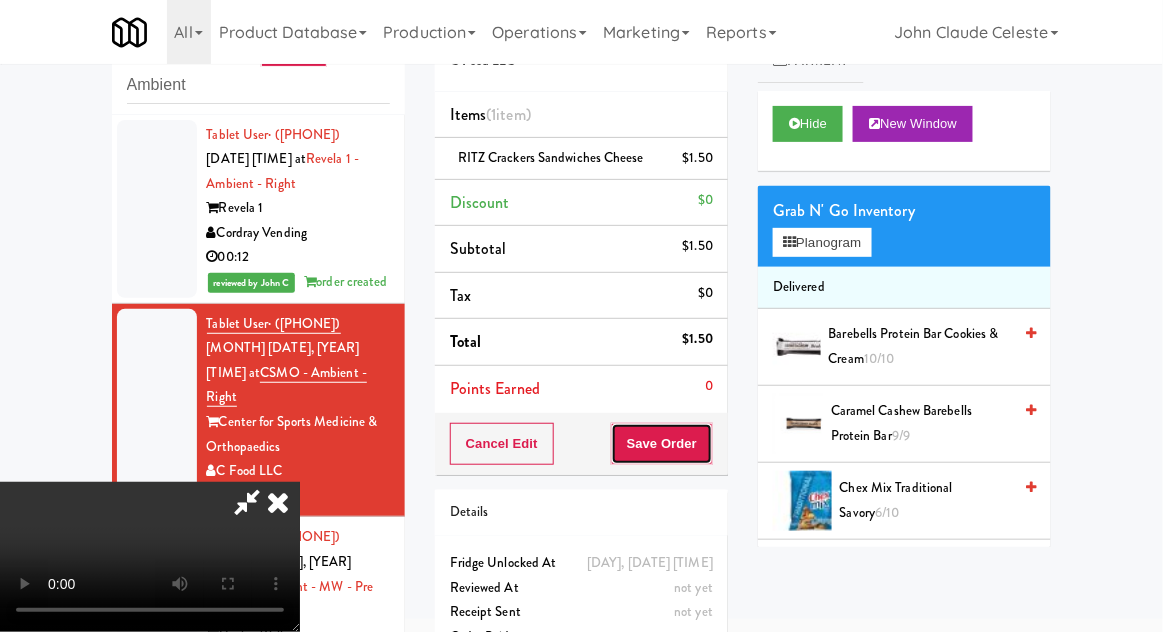 click on "Save Order" at bounding box center (662, 444) 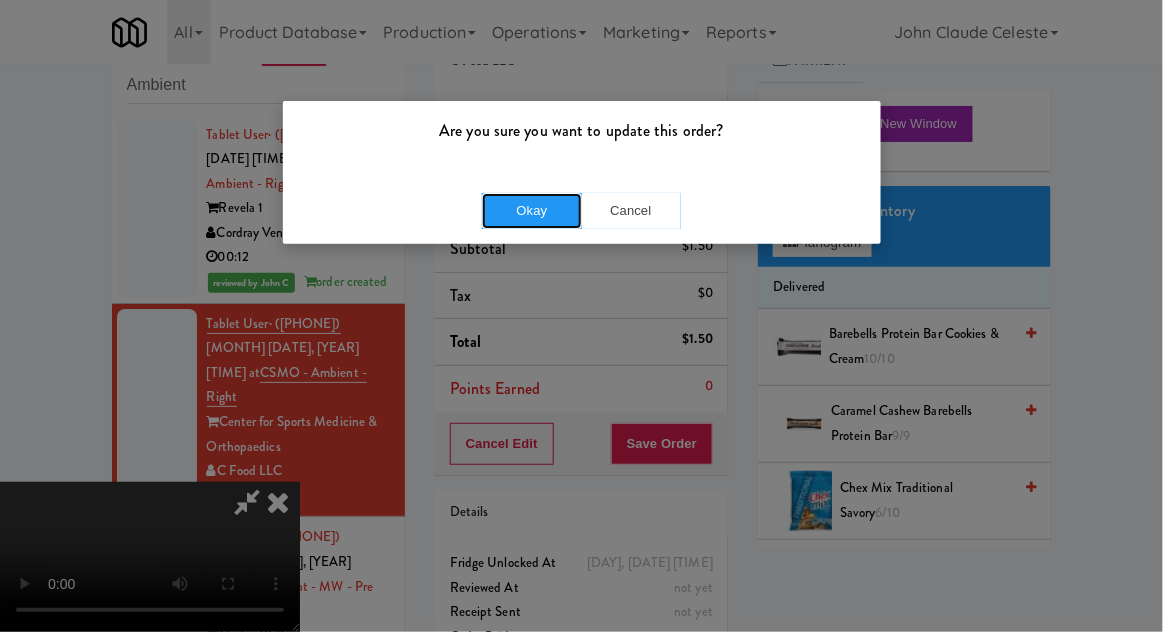click on "Okay" at bounding box center (532, 211) 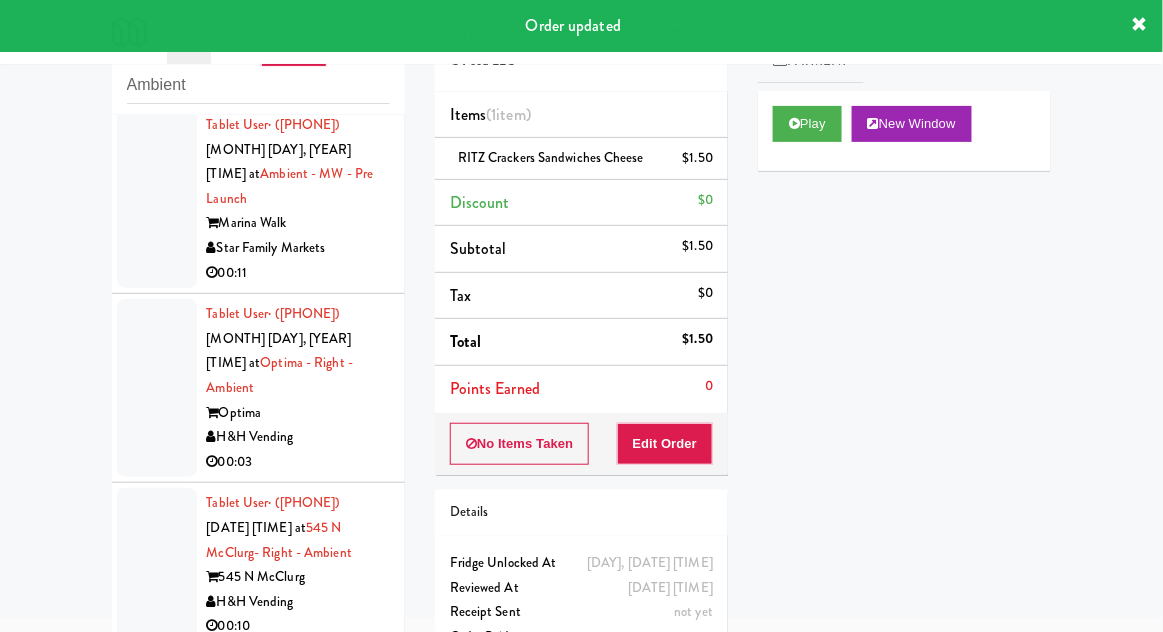 scroll, scrollTop: 457, scrollLeft: 0, axis: vertical 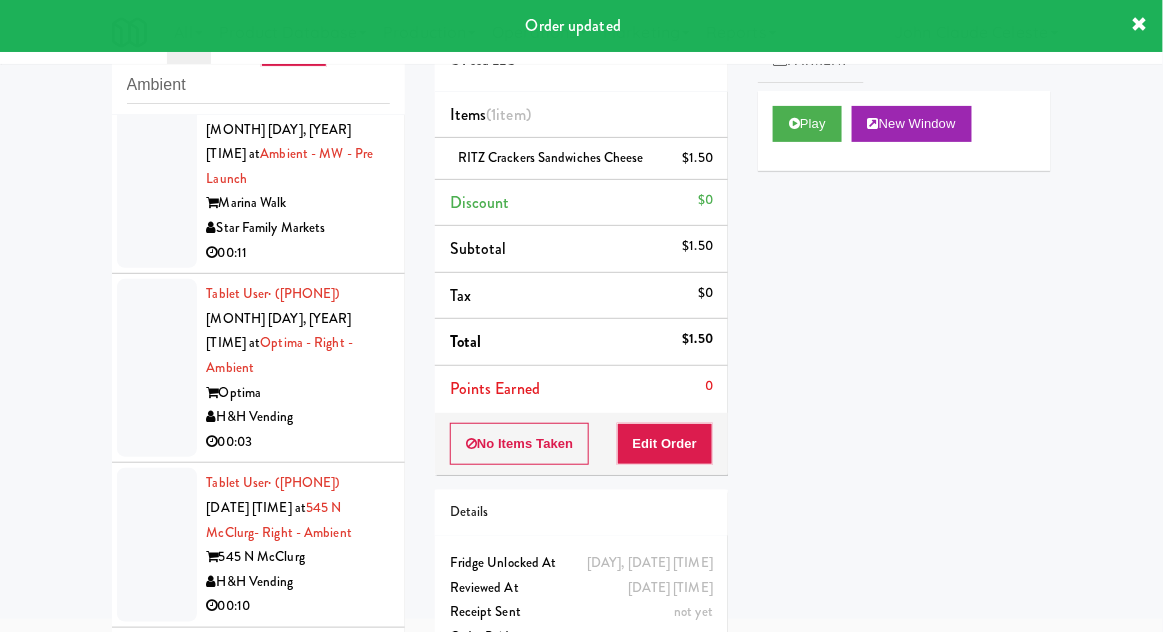 click at bounding box center [157, 179] 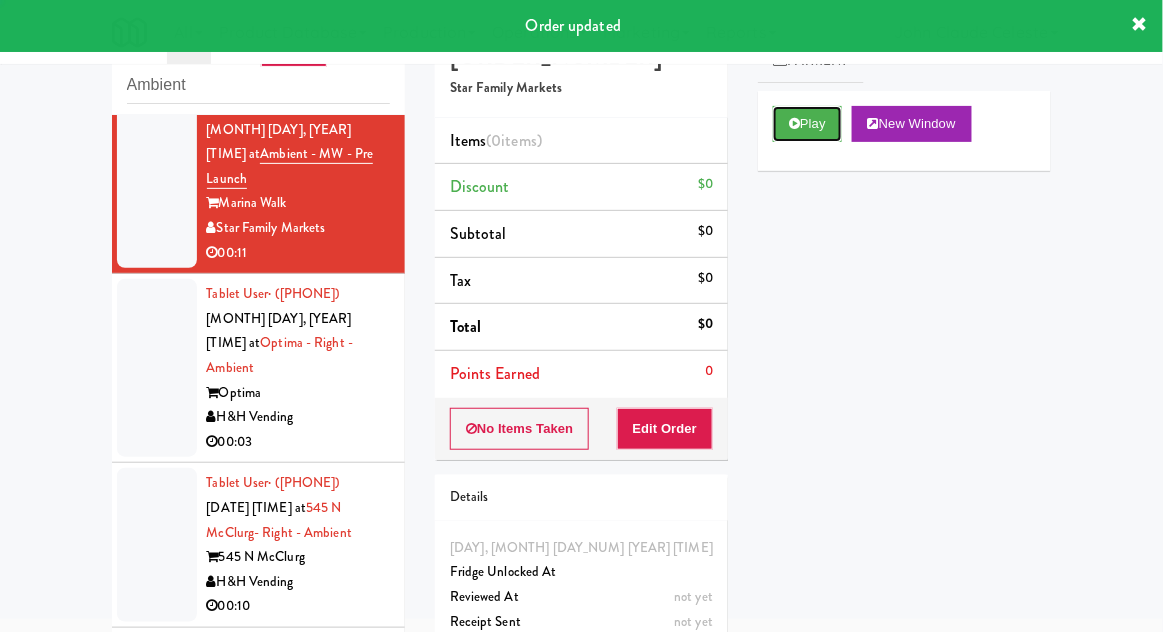 click on "Play" at bounding box center (807, 124) 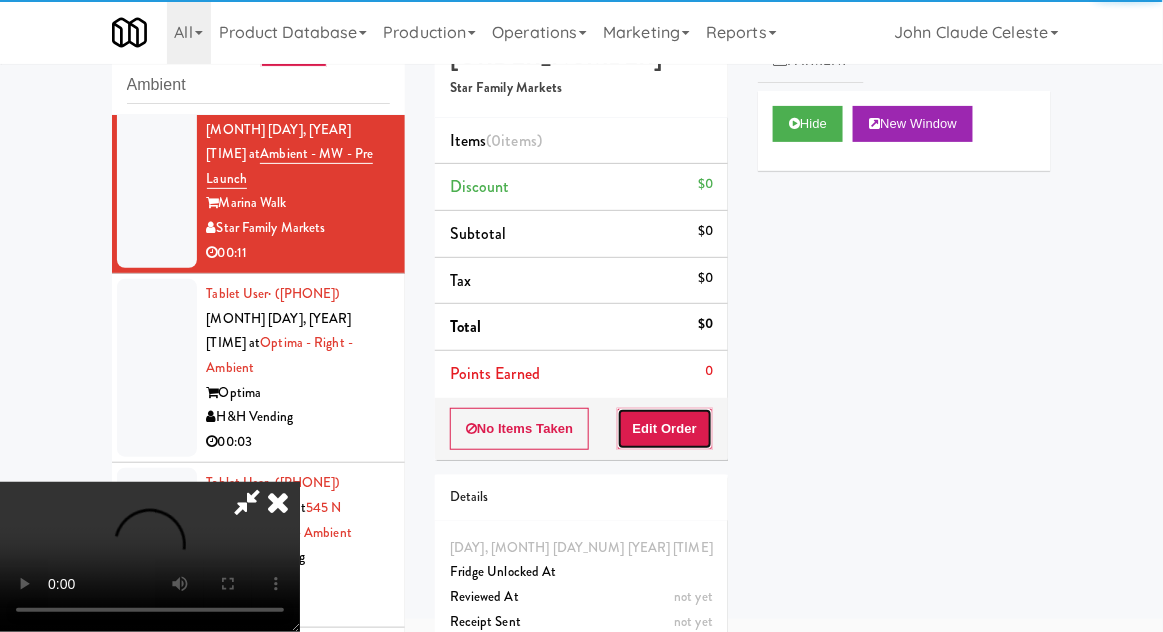 click on "Edit Order" at bounding box center (665, 429) 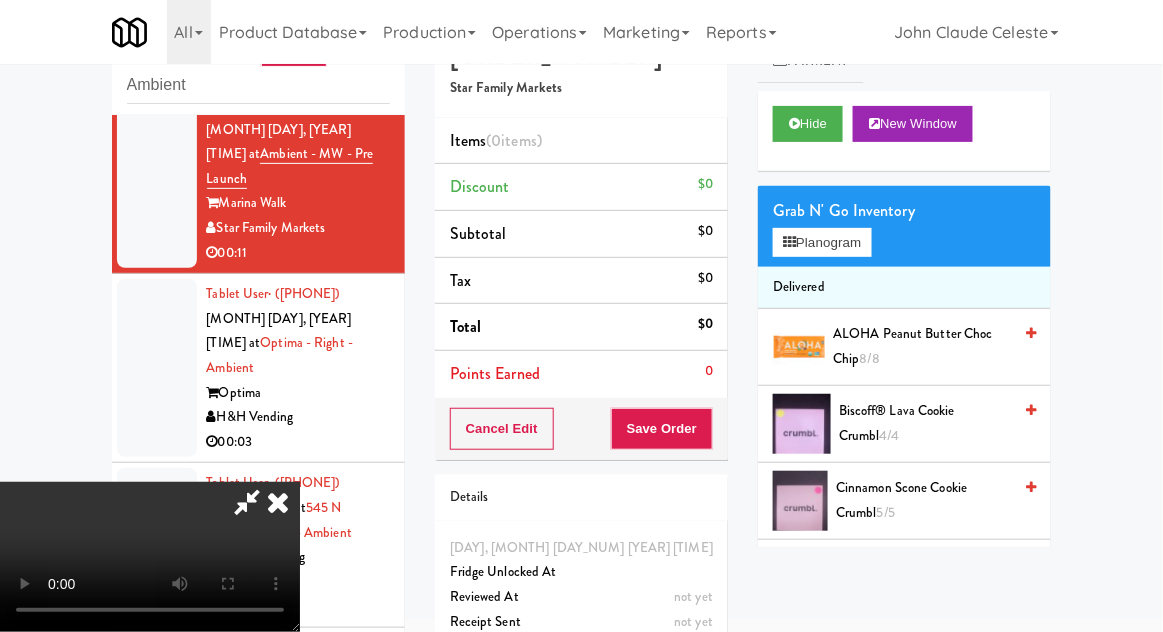 scroll, scrollTop: 73, scrollLeft: 0, axis: vertical 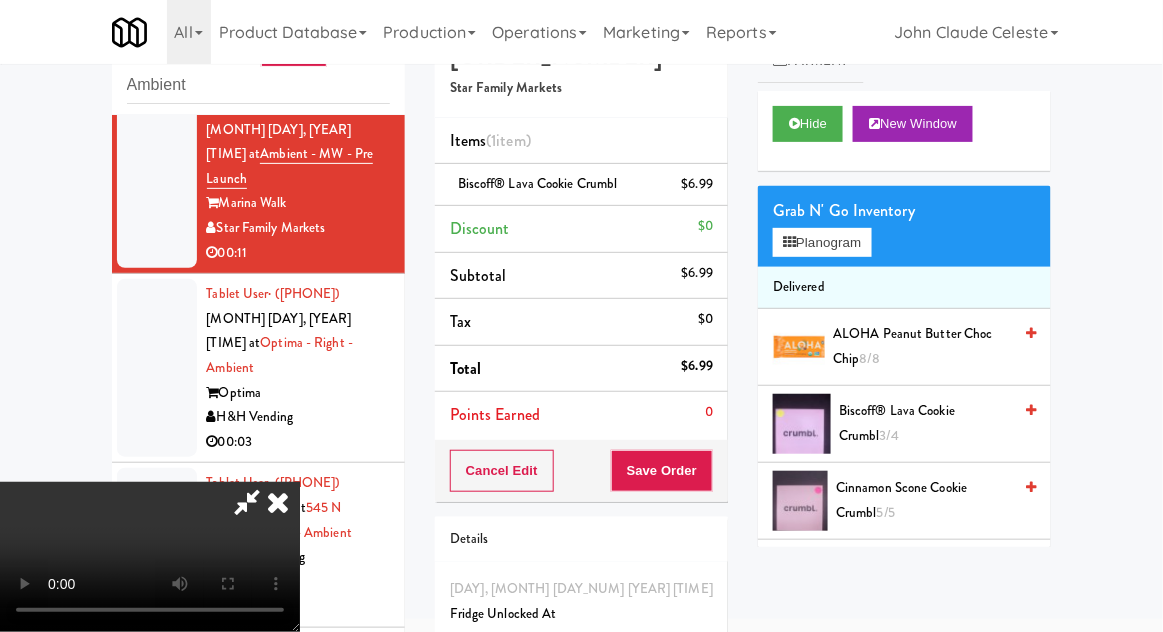 click on "Cinnamon Scone Cookie Crumbl  5/5" at bounding box center (923, 500) 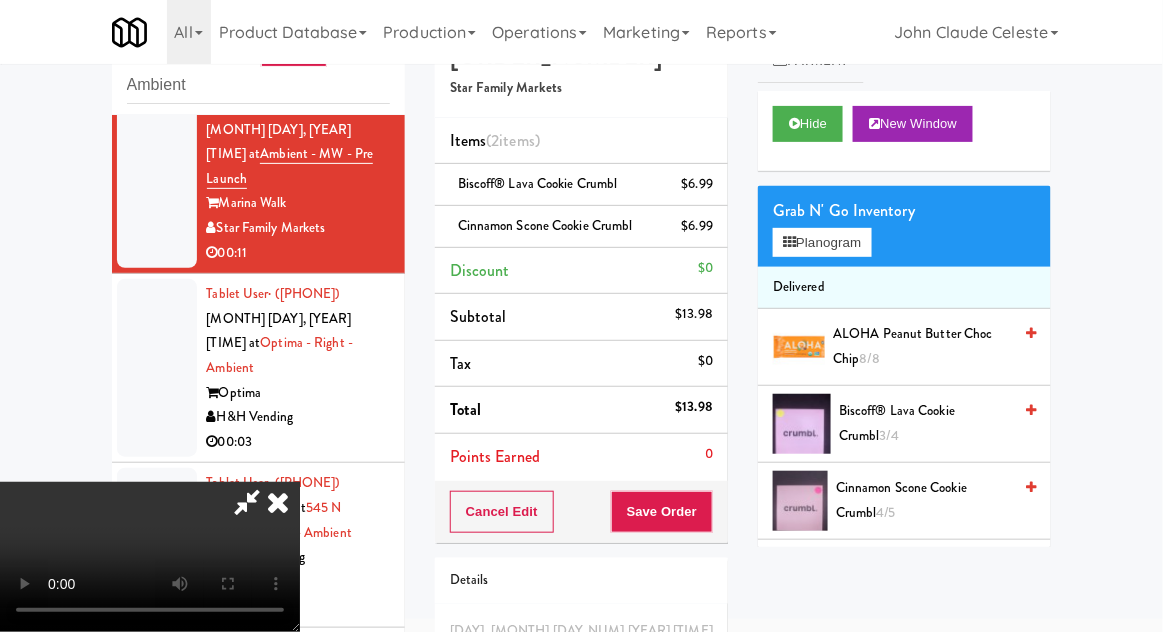 scroll, scrollTop: 73, scrollLeft: 0, axis: vertical 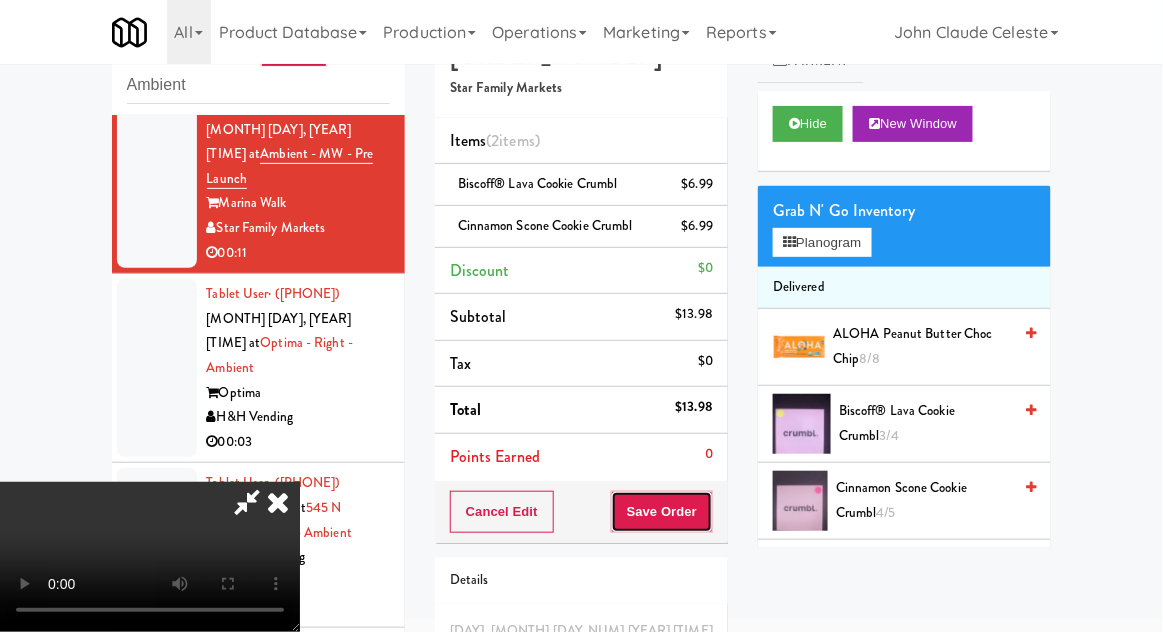 click on "Save Order" at bounding box center (662, 512) 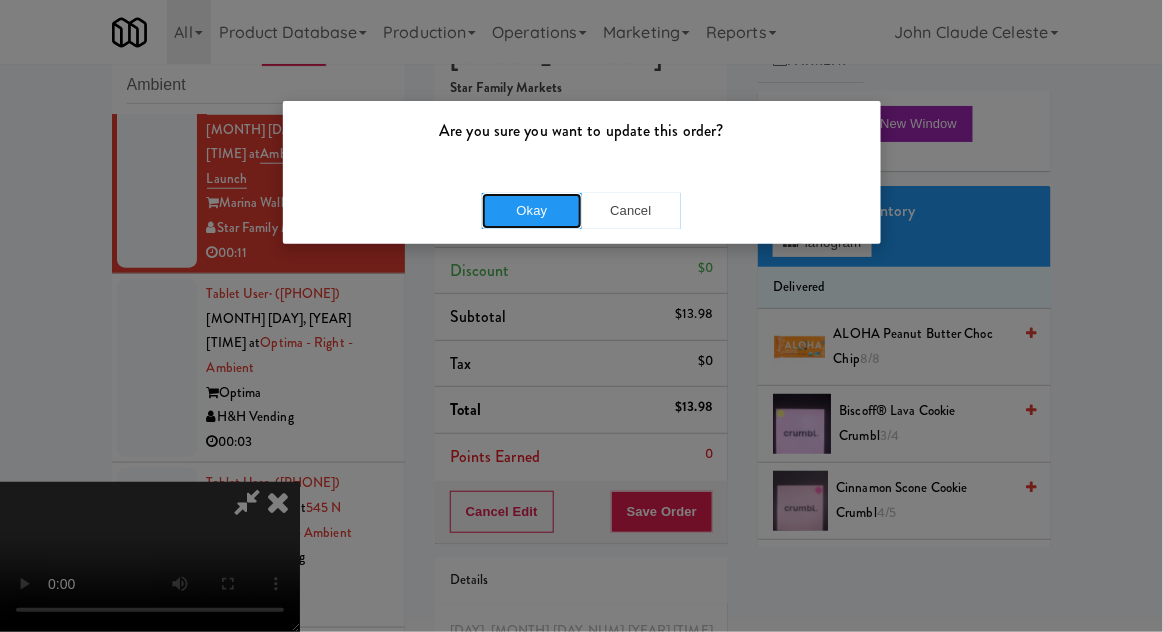 click on "Okay" at bounding box center [532, 211] 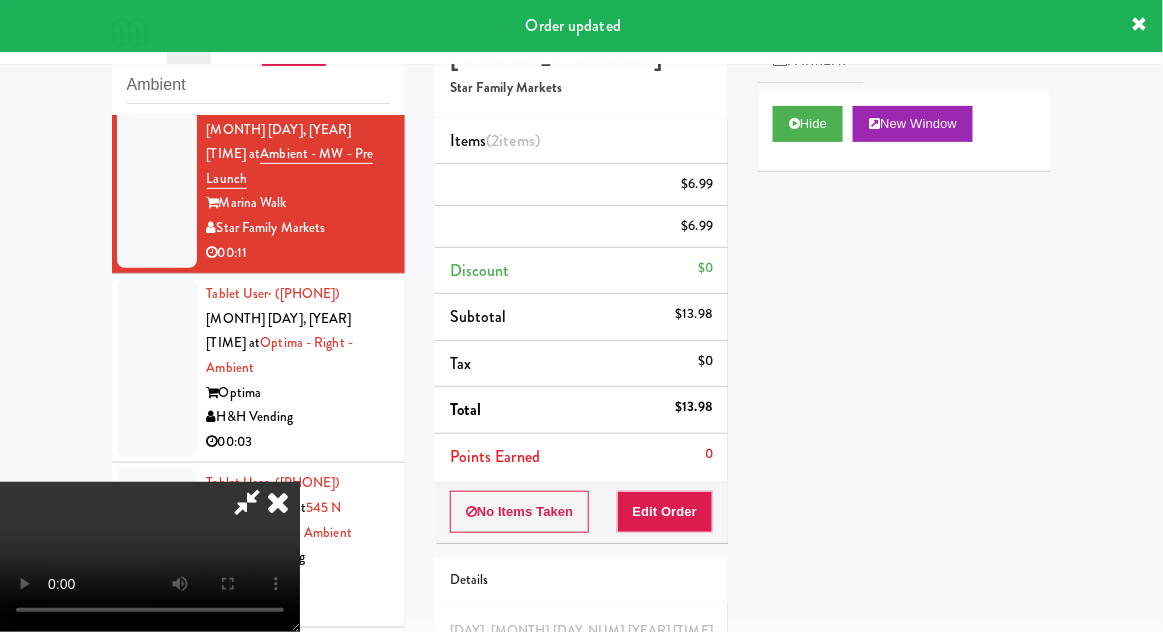 scroll, scrollTop: 0, scrollLeft: 0, axis: both 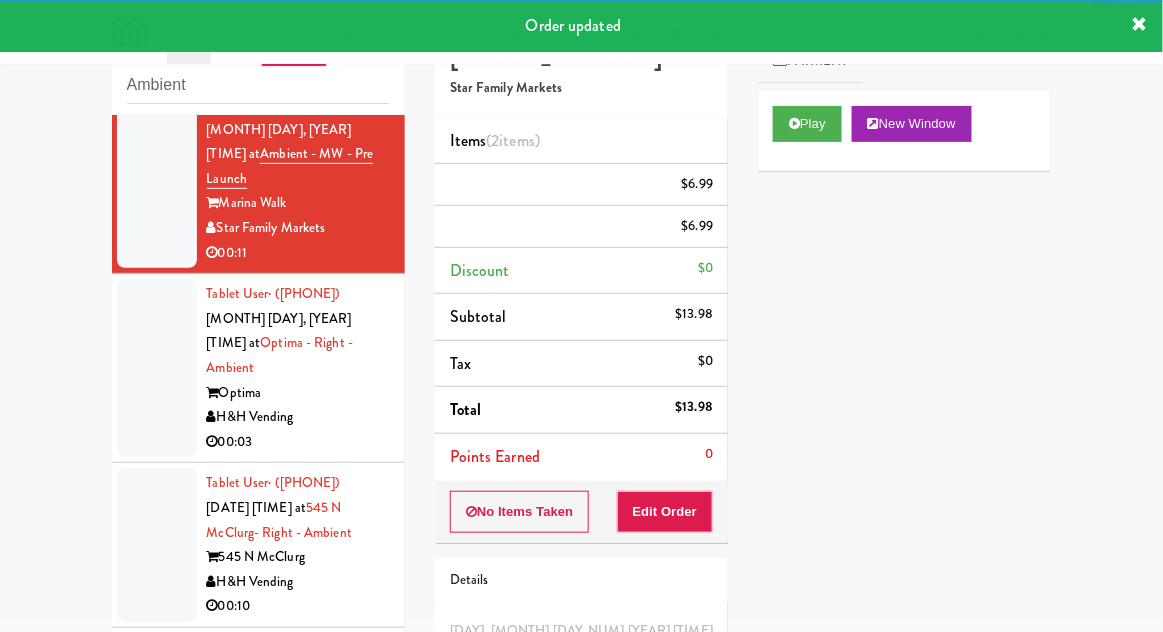 click at bounding box center [157, 368] 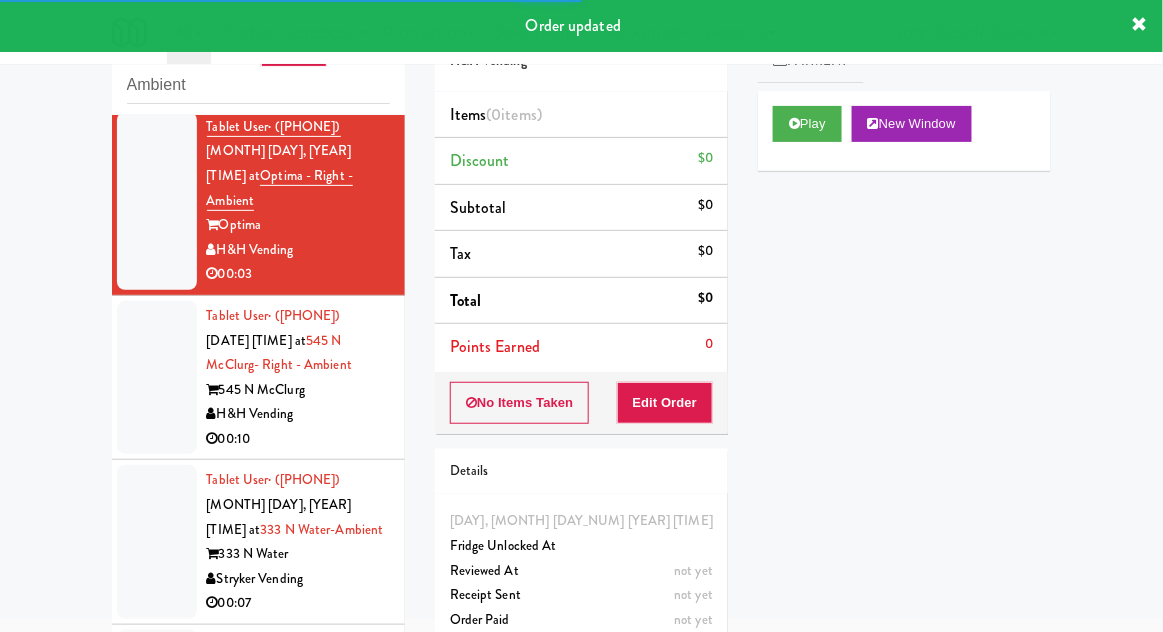 scroll, scrollTop: 657, scrollLeft: 0, axis: vertical 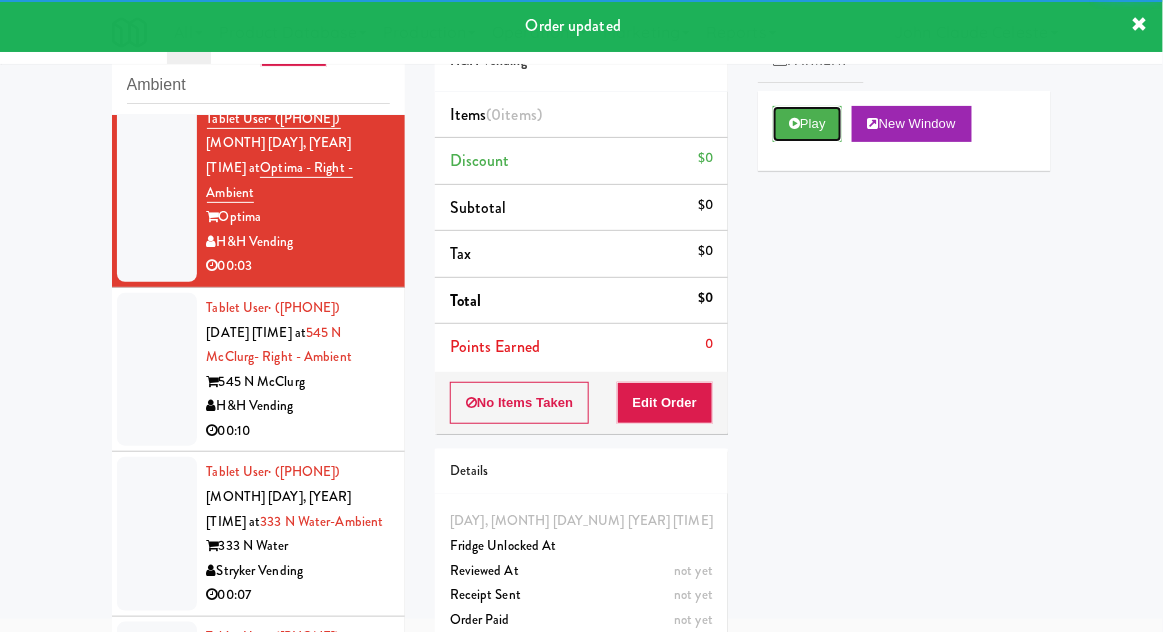 click on "Play" at bounding box center [807, 124] 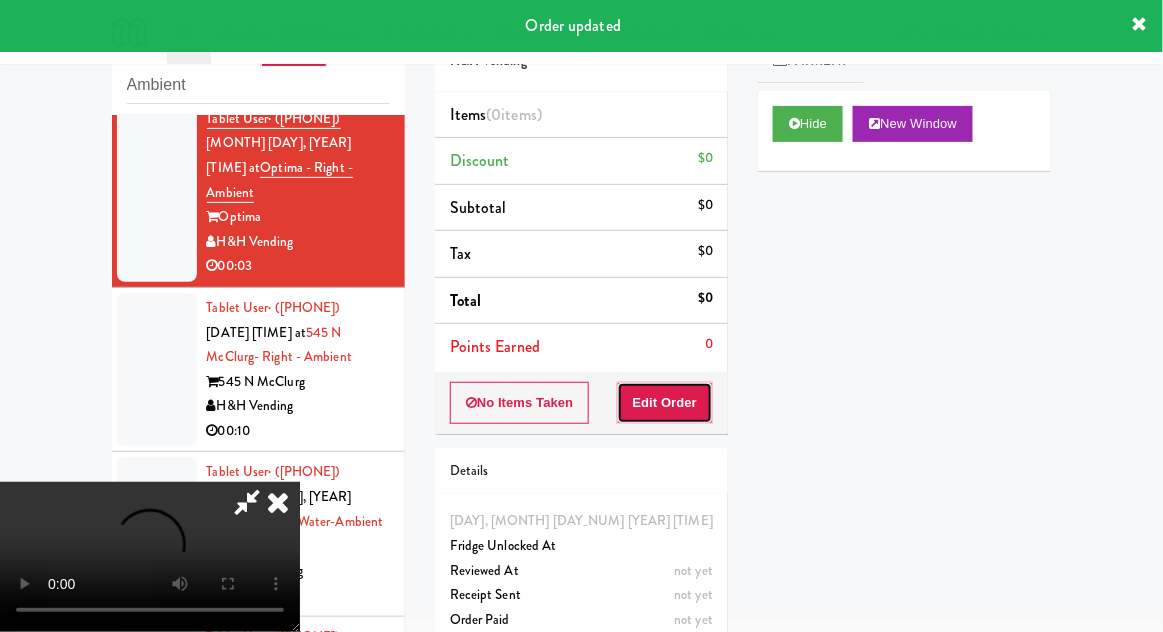 click on "Edit Order" at bounding box center (665, 403) 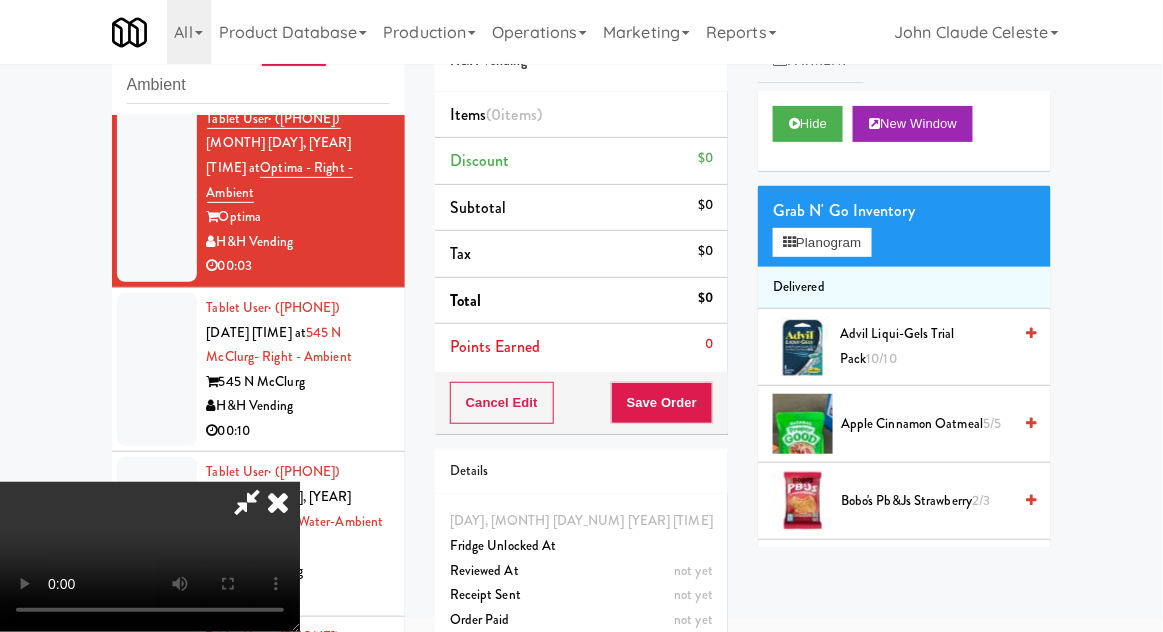 type 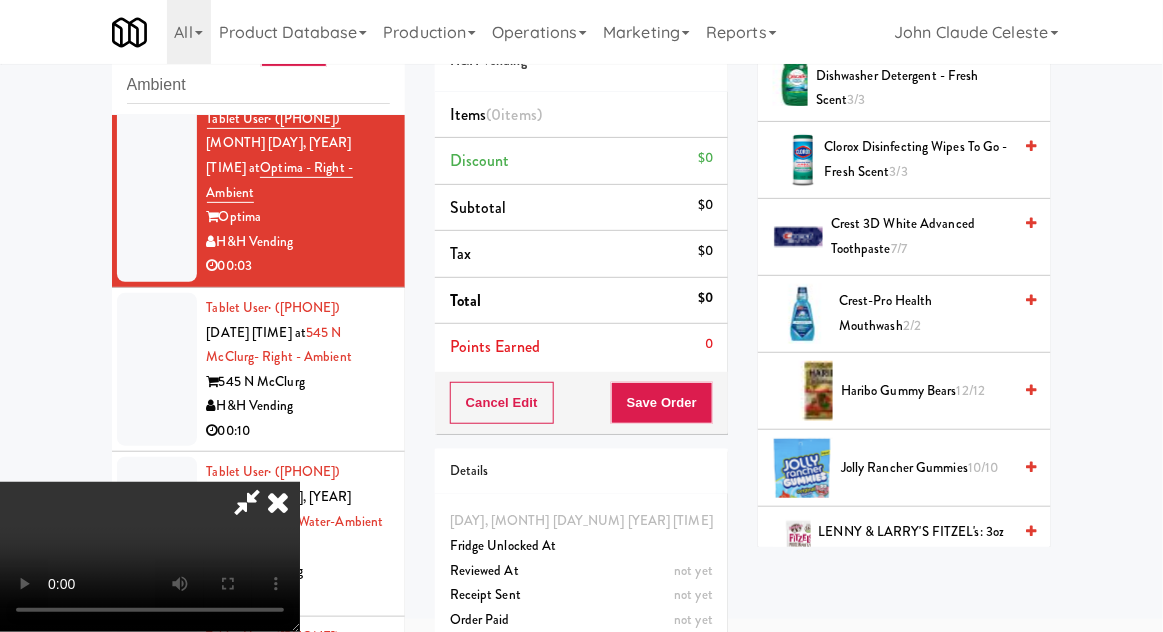 scroll, scrollTop: 508, scrollLeft: 0, axis: vertical 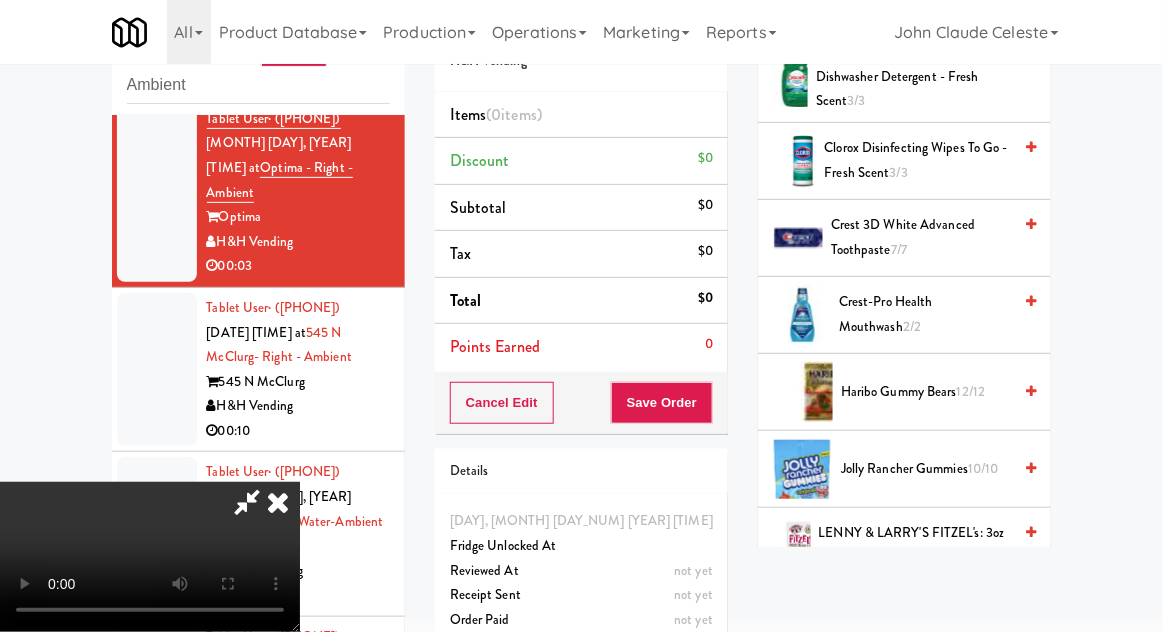 click on "12/12" at bounding box center [971, 391] 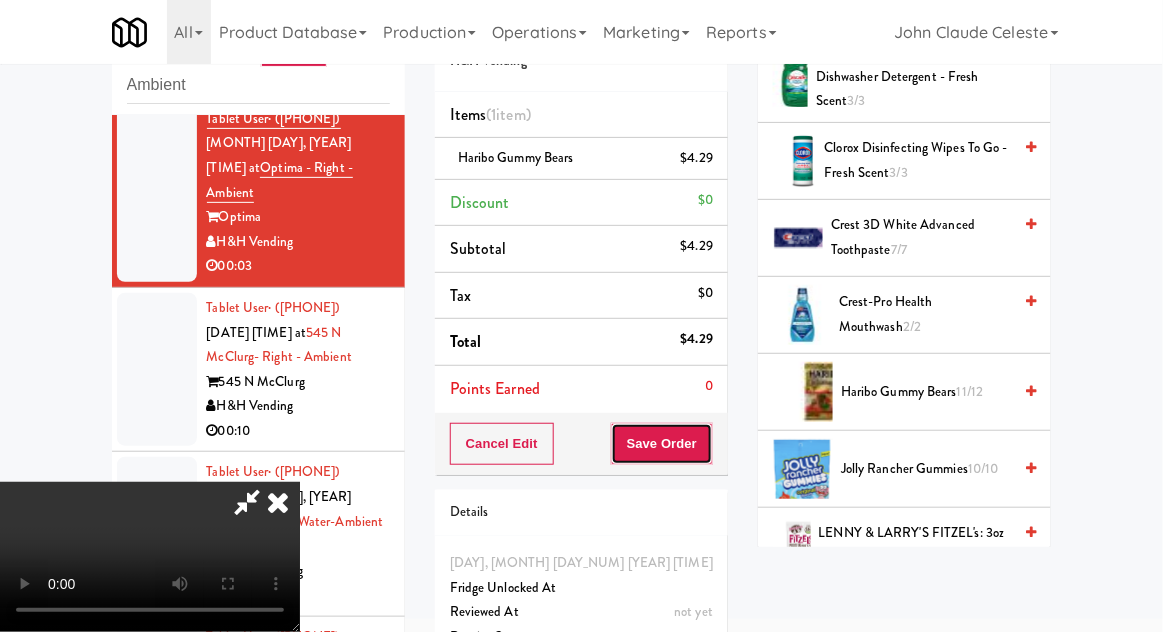 click on "Save Order" at bounding box center [662, 444] 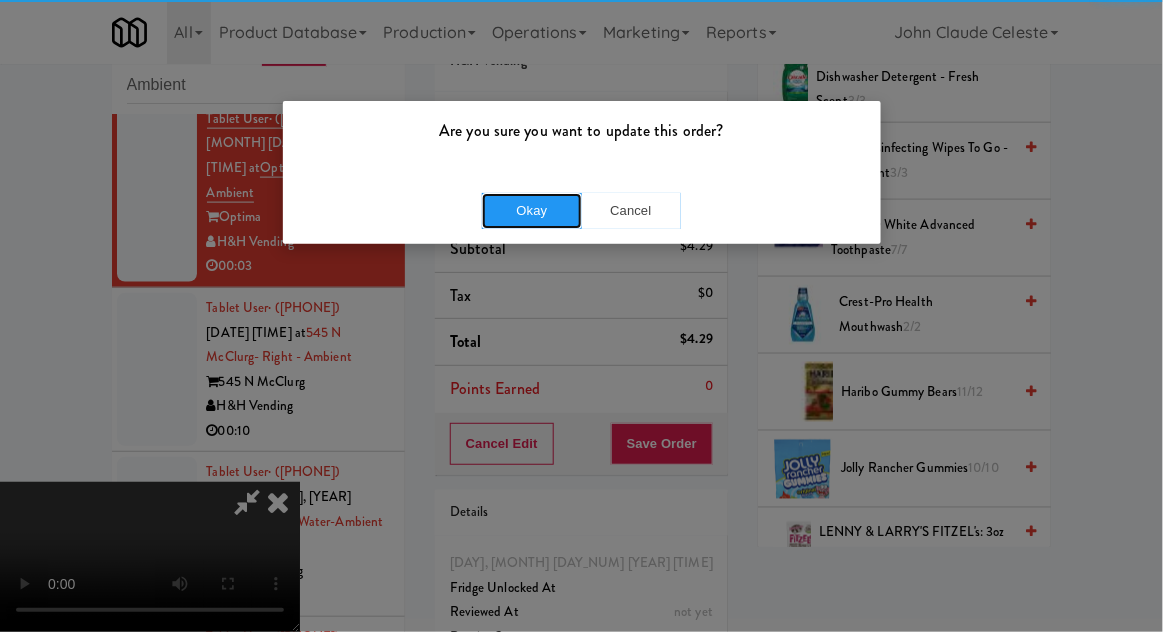 click on "Okay" at bounding box center [532, 211] 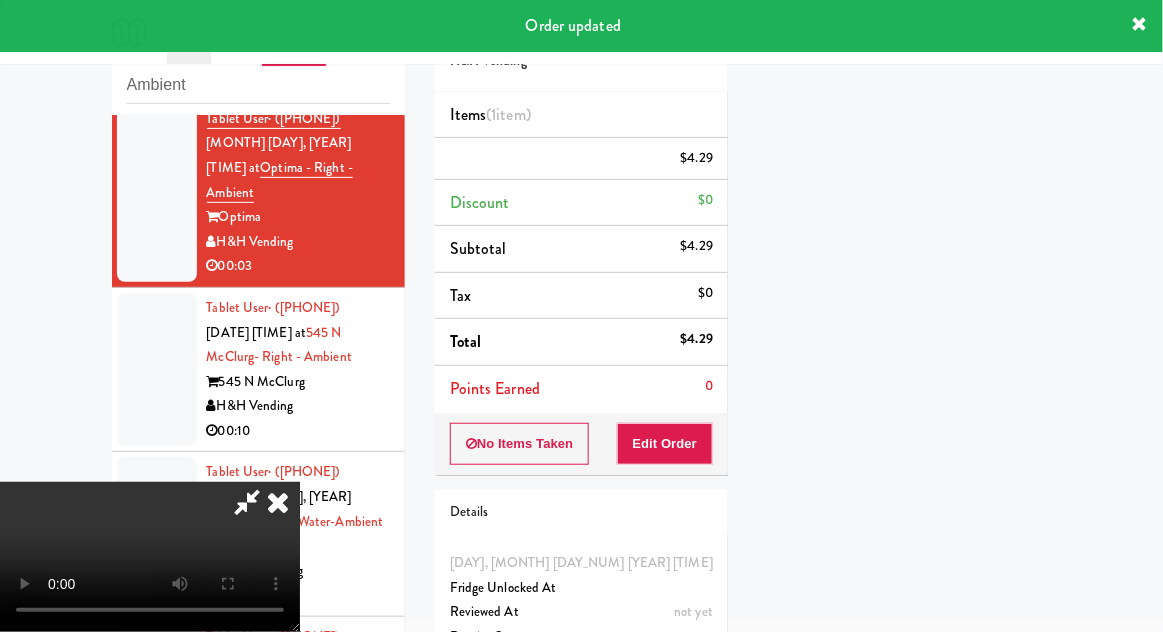 scroll, scrollTop: 197, scrollLeft: 0, axis: vertical 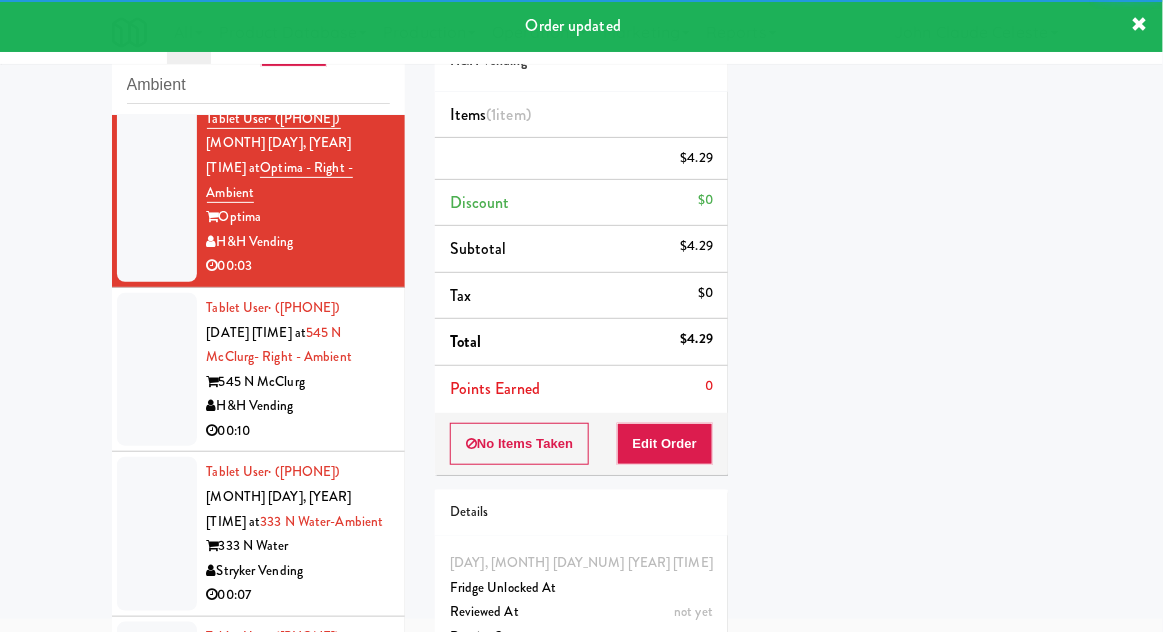 click at bounding box center [157, 370] 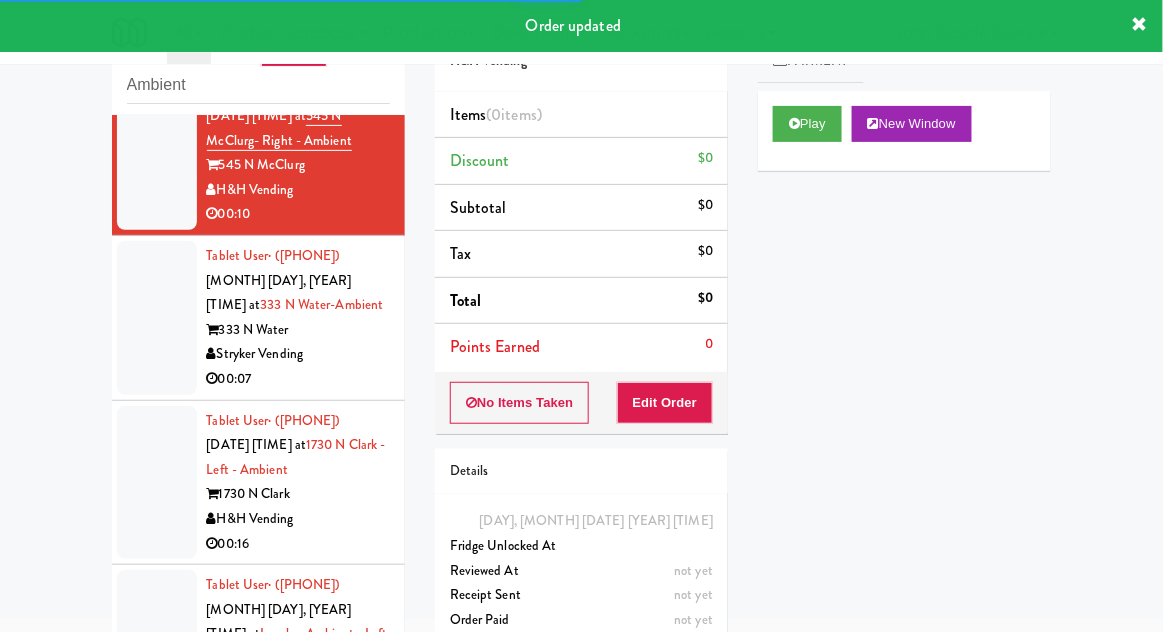 scroll, scrollTop: 898, scrollLeft: 0, axis: vertical 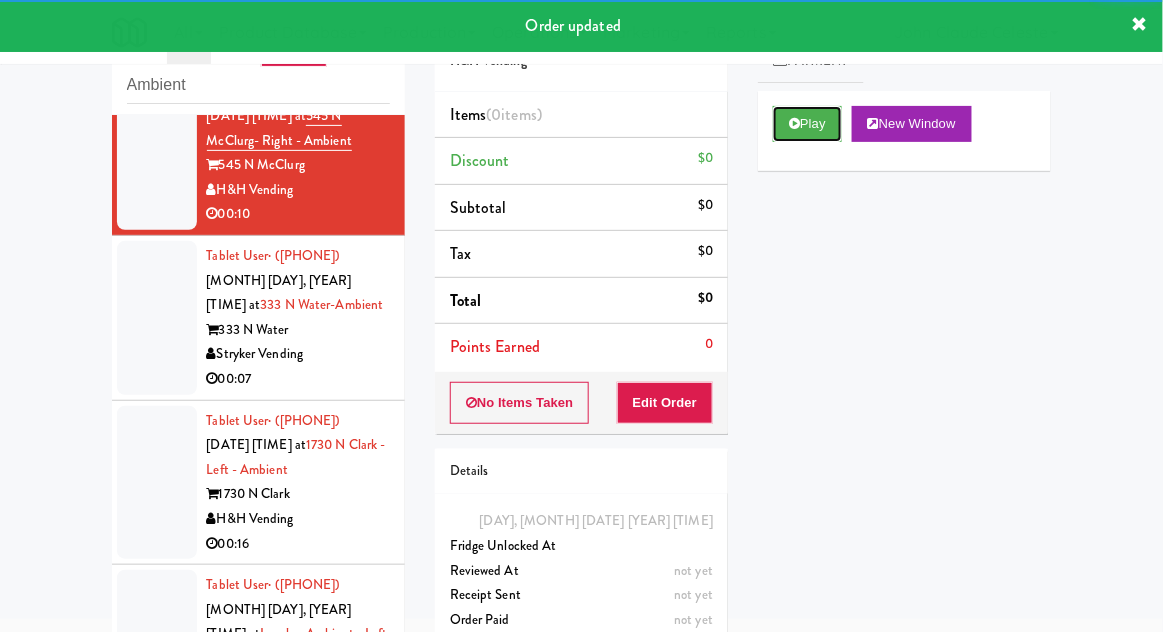 click on "Play" at bounding box center [807, 124] 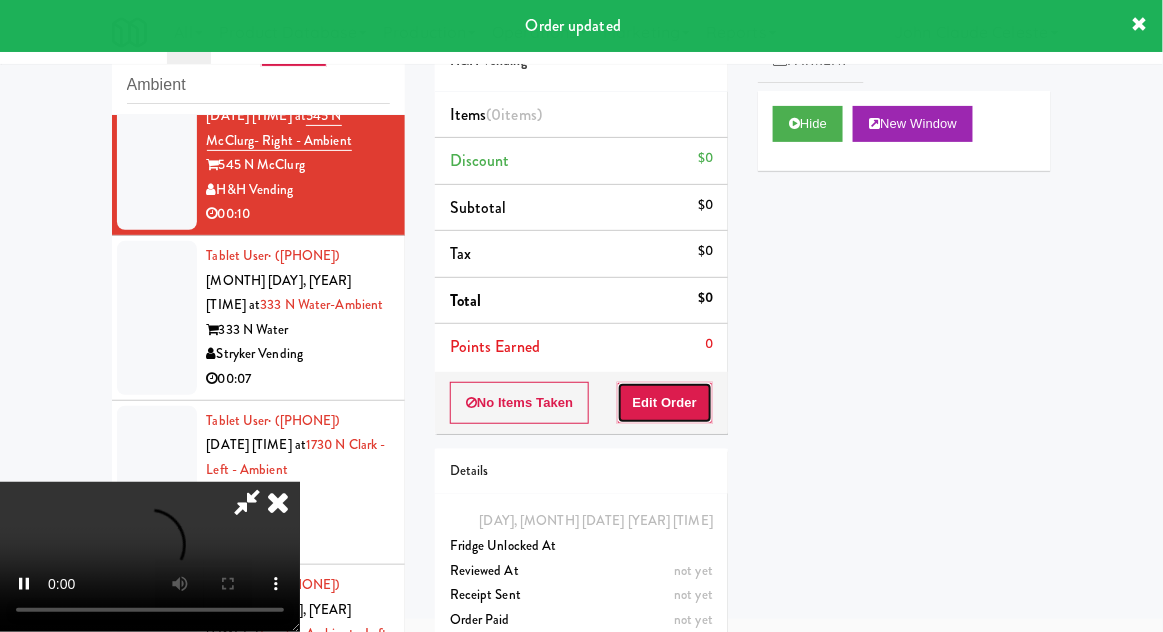 click on "Edit Order" at bounding box center [665, 403] 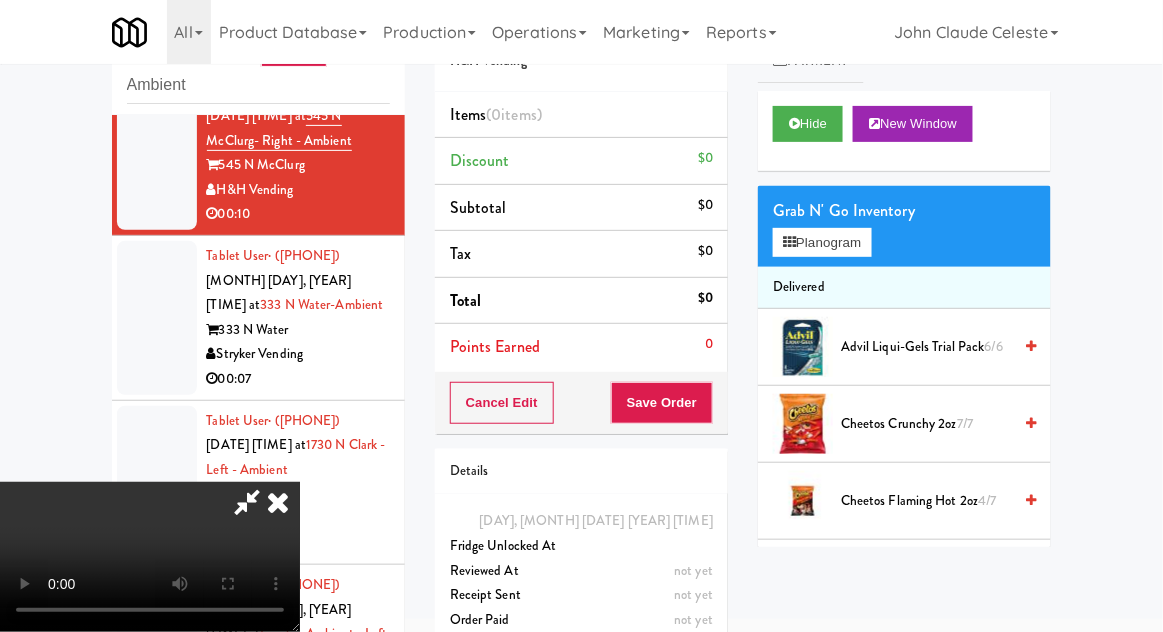scroll, scrollTop: 73, scrollLeft: 0, axis: vertical 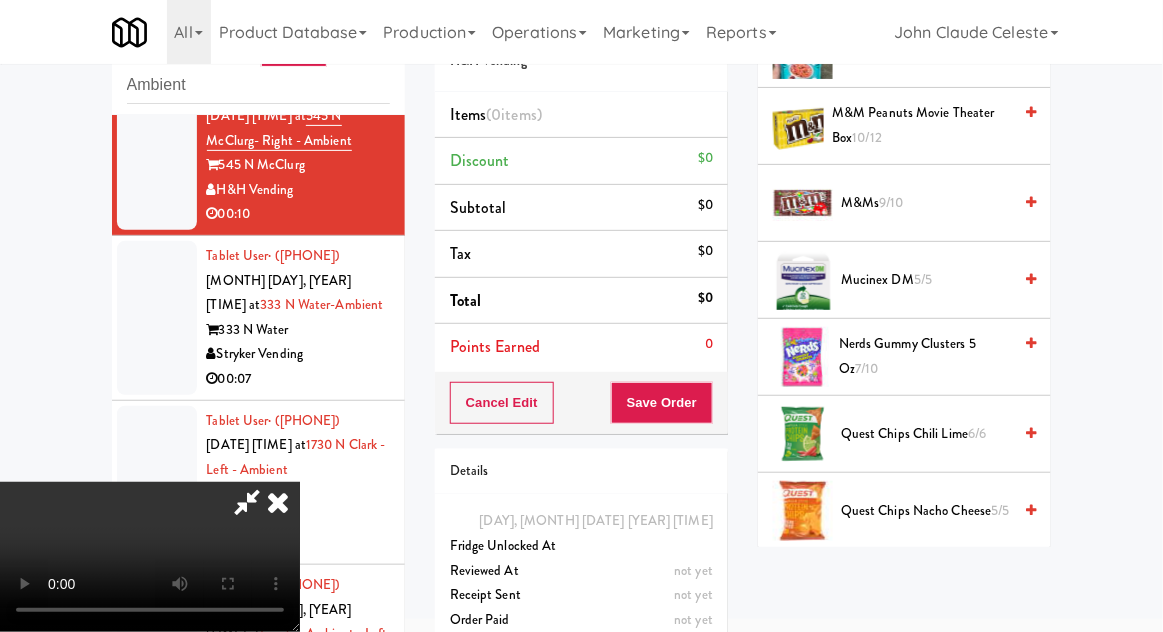 click on "Quest Chips Chili Lime  6/6" at bounding box center (926, 434) 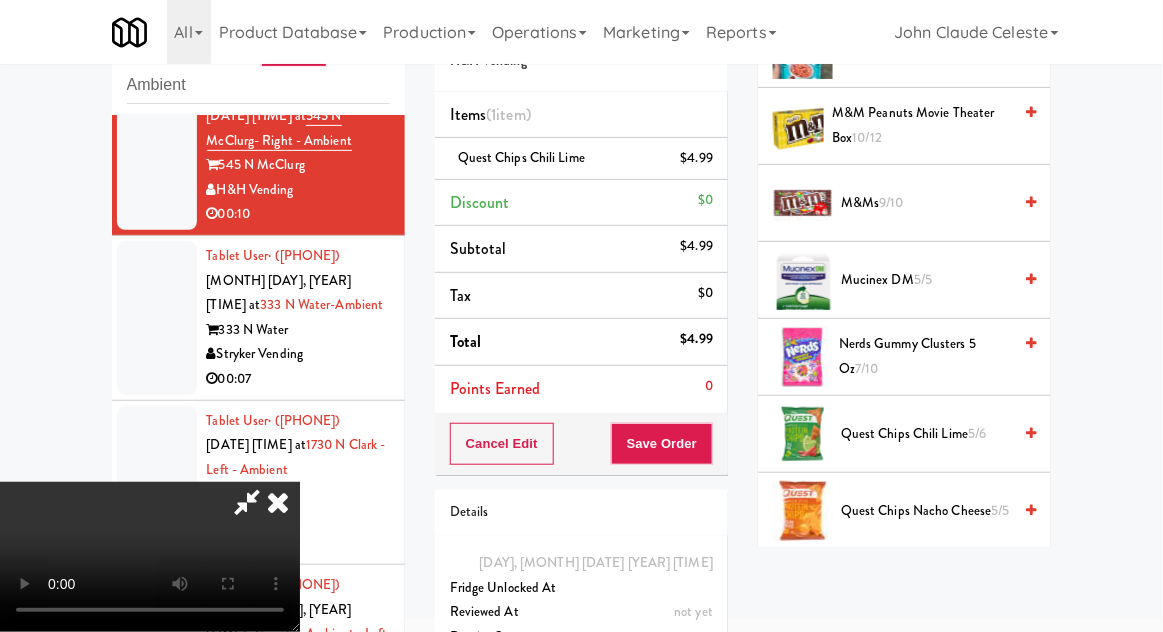 scroll, scrollTop: 73, scrollLeft: 0, axis: vertical 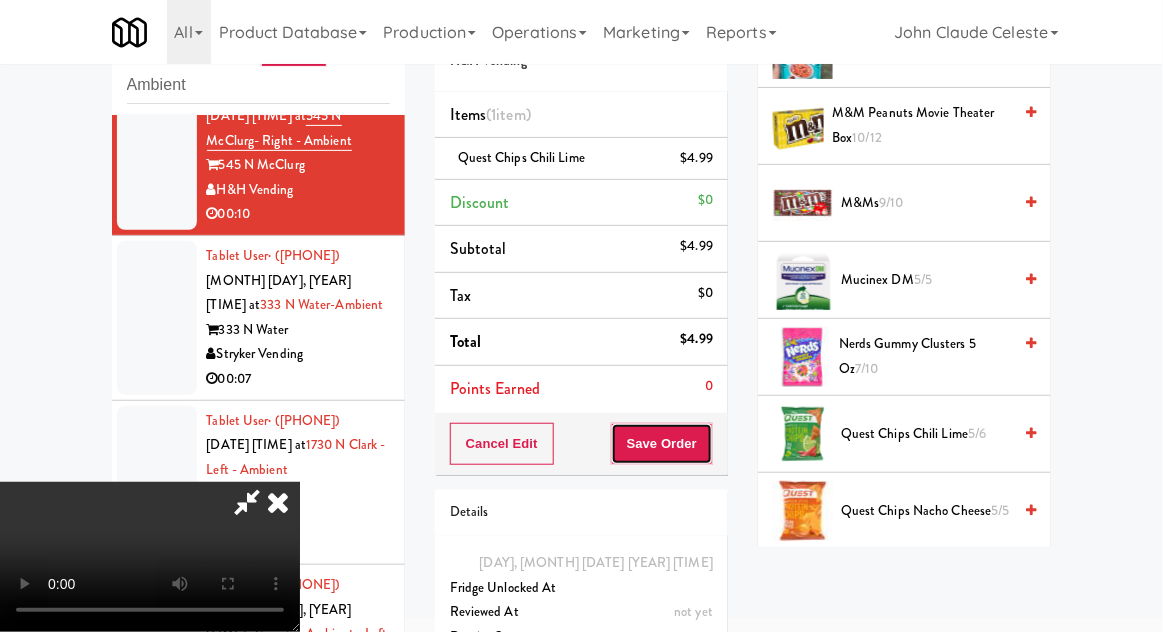 click on "Save Order" at bounding box center (662, 444) 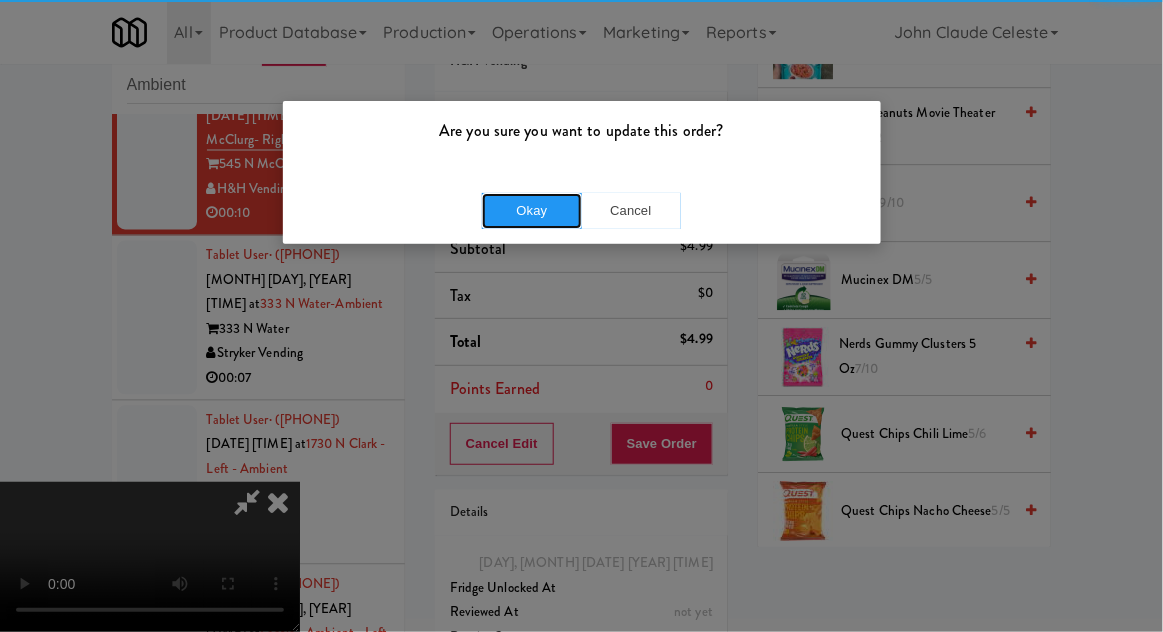 click on "Okay" at bounding box center (532, 211) 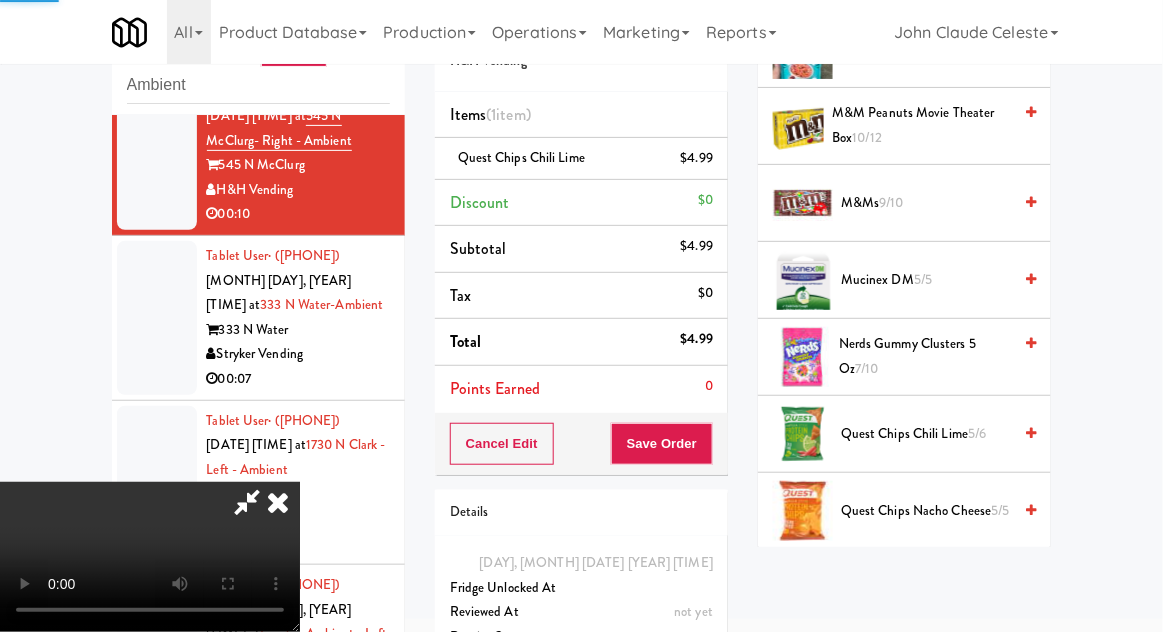 scroll, scrollTop: 197, scrollLeft: 0, axis: vertical 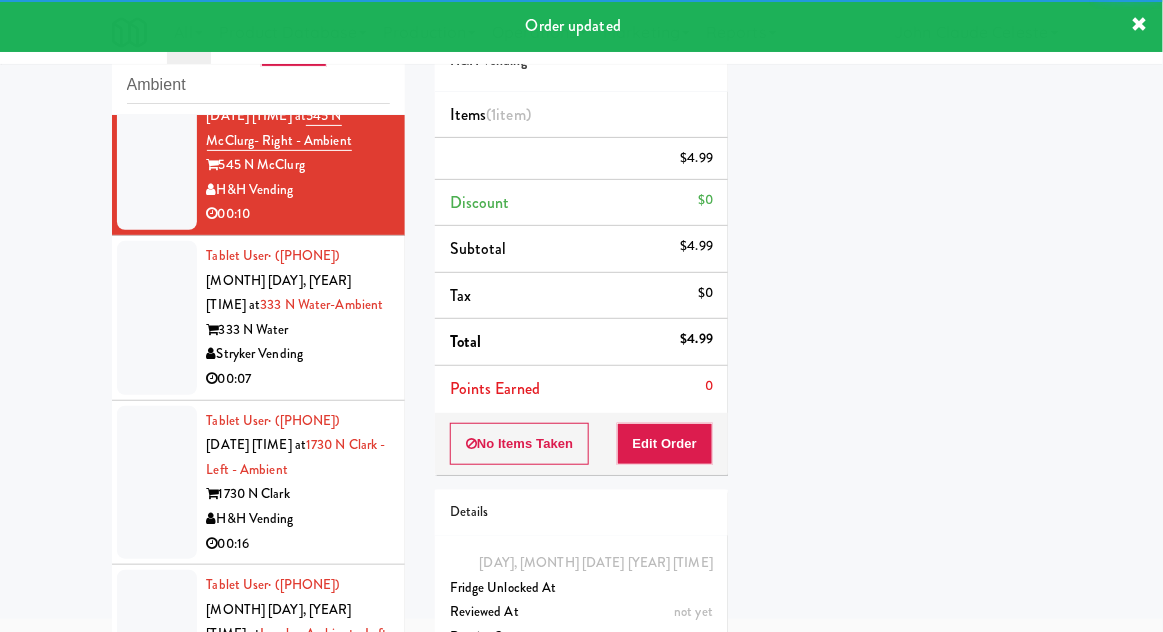 click at bounding box center [157, 318] 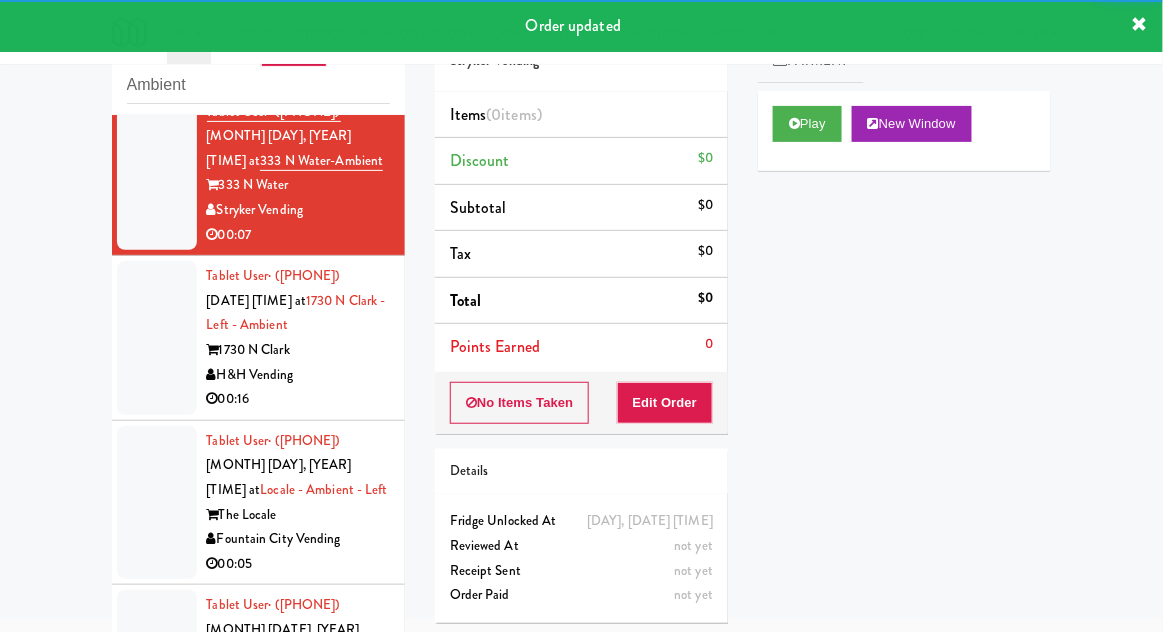 scroll, scrollTop: 1086, scrollLeft: 0, axis: vertical 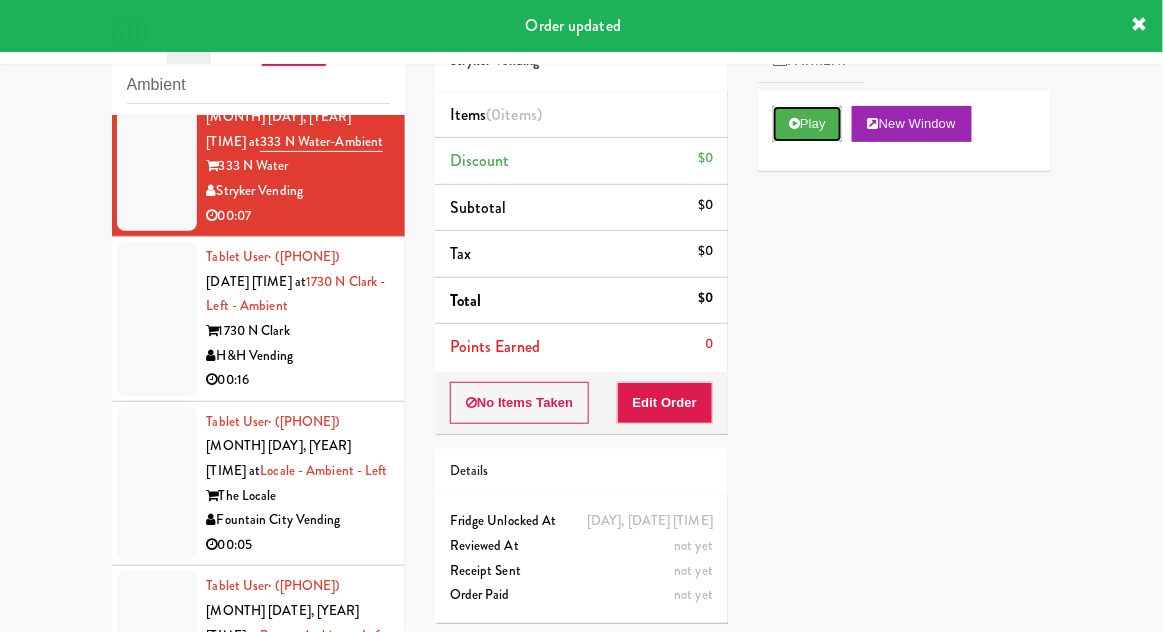 click on "Play" at bounding box center (807, 124) 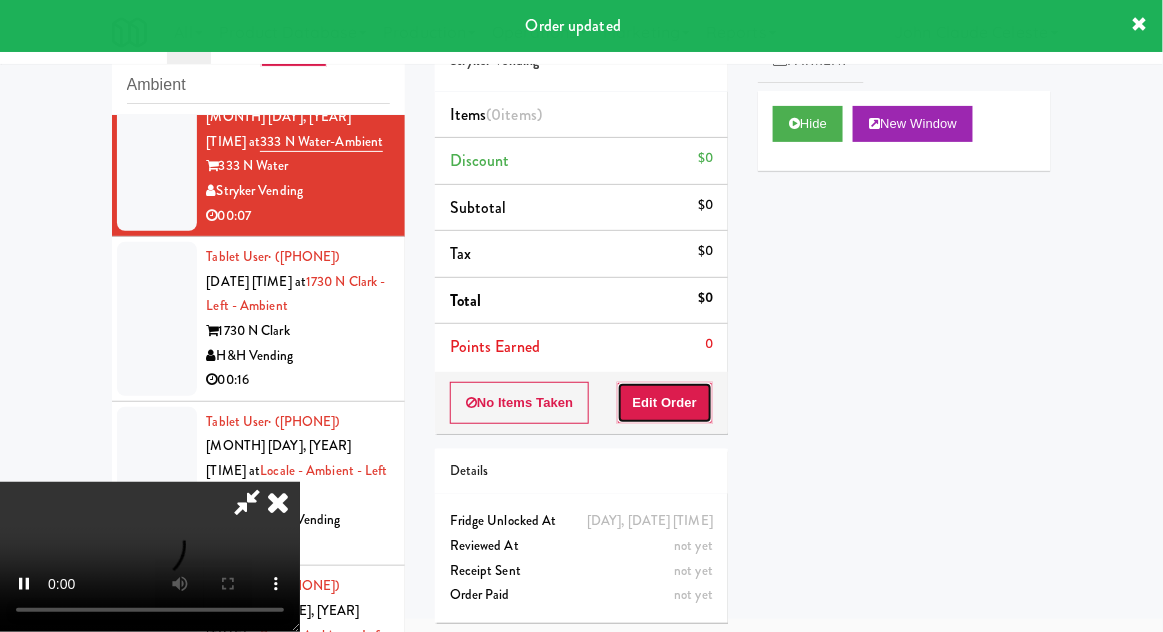 click on "Edit Order" at bounding box center [665, 403] 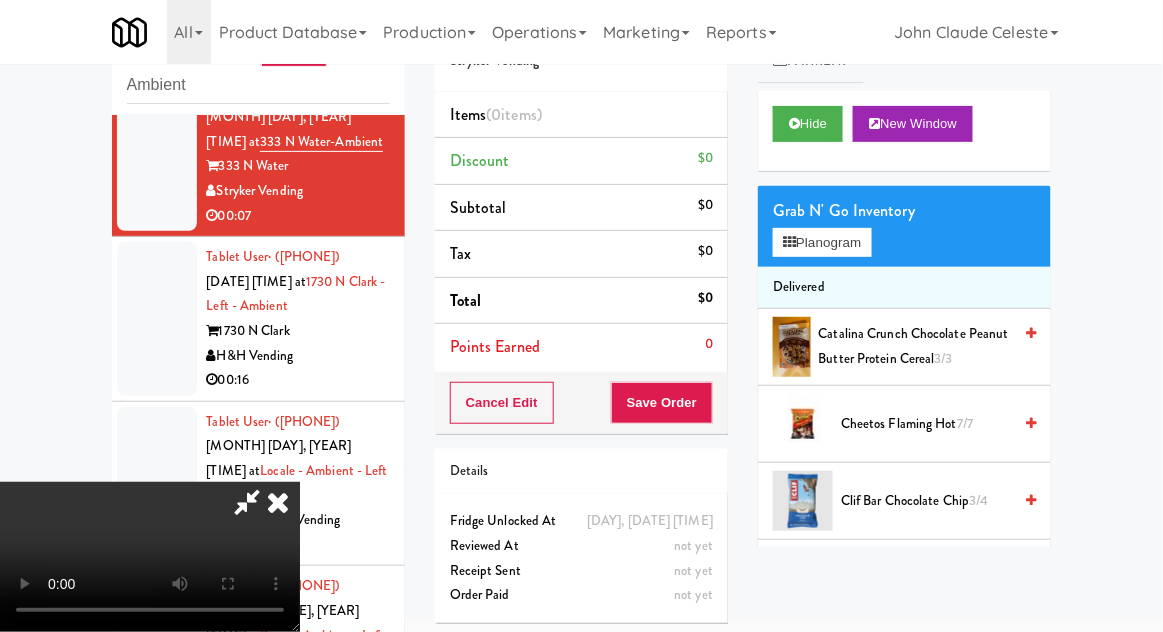 scroll, scrollTop: 73, scrollLeft: 0, axis: vertical 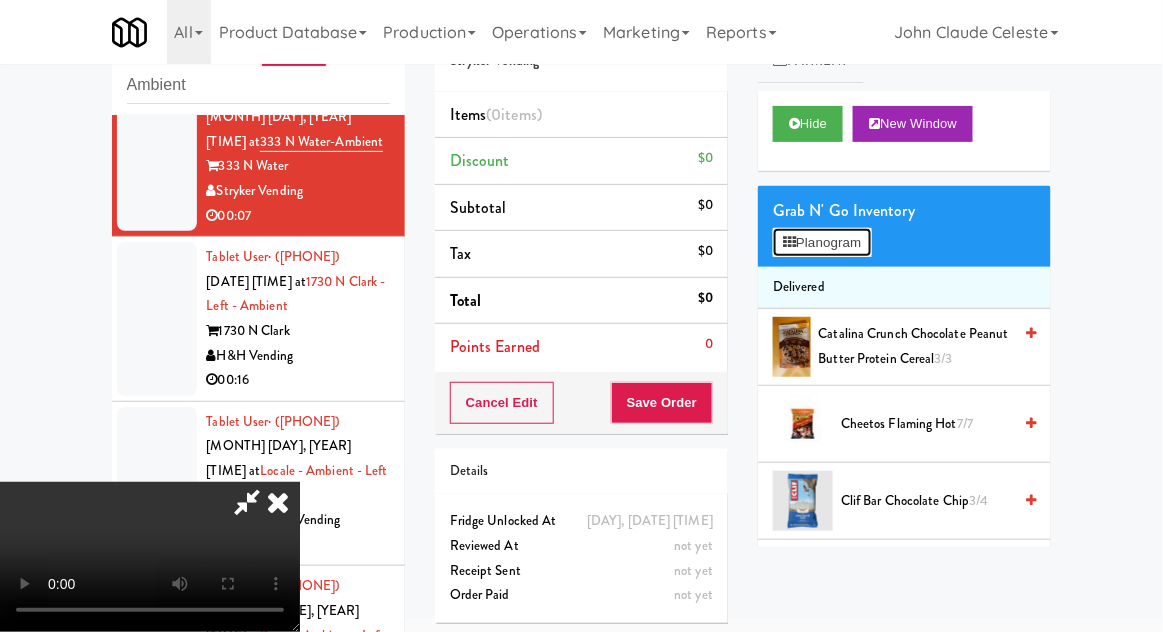 click on "Planogram" at bounding box center (822, 243) 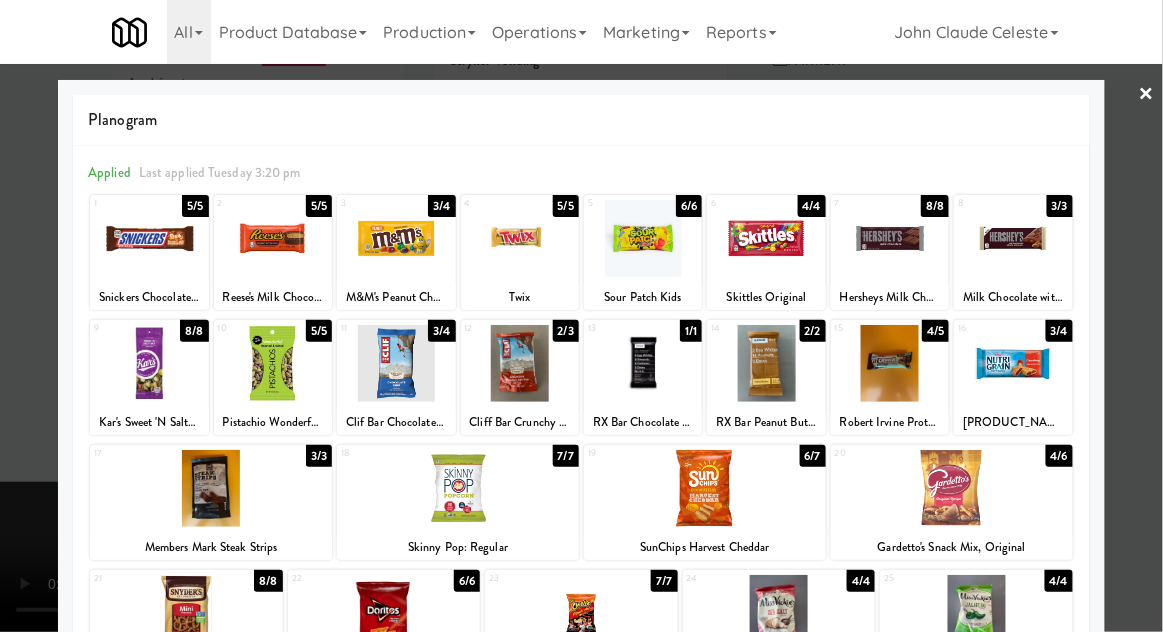 click at bounding box center (952, 488) 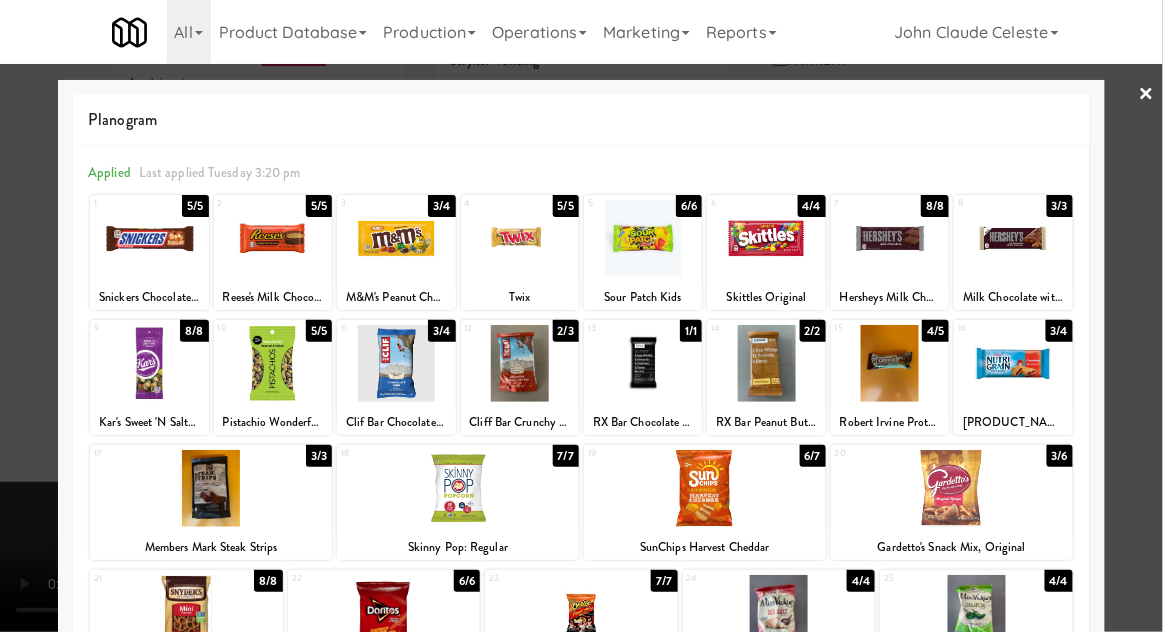 click at bounding box center (581, 316) 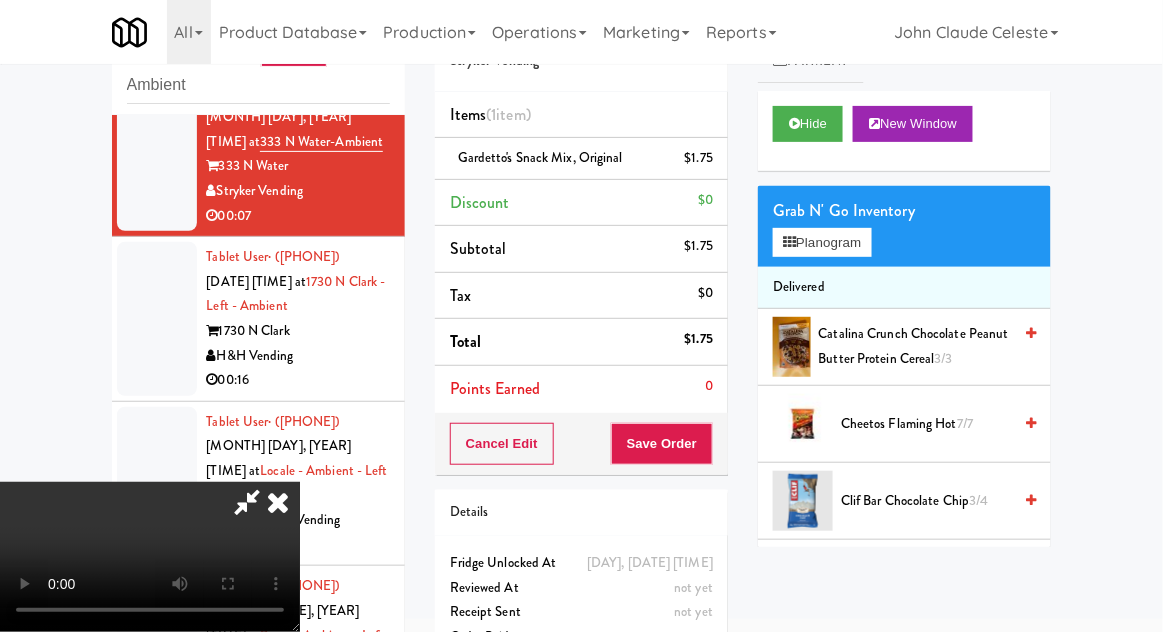 scroll, scrollTop: 0, scrollLeft: 0, axis: both 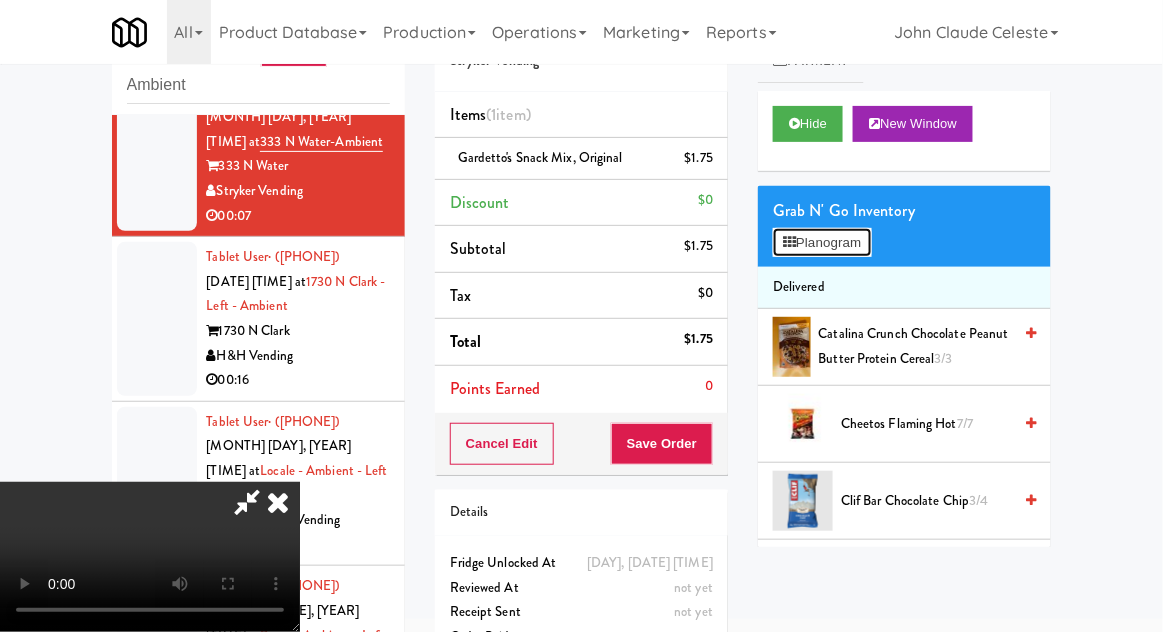 click on "Planogram" at bounding box center (822, 243) 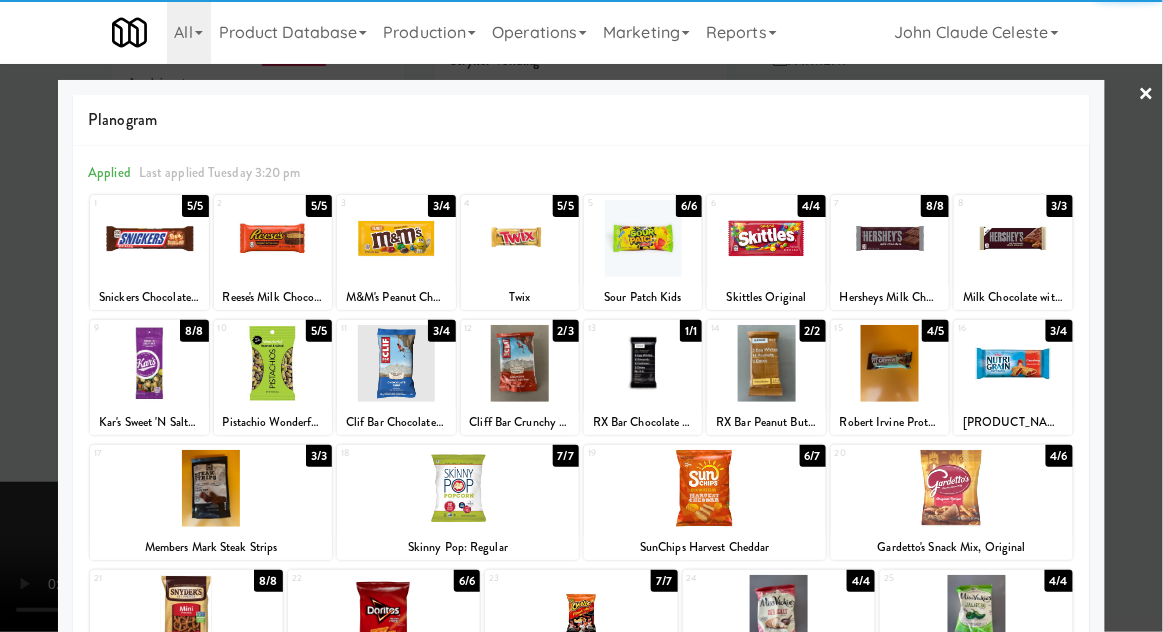 click at bounding box center (766, 363) 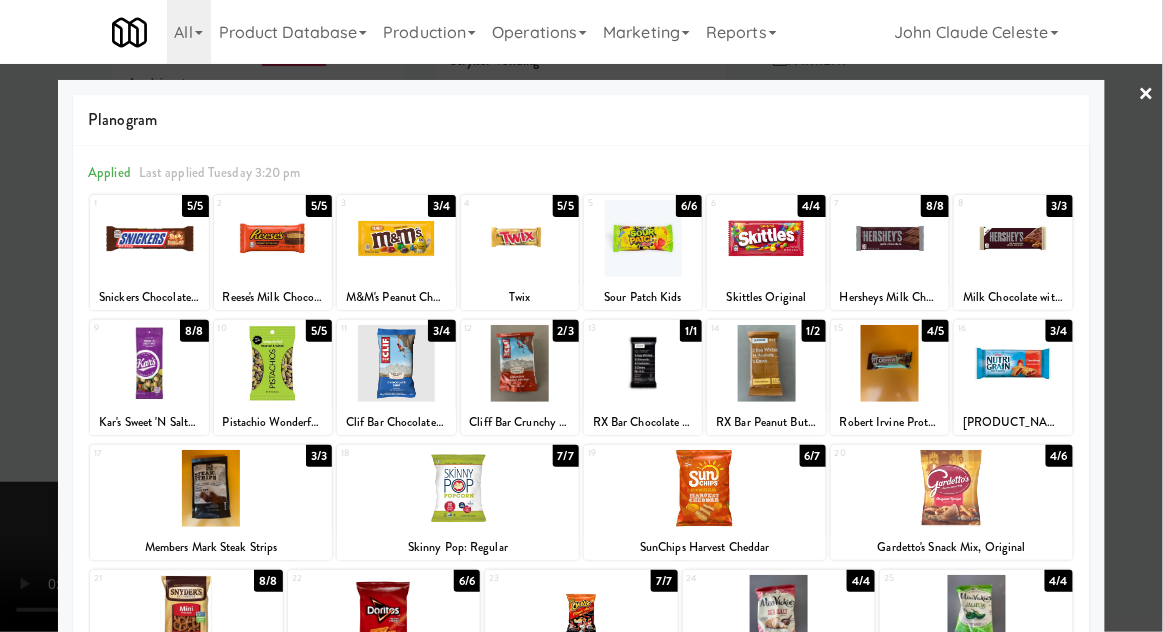 click at bounding box center [581, 316] 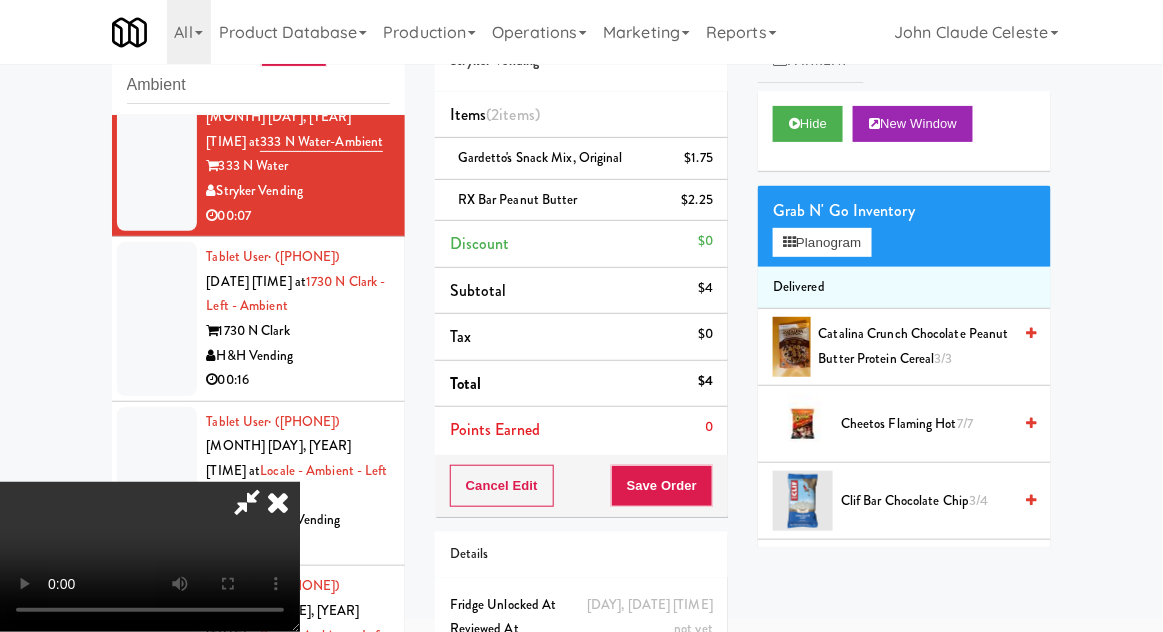 scroll, scrollTop: 73, scrollLeft: 0, axis: vertical 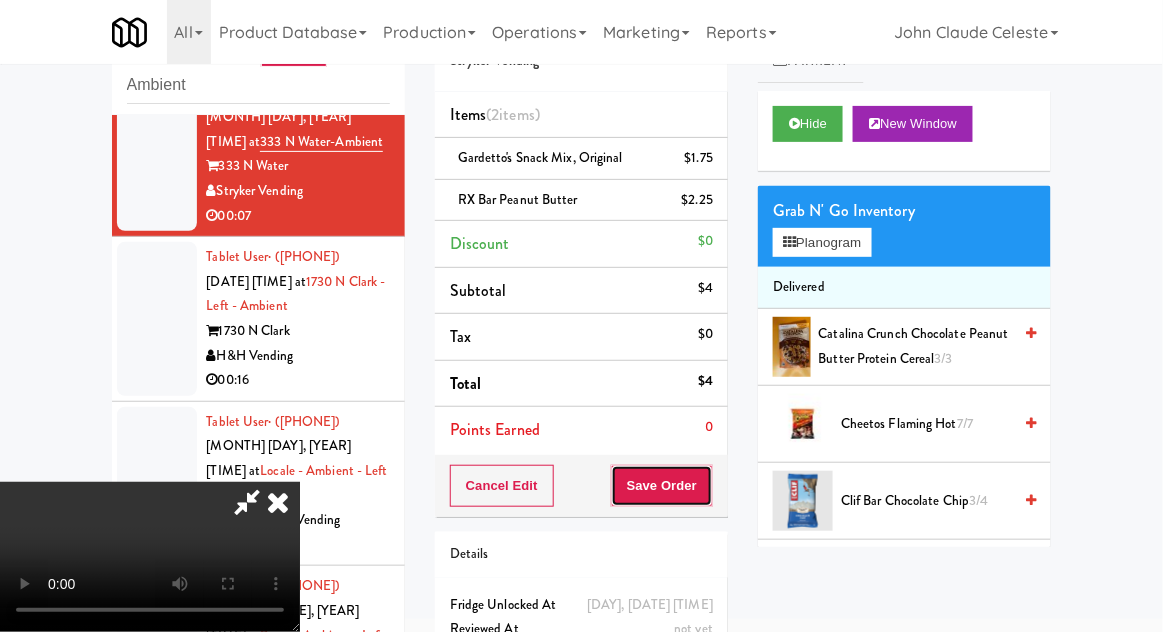 click on "Save Order" at bounding box center [662, 486] 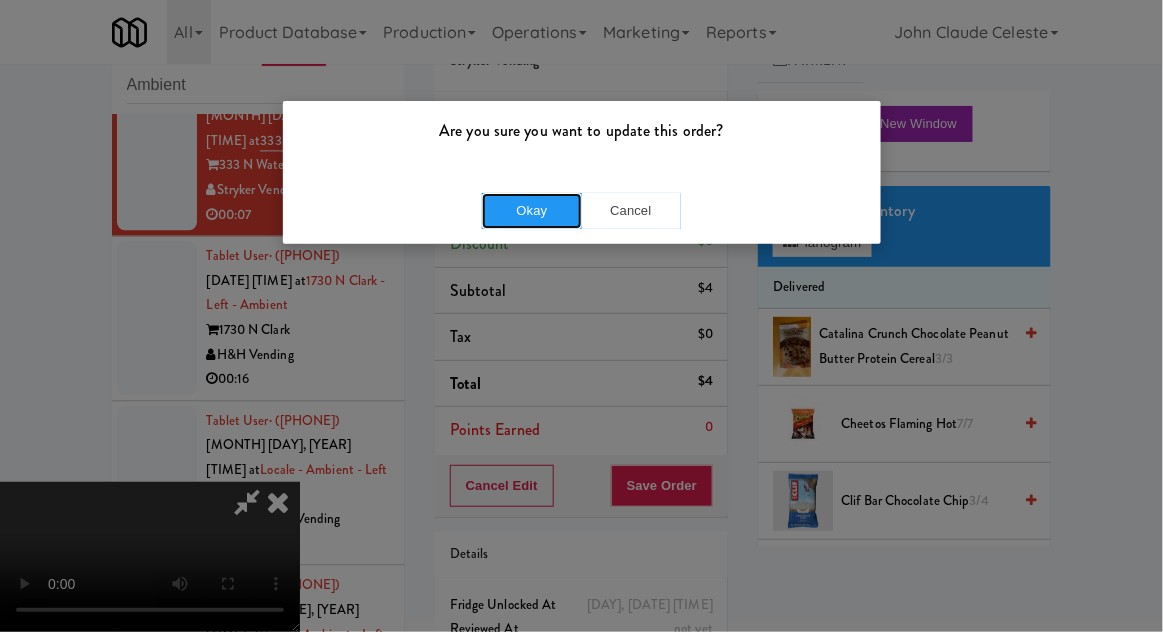 click on "Okay" at bounding box center (532, 211) 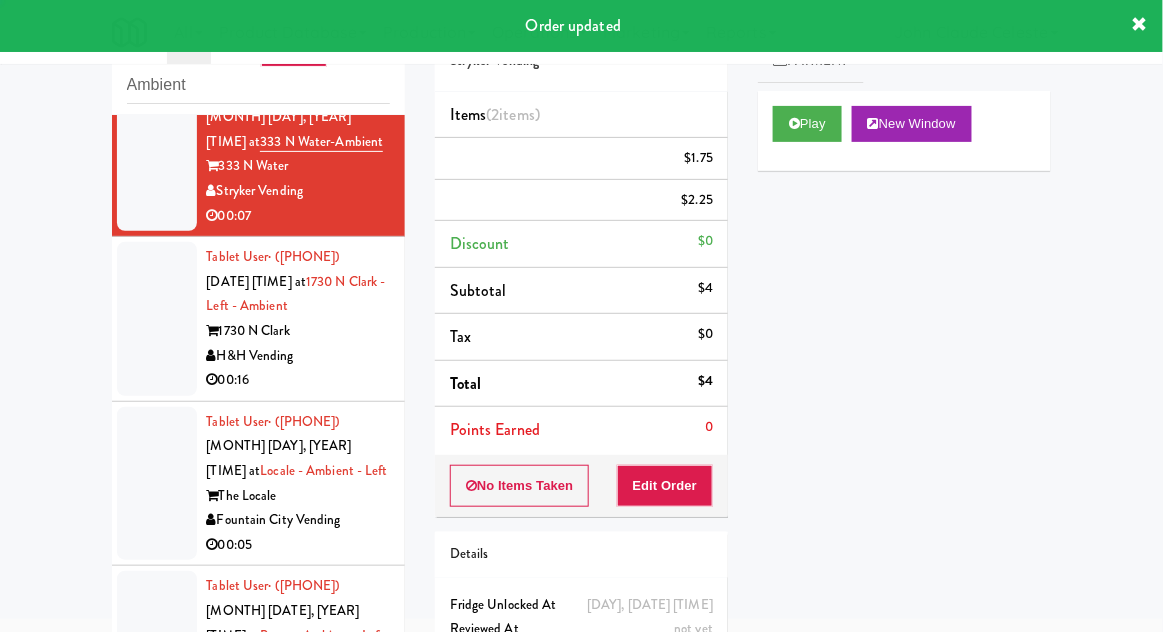 scroll, scrollTop: 0, scrollLeft: 0, axis: both 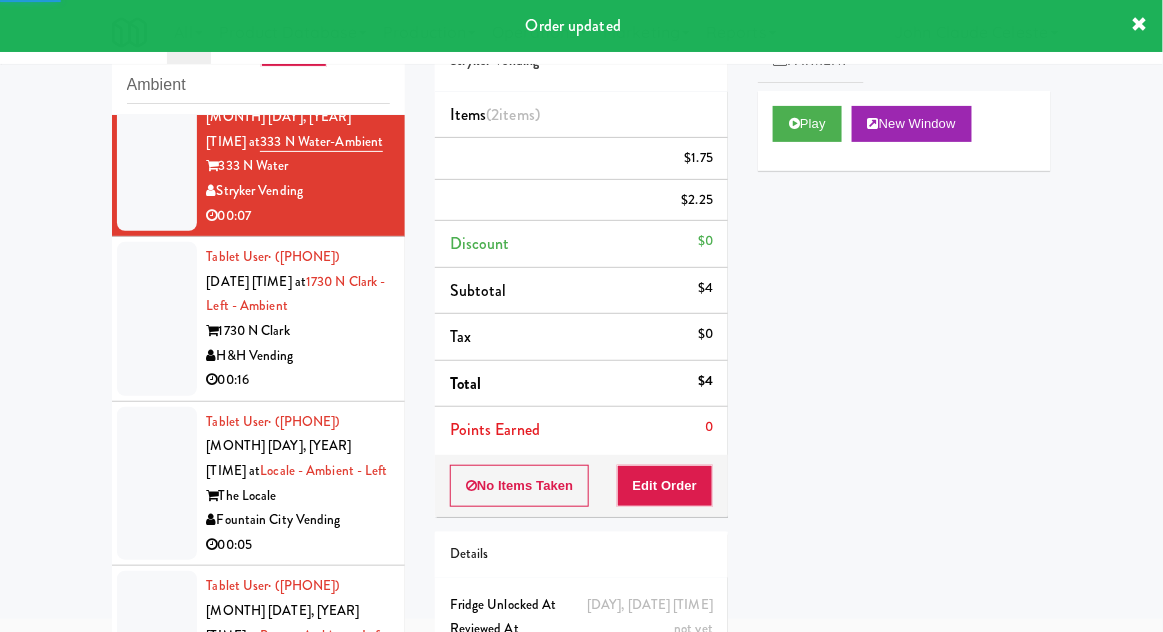 click at bounding box center (157, 319) 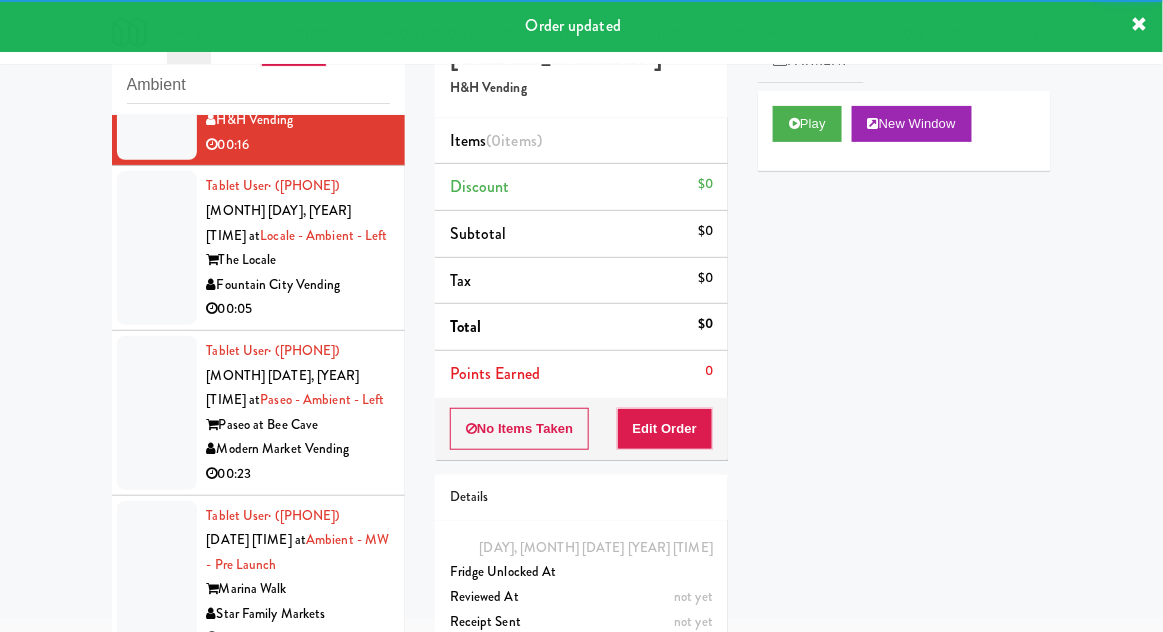 scroll, scrollTop: 1324, scrollLeft: 0, axis: vertical 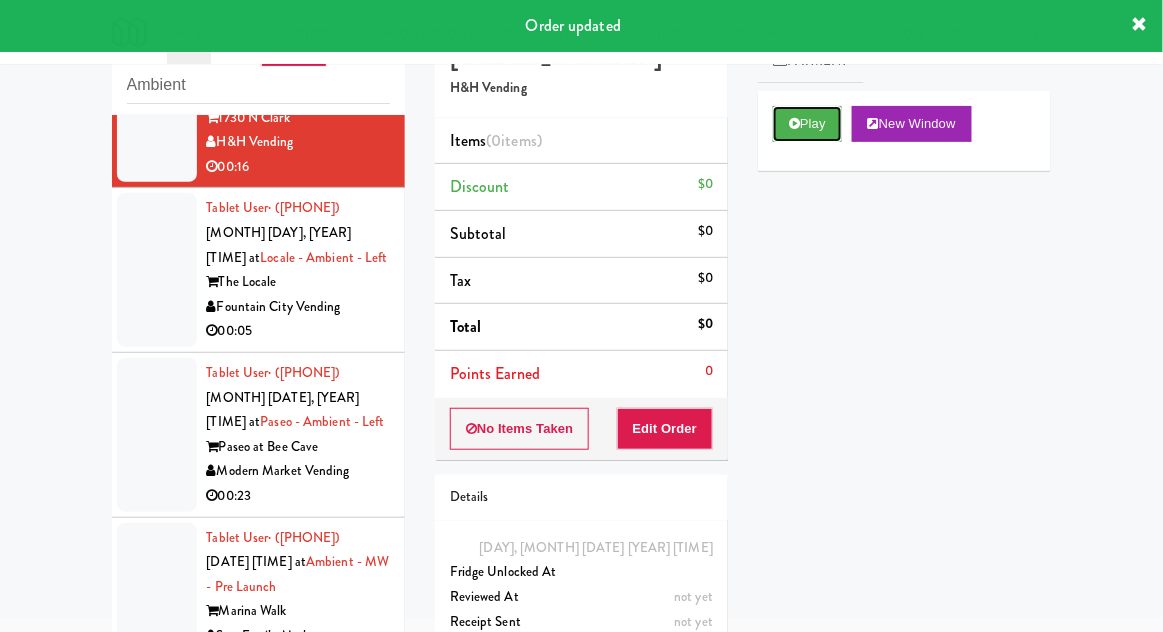 click on "Play" at bounding box center (807, 124) 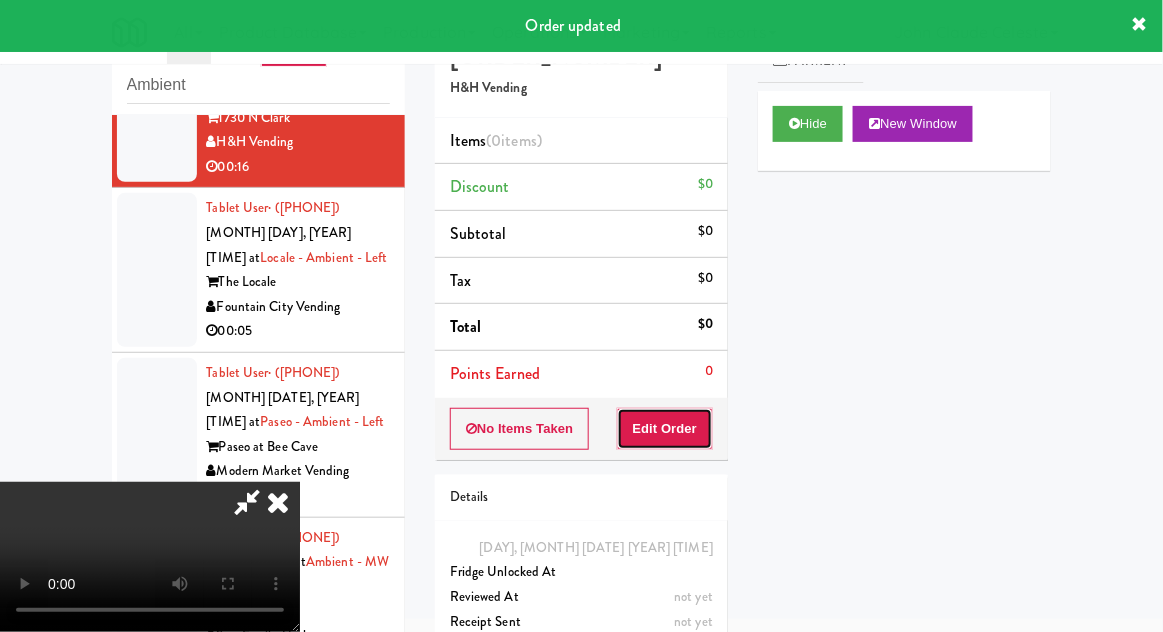 click on "Edit Order" at bounding box center [665, 429] 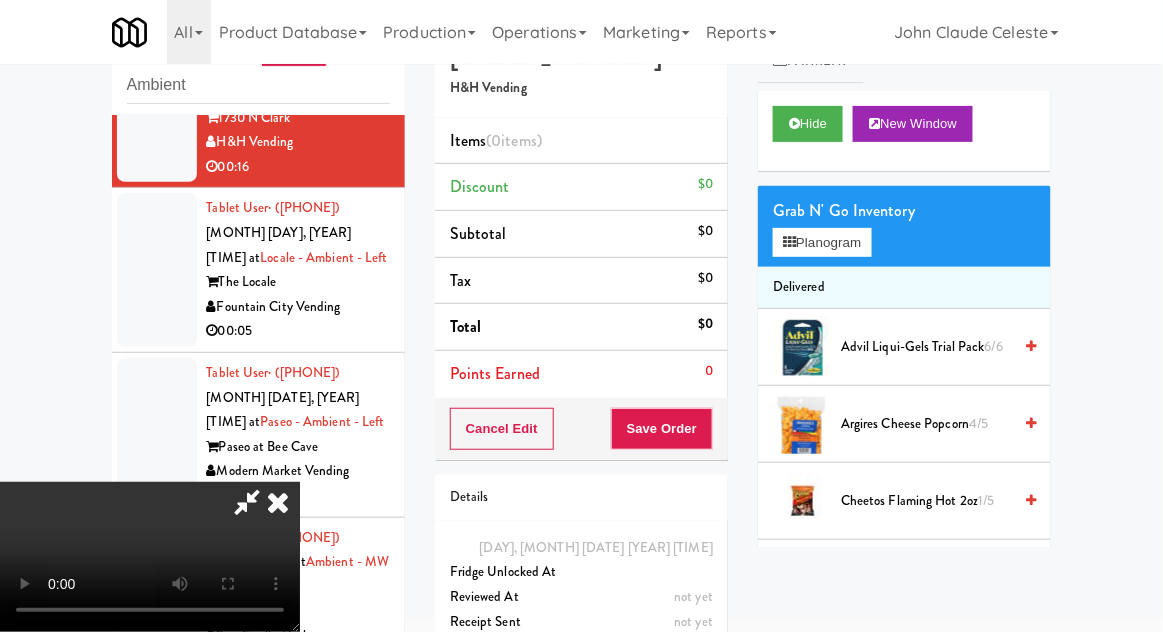 scroll, scrollTop: 73, scrollLeft: 0, axis: vertical 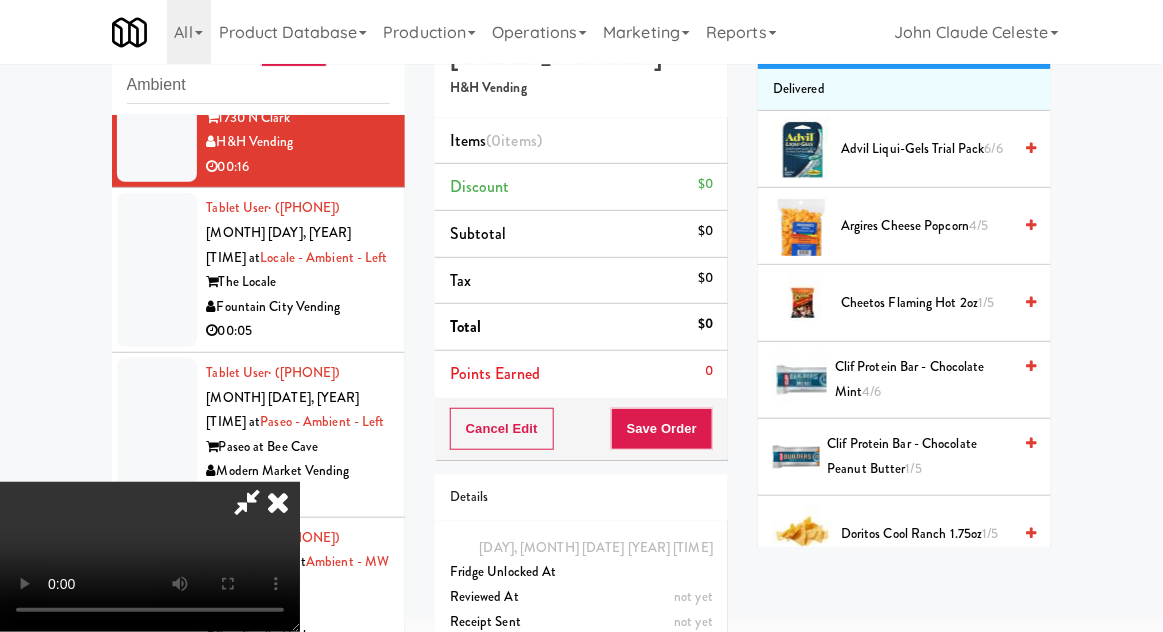click on "Clif Protein Bar - Chocolate Mint  4/6" at bounding box center (923, 379) 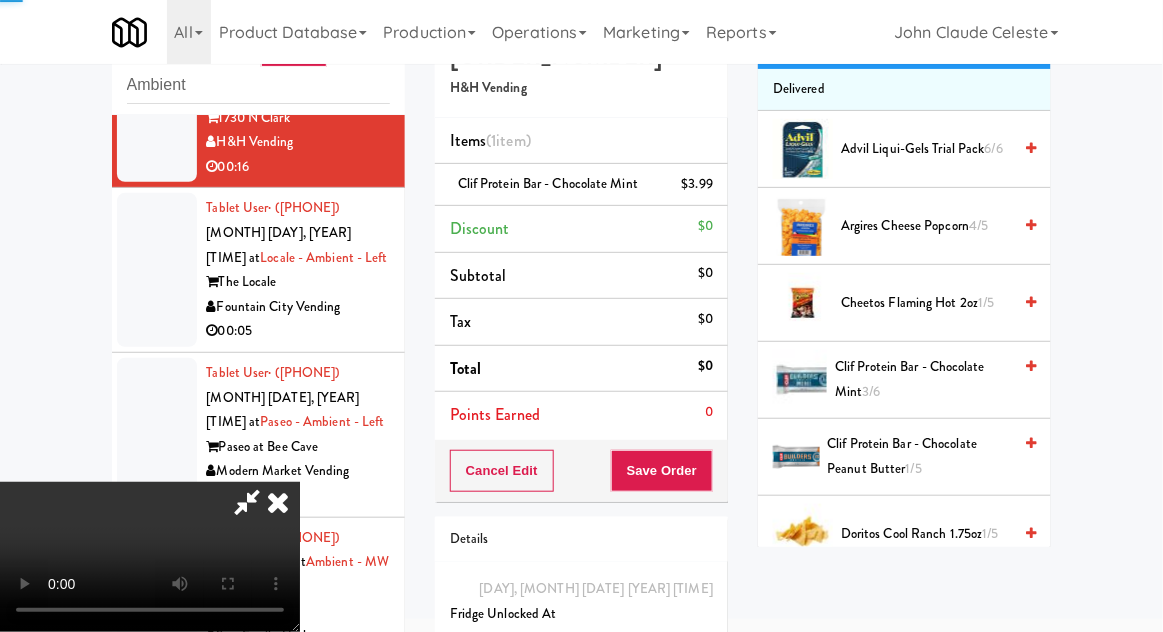 click on "Clif Protein Bar - Chocolate Peanut Butter  1/5" at bounding box center [920, 456] 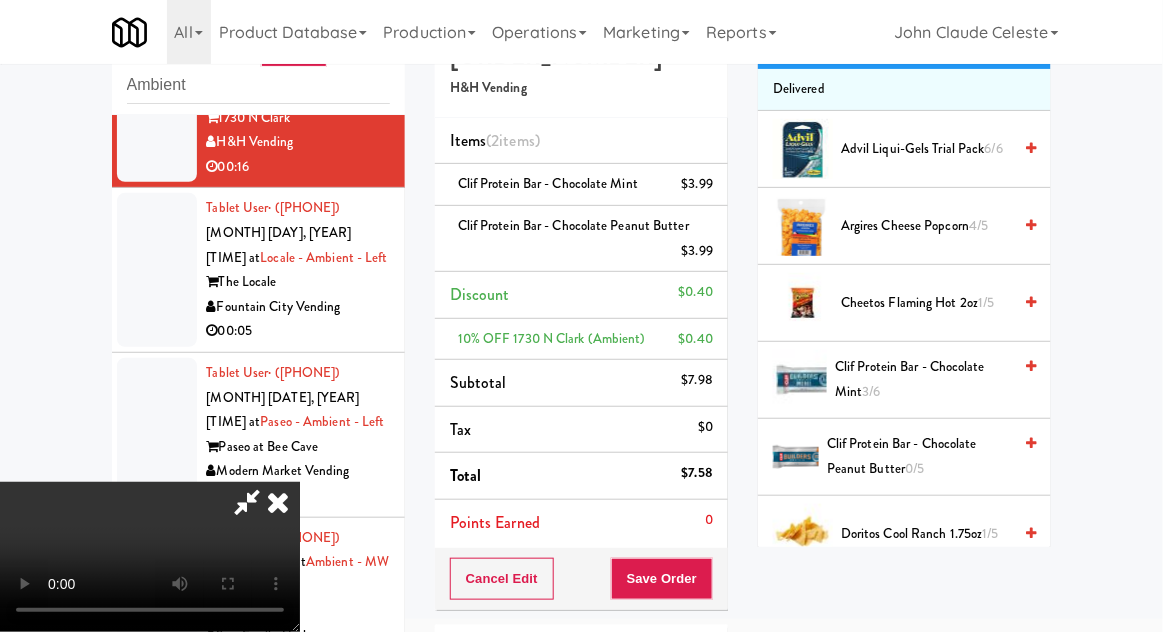 scroll, scrollTop: 73, scrollLeft: 0, axis: vertical 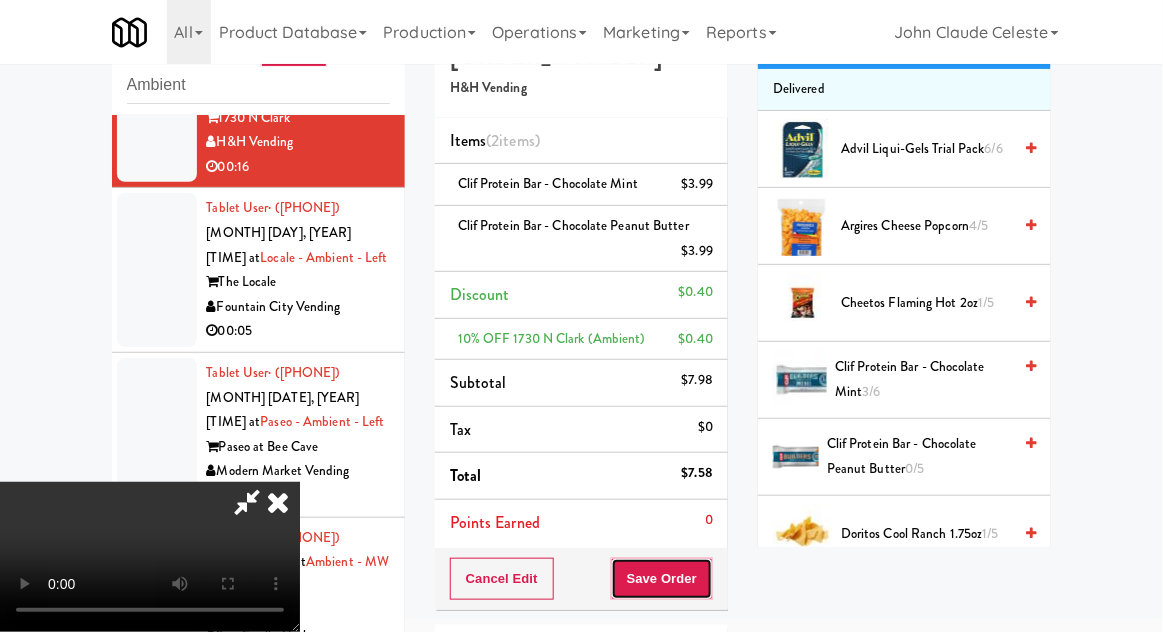 click on "Save Order" at bounding box center (662, 579) 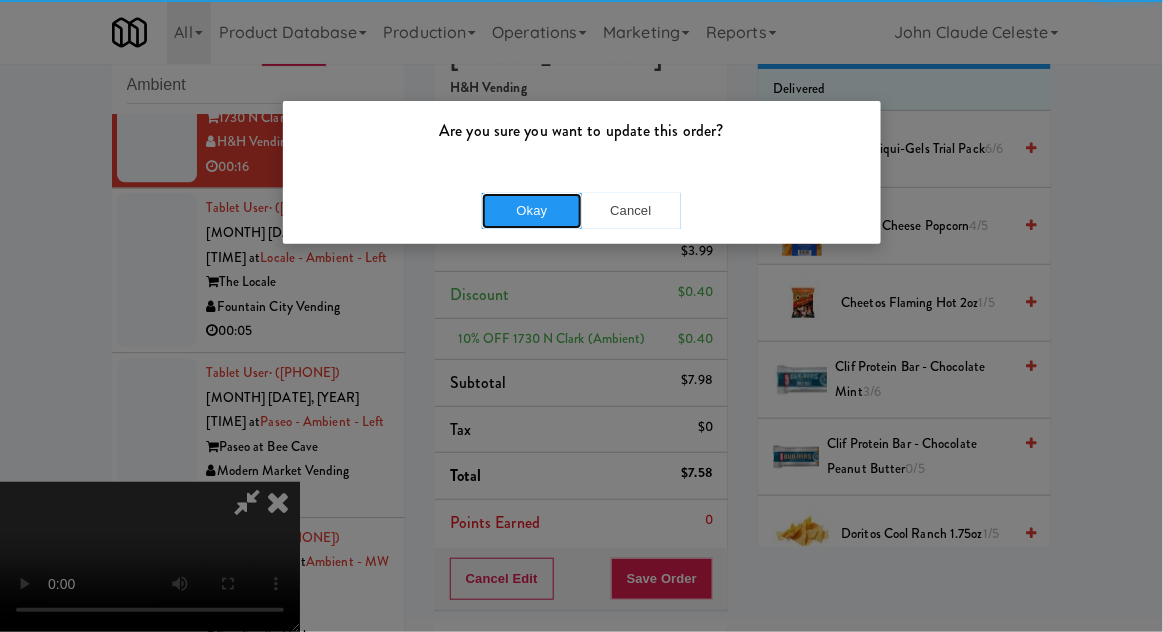 click on "Okay" at bounding box center (532, 211) 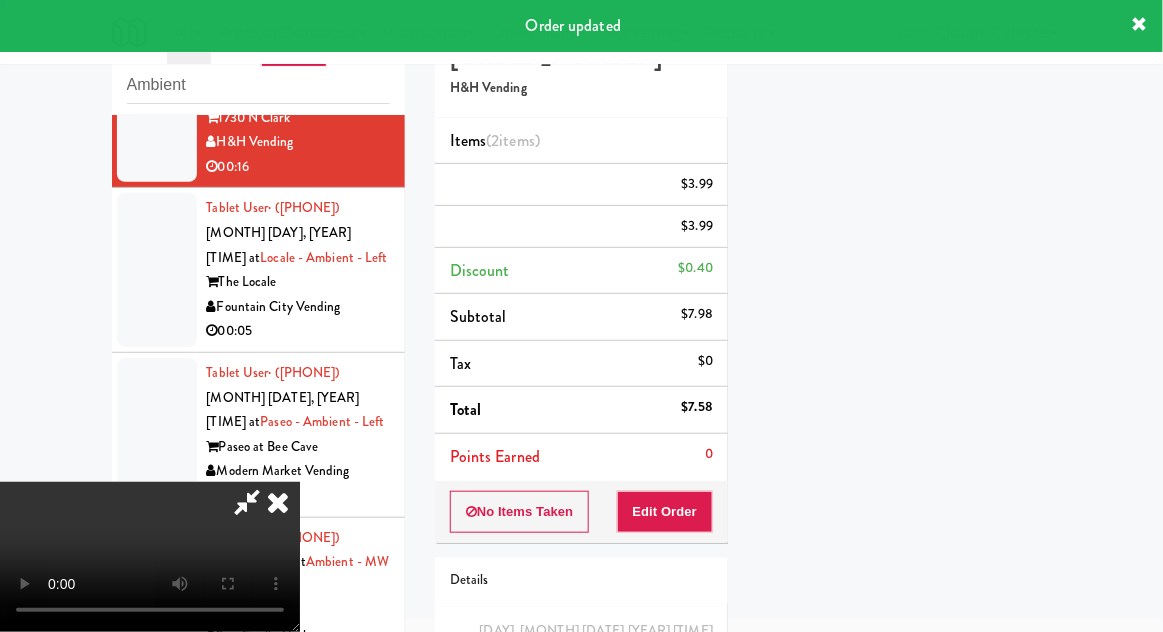 scroll, scrollTop: 197, scrollLeft: 0, axis: vertical 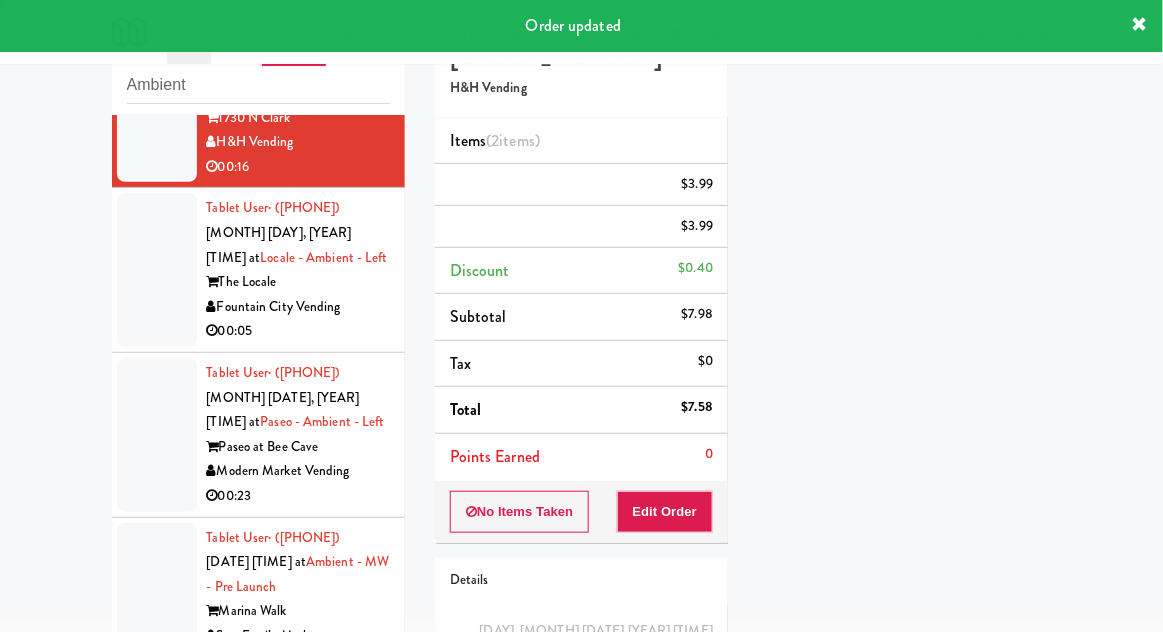 click at bounding box center [157, 270] 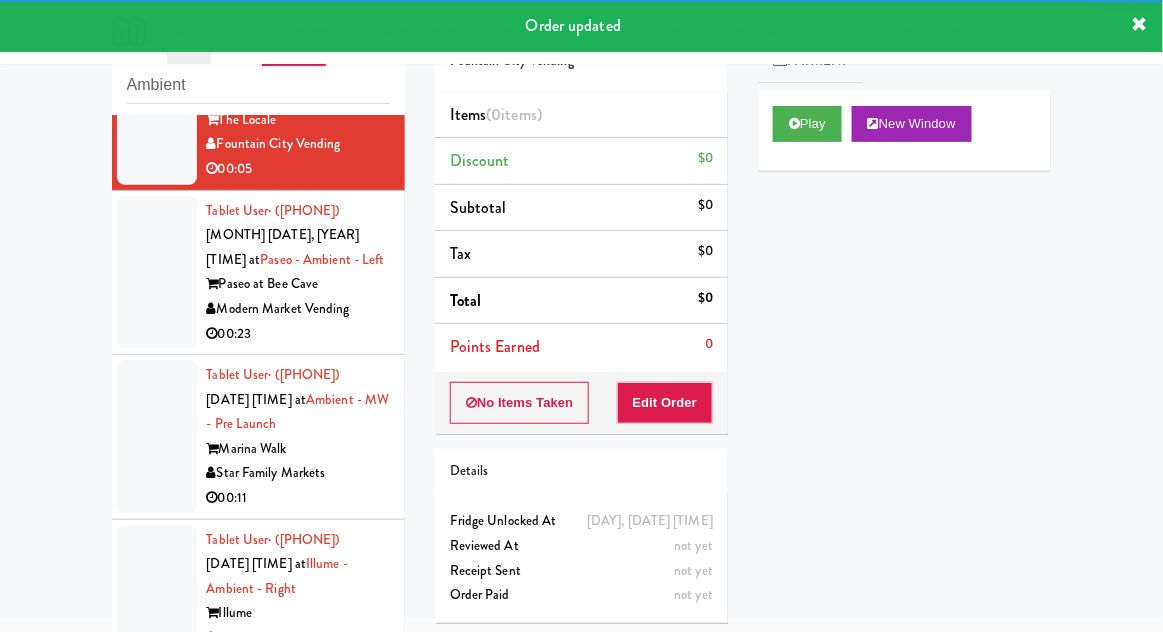 scroll, scrollTop: 1511, scrollLeft: 0, axis: vertical 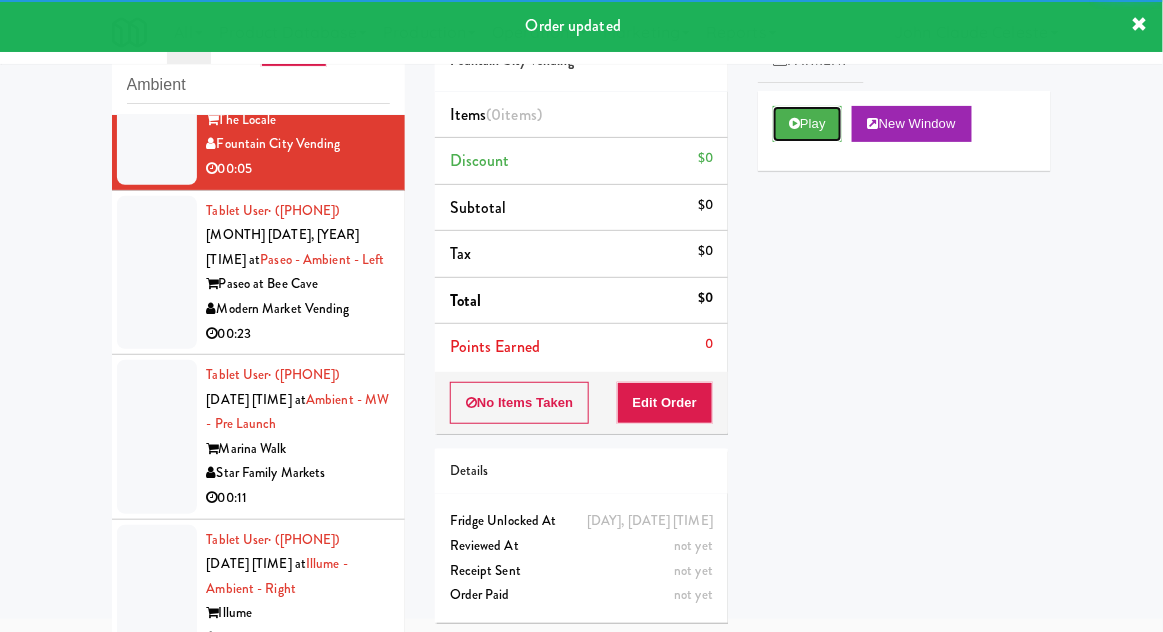click on "Play" at bounding box center [807, 124] 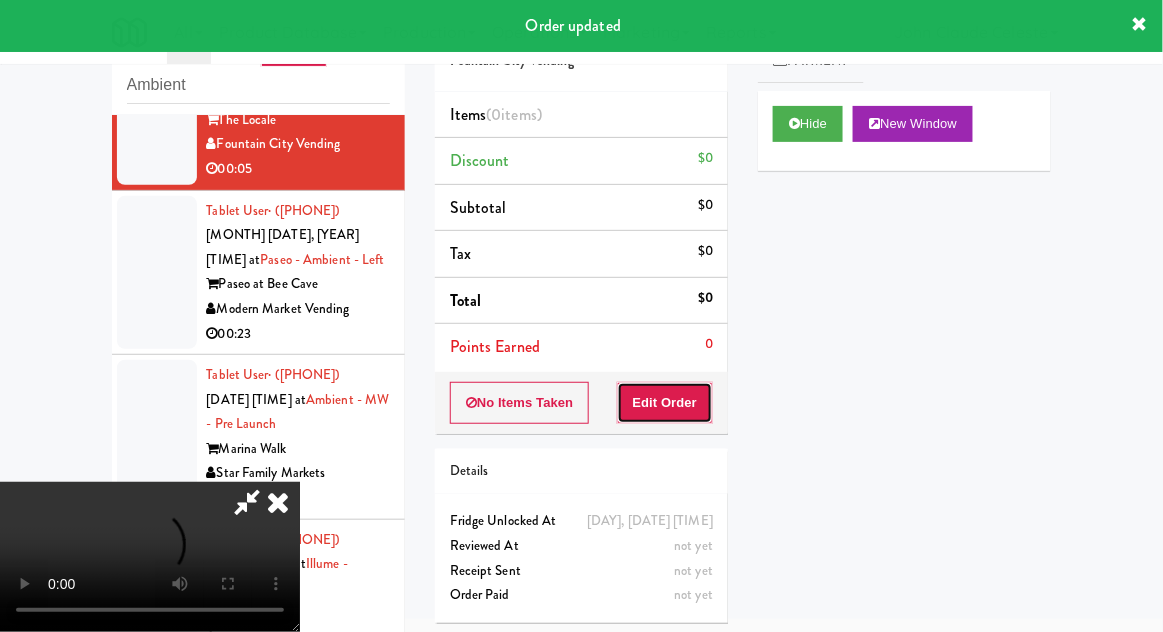 click on "Edit Order" at bounding box center [665, 403] 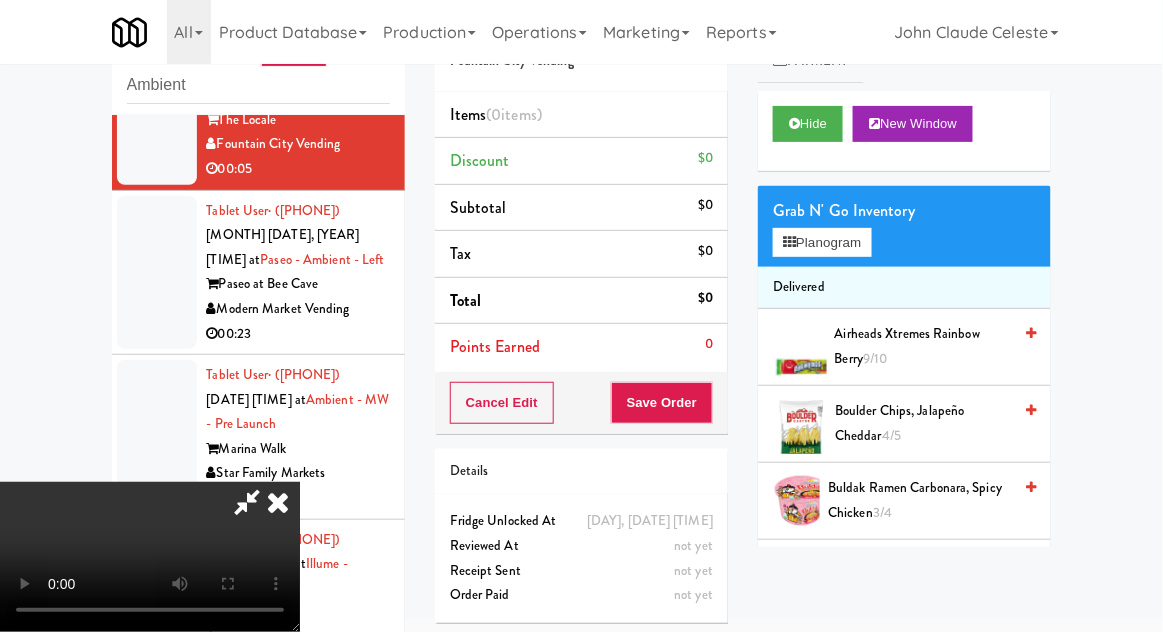 scroll, scrollTop: 73, scrollLeft: 0, axis: vertical 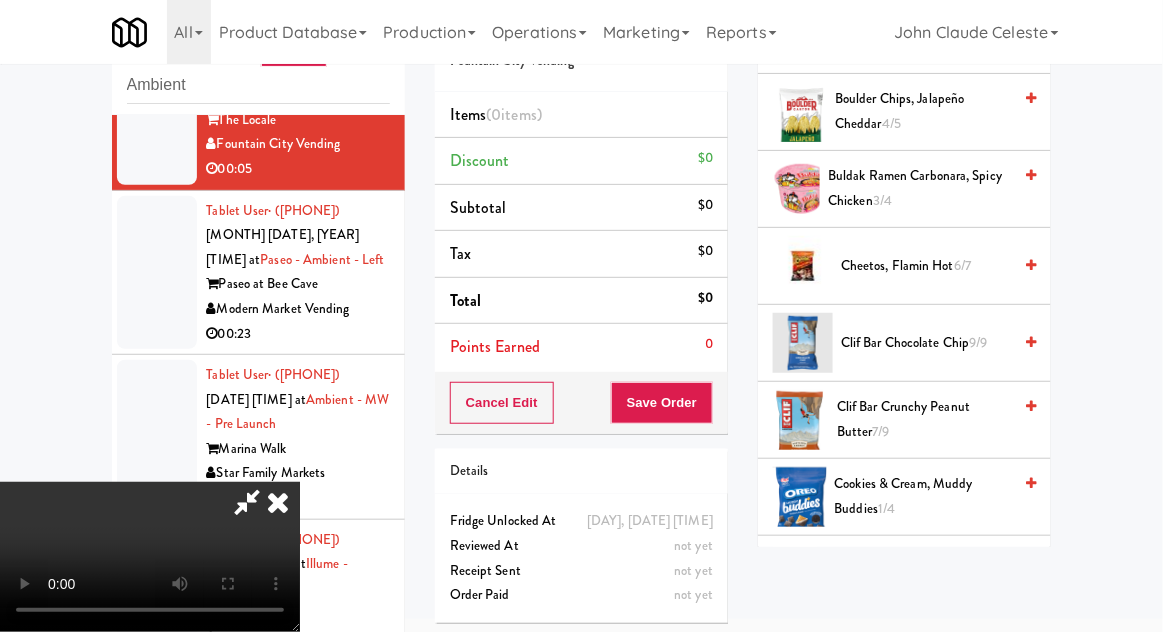 click on "Clif Bar Chocolate Chip  9/9" at bounding box center [926, 343] 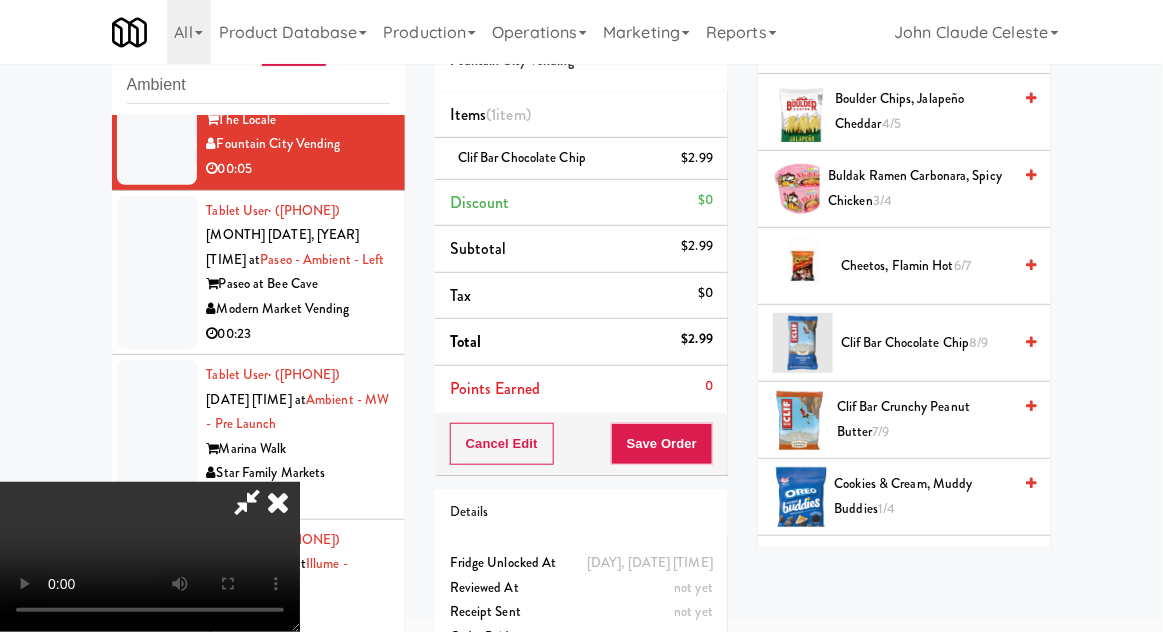 scroll, scrollTop: 73, scrollLeft: 0, axis: vertical 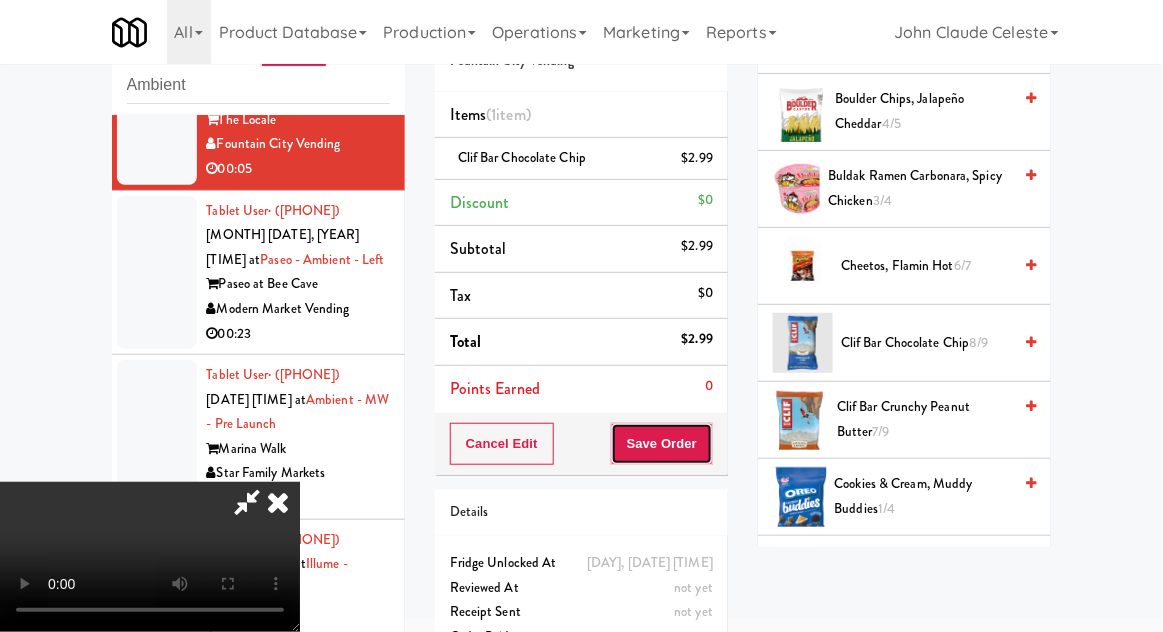 click on "Save Order" at bounding box center [662, 444] 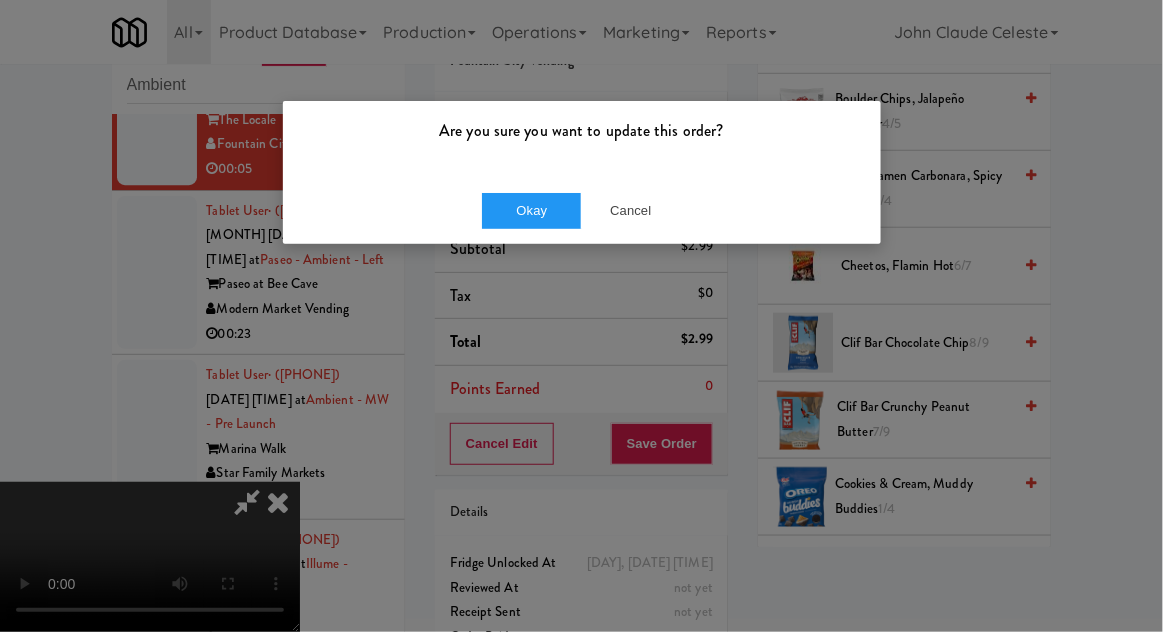 click on "Okay Cancel" at bounding box center [582, 210] 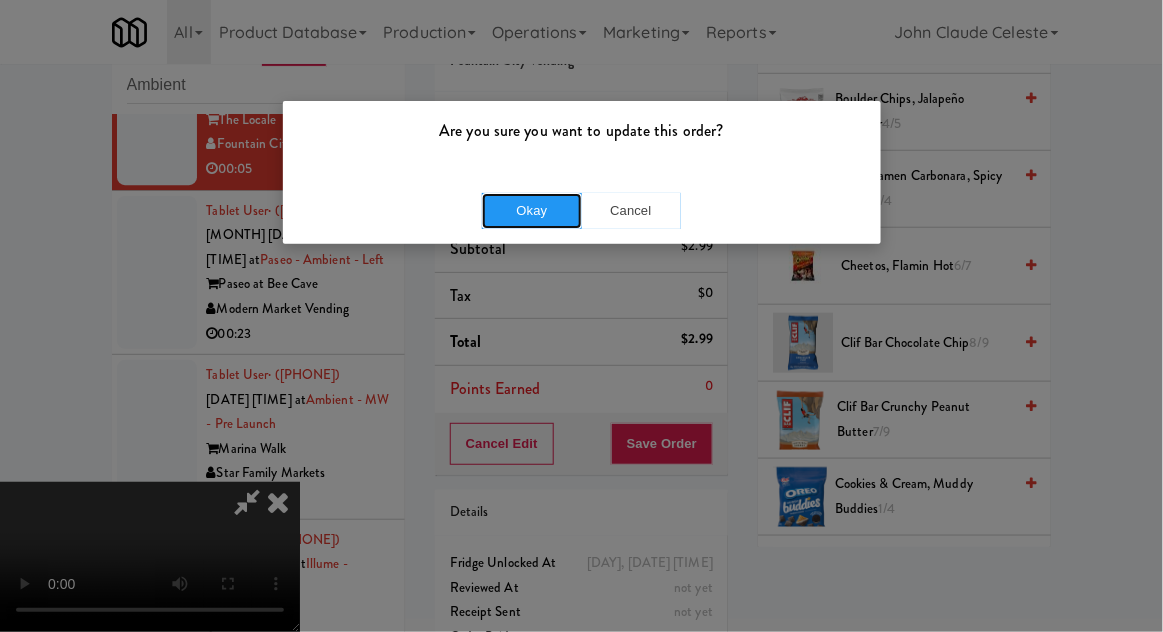 click on "Okay" at bounding box center (532, 211) 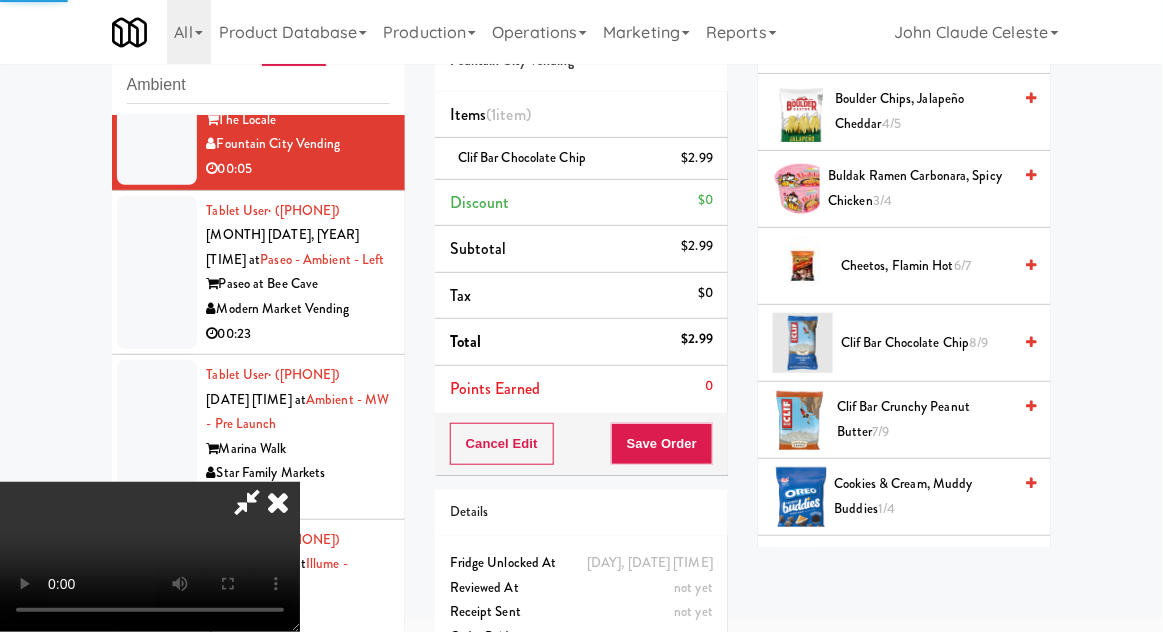 scroll, scrollTop: 197, scrollLeft: 0, axis: vertical 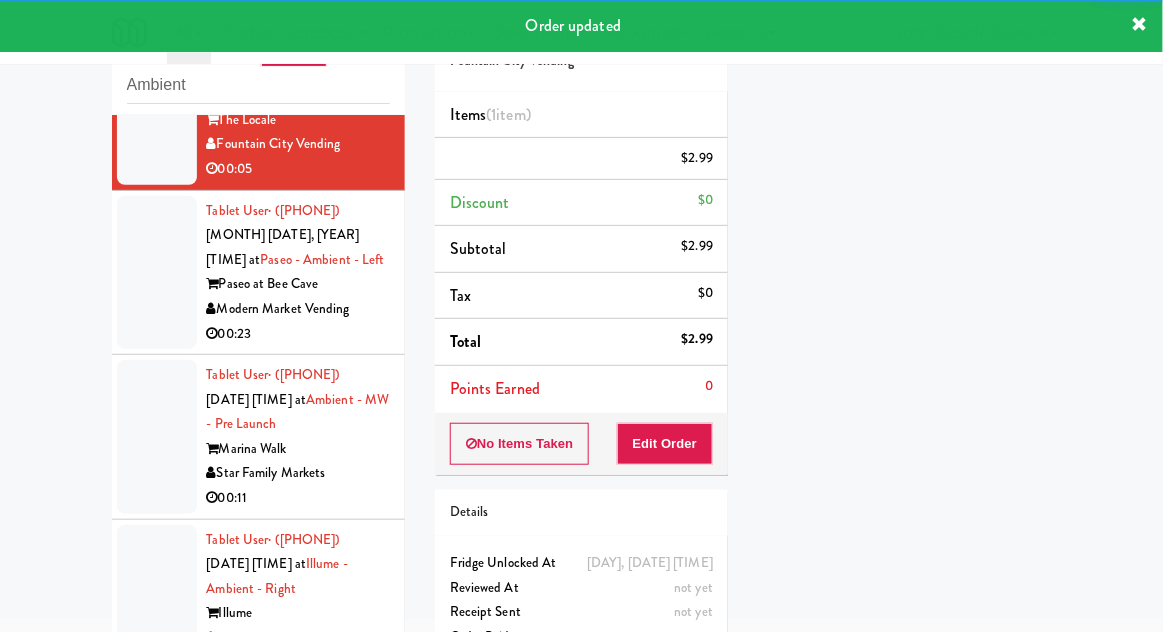 click at bounding box center [157, 273] 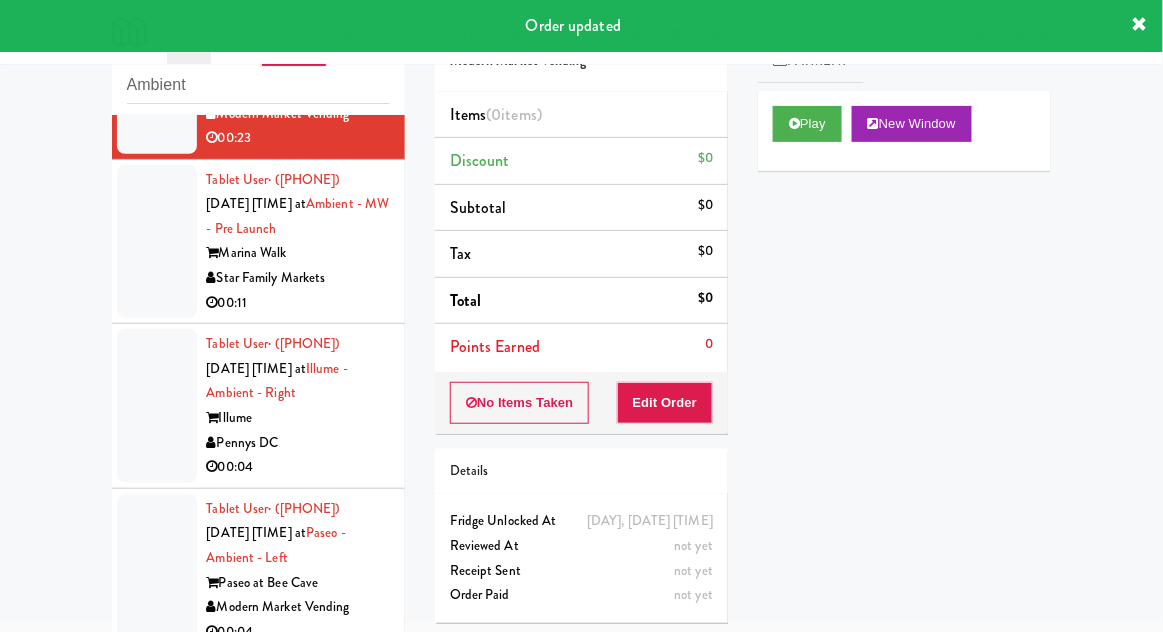 scroll, scrollTop: 1730, scrollLeft: 0, axis: vertical 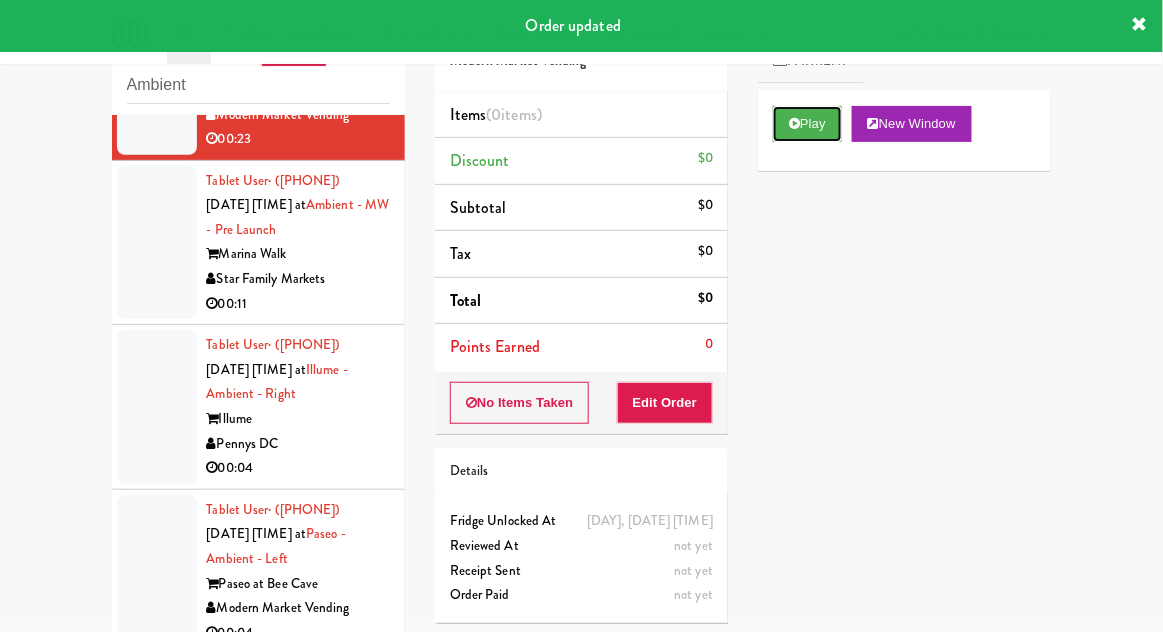 click on "Play" at bounding box center [807, 124] 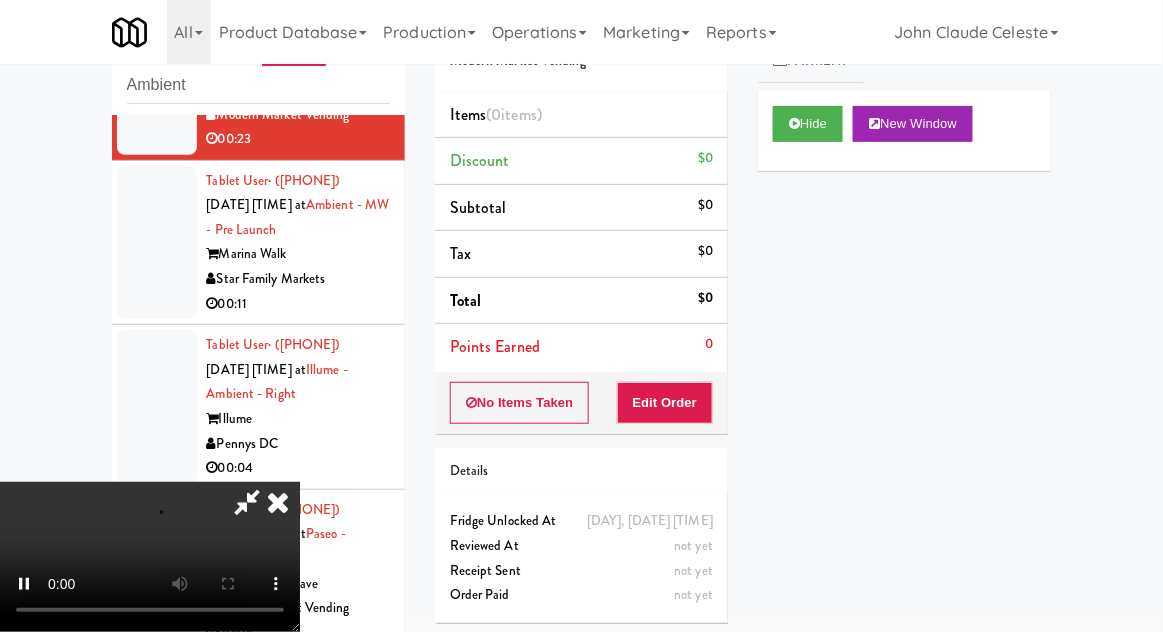 click on "Items  (0  items ) Discount  $0 Subtotal $0 Tax $0 Total $0 Points Earned  0" at bounding box center (581, 232) 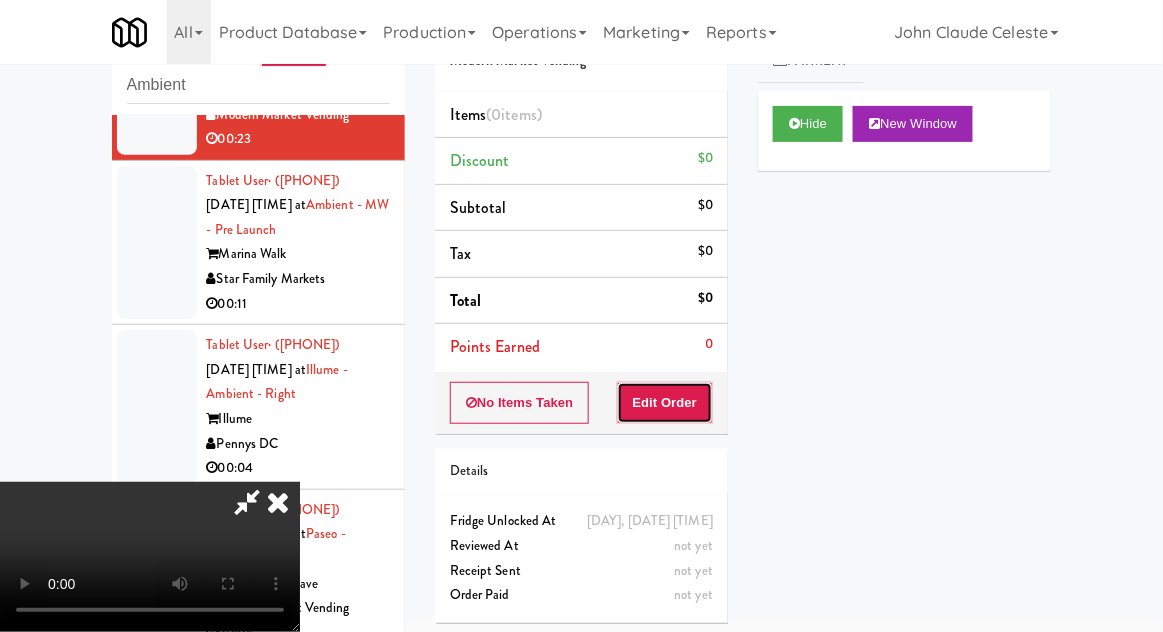 click on "Edit Order" at bounding box center [665, 403] 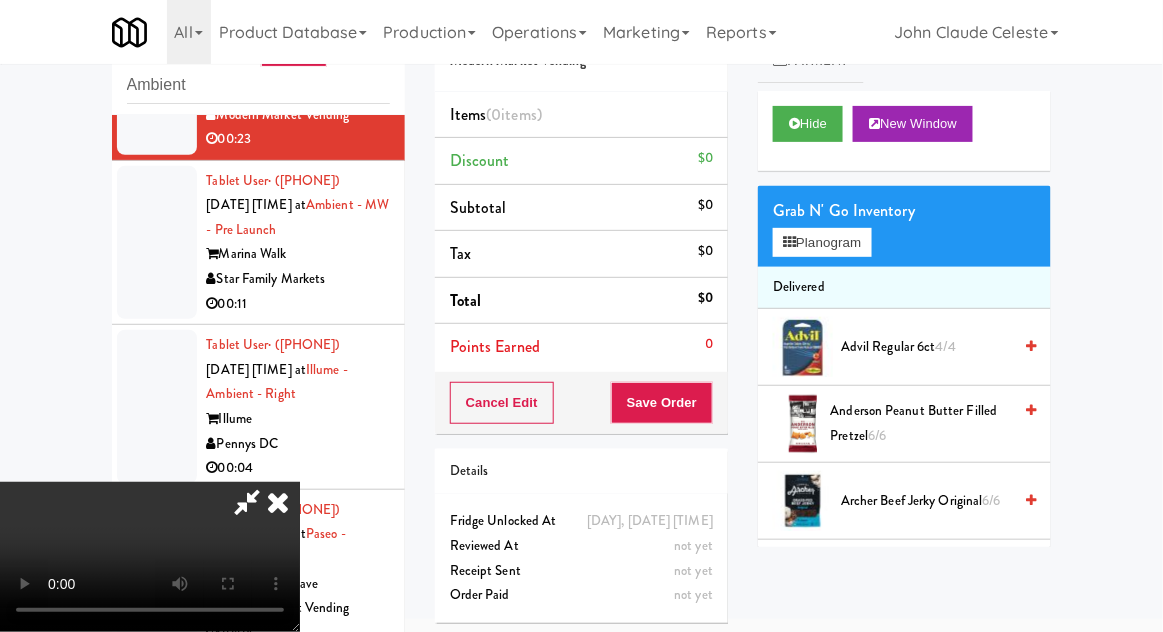scroll, scrollTop: 73, scrollLeft: 0, axis: vertical 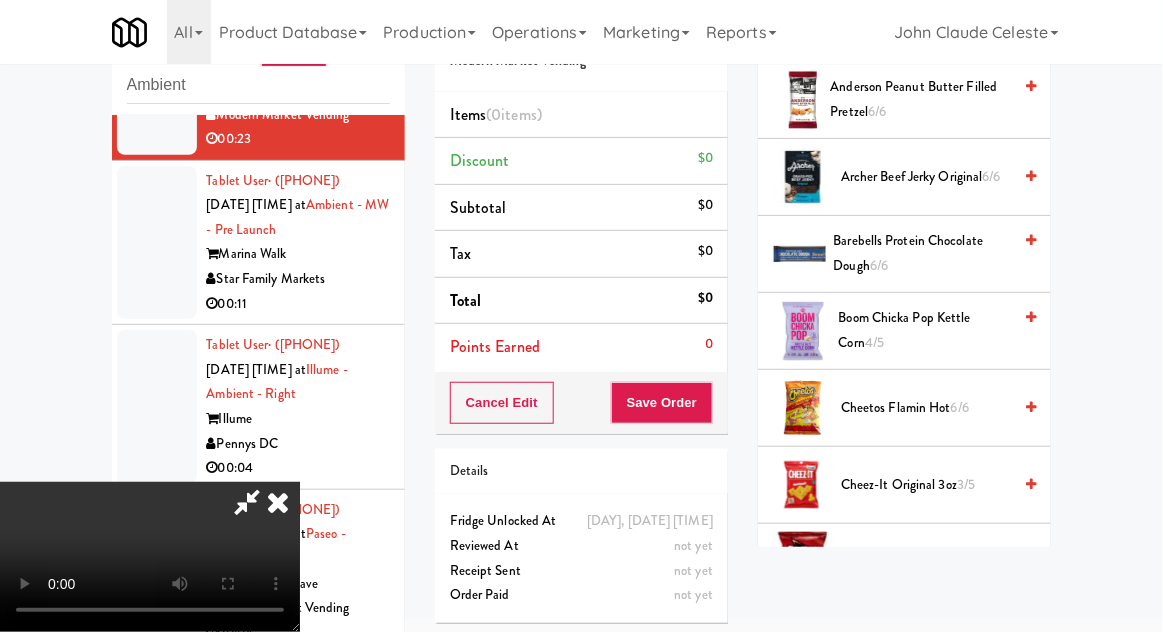 click on "6/6" at bounding box center (960, 407) 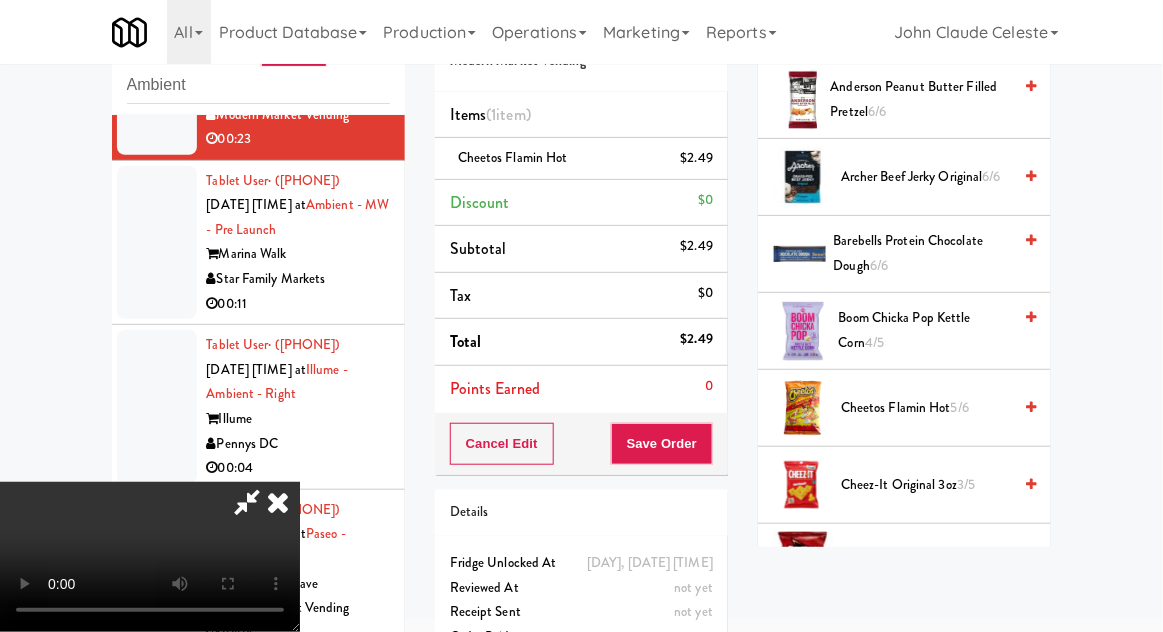scroll, scrollTop: 73, scrollLeft: 0, axis: vertical 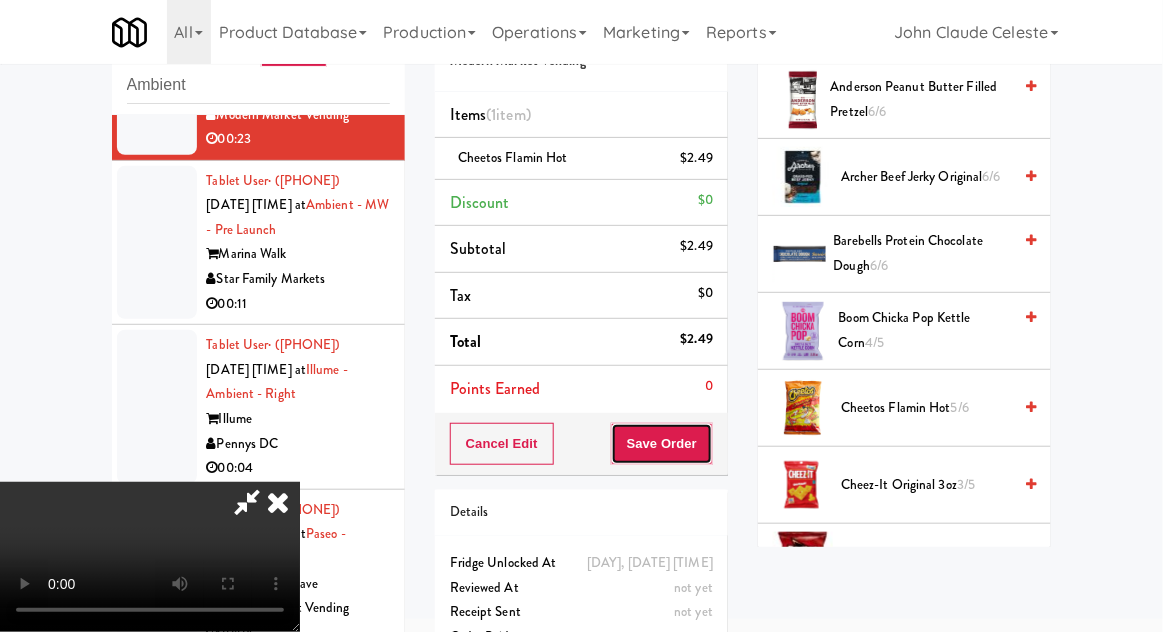 click on "Save Order" at bounding box center (662, 444) 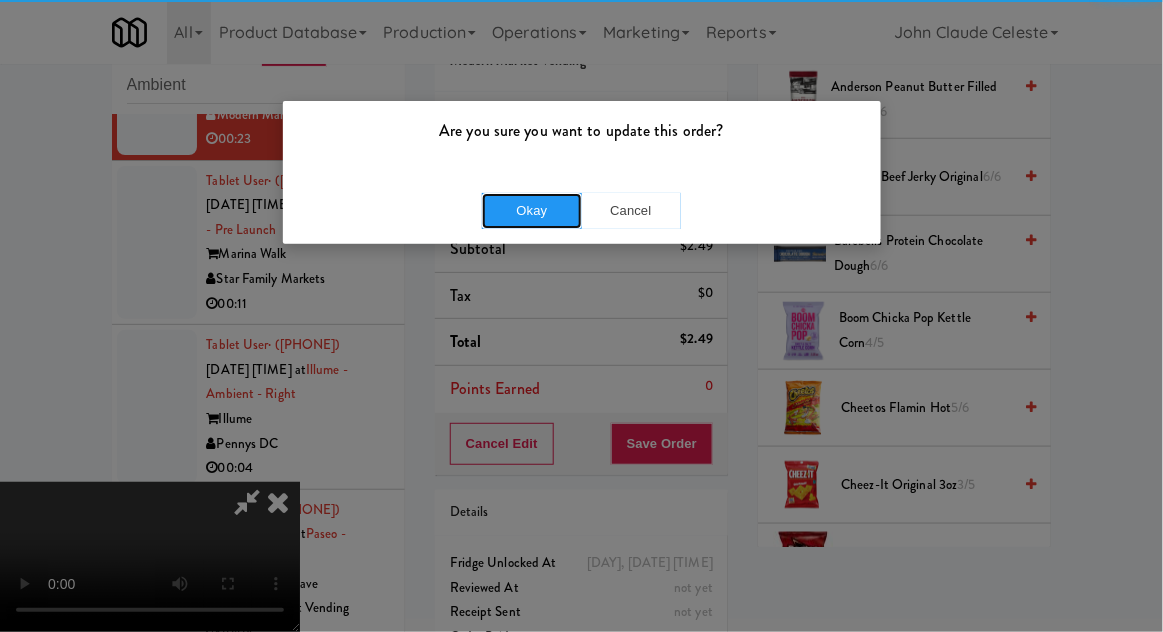 click on "Okay" at bounding box center [532, 211] 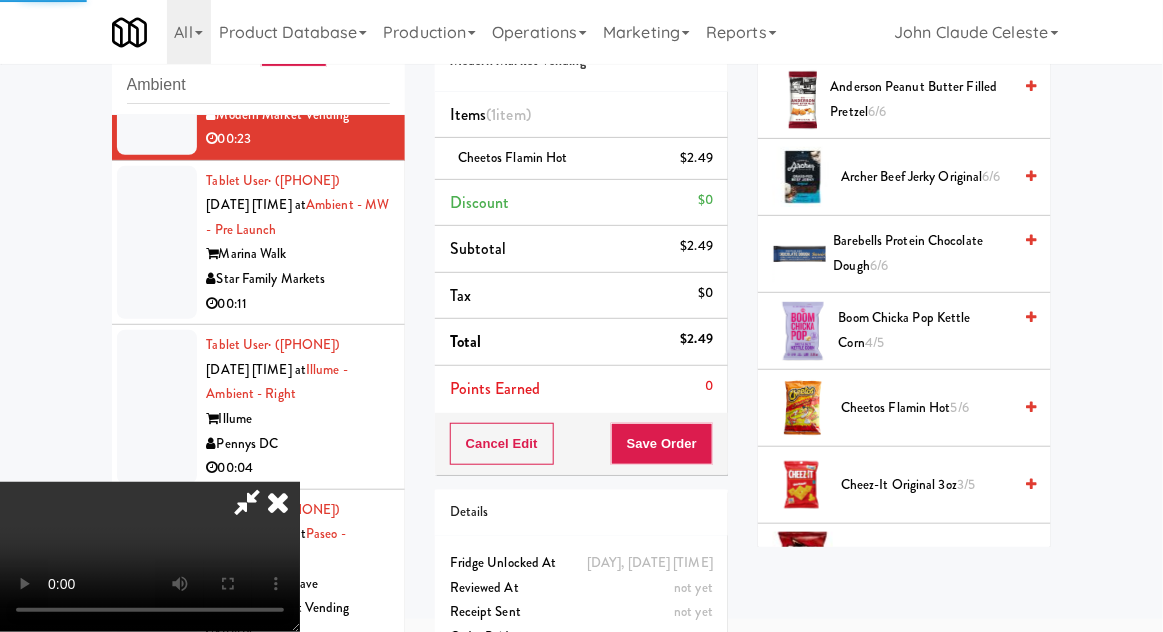 scroll, scrollTop: 197, scrollLeft: 0, axis: vertical 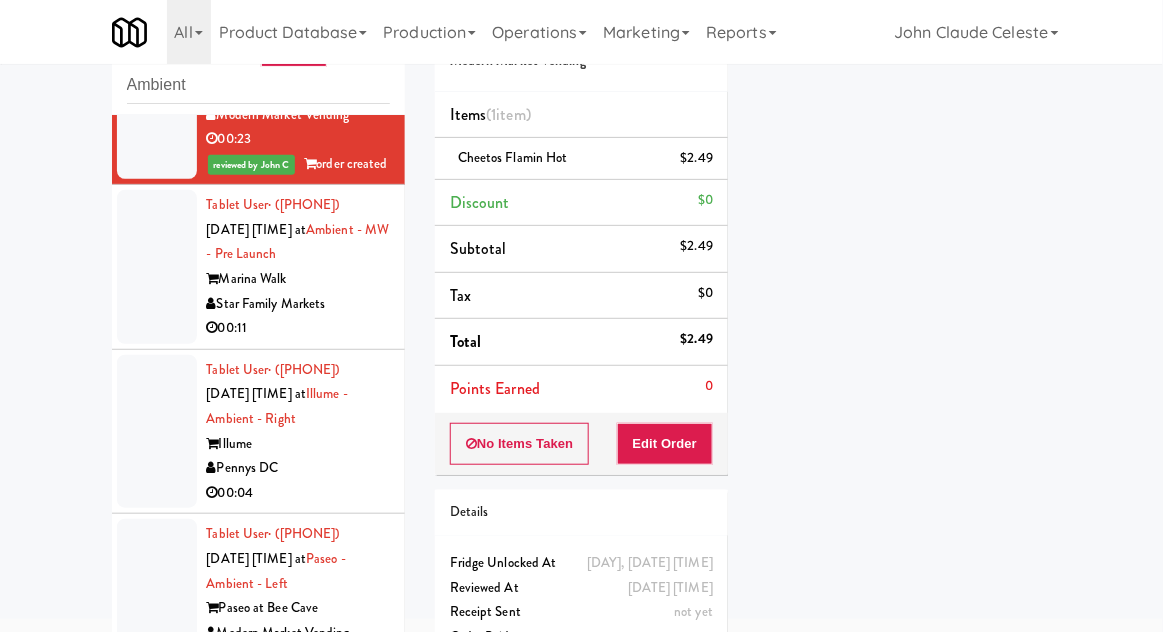 click at bounding box center (157, 267) 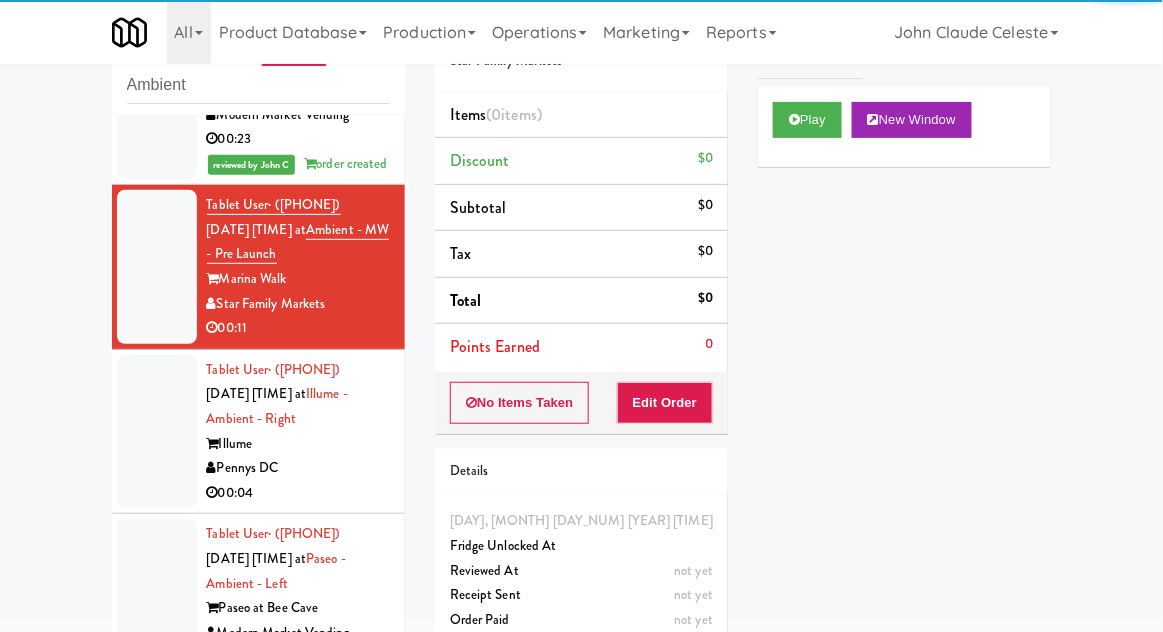 scroll, scrollTop: 4, scrollLeft: 0, axis: vertical 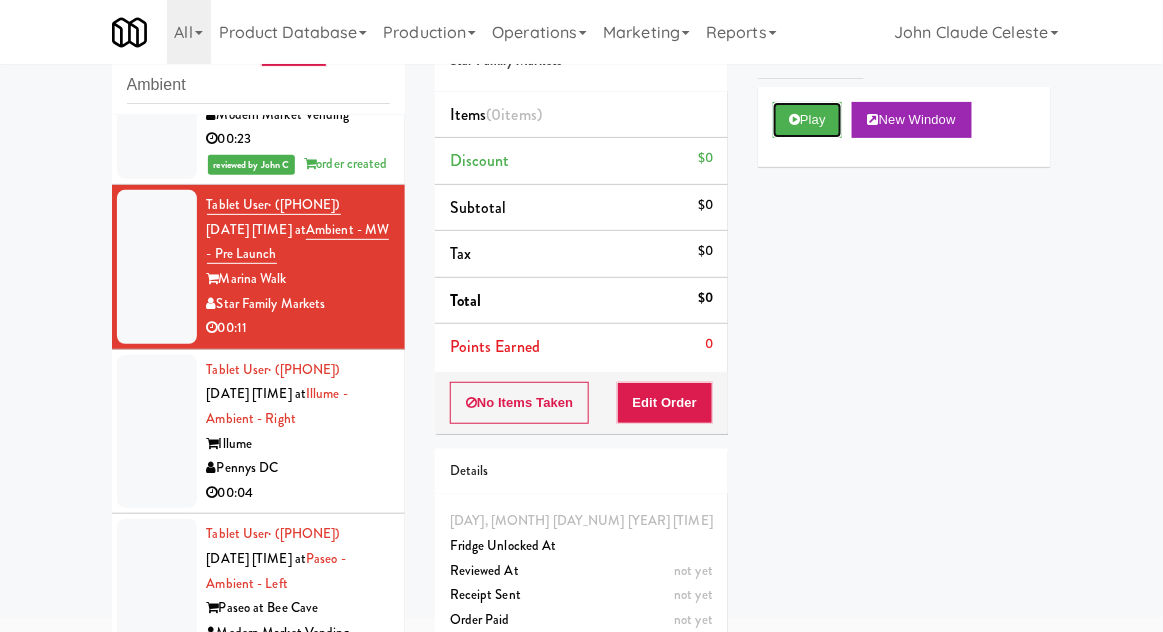 click on "Play" at bounding box center (807, 120) 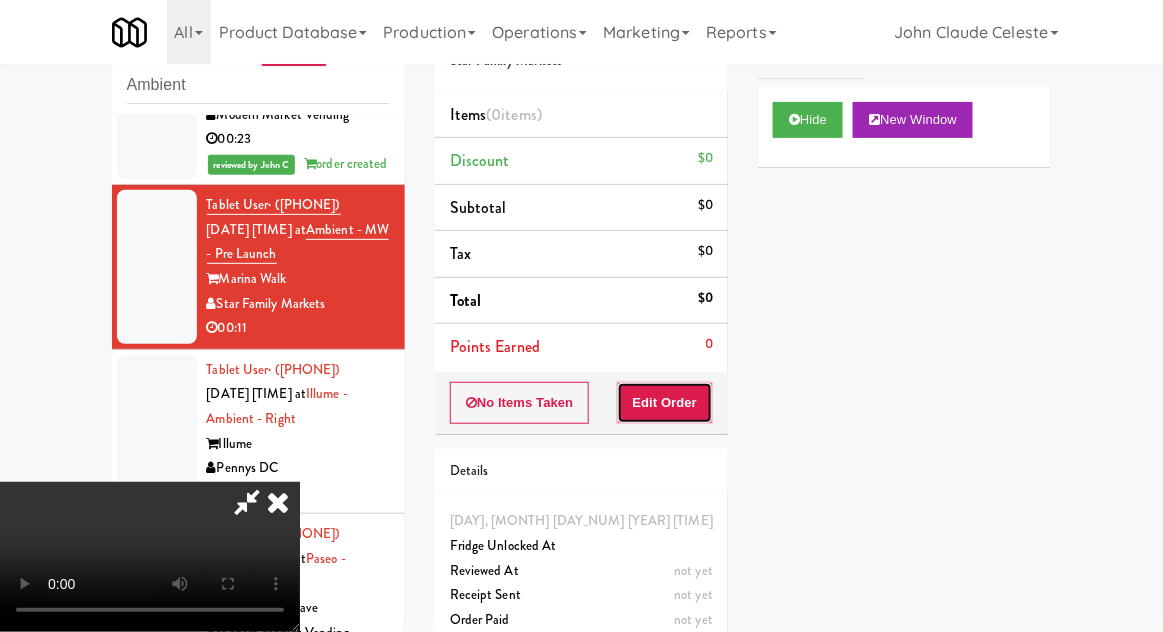 click on "Edit Order" at bounding box center (665, 403) 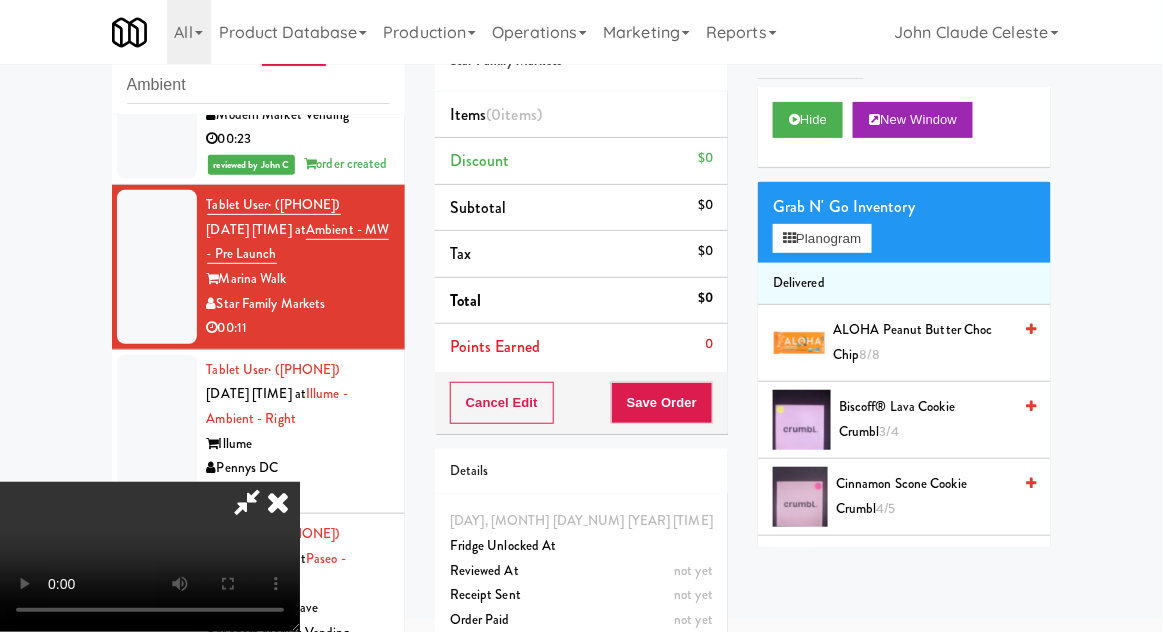 scroll, scrollTop: 73, scrollLeft: 0, axis: vertical 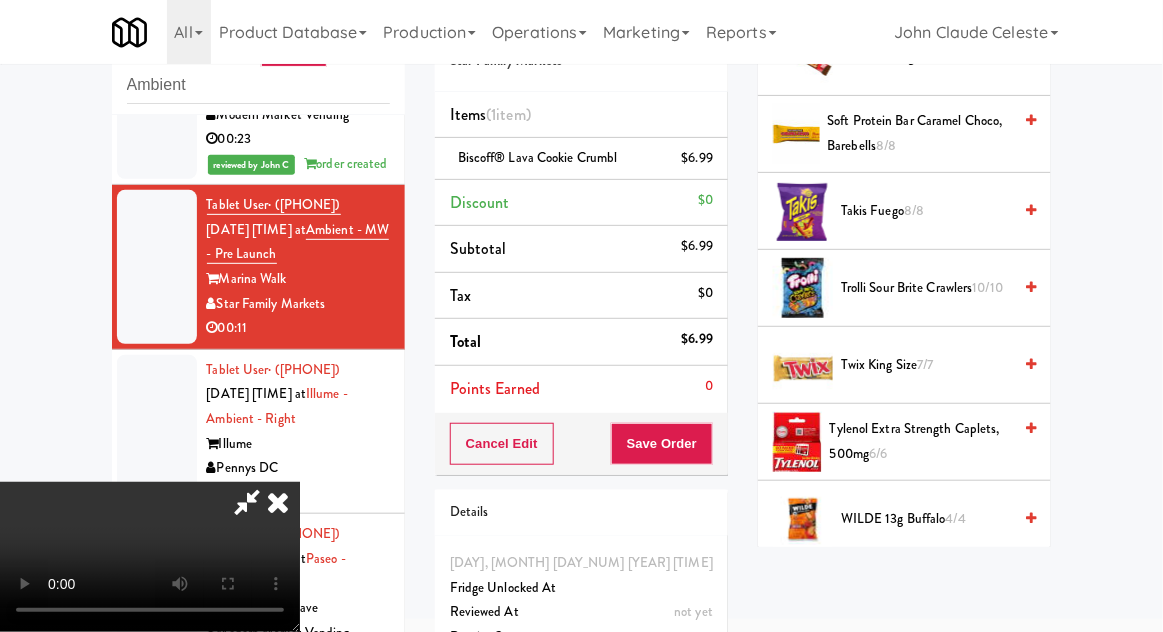 click on "Twix King Size  7/7" at bounding box center (926, 365) 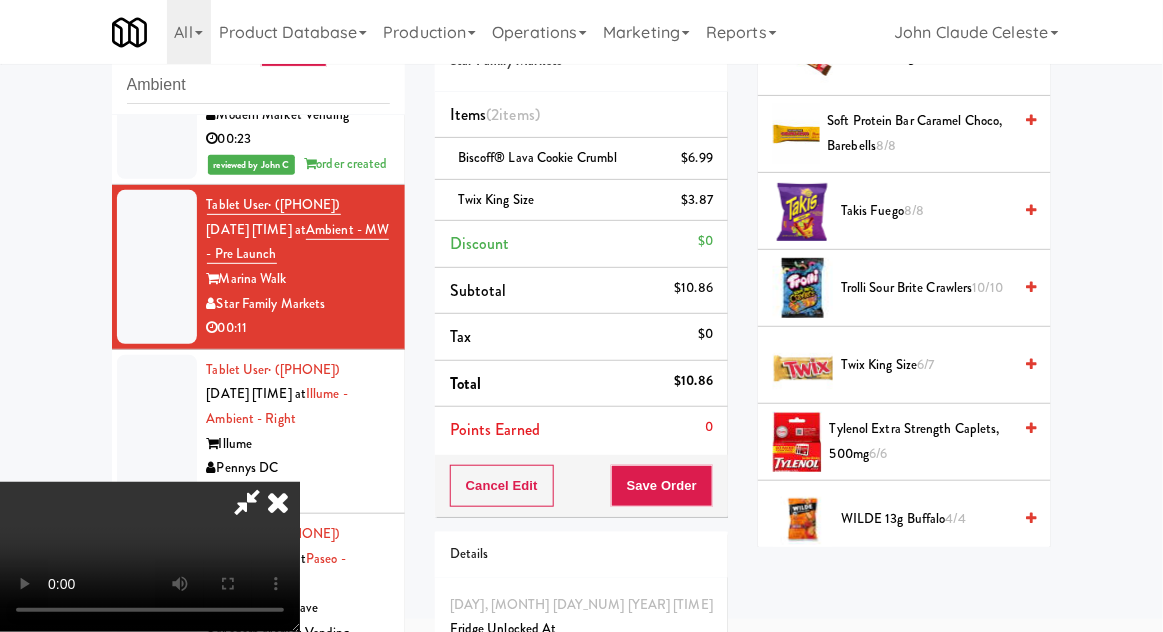 scroll, scrollTop: 73, scrollLeft: 0, axis: vertical 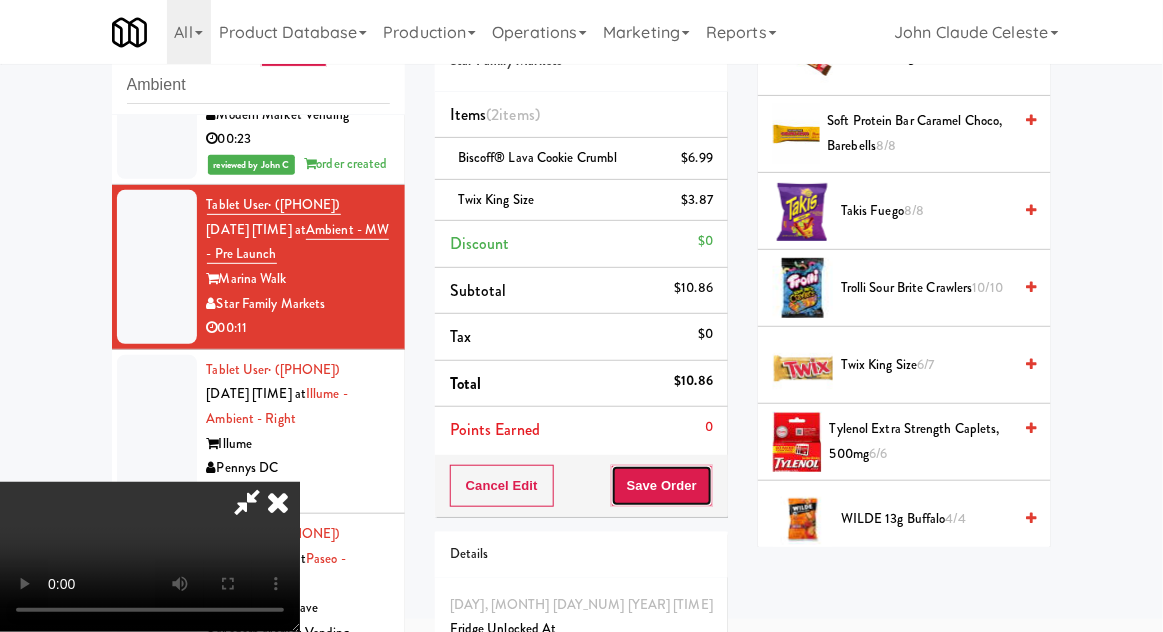 click on "Save Order" at bounding box center (662, 486) 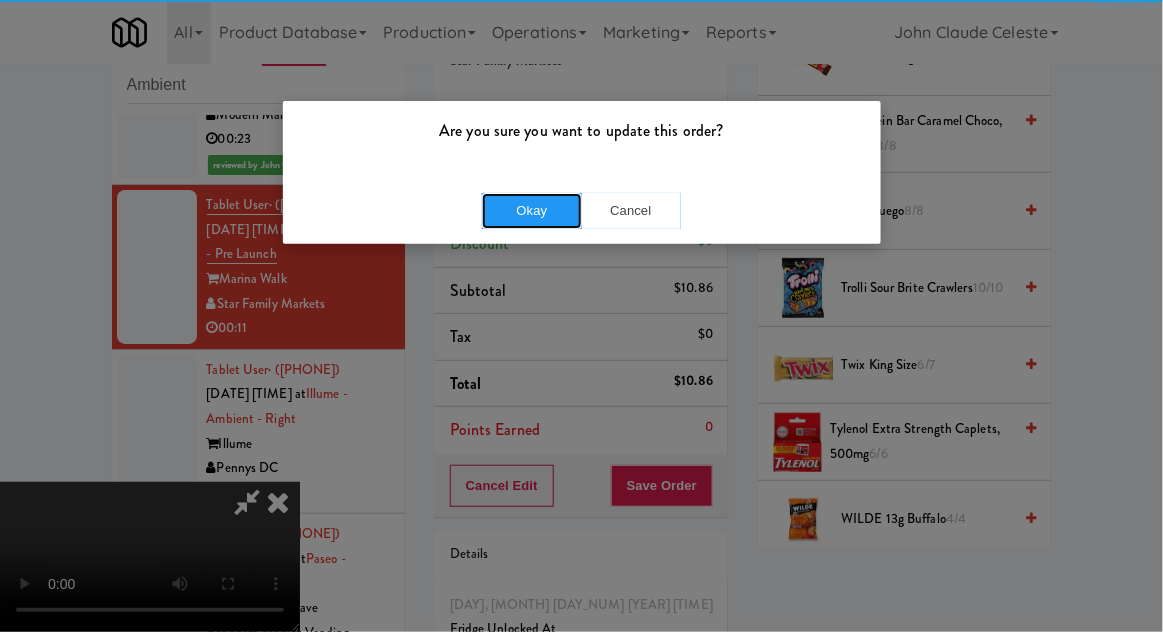 click on "Okay" at bounding box center (532, 211) 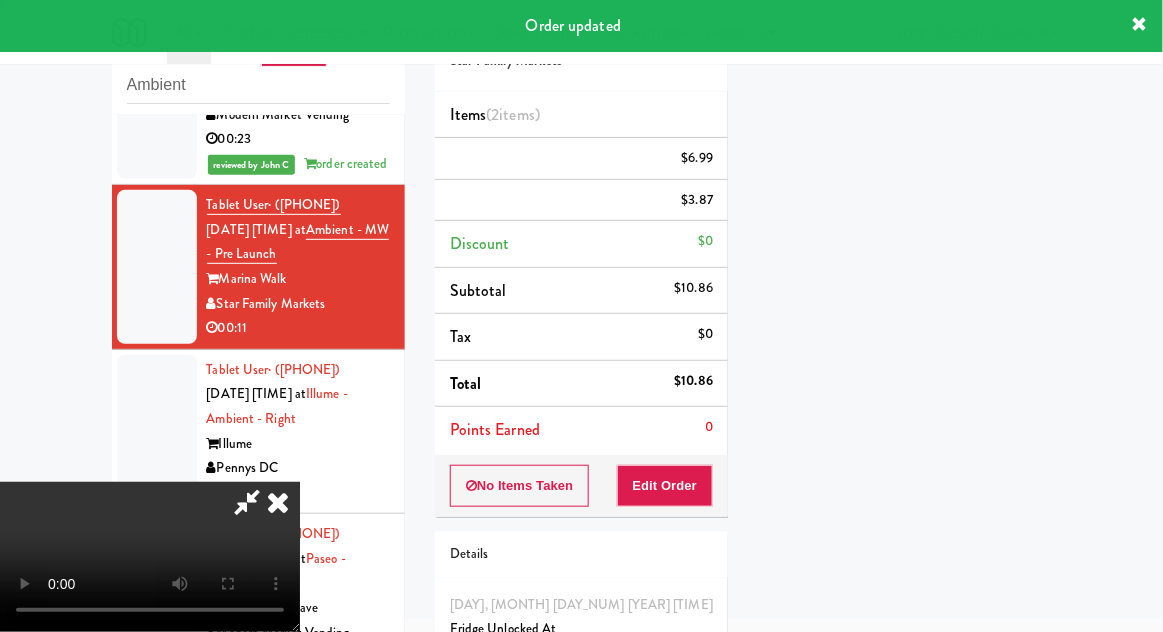 scroll, scrollTop: 197, scrollLeft: 0, axis: vertical 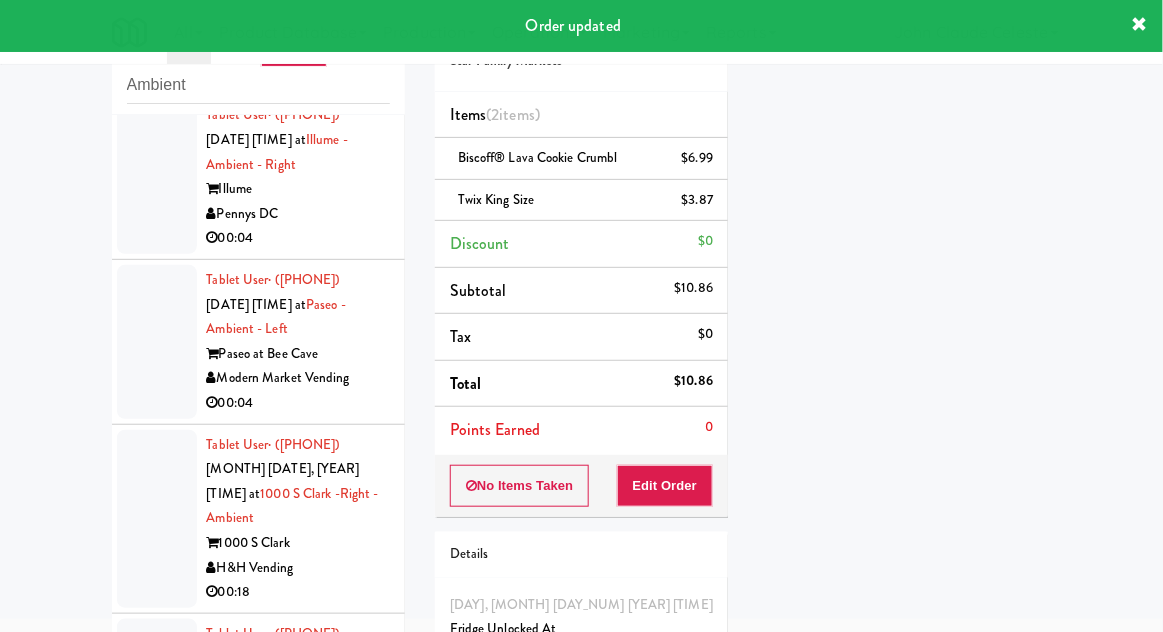 click at bounding box center [157, 177] 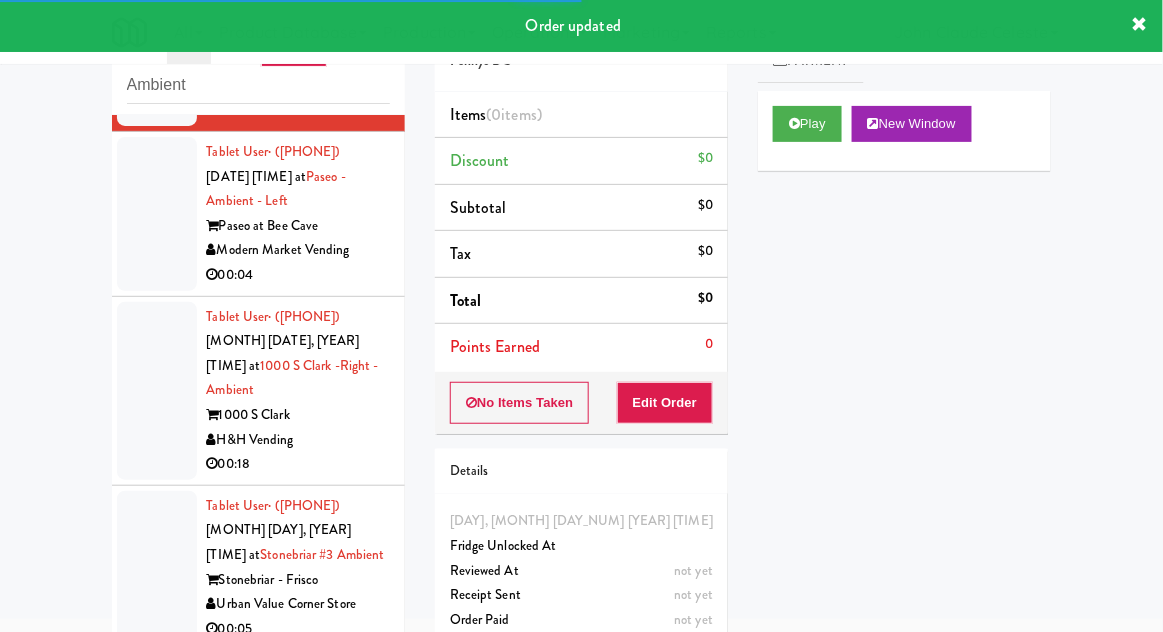 scroll, scrollTop: 2139, scrollLeft: 0, axis: vertical 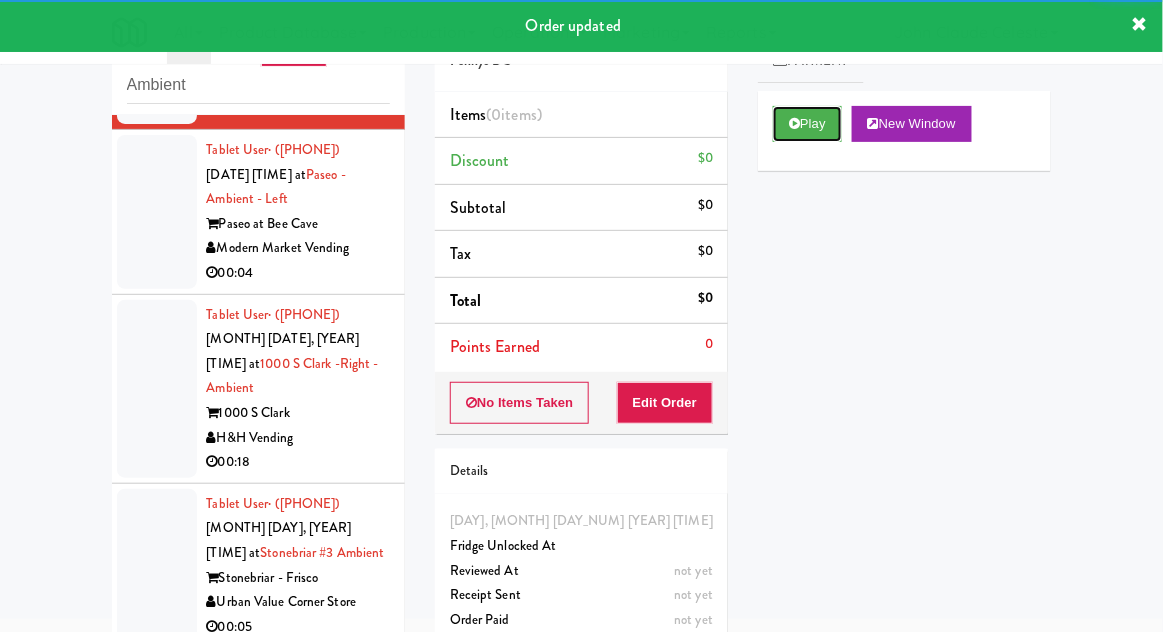 click on "Play" at bounding box center (807, 124) 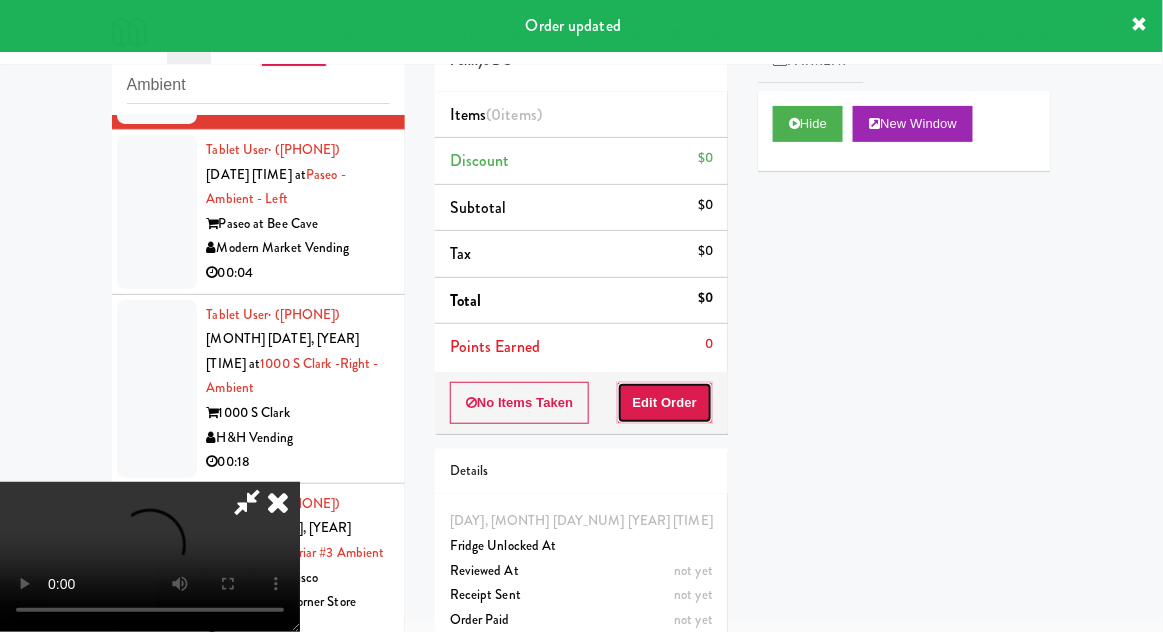 click on "Edit Order" at bounding box center (665, 403) 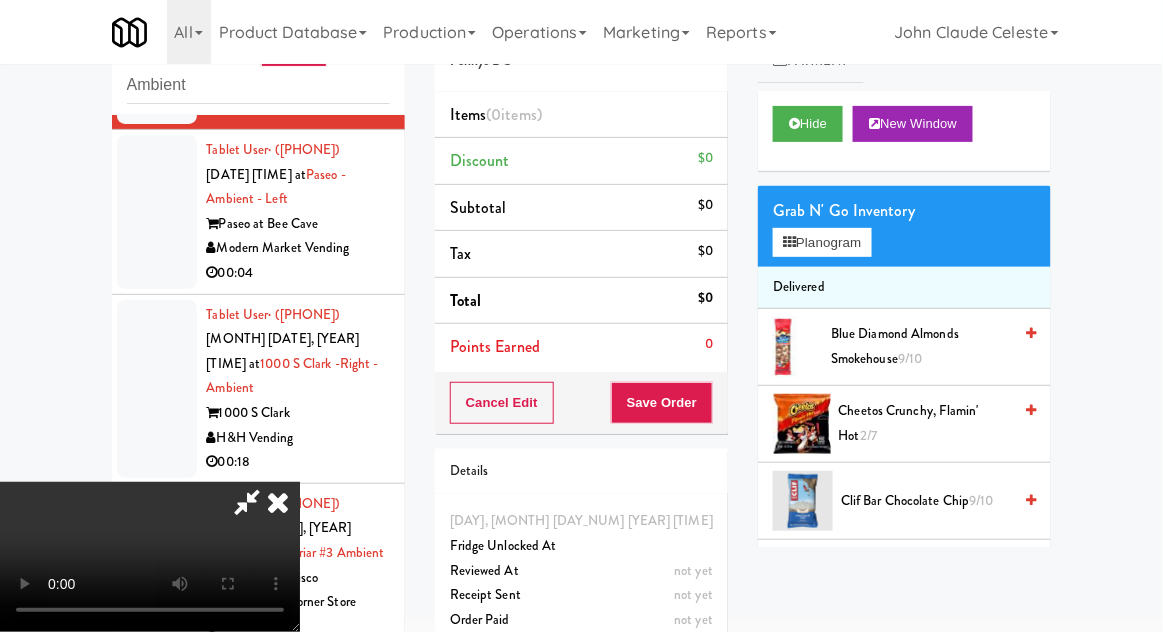 type 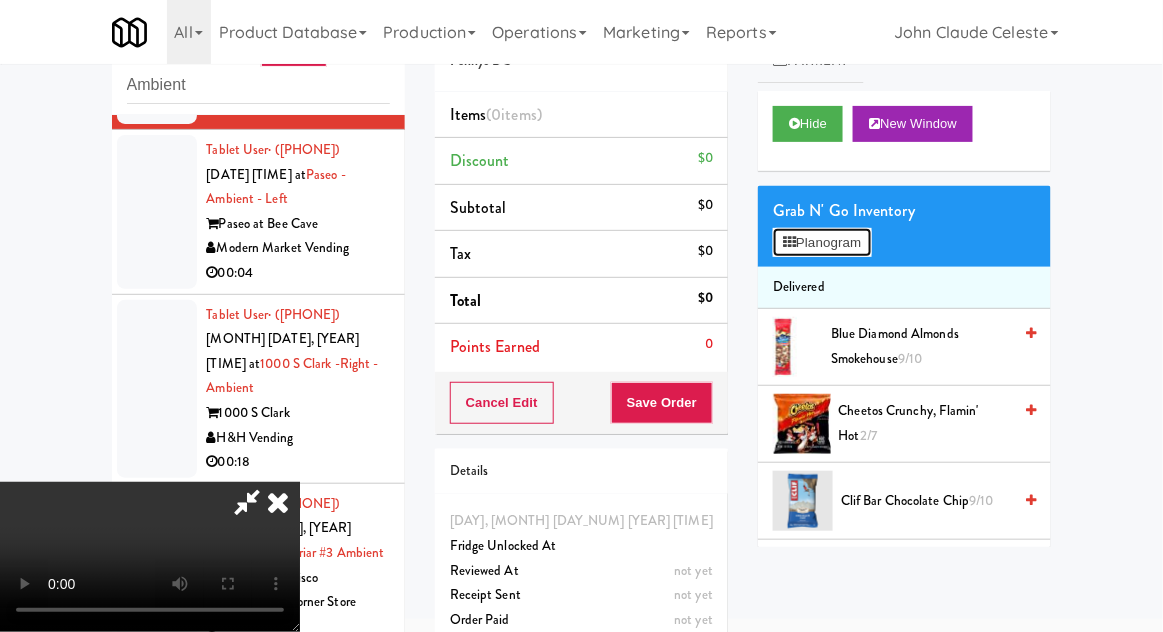 click on "Planogram" at bounding box center (822, 243) 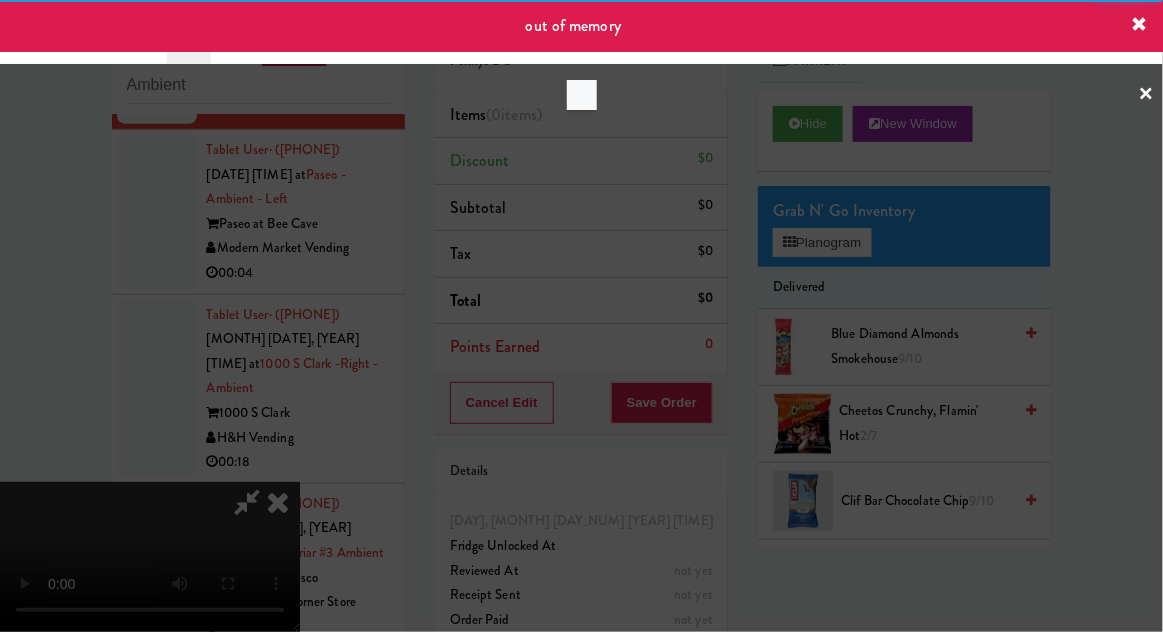 click at bounding box center (581, 316) 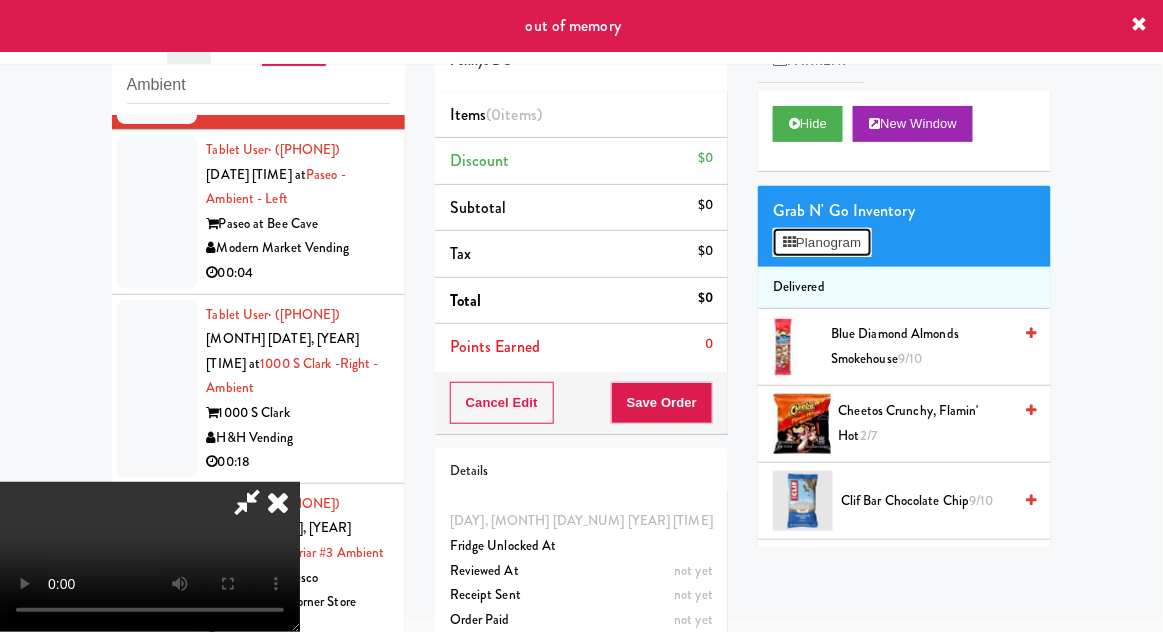 click on "Planogram" at bounding box center (822, 243) 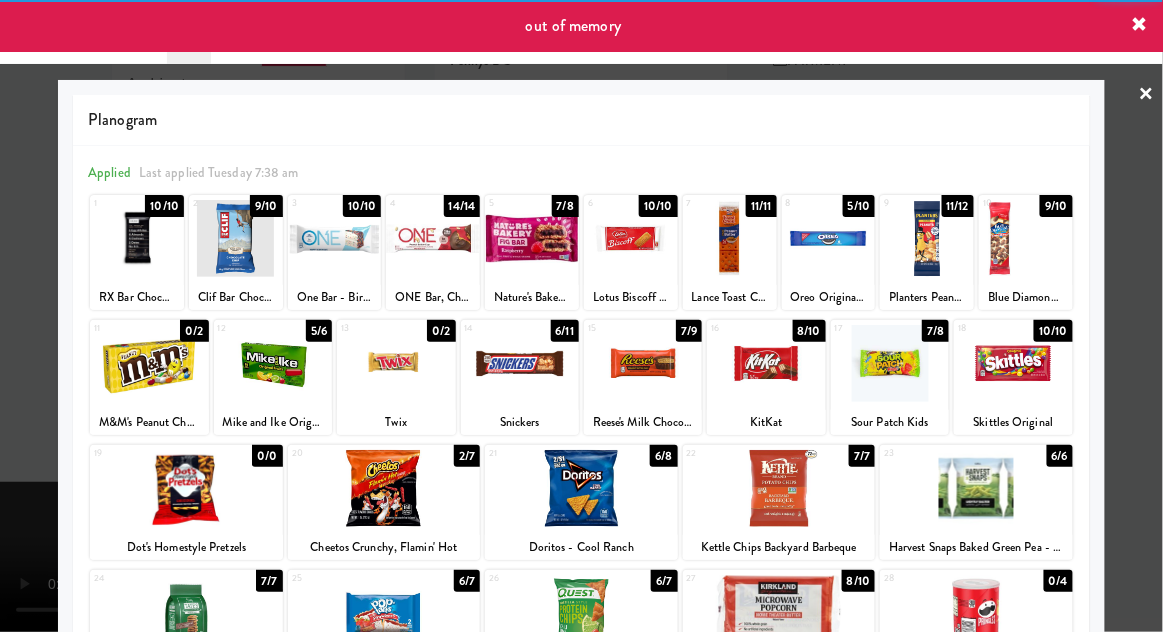 click at bounding box center [520, 363] 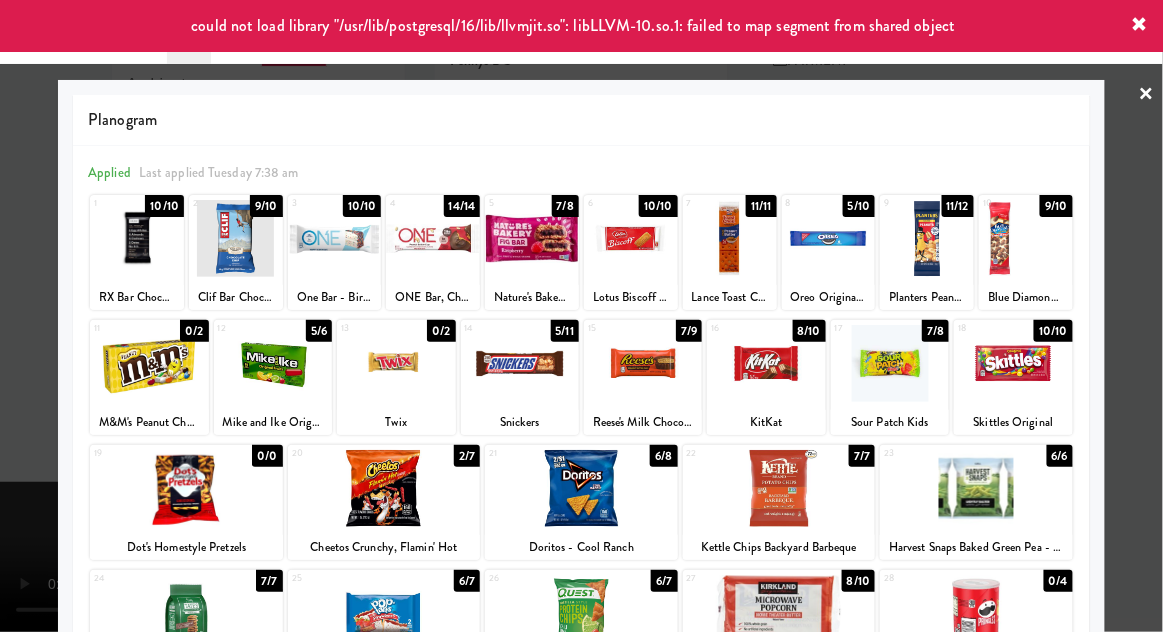 click at bounding box center (581, 316) 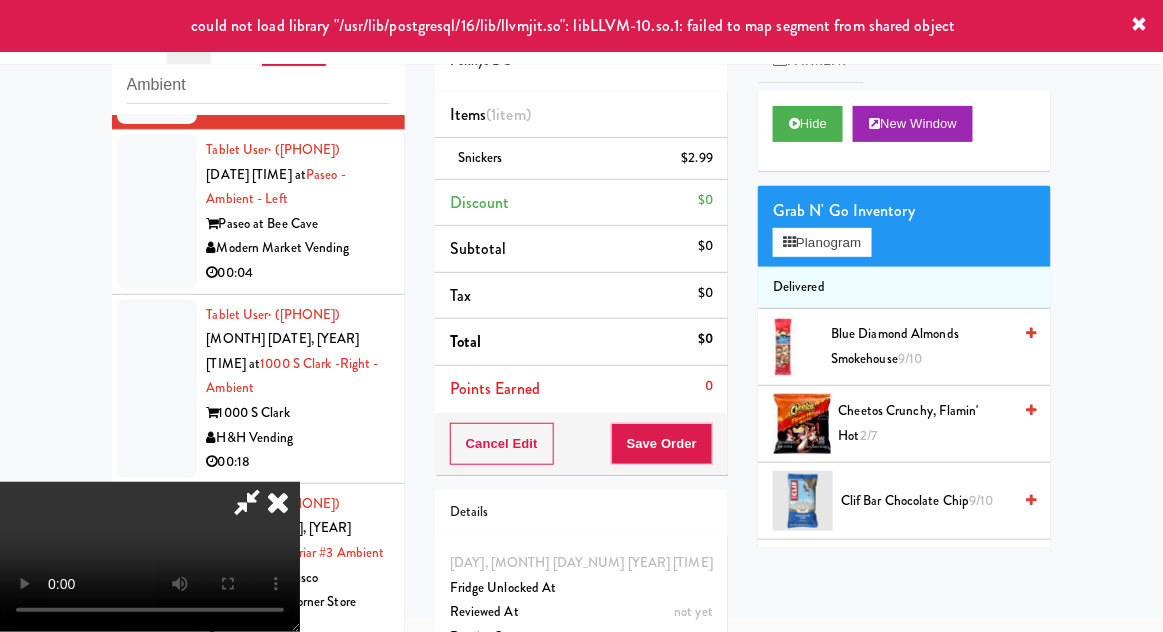 click at bounding box center [157, 212] 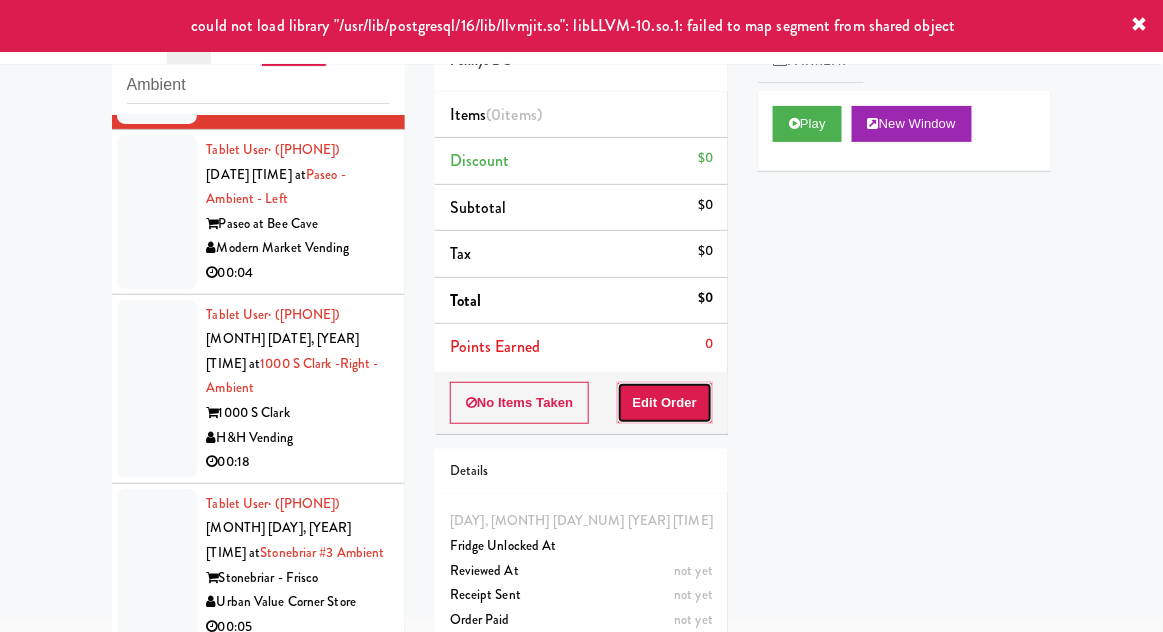 click on "Edit Order" at bounding box center [665, 403] 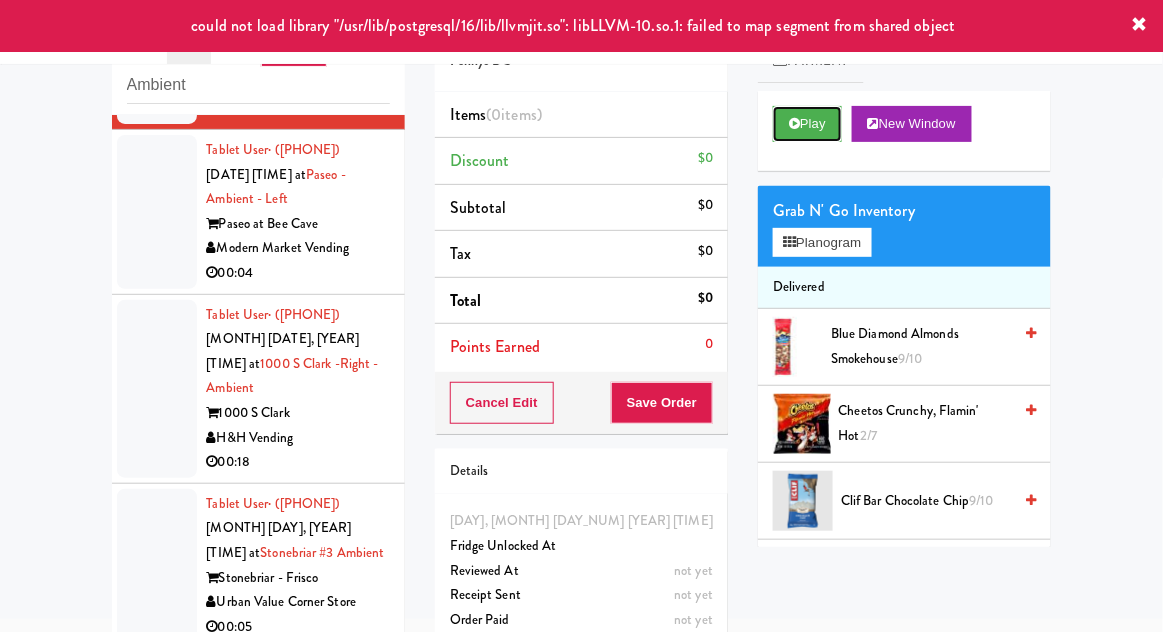 click on "Play" at bounding box center [807, 124] 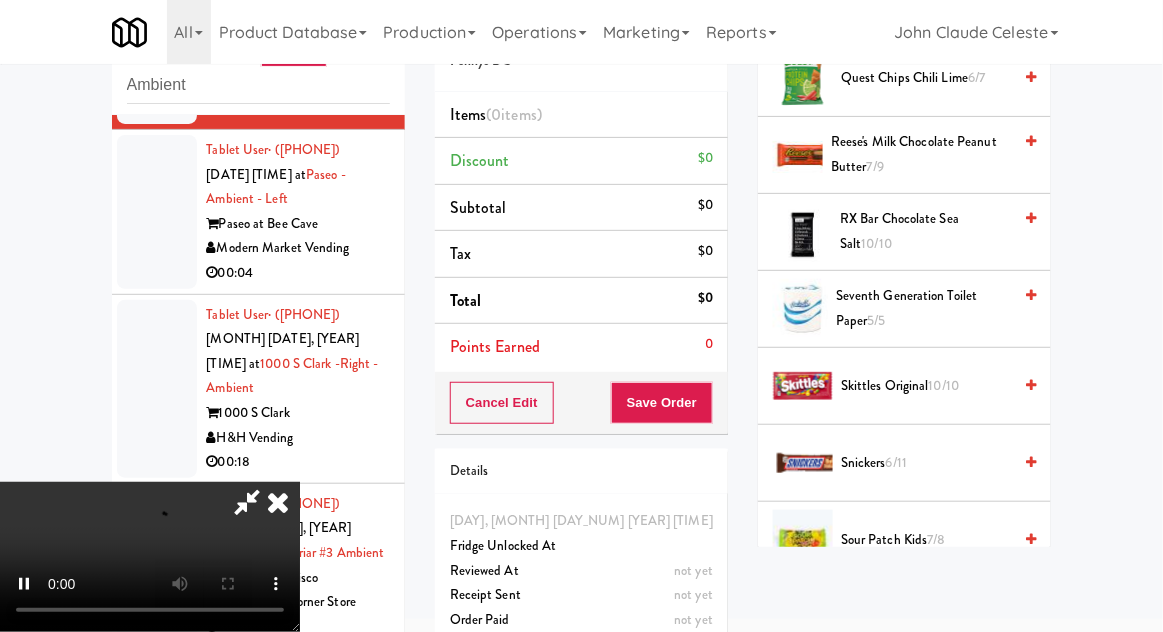 scroll, scrollTop: 1732, scrollLeft: 0, axis: vertical 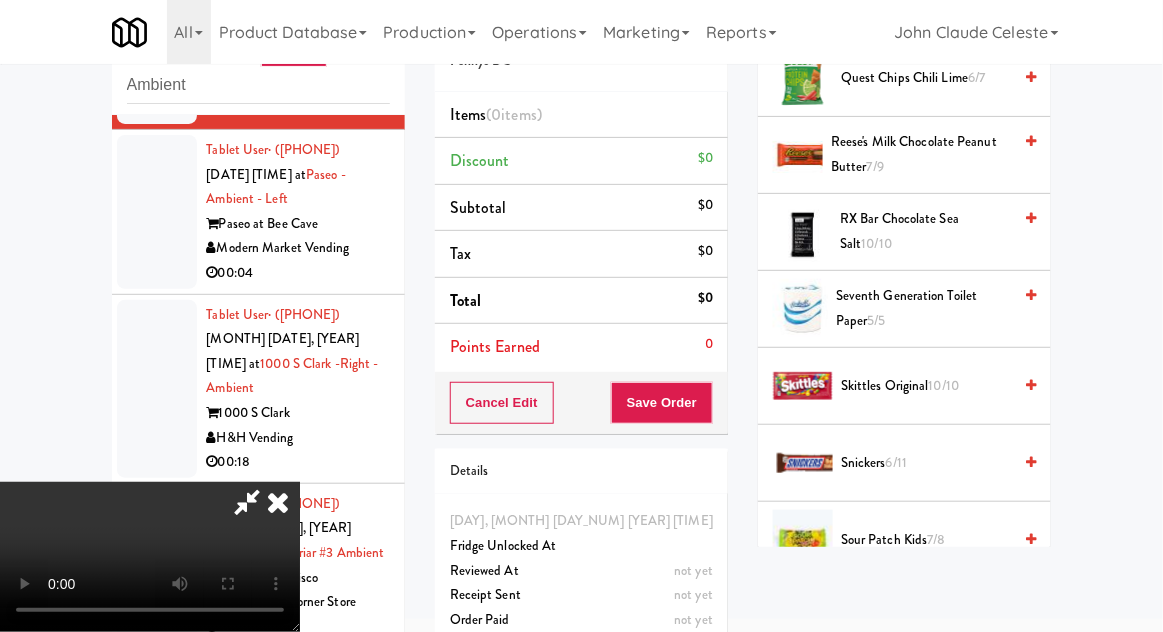 click on "6/11" at bounding box center (896, 462) 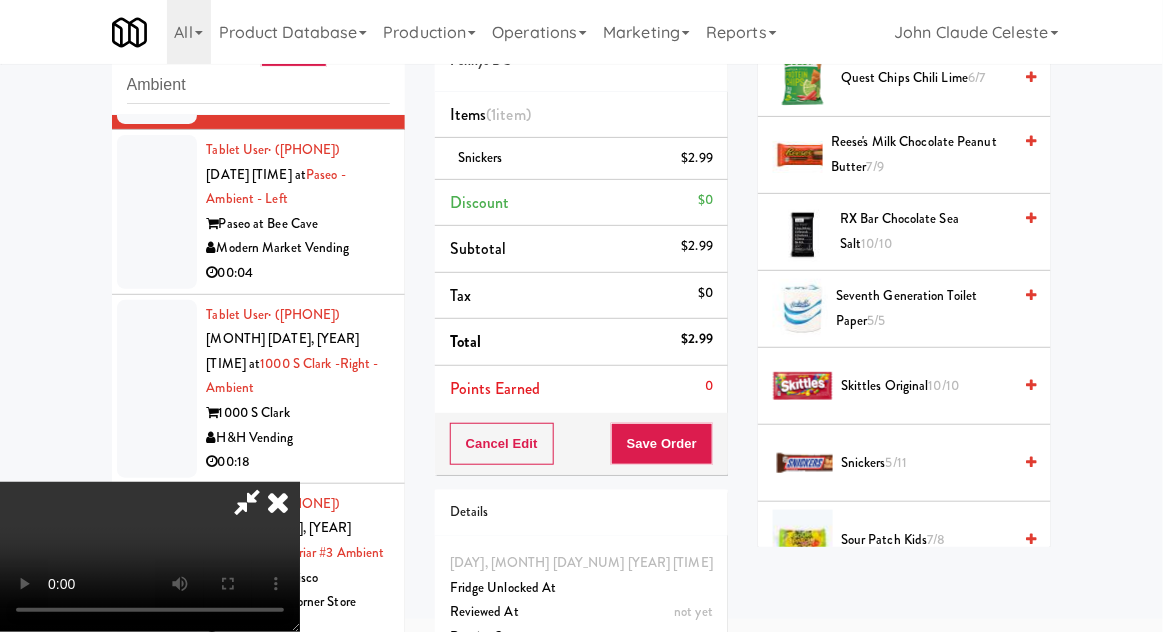 type 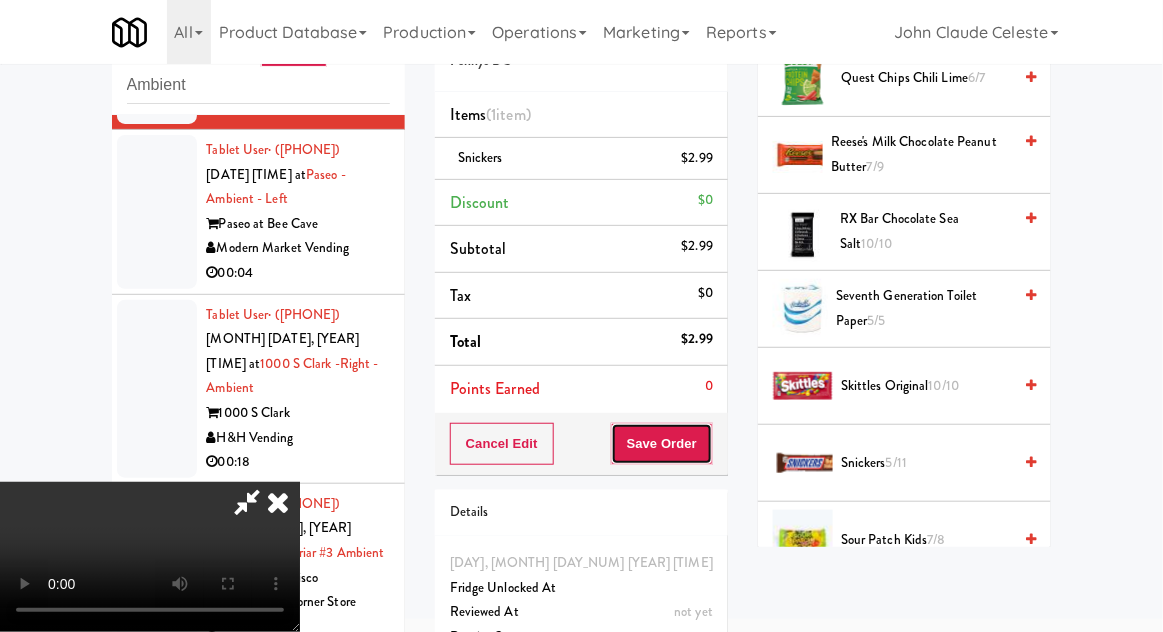 click on "Save Order" at bounding box center [662, 444] 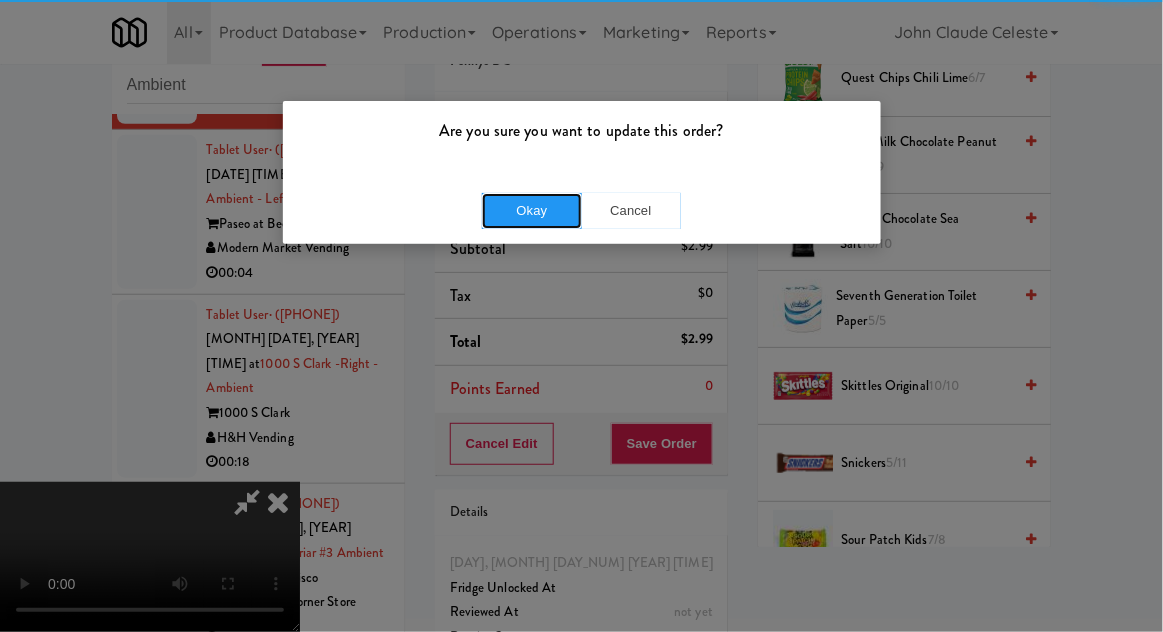 click on "Okay" at bounding box center [532, 211] 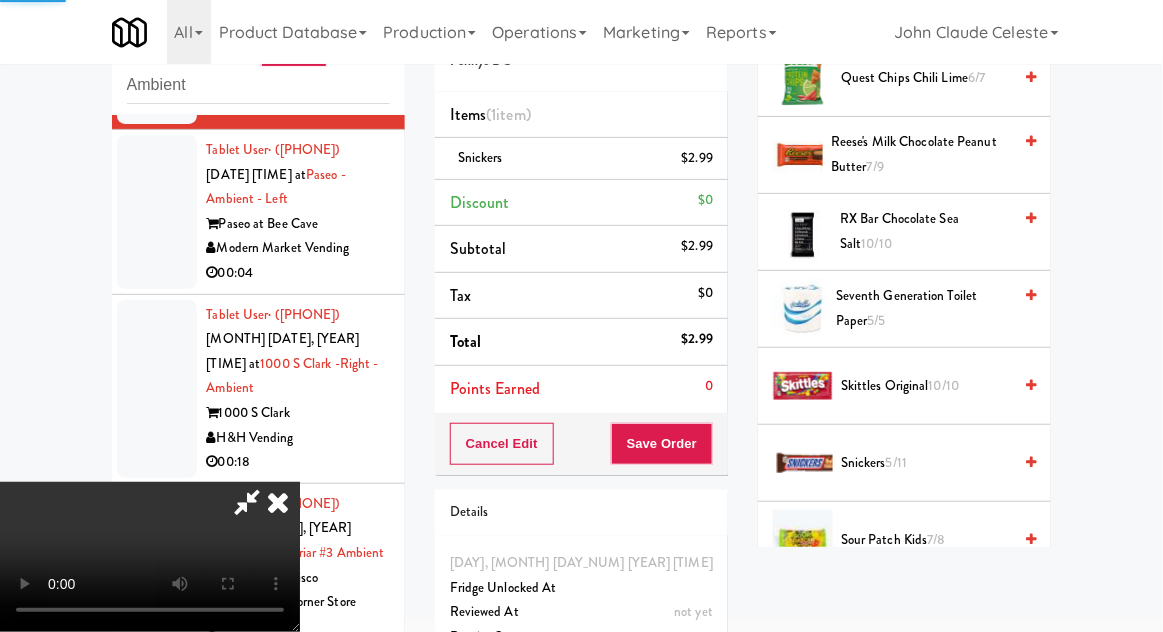 scroll, scrollTop: 197, scrollLeft: 0, axis: vertical 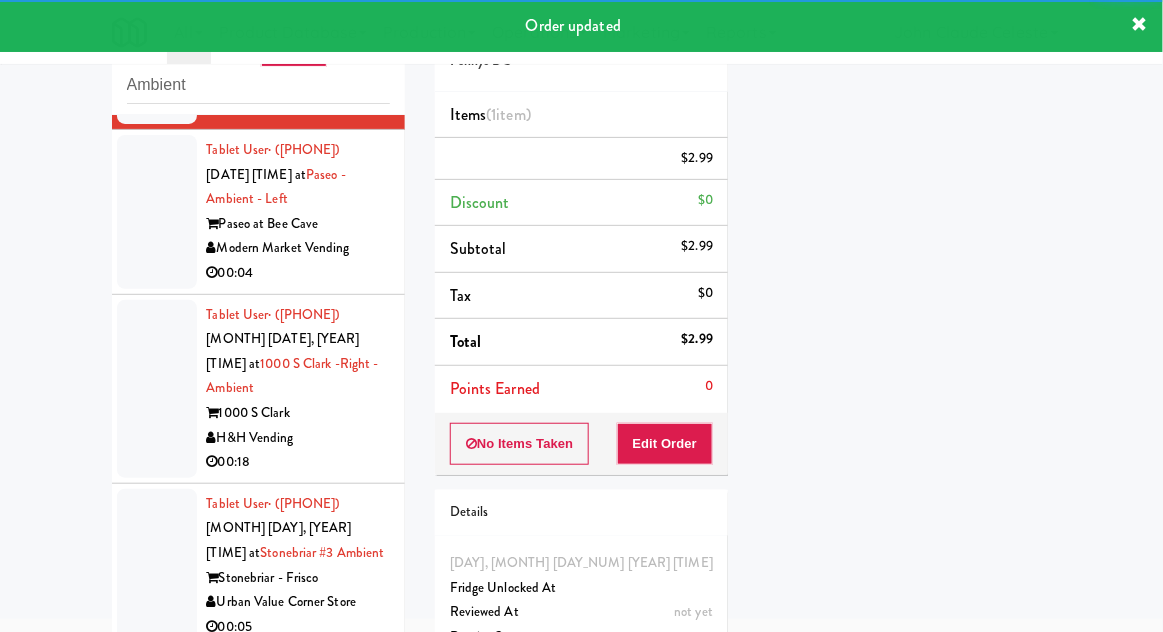 click at bounding box center [157, 212] 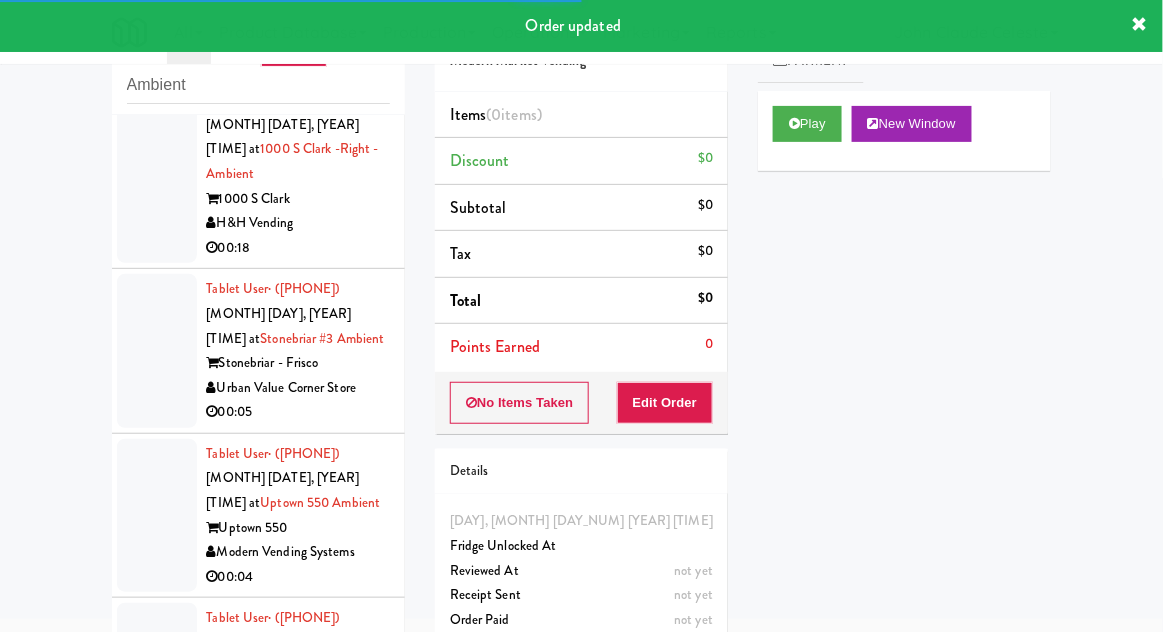 scroll, scrollTop: 2384, scrollLeft: 0, axis: vertical 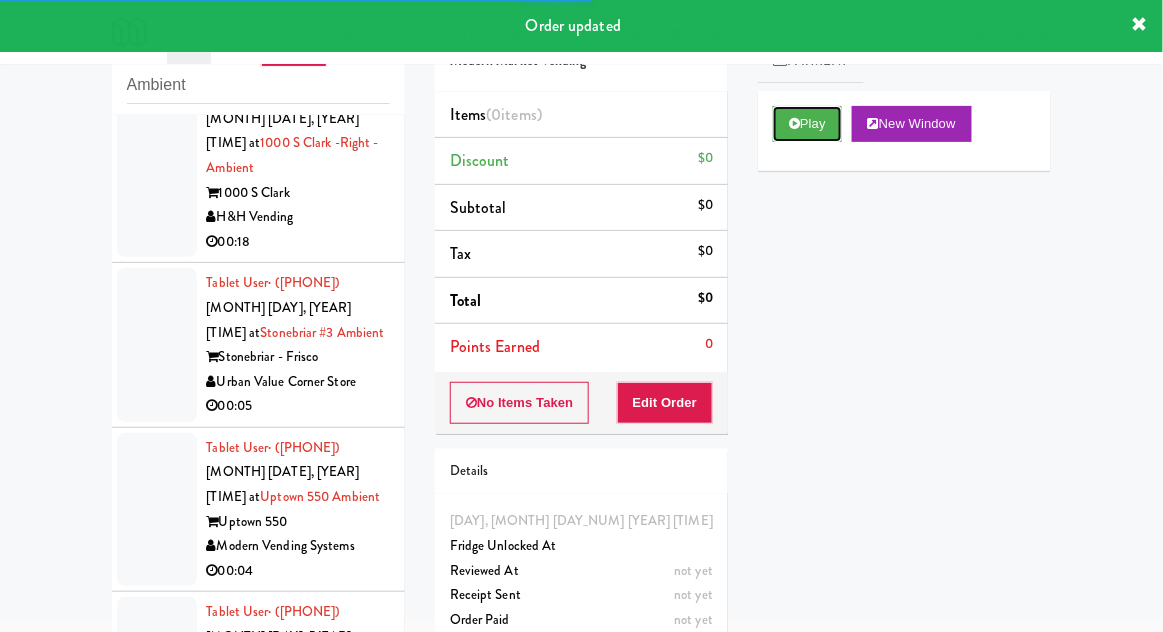 click on "Play" at bounding box center [807, 124] 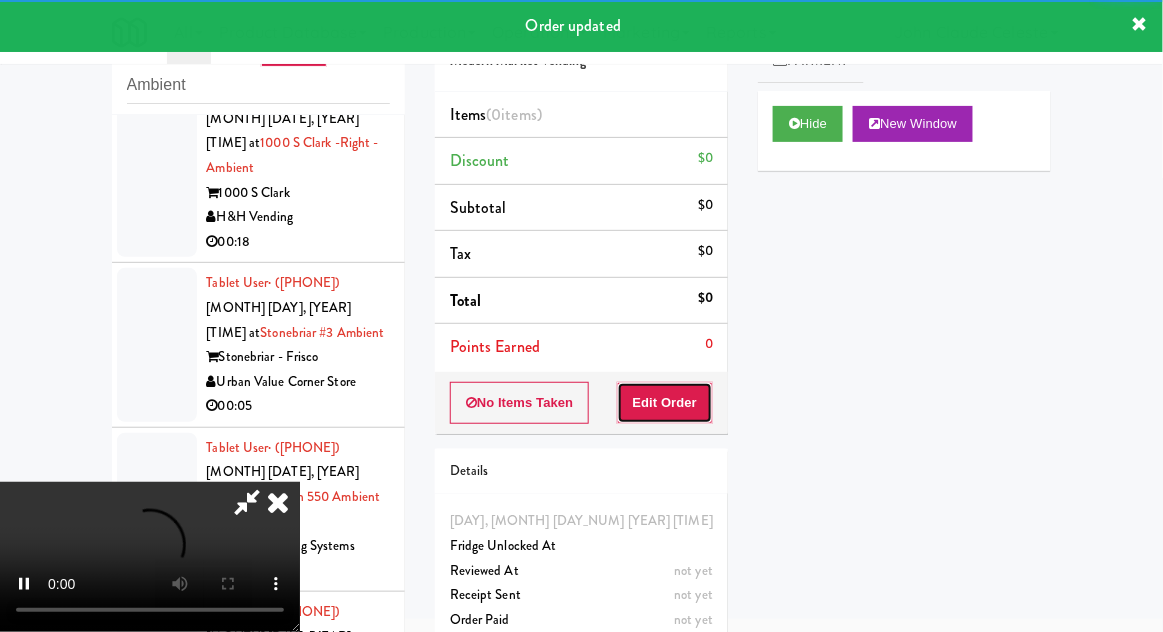 click on "Edit Order" at bounding box center (665, 403) 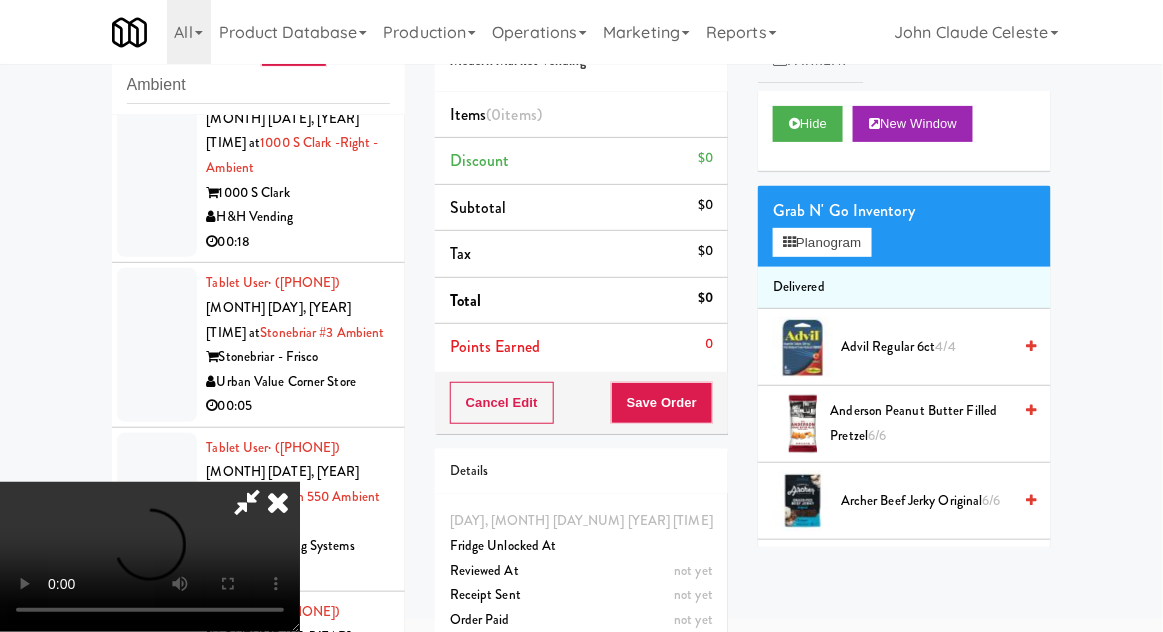 scroll, scrollTop: 73, scrollLeft: 0, axis: vertical 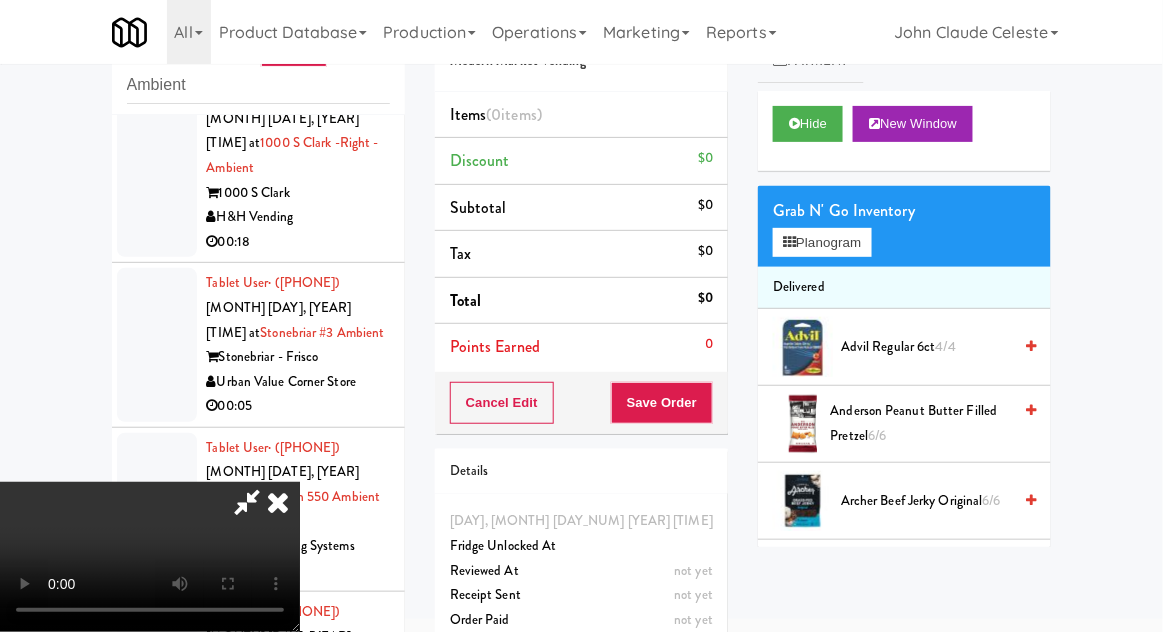 type 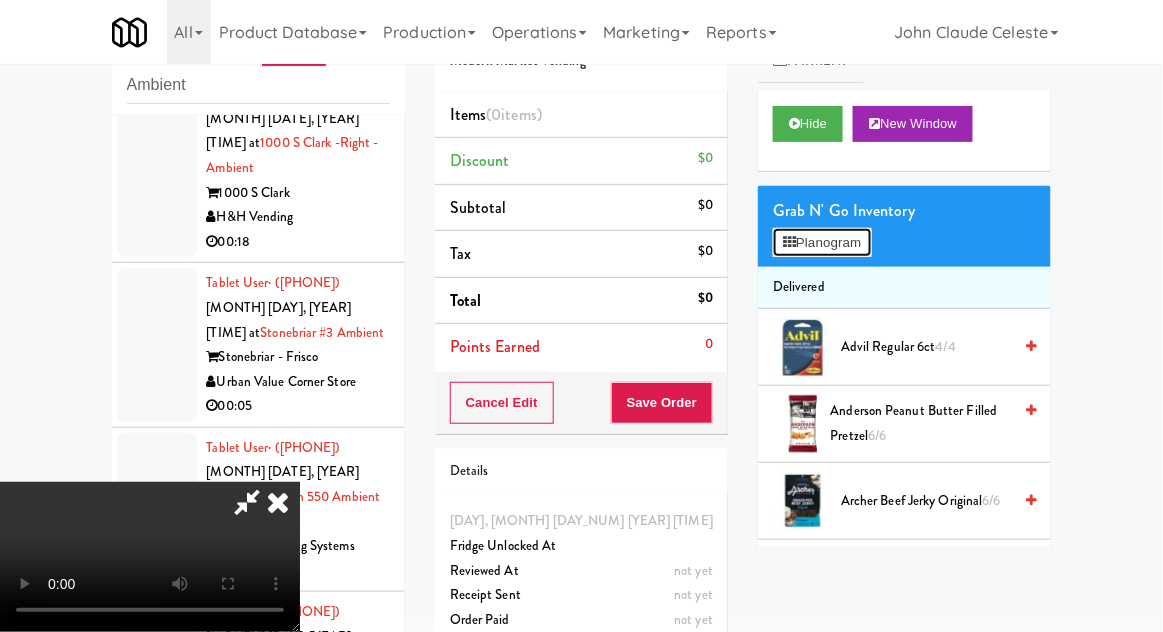 click on "Planogram" at bounding box center (822, 243) 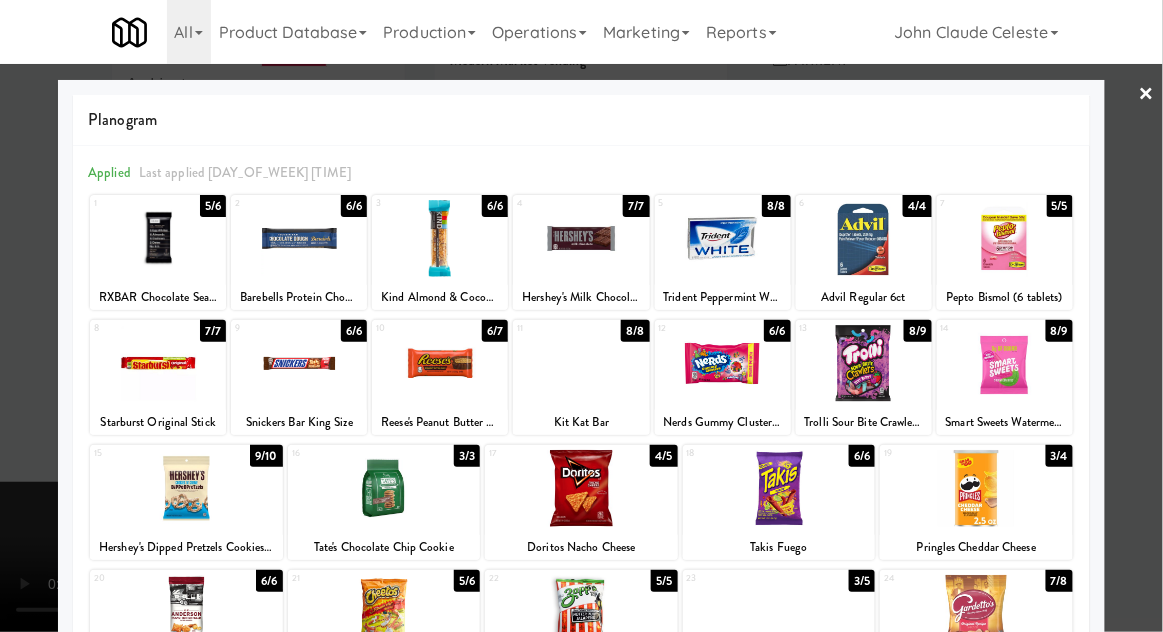click on "Barebells Protein Chocolate Dough" at bounding box center [299, 297] 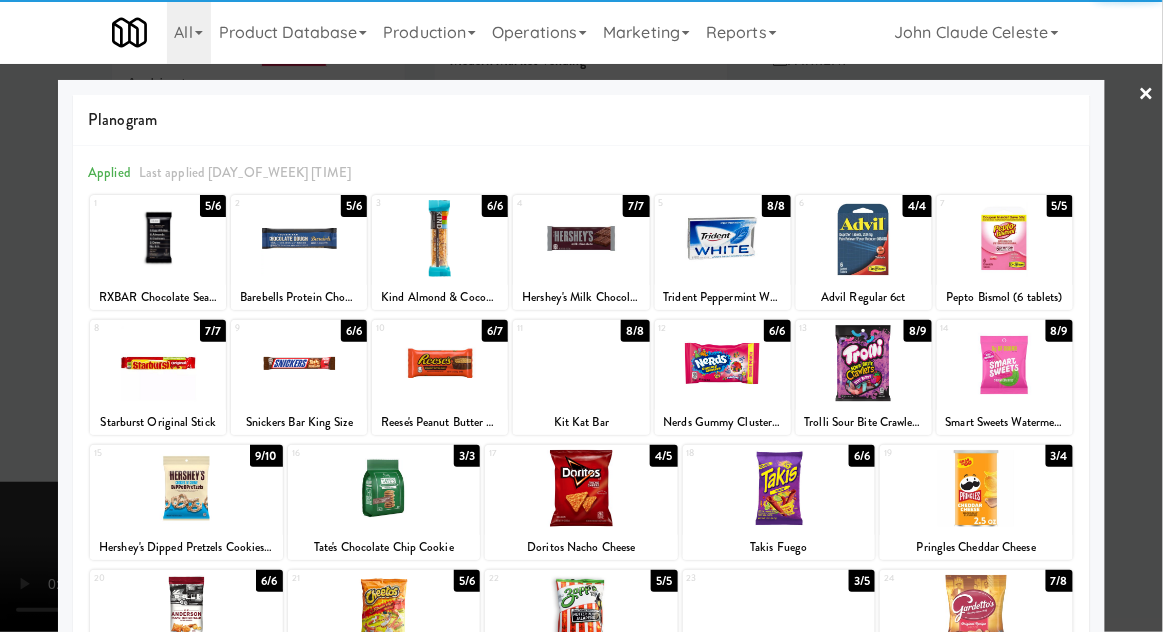 click at bounding box center (581, 316) 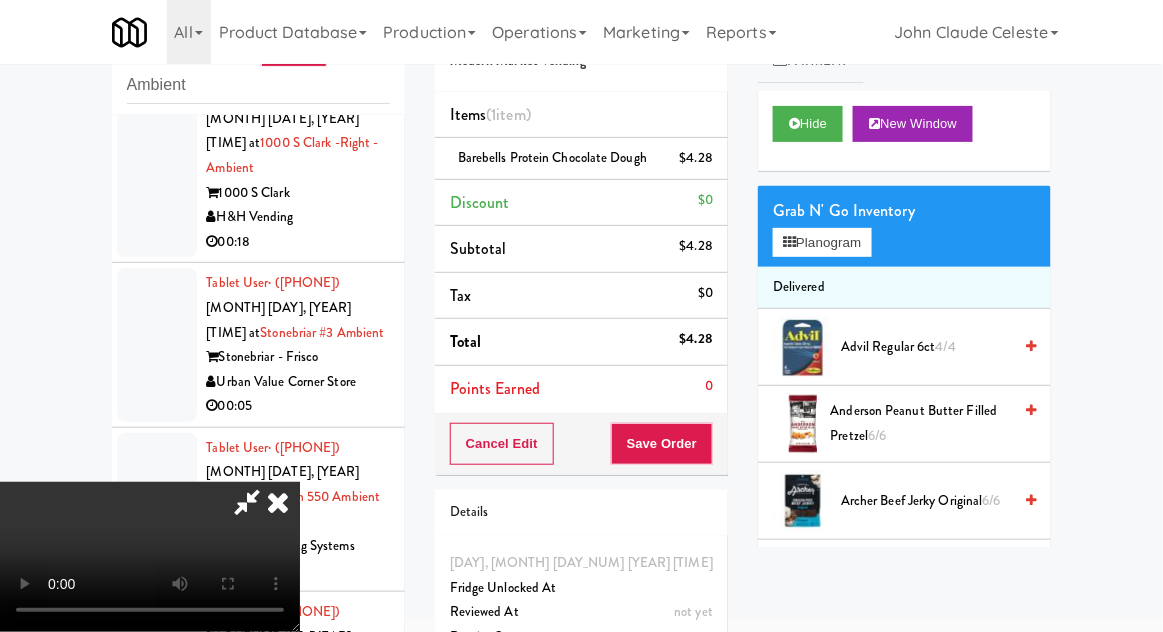 scroll, scrollTop: 73, scrollLeft: 0, axis: vertical 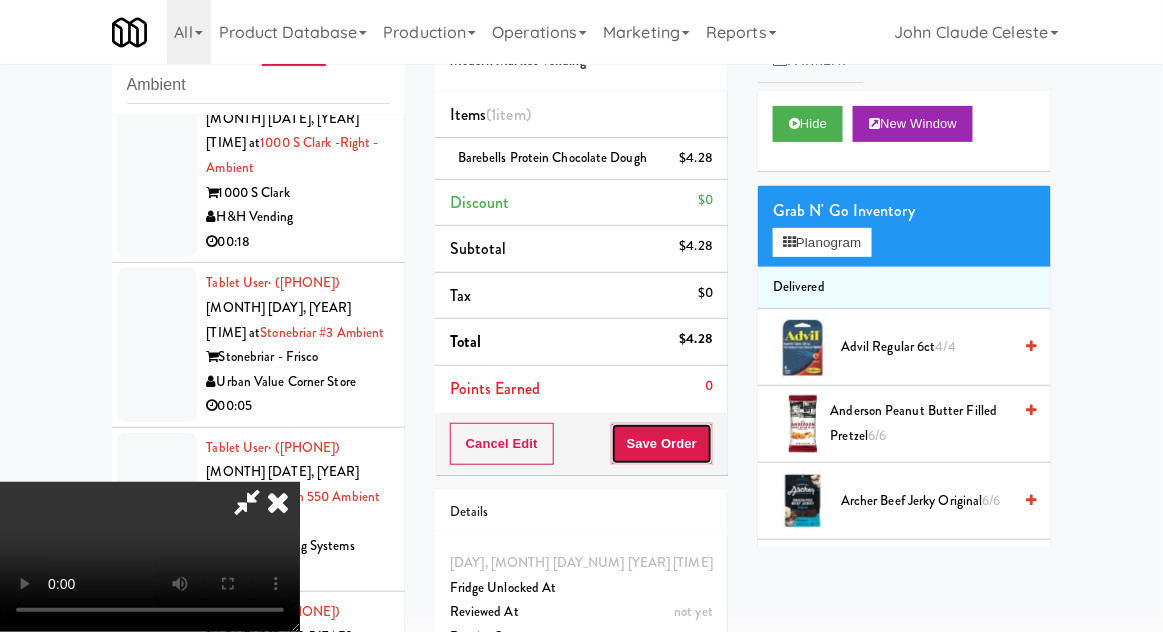 click on "Save Order" at bounding box center (662, 444) 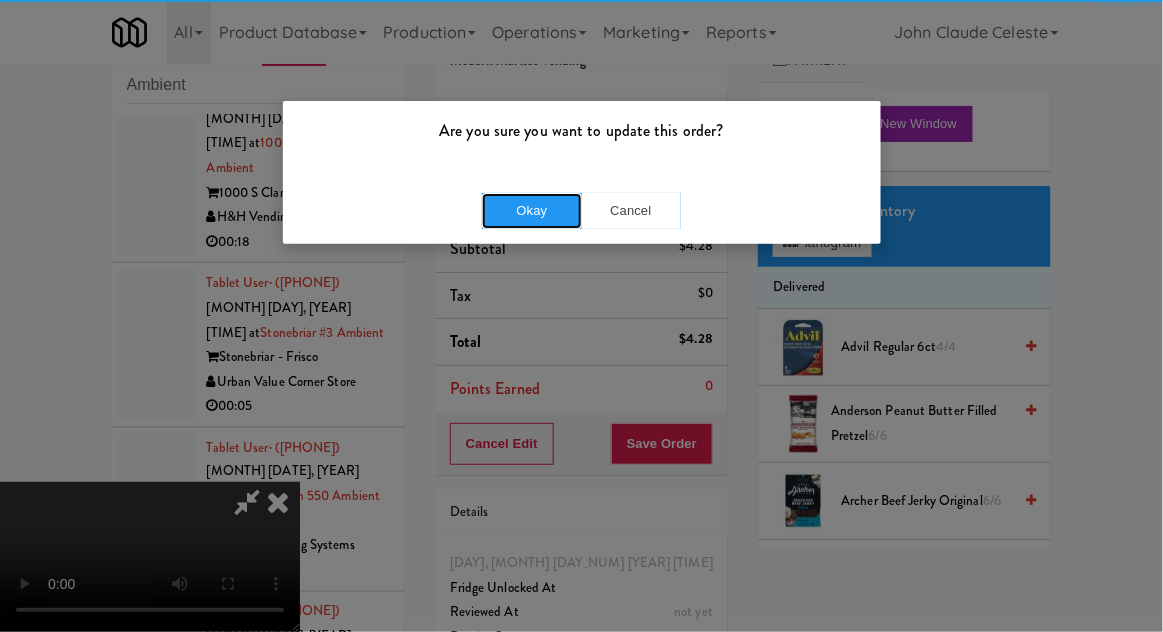 click on "Okay" at bounding box center (532, 211) 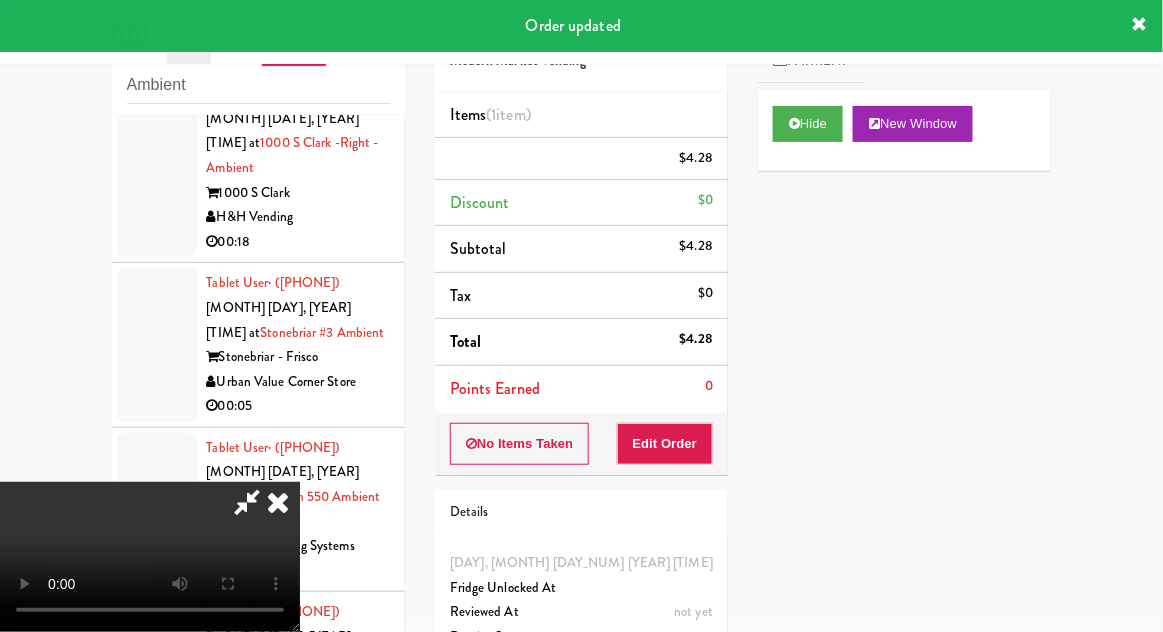 scroll, scrollTop: 0, scrollLeft: 0, axis: both 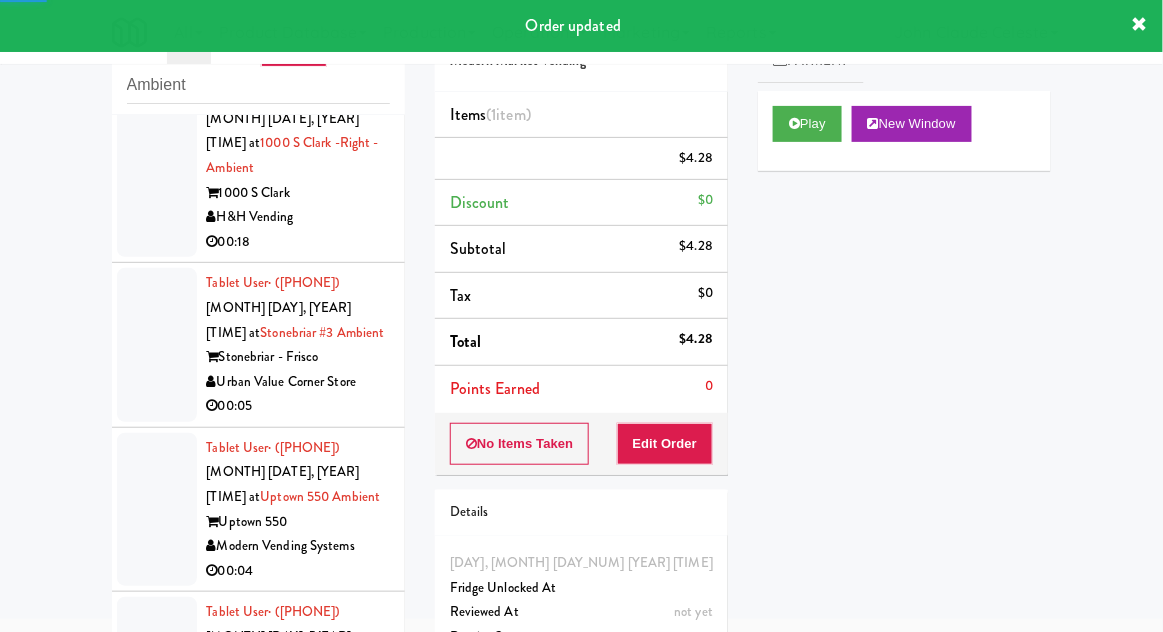 click at bounding box center (157, 168) 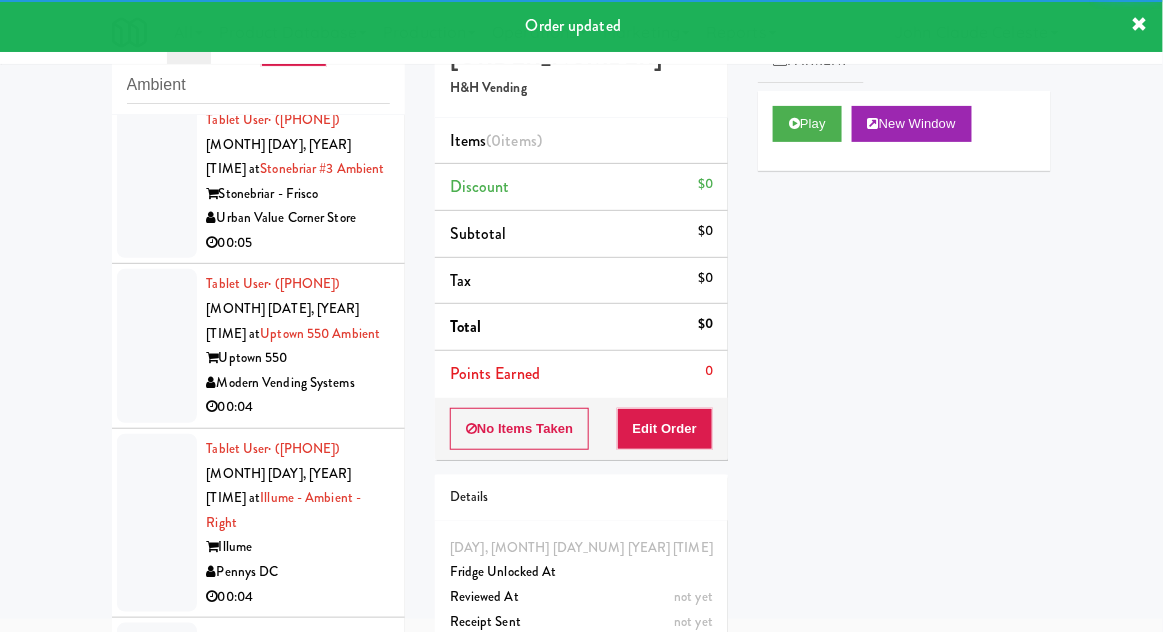 scroll, scrollTop: 2598, scrollLeft: 0, axis: vertical 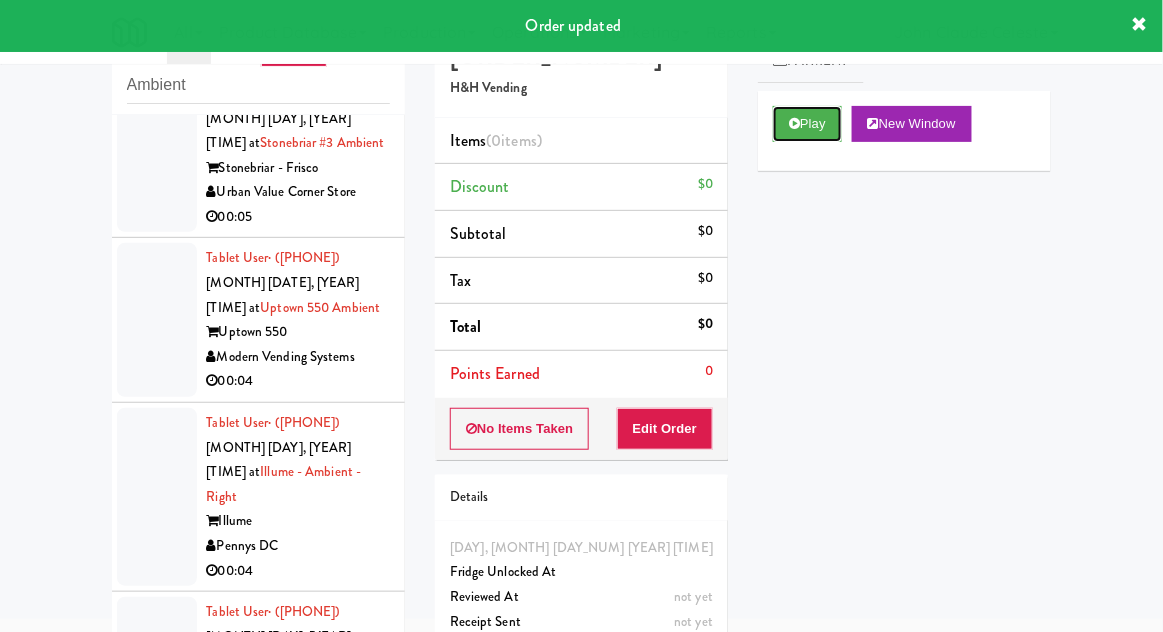 click on "Play" at bounding box center [807, 124] 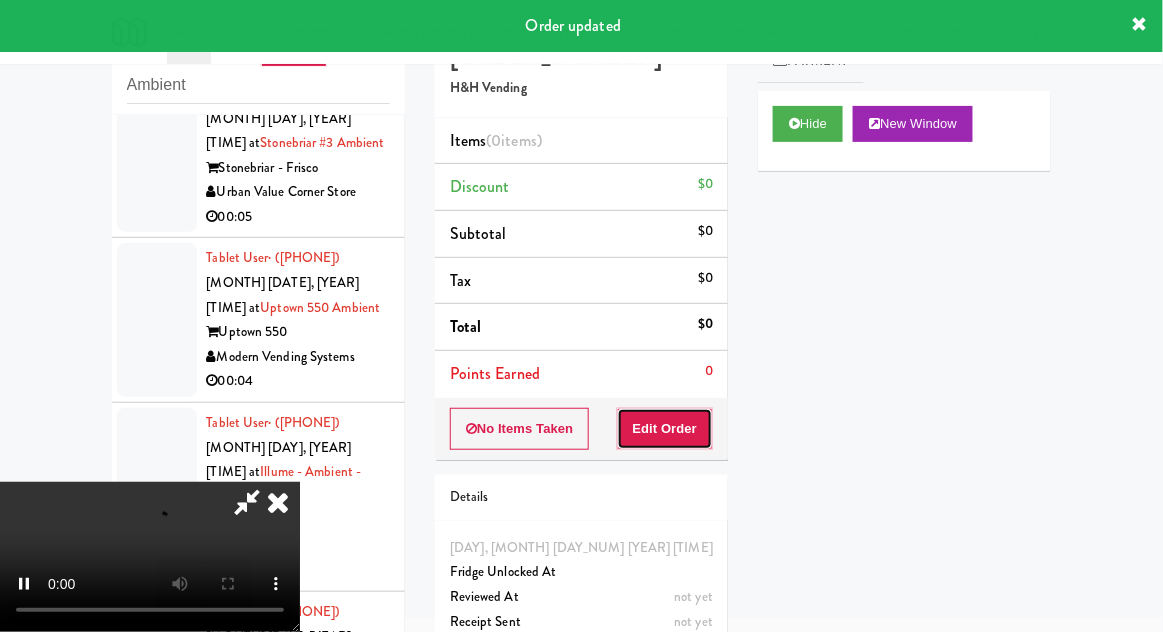 click on "Edit Order" at bounding box center (665, 429) 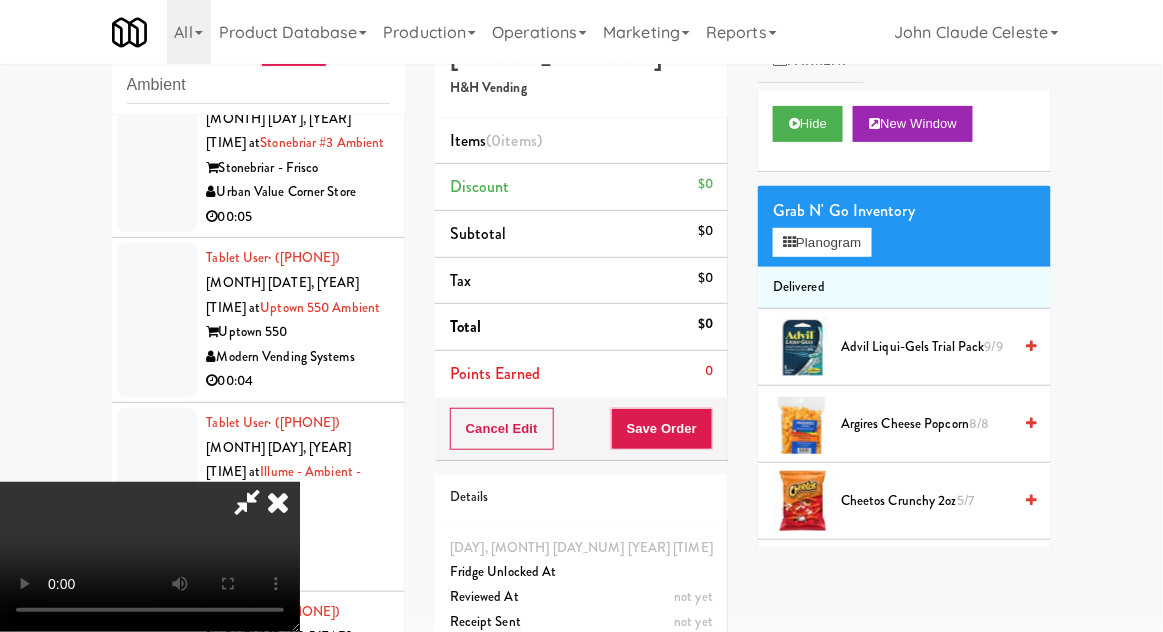 type 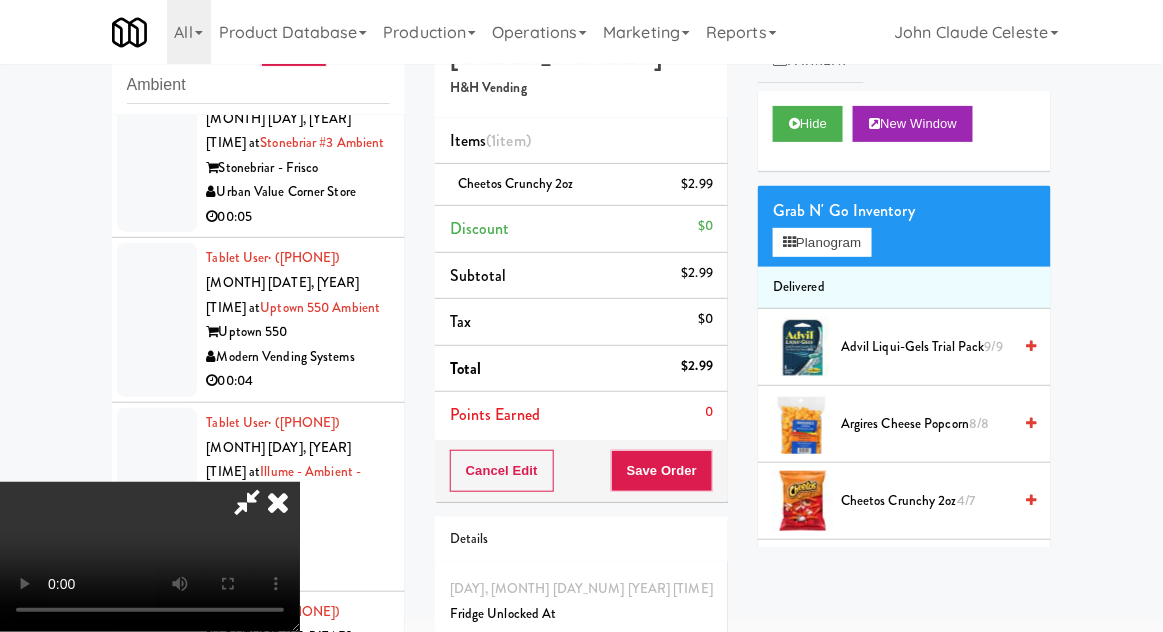 click on "Cheetos Crunchy 2oz  $2.99" at bounding box center (581, 185) 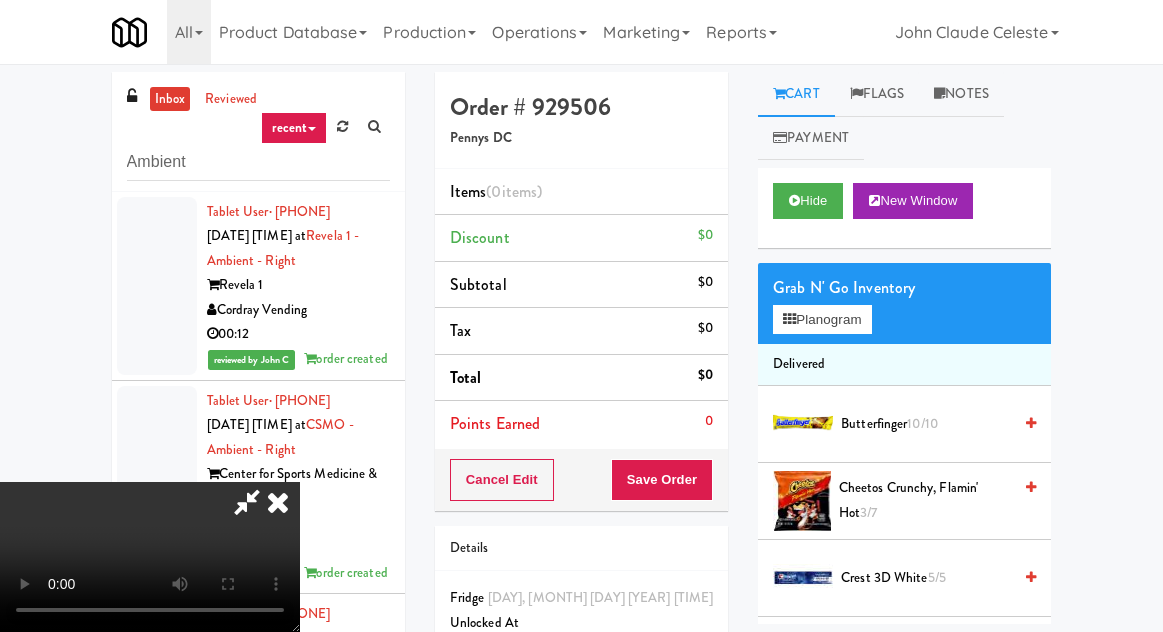 scroll, scrollTop: 77, scrollLeft: 0, axis: vertical 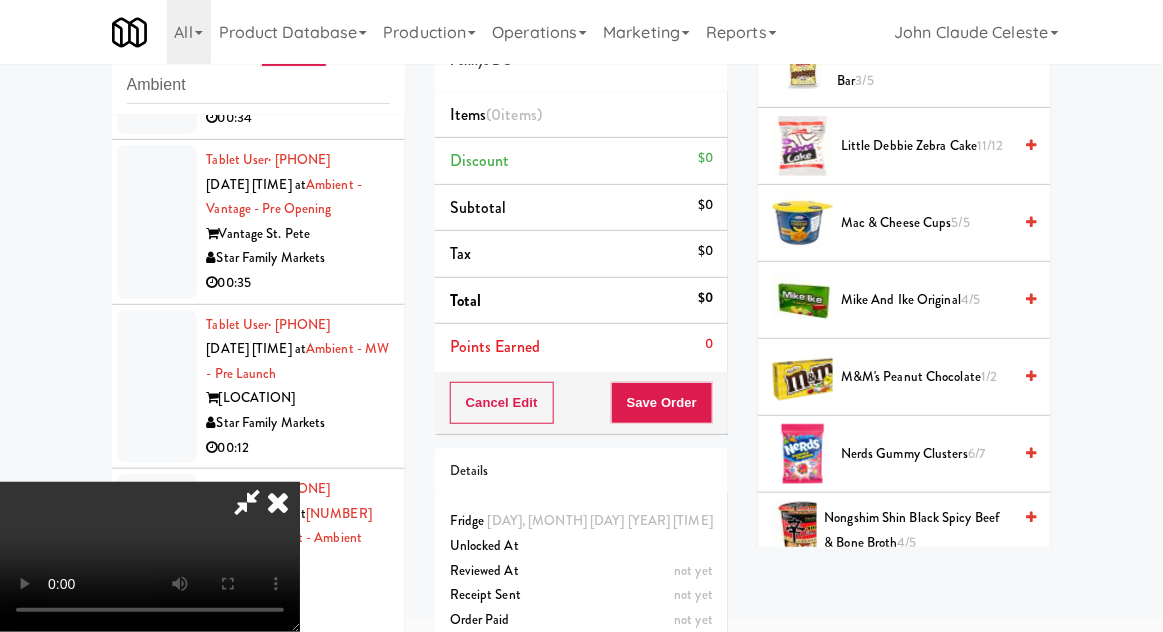 click on "Nerds Gummy Clusters  6/7" at bounding box center (926, 454) 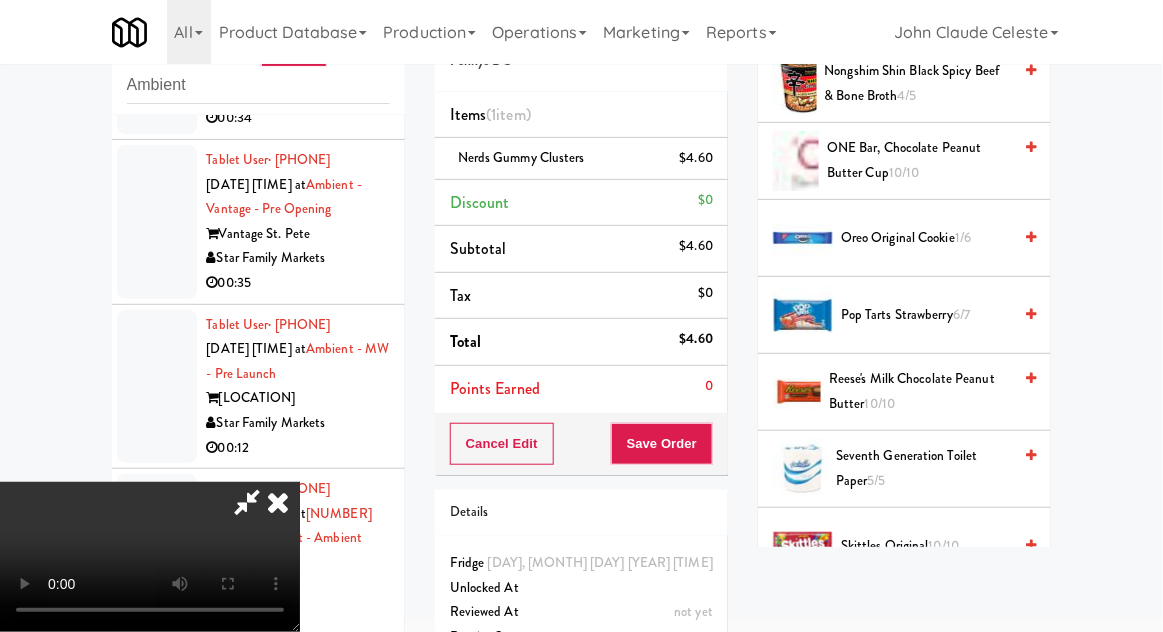 scroll, scrollTop: 1616, scrollLeft: 0, axis: vertical 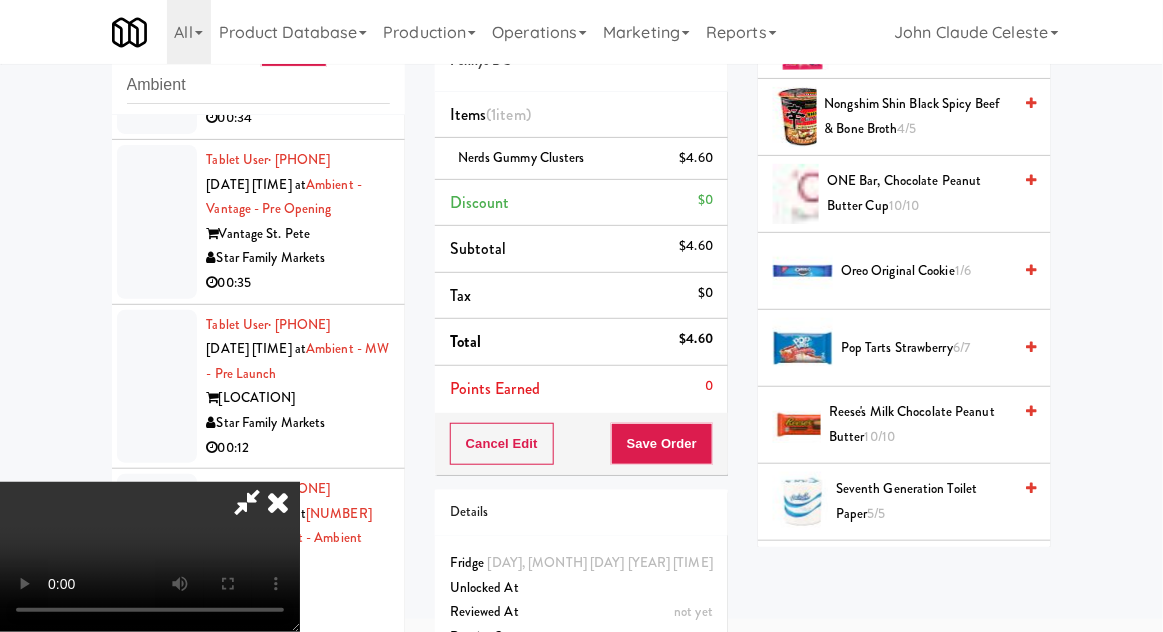 click on "Oreo Original Cookie  1/6" at bounding box center [926, 271] 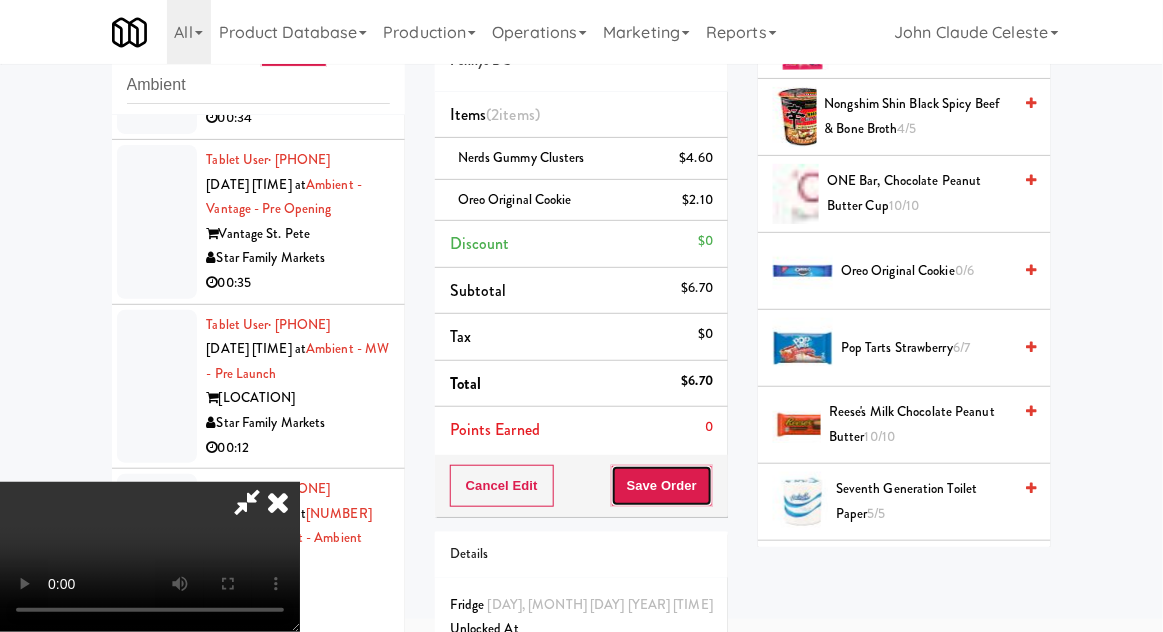 click on "Save Order" at bounding box center (662, 486) 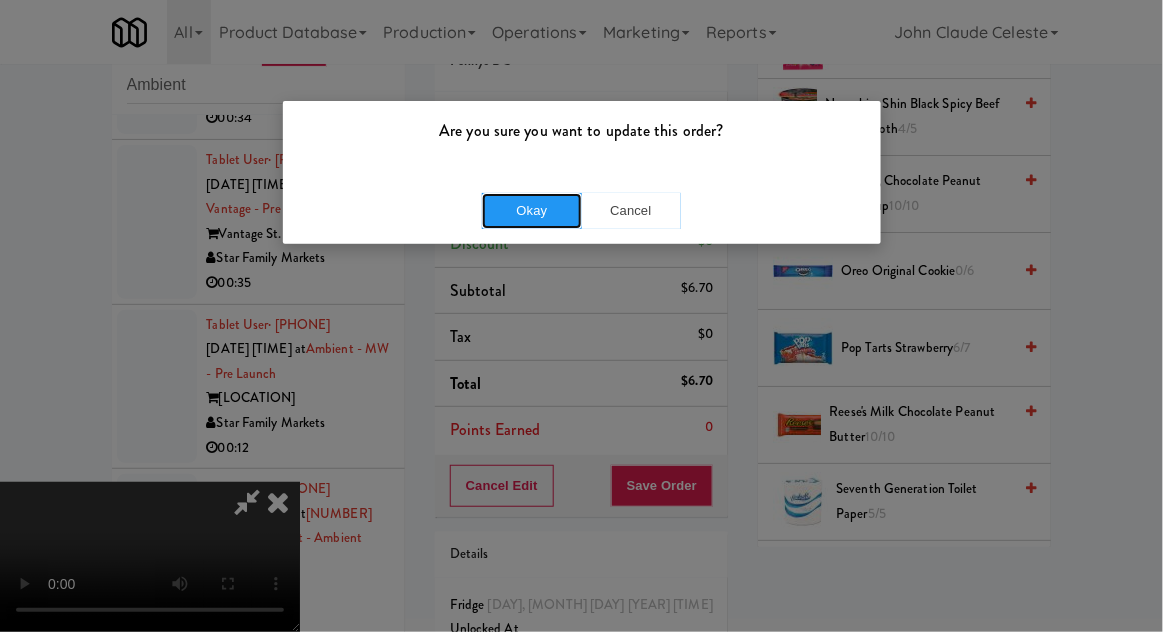 click on "Okay" at bounding box center (532, 211) 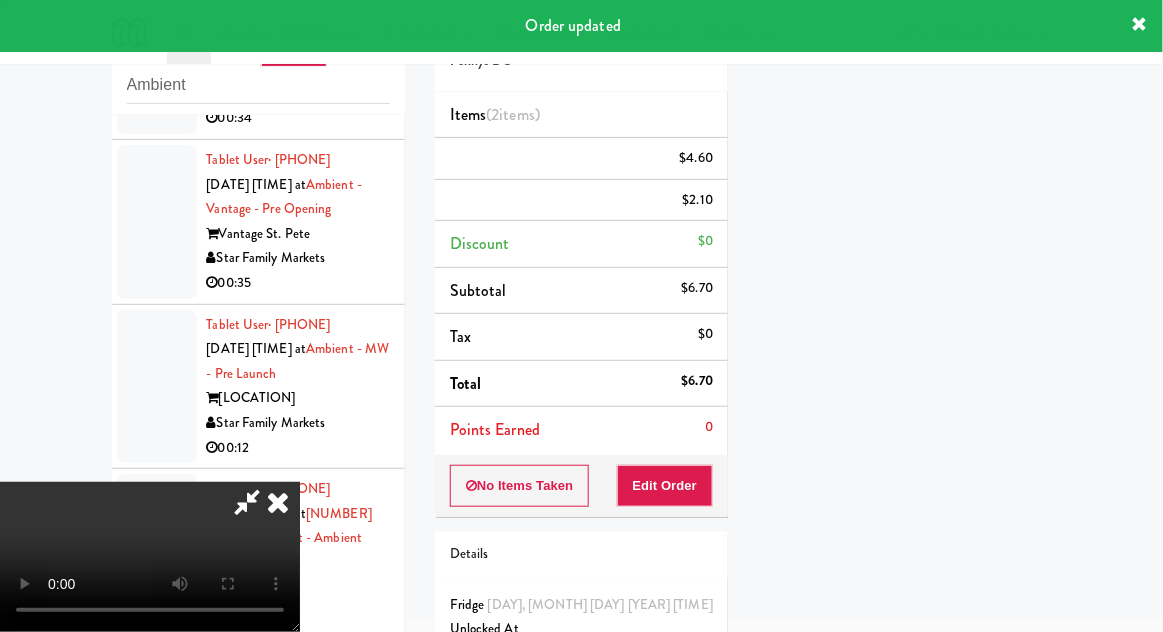 scroll, scrollTop: 197, scrollLeft: 0, axis: vertical 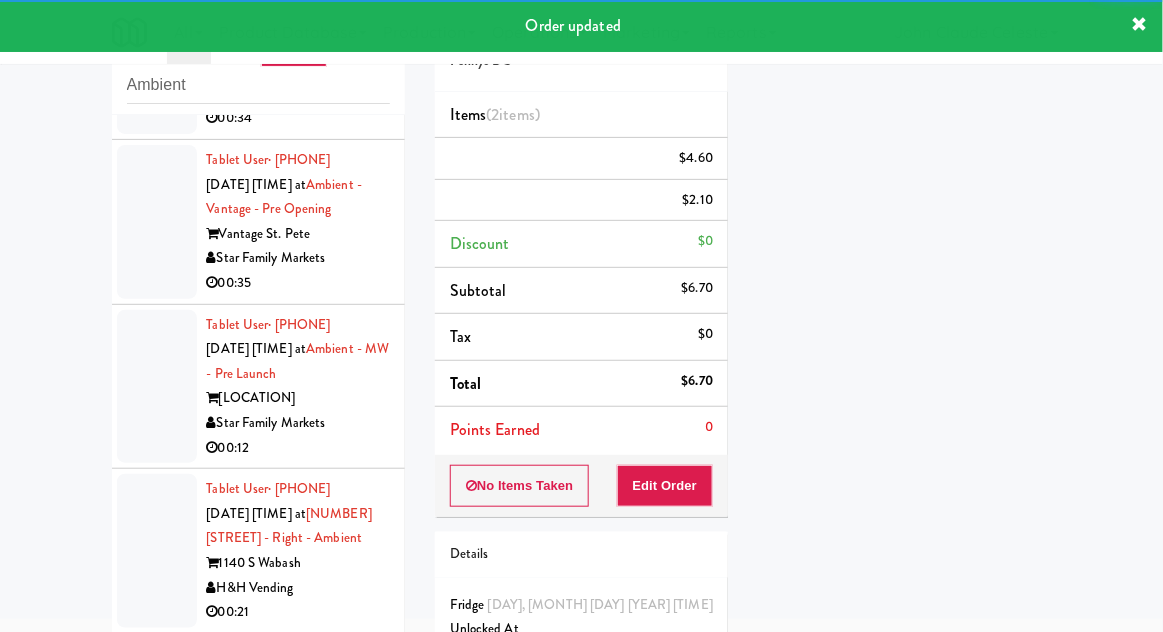 click at bounding box center (157, -107) 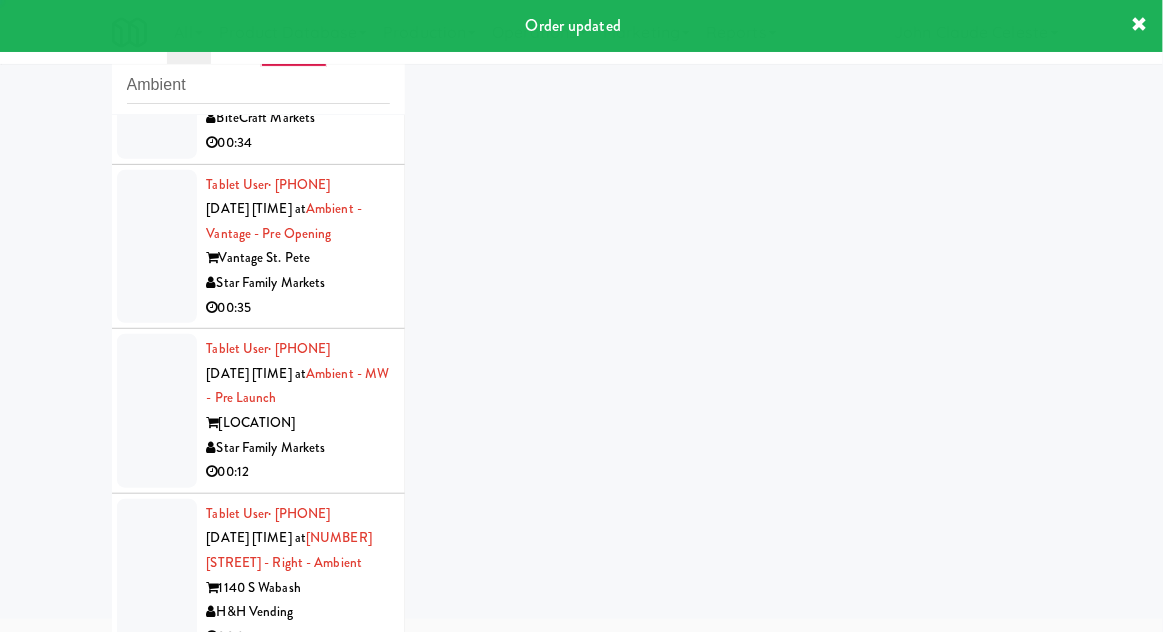 click at bounding box center [157, -83] 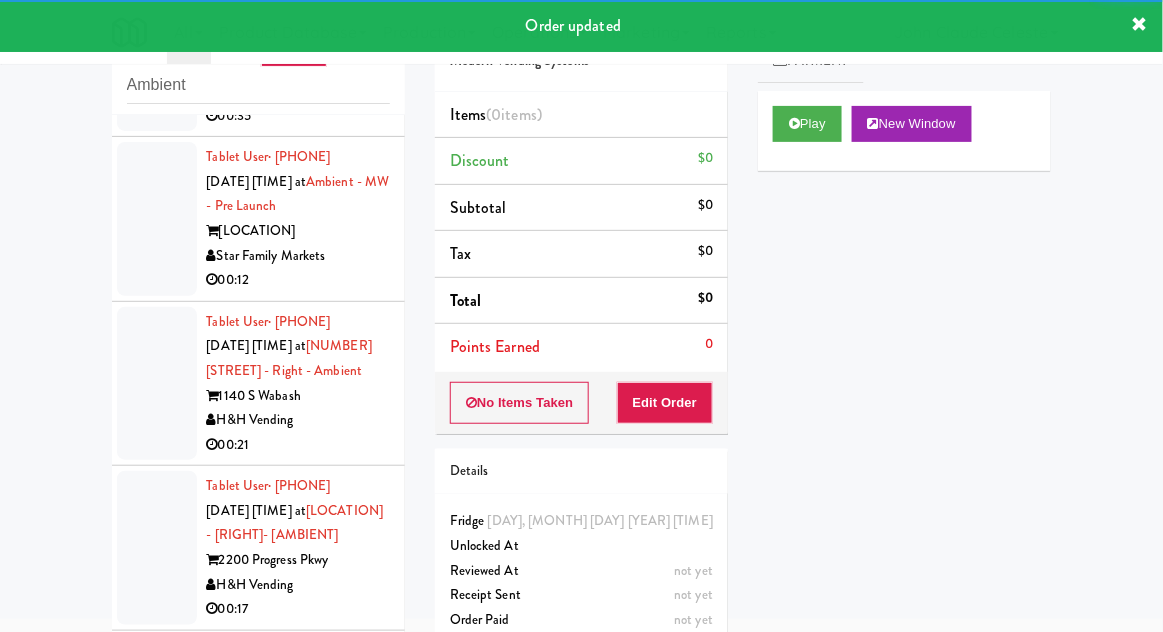 scroll, scrollTop: 4065, scrollLeft: 0, axis: vertical 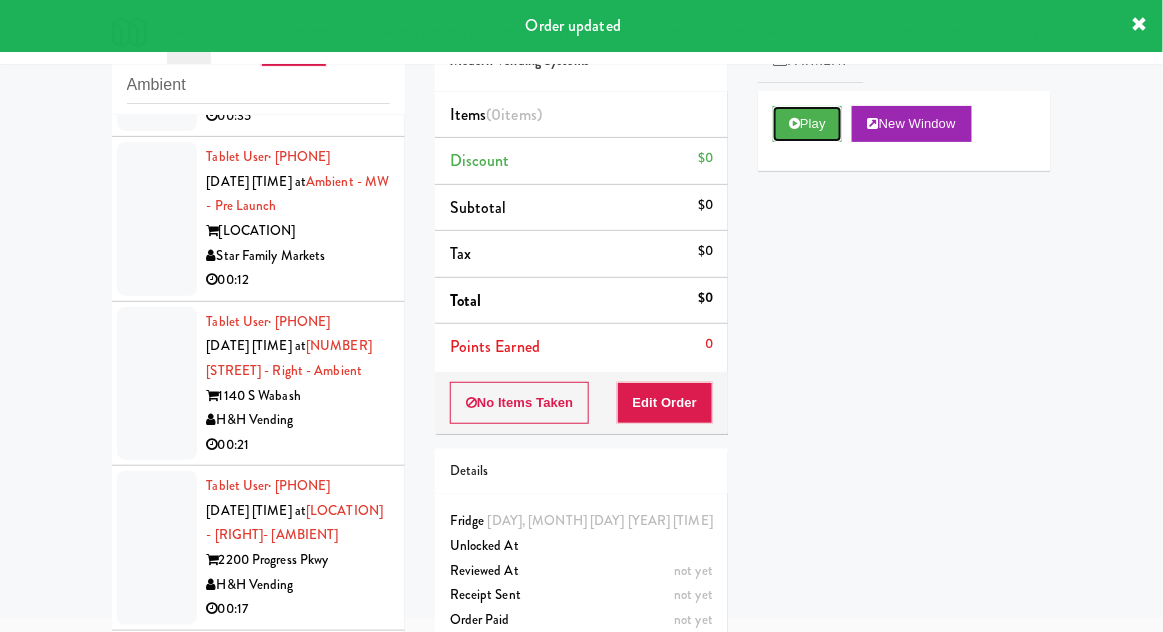 click on "Play" at bounding box center [807, 124] 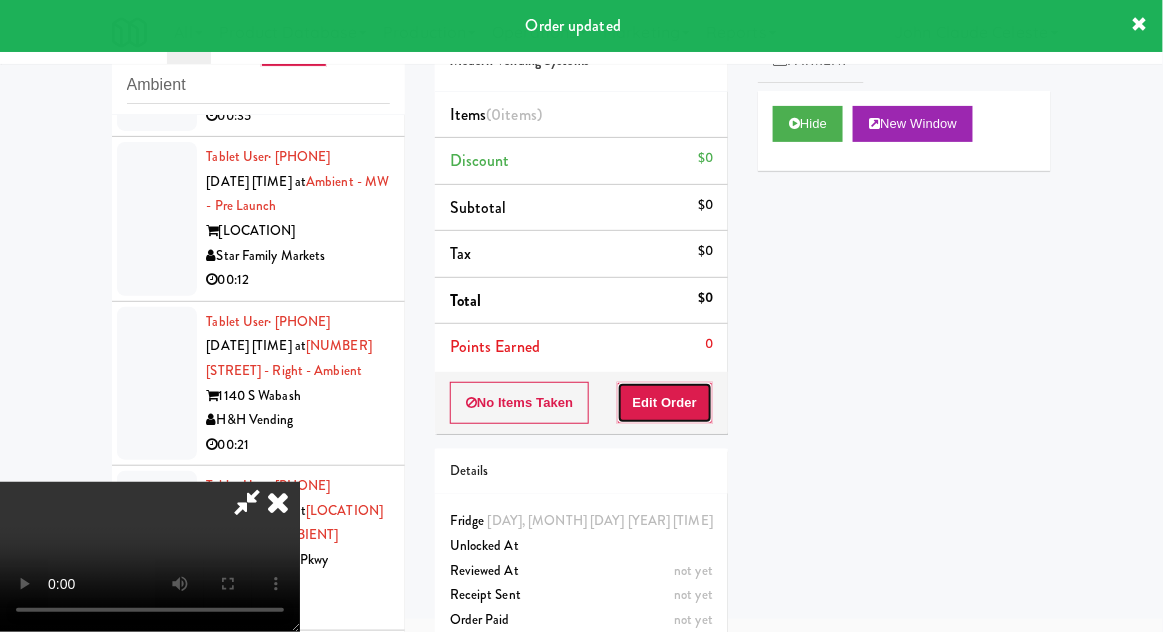 click on "Edit Order" at bounding box center [665, 403] 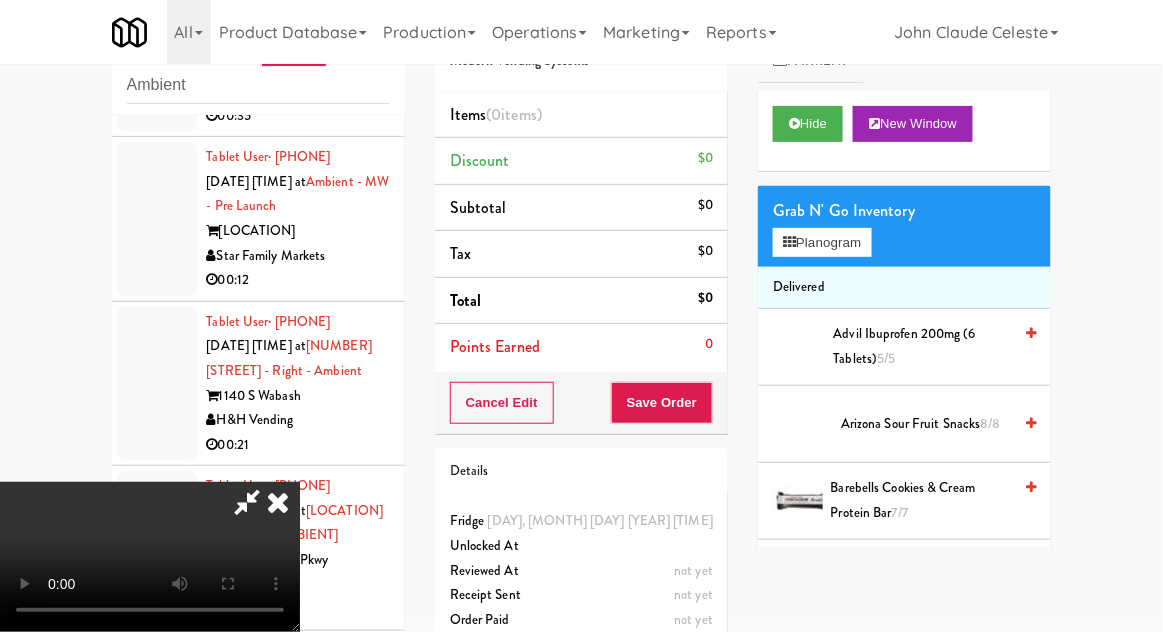 scroll, scrollTop: 73, scrollLeft: 0, axis: vertical 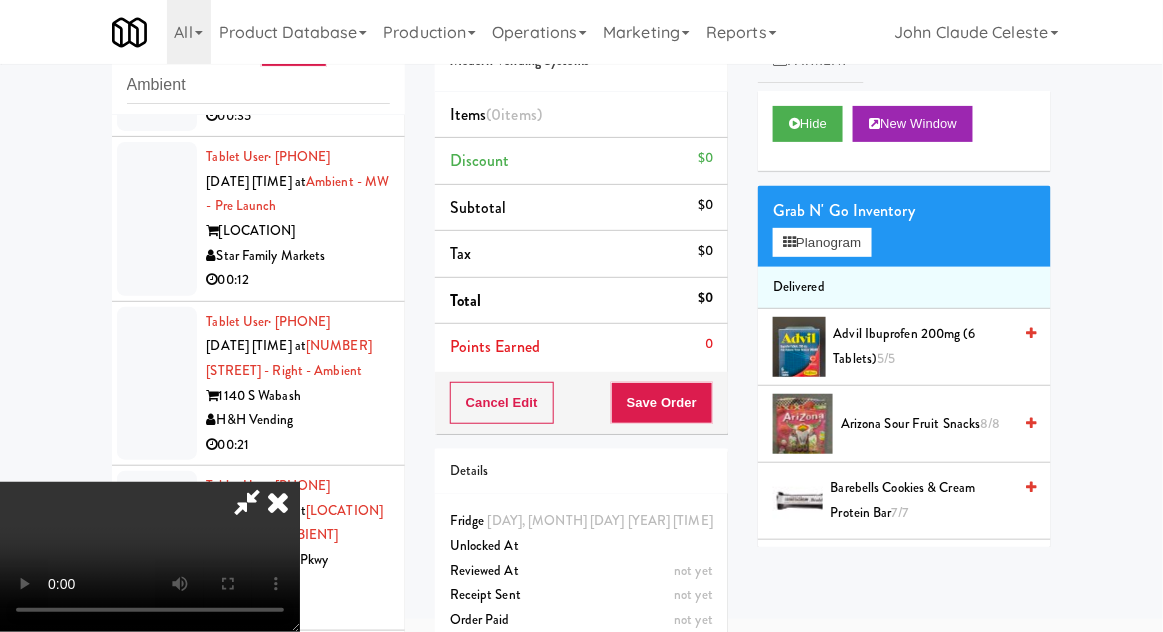 type 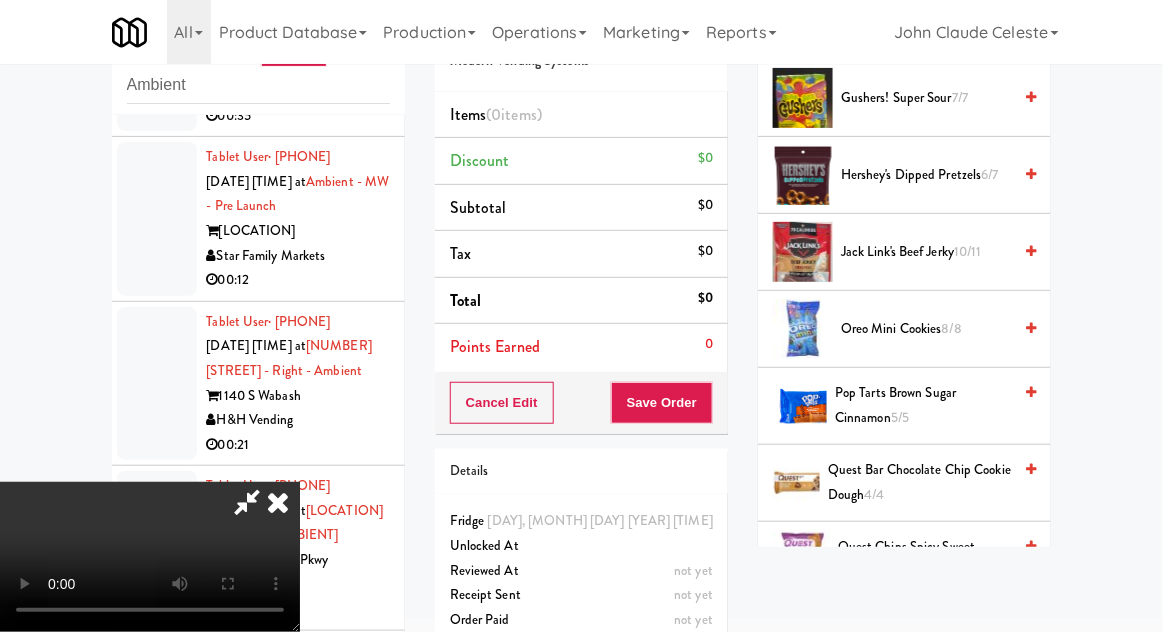 scroll, scrollTop: 781, scrollLeft: 0, axis: vertical 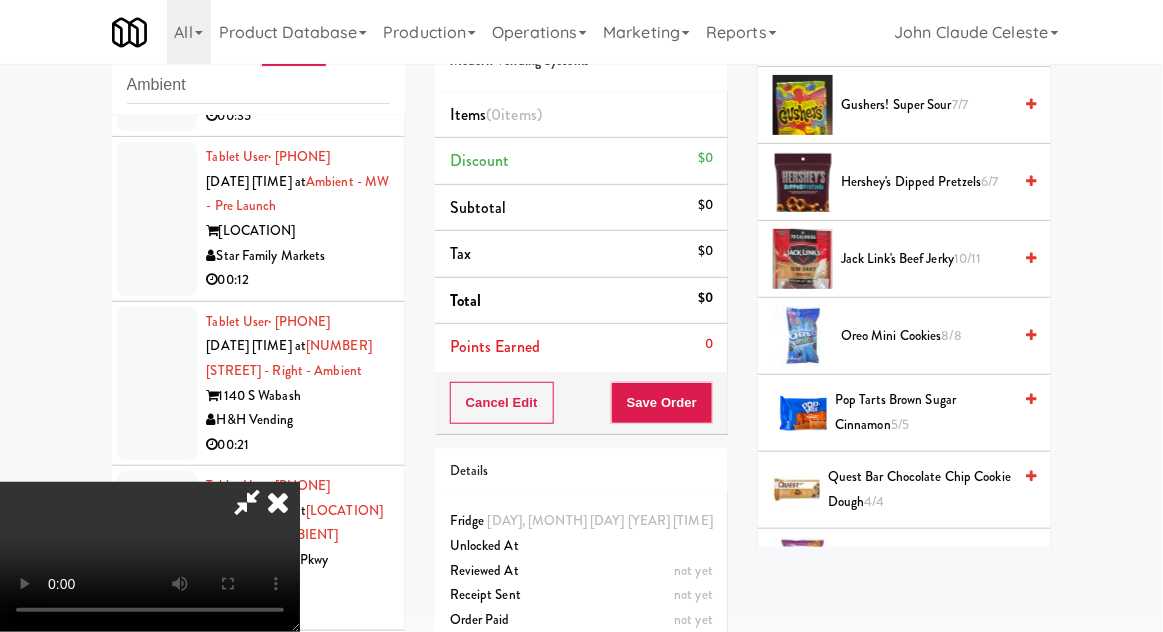 click on "Pop Tarts Brown Sugar Cinnamon  5/5" at bounding box center (923, 412) 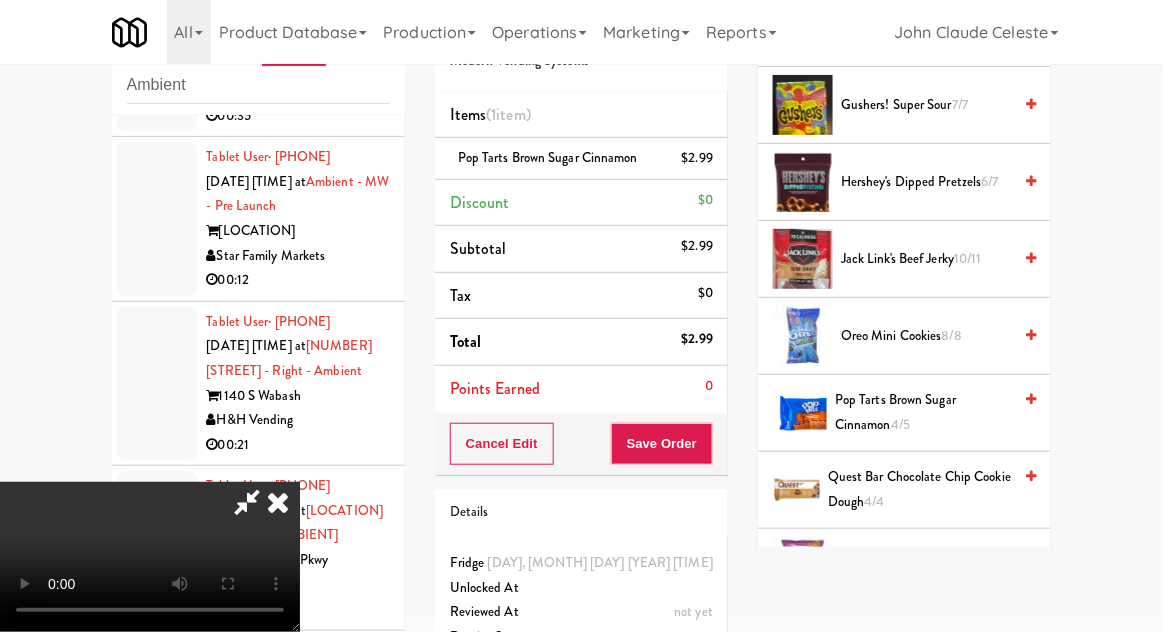 scroll, scrollTop: 0, scrollLeft: 0, axis: both 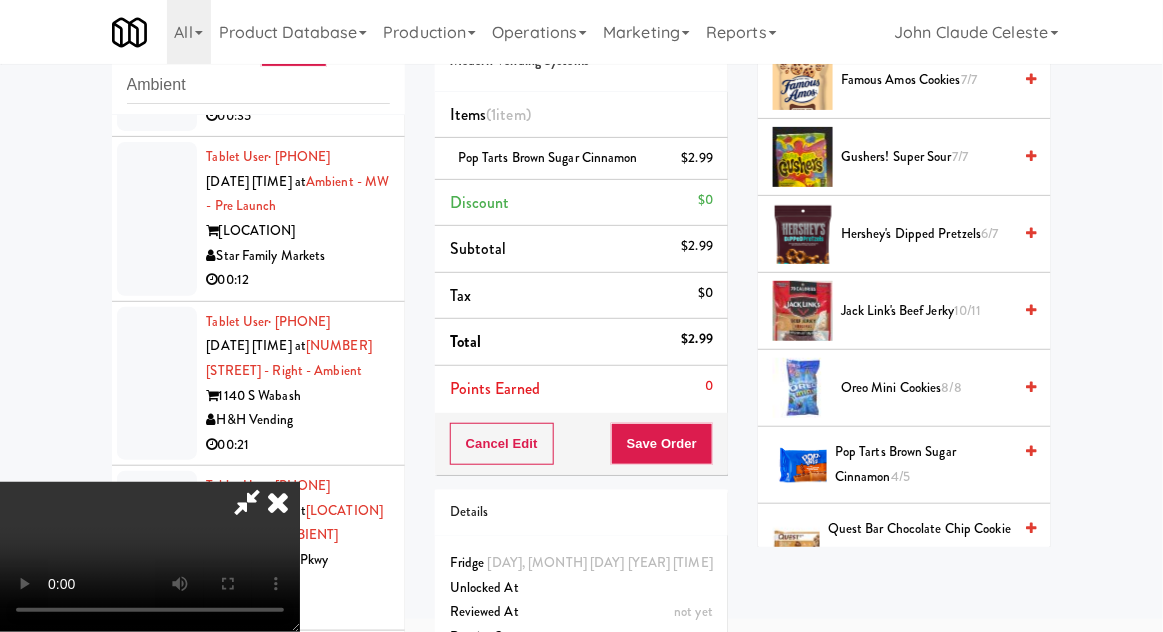 click on "Oreo Mini Cookies  8/8" at bounding box center [926, 388] 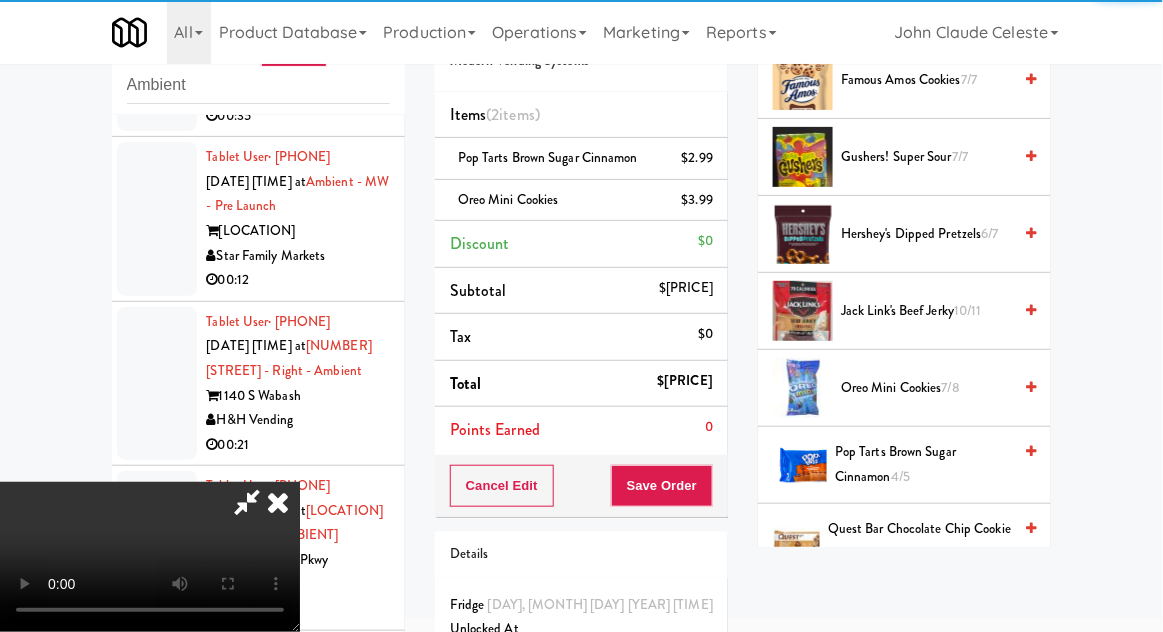 scroll, scrollTop: 73, scrollLeft: 0, axis: vertical 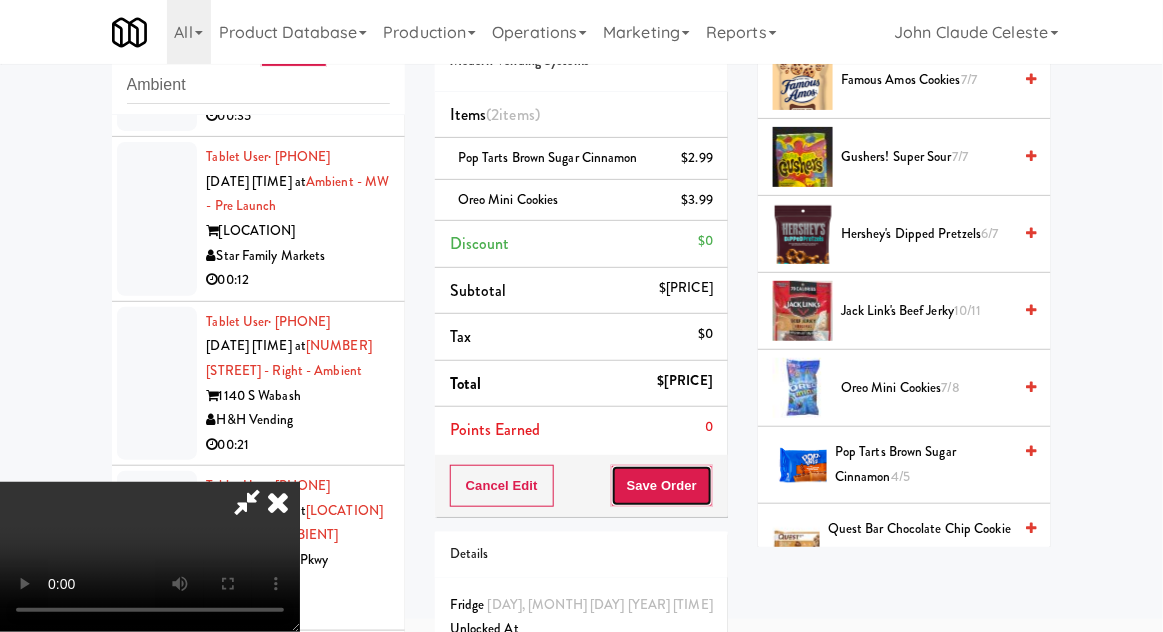 click on "Save Order" at bounding box center [662, 486] 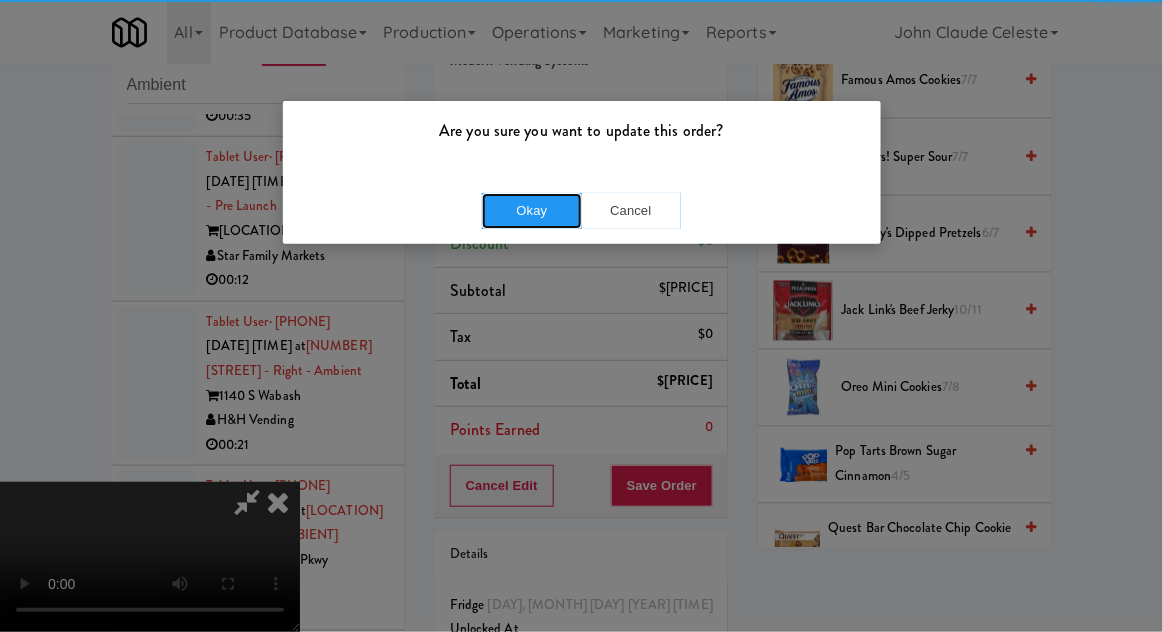 click on "Okay" at bounding box center [532, 211] 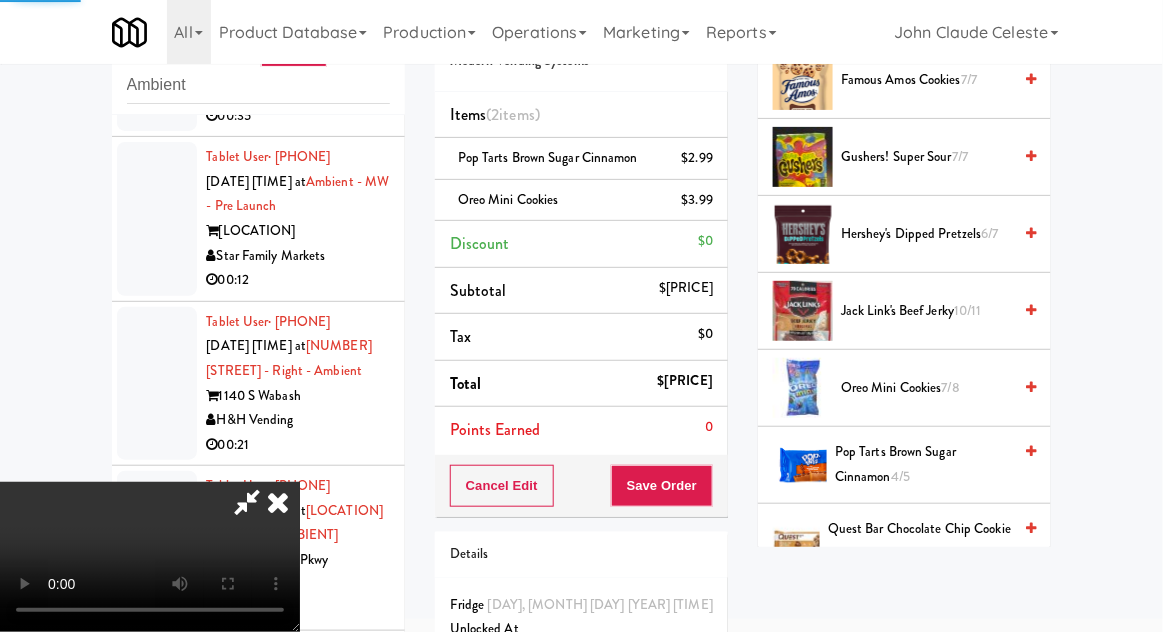 scroll, scrollTop: 197, scrollLeft: 0, axis: vertical 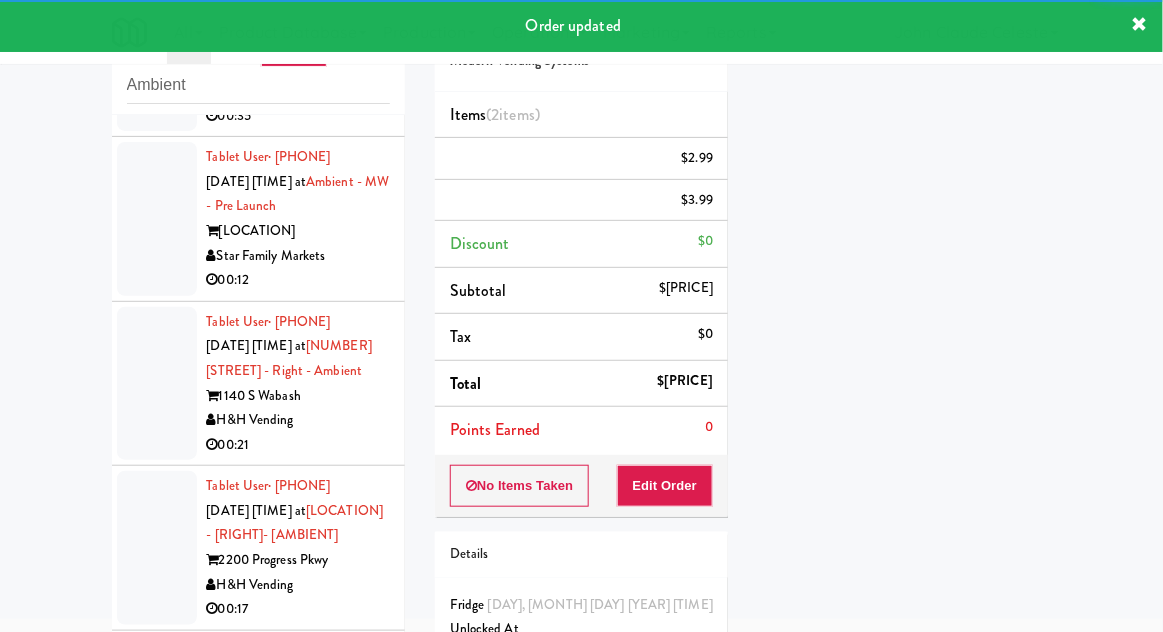 click at bounding box center (157, -110) 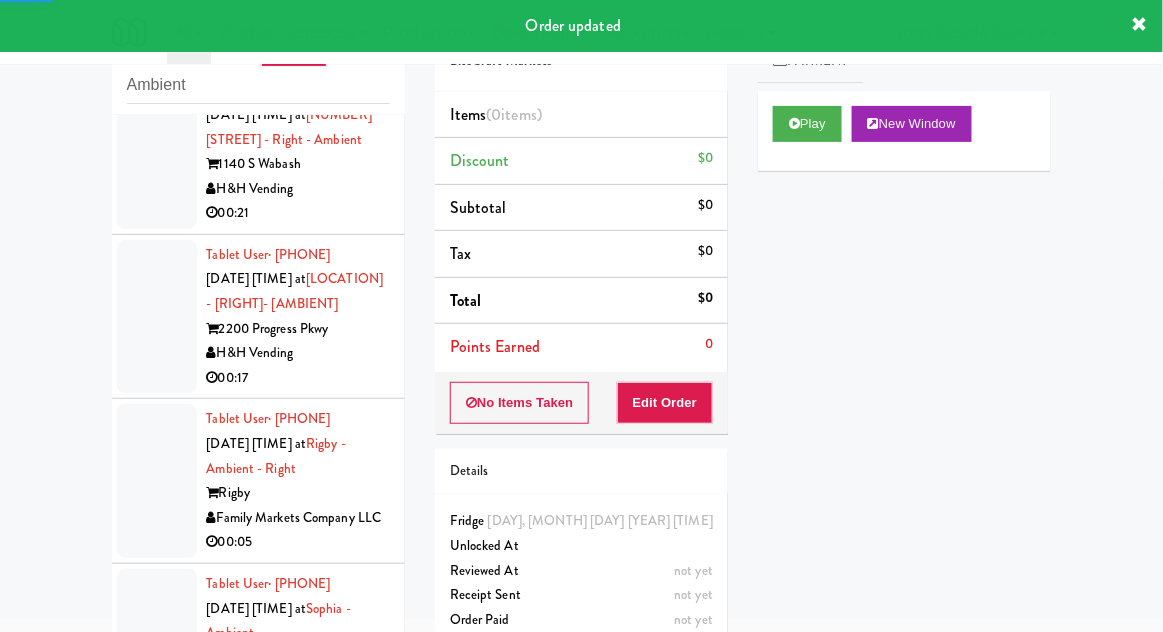 scroll, scrollTop: 4282, scrollLeft: 0, axis: vertical 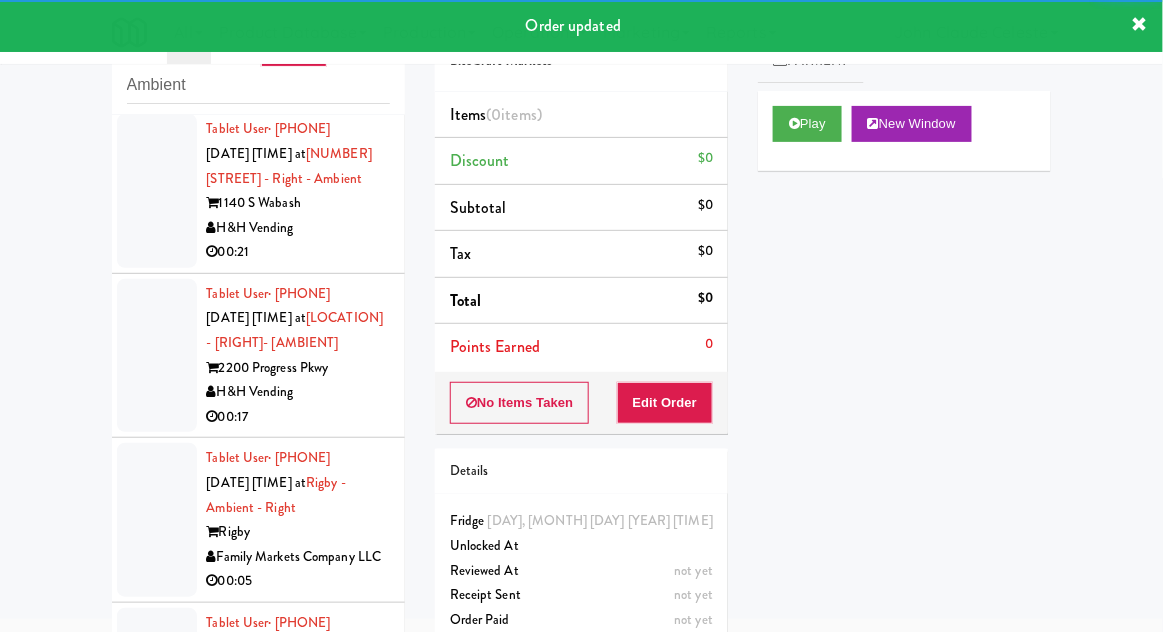click on "Payment" at bounding box center [811, 61] 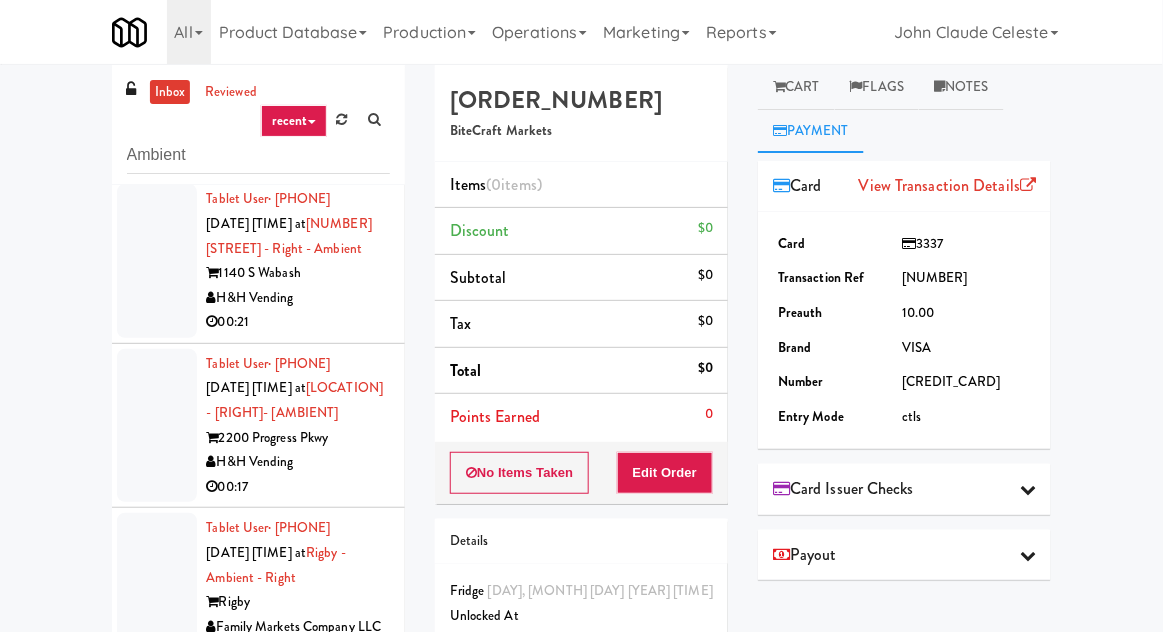 click on "Cart" at bounding box center (796, 87) 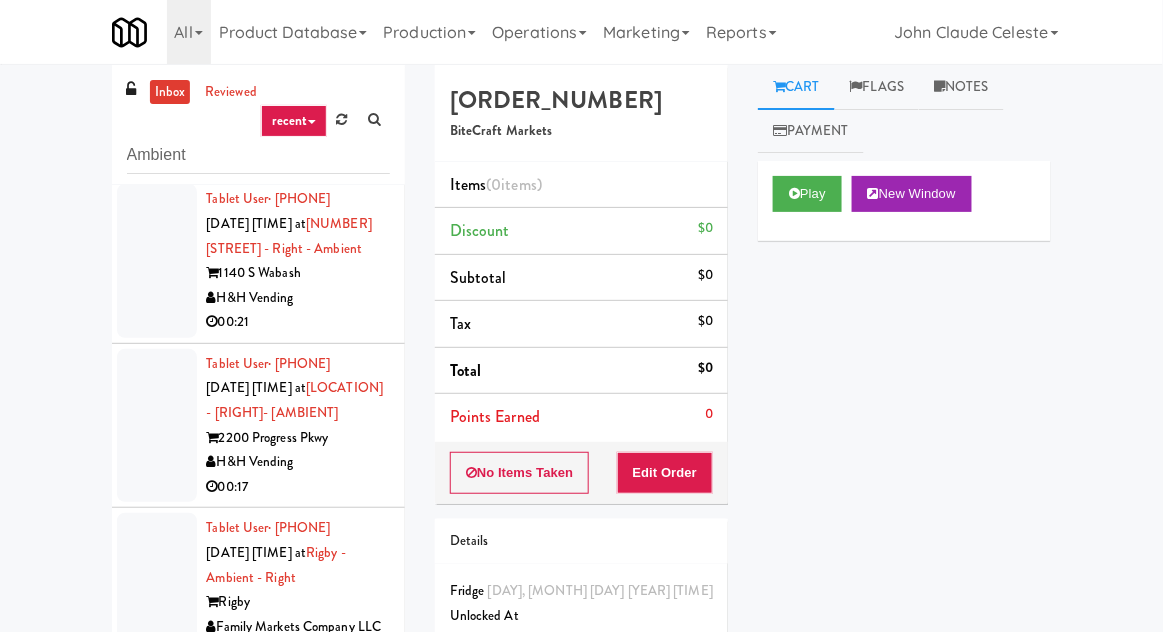 scroll, scrollTop: 77, scrollLeft: 0, axis: vertical 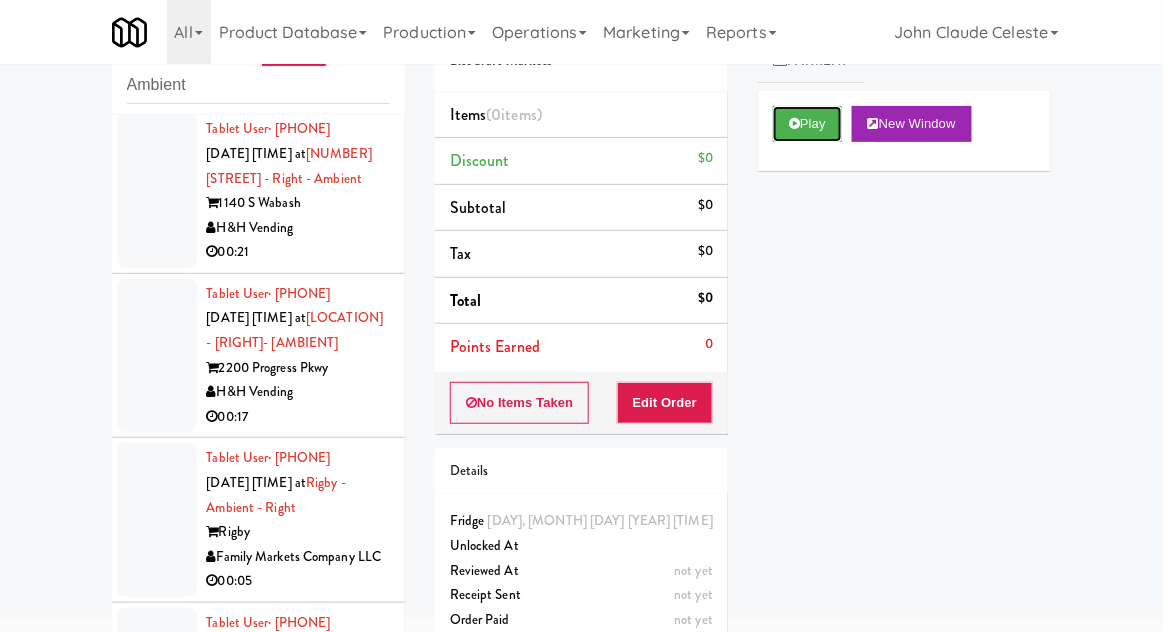 click on "Play" at bounding box center (807, 124) 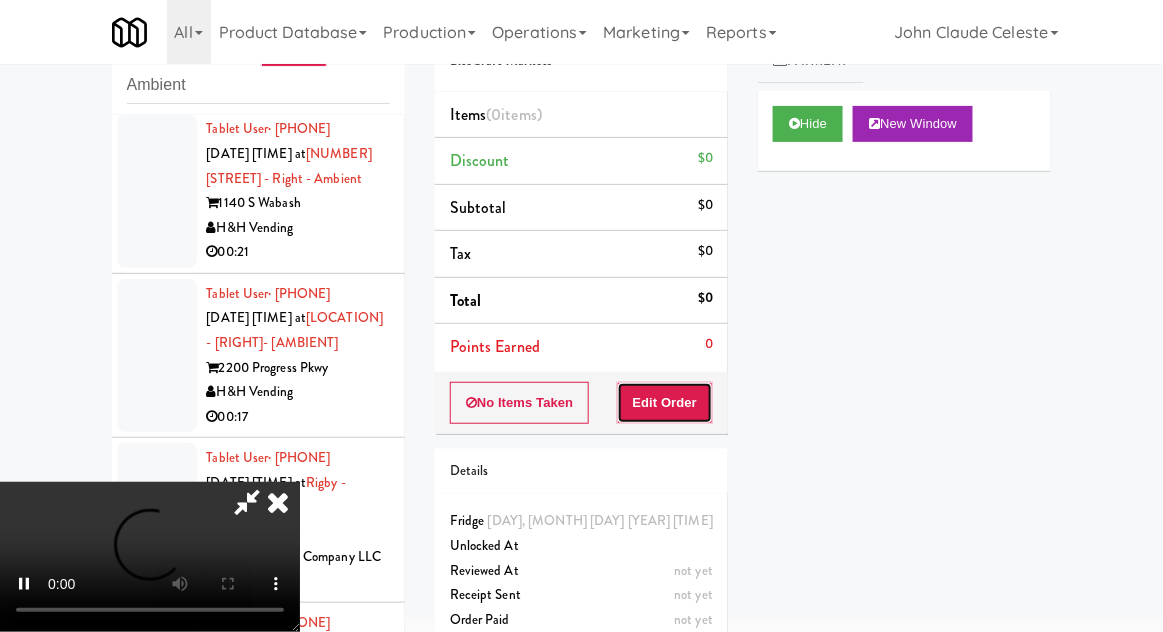 click on "Edit Order" at bounding box center (665, 403) 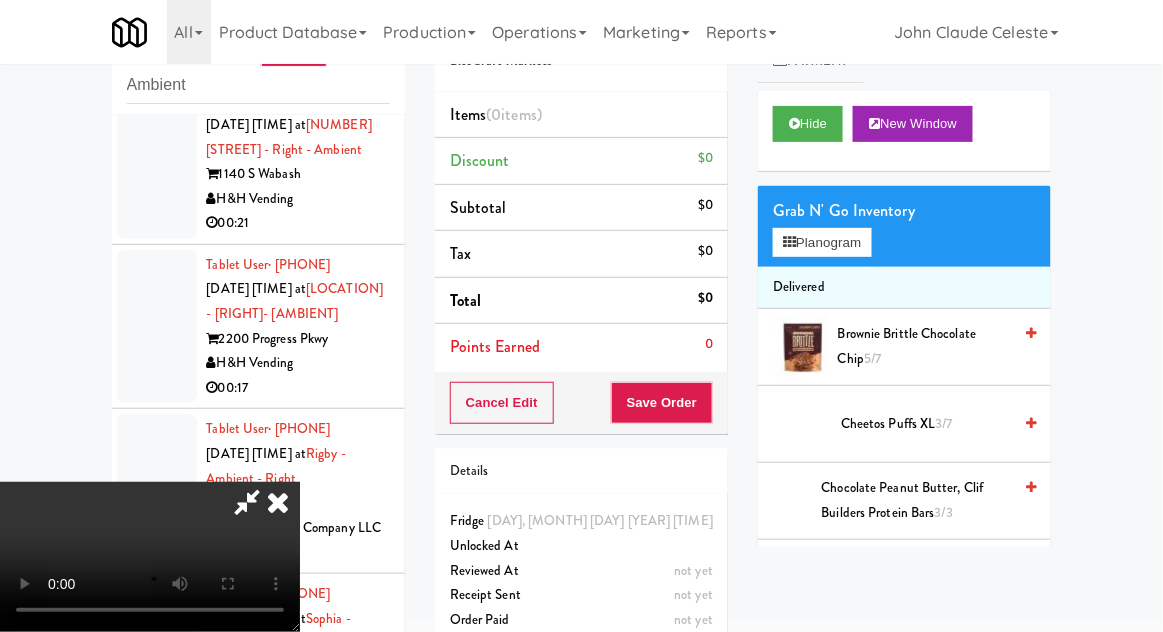 scroll, scrollTop: 4312, scrollLeft: 0, axis: vertical 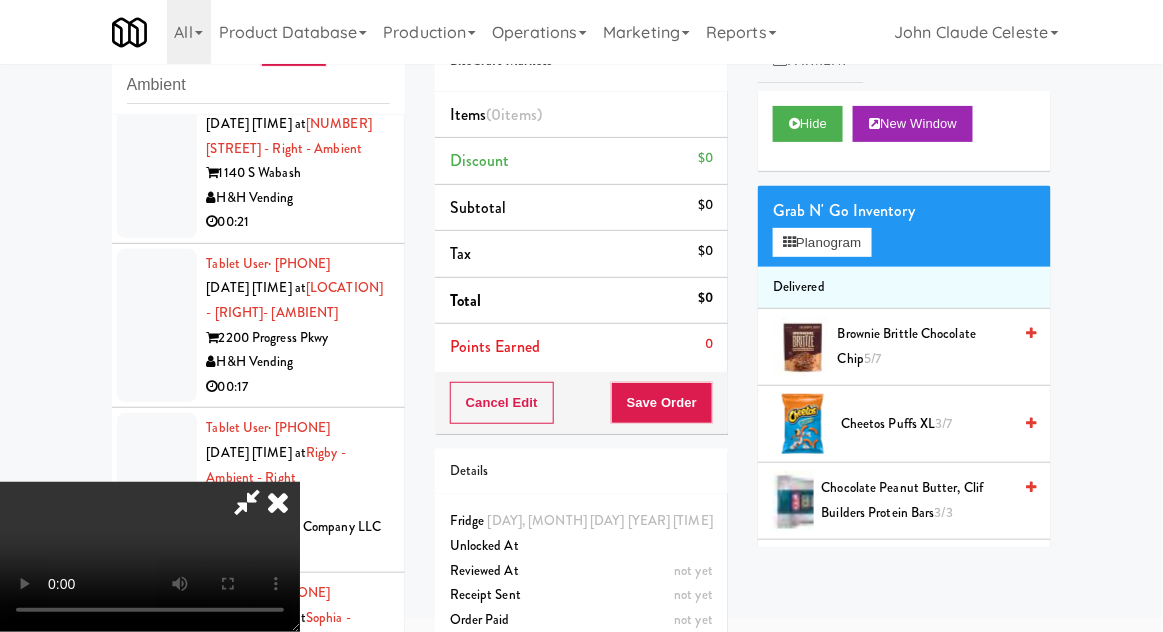 type 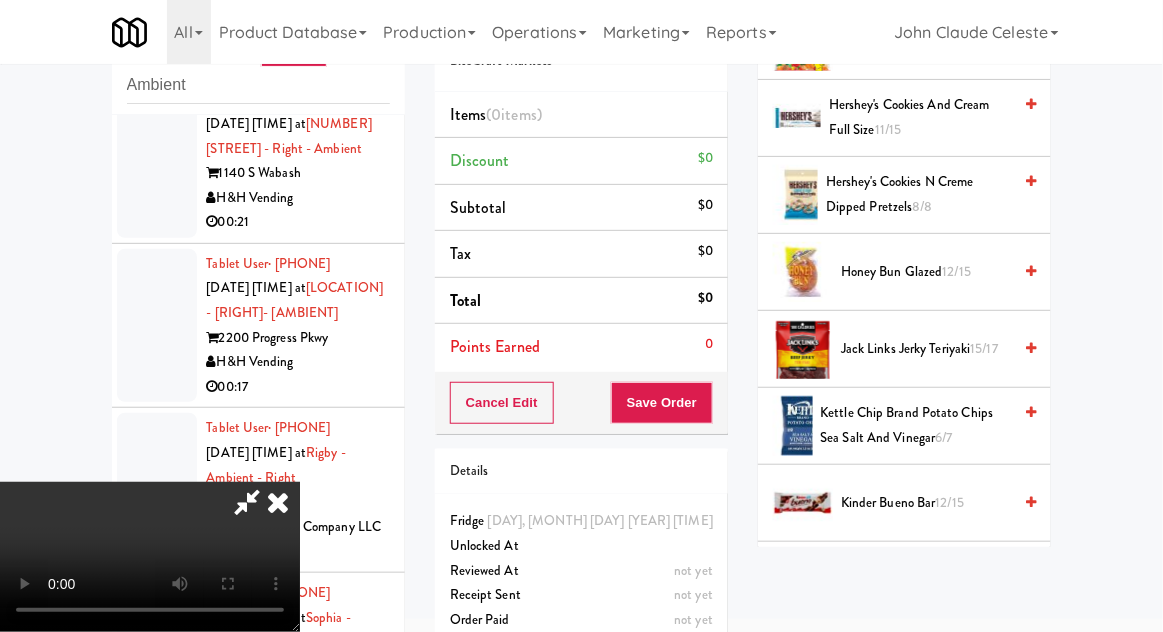 scroll, scrollTop: 851, scrollLeft: 0, axis: vertical 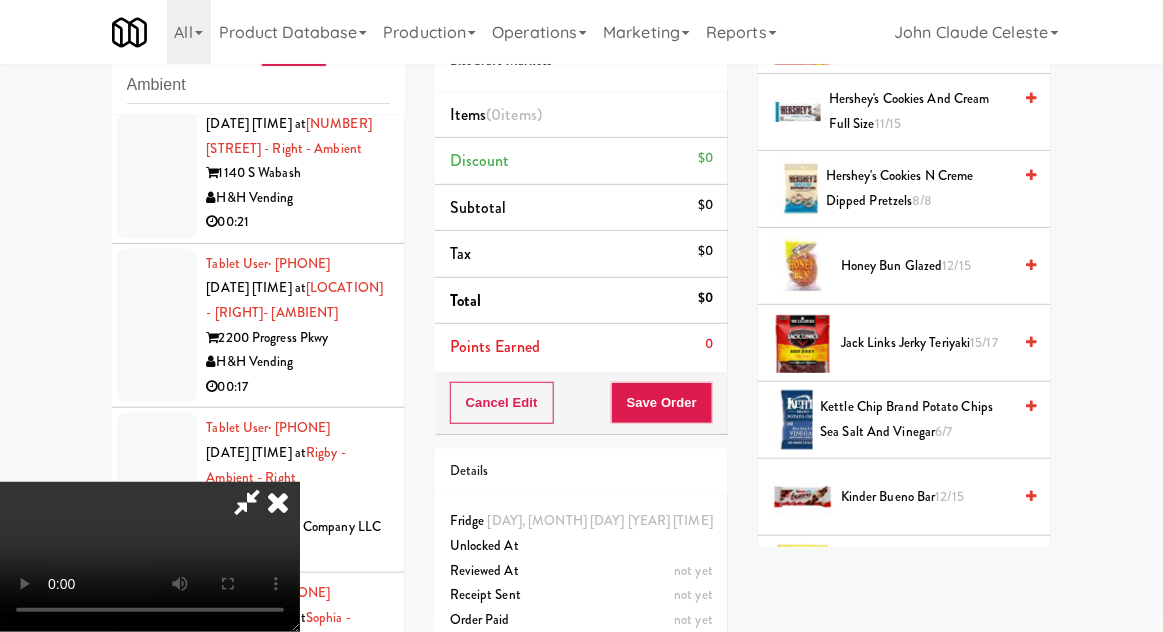 click on "Kinder Bueno Bar  12/15" at bounding box center (926, 497) 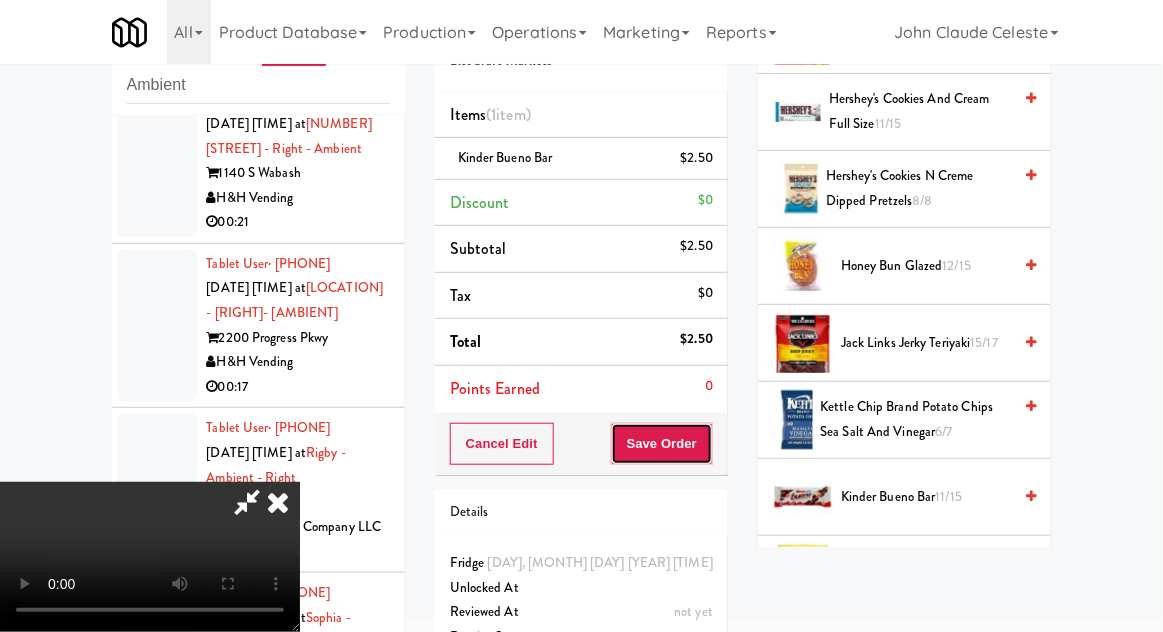 click on "Save Order" at bounding box center [662, 444] 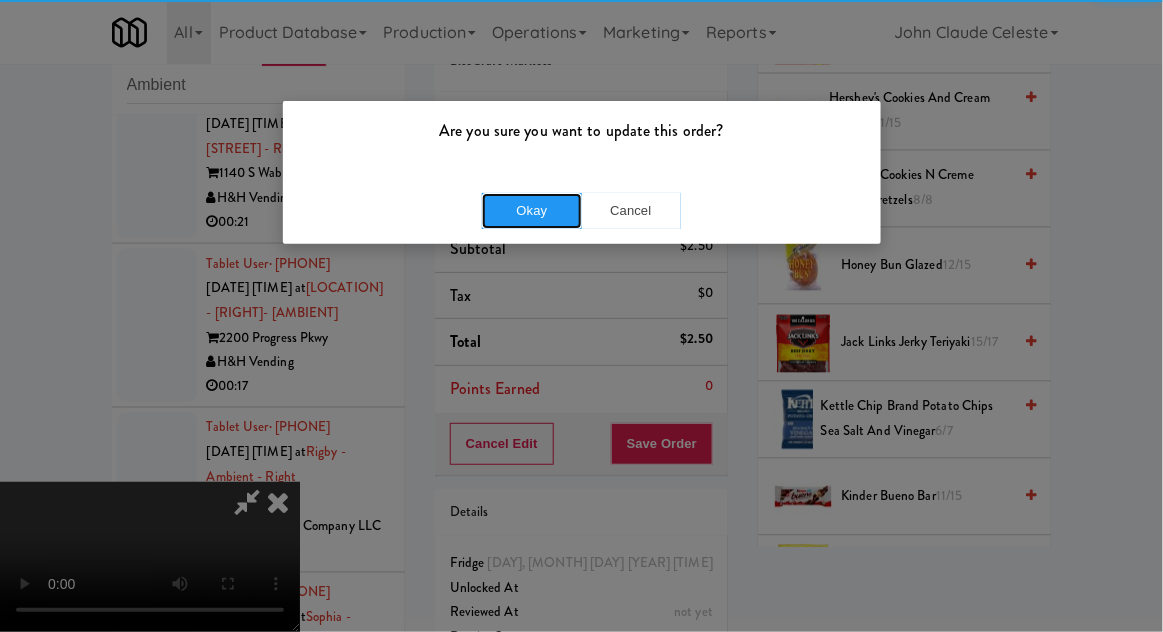 click on "Okay" at bounding box center [532, 211] 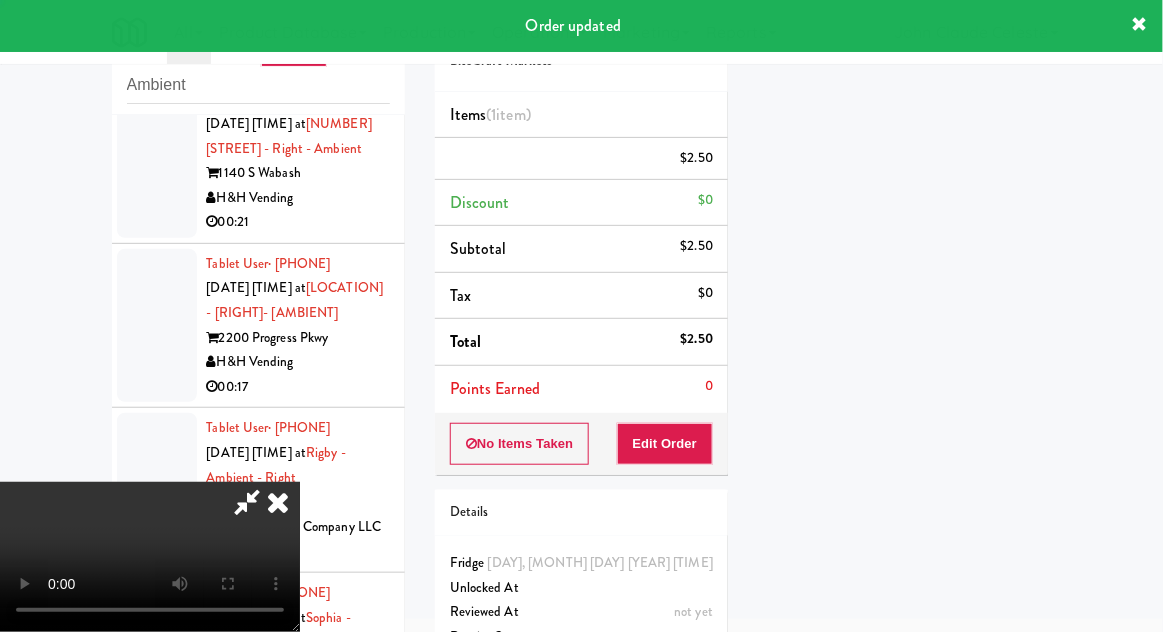 scroll, scrollTop: 197, scrollLeft: 0, axis: vertical 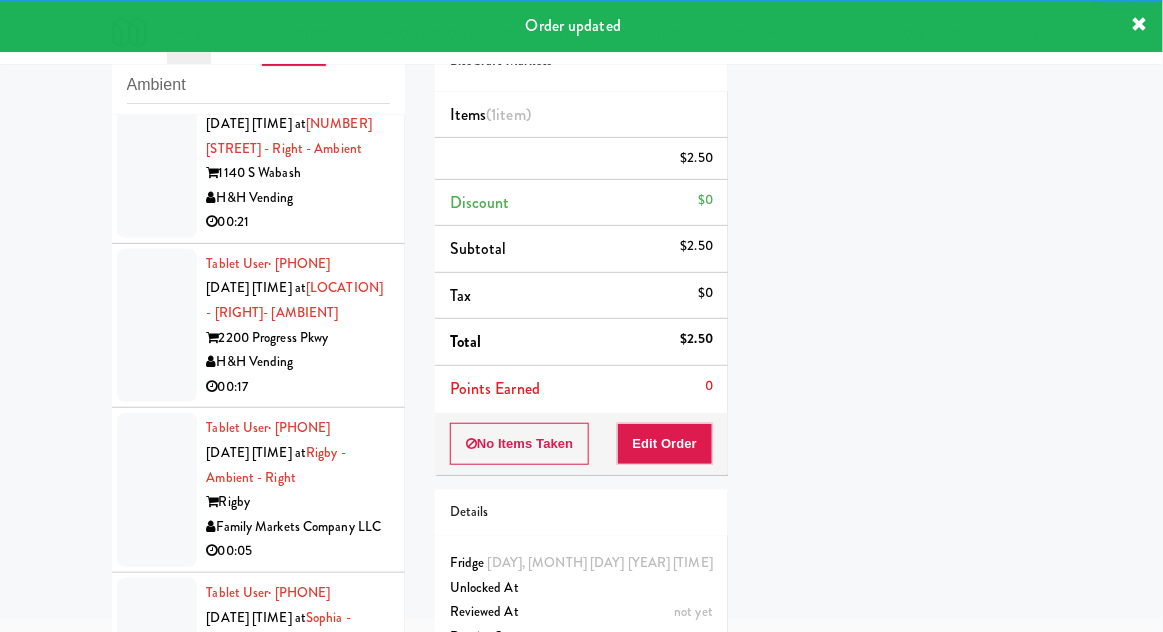 click at bounding box center (157, -168) 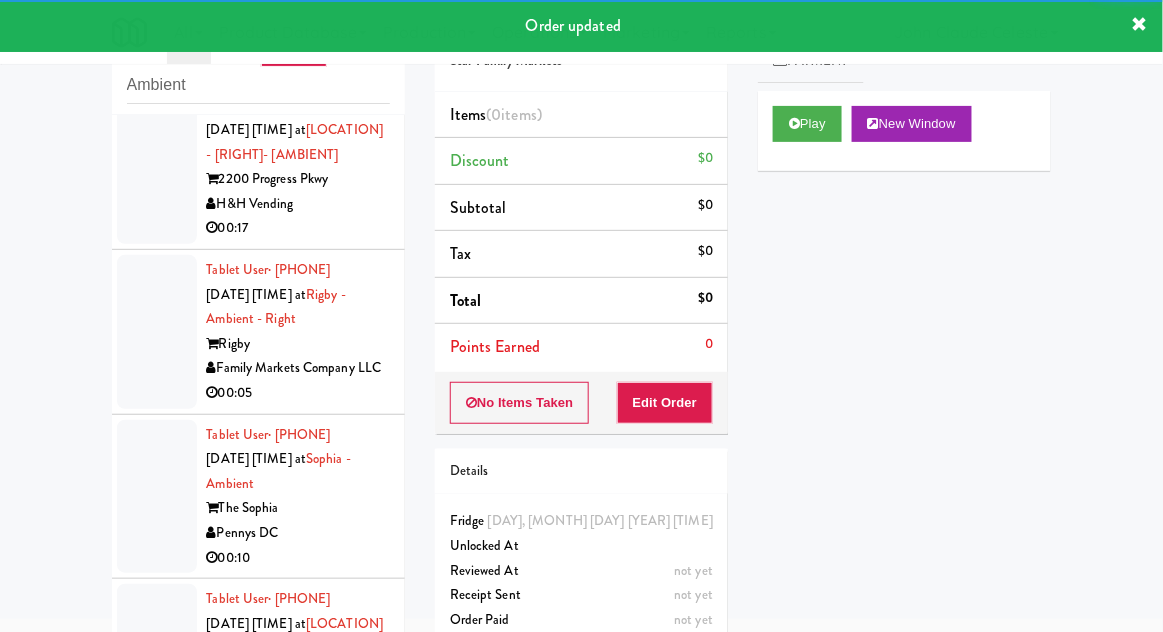 scroll, scrollTop: 4504, scrollLeft: 0, axis: vertical 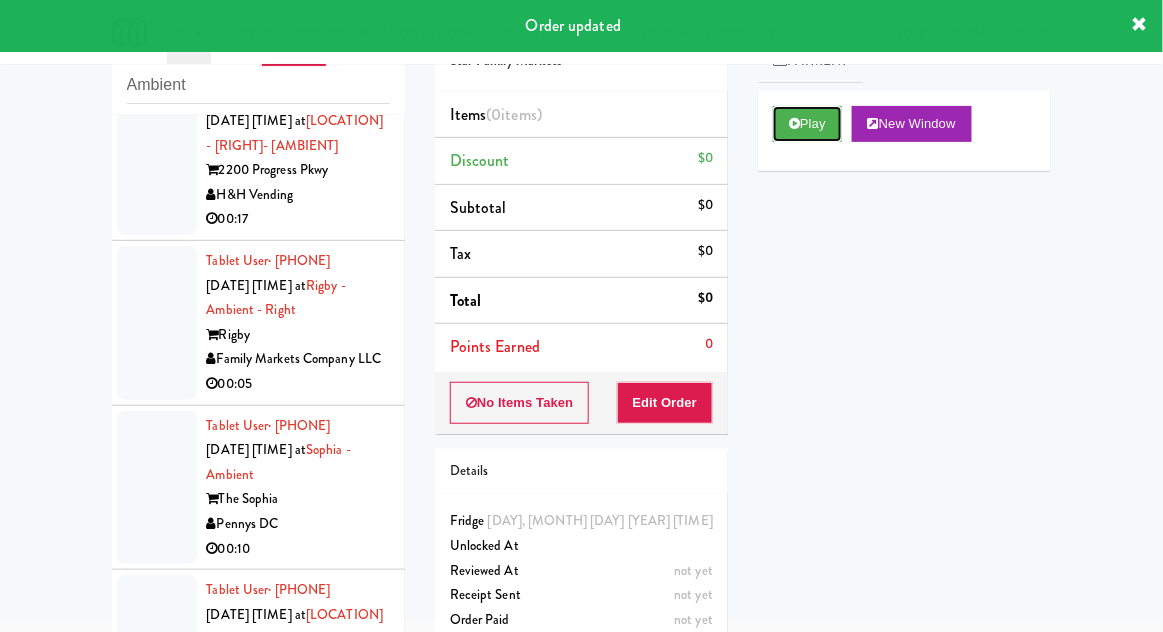 click on "Play" at bounding box center [807, 124] 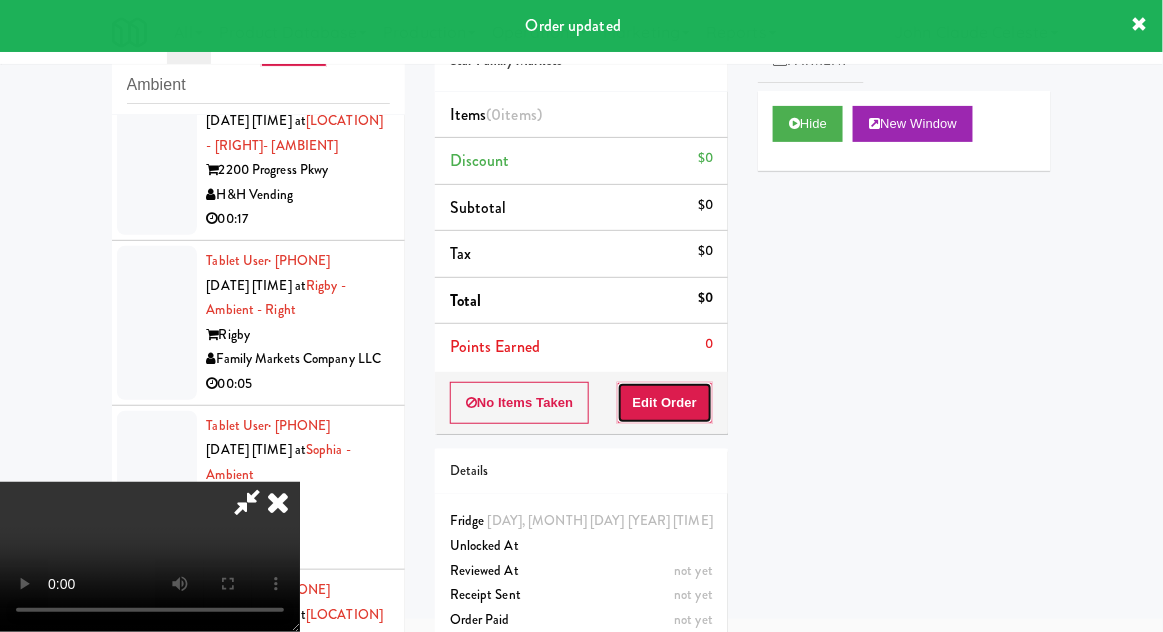 click on "Edit Order" at bounding box center (665, 403) 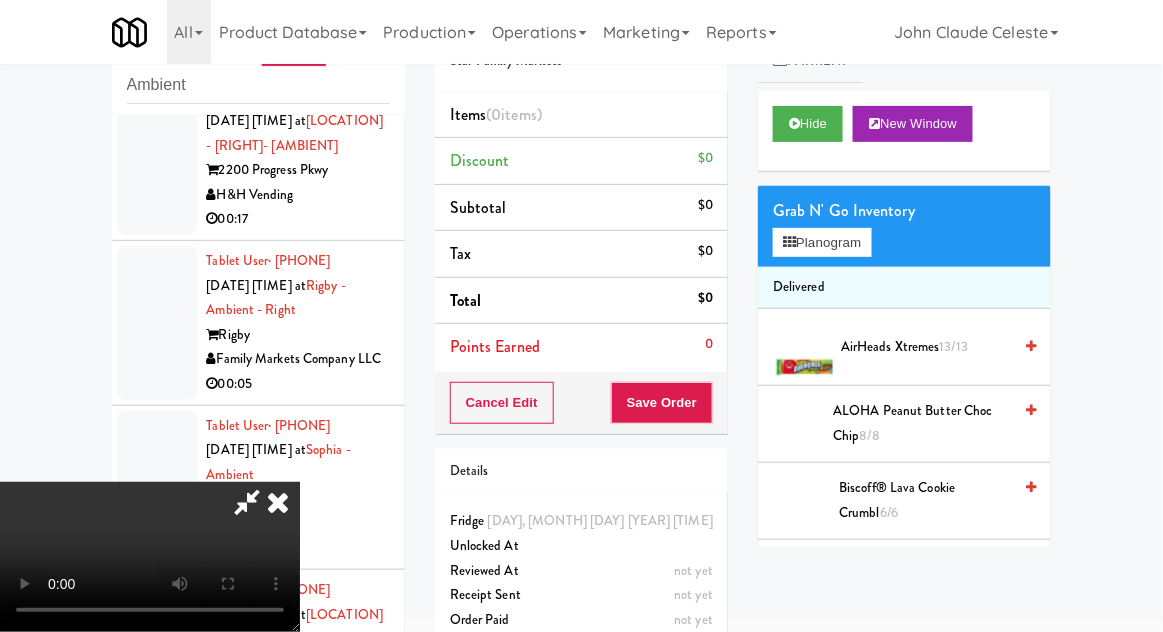 scroll, scrollTop: 73, scrollLeft: 0, axis: vertical 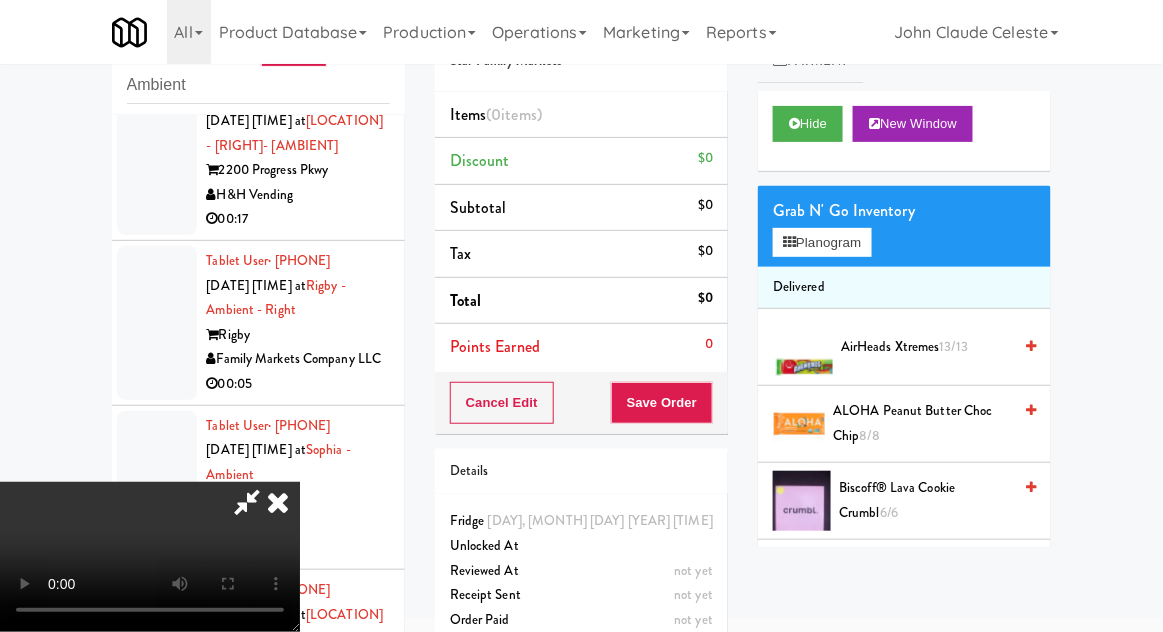 type 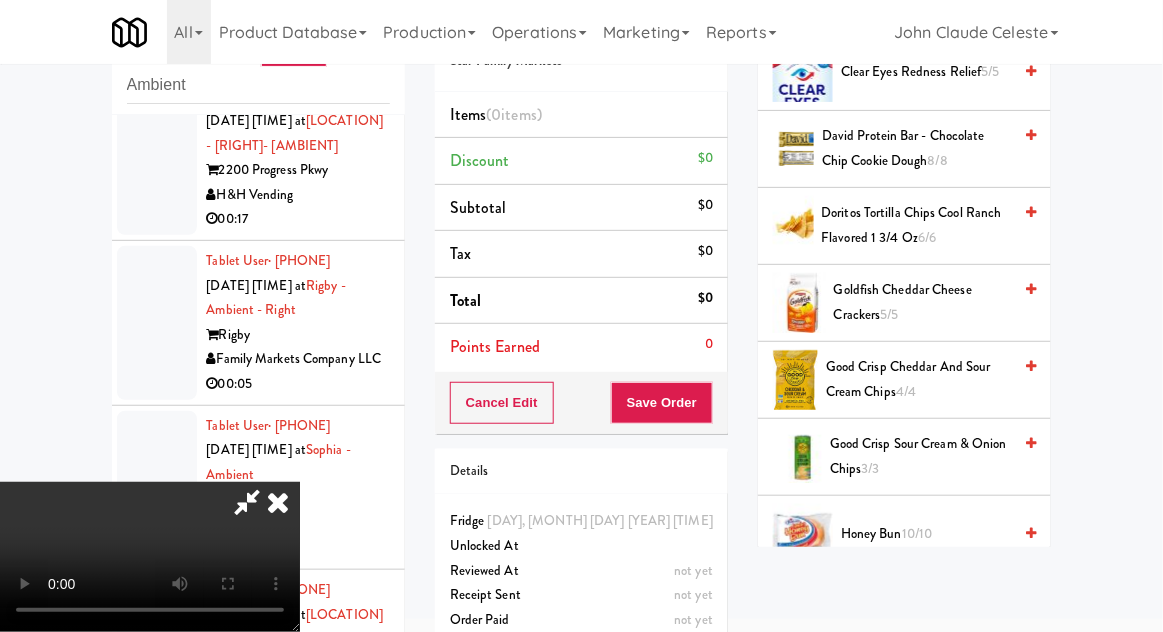 scroll, scrollTop: 543, scrollLeft: 0, axis: vertical 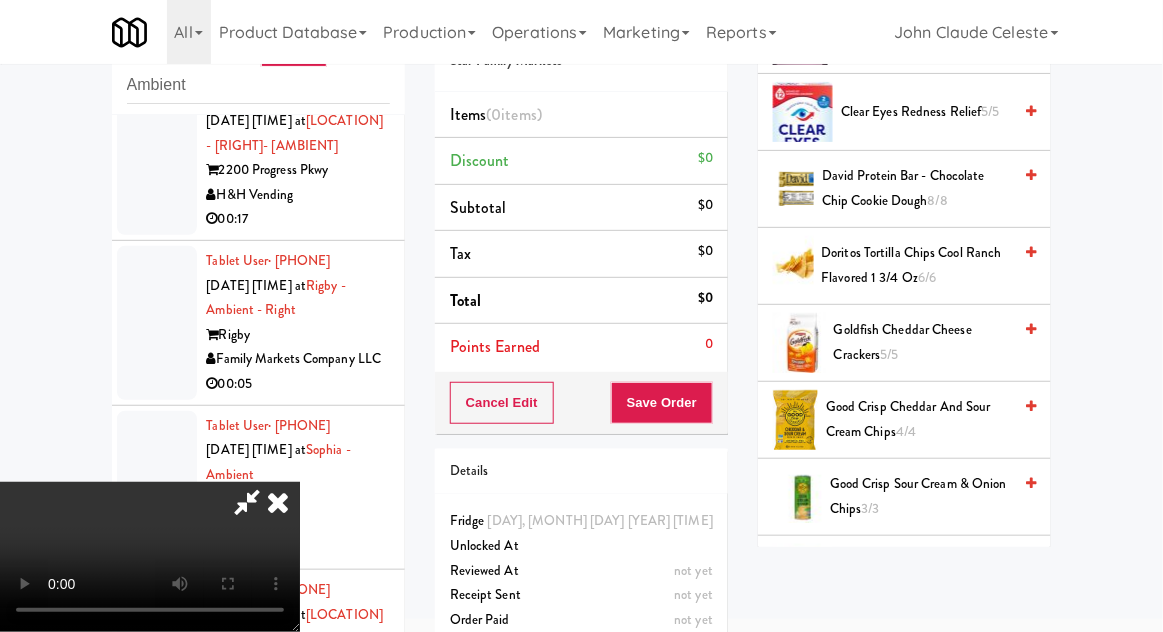 click on "Goldfish Cheddar Cheese Crackers   5/5" at bounding box center (922, 342) 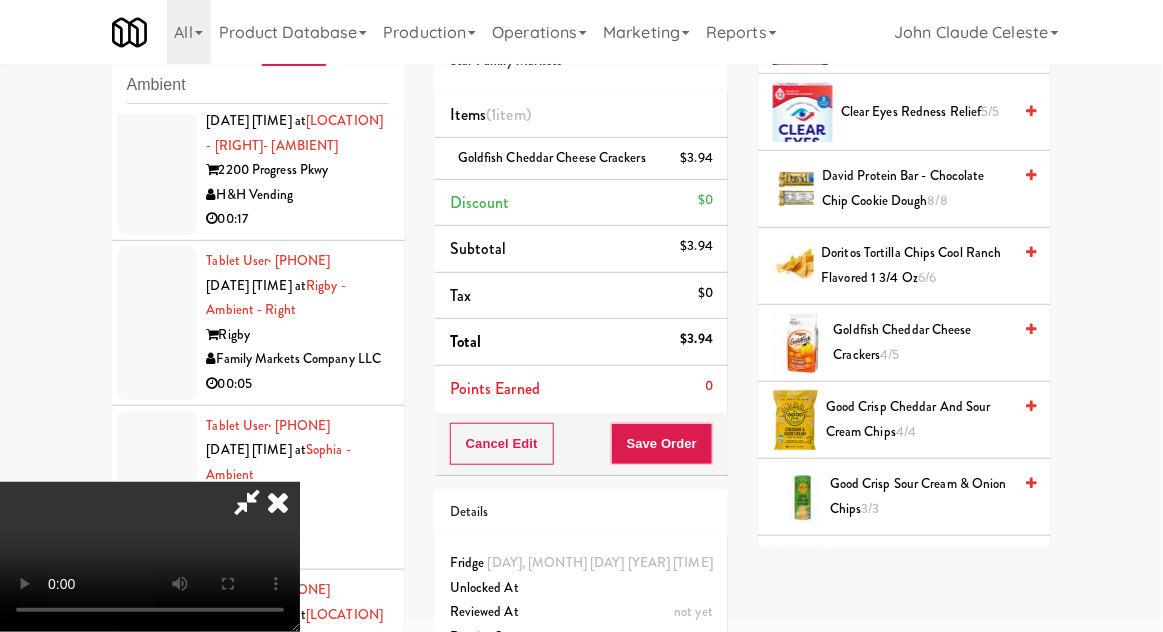 scroll, scrollTop: 0, scrollLeft: 0, axis: both 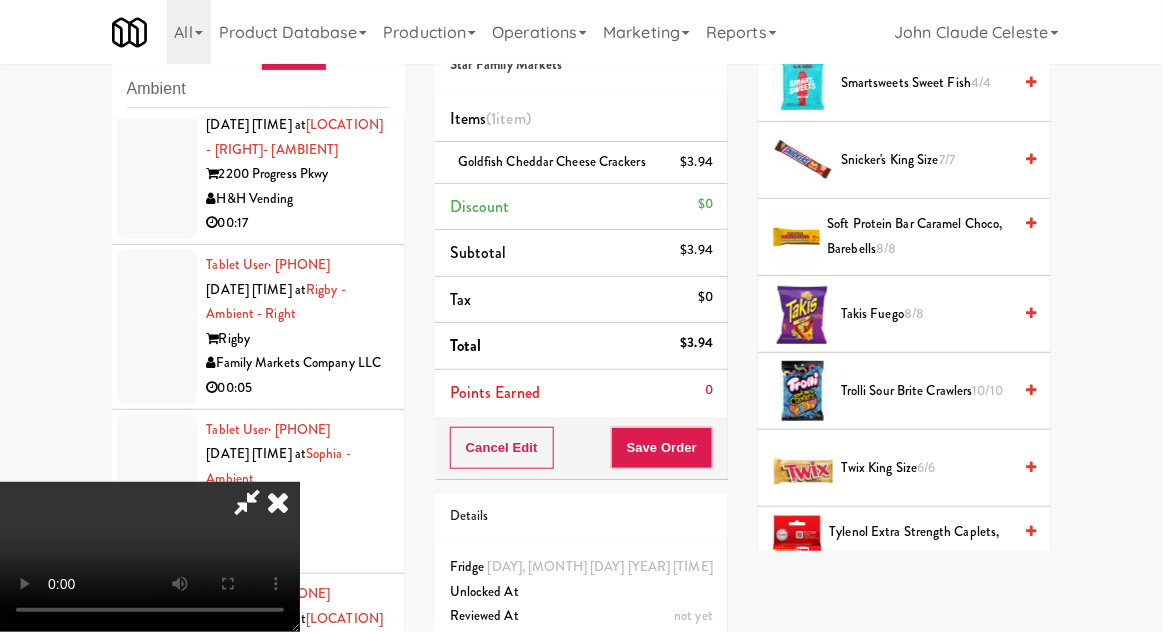 click on "Takis Fuego  8/8" at bounding box center [926, 314] 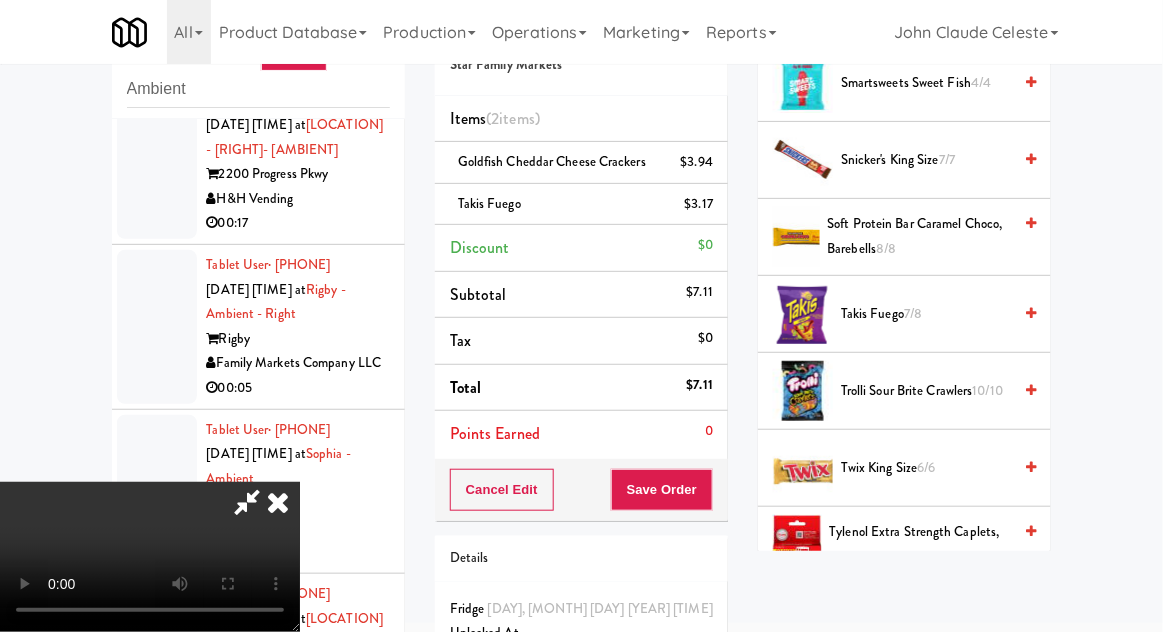 scroll, scrollTop: 73, scrollLeft: 0, axis: vertical 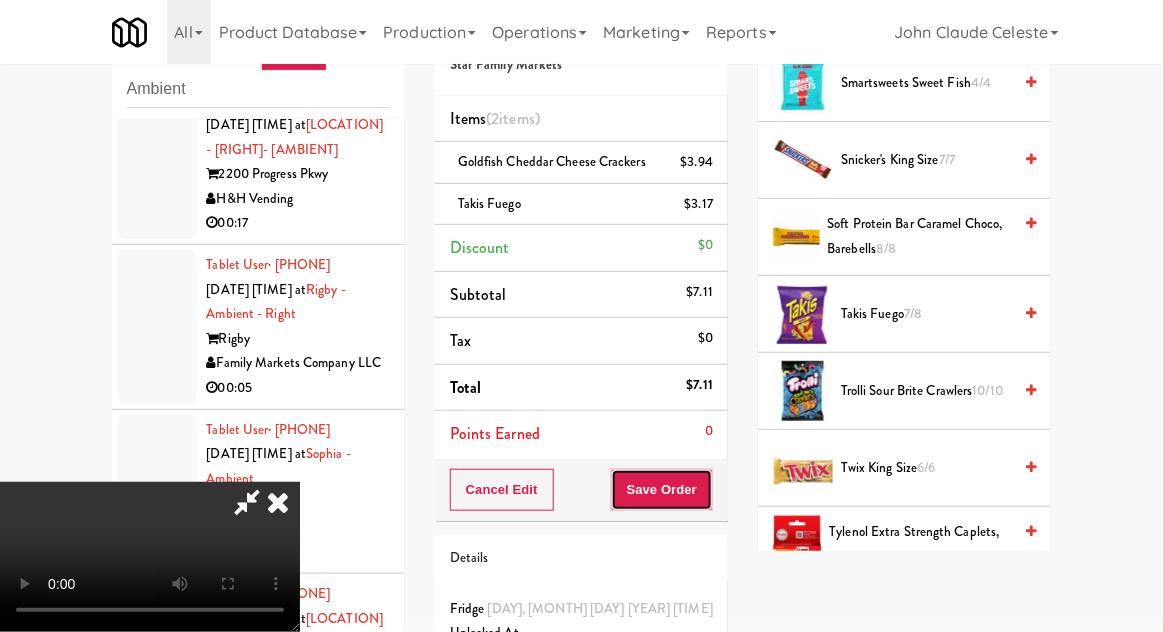 click on "Save Order" at bounding box center (662, 490) 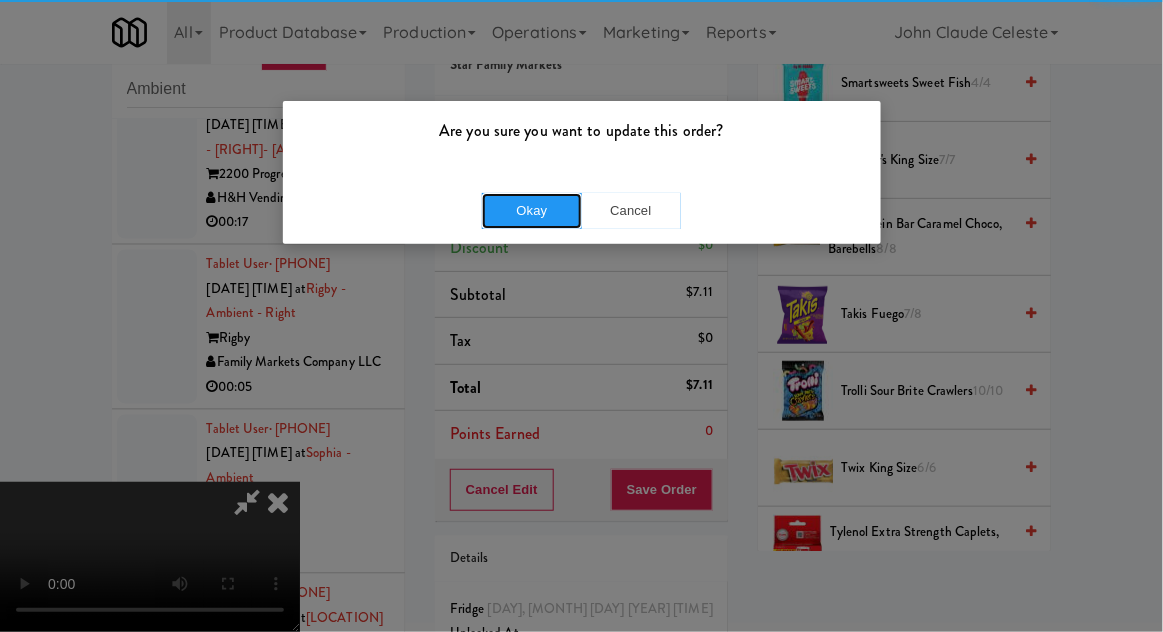 click on "Okay" at bounding box center [532, 211] 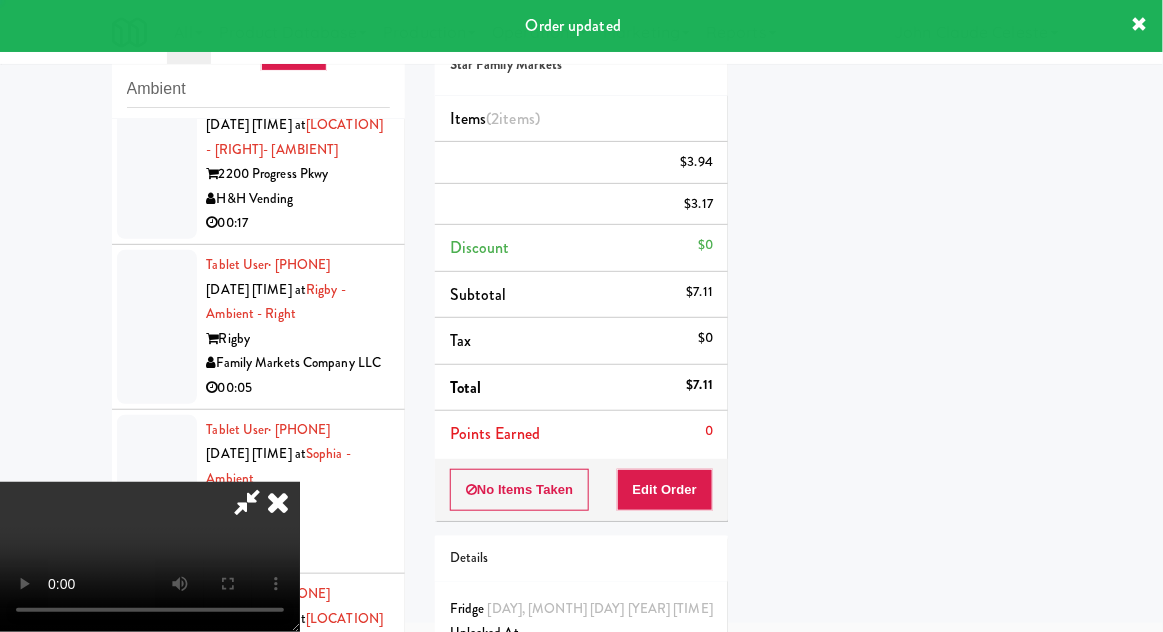 scroll, scrollTop: 197, scrollLeft: 0, axis: vertical 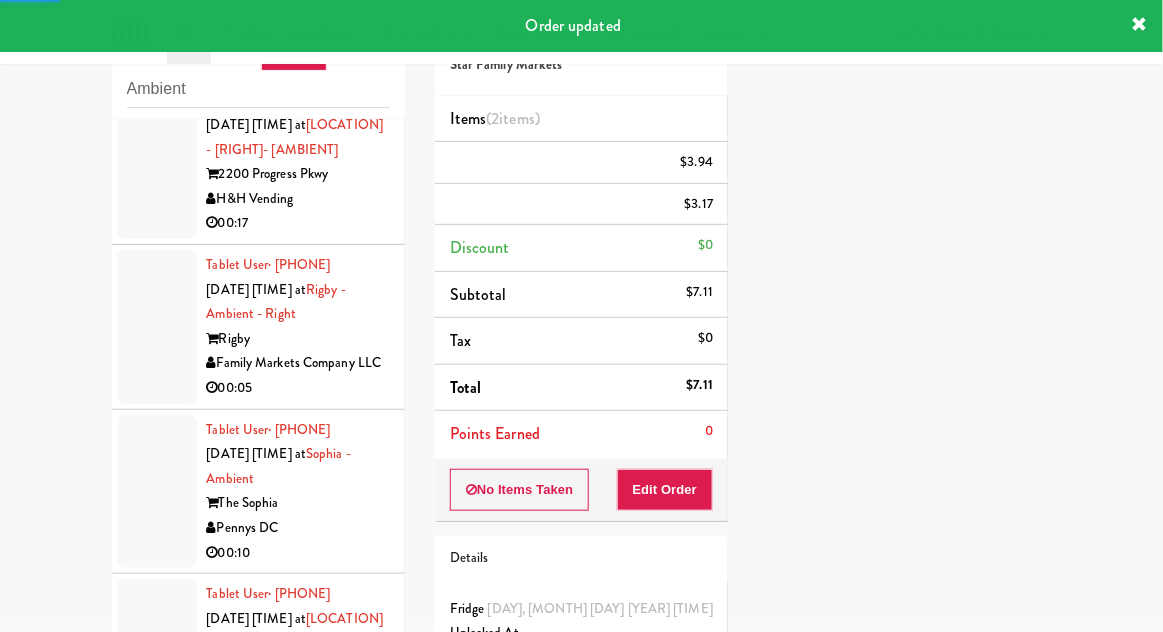 click at bounding box center (157, -167) 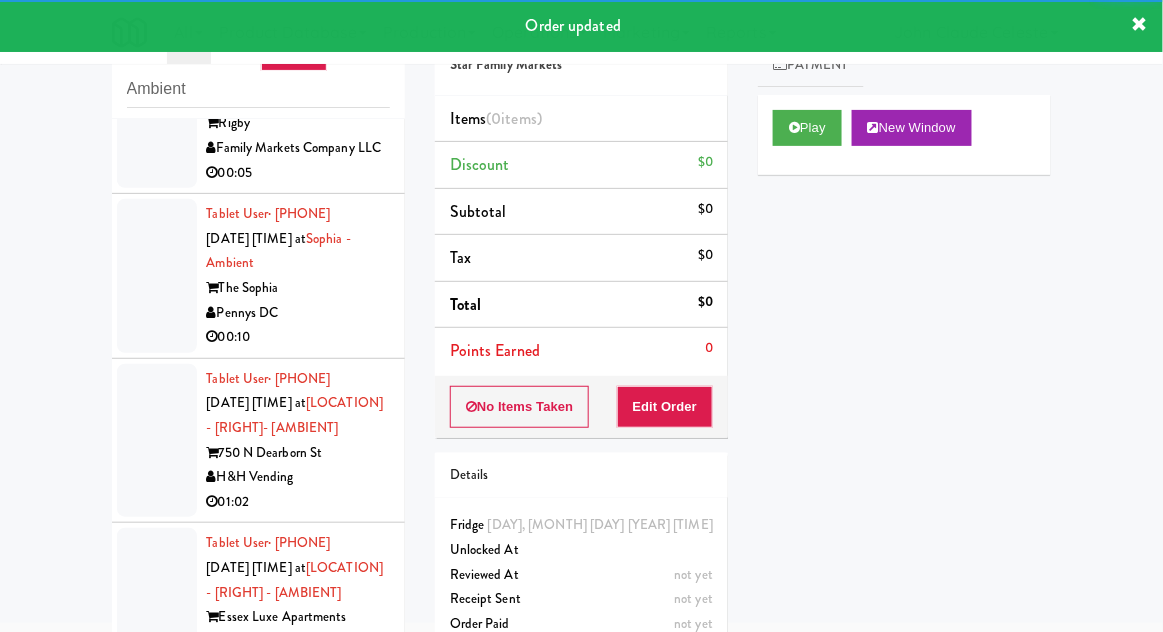 scroll, scrollTop: 4750, scrollLeft: 0, axis: vertical 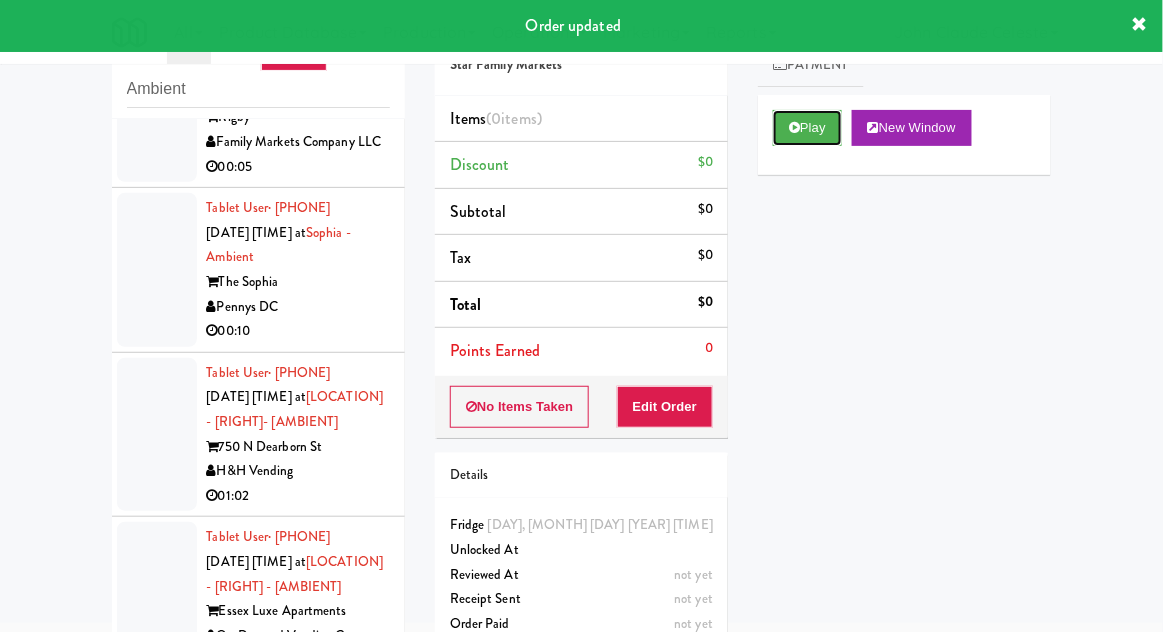 click on "Play" at bounding box center (807, 128) 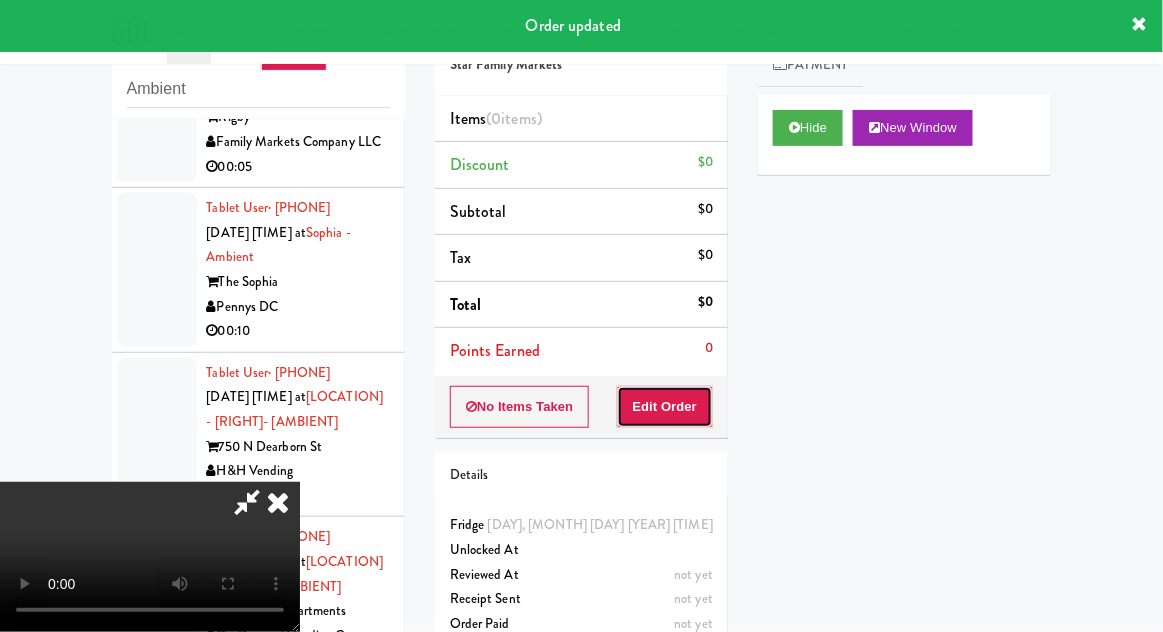 click on "Edit Order" at bounding box center (665, 407) 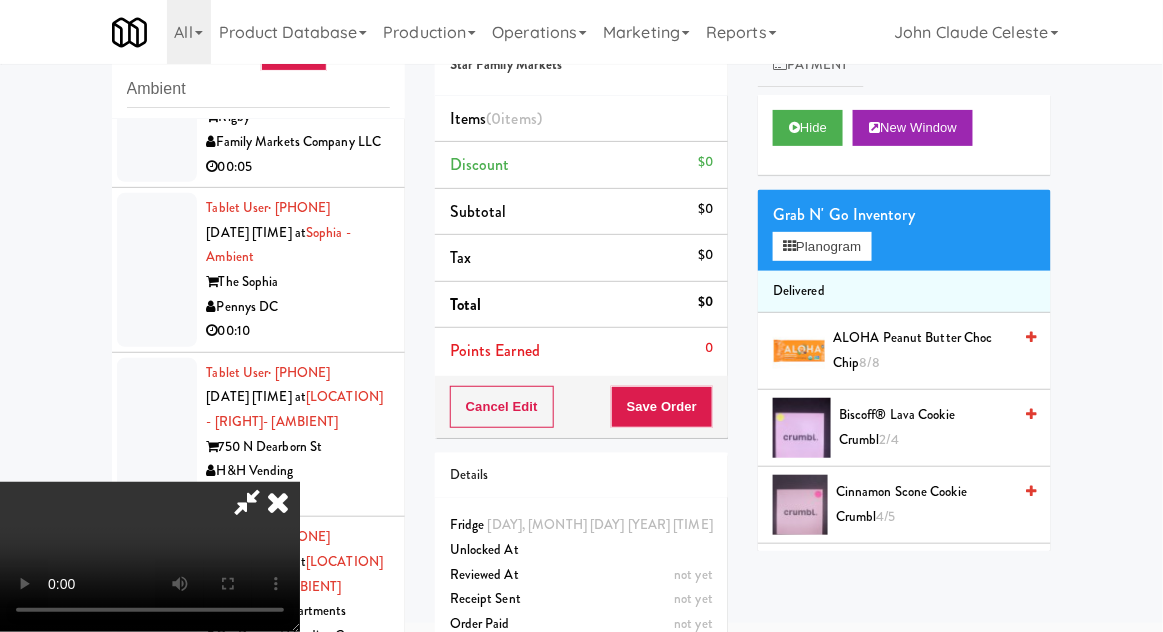 scroll, scrollTop: 73, scrollLeft: 0, axis: vertical 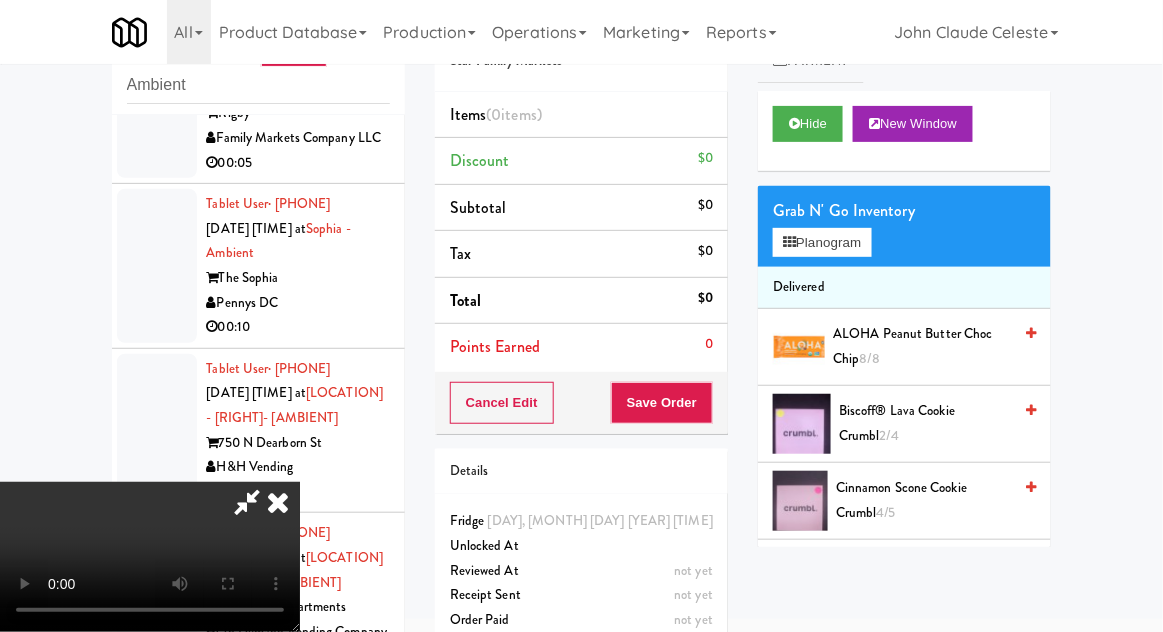 click on "Cinnamon Scone Cookie Crumbl  4/5" at bounding box center [923, 500] 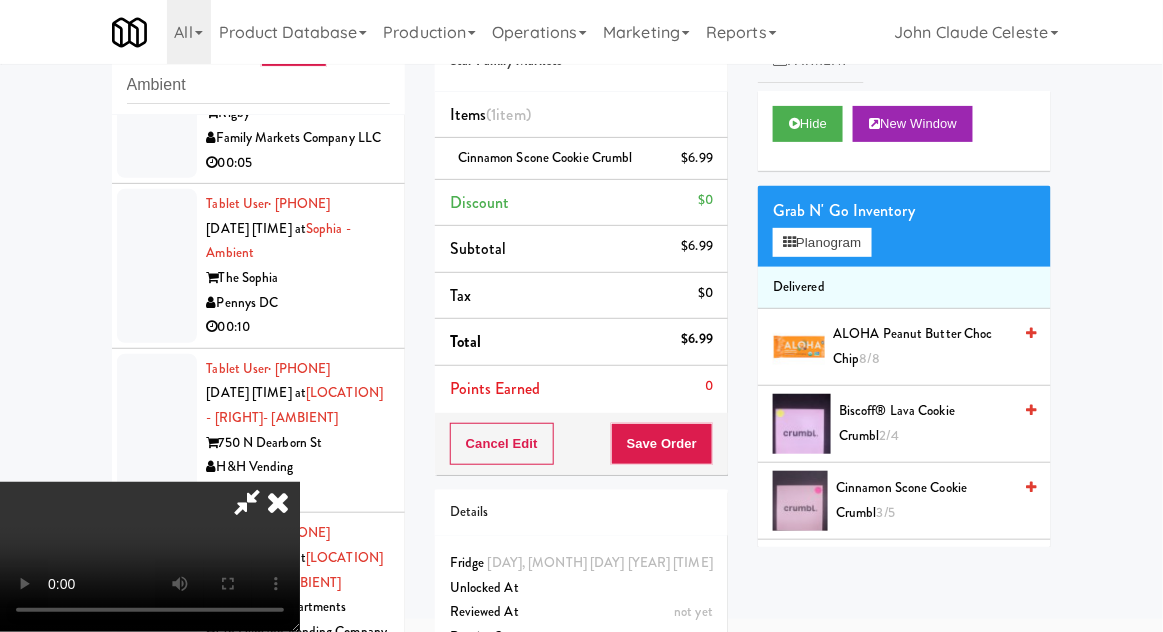 scroll, scrollTop: 73, scrollLeft: 0, axis: vertical 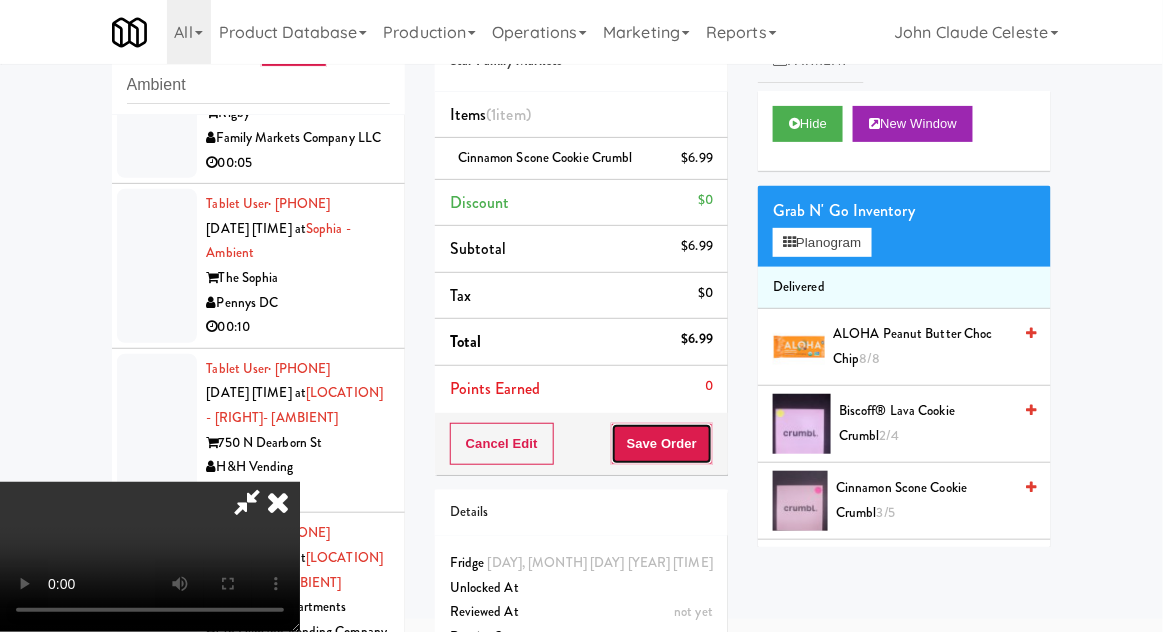 click on "Save Order" at bounding box center (662, 444) 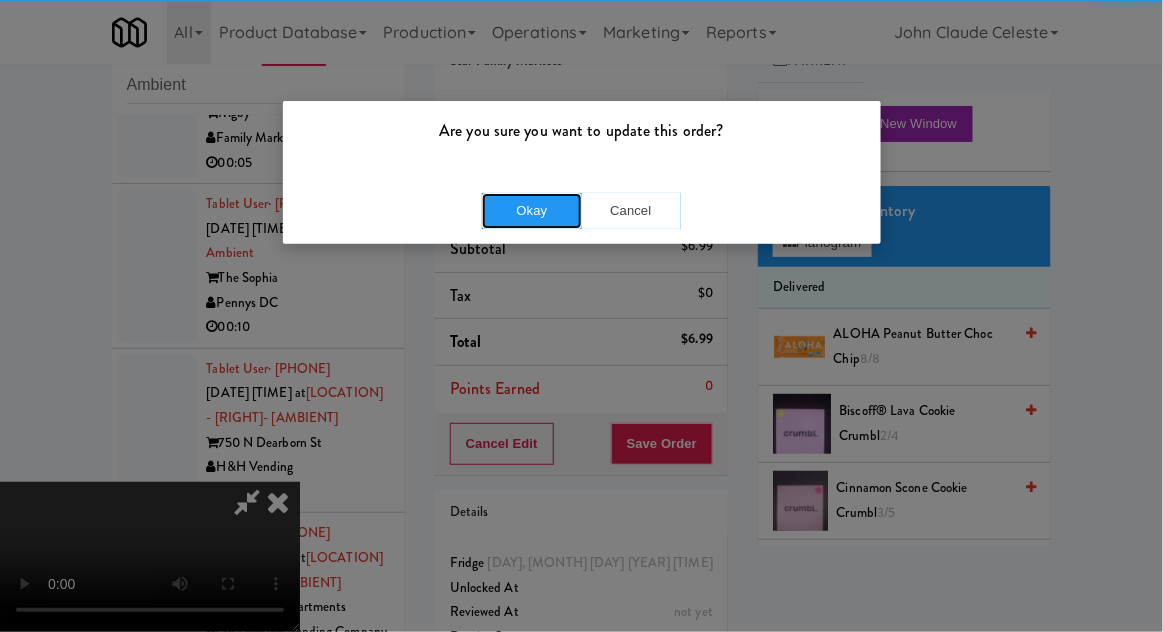 click on "Okay" at bounding box center (532, 211) 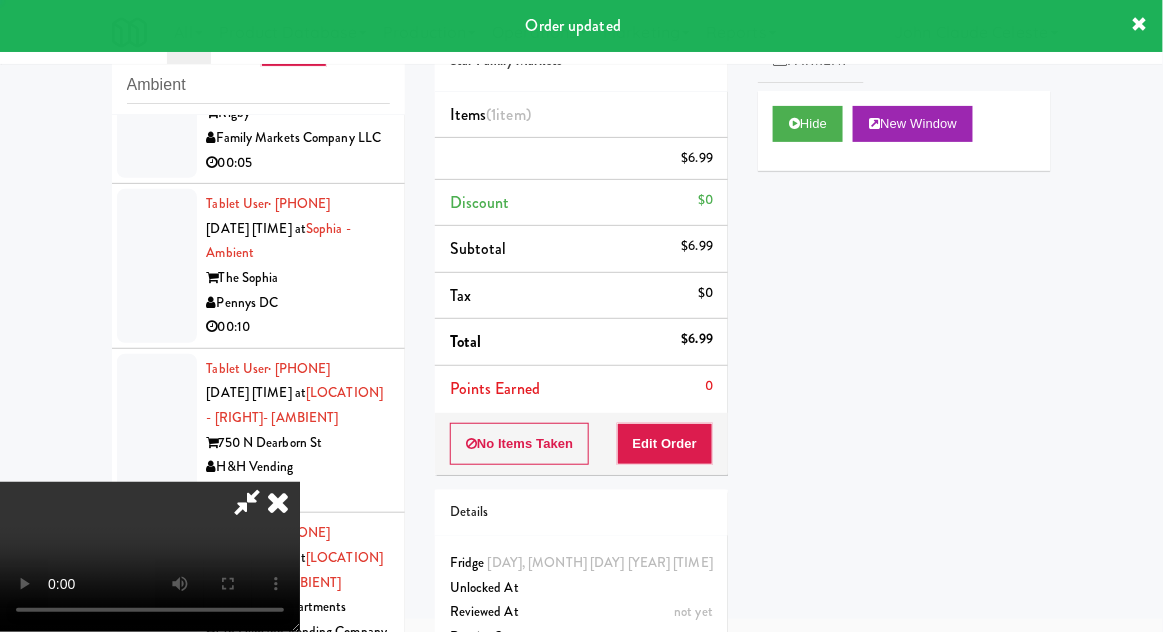 scroll, scrollTop: 0, scrollLeft: 0, axis: both 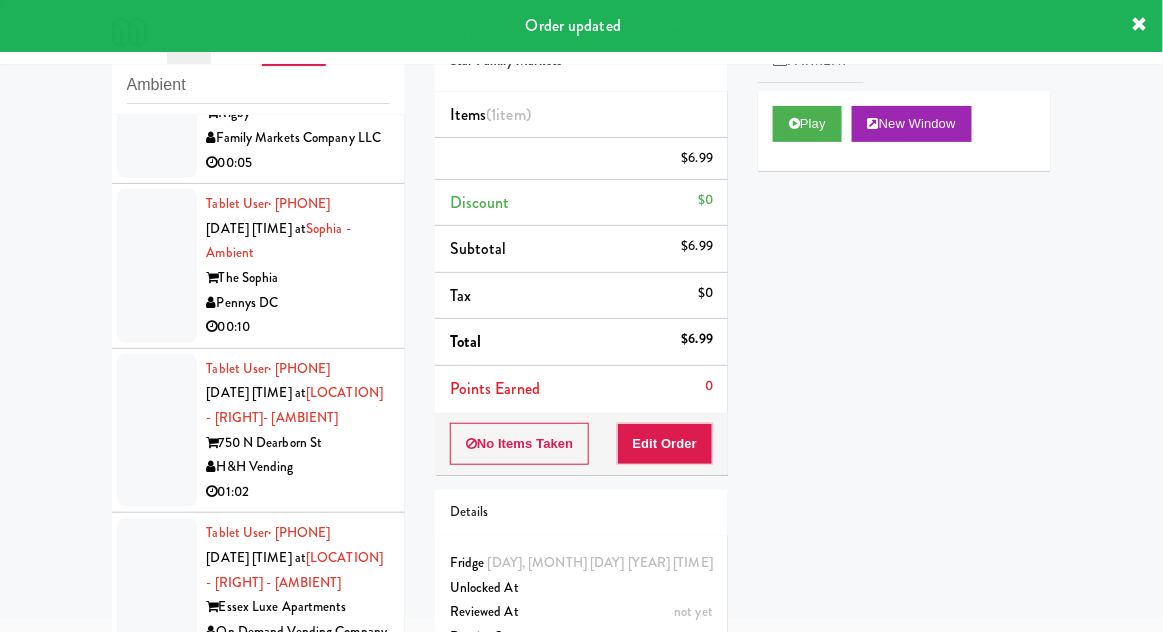 click at bounding box center (157, -227) 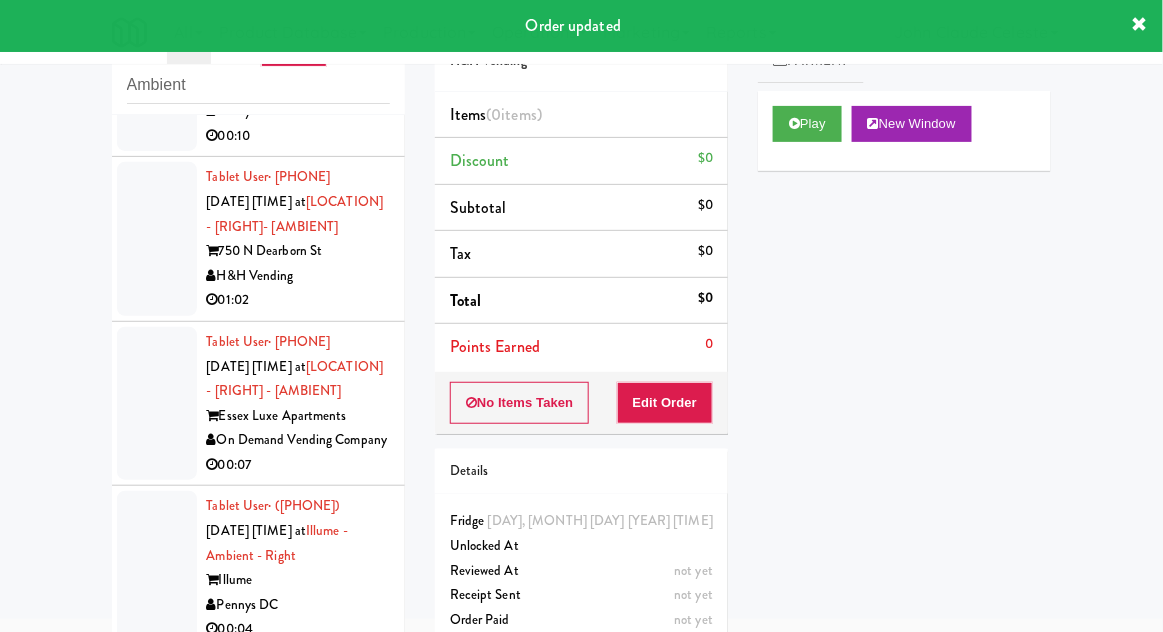scroll, scrollTop: 4967, scrollLeft: 0, axis: vertical 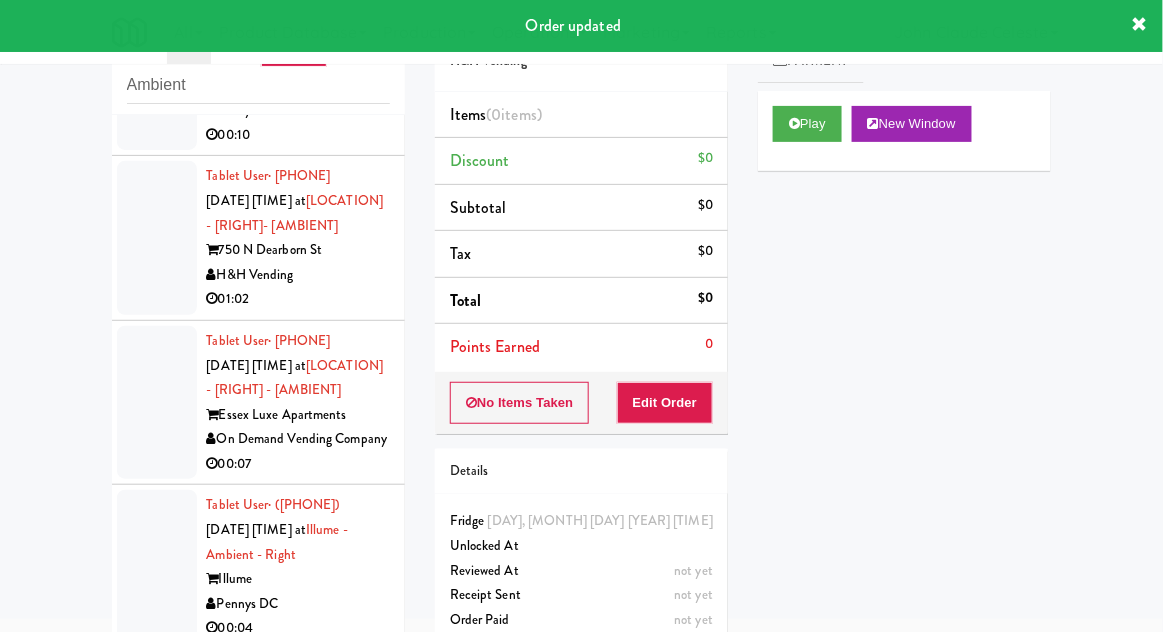 click on "Play  New Window" at bounding box center [904, 131] 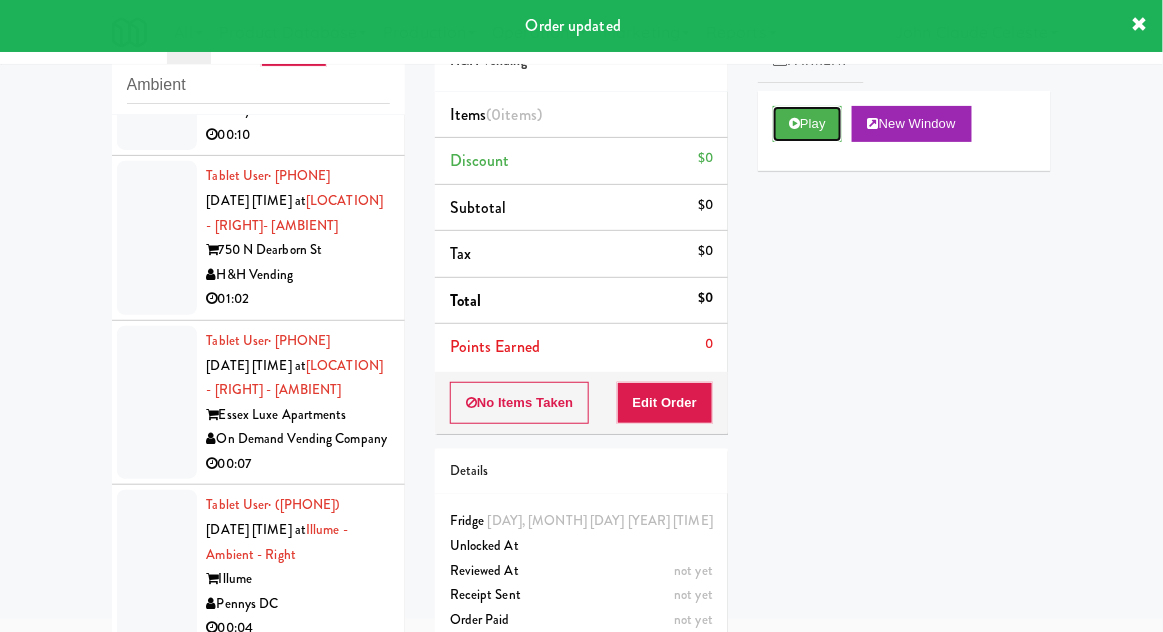 click on "Play" at bounding box center (807, 124) 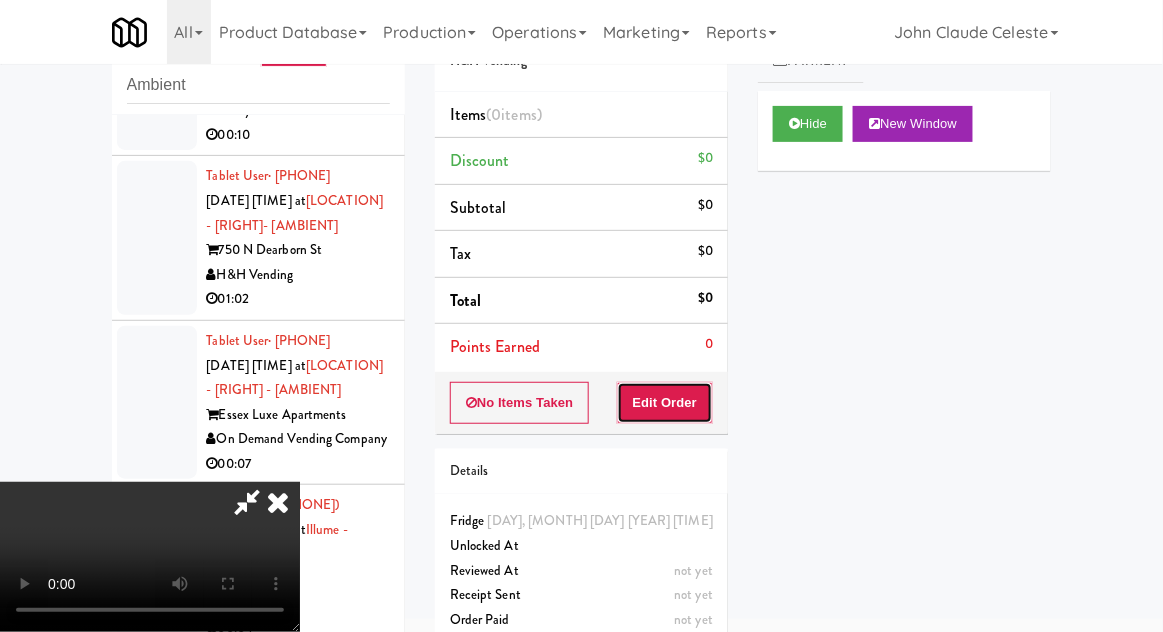 click on "Edit Order" at bounding box center [665, 403] 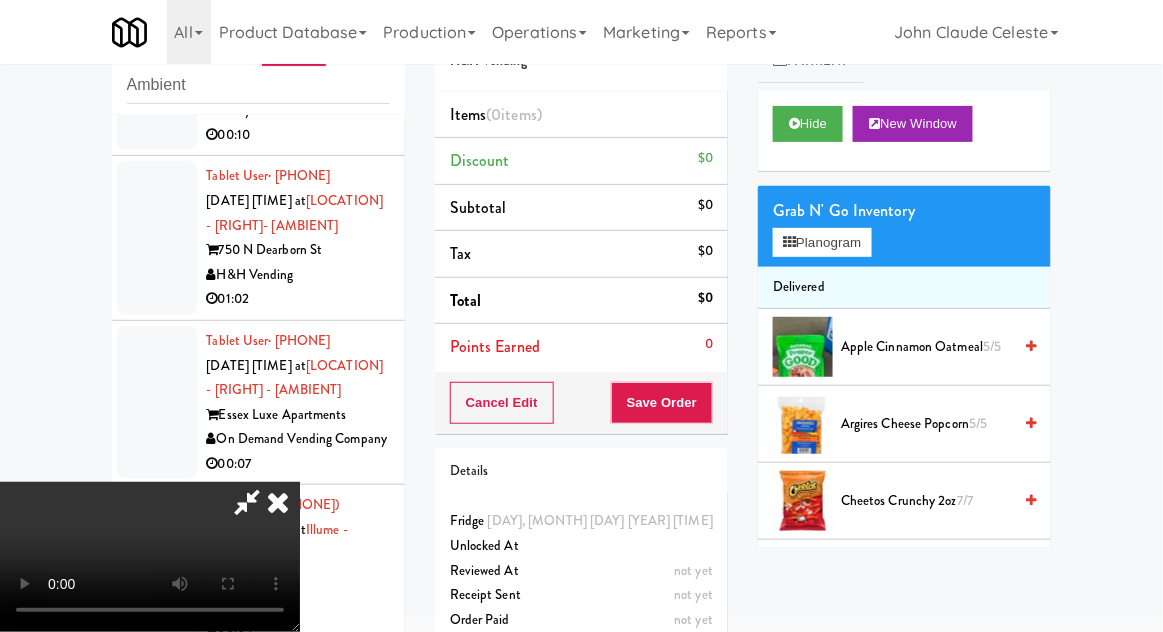 type 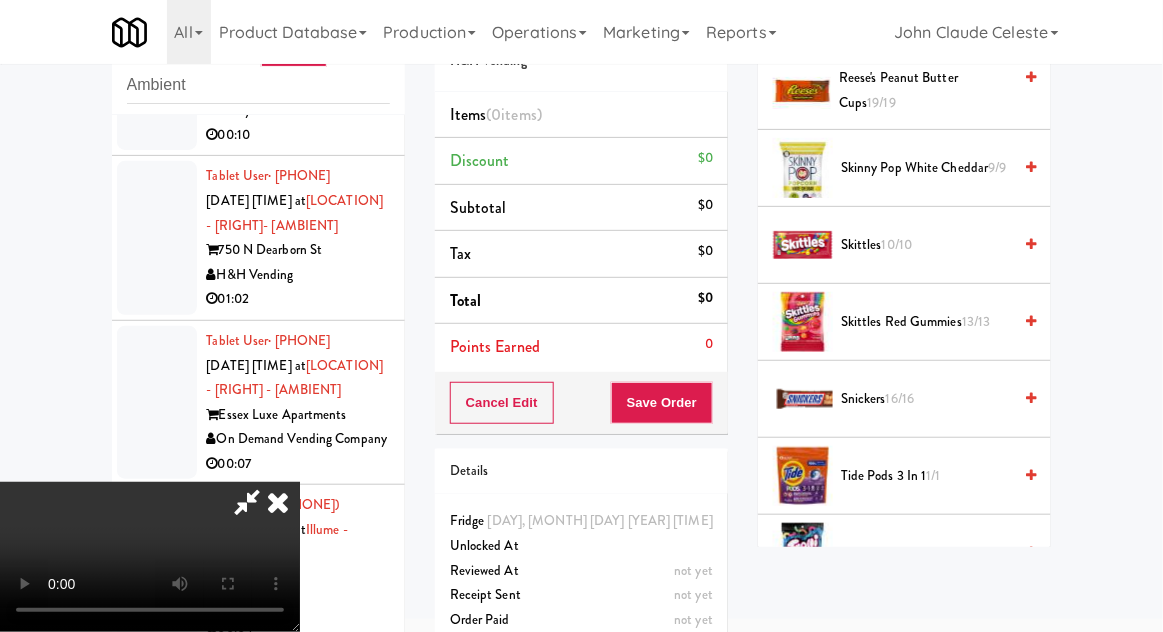 scroll, scrollTop: 1792, scrollLeft: 0, axis: vertical 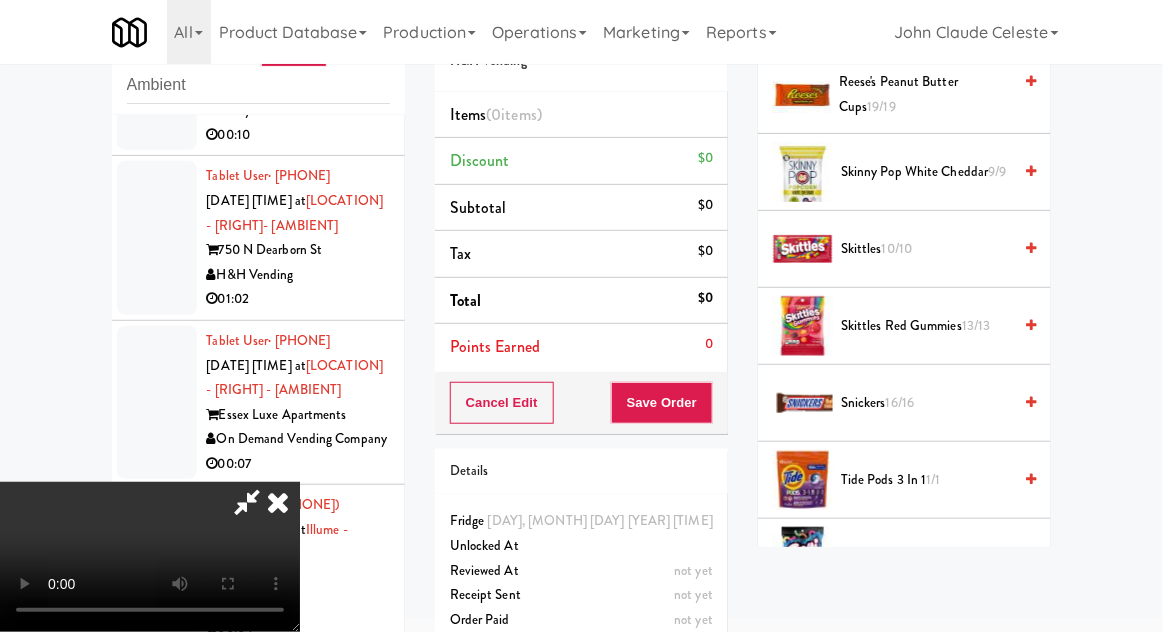 click on "Snickers   16/16" at bounding box center (926, 403) 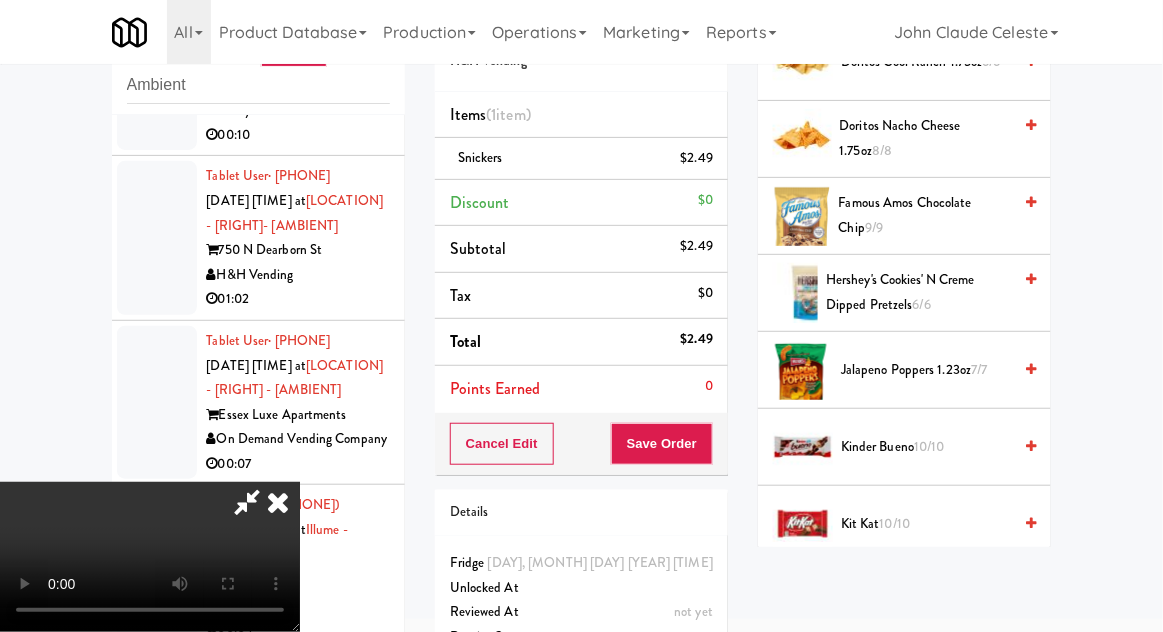 scroll, scrollTop: 763, scrollLeft: 0, axis: vertical 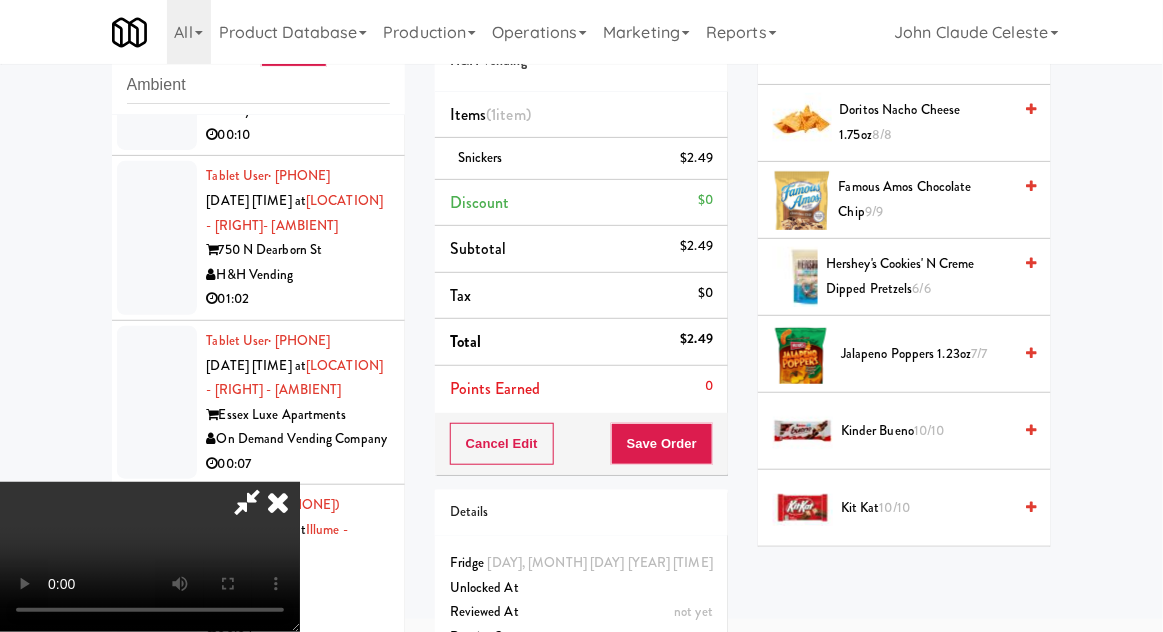 click on "10/10" at bounding box center [929, 430] 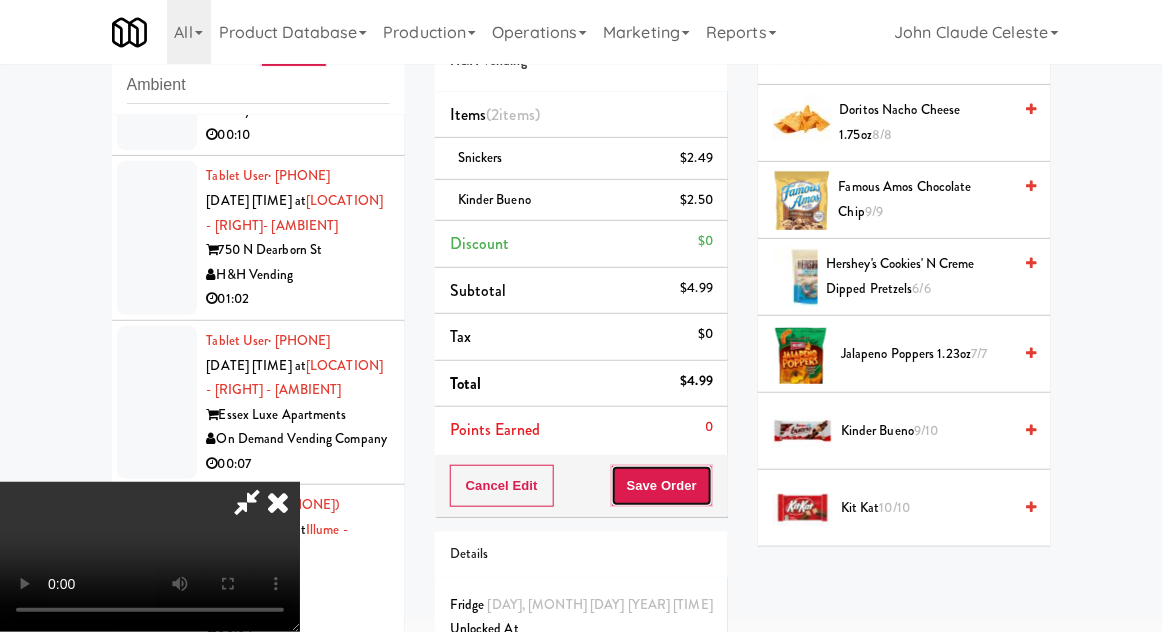 click on "Save Order" at bounding box center [662, 486] 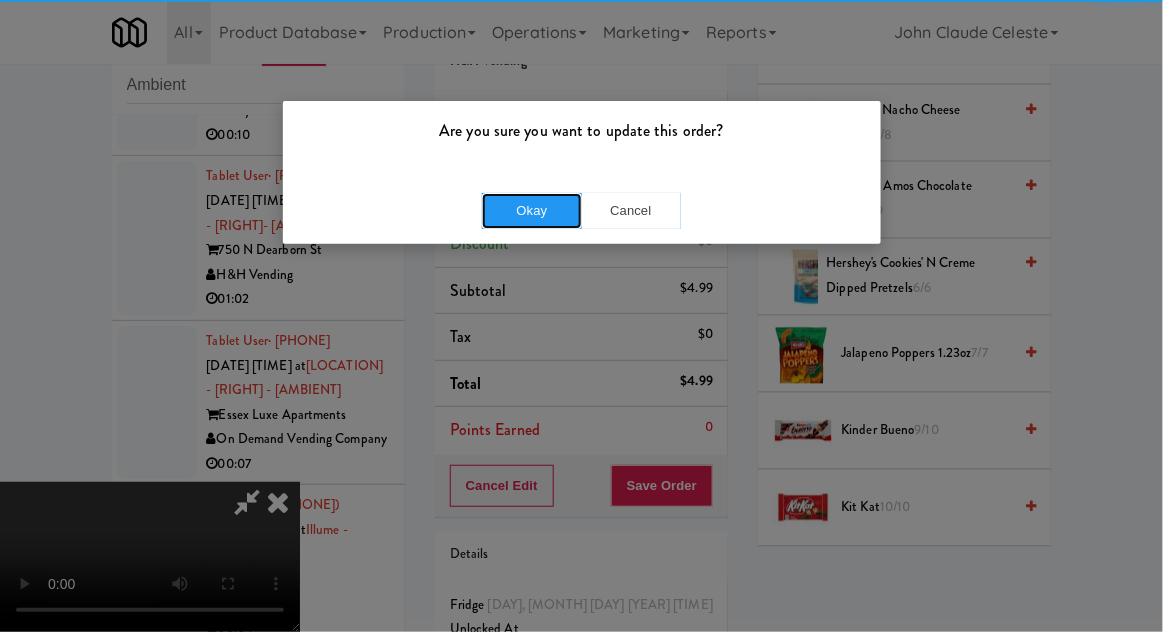 click on "Okay" at bounding box center [532, 211] 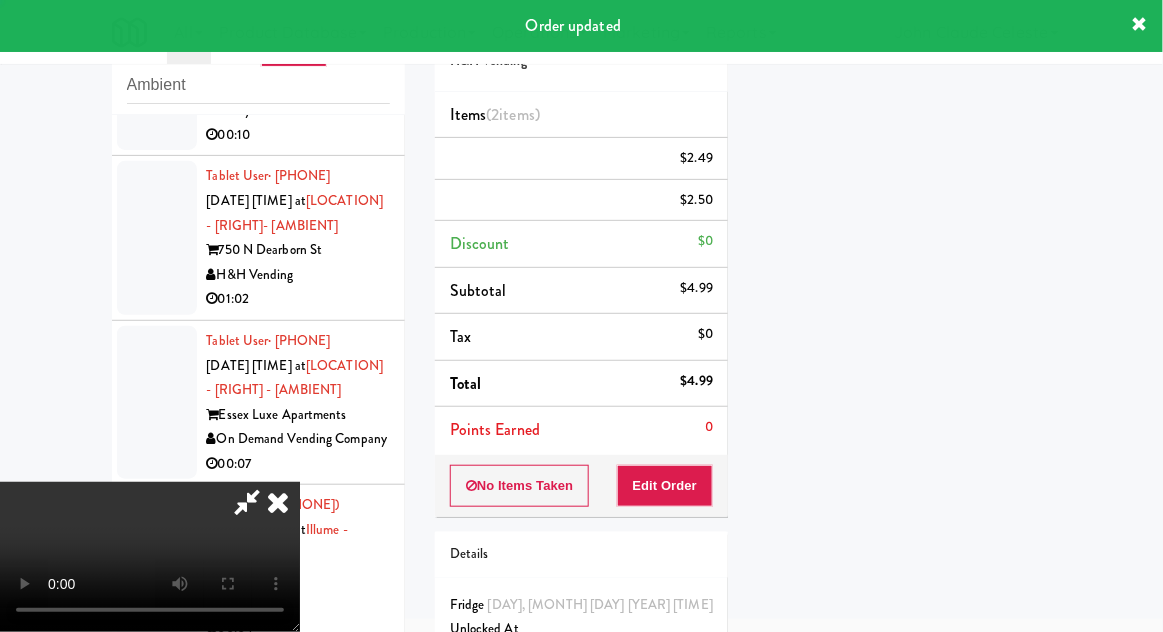 scroll, scrollTop: 197, scrollLeft: 0, axis: vertical 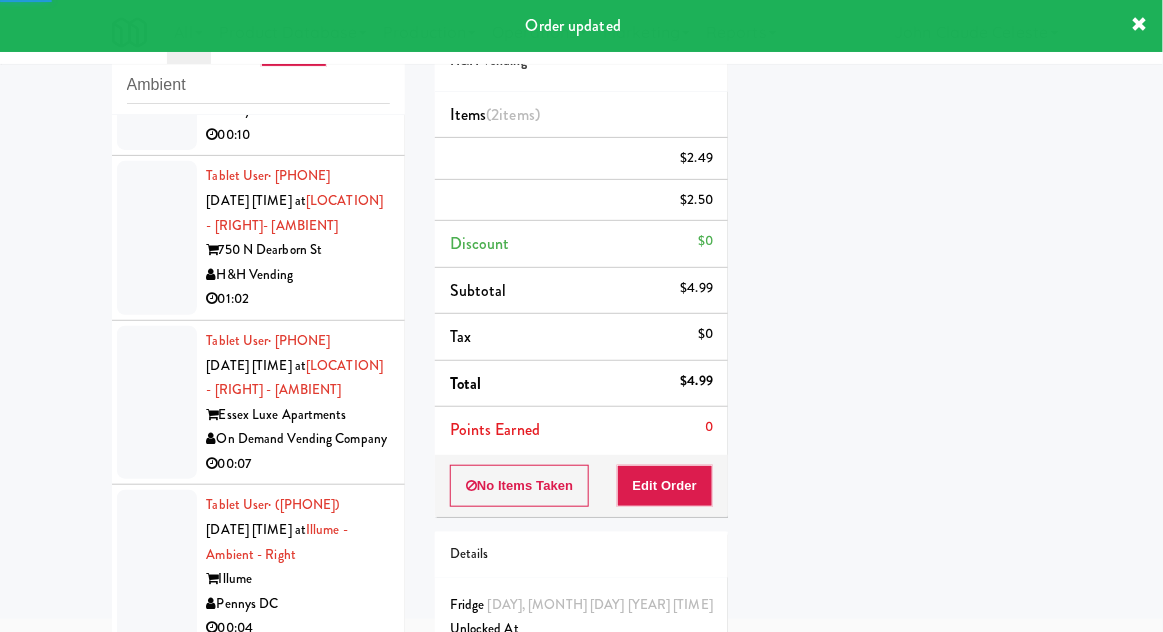 click at bounding box center (157, -255) 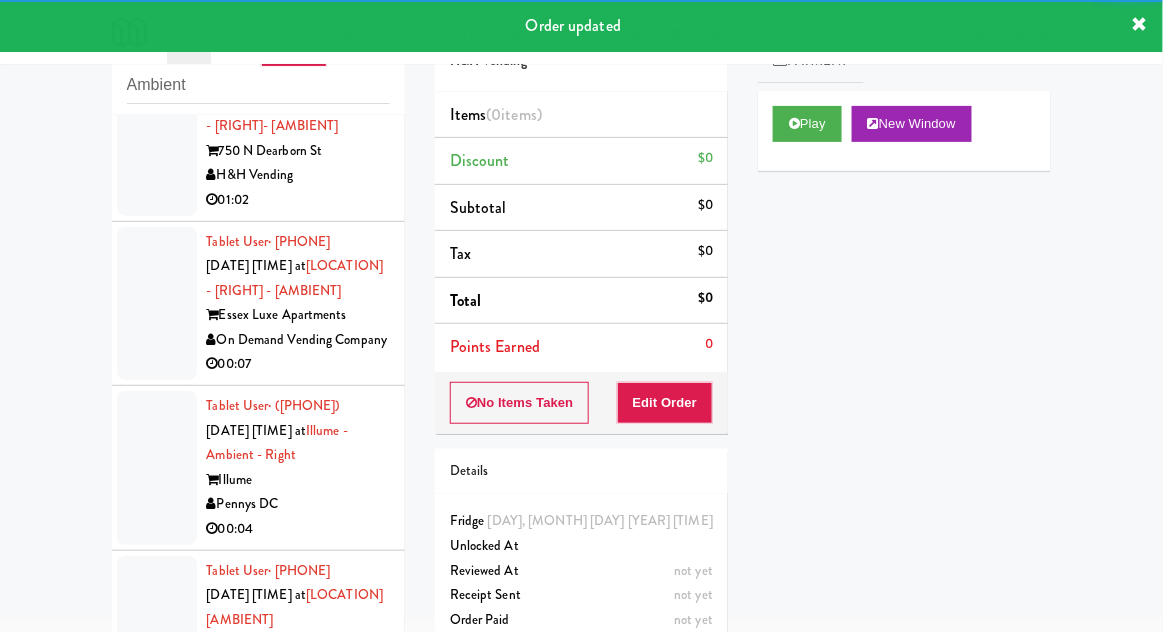 scroll, scrollTop: 5189, scrollLeft: 0, axis: vertical 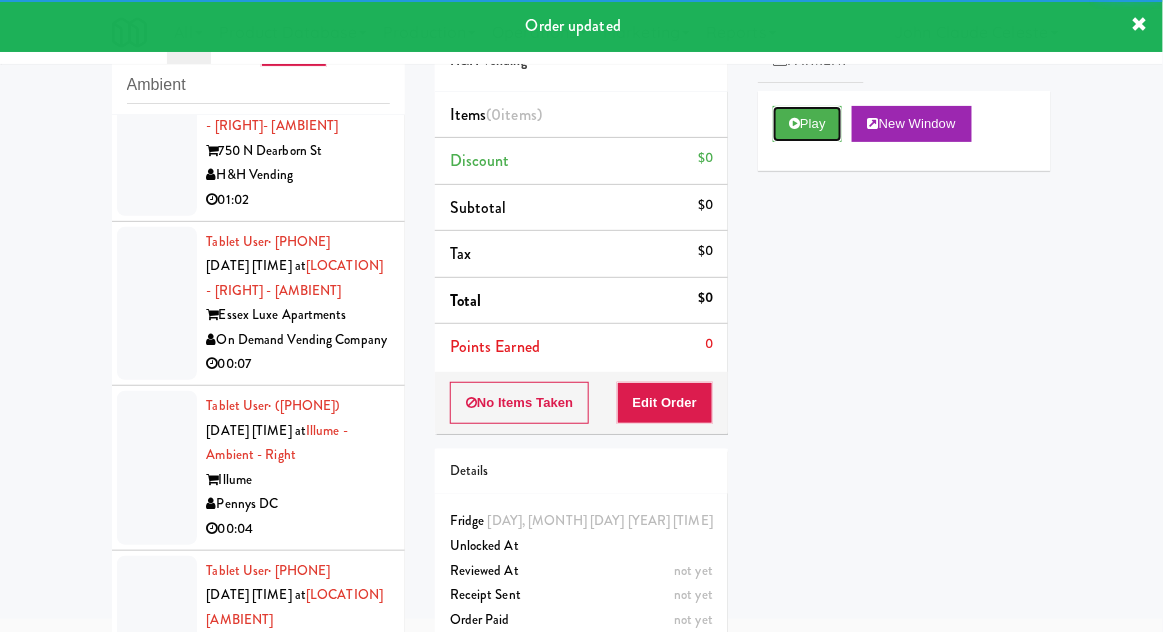 click on "Play" at bounding box center (807, 124) 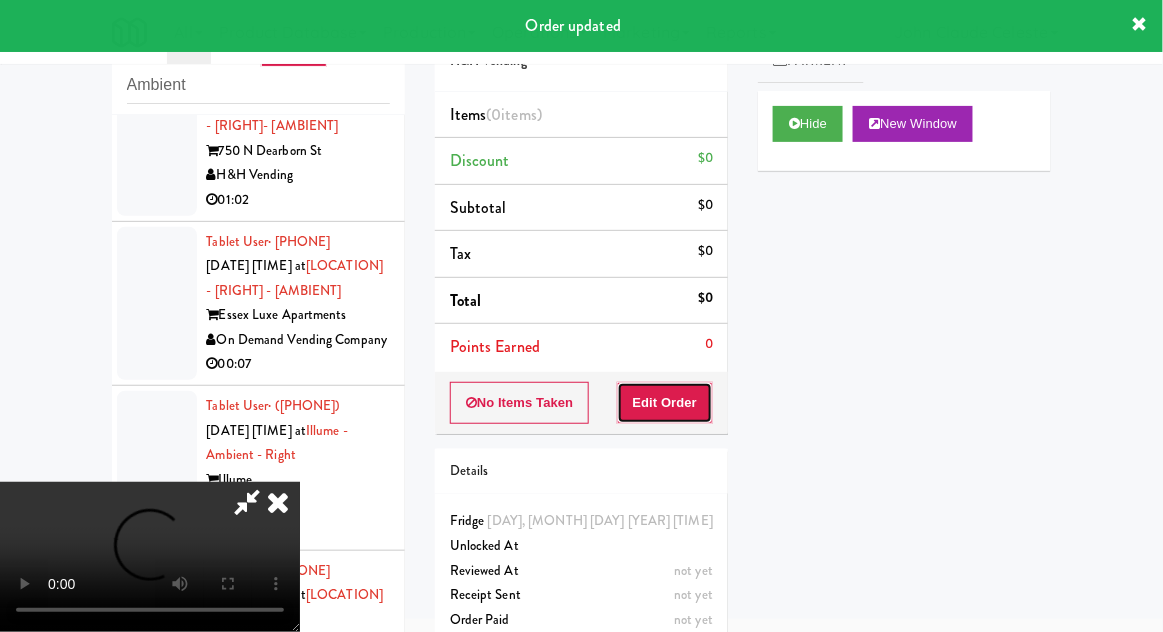 click on "Edit Order" at bounding box center [665, 403] 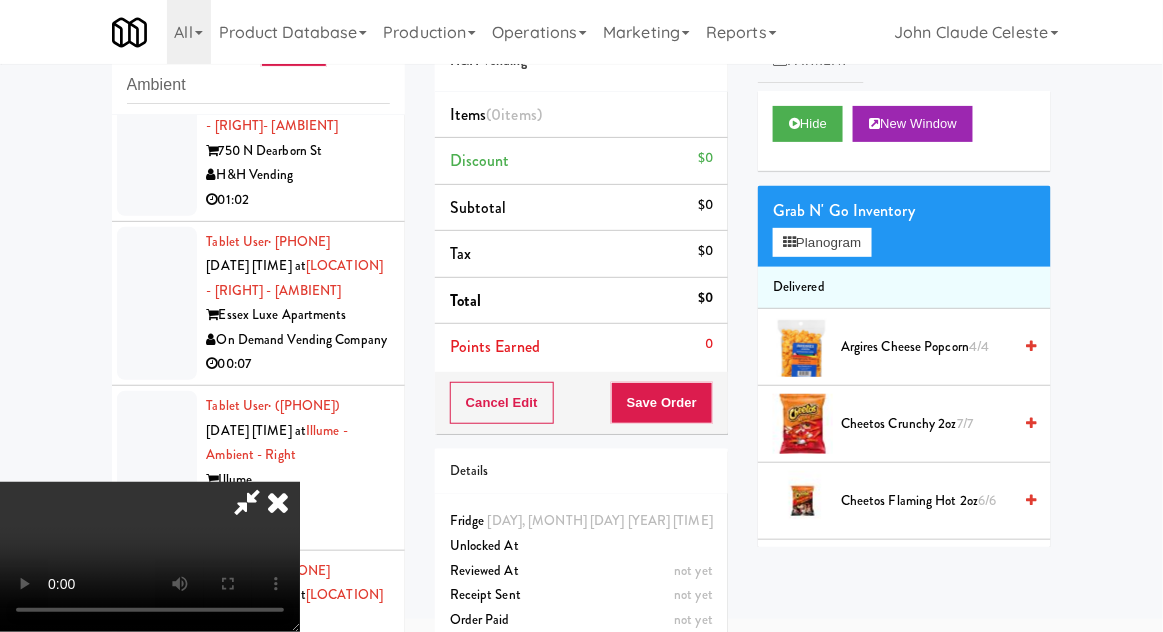 type 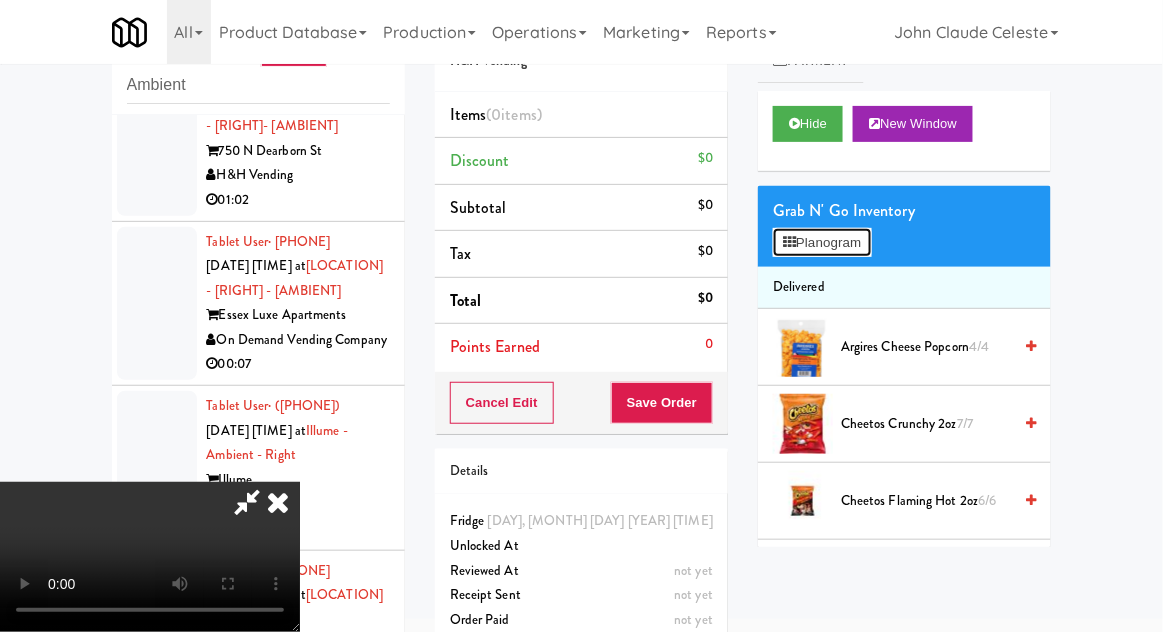 click on "Planogram" at bounding box center [822, 243] 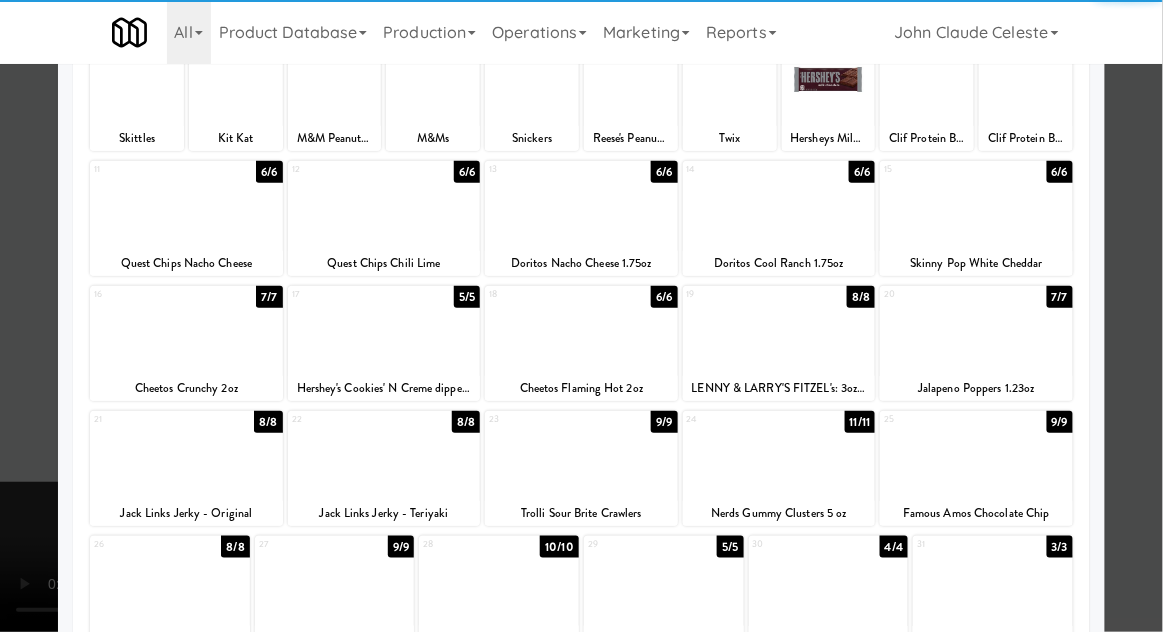 scroll, scrollTop: 253, scrollLeft: 0, axis: vertical 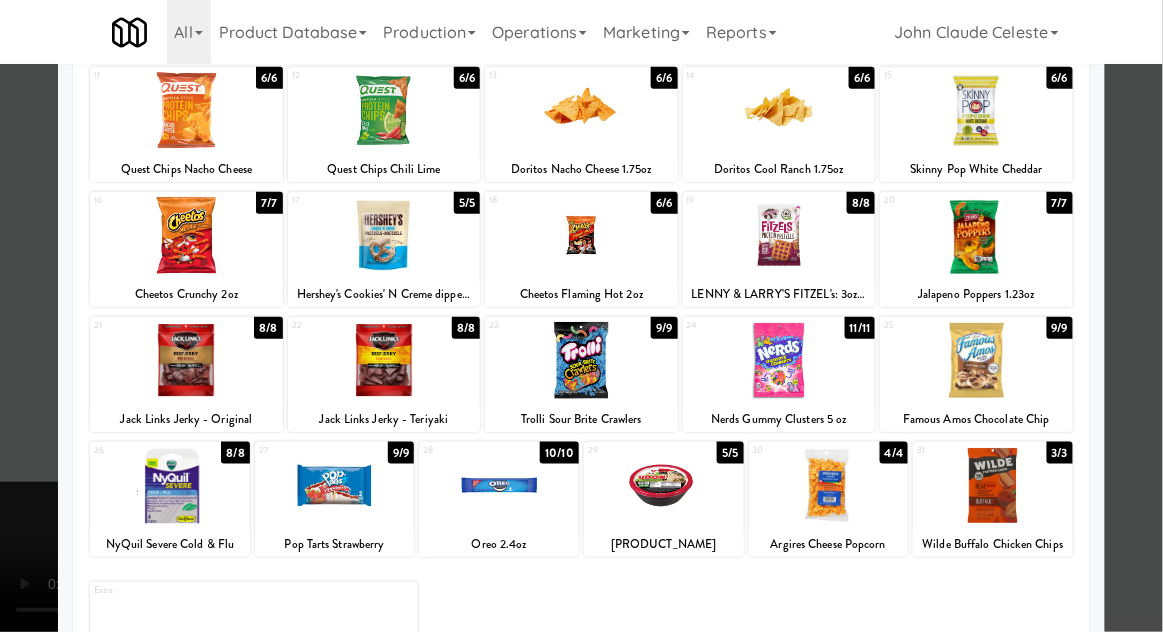 click at bounding box center [993, 485] 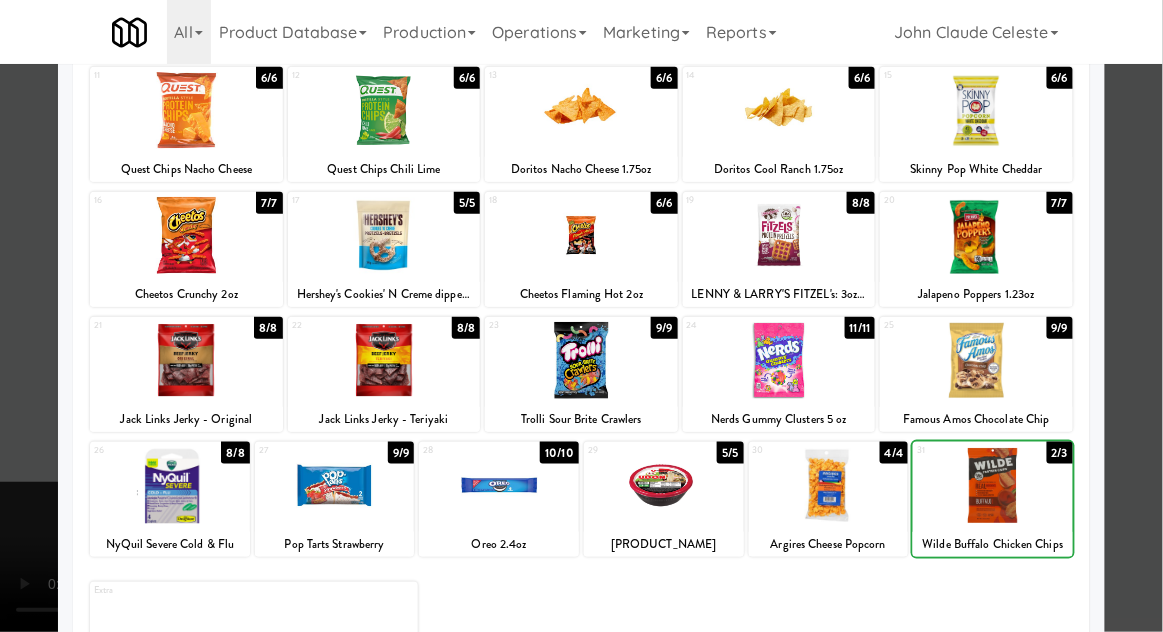 click at bounding box center (993, 485) 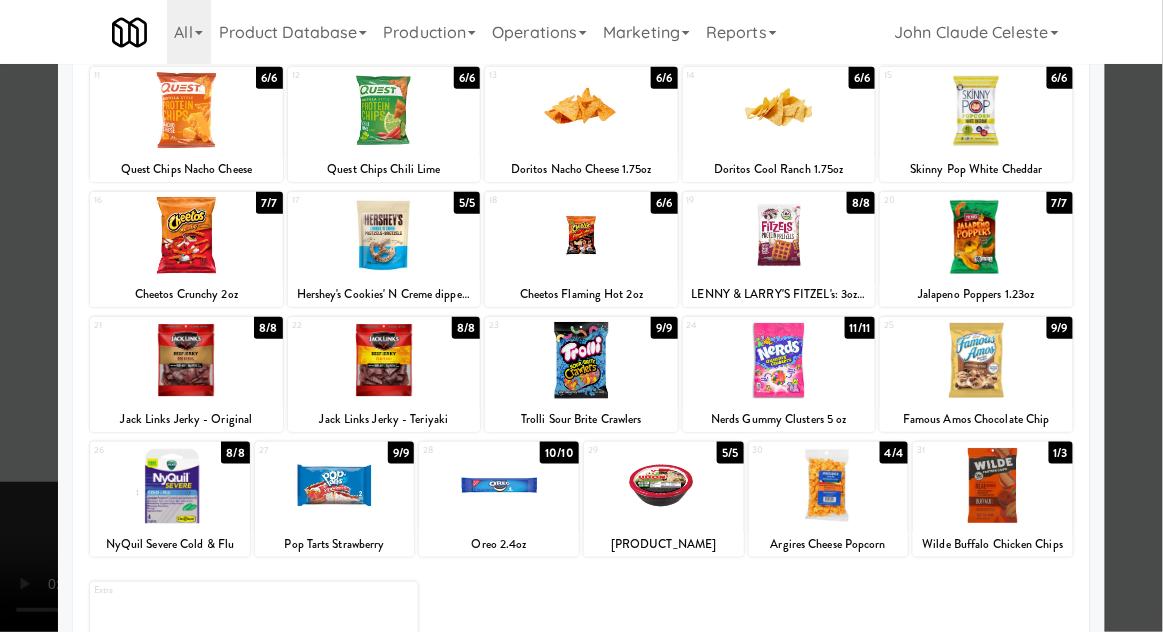 click at bounding box center (993, 485) 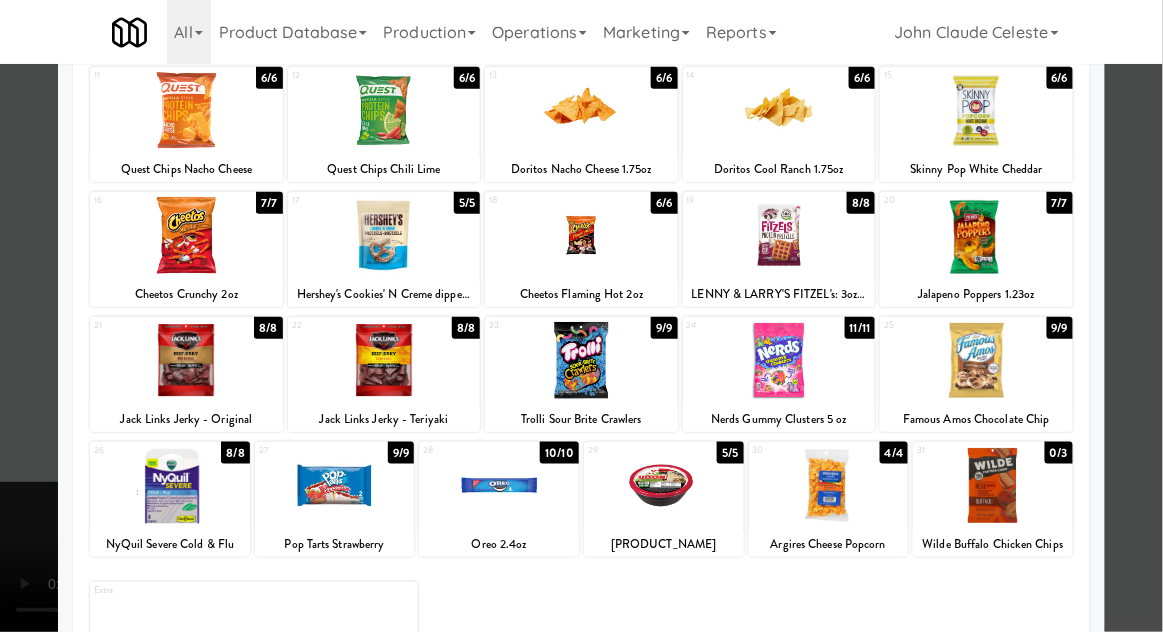 click at bounding box center (581, 316) 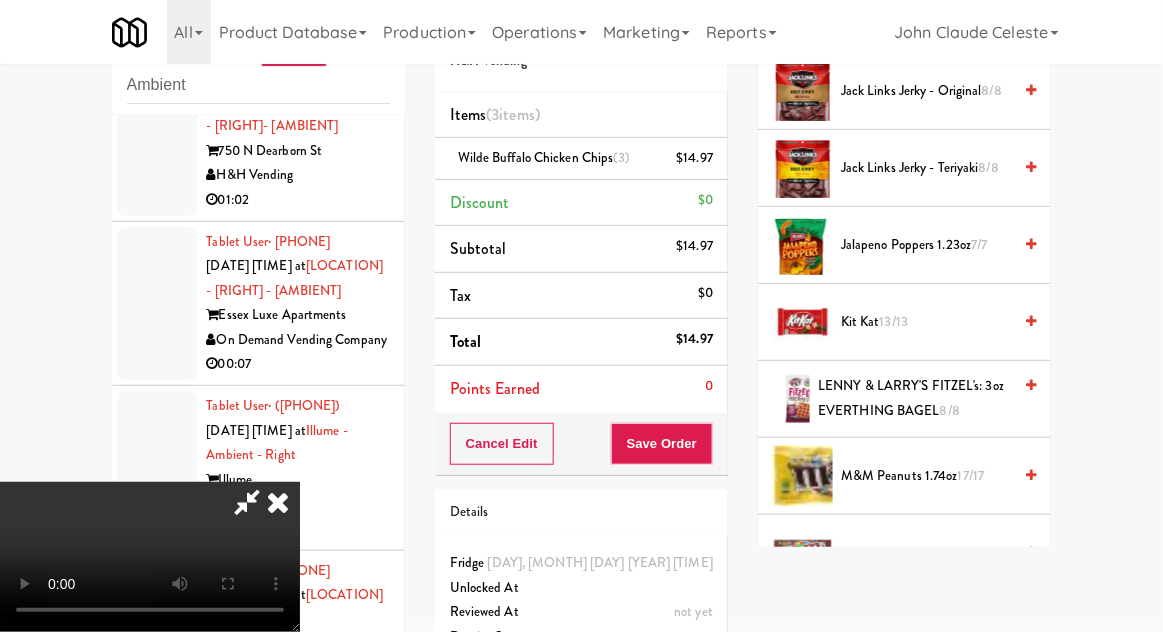 scroll, scrollTop: 1030, scrollLeft: 0, axis: vertical 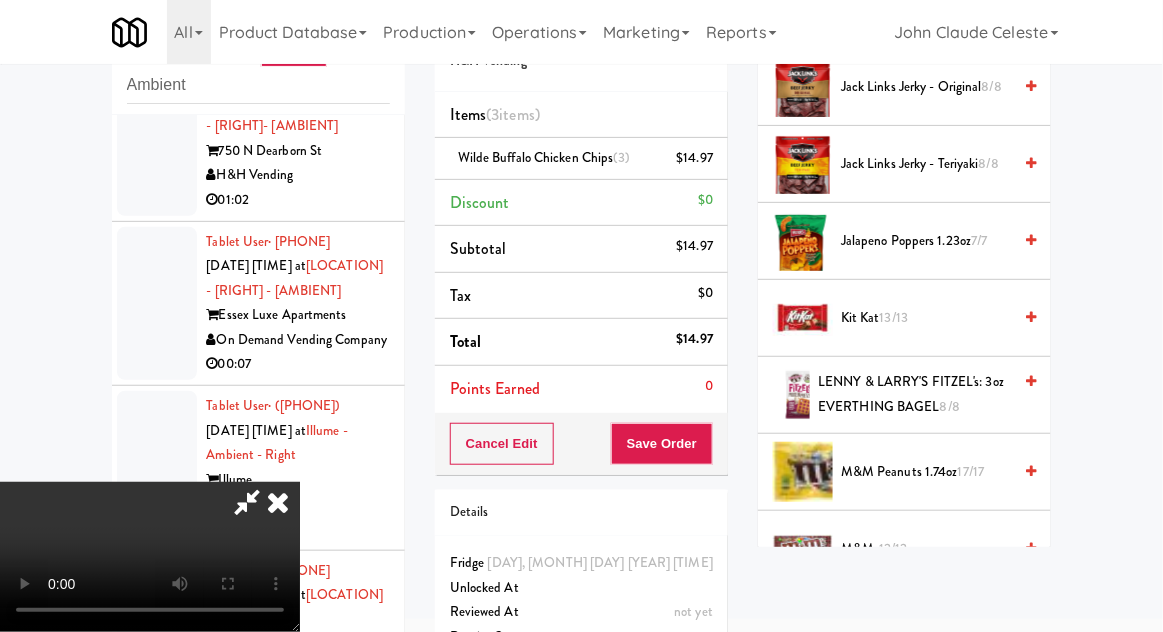 click on "8/8" at bounding box center (950, 406) 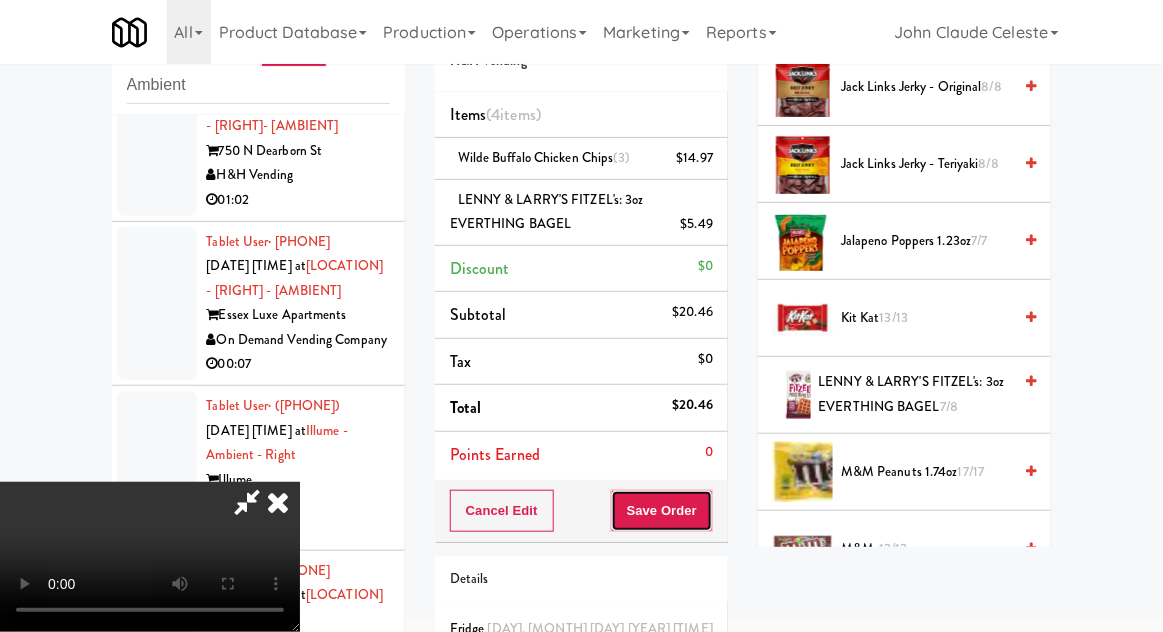 click on "Save Order" at bounding box center (662, 511) 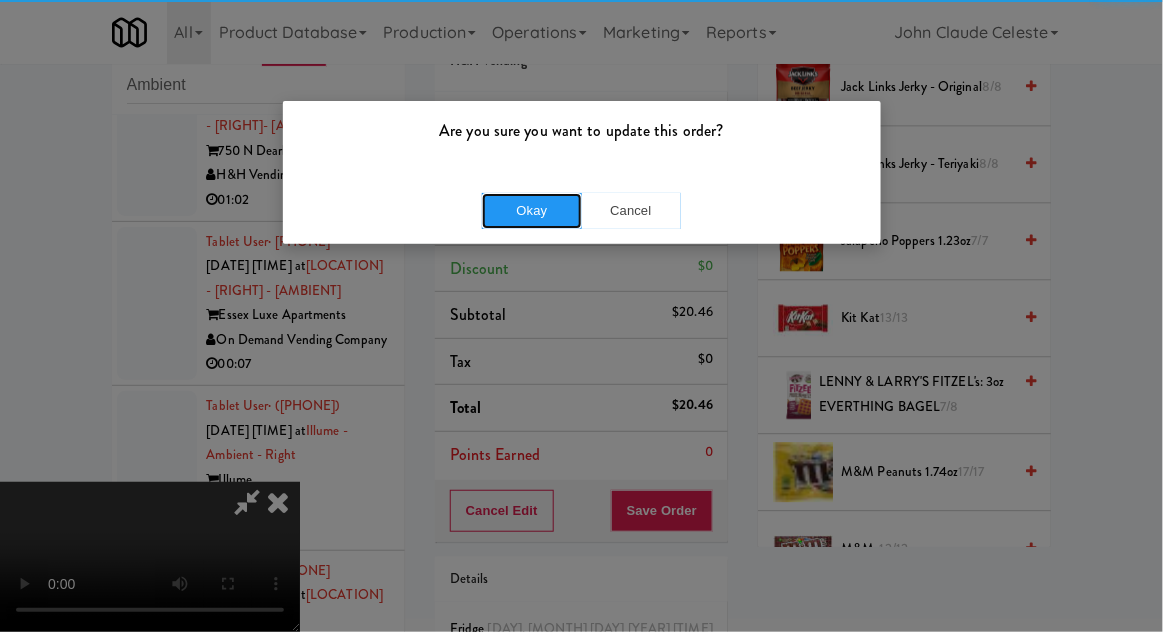 click on "Okay" at bounding box center [532, 211] 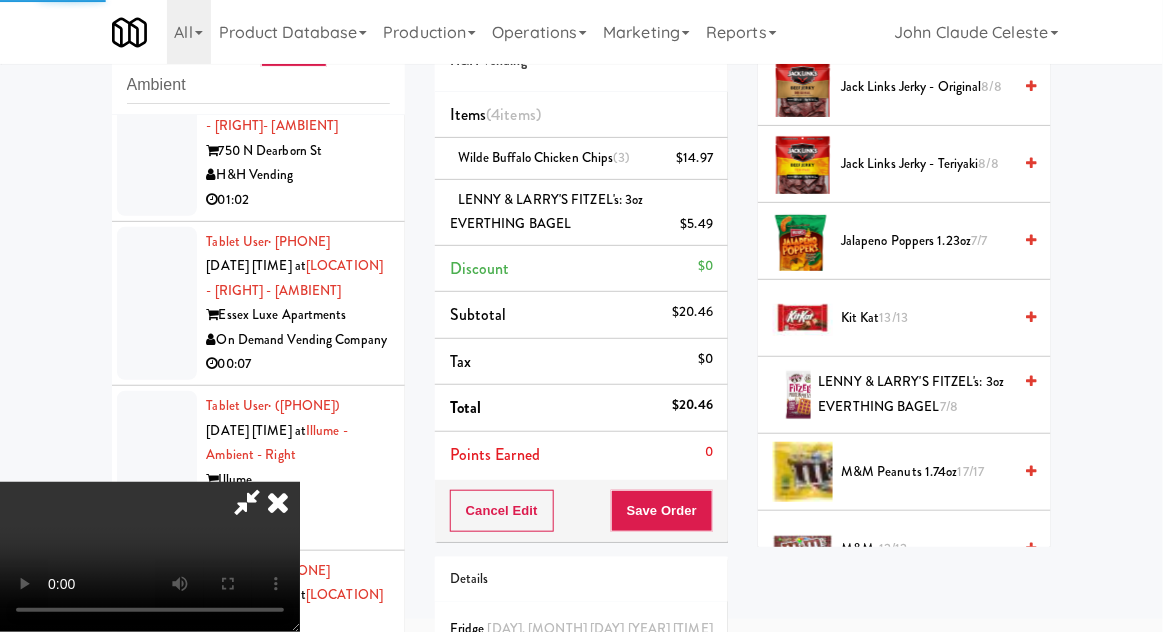 scroll, scrollTop: 197, scrollLeft: 0, axis: vertical 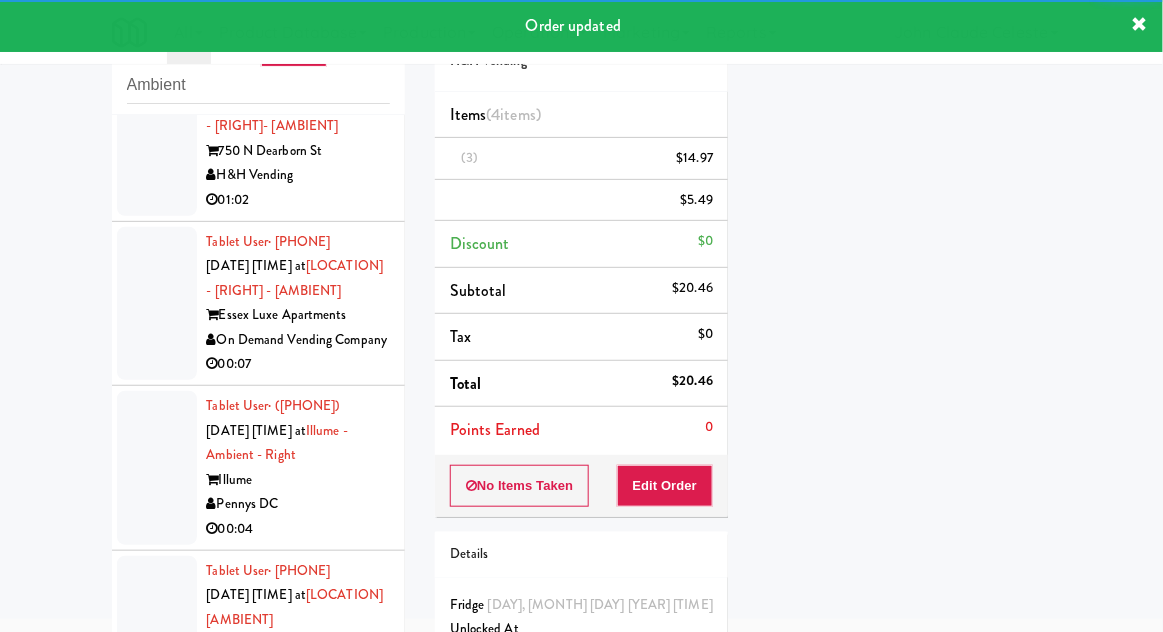 click at bounding box center [157, -190] 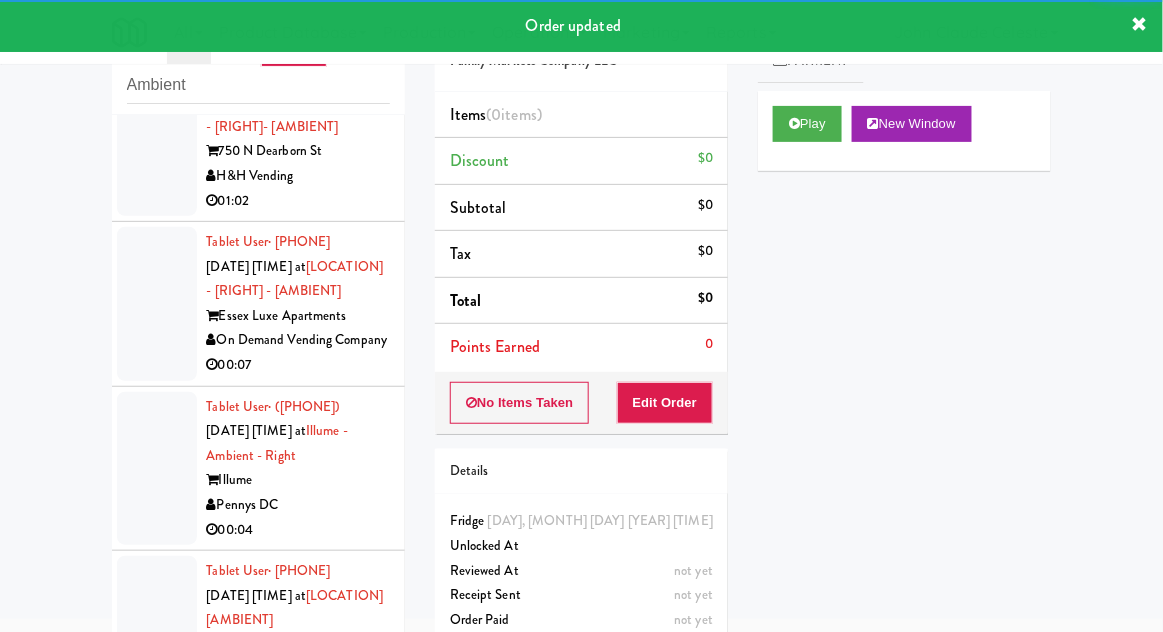 scroll, scrollTop: 5421, scrollLeft: 0, axis: vertical 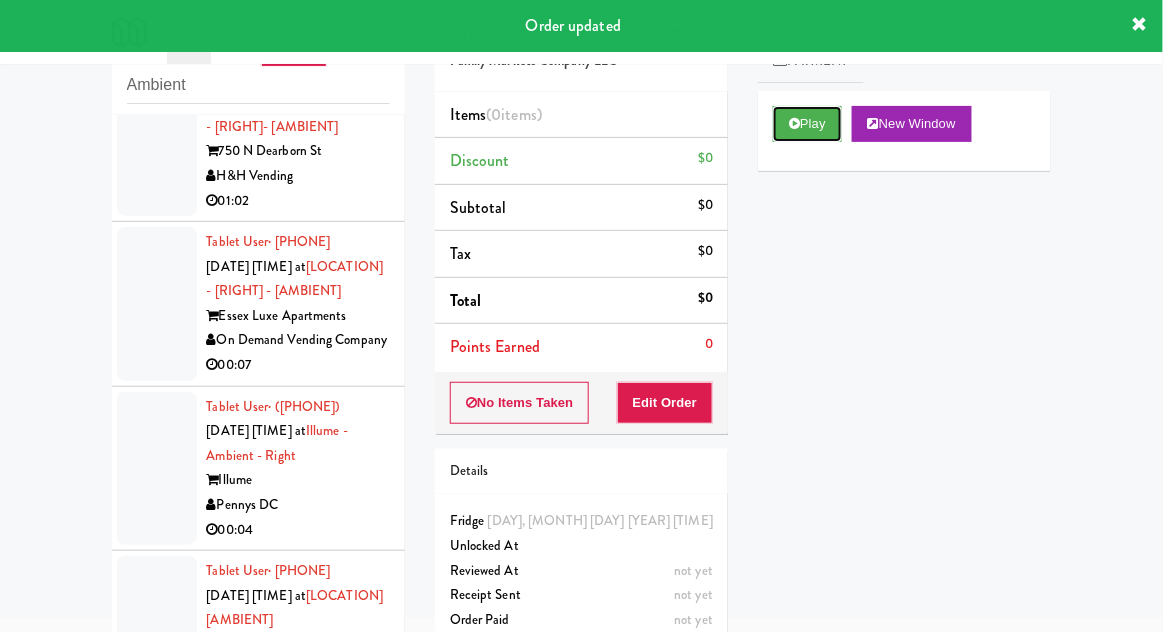 click on "Play" at bounding box center [807, 124] 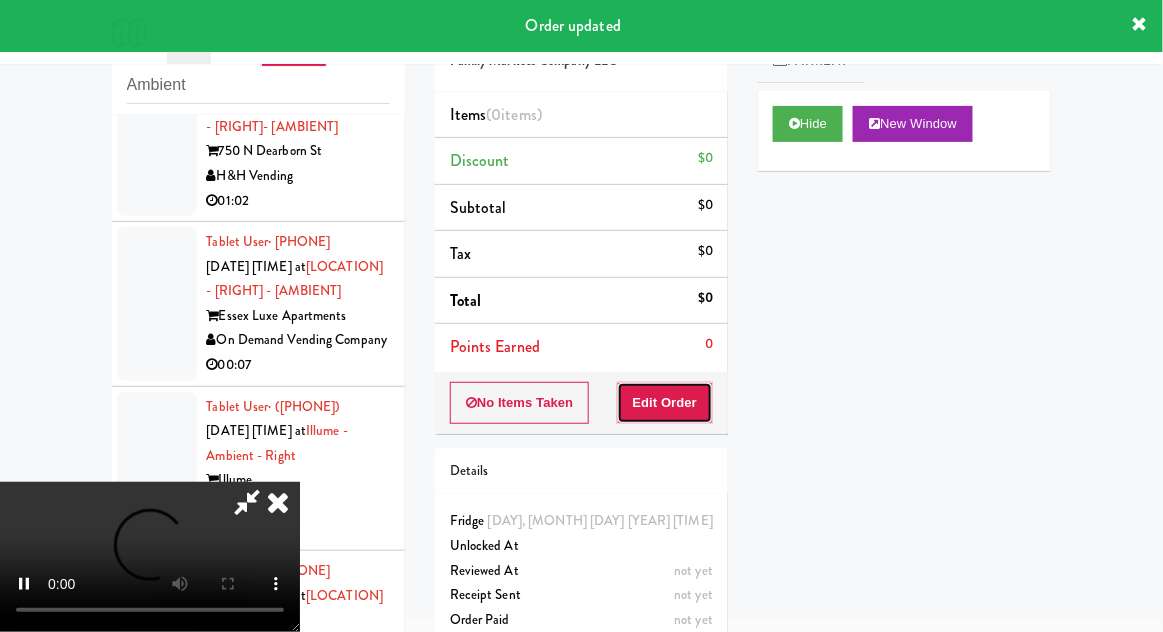 click on "Edit Order" at bounding box center (665, 403) 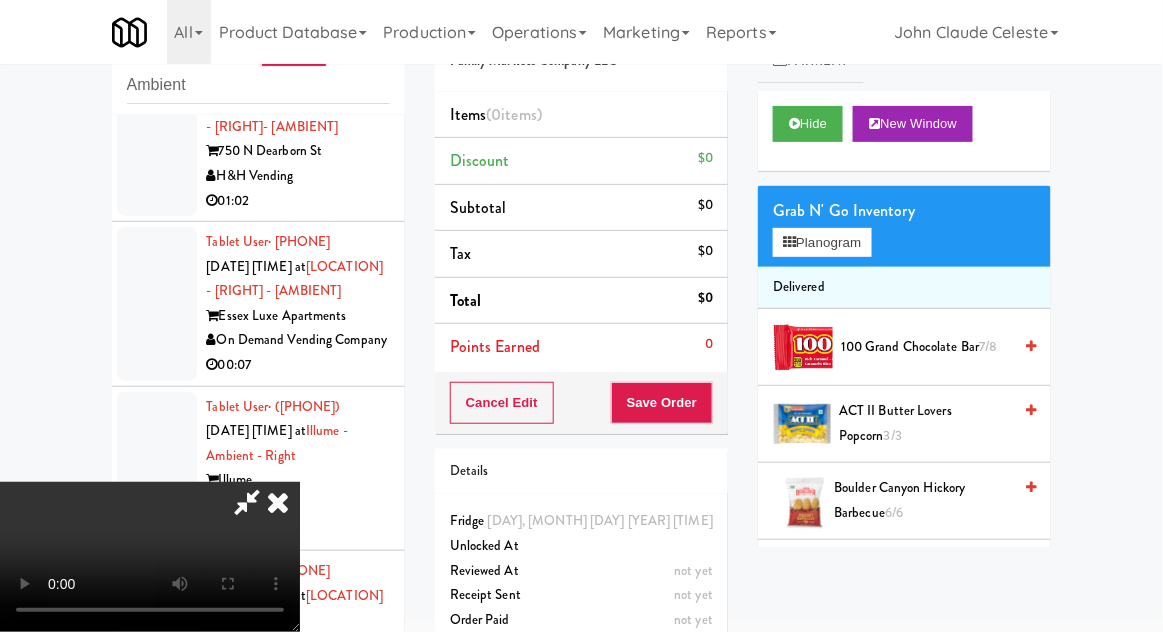 type 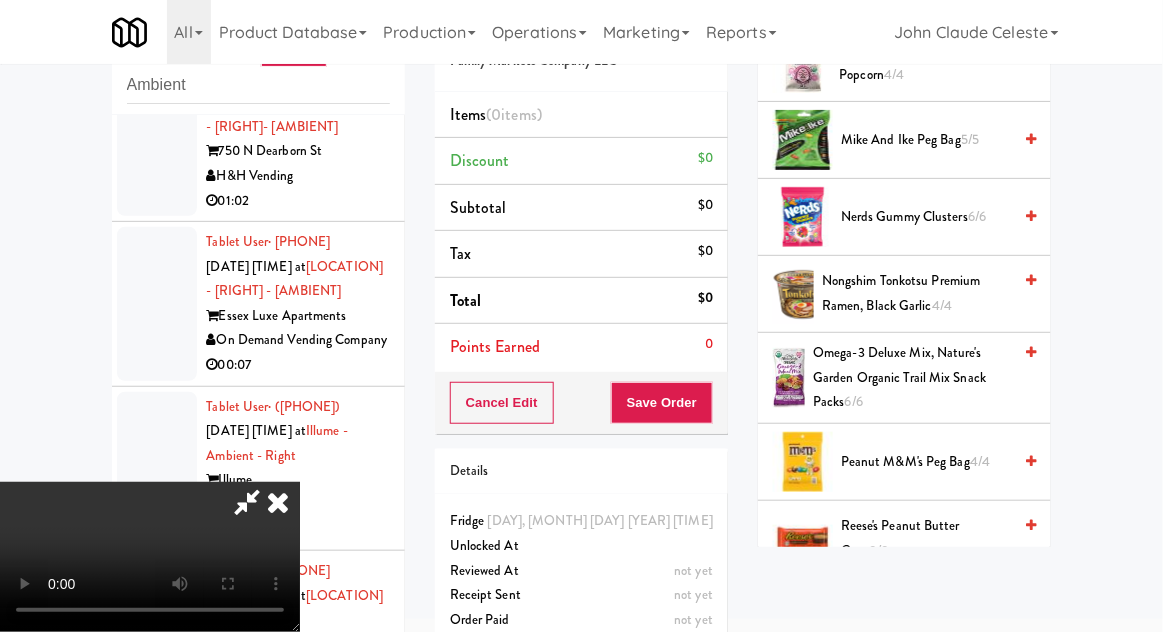 scroll, scrollTop: 1278, scrollLeft: 0, axis: vertical 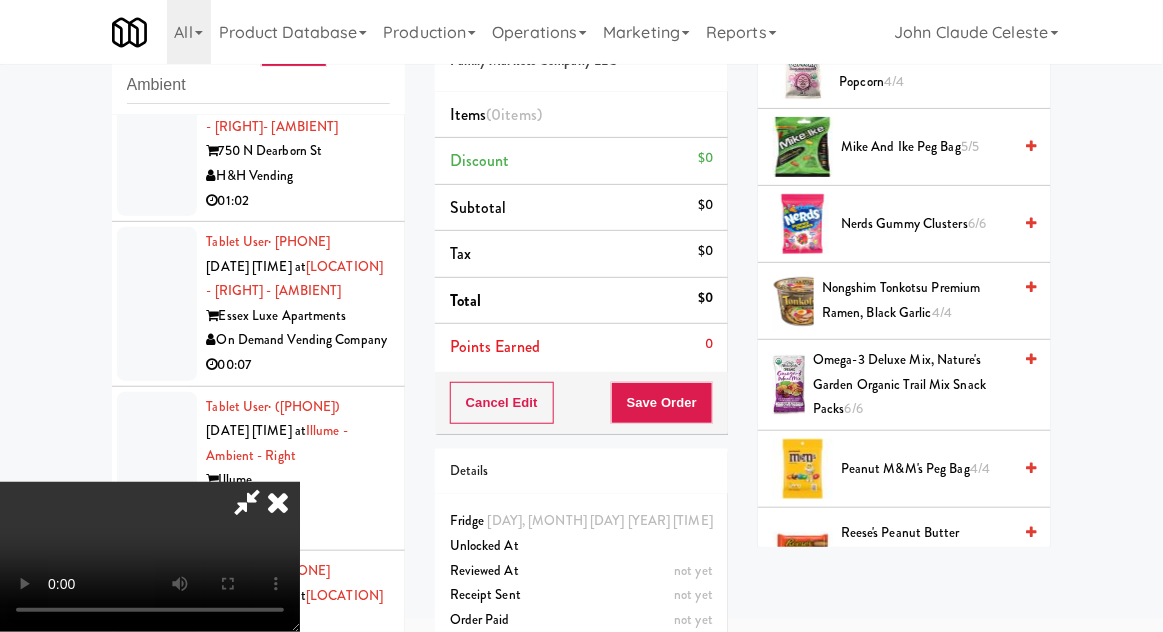 click on "Peanut M&M's Peg Bag  4/4" at bounding box center (926, 469) 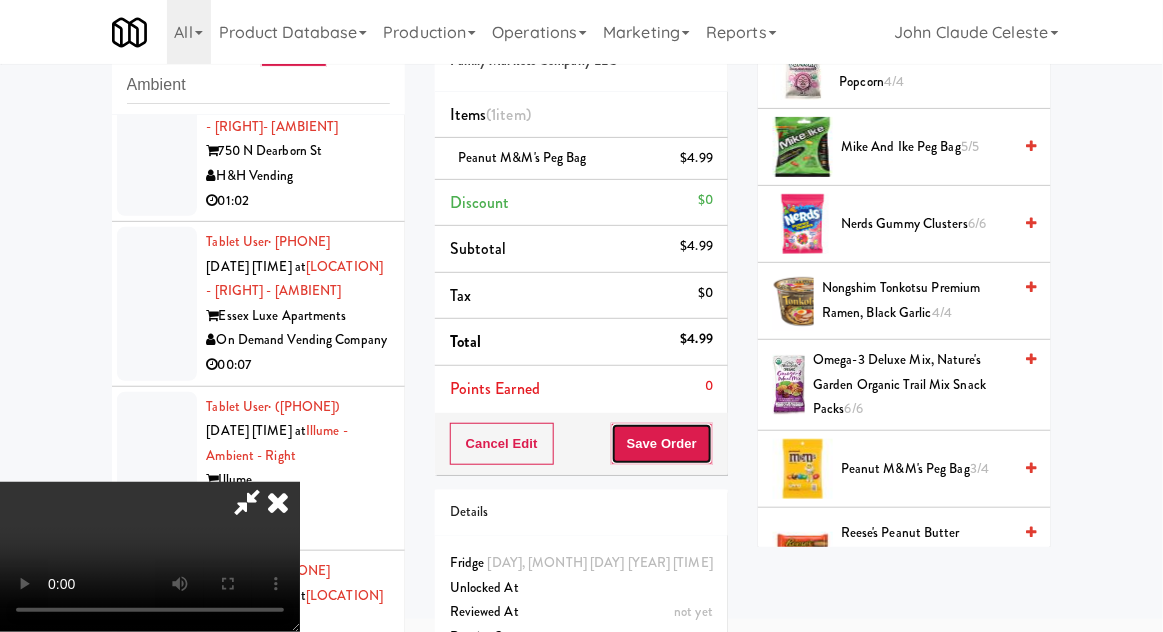 click on "Save Order" at bounding box center (662, 444) 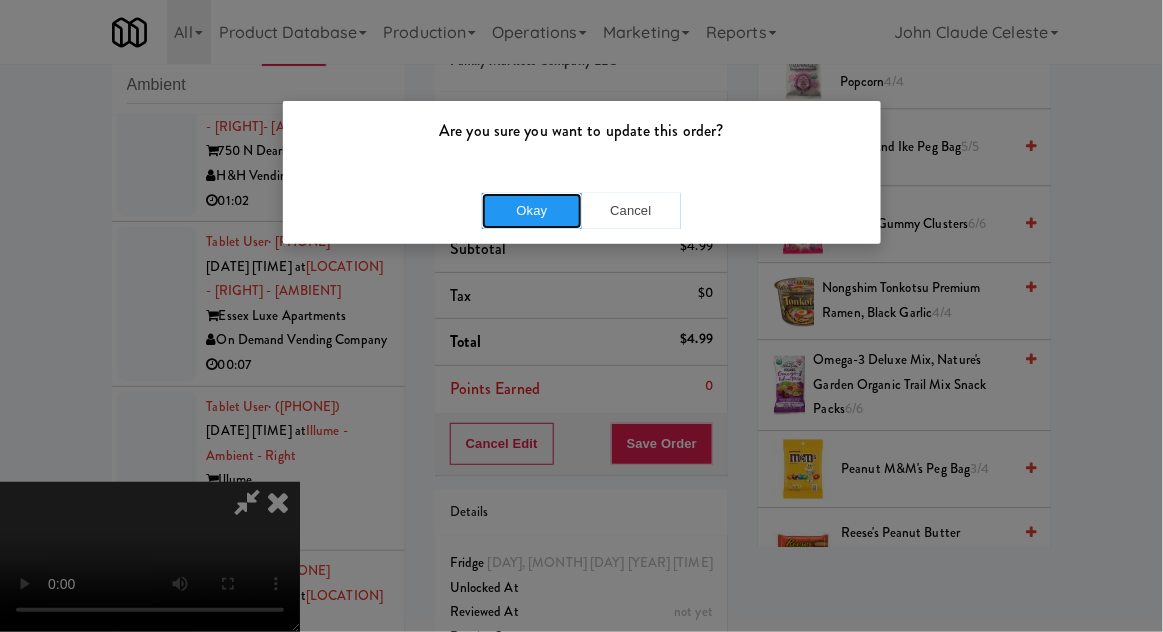 click on "Okay" at bounding box center [532, 211] 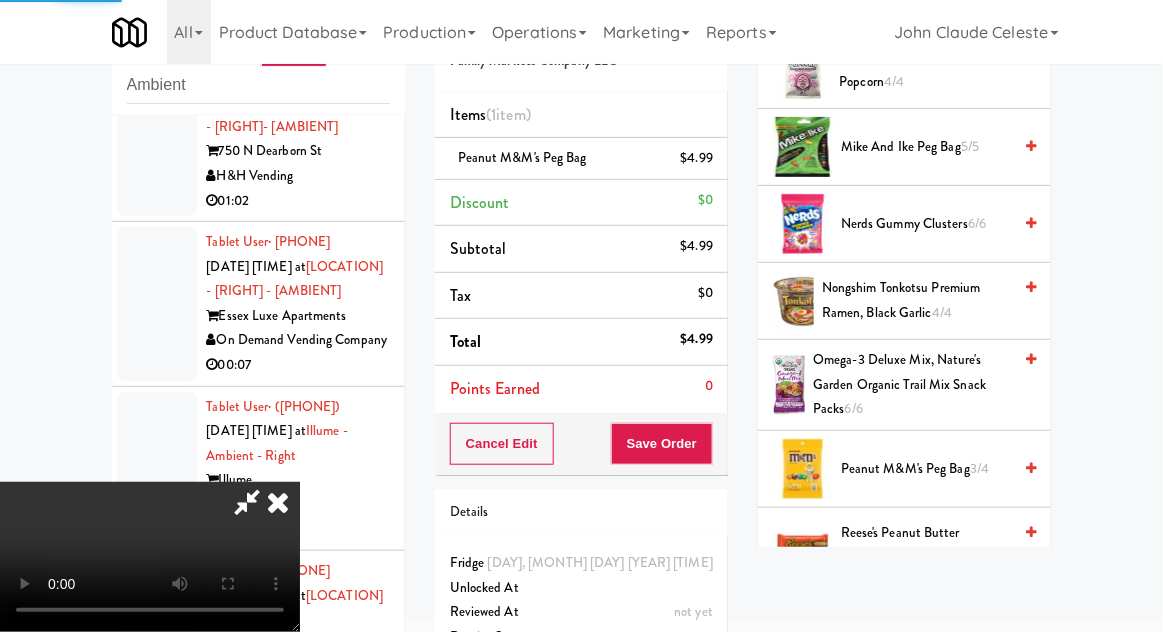 scroll, scrollTop: 197, scrollLeft: 0, axis: vertical 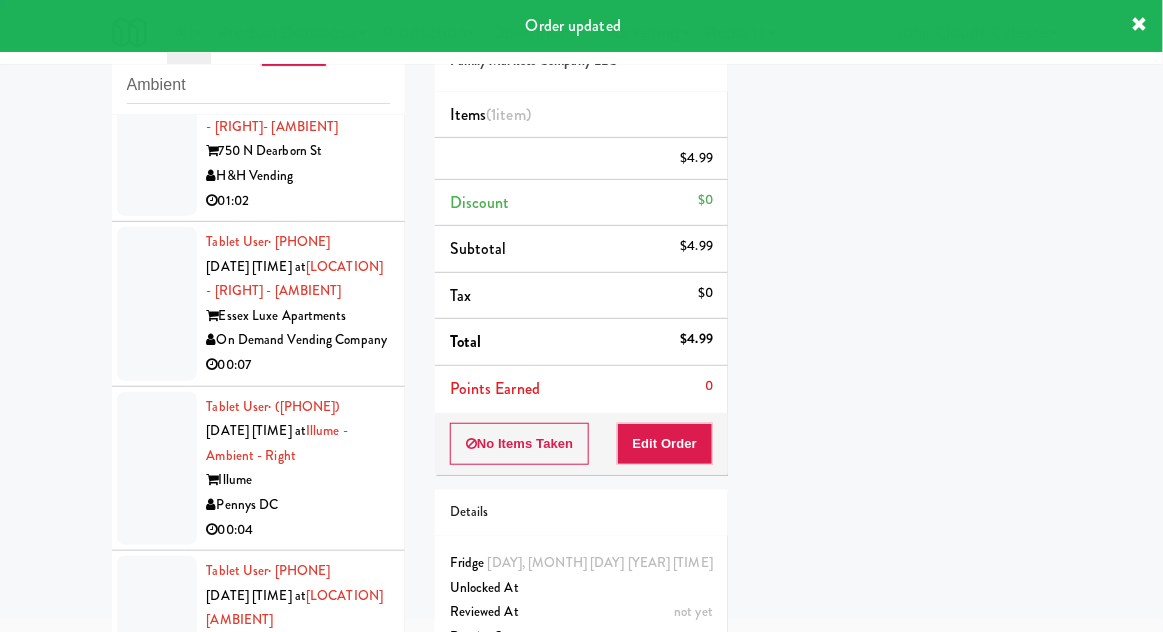 click at bounding box center [157, -25] 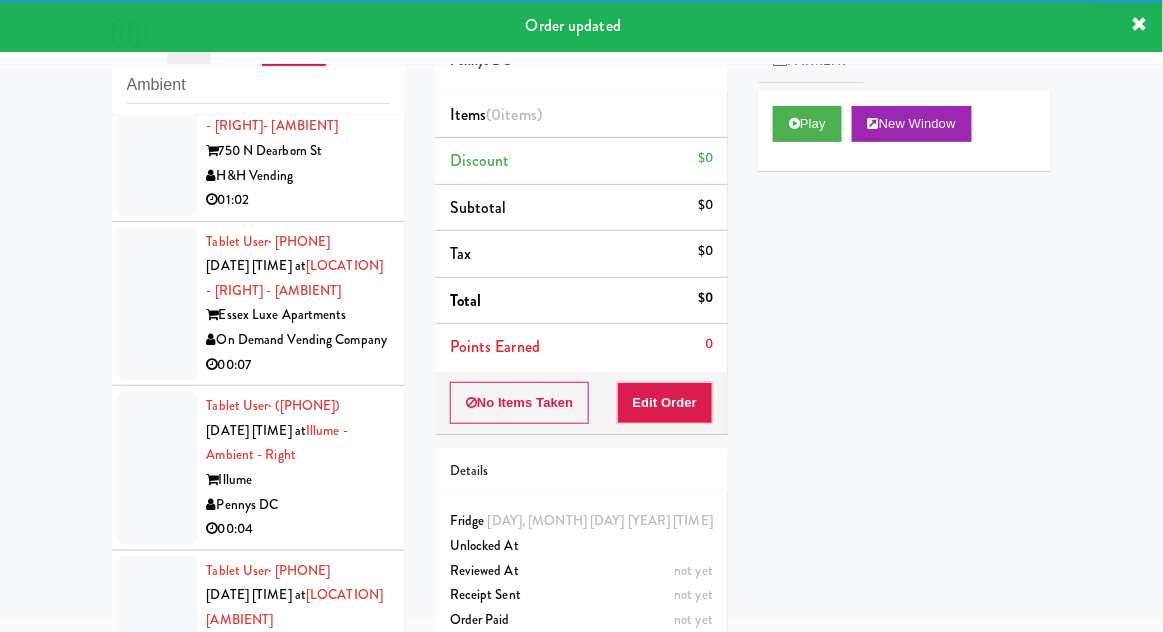 scroll, scrollTop: 5643, scrollLeft: 0, axis: vertical 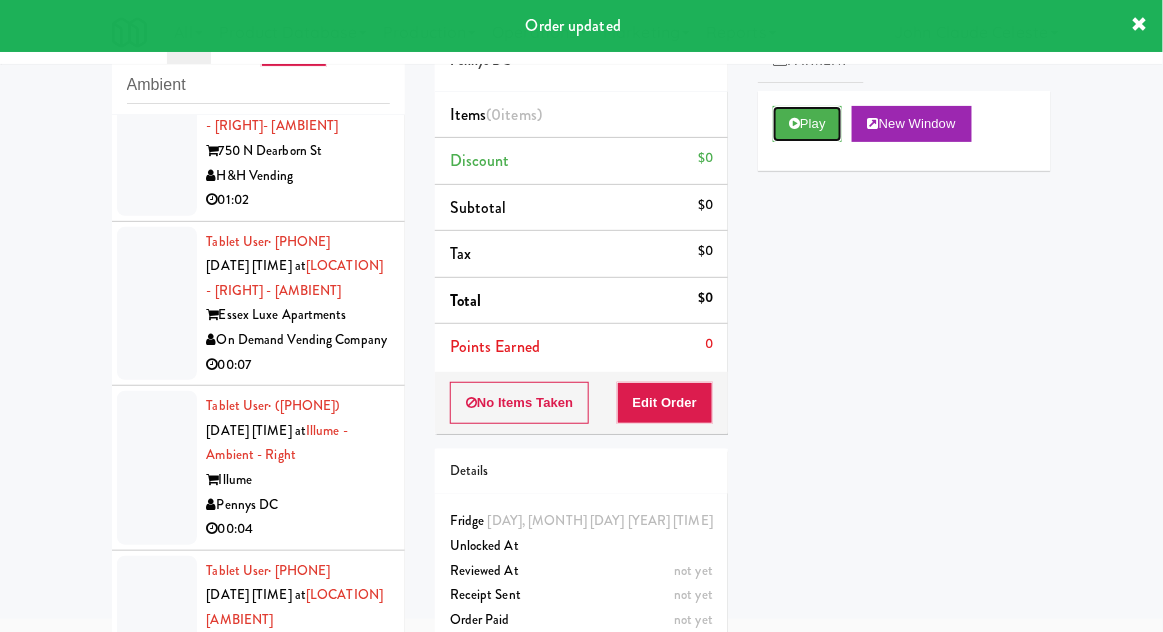 click on "Play" at bounding box center (807, 124) 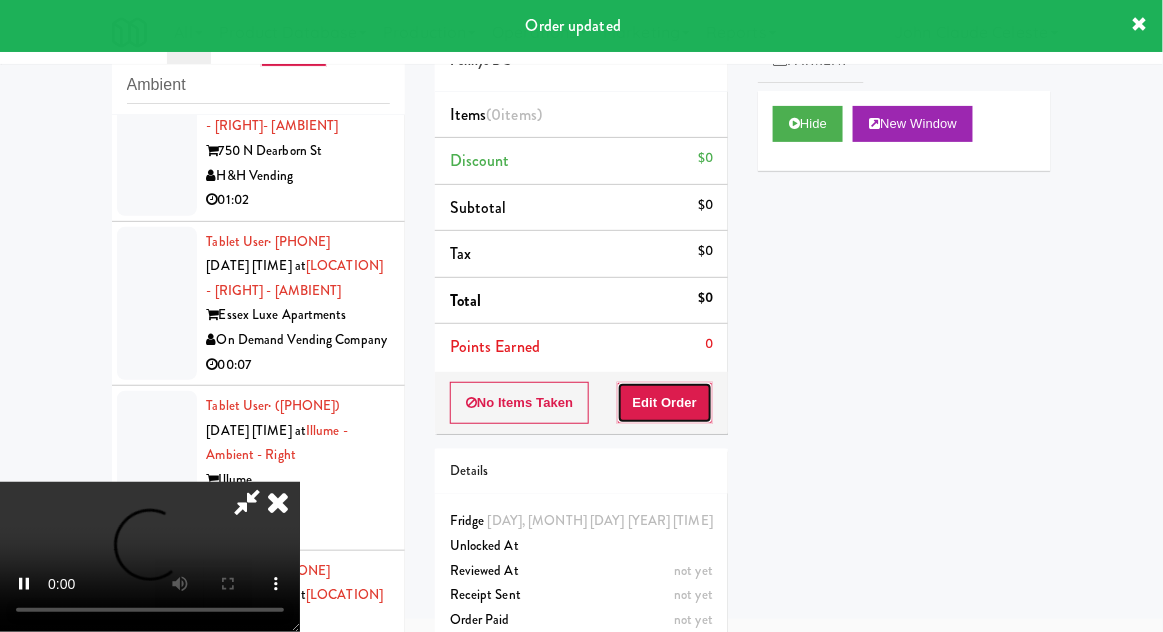 click on "Edit Order" at bounding box center [665, 403] 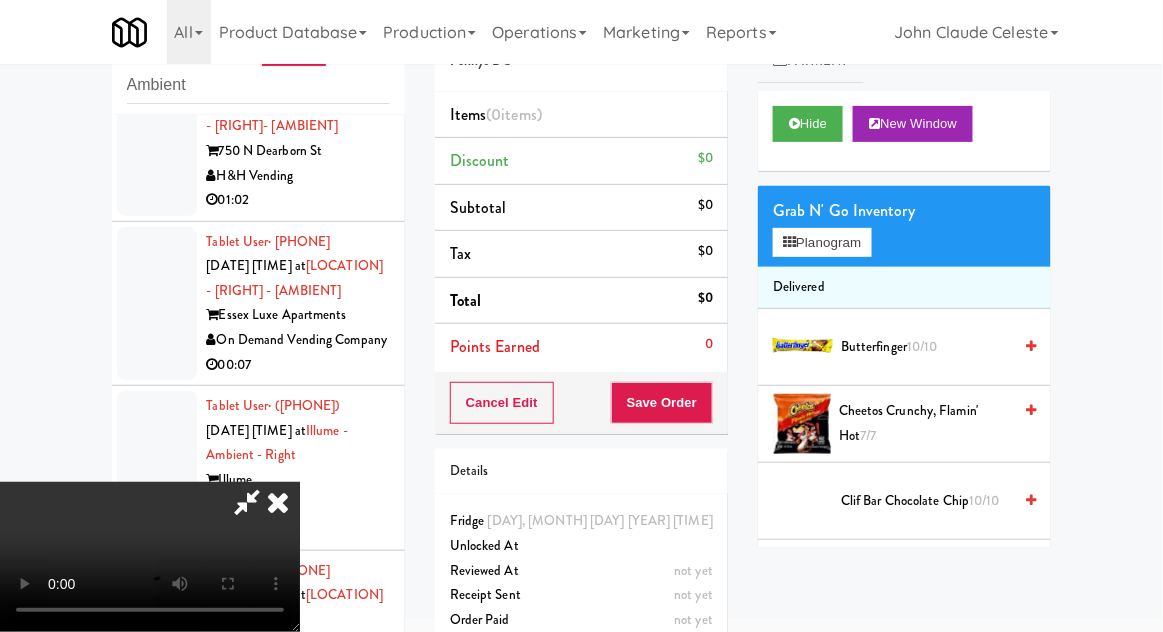scroll, scrollTop: 73, scrollLeft: 0, axis: vertical 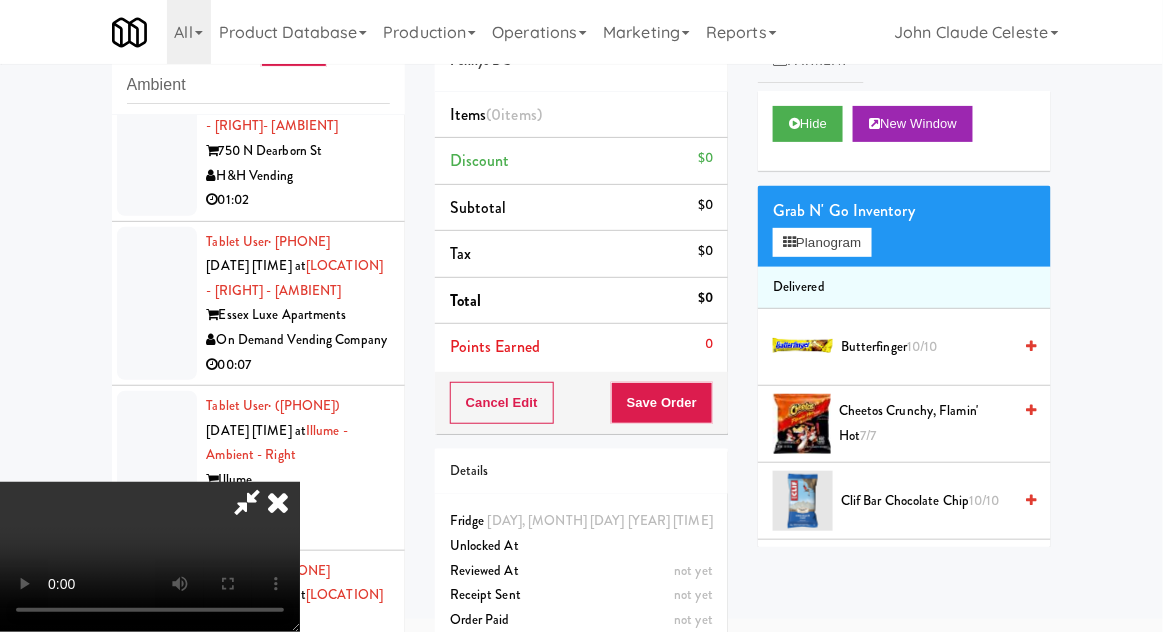 type 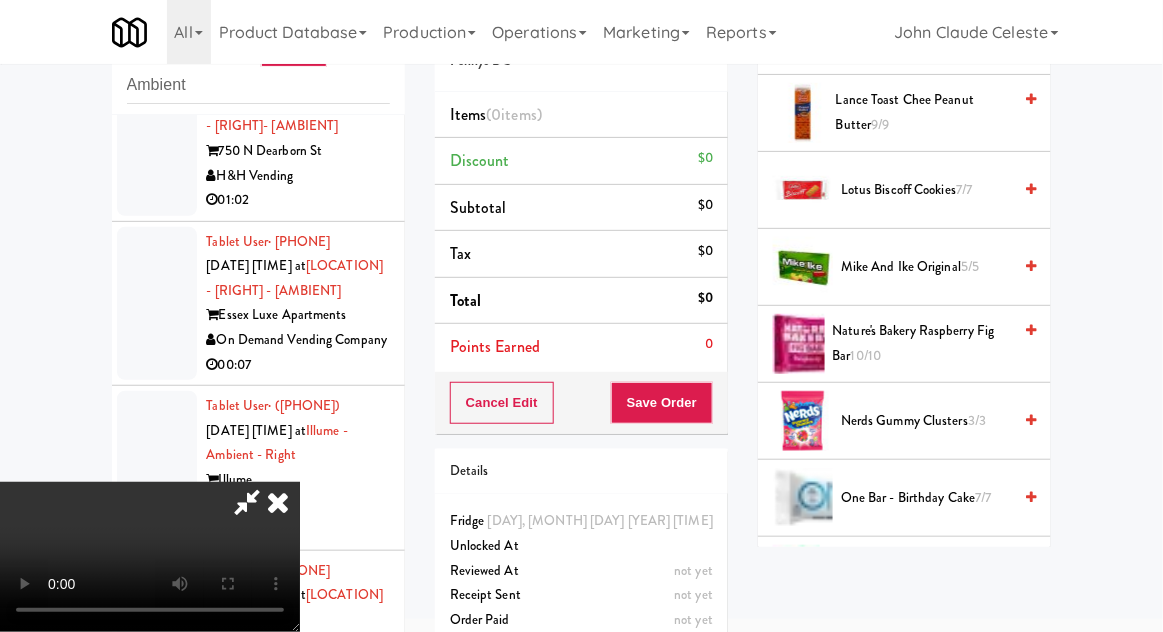 scroll, scrollTop: 1190, scrollLeft: 0, axis: vertical 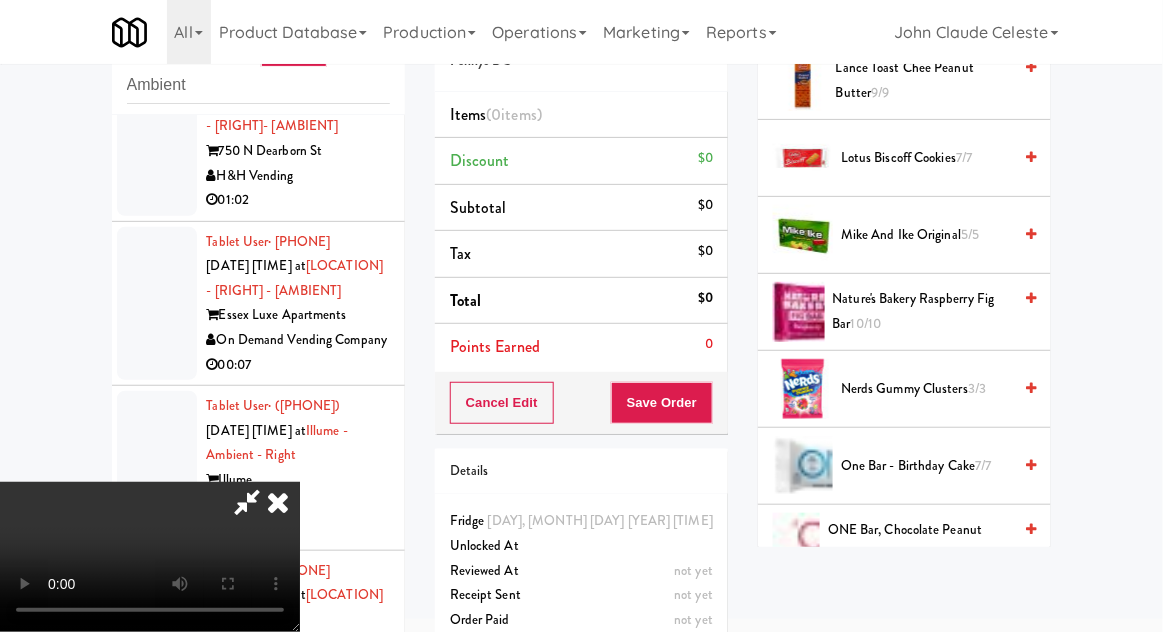 click on "Nerds Gummy Clusters  3/3" at bounding box center [926, 389] 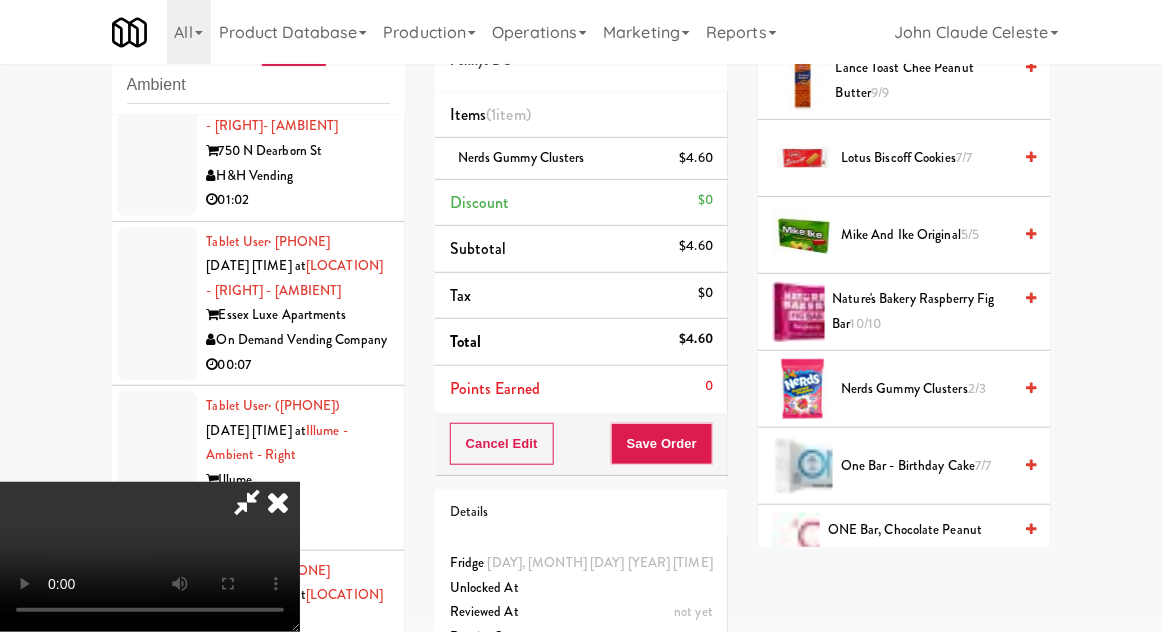 click on "Nerds Gummy Clusters  2/3" at bounding box center (926, 389) 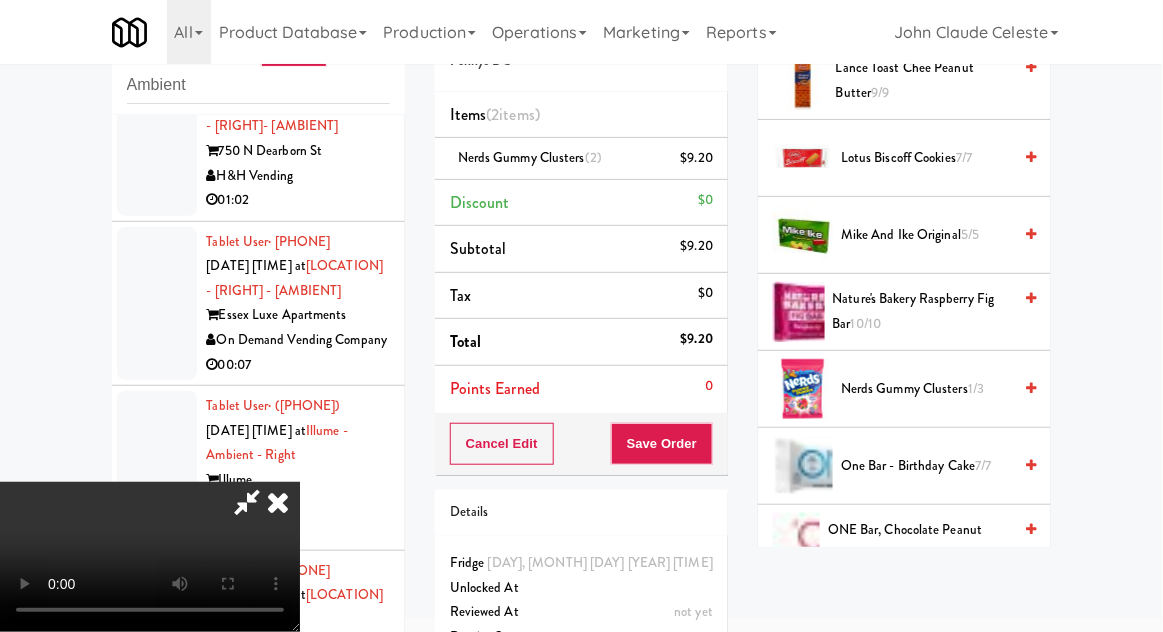 click on "Nerds Gummy Clusters  (2) $9.20" at bounding box center (581, 159) 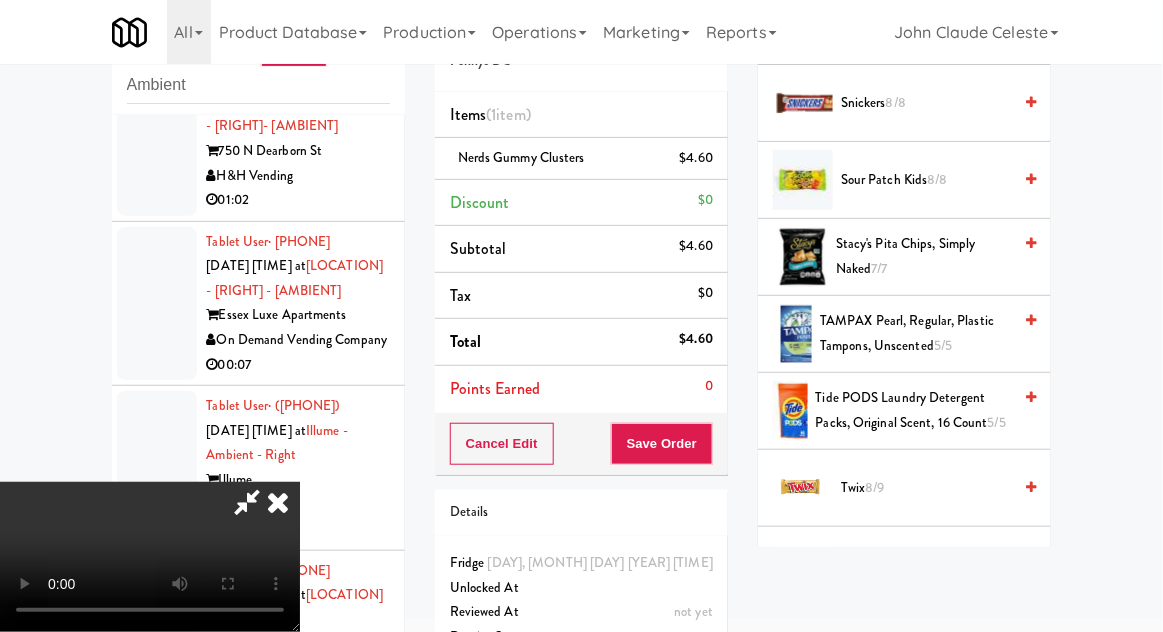 scroll, scrollTop: 2189, scrollLeft: 0, axis: vertical 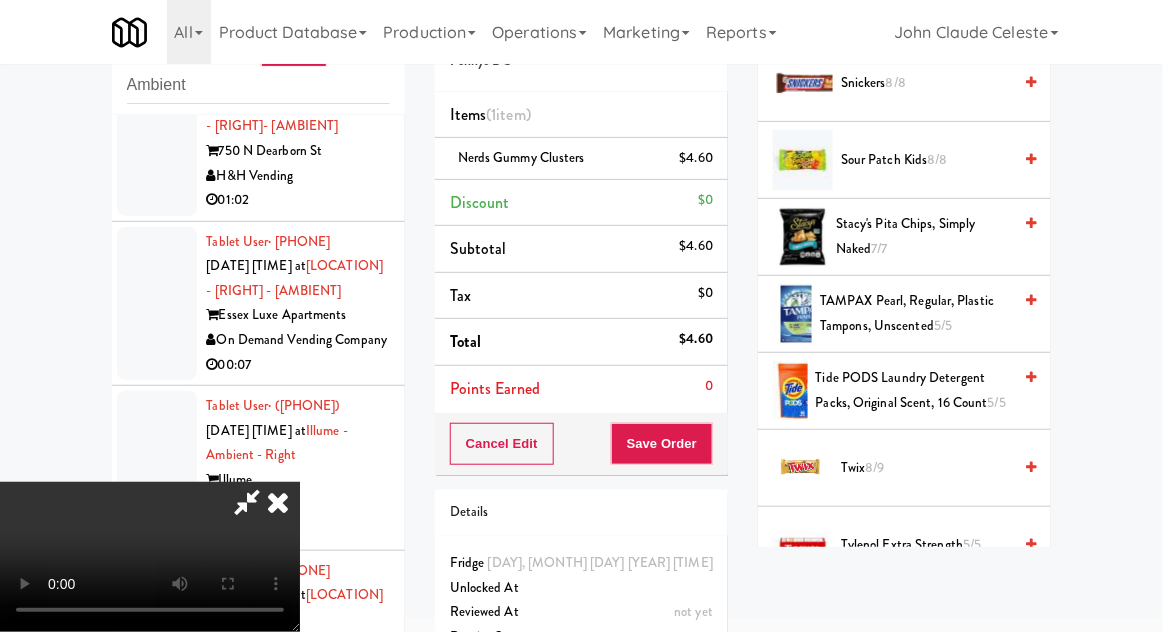 click on "Tide PODS Laundry Detergent Packs, Original Scent, 16 Count  5/5" at bounding box center [914, 390] 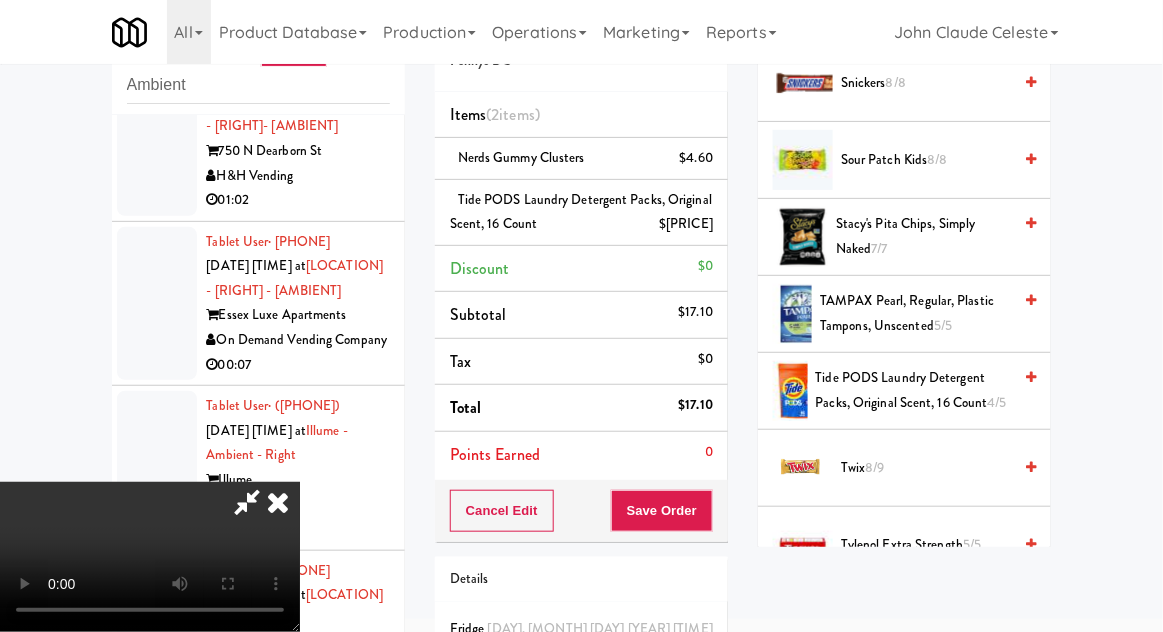 scroll, scrollTop: 73, scrollLeft: 0, axis: vertical 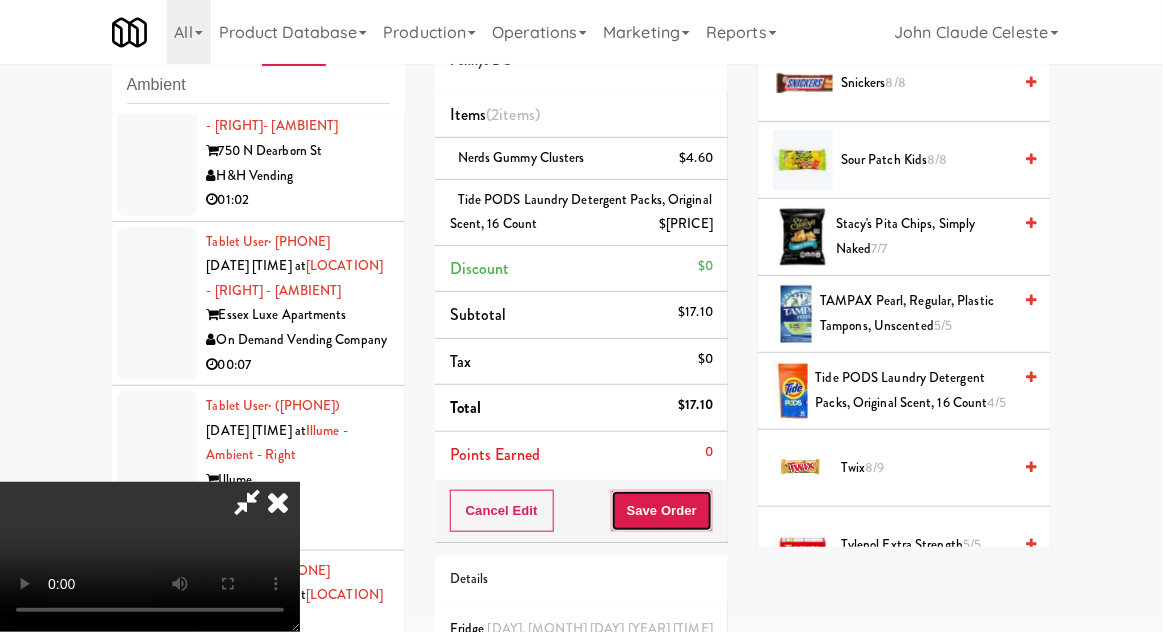 click on "Save Order" at bounding box center (662, 511) 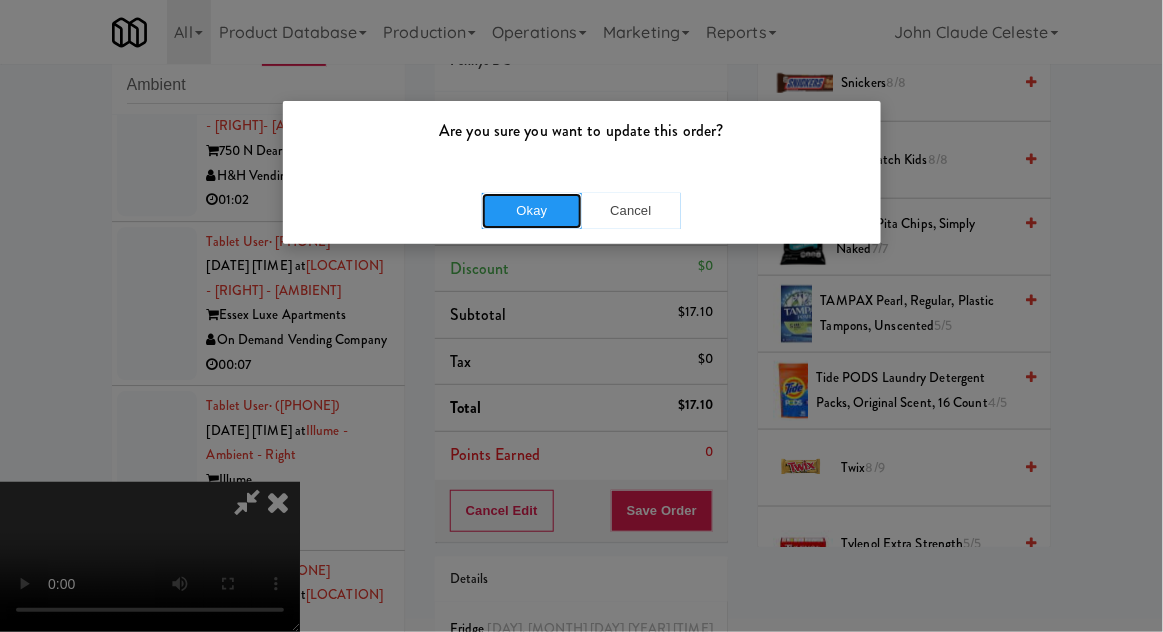 click on "Okay" at bounding box center [532, 211] 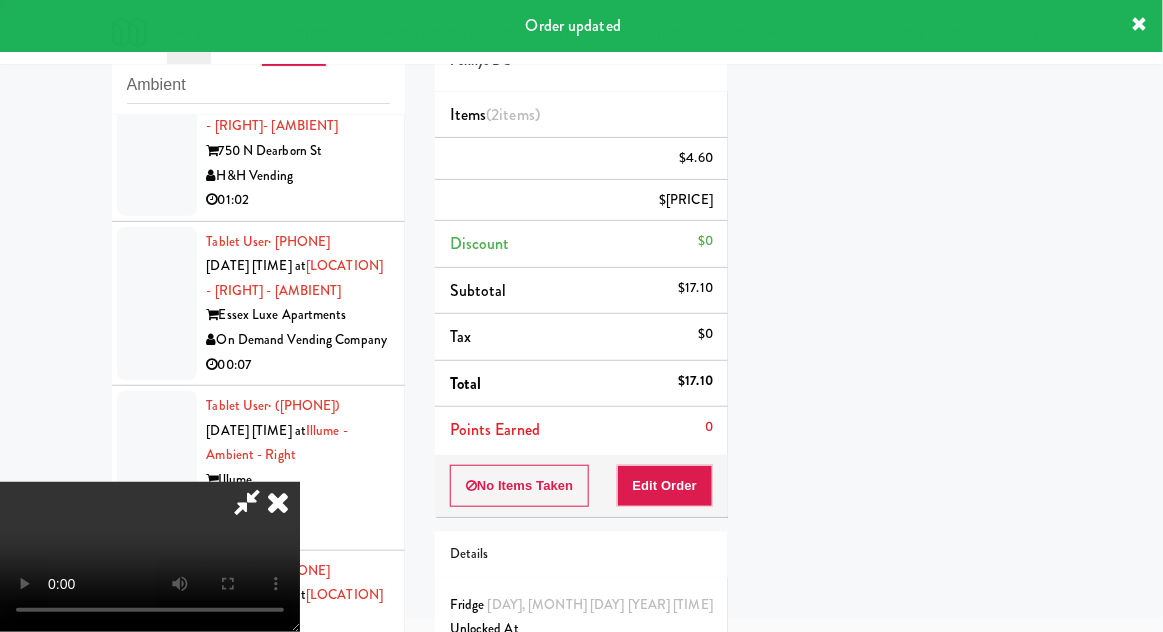 scroll, scrollTop: 197, scrollLeft: 0, axis: vertical 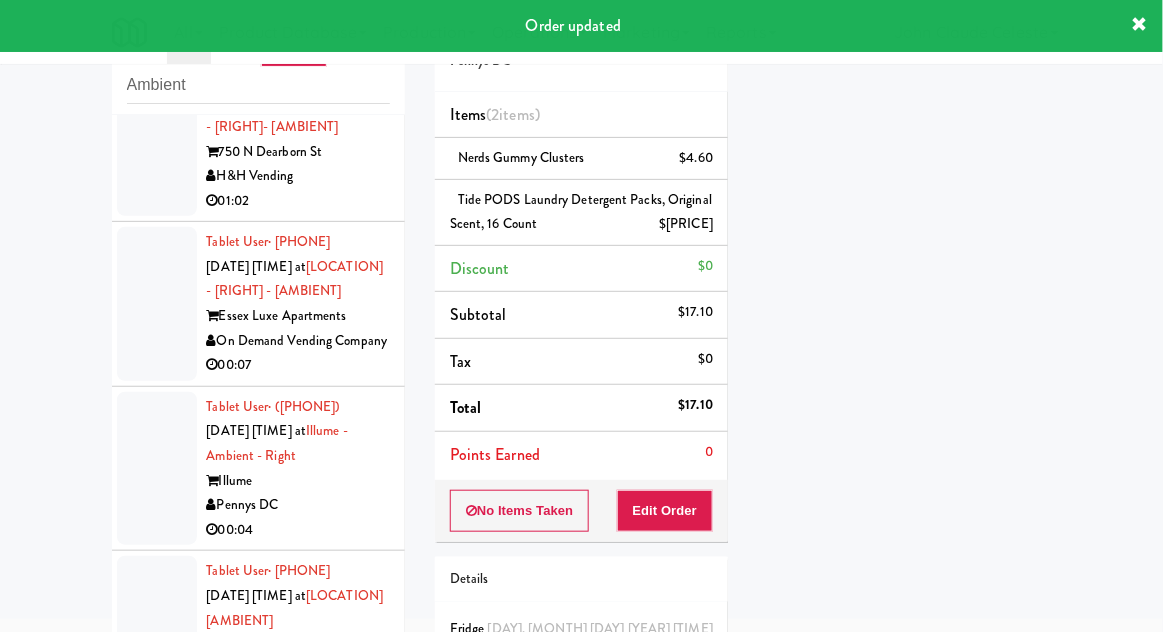 click at bounding box center [157, 140] 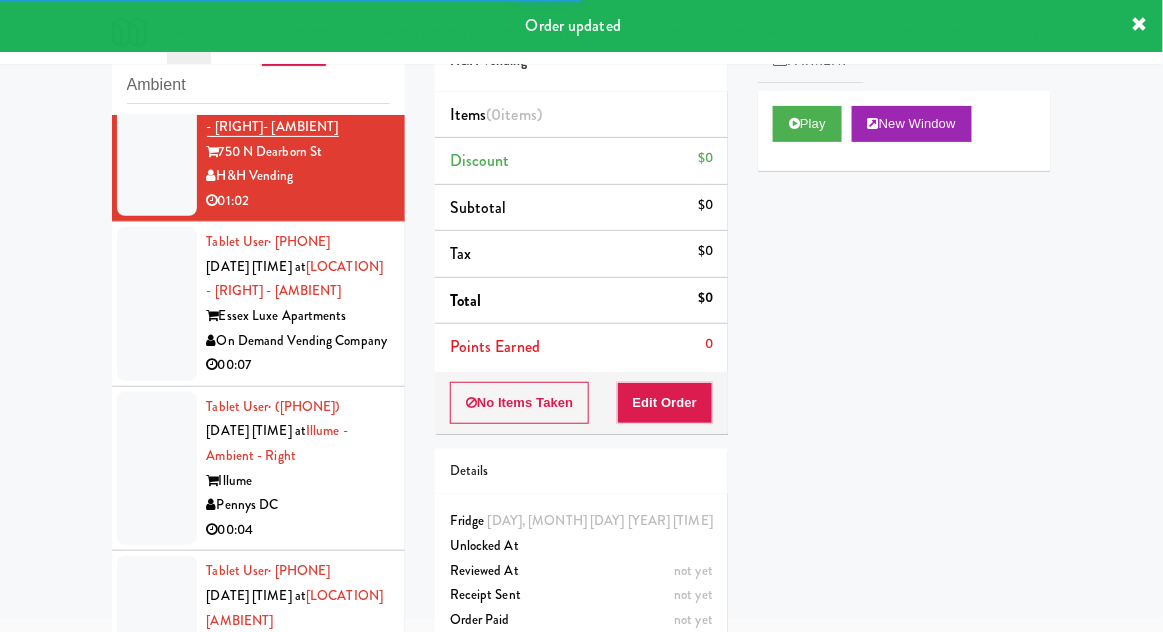 scroll, scrollTop: 5898, scrollLeft: 0, axis: vertical 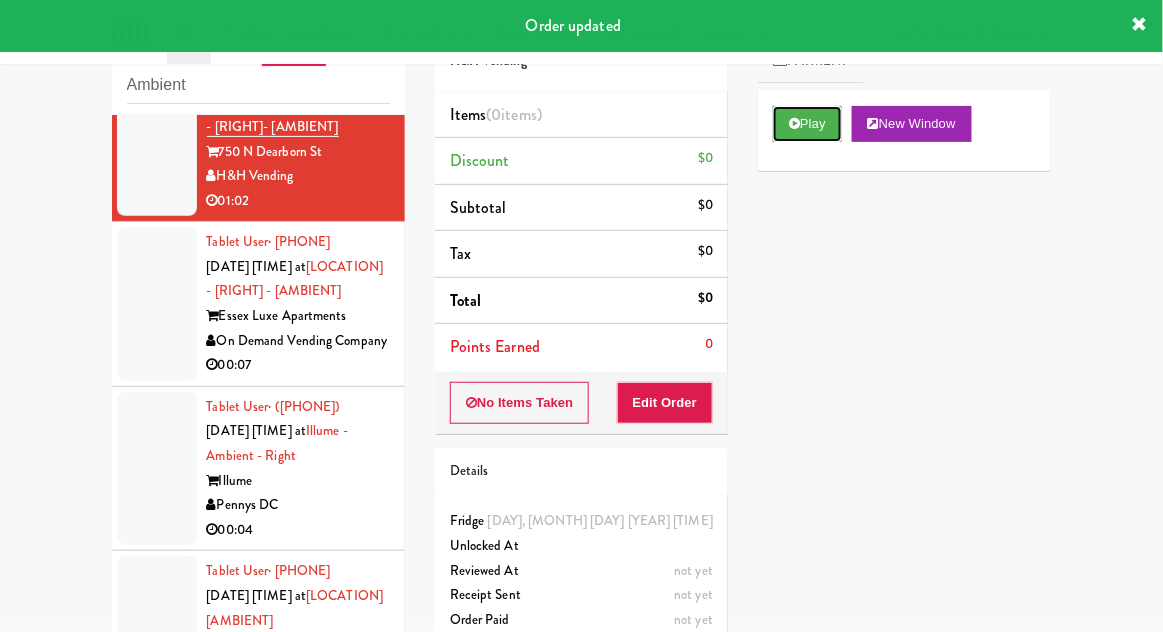 click on "Play" at bounding box center [807, 124] 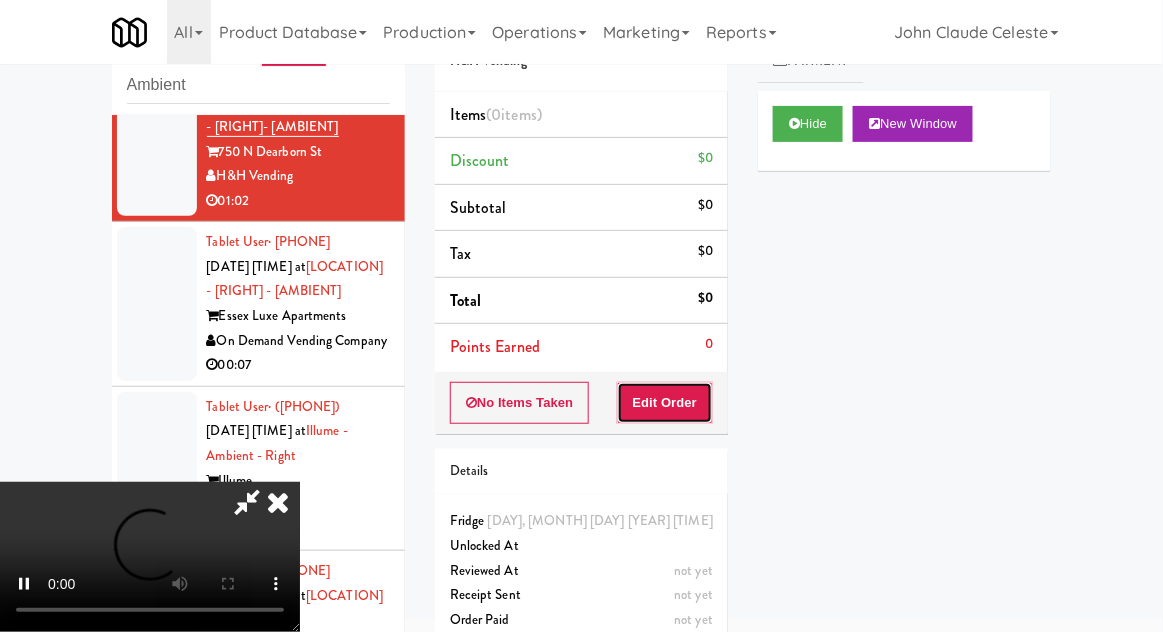click on "Edit Order" at bounding box center [665, 403] 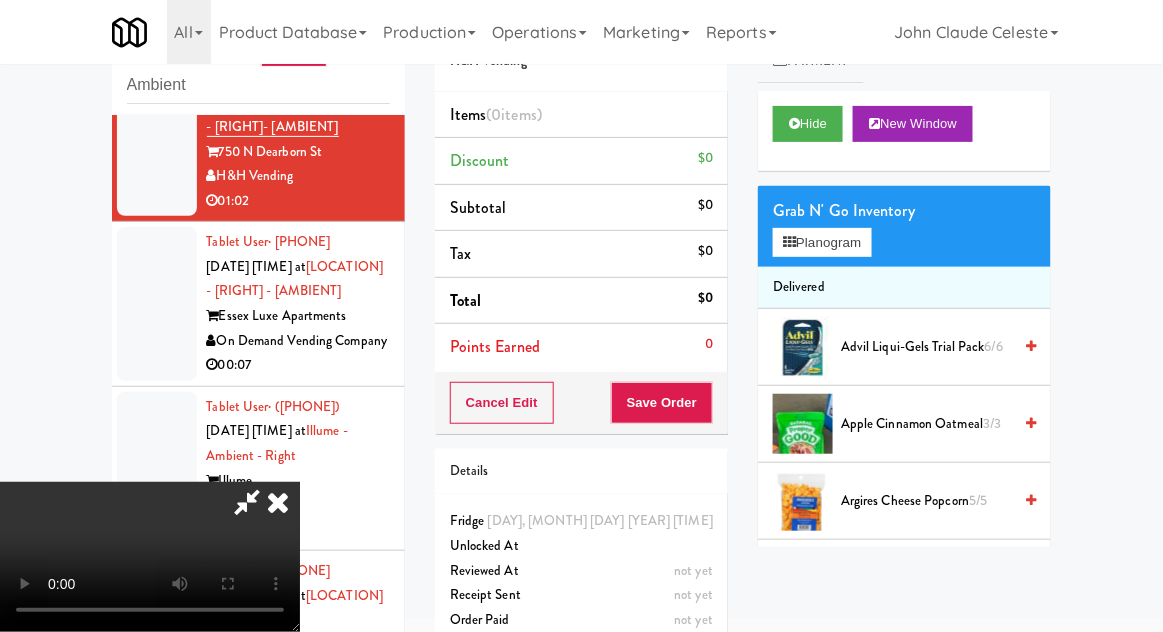 type 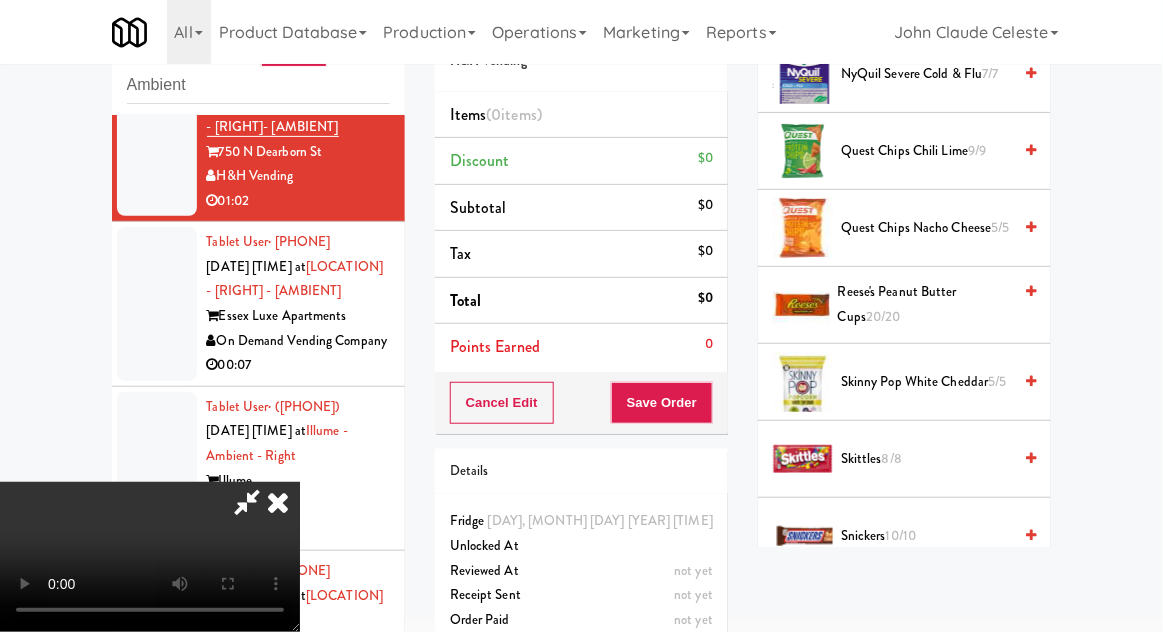 scroll, scrollTop: 1684, scrollLeft: 0, axis: vertical 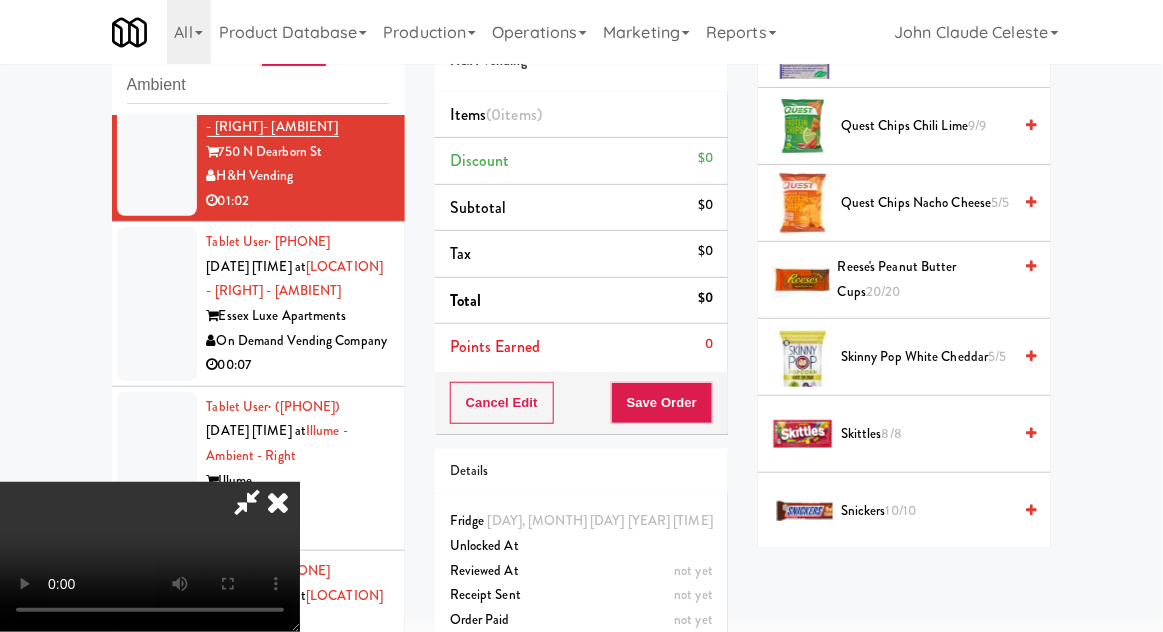 click on "Skittles   8/8" at bounding box center [926, 434] 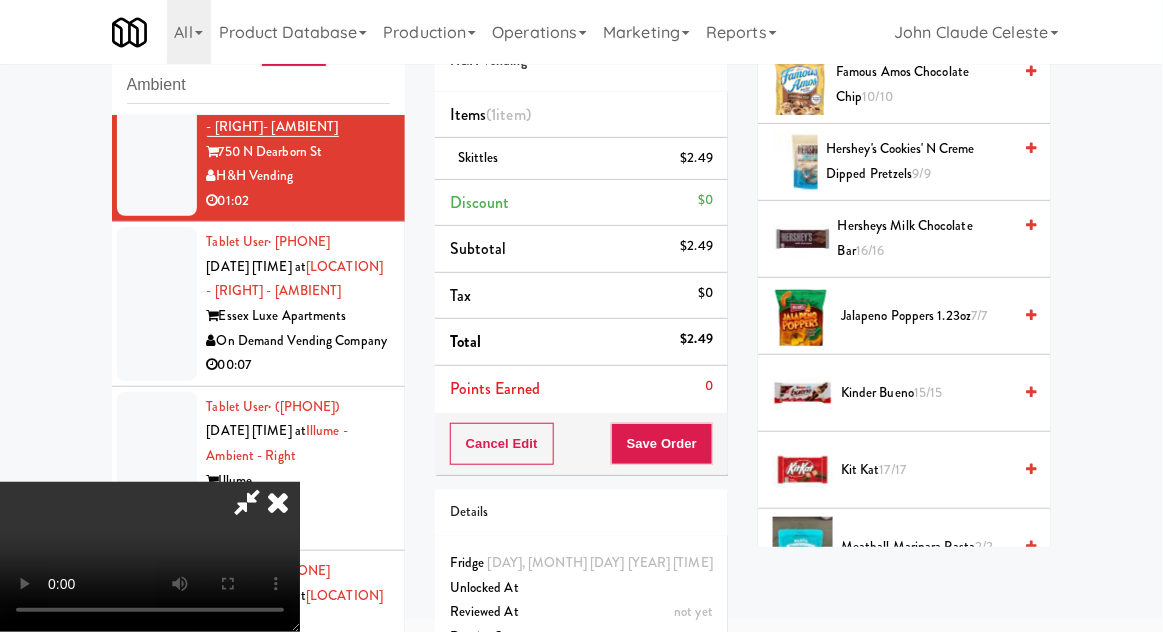 scroll, scrollTop: 878, scrollLeft: 0, axis: vertical 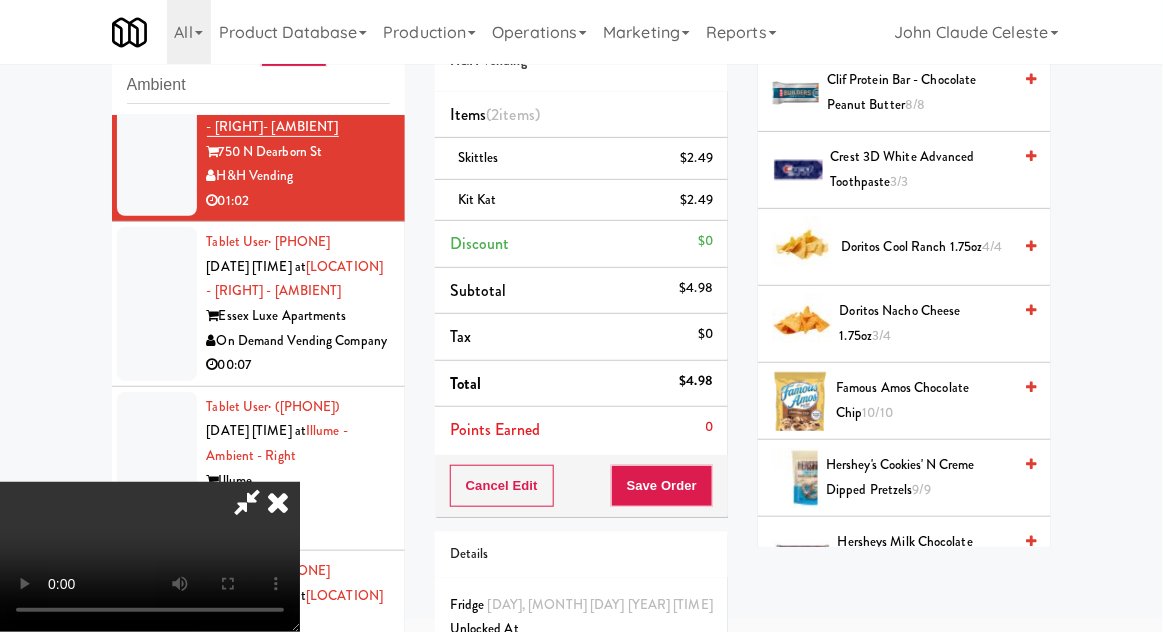click on "Famous Amos Chocolate Chip  10/10" at bounding box center (923, 400) 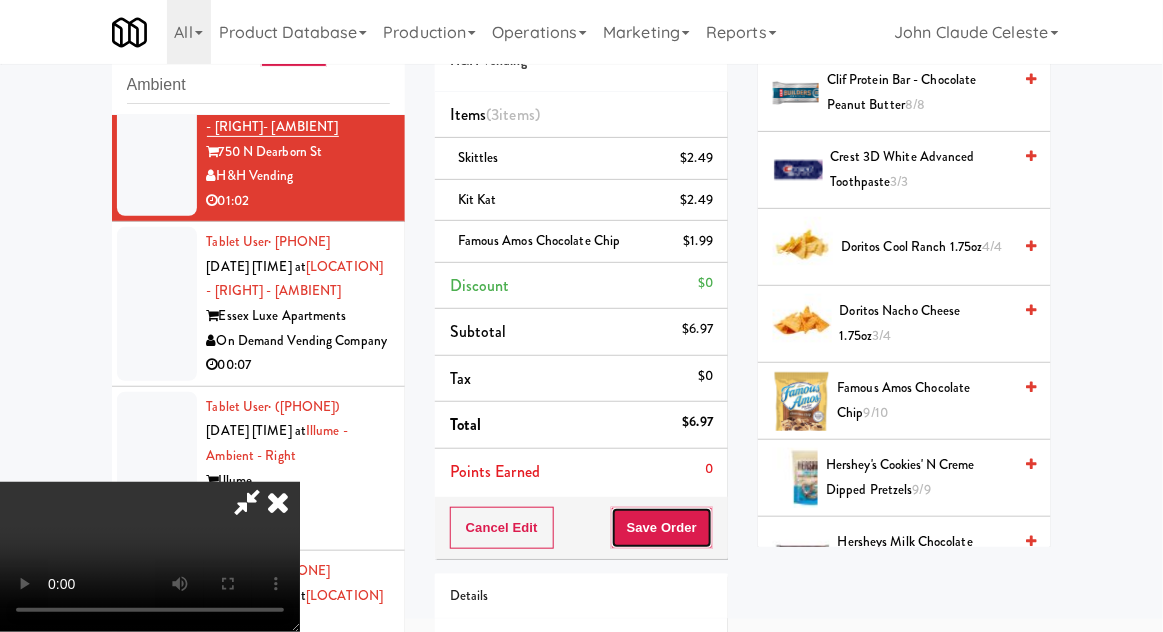 click on "Save Order" at bounding box center (662, 528) 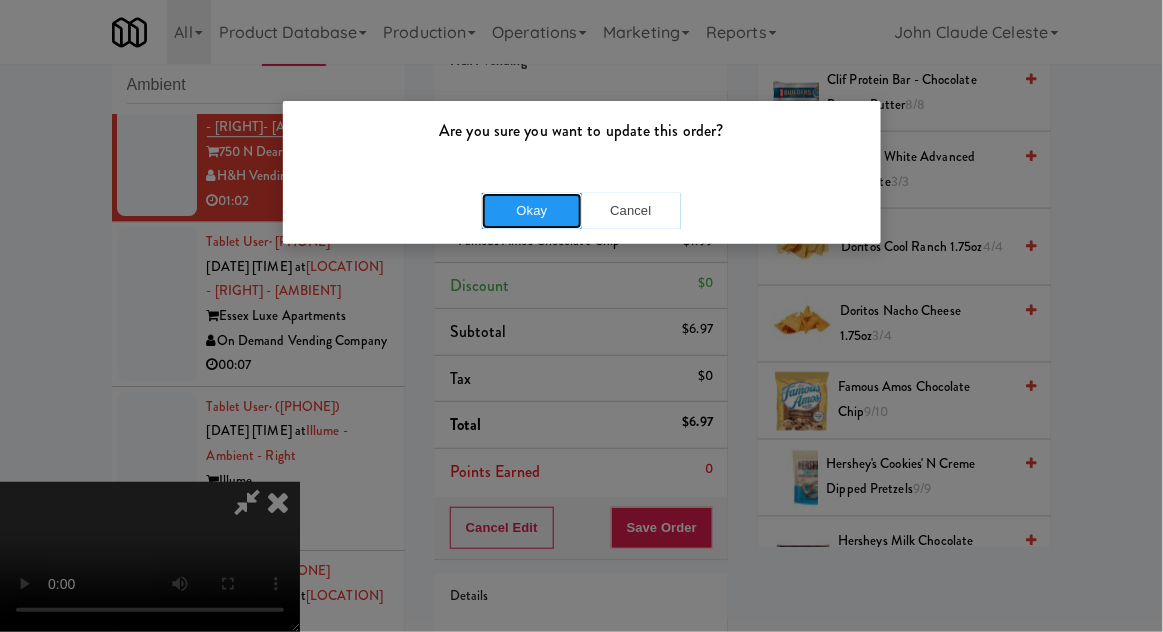 click on "Okay" at bounding box center (532, 211) 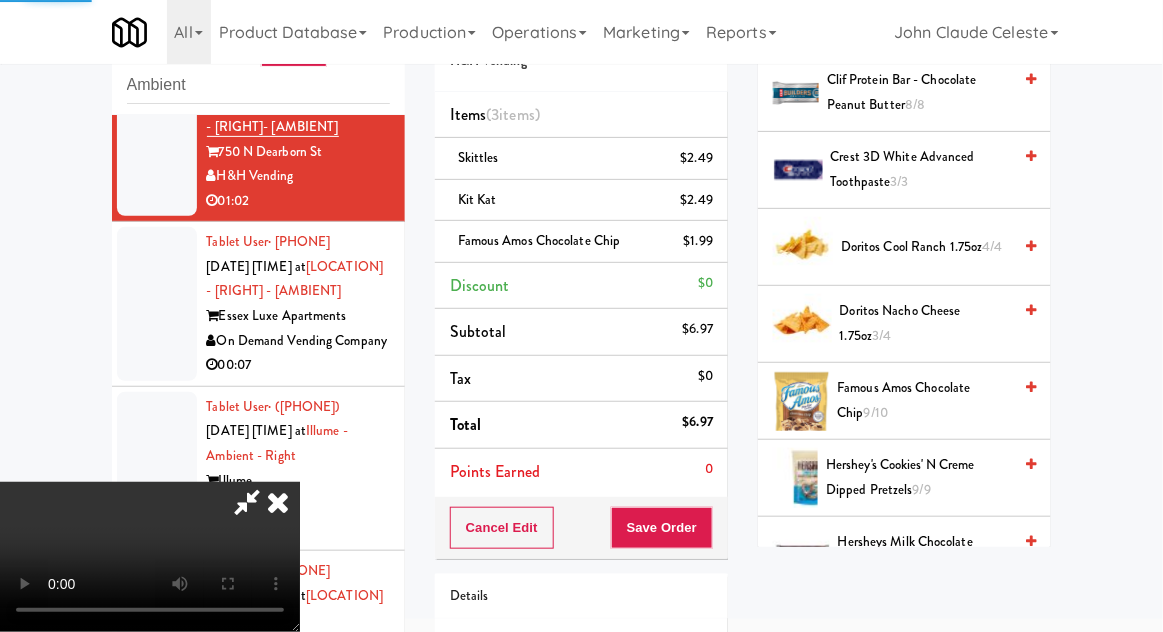 scroll, scrollTop: 197, scrollLeft: 0, axis: vertical 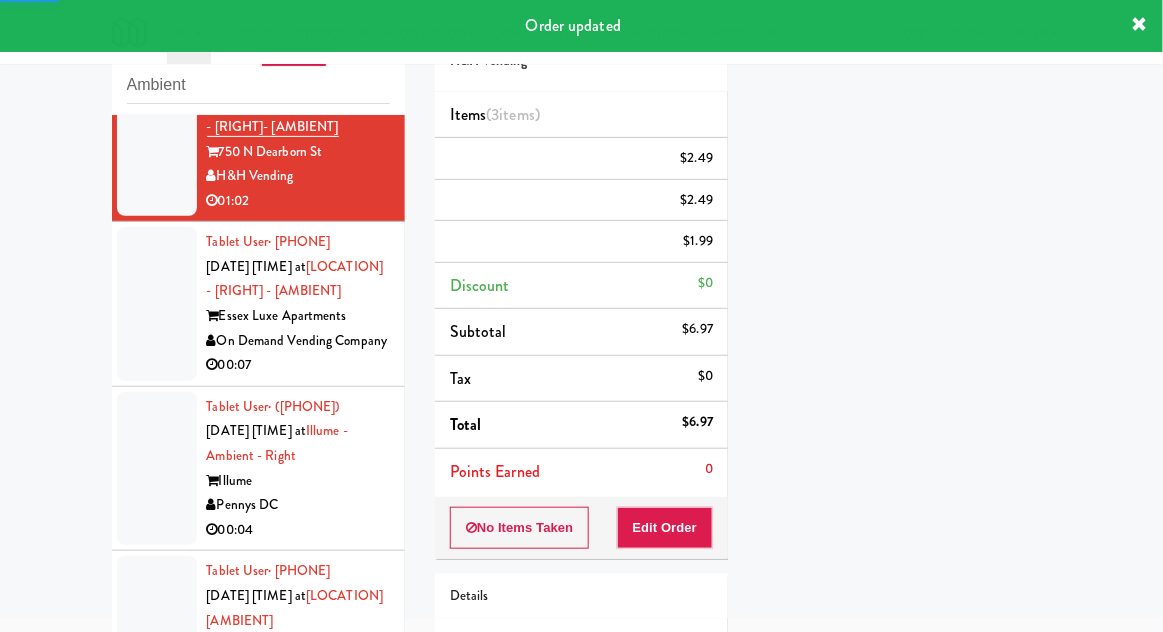 click at bounding box center [157, 304] 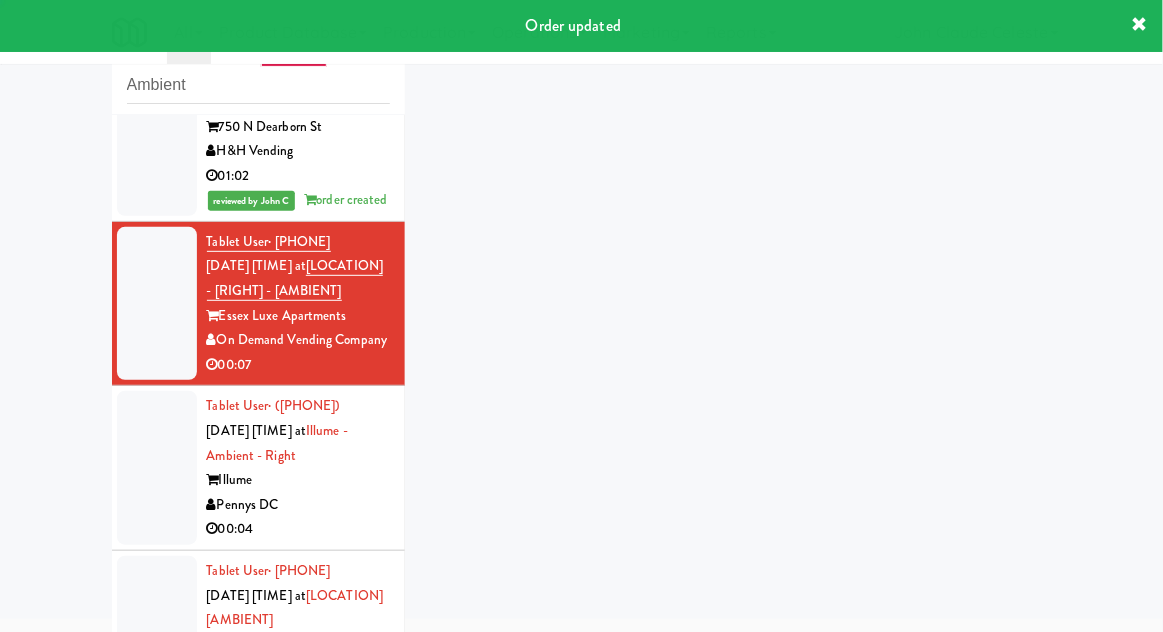 scroll, scrollTop: 5948, scrollLeft: 0, axis: vertical 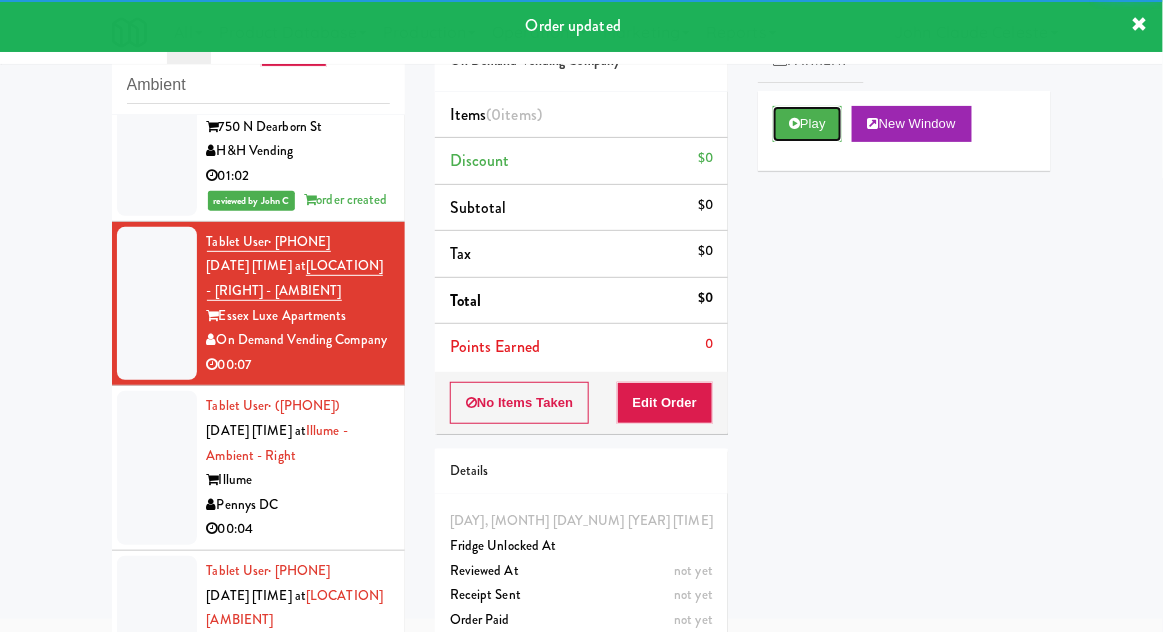 click on "Play" at bounding box center [807, 124] 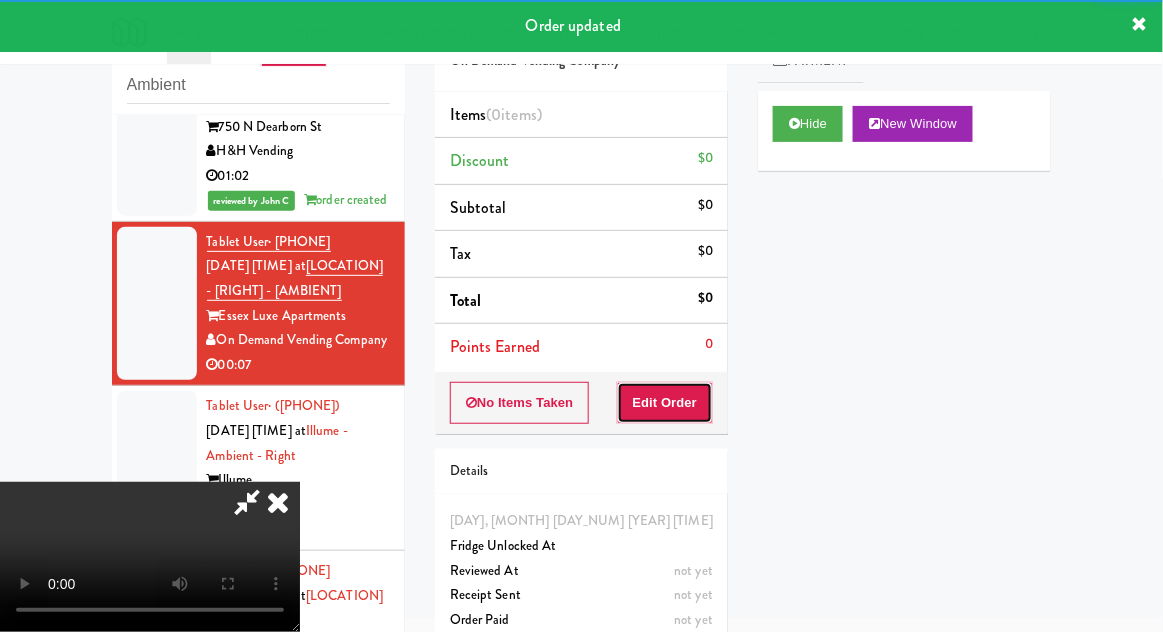 click on "Edit Order" at bounding box center (665, 403) 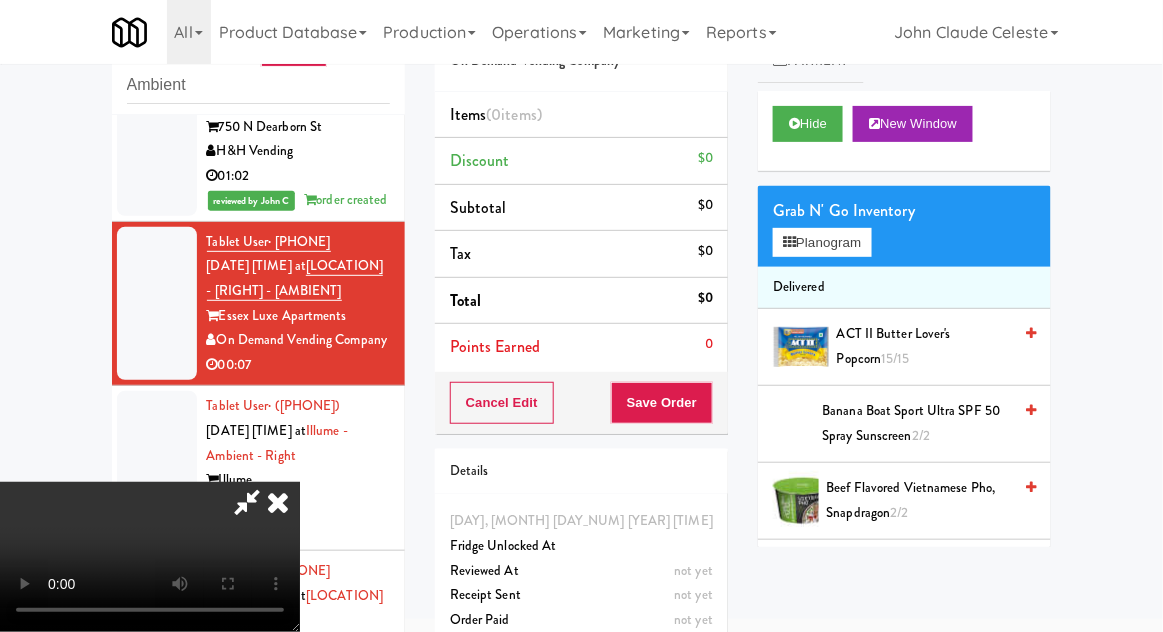 scroll, scrollTop: 73, scrollLeft: 0, axis: vertical 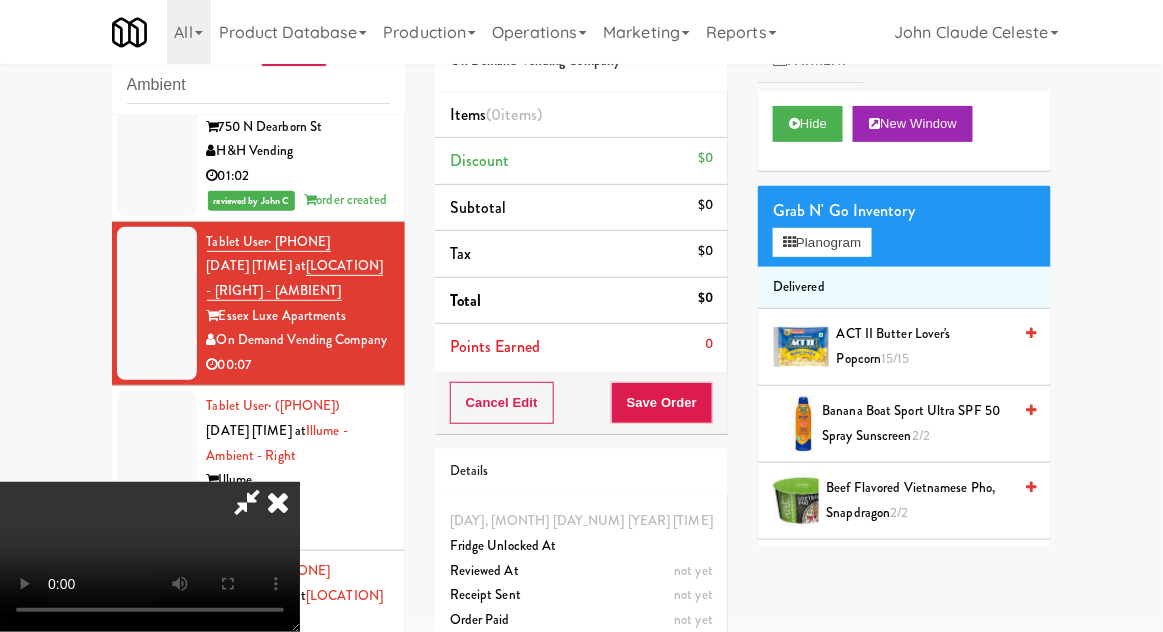 type 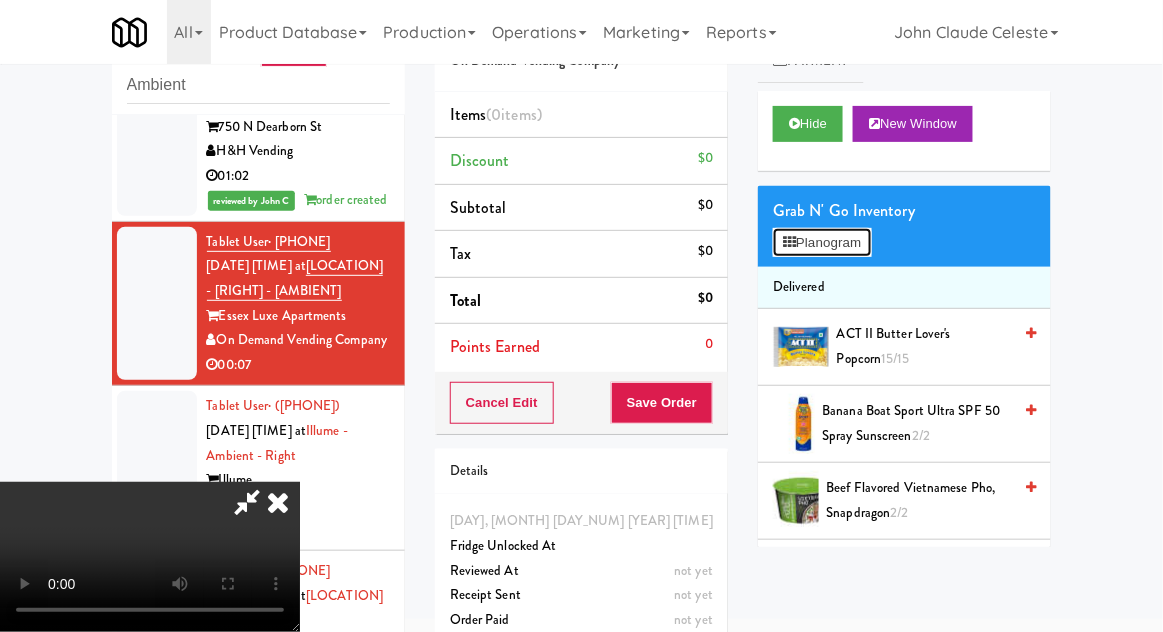 click on "Planogram" at bounding box center (822, 243) 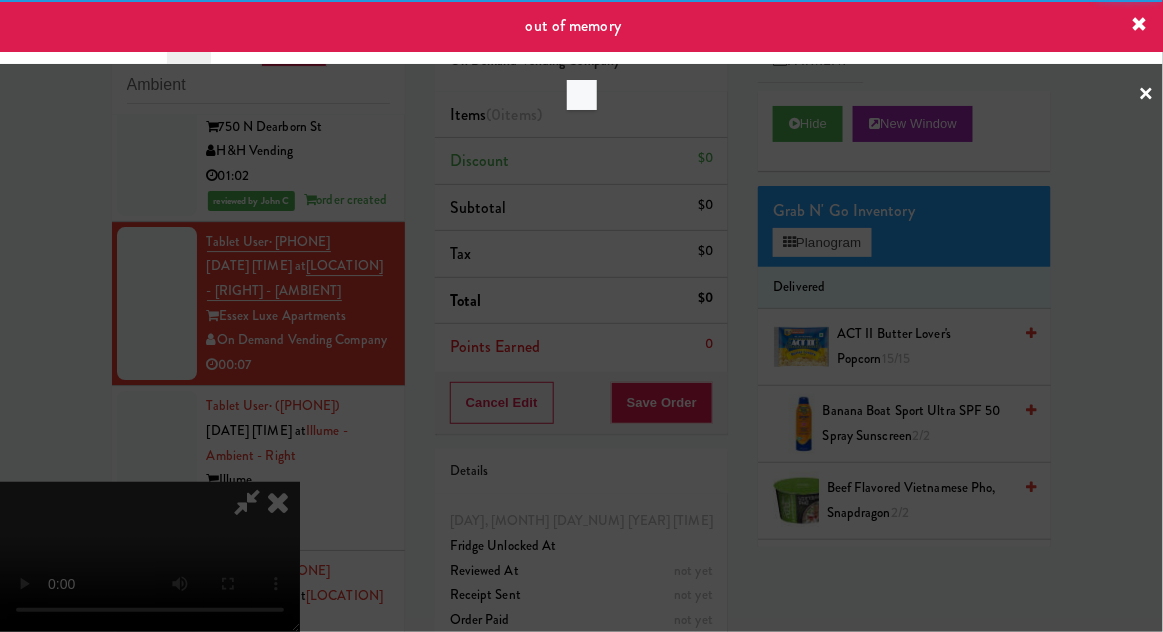 click at bounding box center [581, 316] 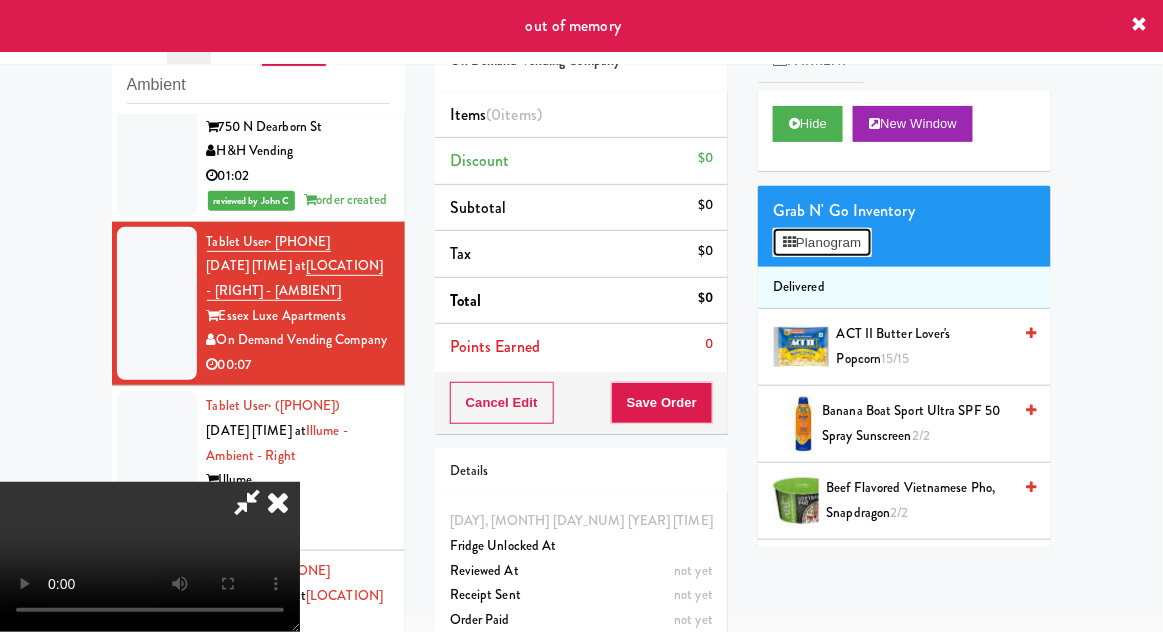 click on "Planogram" at bounding box center (822, 243) 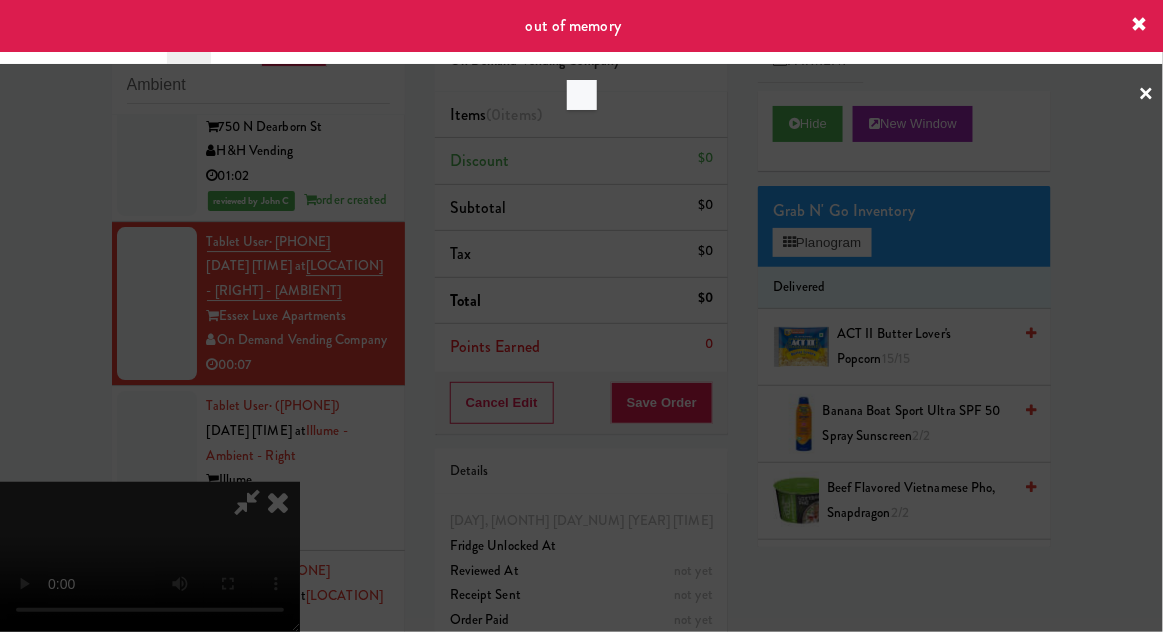 click at bounding box center [581, 316] 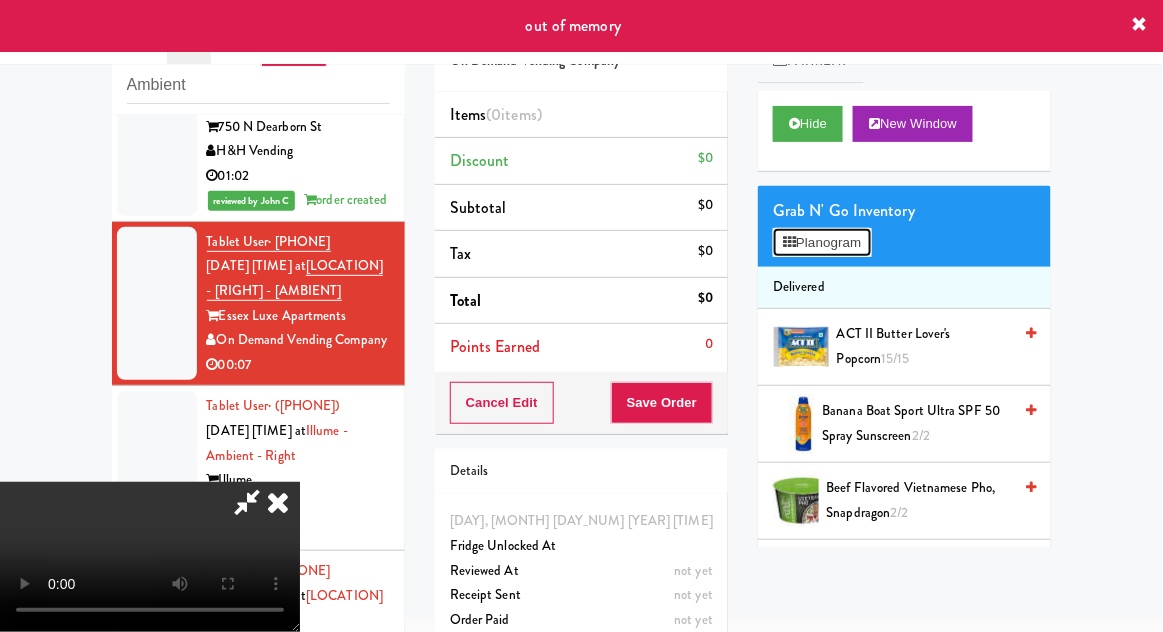 click on "Planogram" at bounding box center [822, 243] 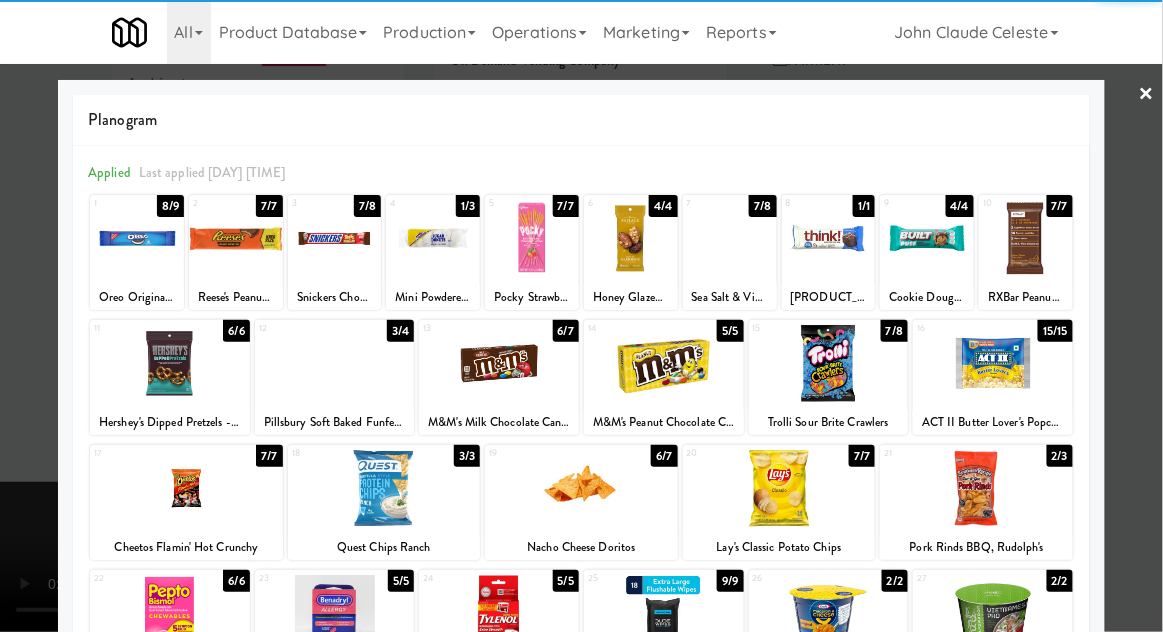 click at bounding box center [976, 488] 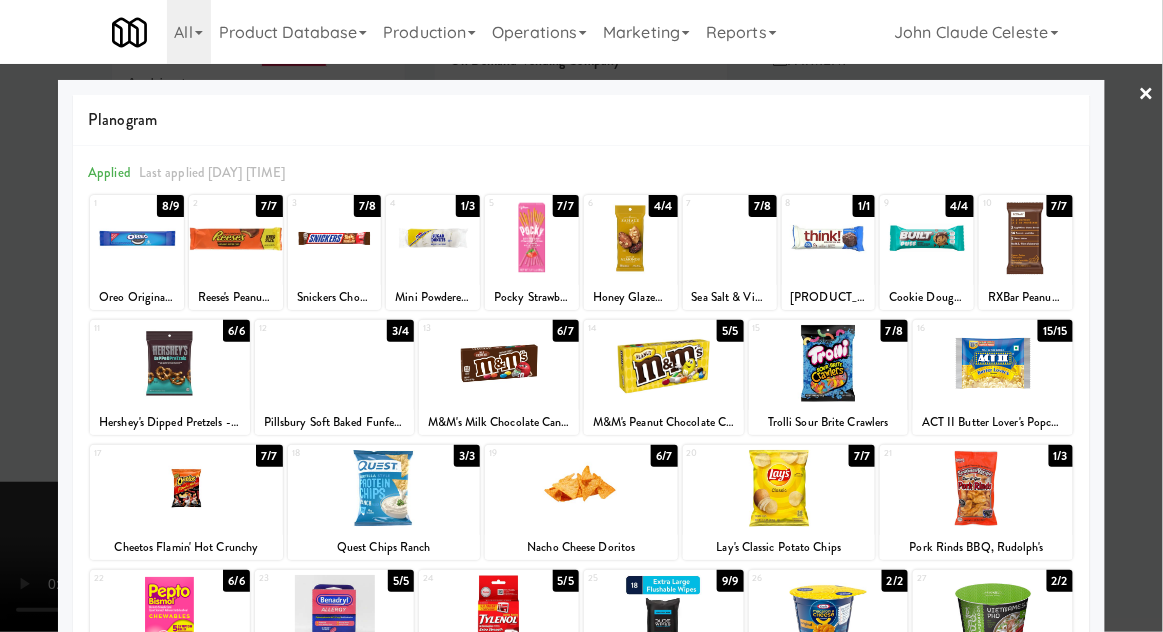 click at bounding box center (581, 316) 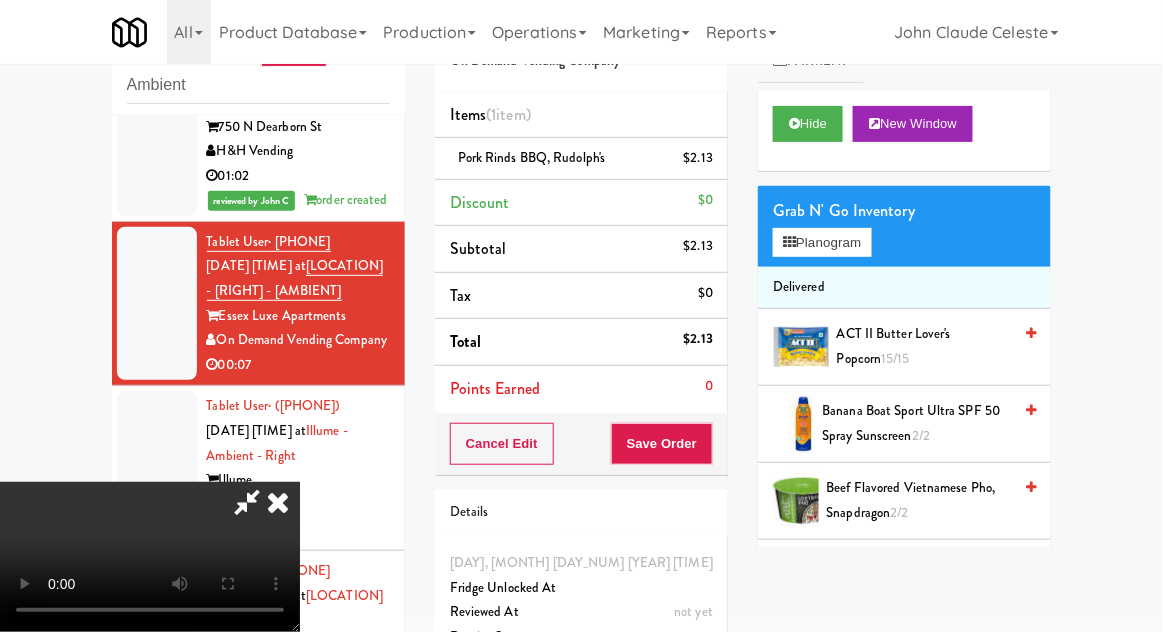 scroll, scrollTop: 73, scrollLeft: 0, axis: vertical 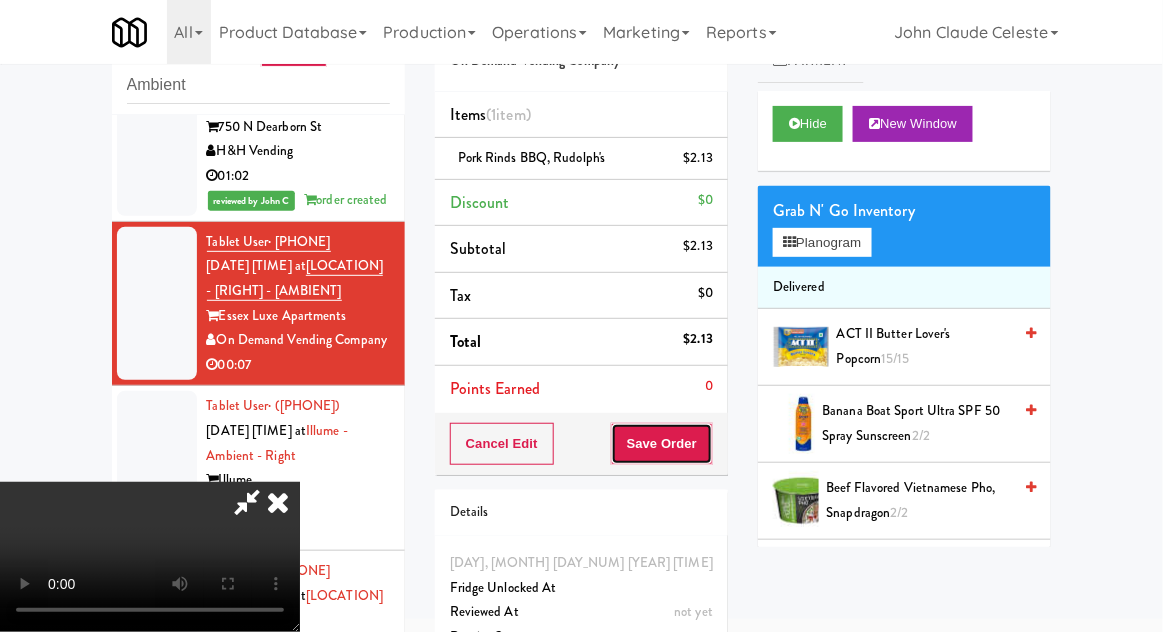 click on "Save Order" at bounding box center [662, 444] 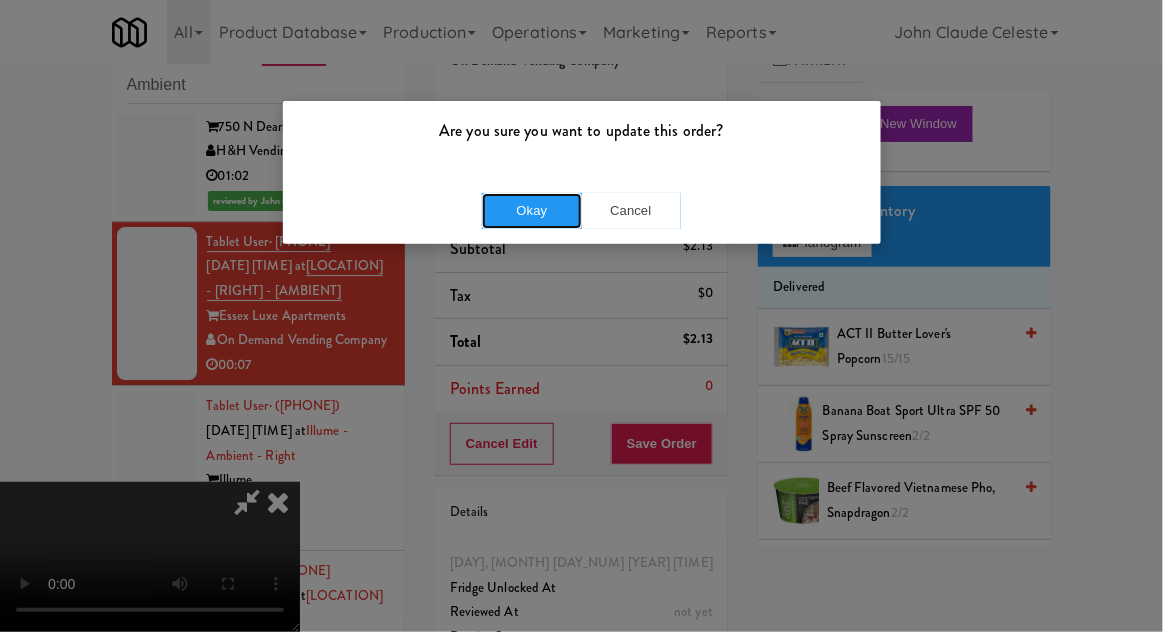 click on "Okay" at bounding box center (532, 211) 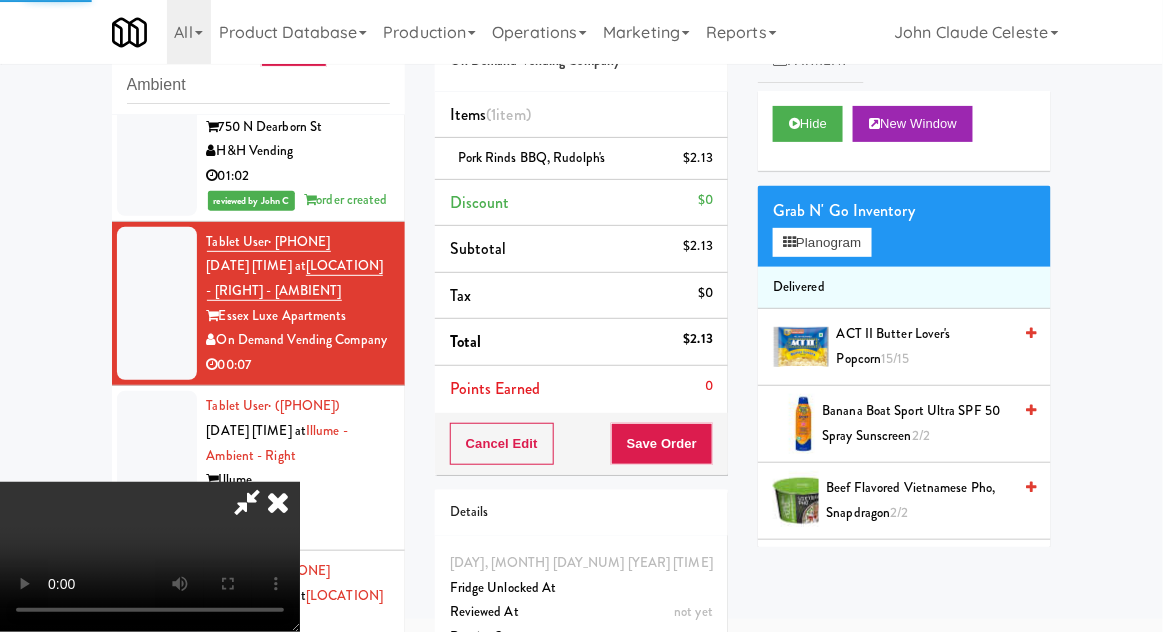 scroll, scrollTop: 0, scrollLeft: 0, axis: both 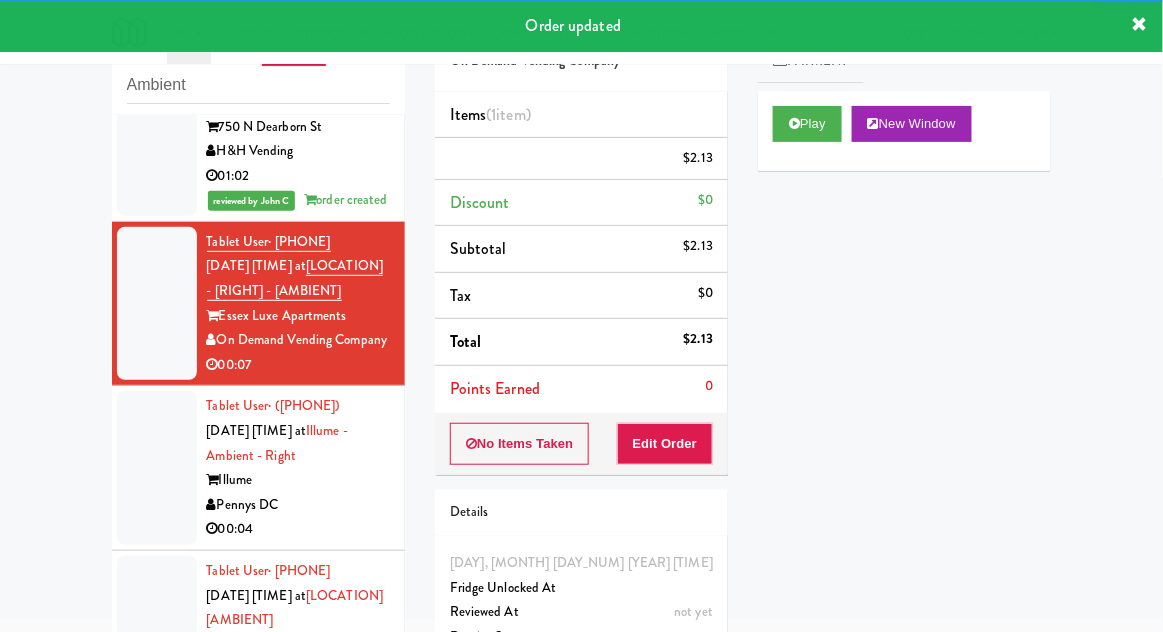 click at bounding box center (157, 468) 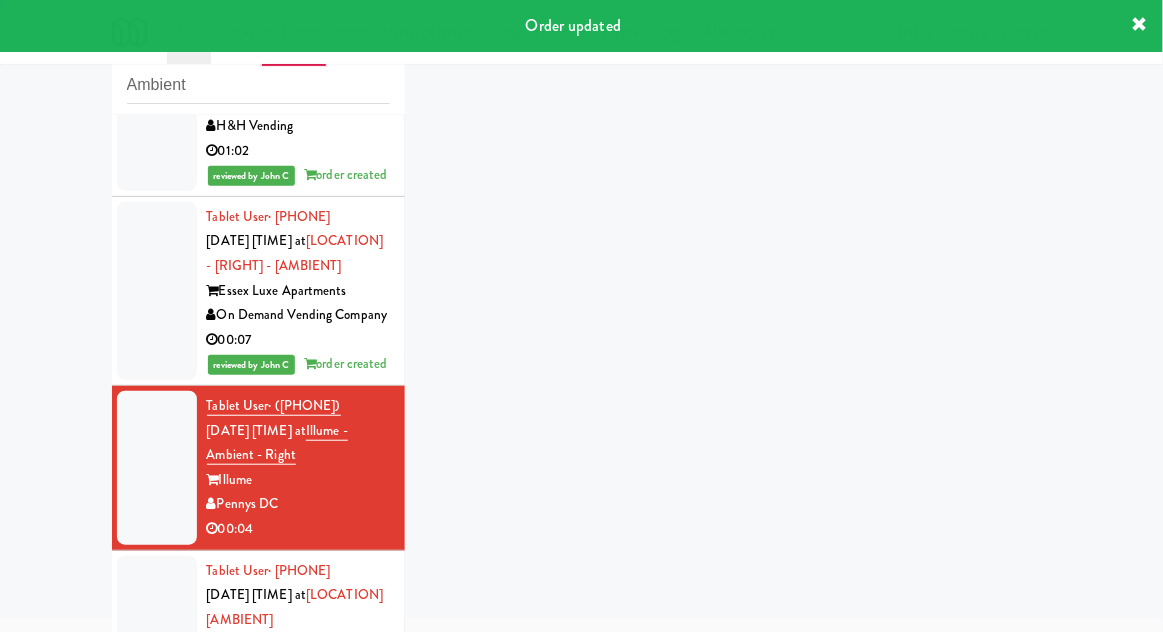 scroll, scrollTop: 5997, scrollLeft: 0, axis: vertical 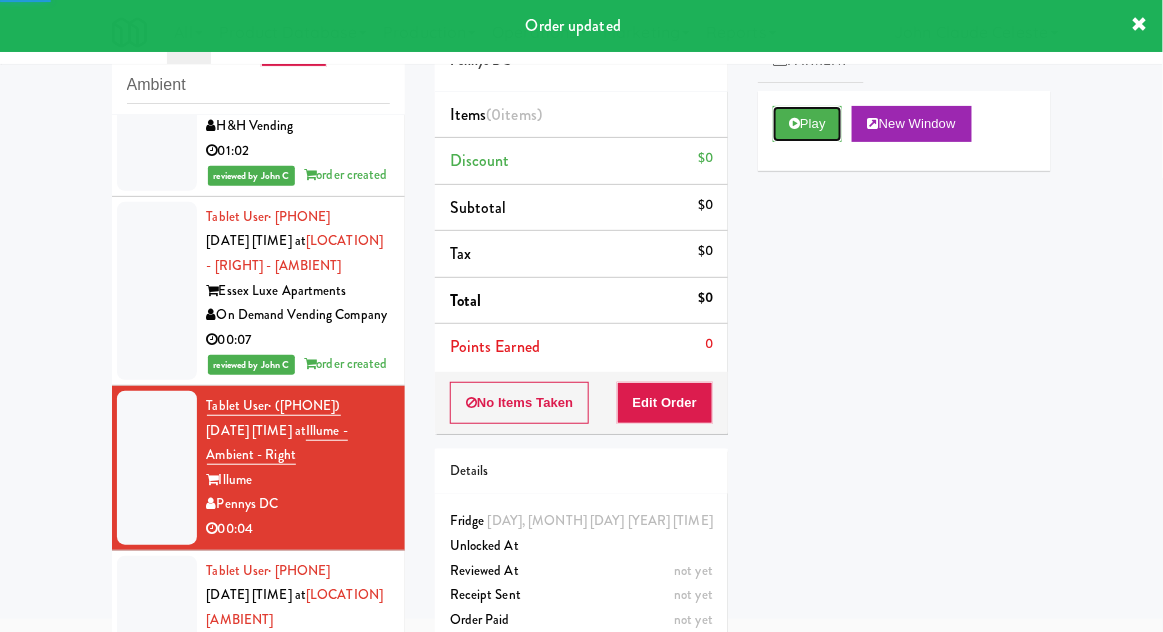 click on "Play" at bounding box center [807, 124] 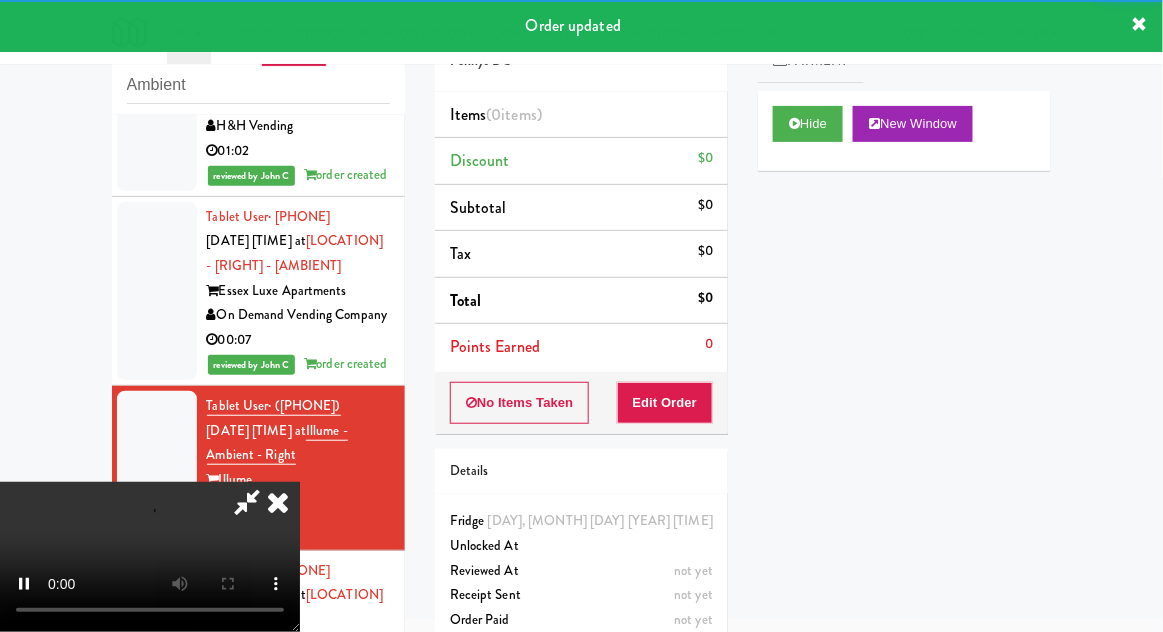 click on "Order # 716958 Pennys DC Items  (0  items ) Discount  $0 Subtotal $0 Tax $0 Total $0 Points Earned  0  No Items Taken Edit Order Details Tuesday, August 5th 2025 8:09:23 PM Fridge Unlocked At not yet Reviewed At not yet Receipt Sent not yet Order Paid" at bounding box center (581, 328) 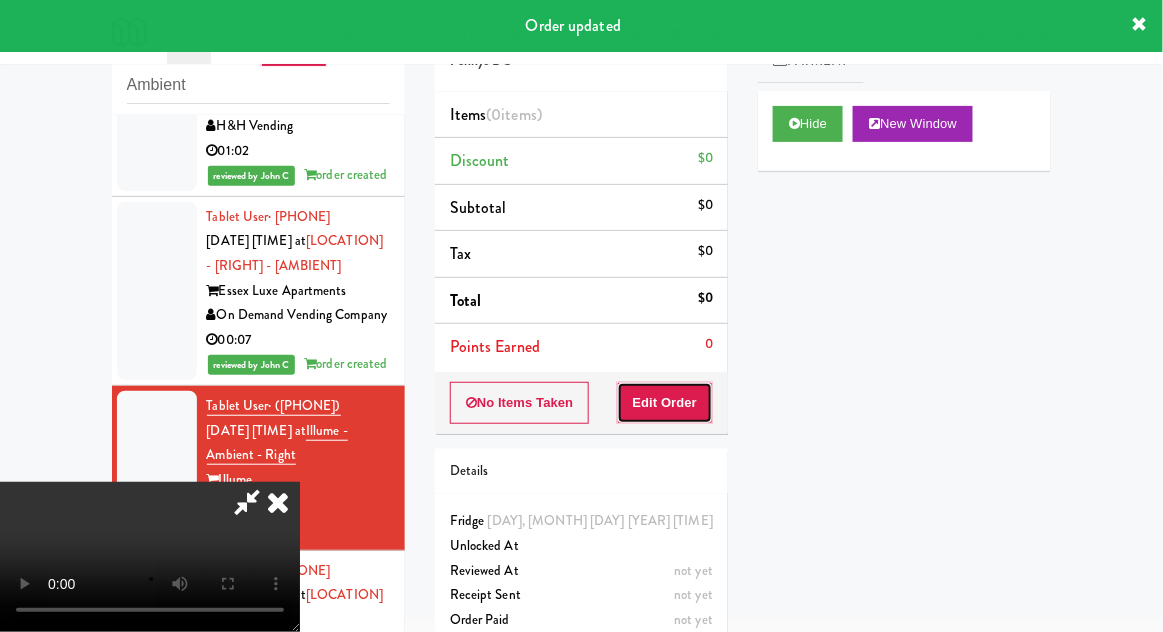 click on "Edit Order" at bounding box center [665, 403] 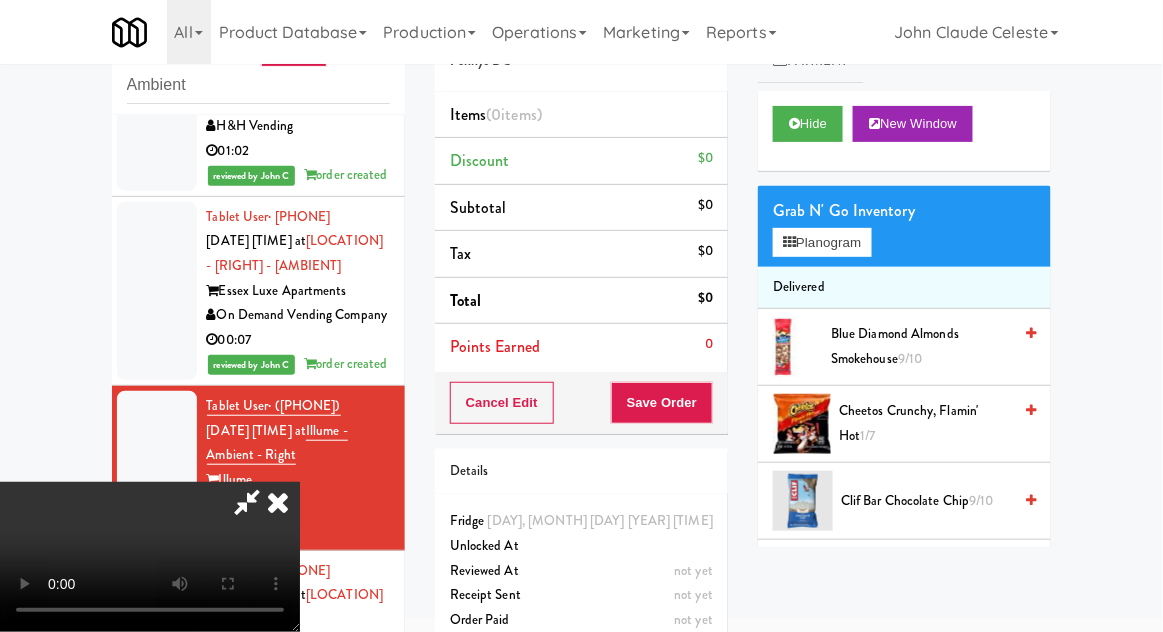 type 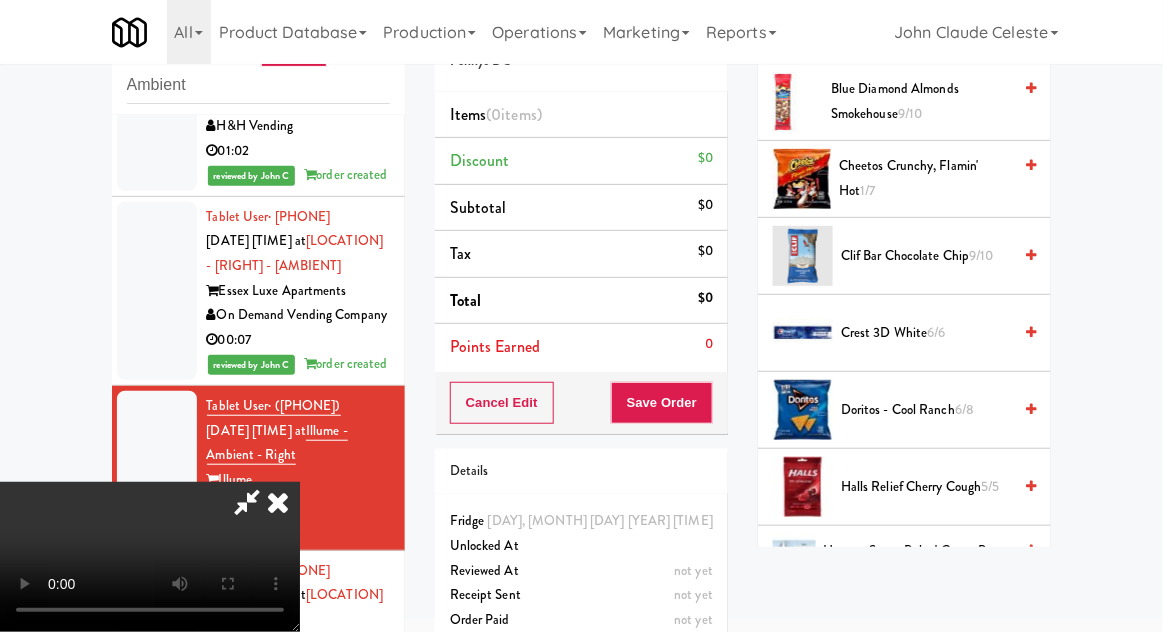 scroll, scrollTop: 236, scrollLeft: 0, axis: vertical 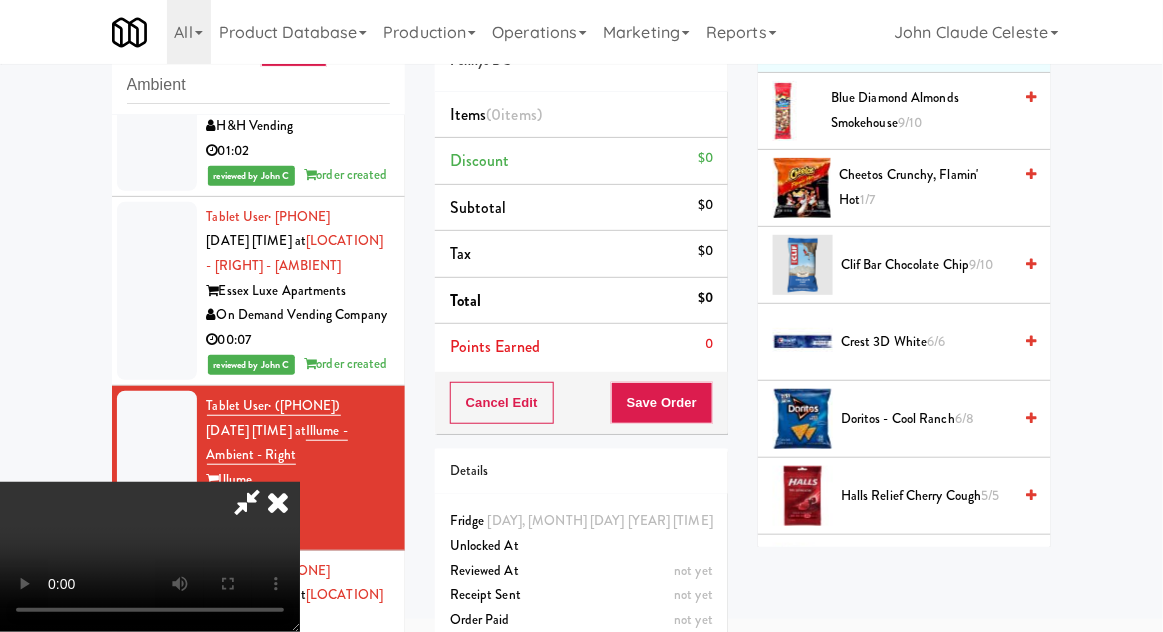 click on "6/8" at bounding box center [964, 418] 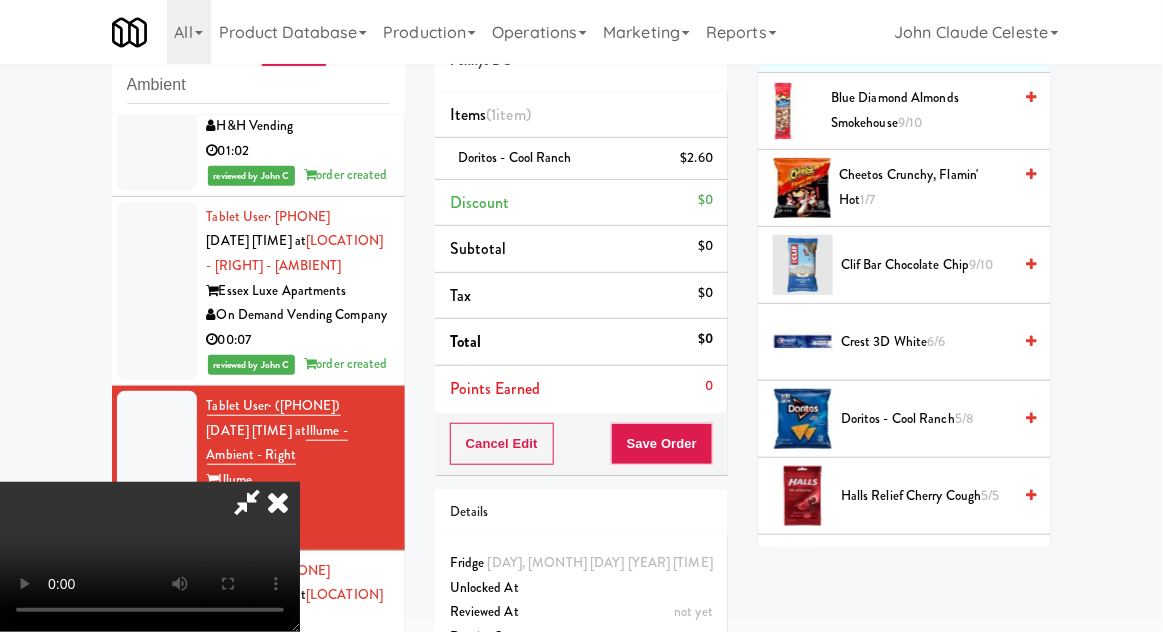 click at bounding box center [278, 502] 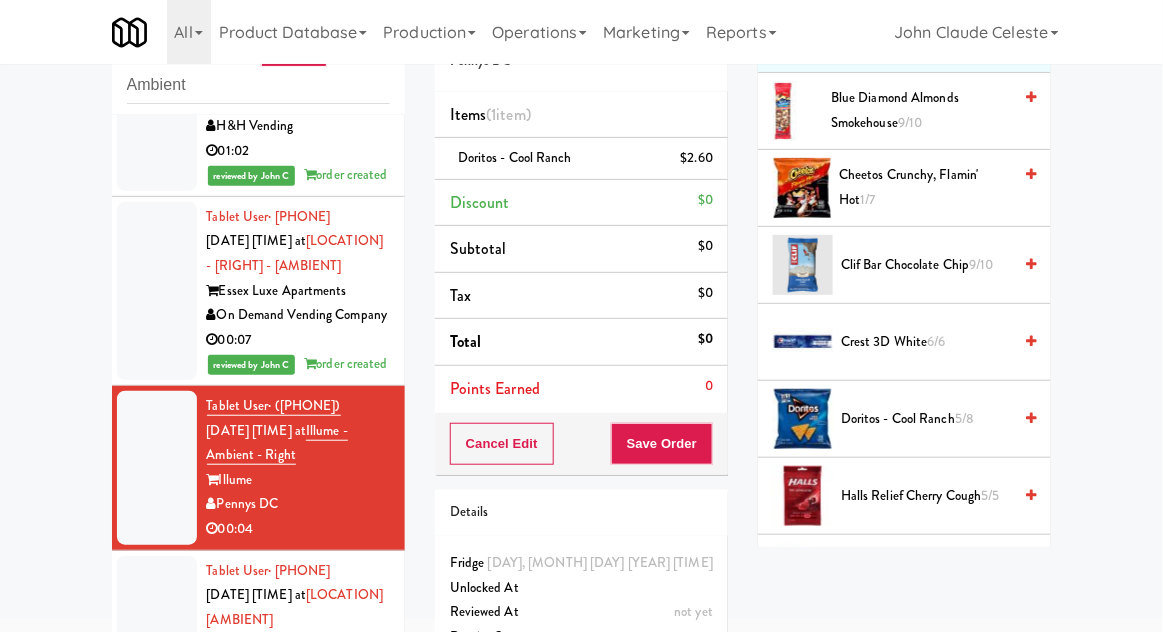 click at bounding box center (157, 633) 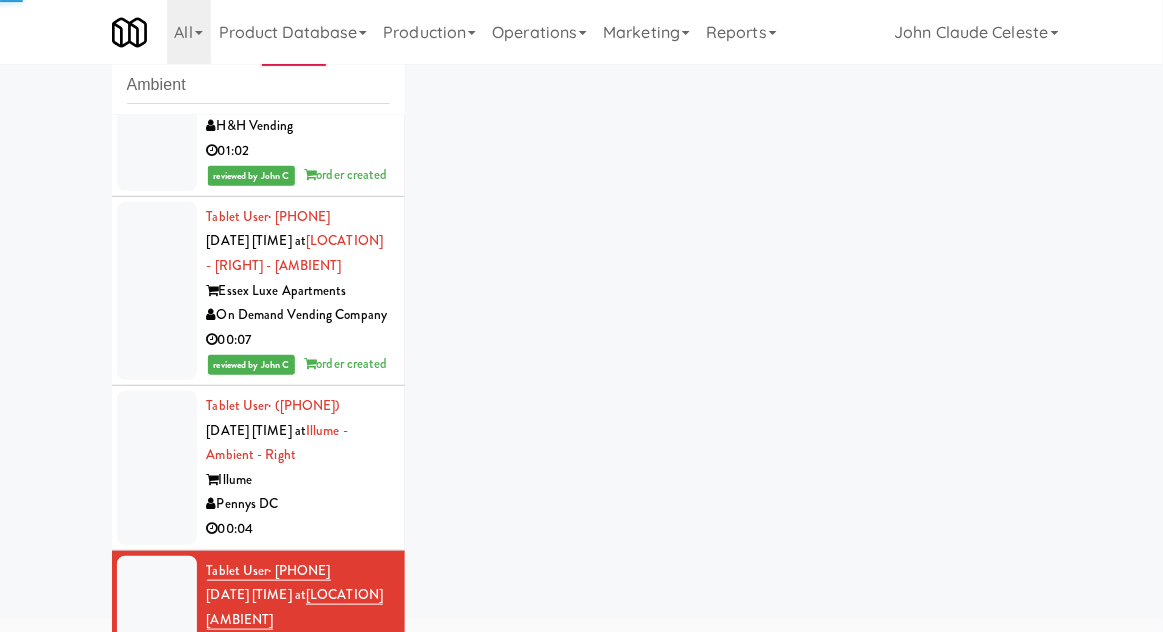 click at bounding box center (157, 468) 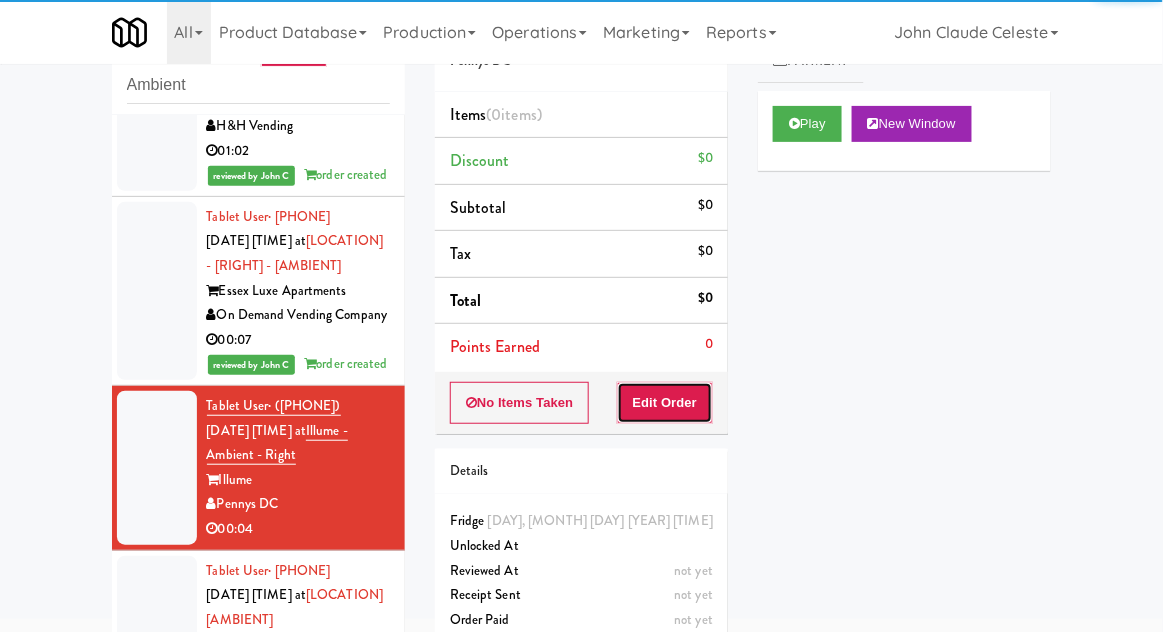 click on "Edit Order" at bounding box center [665, 403] 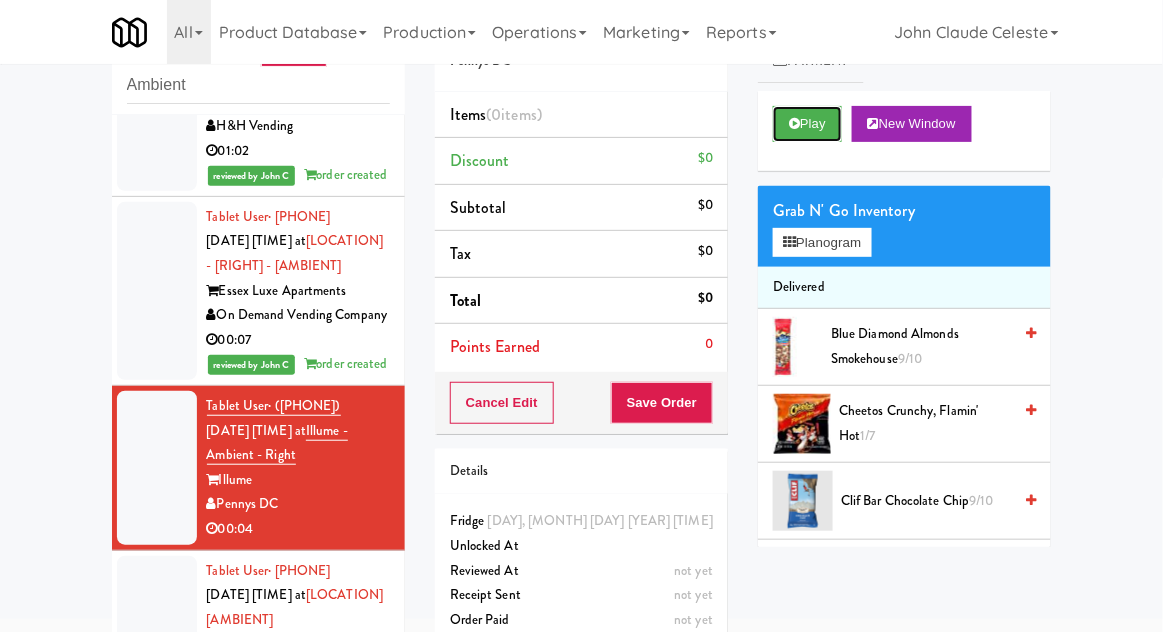 click on "Play" at bounding box center (807, 124) 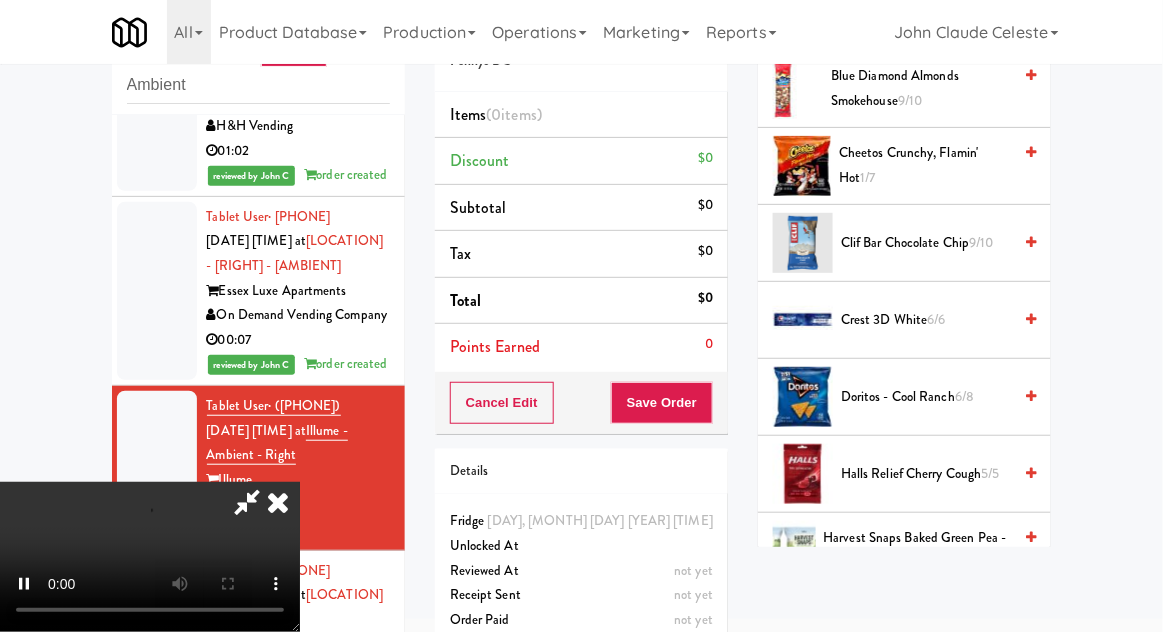 scroll, scrollTop: 271, scrollLeft: 0, axis: vertical 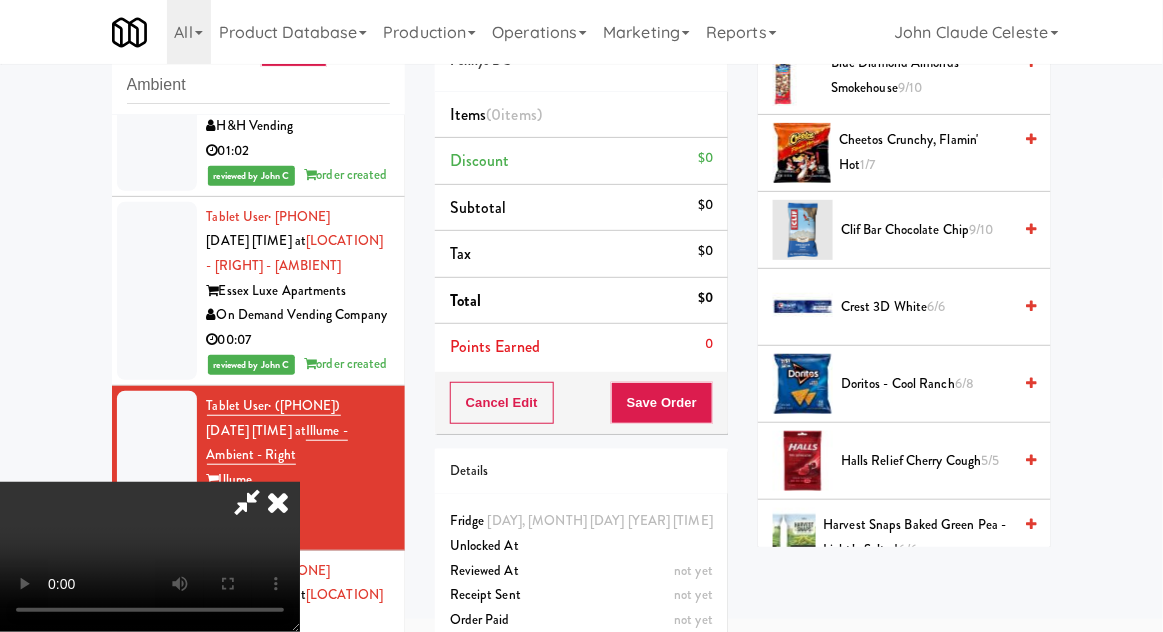 click on "Doritos - Cool Ranch  6/8" at bounding box center [926, 384] 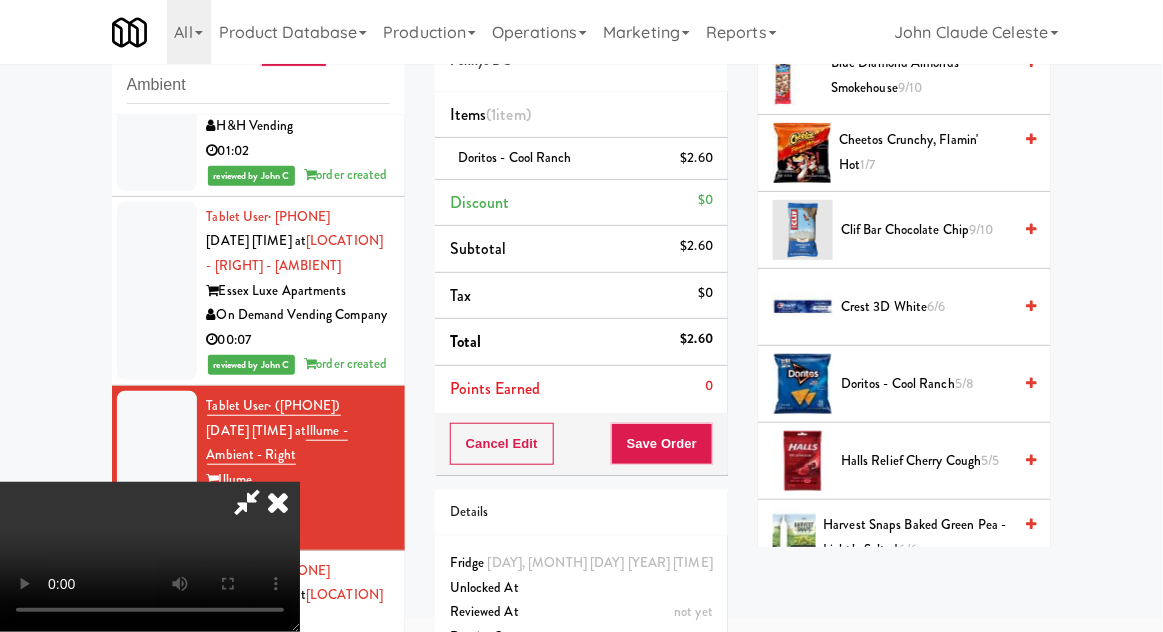 type 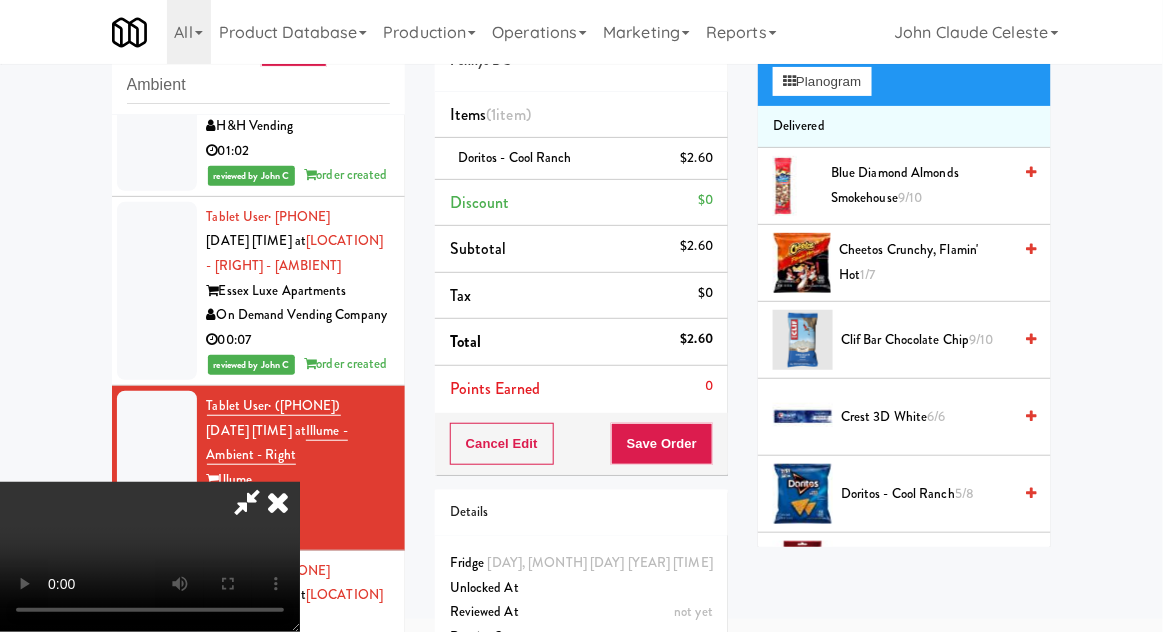 scroll, scrollTop: 0, scrollLeft: 0, axis: both 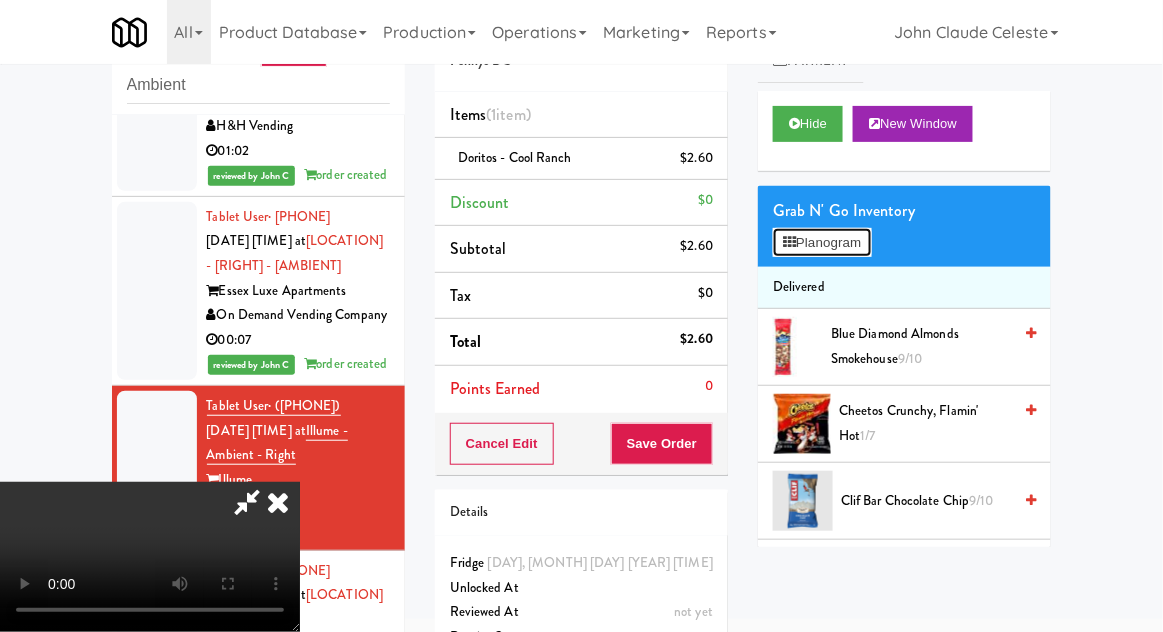 click on "Planogram" at bounding box center [822, 243] 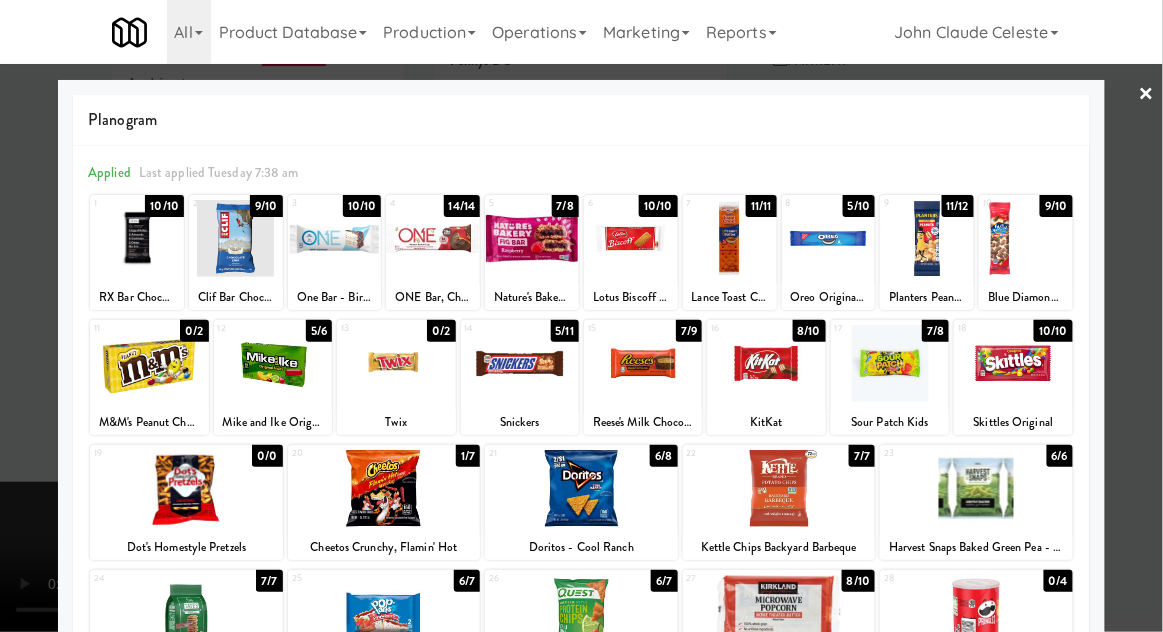 click at bounding box center [581, 316] 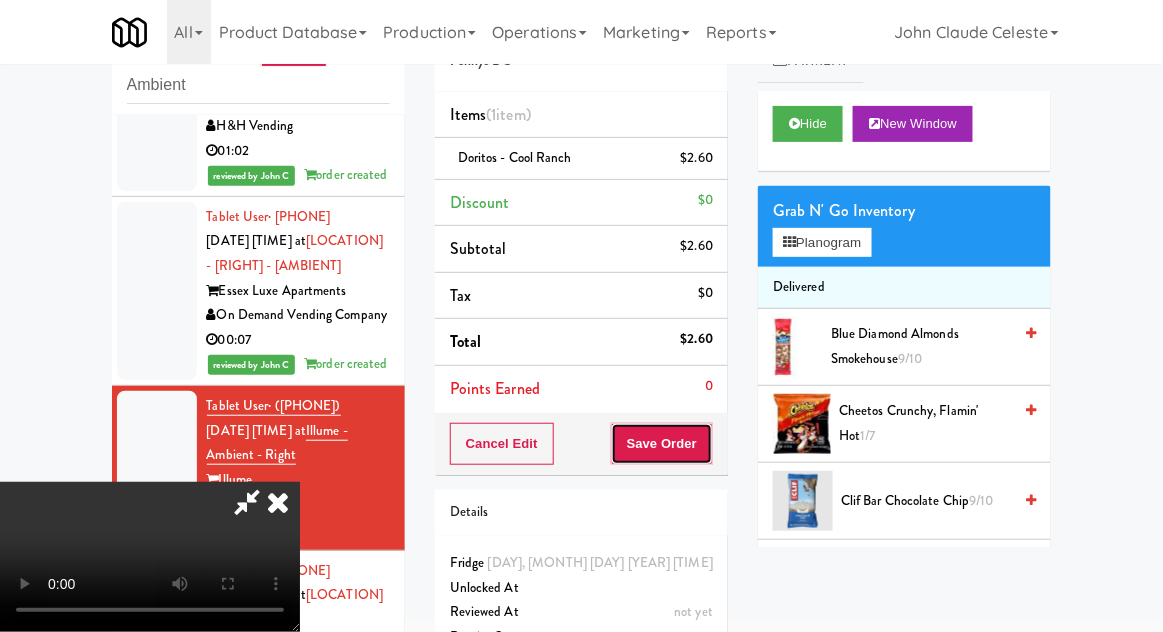 click on "Save Order" at bounding box center (662, 444) 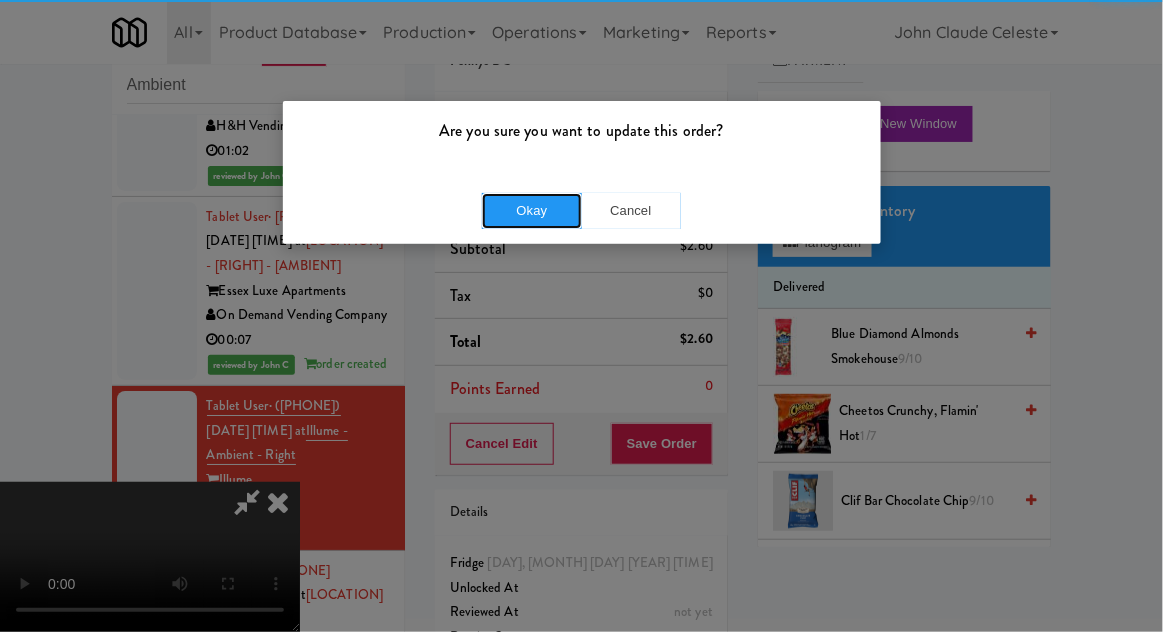 click on "Okay" at bounding box center [532, 211] 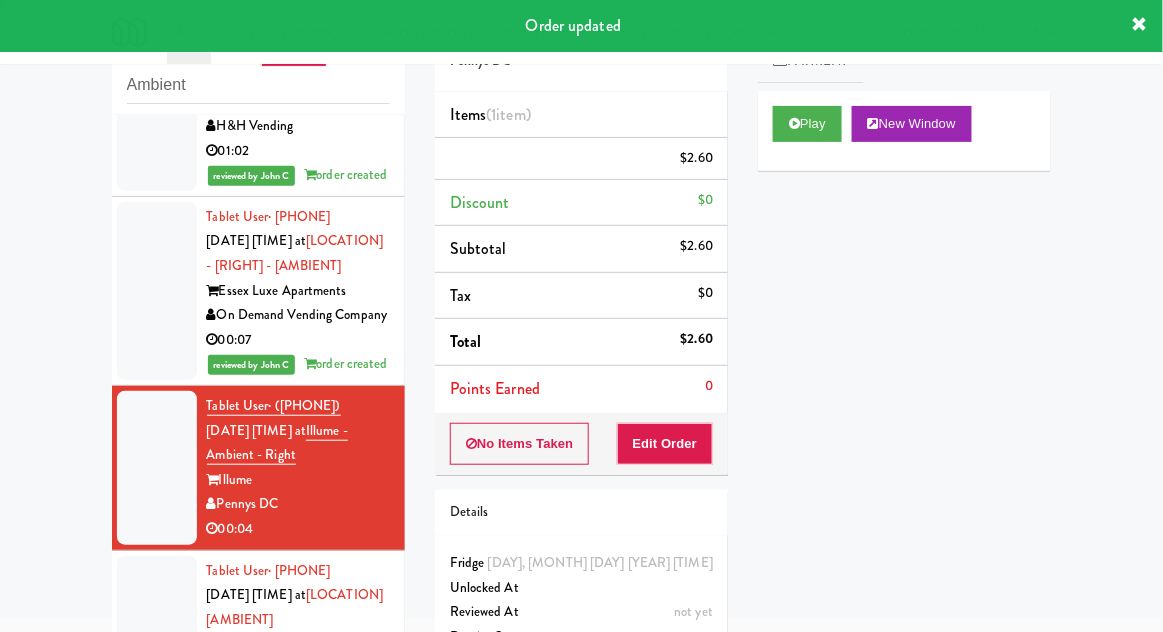 click at bounding box center [157, 633] 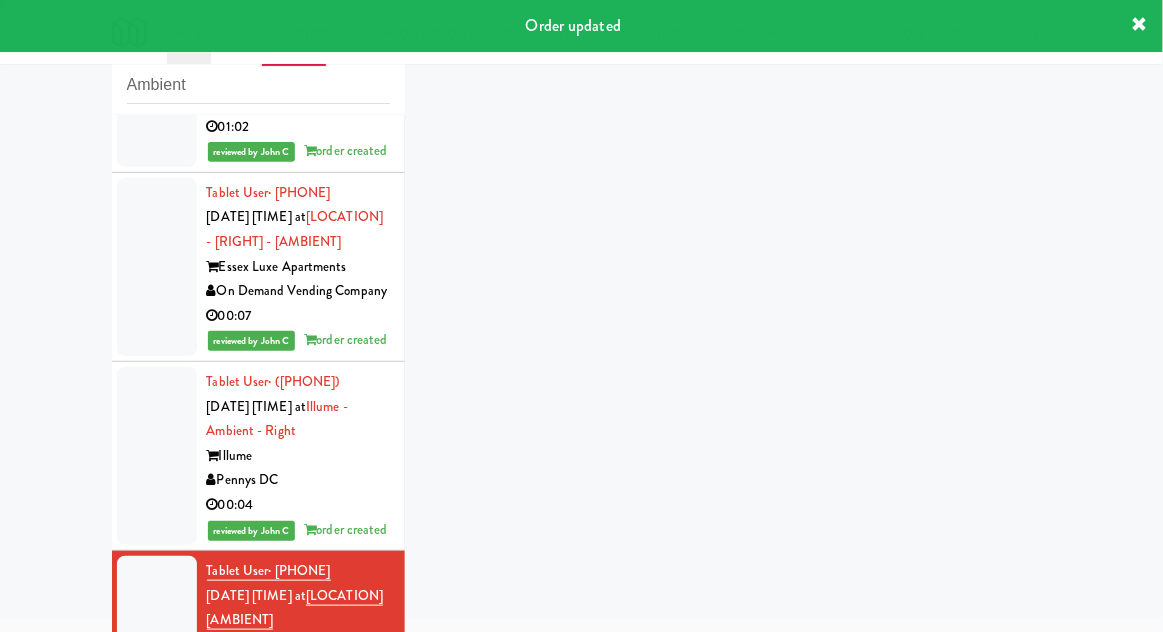 scroll, scrollTop: 6046, scrollLeft: 0, axis: vertical 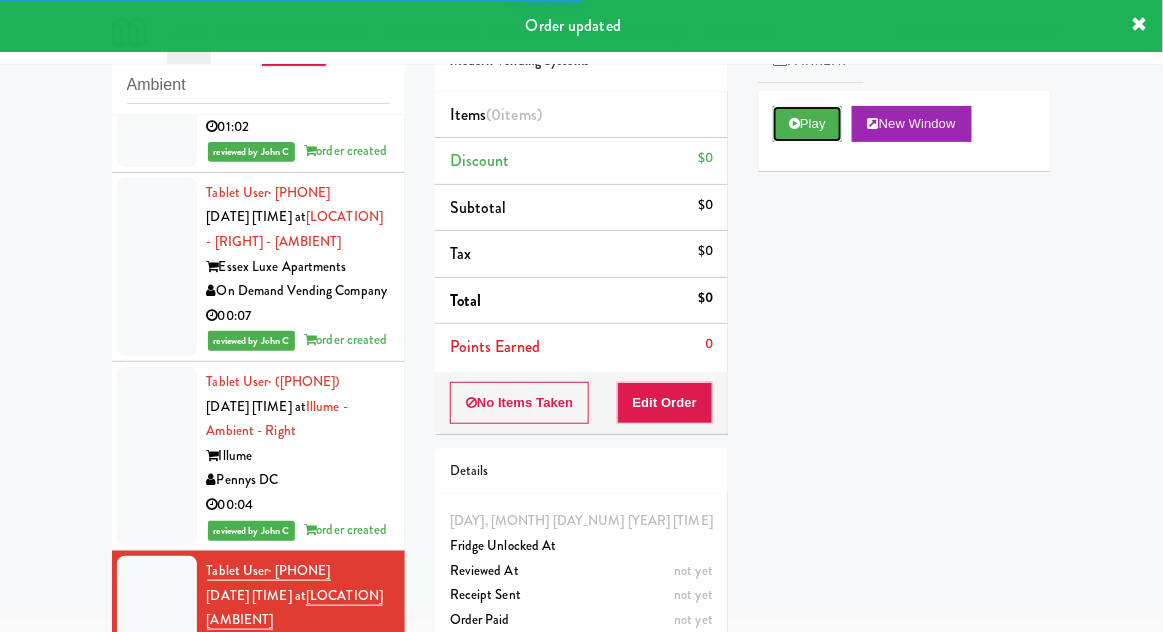 click on "Play" at bounding box center [807, 124] 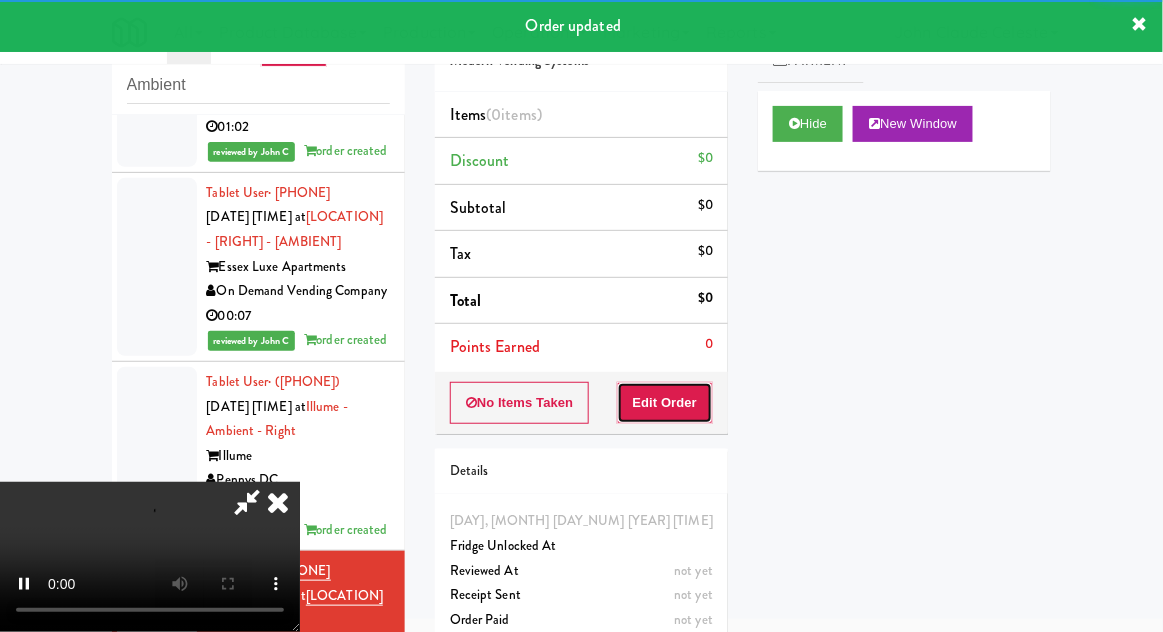 click on "Edit Order" at bounding box center [665, 403] 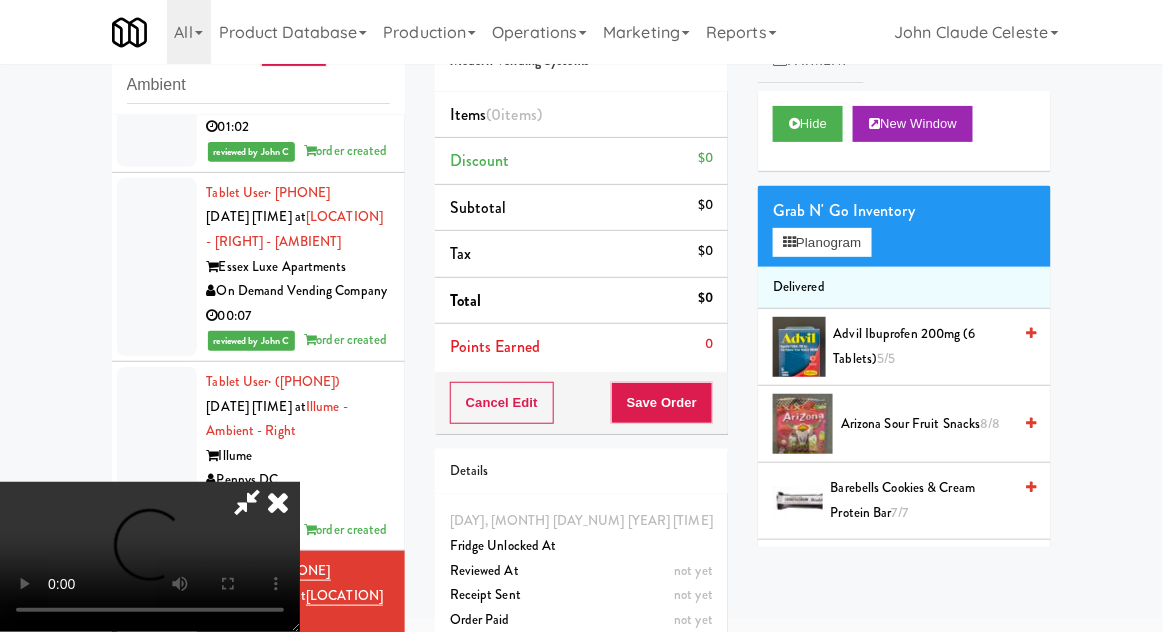 scroll, scrollTop: 73, scrollLeft: 0, axis: vertical 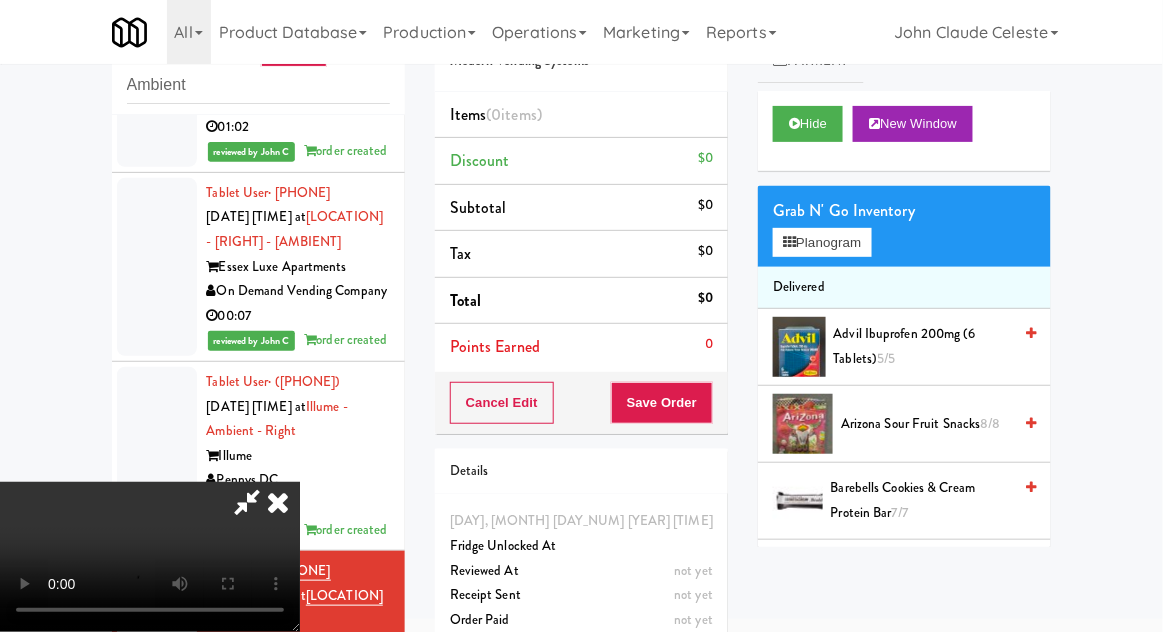 type 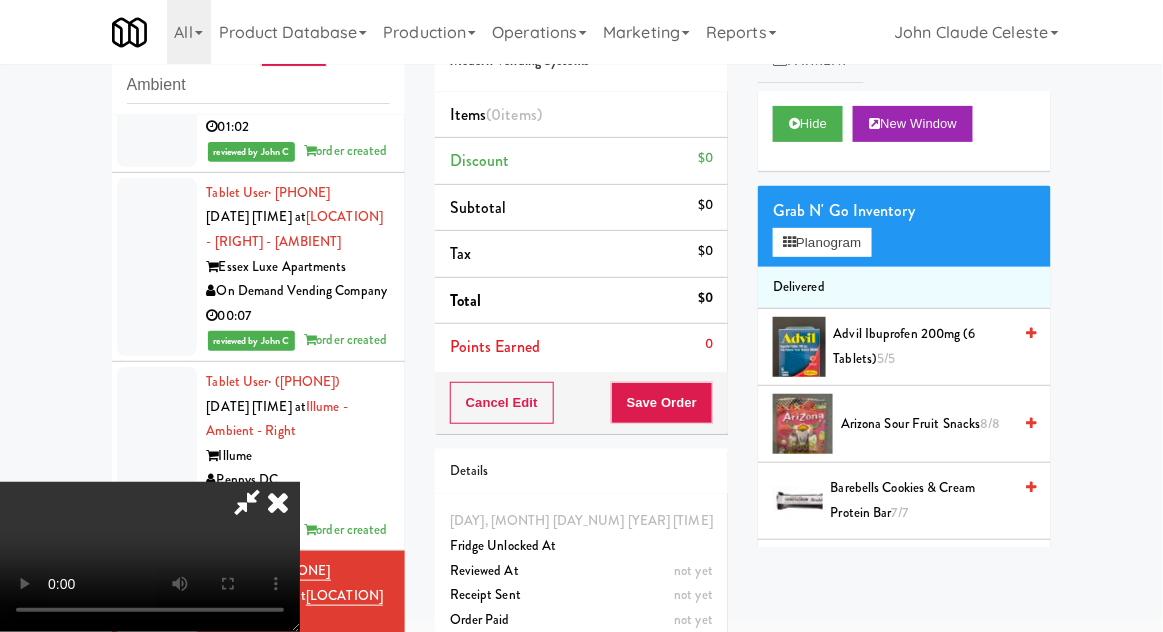 scroll, scrollTop: 73, scrollLeft: 0, axis: vertical 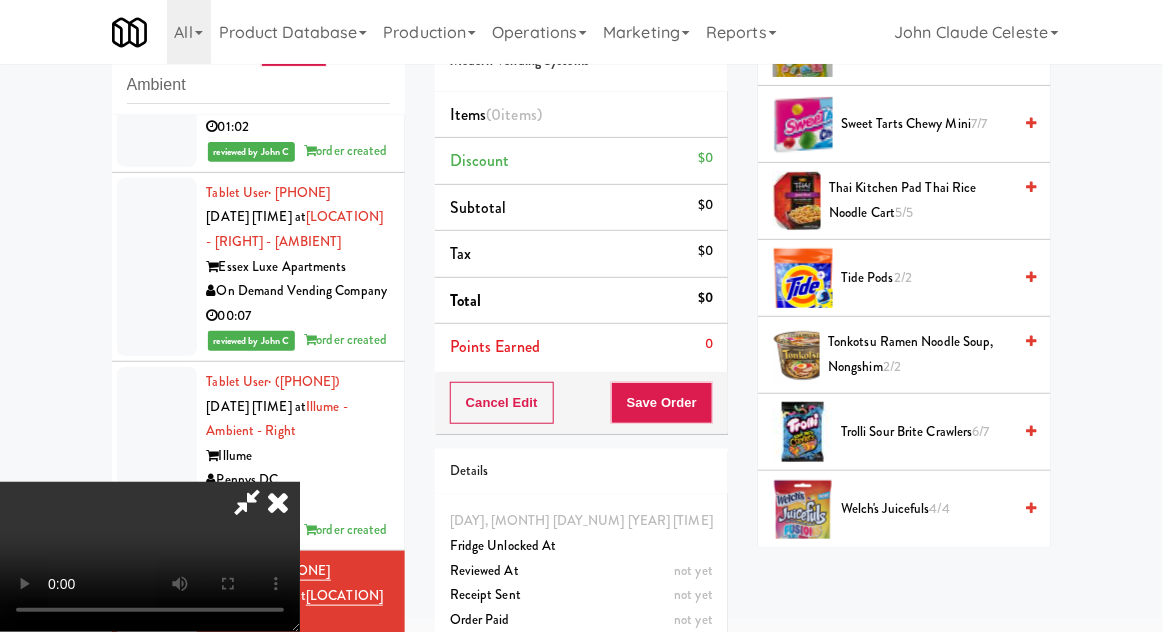 click on "Trolli Sour Brite Crawlers  6/7" at bounding box center [926, 432] 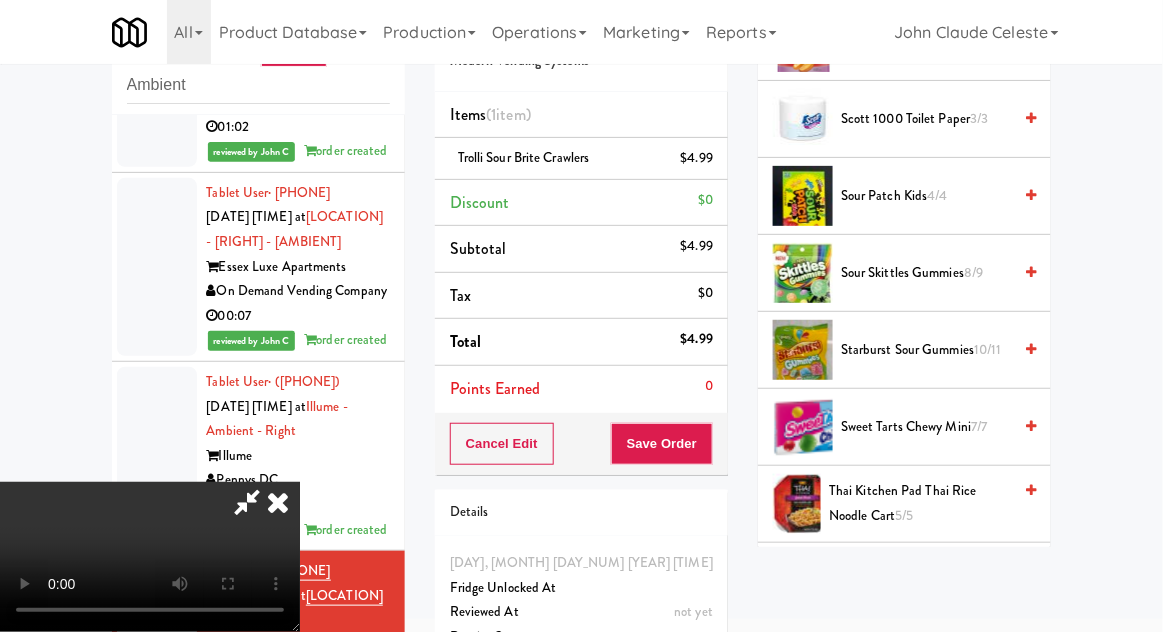 scroll, scrollTop: 1379, scrollLeft: 0, axis: vertical 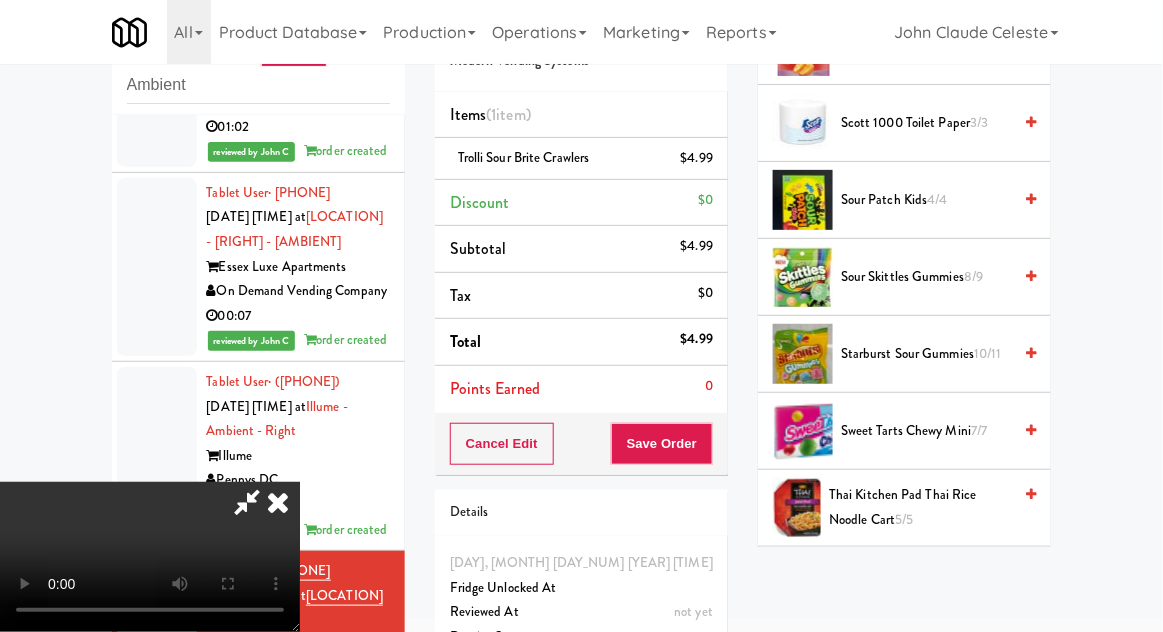 click on "7/7" at bounding box center (979, 430) 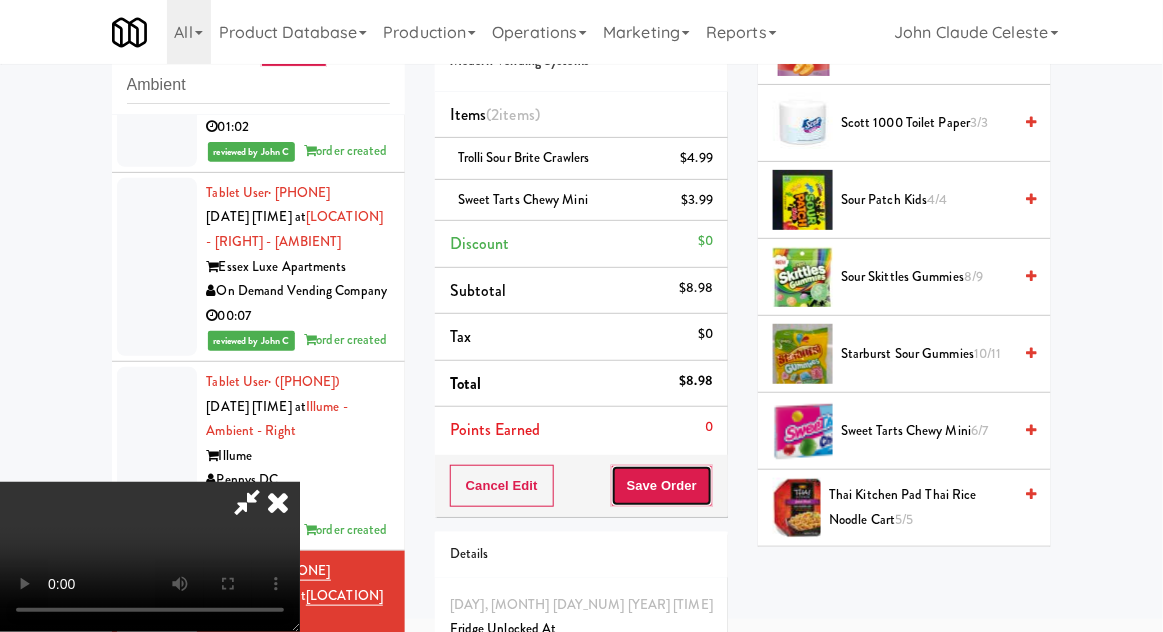 click on "Save Order" at bounding box center [662, 486] 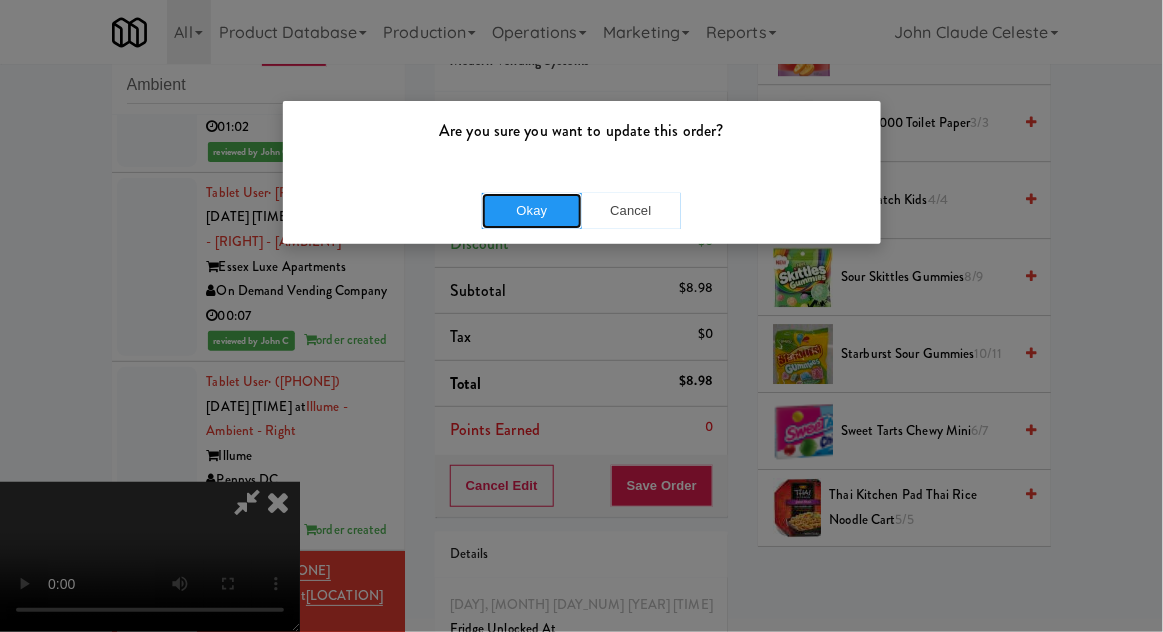 click on "Okay" at bounding box center [532, 211] 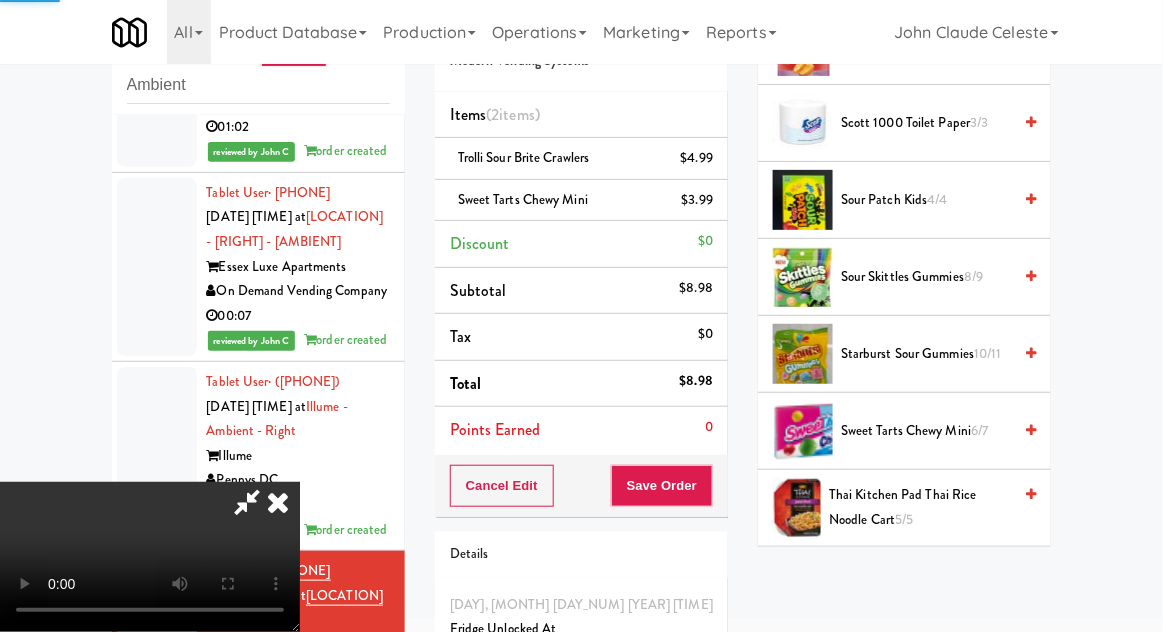 scroll, scrollTop: 197, scrollLeft: 0, axis: vertical 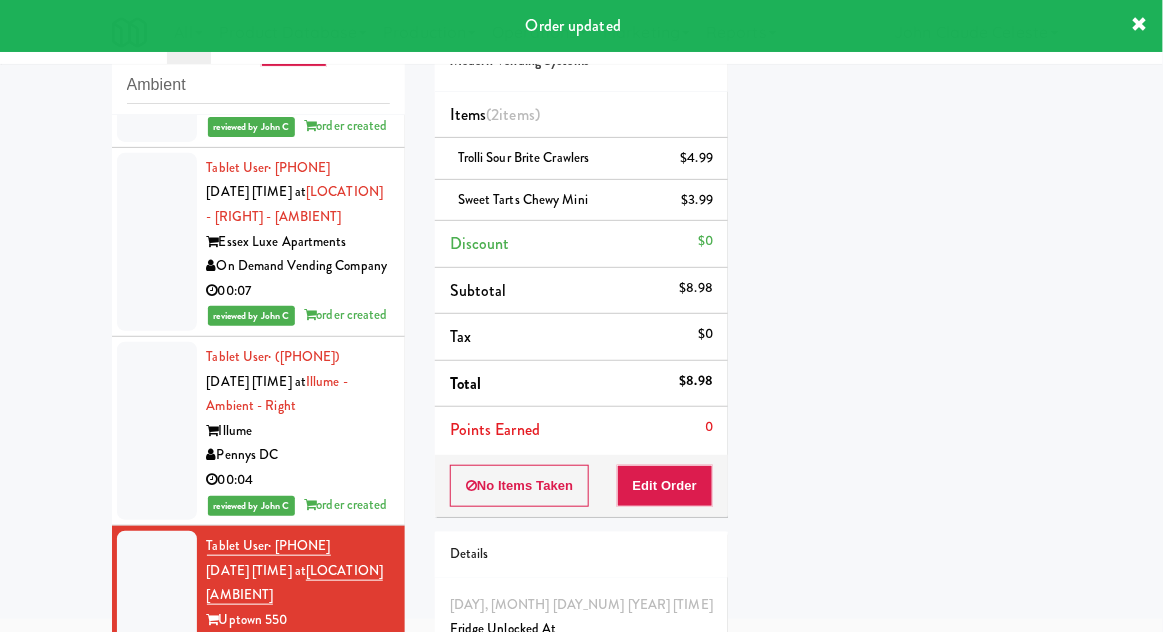 click at bounding box center [157, 620] 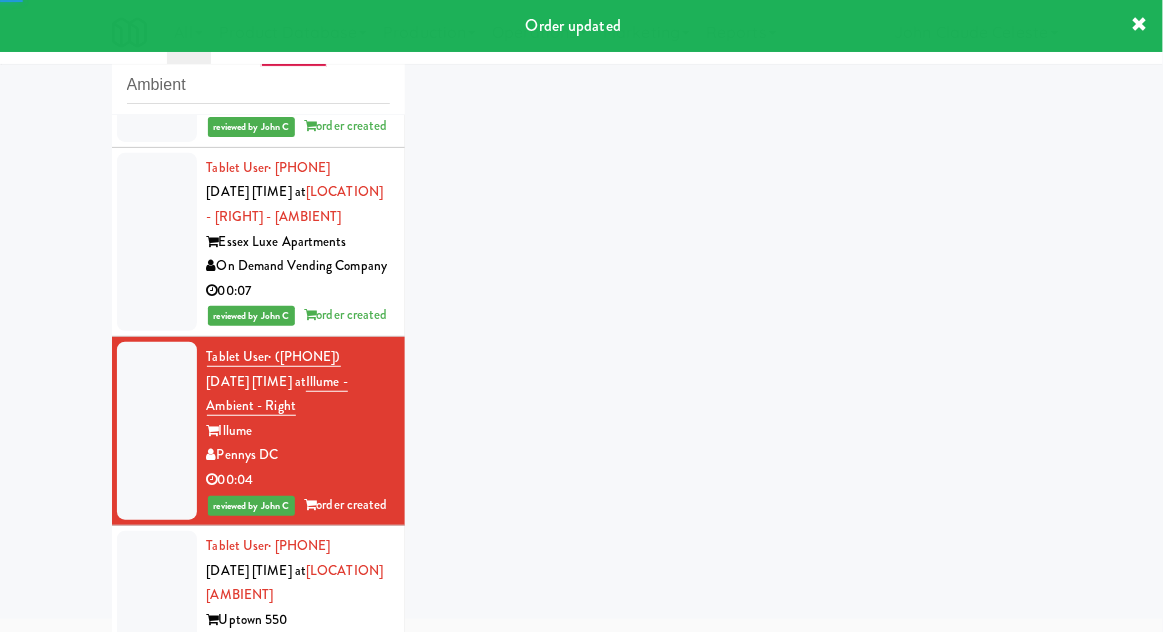 click at bounding box center (157, 242) 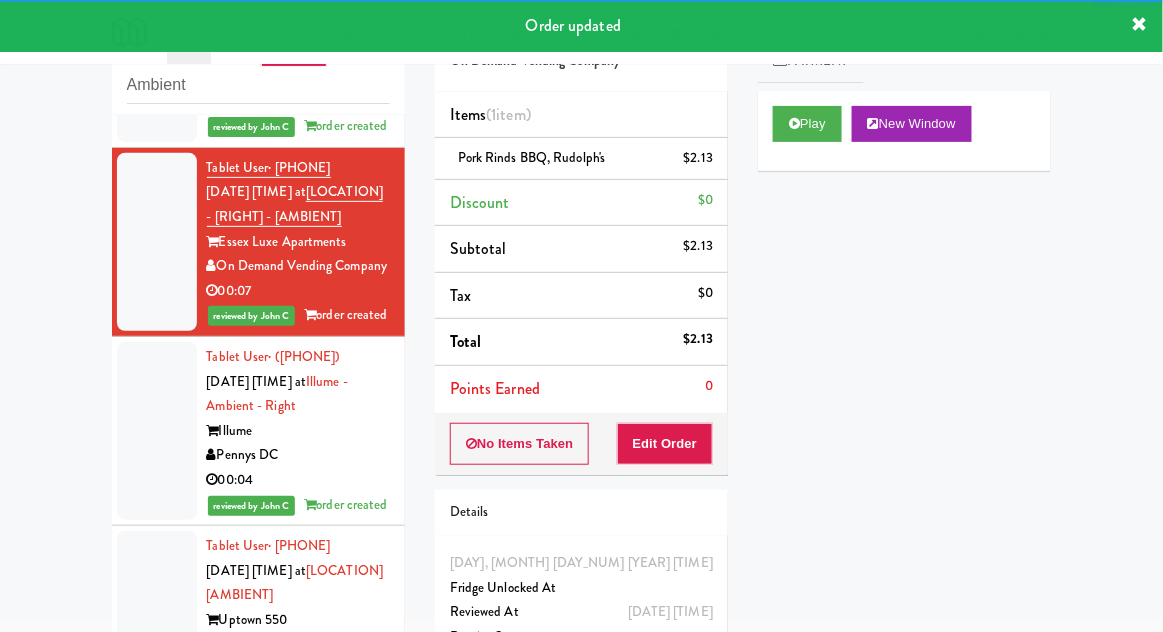 click at bounding box center [157, 53] 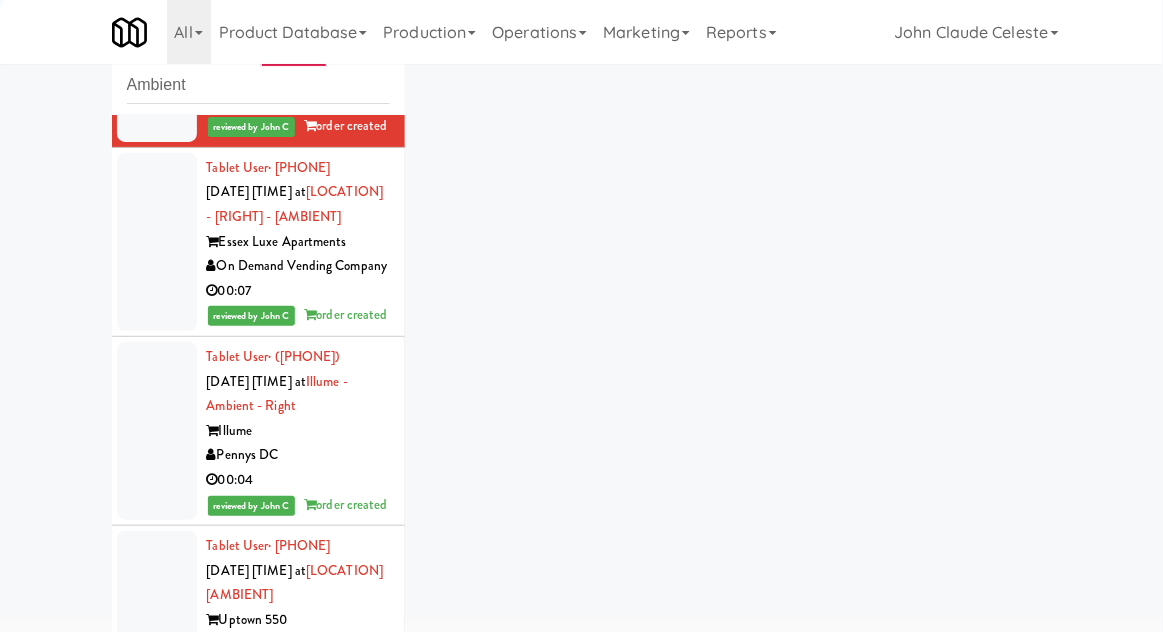 click at bounding box center [157, -136] 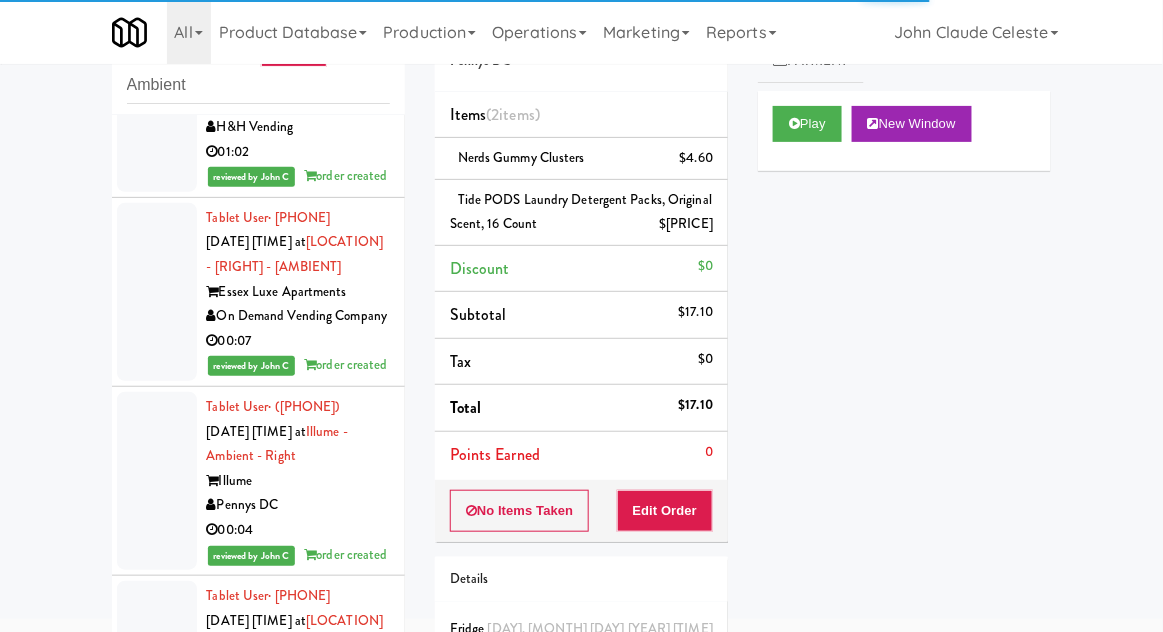 click at bounding box center [157, -276] 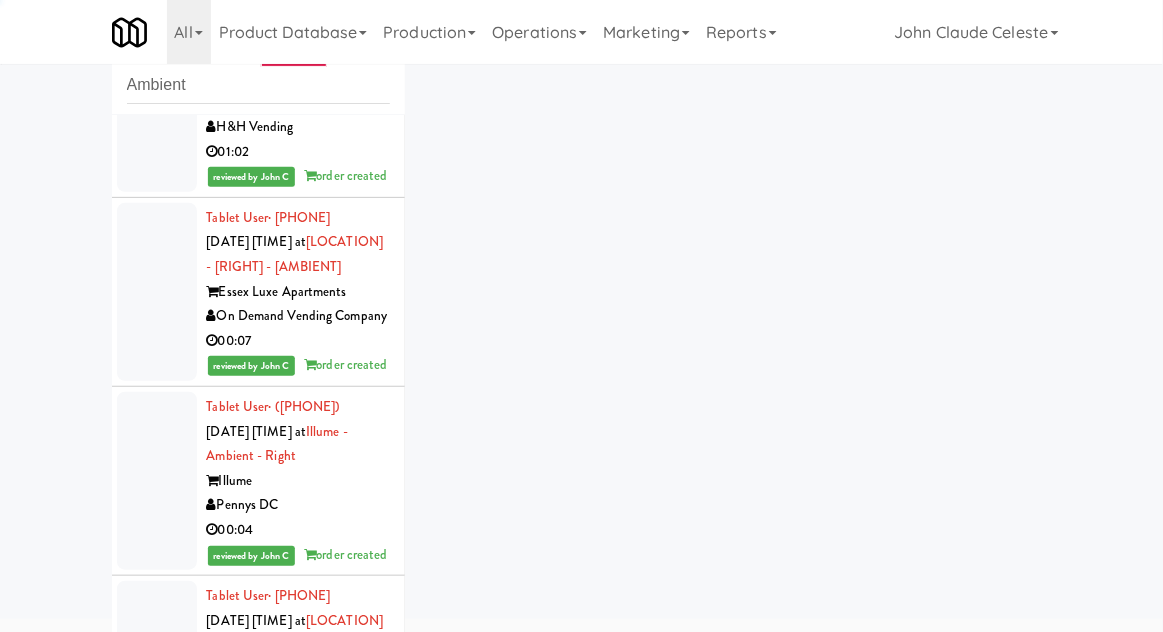 click at bounding box center (157, -465) 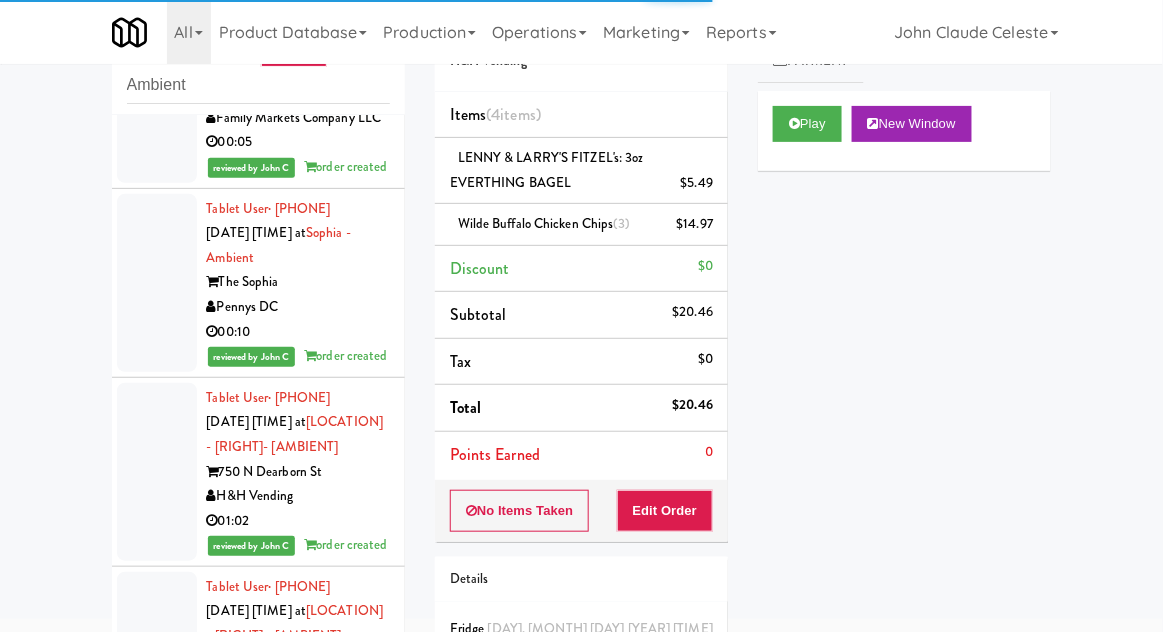 click at bounding box center (157, -285) 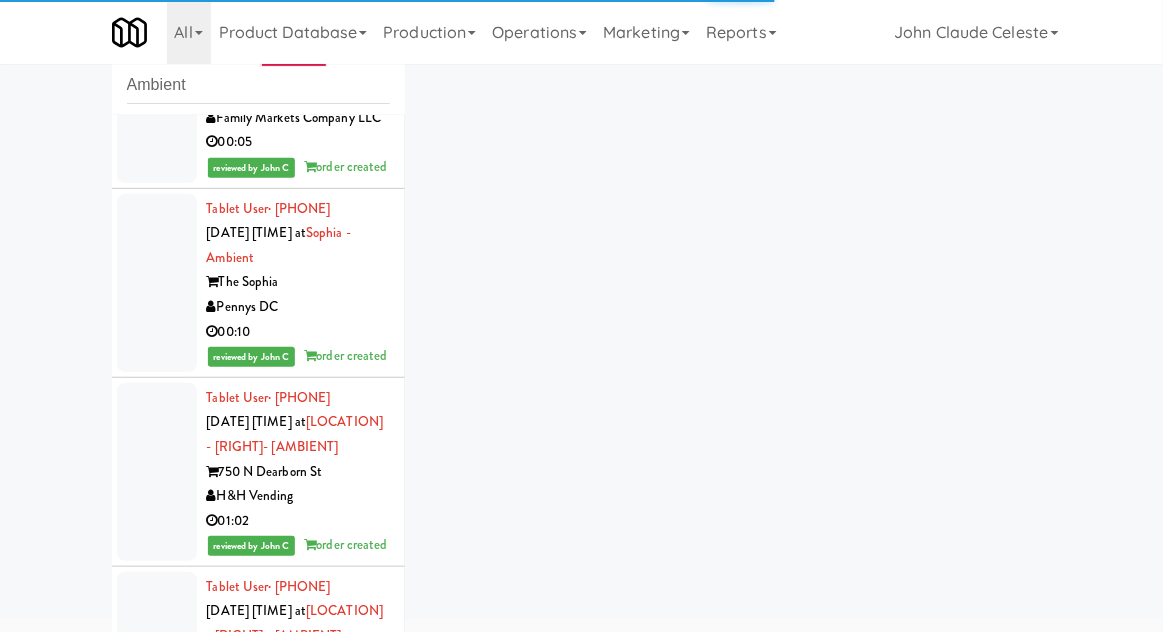 click at bounding box center [157, -474] 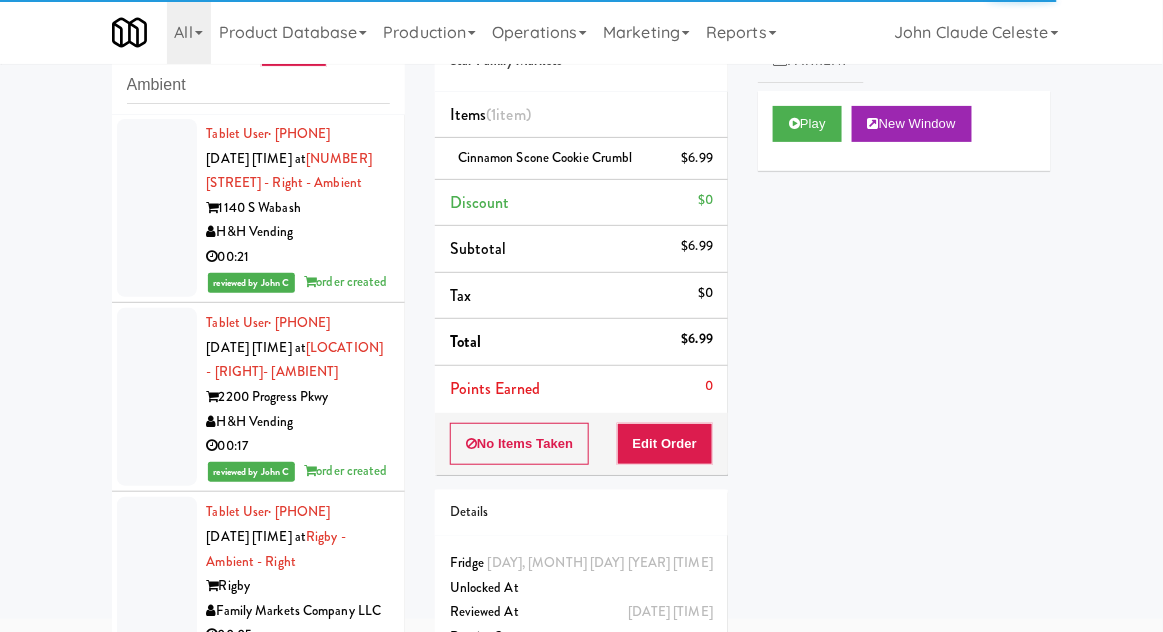 click at bounding box center (157, -170) 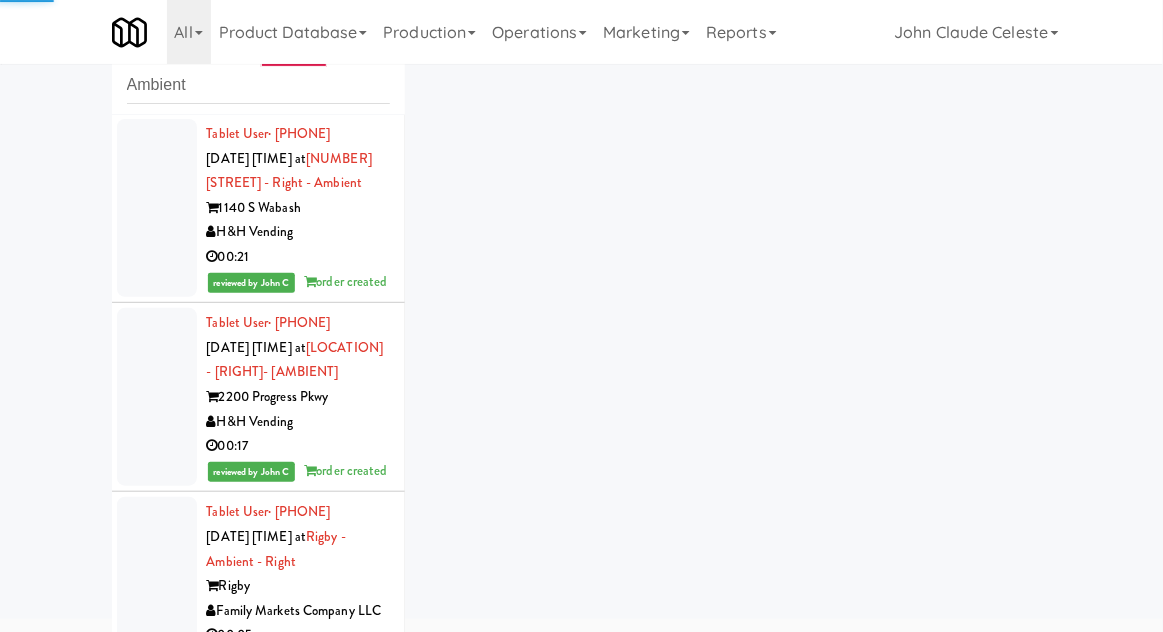 click at bounding box center [157, -359] 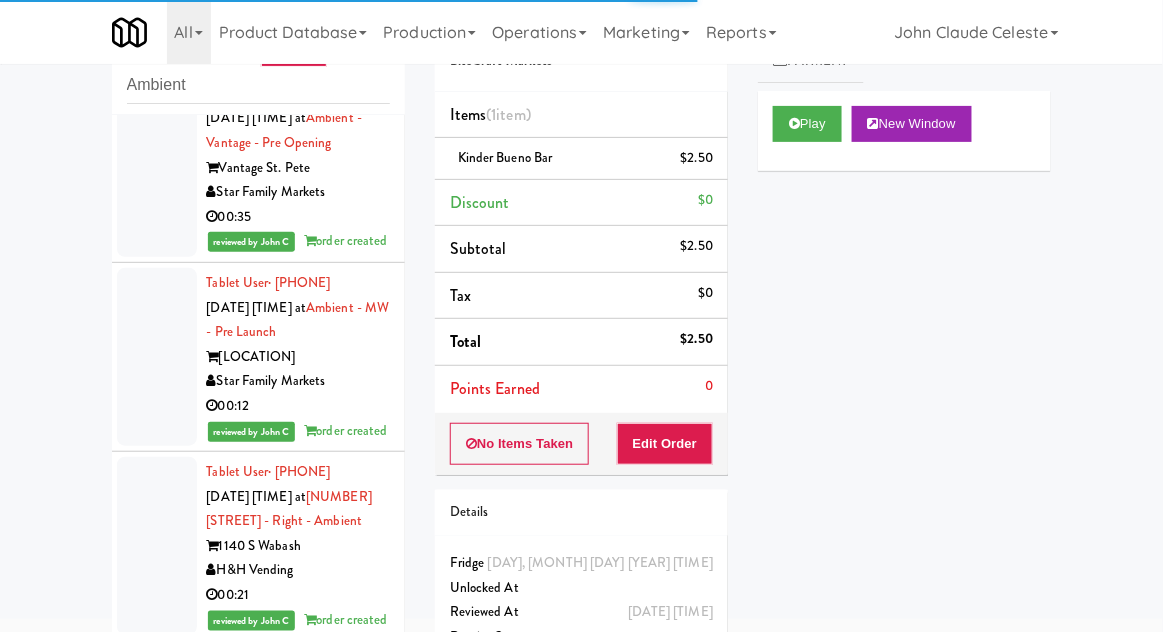 scroll, scrollTop: 4010, scrollLeft: 0, axis: vertical 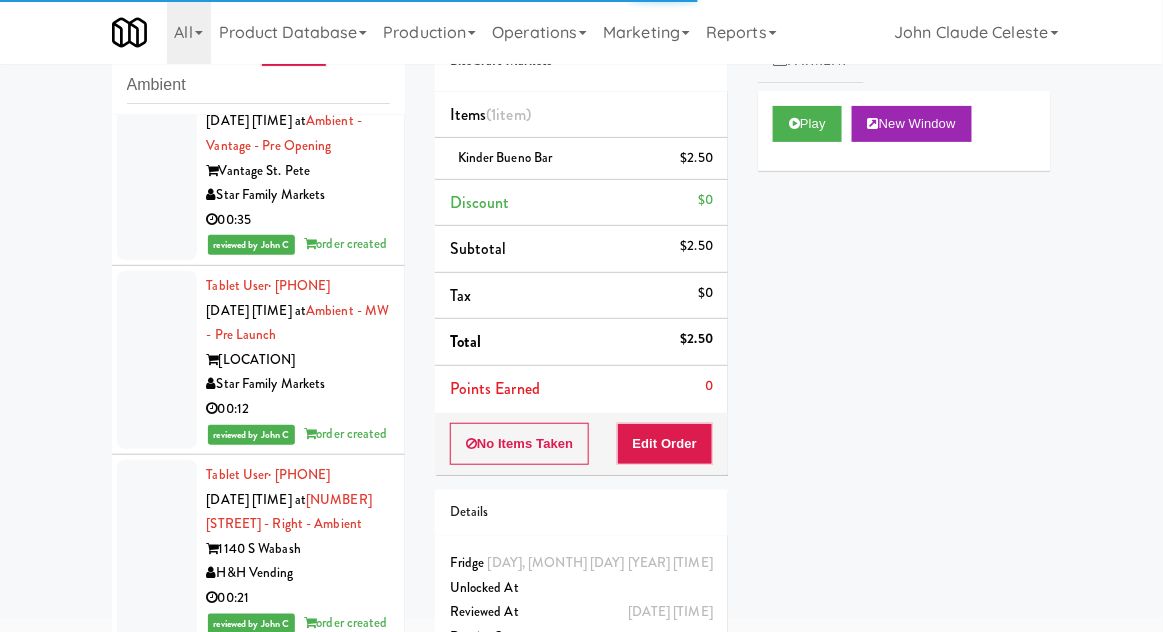 click at bounding box center [157, -208] 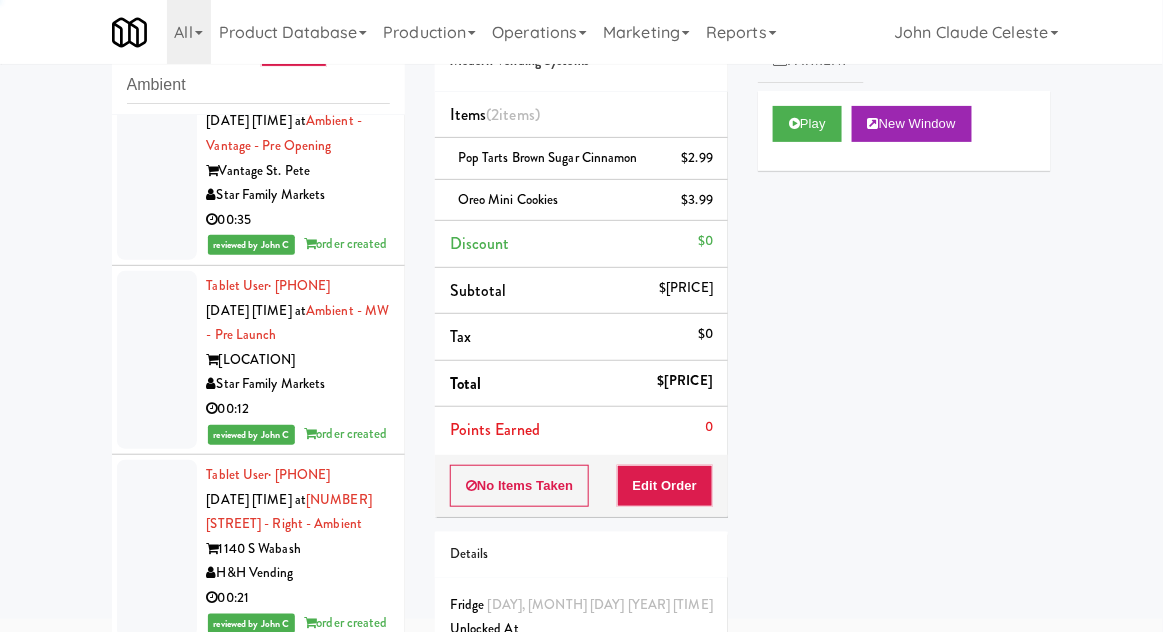 click at bounding box center (157, -397) 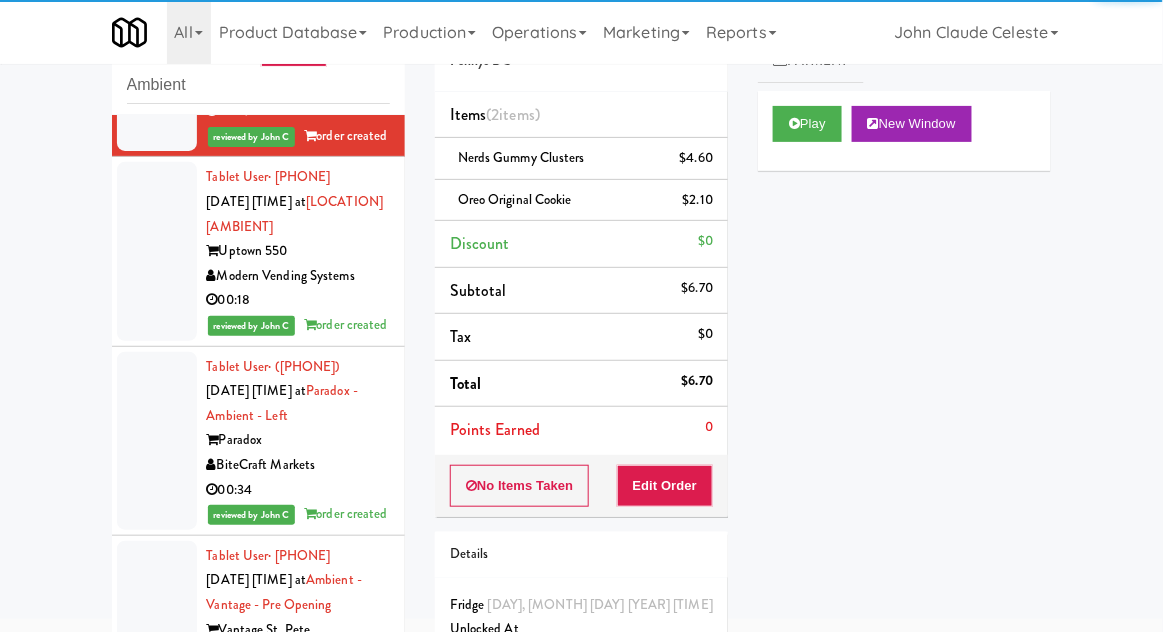 click at bounding box center (157, -127) 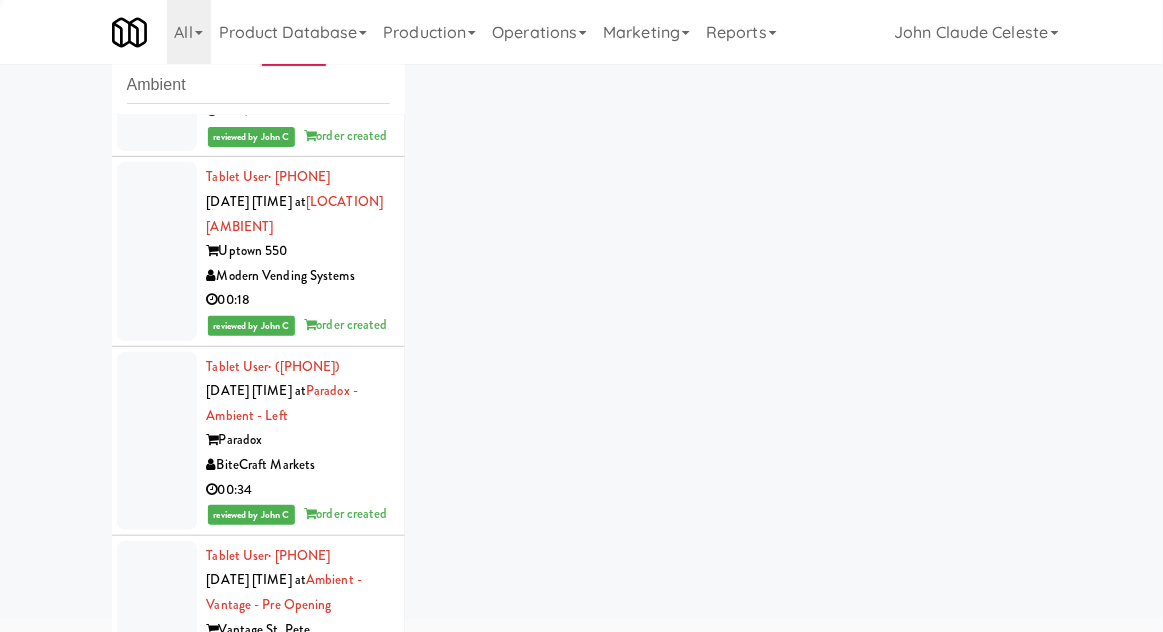 click at bounding box center (157, -316) 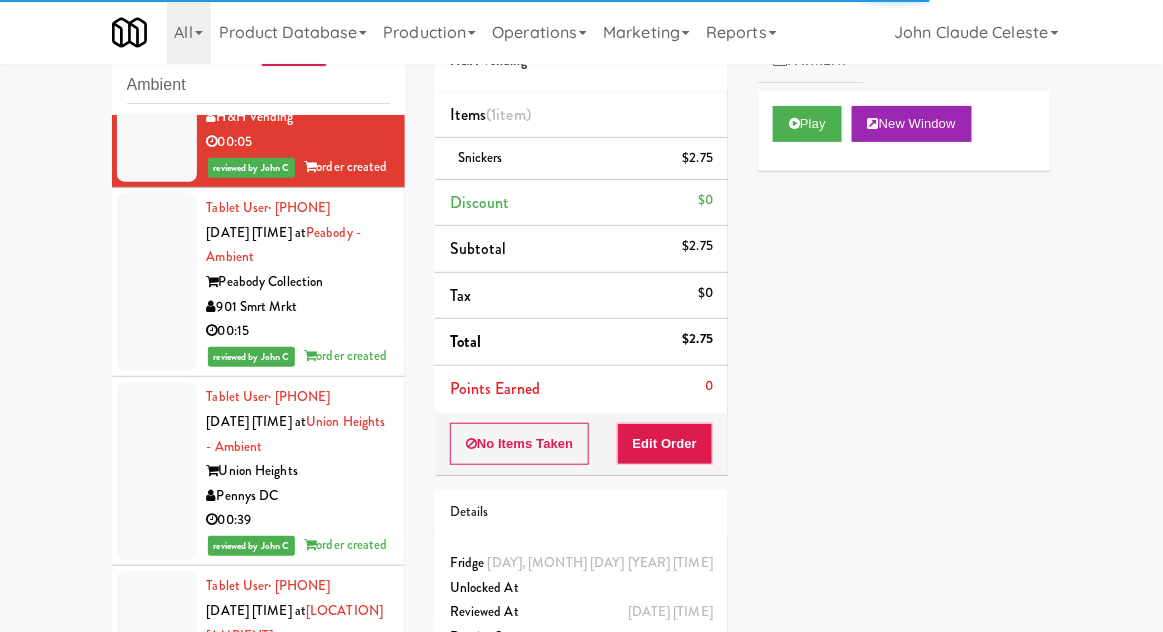 click at bounding box center [157, -96] 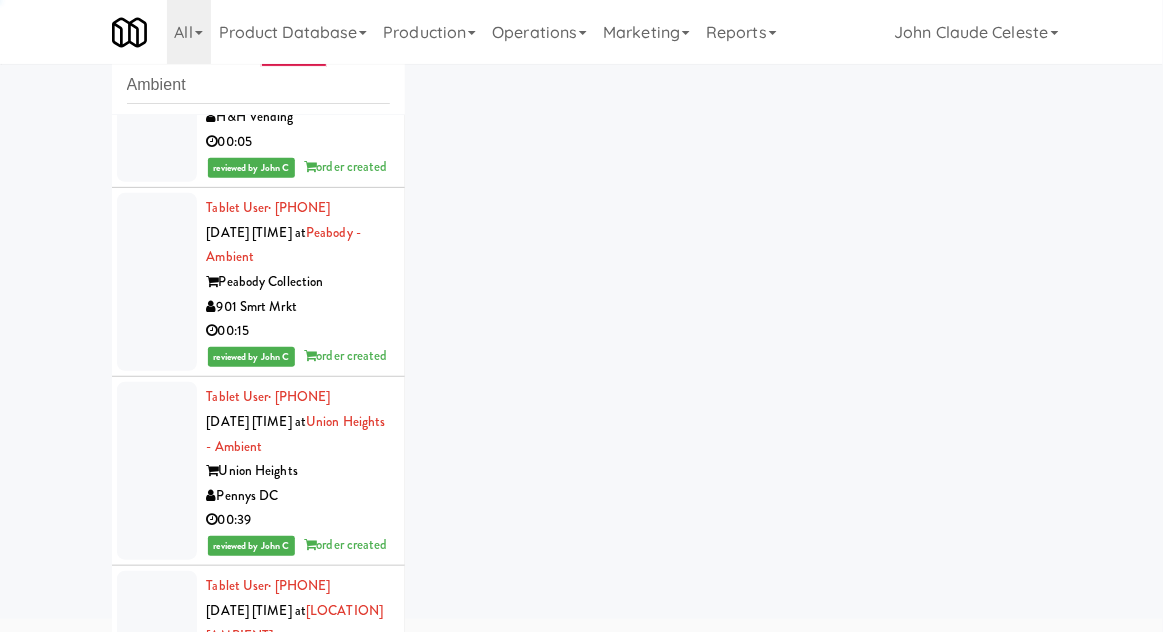 click at bounding box center [157, -285] 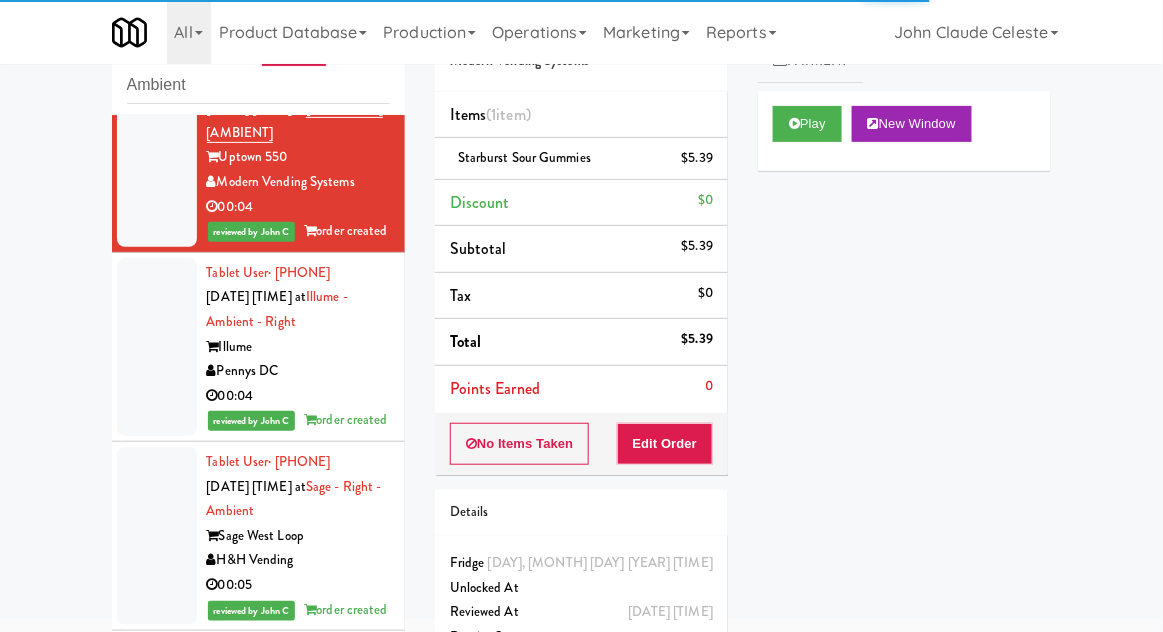click at bounding box center [157, -31] 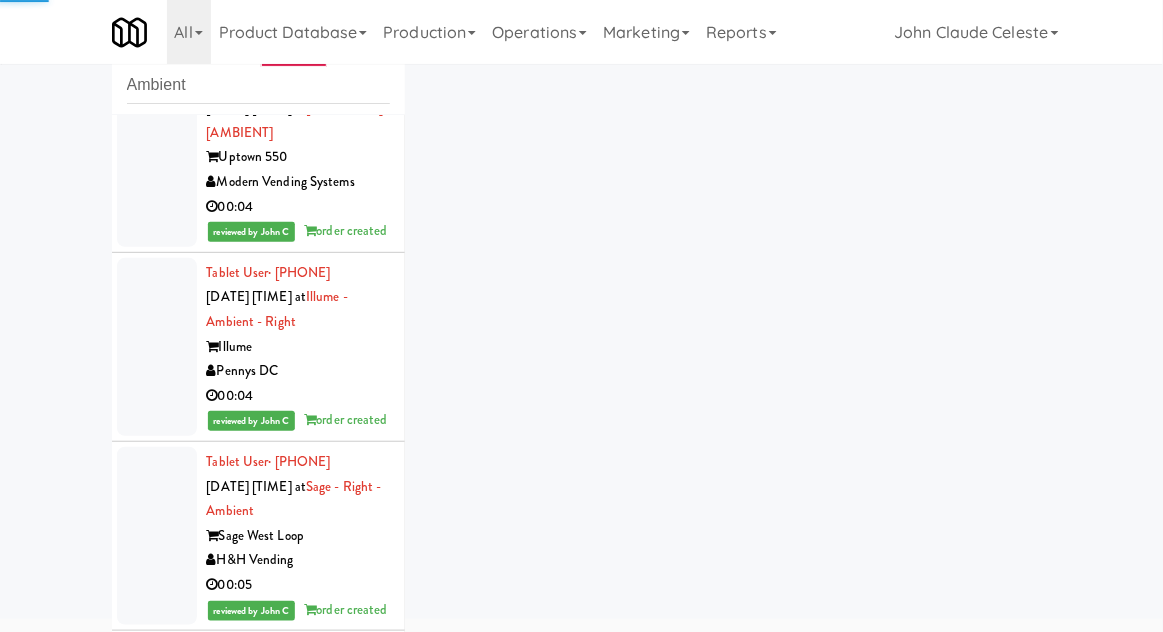click at bounding box center (157, -221) 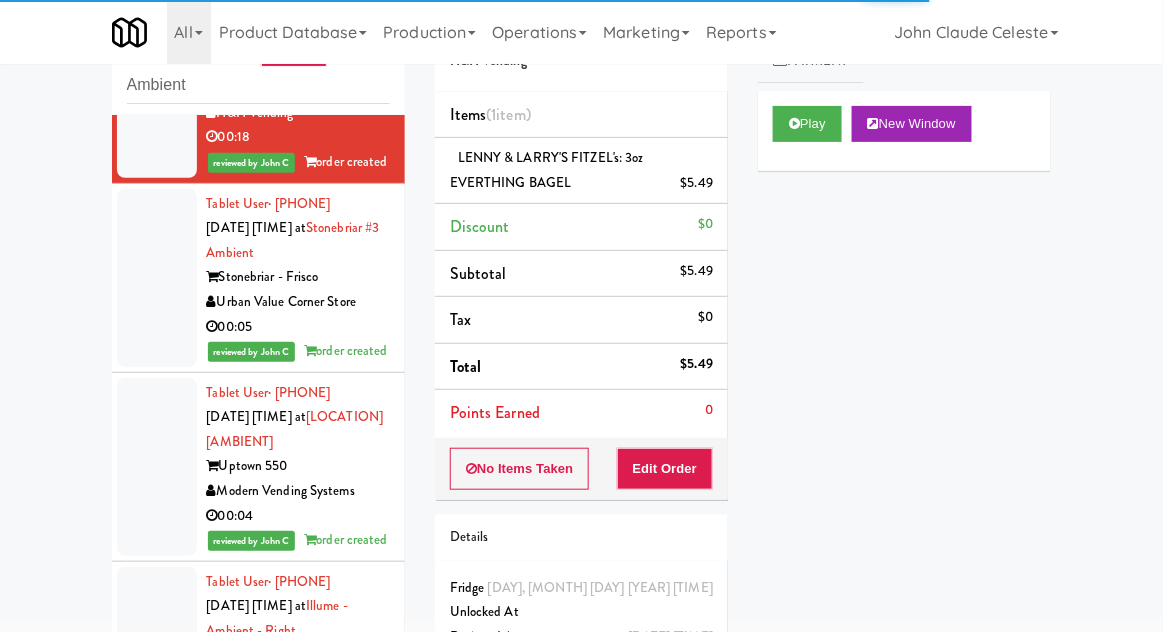 click at bounding box center (157, -101) 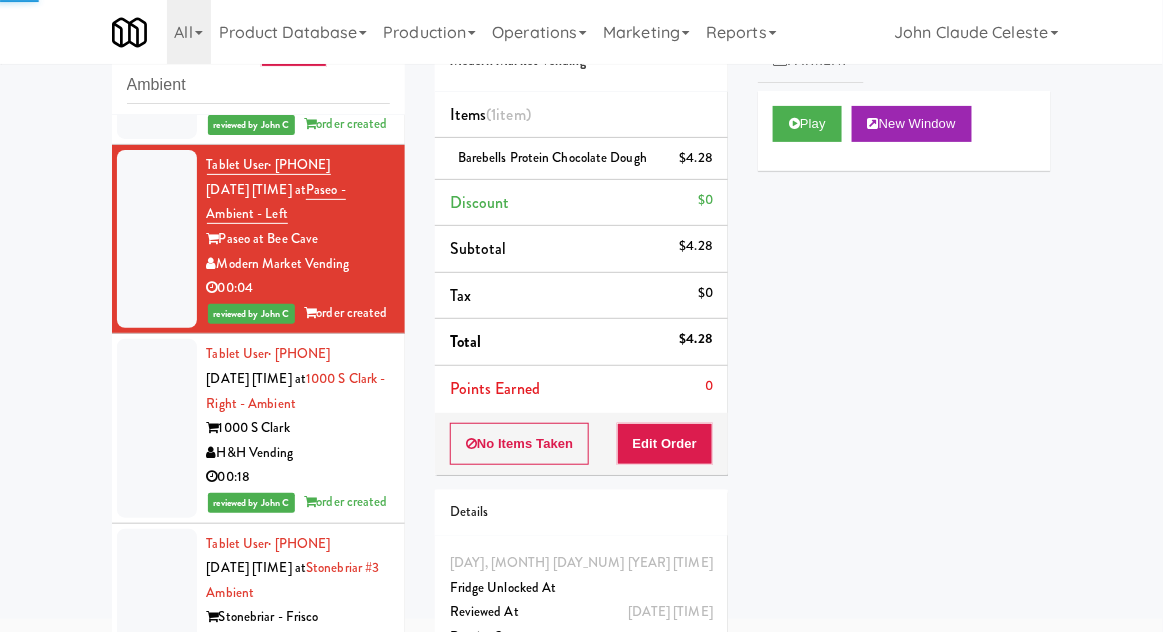 click at bounding box center (157, 50) 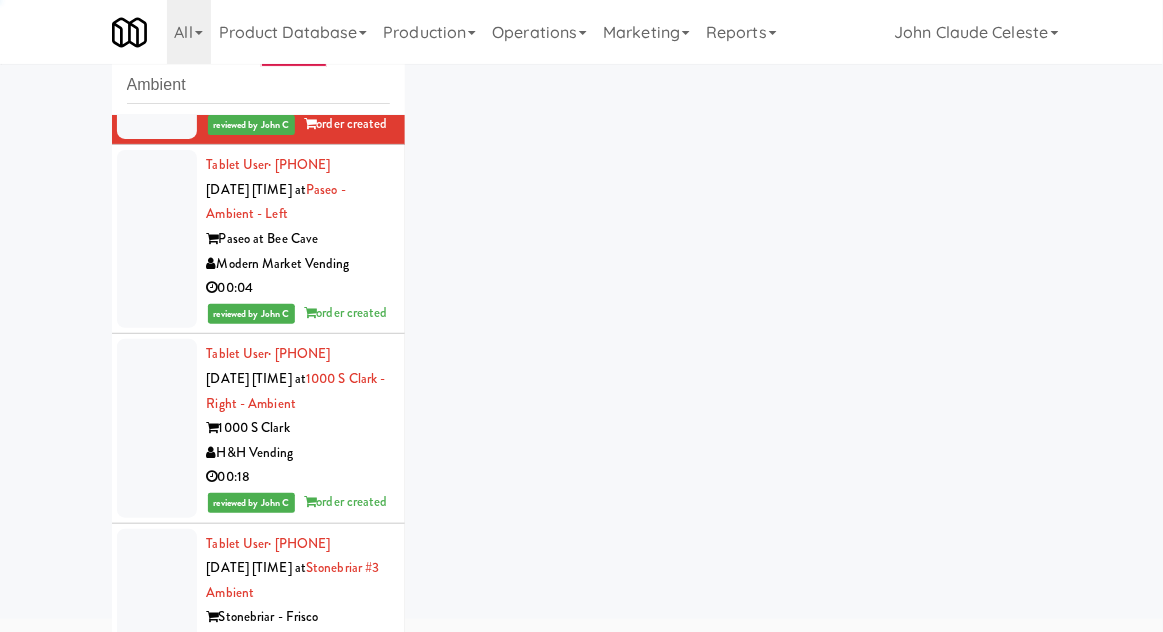 click at bounding box center [157, -139] 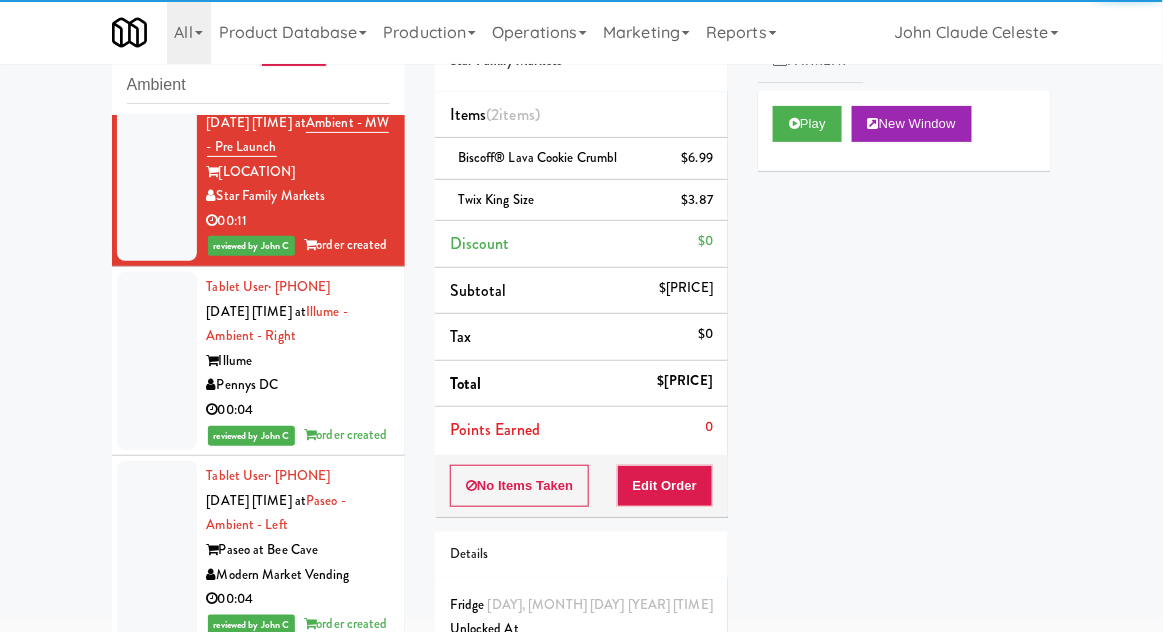click at bounding box center (157, -17) 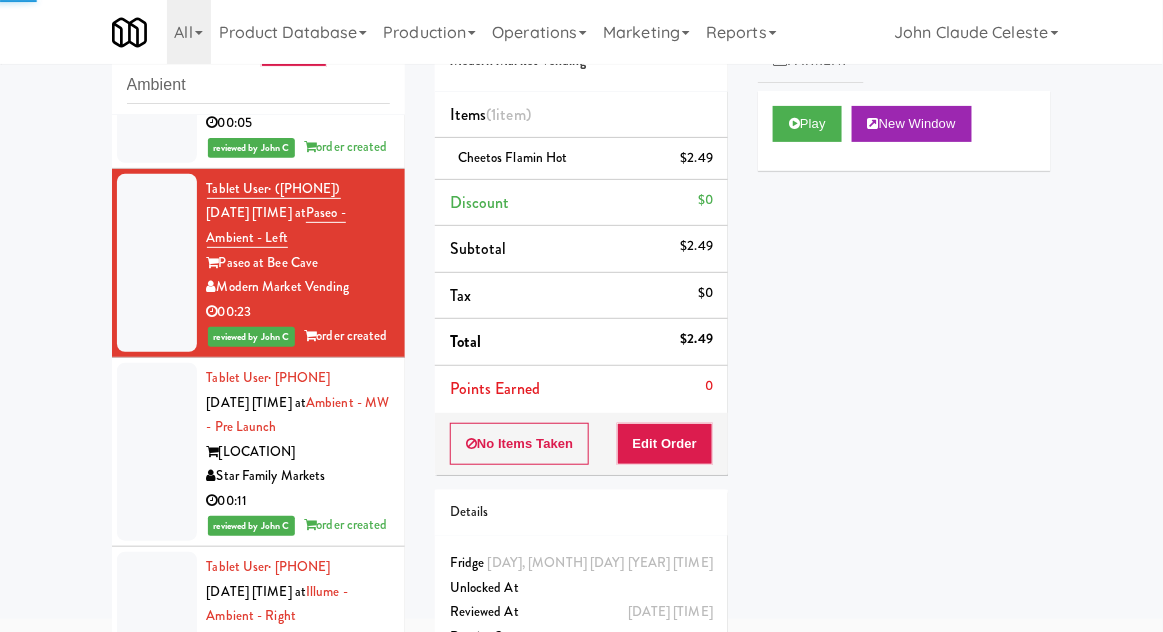 click at bounding box center (157, 74) 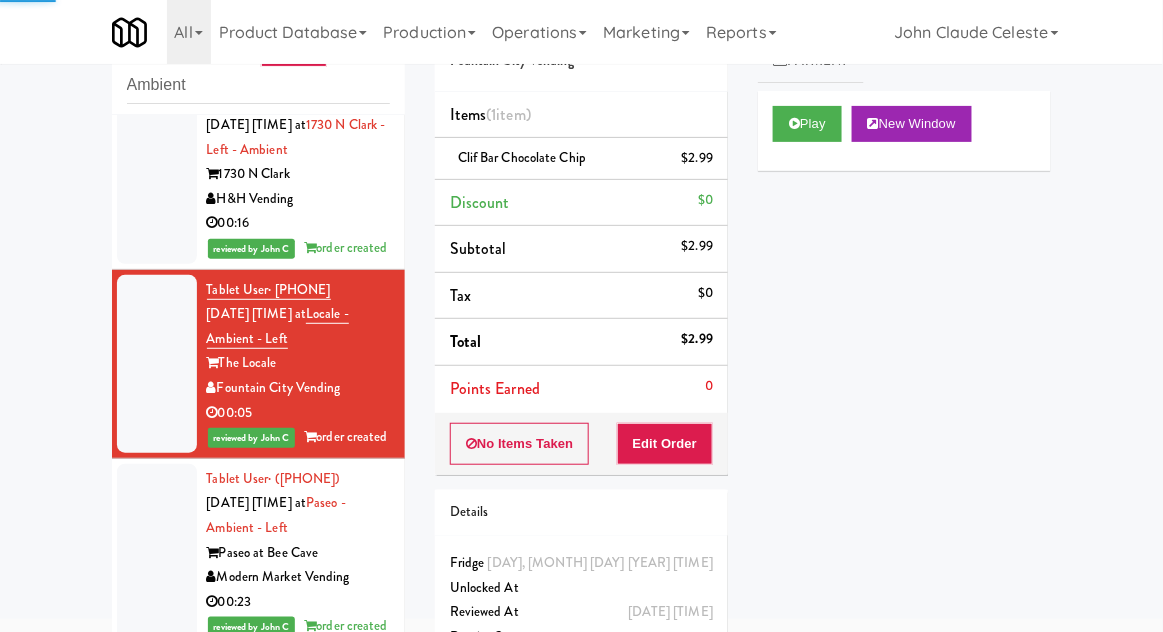 scroll, scrollTop: 1150, scrollLeft: 0, axis: vertical 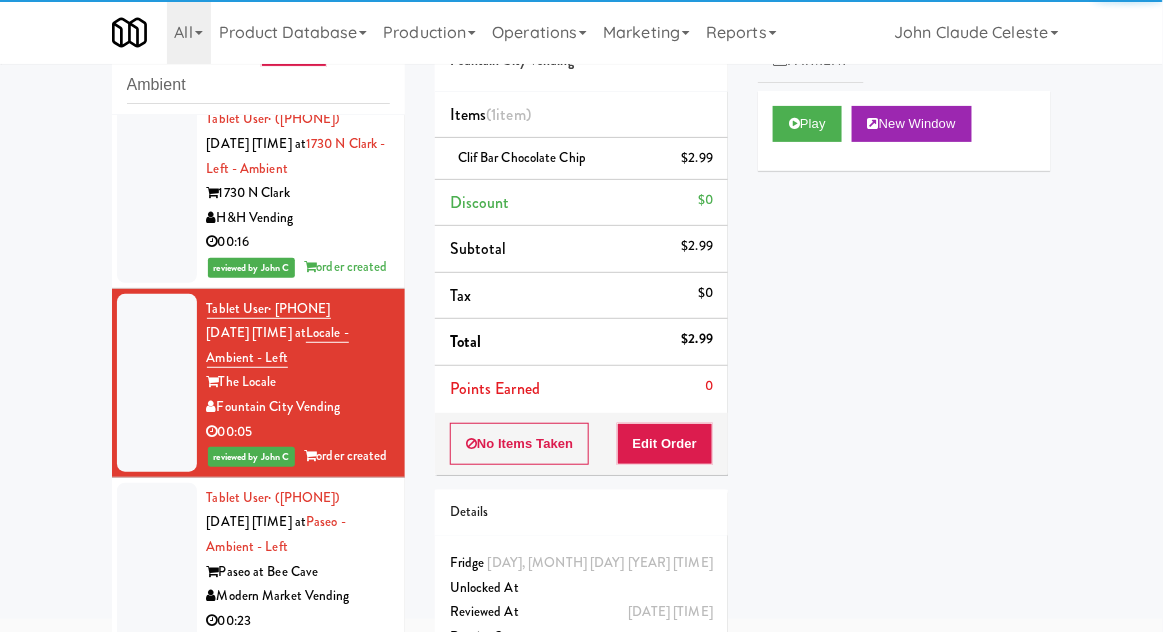 click at bounding box center (157, 193) 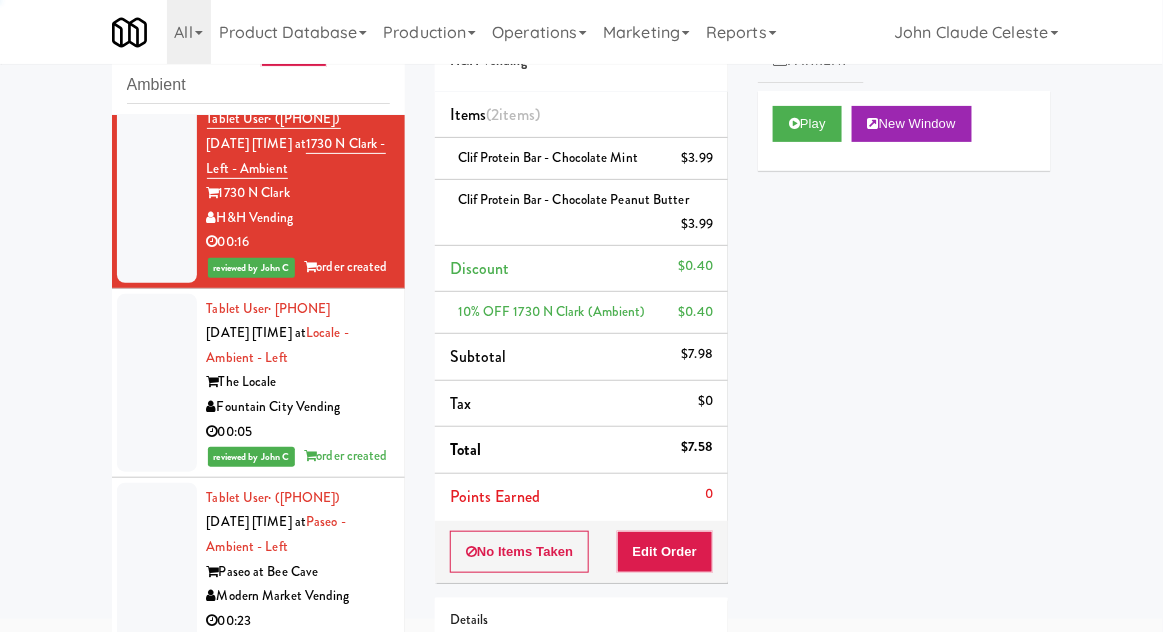 click at bounding box center [157, 17] 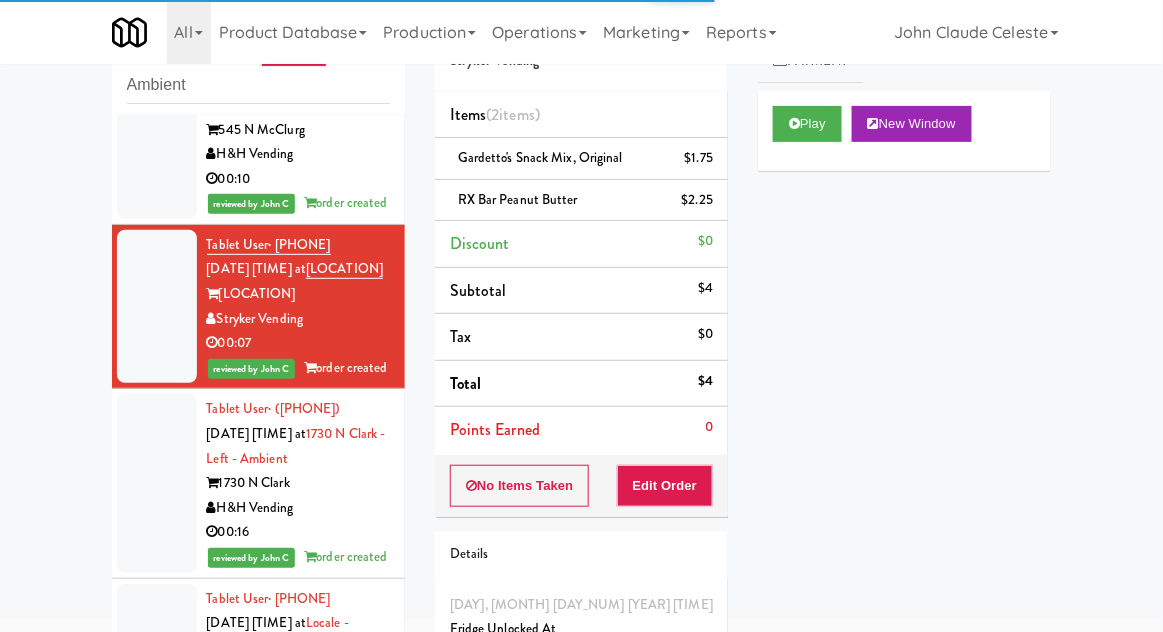 click at bounding box center (157, 130) 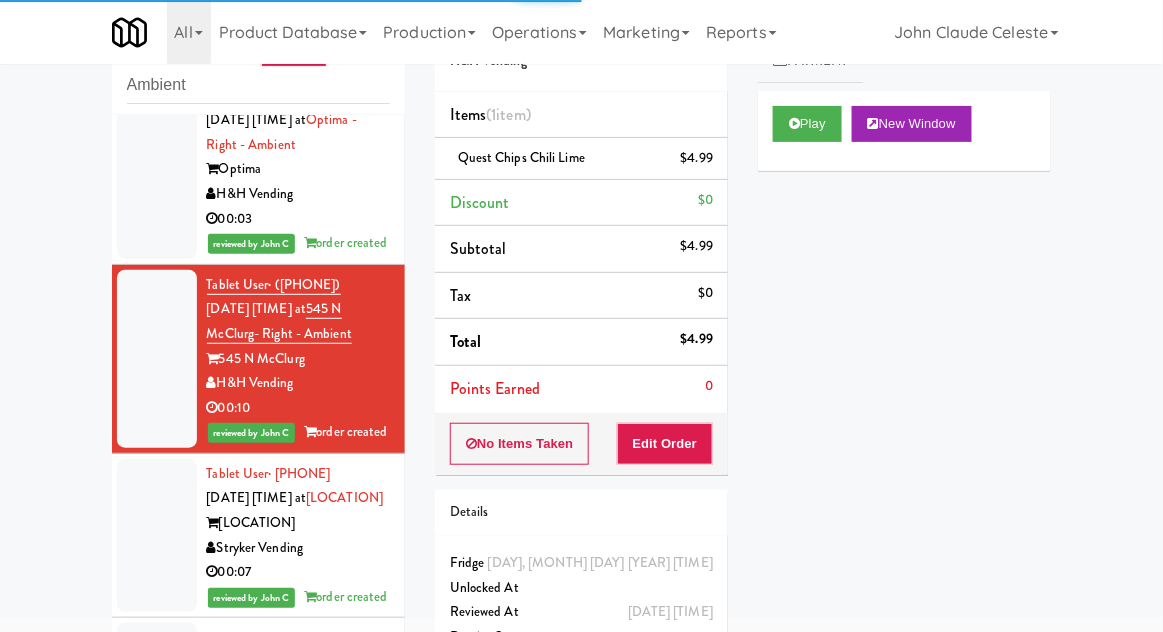 click at bounding box center (157, 170) 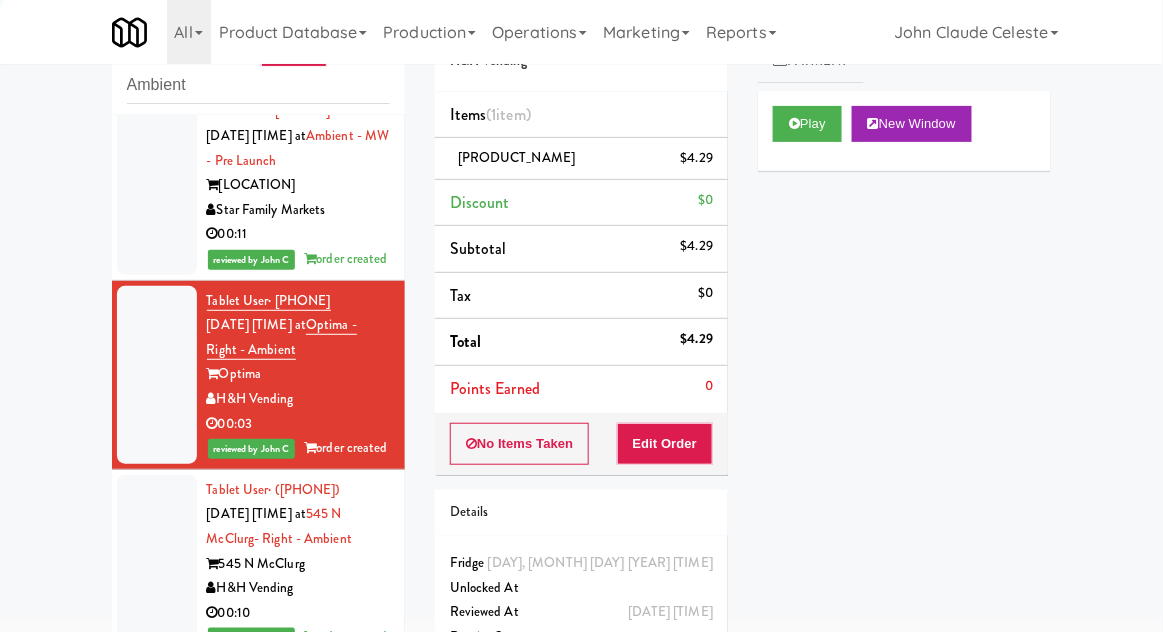 click at bounding box center (157, 185) 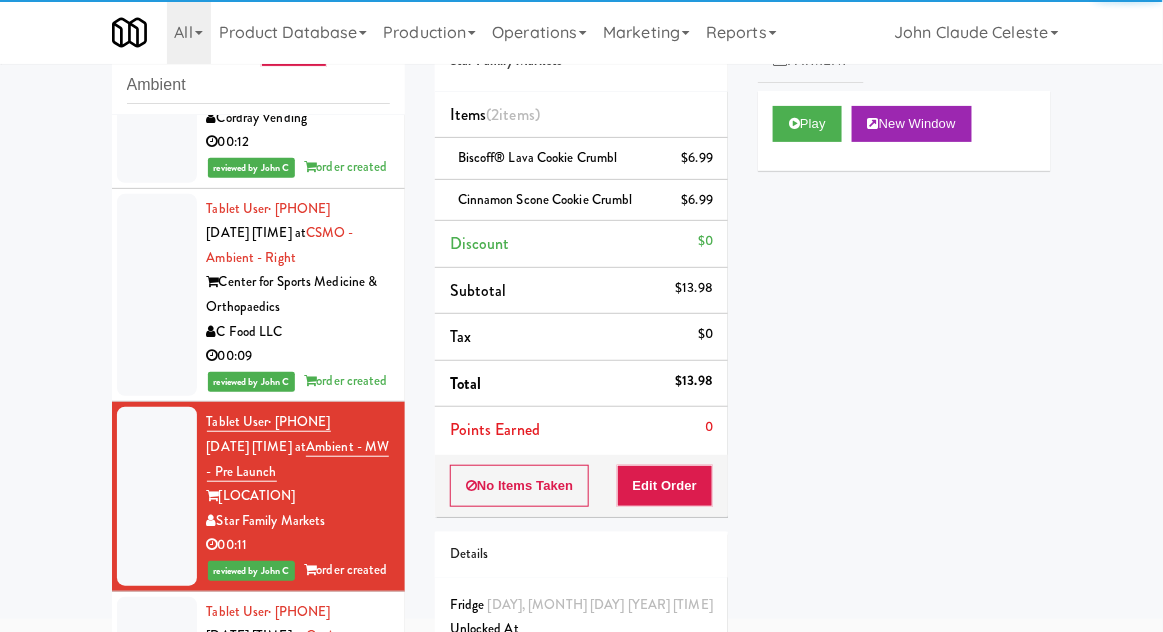 click at bounding box center (157, 295) 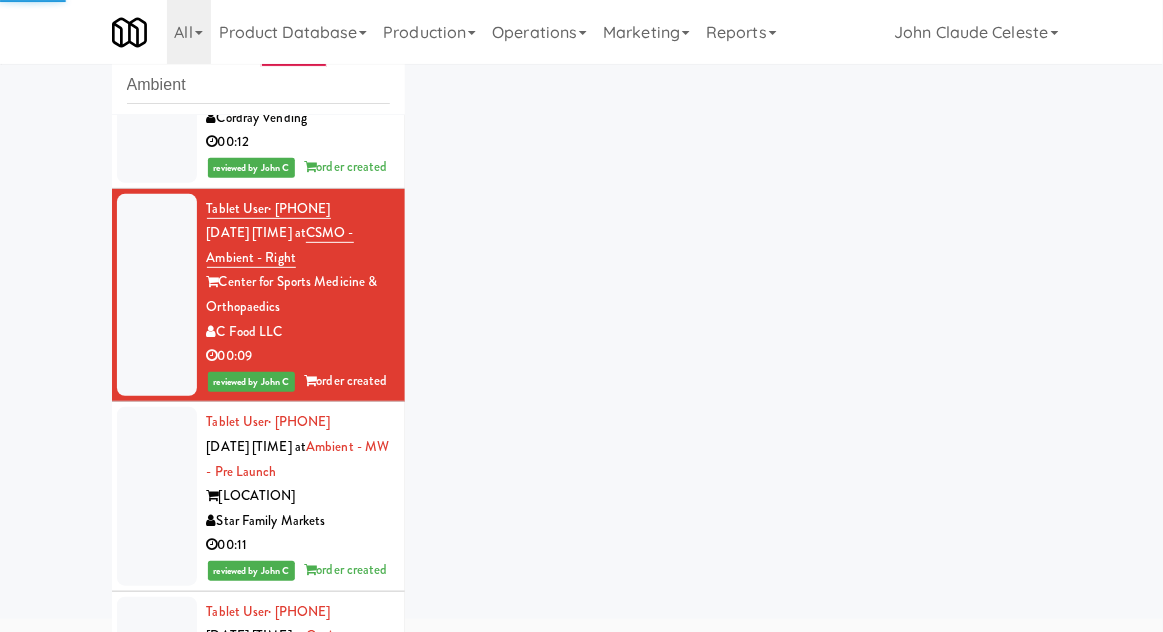 click at bounding box center [157, 94] 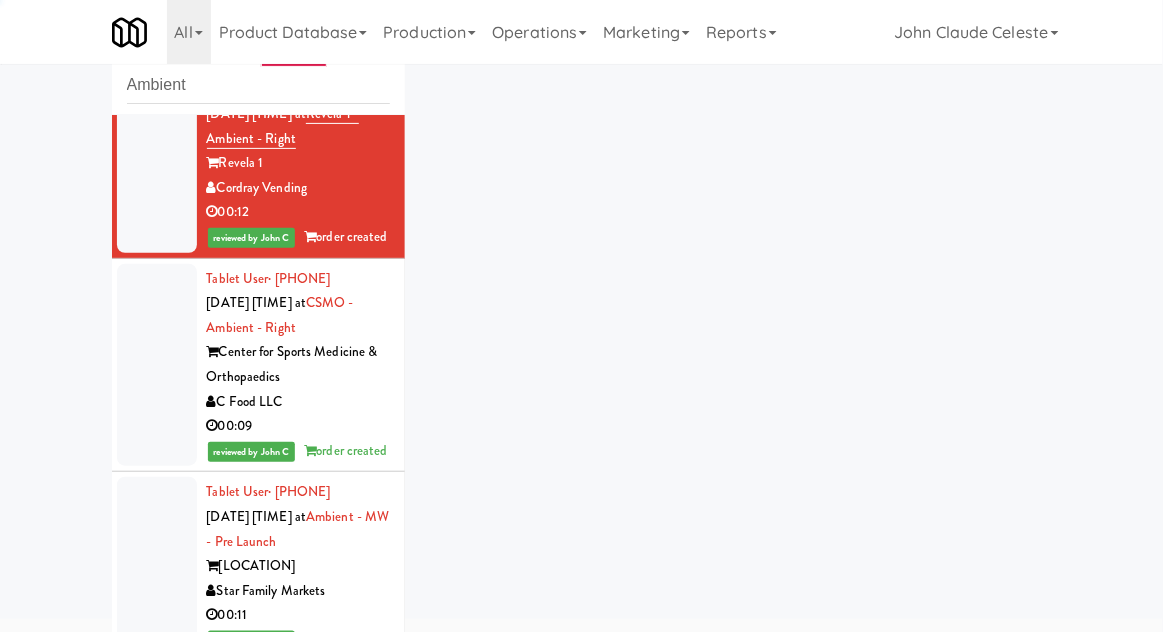 scroll, scrollTop: 0, scrollLeft: 0, axis: both 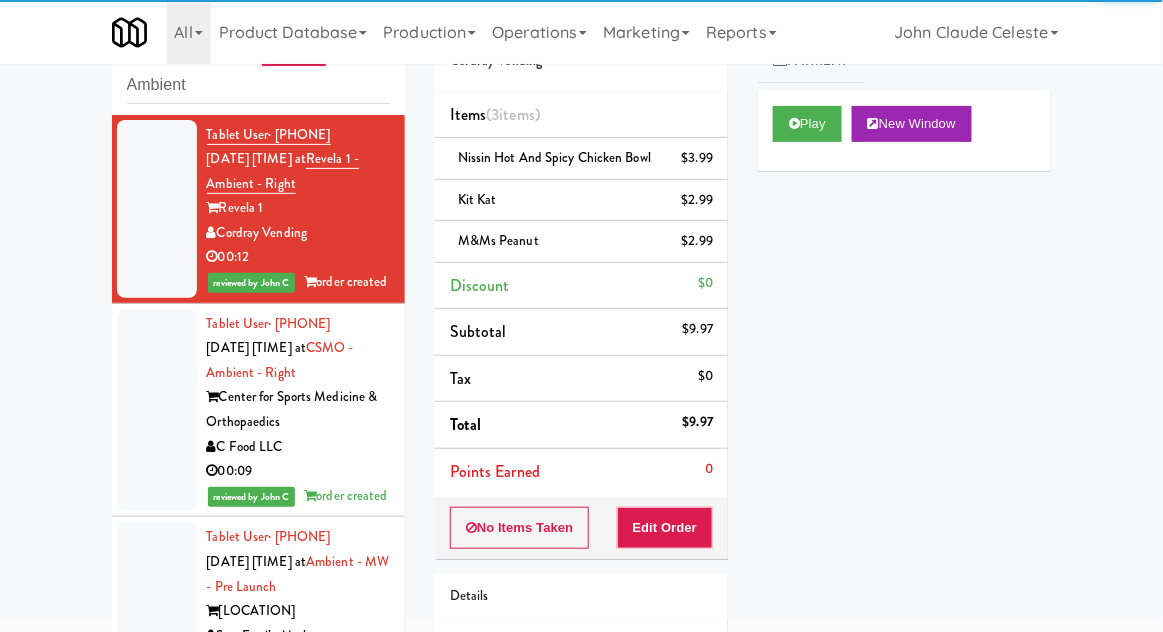 click at bounding box center (157, 209) 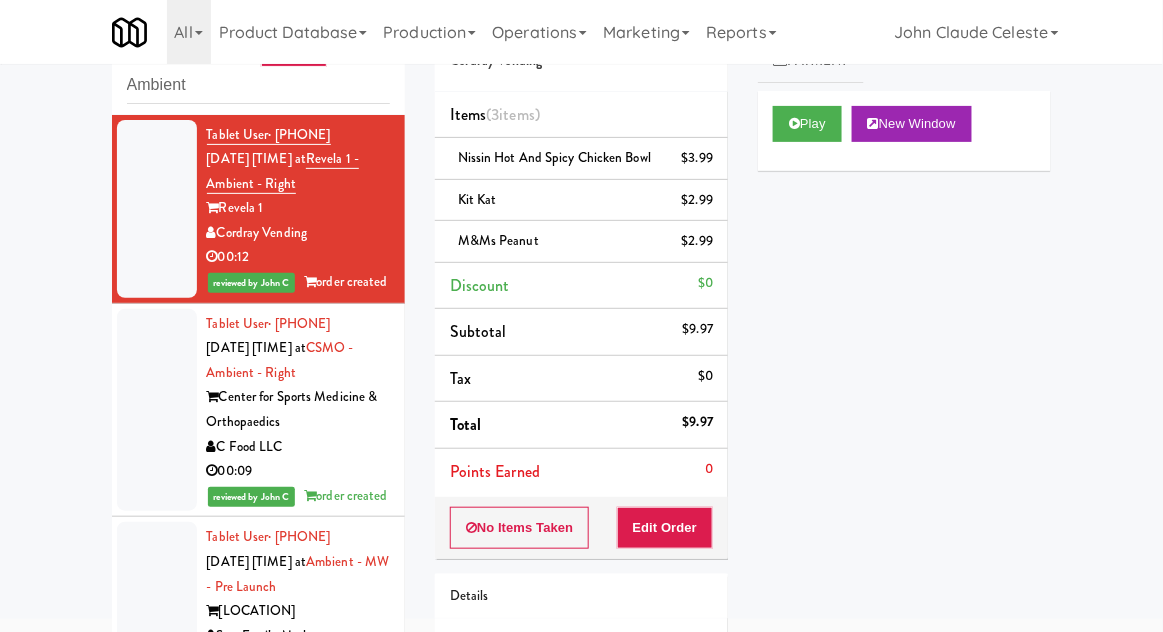 click at bounding box center [157, 209] 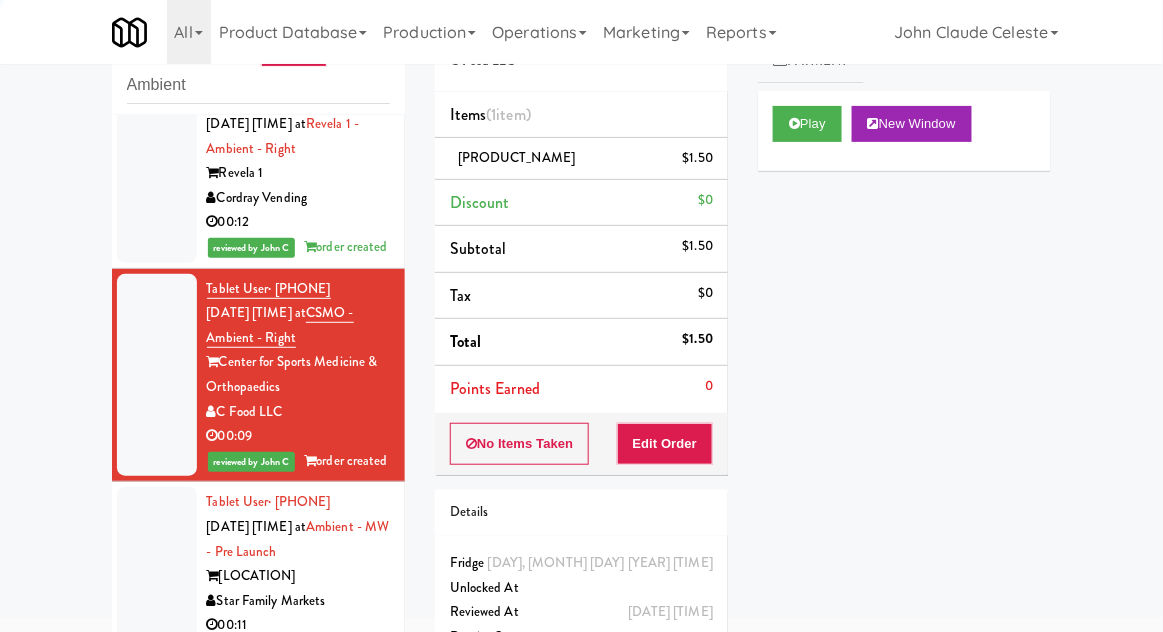 scroll, scrollTop: 0, scrollLeft: 0, axis: both 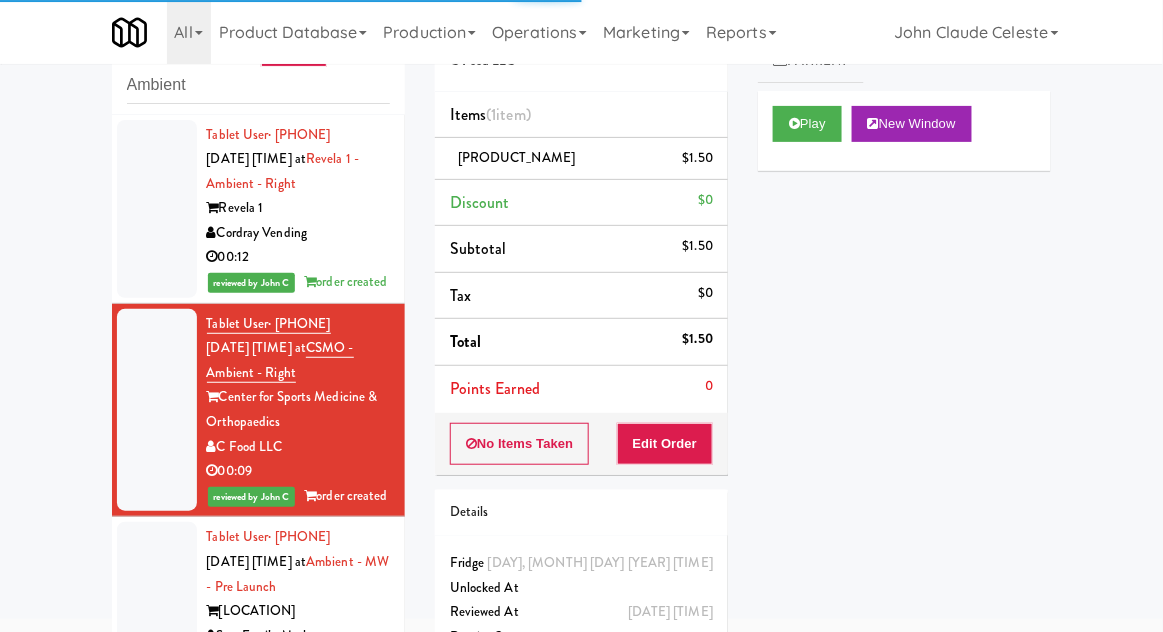 click at bounding box center [157, 209] 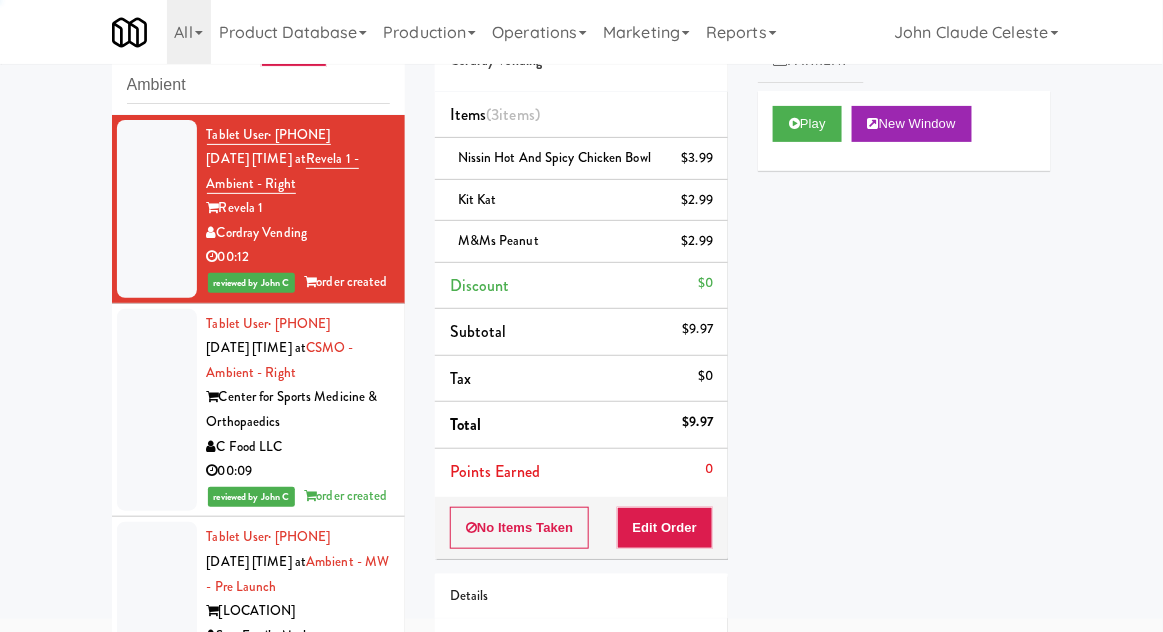 click at bounding box center [157, 209] 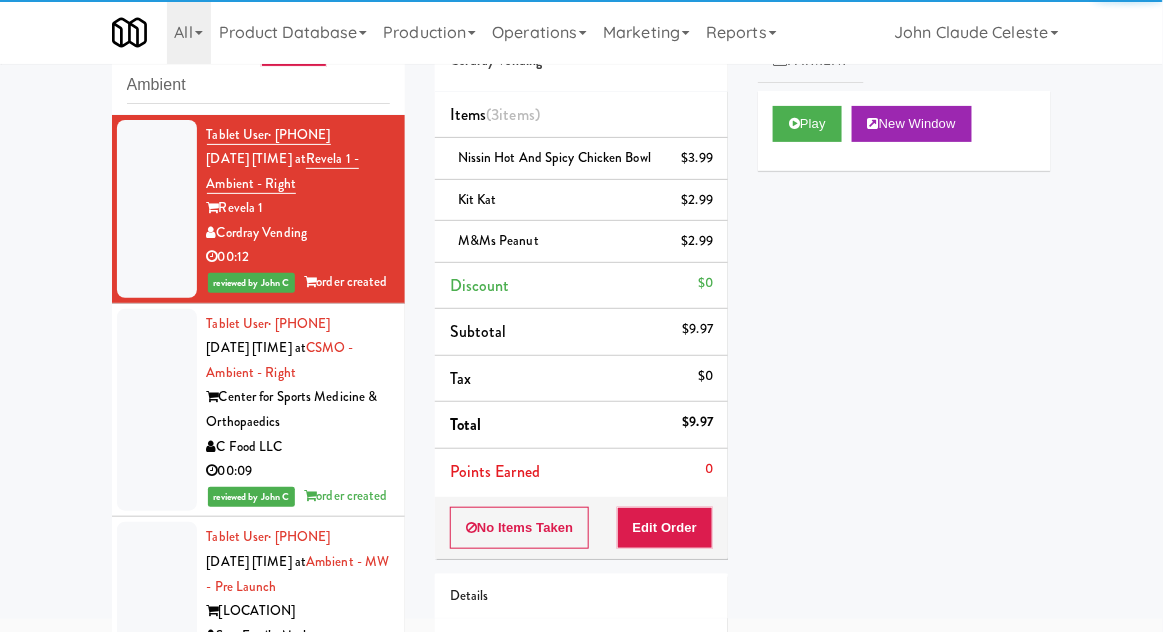 click at bounding box center [157, 410] 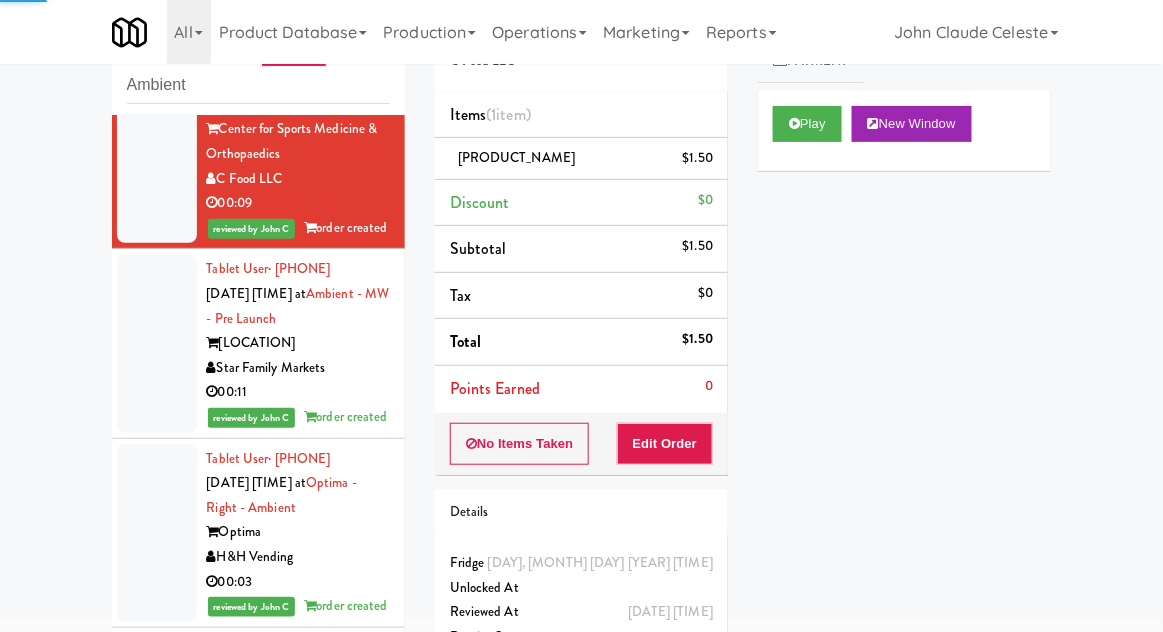 click at bounding box center (157, 343) 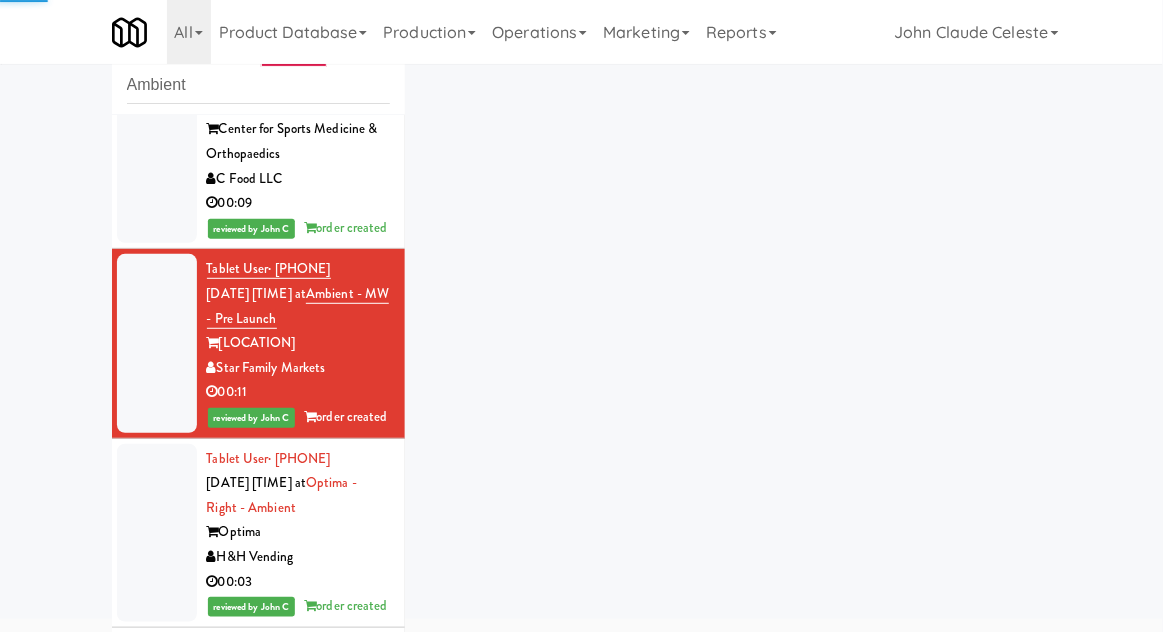 click at bounding box center (157, 533) 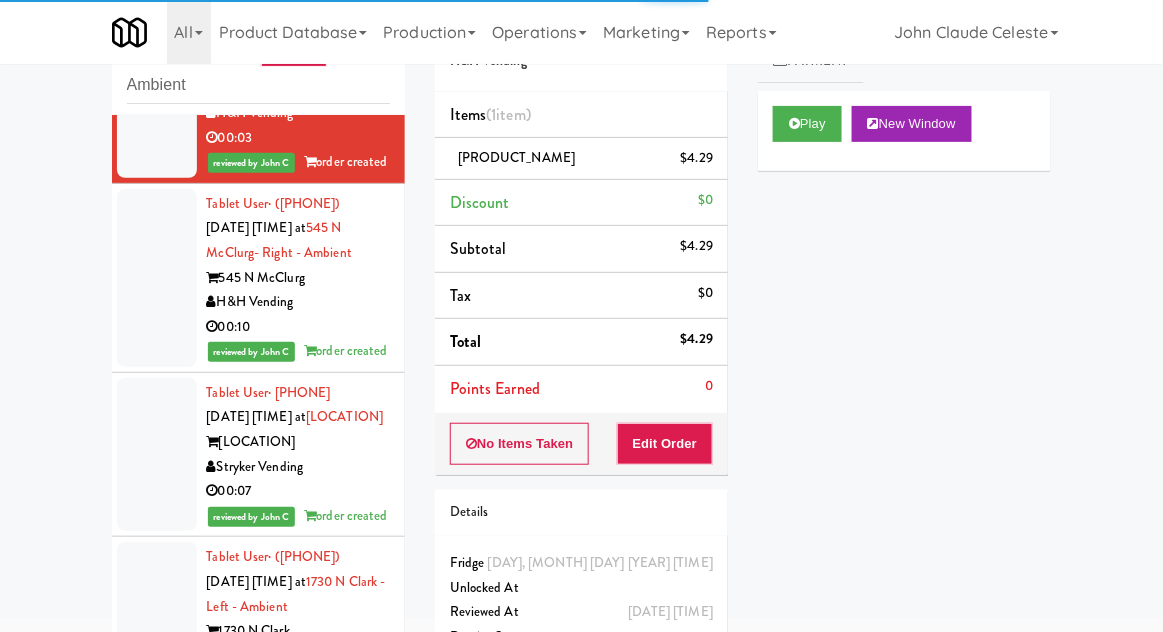 click at bounding box center (157, 278) 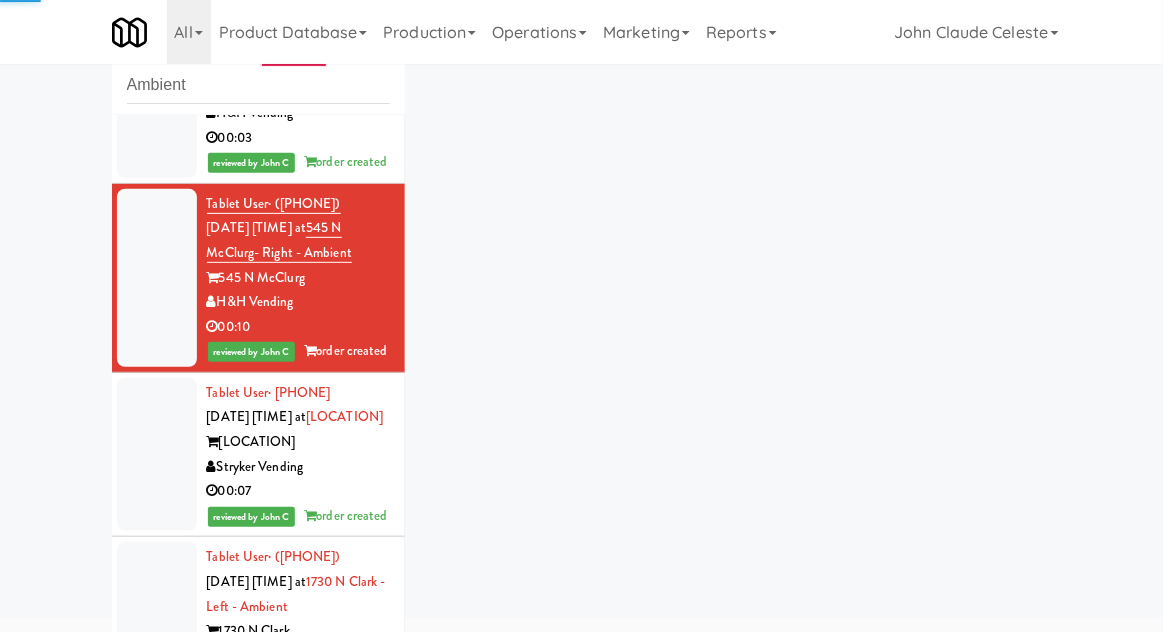 click at bounding box center [157, 455] 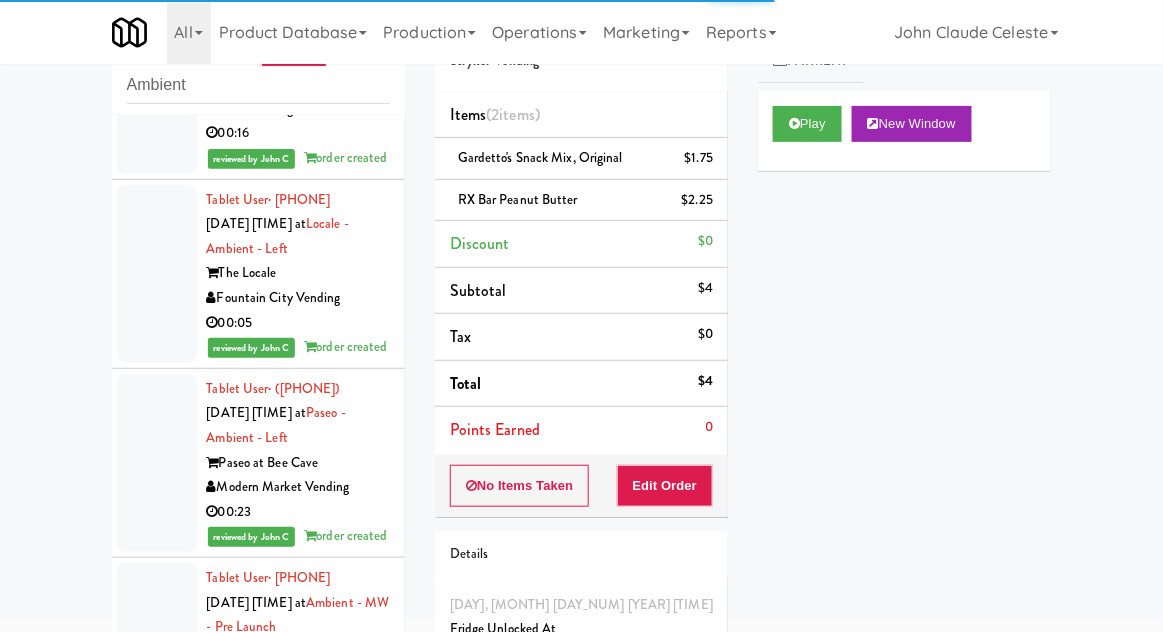 click at bounding box center (157, 84) 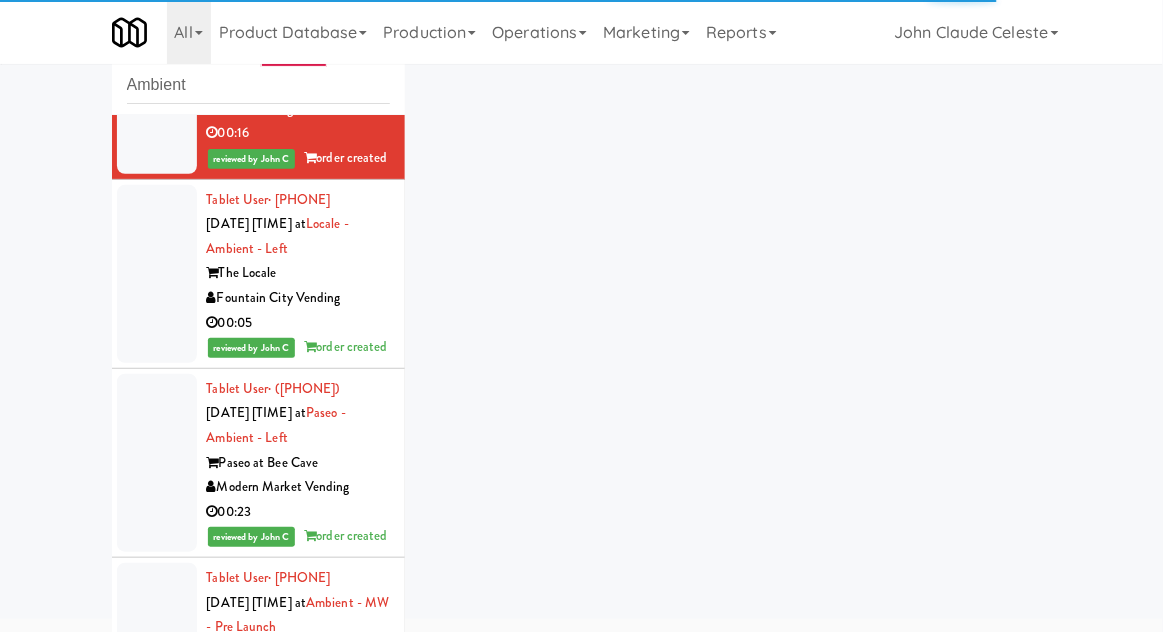 click at bounding box center [157, 274] 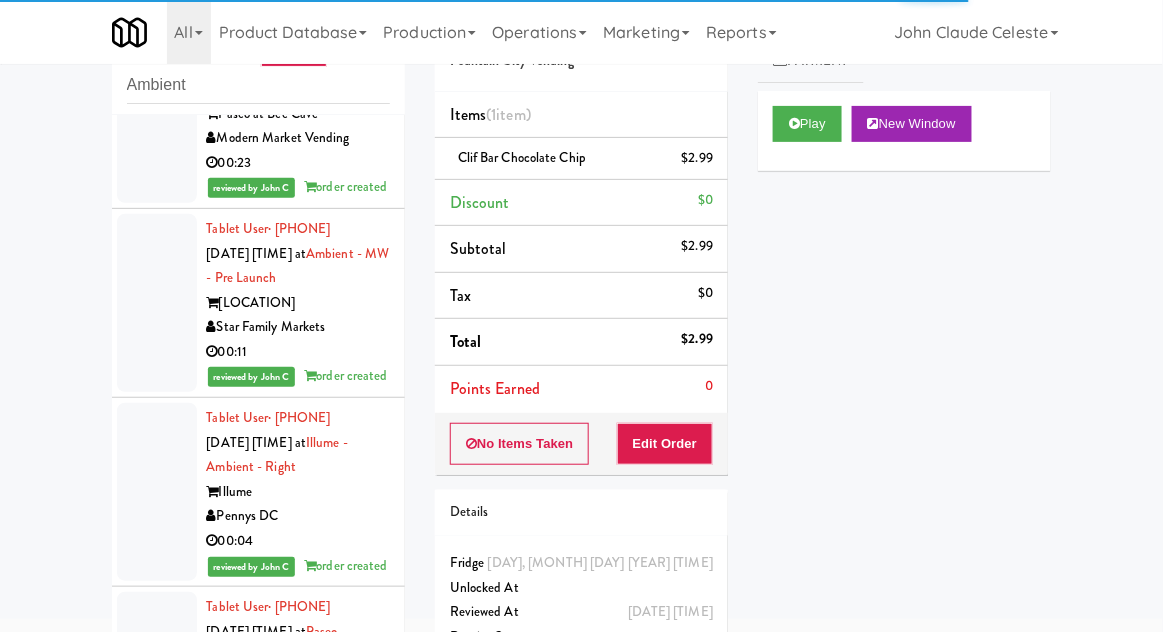 click at bounding box center (157, 114) 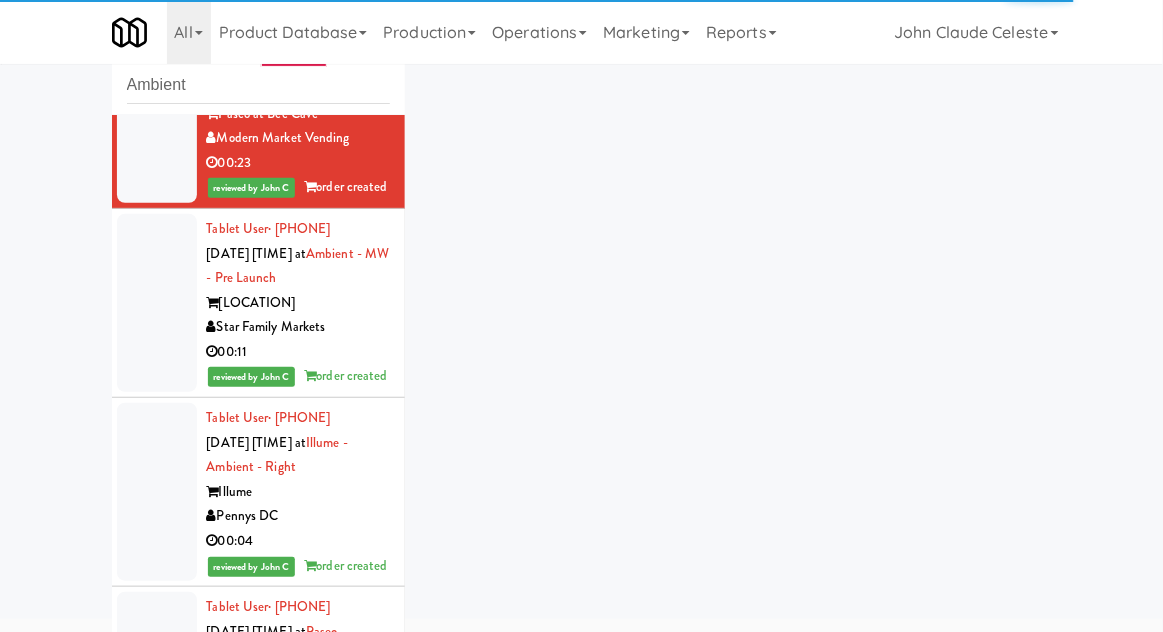 click at bounding box center (157, 303) 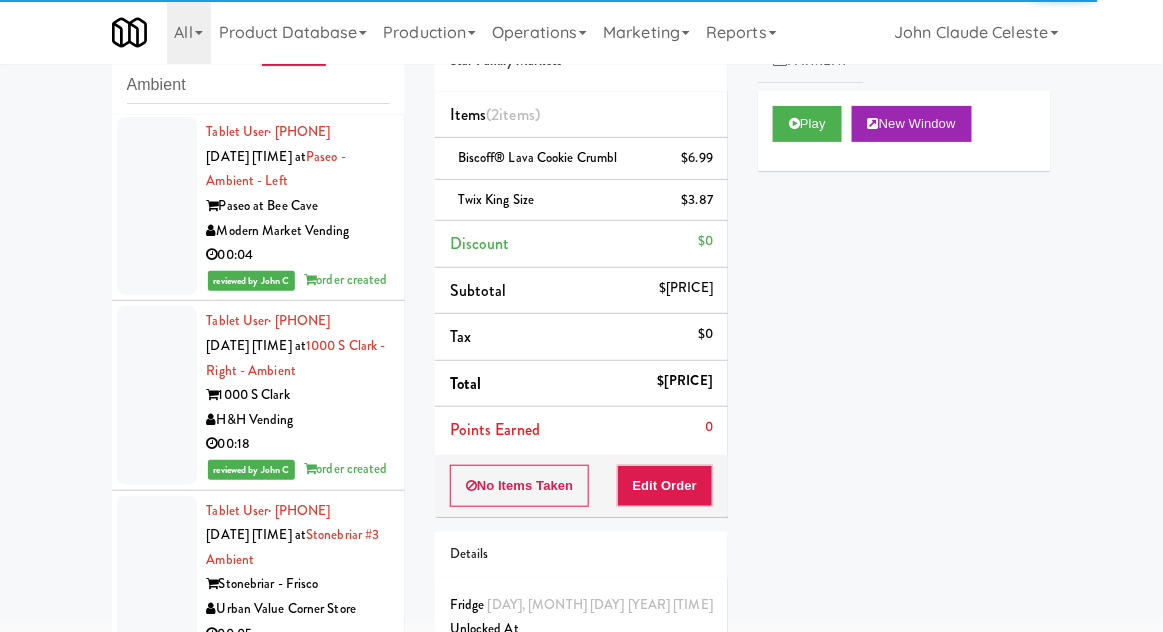 click at bounding box center [157, 17] 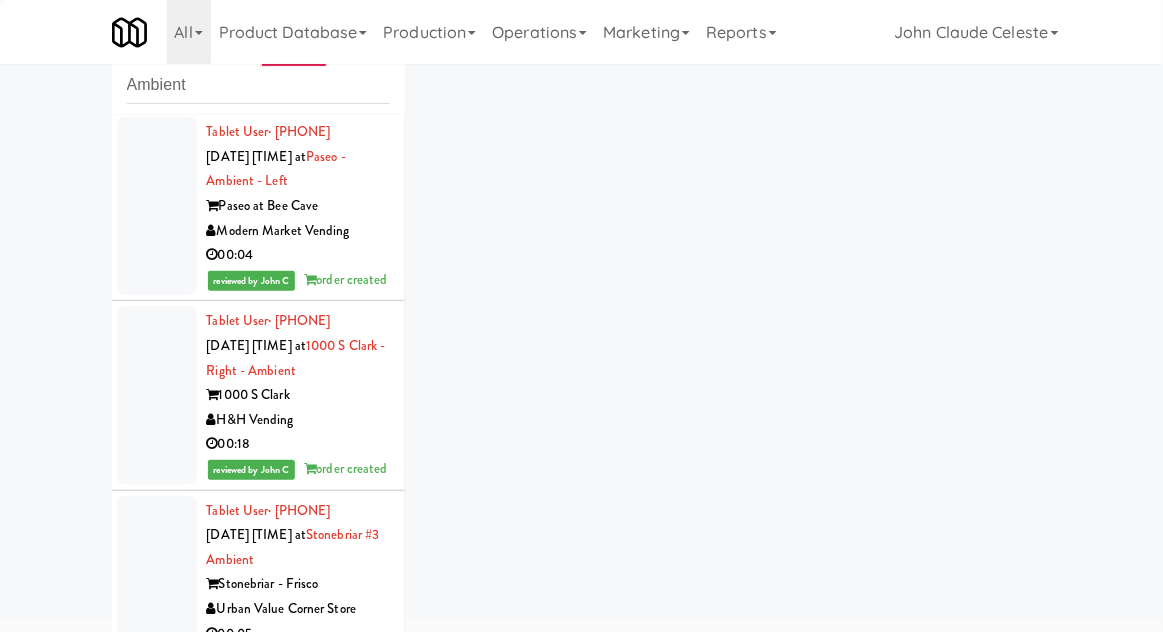 click at bounding box center (157, 206) 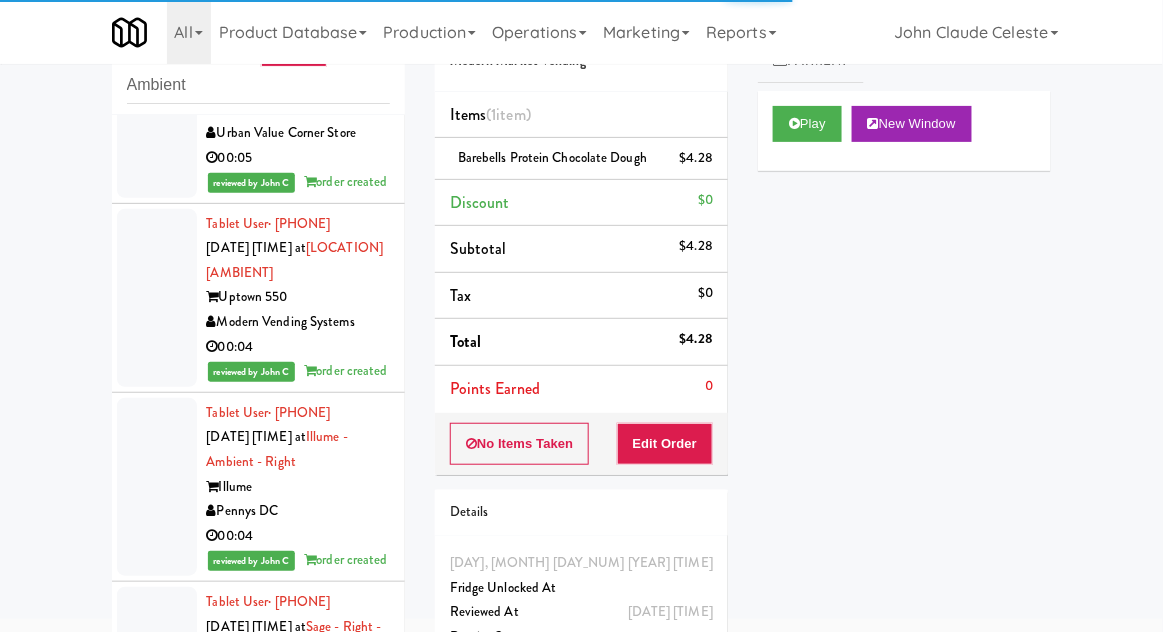 click at bounding box center [157, -81] 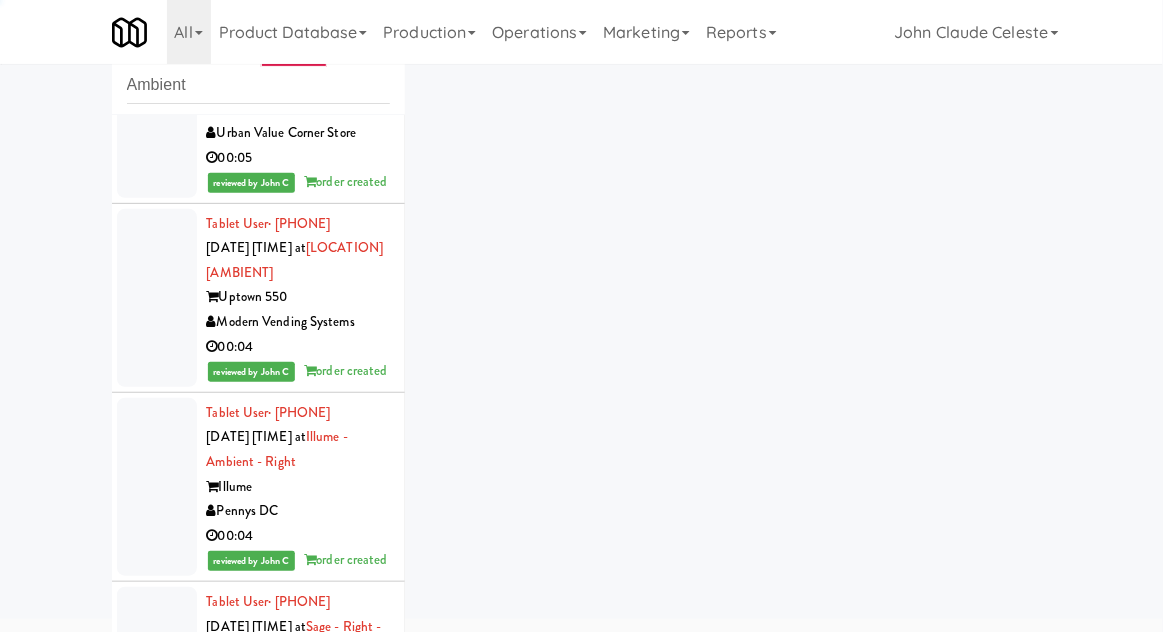 click at bounding box center [157, 109] 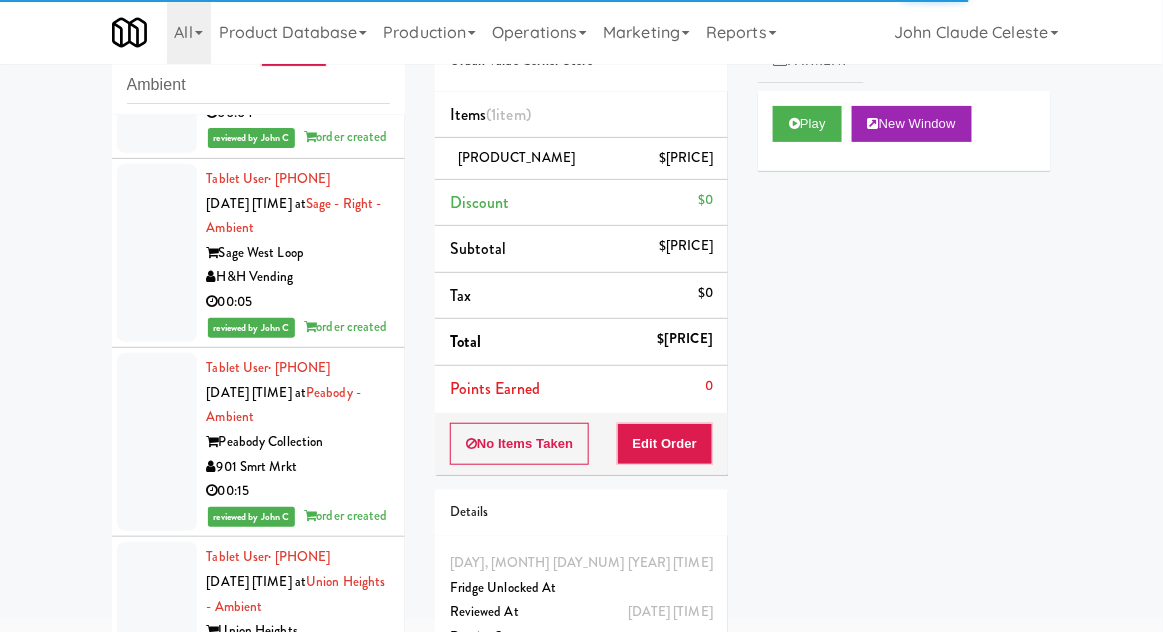 click at bounding box center [157, -125] 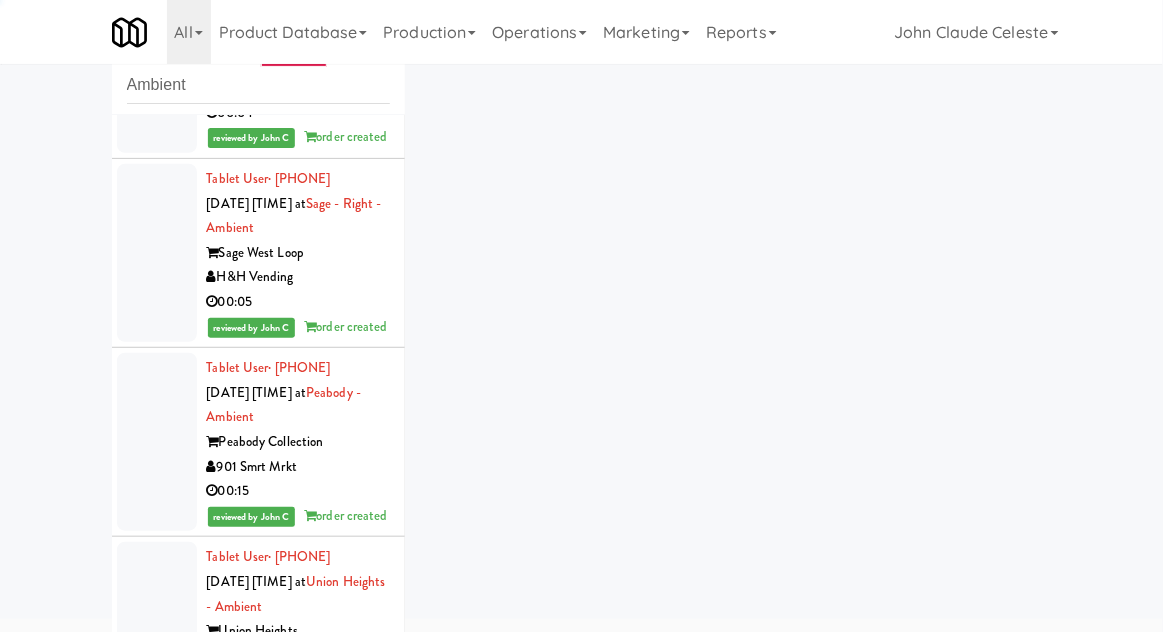 click at bounding box center [157, 64] 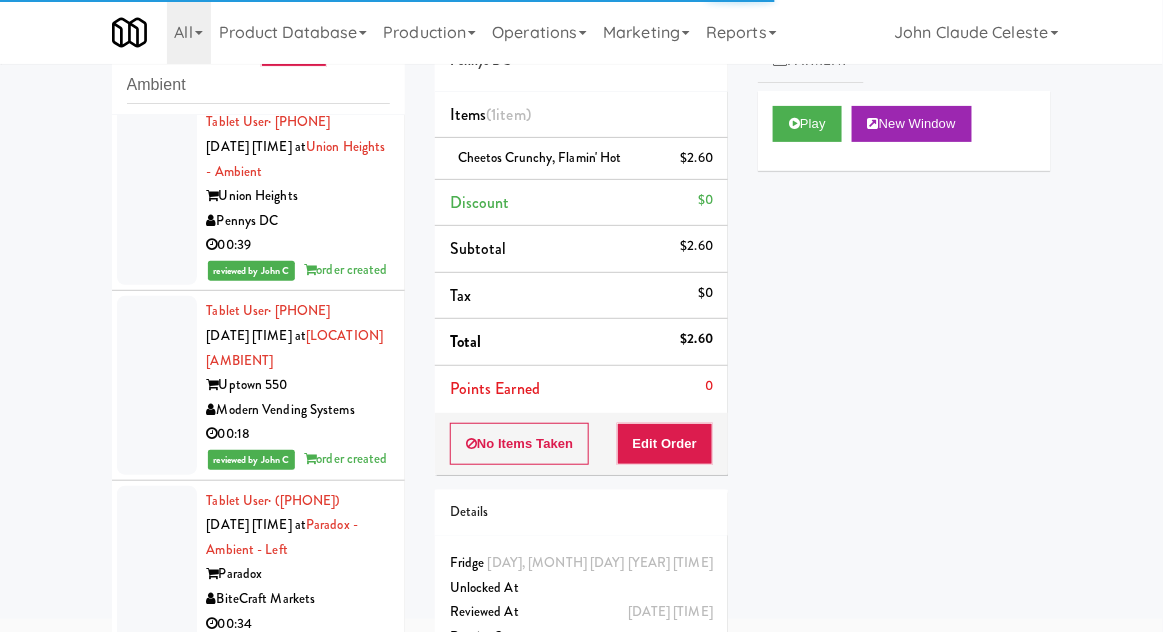 click at bounding box center [157, -182] 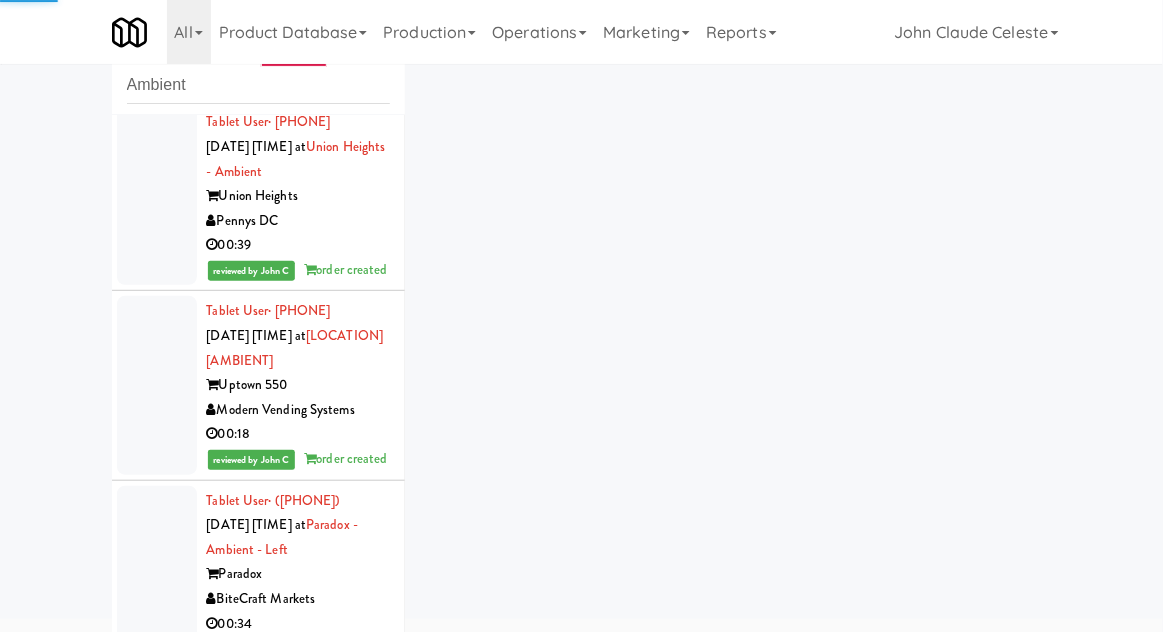 click at bounding box center [157, 7] 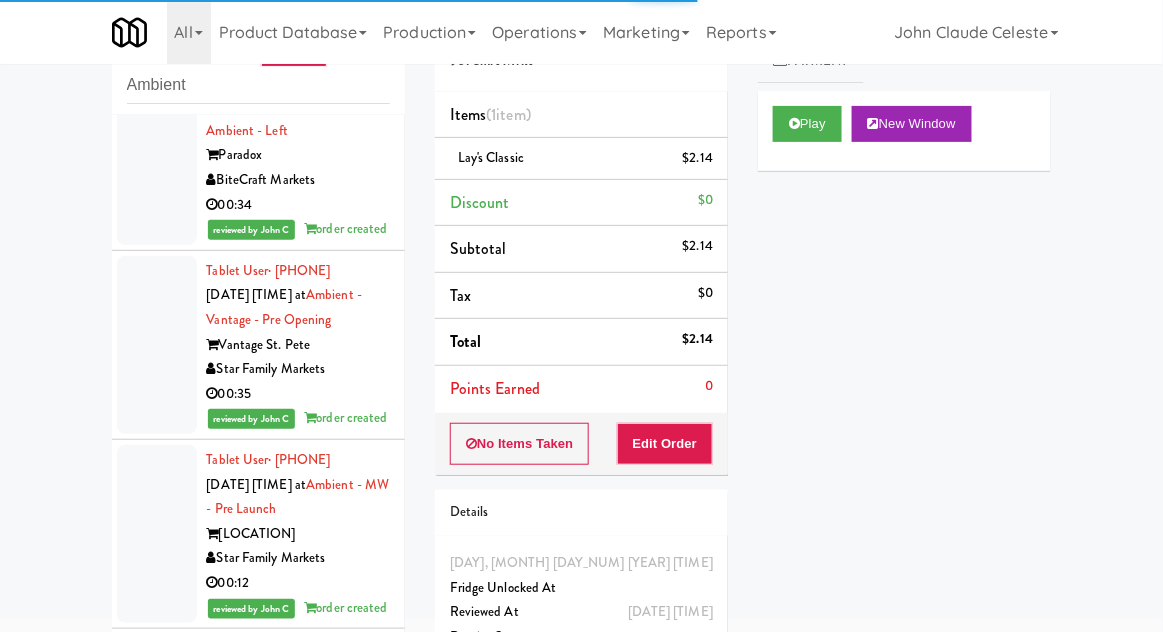 click at bounding box center (157, -223) 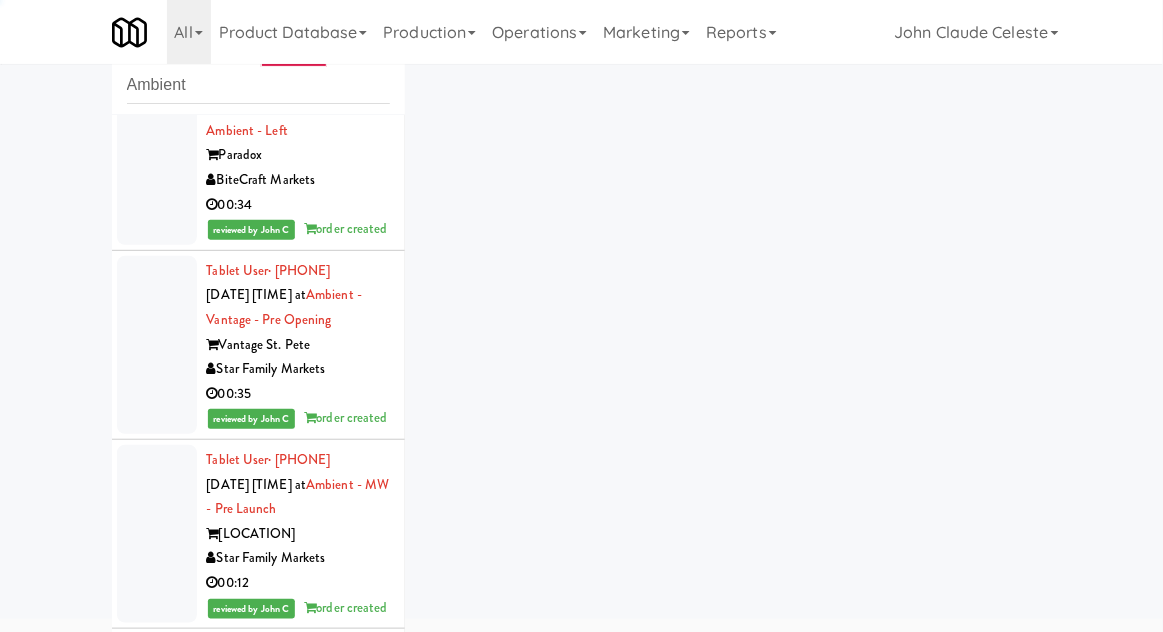 click at bounding box center [157, -34] 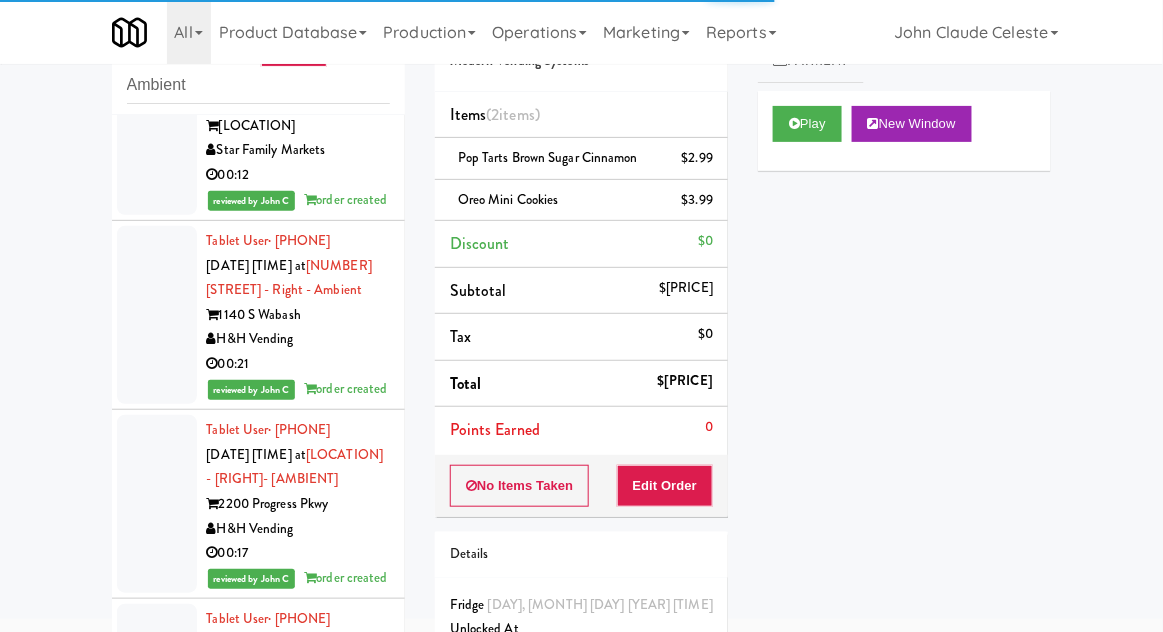 scroll, scrollTop: 4245, scrollLeft: 0, axis: vertical 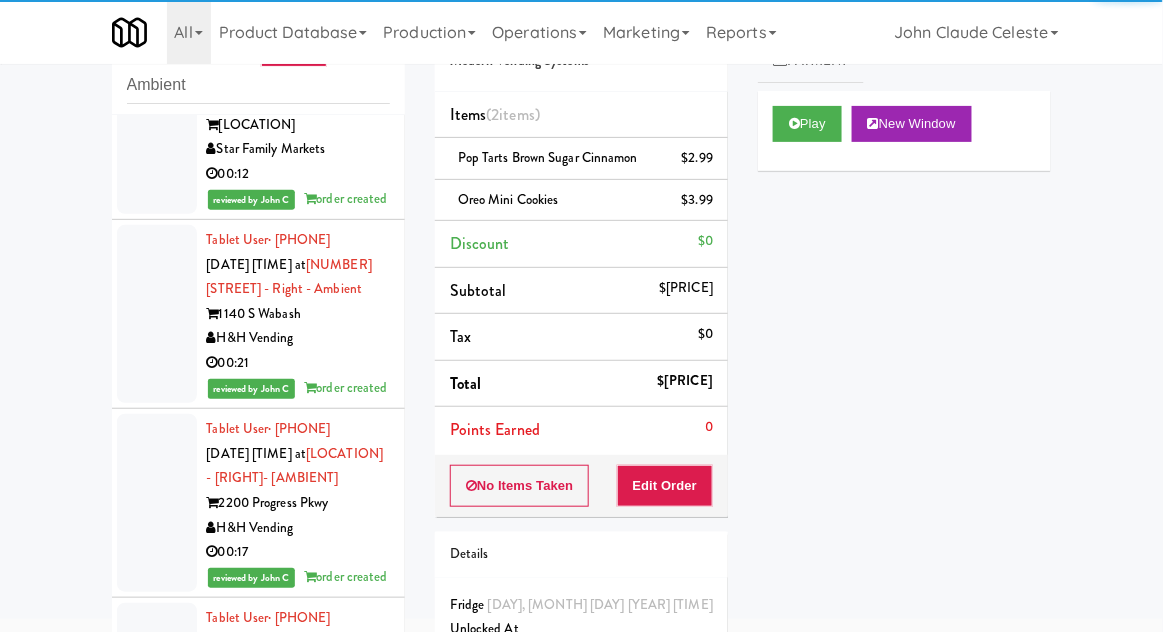 click at bounding box center (157, -253) 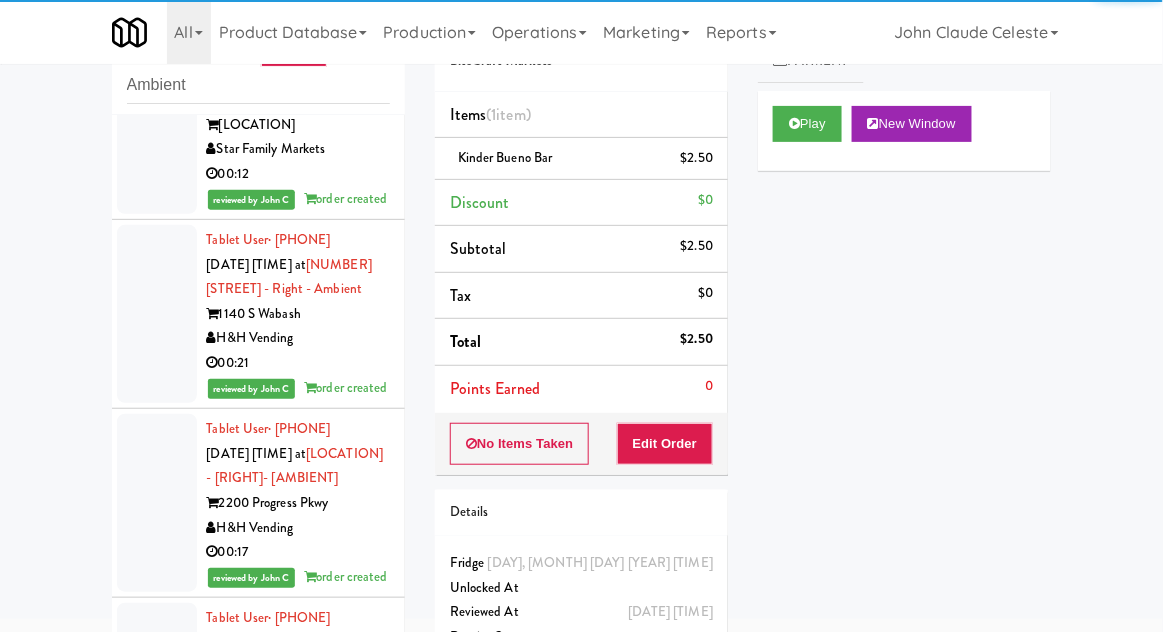 click at bounding box center (157, -64) 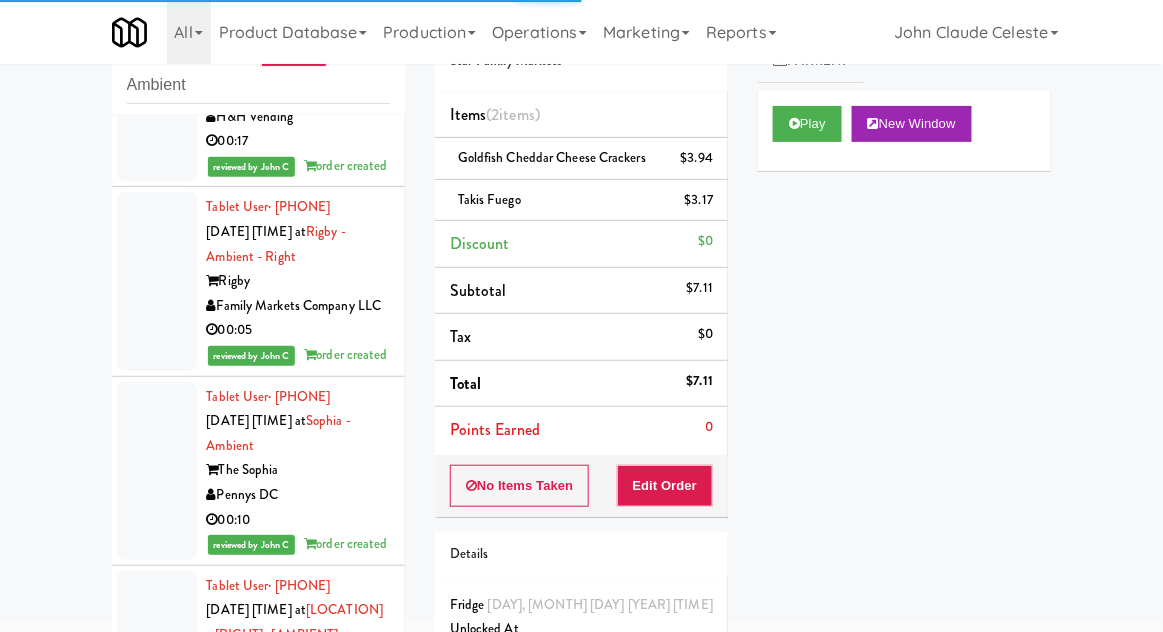 click at bounding box center (157, -286) 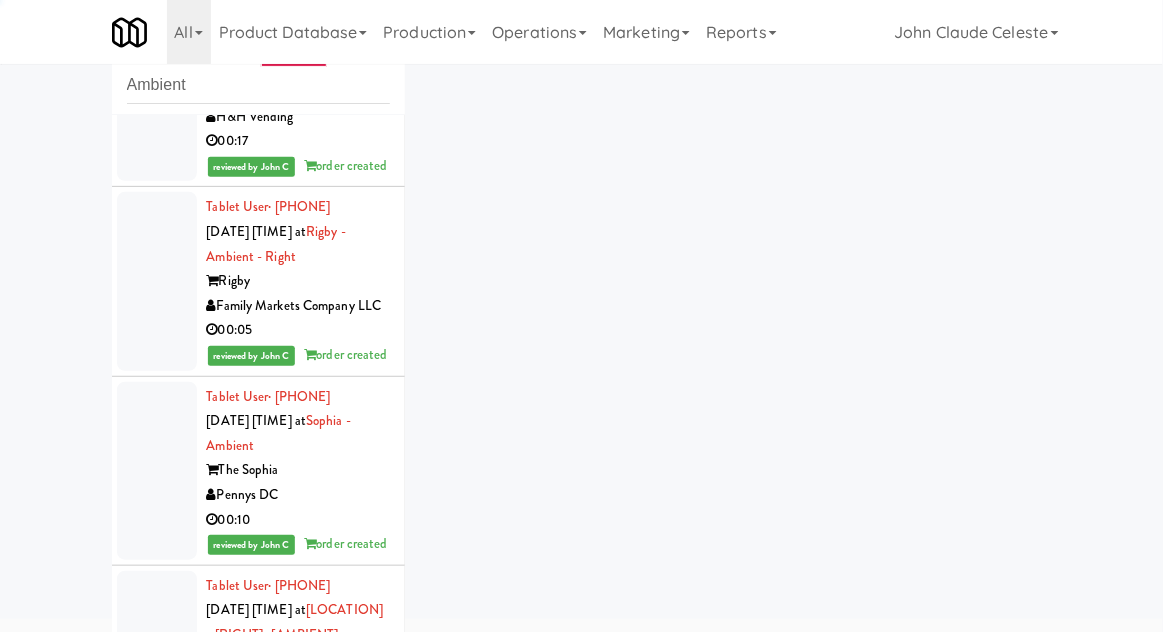 click at bounding box center (157, -97) 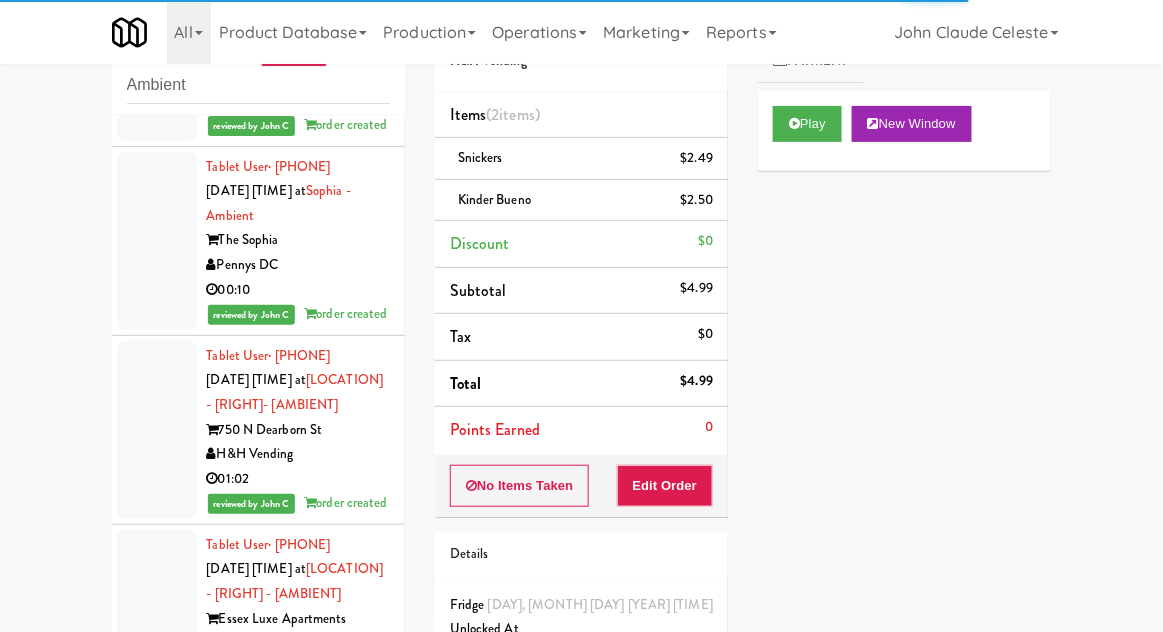 click at bounding box center [157, -138] 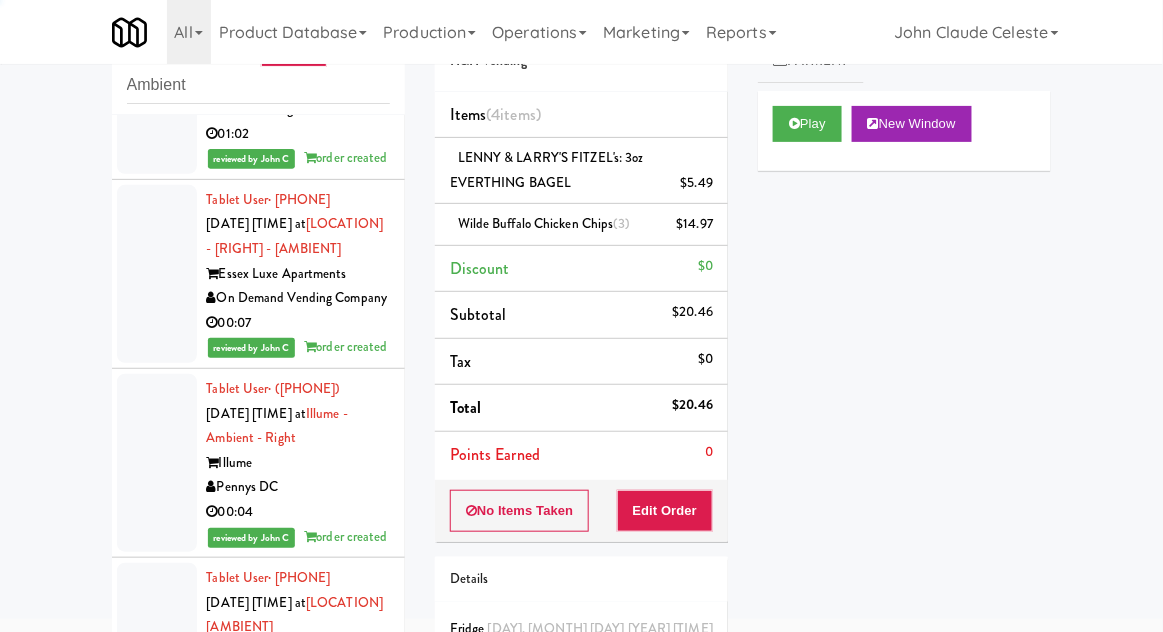 scroll, scrollTop: 5271, scrollLeft: 0, axis: vertical 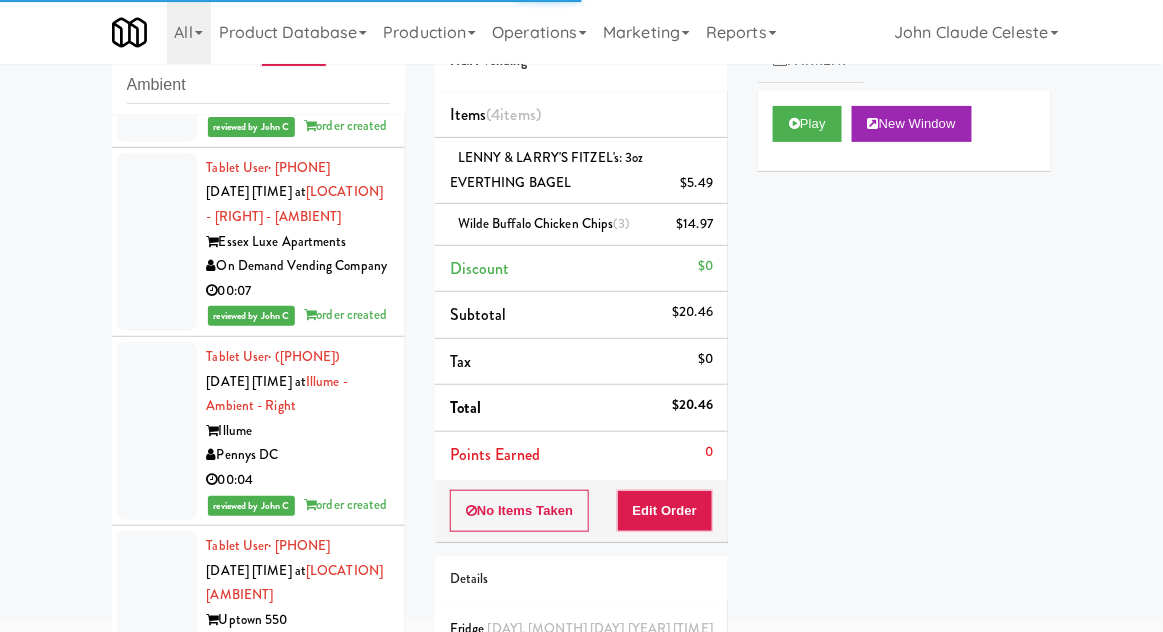 click at bounding box center (157, -326) 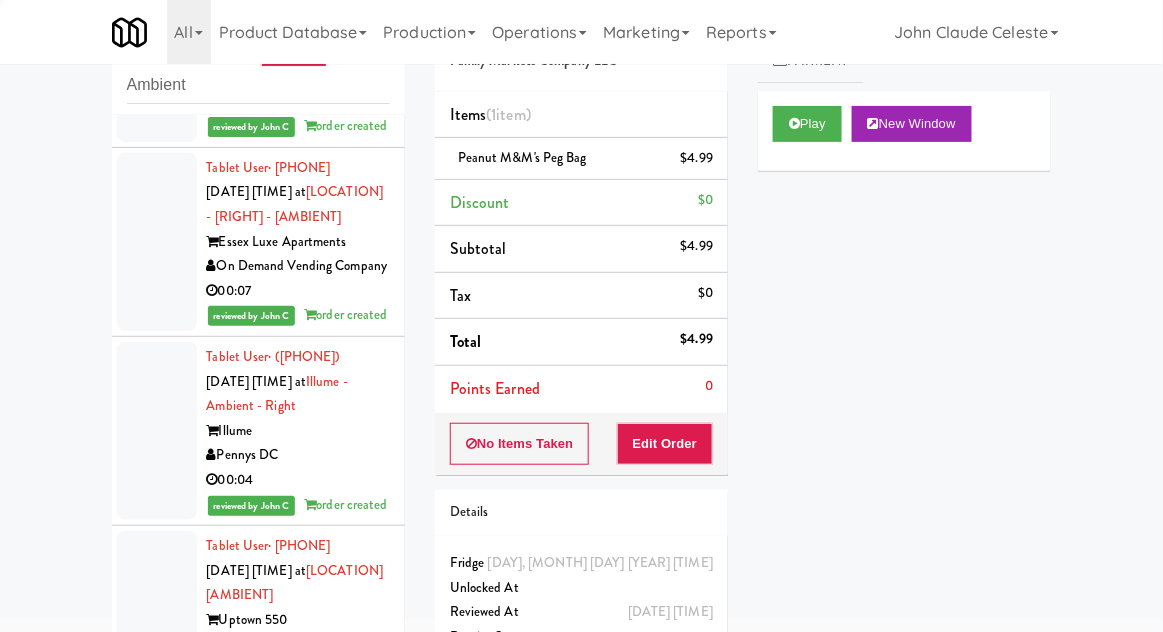 click at bounding box center (157, -136) 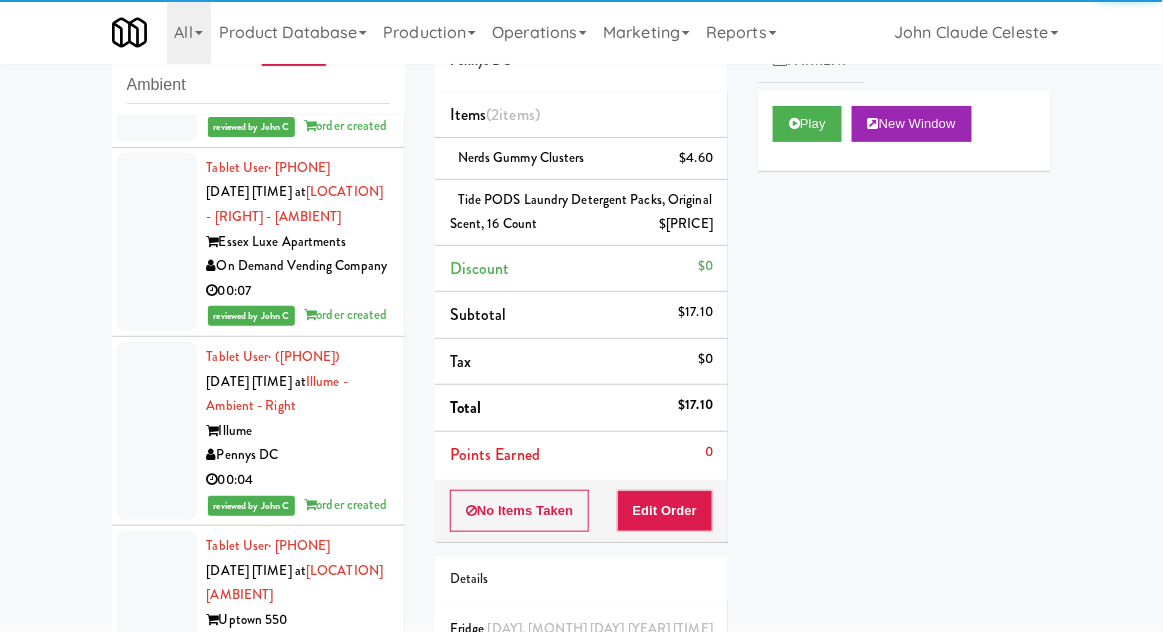 click at bounding box center [157, 53] 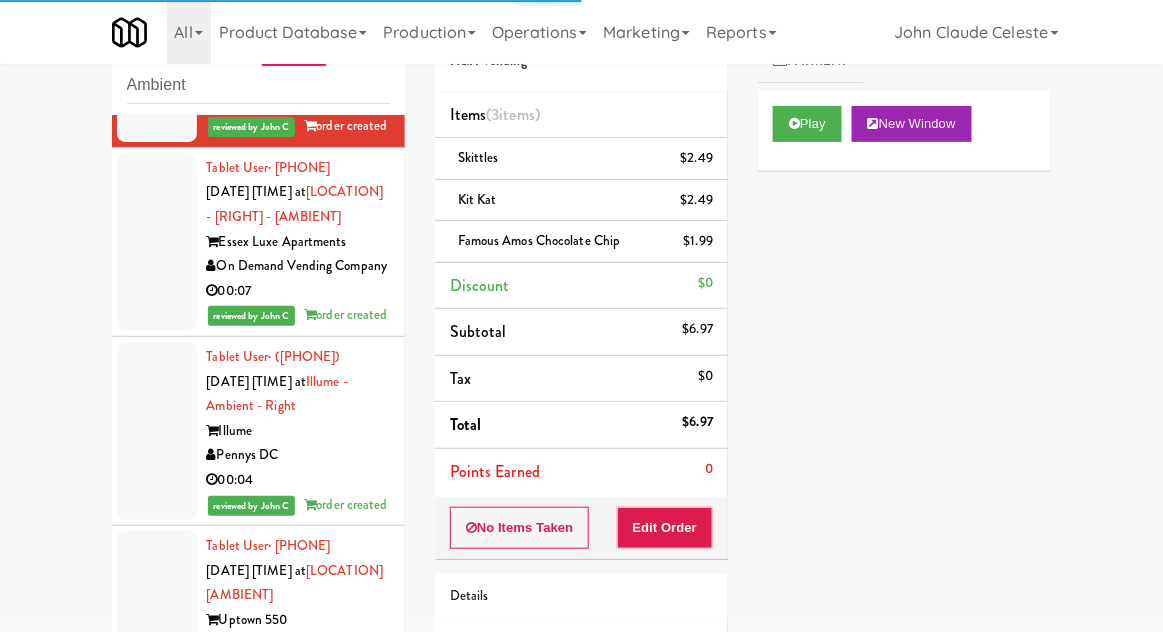 click at bounding box center (157, 242) 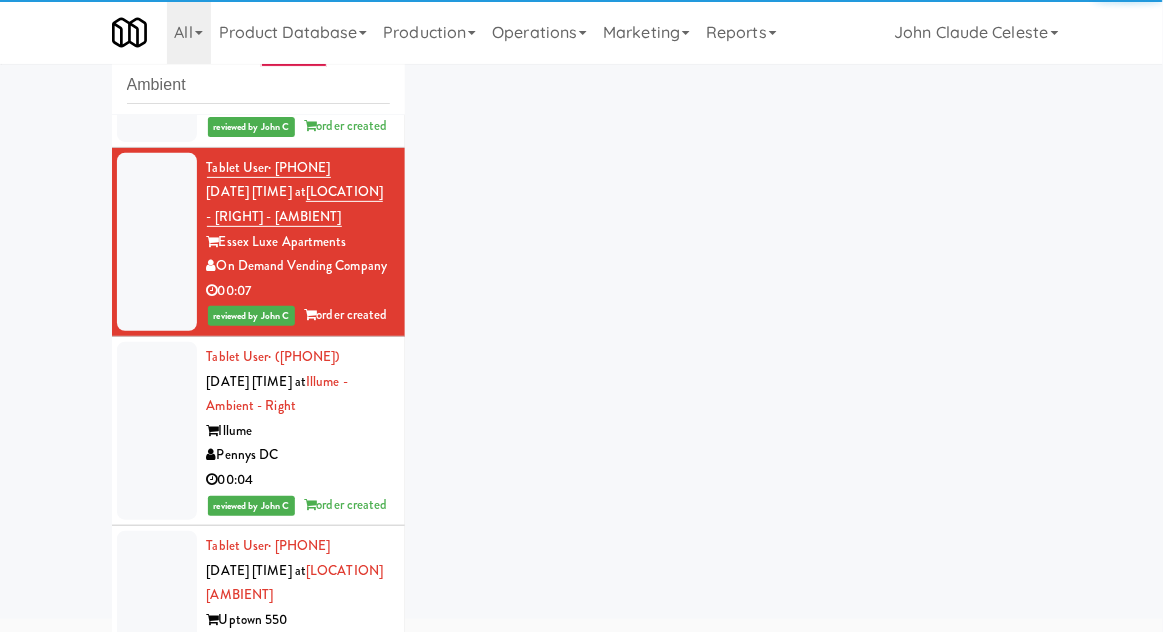 scroll, scrollTop: 6096, scrollLeft: 0, axis: vertical 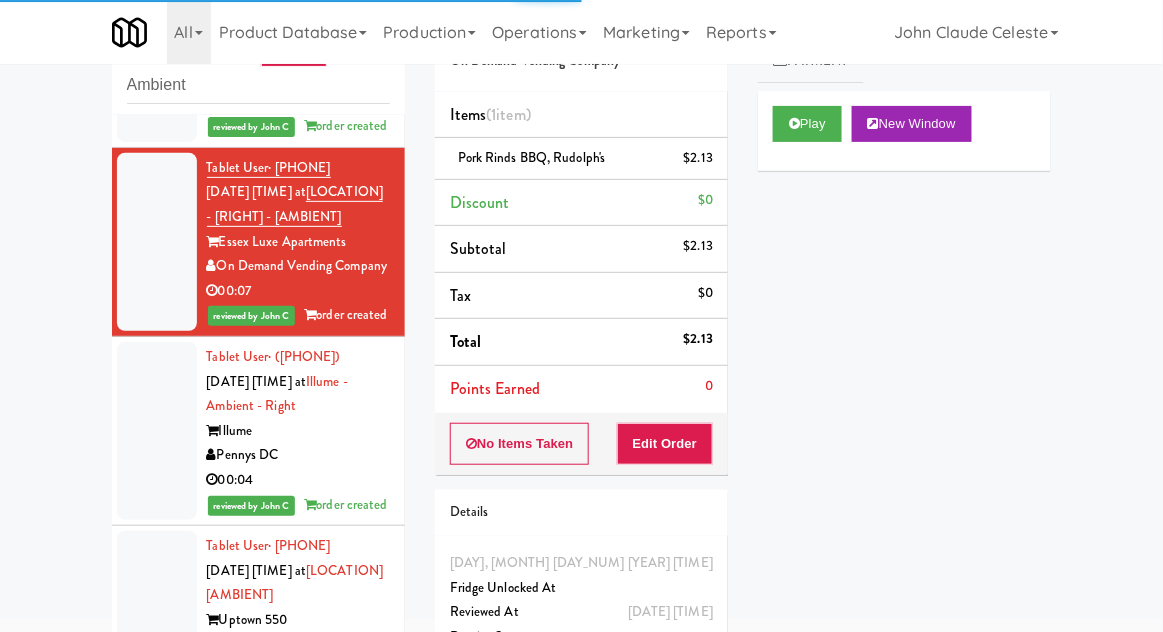click at bounding box center (157, 431) 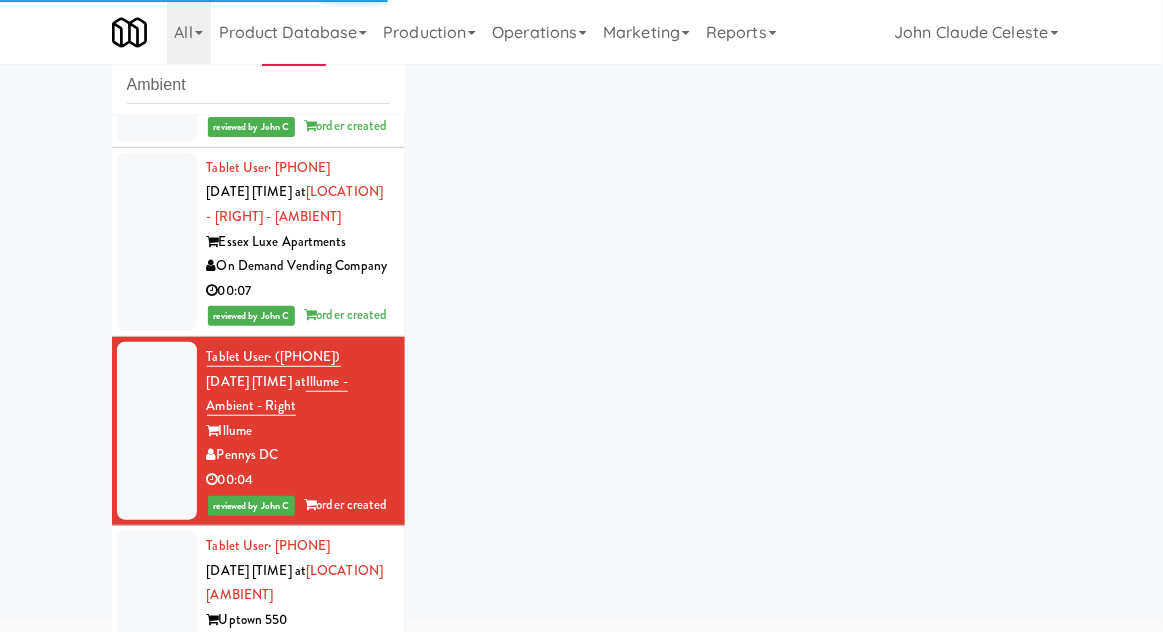 click at bounding box center [157, 620] 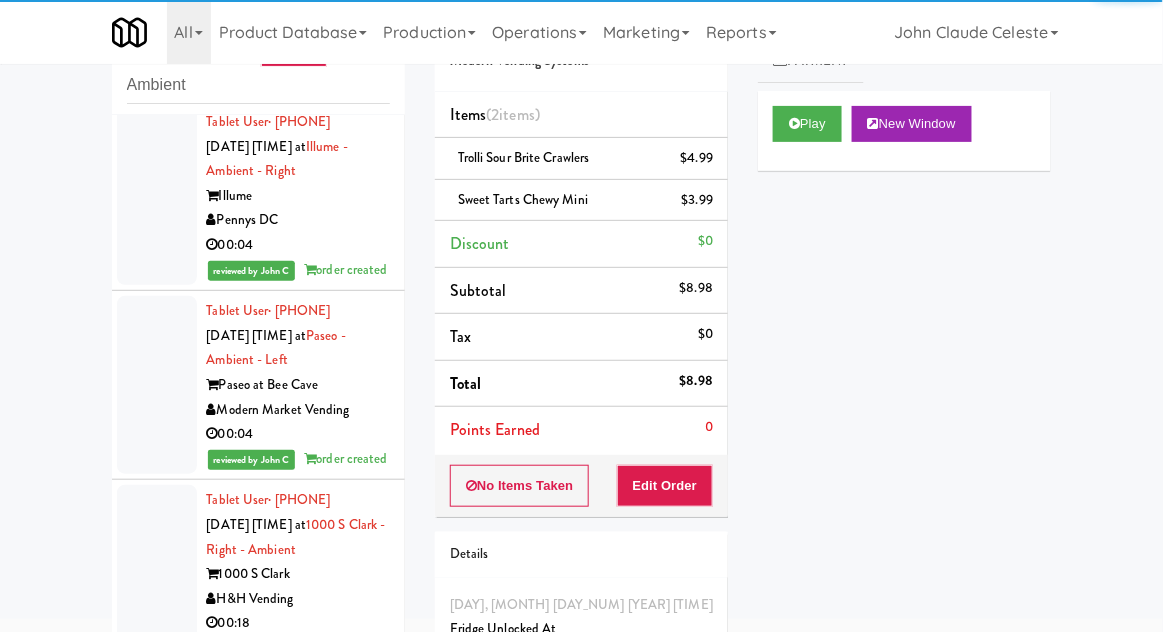 scroll, scrollTop: 0, scrollLeft: 0, axis: both 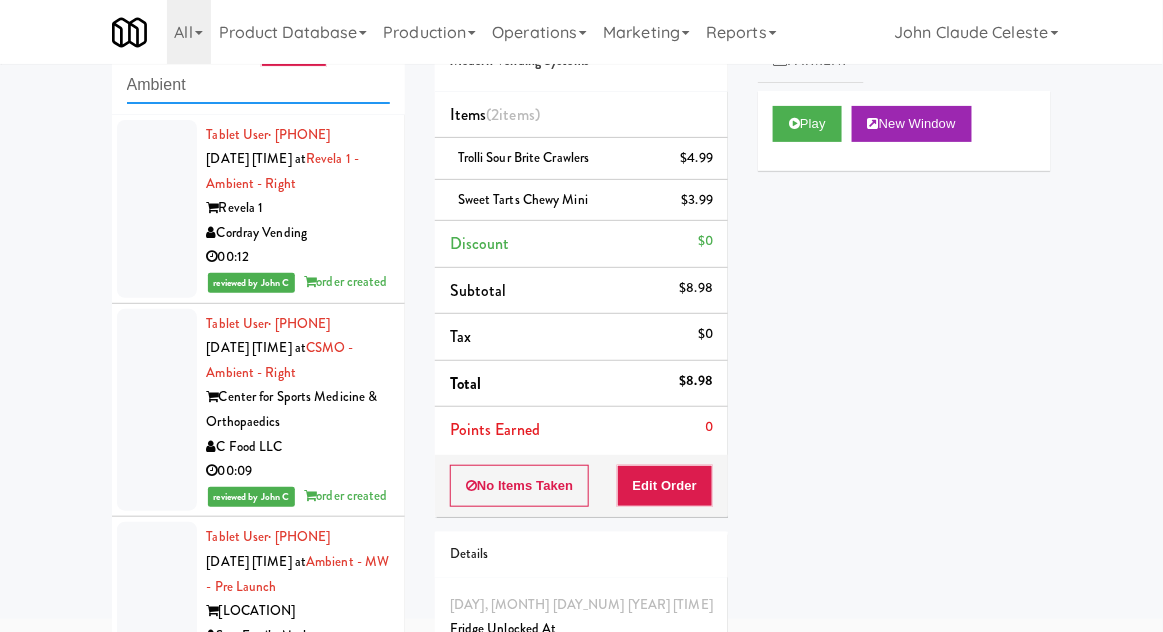 click on "Ambient" at bounding box center (258, 85) 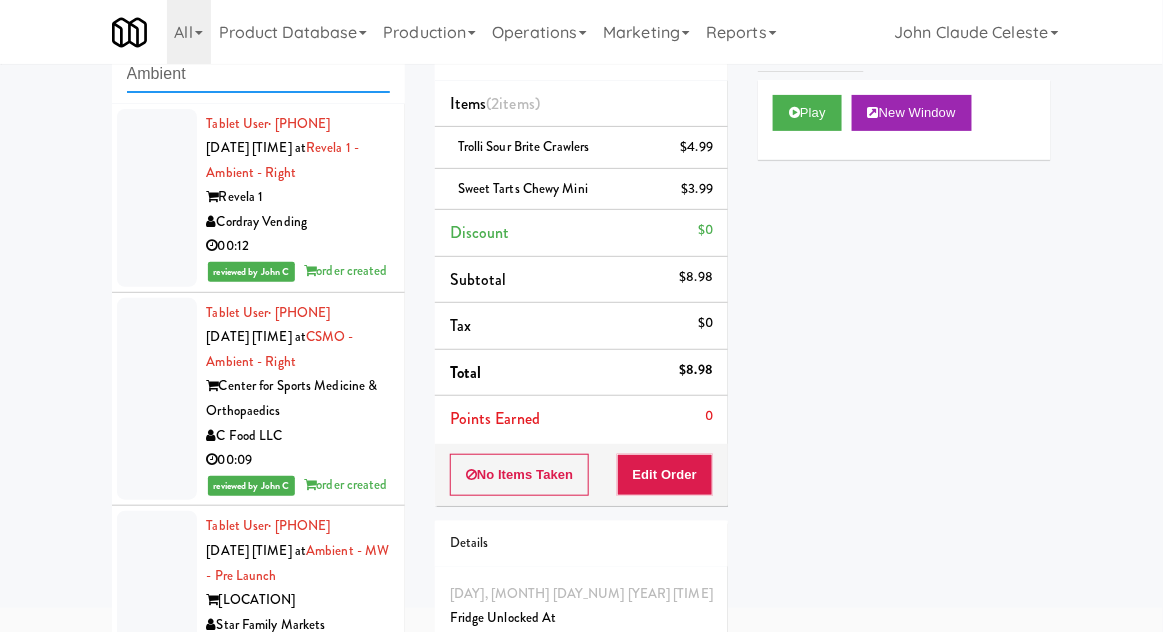 scroll, scrollTop: 168, scrollLeft: 0, axis: vertical 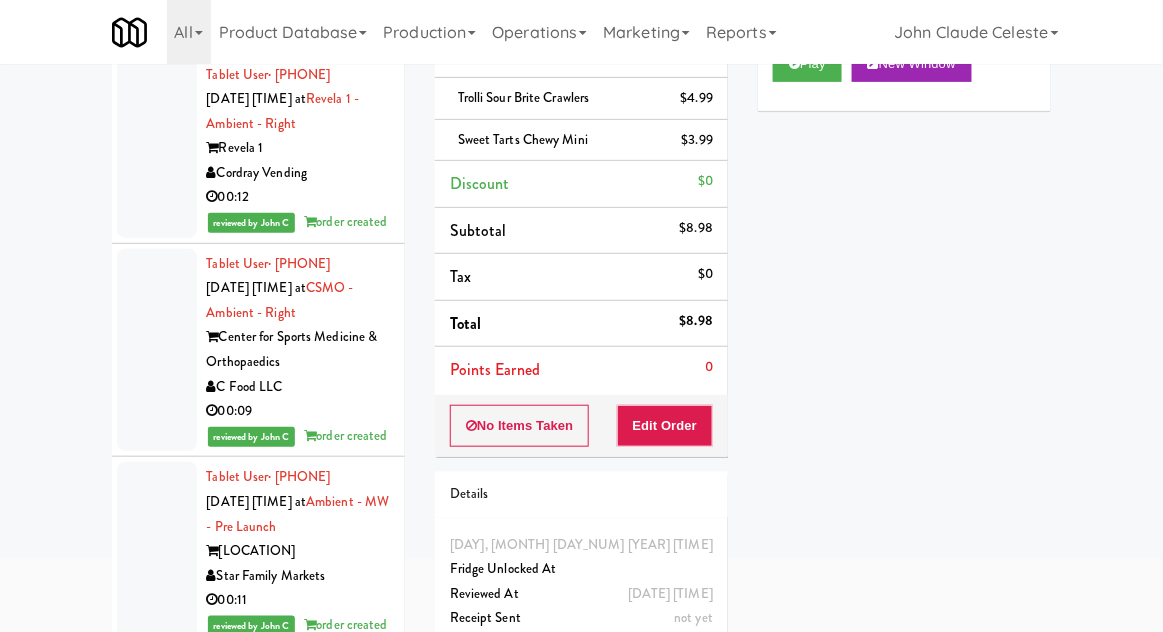 click at bounding box center (157, 149) 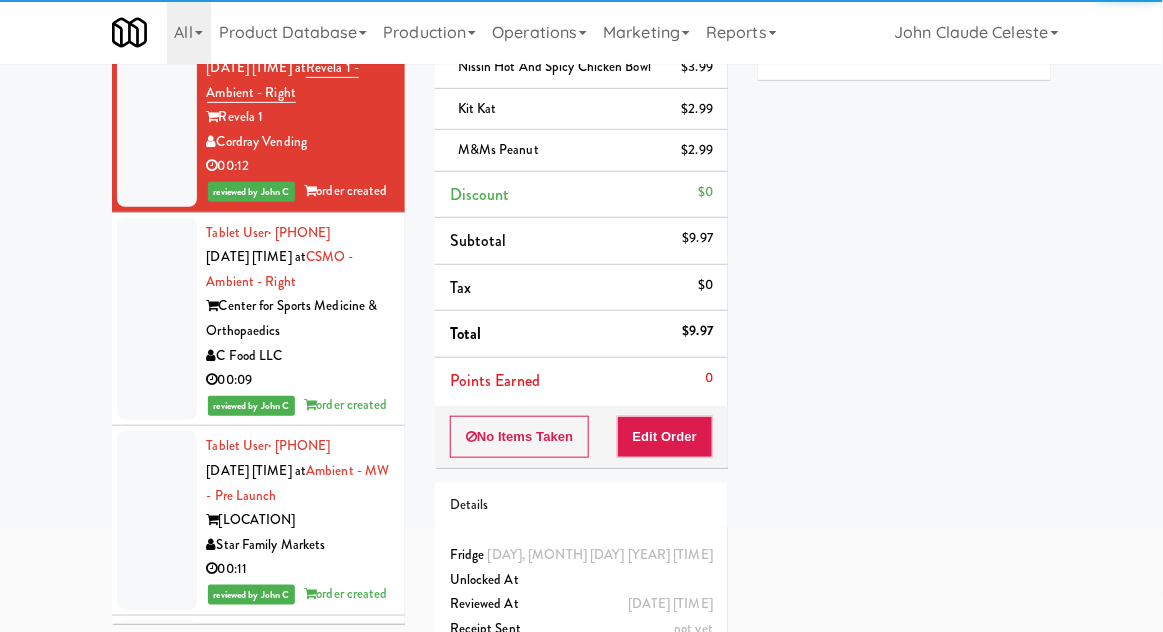 scroll, scrollTop: 0, scrollLeft: 0, axis: both 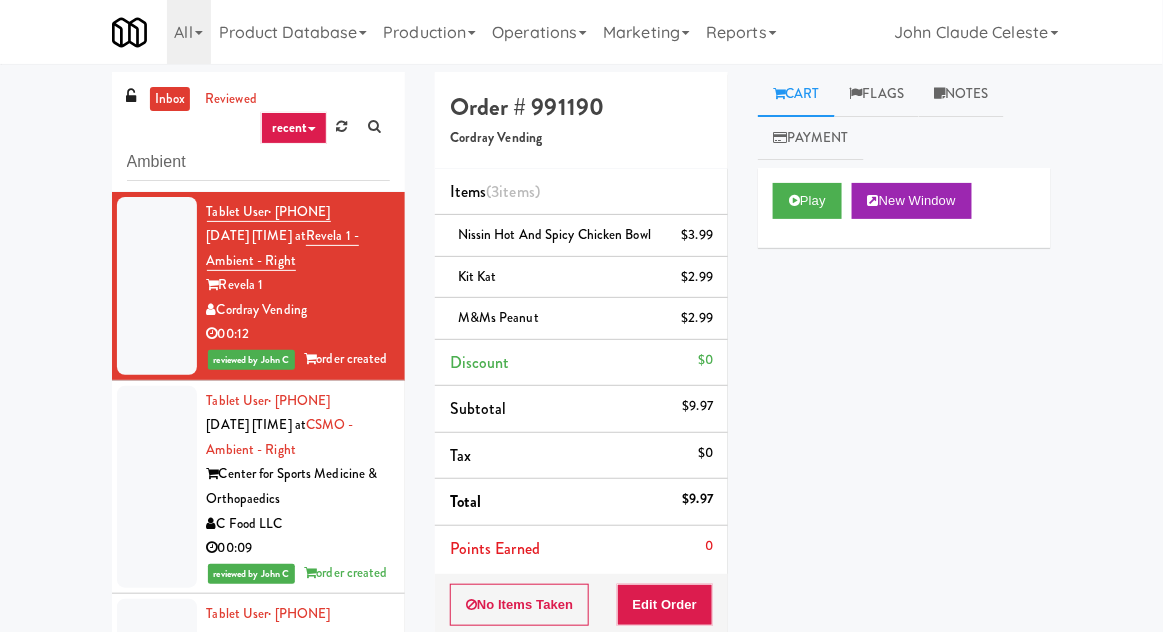 click on "inbox" at bounding box center (170, 99) 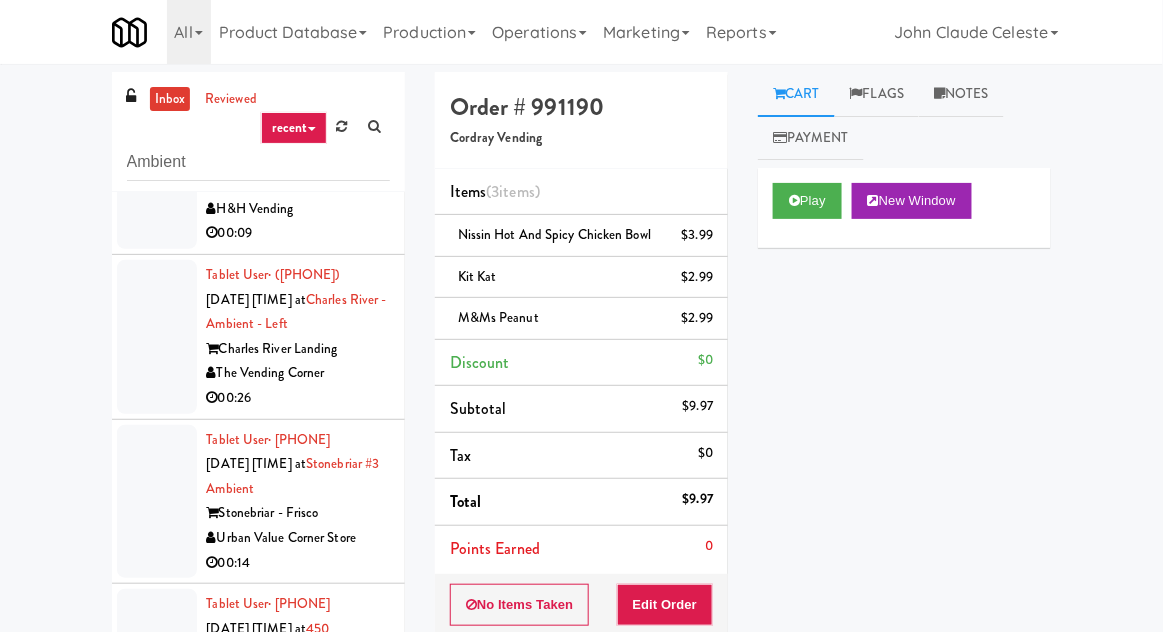 scroll, scrollTop: 0, scrollLeft: 0, axis: both 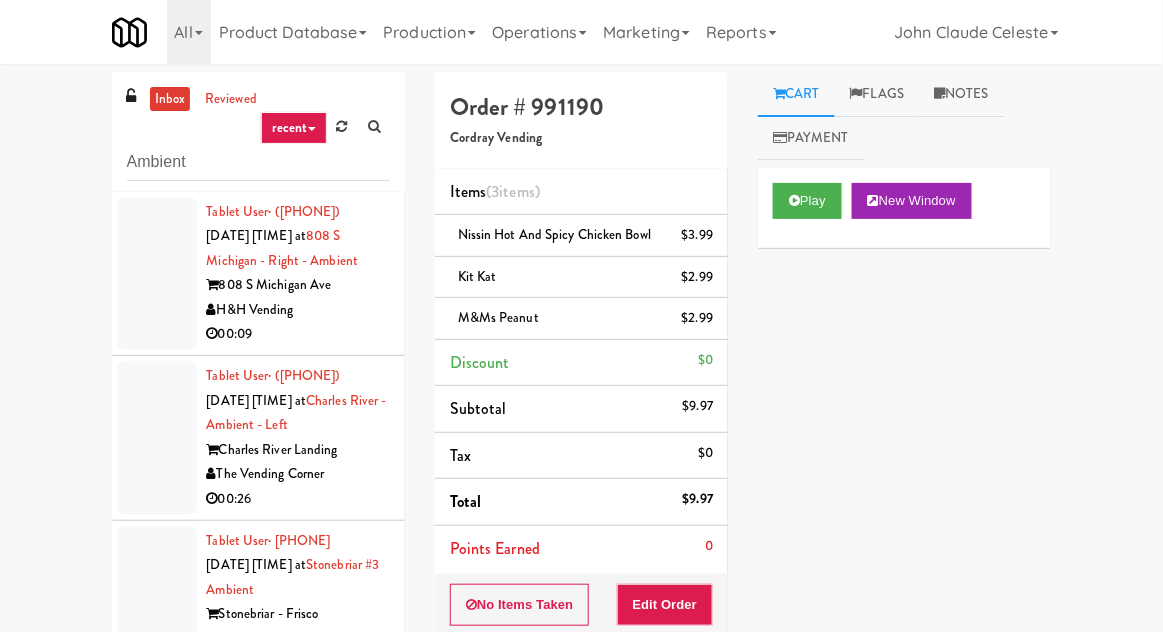 click at bounding box center (157, 274) 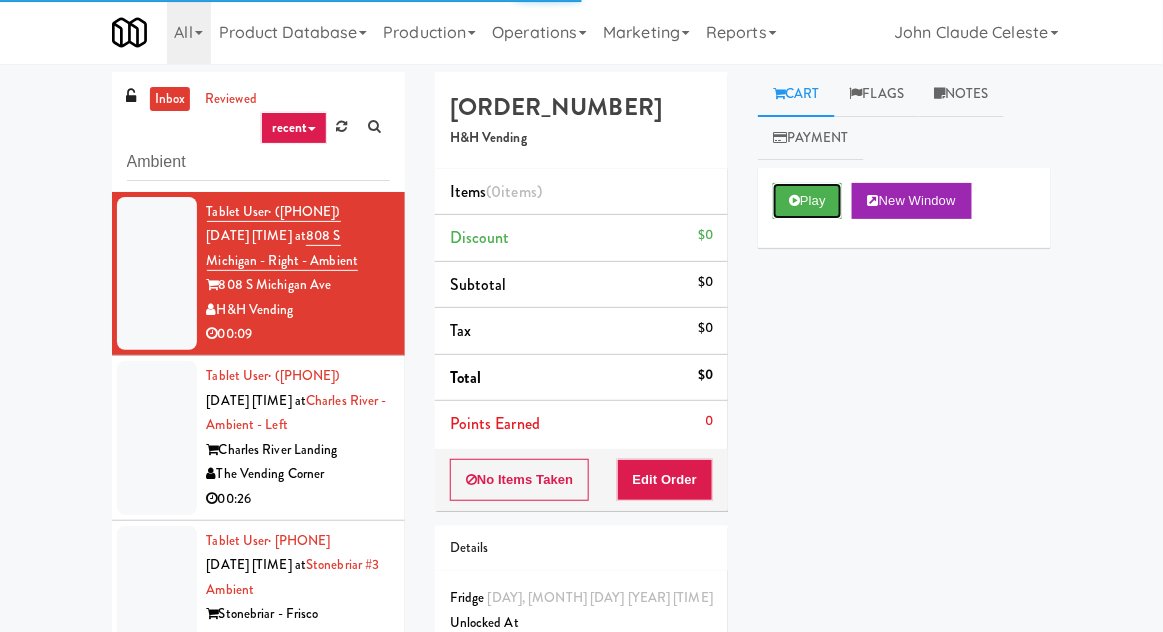 click on "Play" at bounding box center [807, 201] 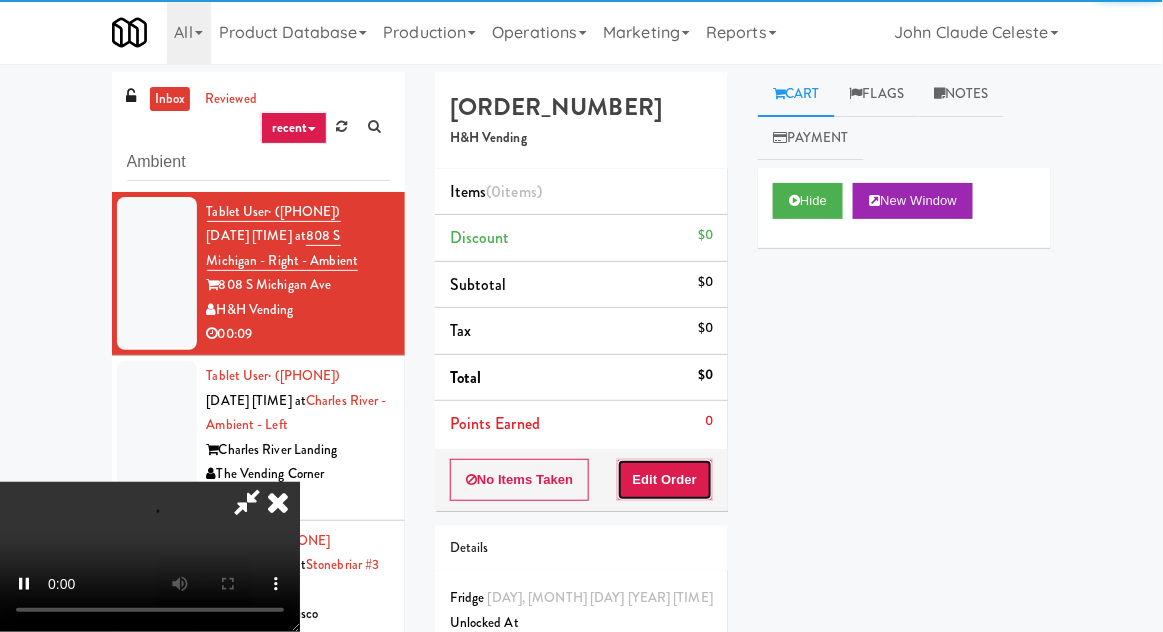 click on "Edit Order" at bounding box center (665, 480) 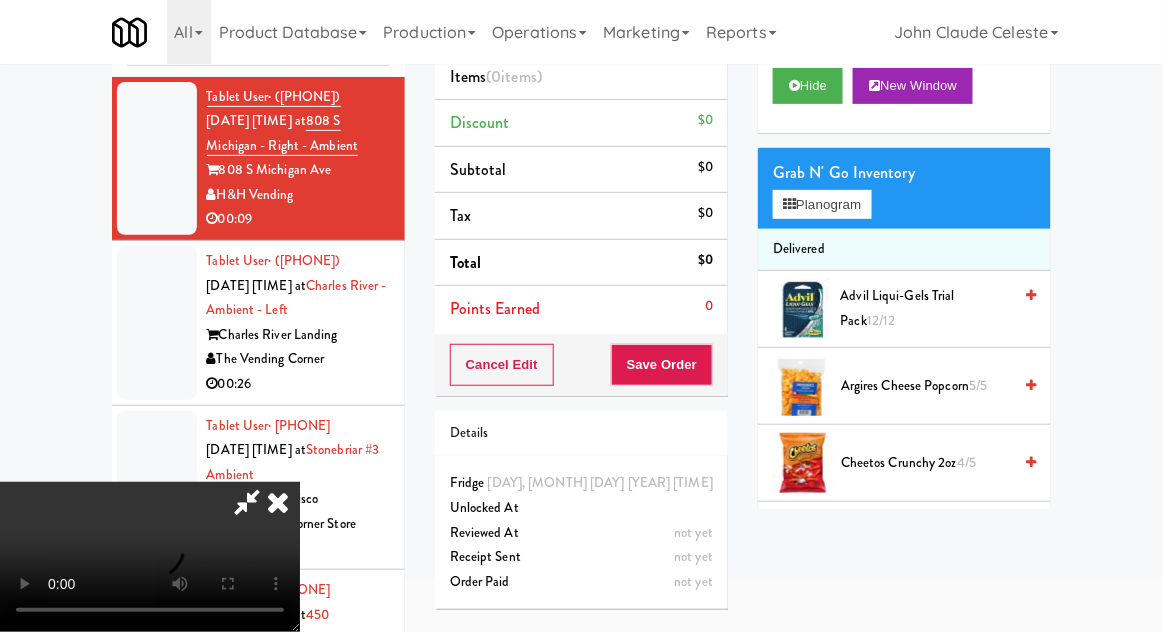 scroll, scrollTop: 173, scrollLeft: 0, axis: vertical 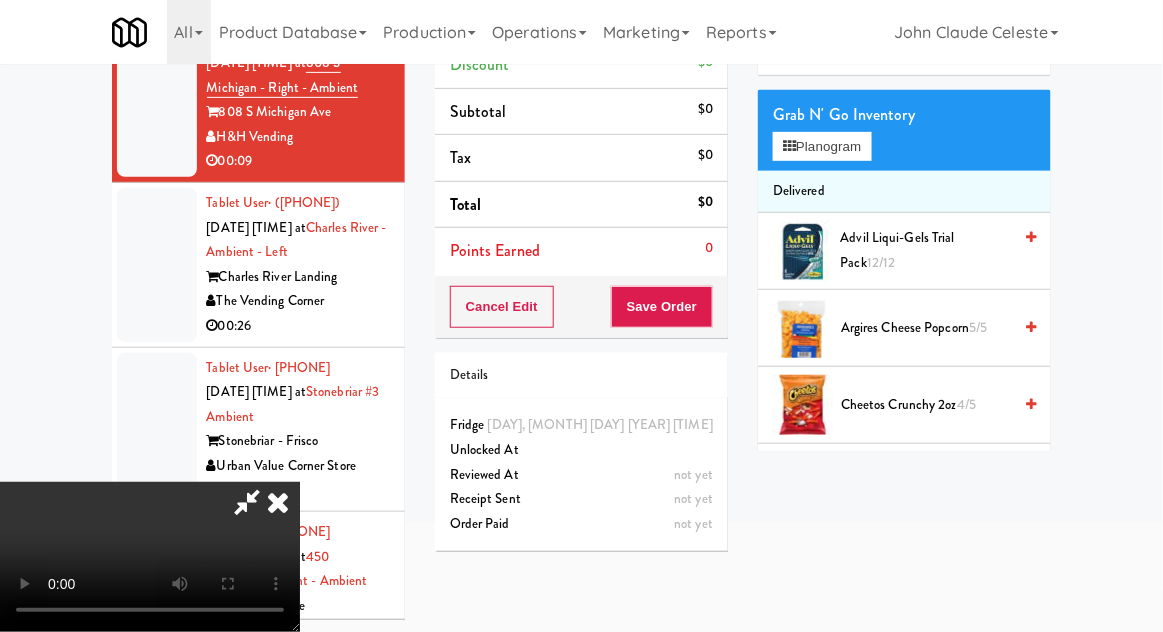 type 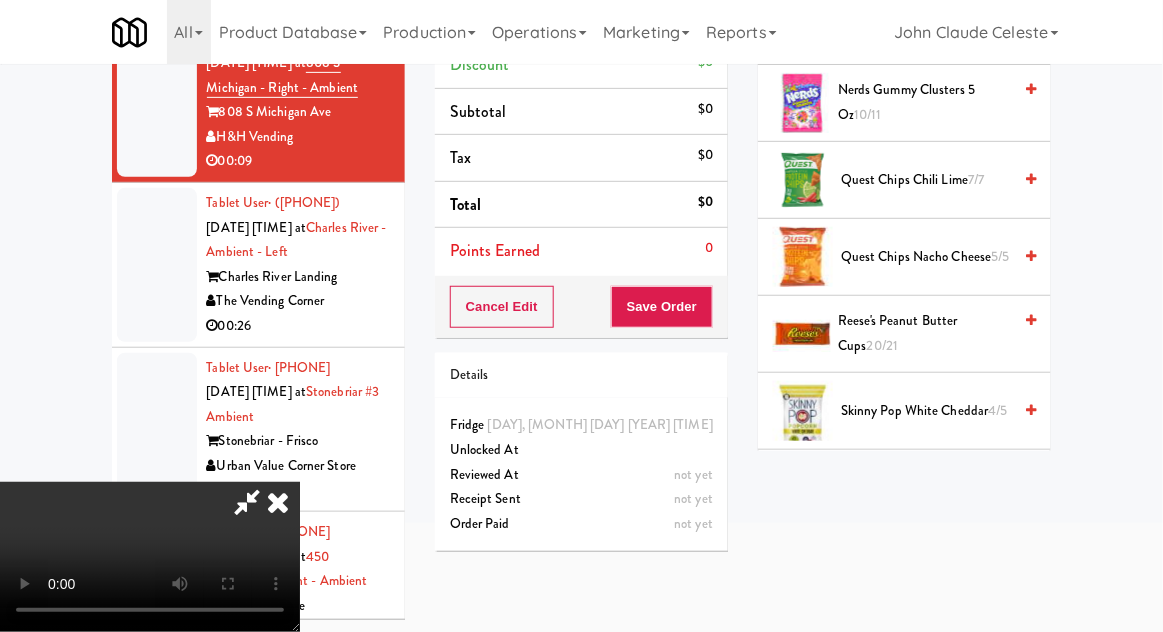 scroll, scrollTop: 1466, scrollLeft: 0, axis: vertical 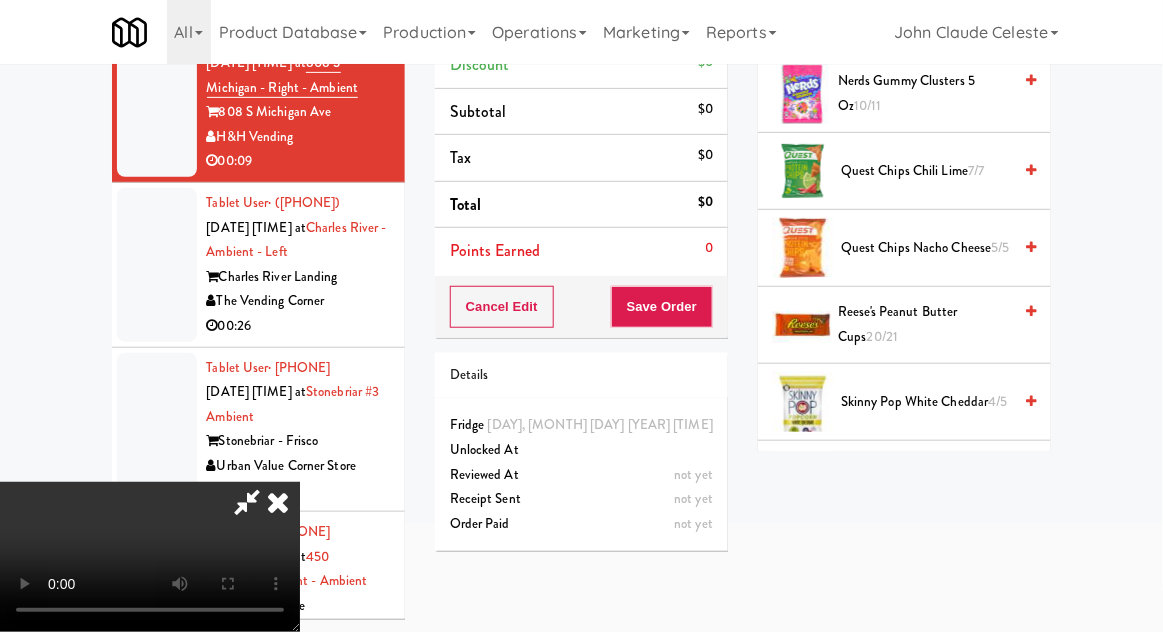 click on "Skinny Pop White Cheddar  4/5" at bounding box center [926, 402] 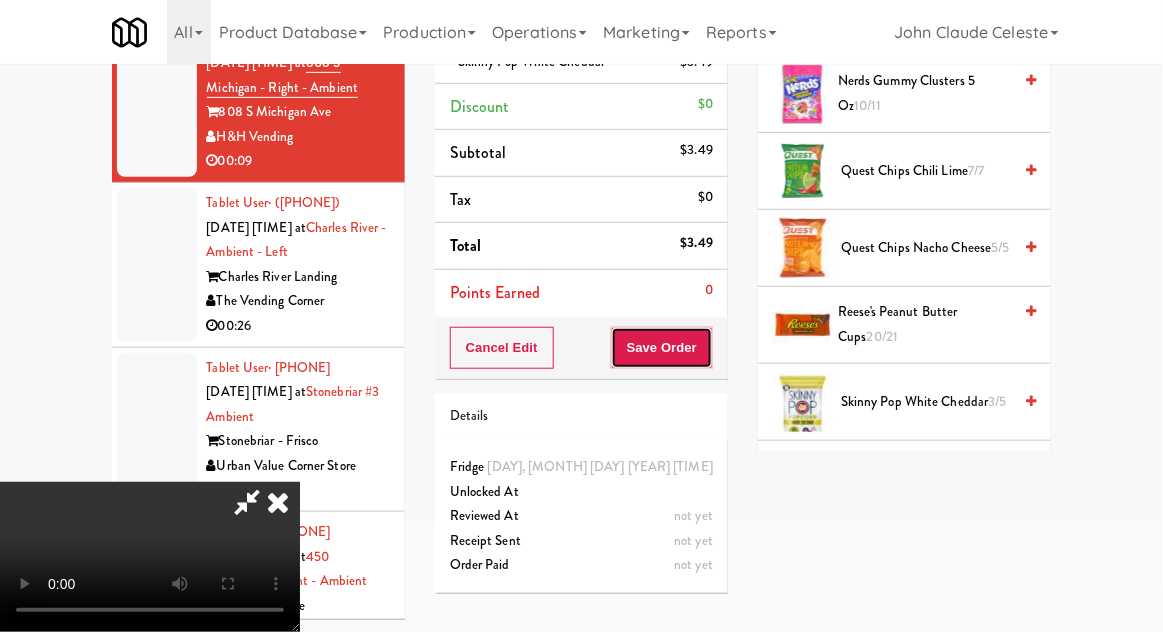 click on "Save Order" at bounding box center [662, 348] 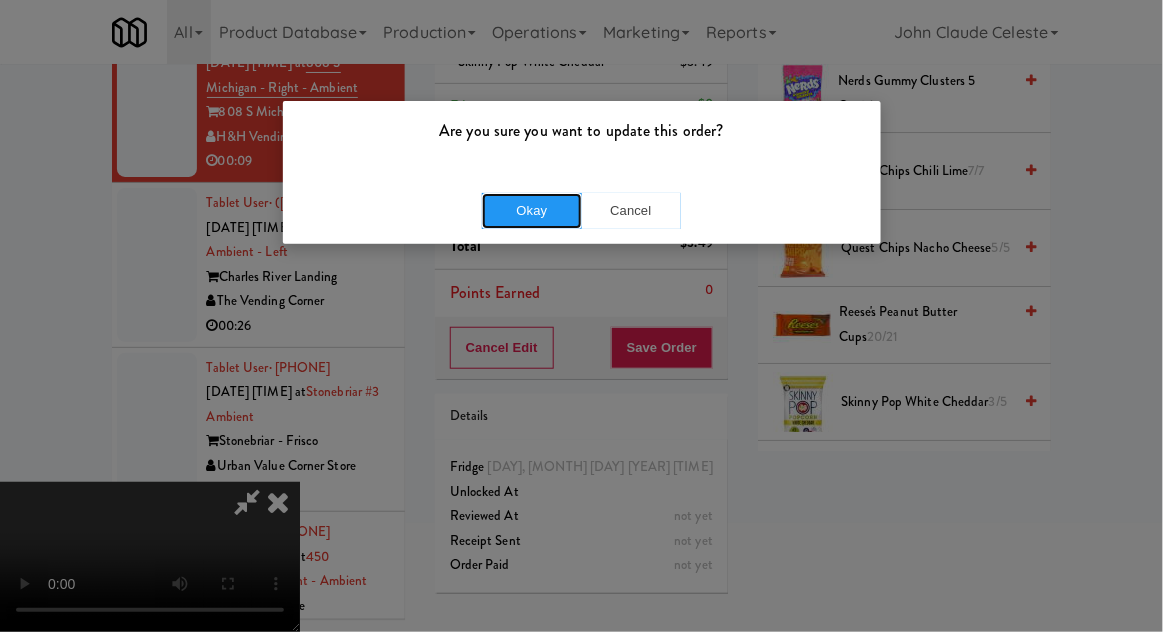 click on "Okay" at bounding box center [532, 211] 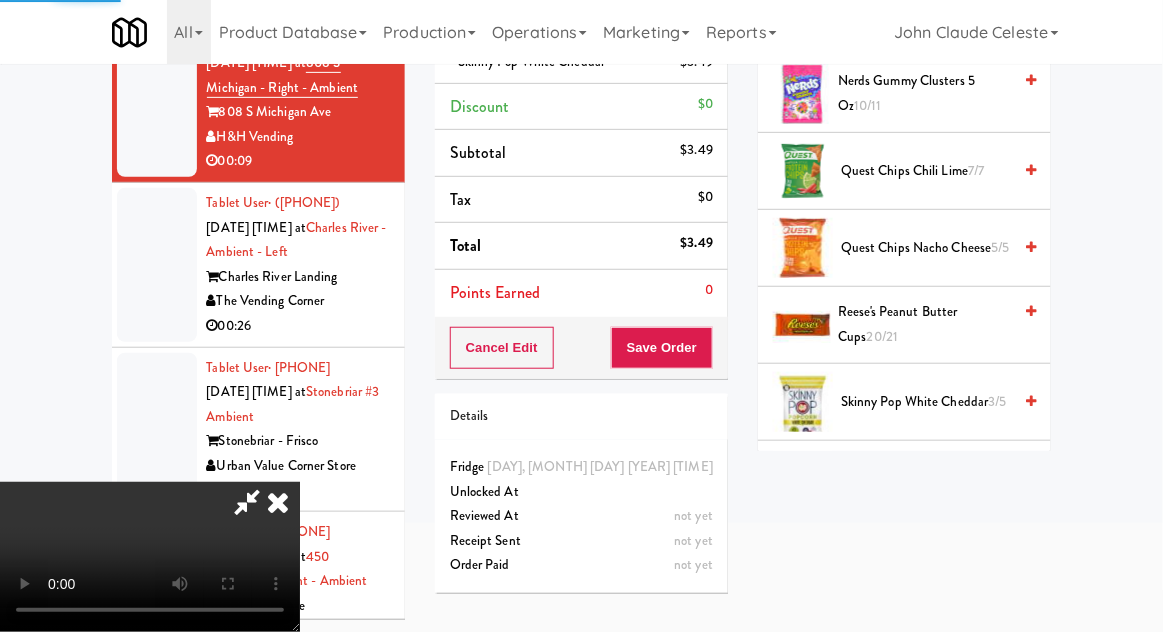 scroll, scrollTop: 197, scrollLeft: 0, axis: vertical 